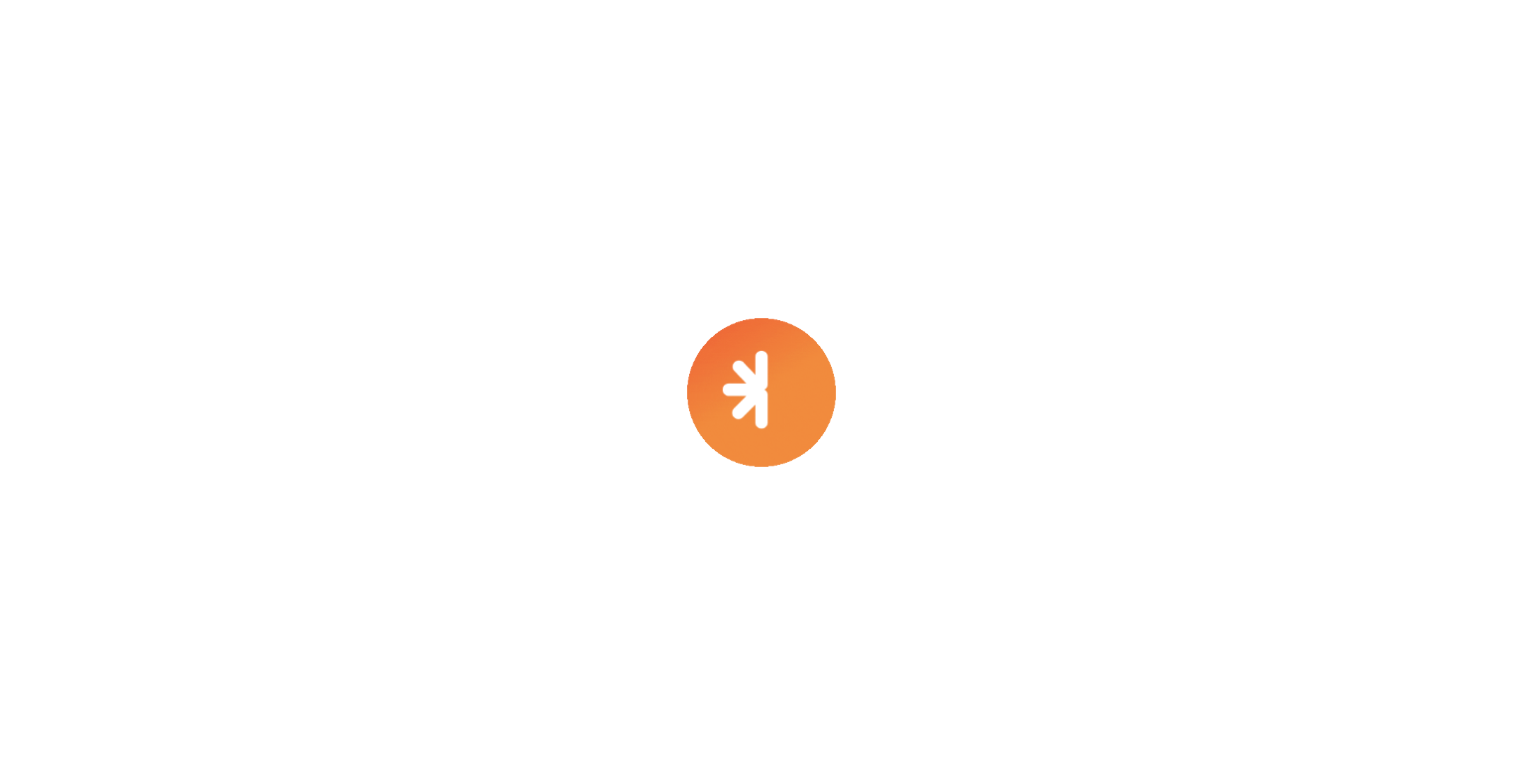 scroll, scrollTop: 0, scrollLeft: 0, axis: both 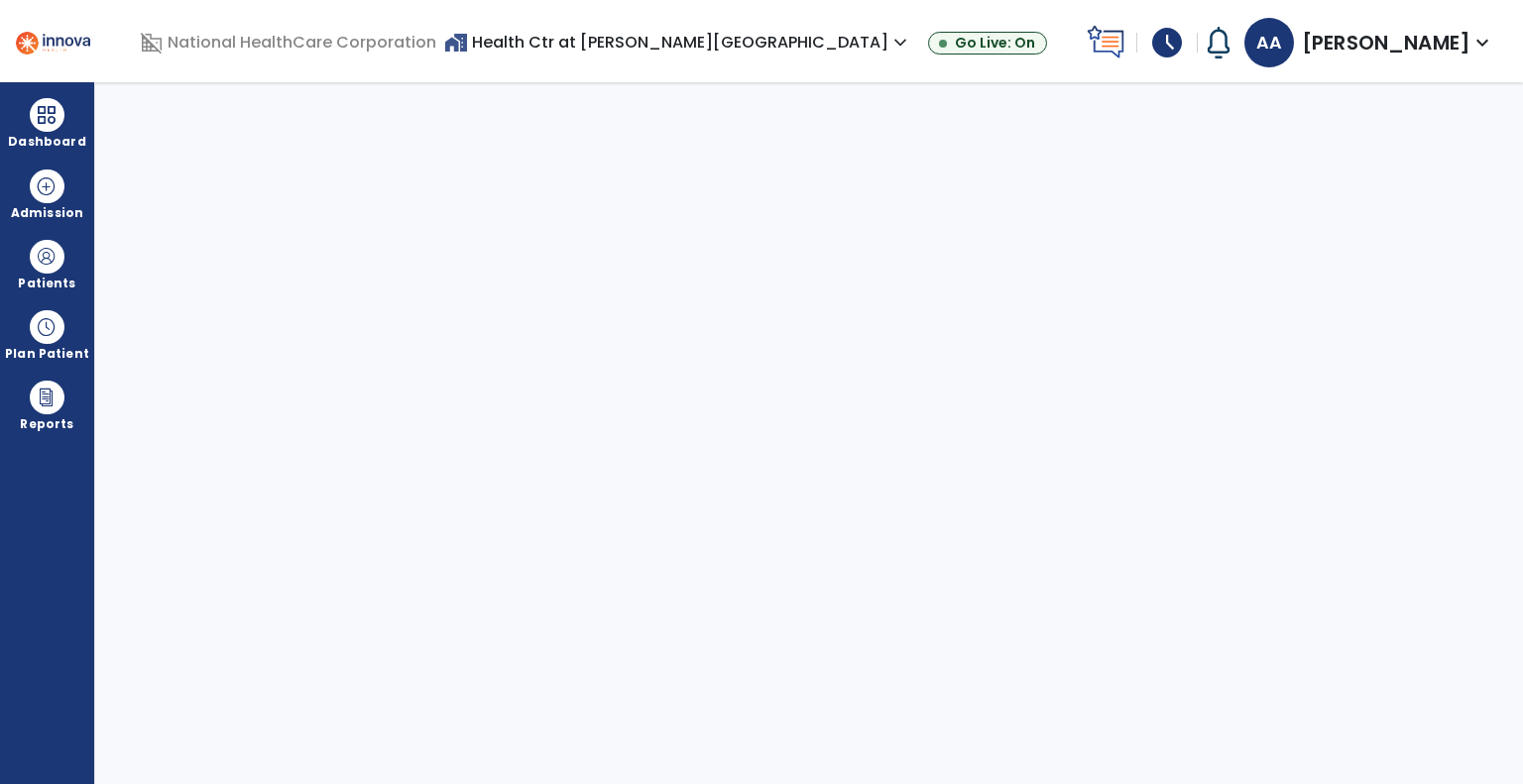 select on "****" 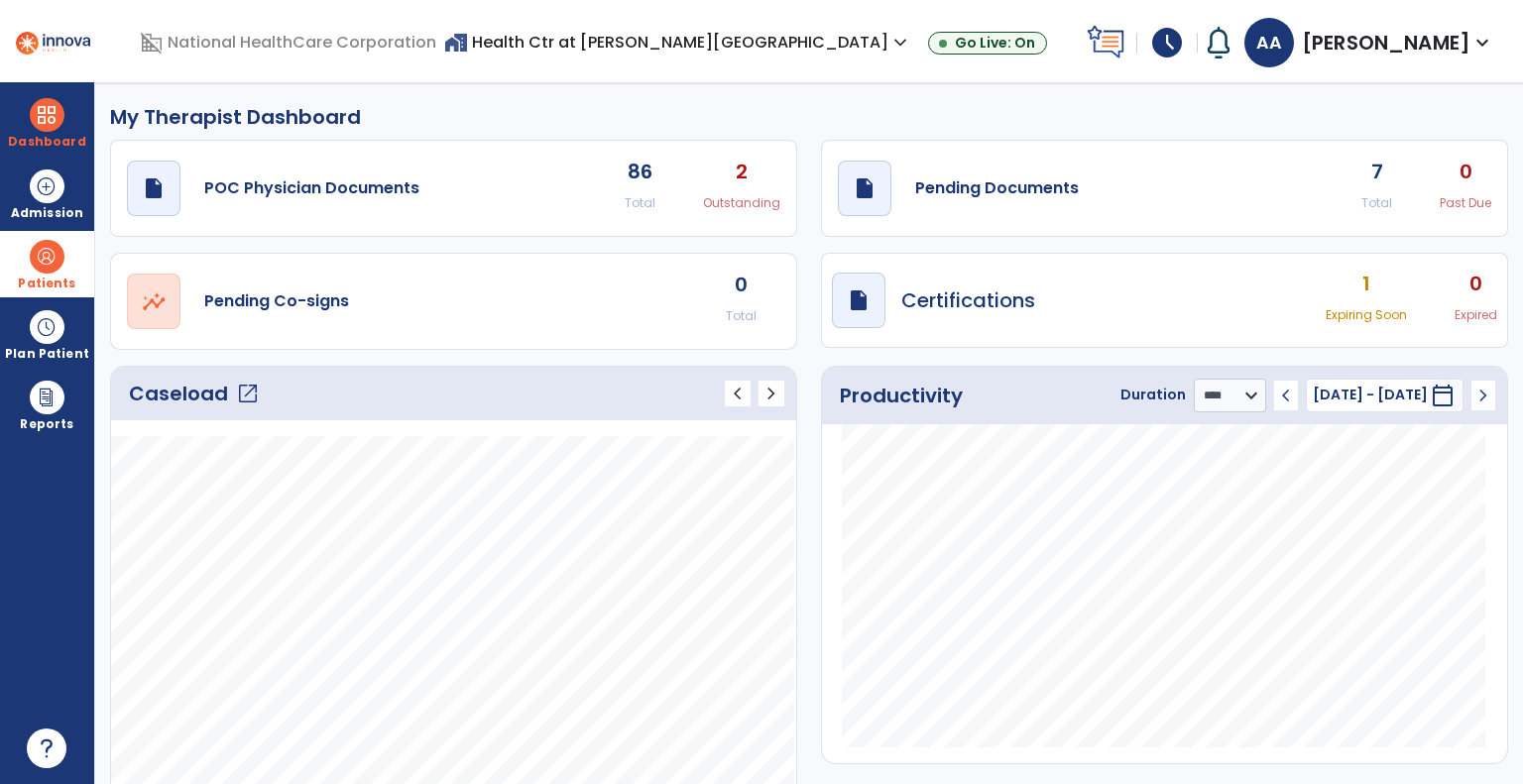 click at bounding box center [47, 257] 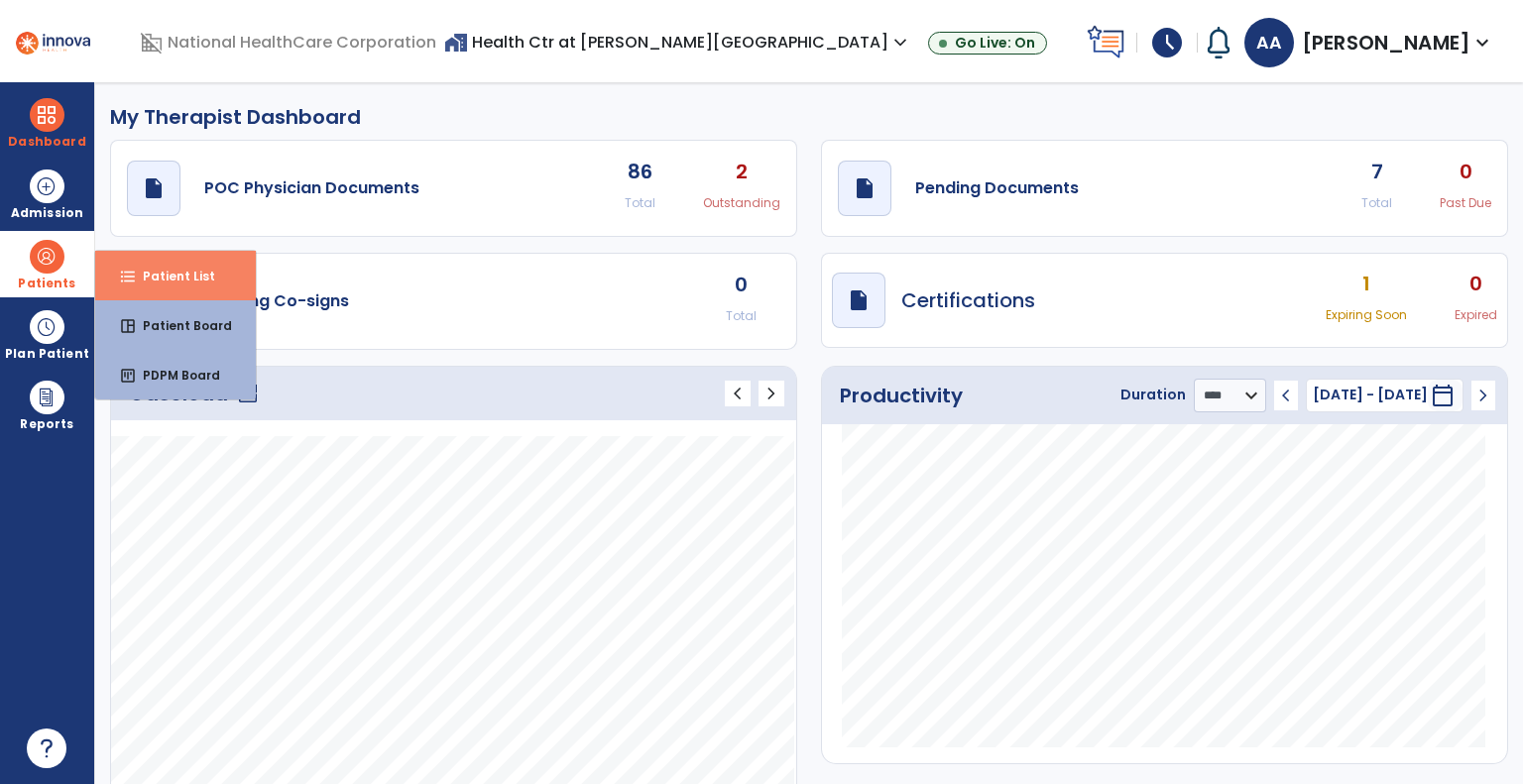 click on "Patient List" at bounding box center [171, 276] 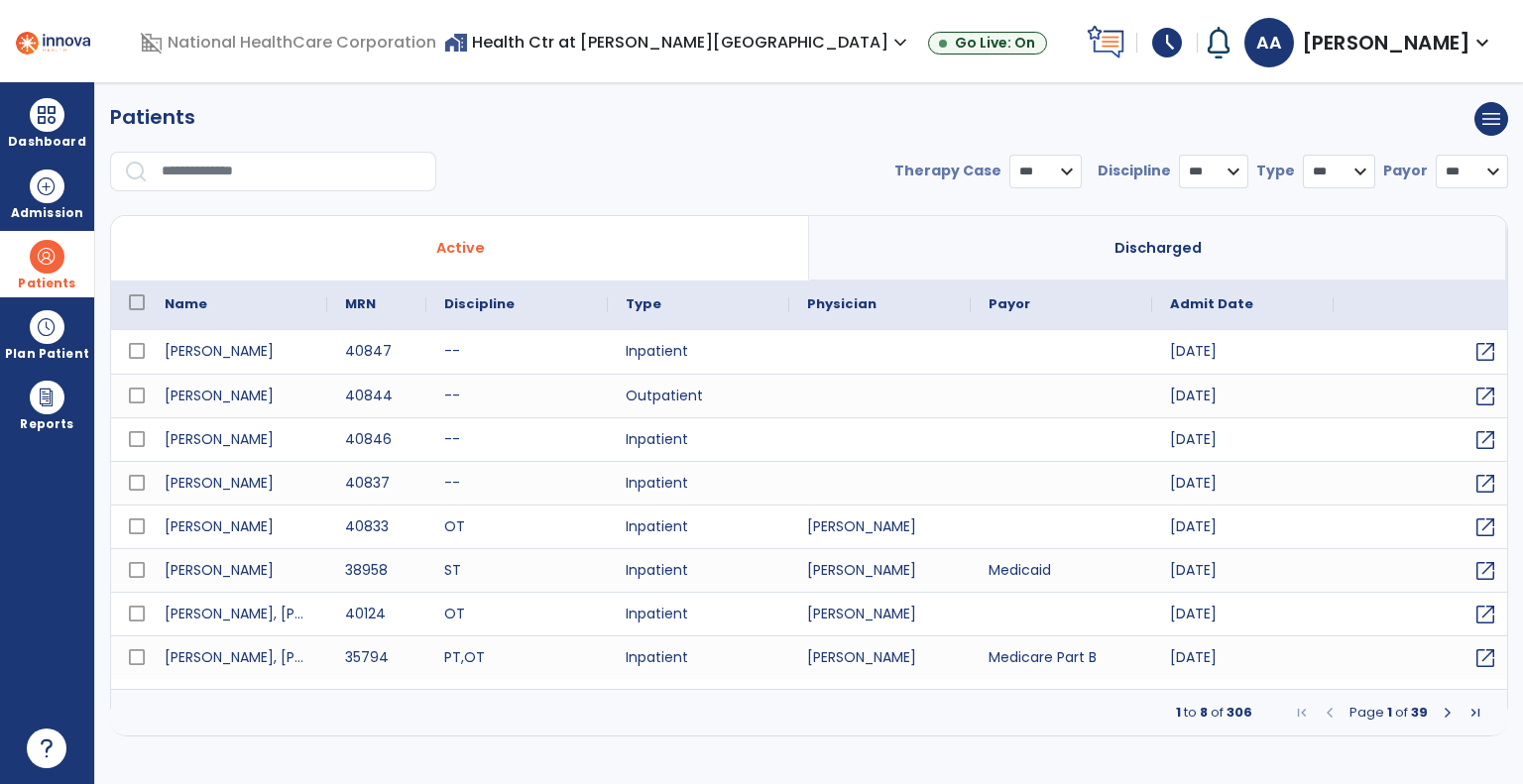 select on "***" 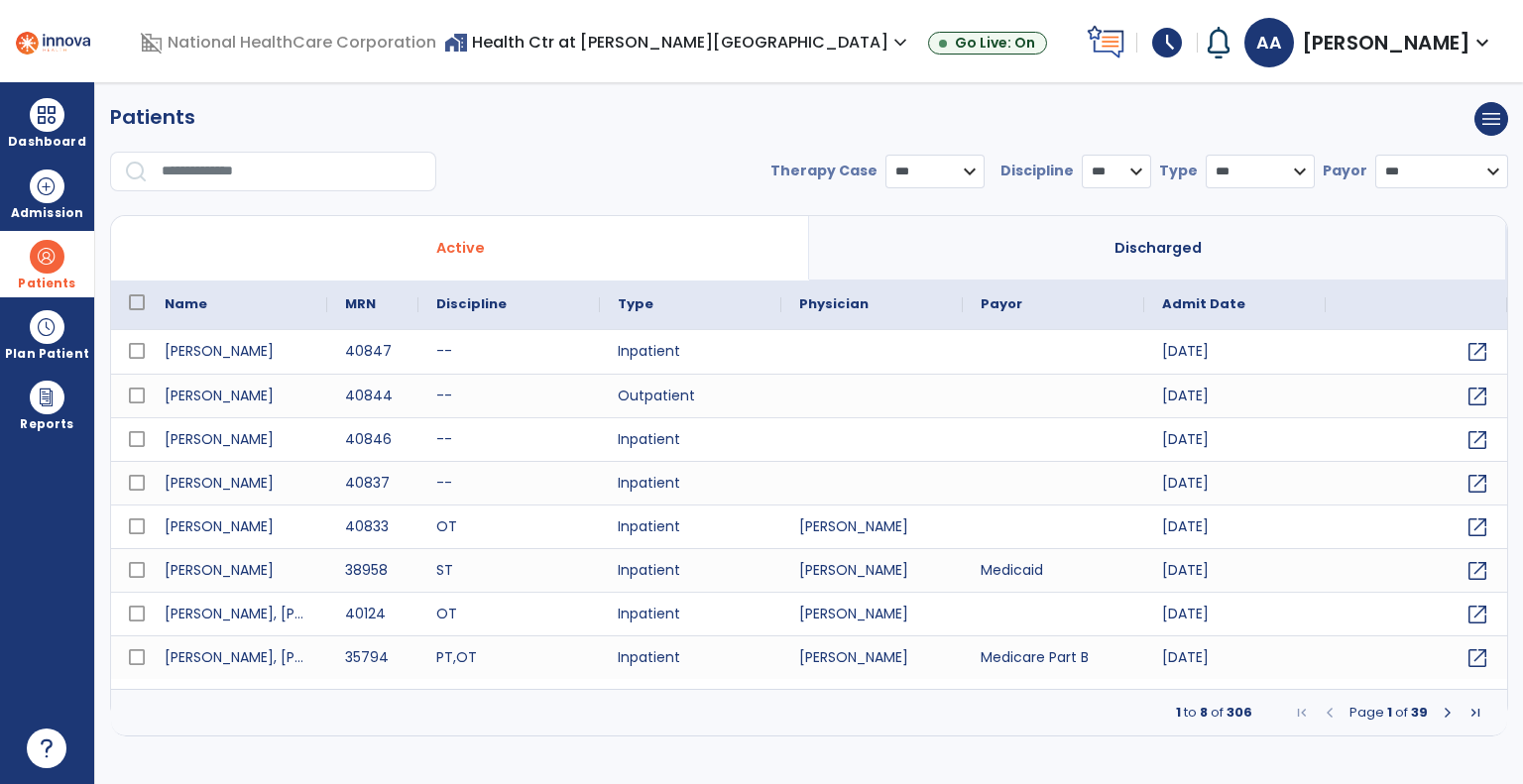 click at bounding box center [292, 171] 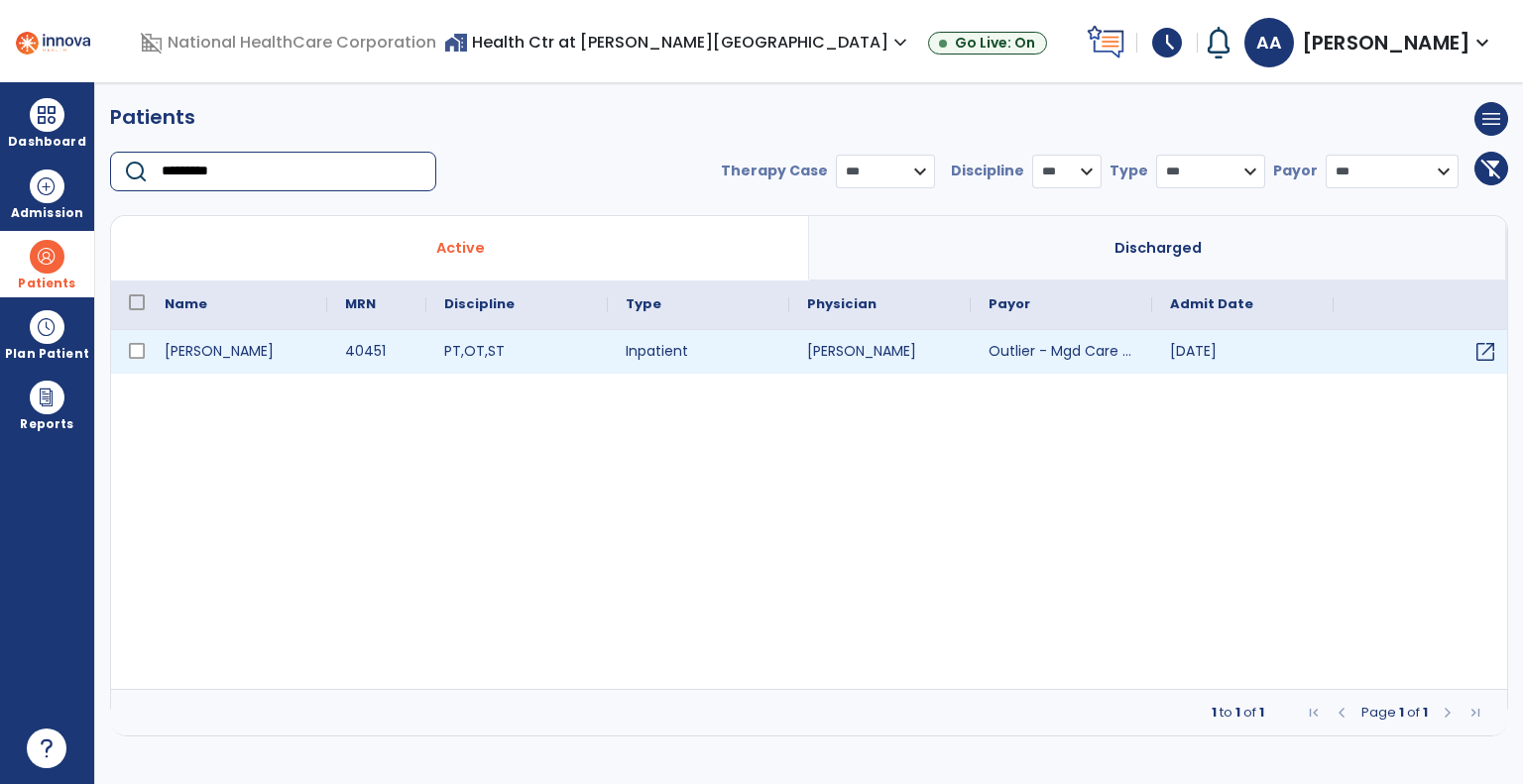 type on "*********" 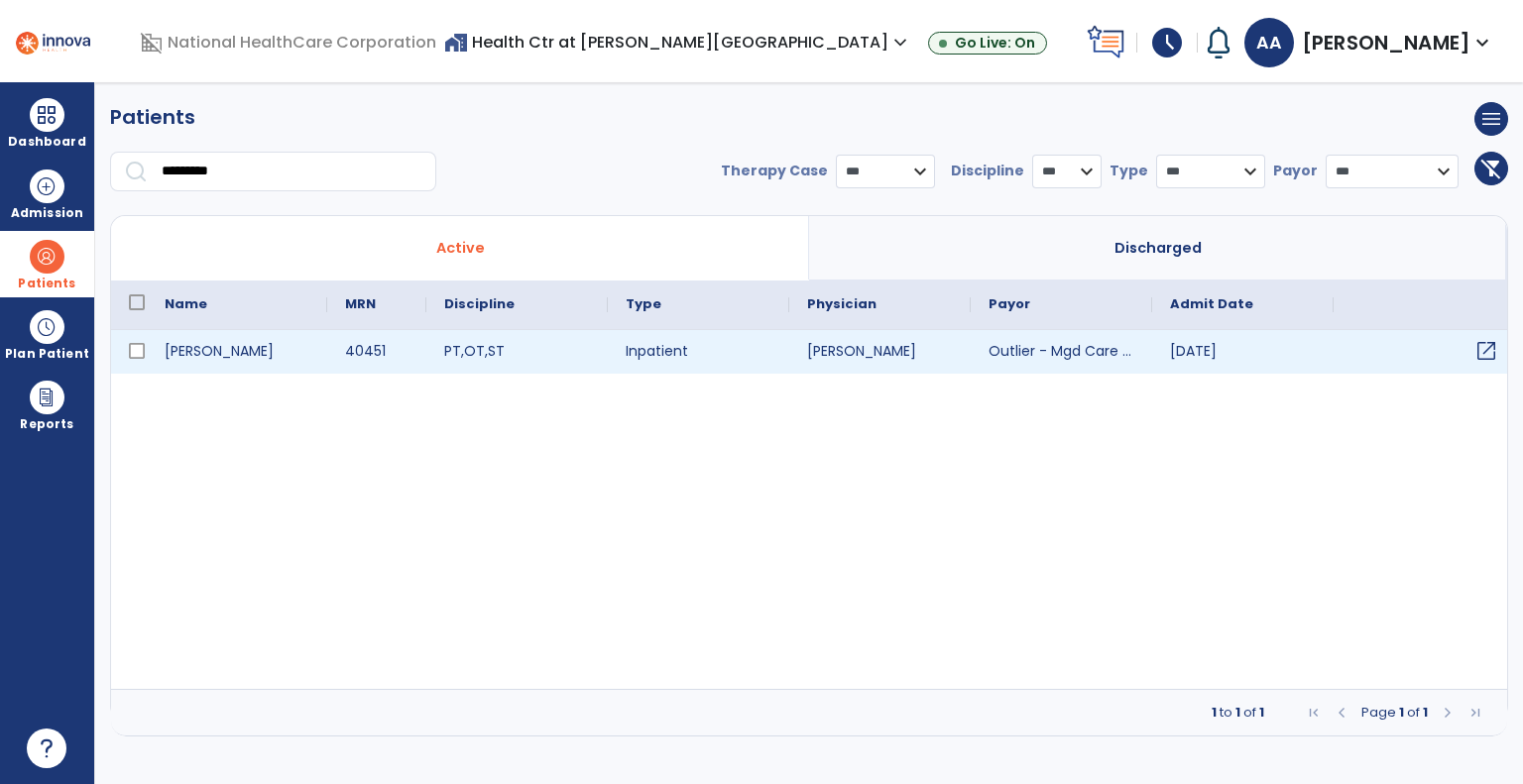 click on "open_in_new" at bounding box center [1486, 351] 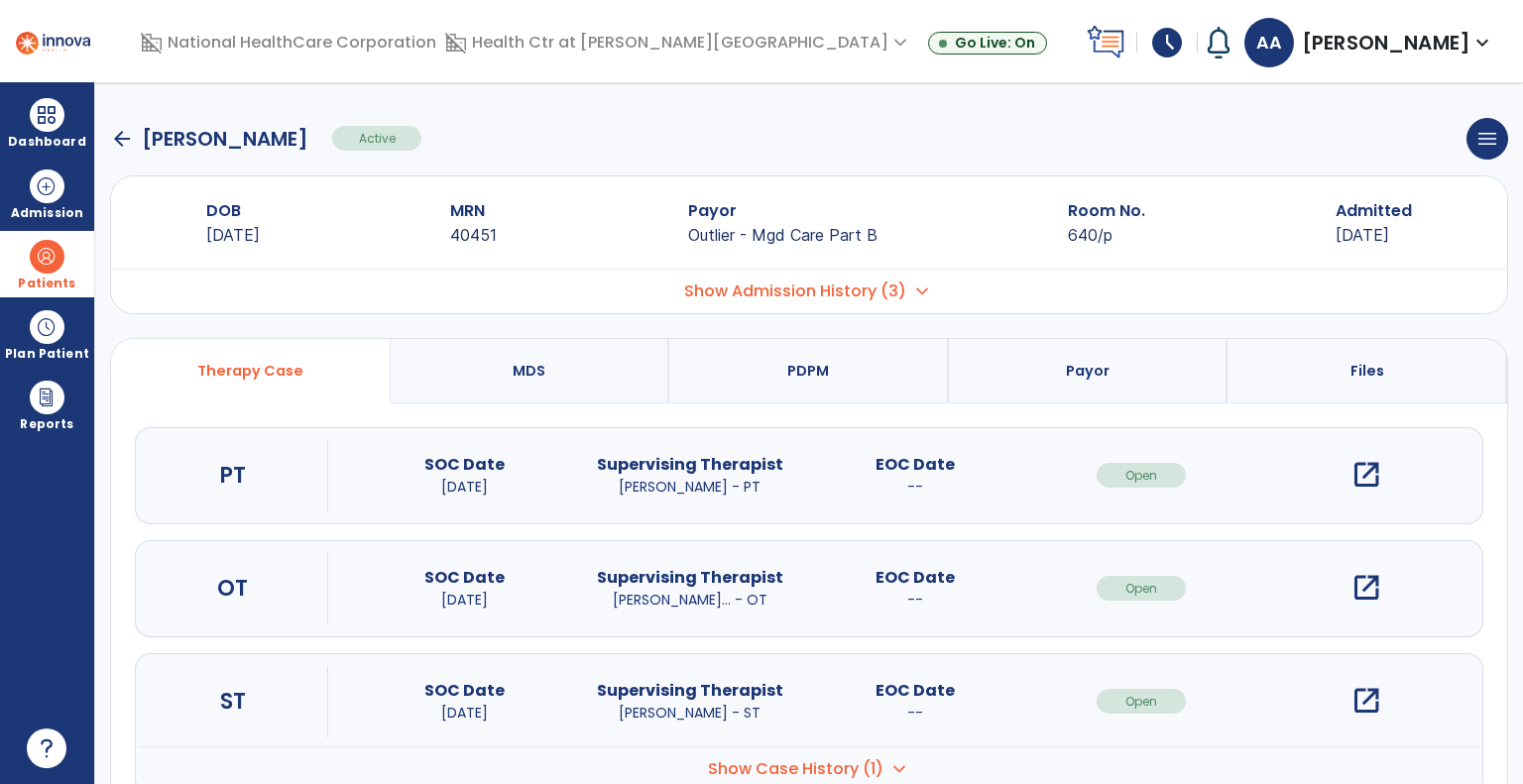 click on "open_in_new" at bounding box center [1366, 701] 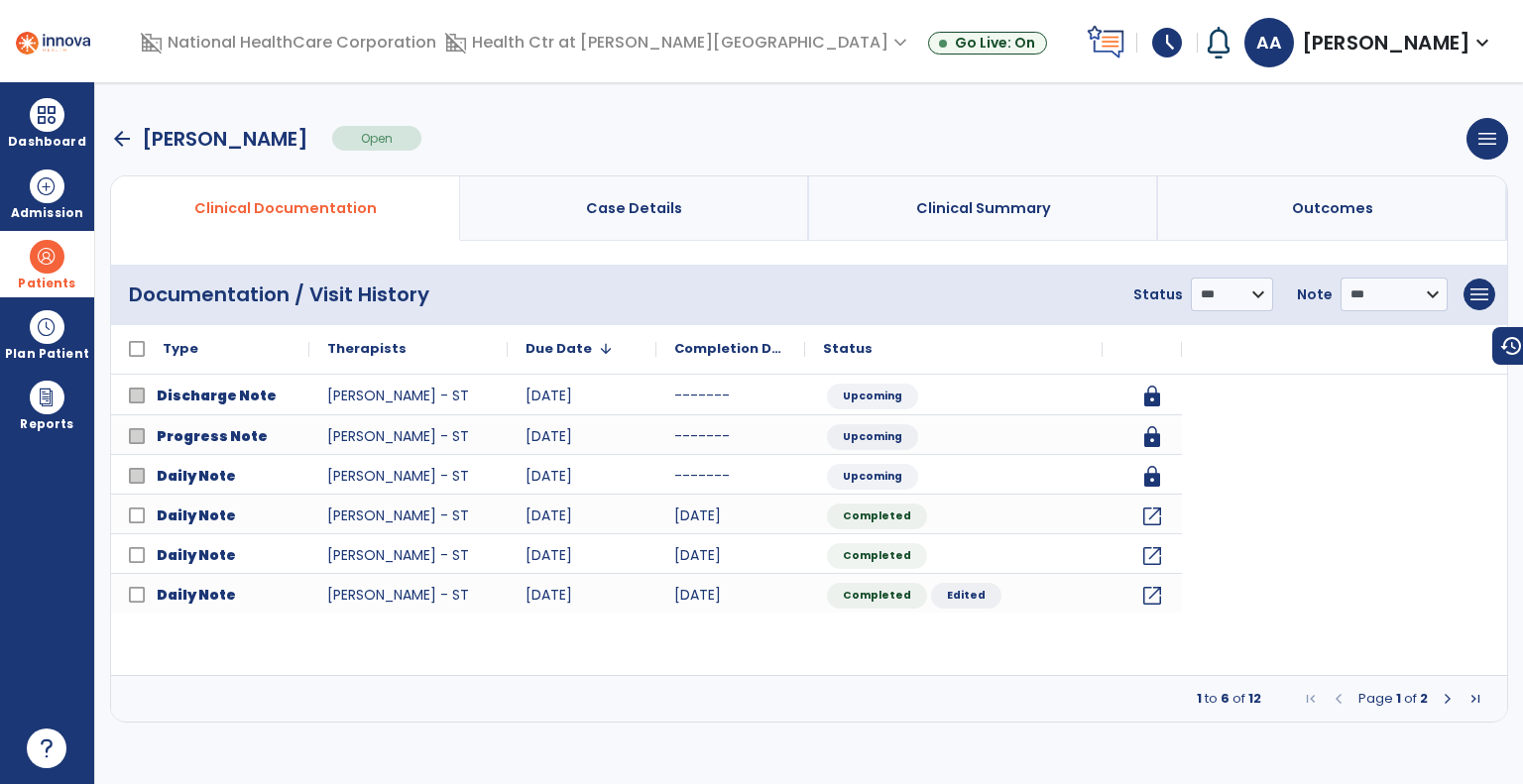 click on "Page" at bounding box center (1375, 698) 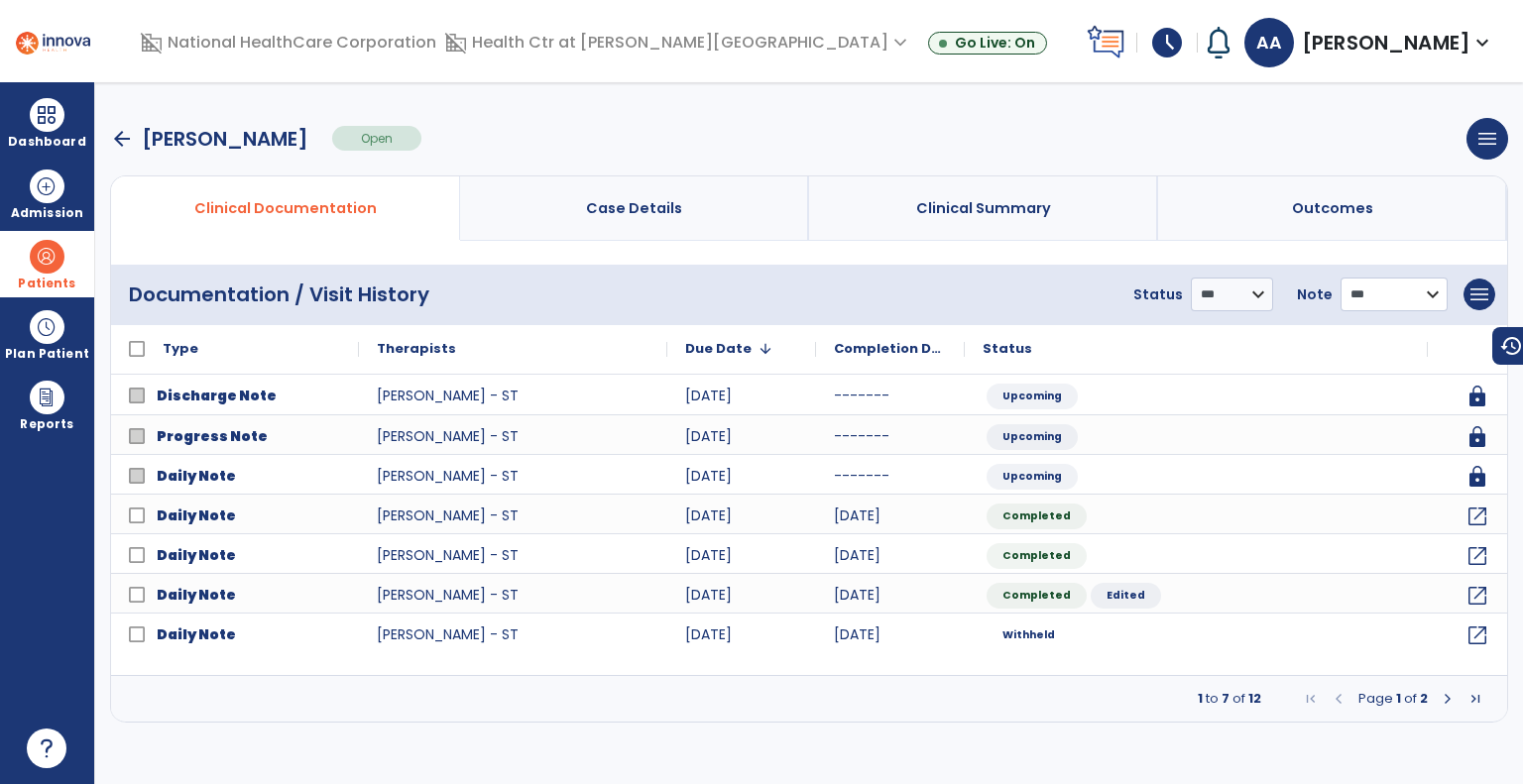 click on "**********" at bounding box center [1231, 294] 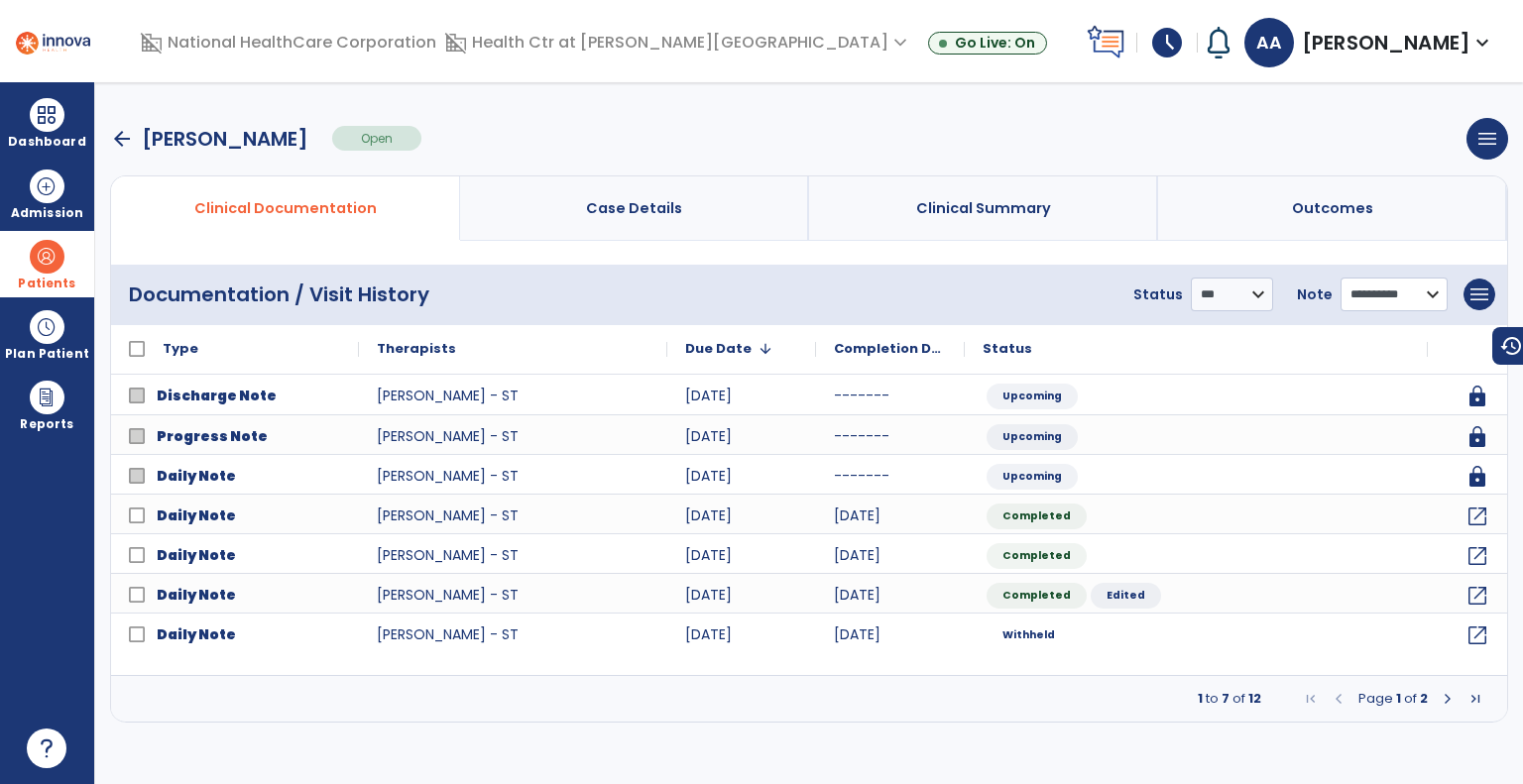 click on "**********" at bounding box center (1231, 294) 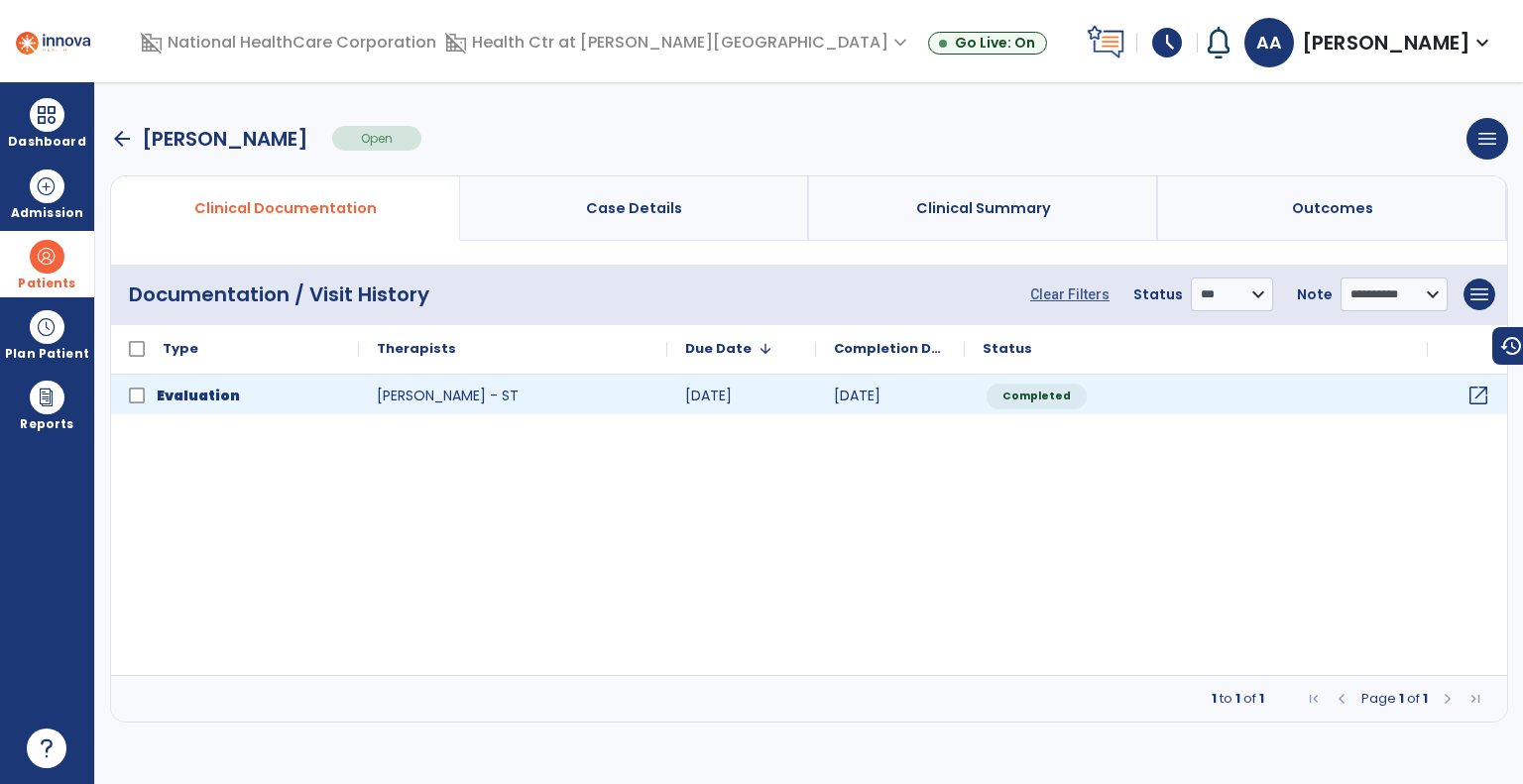 click on "open_in_new" 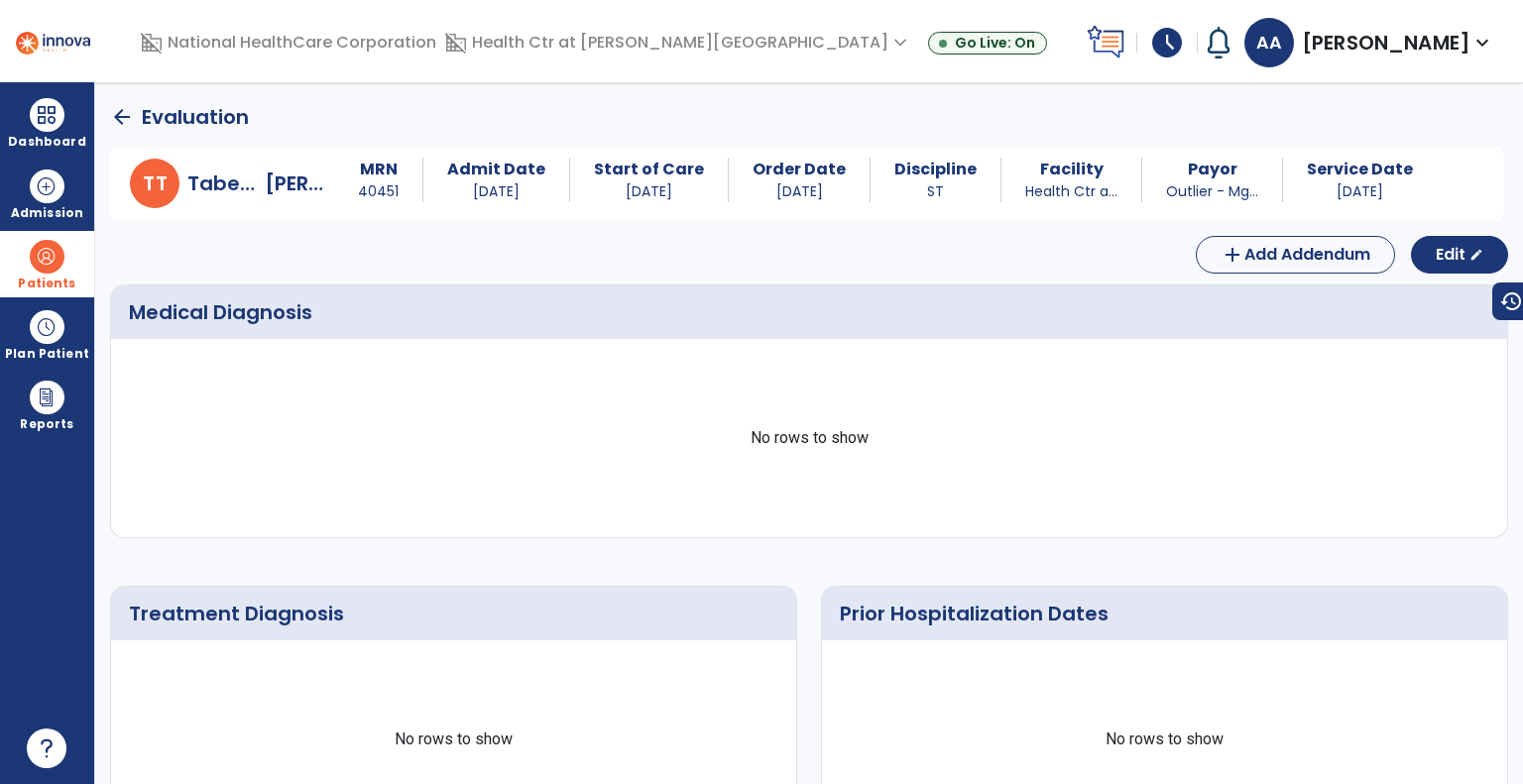 click on "No rows to show" at bounding box center (809, 438) 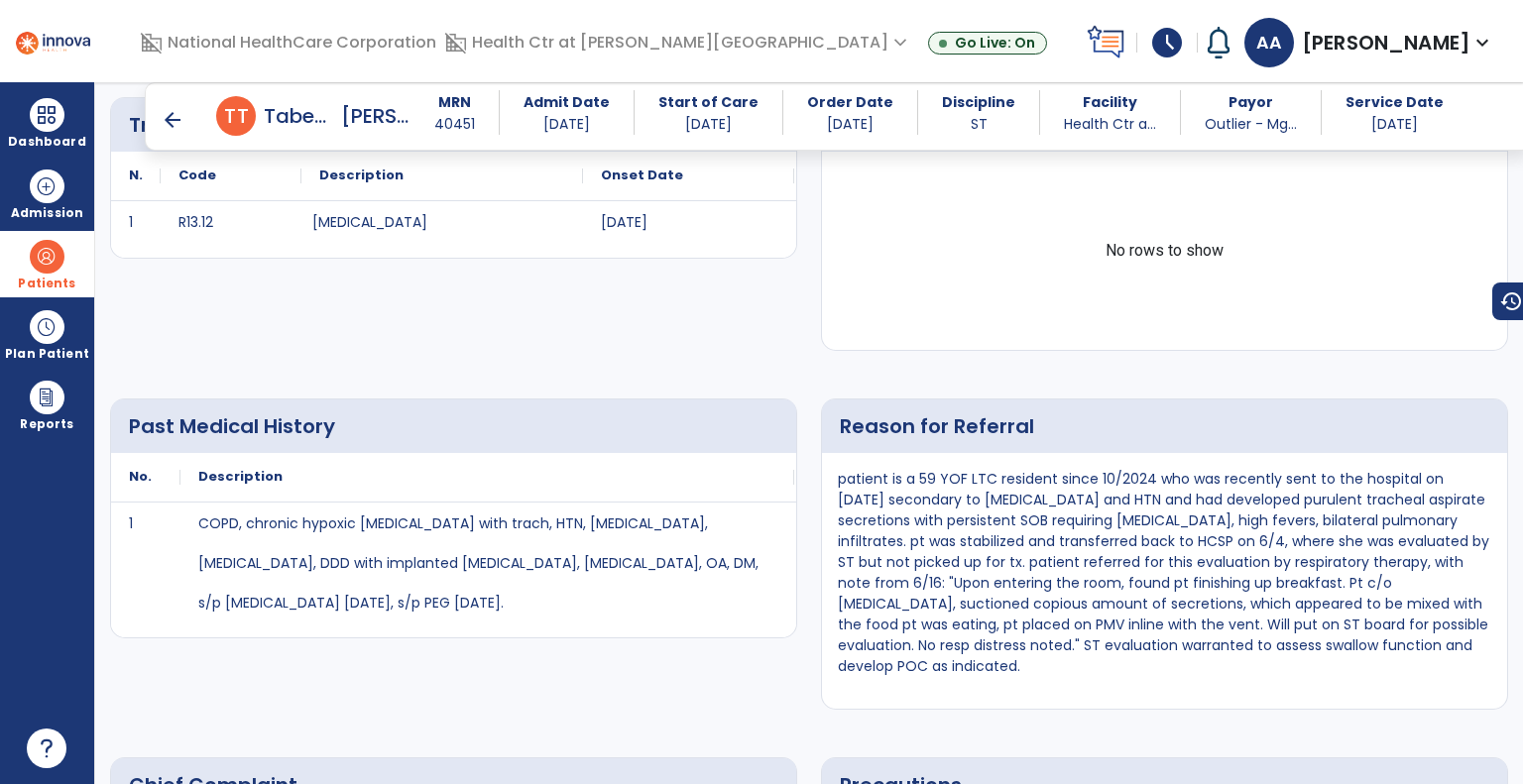scroll, scrollTop: 630, scrollLeft: 0, axis: vertical 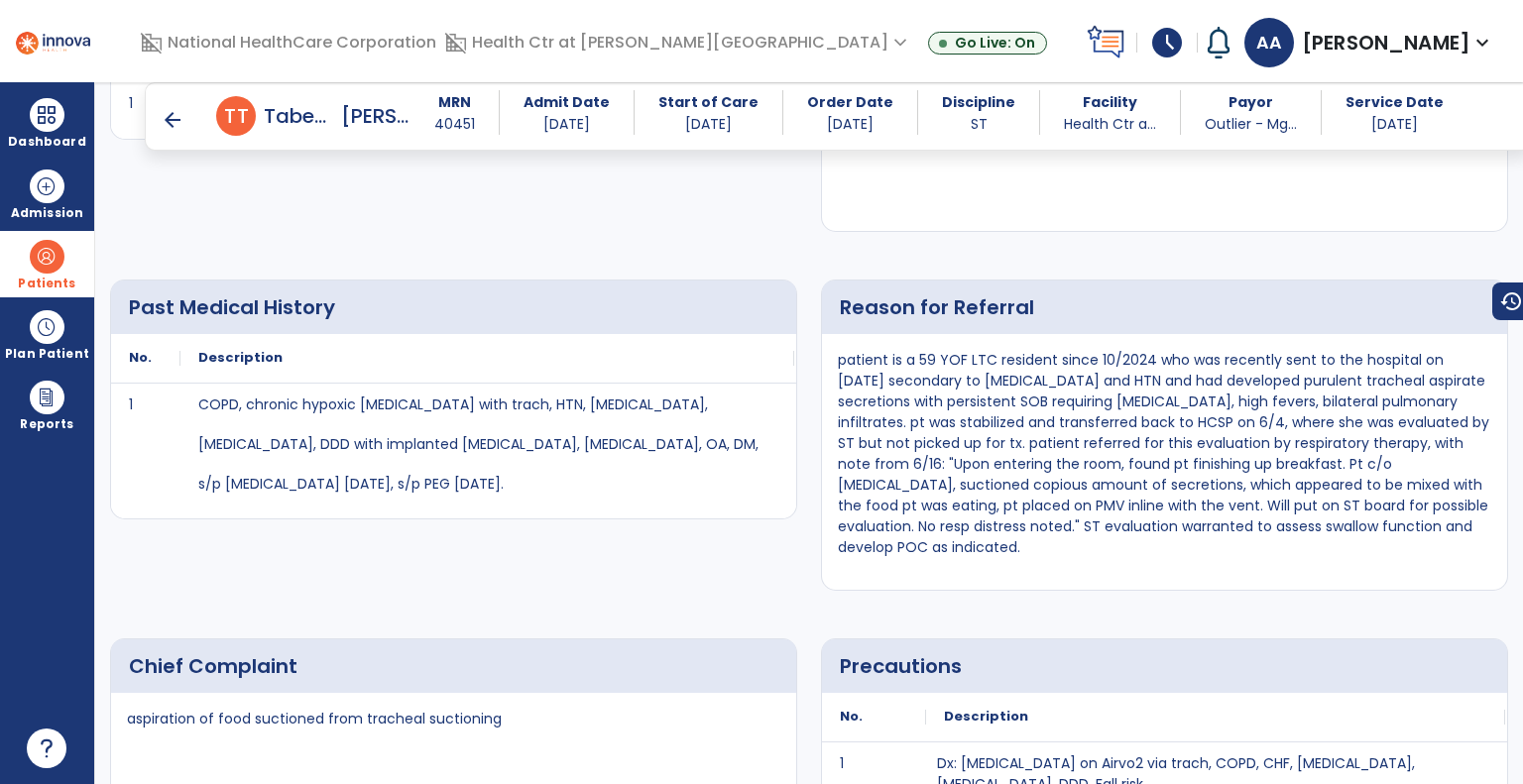 drag, startPoint x: 1117, startPoint y: 554, endPoint x: 832, endPoint y: 356, distance: 347.0288 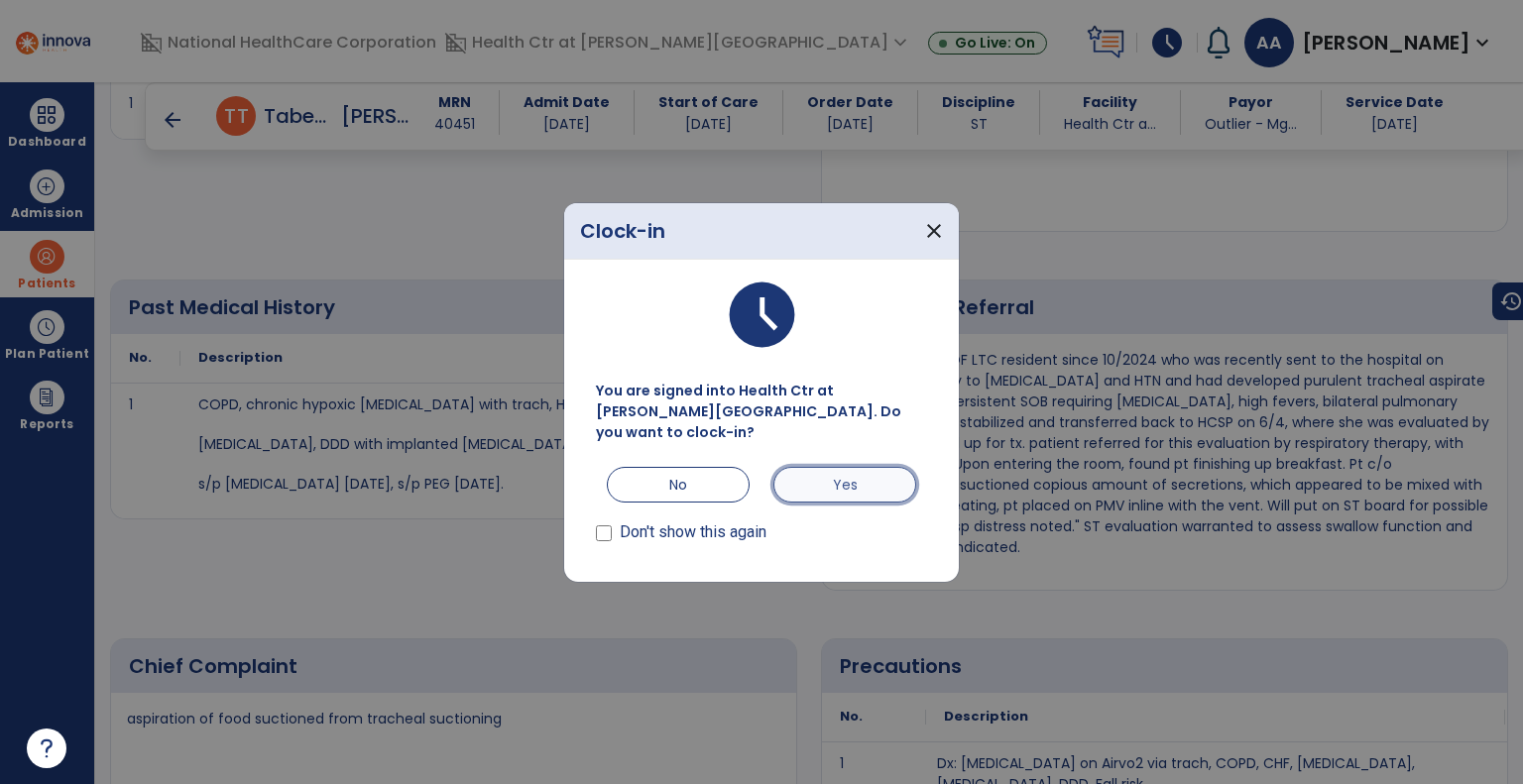 click on "Yes" at bounding box center (845, 485) 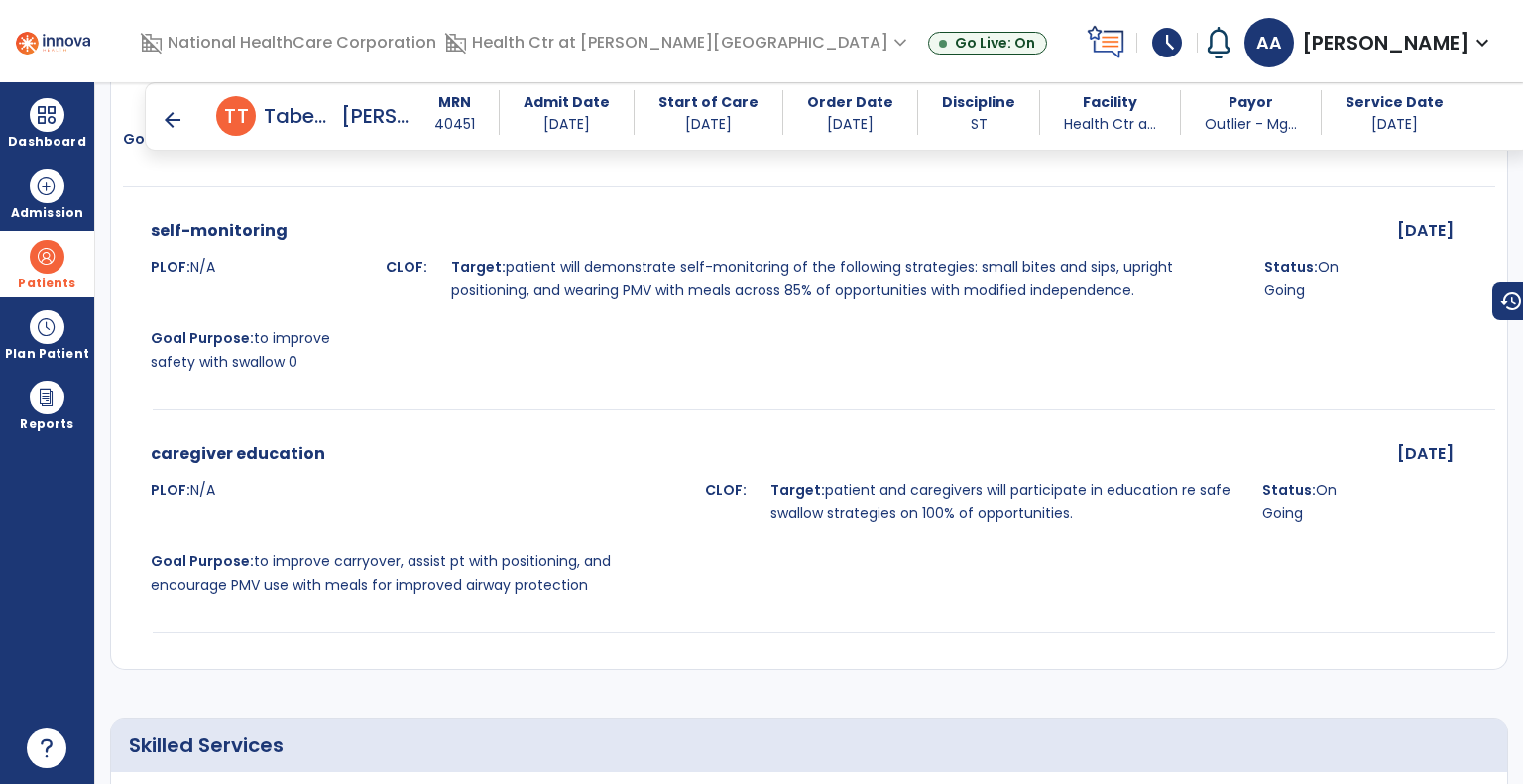 scroll, scrollTop: 5611, scrollLeft: 0, axis: vertical 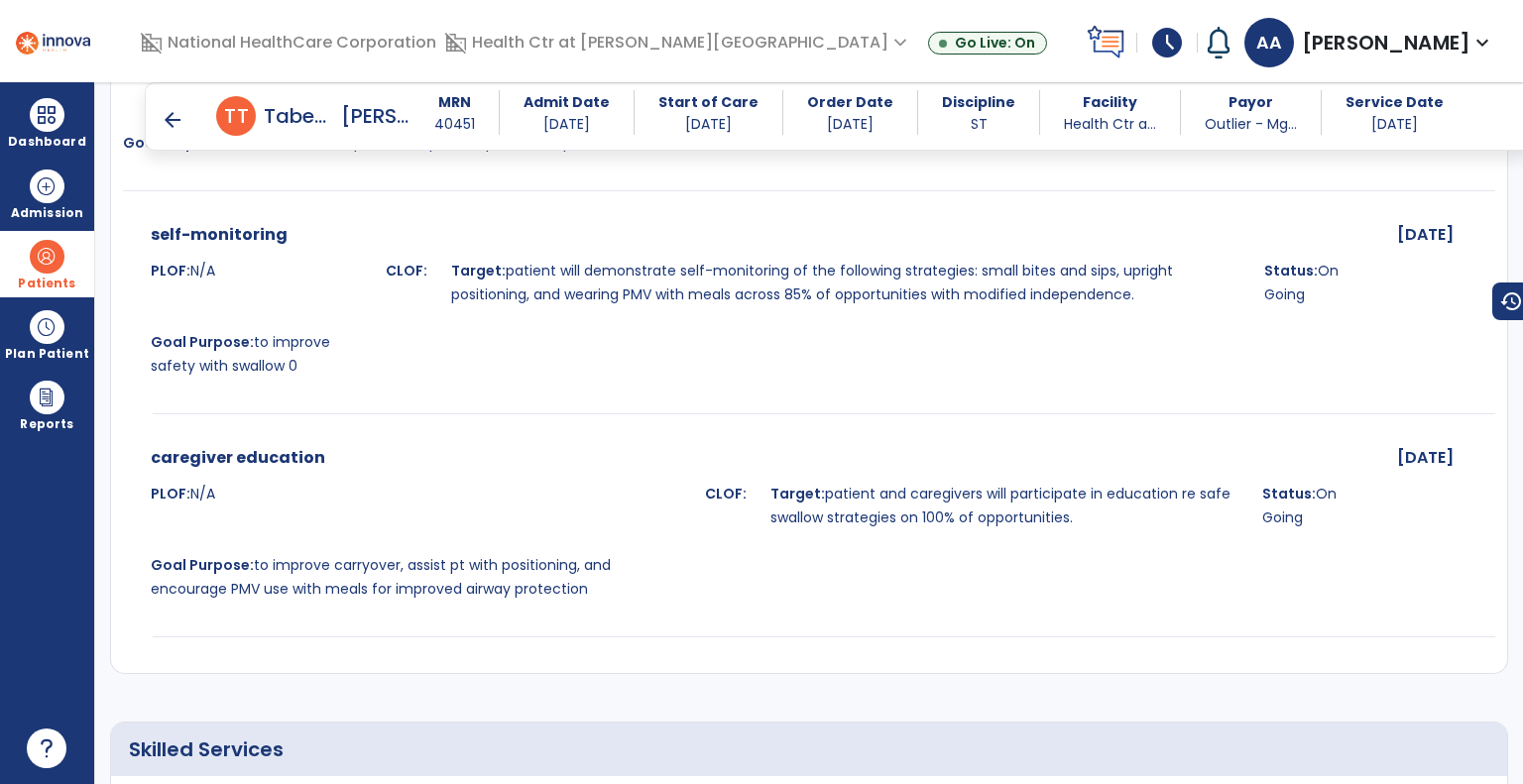click on "arrow_back" at bounding box center [173, 120] 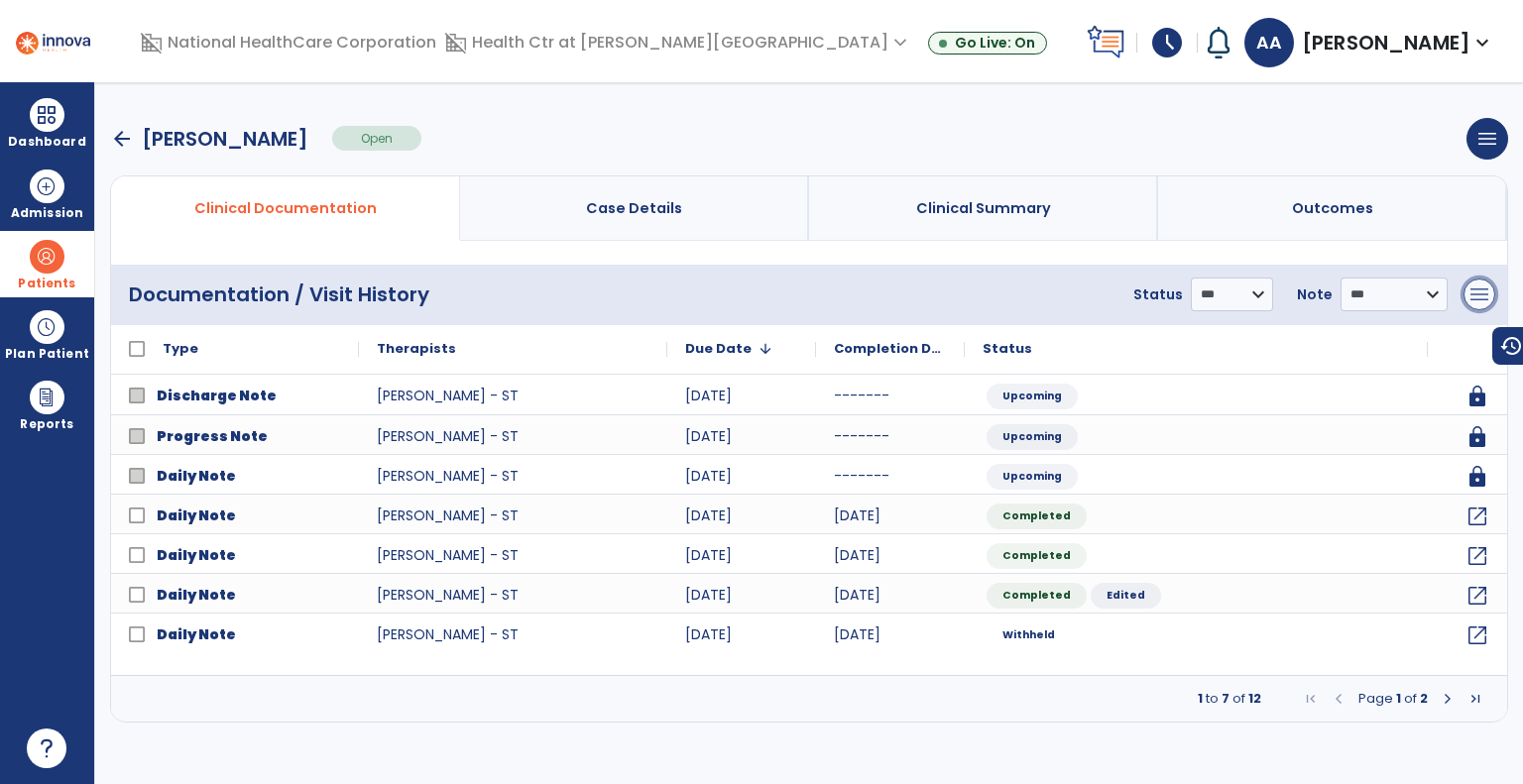 click on "menu" at bounding box center (1479, 294) 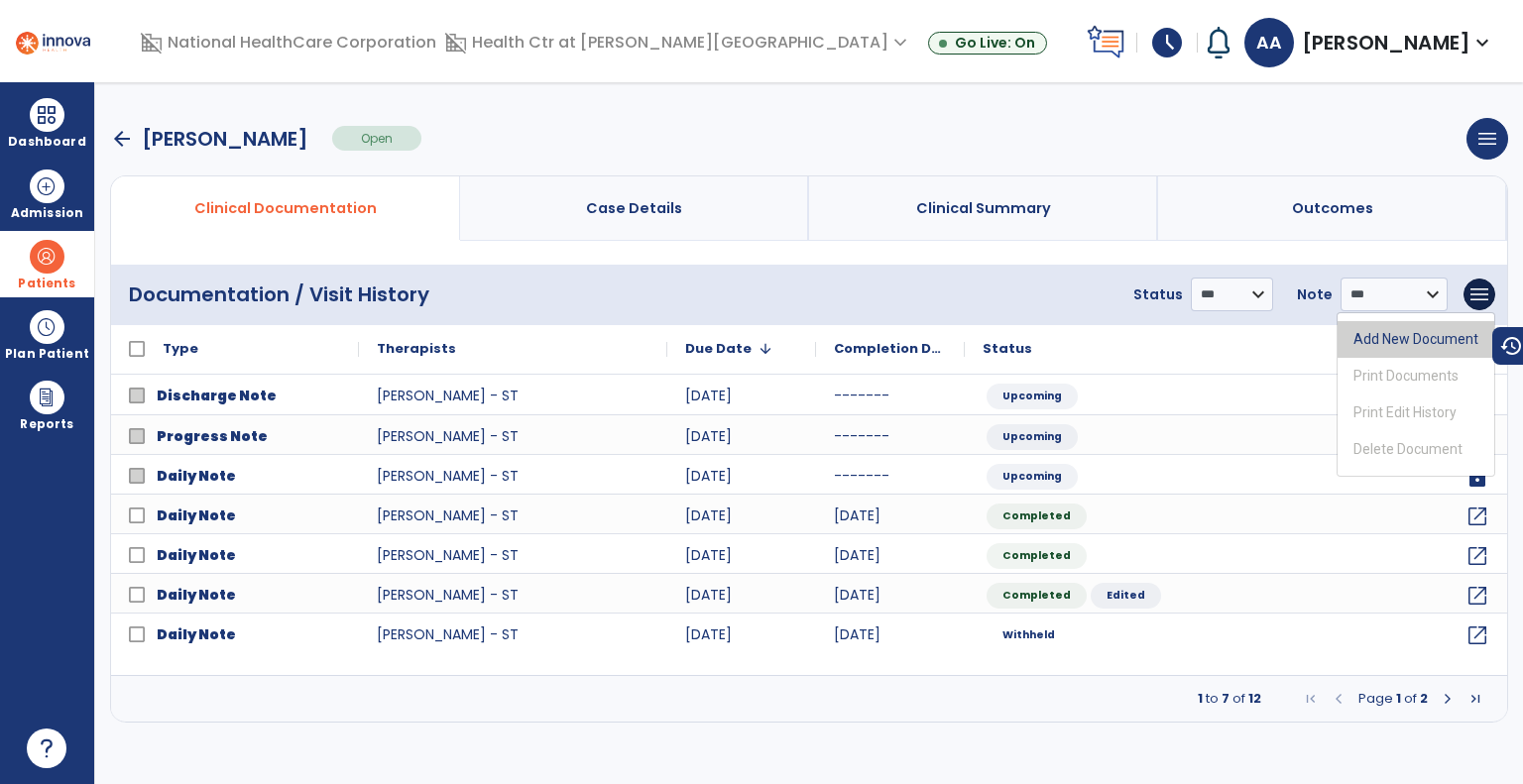 click on "Add New Document" at bounding box center (1416, 339) 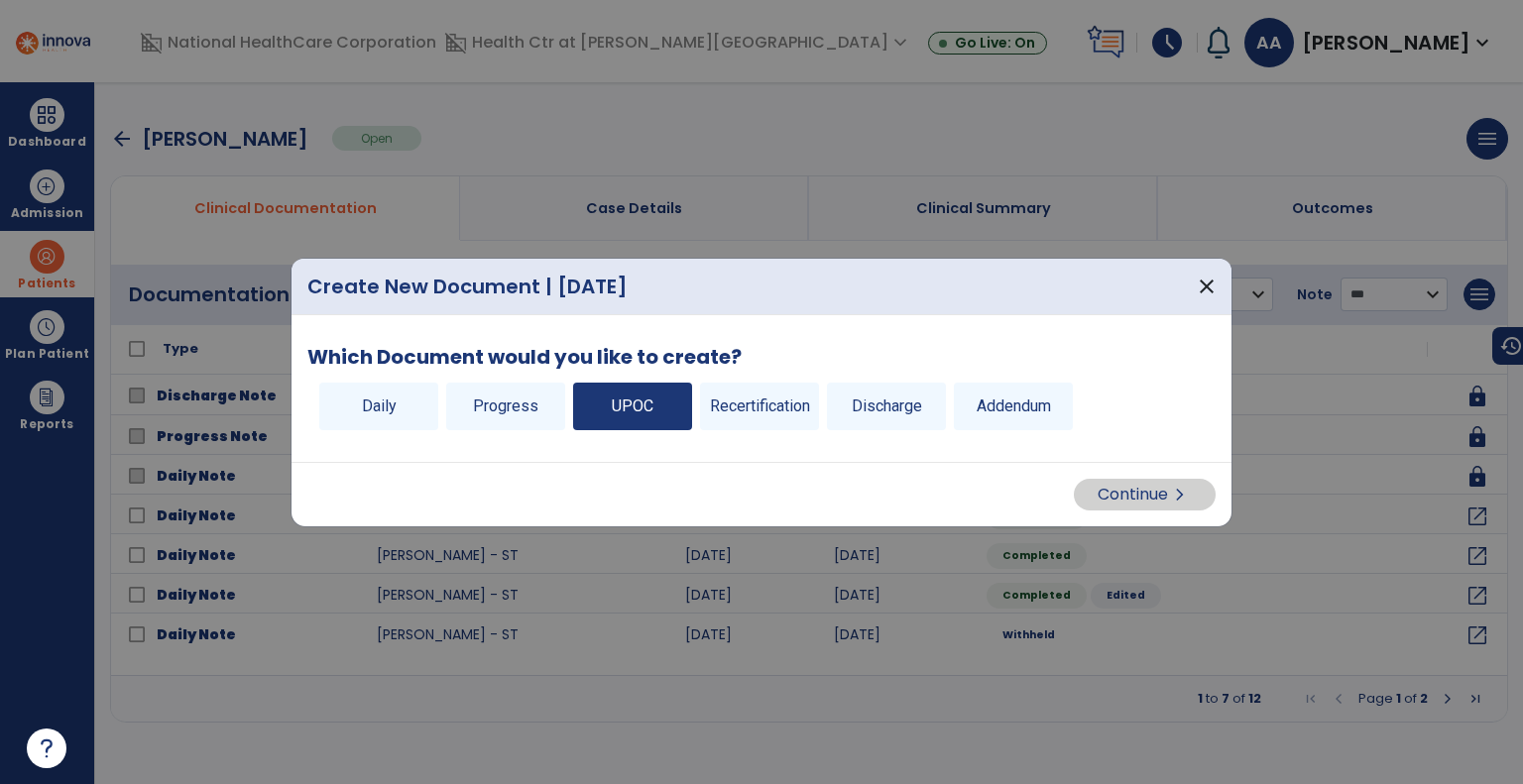click on "UPOC" at bounding box center [633, 406] 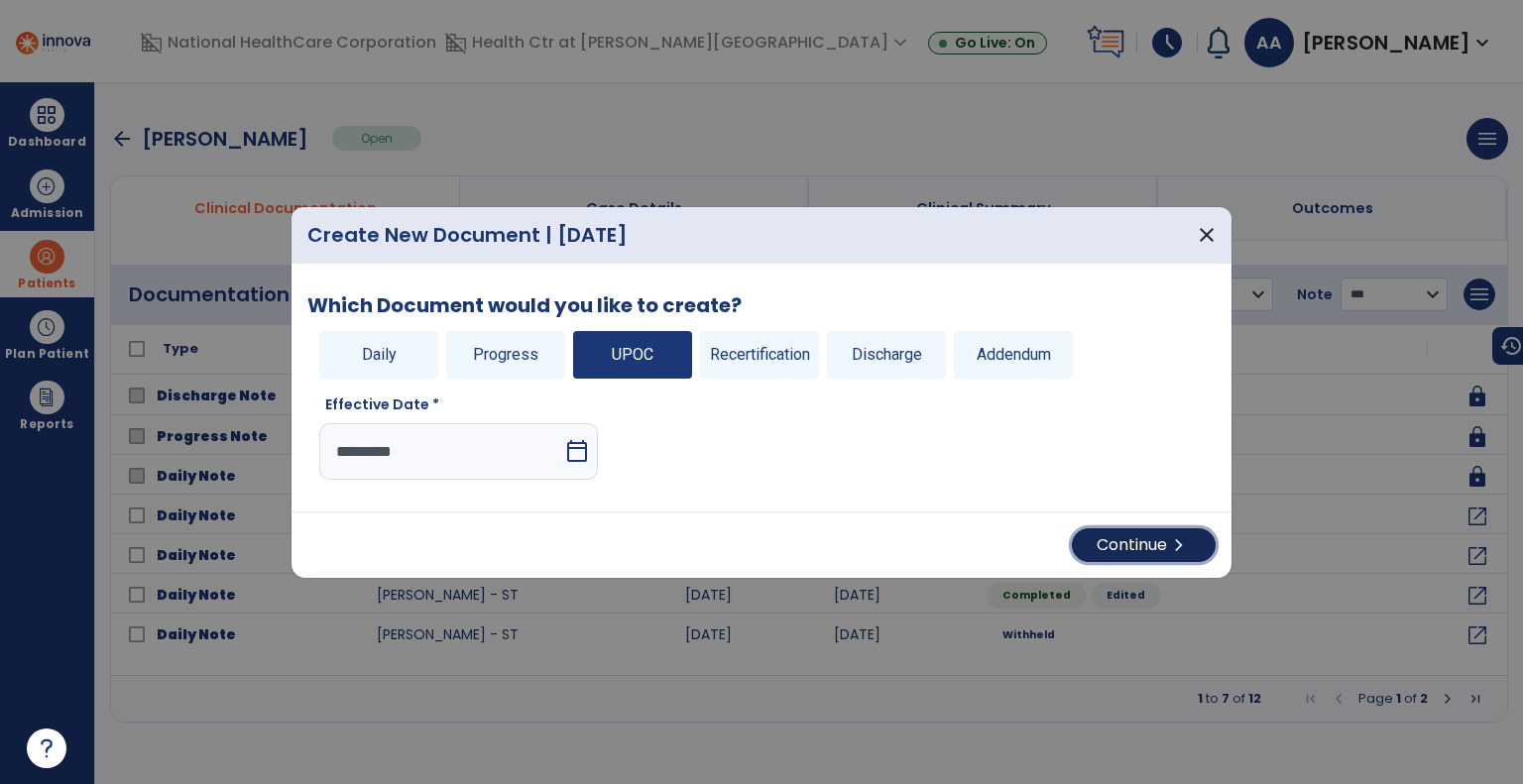 click on "Continue   chevron_right" at bounding box center (1143, 545) 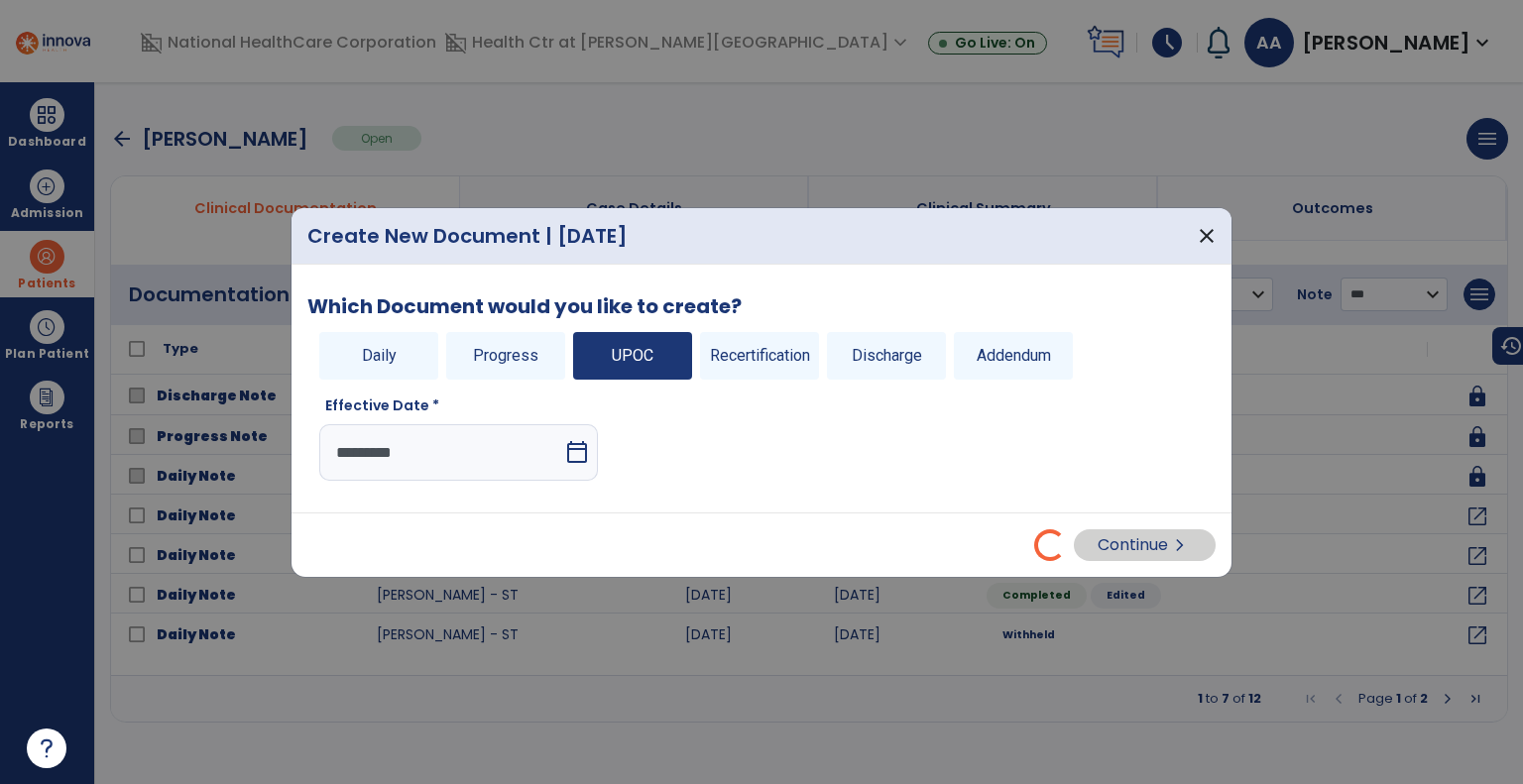 select on "**" 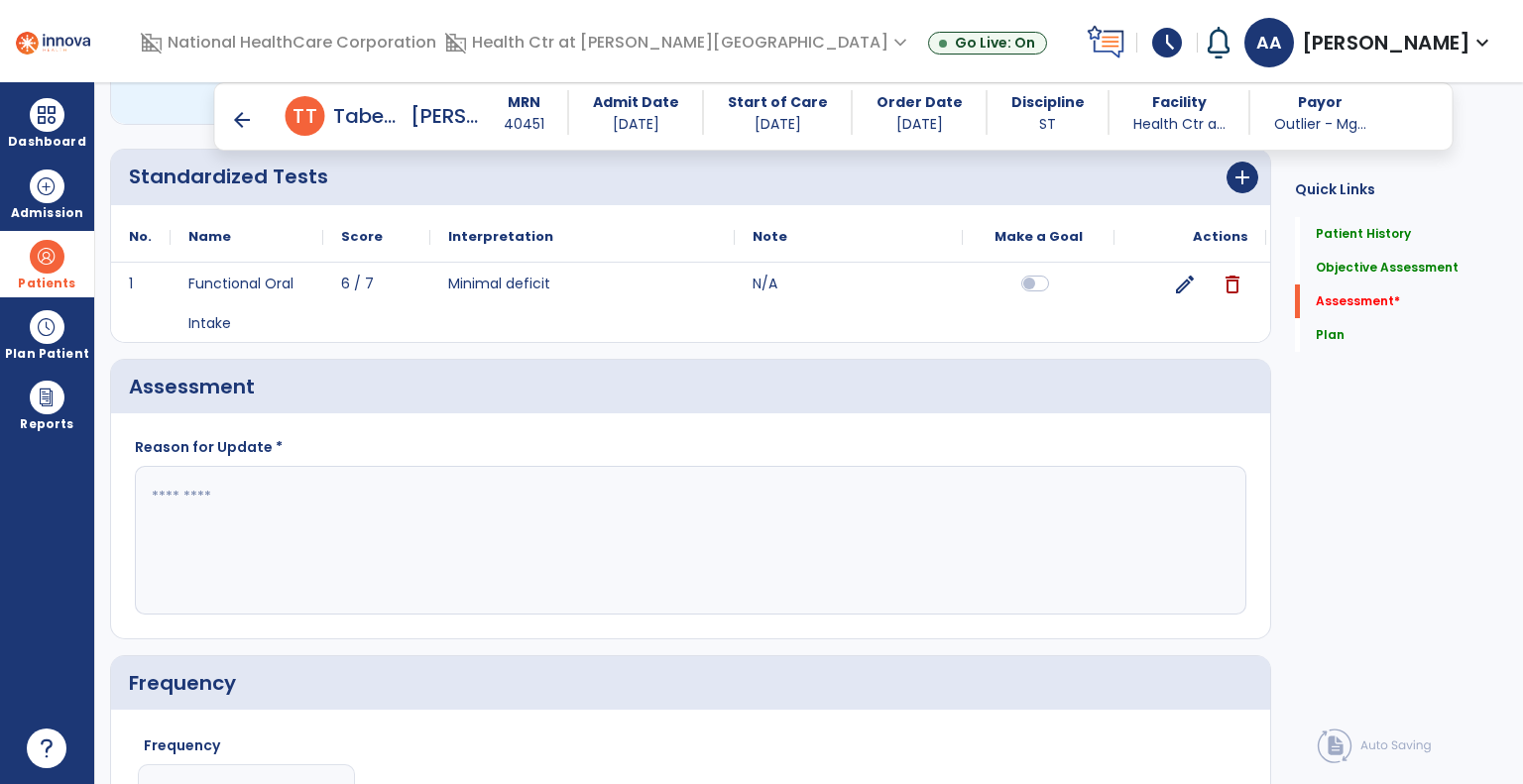 scroll, scrollTop: 3402, scrollLeft: 0, axis: vertical 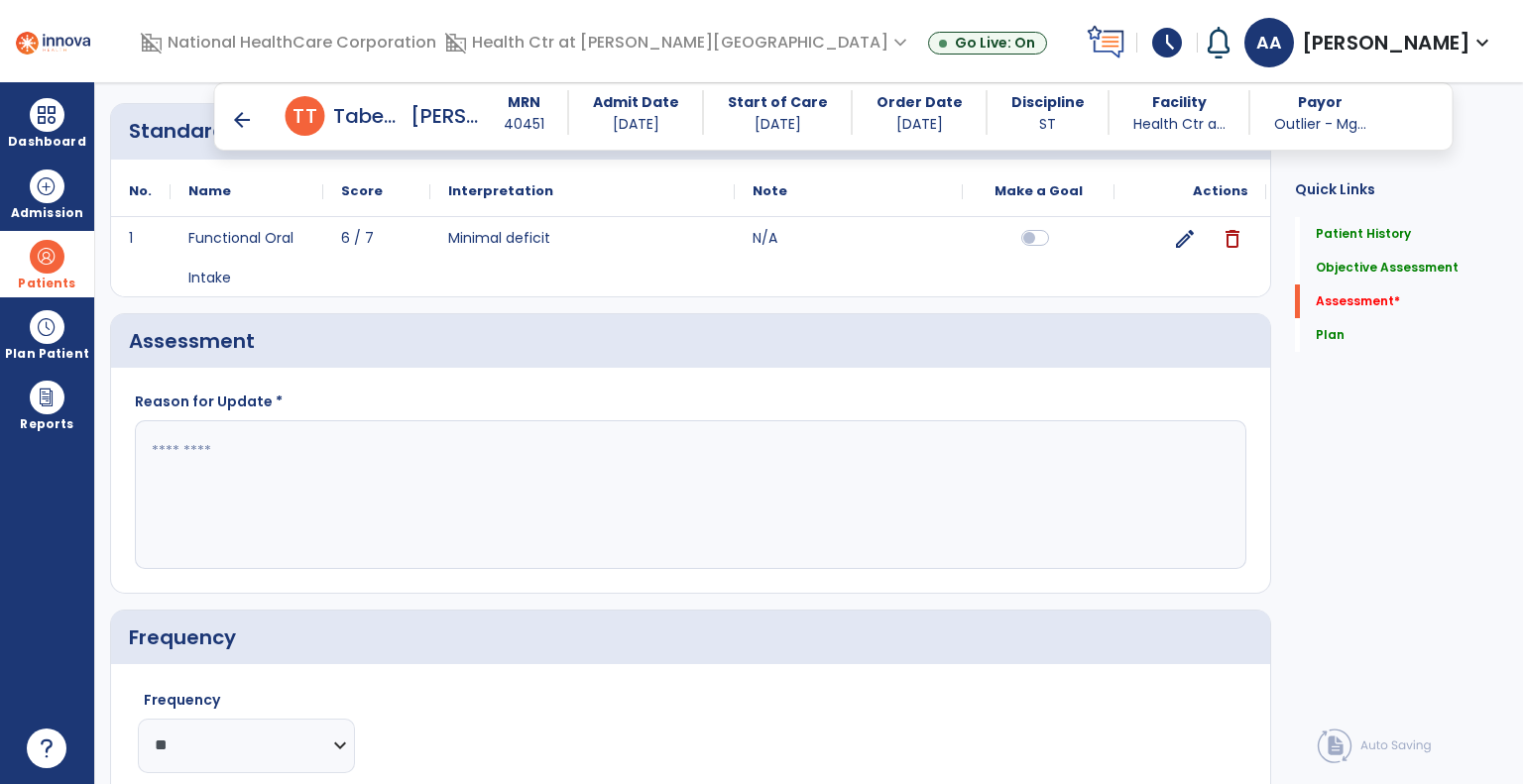 click 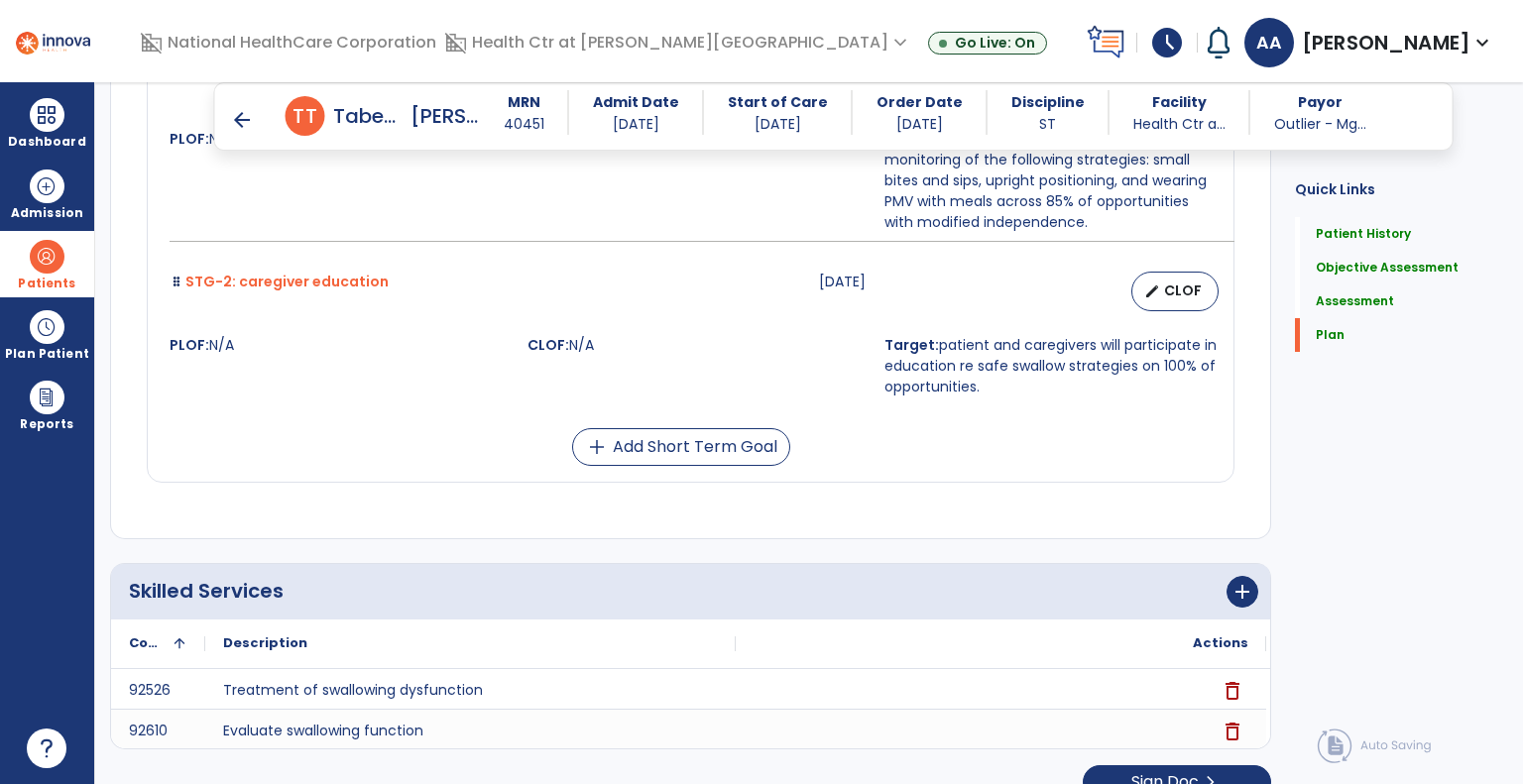 scroll, scrollTop: 4558, scrollLeft: 0, axis: vertical 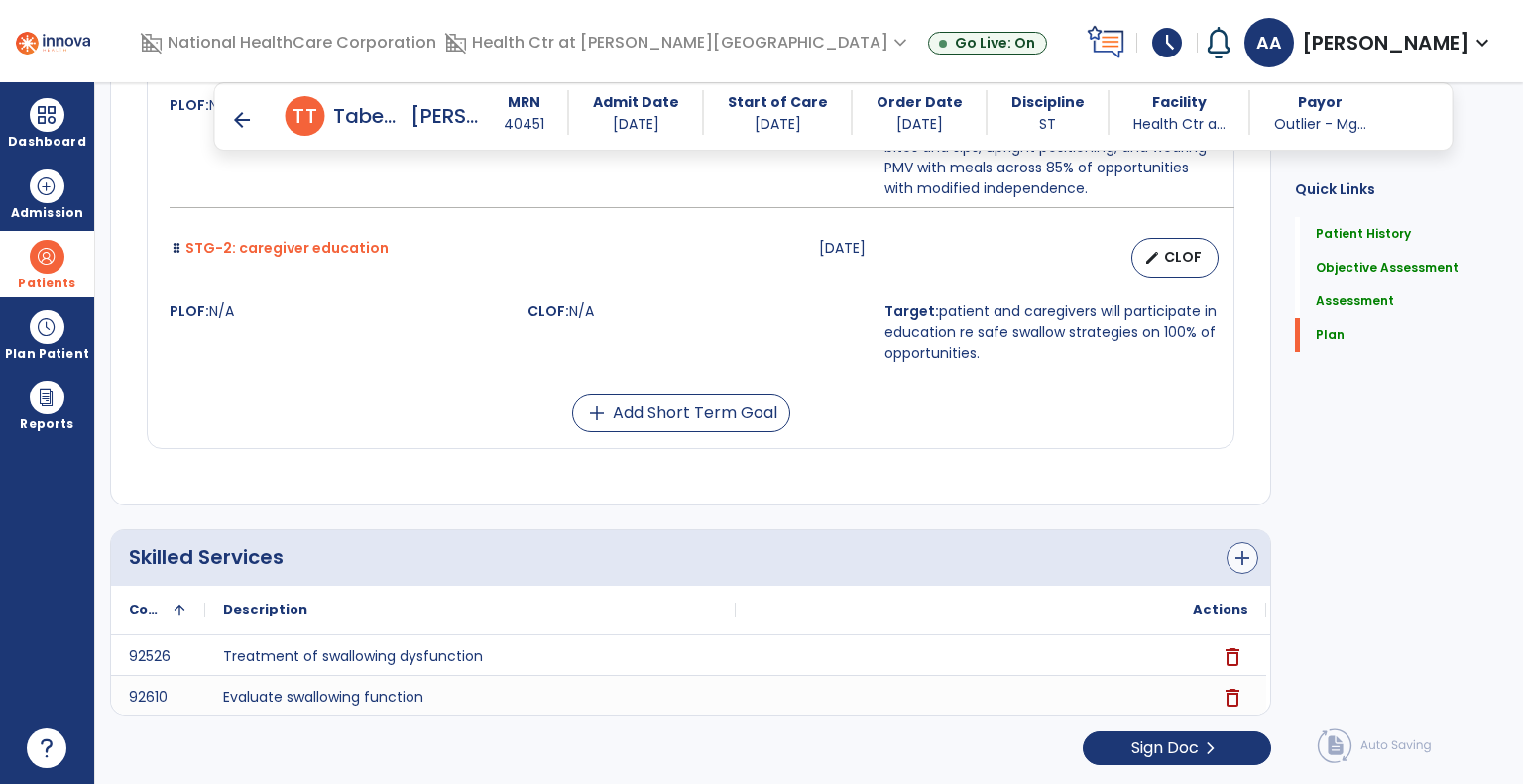 type on "**********" 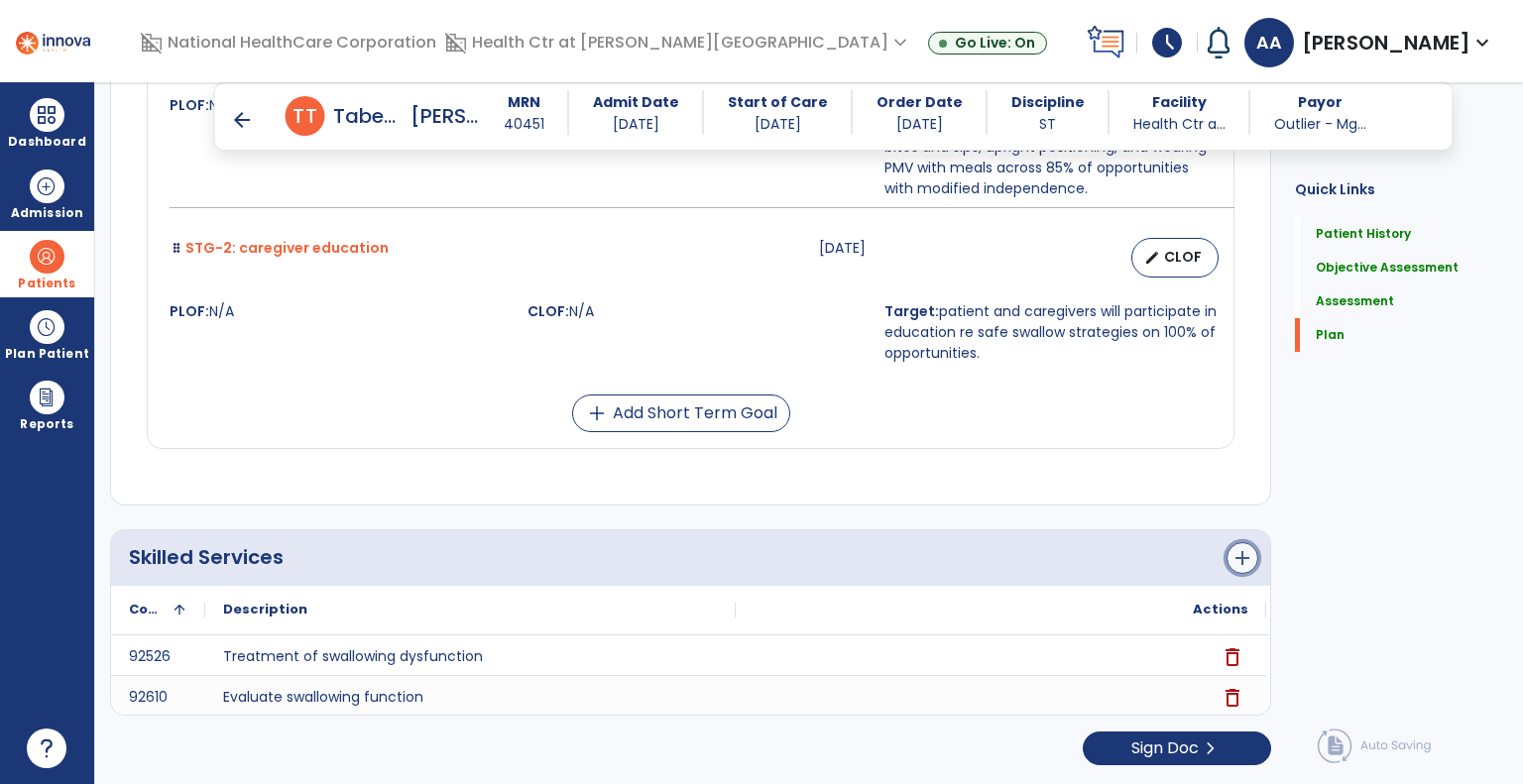 click on "add" 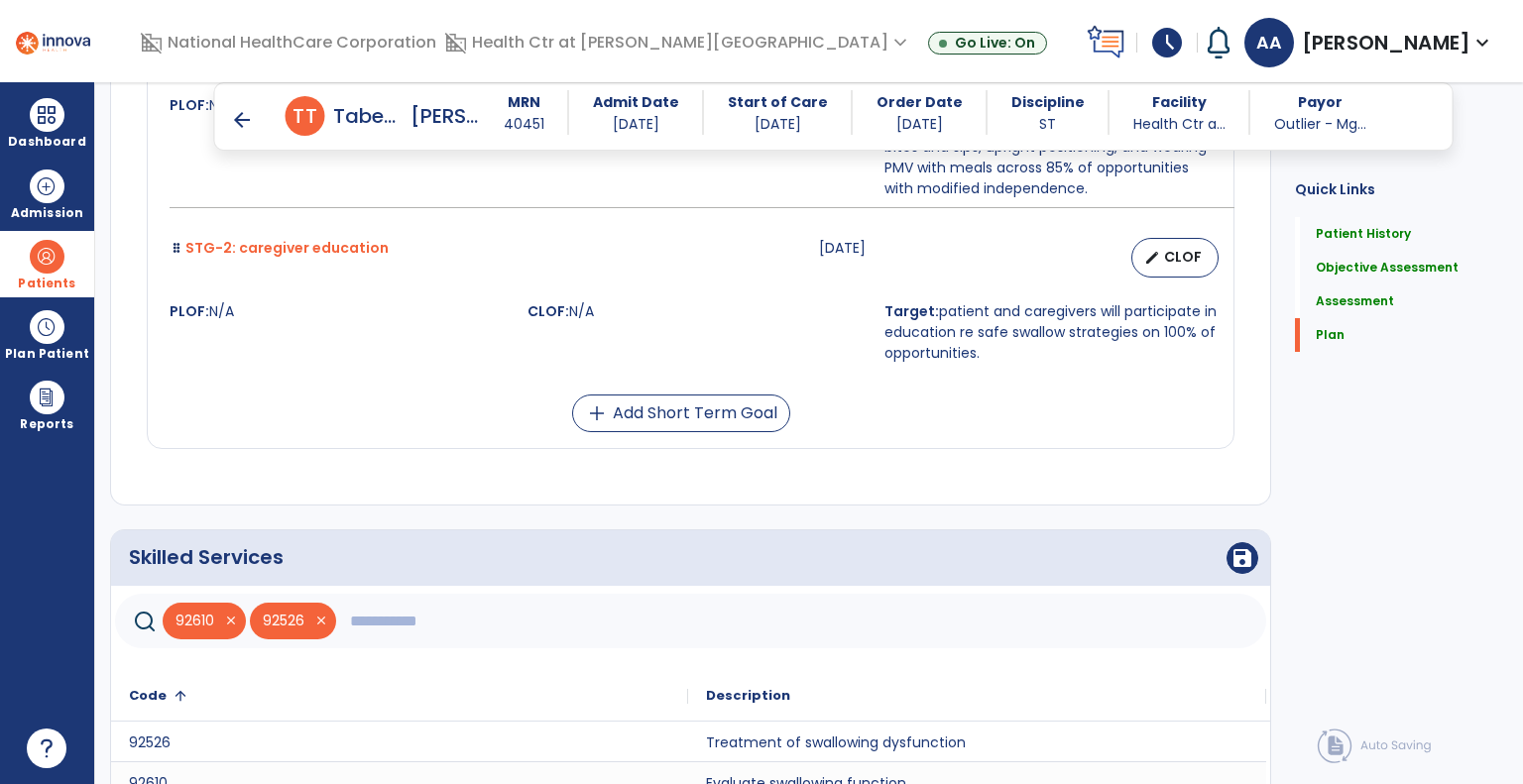 click 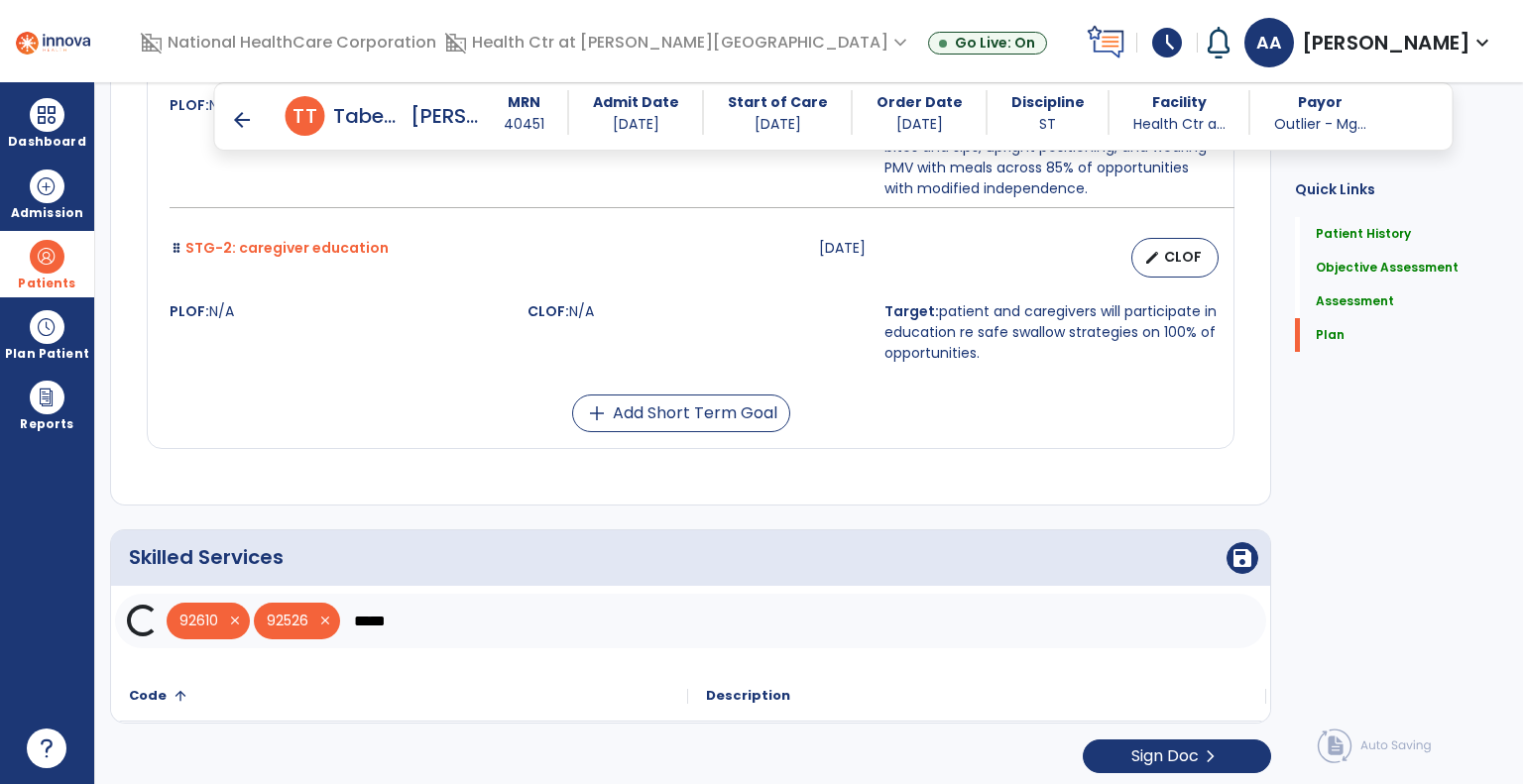 type on "*****" 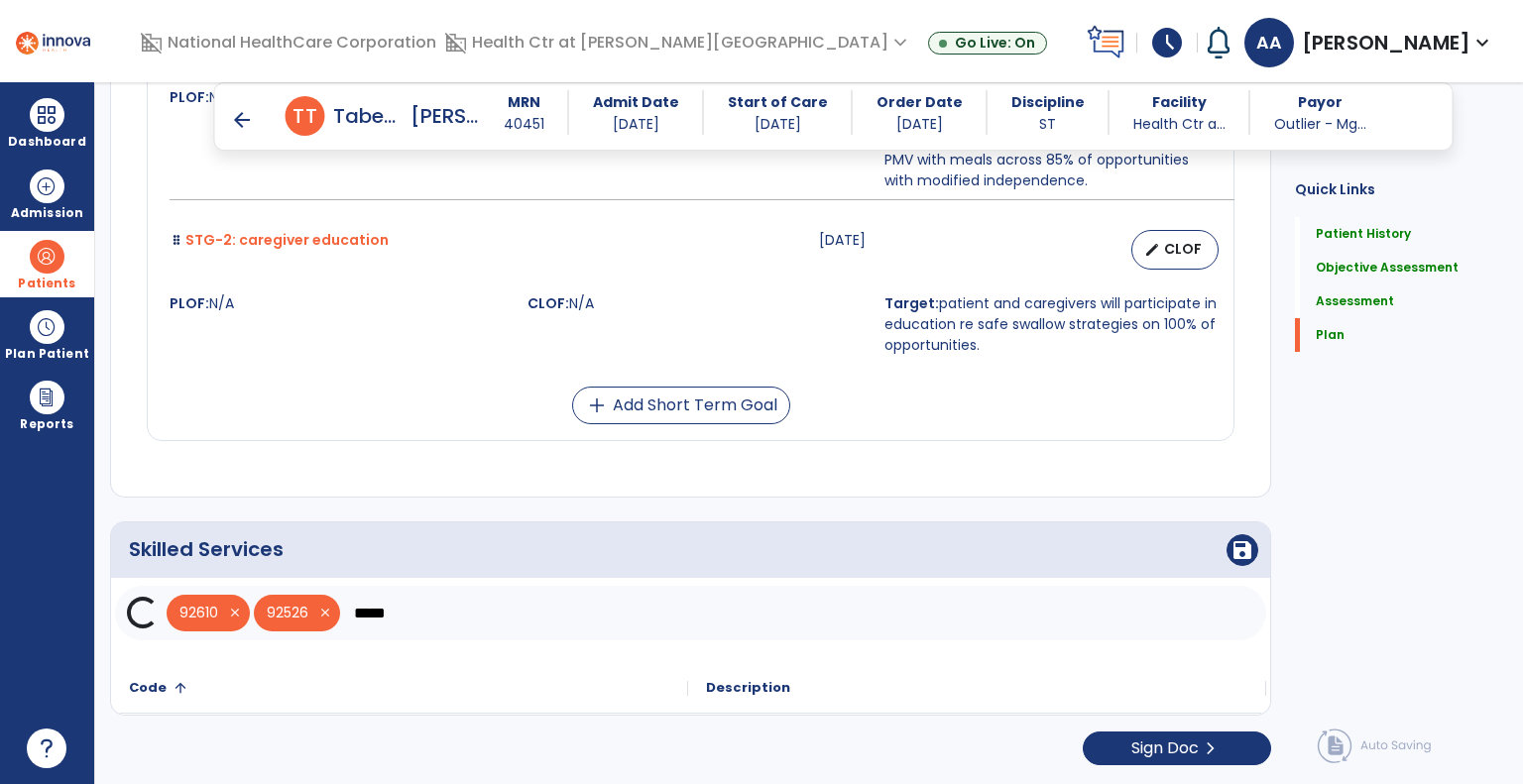 scroll, scrollTop: 4567, scrollLeft: 0, axis: vertical 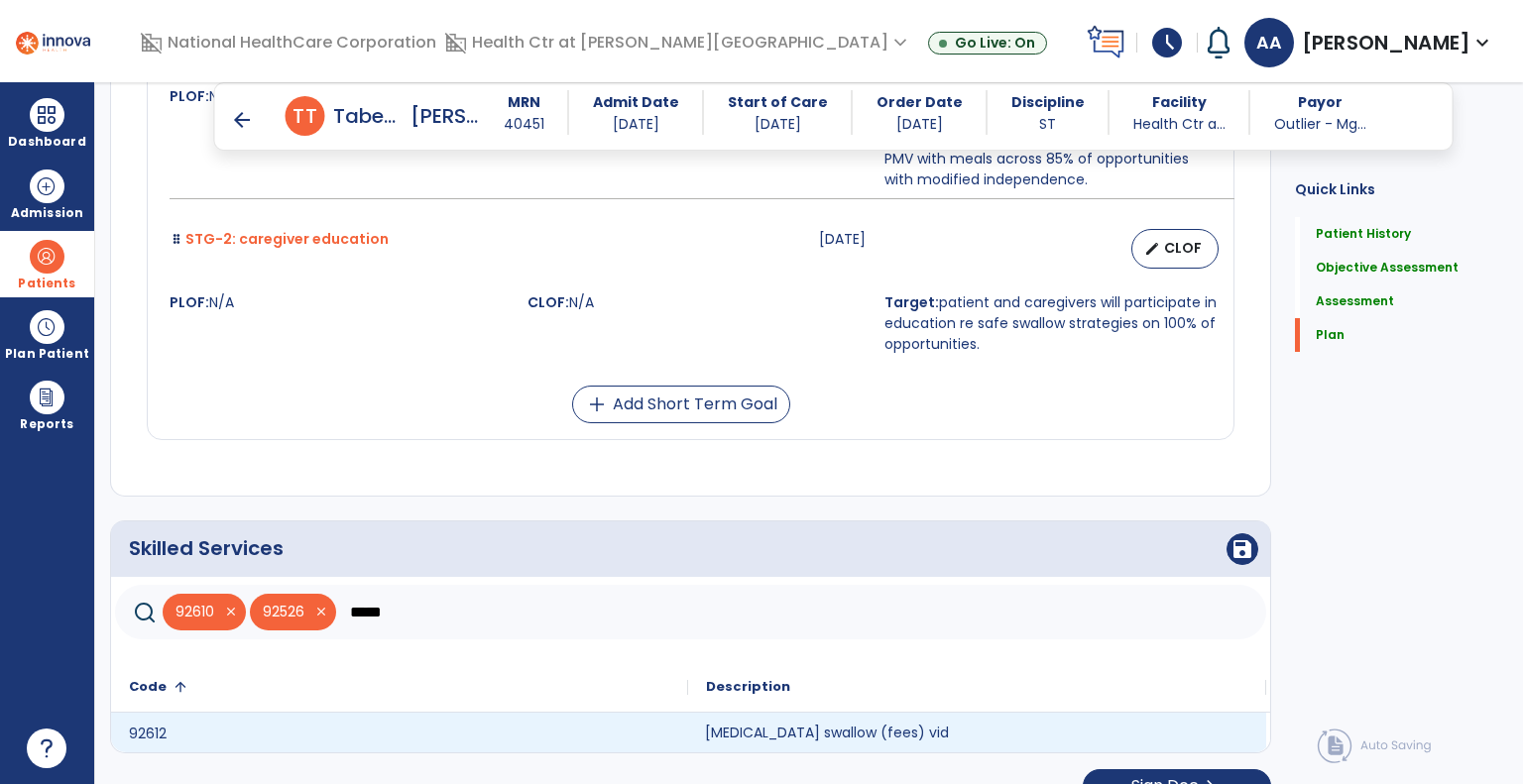 click on "Endoscopy swallow (fees) vid" 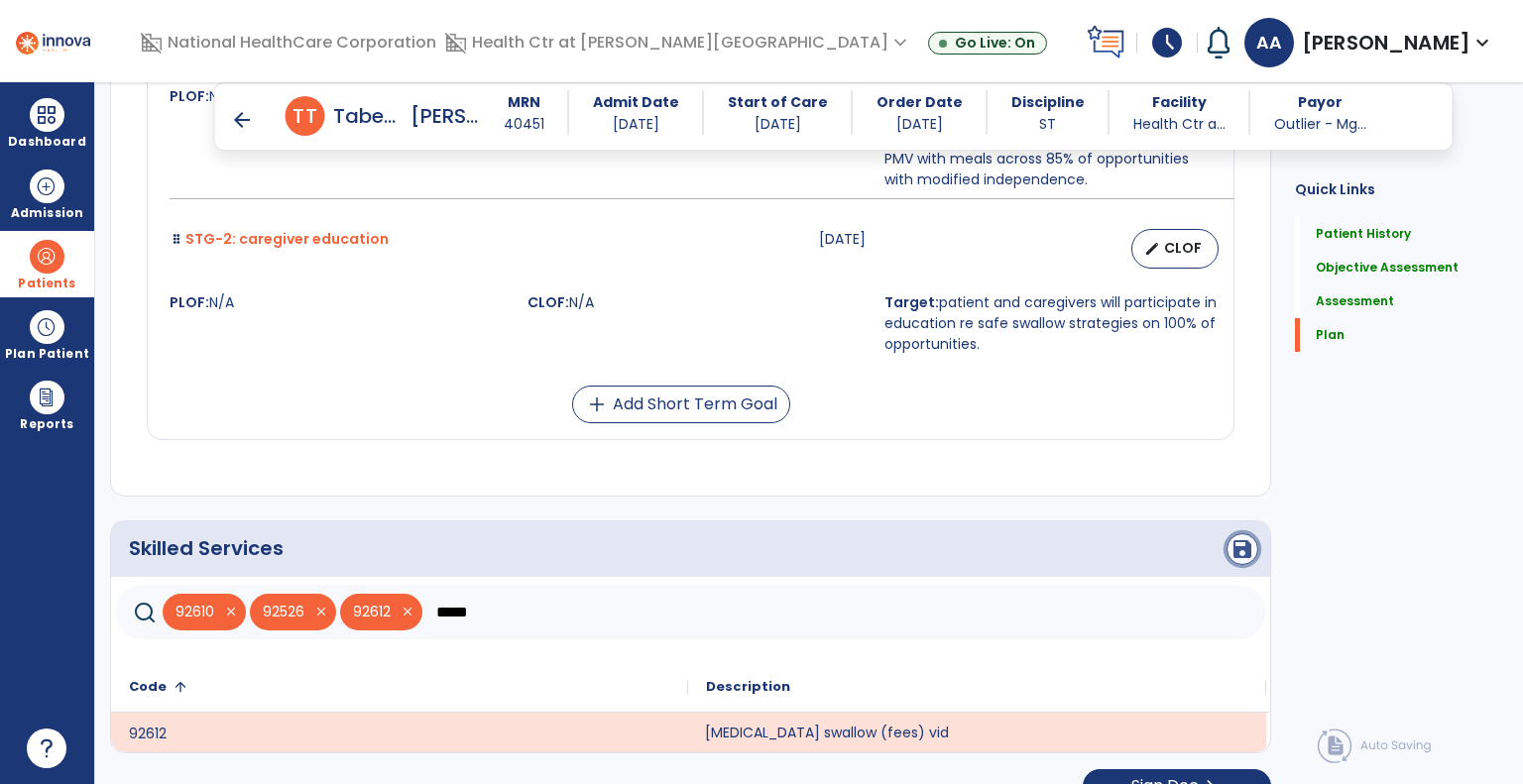 click on "save" 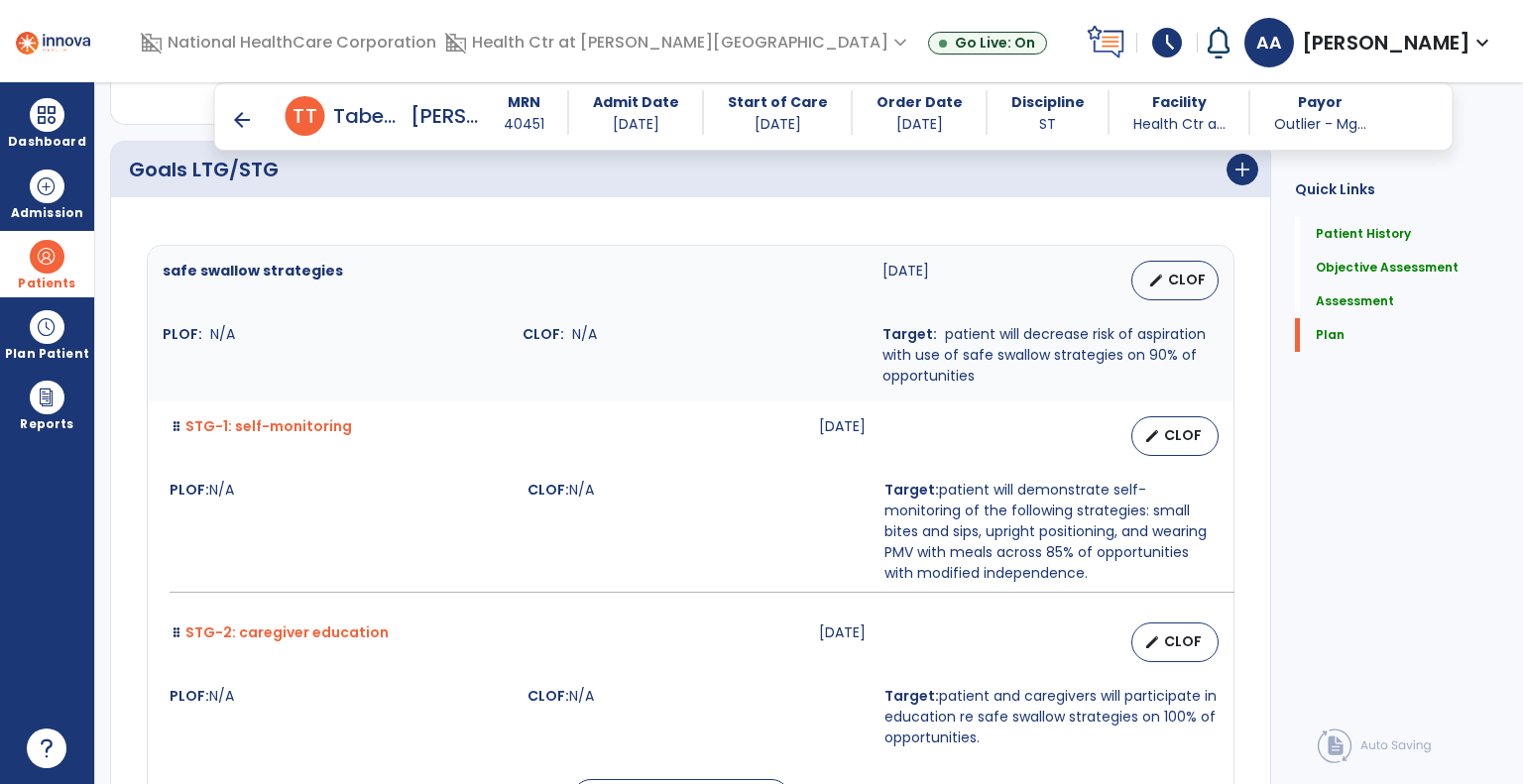 scroll, scrollTop: 4598, scrollLeft: 0, axis: vertical 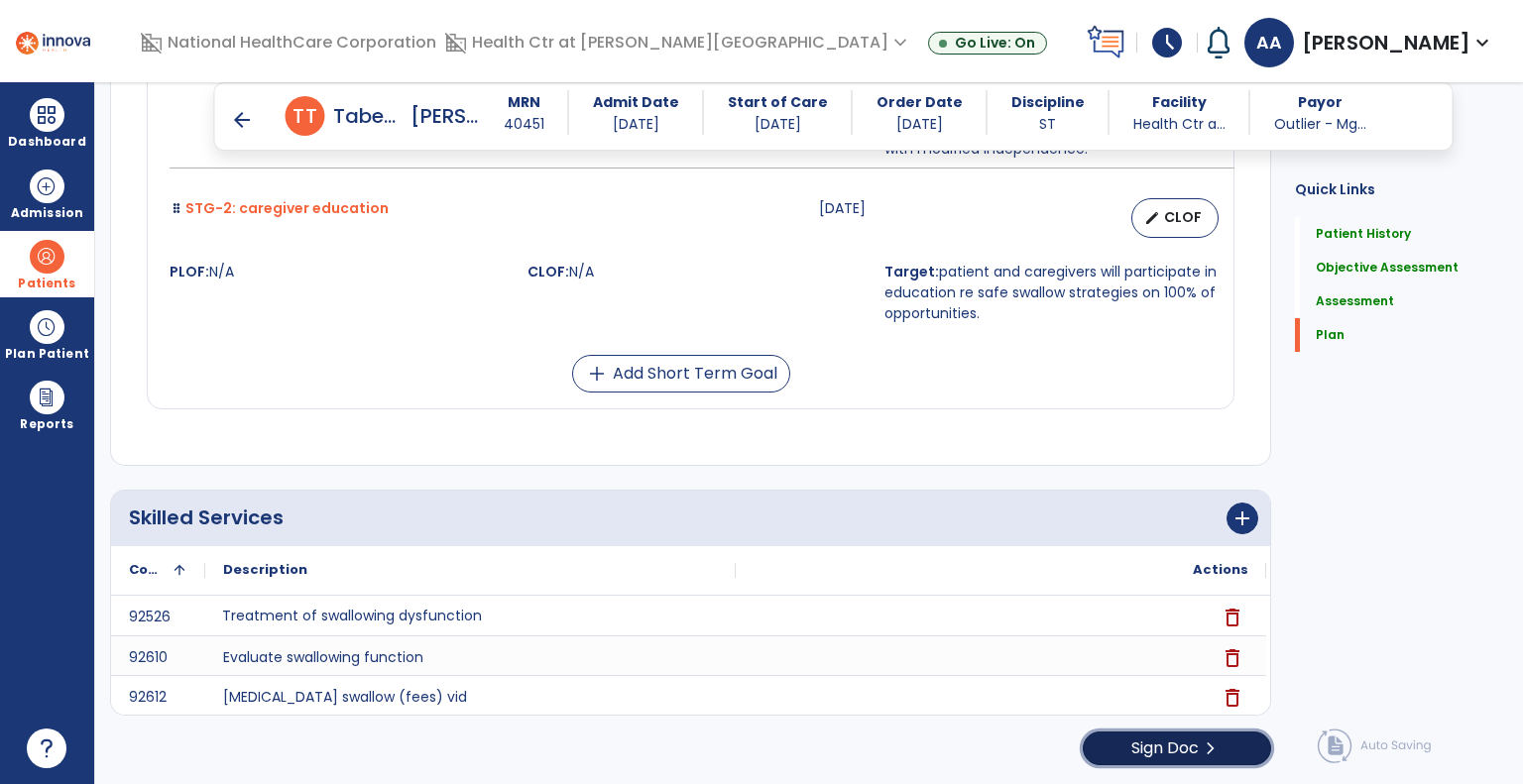 click on "Sign Doc  chevron_right" 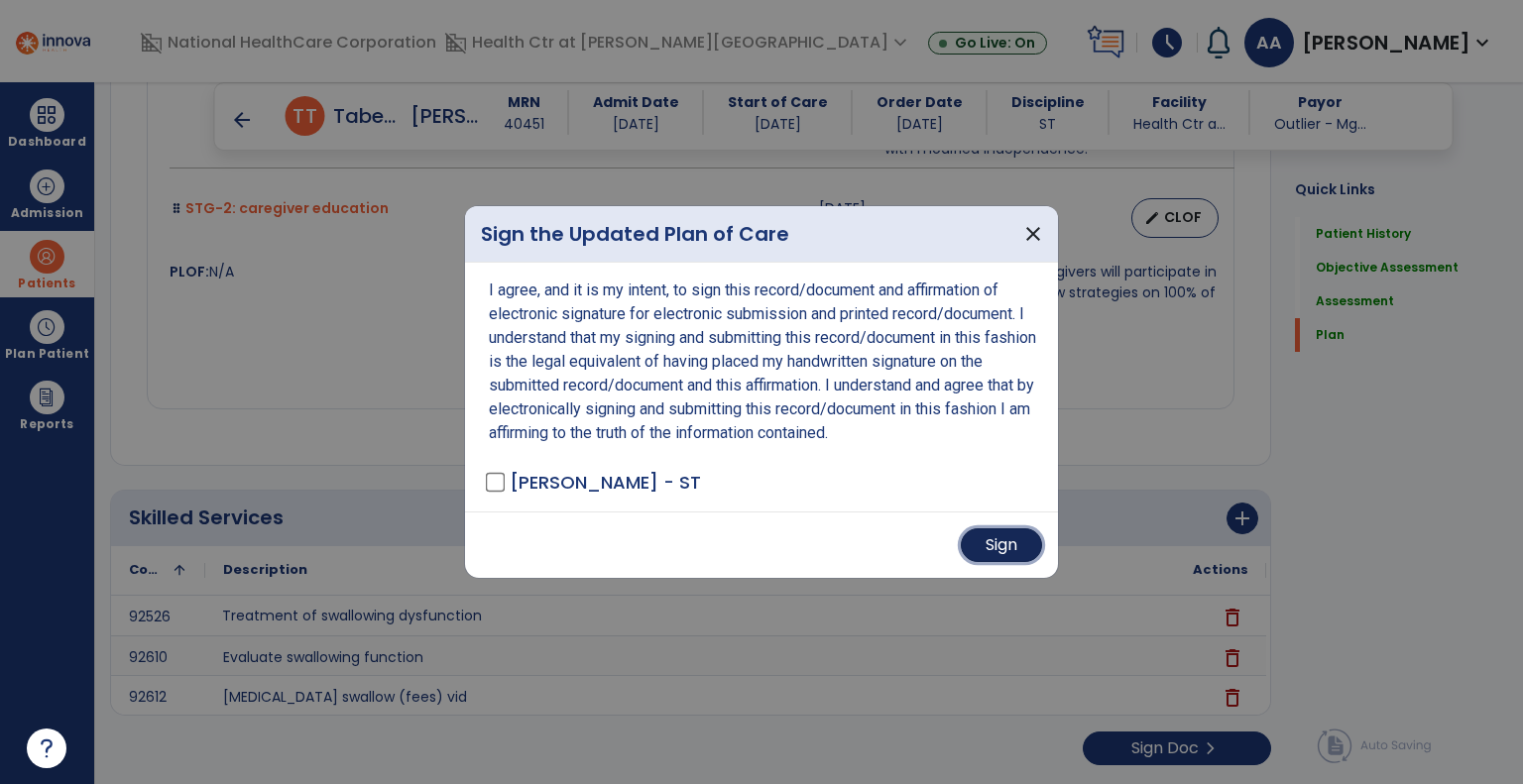 click on "Sign" at bounding box center (1001, 545) 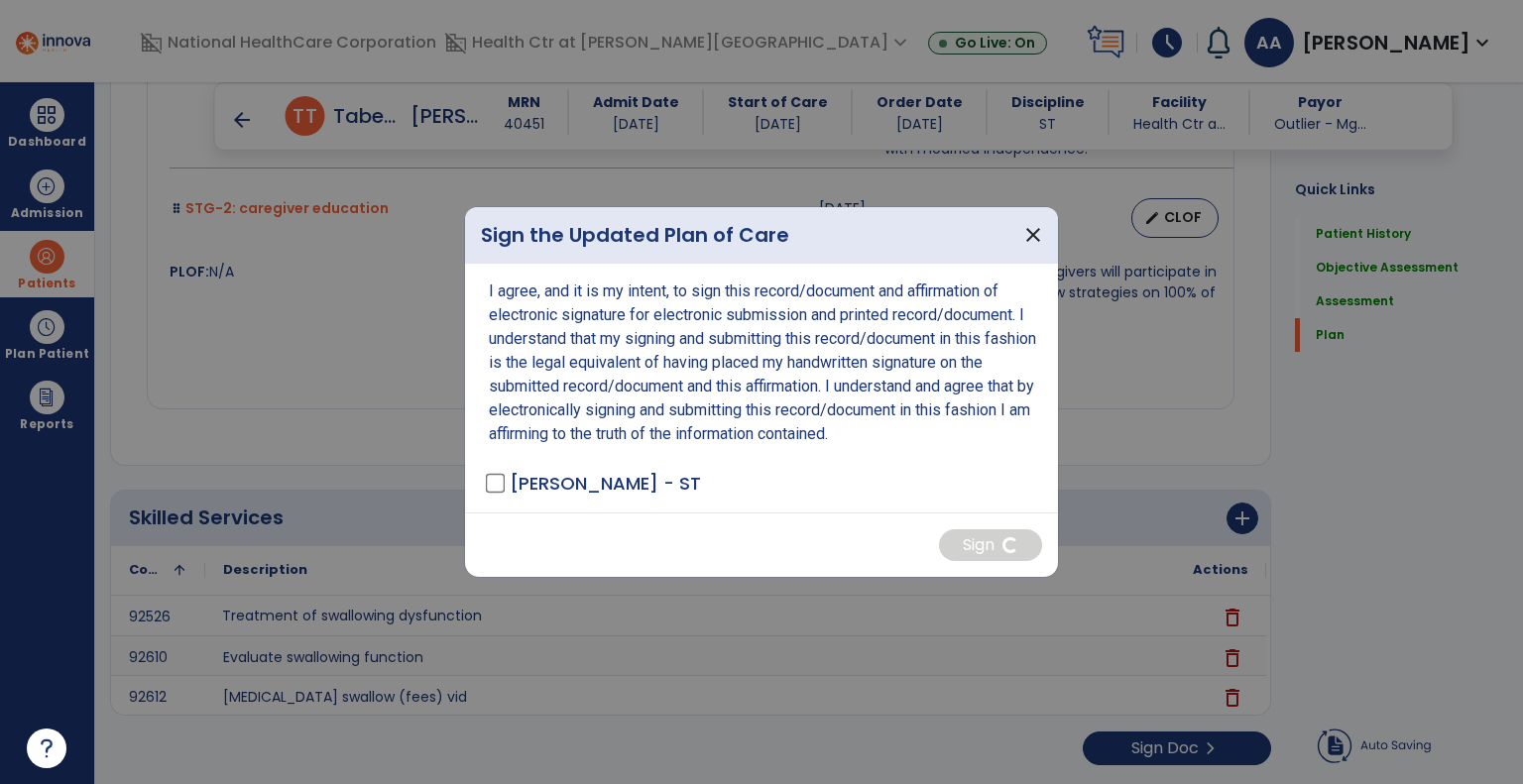 scroll, scrollTop: 4598, scrollLeft: 0, axis: vertical 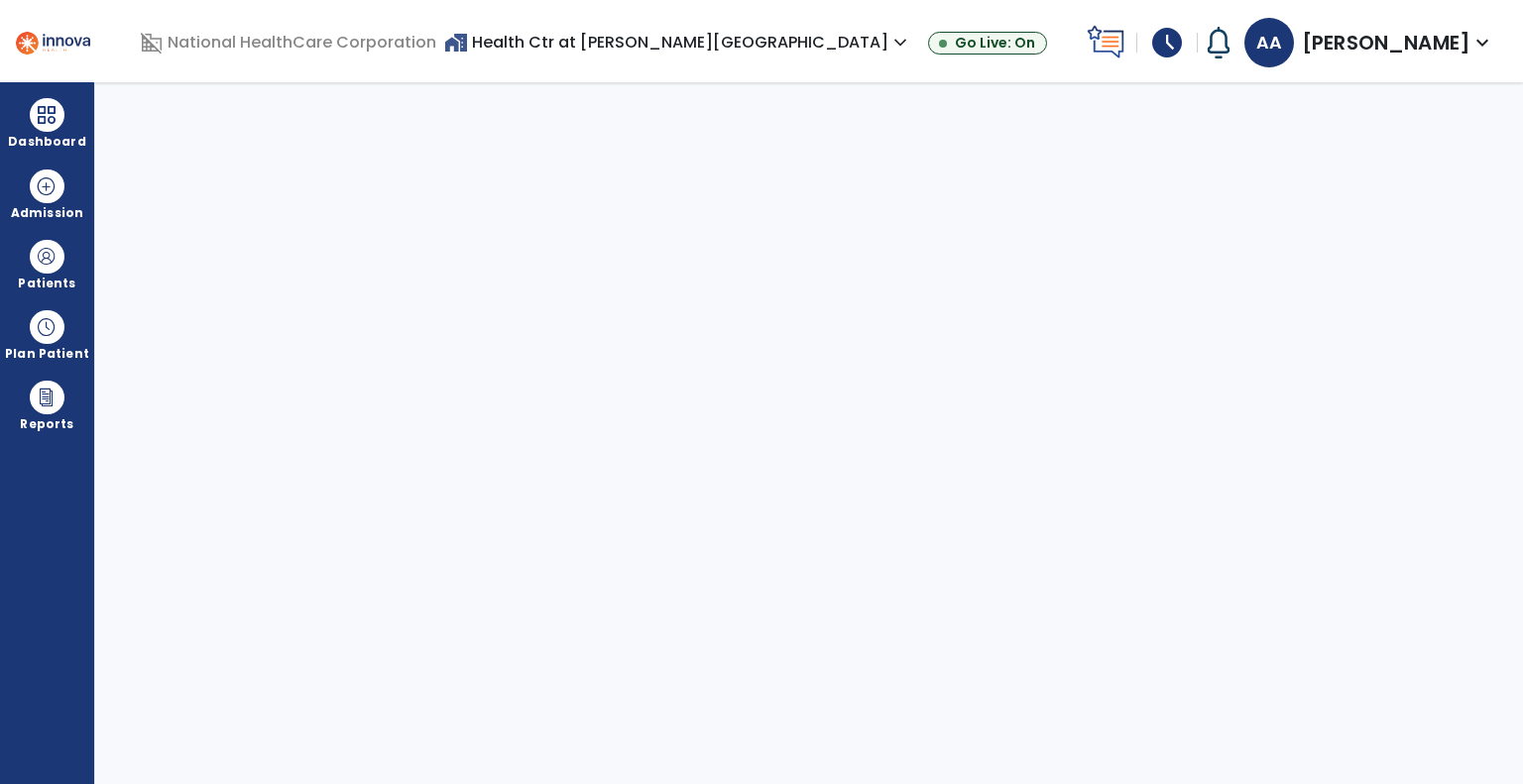 select on "****" 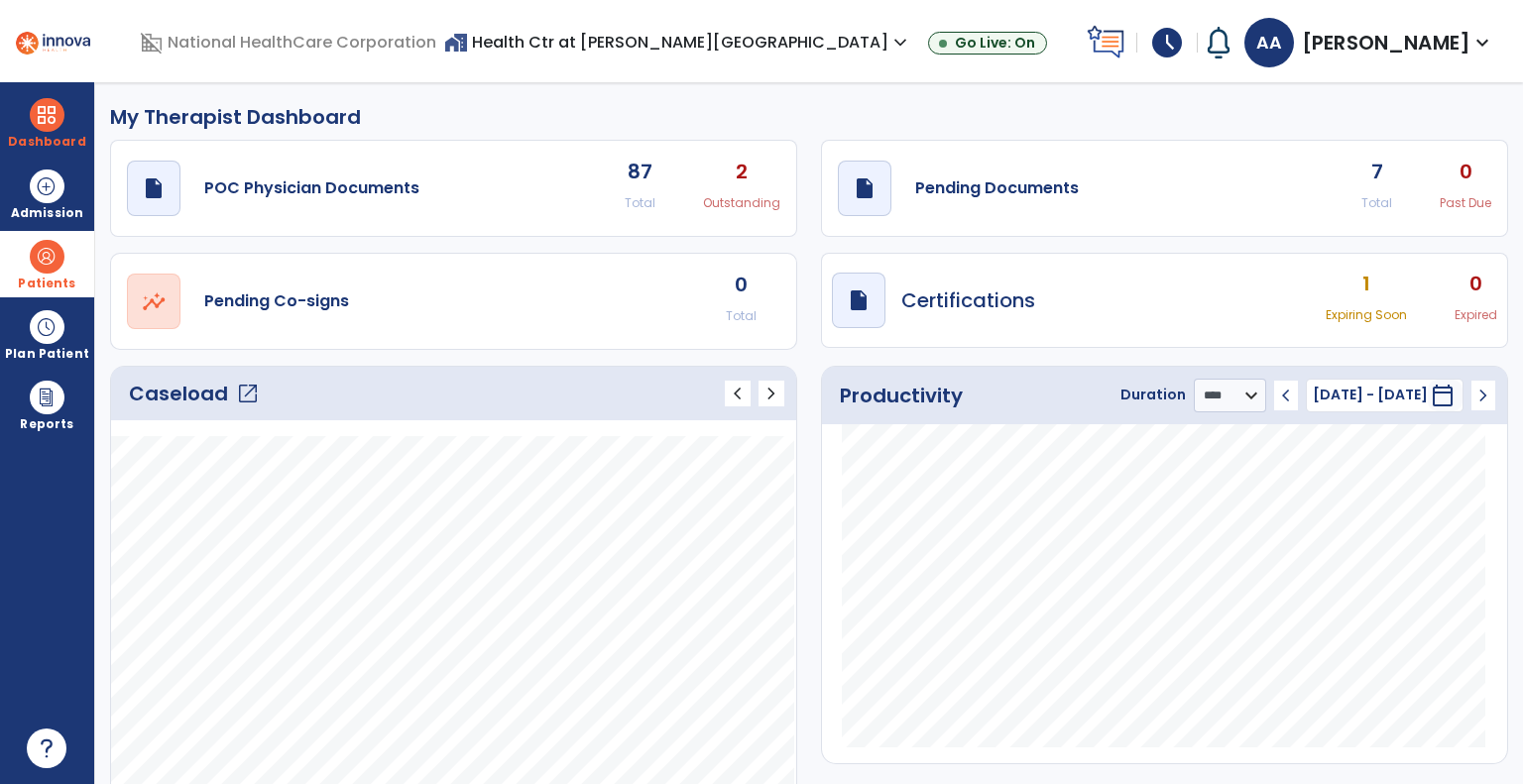 click at bounding box center (47, 257) 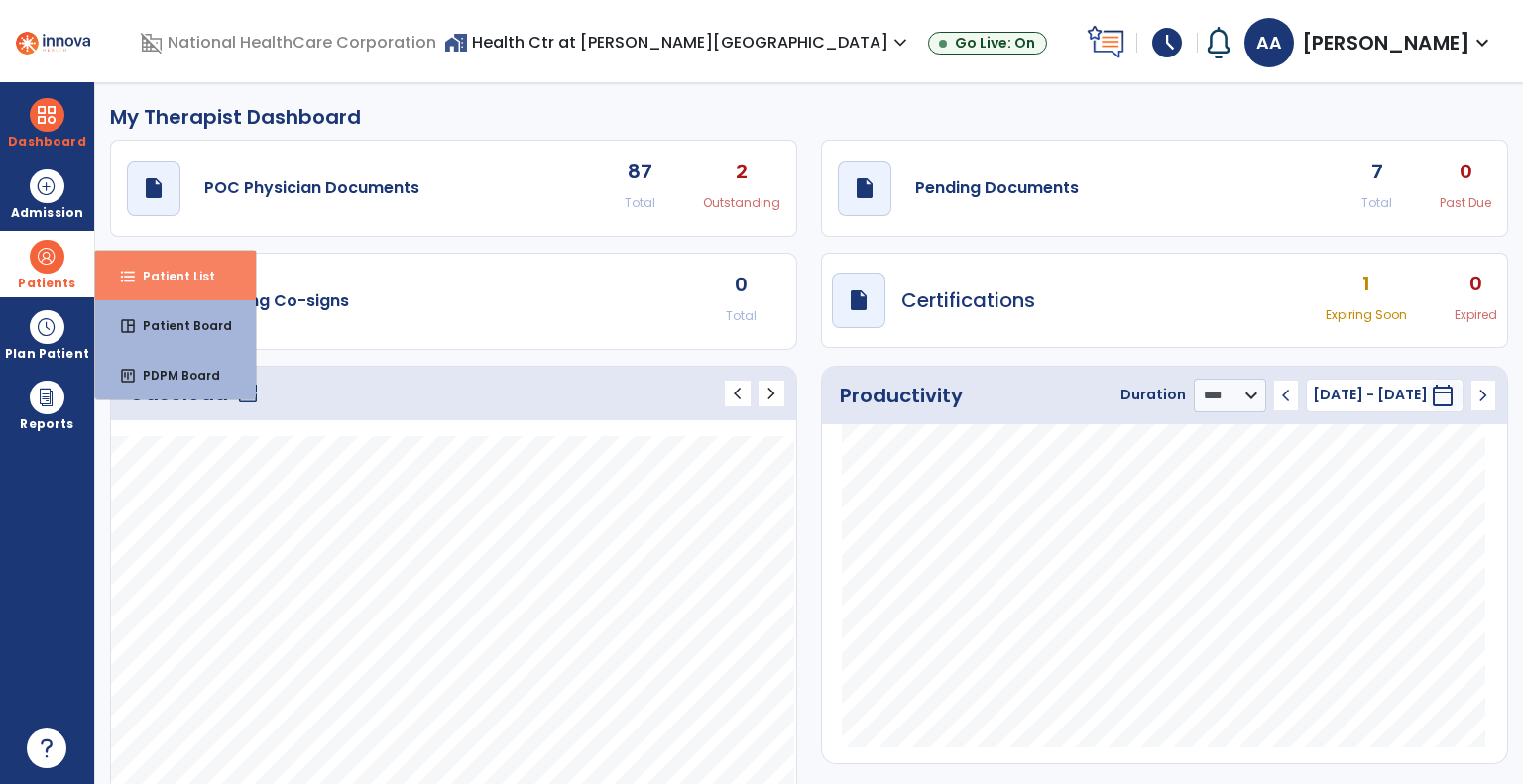 click on "Patient List" at bounding box center [171, 276] 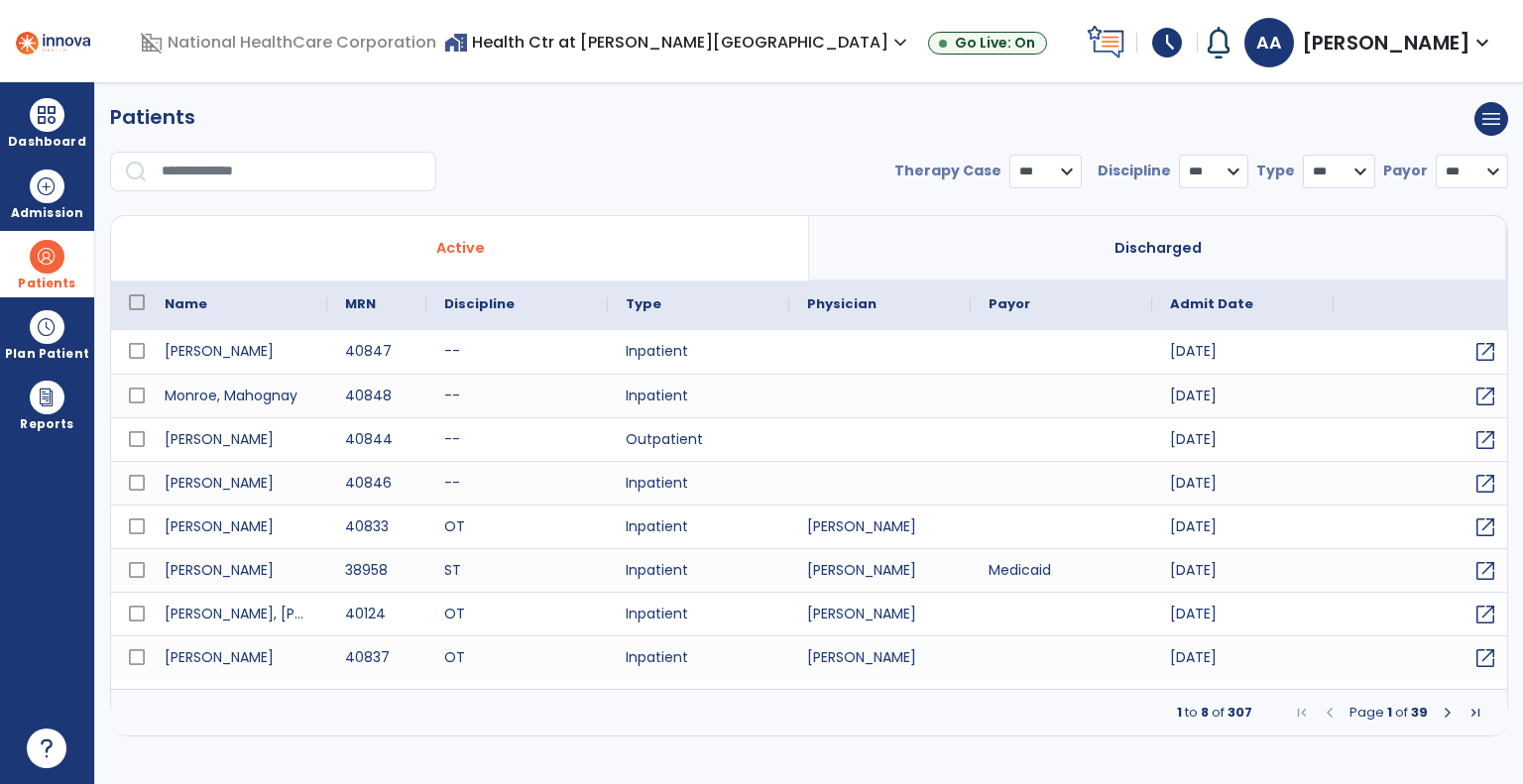select on "***" 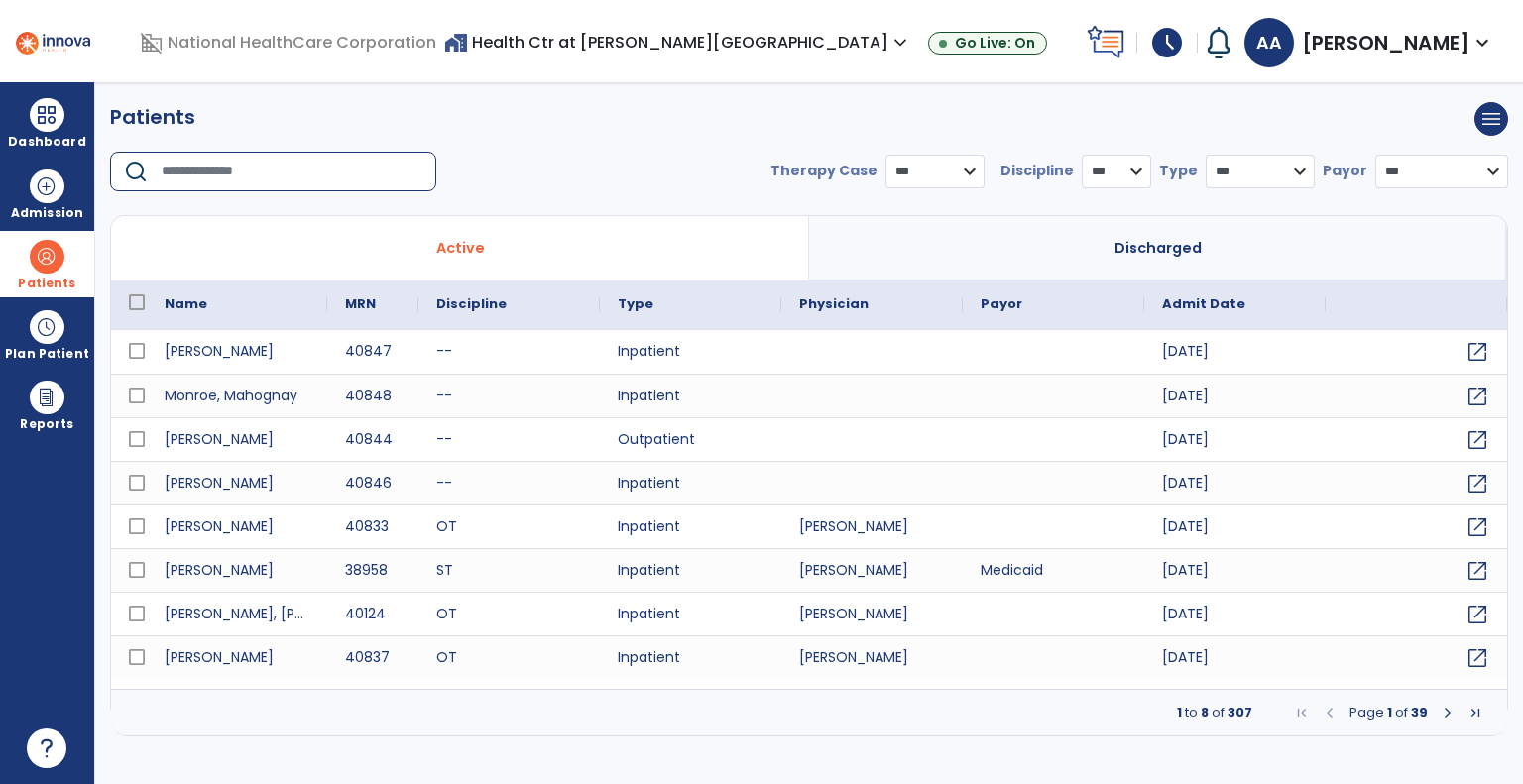 click at bounding box center [292, 171] 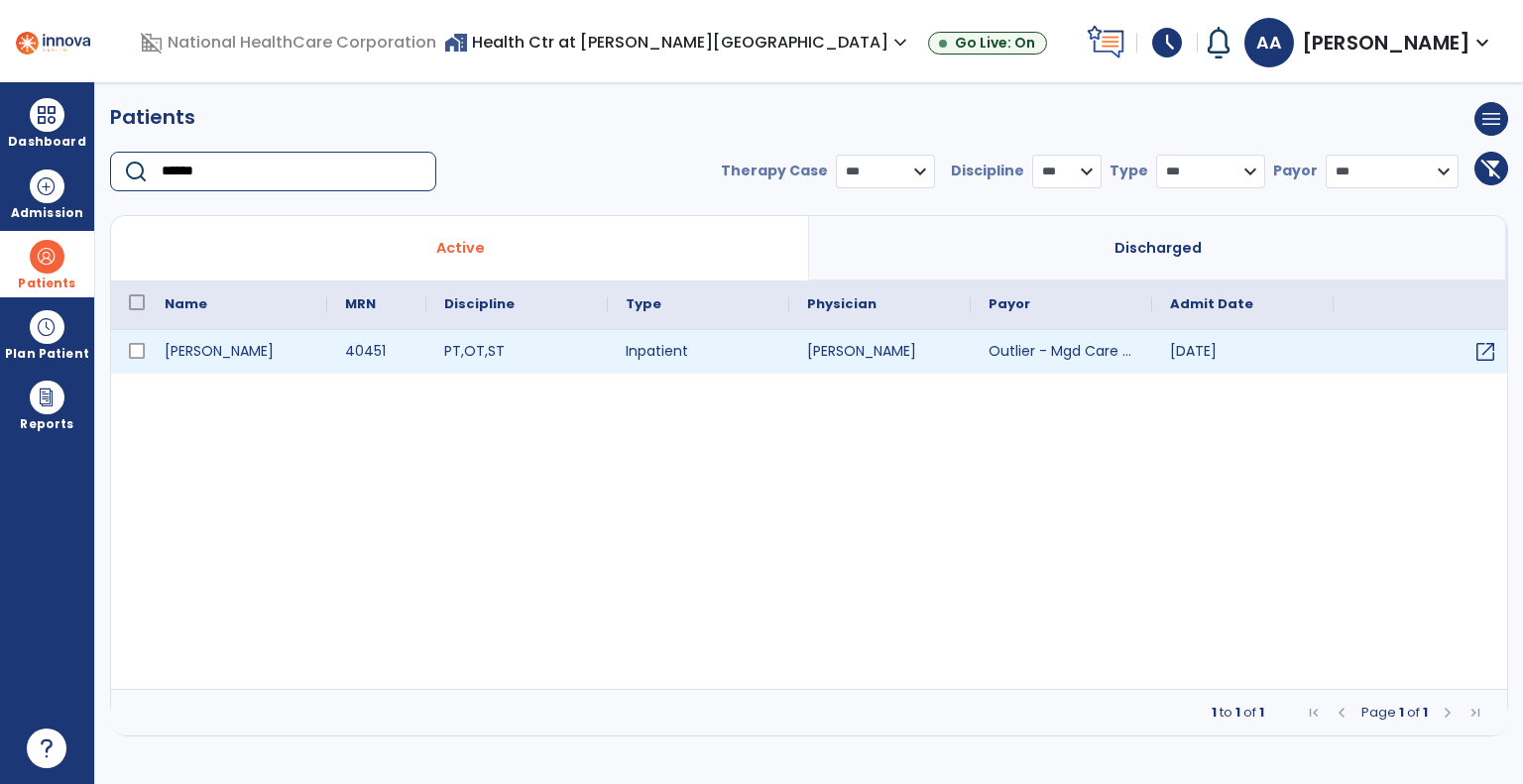 type on "******" 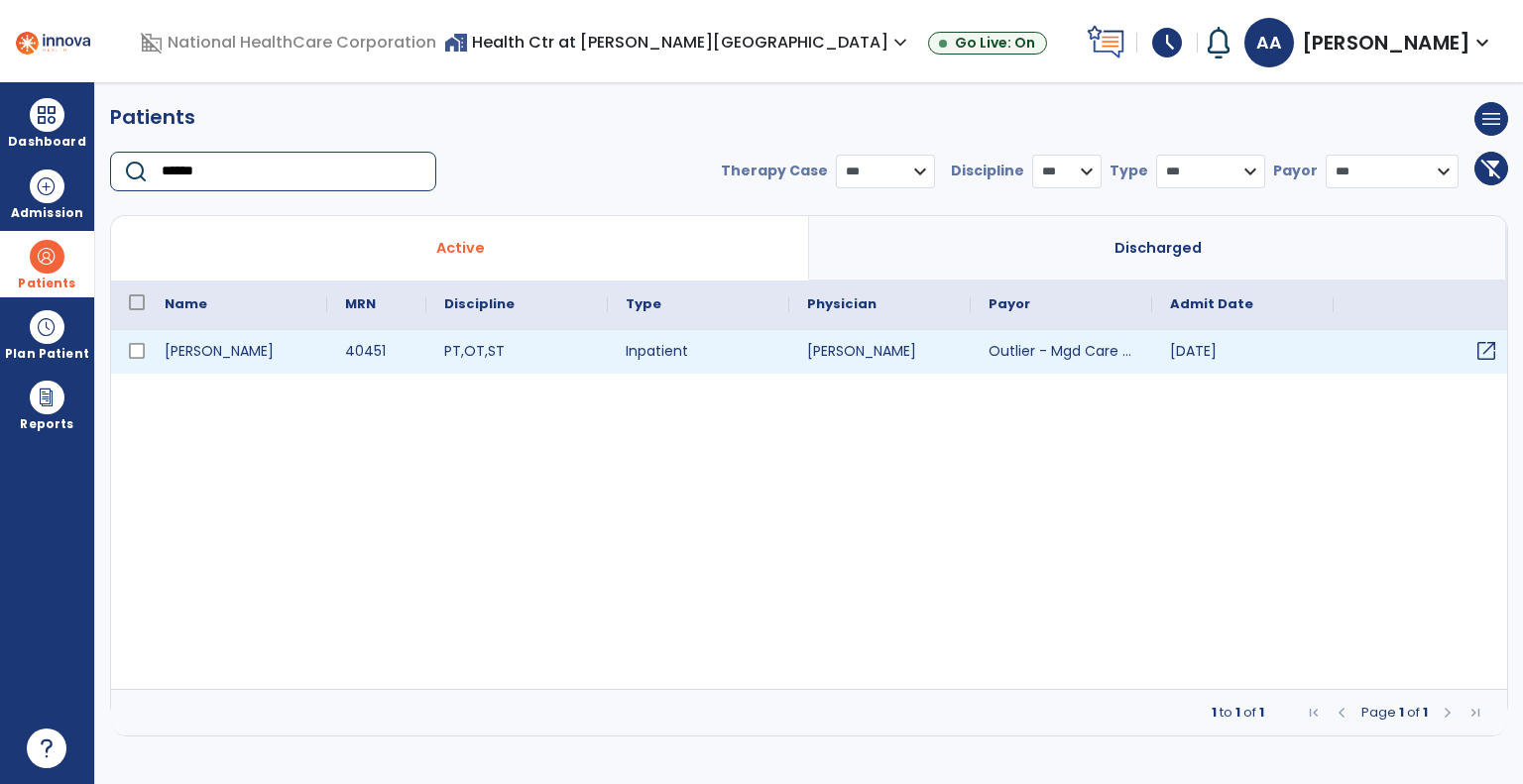click on "open_in_new" at bounding box center (1486, 351) 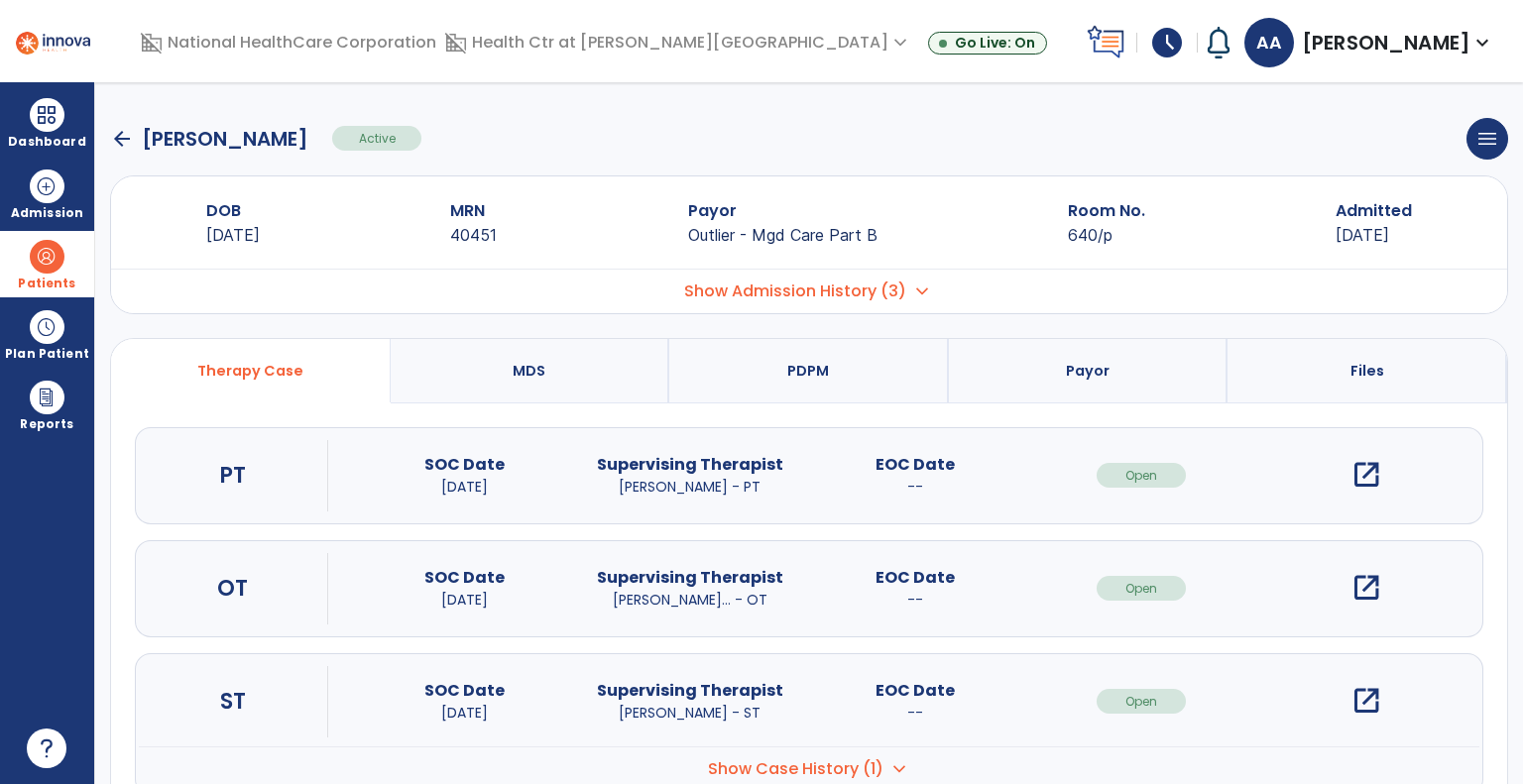 scroll, scrollTop: 56, scrollLeft: 0, axis: vertical 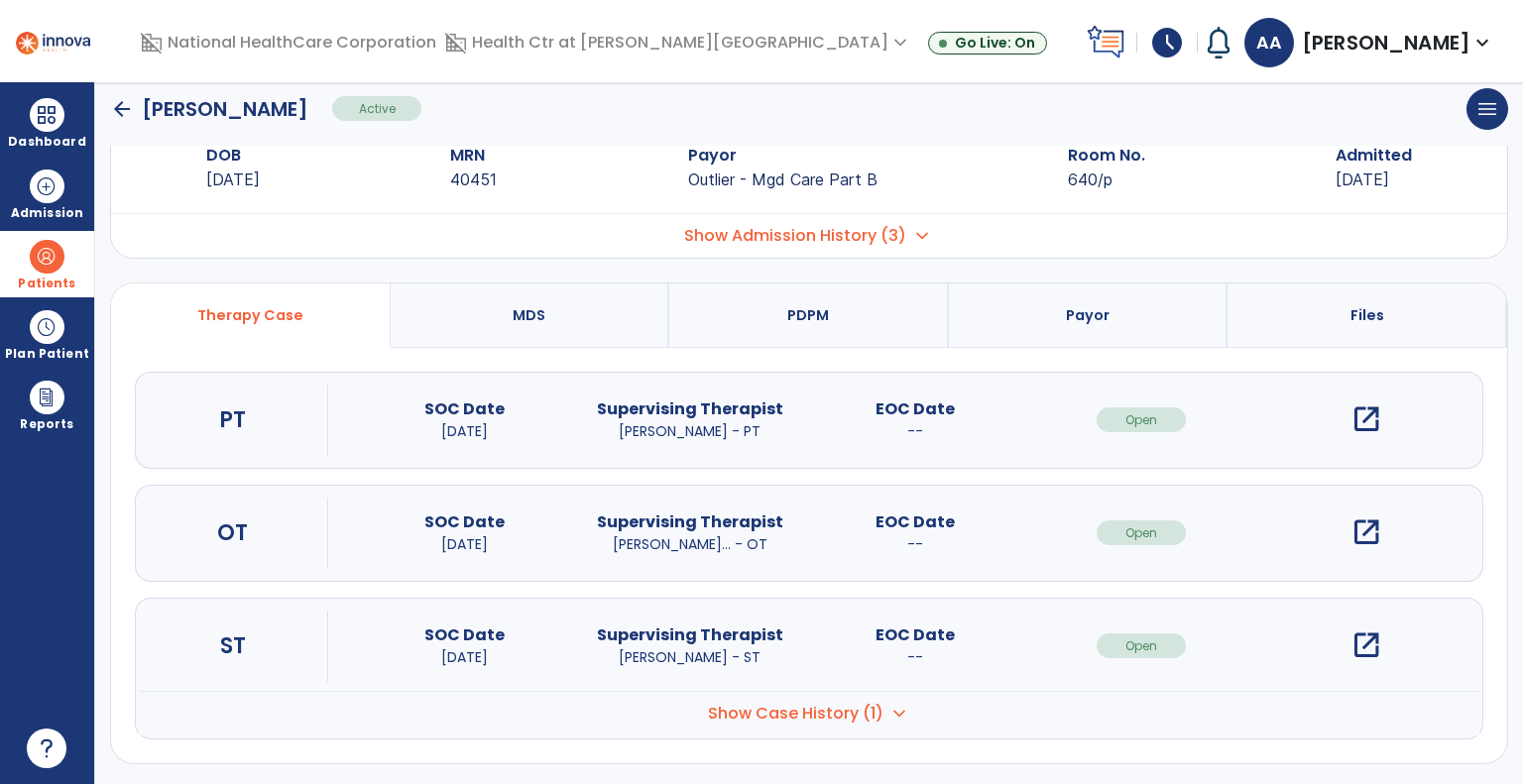 click on "open_in_new" at bounding box center (1366, 645) 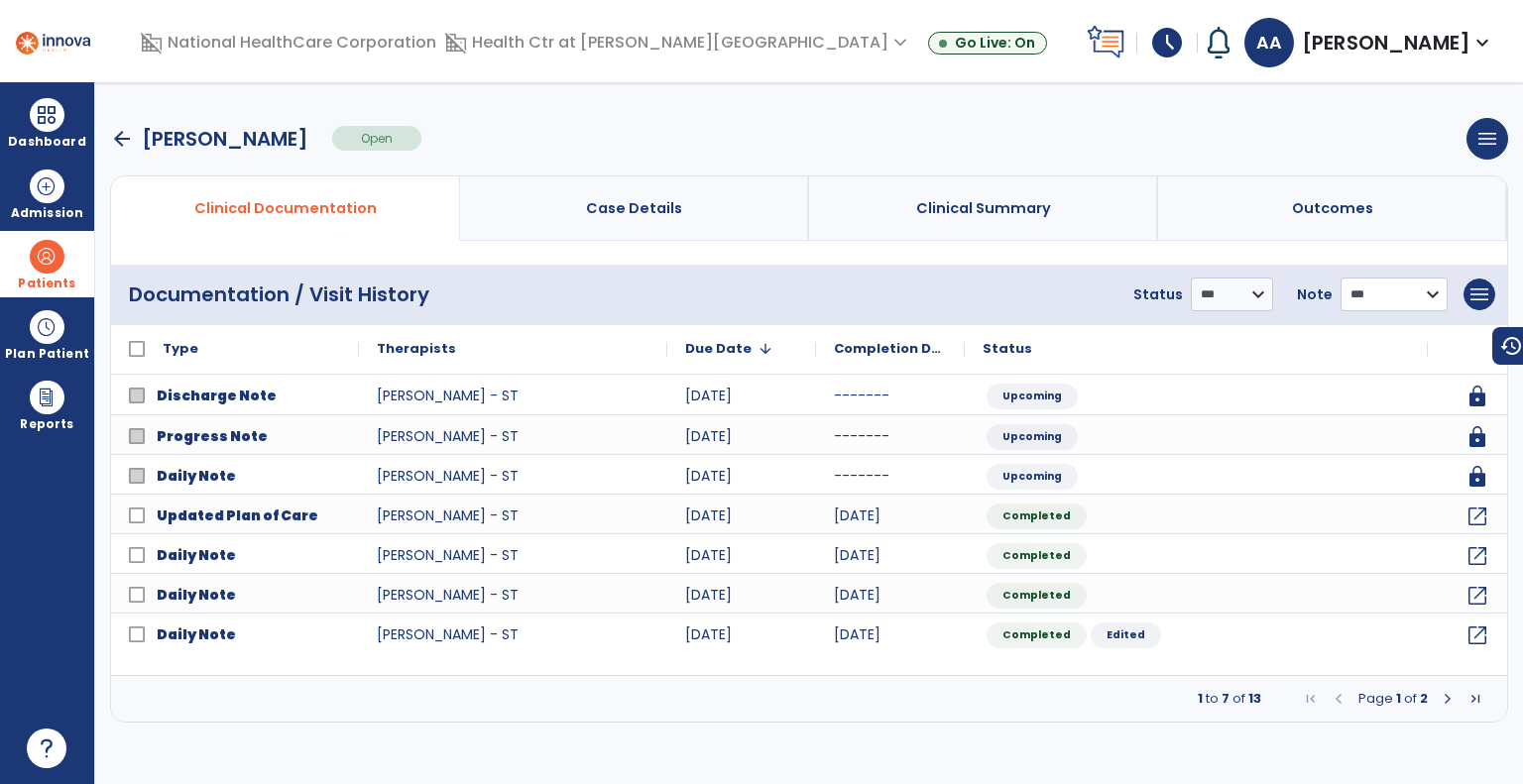 click on "**********" at bounding box center (1231, 294) 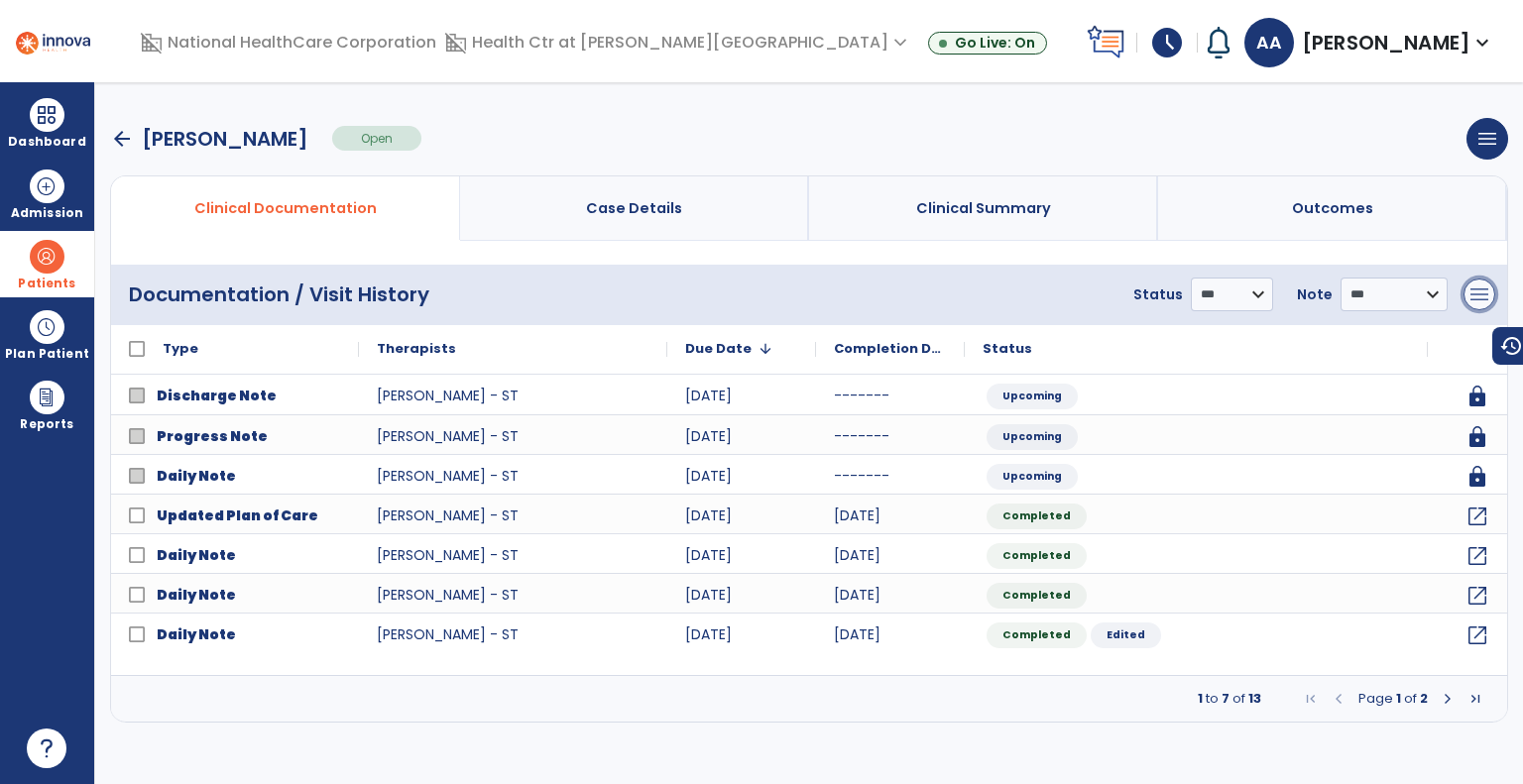 click on "menu" at bounding box center (1479, 294) 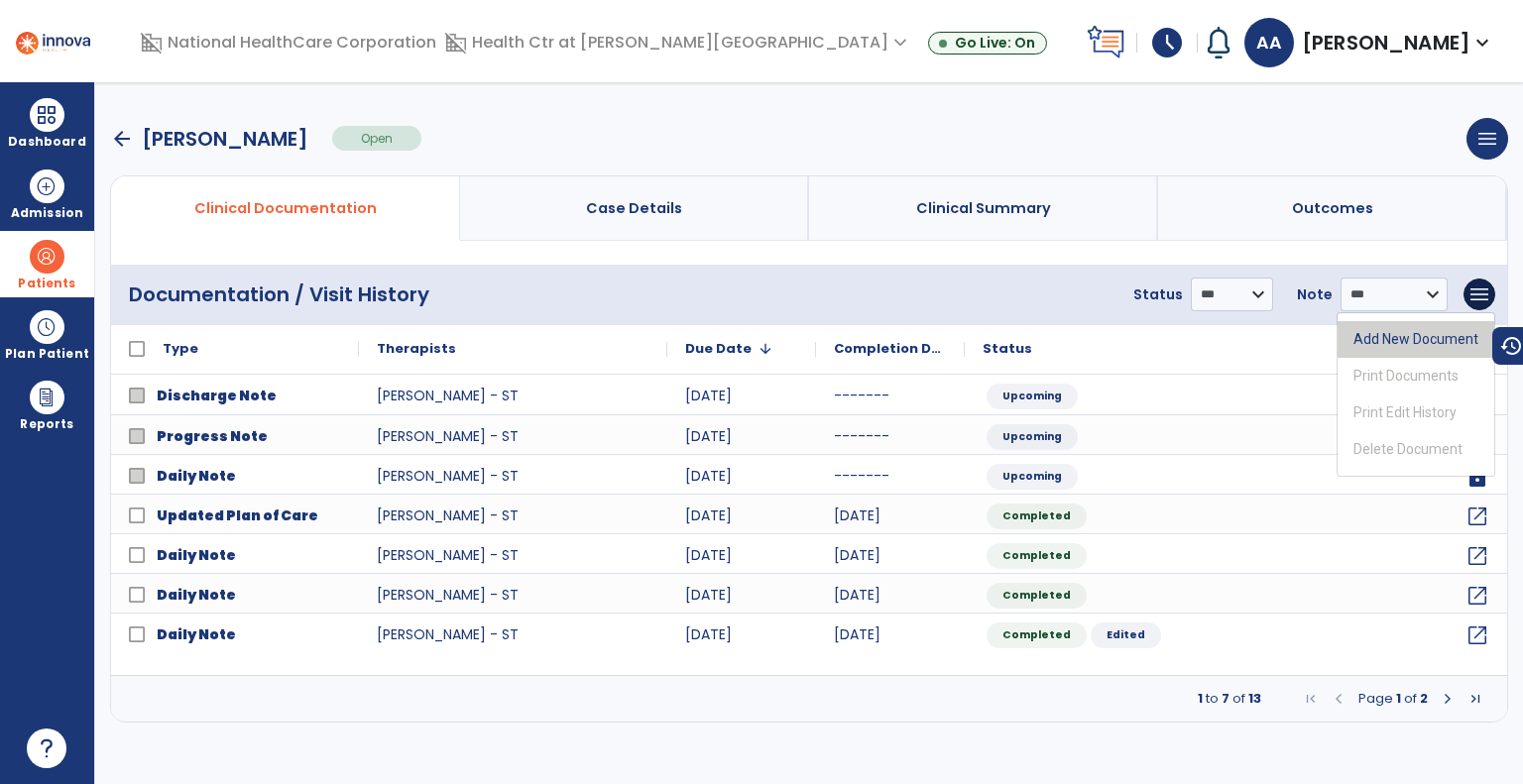 click on "Add New Document" at bounding box center (1416, 339) 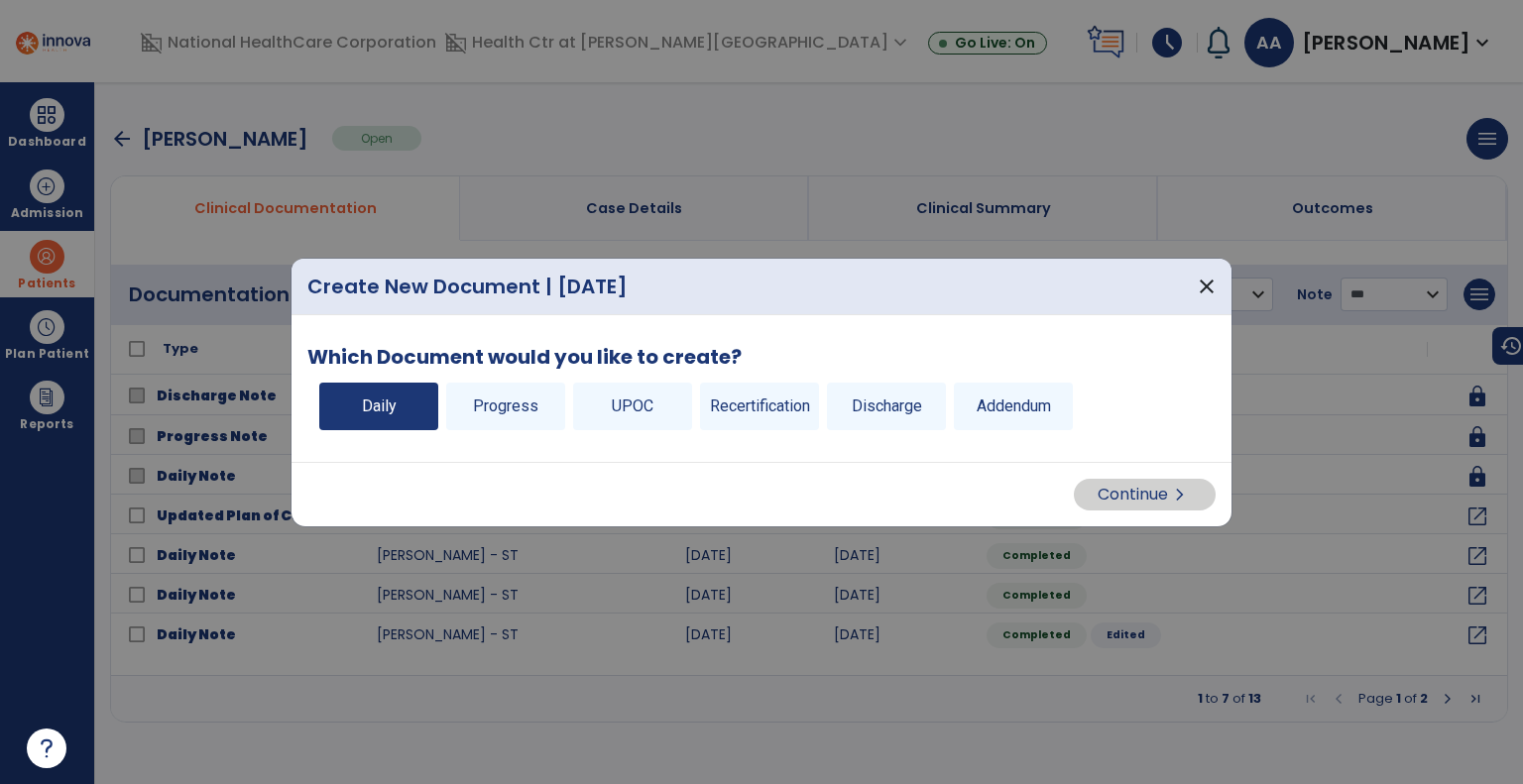 click on "Daily" at bounding box center (379, 406) 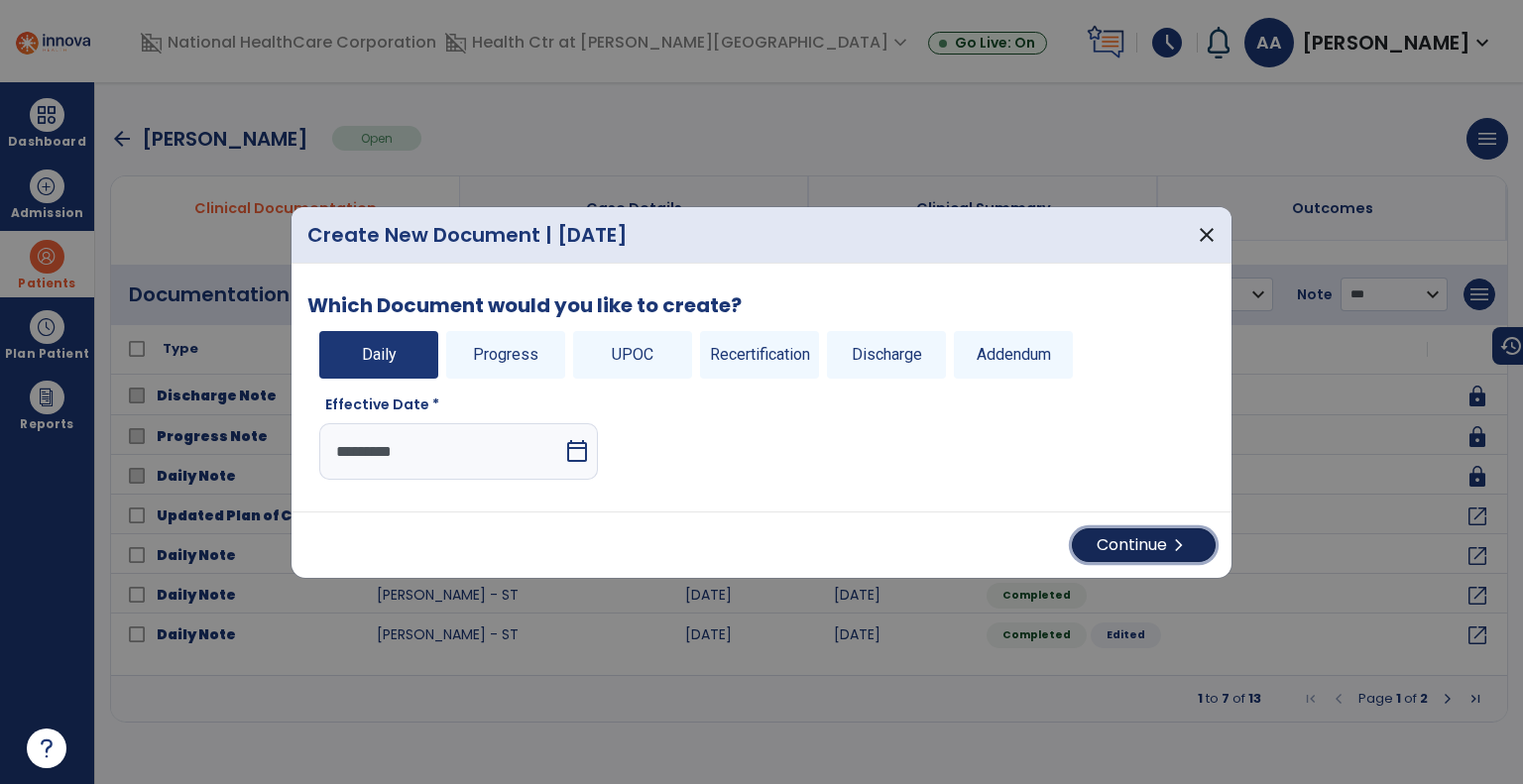 click on "Continue   chevron_right" at bounding box center [1143, 545] 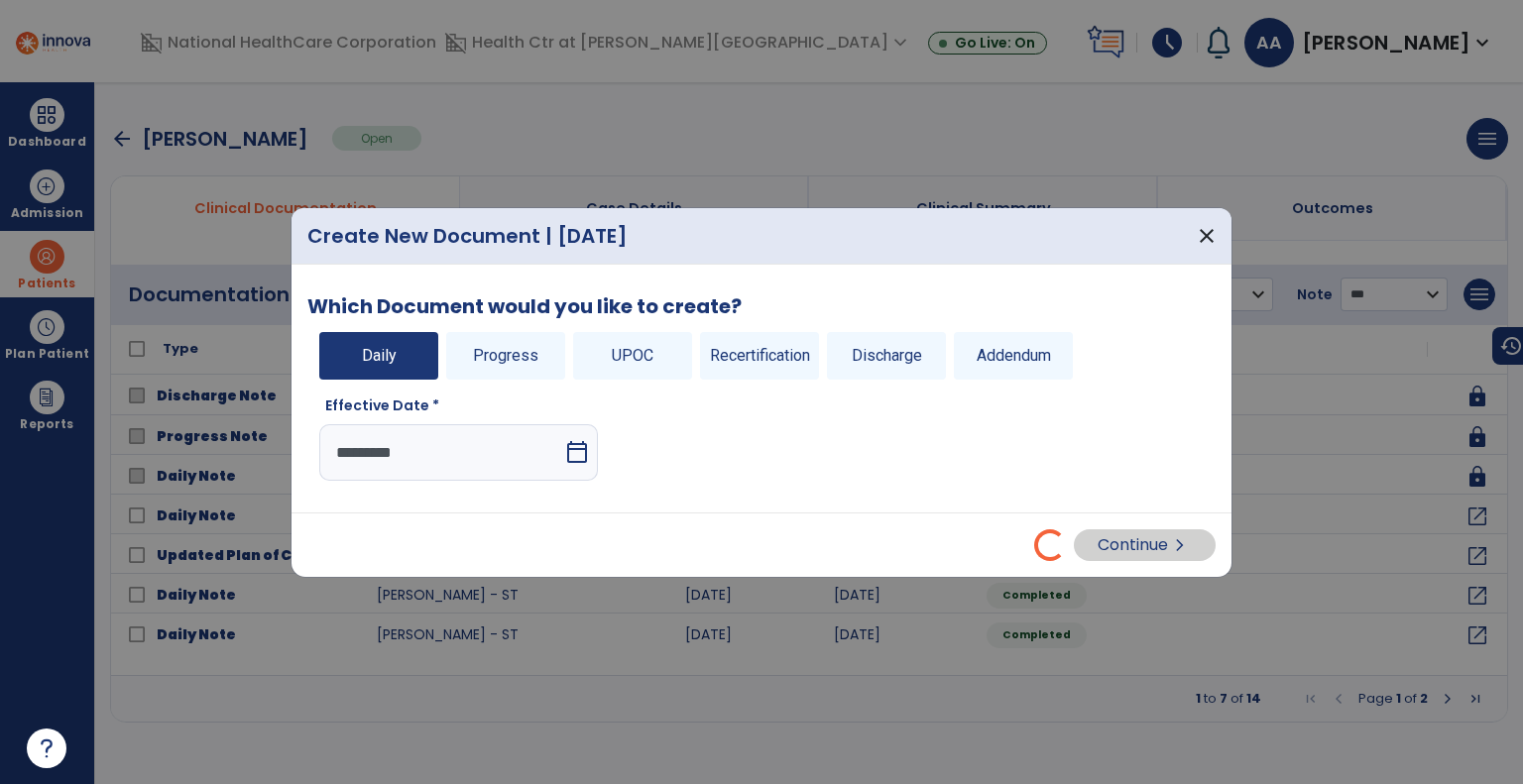 select on "*" 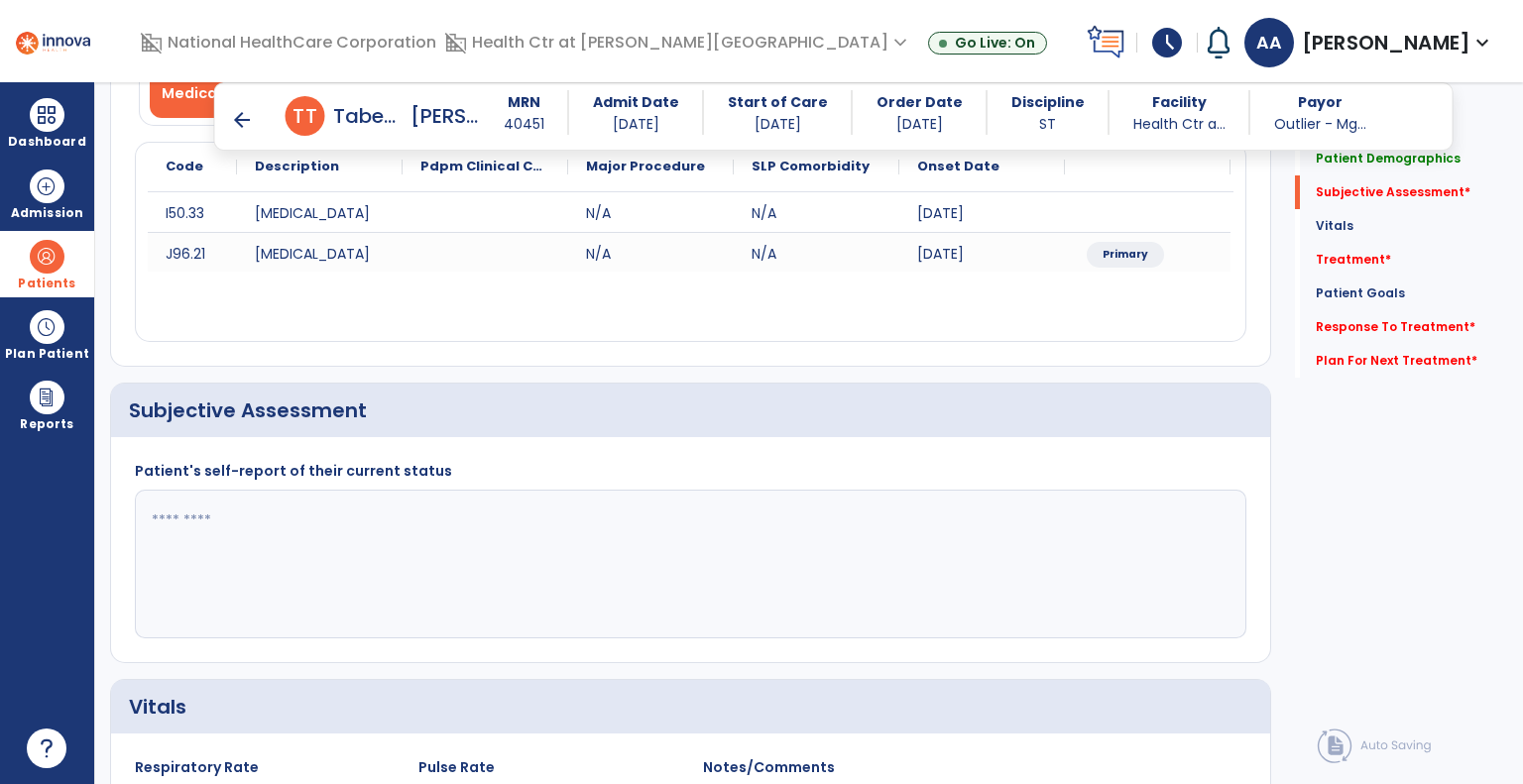 scroll, scrollTop: 253, scrollLeft: 0, axis: vertical 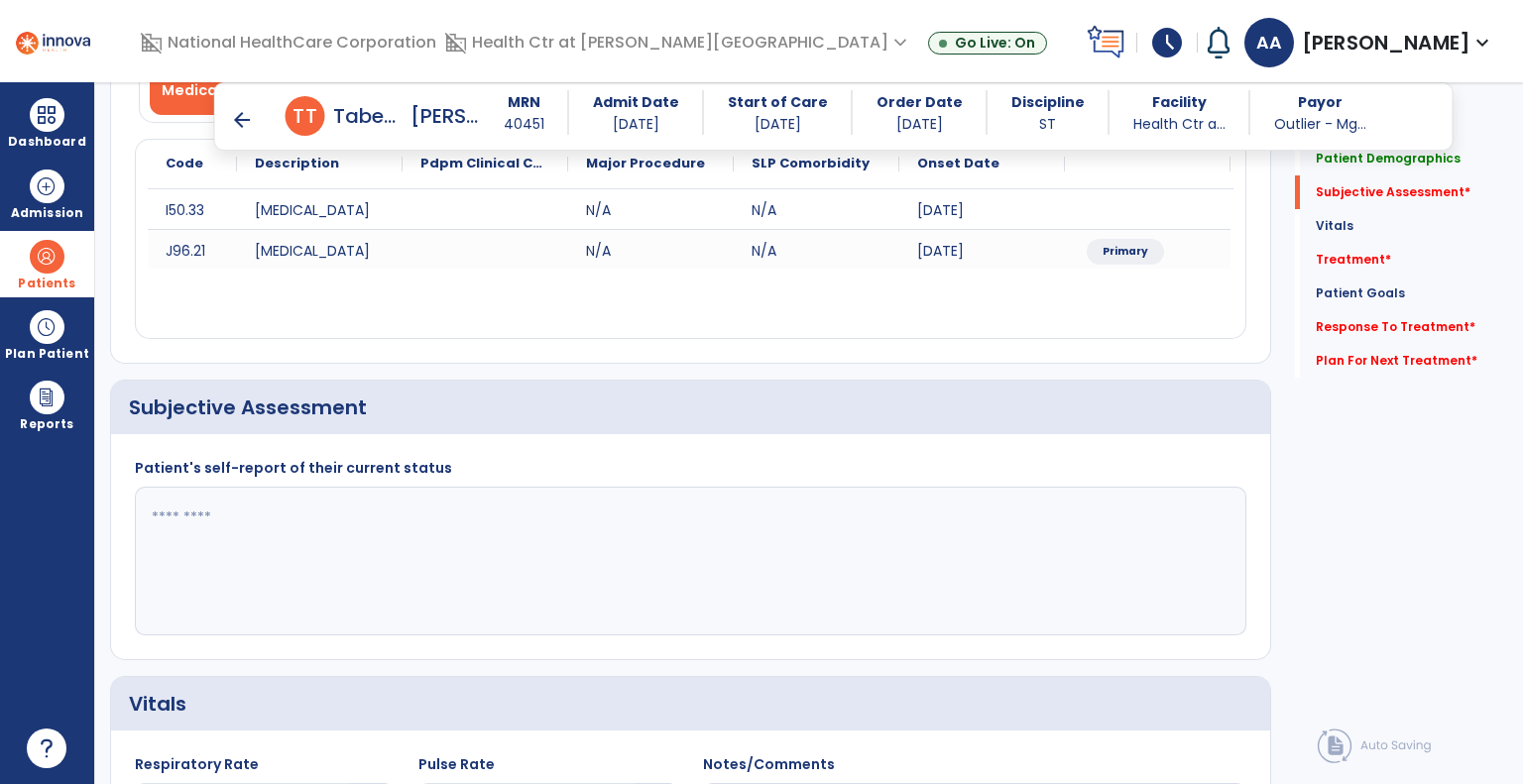 click 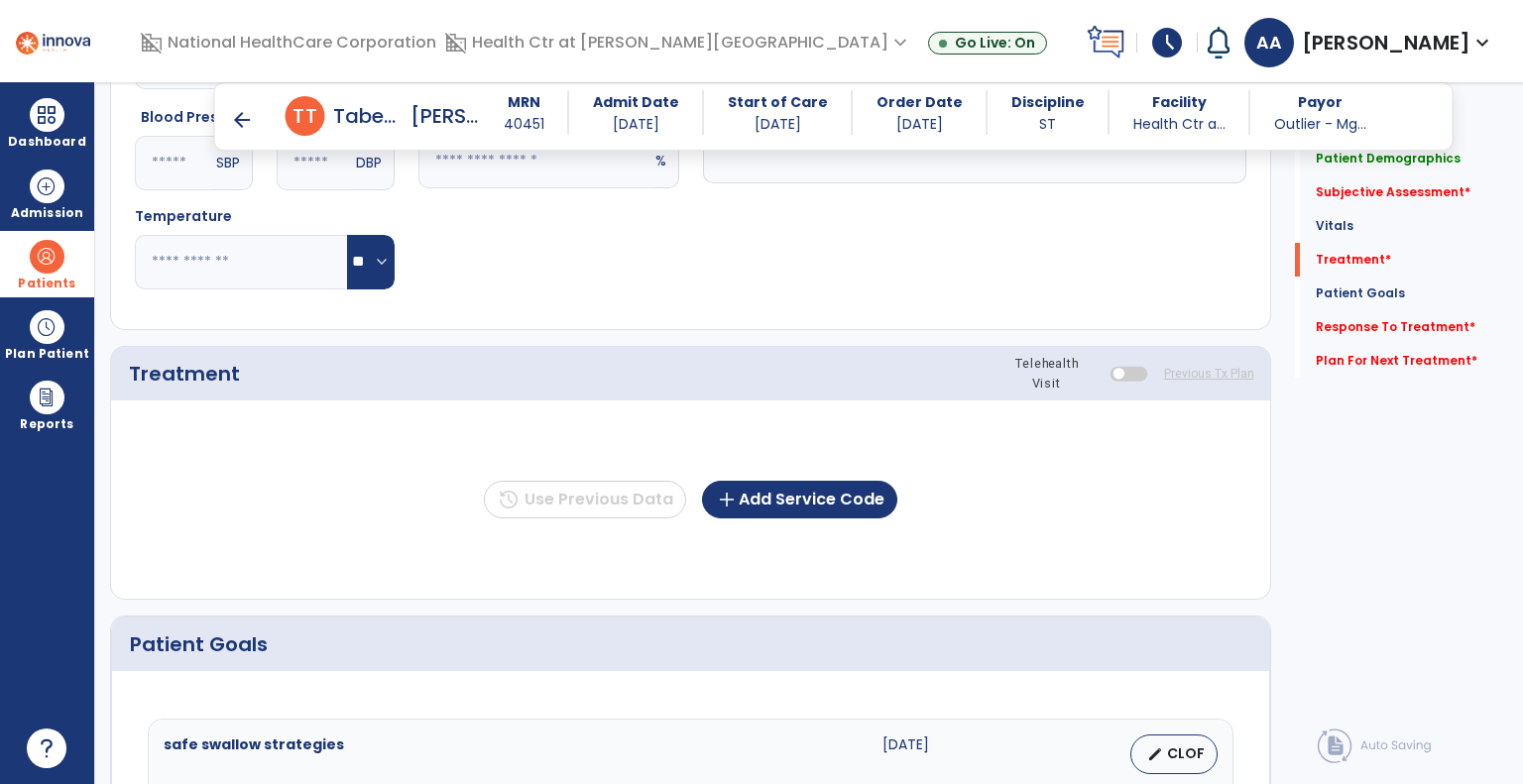 scroll, scrollTop: 1002, scrollLeft: 0, axis: vertical 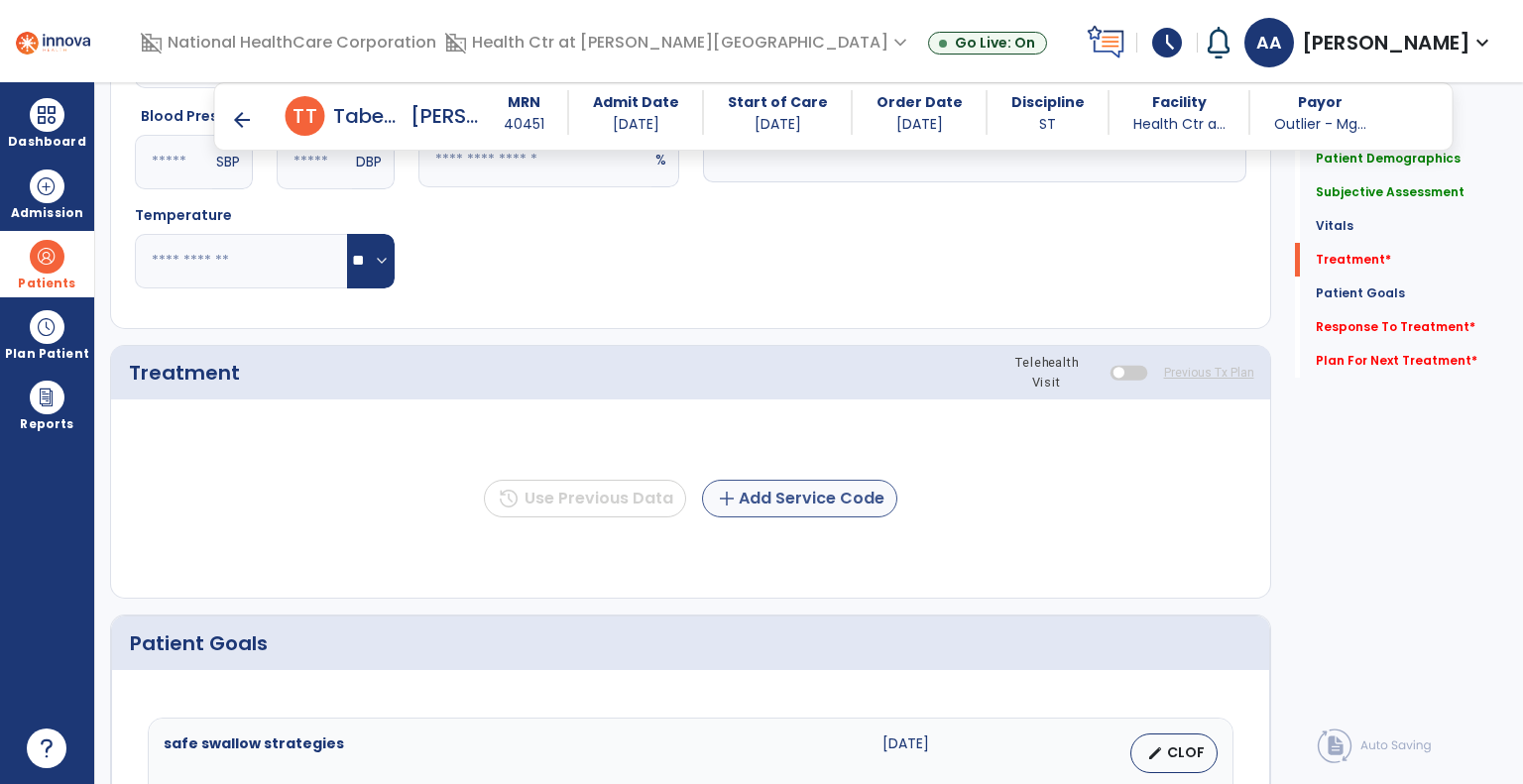 type on "**********" 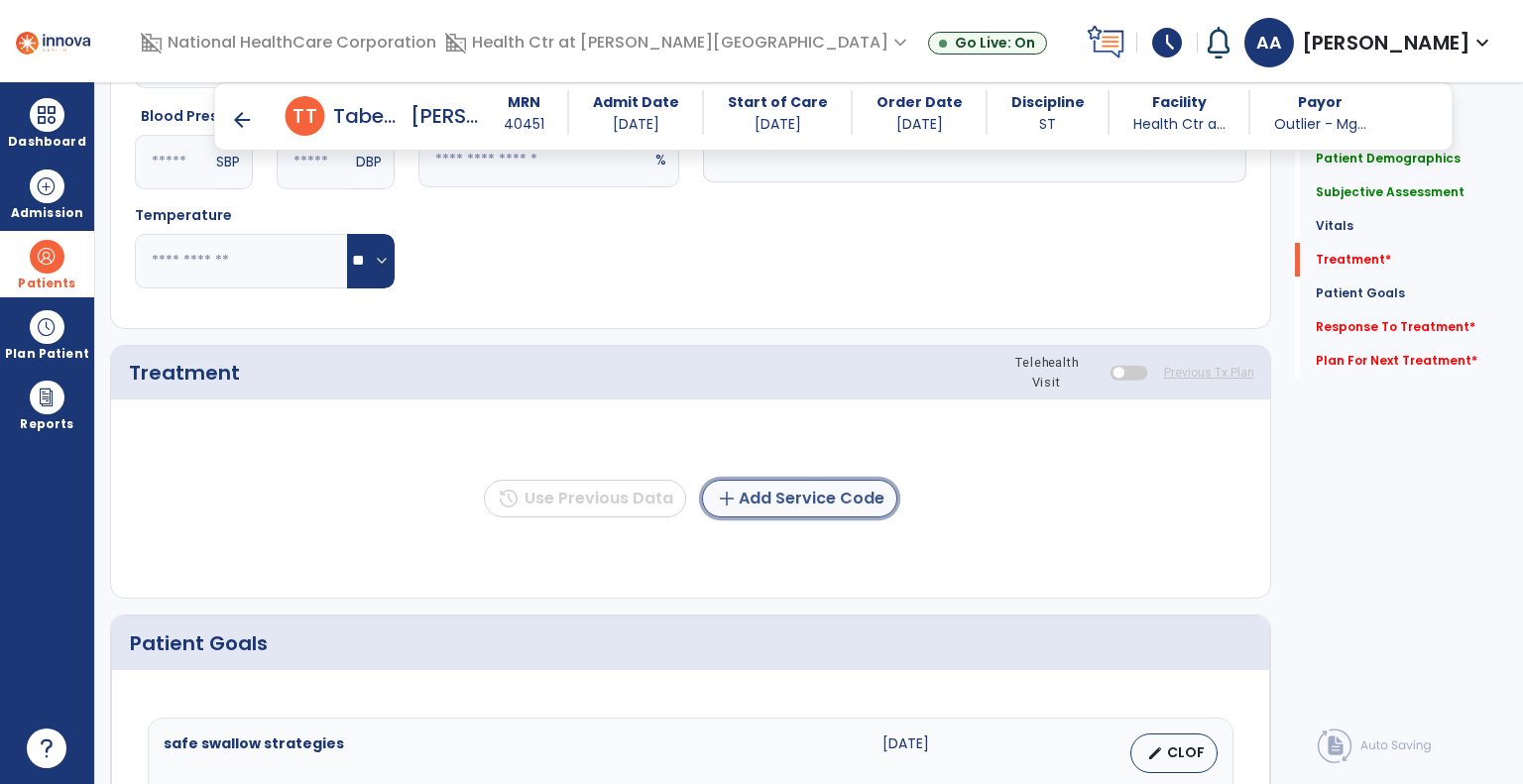 click on "add  Add Service Code" 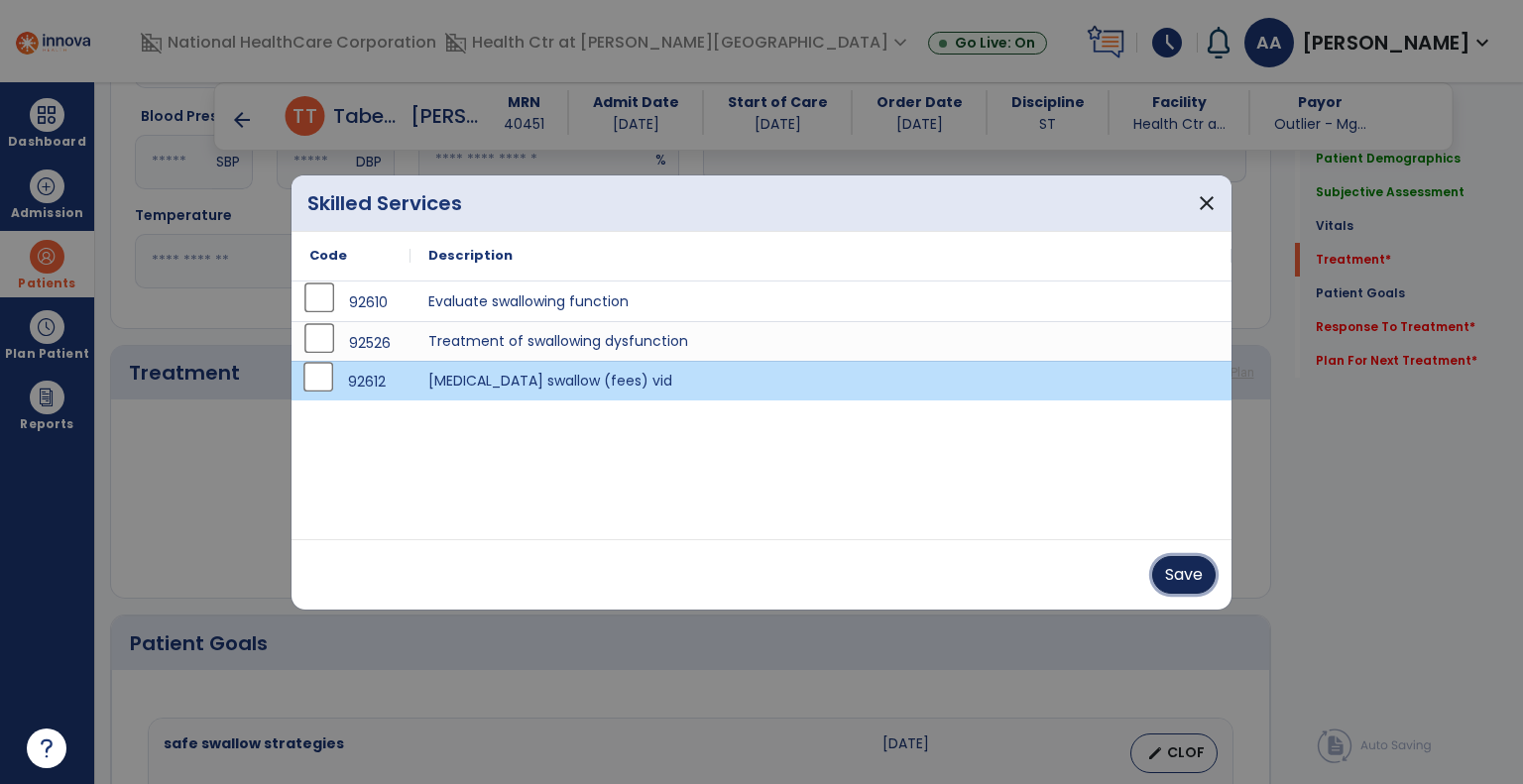 click on "Save" at bounding box center [1184, 575] 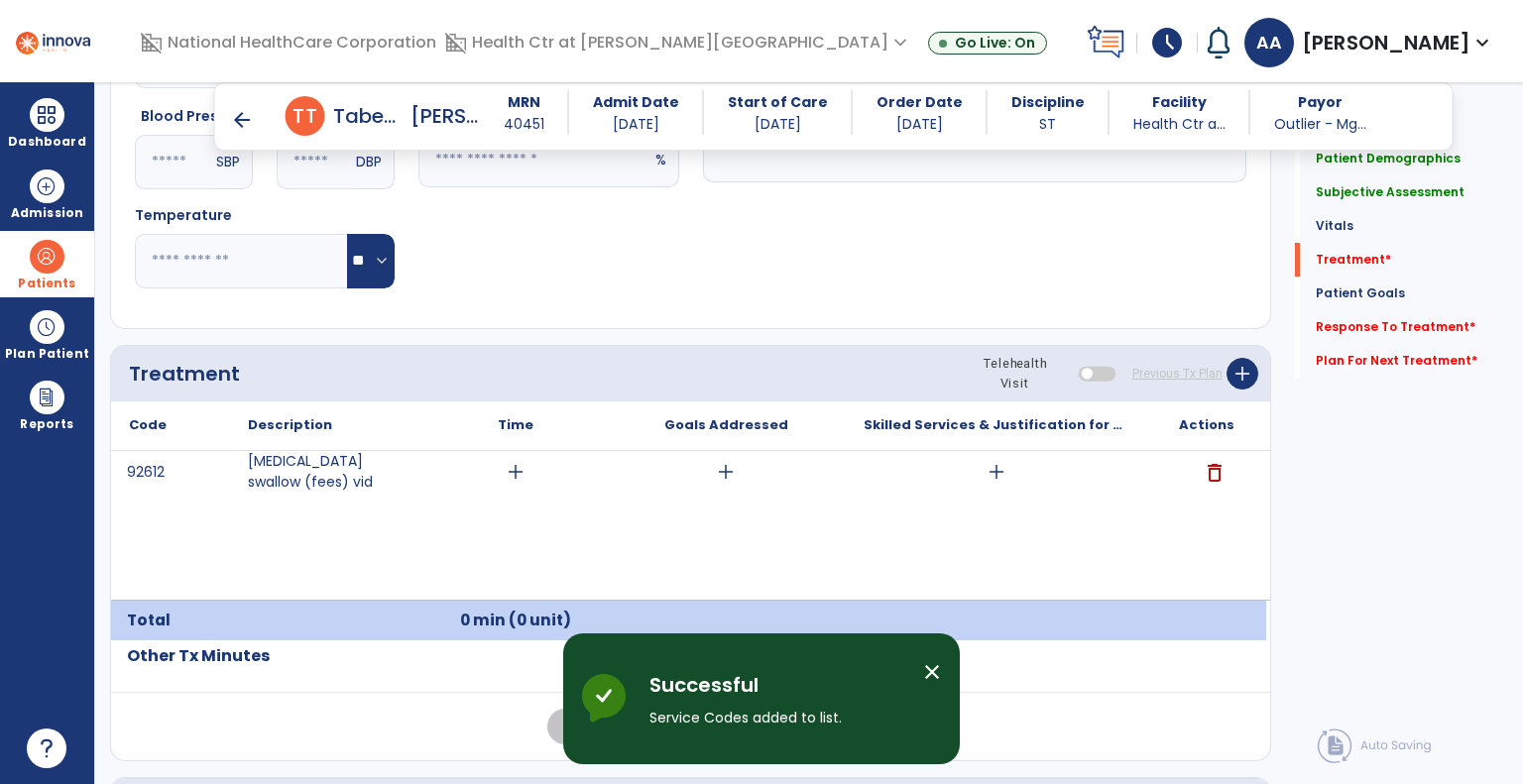 click on "close" at bounding box center (932, 672) 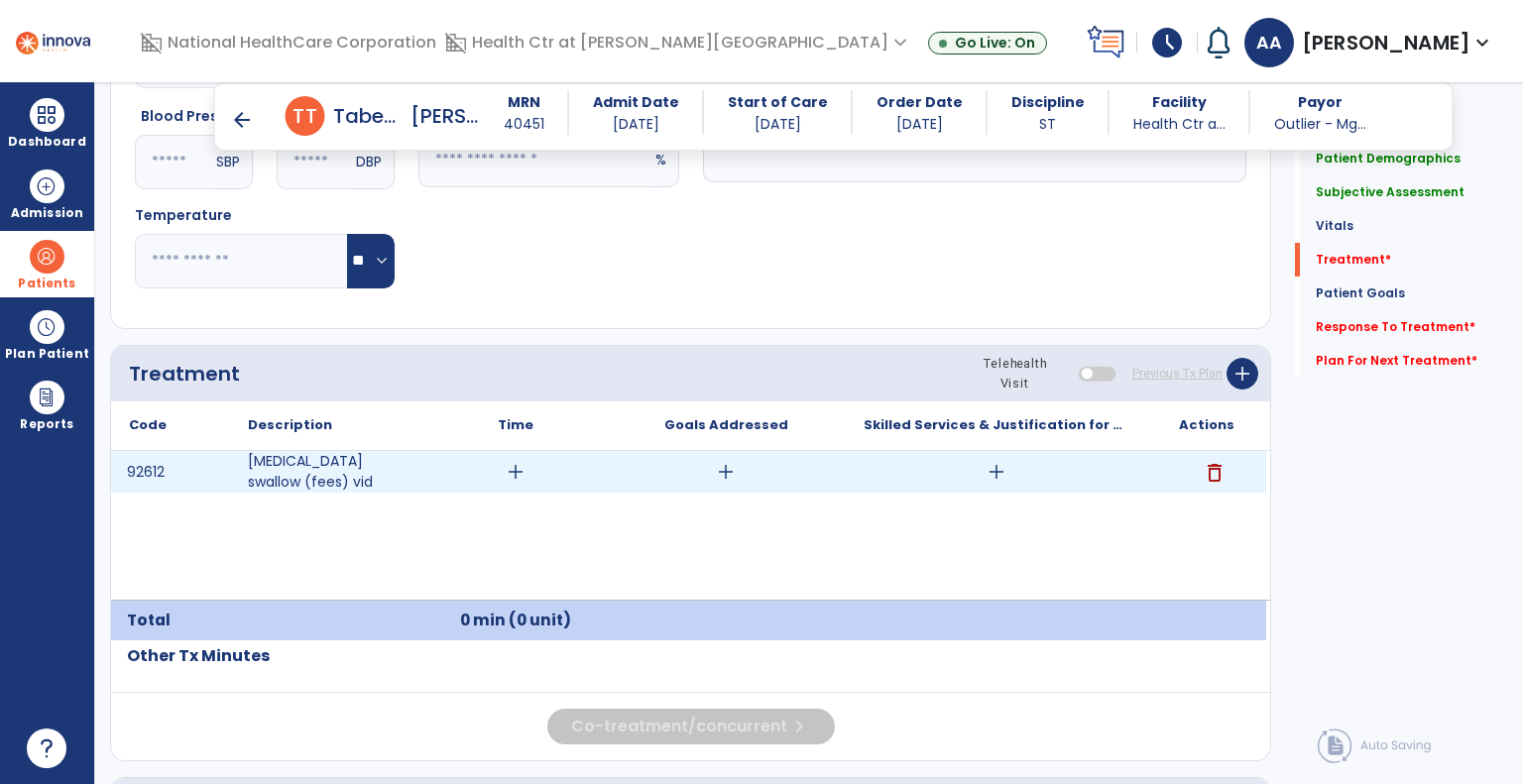 click on "add" at bounding box center [516, 472] 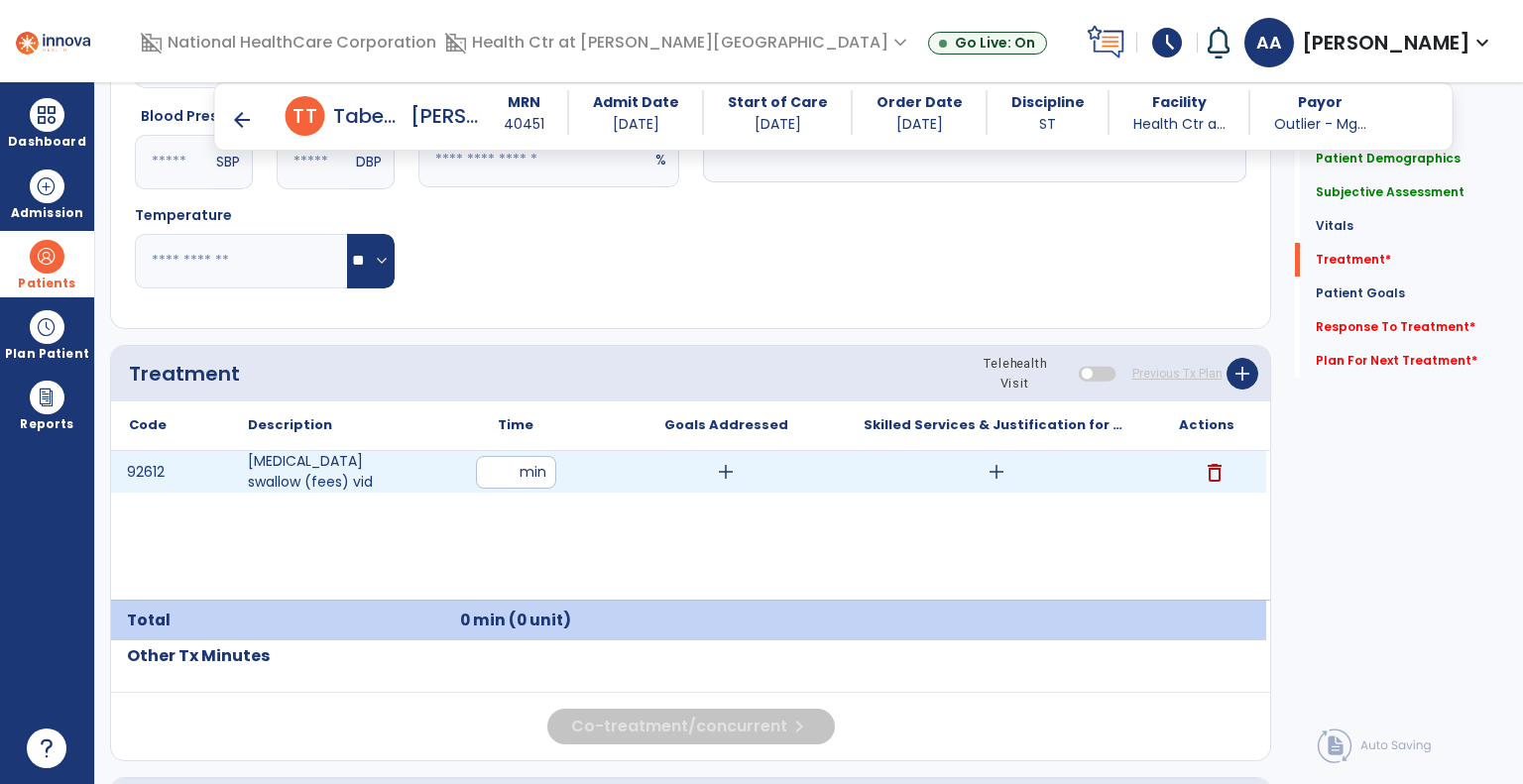 type on "*" 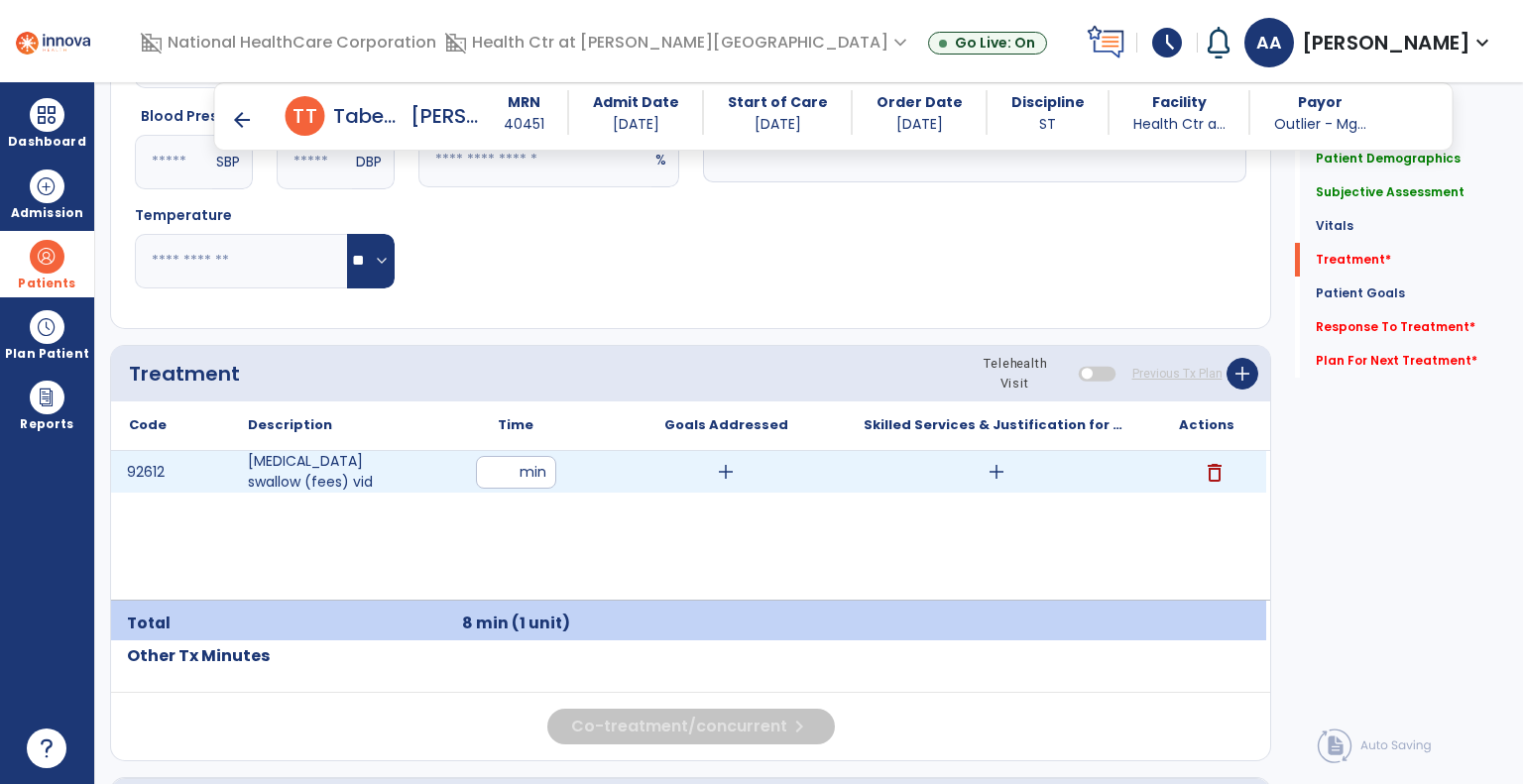 click on "add" at bounding box center (726, 472) 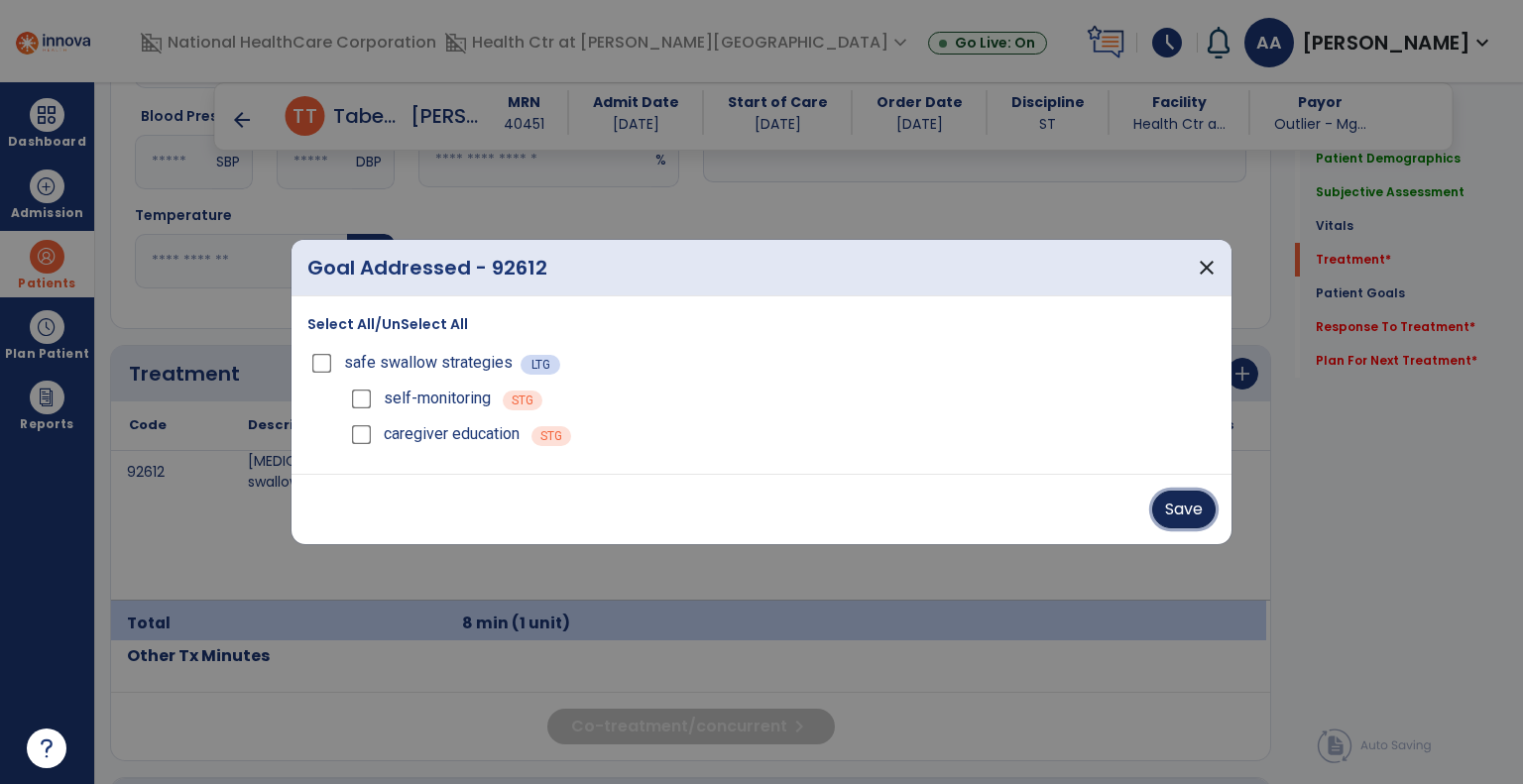 click on "Save" at bounding box center (1184, 509) 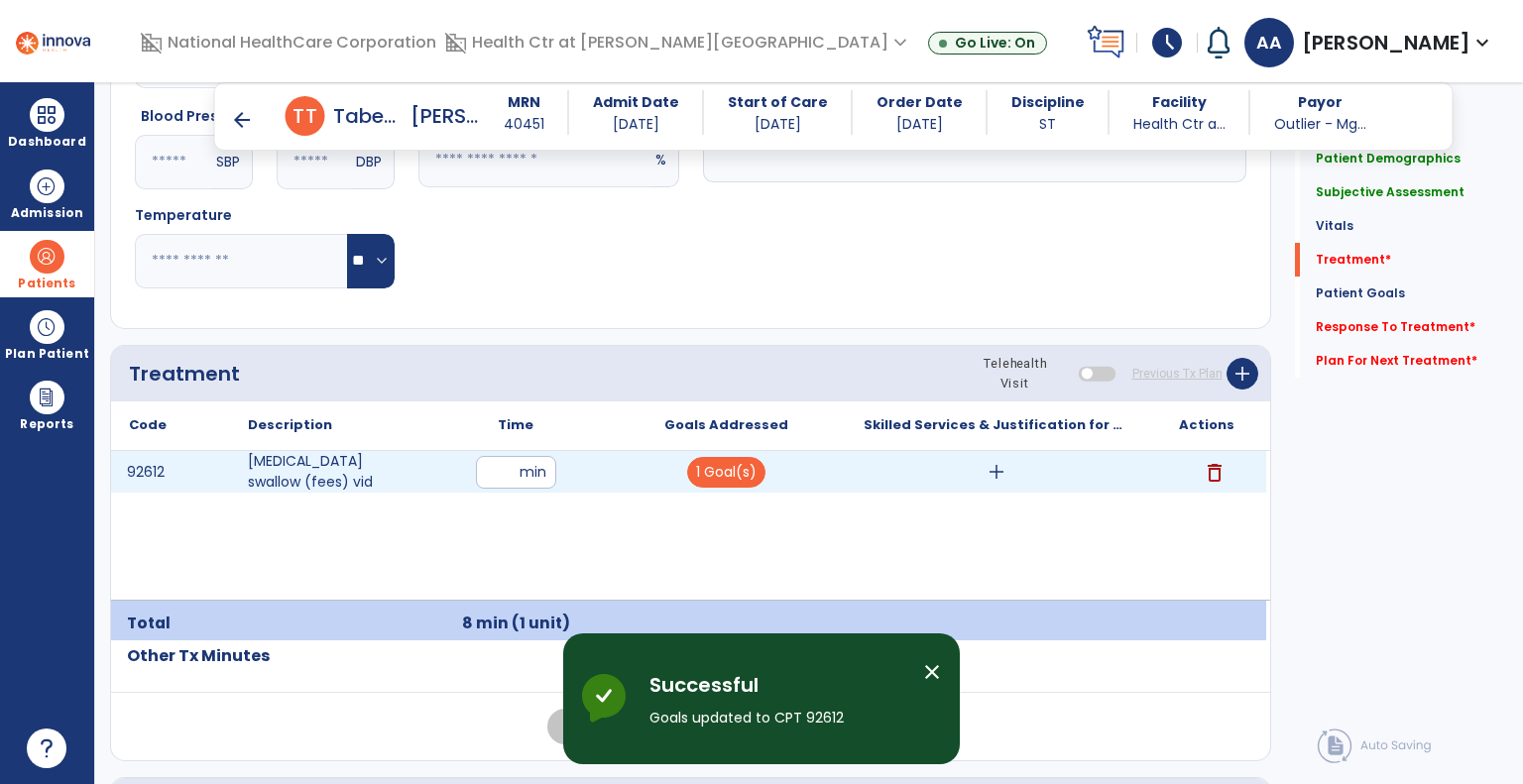 click on "add" at bounding box center (996, 472) 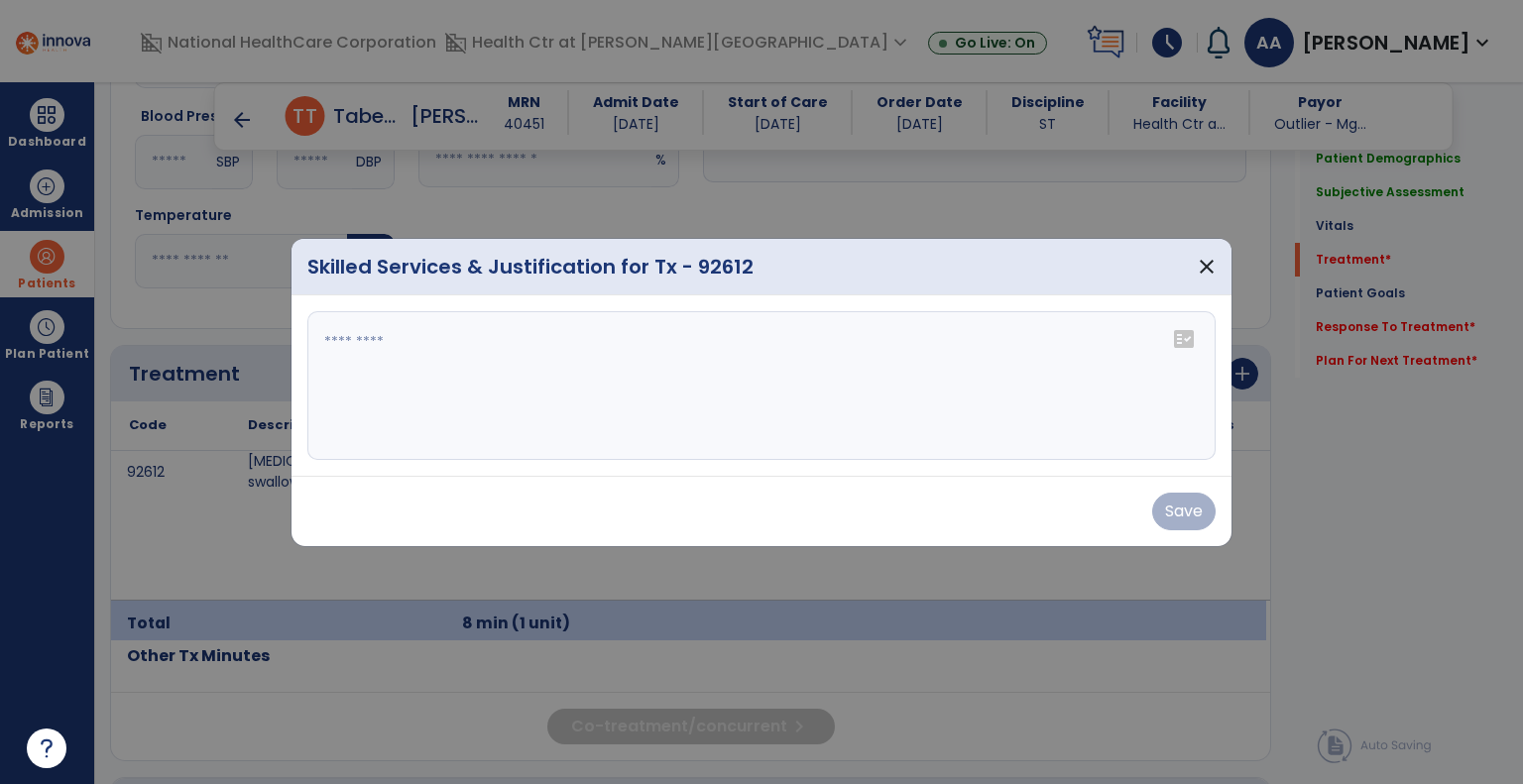 click at bounding box center (762, 386) 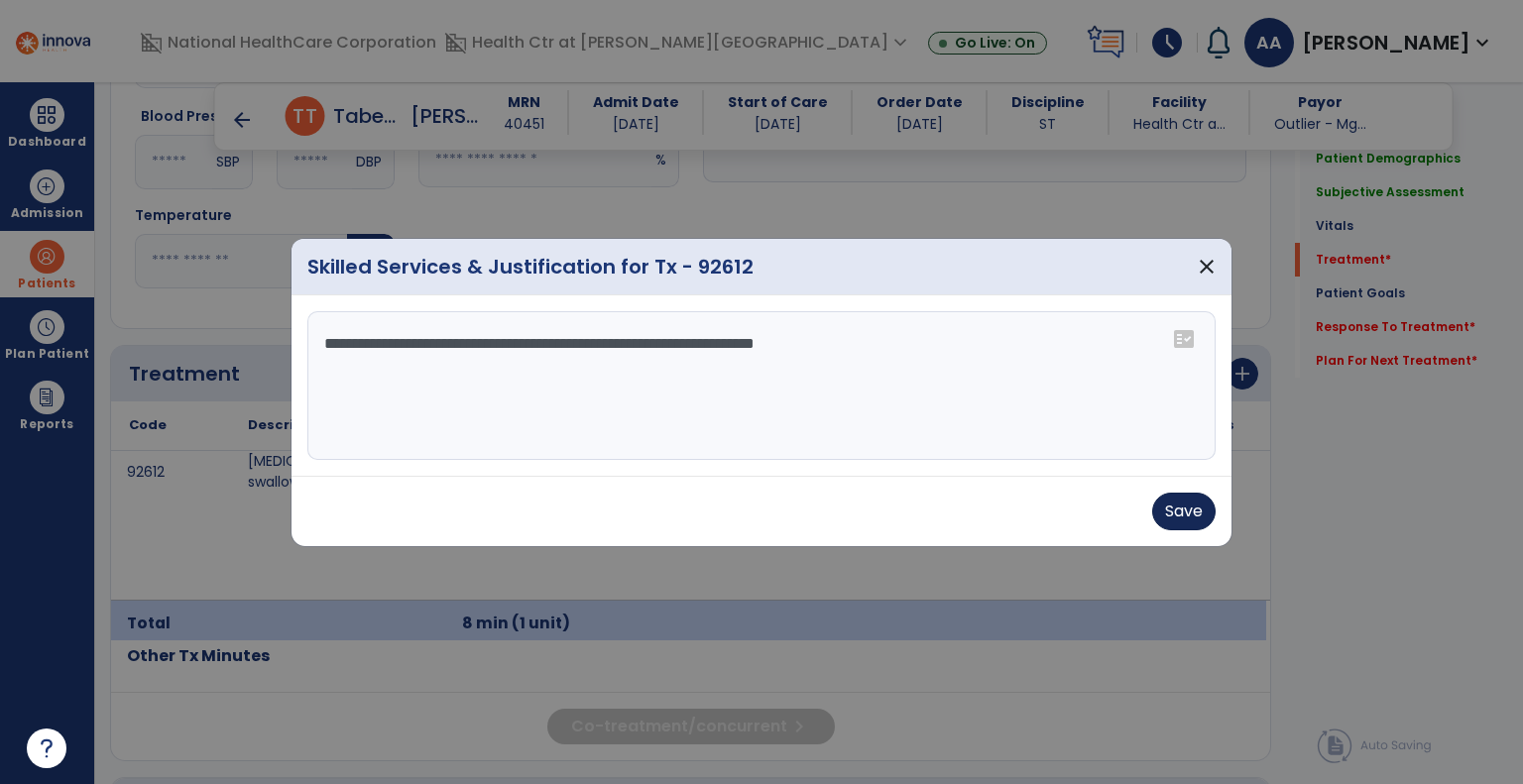 type on "**********" 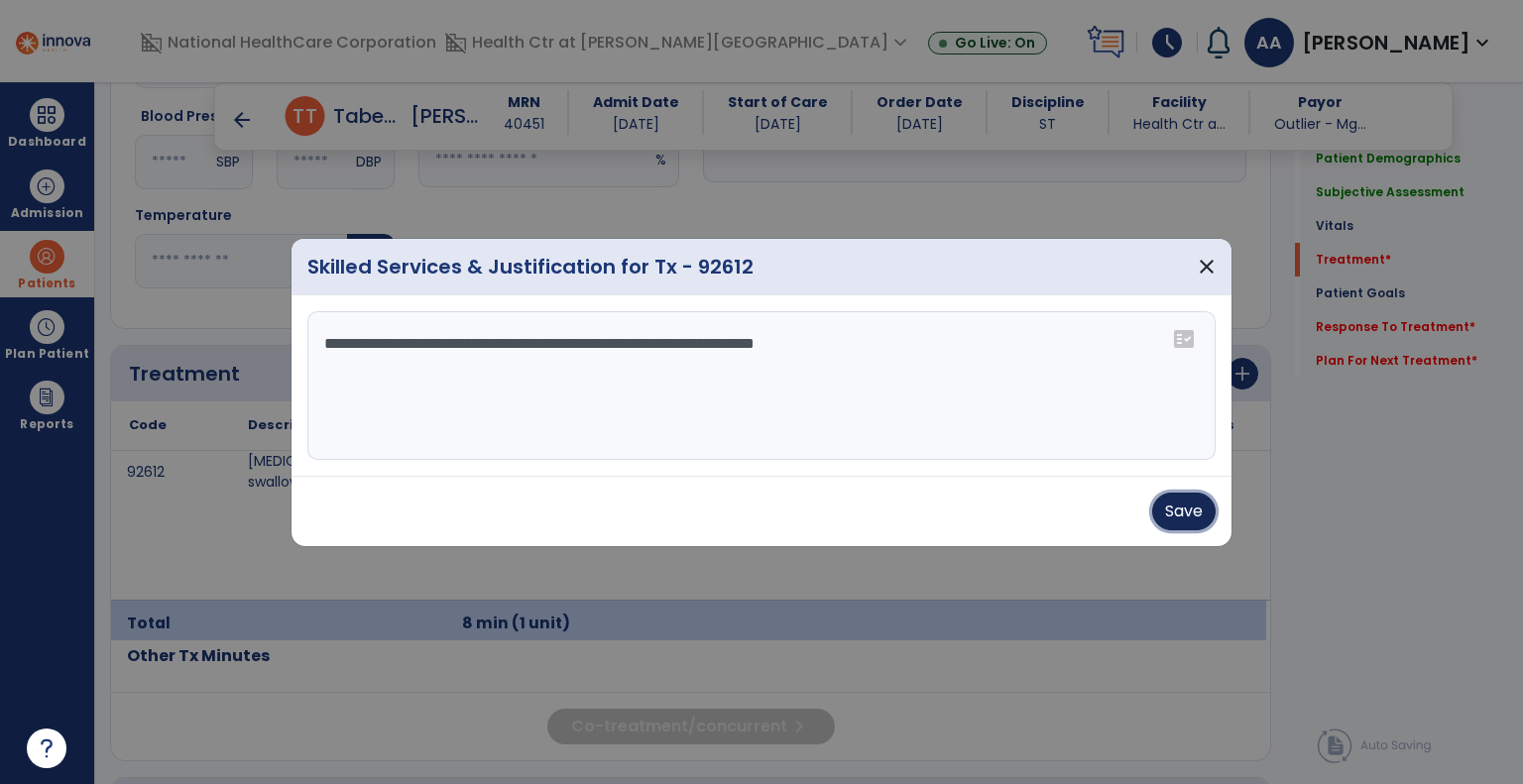 click on "Save" at bounding box center (1184, 511) 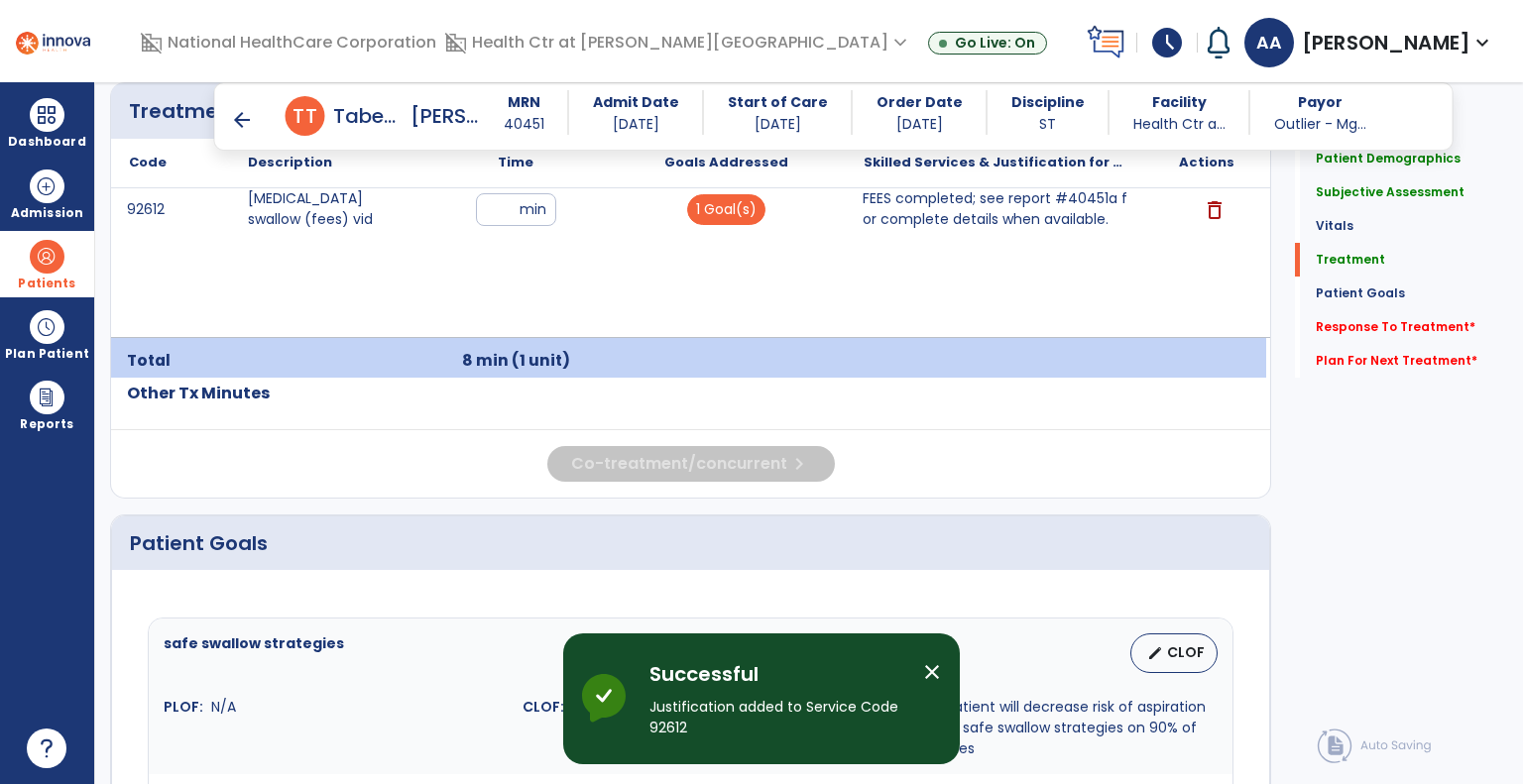 scroll, scrollTop: 1264, scrollLeft: 0, axis: vertical 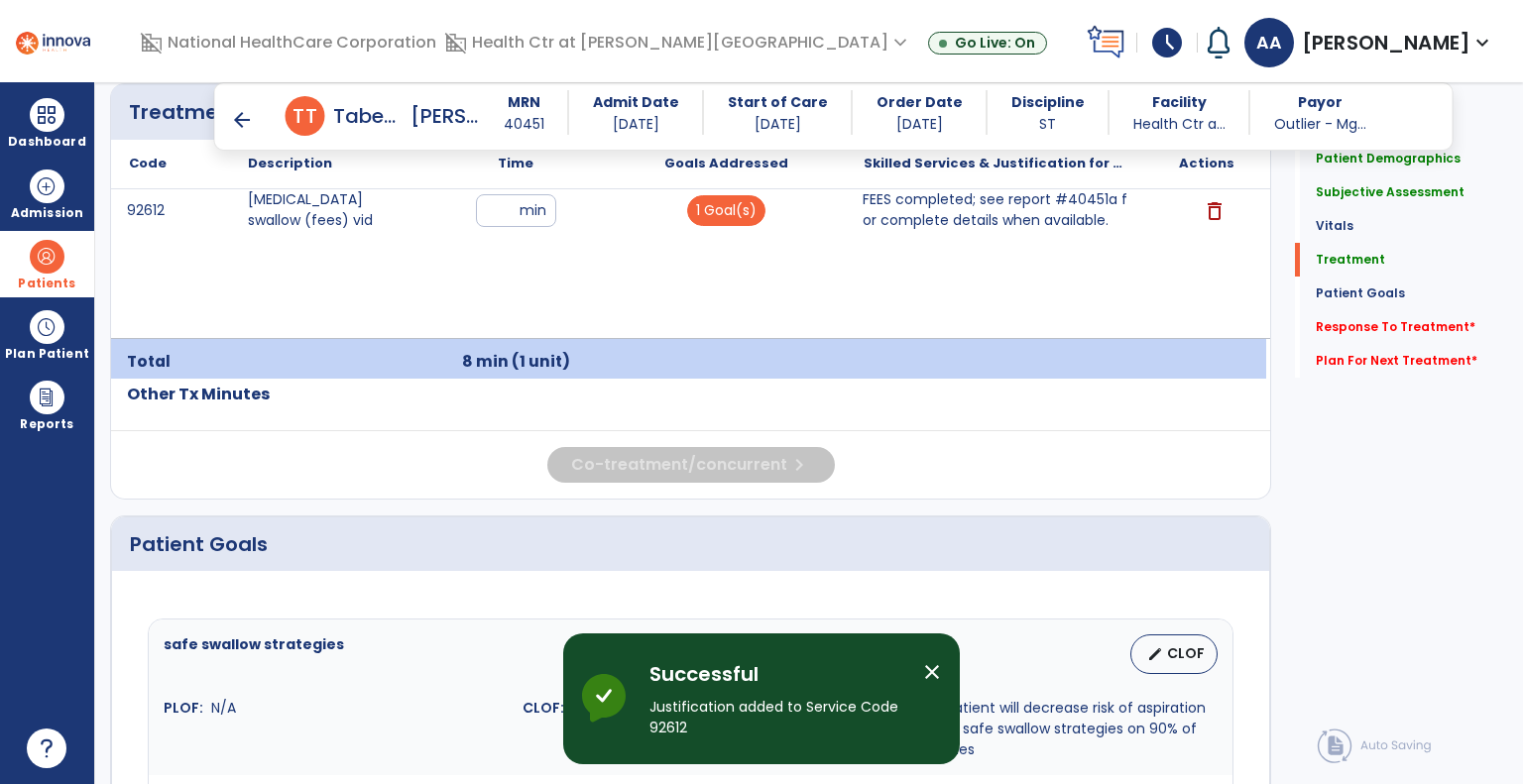 click on "close" at bounding box center [932, 672] 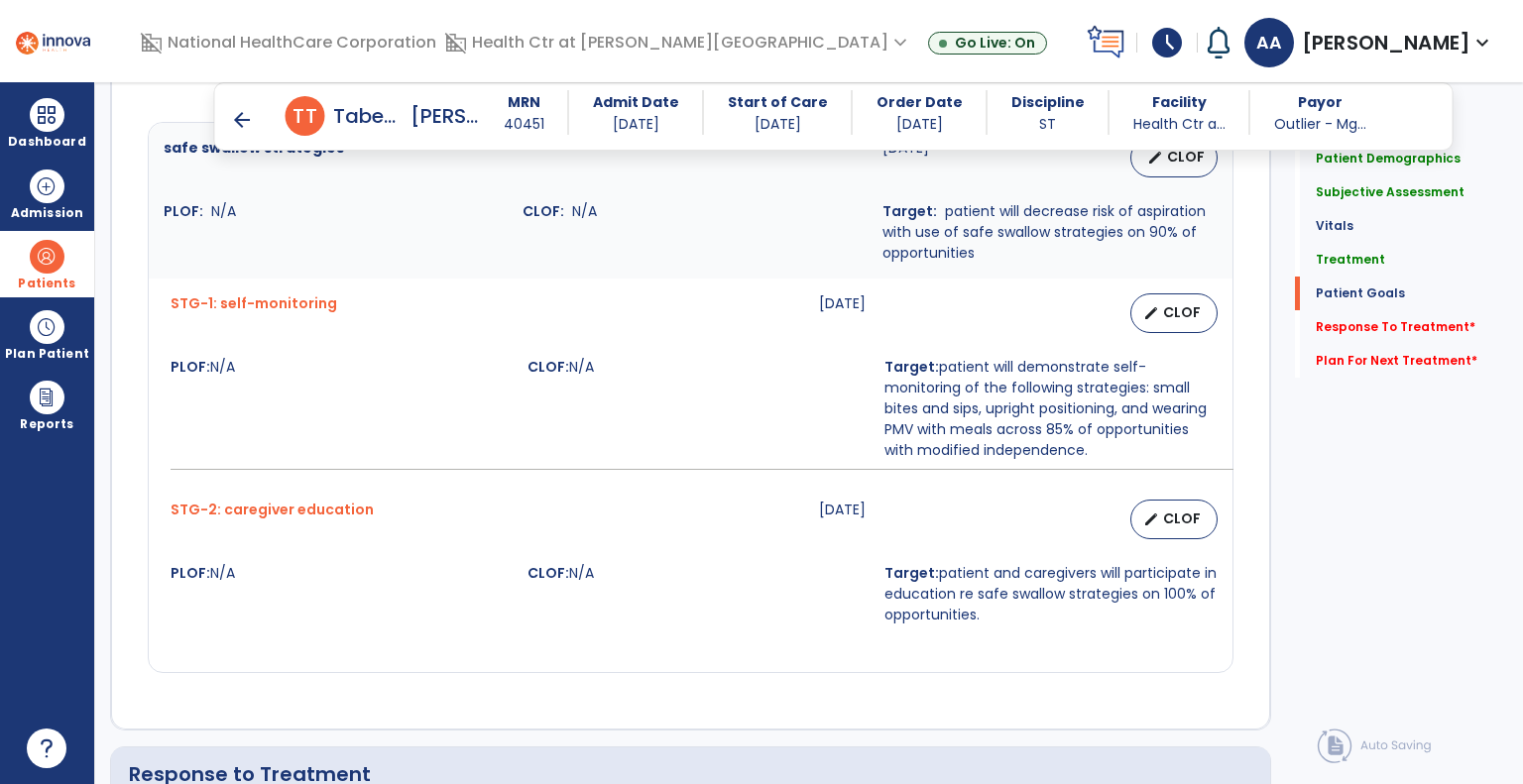 scroll, scrollTop: 2301, scrollLeft: 0, axis: vertical 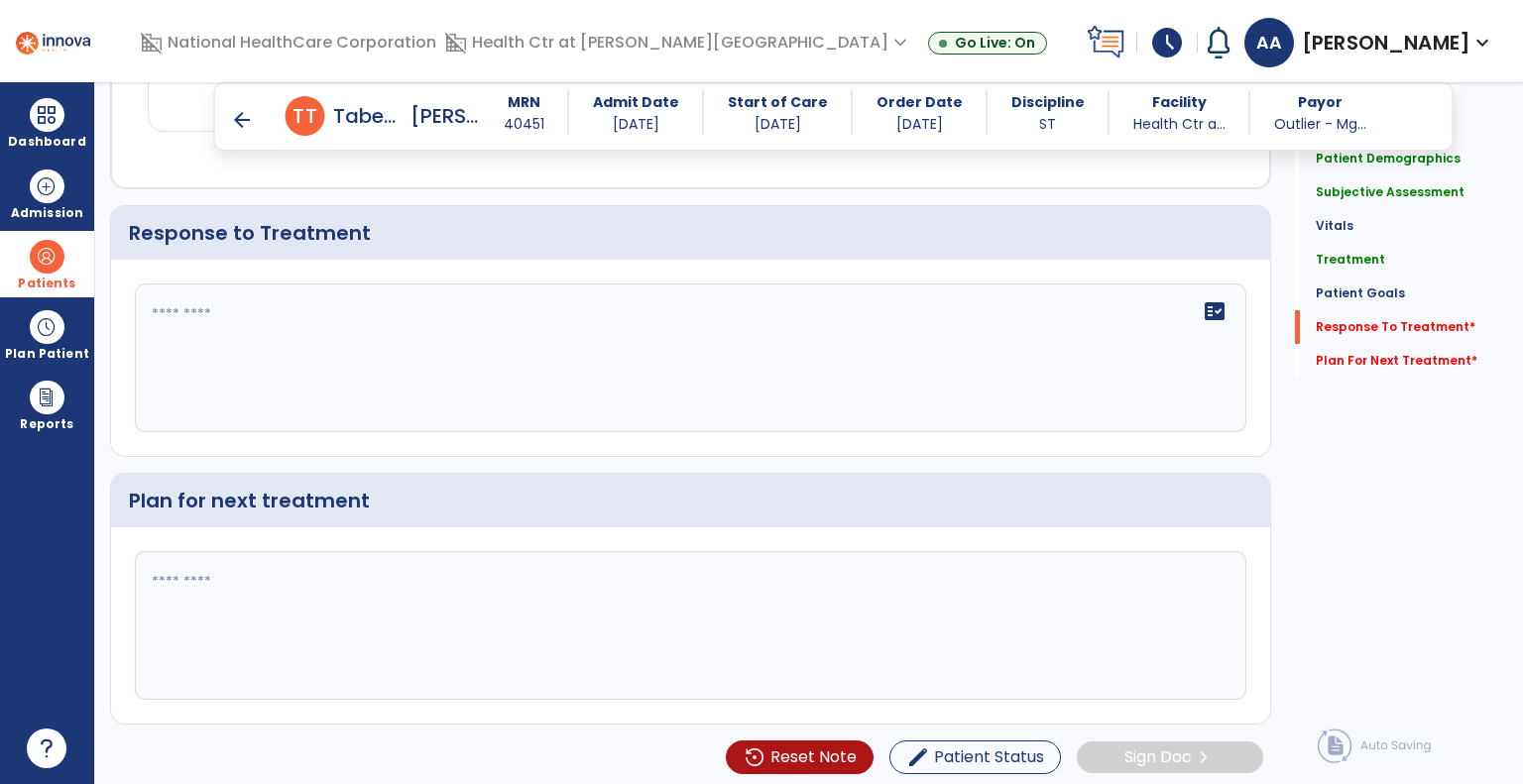 click on "fact_check" 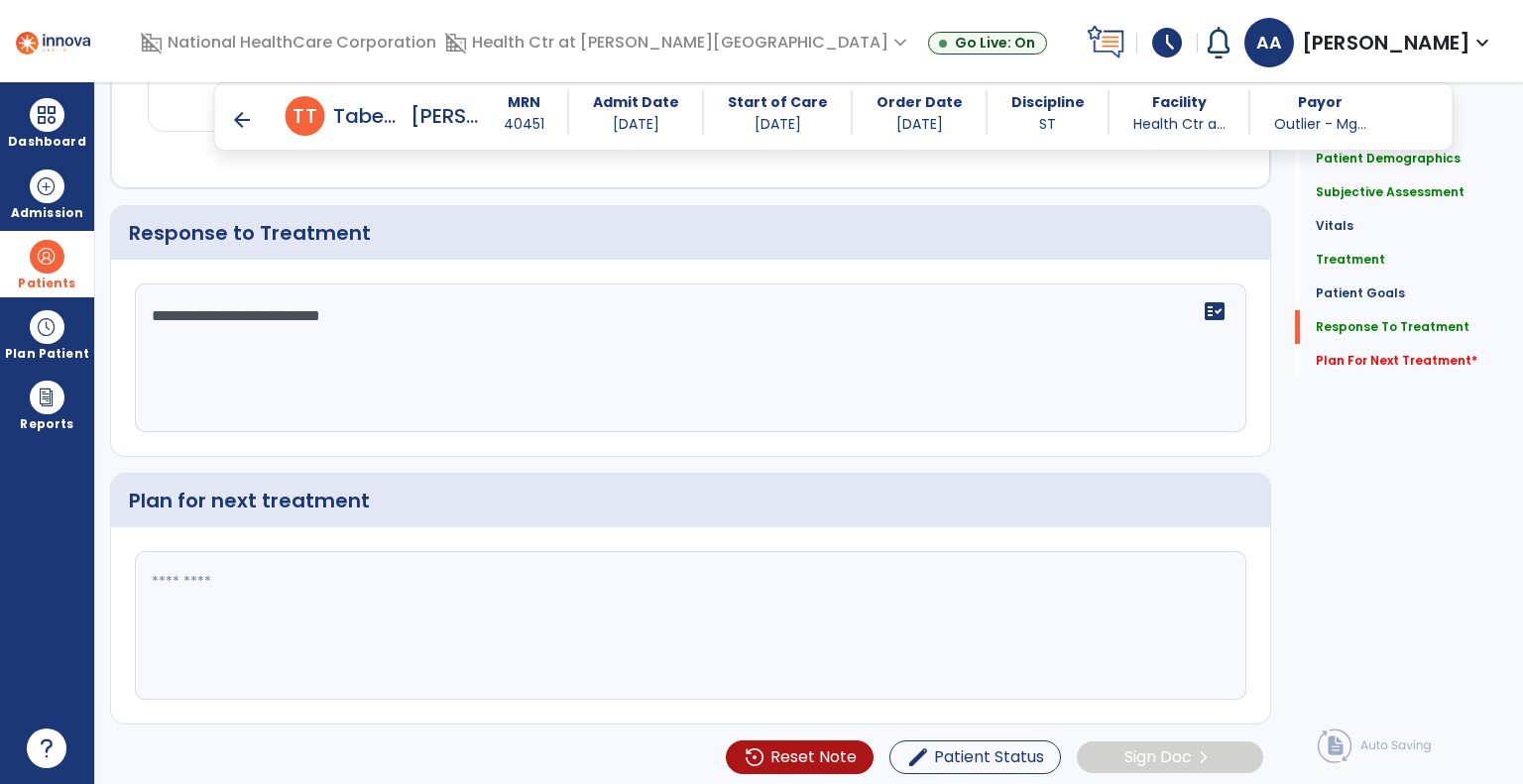 type on "**********" 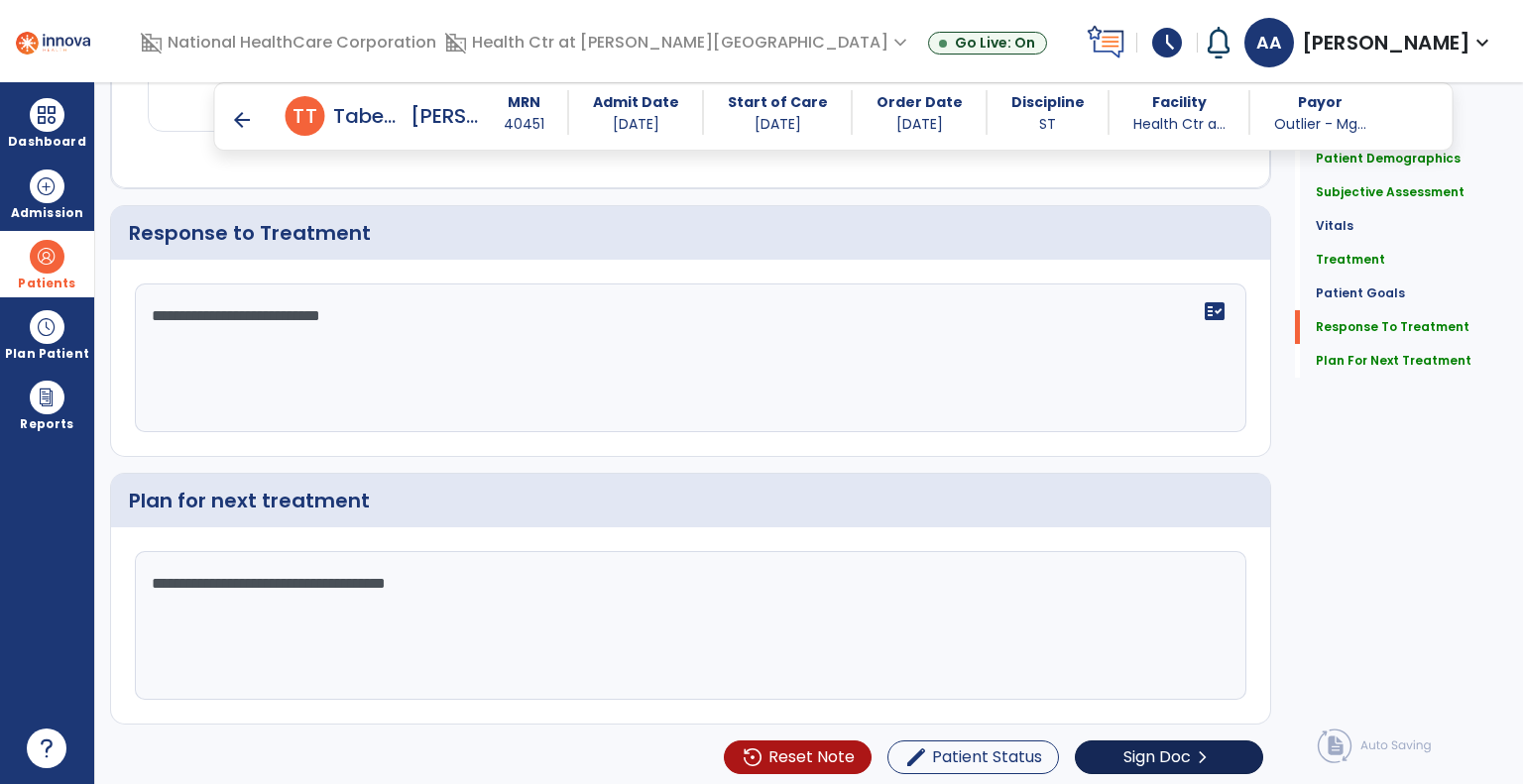 type on "**********" 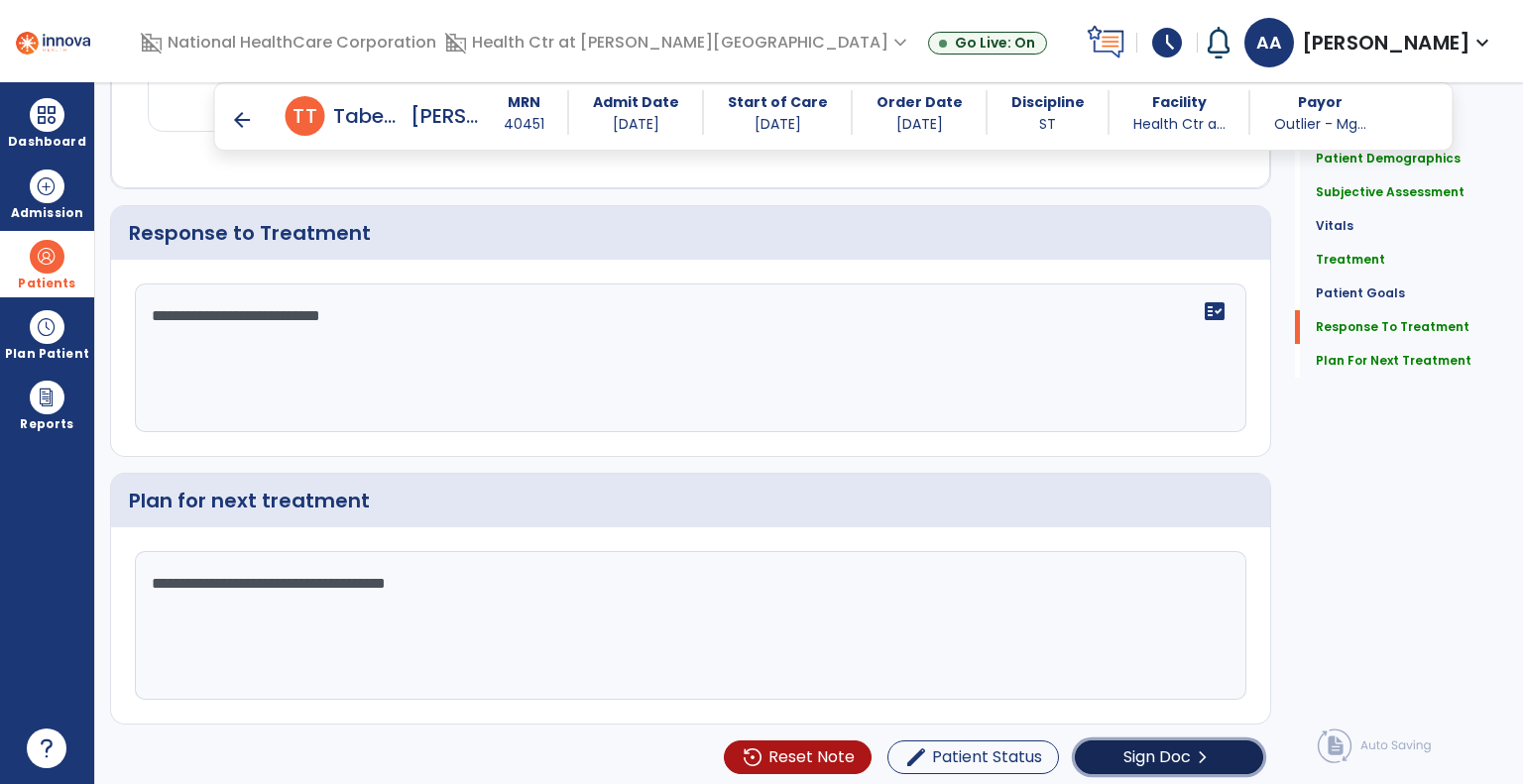 click on "chevron_right" 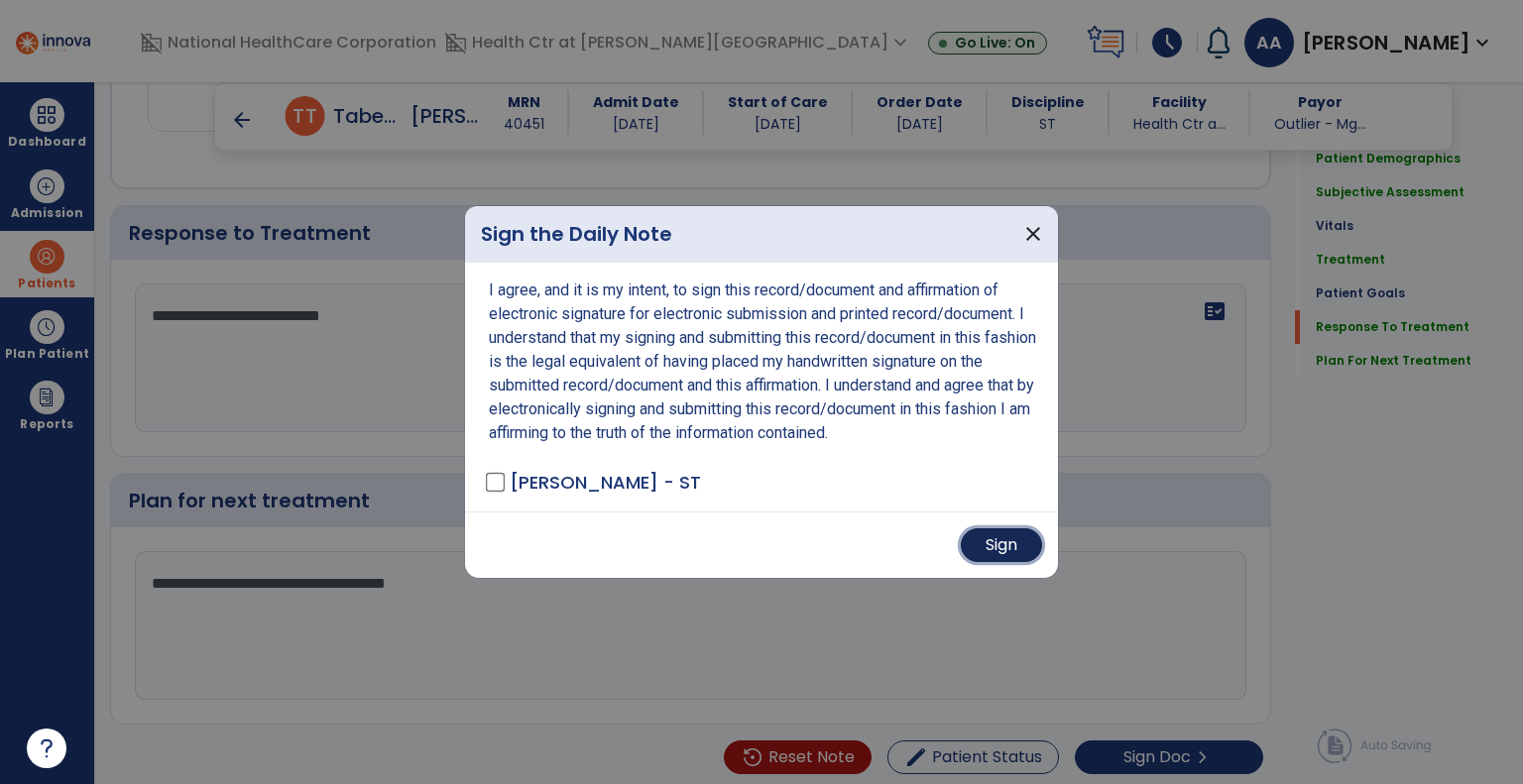 click on "Sign" at bounding box center [1001, 545] 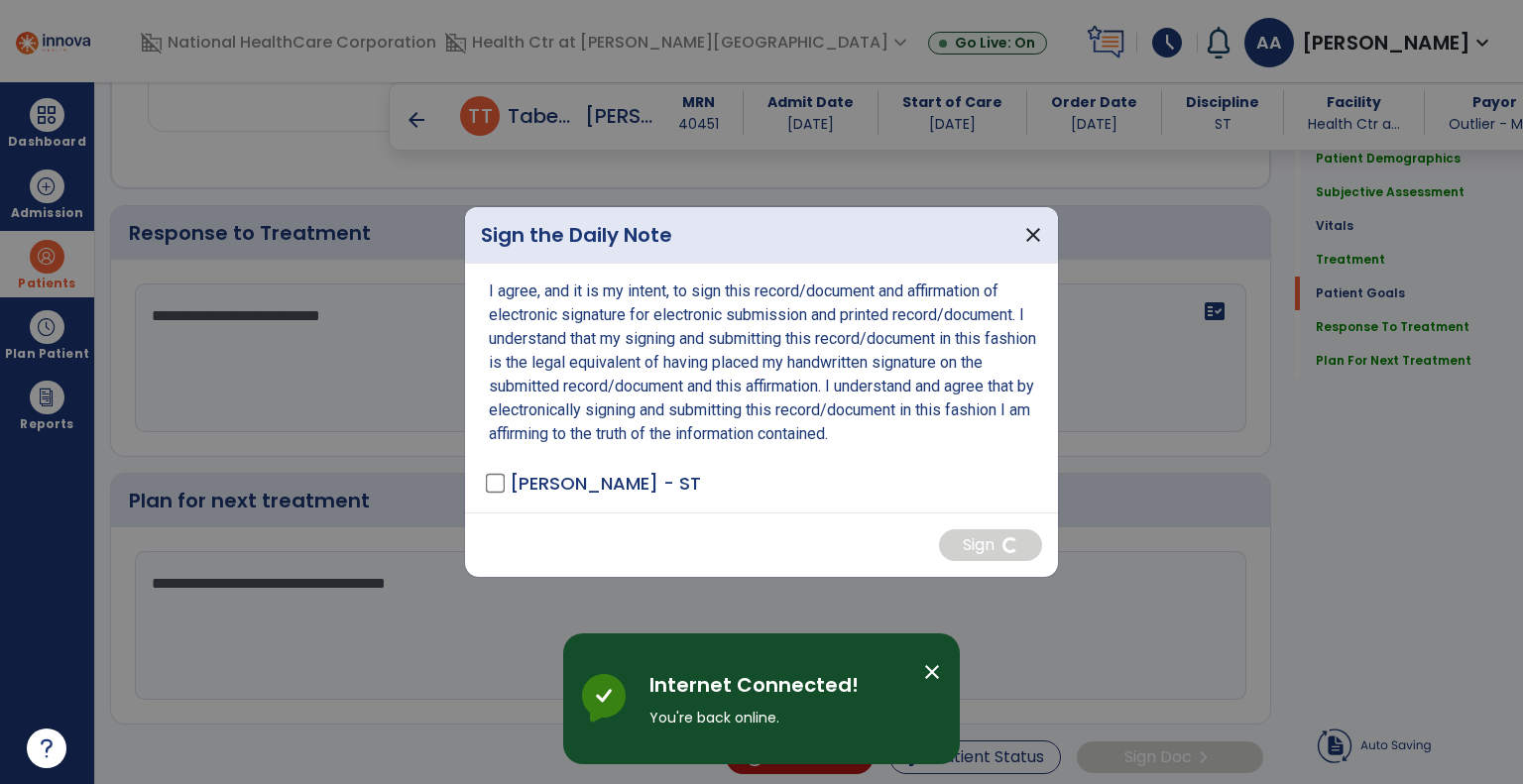 scroll, scrollTop: 2025, scrollLeft: 0, axis: vertical 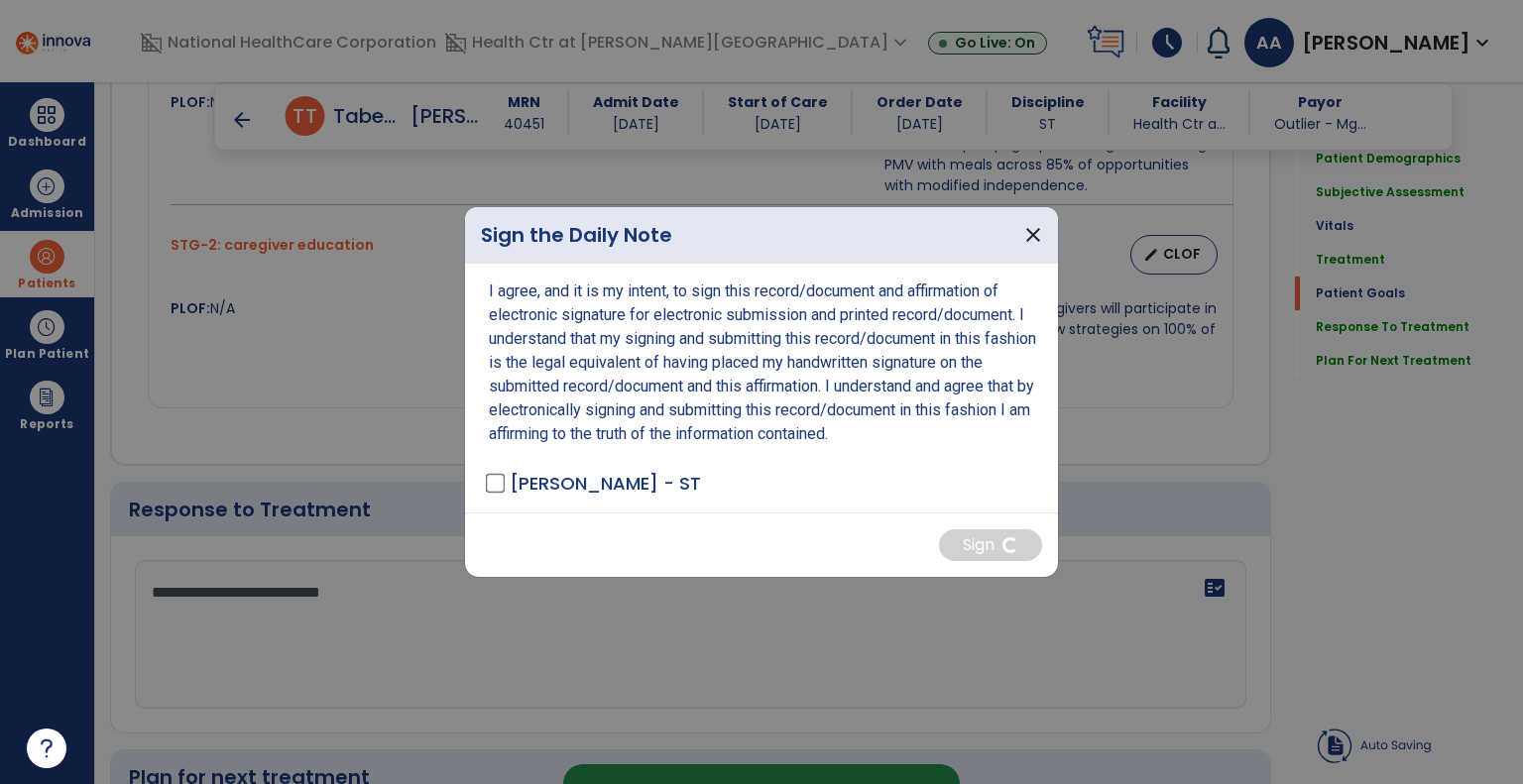 click on "close" at bounding box center (940, 830) 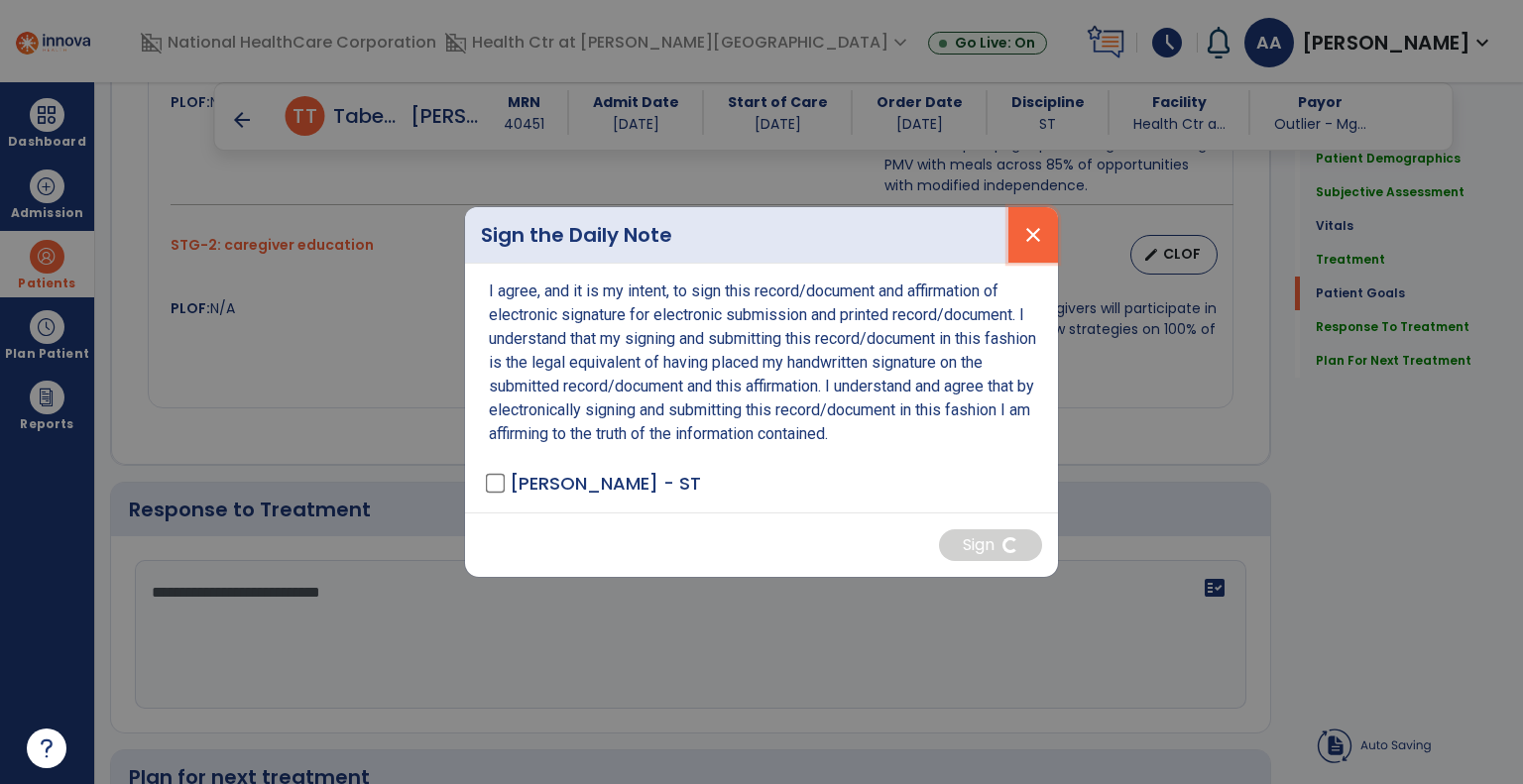 click on "close" at bounding box center [1033, 235] 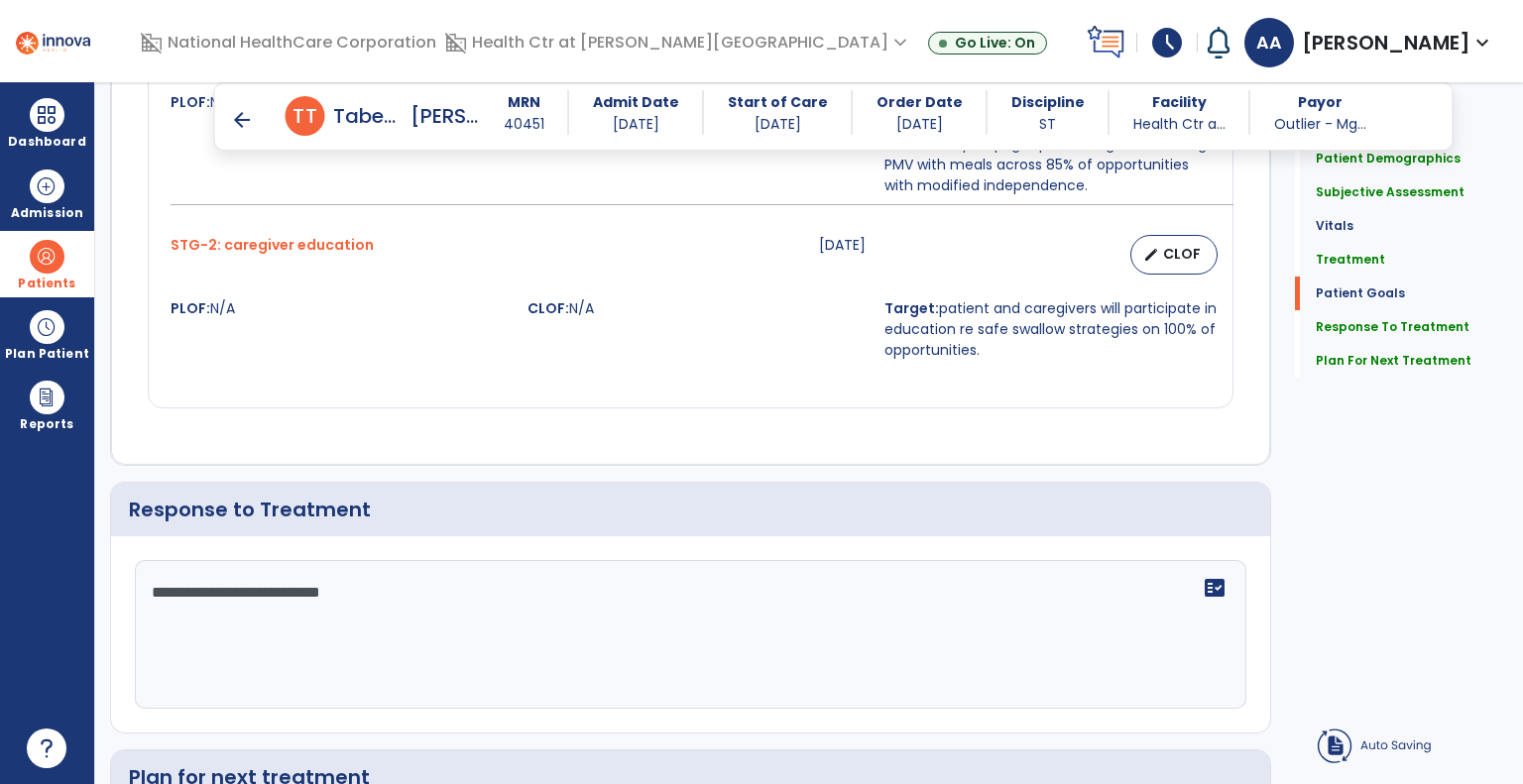 click on "arrow_back" at bounding box center (242, 120) 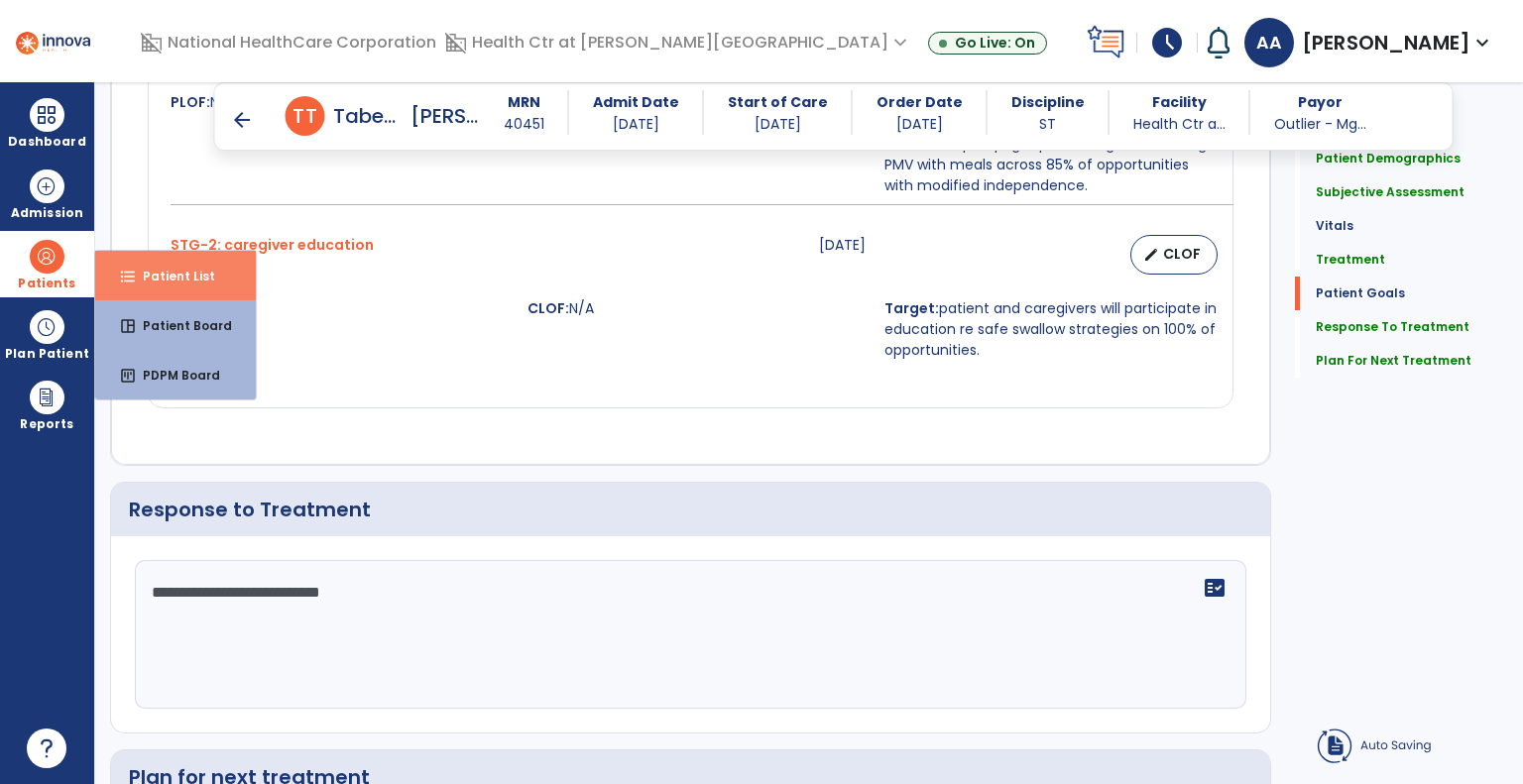 click on "Patient List" at bounding box center (171, 276) 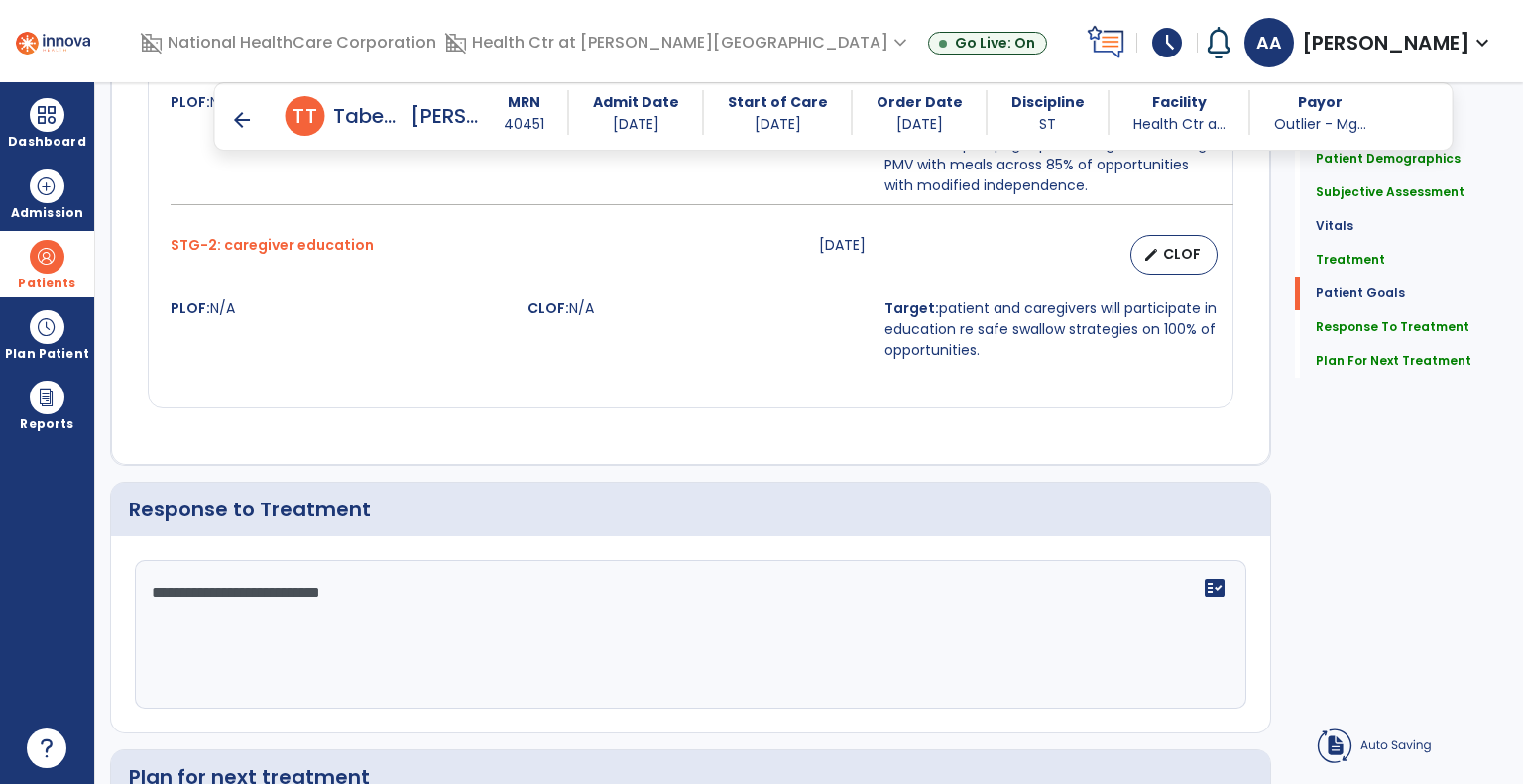 click on "STG-2: caregiver education  08-08-2025   edit   CLOF PLOF:  N/A  CLOF:  N/A  Target:  patient and caregivers will participate in education re safe swallow strategies on 100% of opportunities." at bounding box center (690, 297) 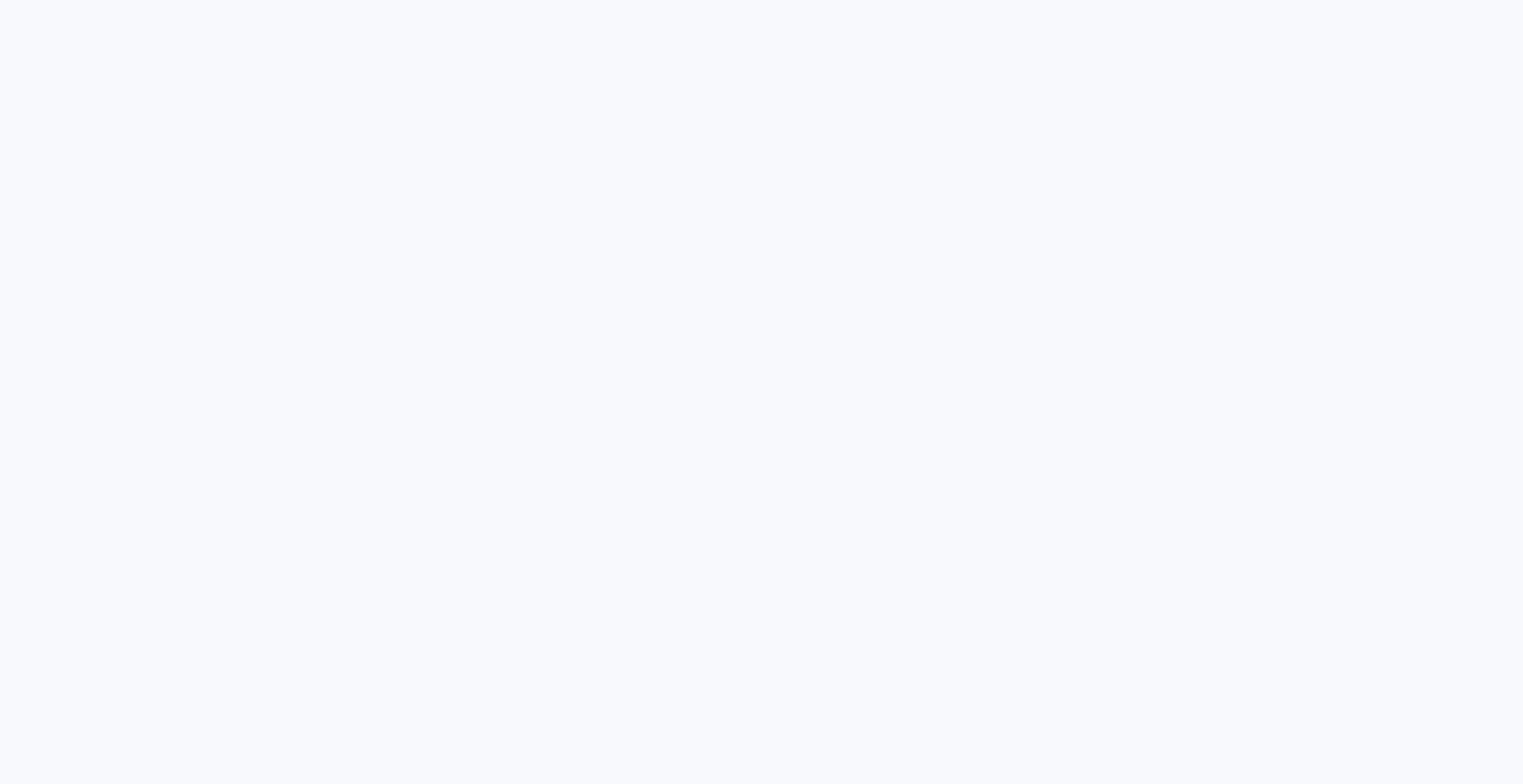 scroll, scrollTop: 0, scrollLeft: 0, axis: both 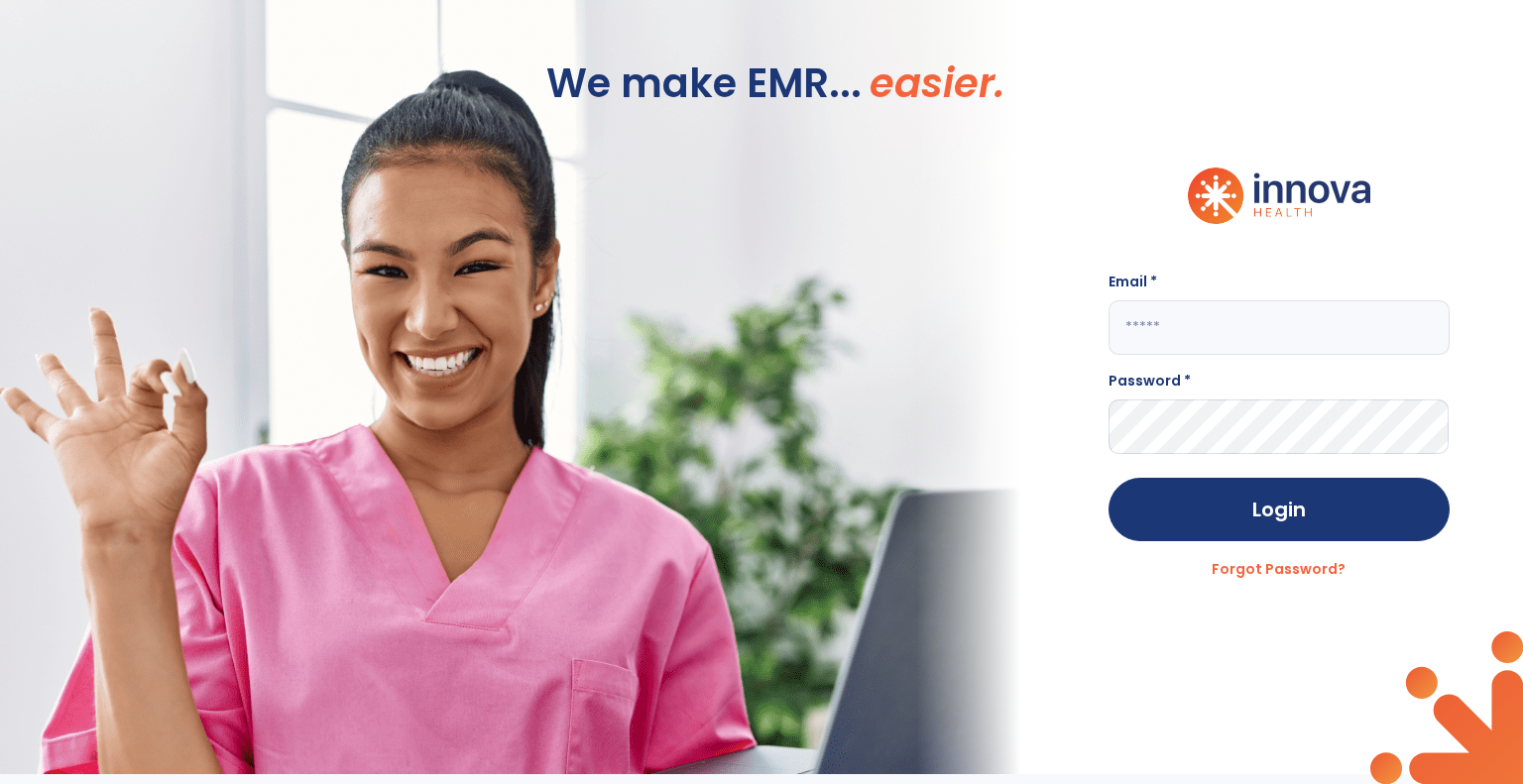 click 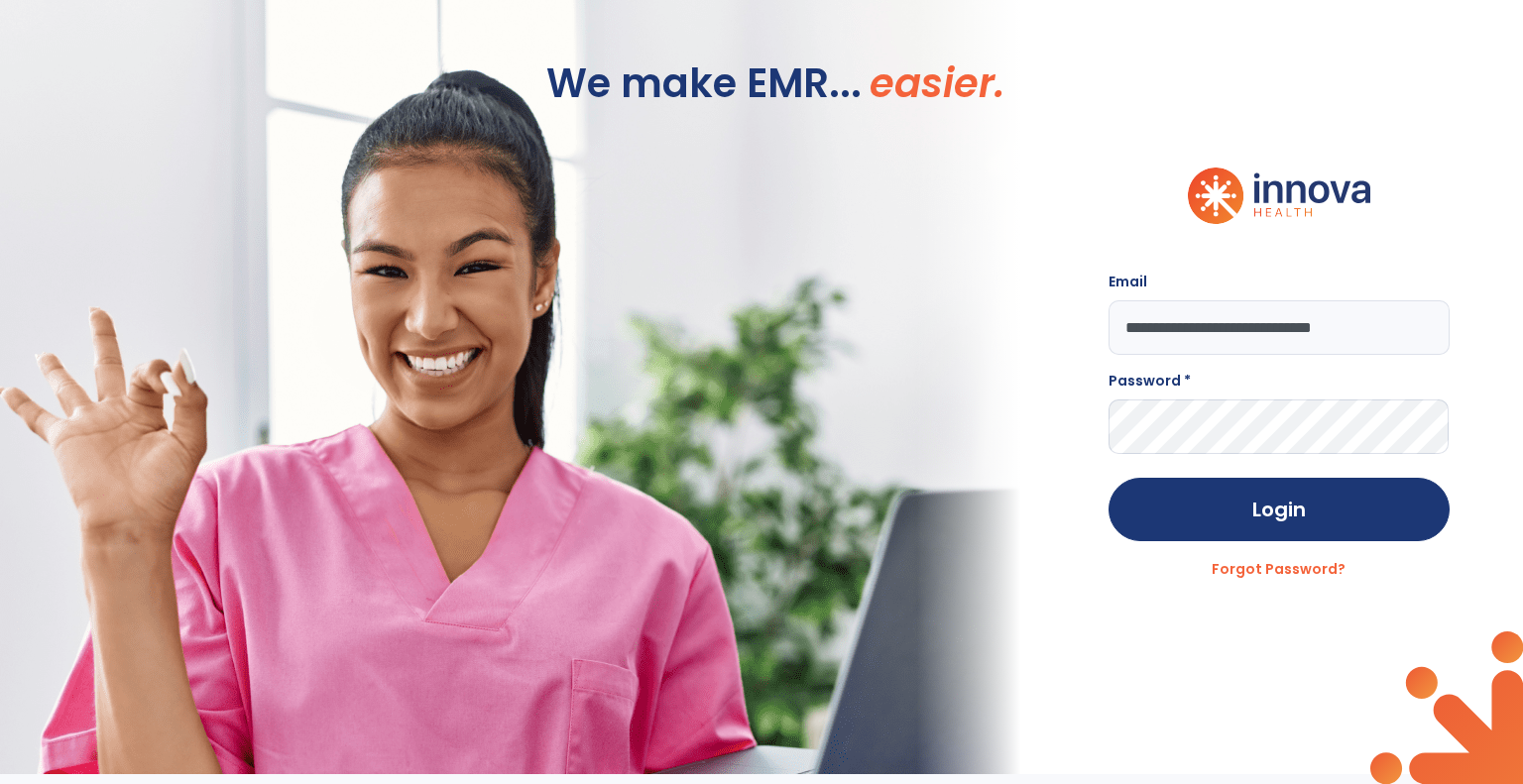 type on "**********" 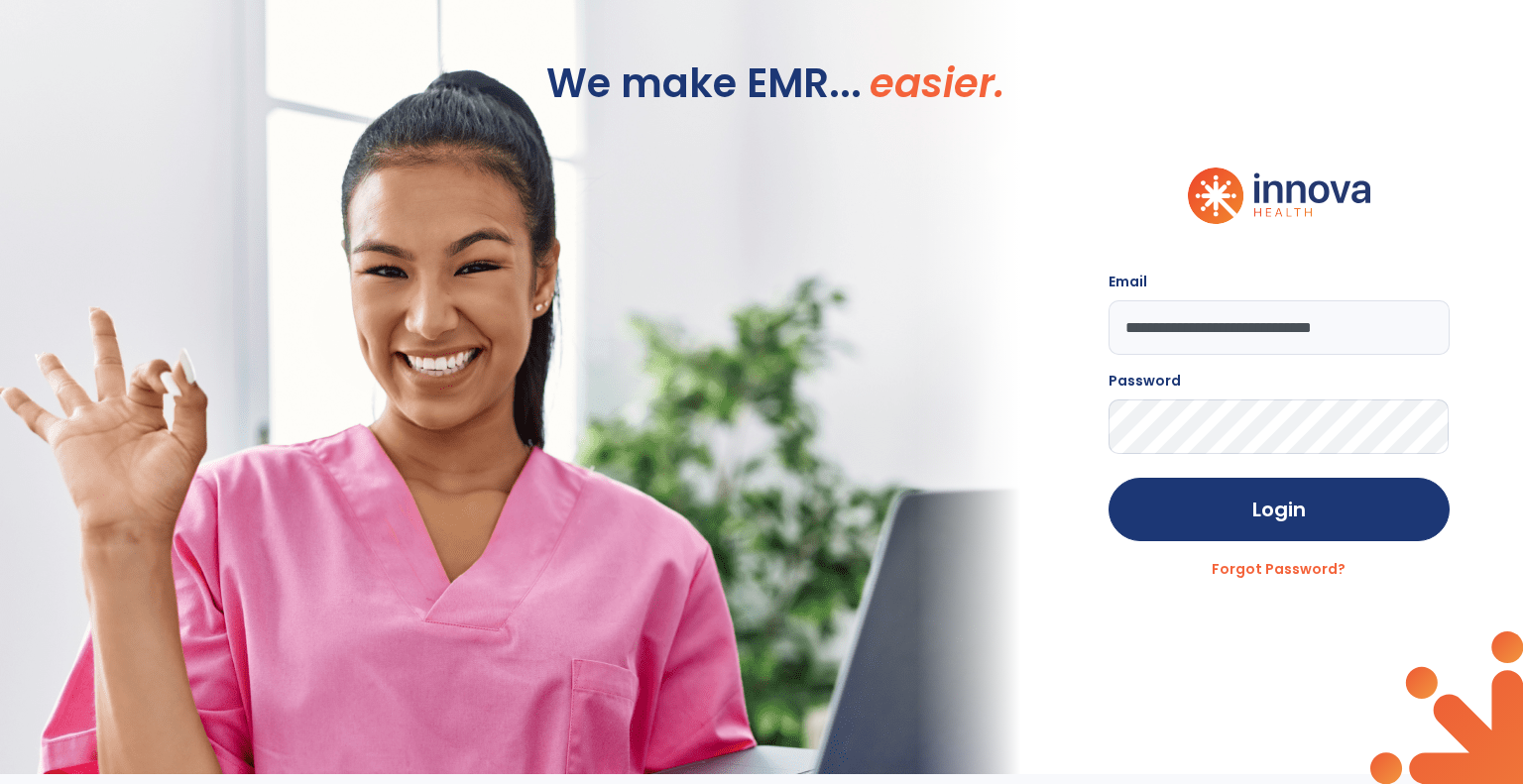 click on "Login" 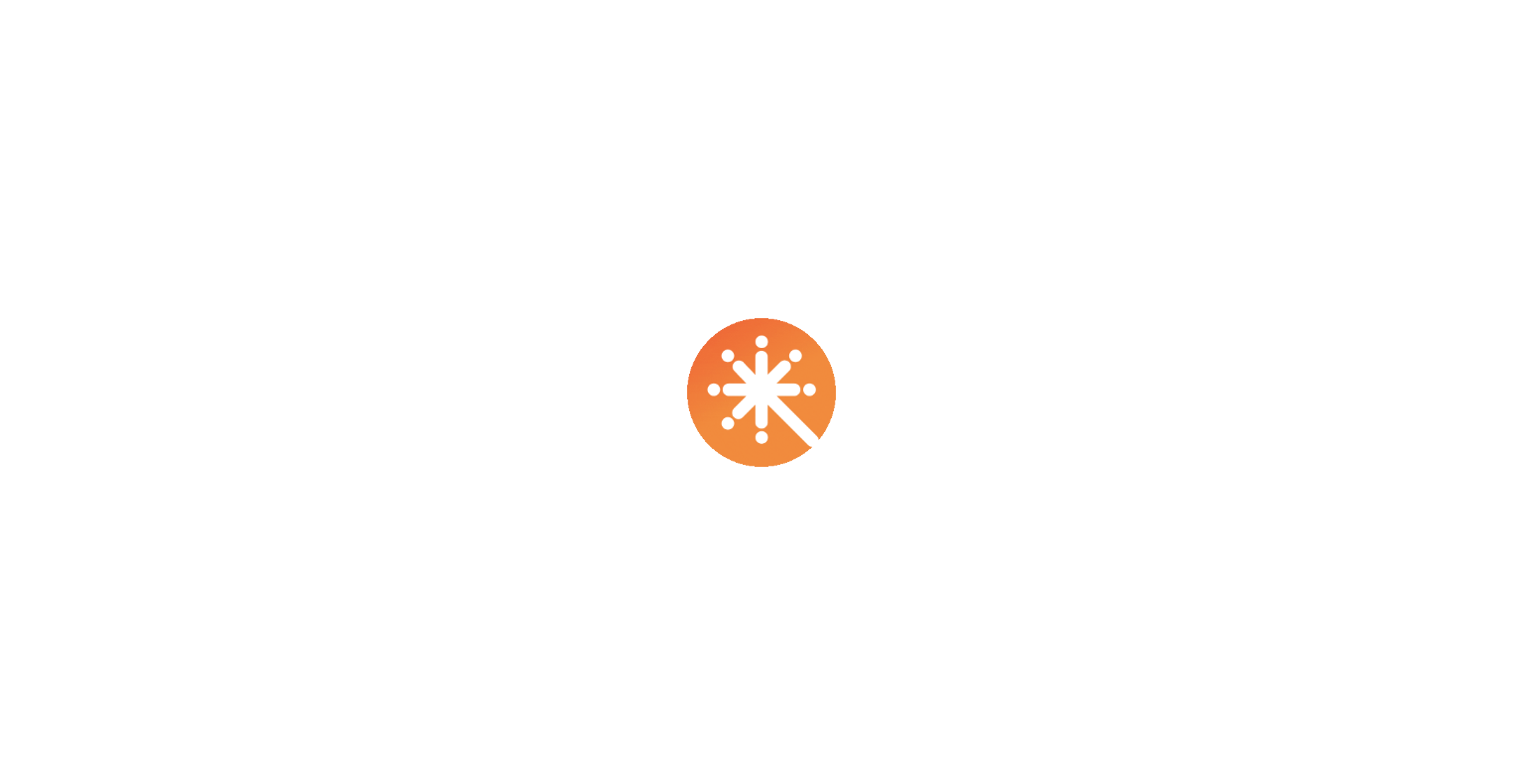 scroll, scrollTop: 0, scrollLeft: 0, axis: both 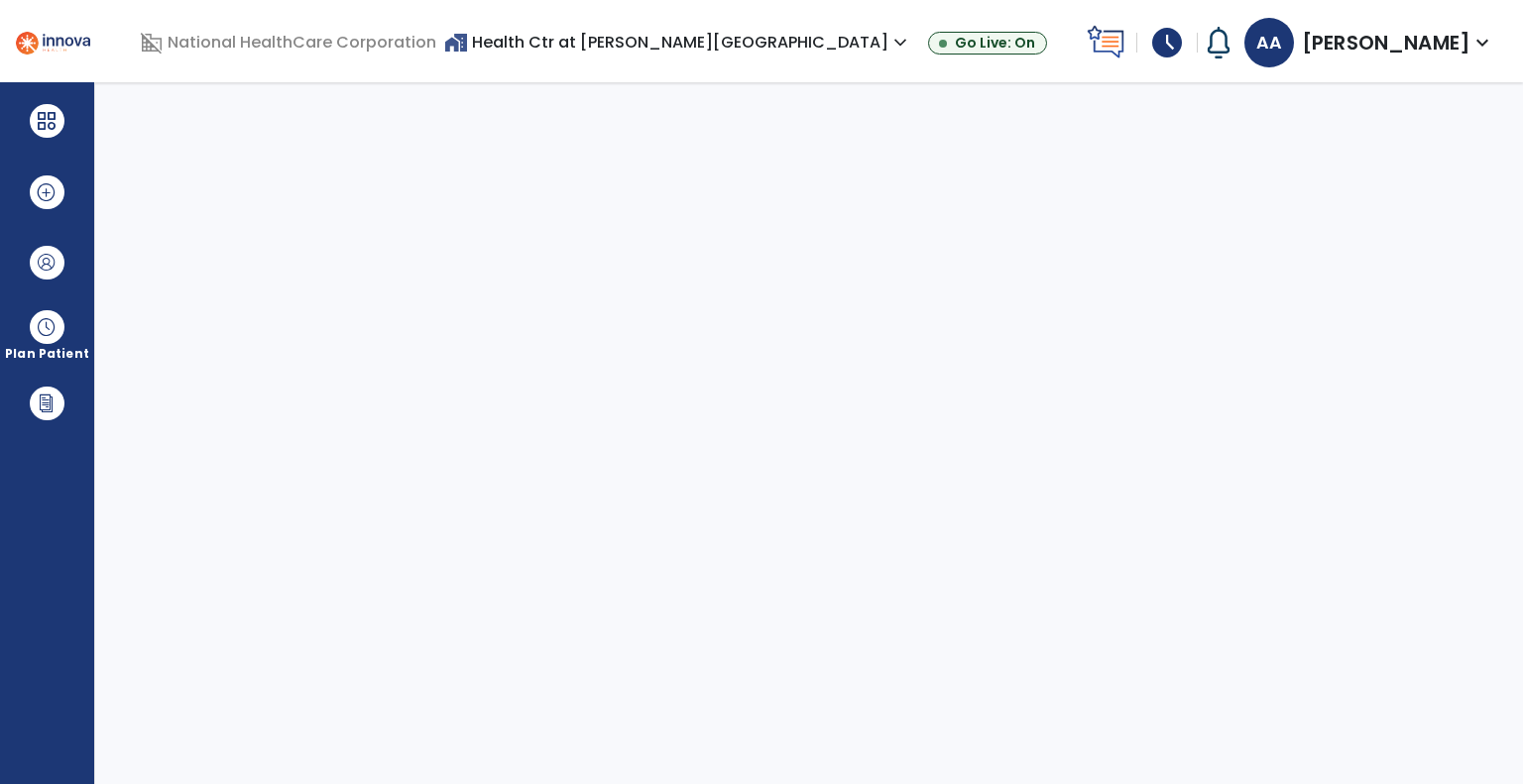 select on "****" 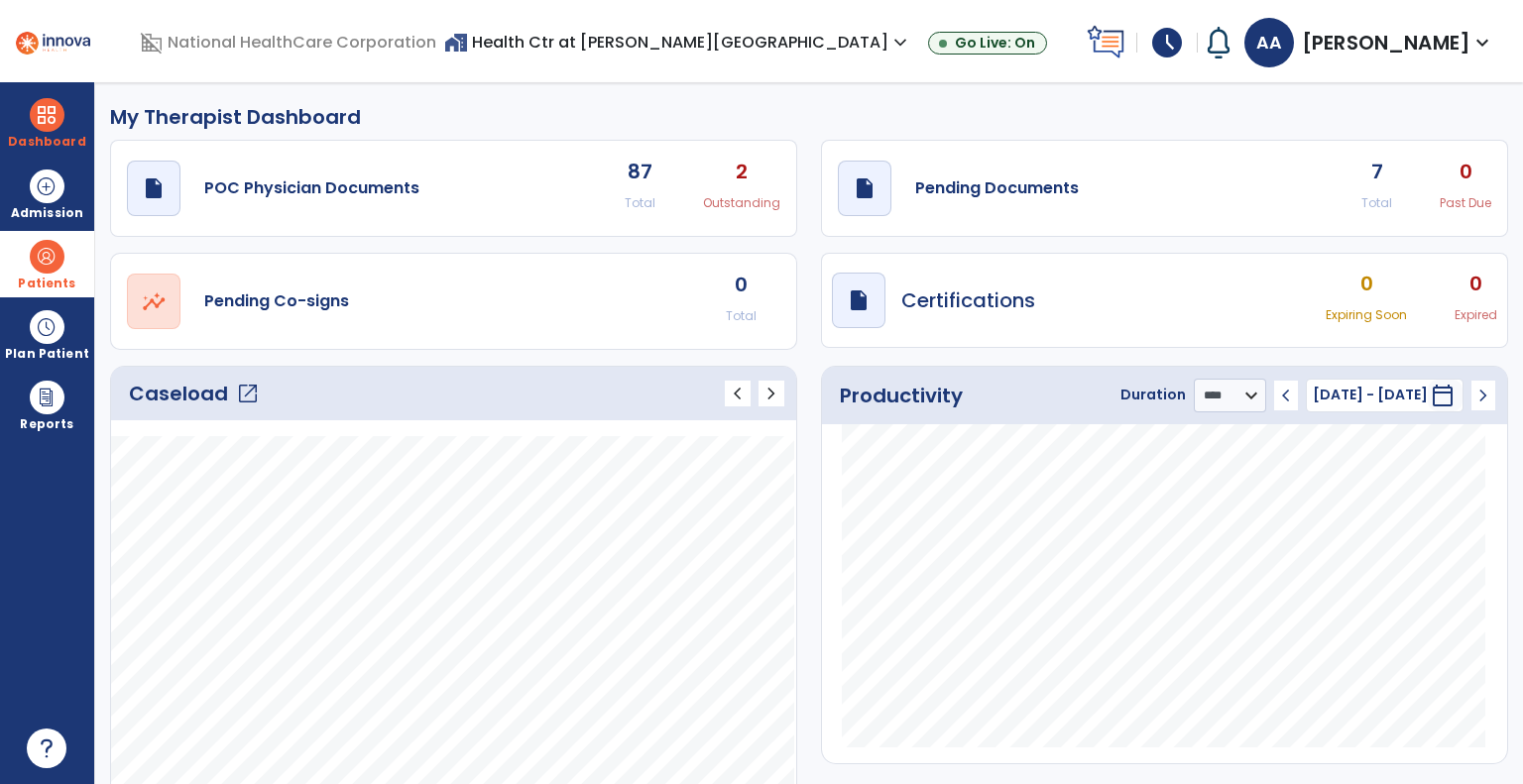 click at bounding box center [47, 257] 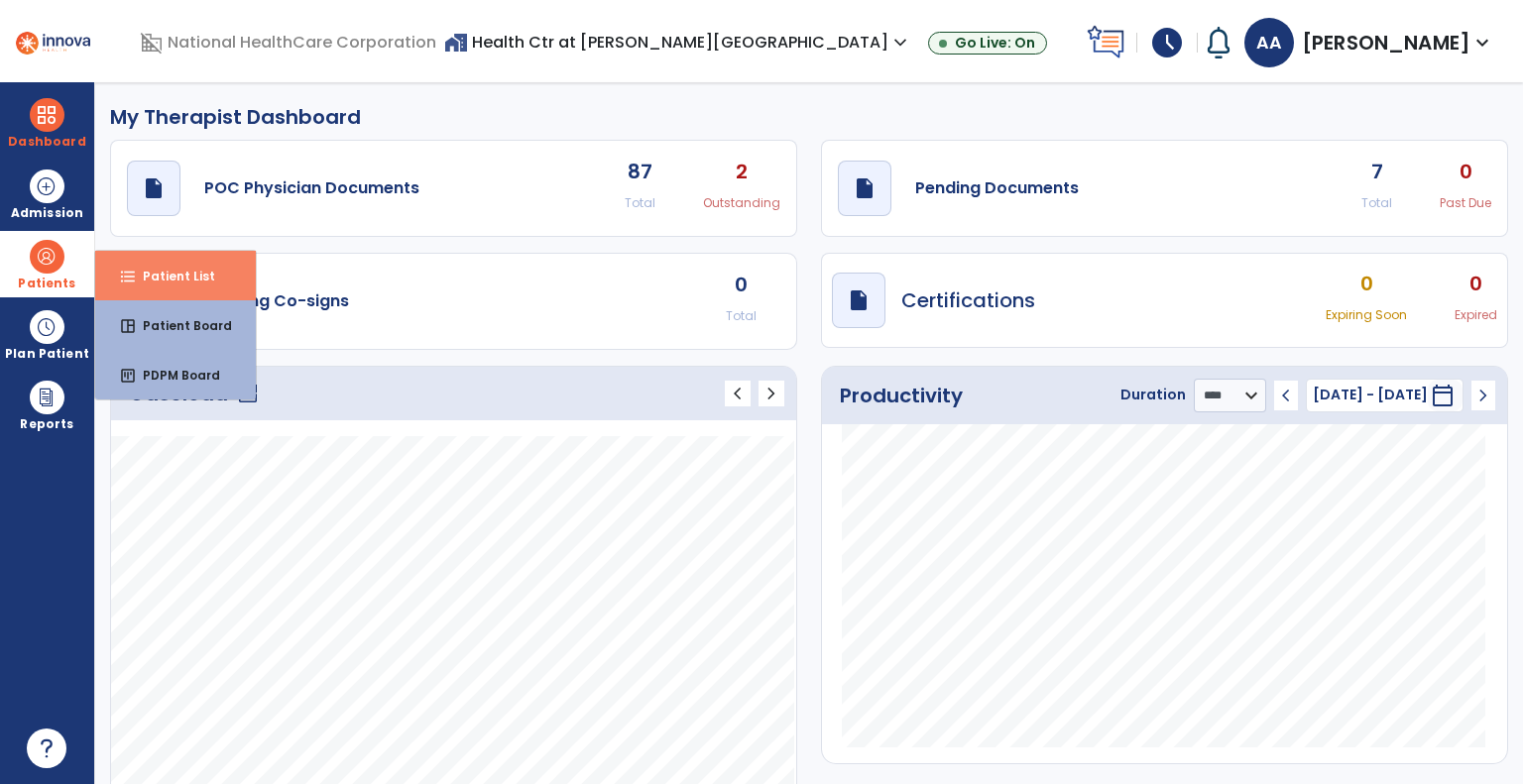 click on "Patient List" at bounding box center [171, 276] 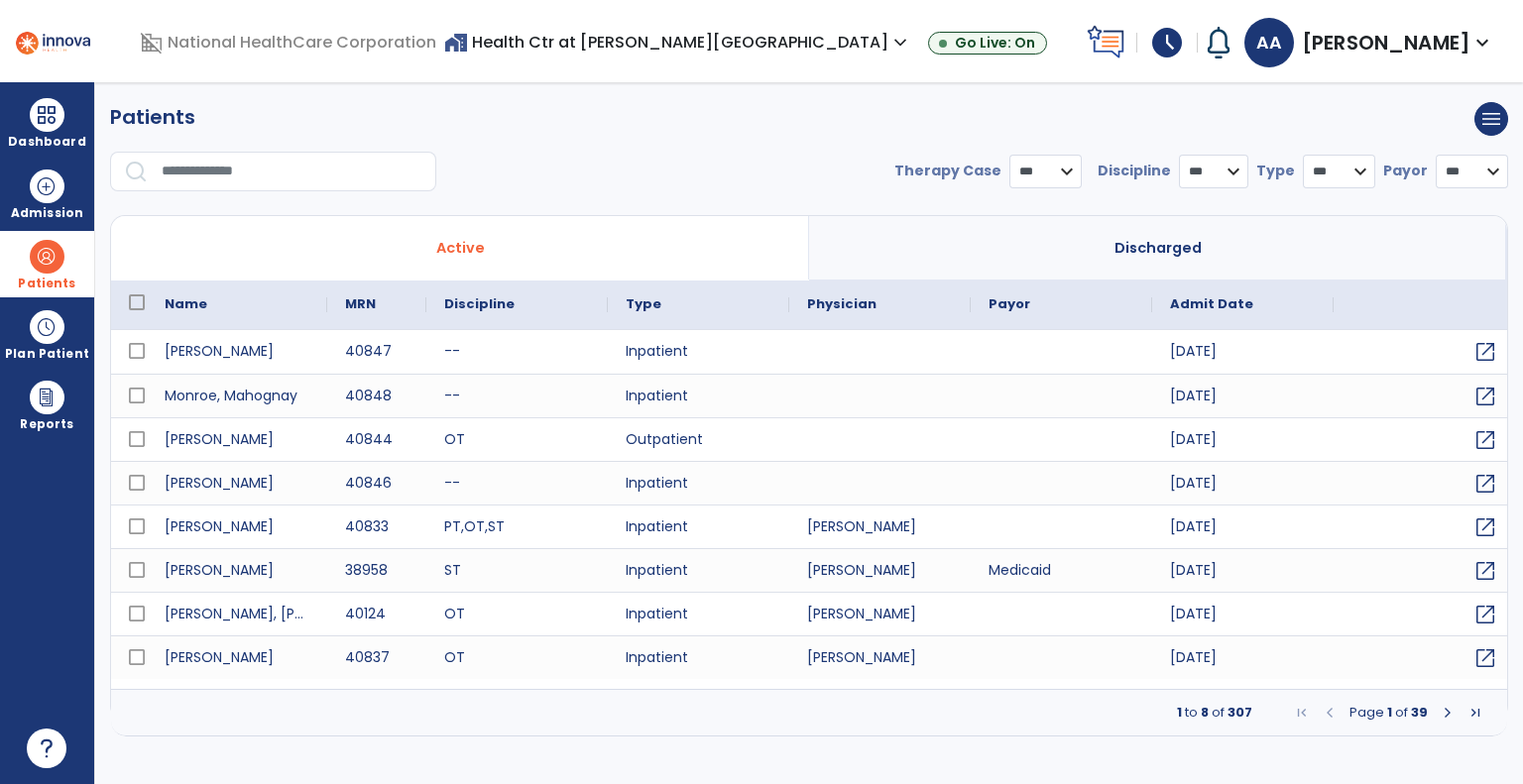 select on "***" 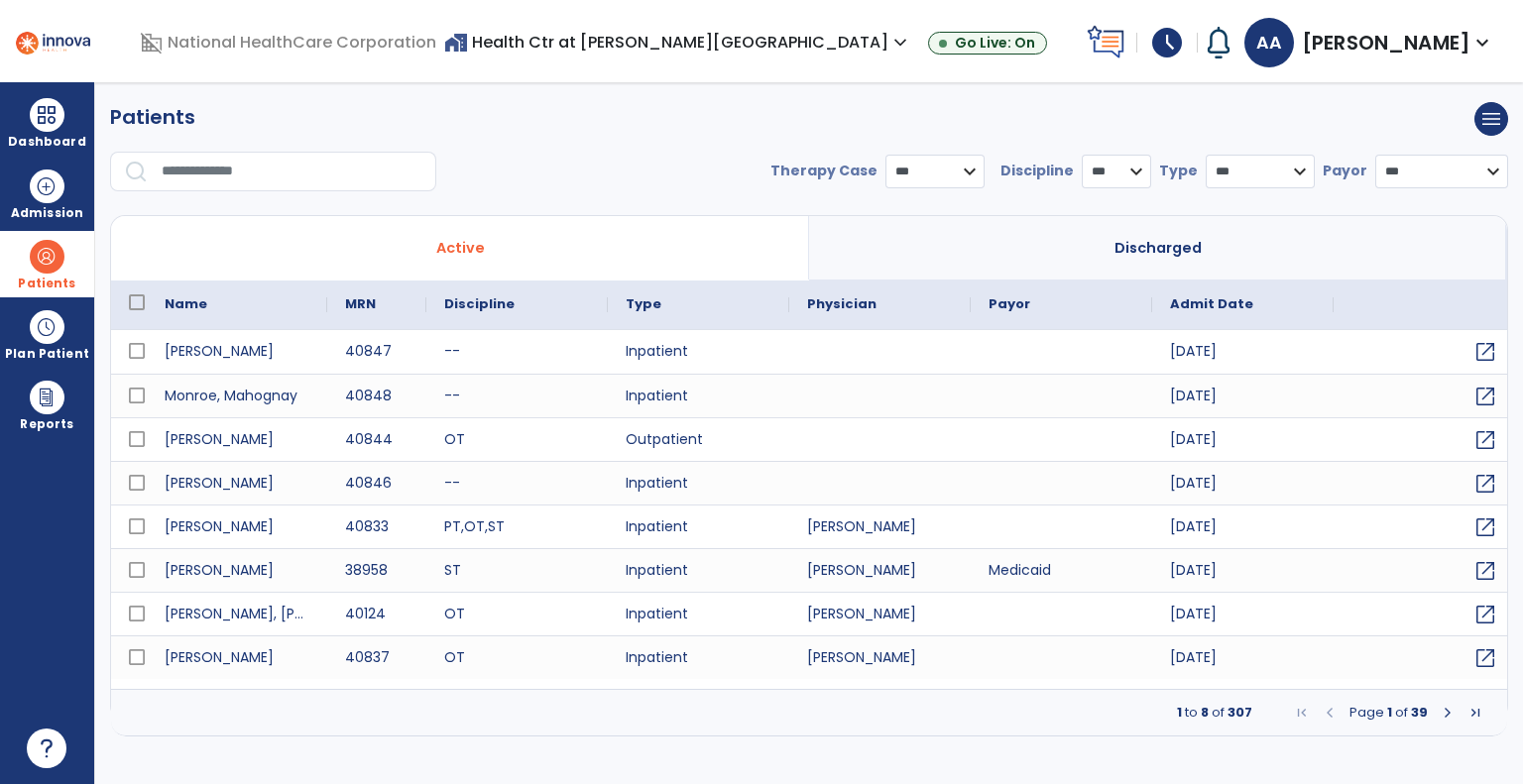 click at bounding box center (292, 171) 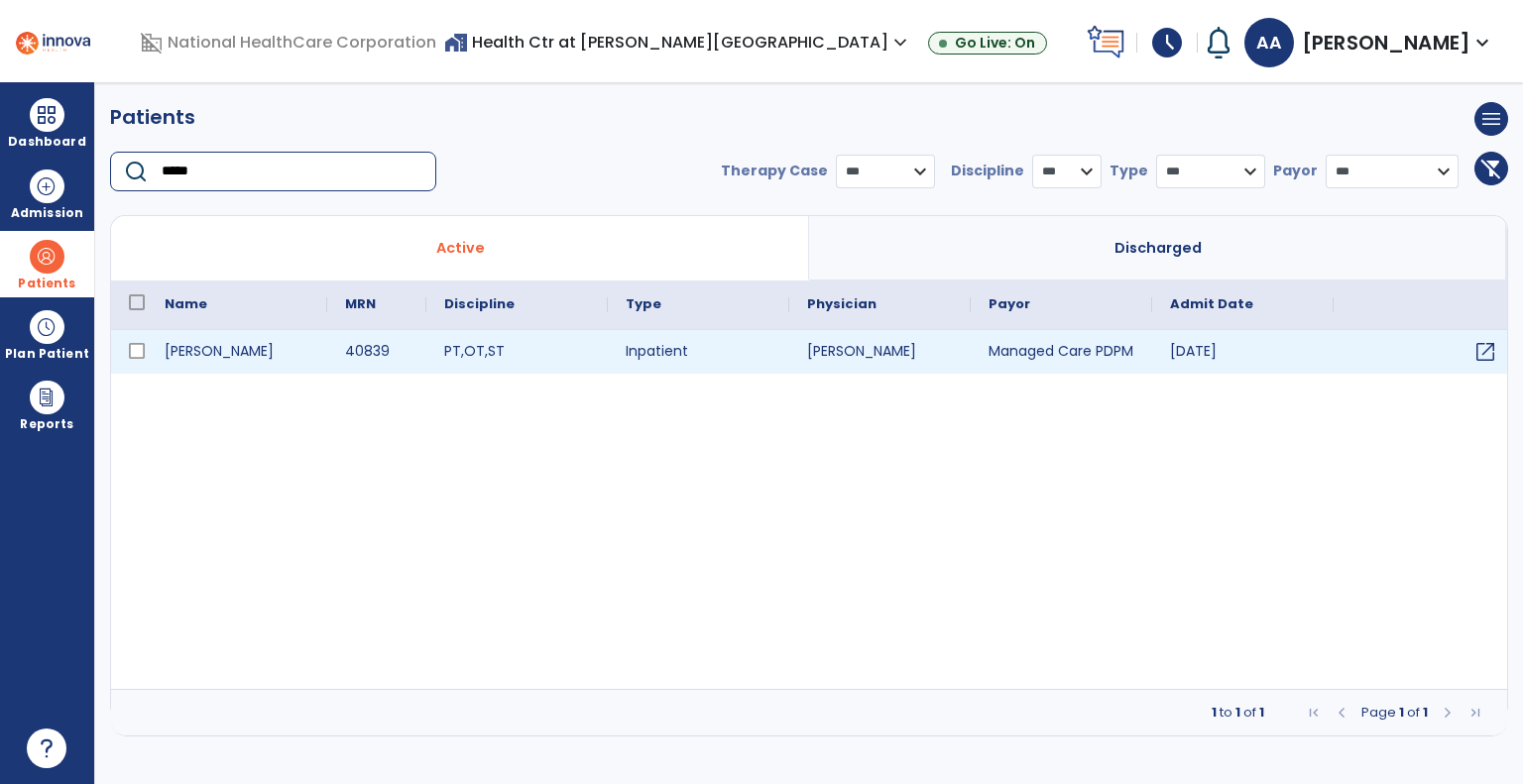 type on "*****" 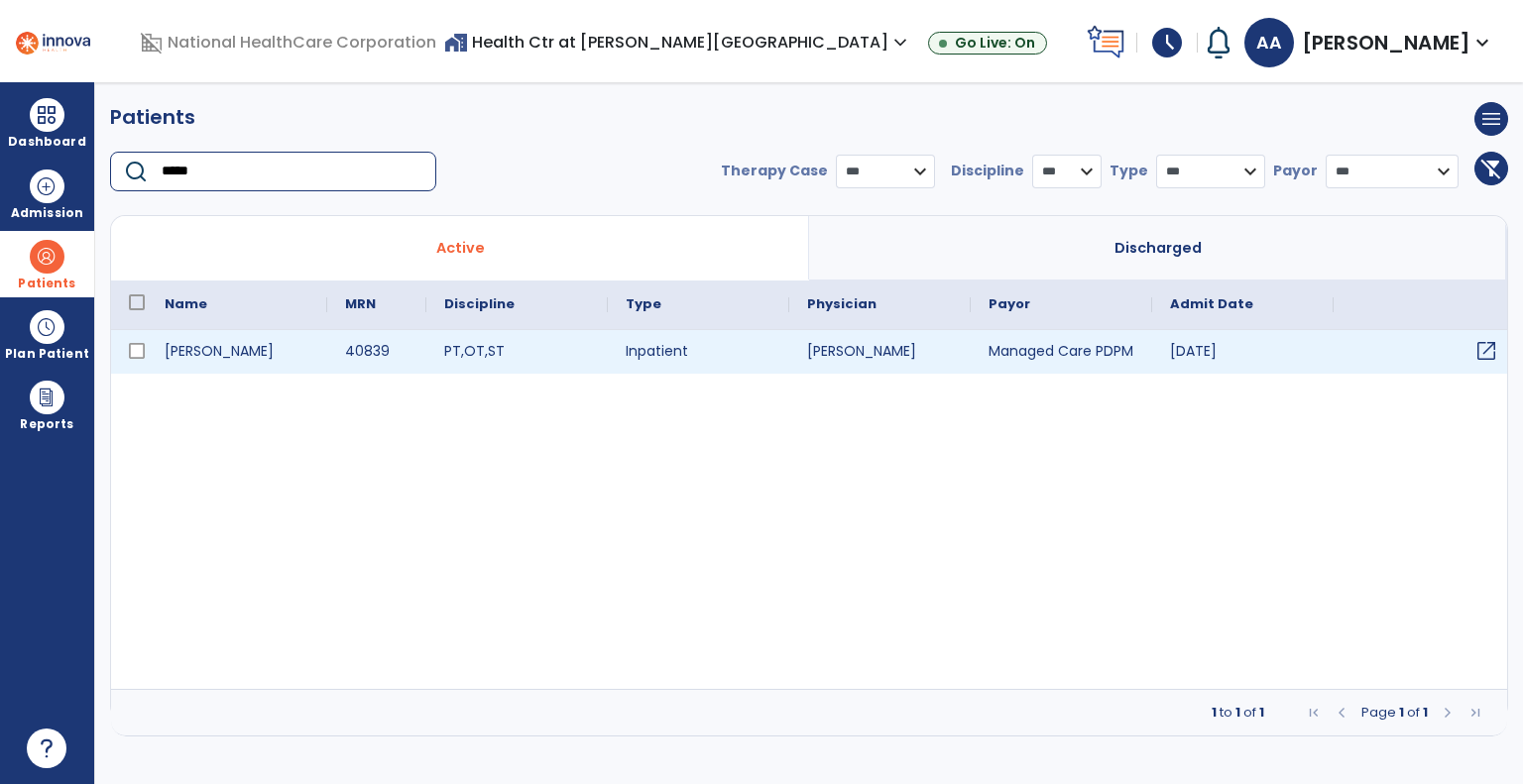 click on "open_in_new" at bounding box center [1486, 351] 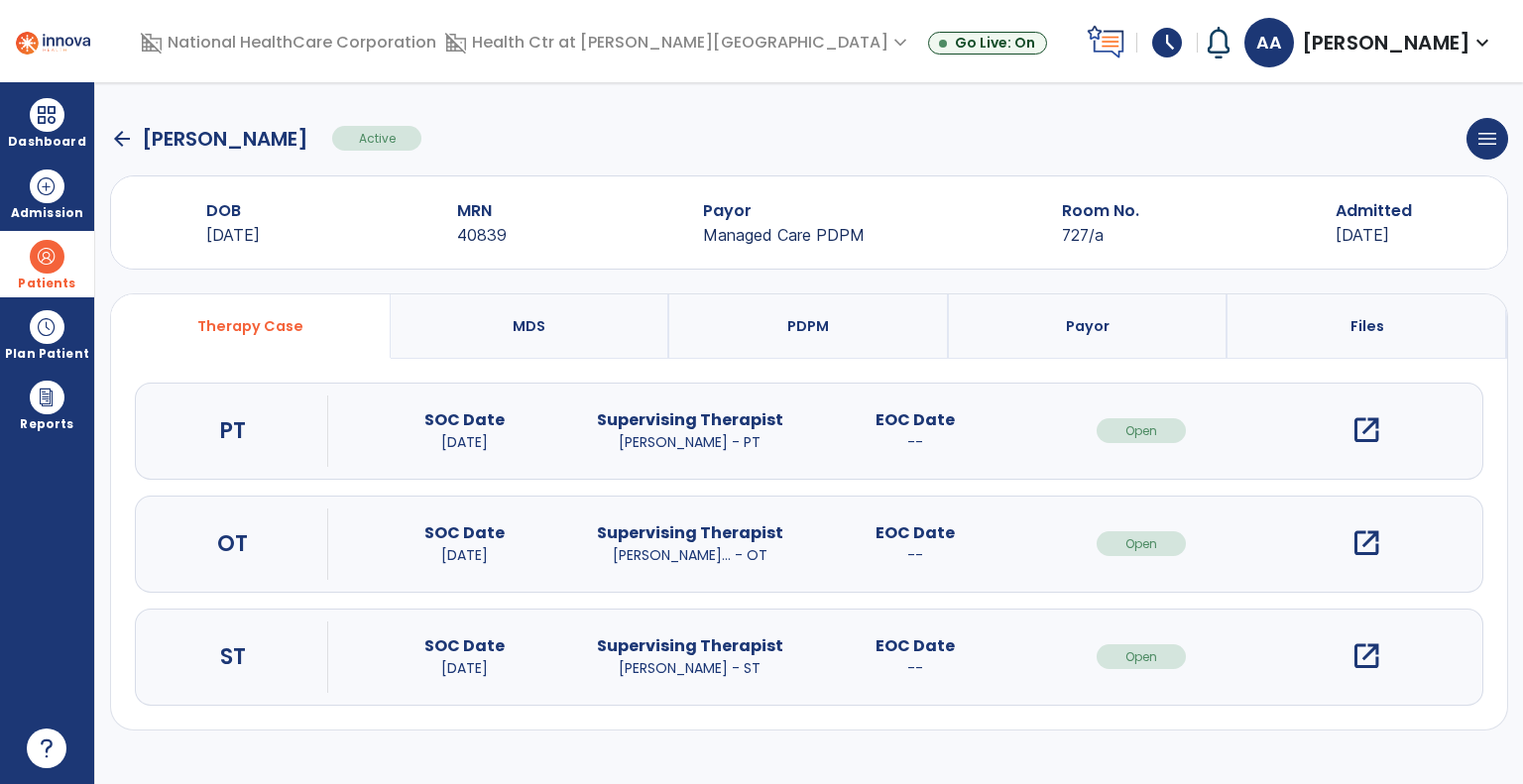 click on "open_in_new" at bounding box center [1366, 656] 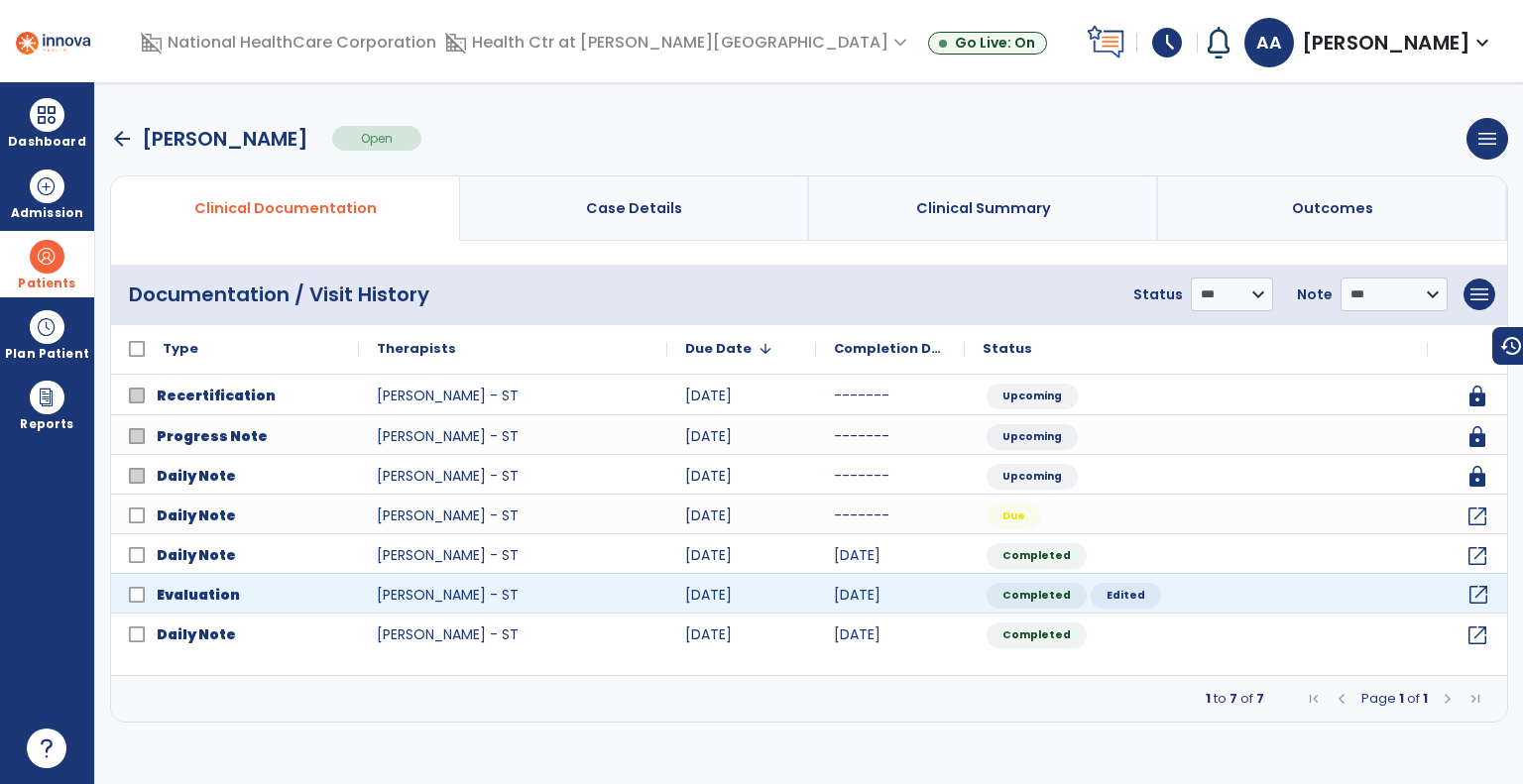 click on "open_in_new" 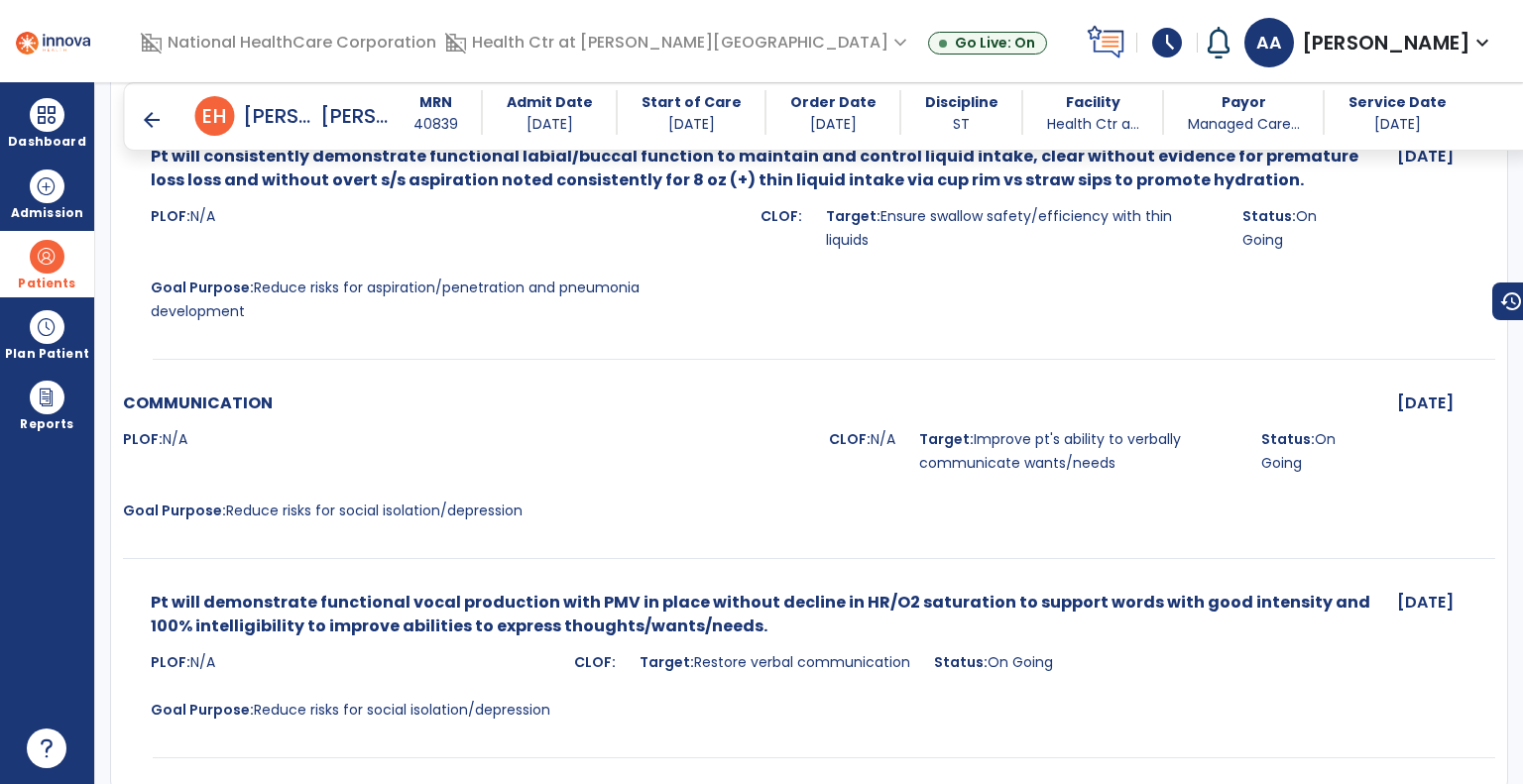 scroll, scrollTop: 4941, scrollLeft: 0, axis: vertical 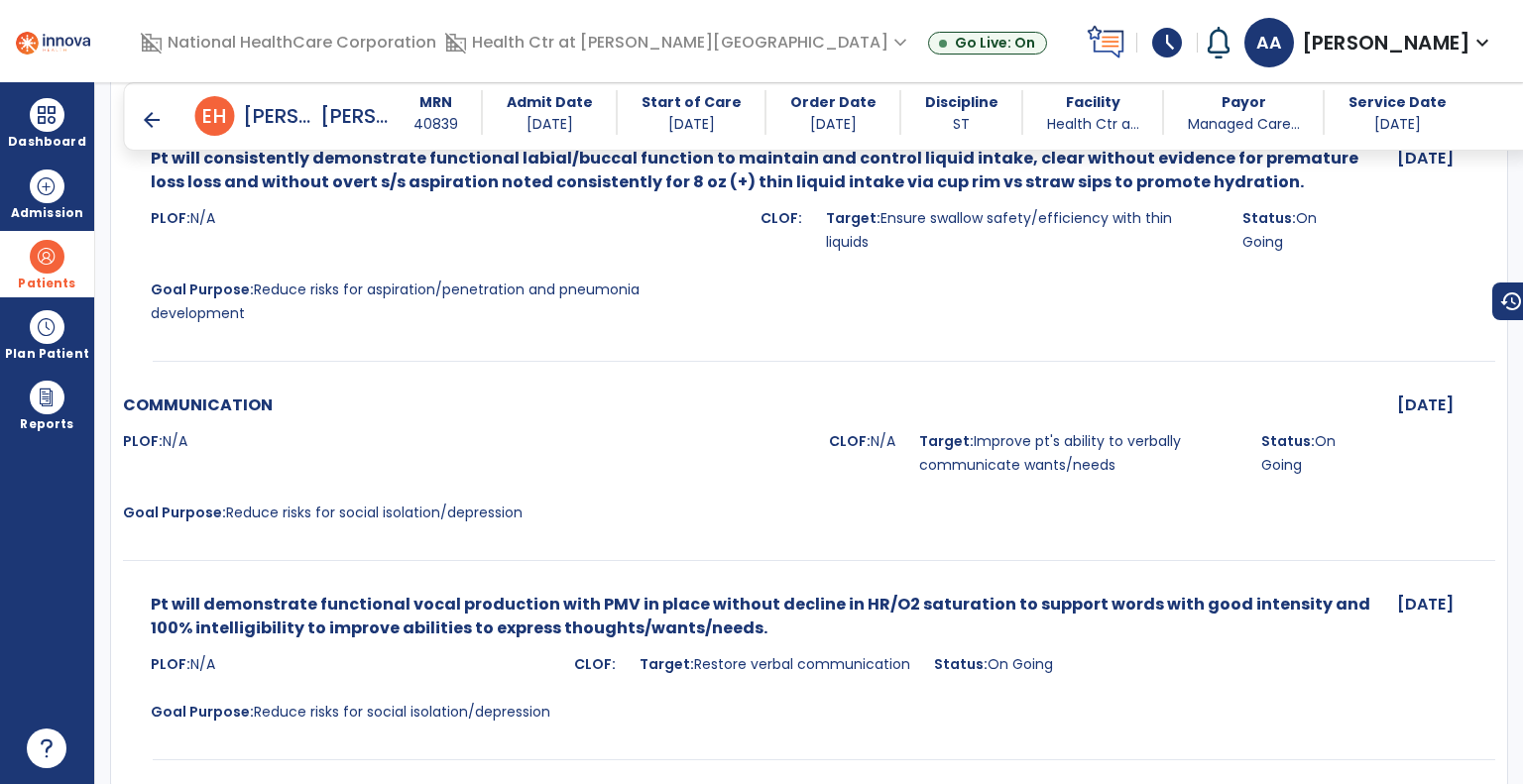 click on "arrow_back" at bounding box center (152, 120) 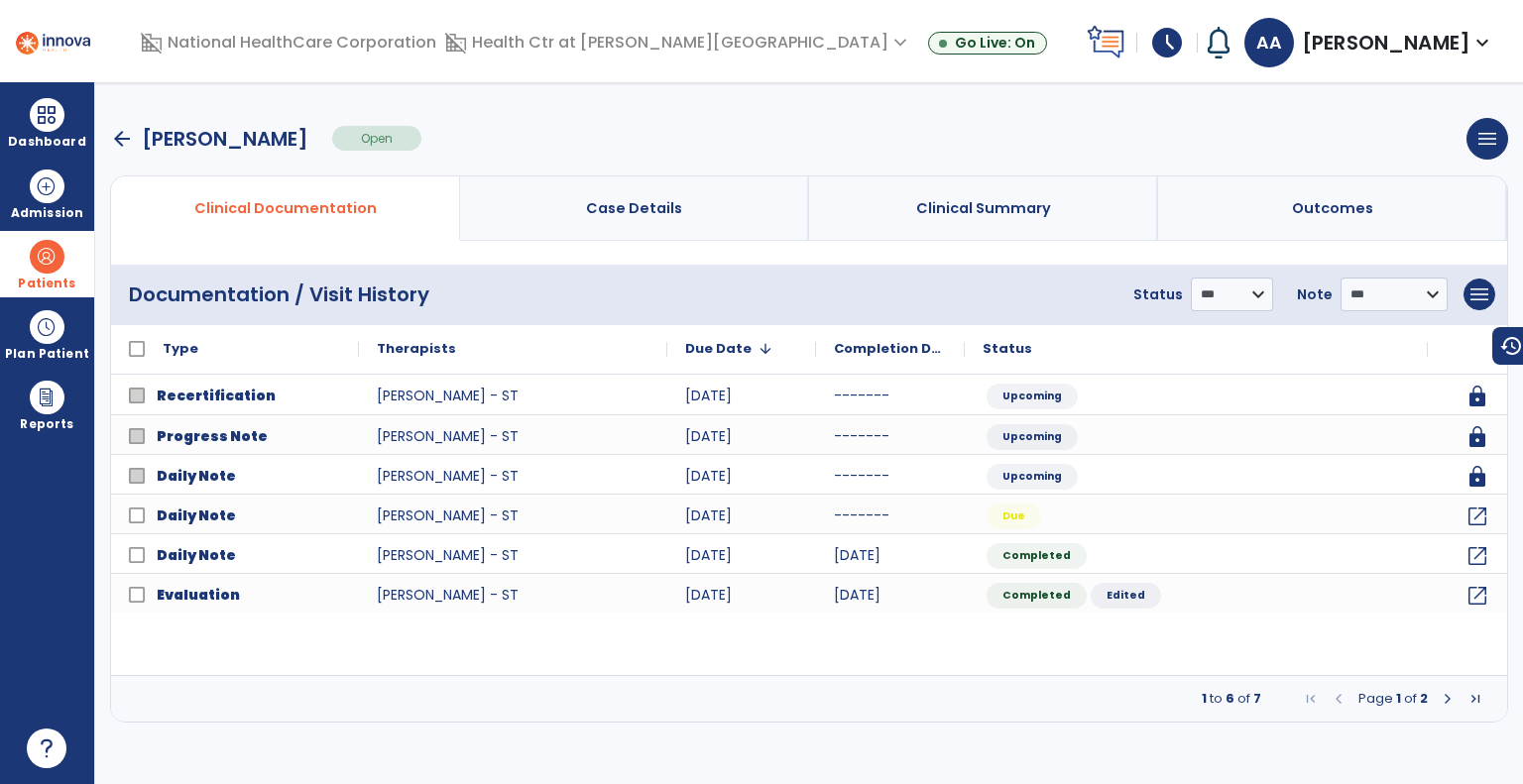 scroll, scrollTop: 0, scrollLeft: 0, axis: both 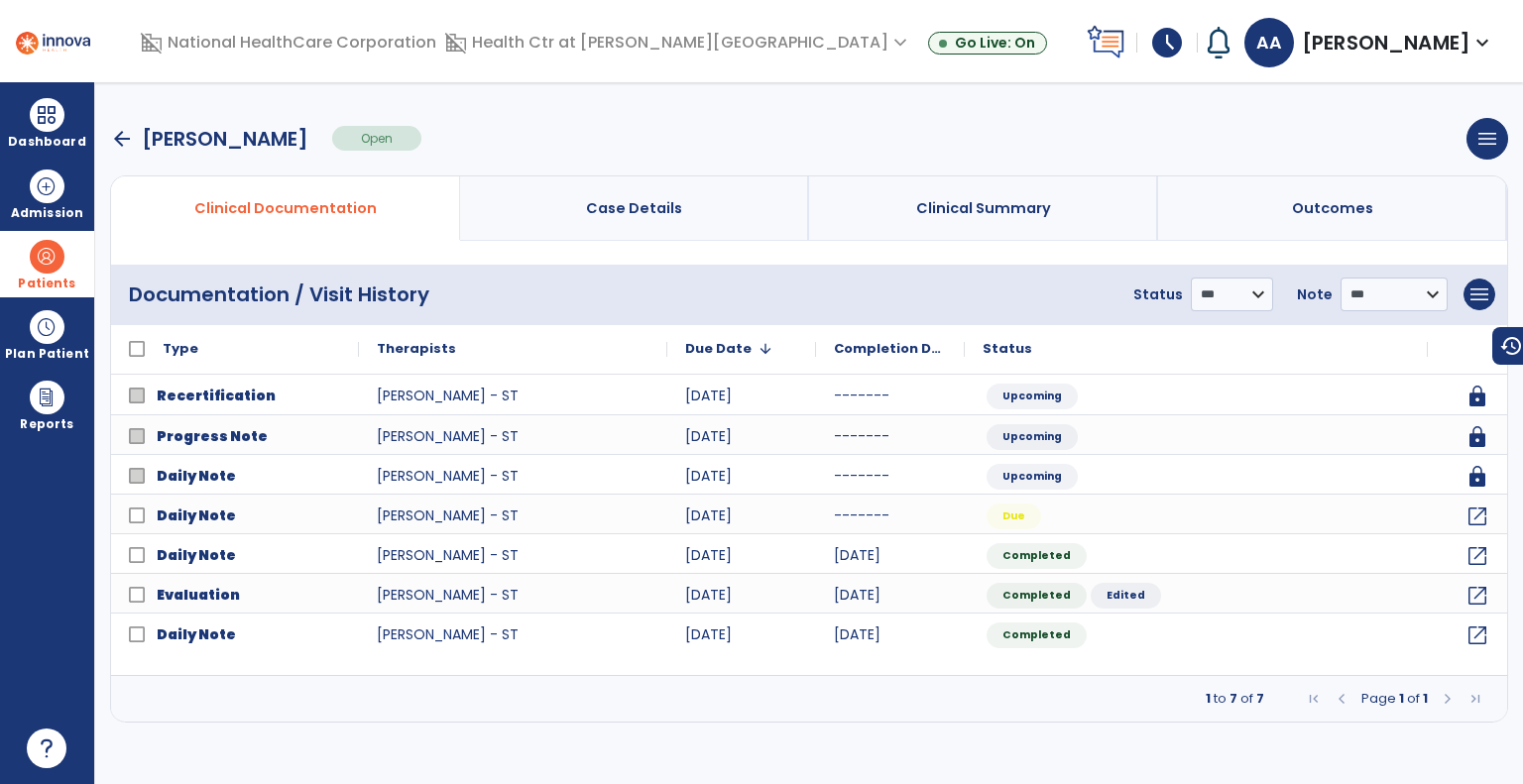 click on "arrow_back" at bounding box center (122, 139) 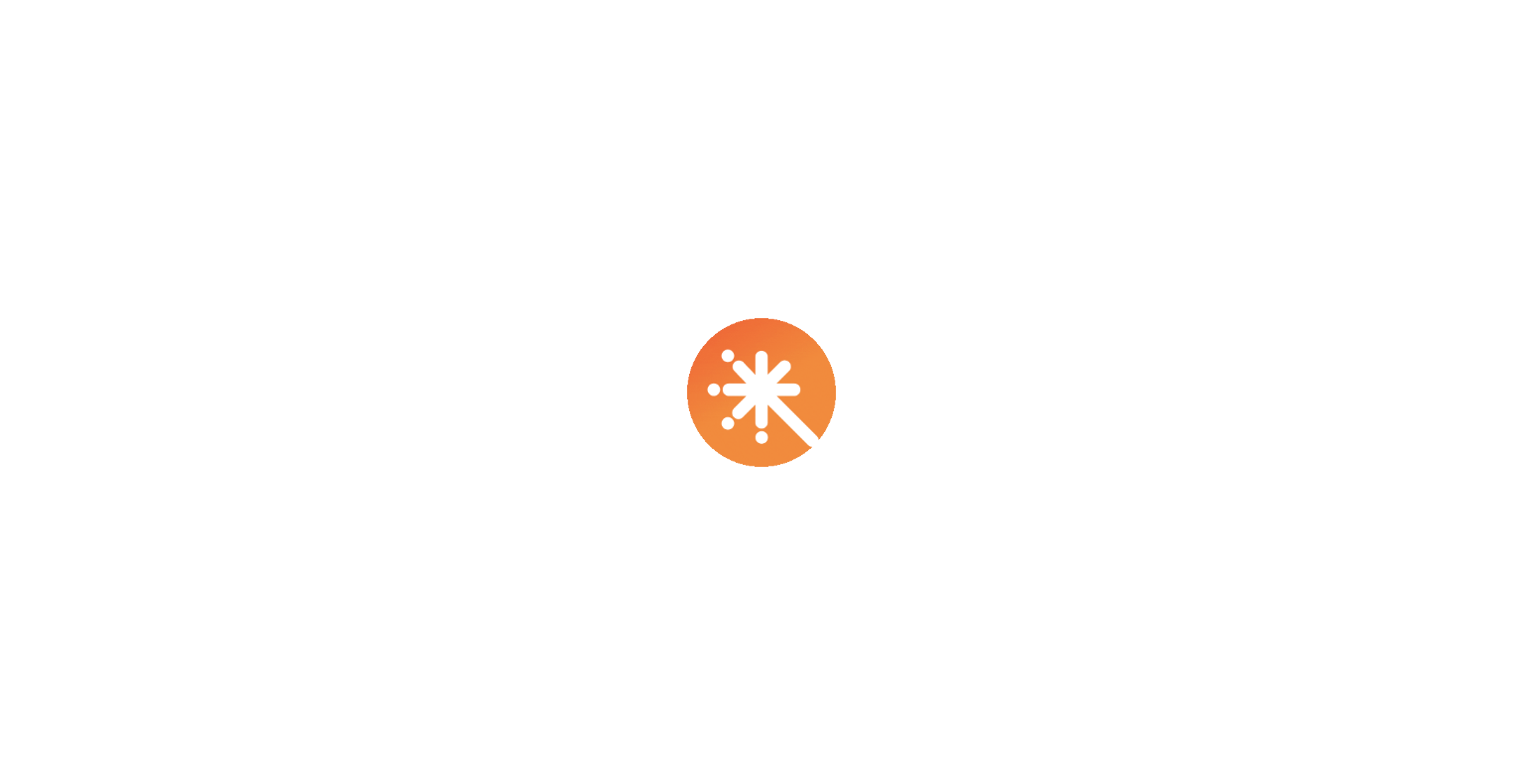 scroll, scrollTop: 0, scrollLeft: 0, axis: both 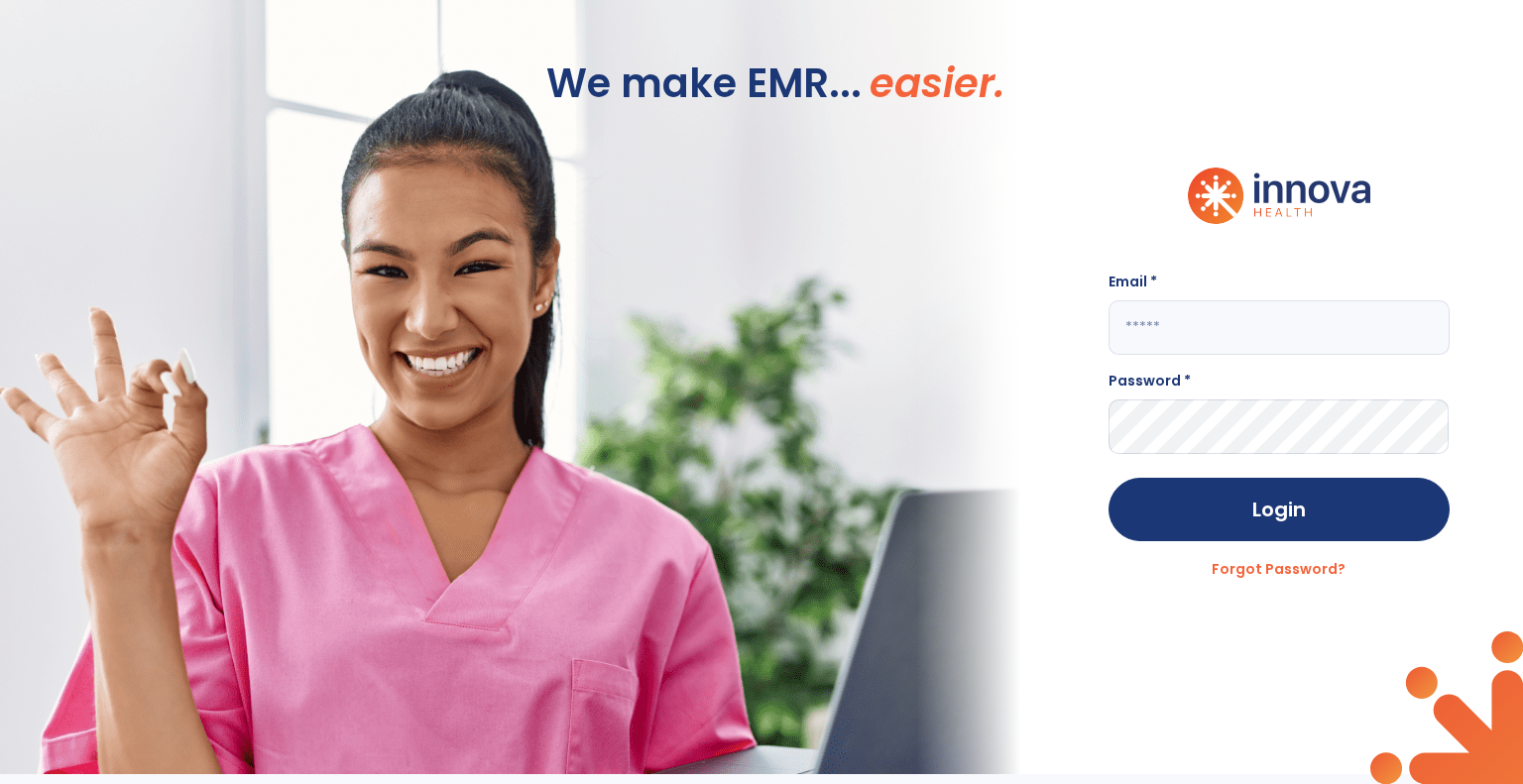 click 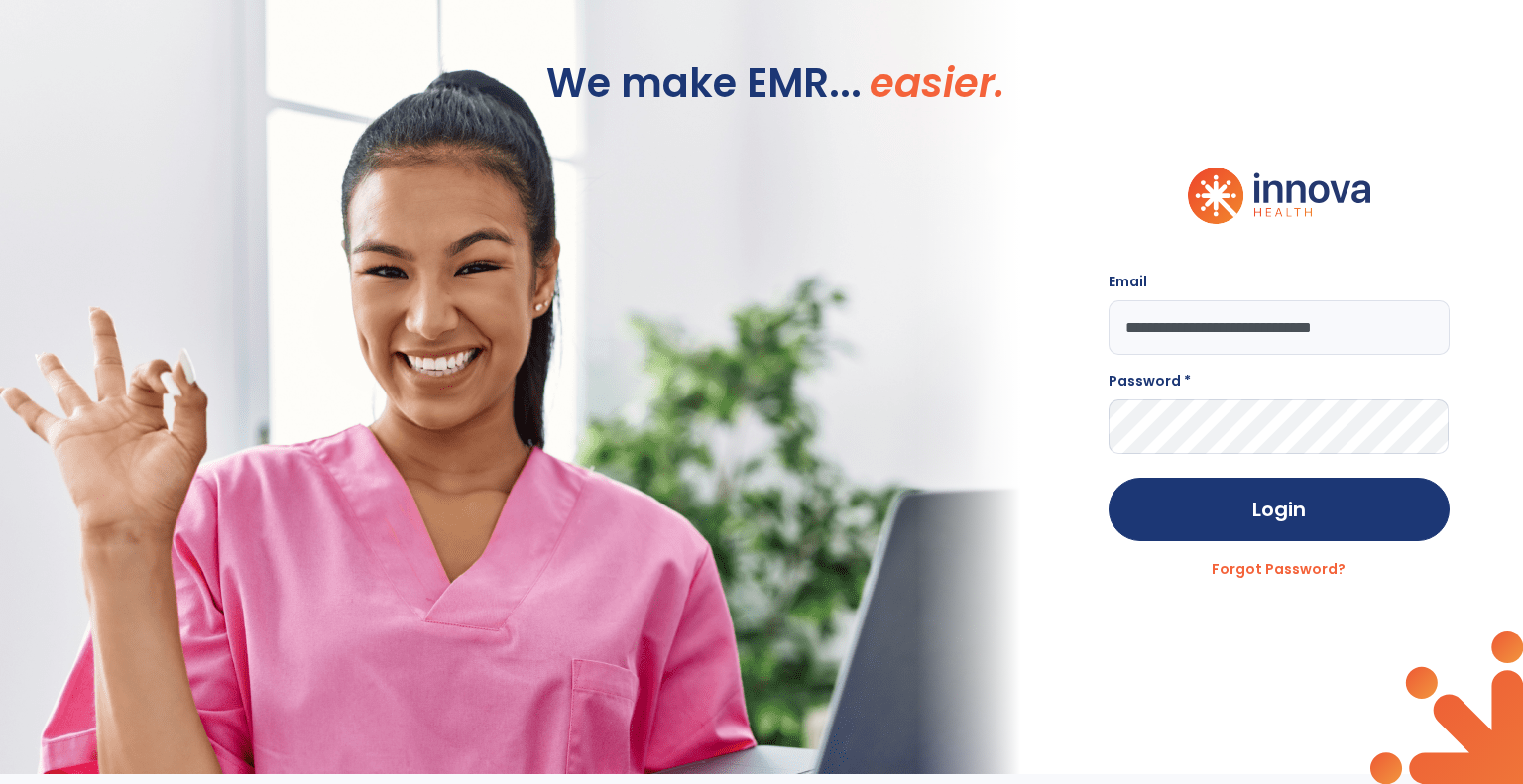 type on "**********" 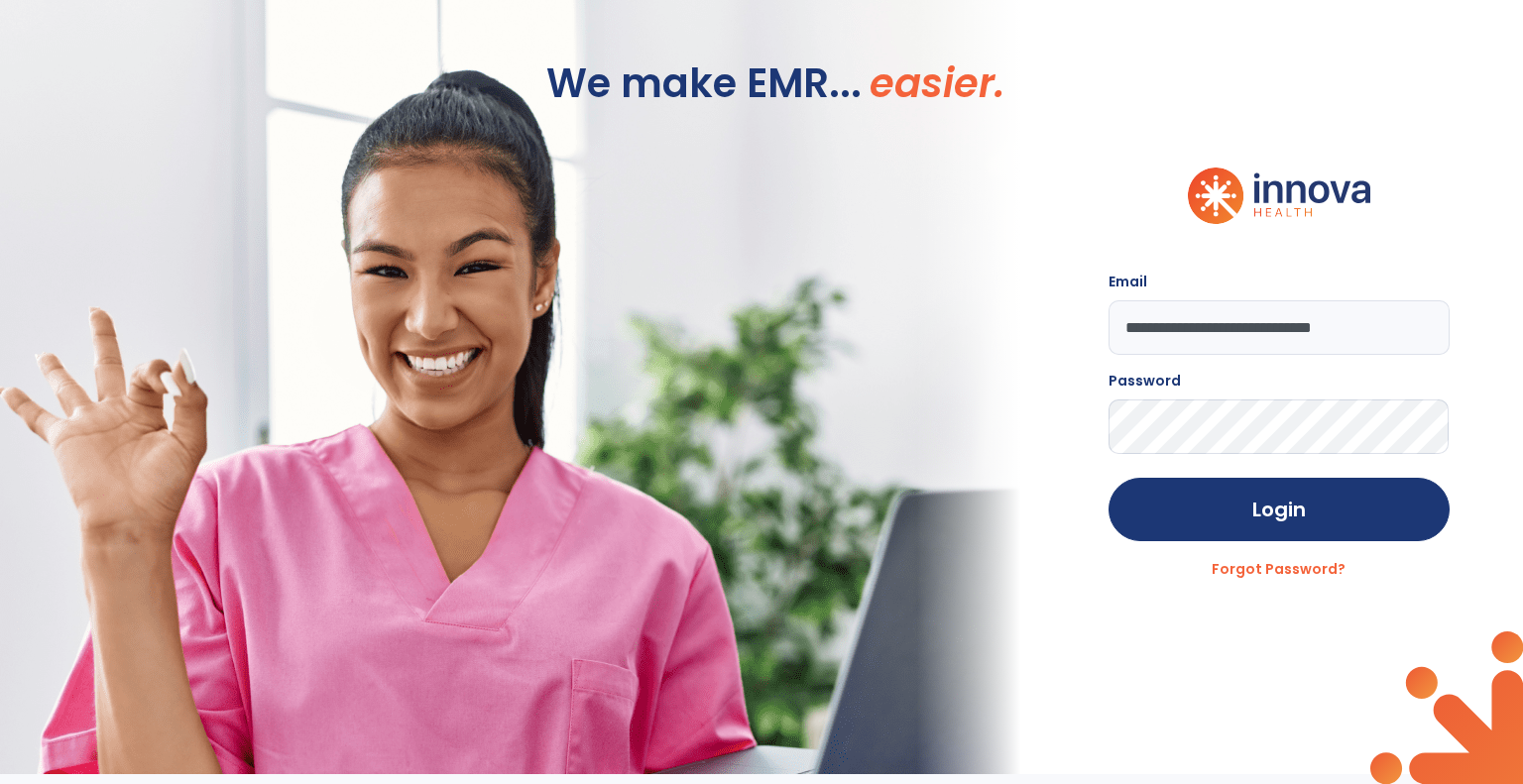 click on "Login" 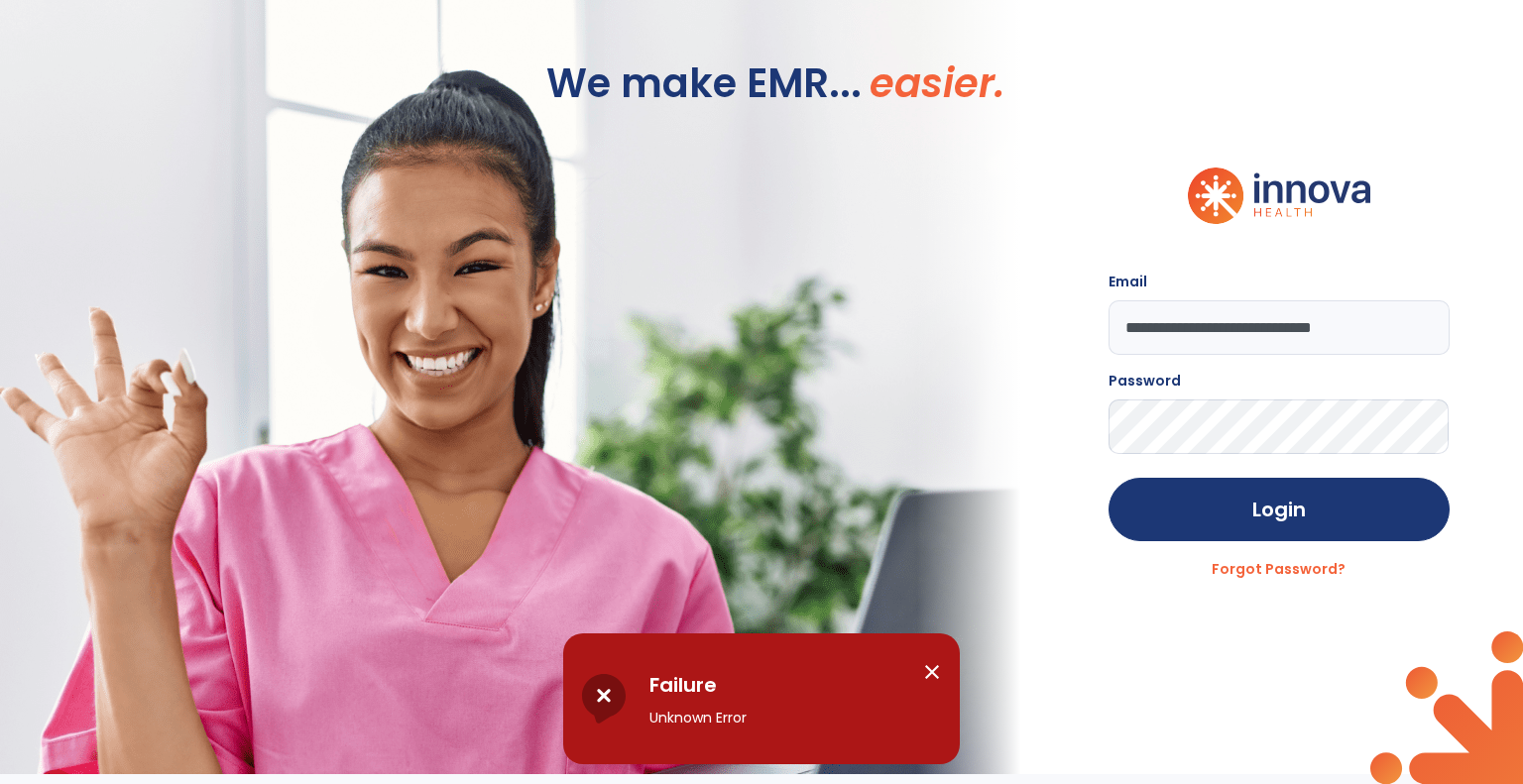 click on "**********" 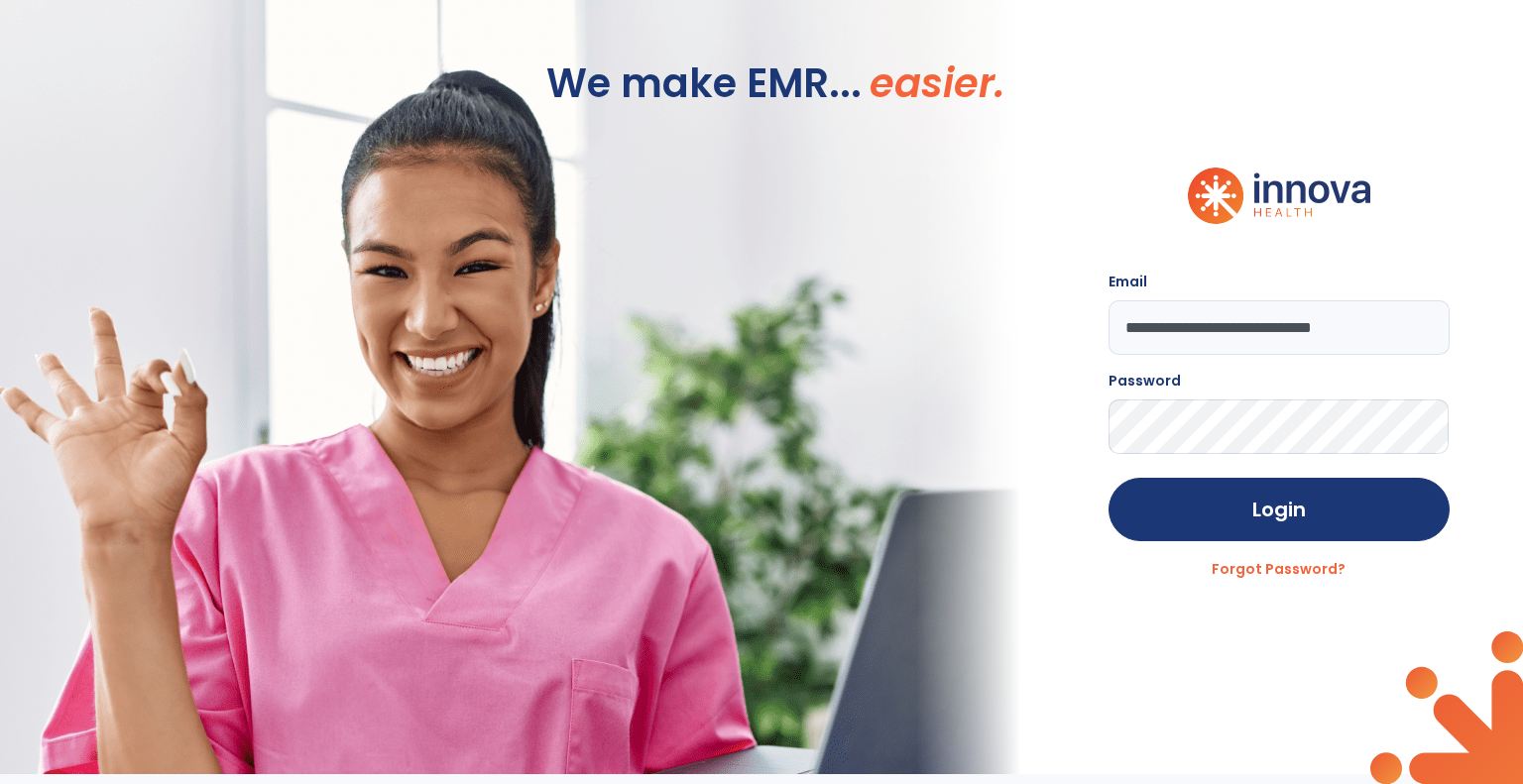click on "Login" 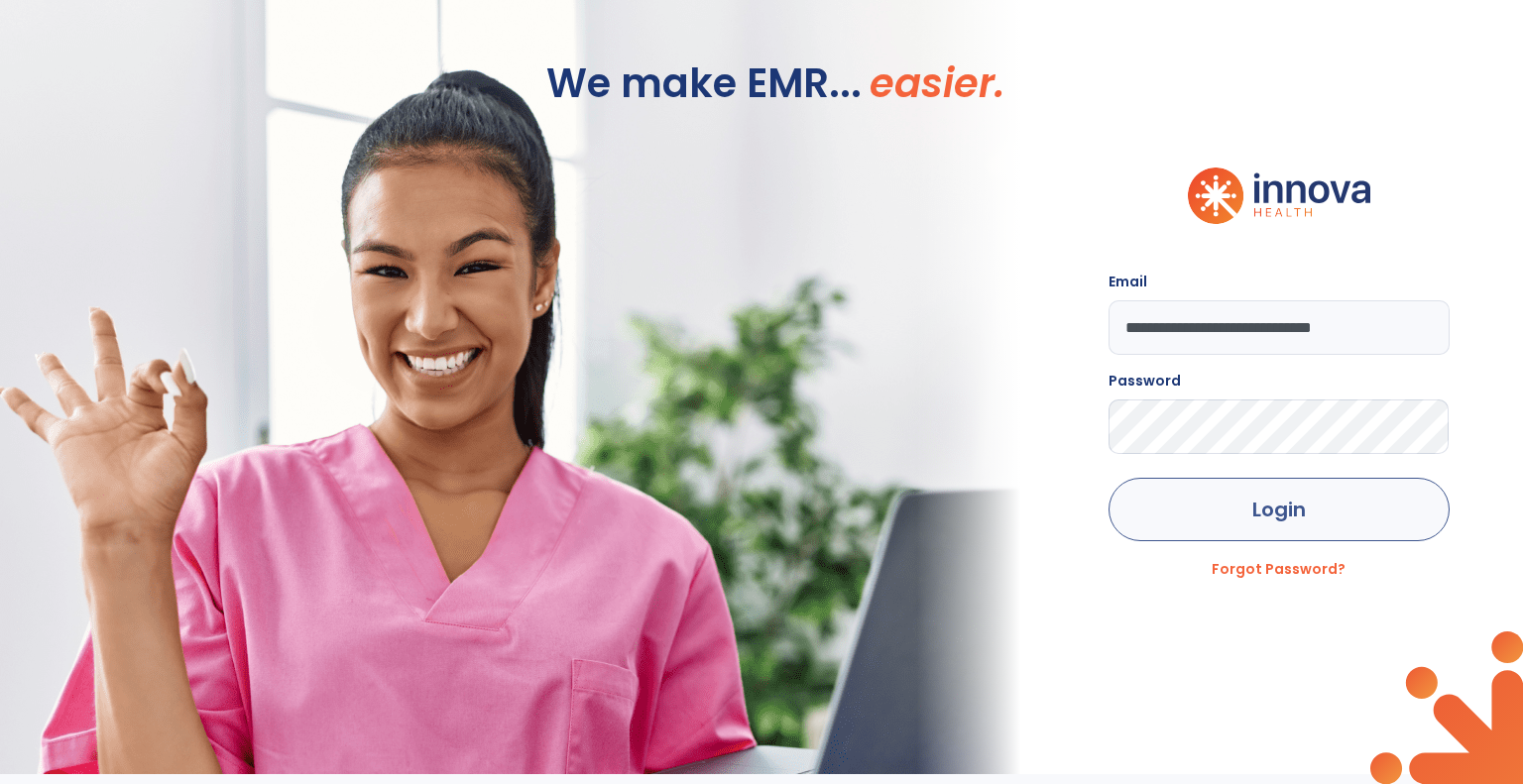 click on "Login" 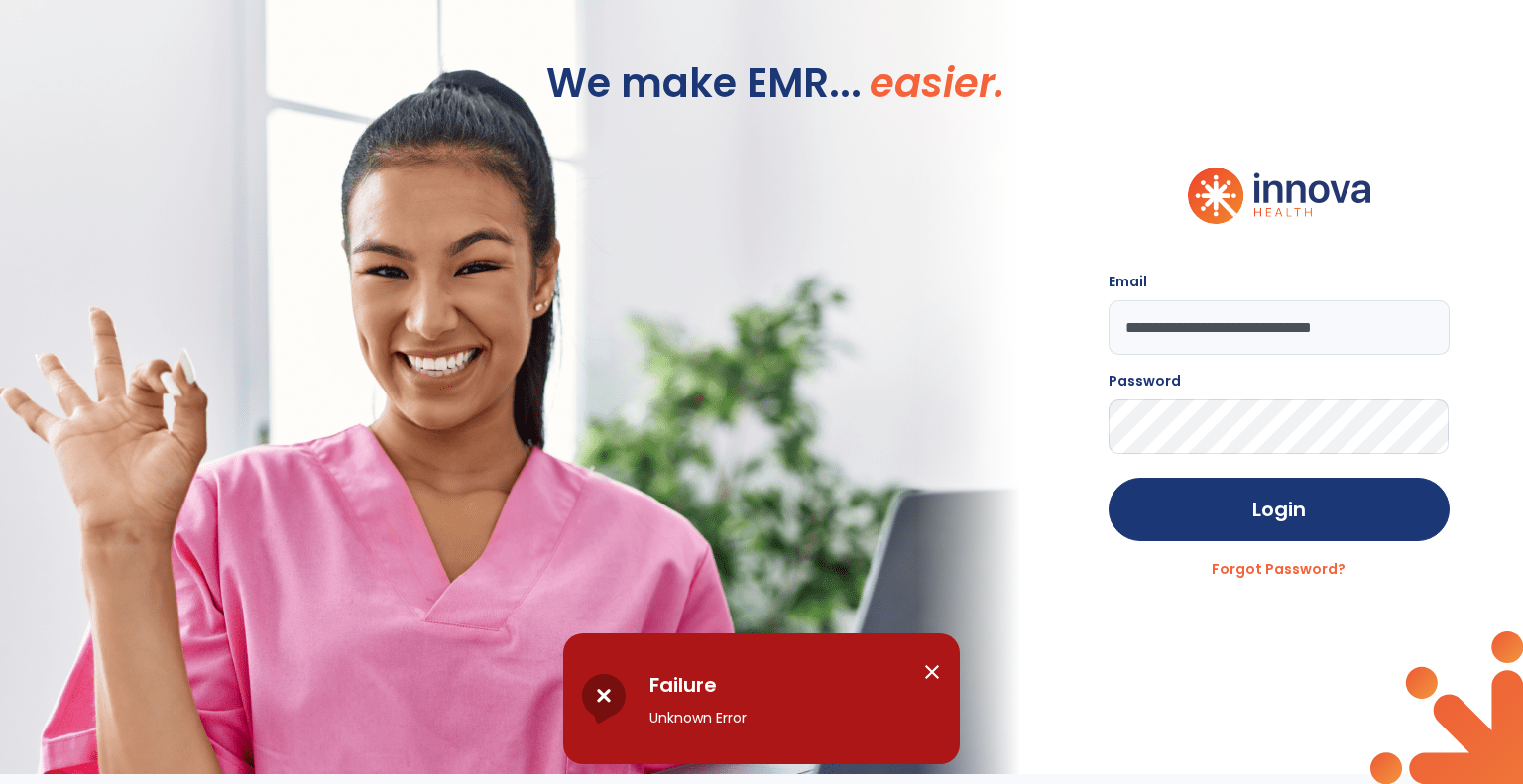 click on "close" at bounding box center (932, 672) 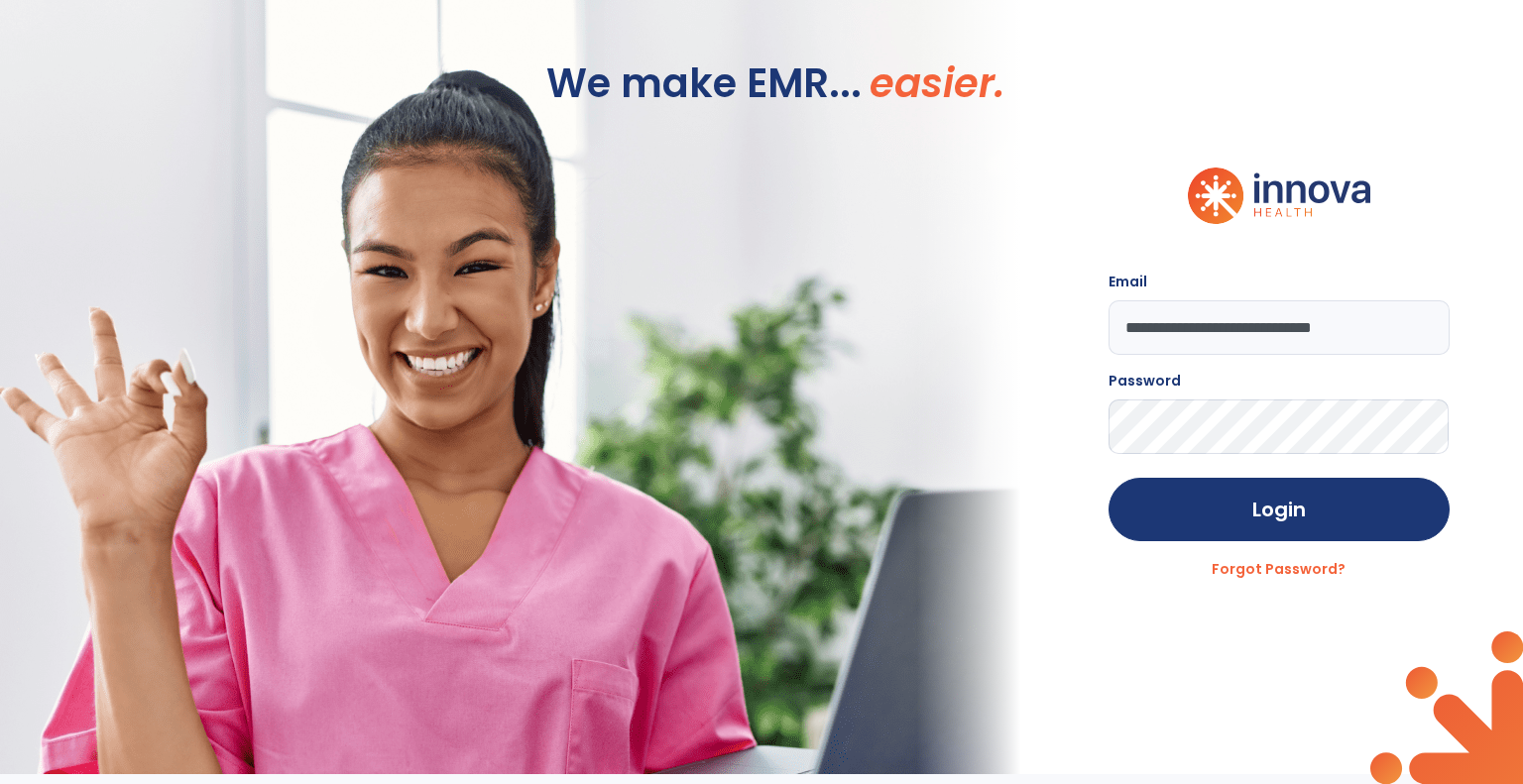 click on "**********" 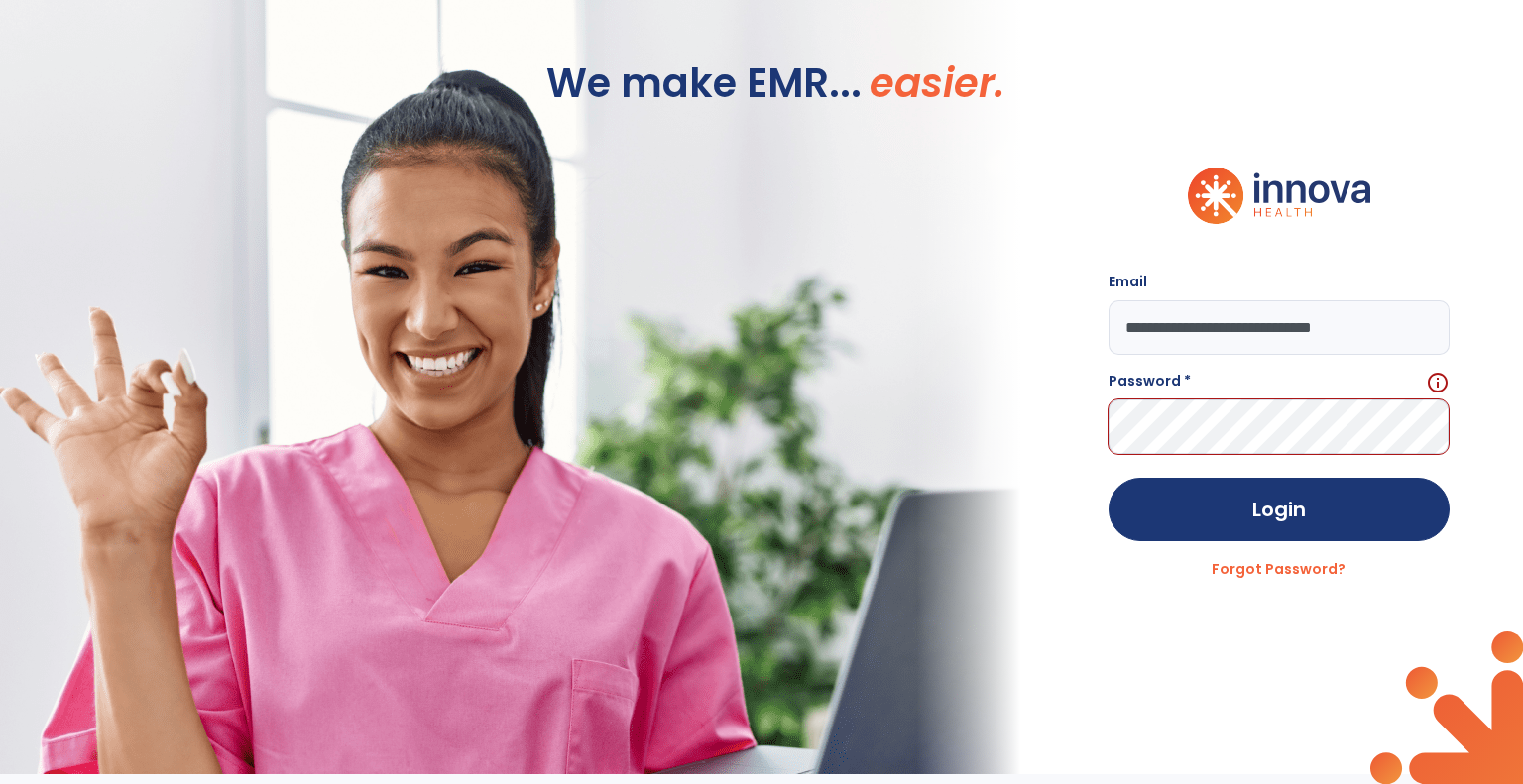 drag, startPoint x: 1422, startPoint y: 329, endPoint x: 970, endPoint y: 359, distance: 452.99448 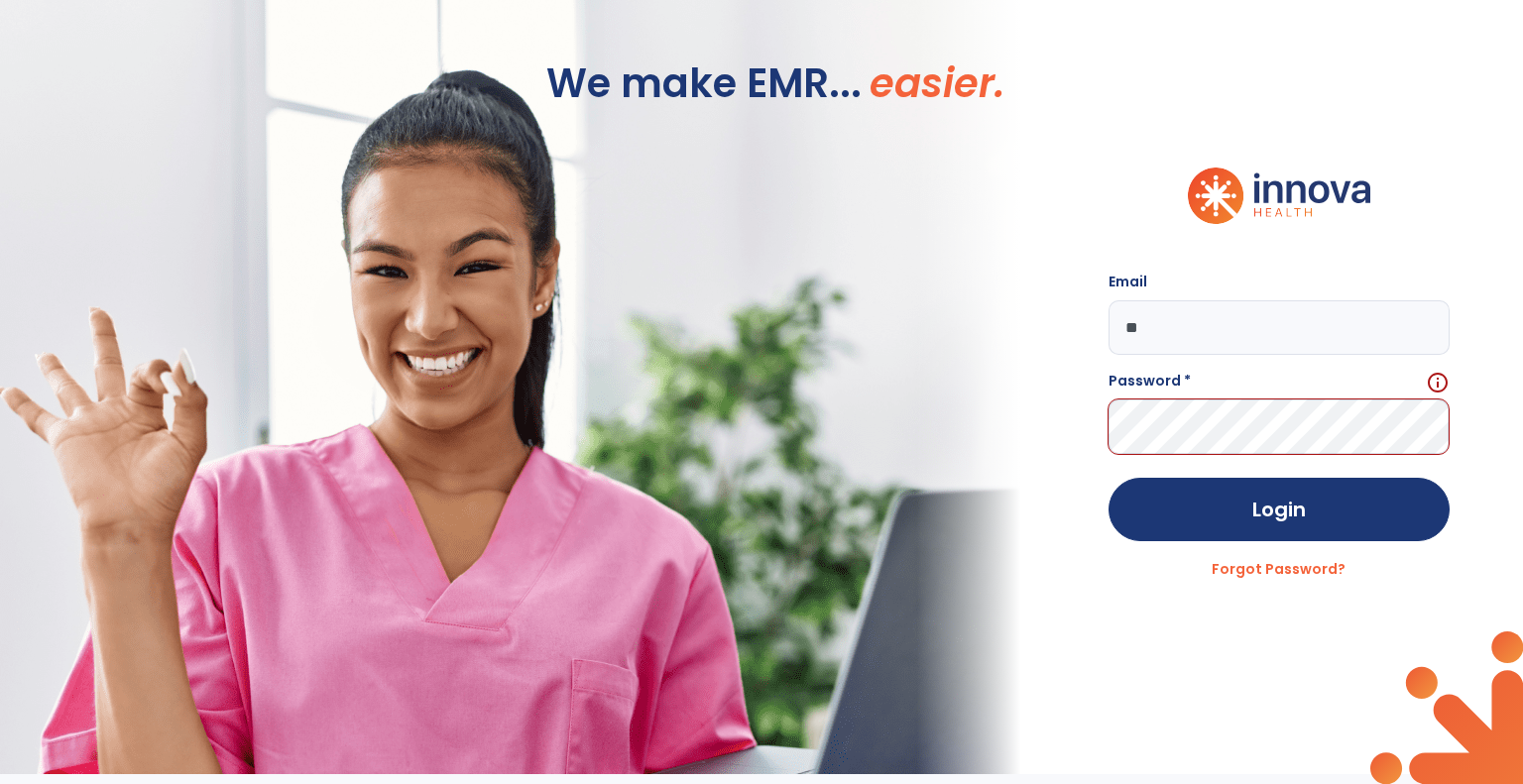 type on "*" 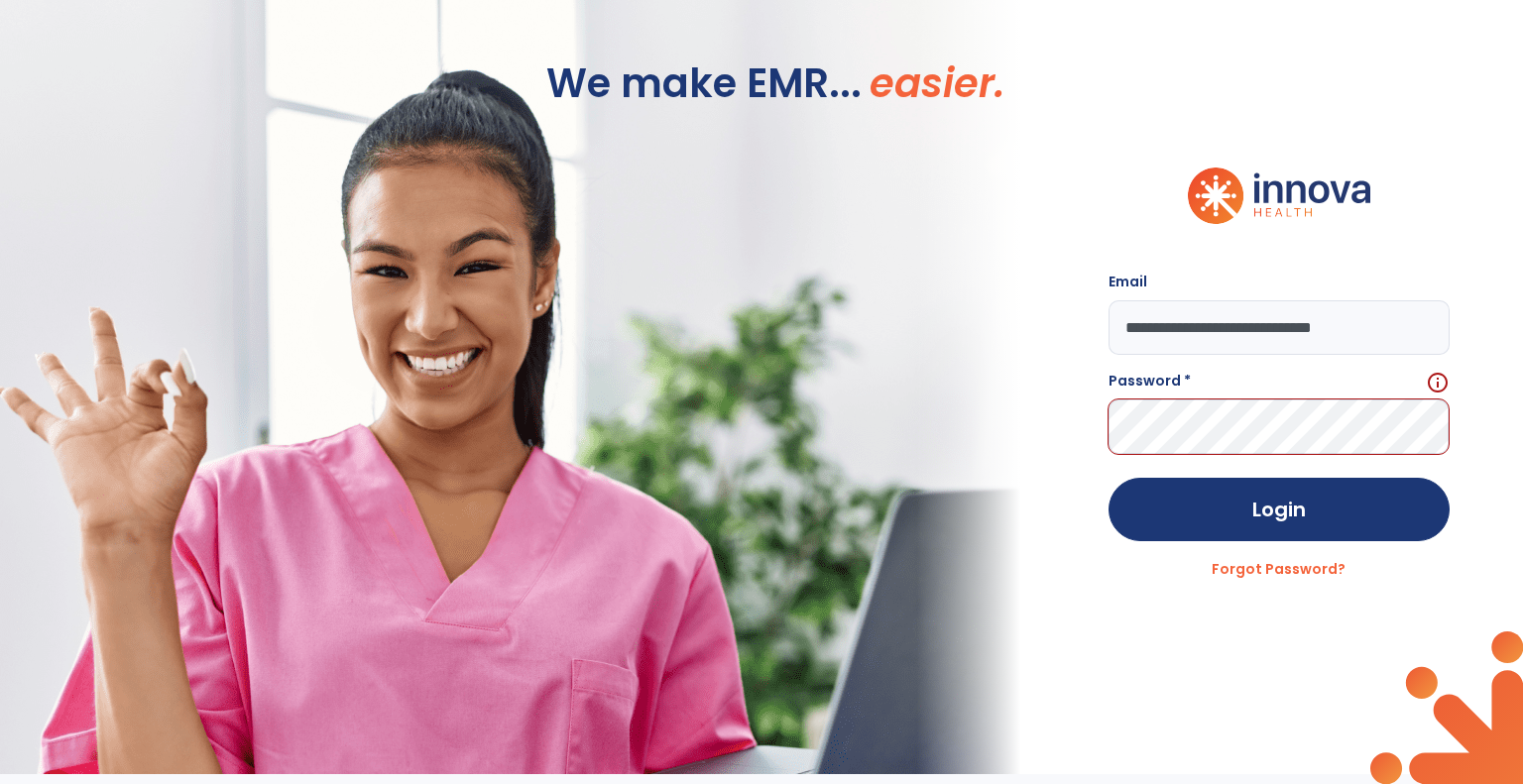 type on "**********" 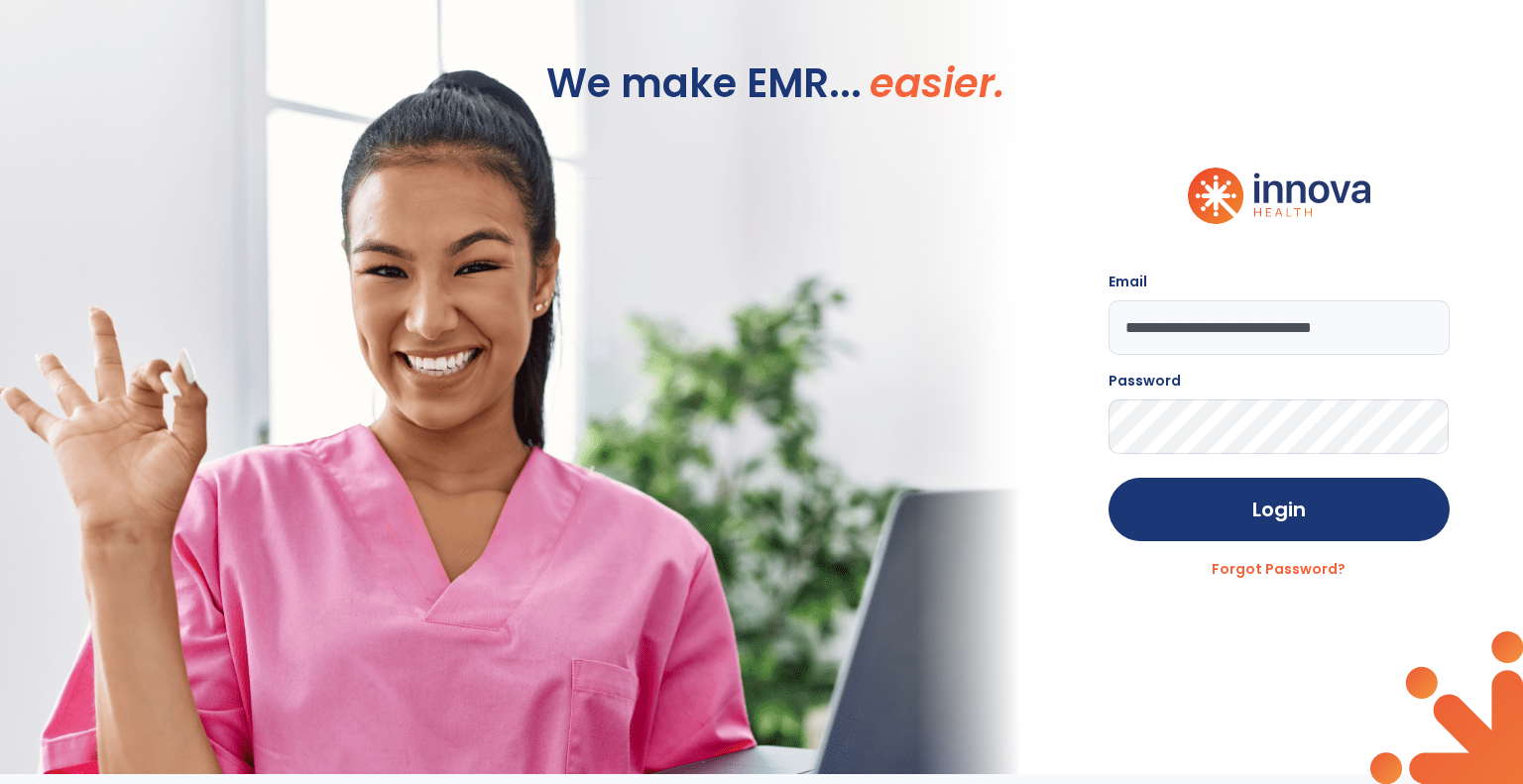 click on "Login" 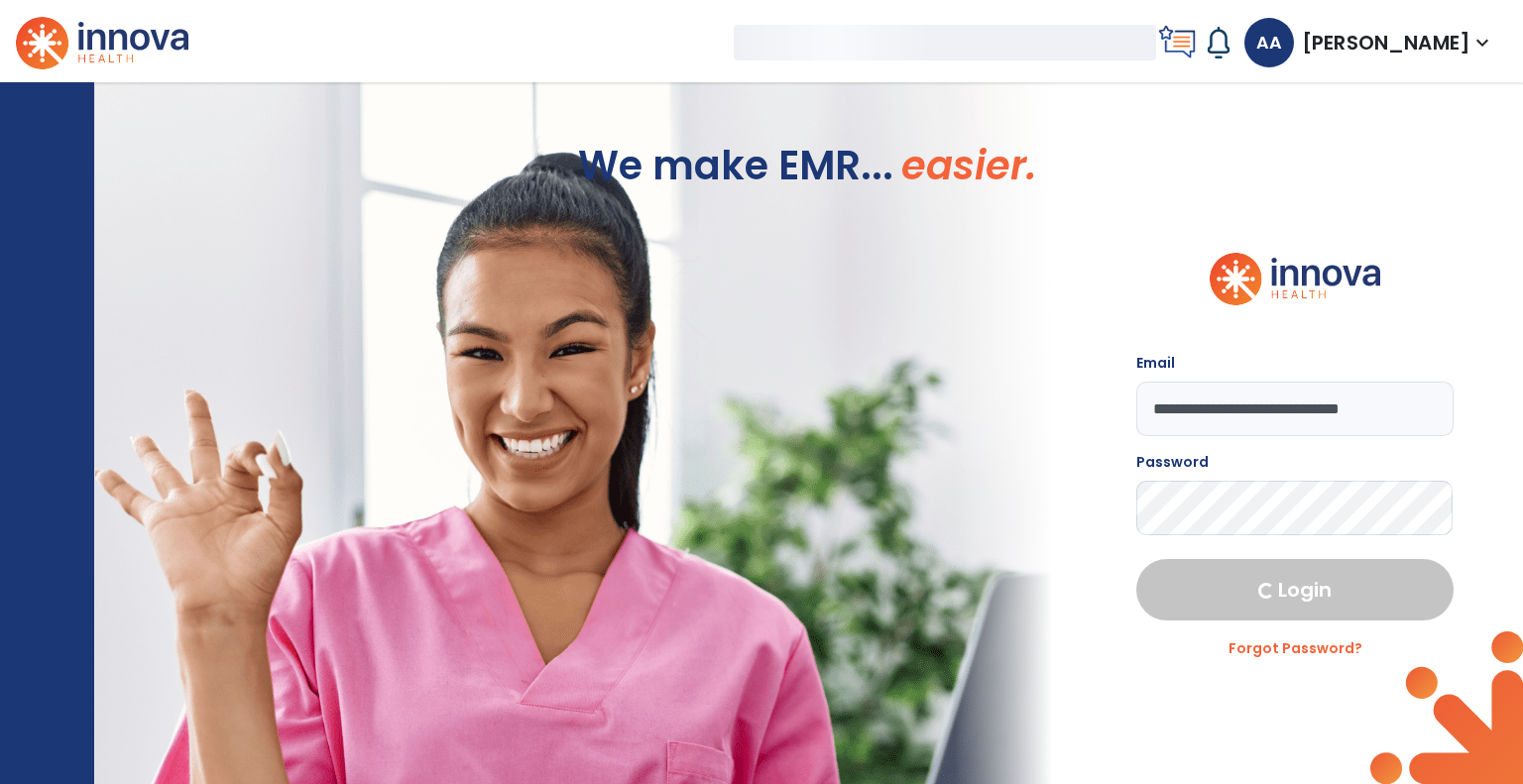select on "****" 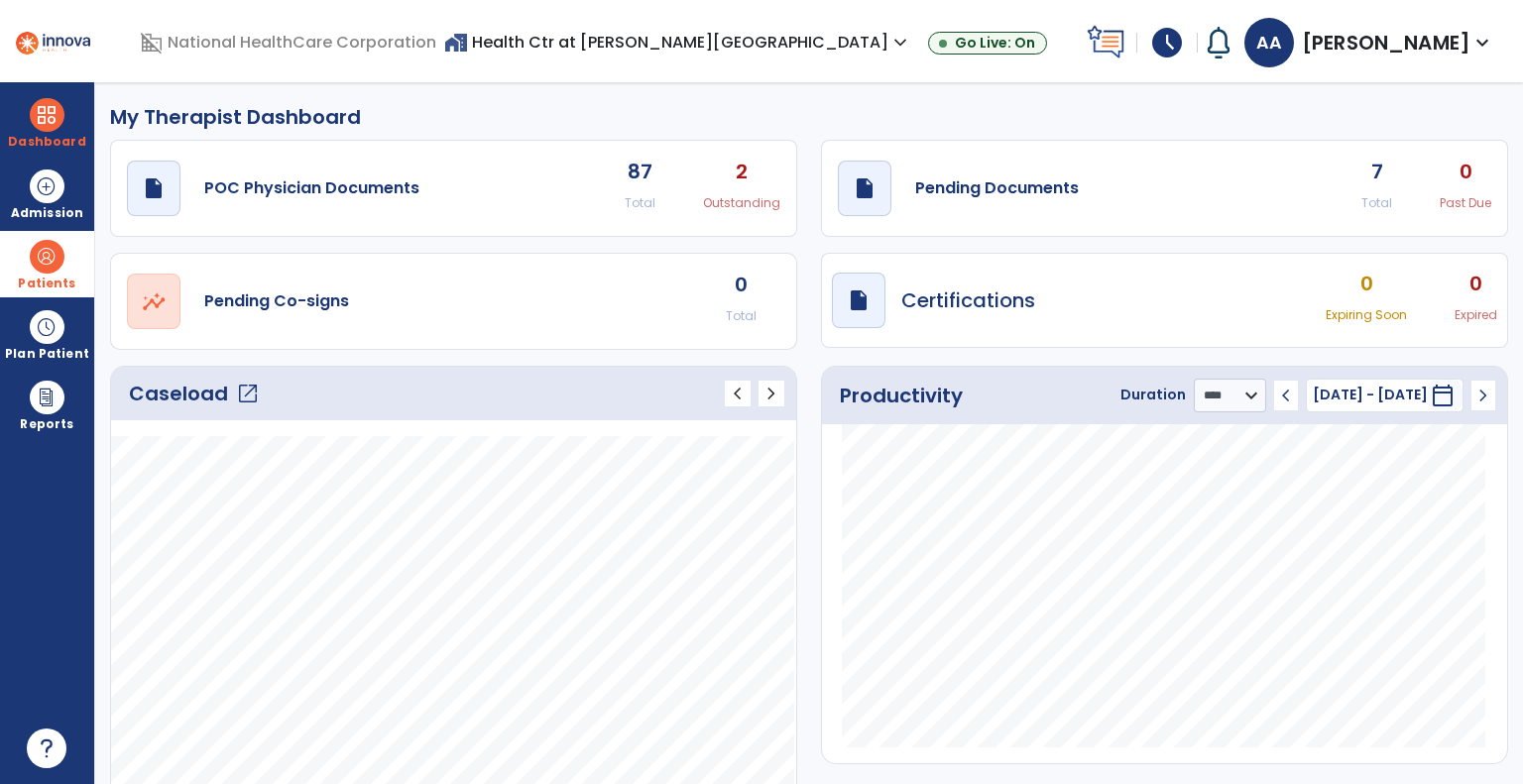 click at bounding box center (47, 257) 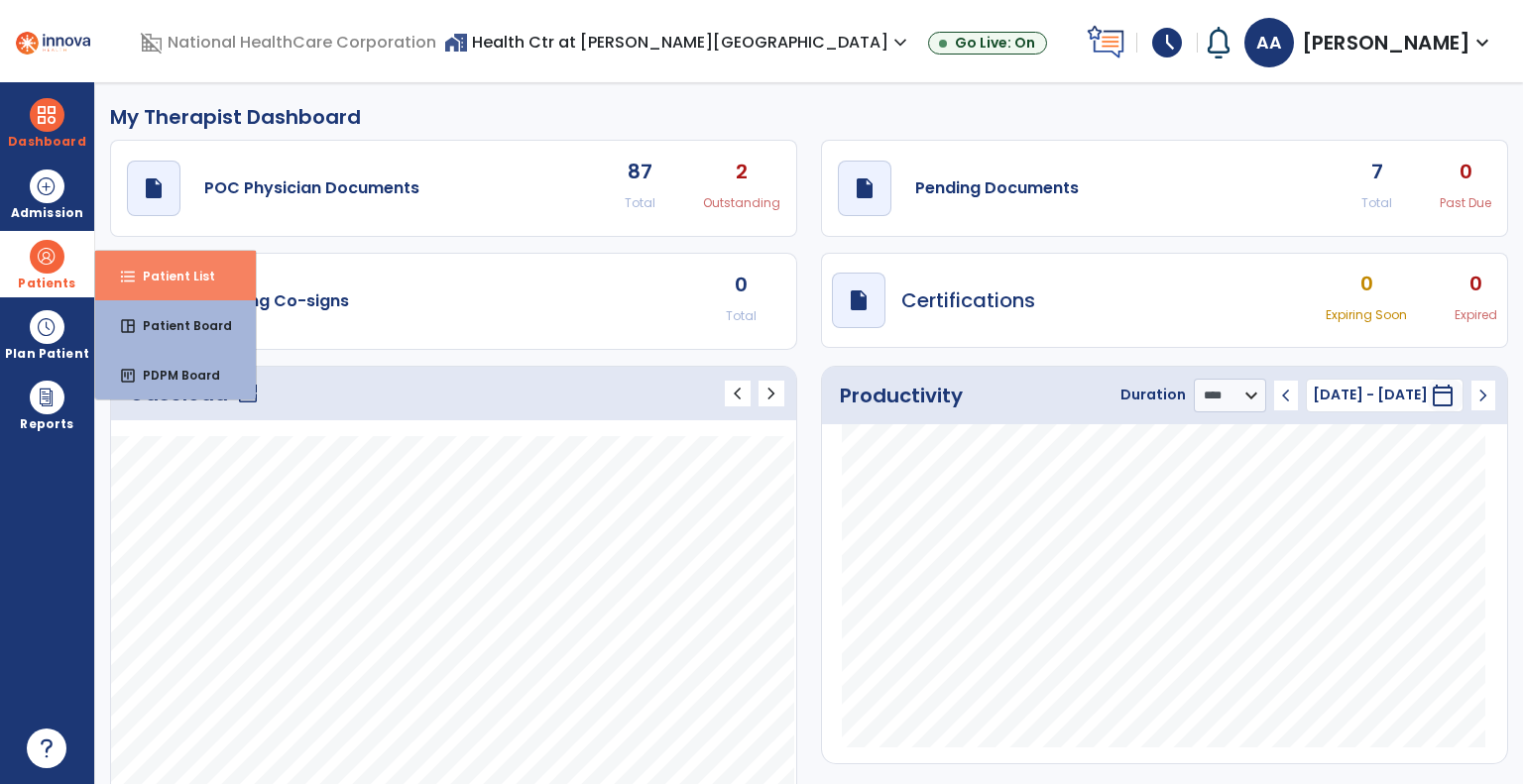 click on "format_list_bulleted  Patient List" at bounding box center [176, 276] 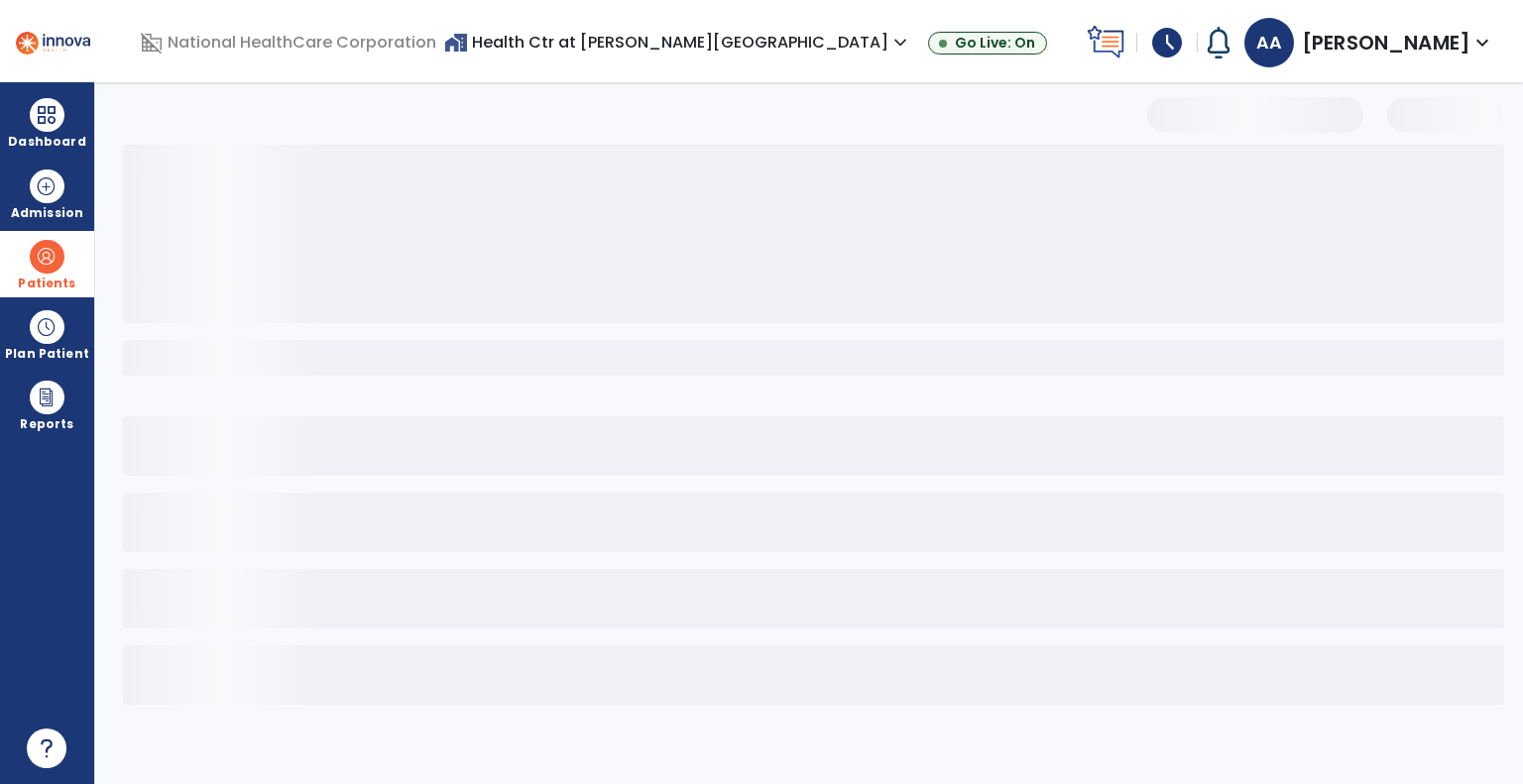 select on "***" 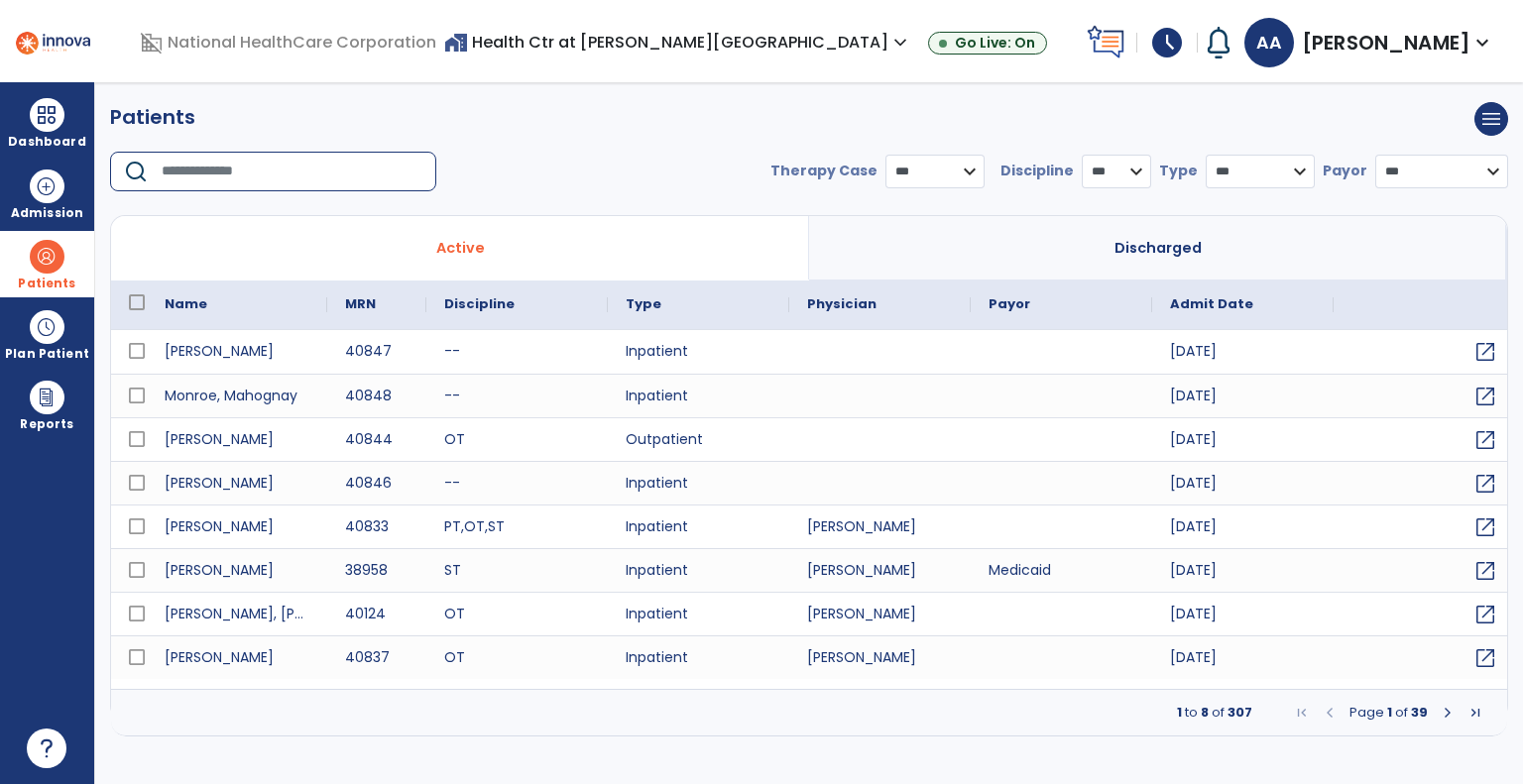 click at bounding box center (292, 171) 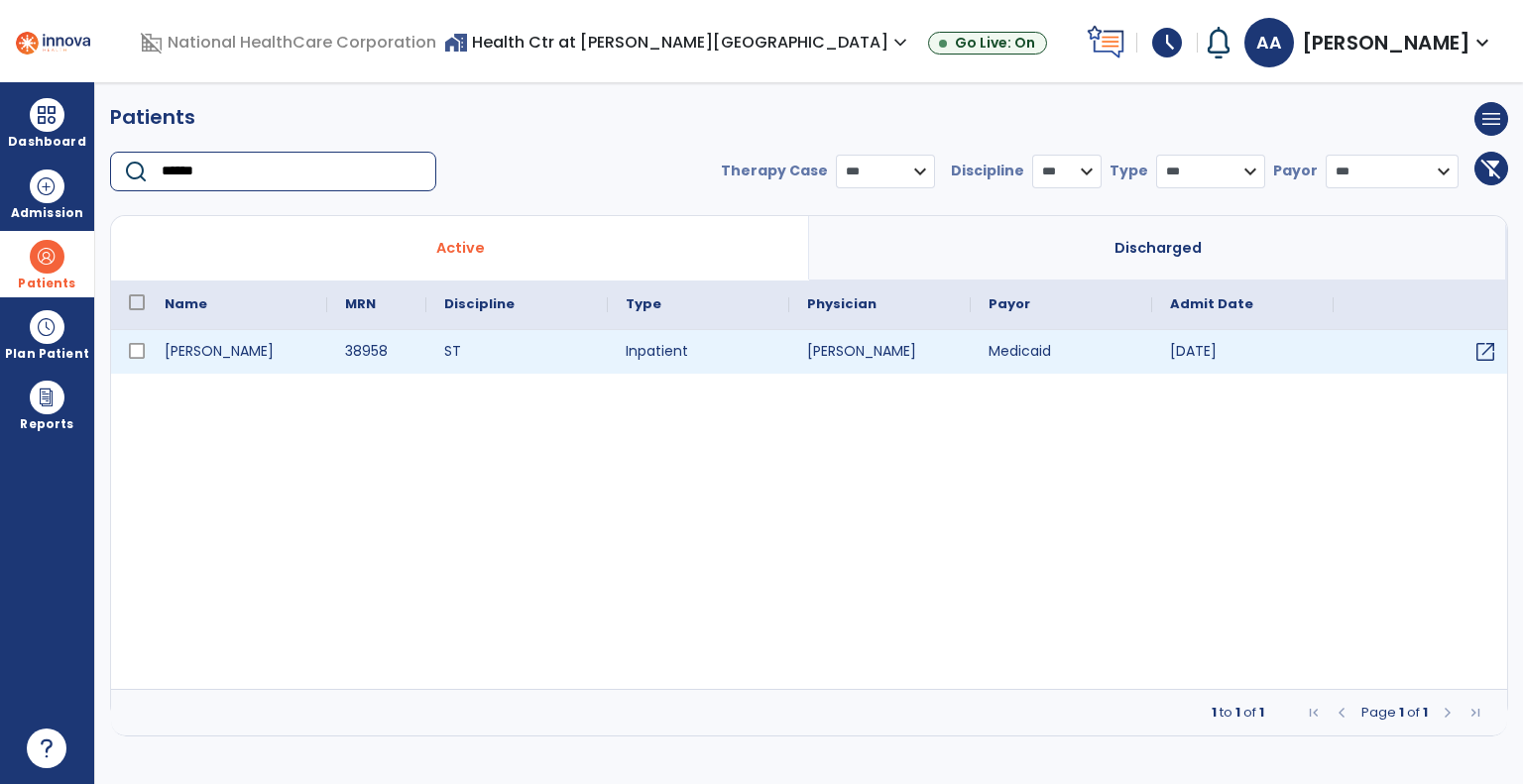 type on "******" 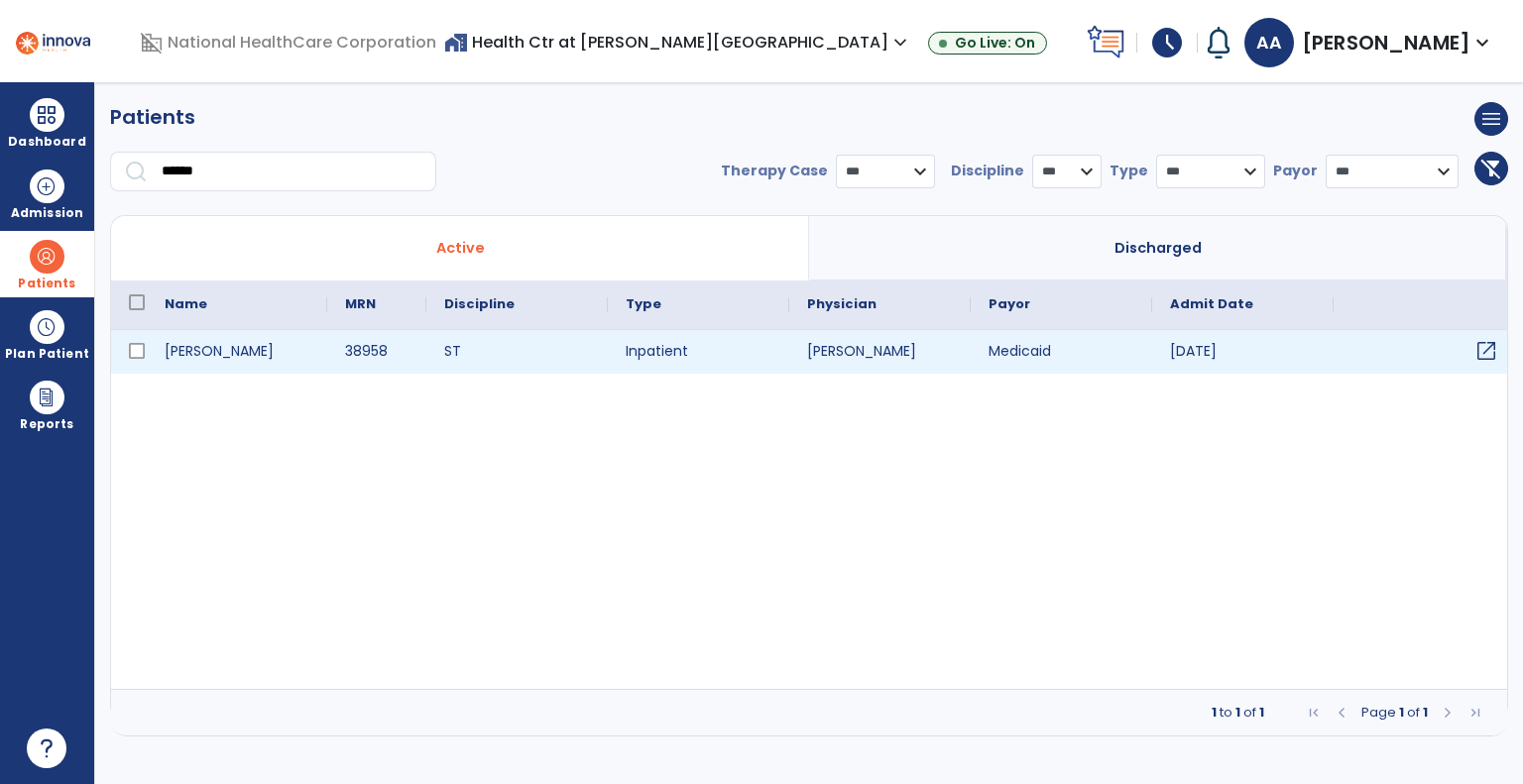 click on "open_in_new" at bounding box center (1486, 351) 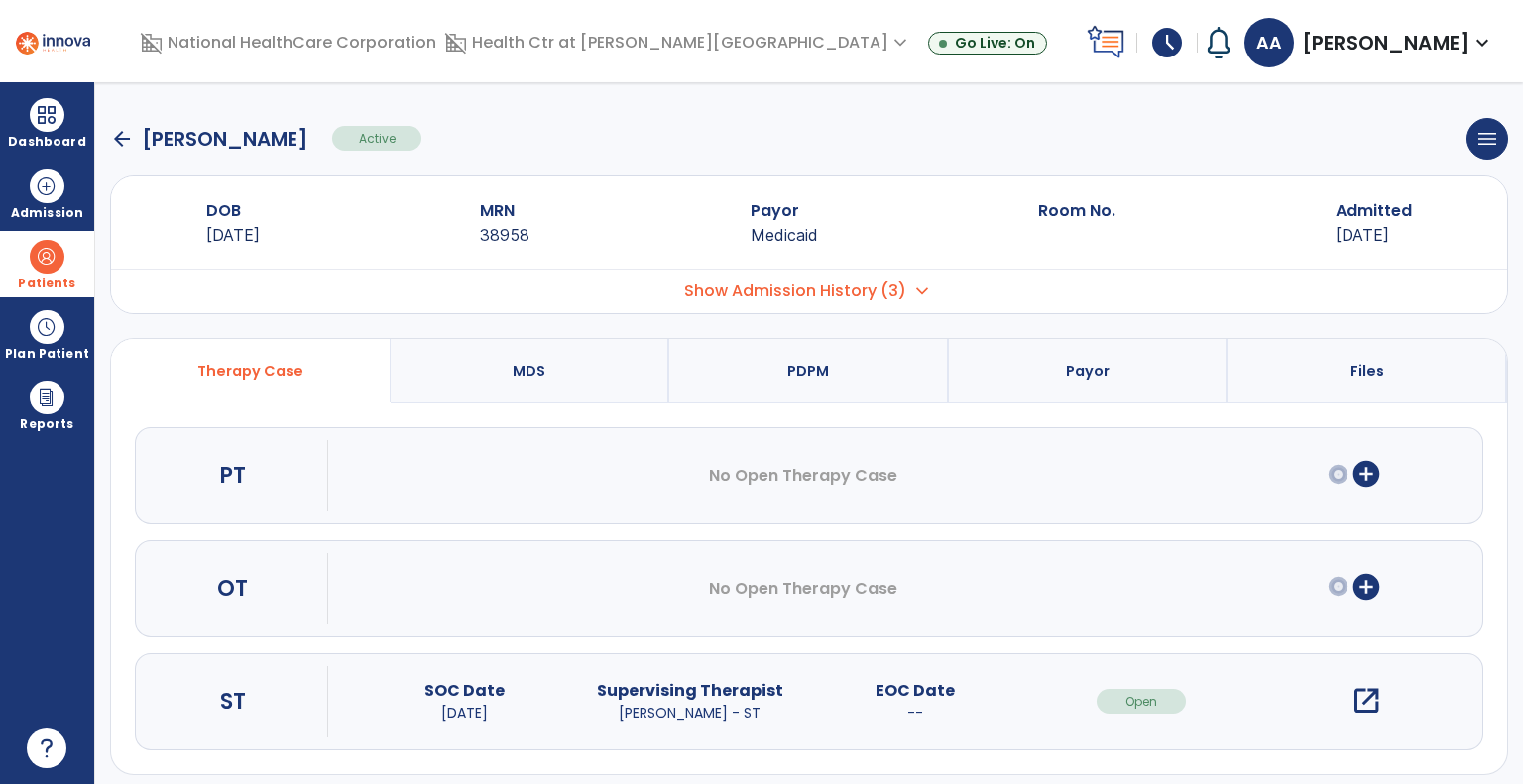 scroll, scrollTop: 11, scrollLeft: 0, axis: vertical 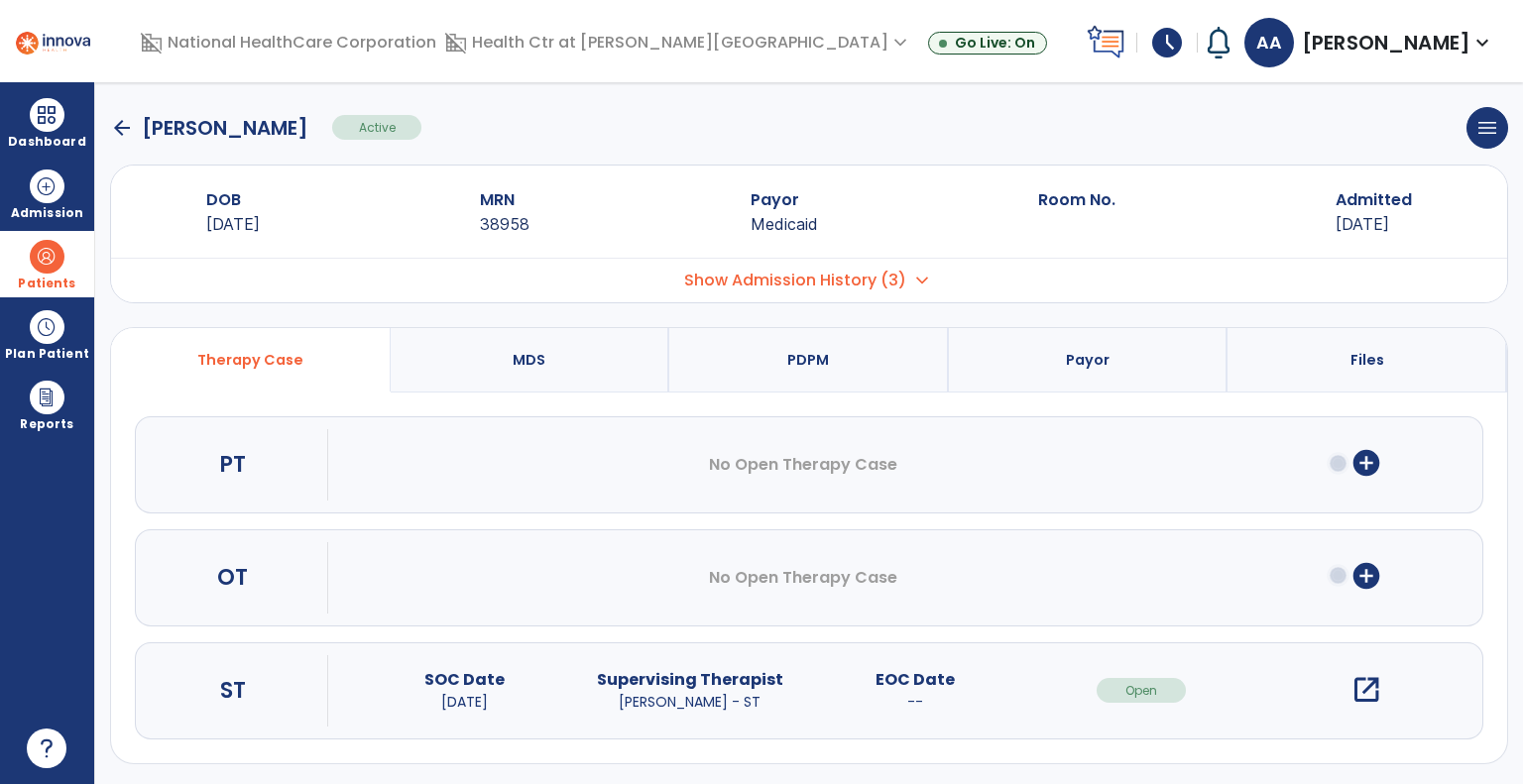 click on "open_in_new" at bounding box center (1366, 690) 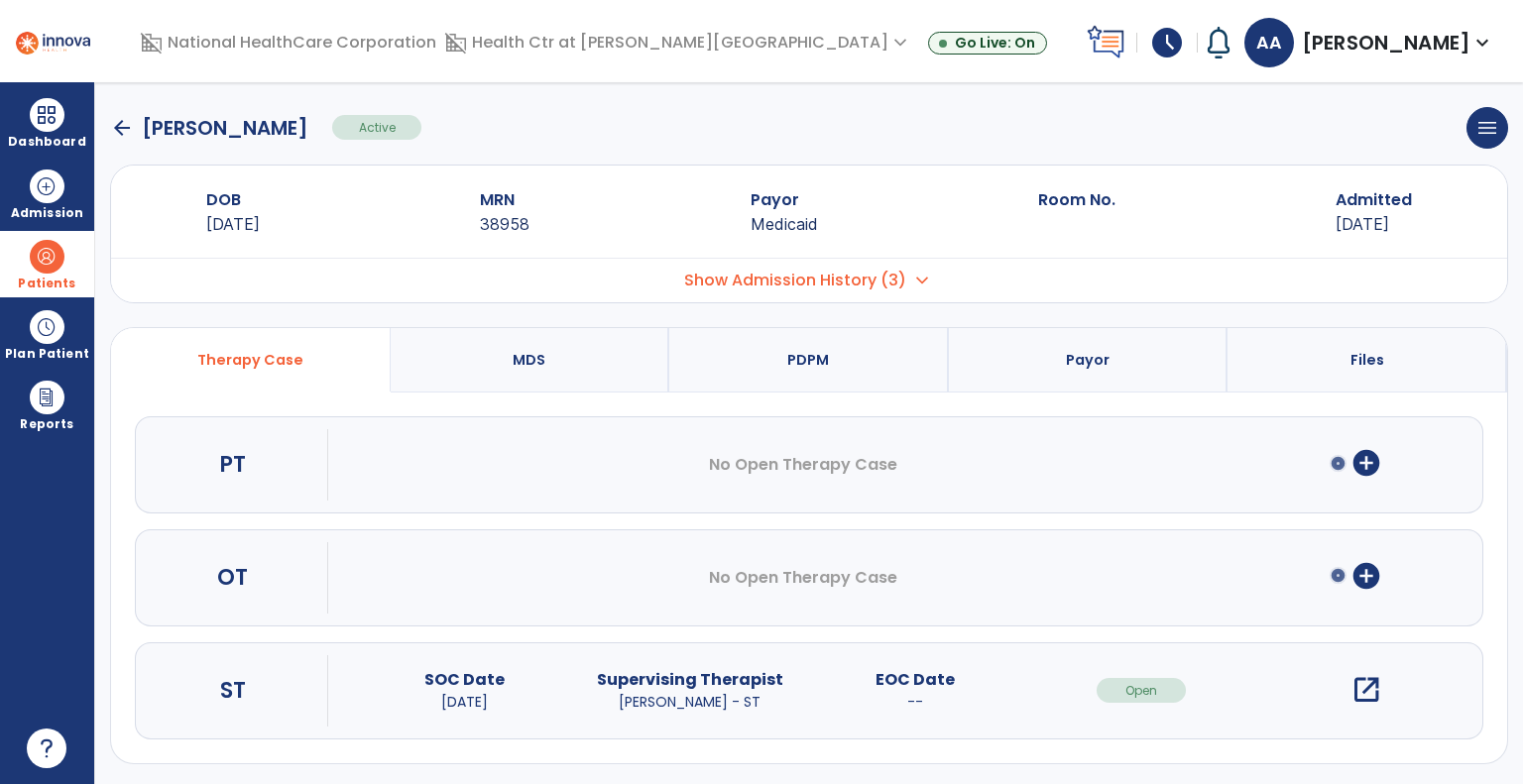 scroll, scrollTop: 0, scrollLeft: 0, axis: both 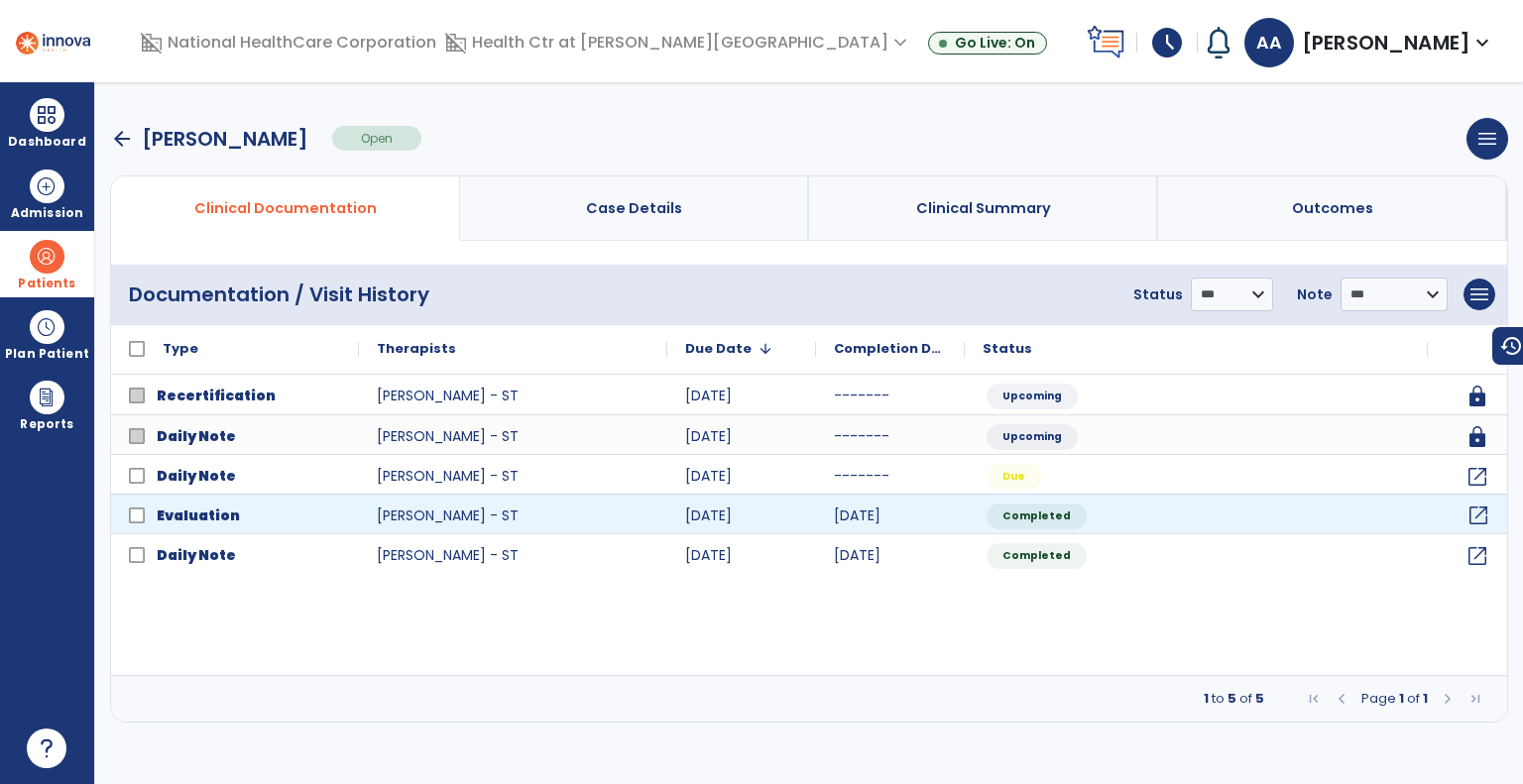 click on "open_in_new" 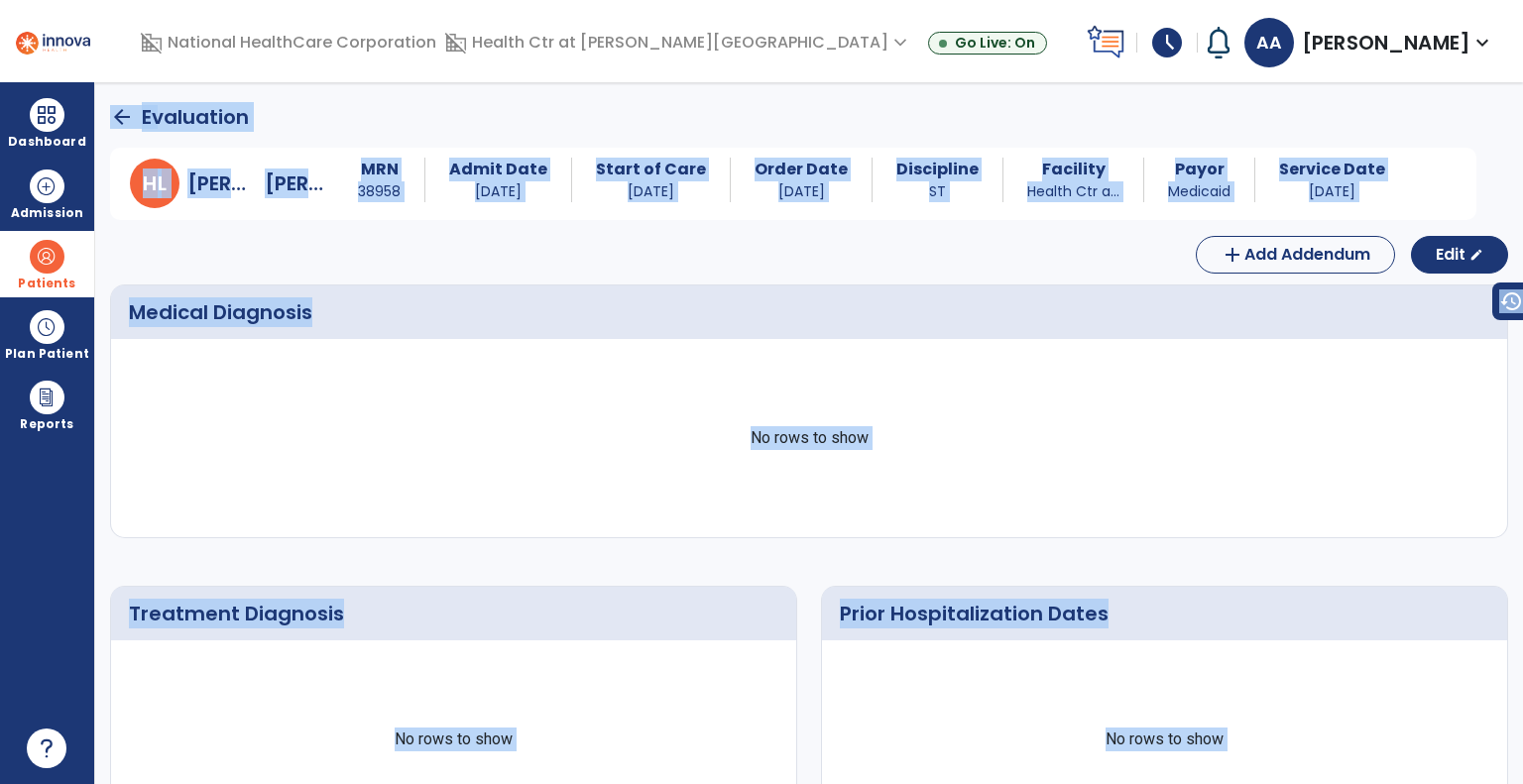 click on "No rows to show" at bounding box center (809, 438) 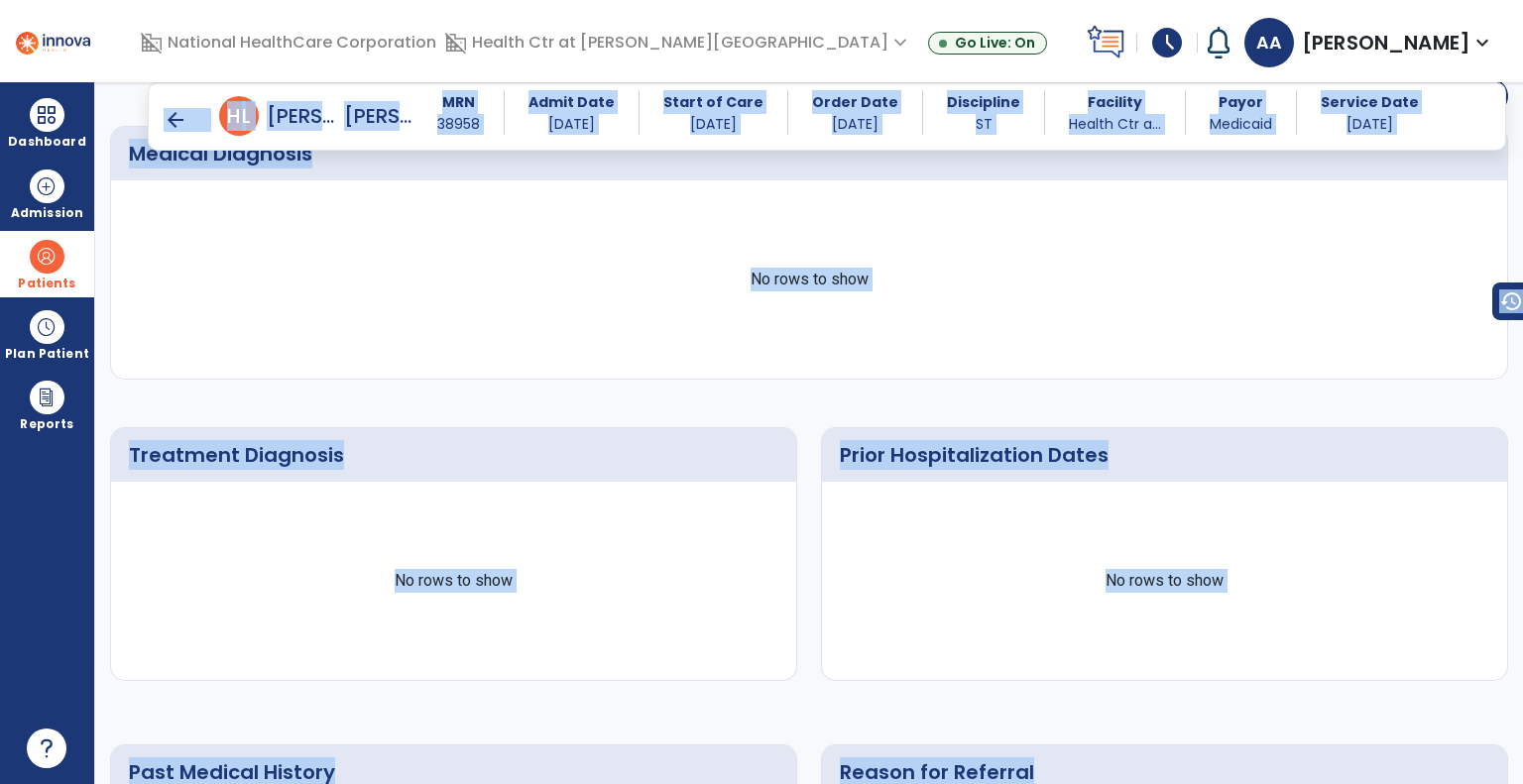 scroll, scrollTop: 0, scrollLeft: 0, axis: both 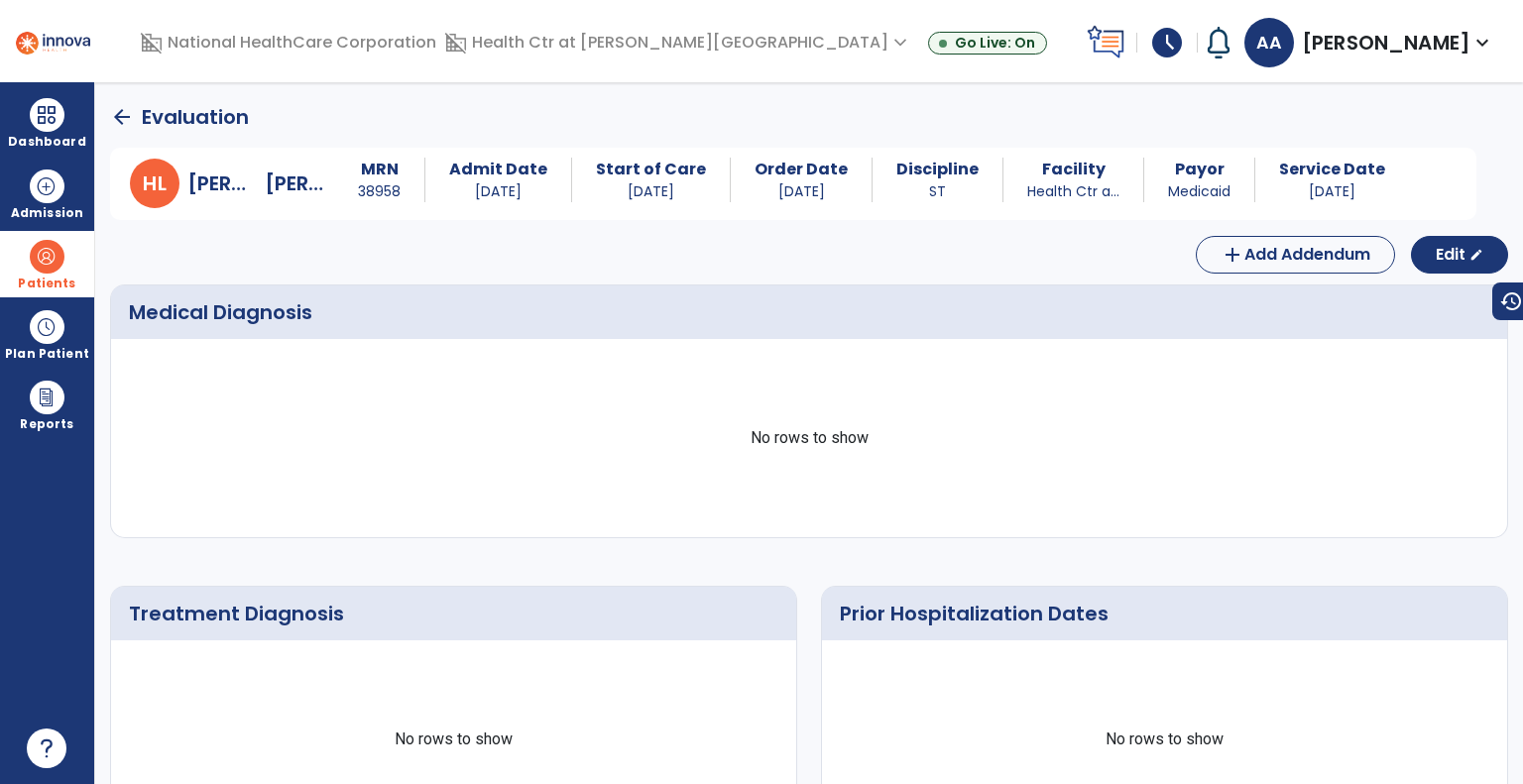 click on "arrow_back" 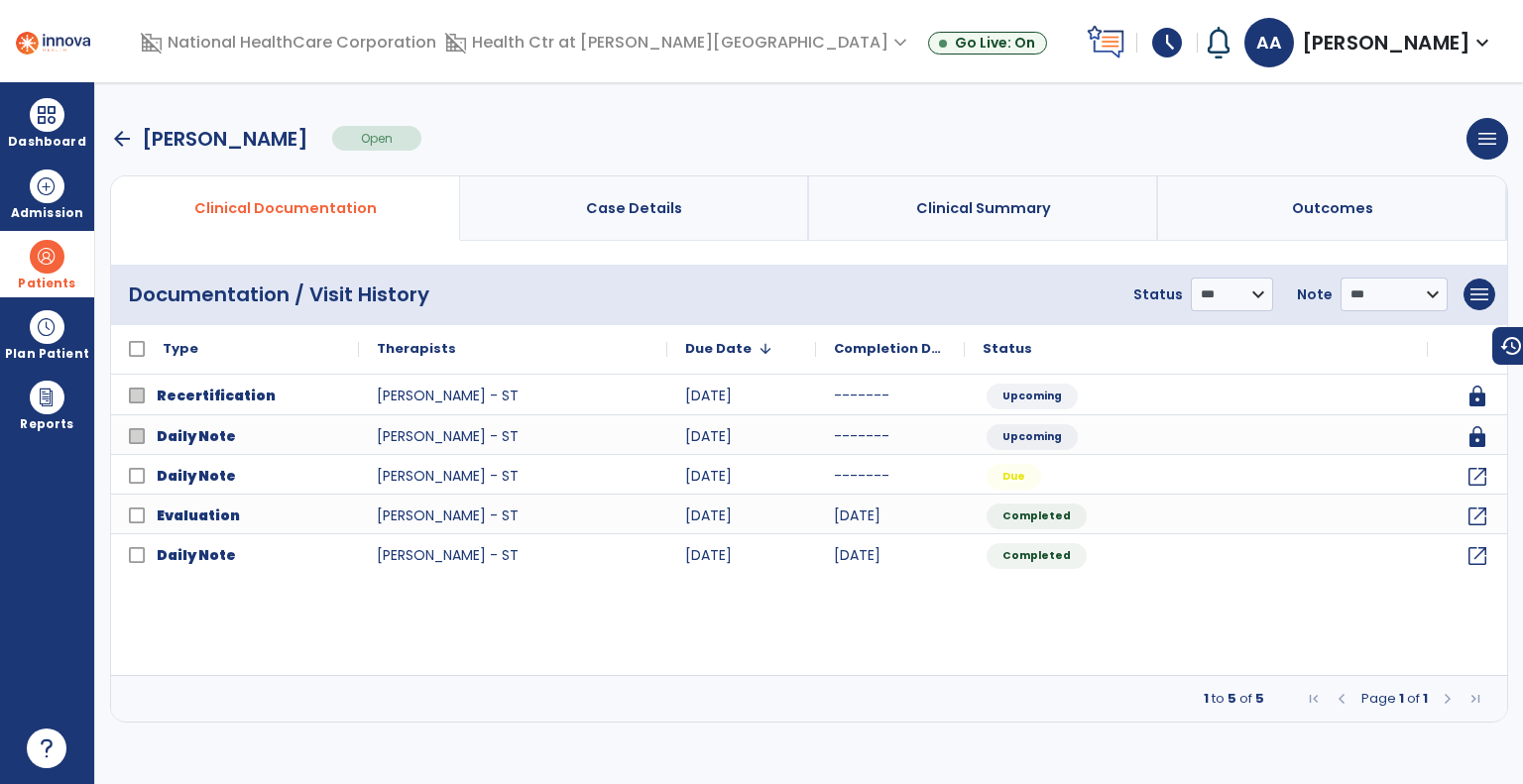 click on "arrow_back" at bounding box center (122, 139) 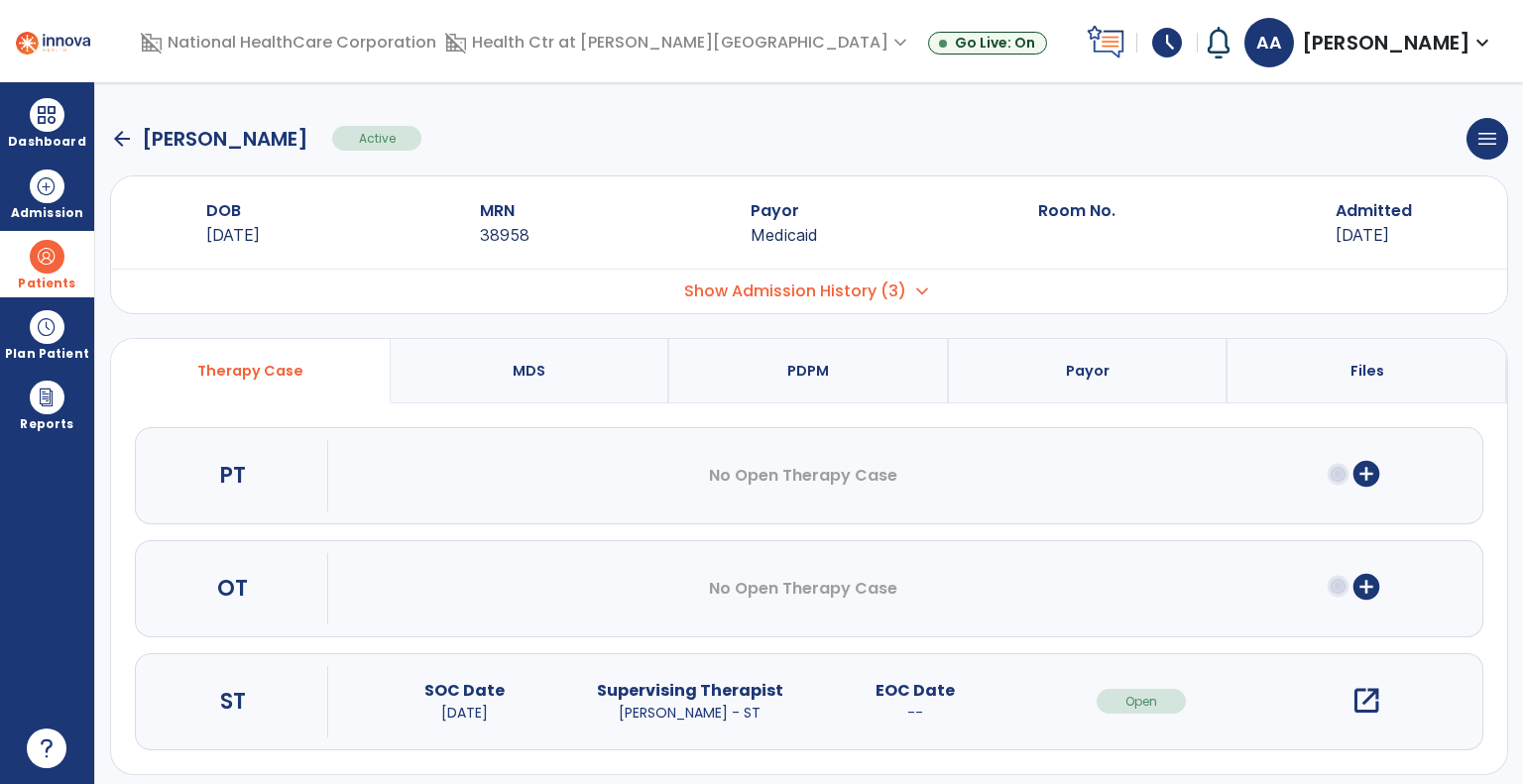 click on "arrow_back" 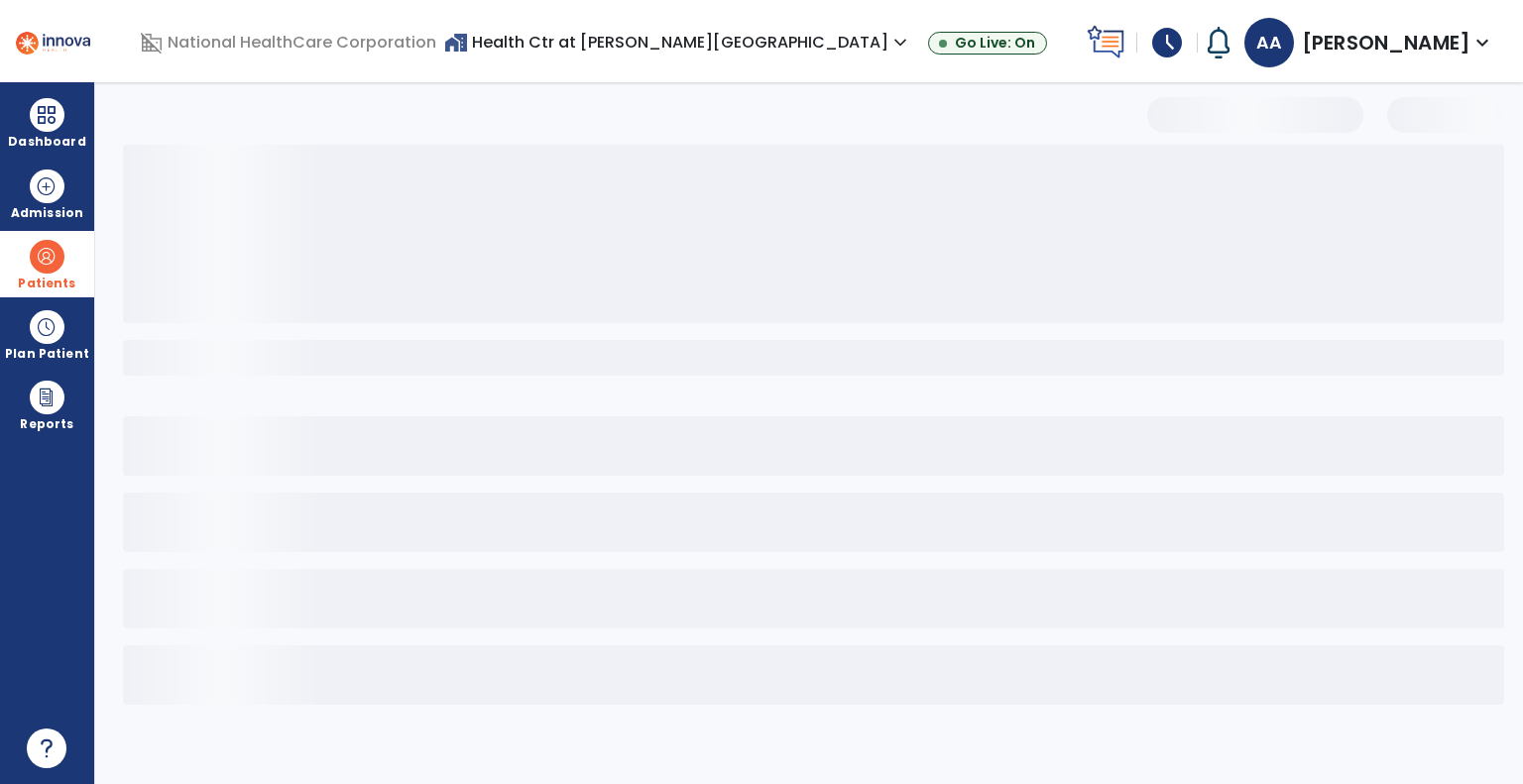 select on "***" 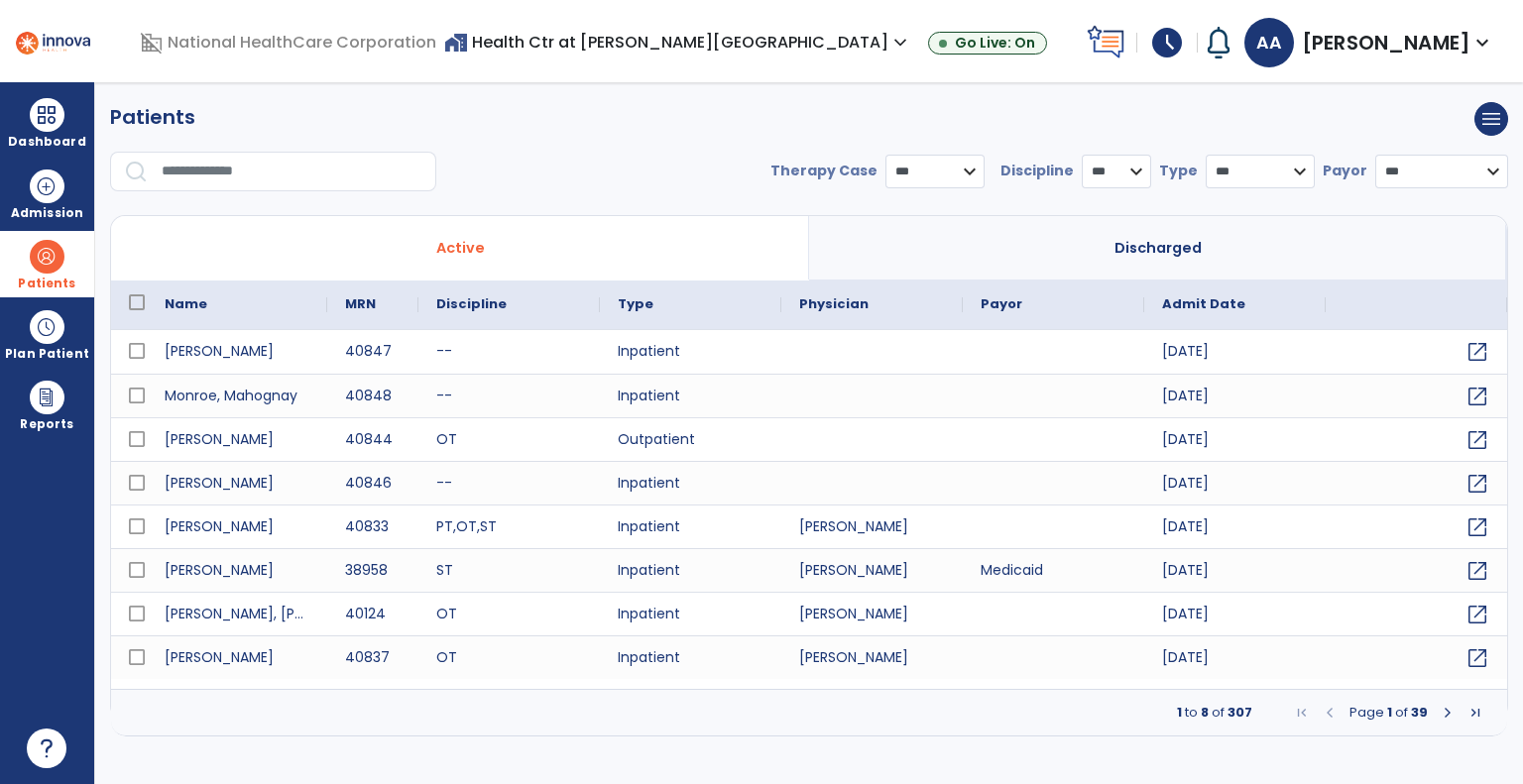 click 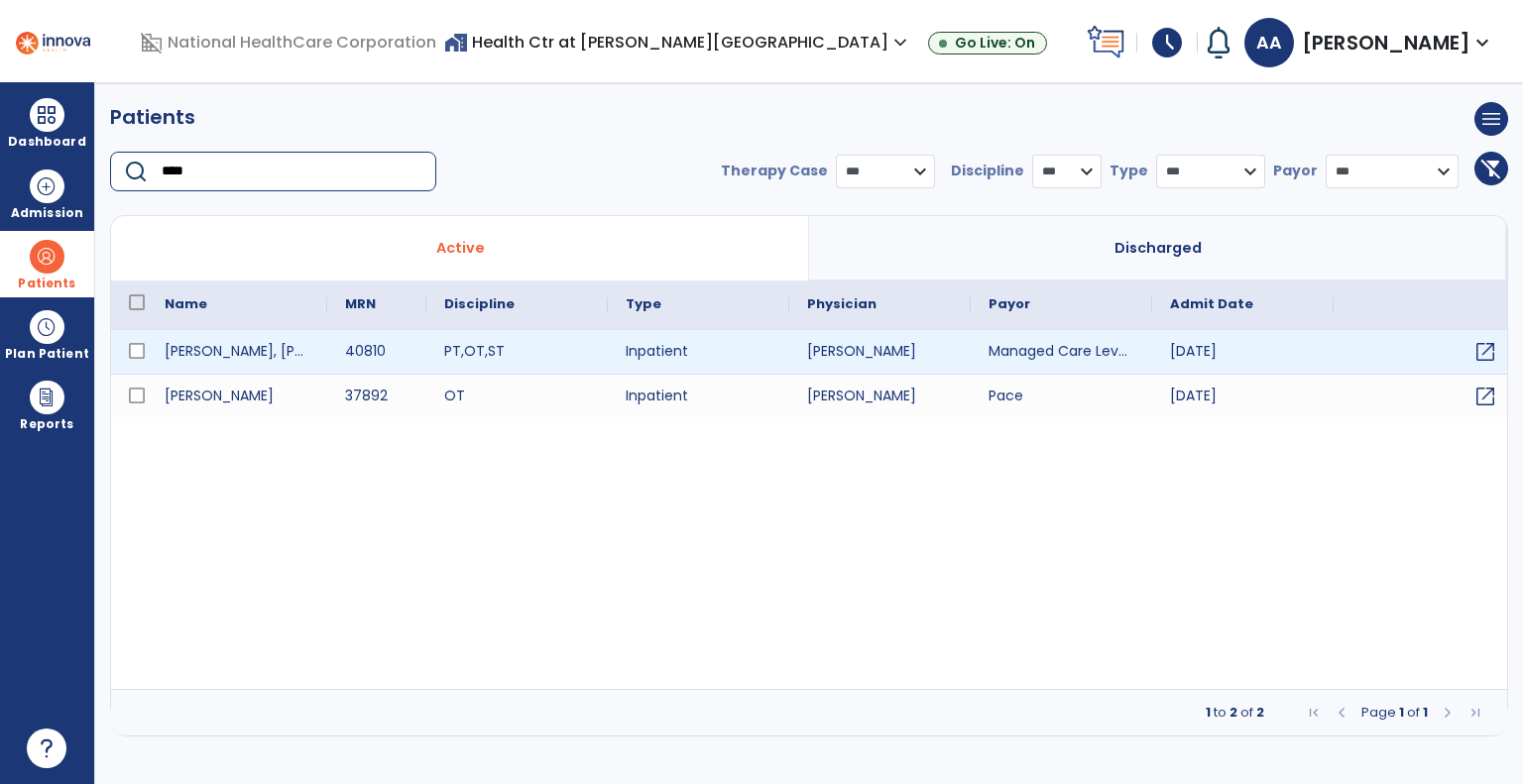 type on "****" 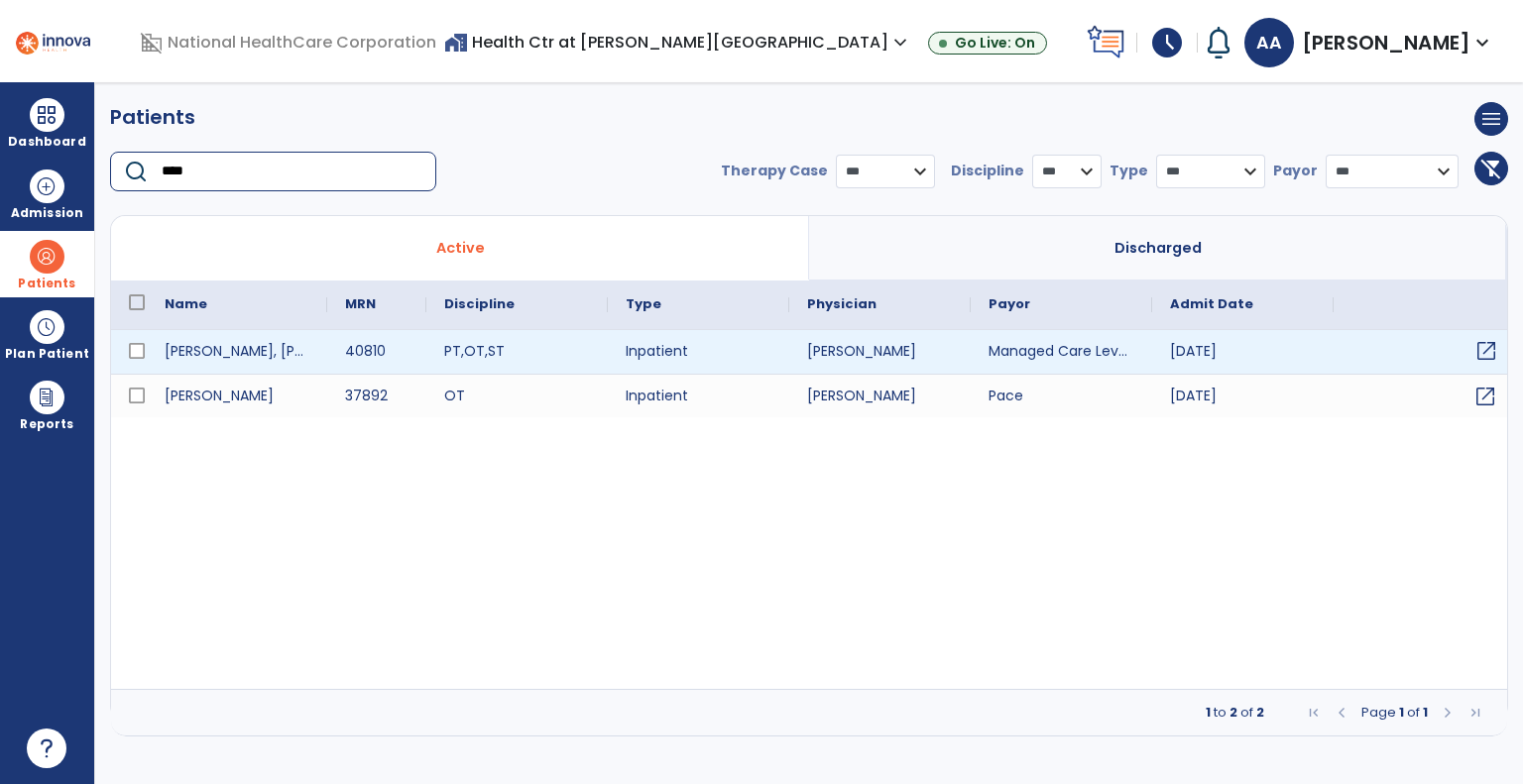 click on "open_in_new" at bounding box center [1486, 351] 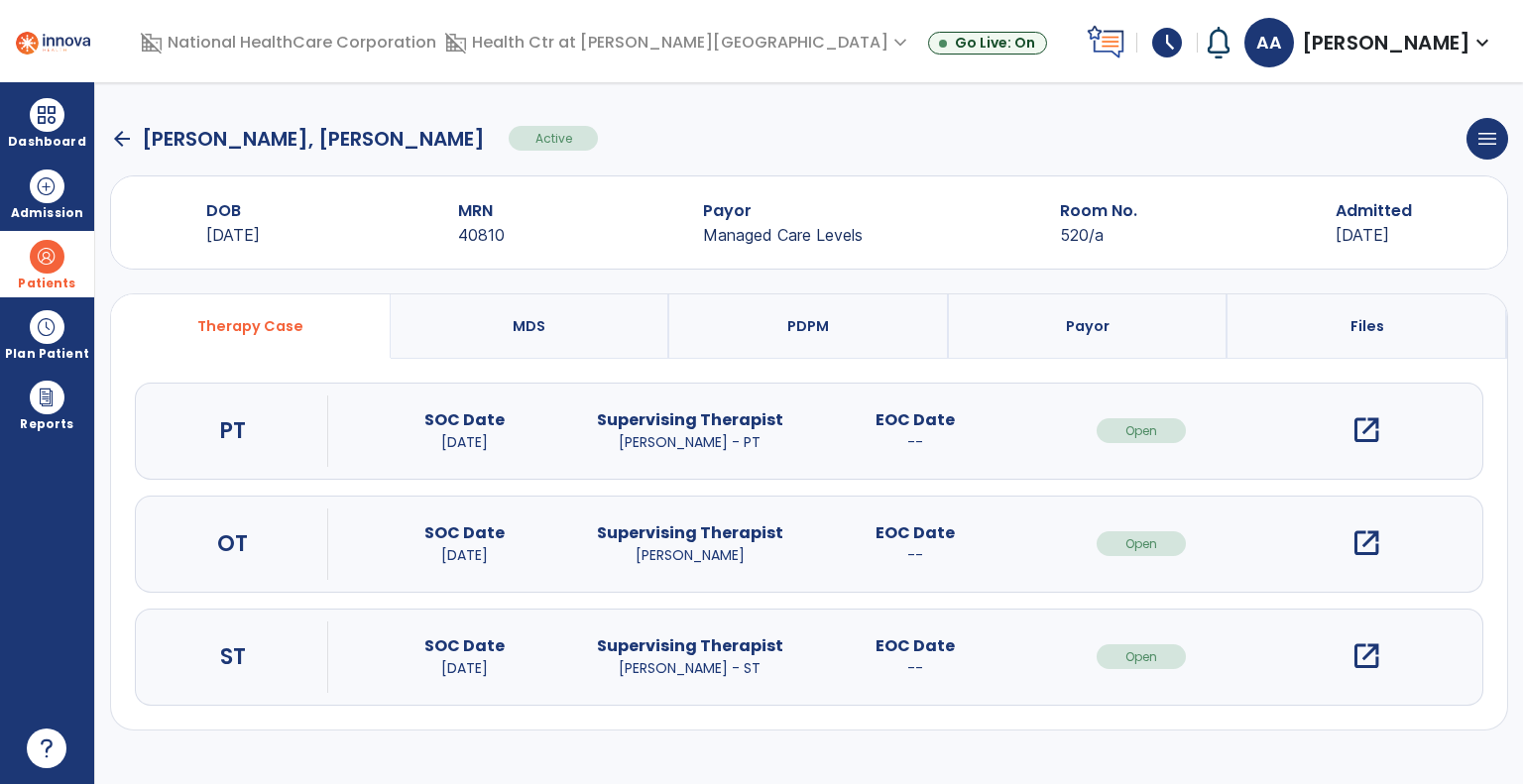 click on "open_in_new" at bounding box center [1366, 656] 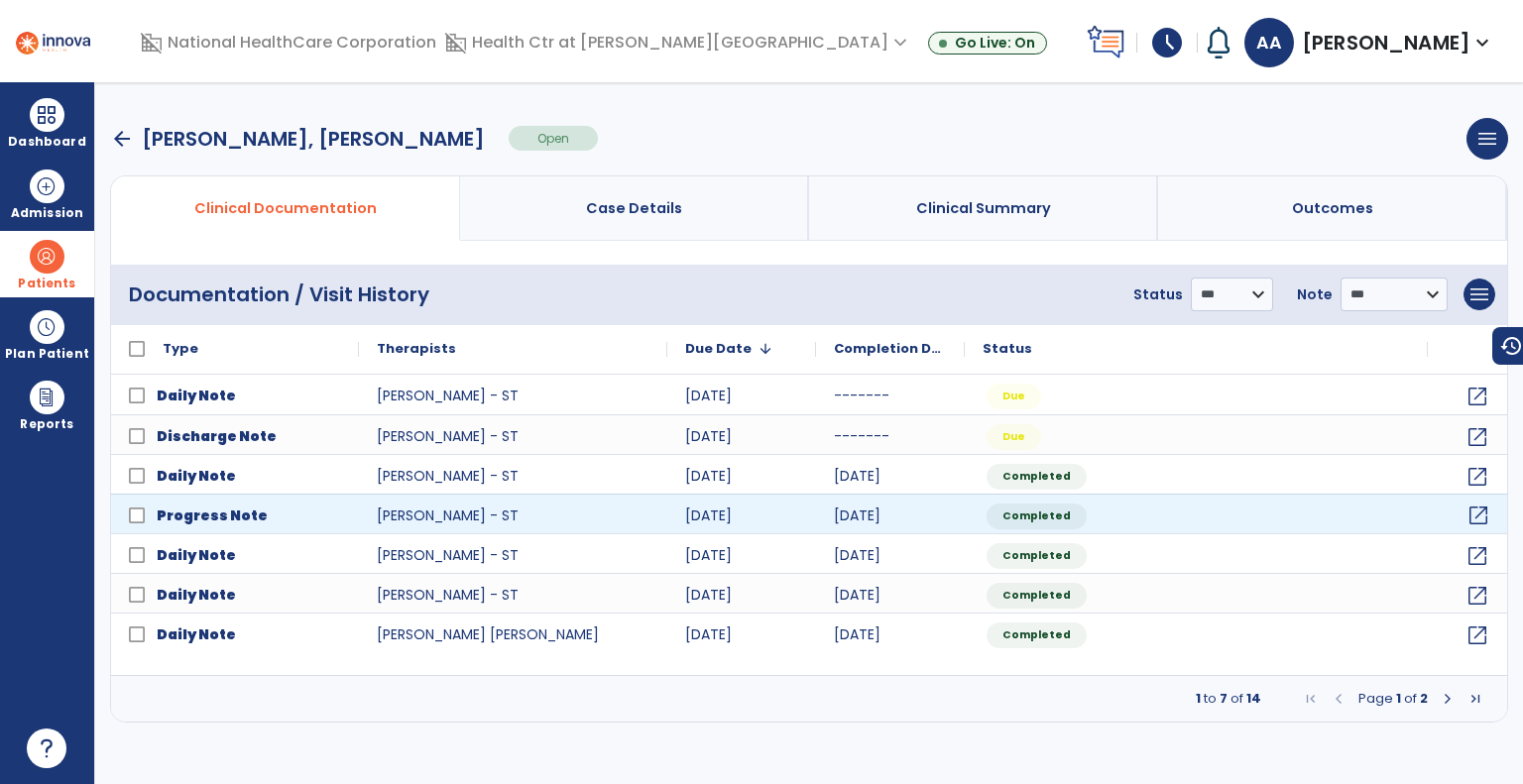 click on "open_in_new" 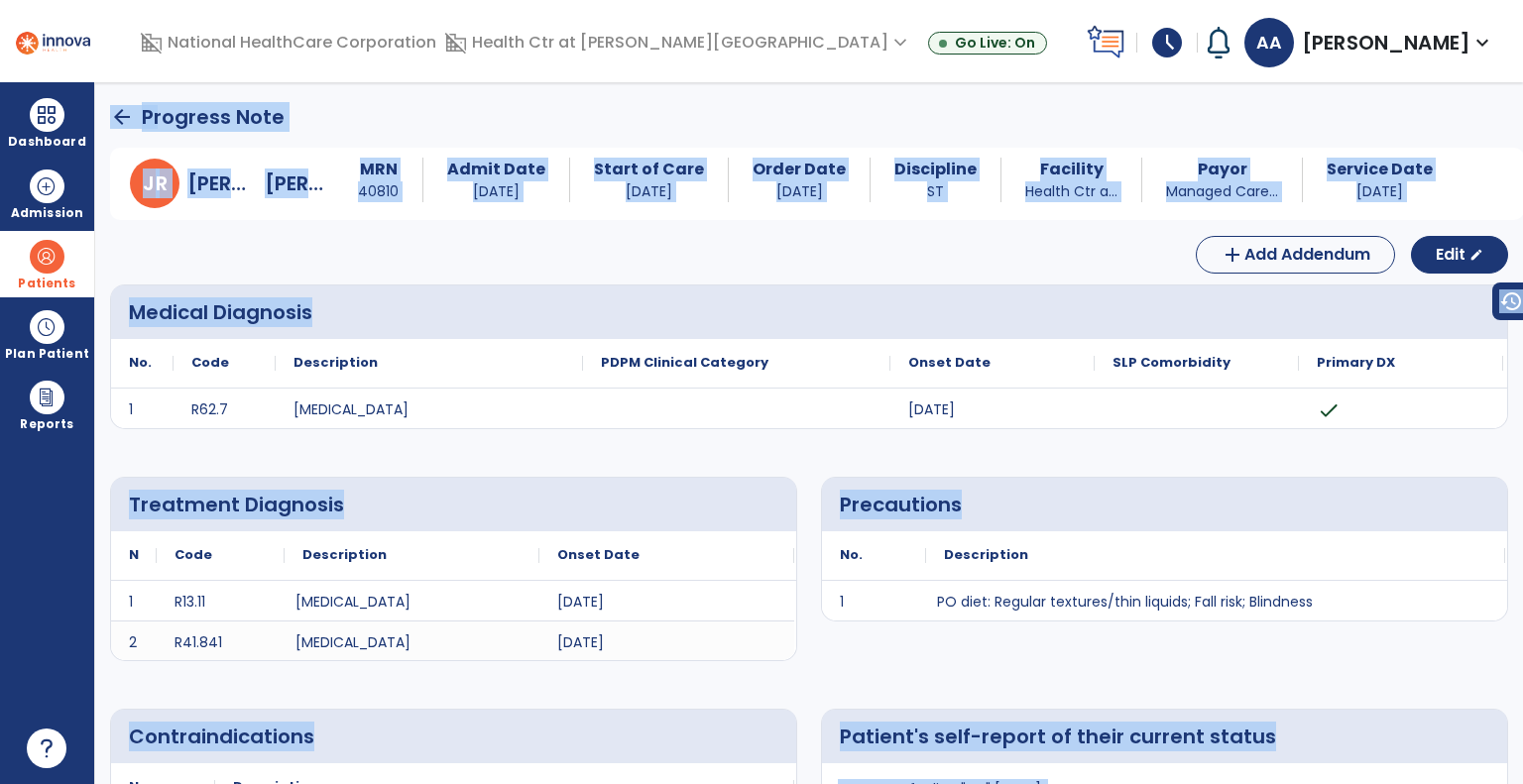 click on "Precautions" at bounding box center (1167, 504) 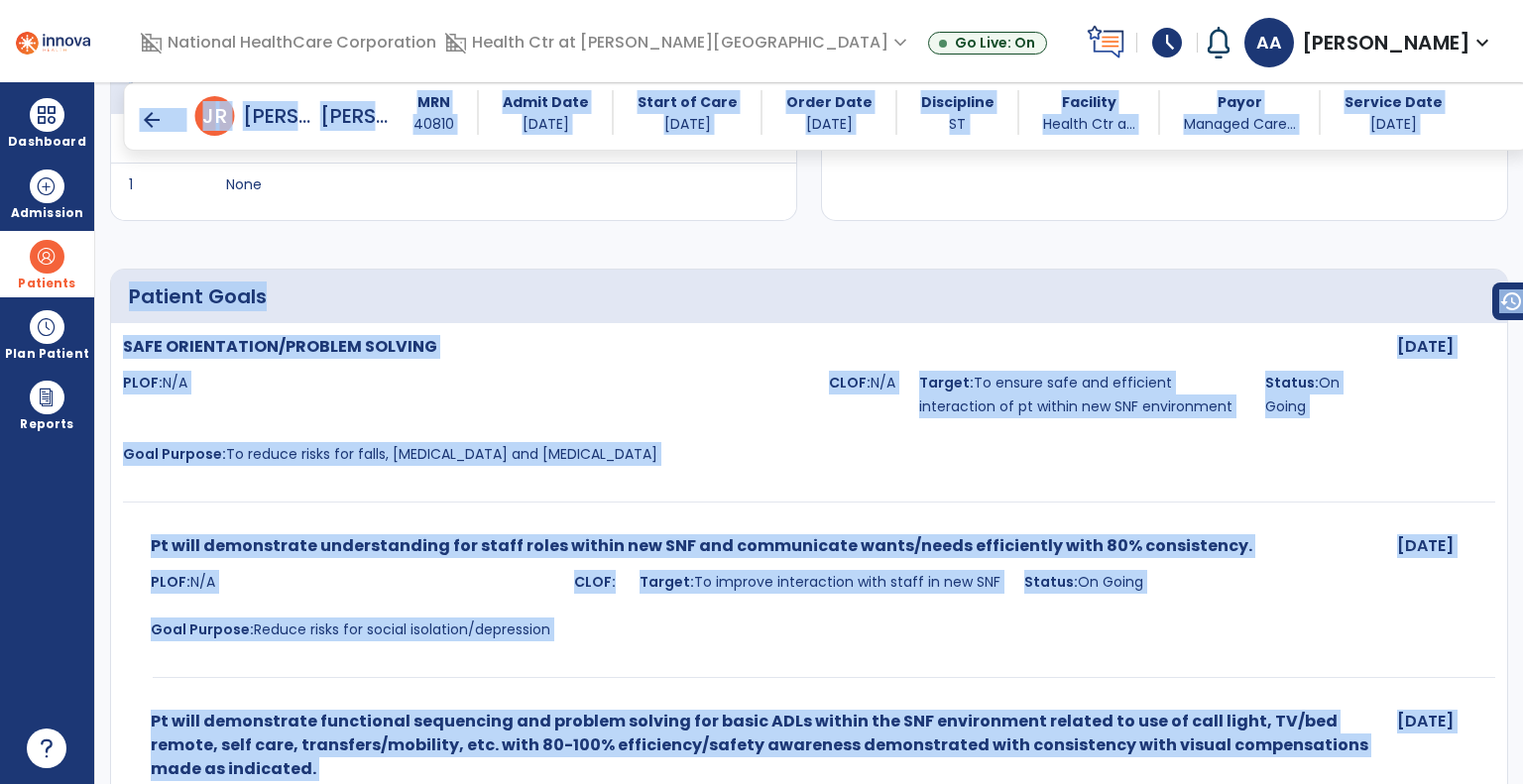 scroll, scrollTop: 630, scrollLeft: 0, axis: vertical 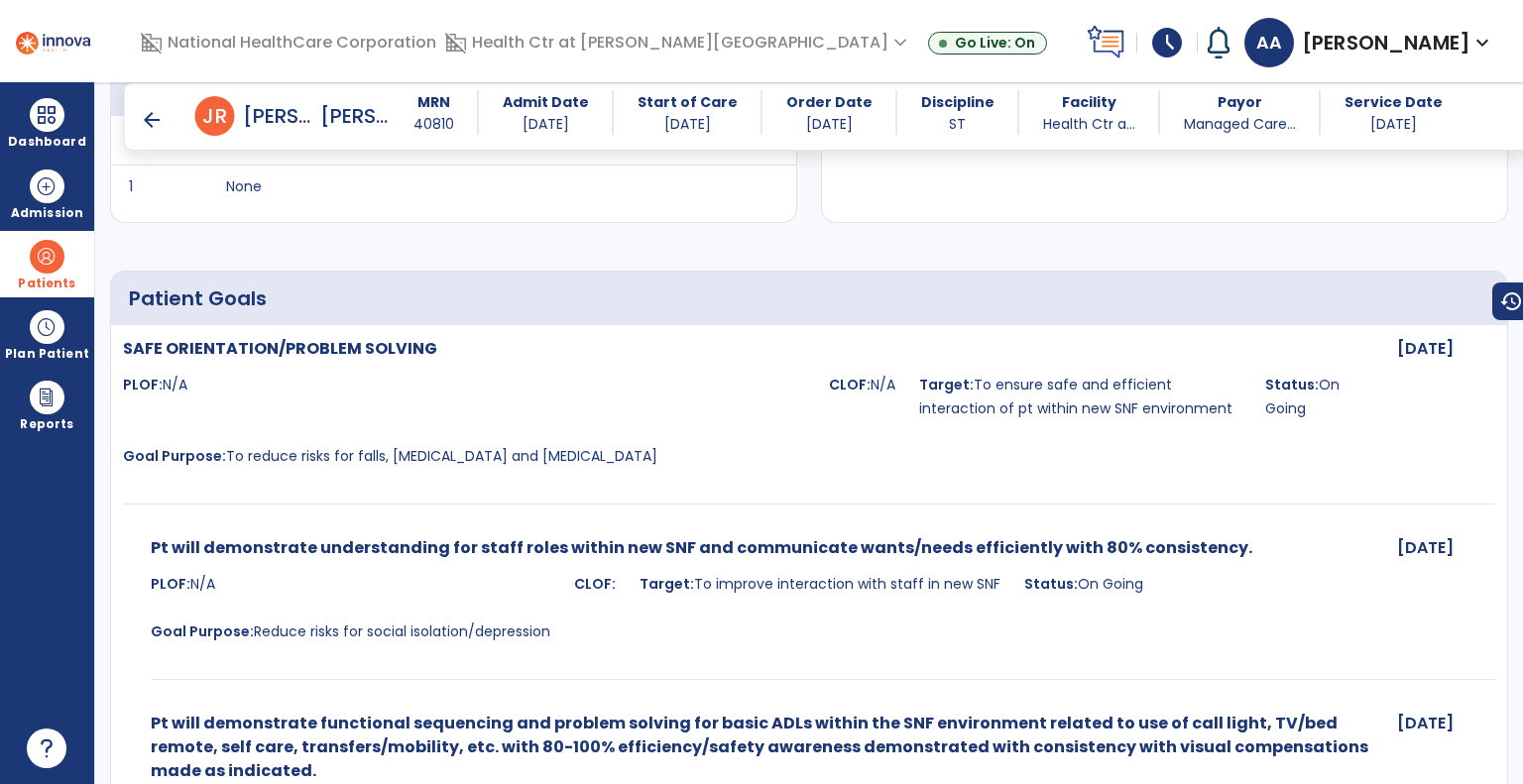 click on "arrow_back" at bounding box center [152, 120] 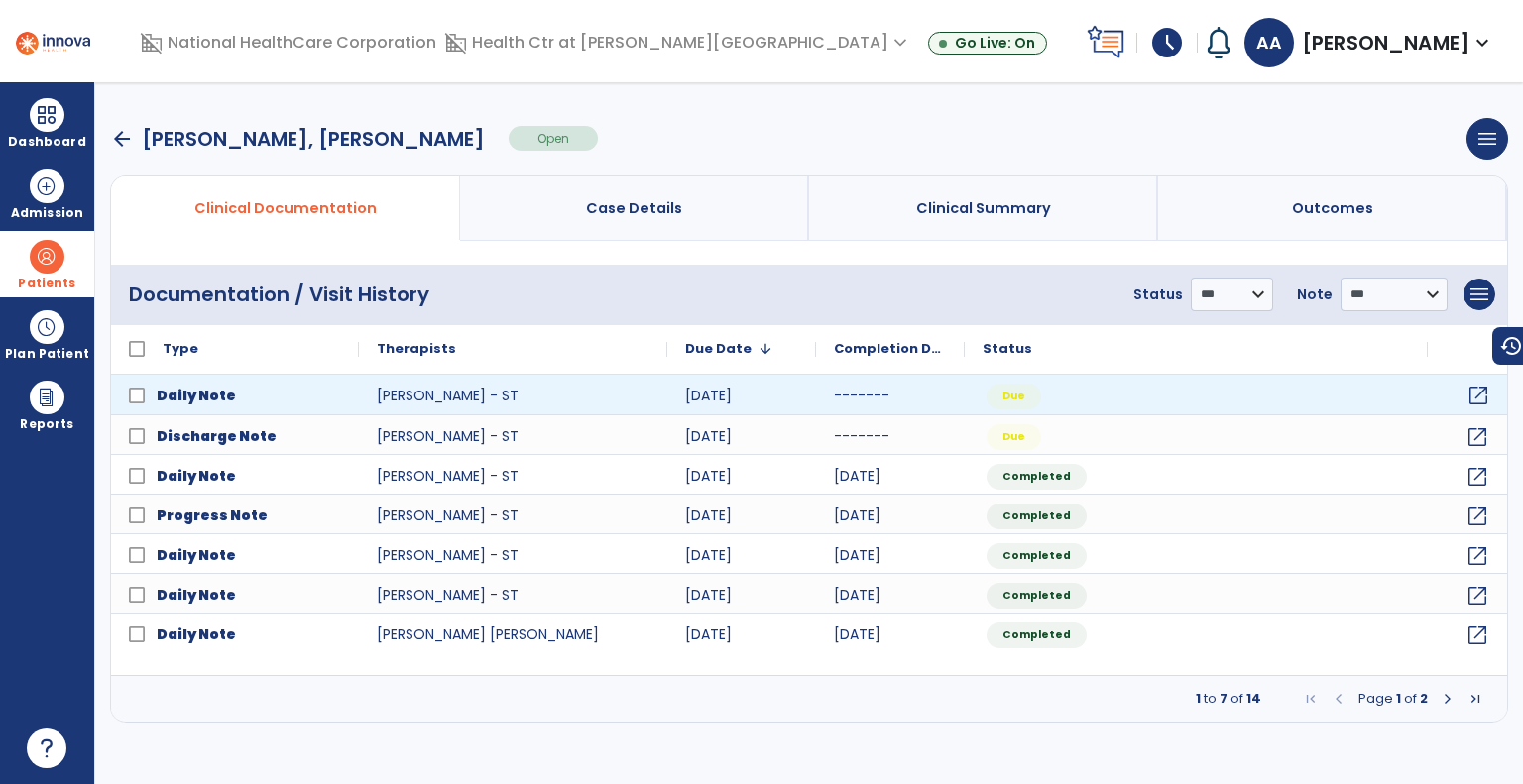 click on "open_in_new" 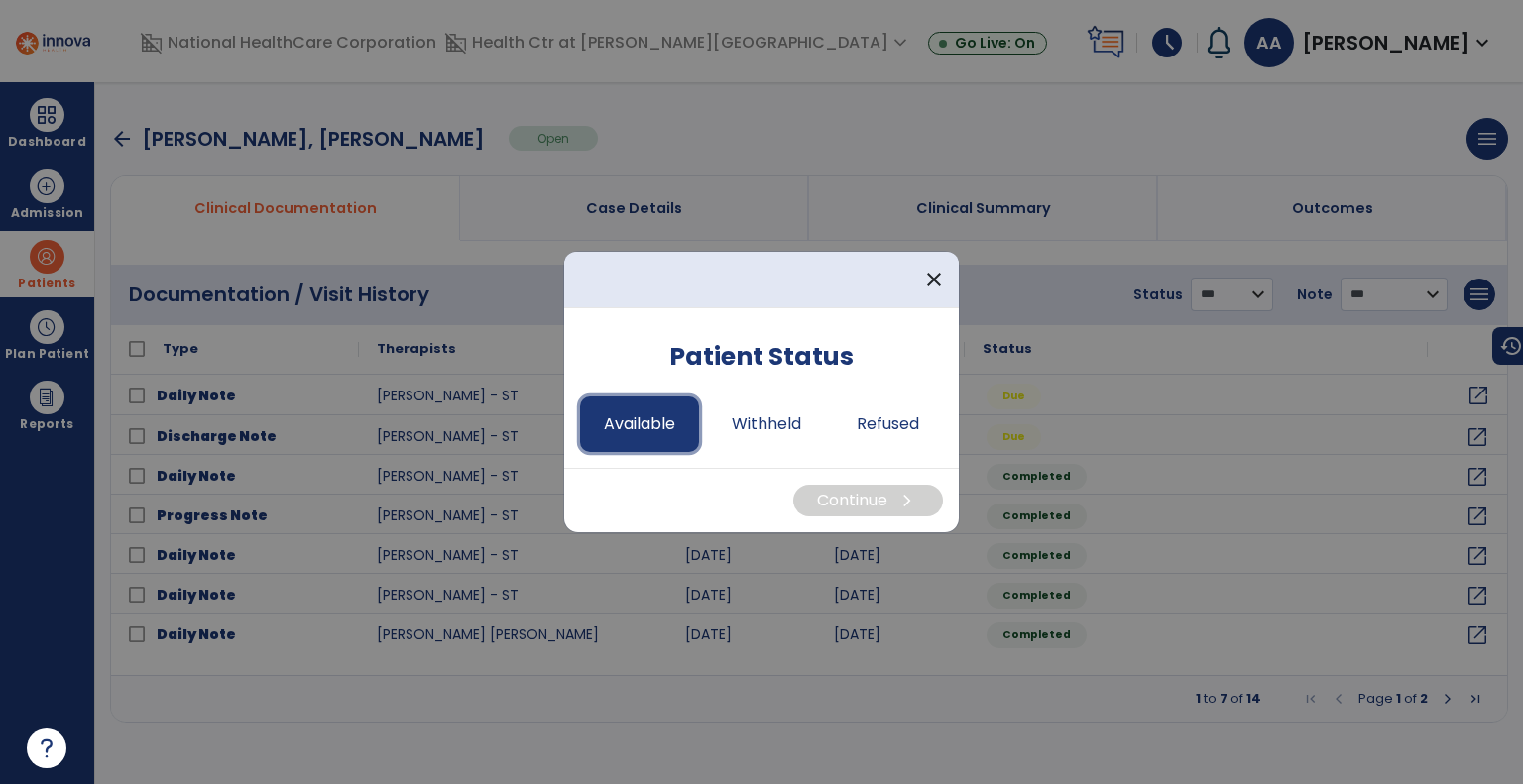 click on "Available" at bounding box center (640, 424) 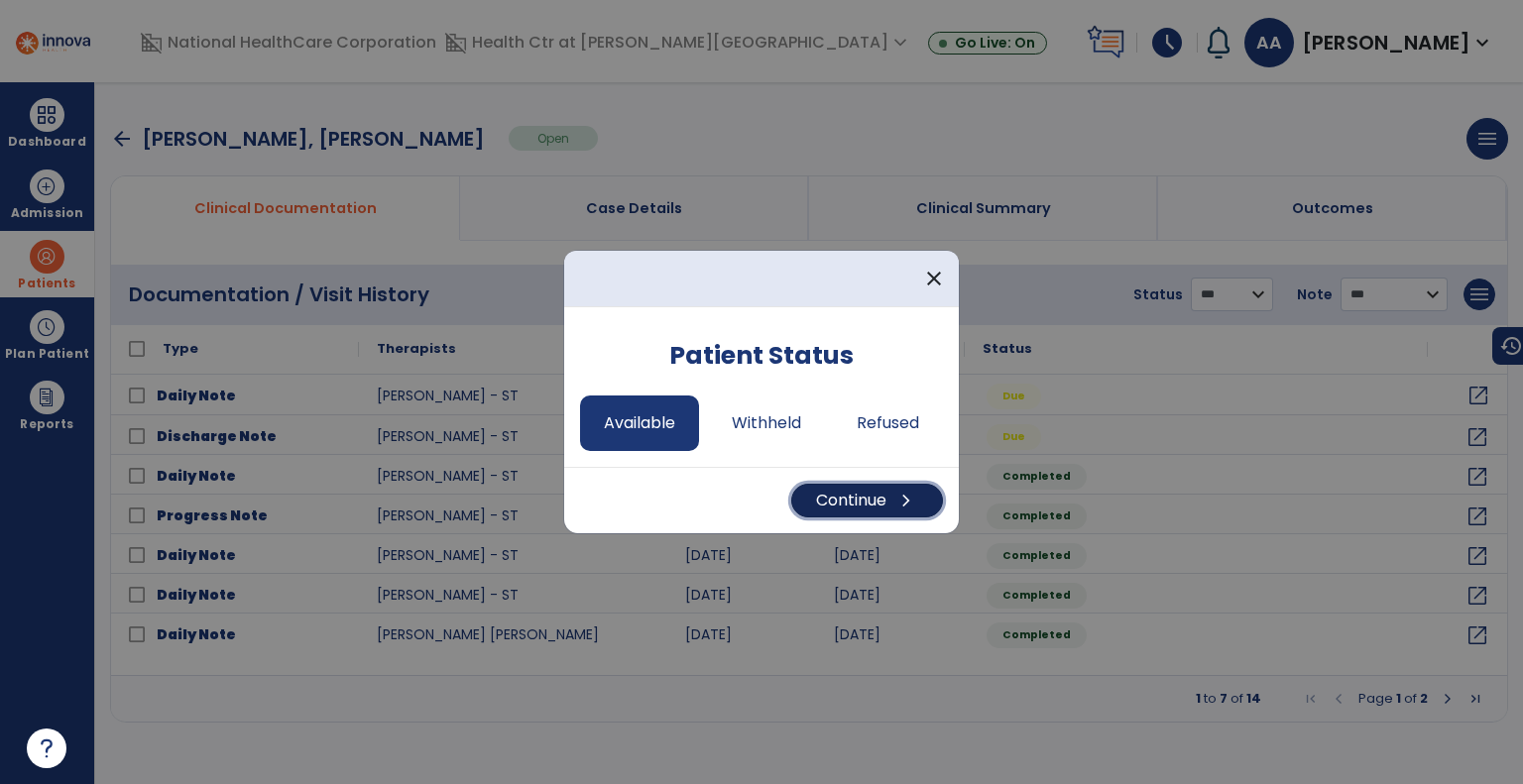 click on "Continue   chevron_right" at bounding box center [867, 501] 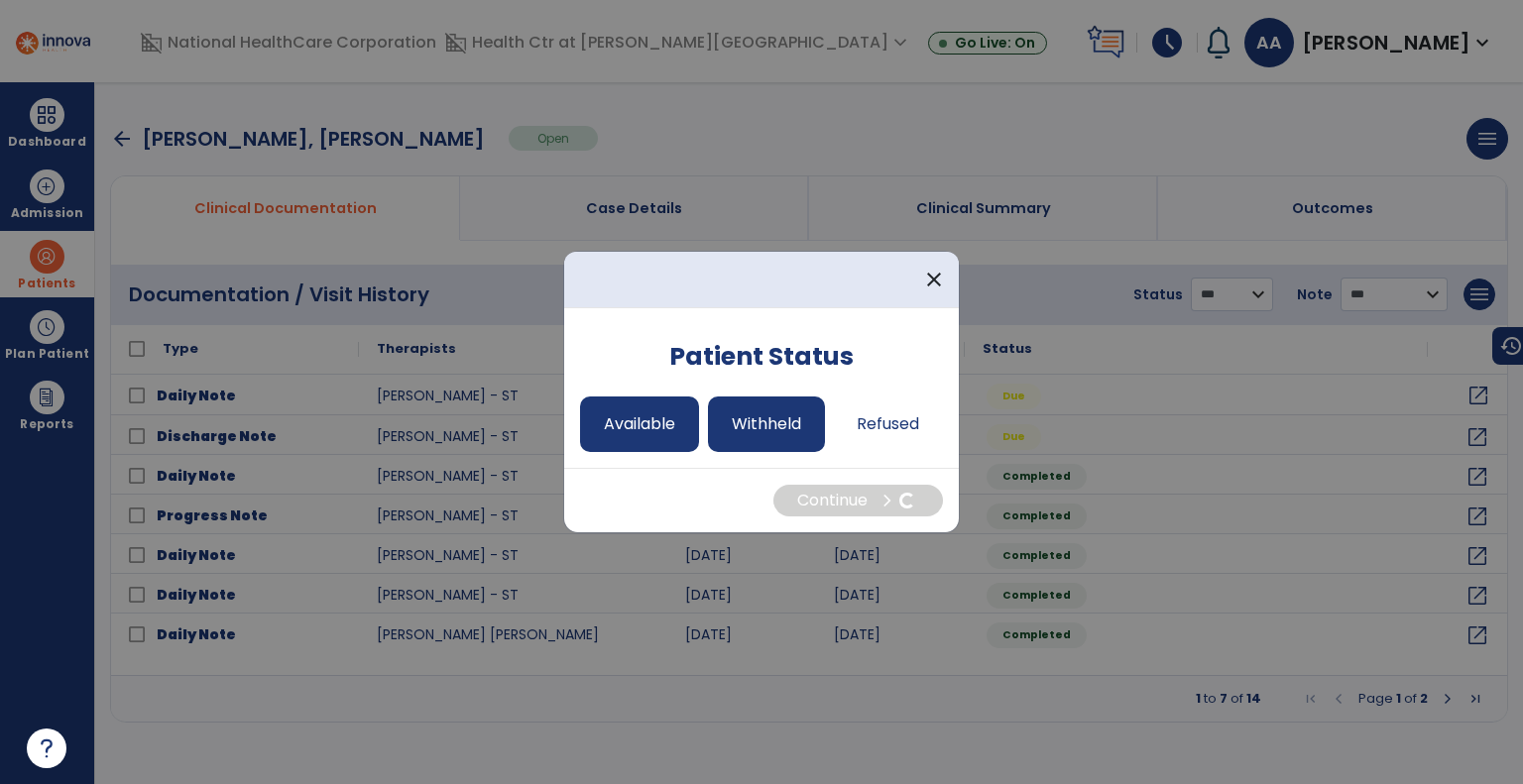 select on "*" 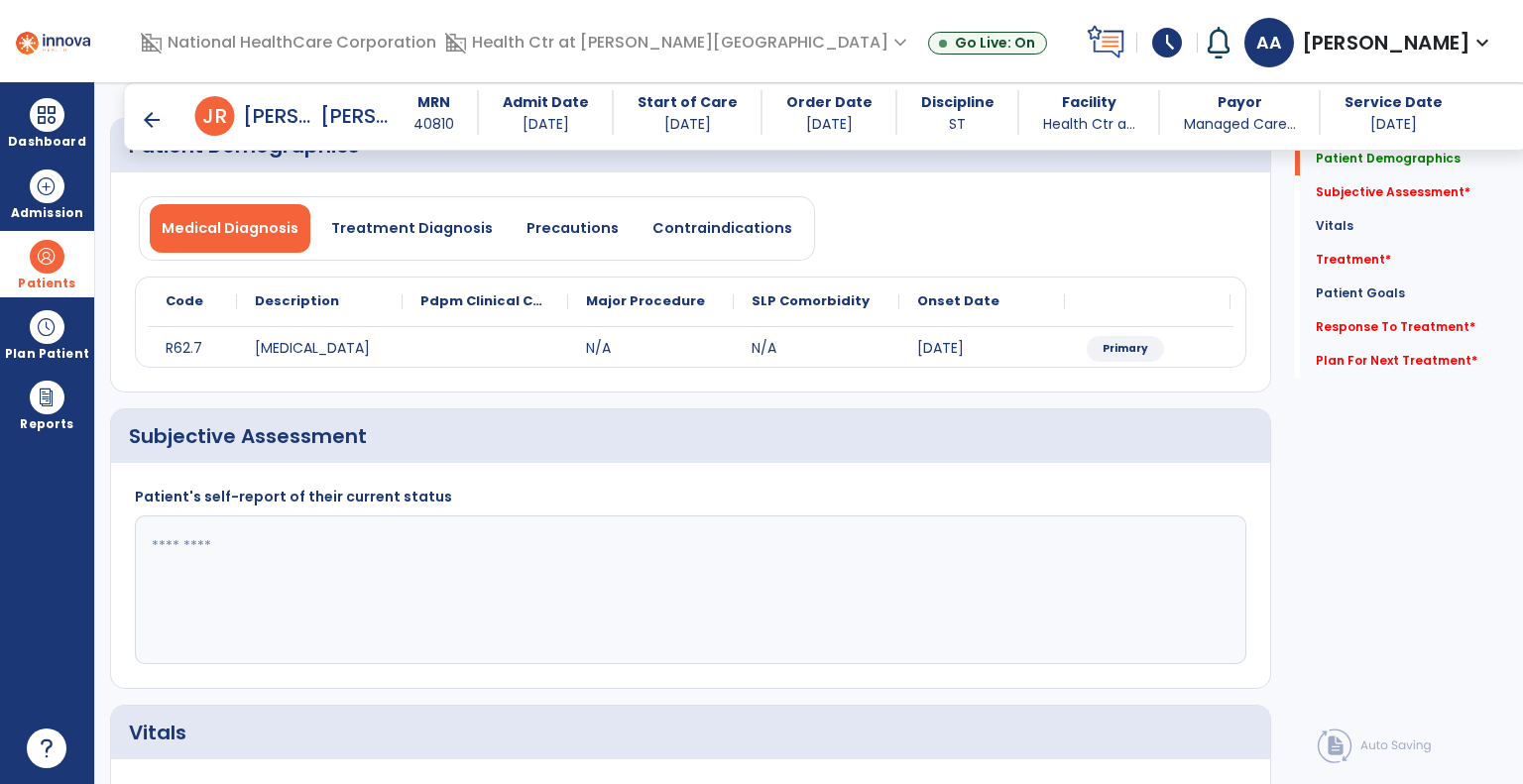 scroll, scrollTop: 115, scrollLeft: 0, axis: vertical 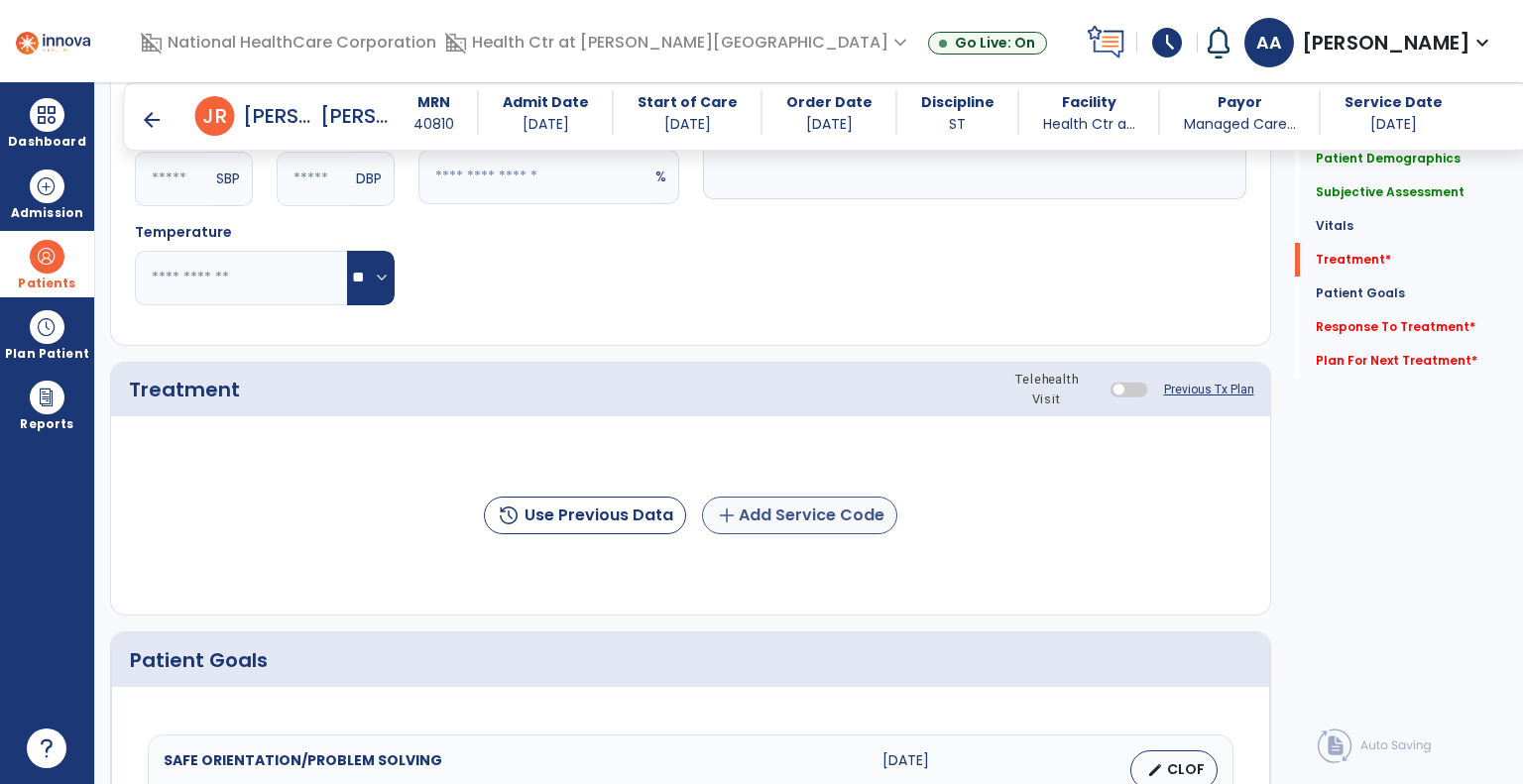 type on "**********" 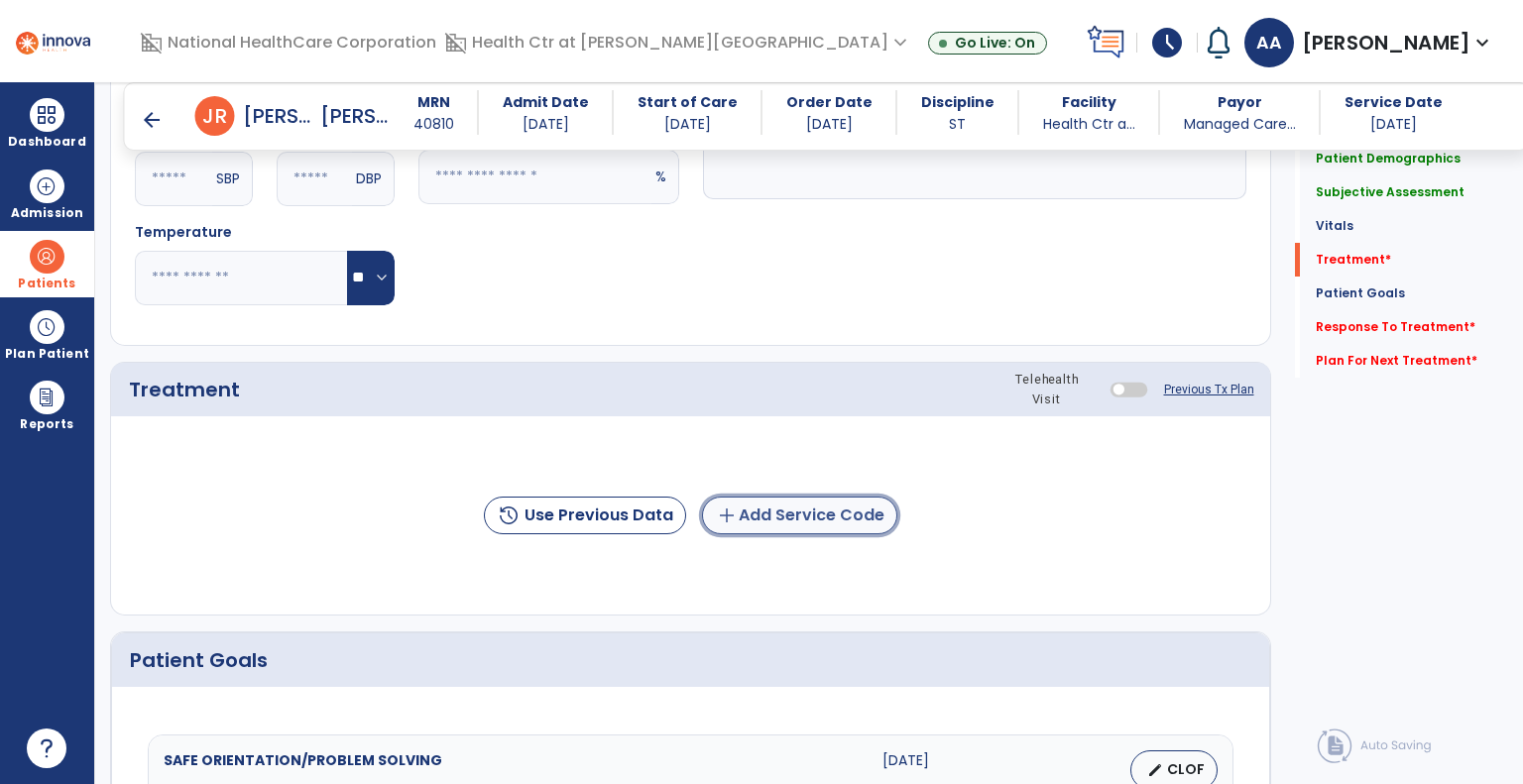 click on "add  Add Service Code" 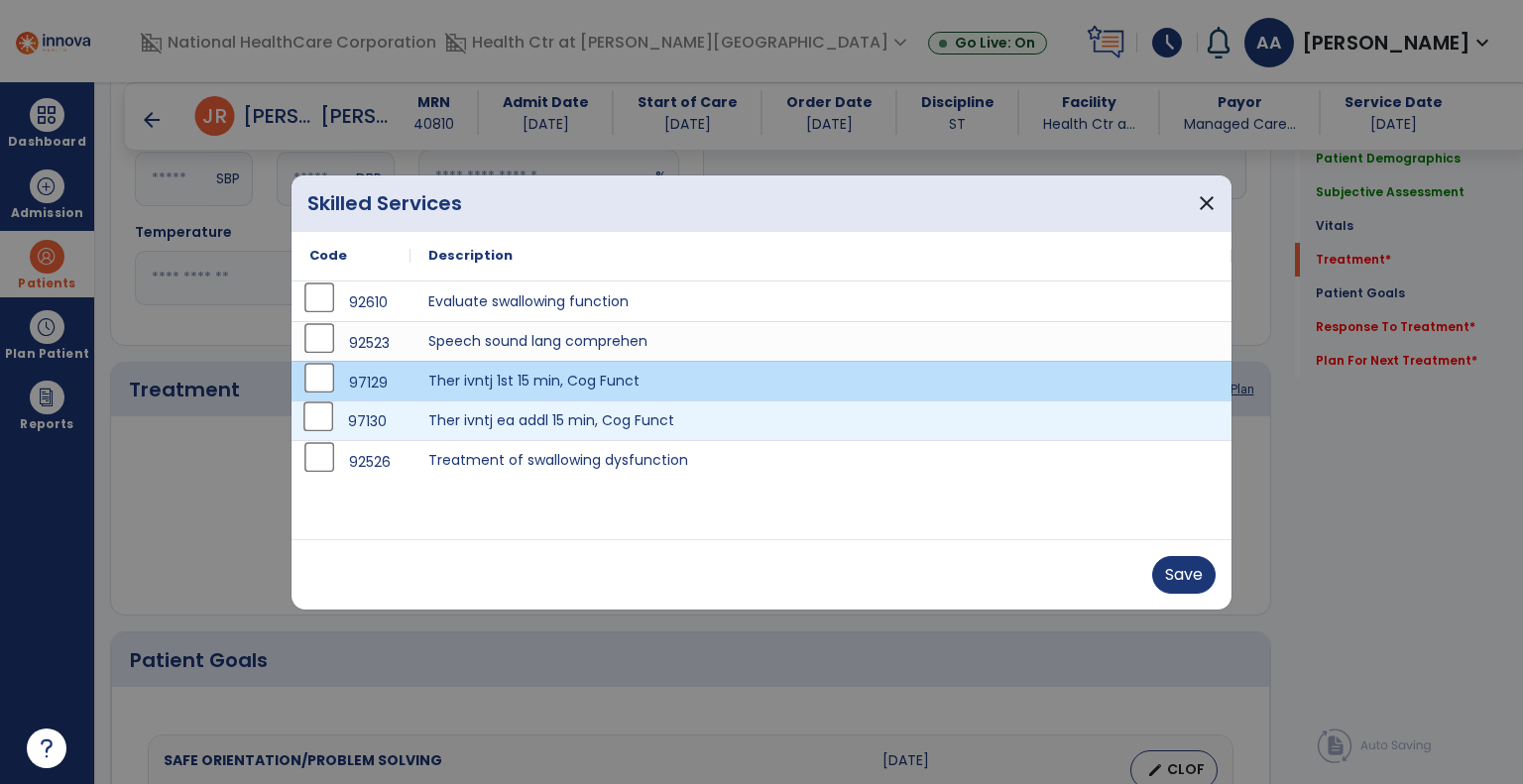 click on "97130" at bounding box center (351, 421) 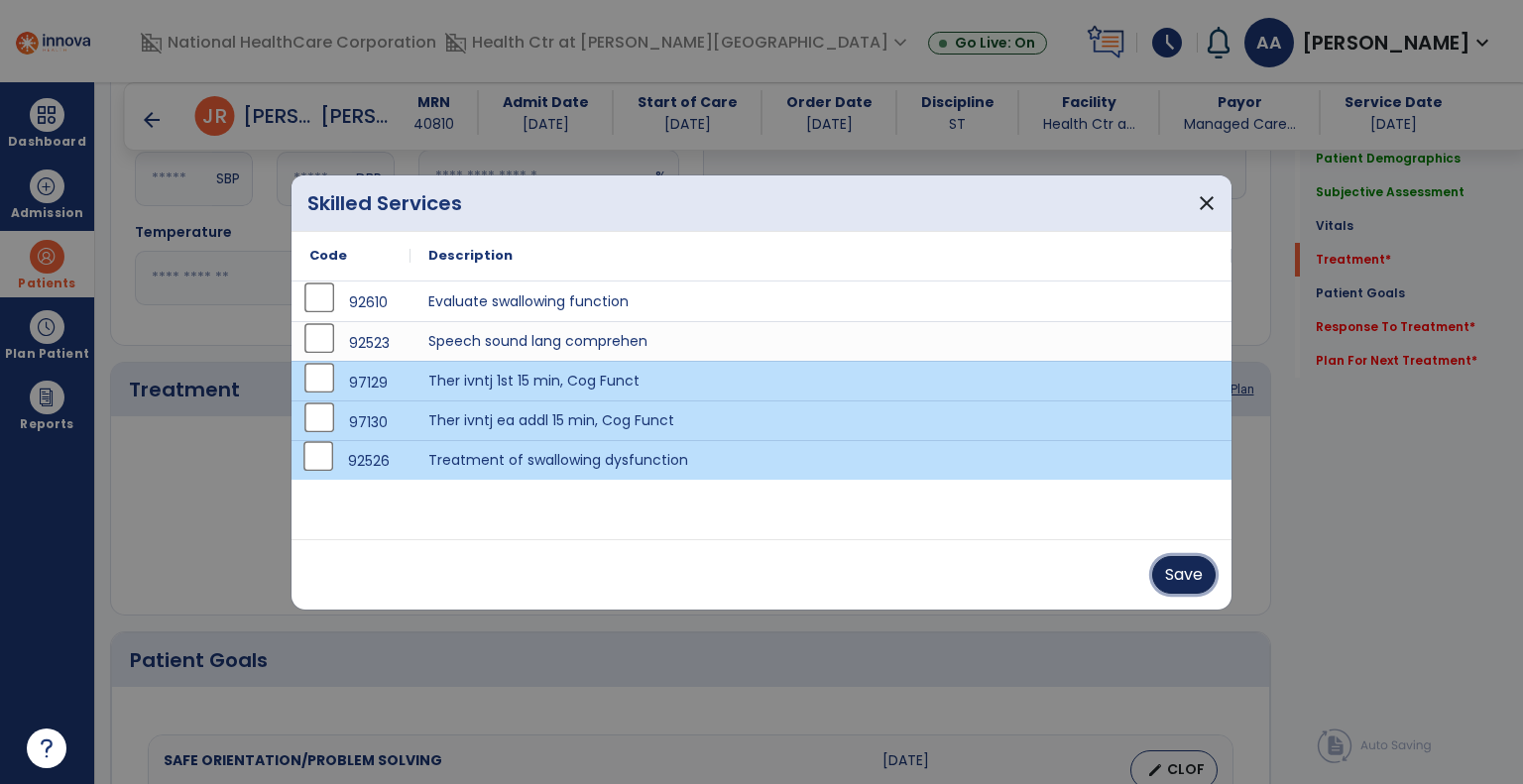 click on "Save" at bounding box center [1184, 575] 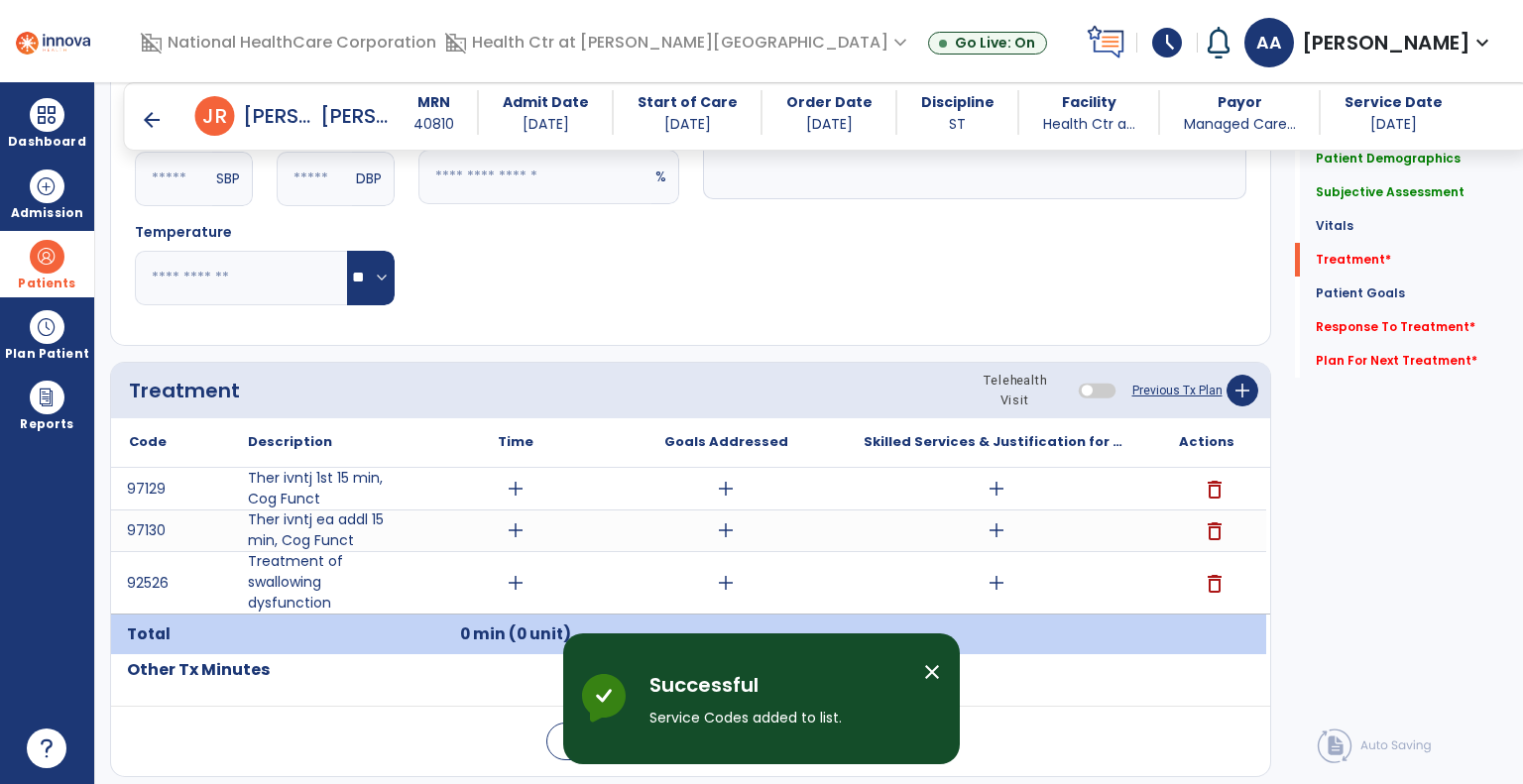 click on "close" at bounding box center [932, 672] 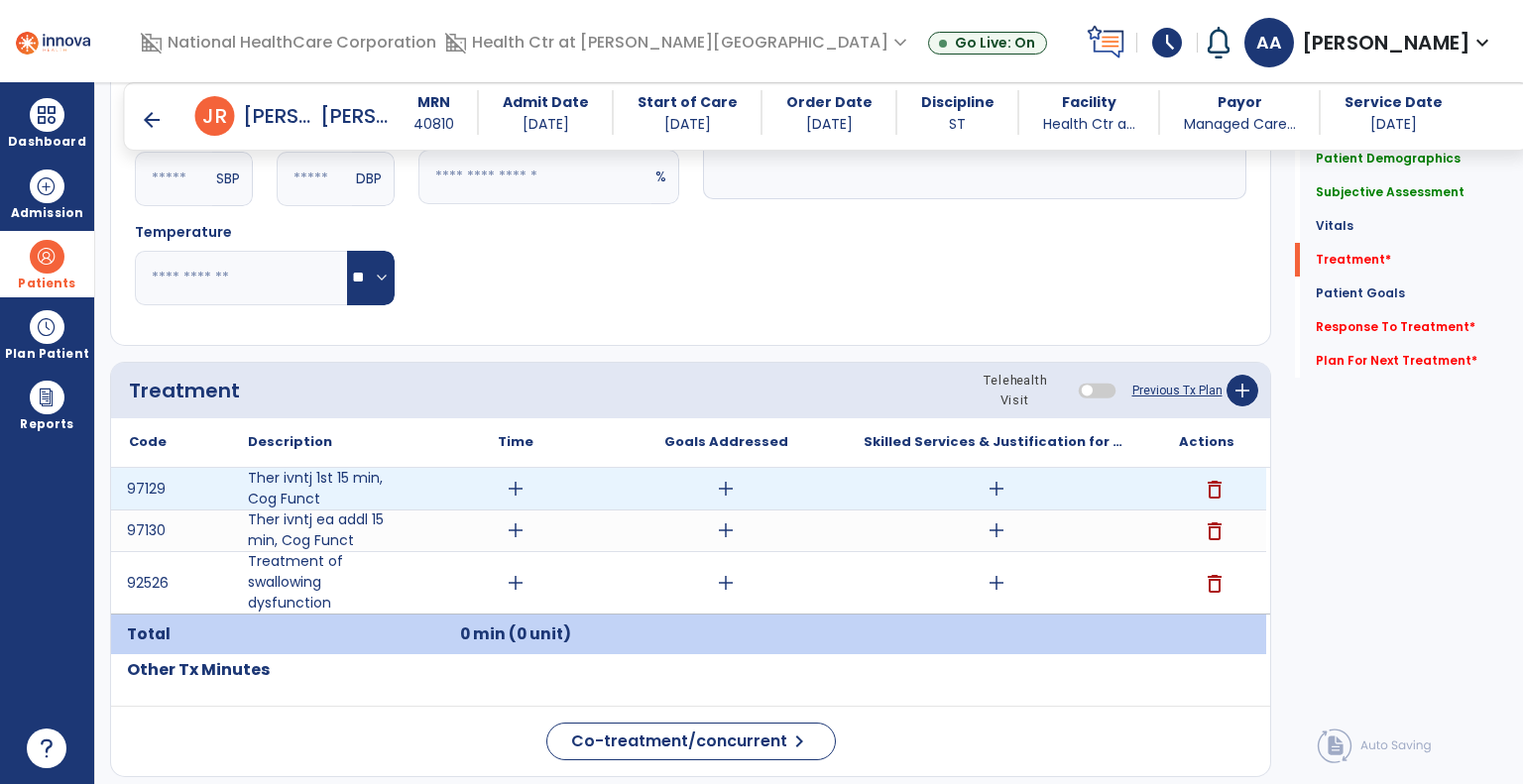 click on "add" at bounding box center (516, 489) 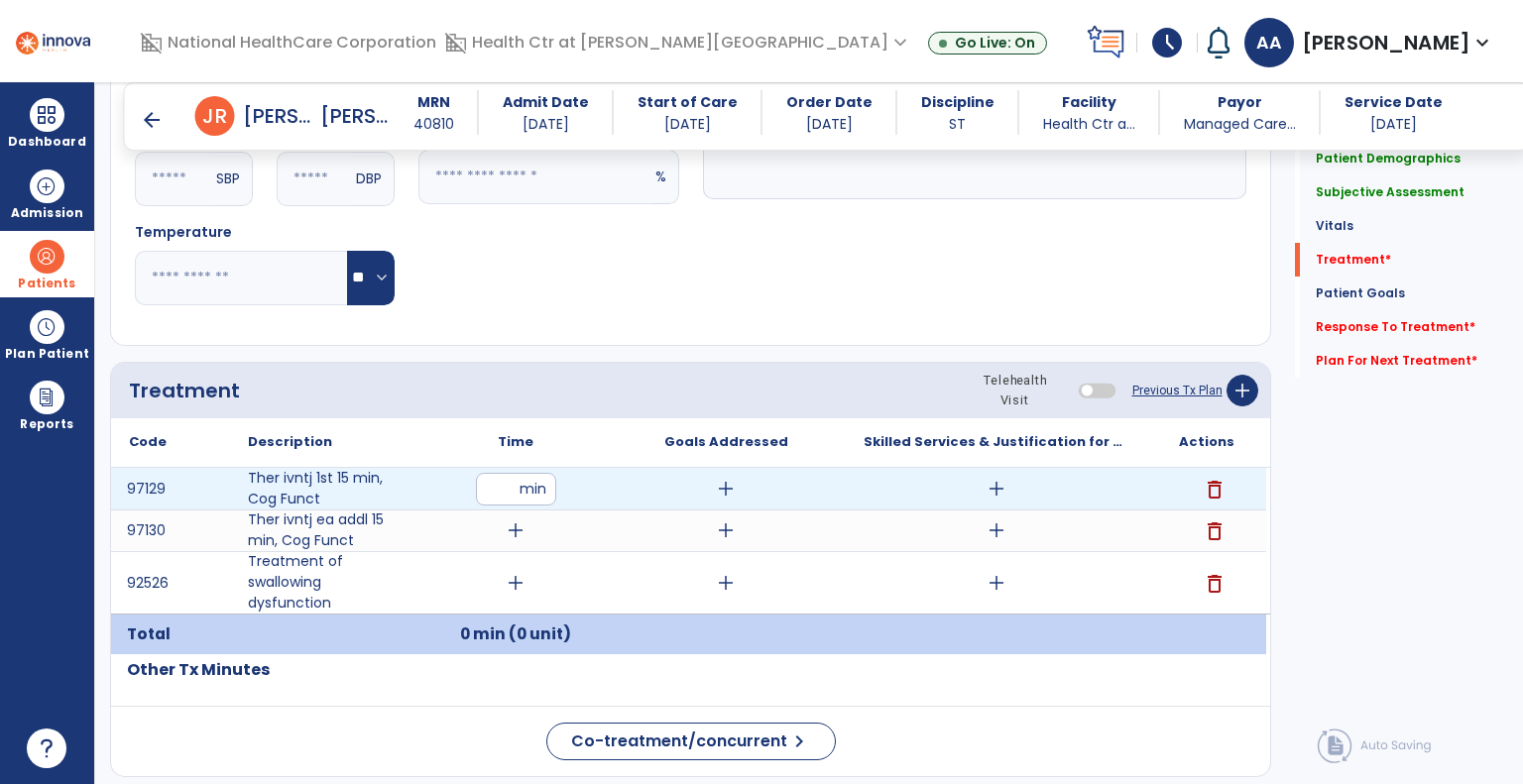 type on "**" 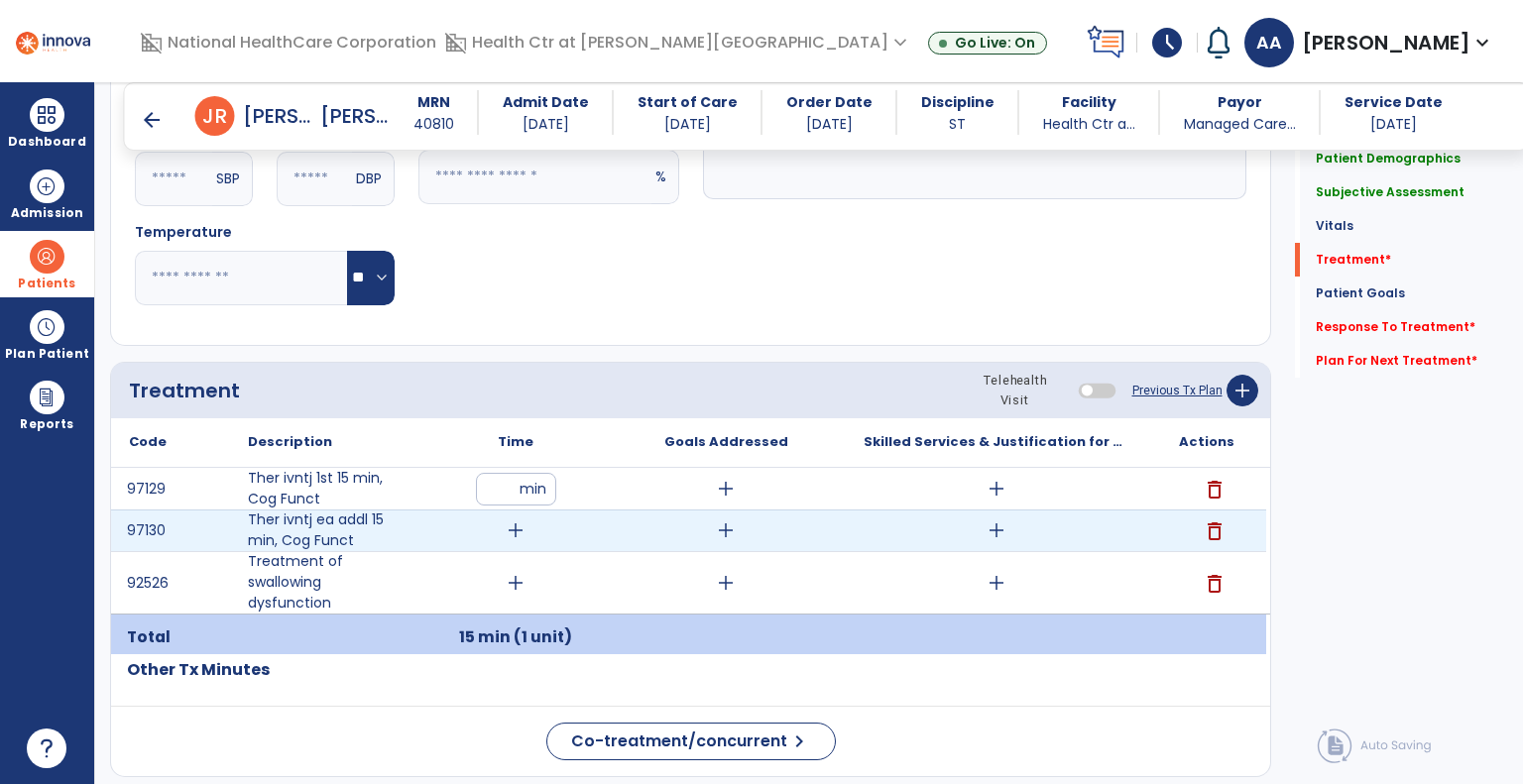 click on "add" at bounding box center [516, 530] 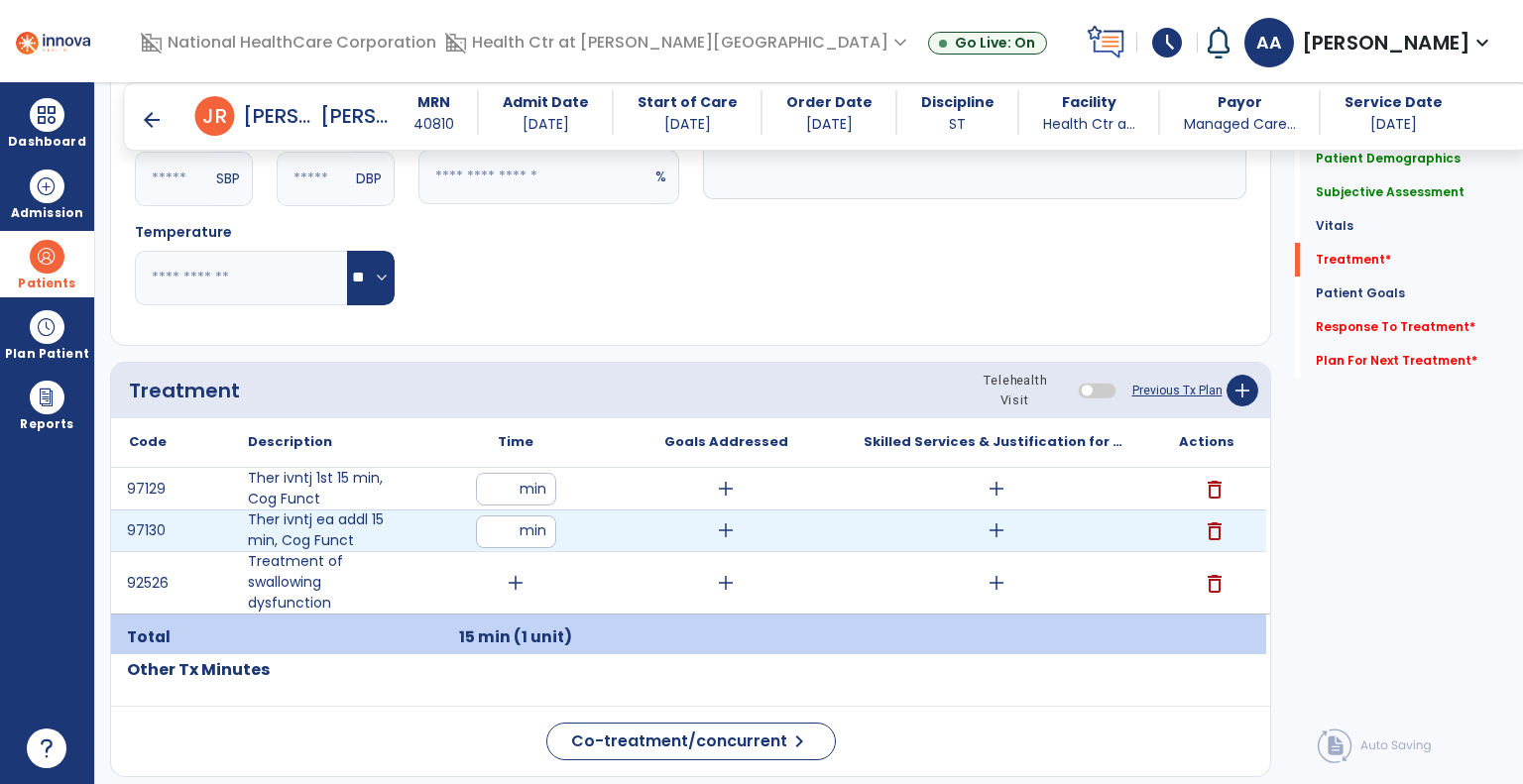type on "**" 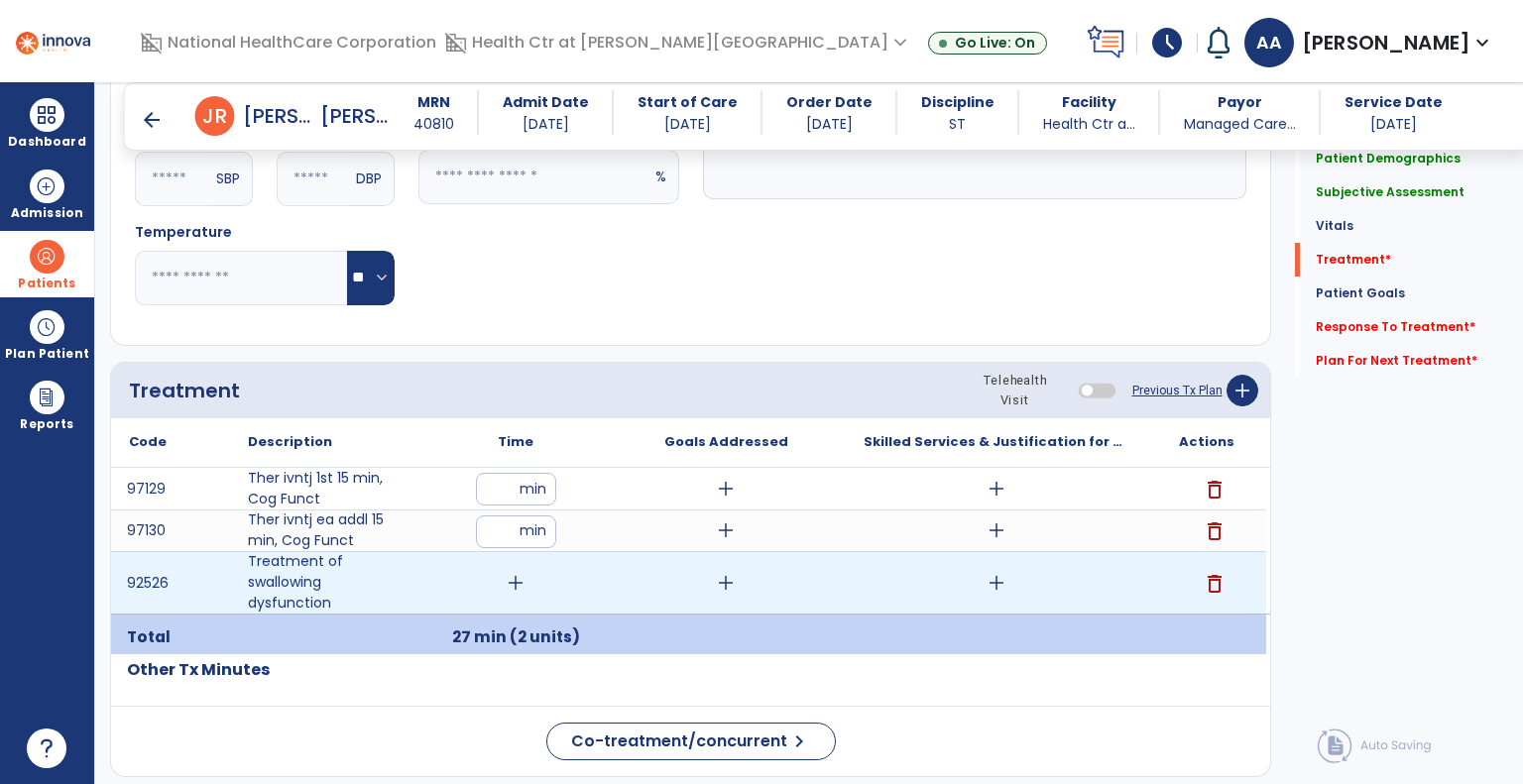 click on "add" at bounding box center [516, 583] 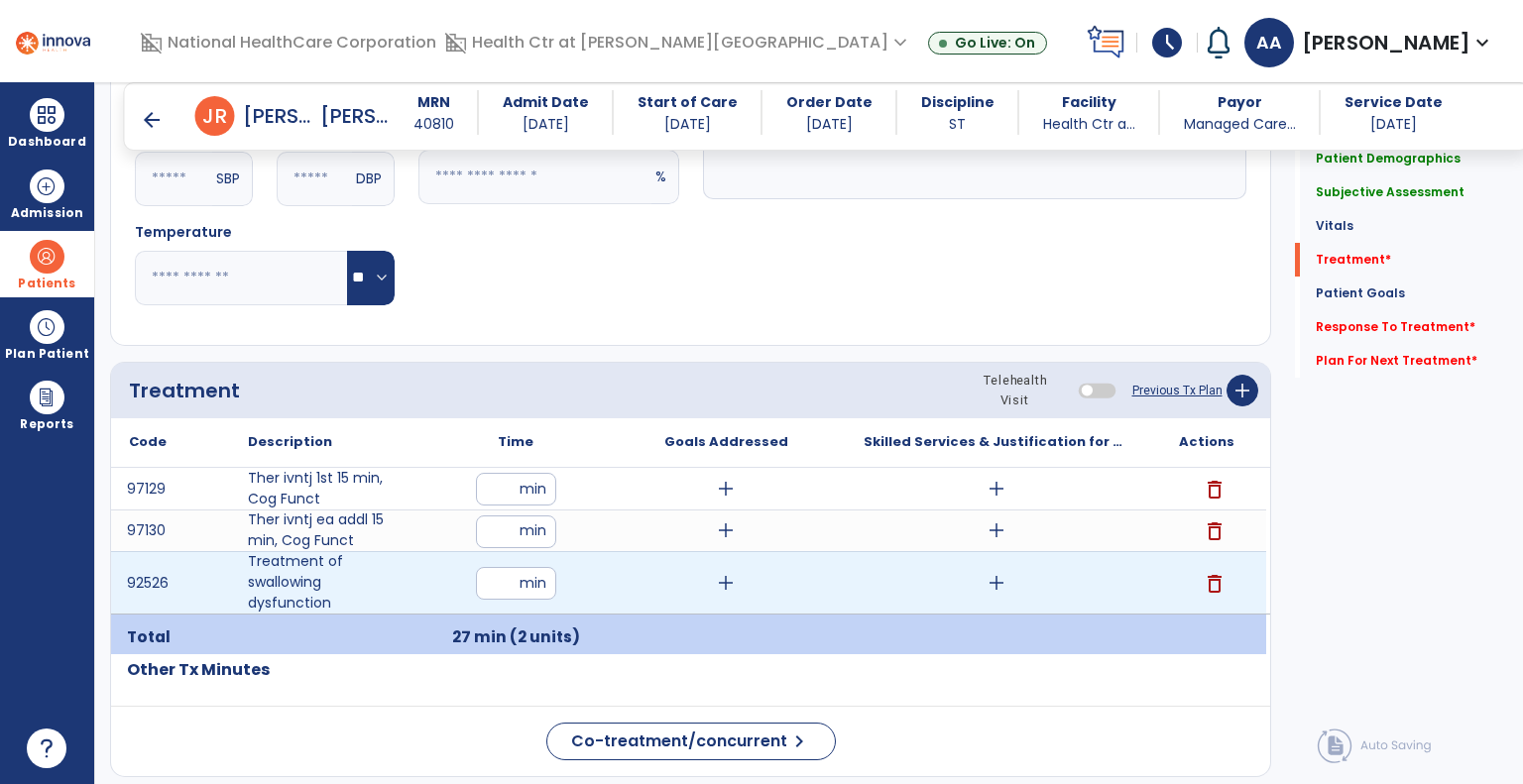 type on "**" 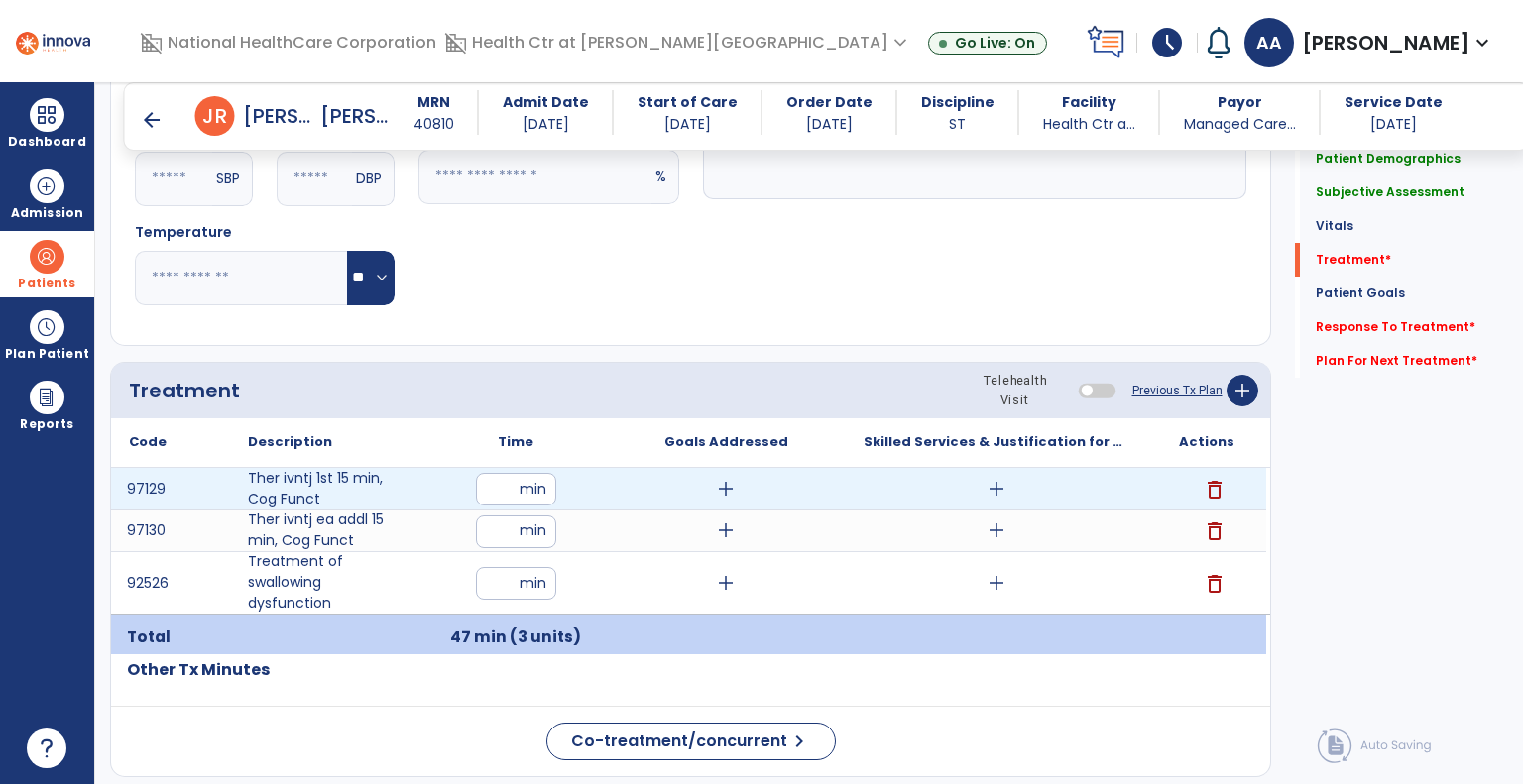 click on "add" at bounding box center (726, 489) 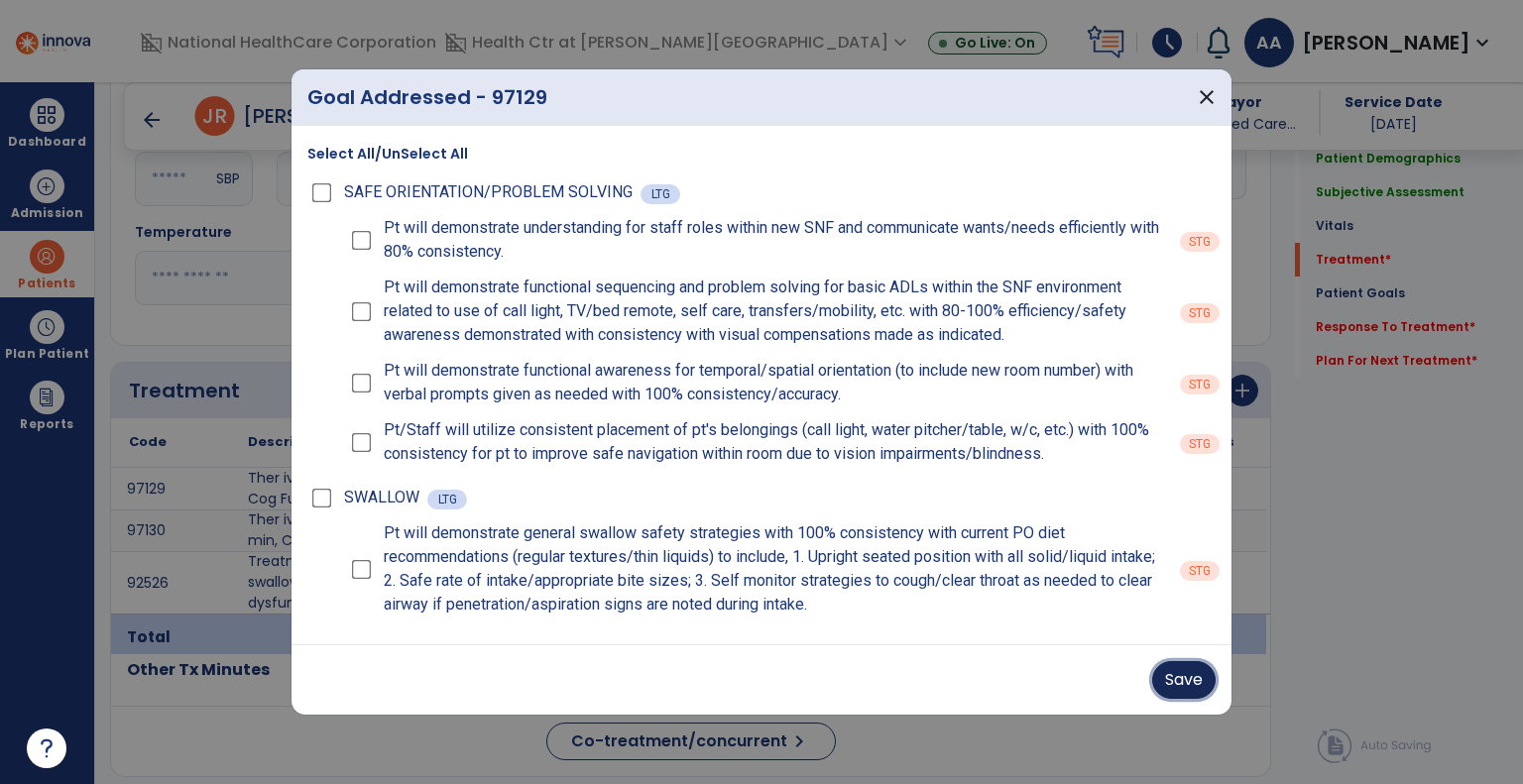 click on "Save" at bounding box center [1184, 680] 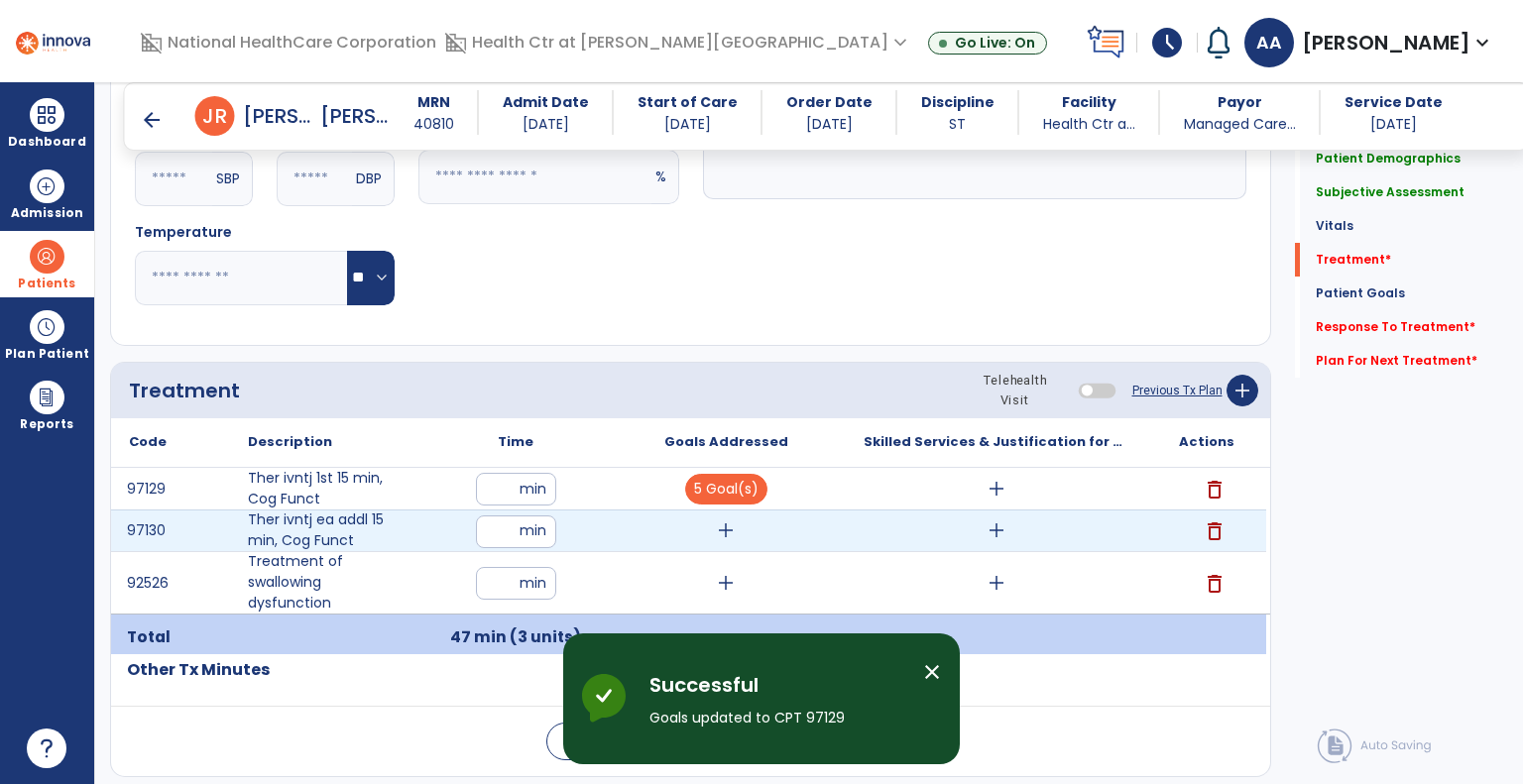 click on "add" at bounding box center [726, 530] 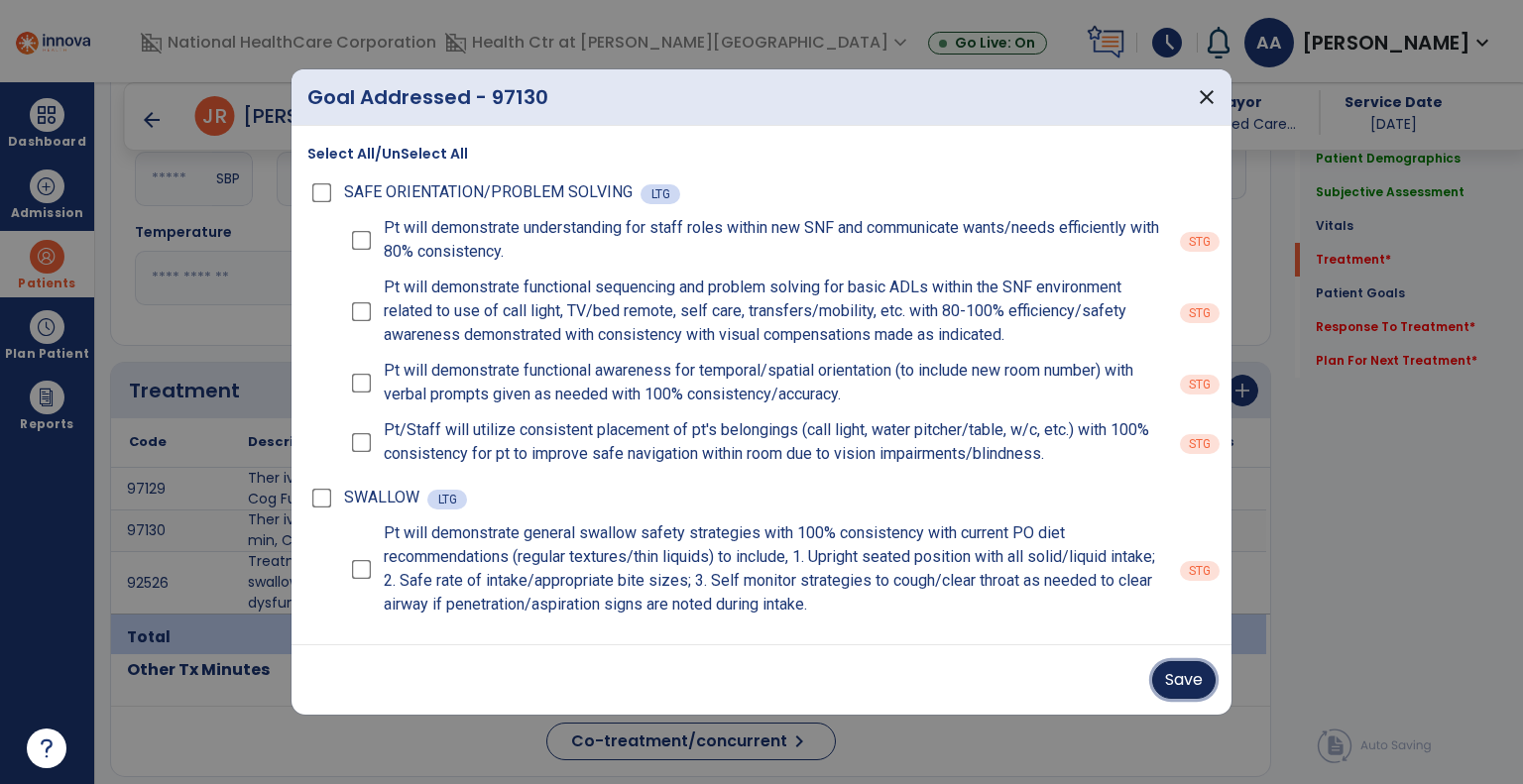 click on "Save" at bounding box center (1184, 680) 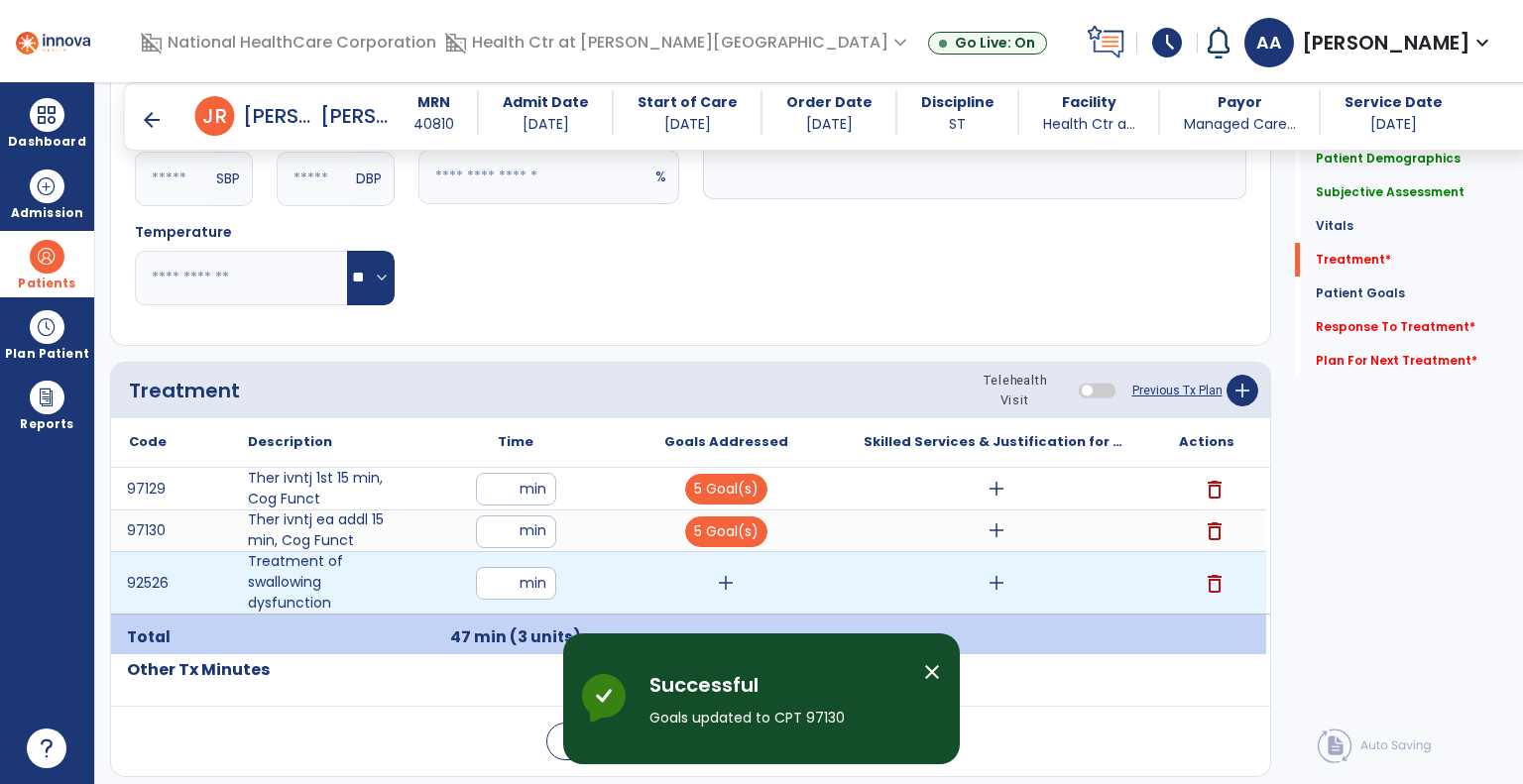 click on "add" at bounding box center (726, 583) 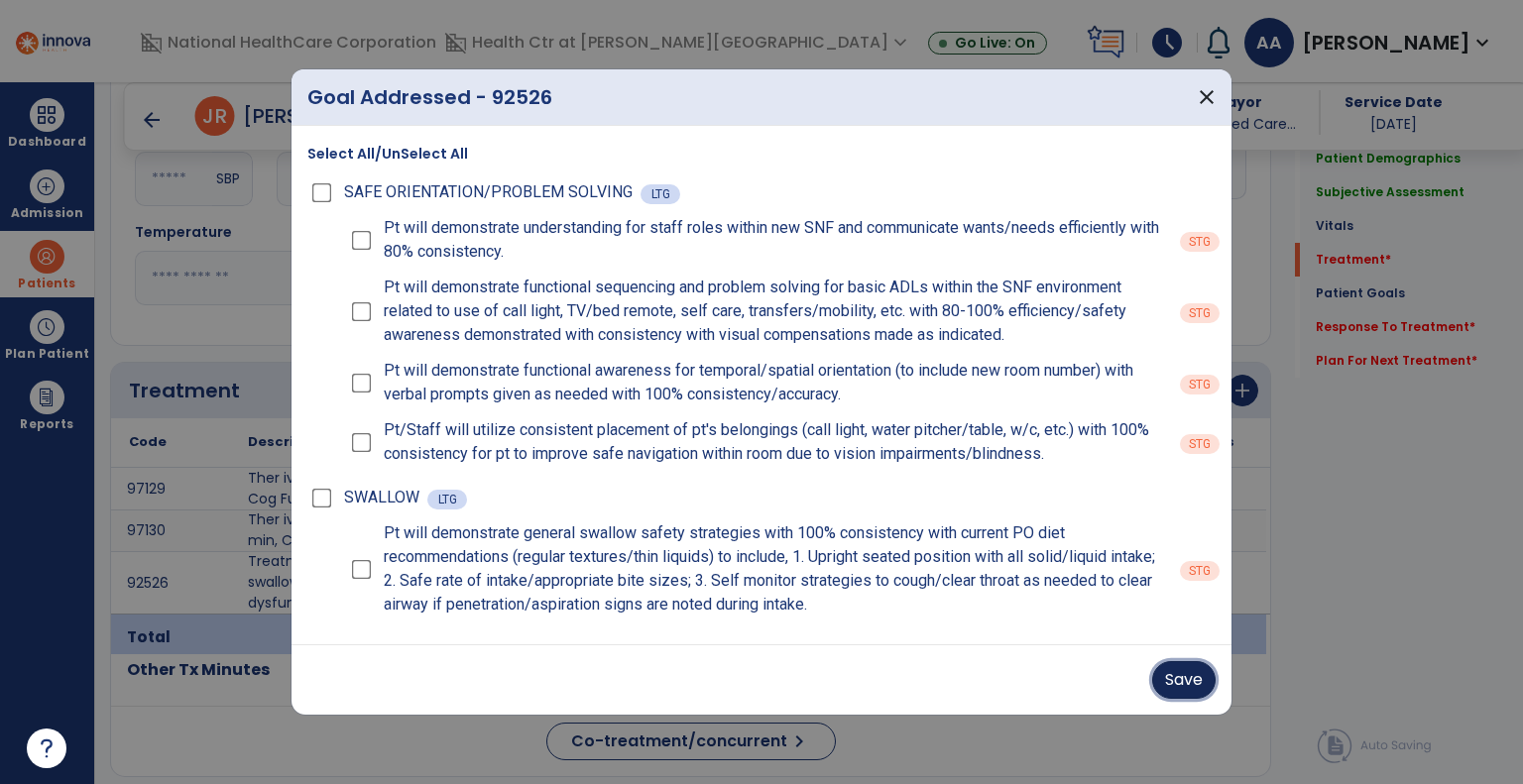 click on "Save" at bounding box center [1184, 680] 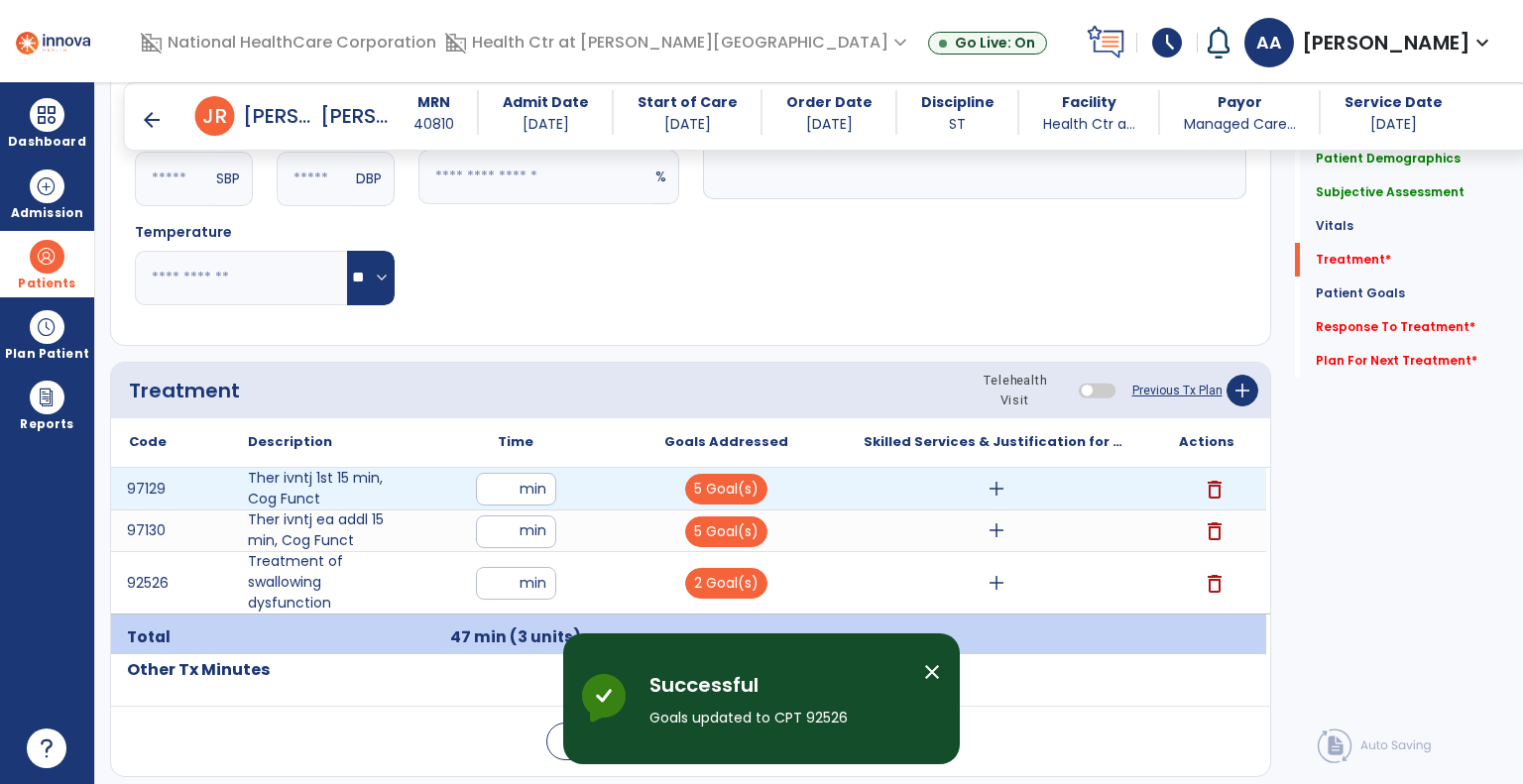 click on "add" at bounding box center (996, 489) 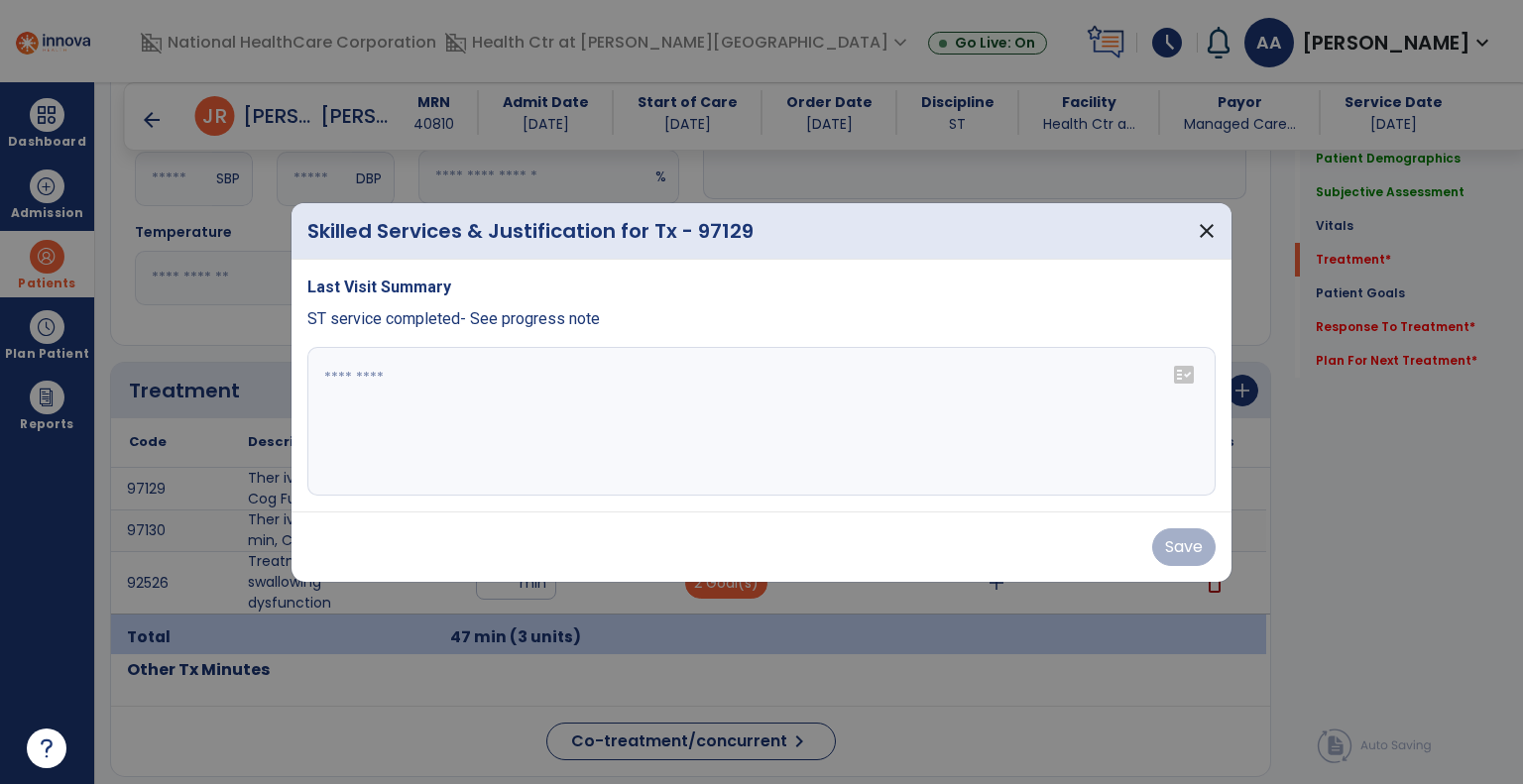 click at bounding box center [762, 421] 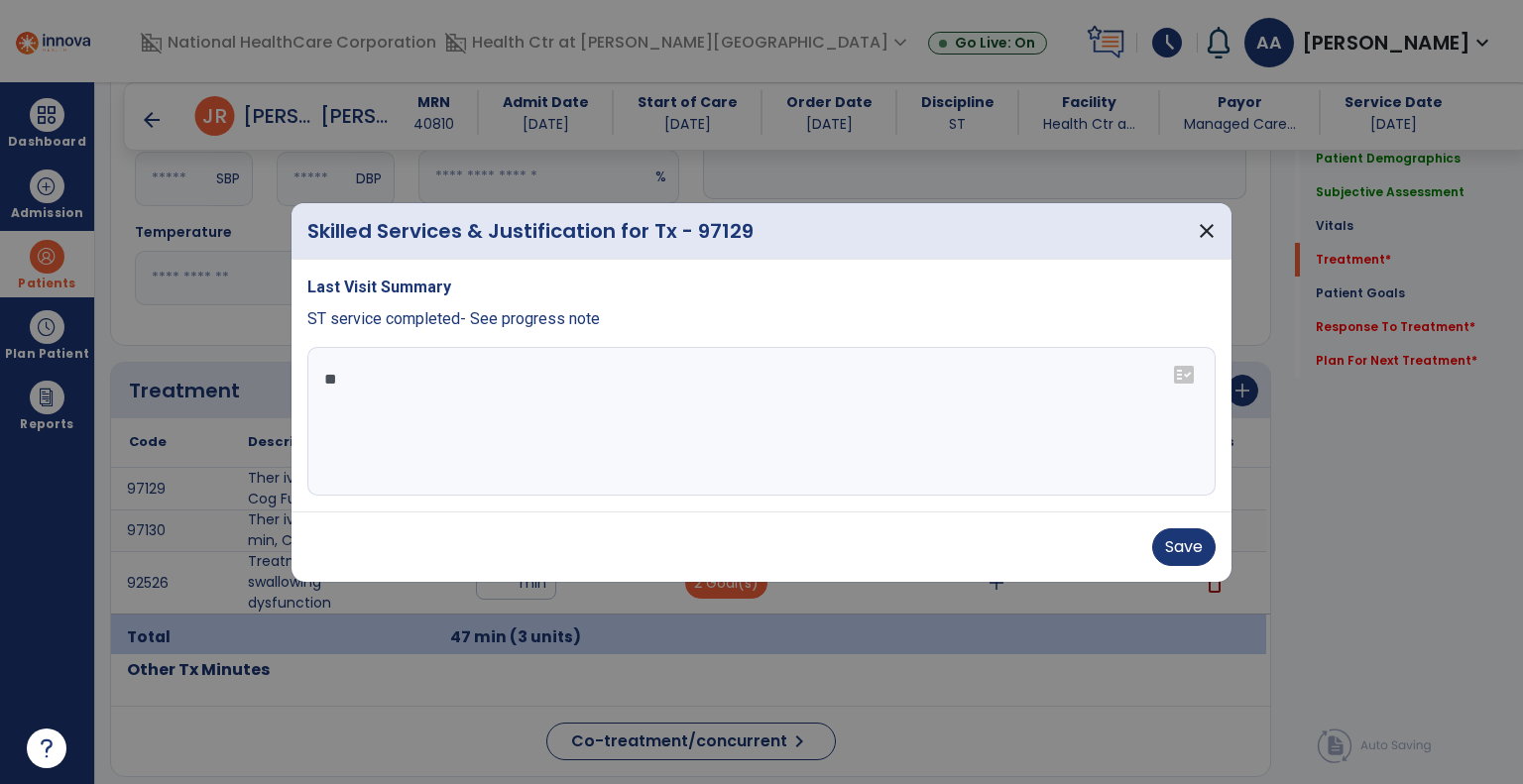 type on "*" 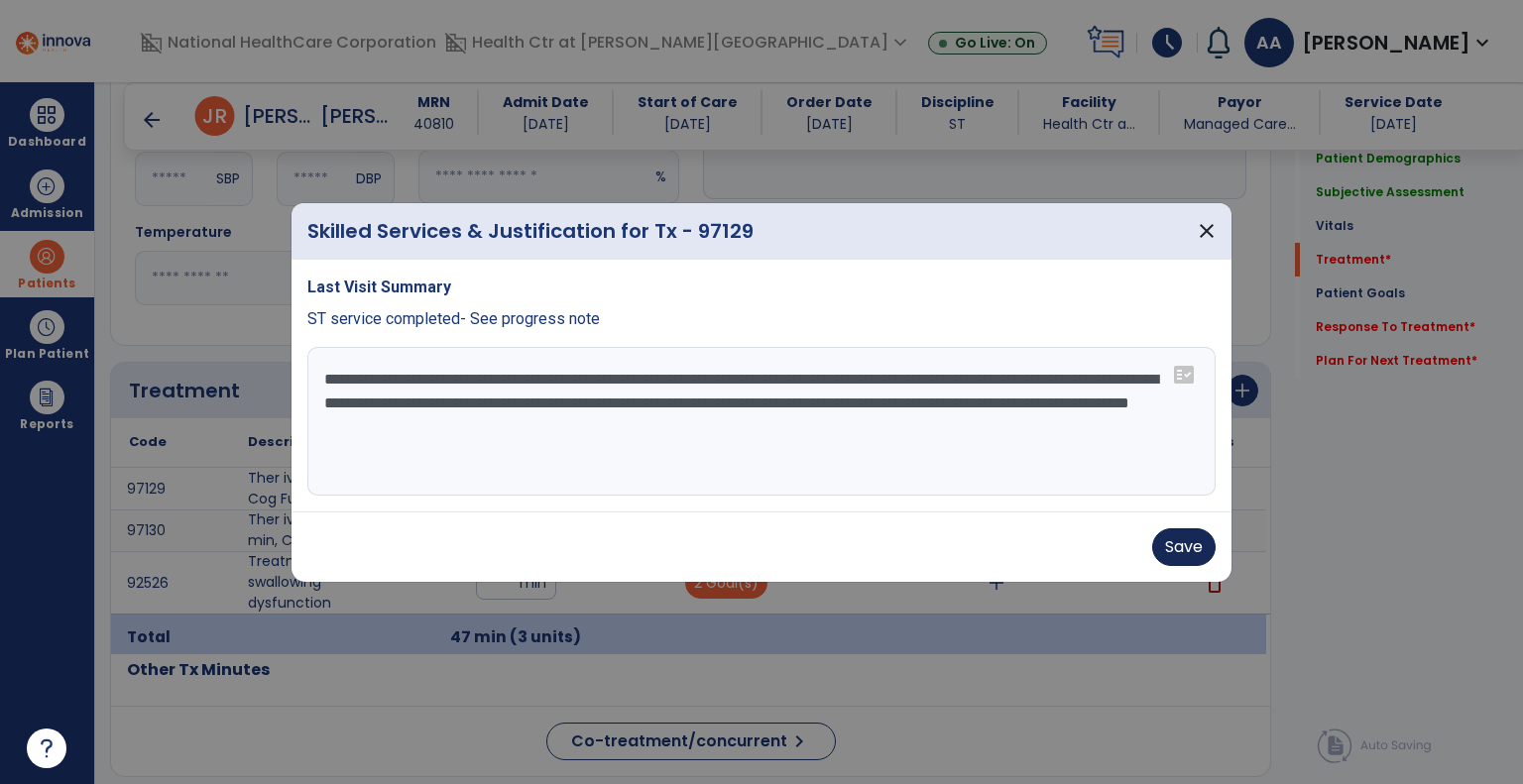 type on "**********" 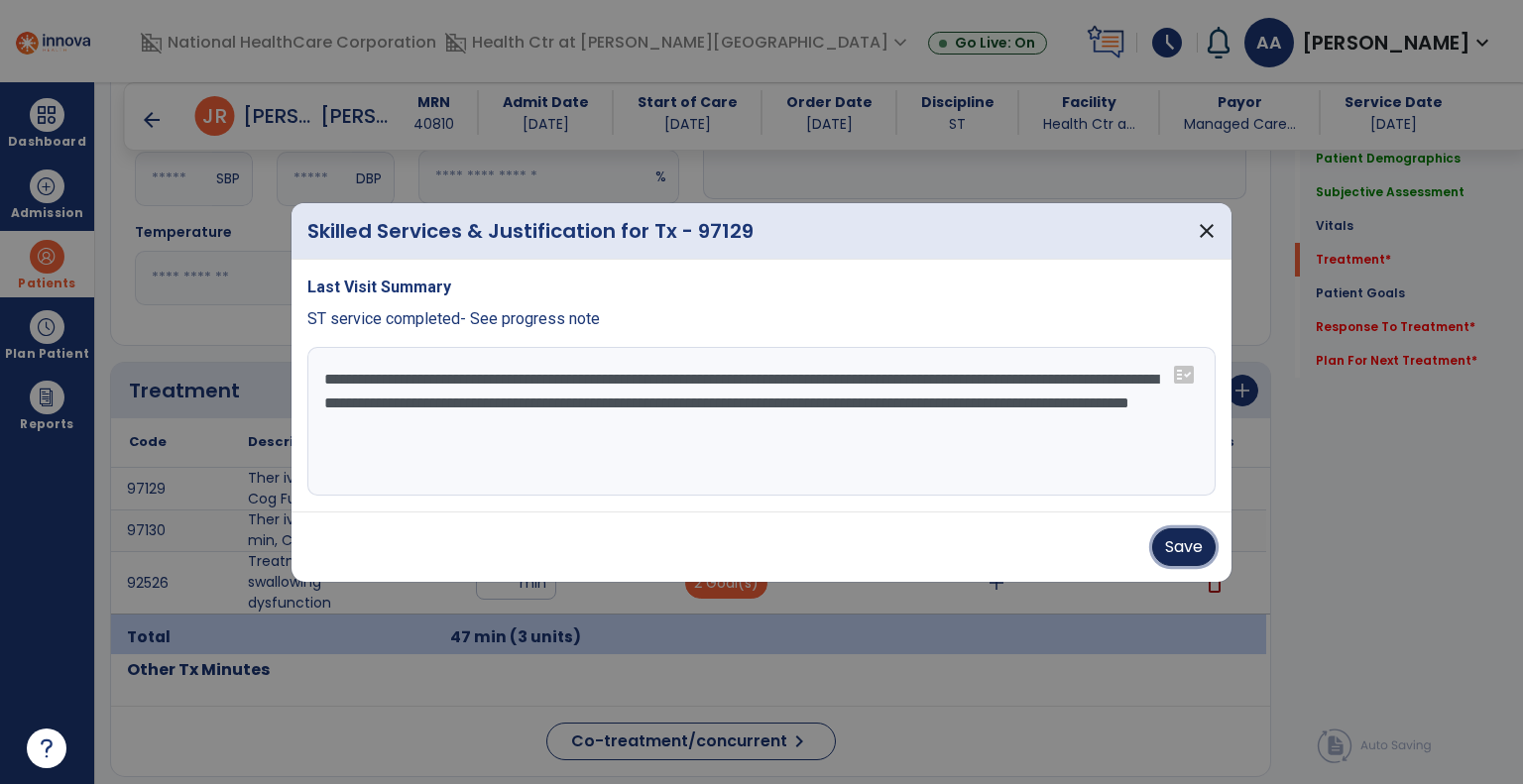click on "Save" at bounding box center [1184, 547] 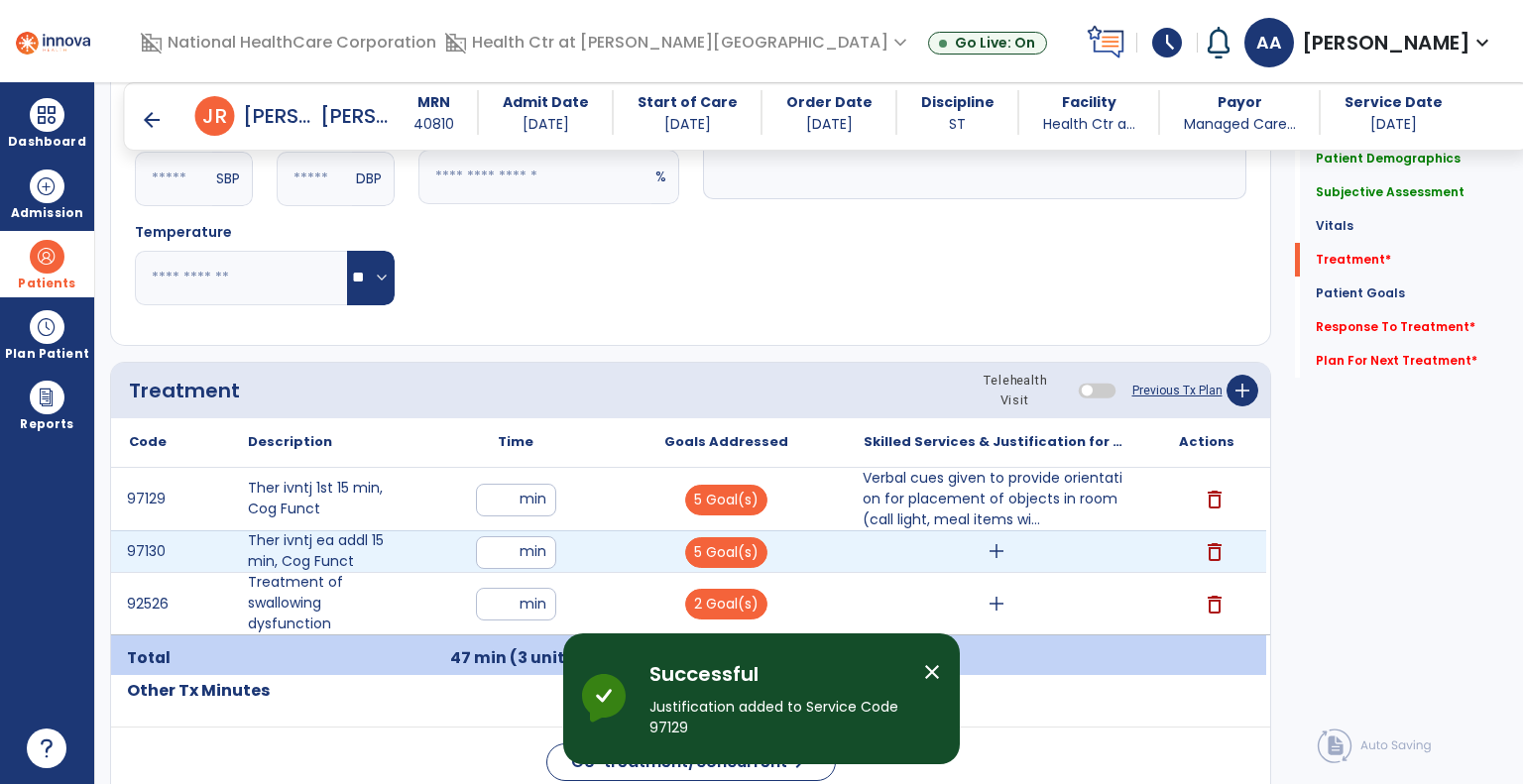 click on "add" at bounding box center (996, 551) 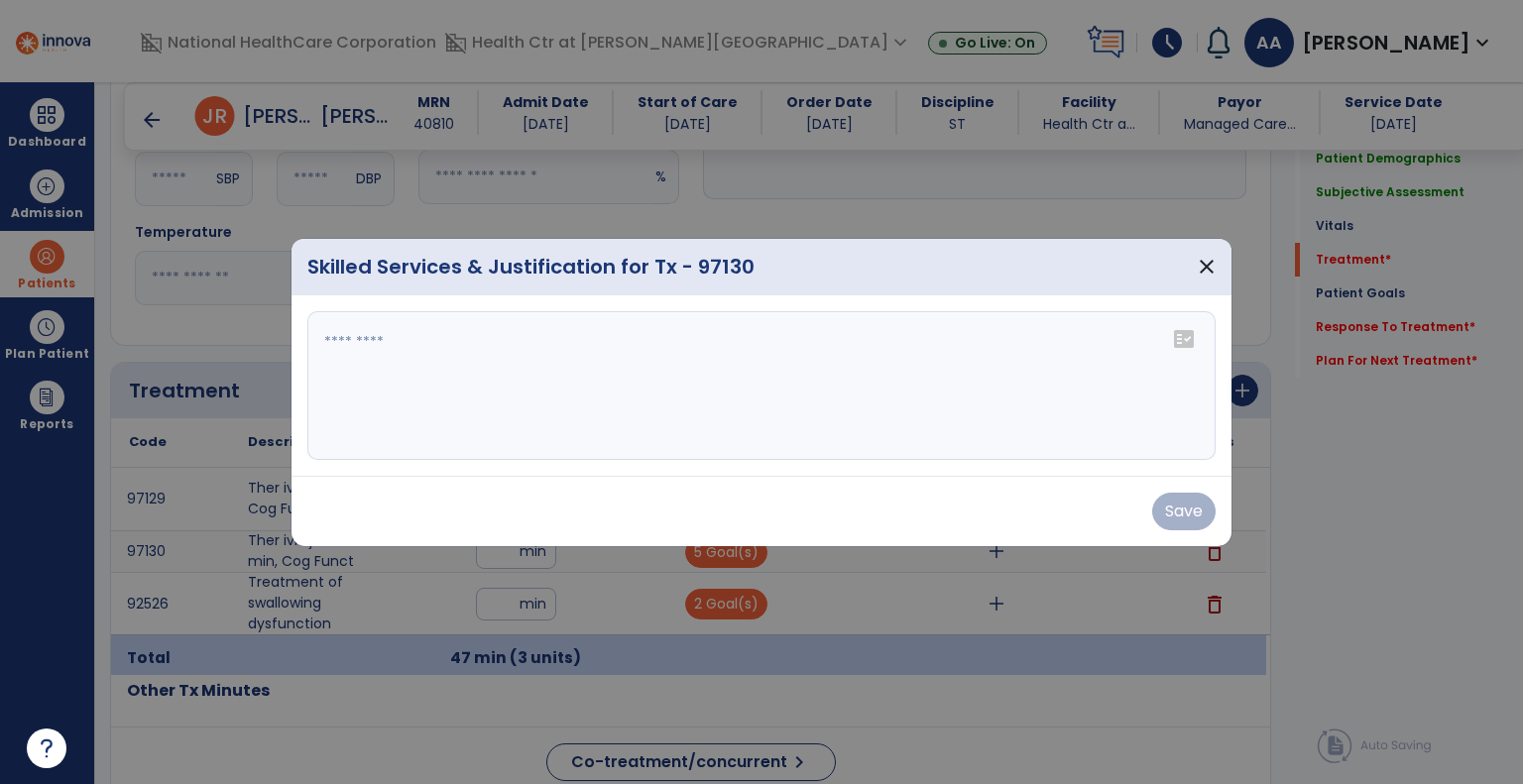 click at bounding box center [762, 386] 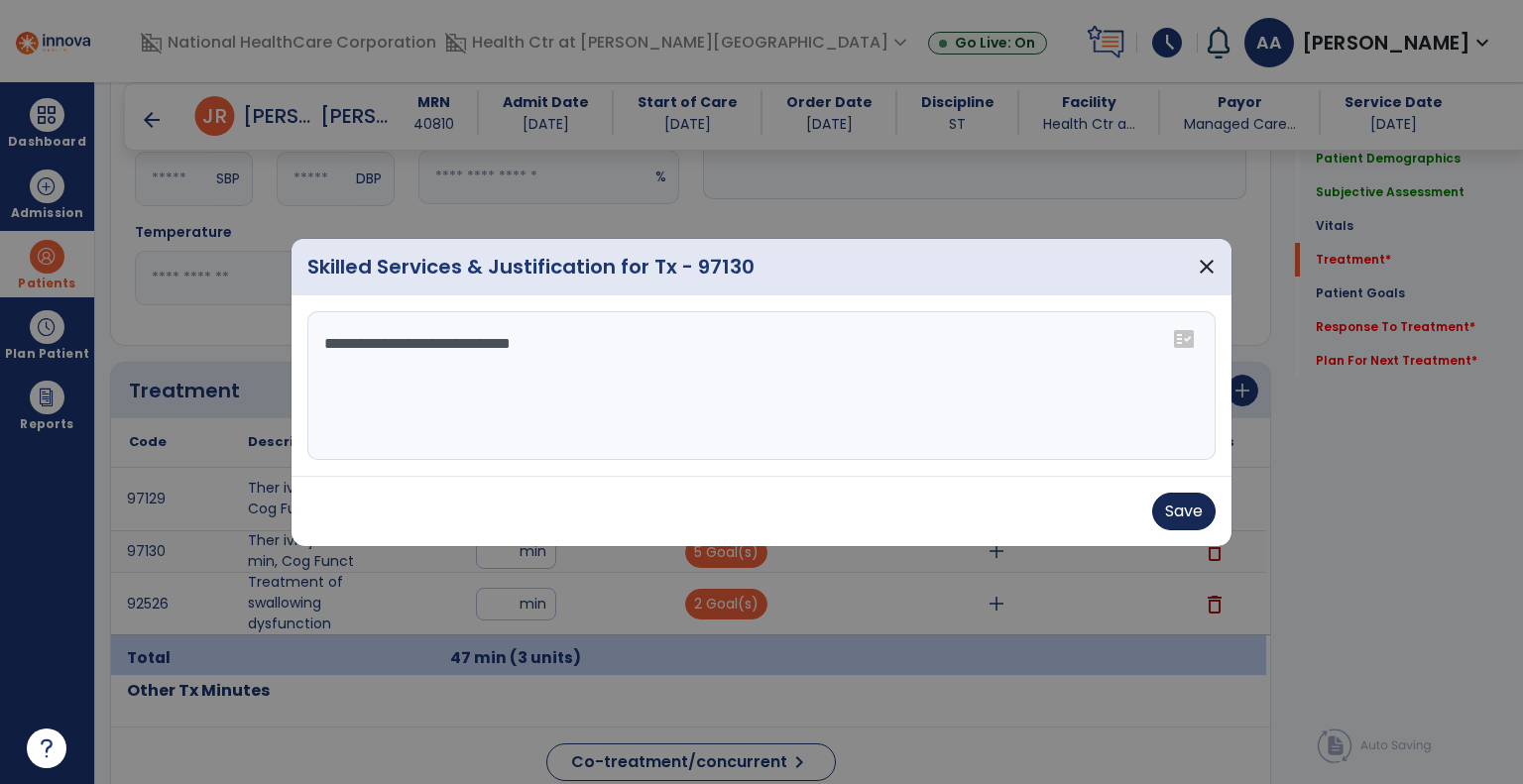 type on "**********" 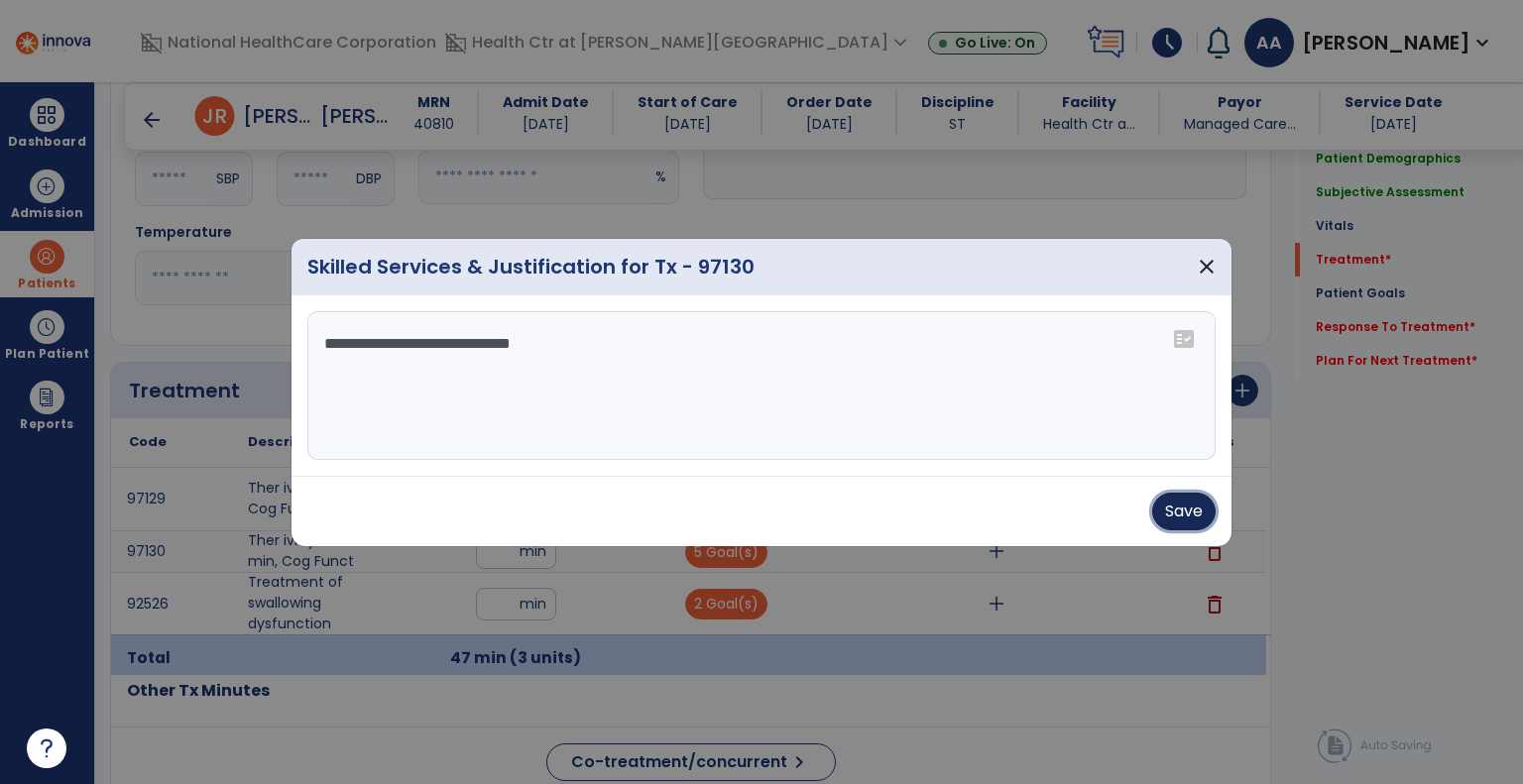 click on "Save" at bounding box center (1184, 511) 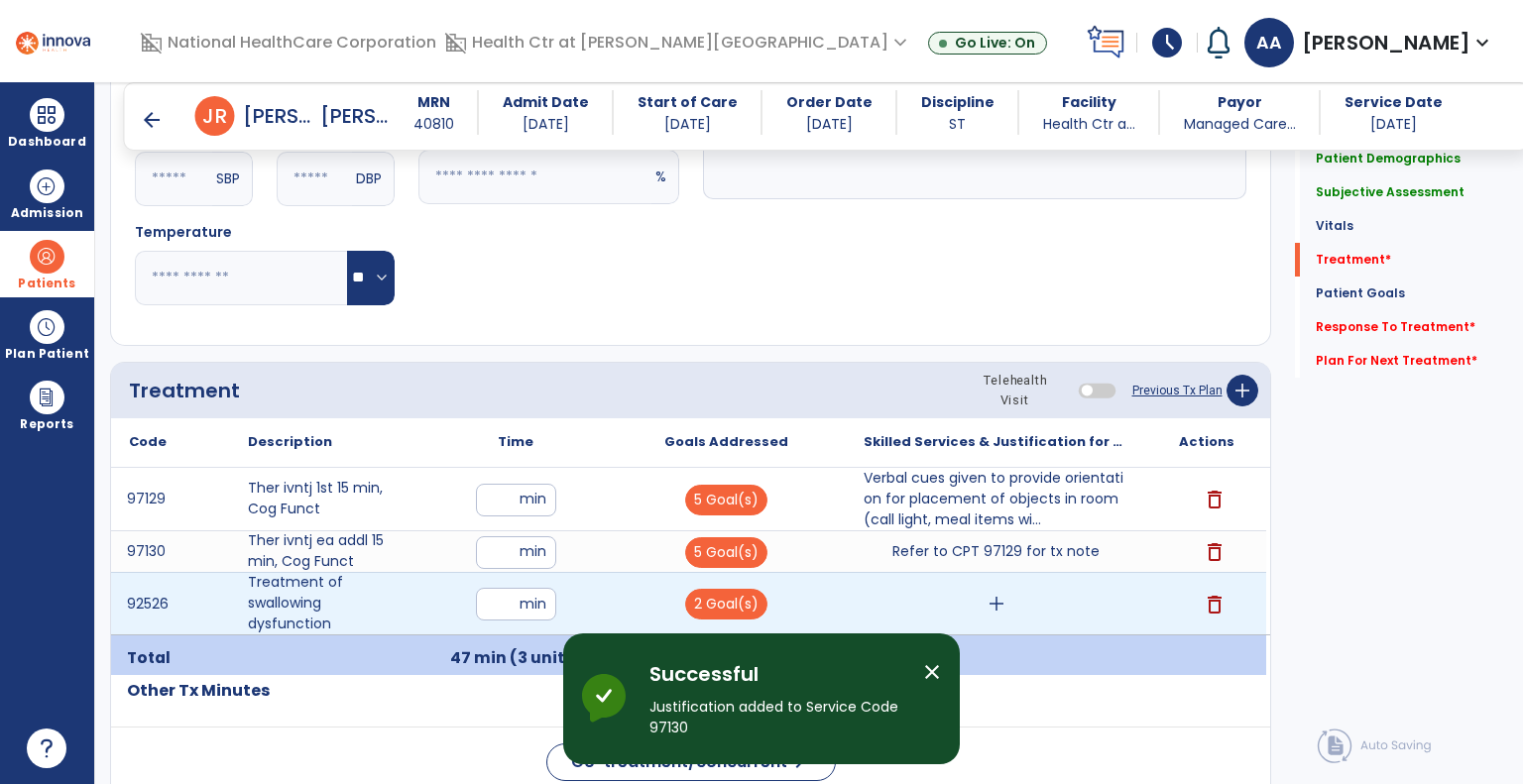 click on "add" at bounding box center (996, 604) 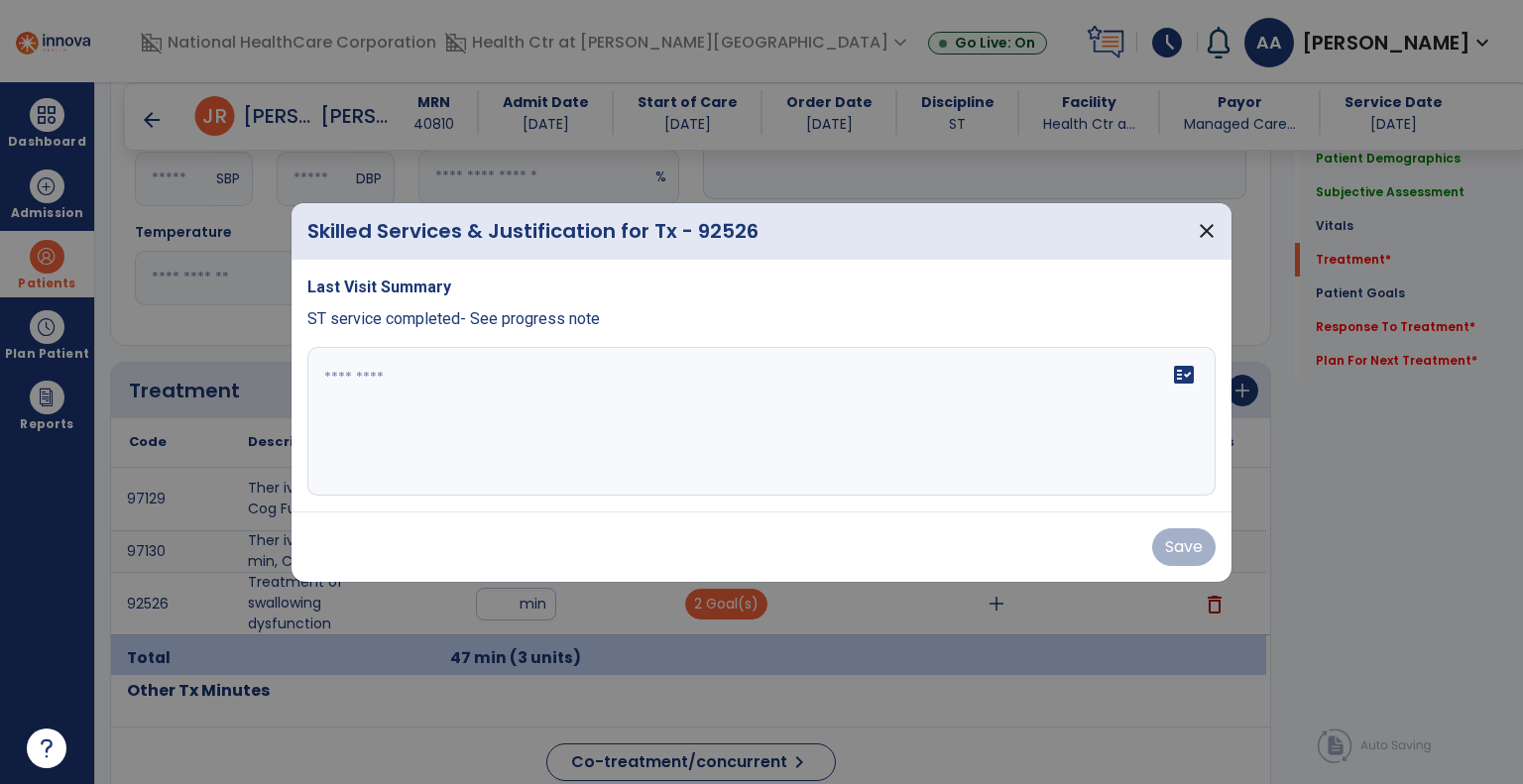 click at bounding box center [762, 421] 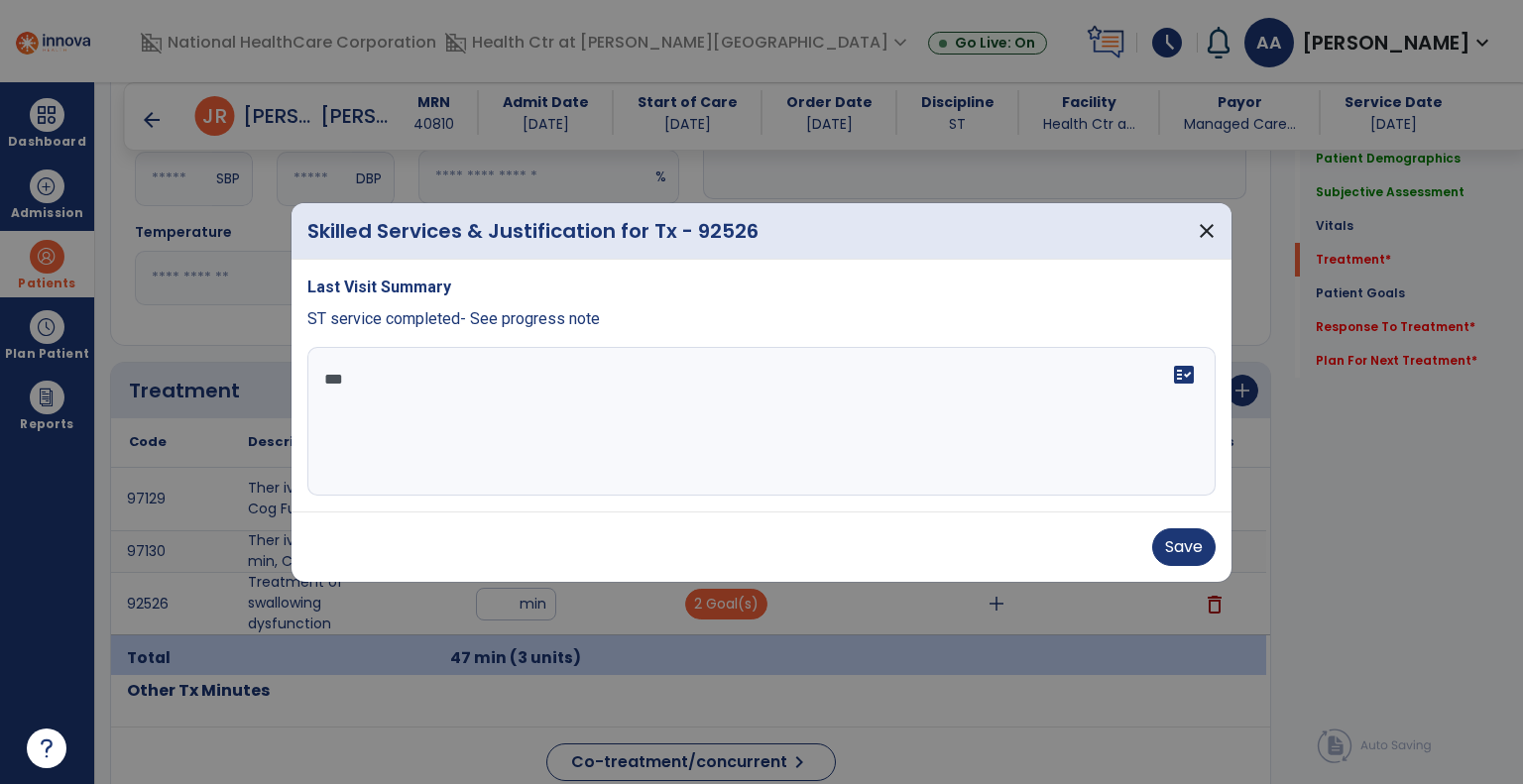 scroll, scrollTop: 0, scrollLeft: 0, axis: both 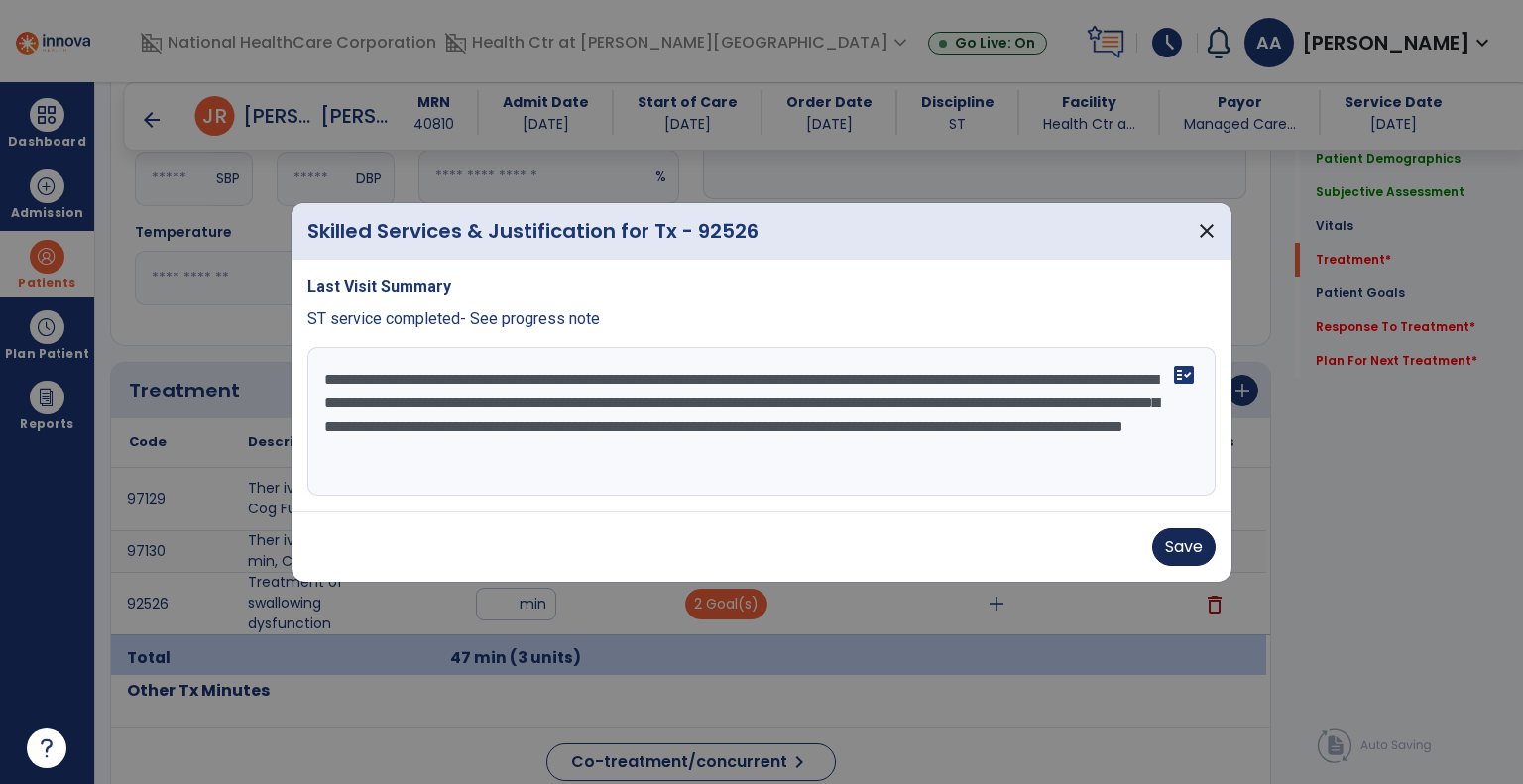 type on "**********" 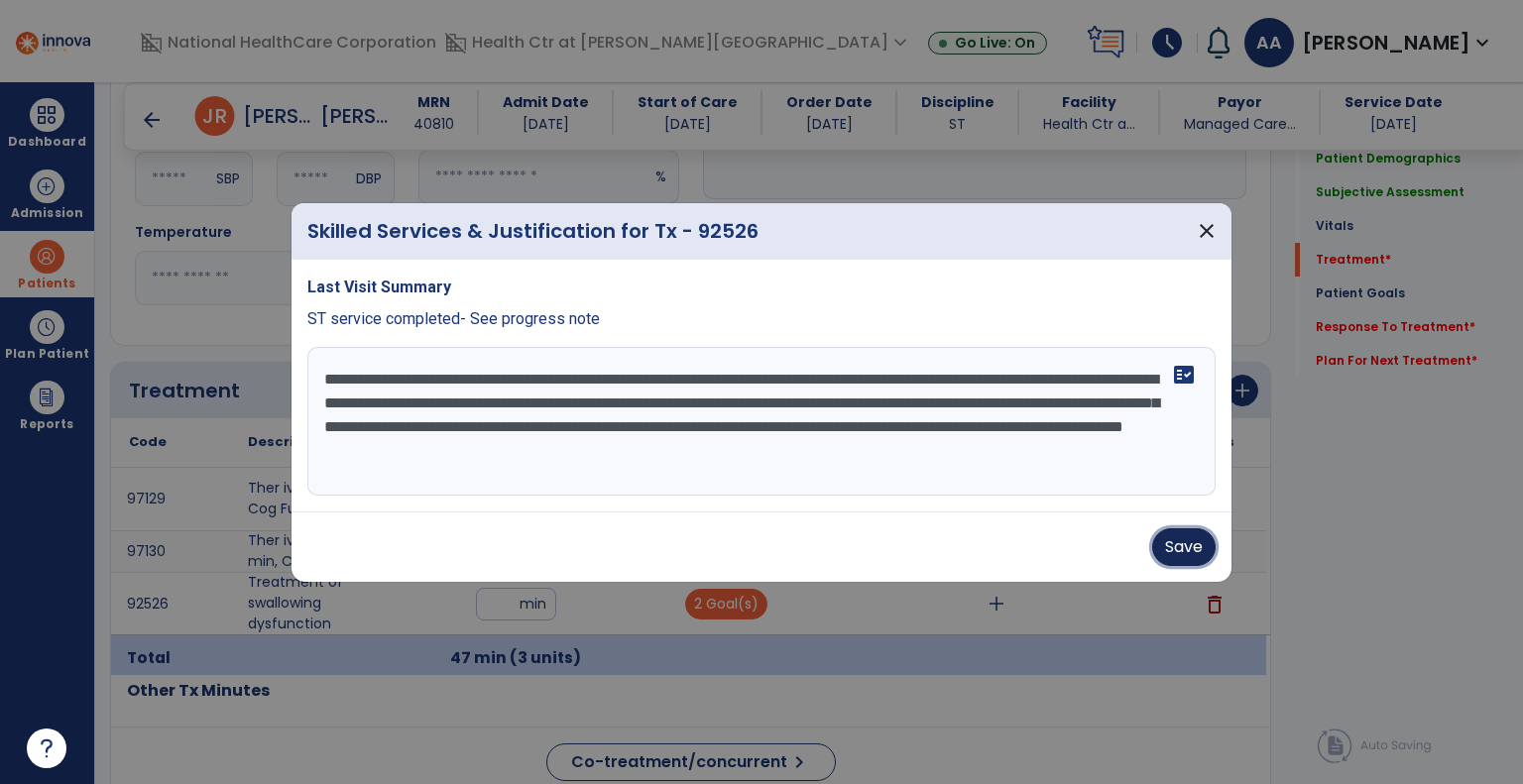 click on "Save" at bounding box center [1184, 547] 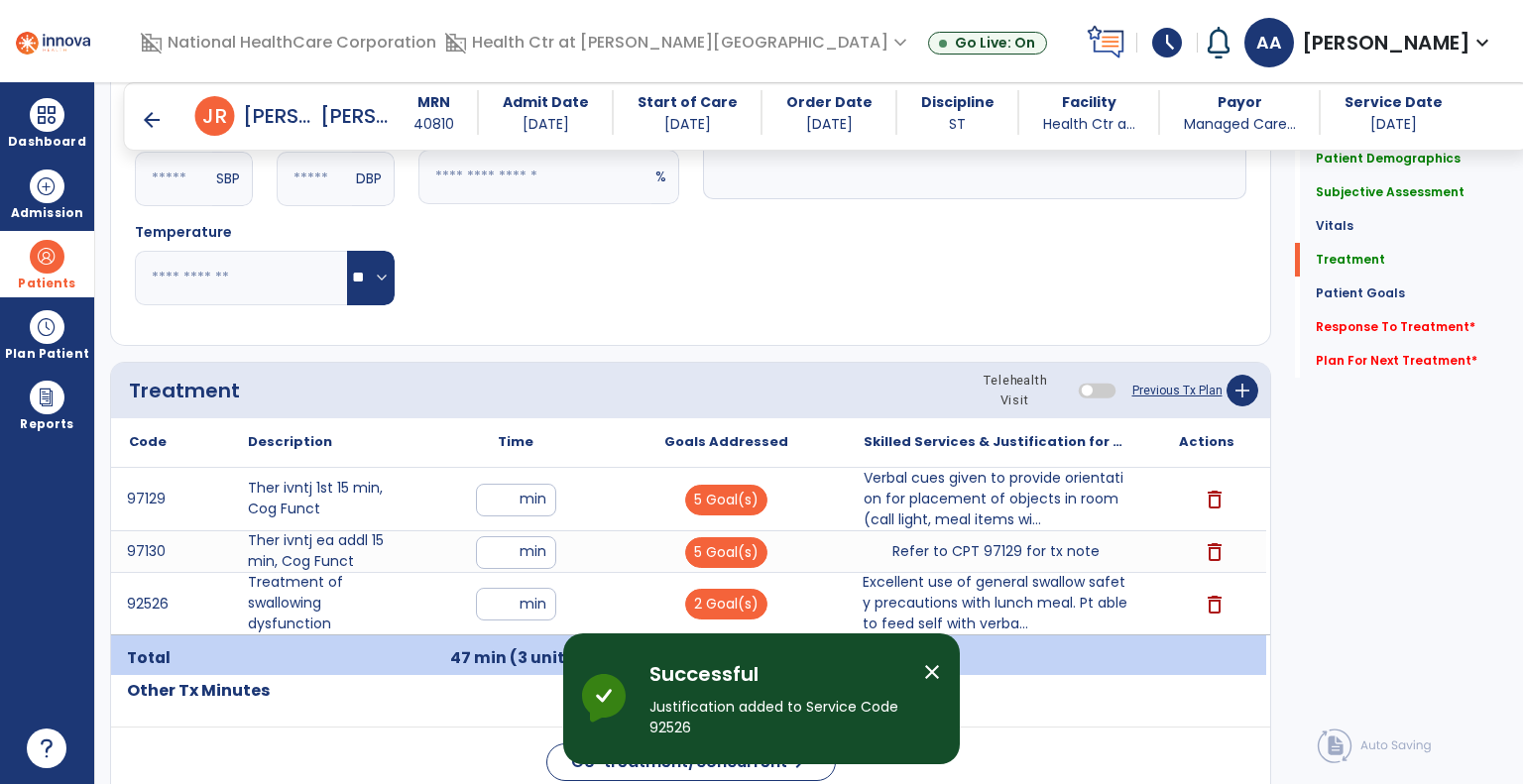click on "close" at bounding box center [932, 672] 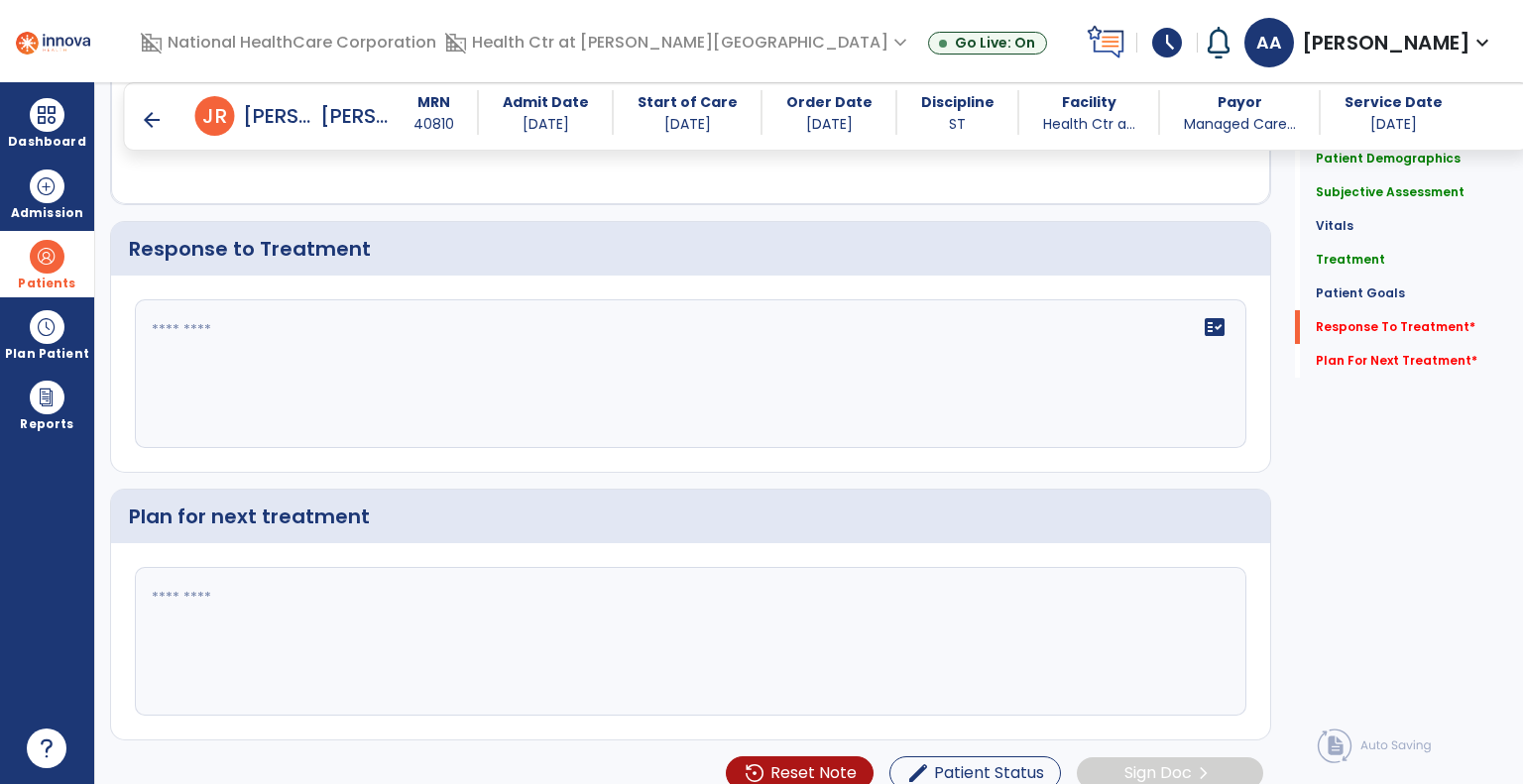 scroll, scrollTop: 2841, scrollLeft: 0, axis: vertical 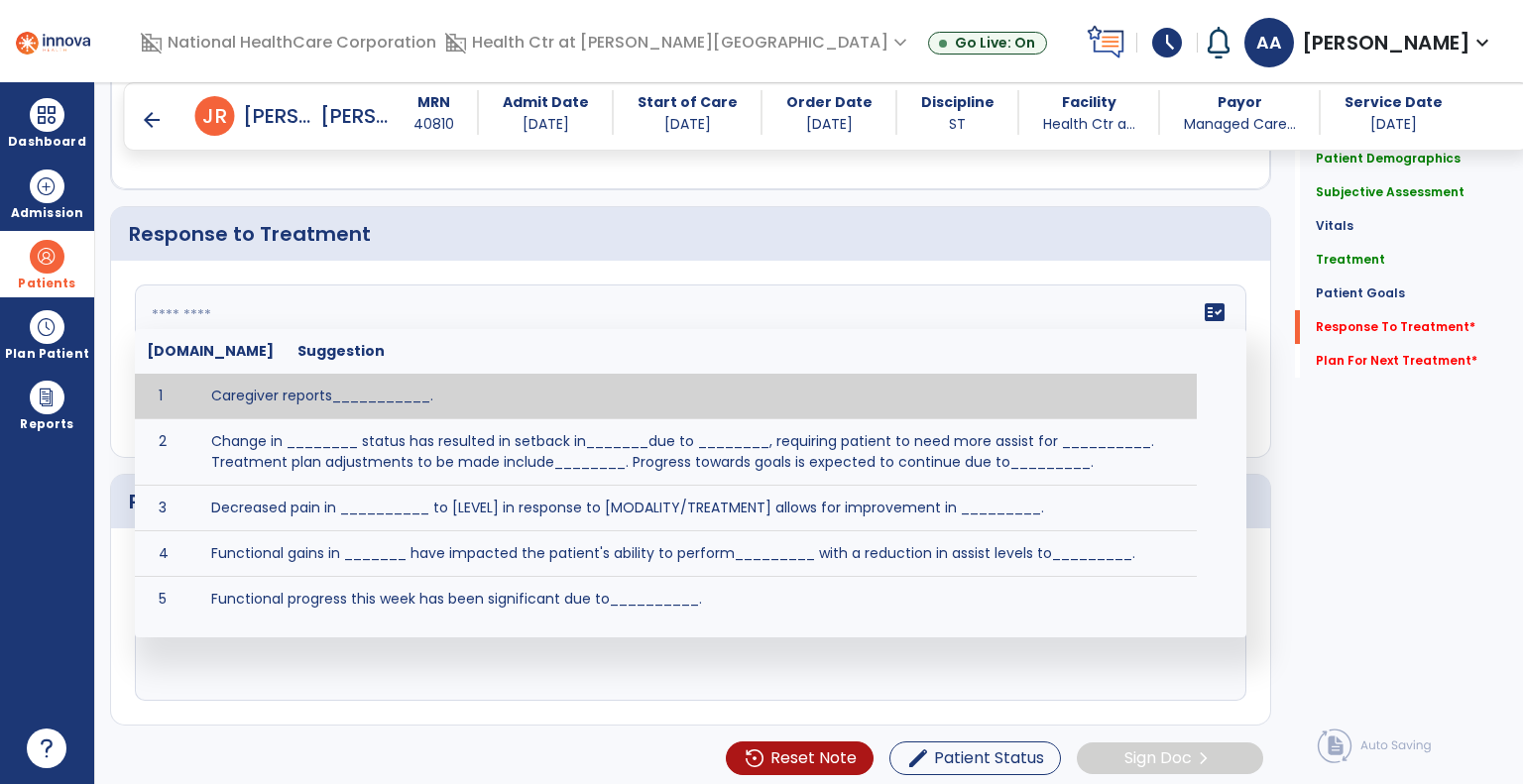 click 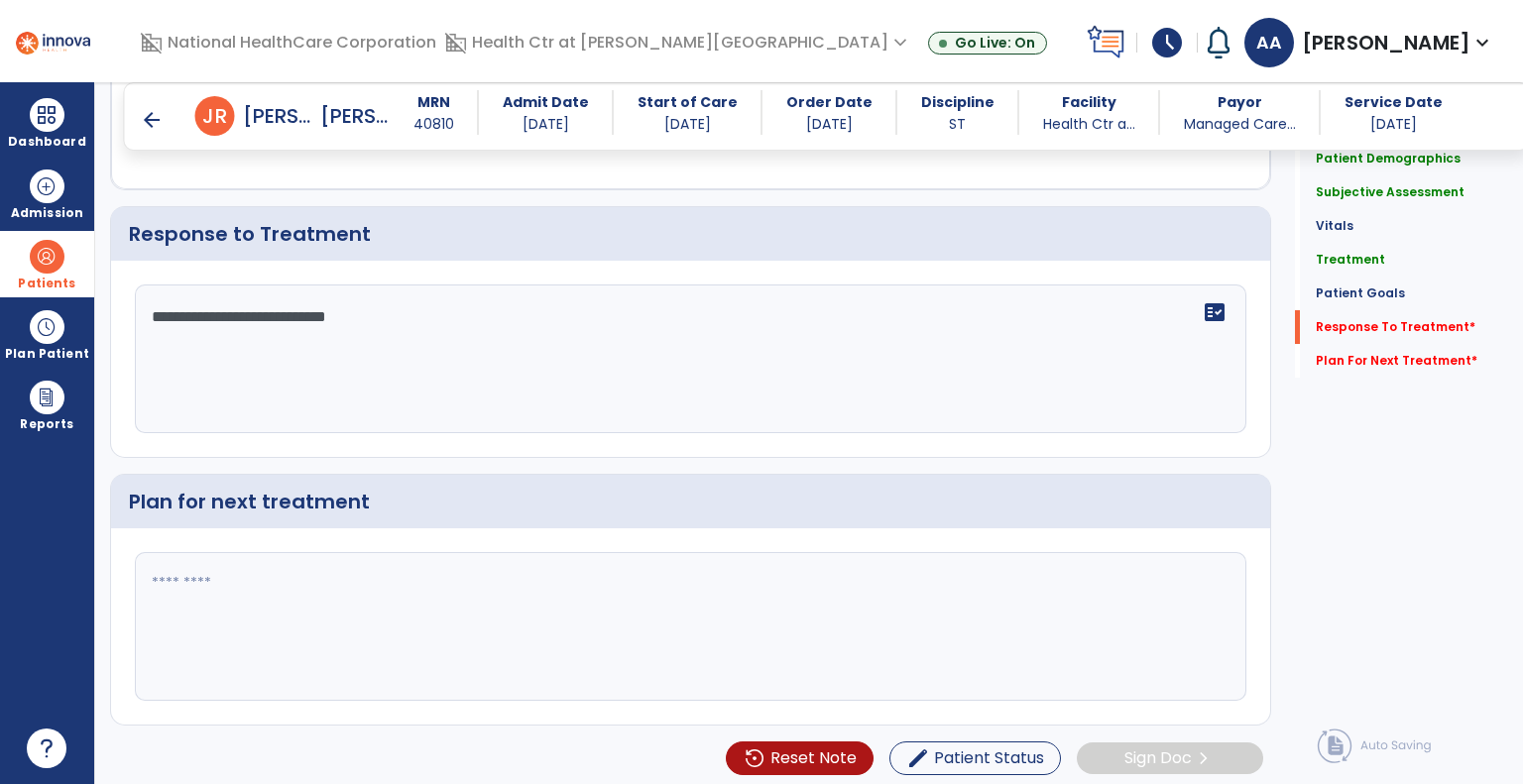 type on "**********" 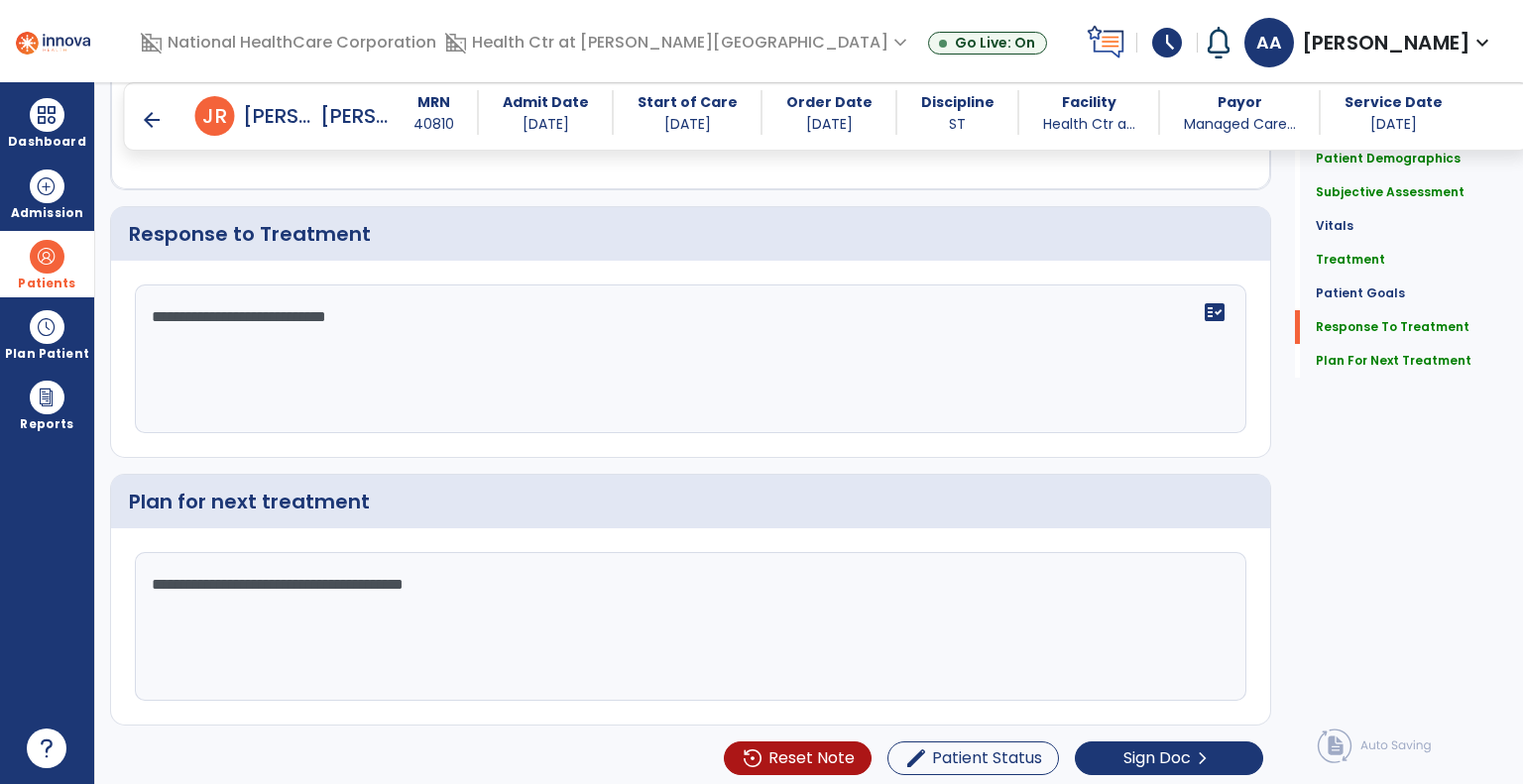 scroll, scrollTop: 2841, scrollLeft: 0, axis: vertical 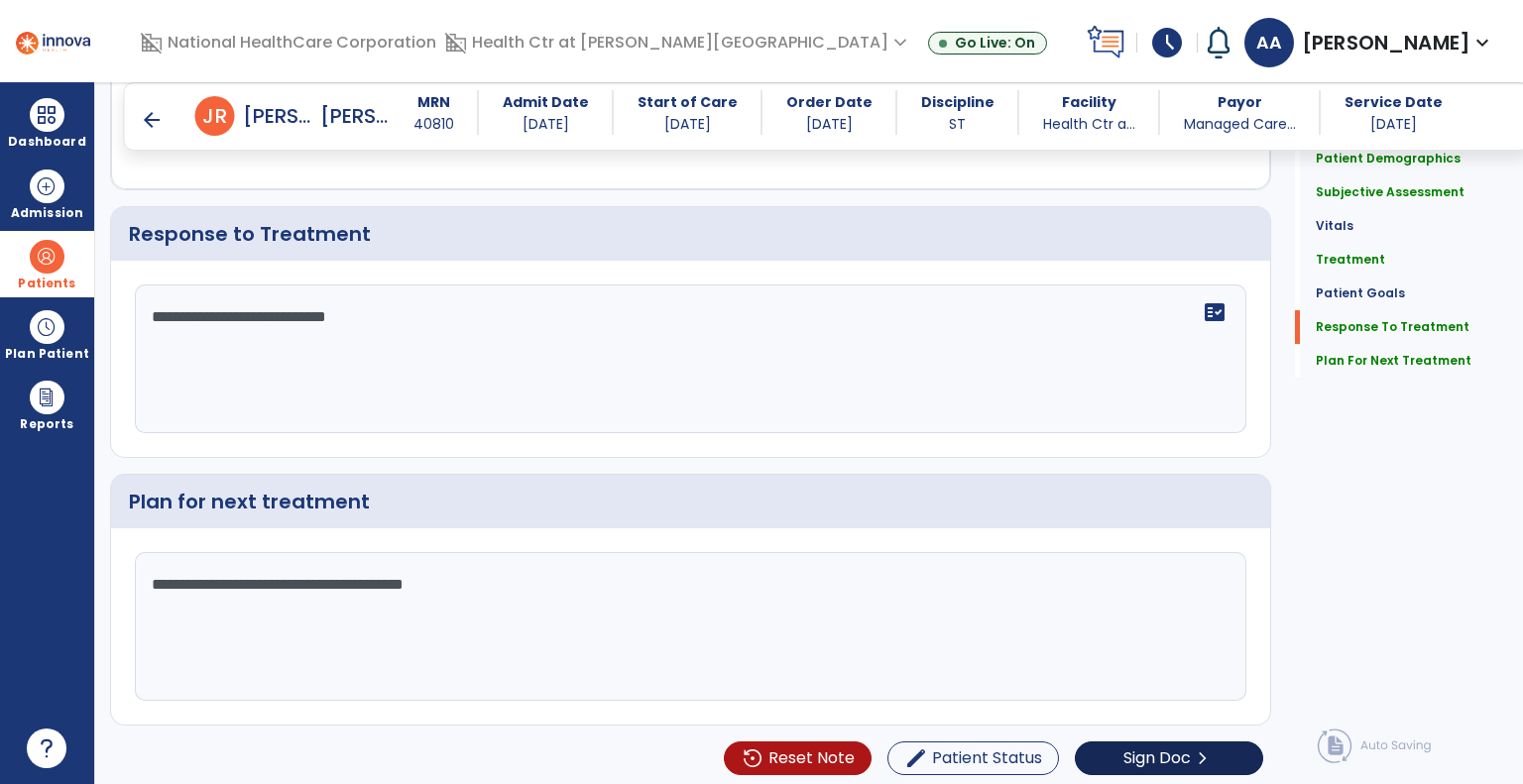 type on "**********" 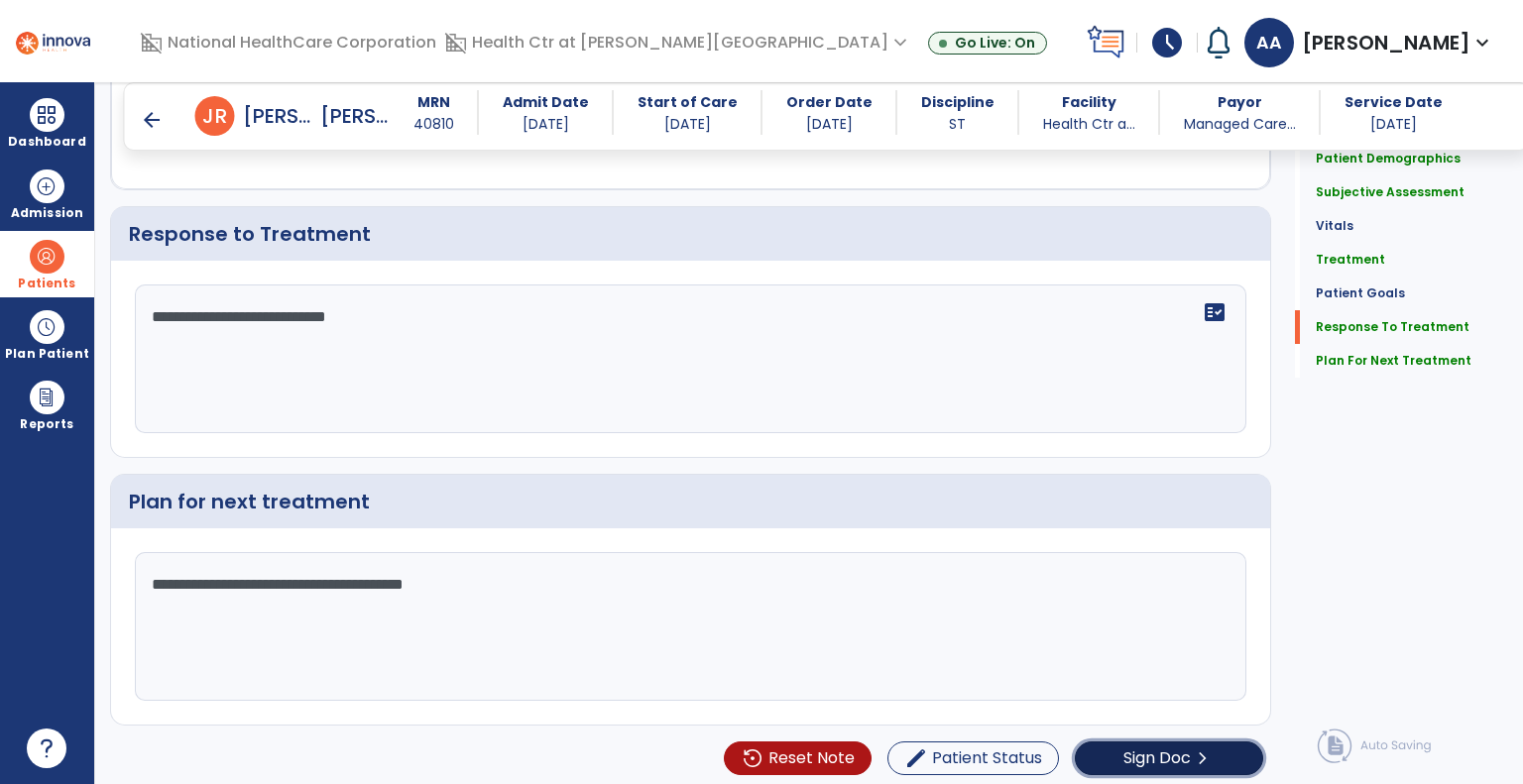 click on "chevron_right" 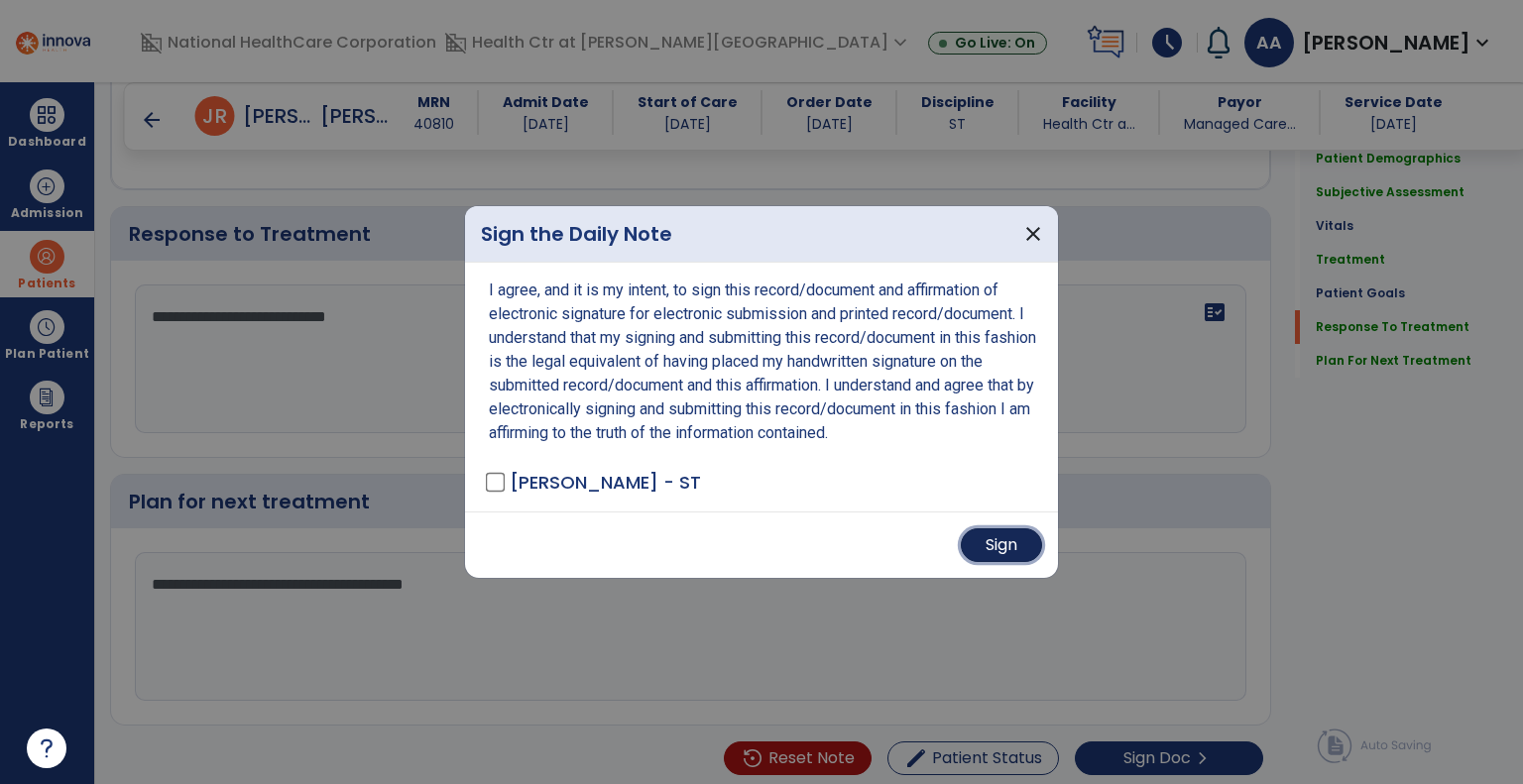 click on "Sign" at bounding box center [1001, 545] 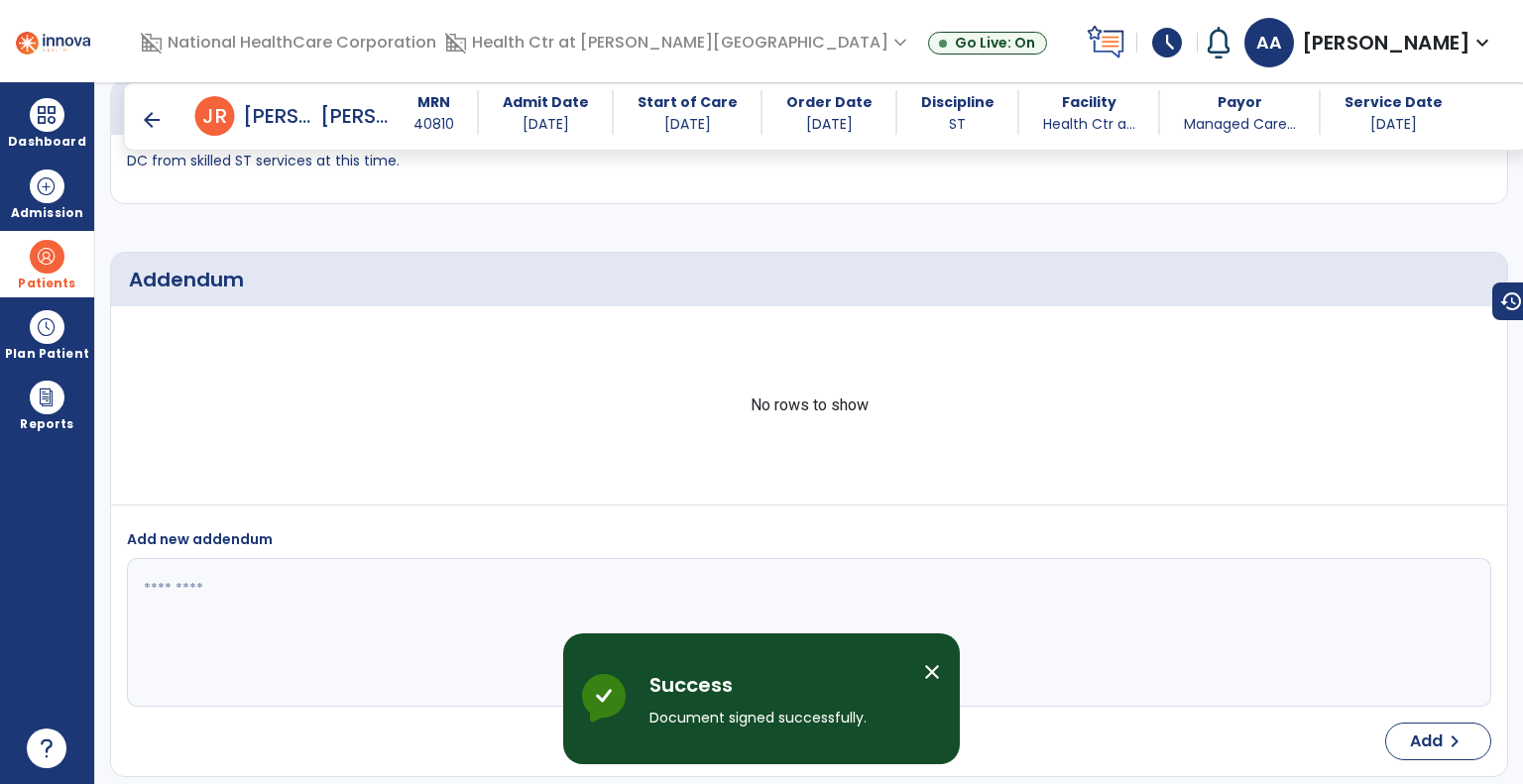 scroll, scrollTop: 5946, scrollLeft: 0, axis: vertical 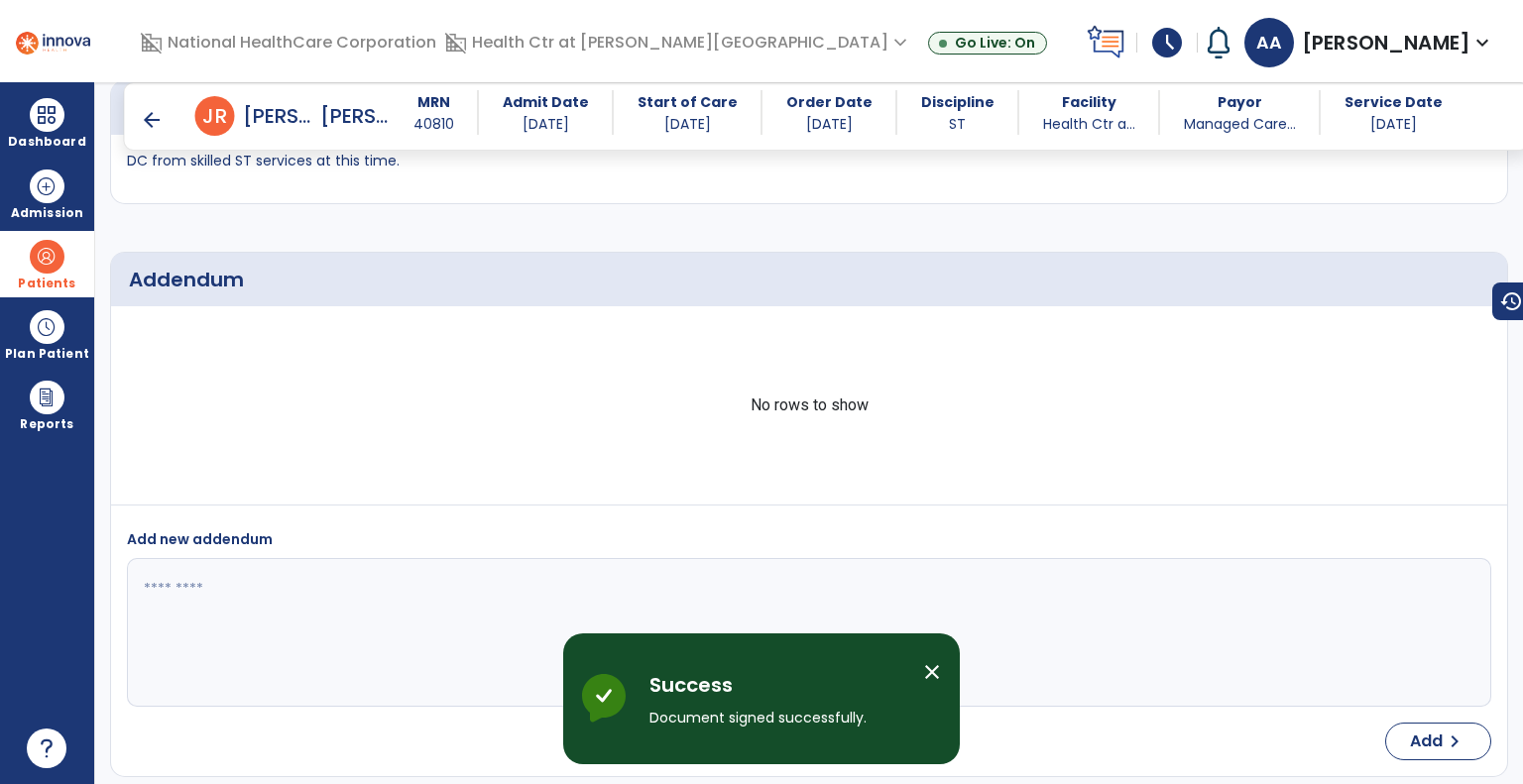 click on "close" at bounding box center (932, 672) 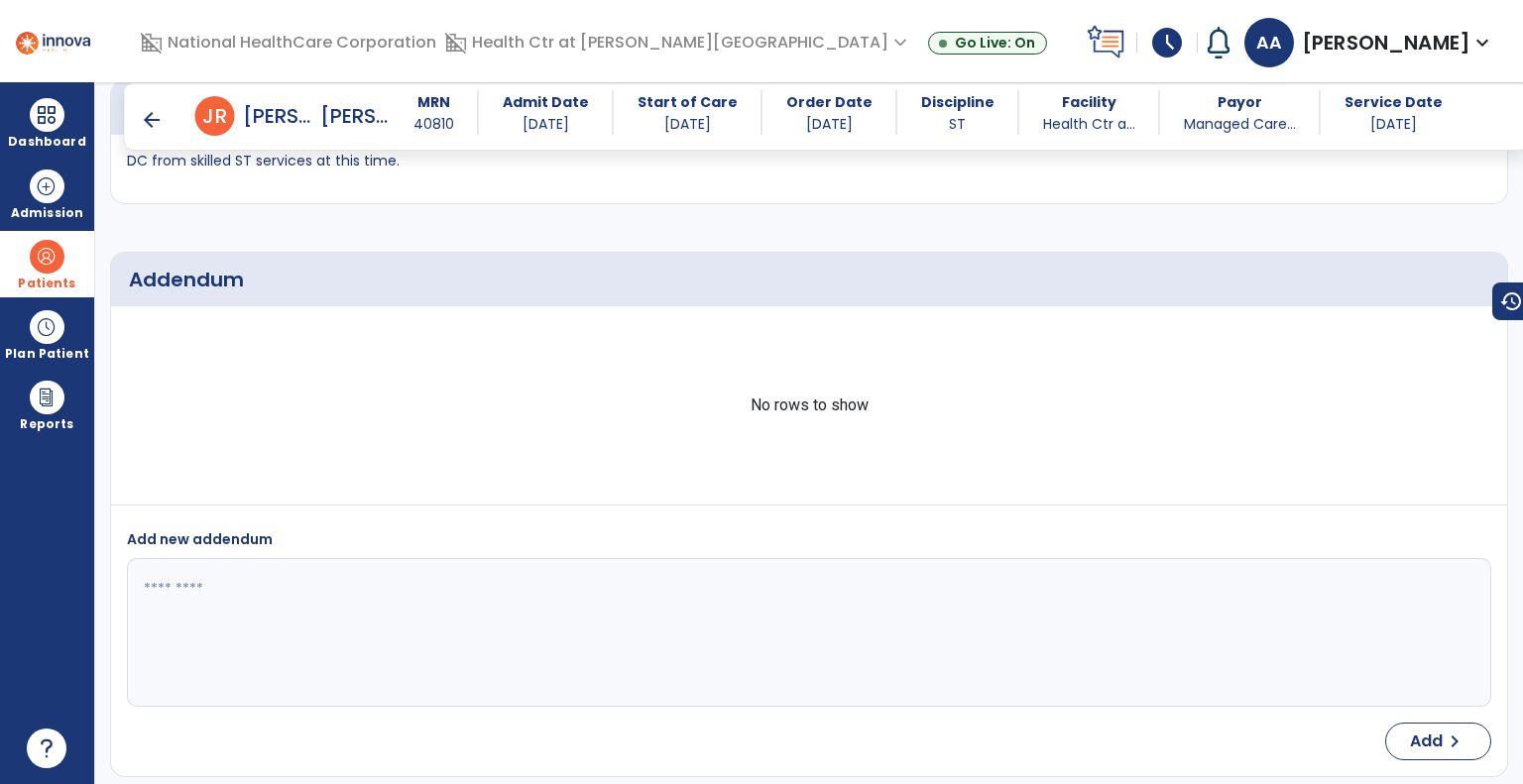 click on "arrow_back" at bounding box center [152, 120] 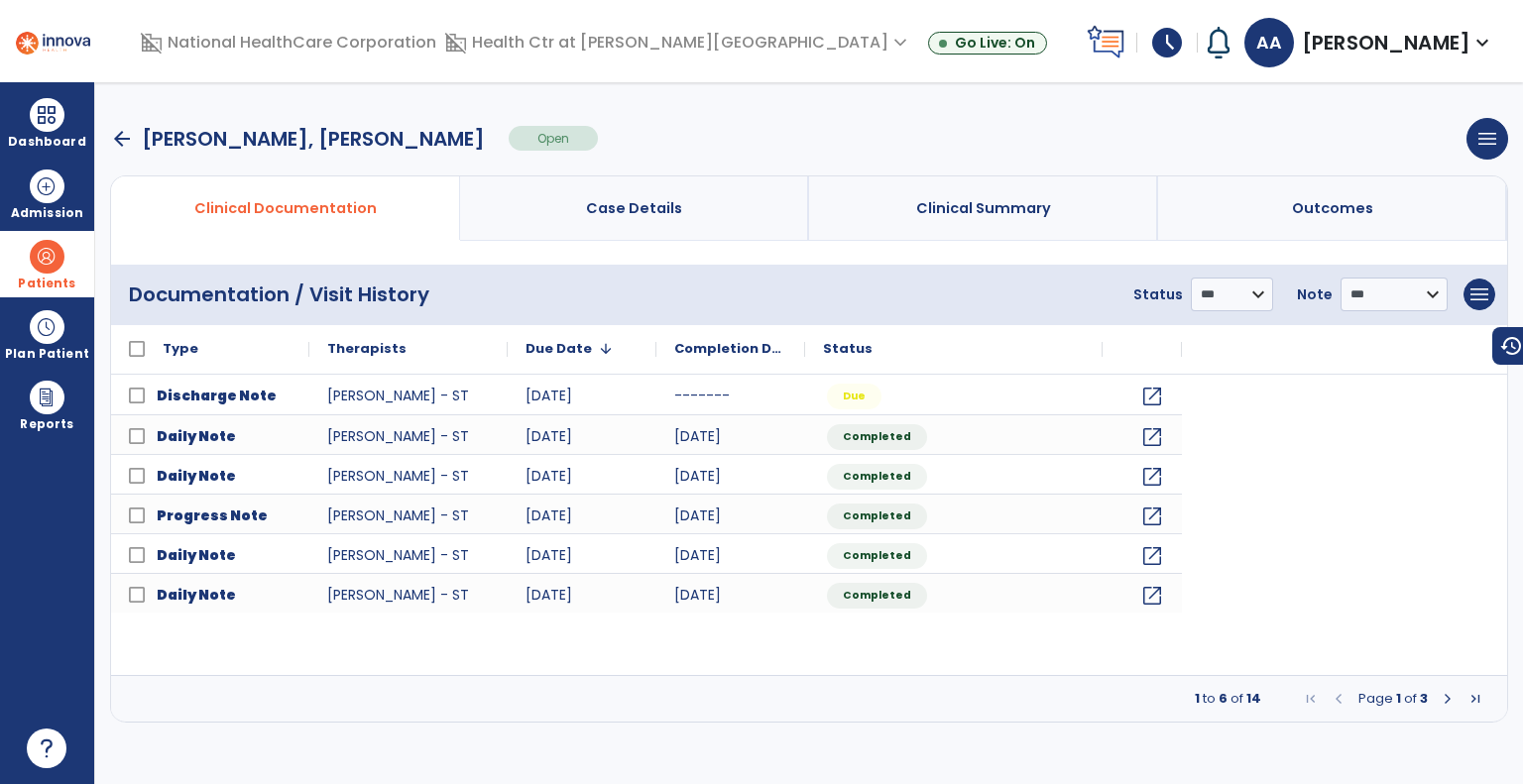 scroll, scrollTop: 0, scrollLeft: 0, axis: both 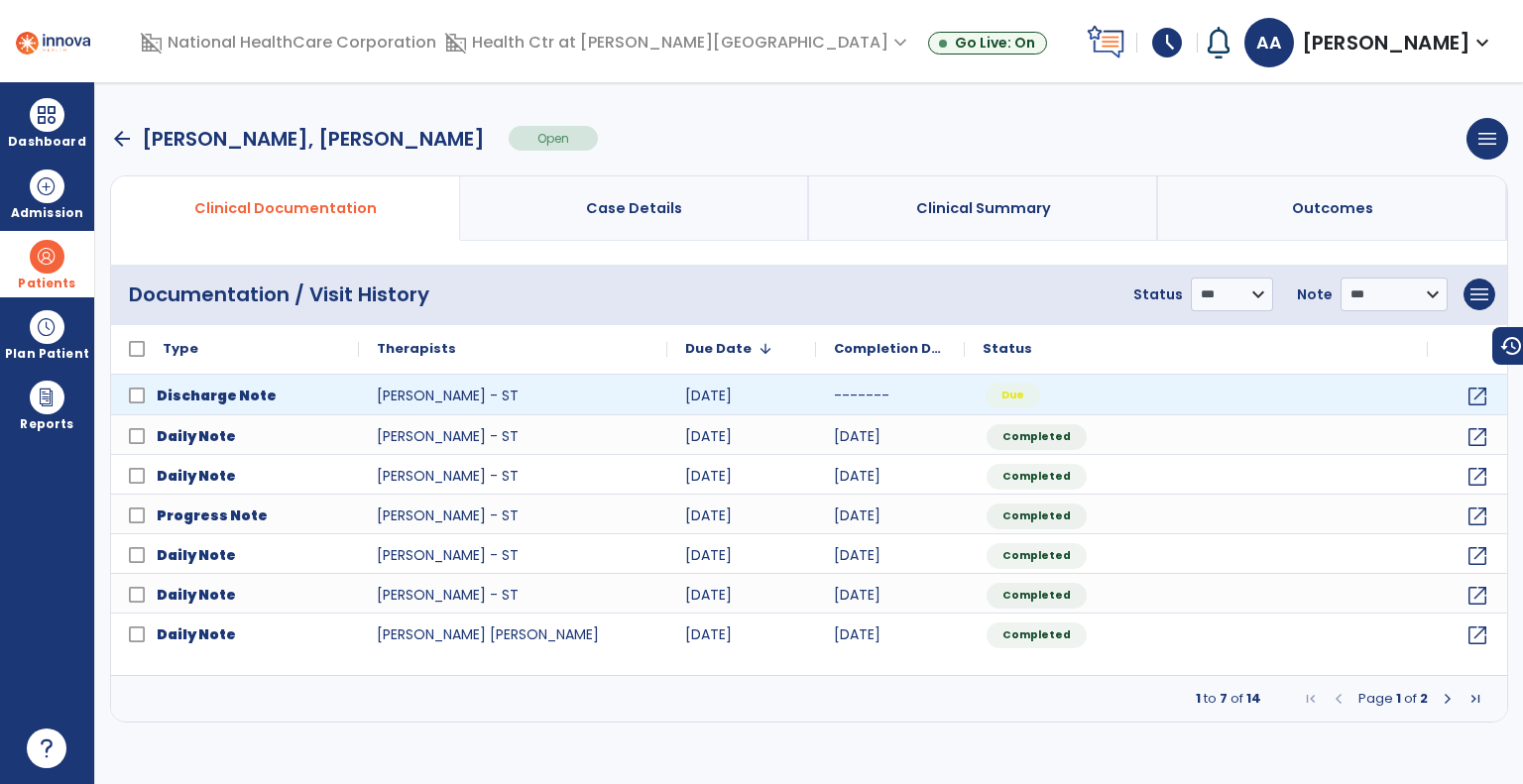 click on "Due" 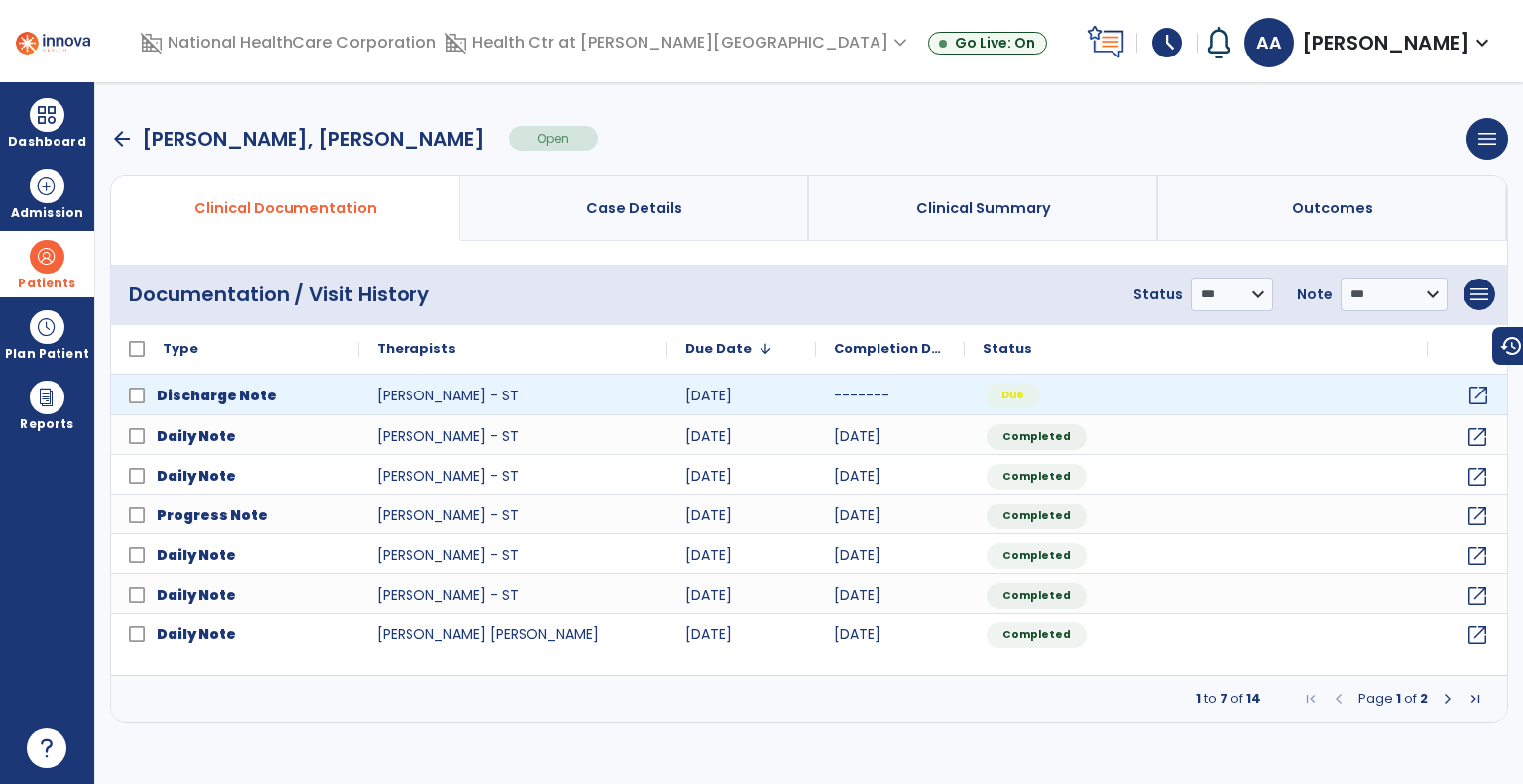click on "open_in_new" 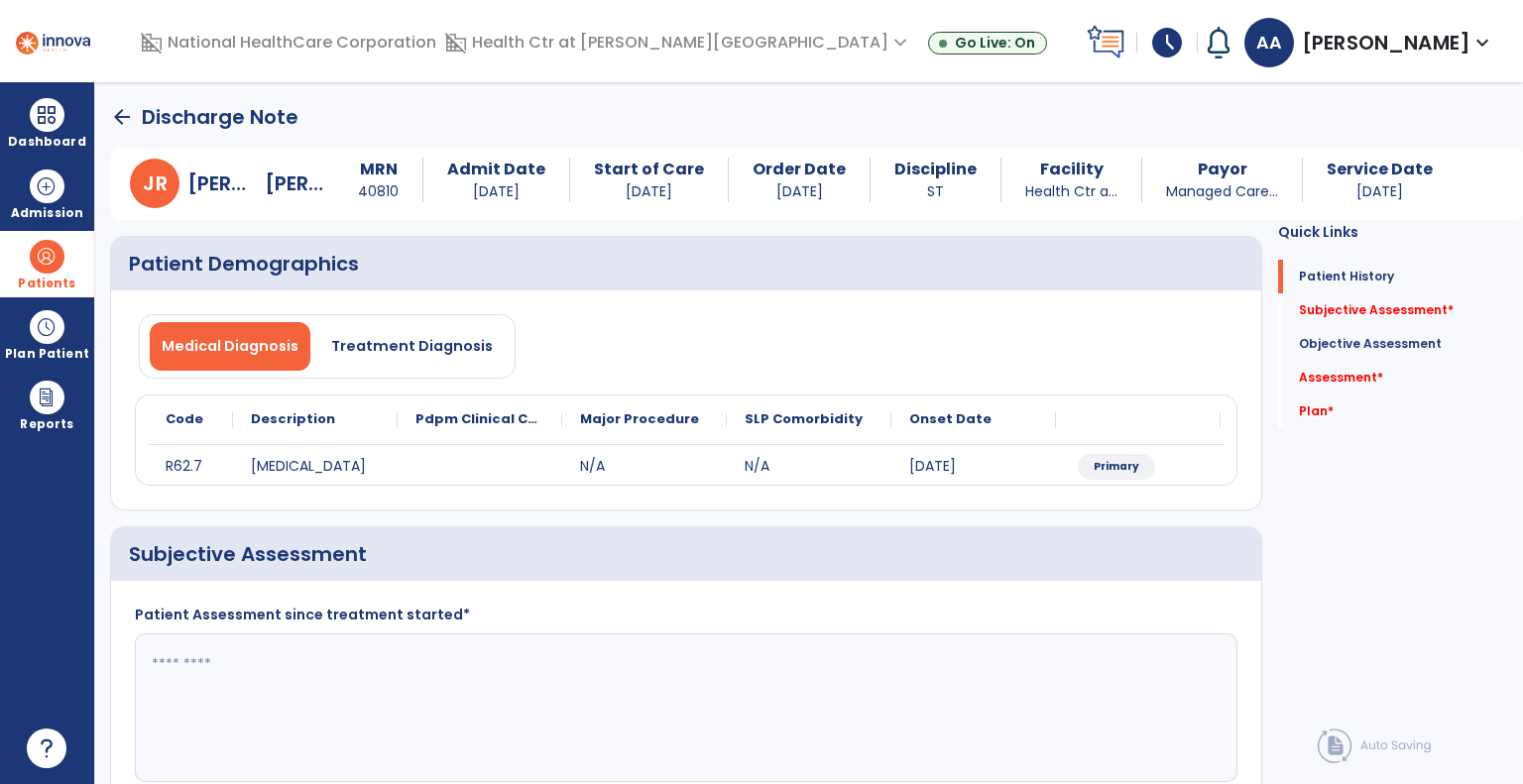 scroll, scrollTop: 210, scrollLeft: 0, axis: vertical 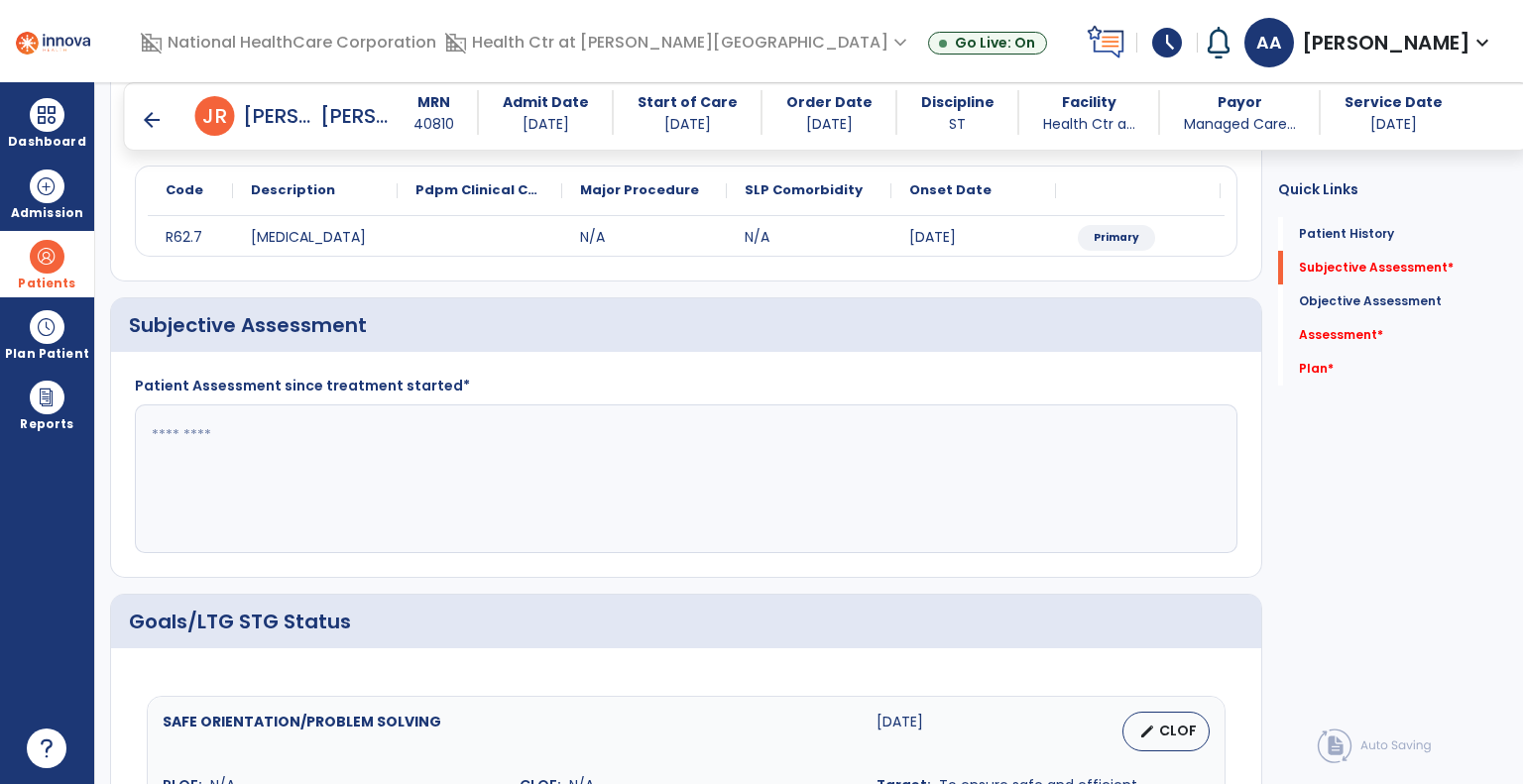 click 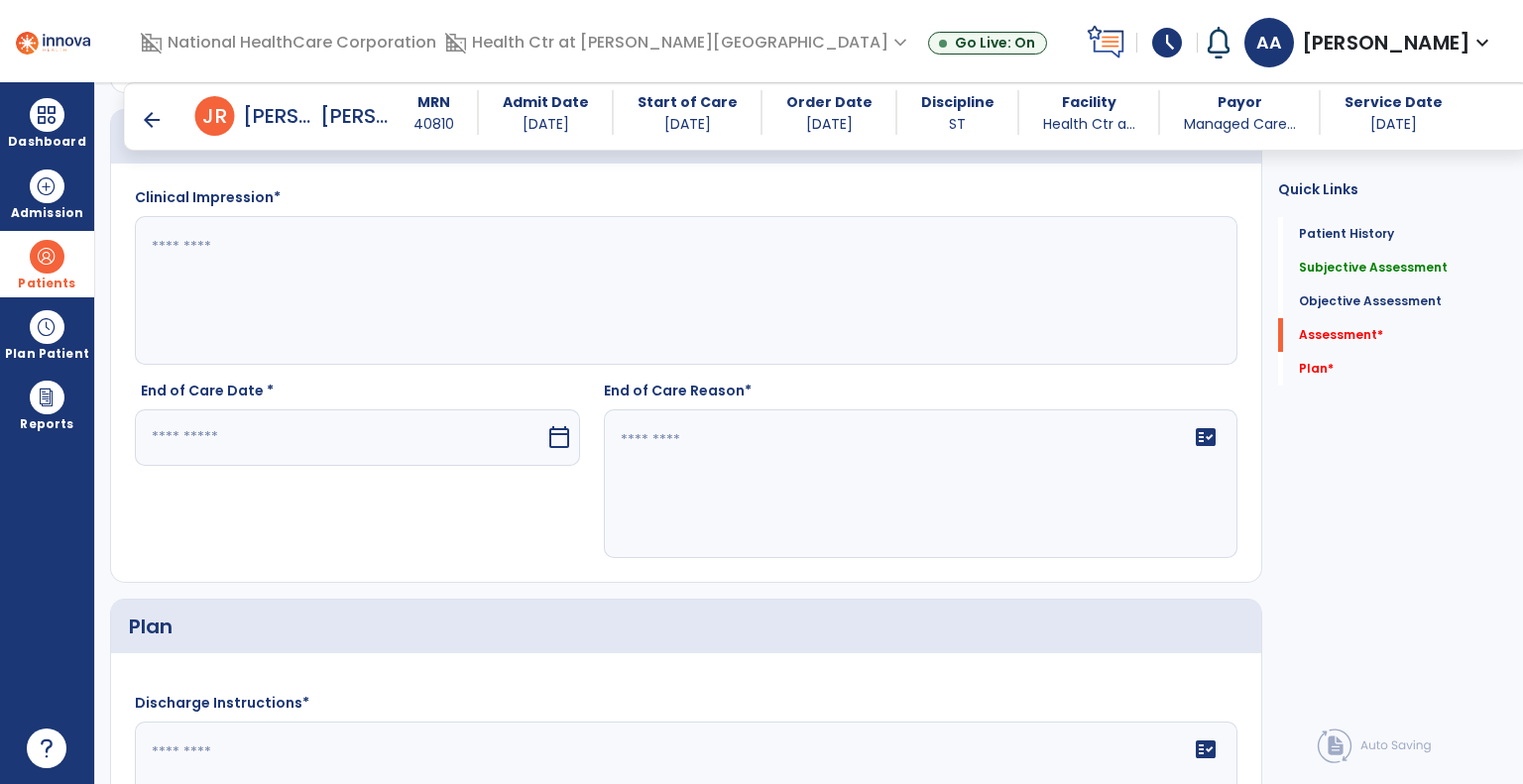 scroll, scrollTop: 2397, scrollLeft: 0, axis: vertical 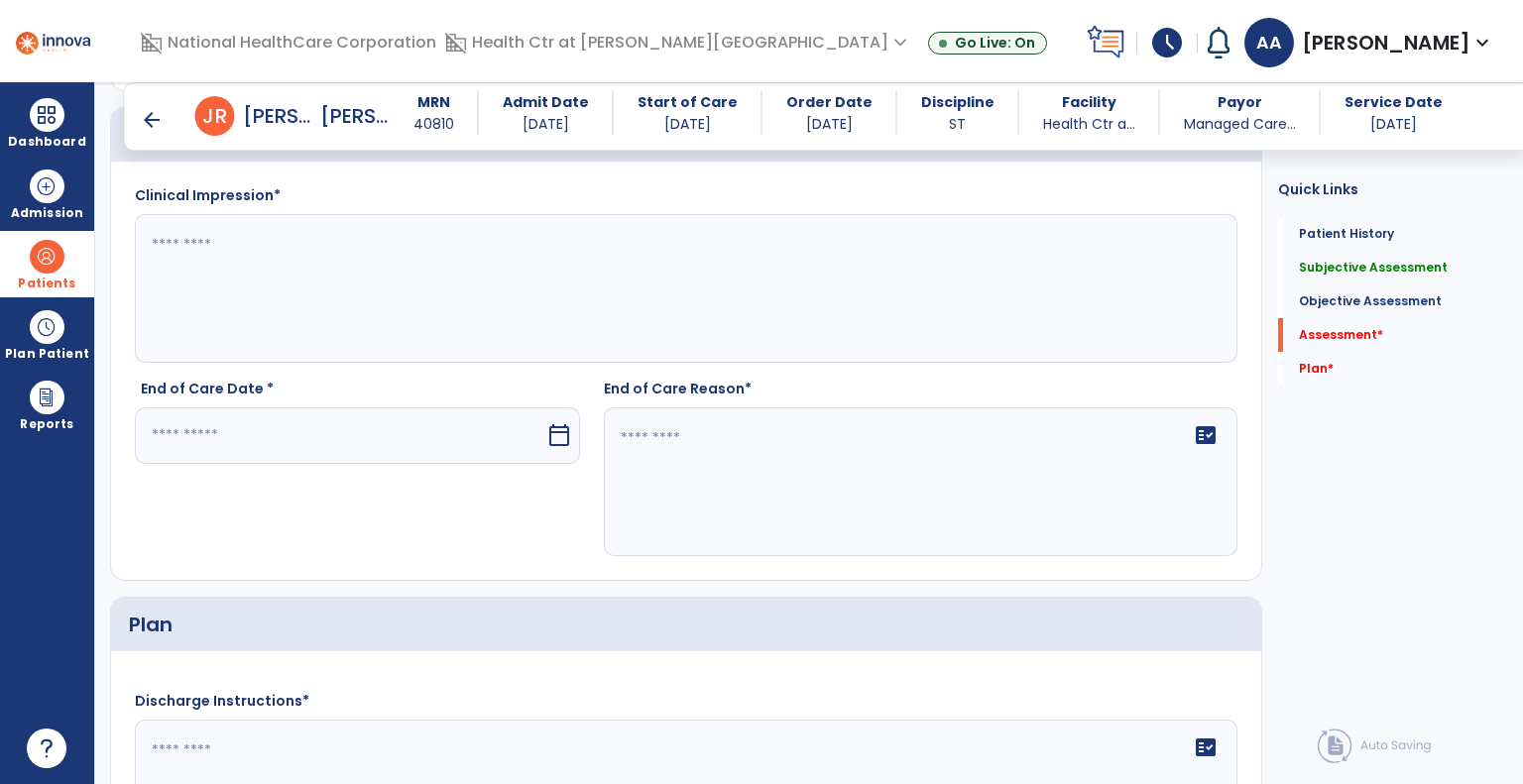 type on "**********" 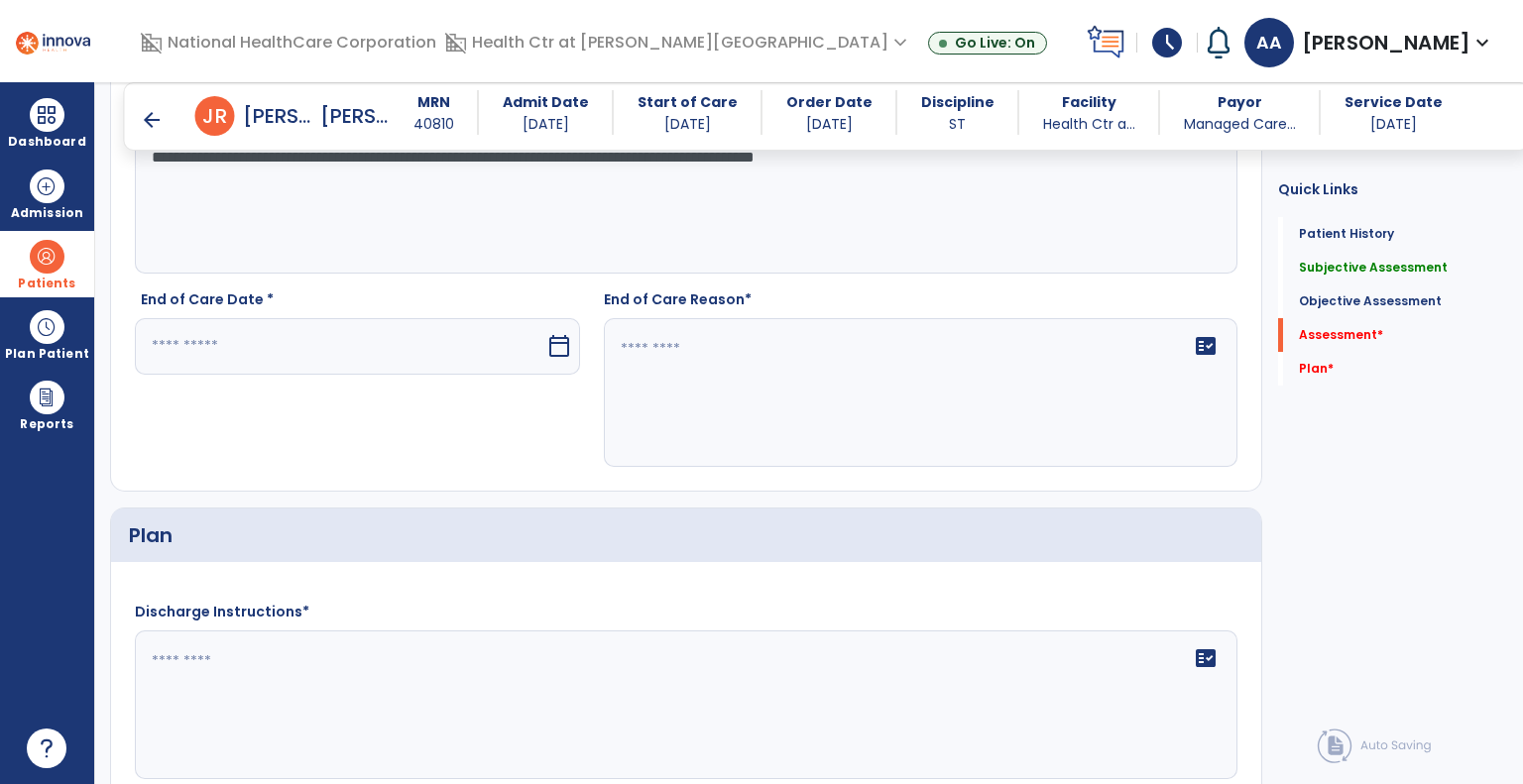 scroll, scrollTop: 2486, scrollLeft: 0, axis: vertical 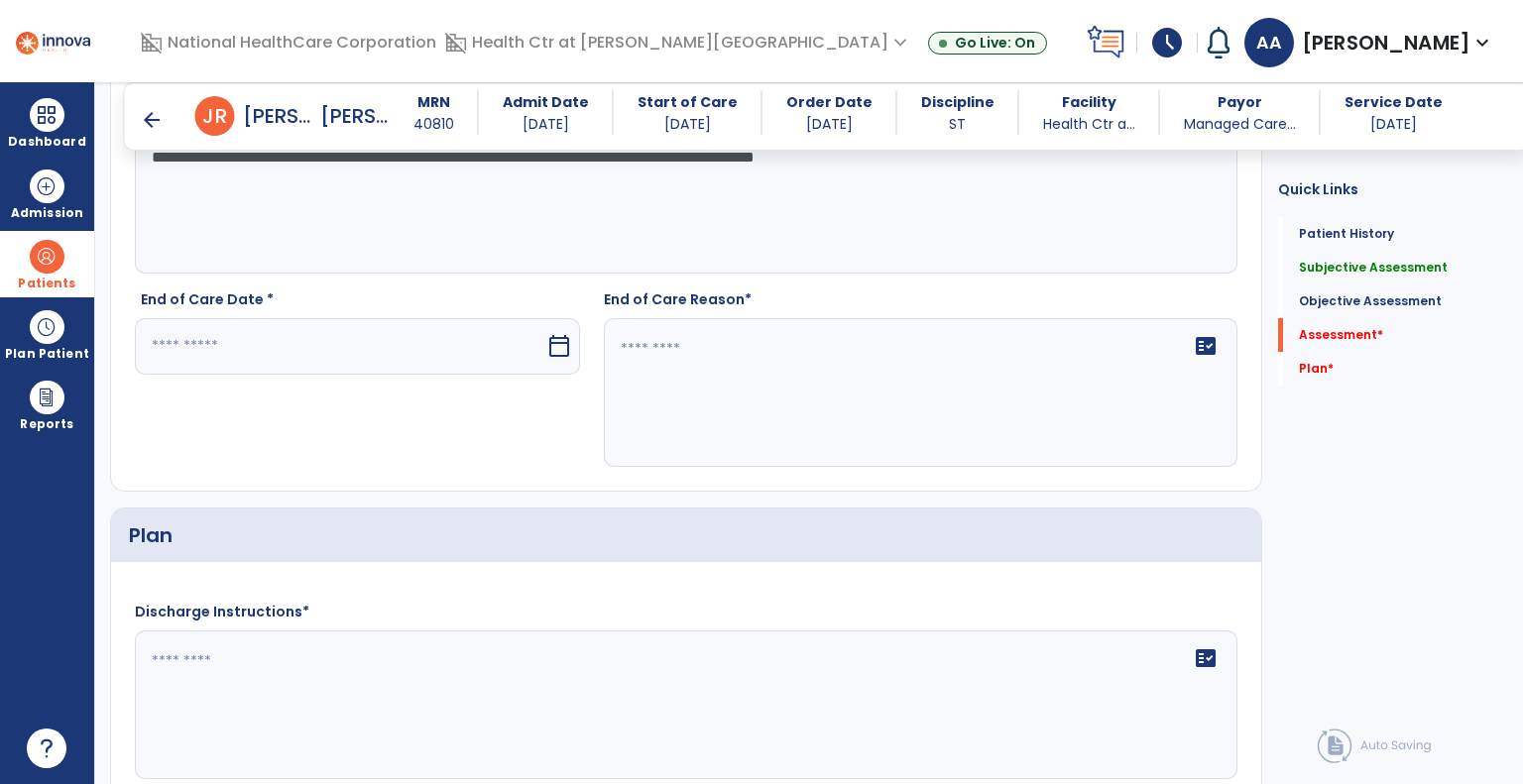type on "**********" 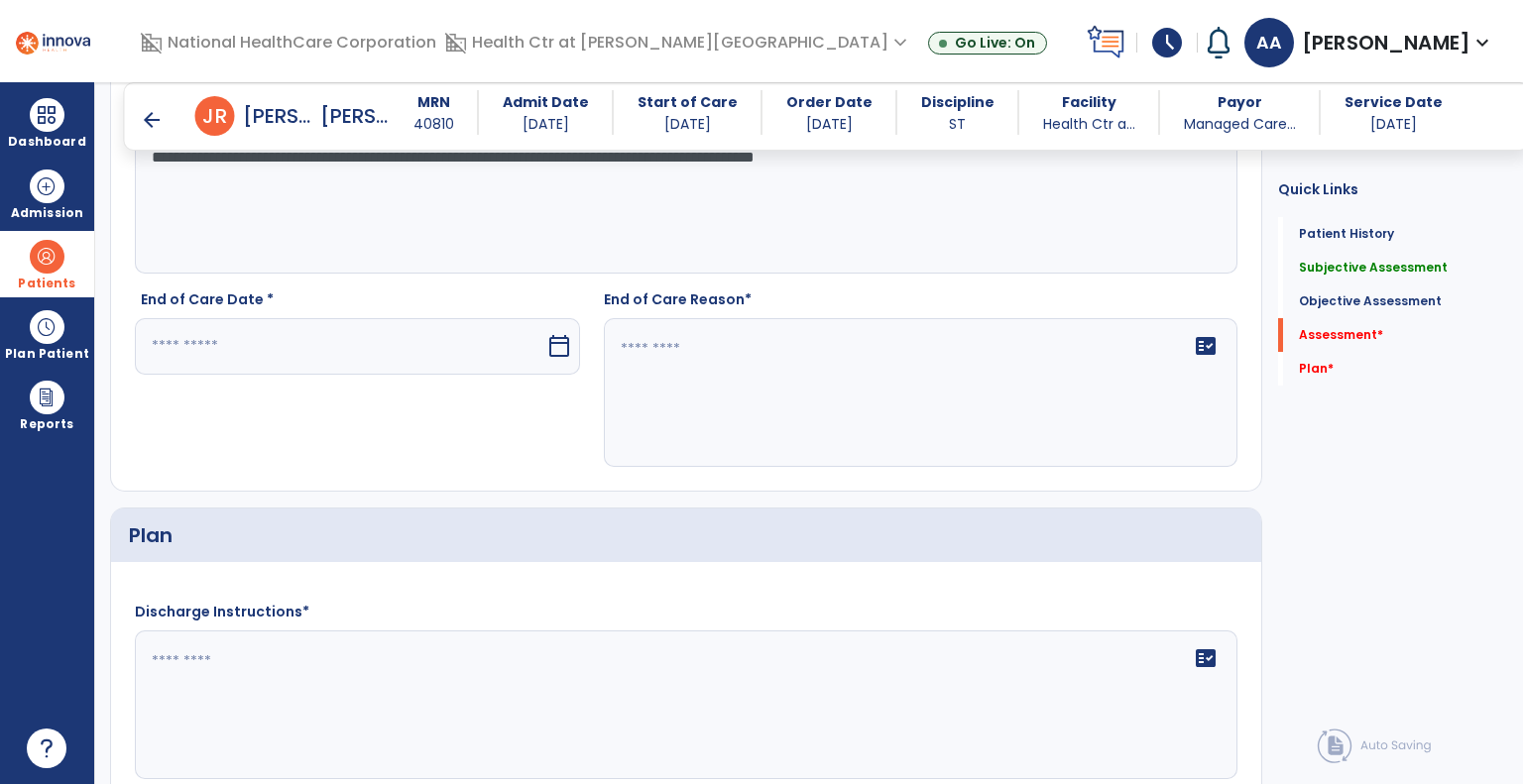 click at bounding box center [340, 346] 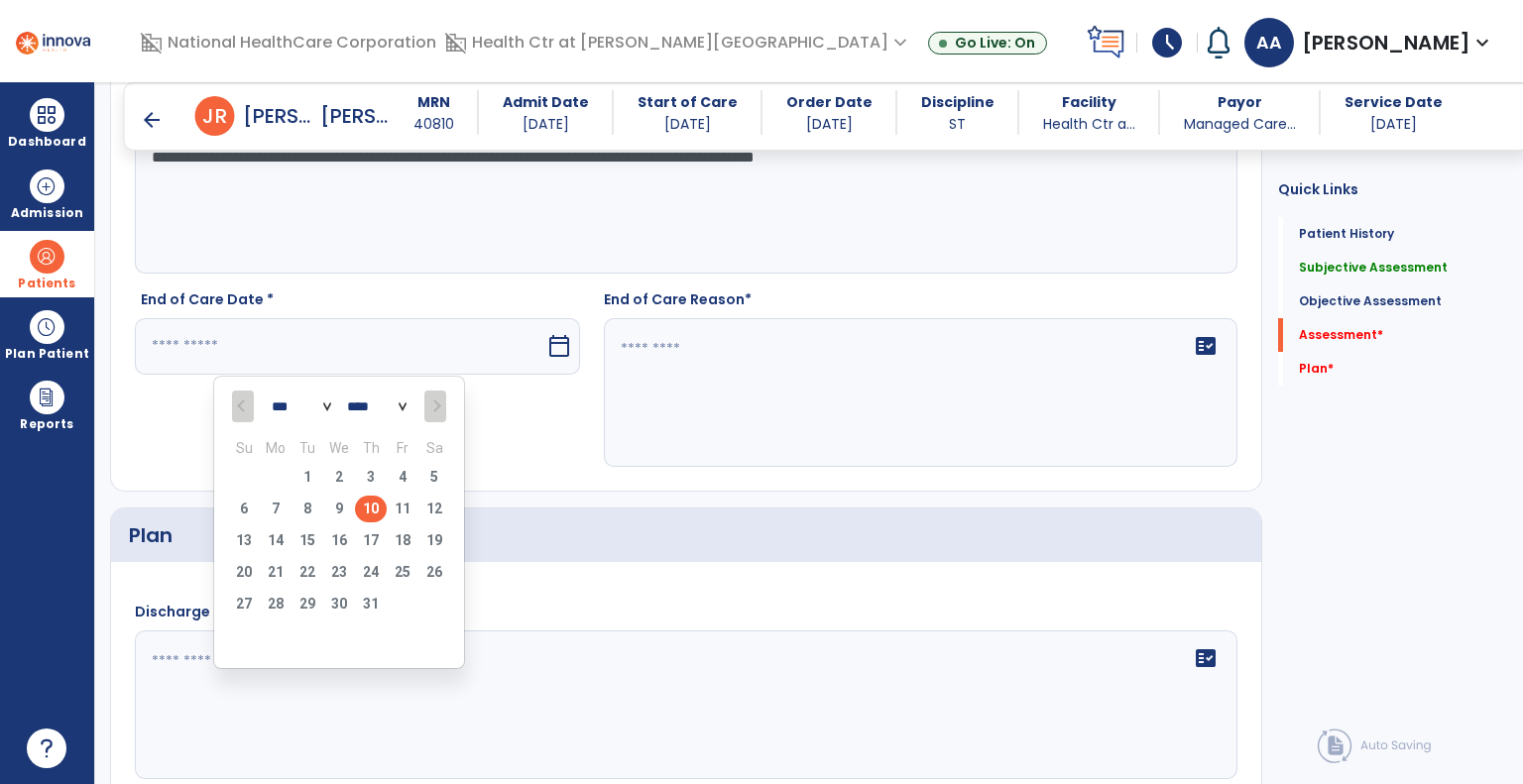 click on "10" at bounding box center (371, 508) 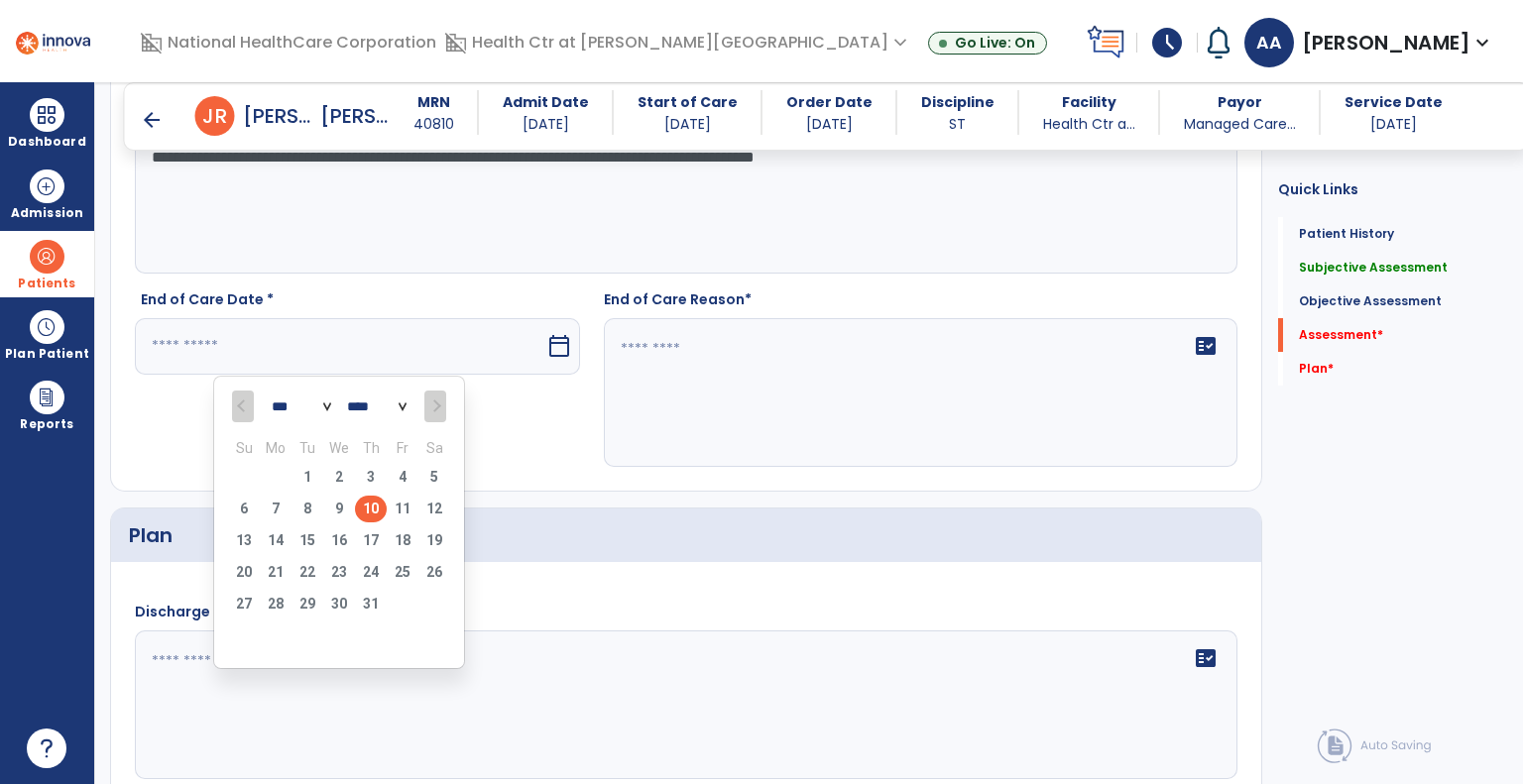 type on "*********" 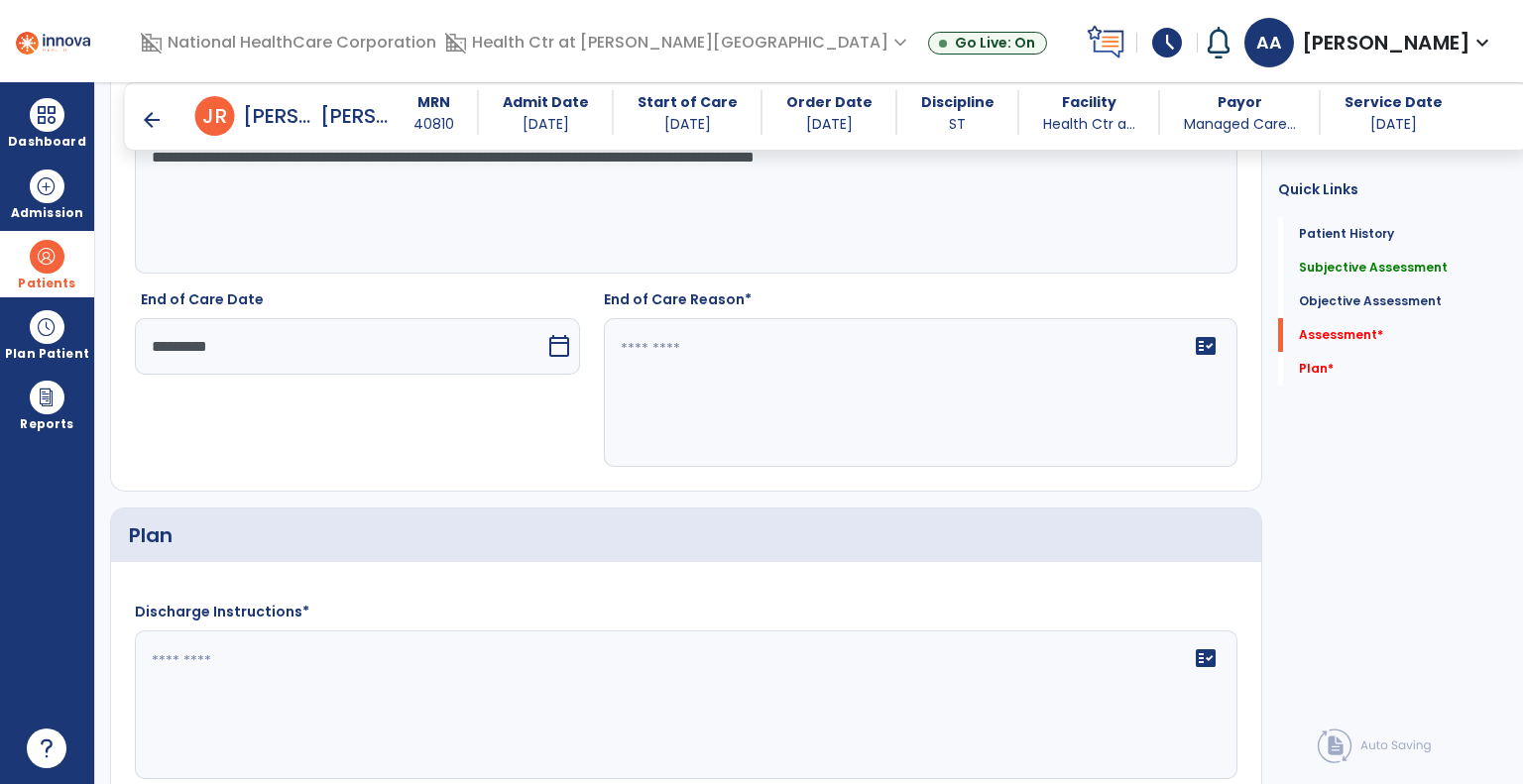 click on "fact_check" 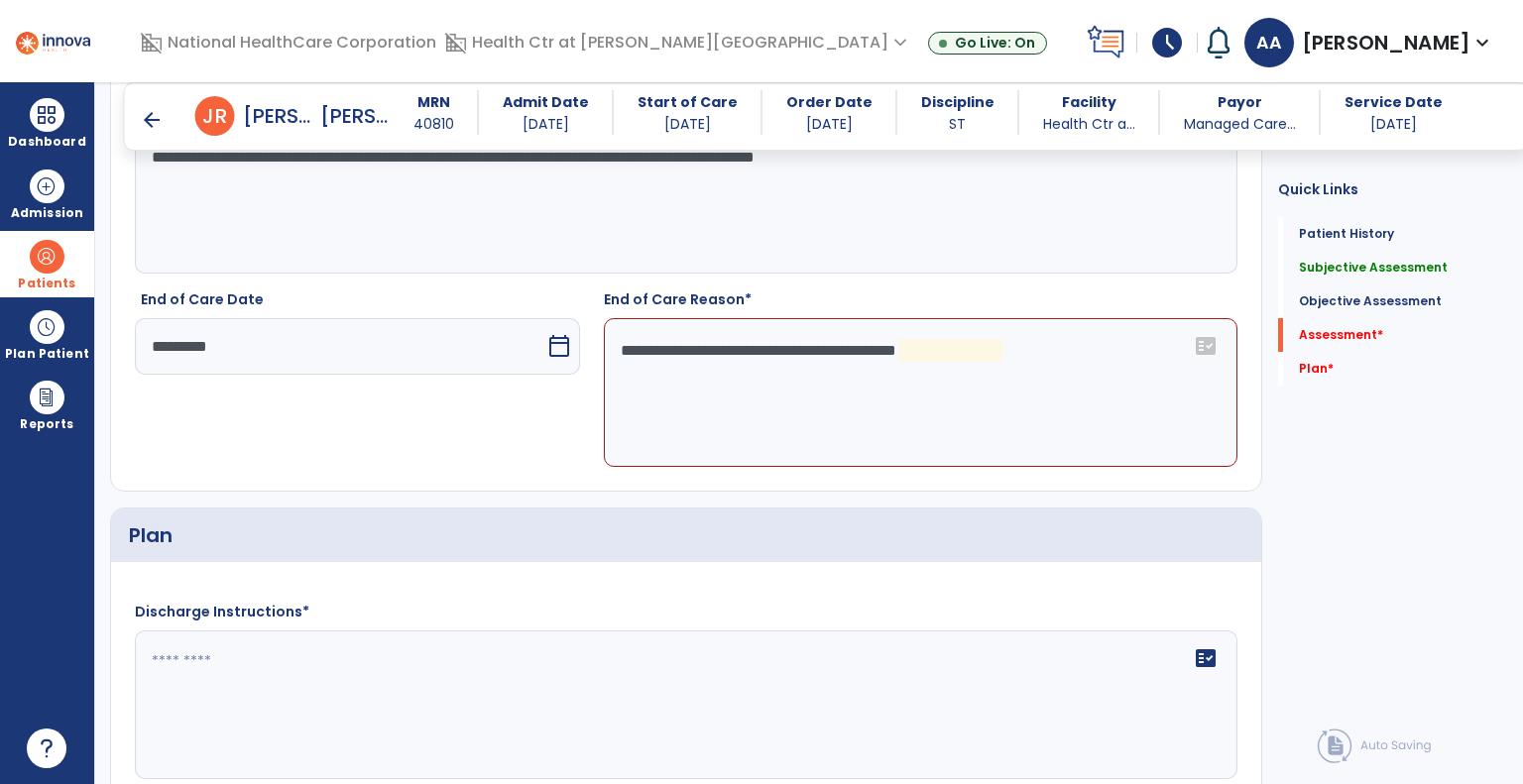 click on "**********" 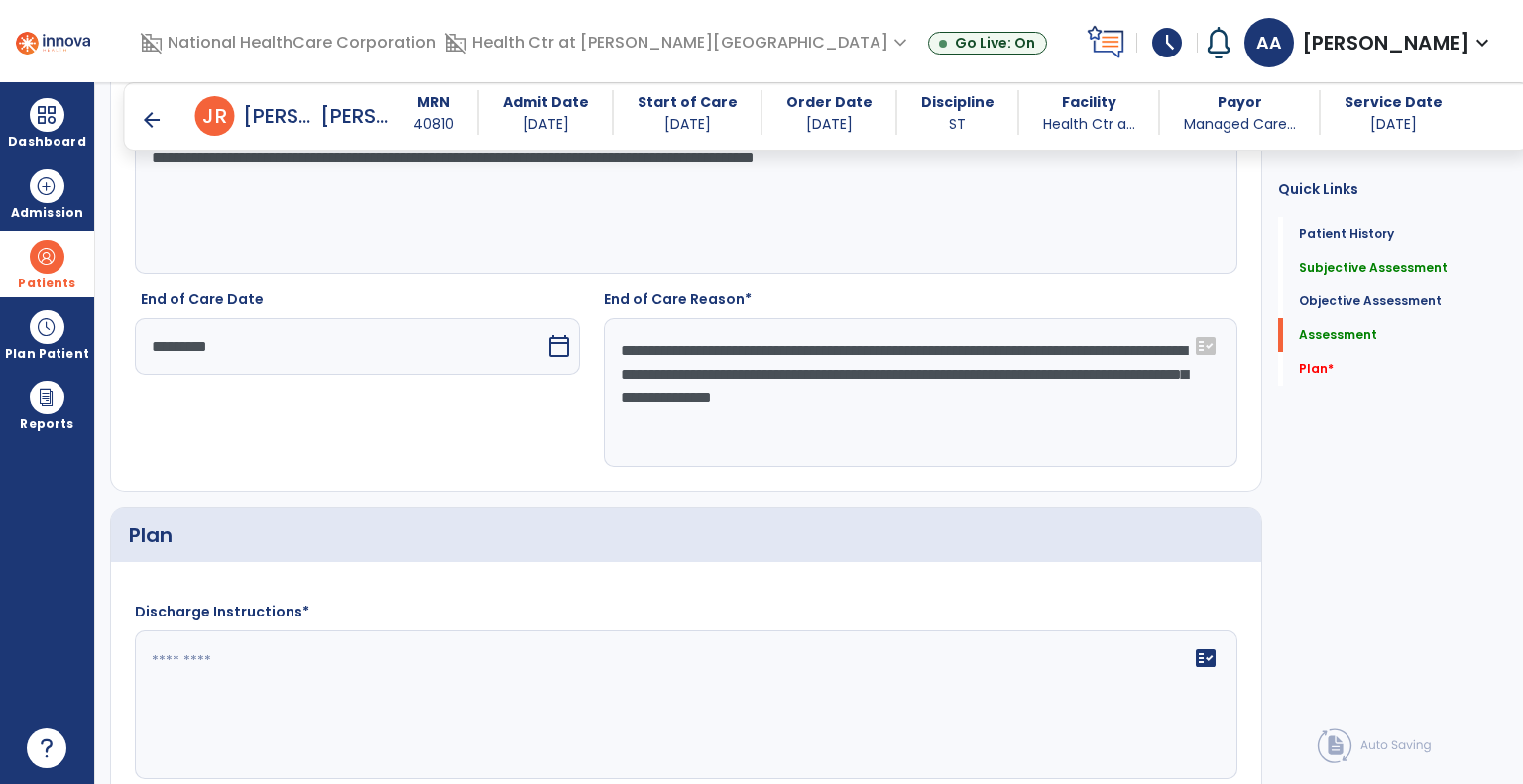 click on "**********" 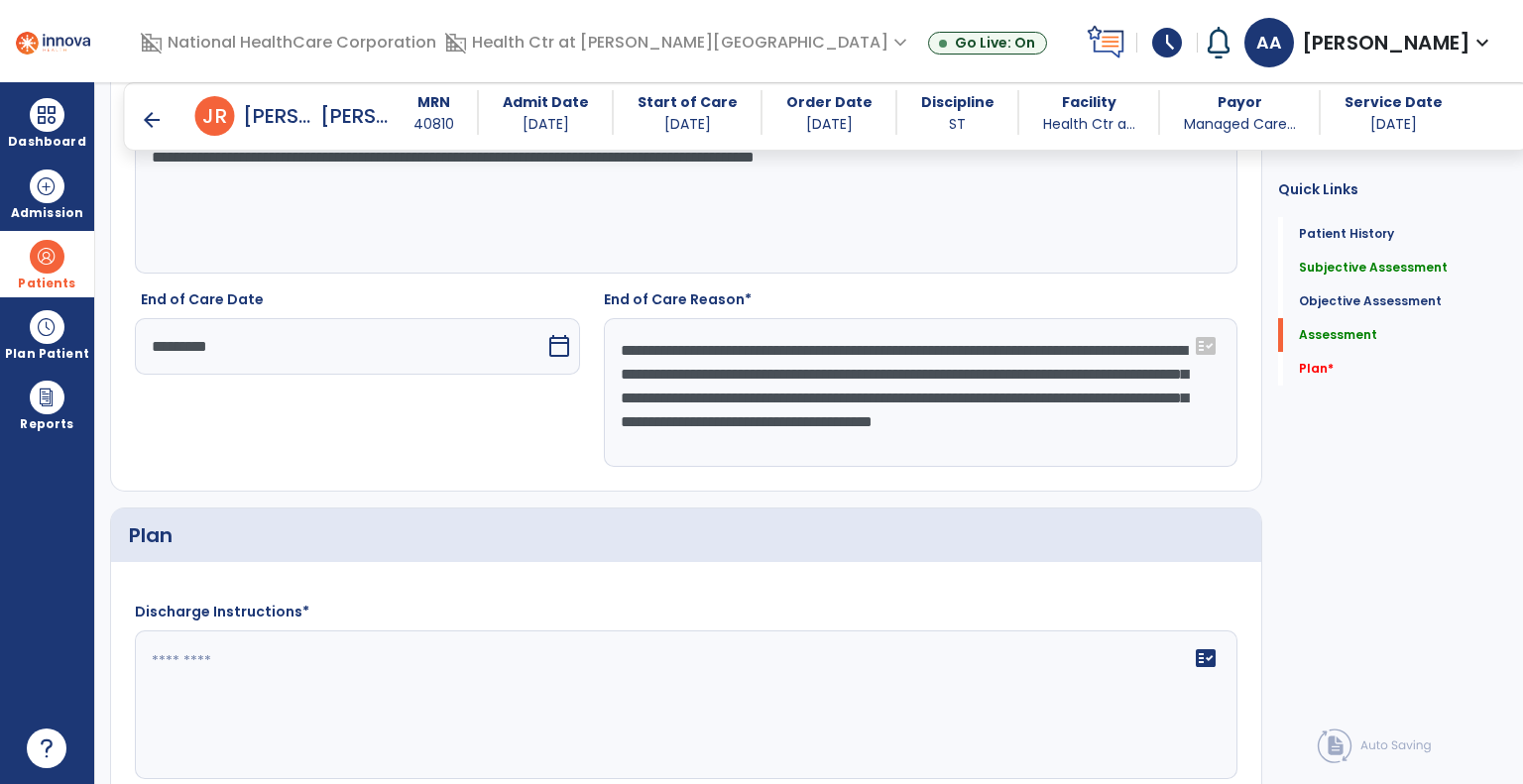 scroll, scrollTop: 16, scrollLeft: 0, axis: vertical 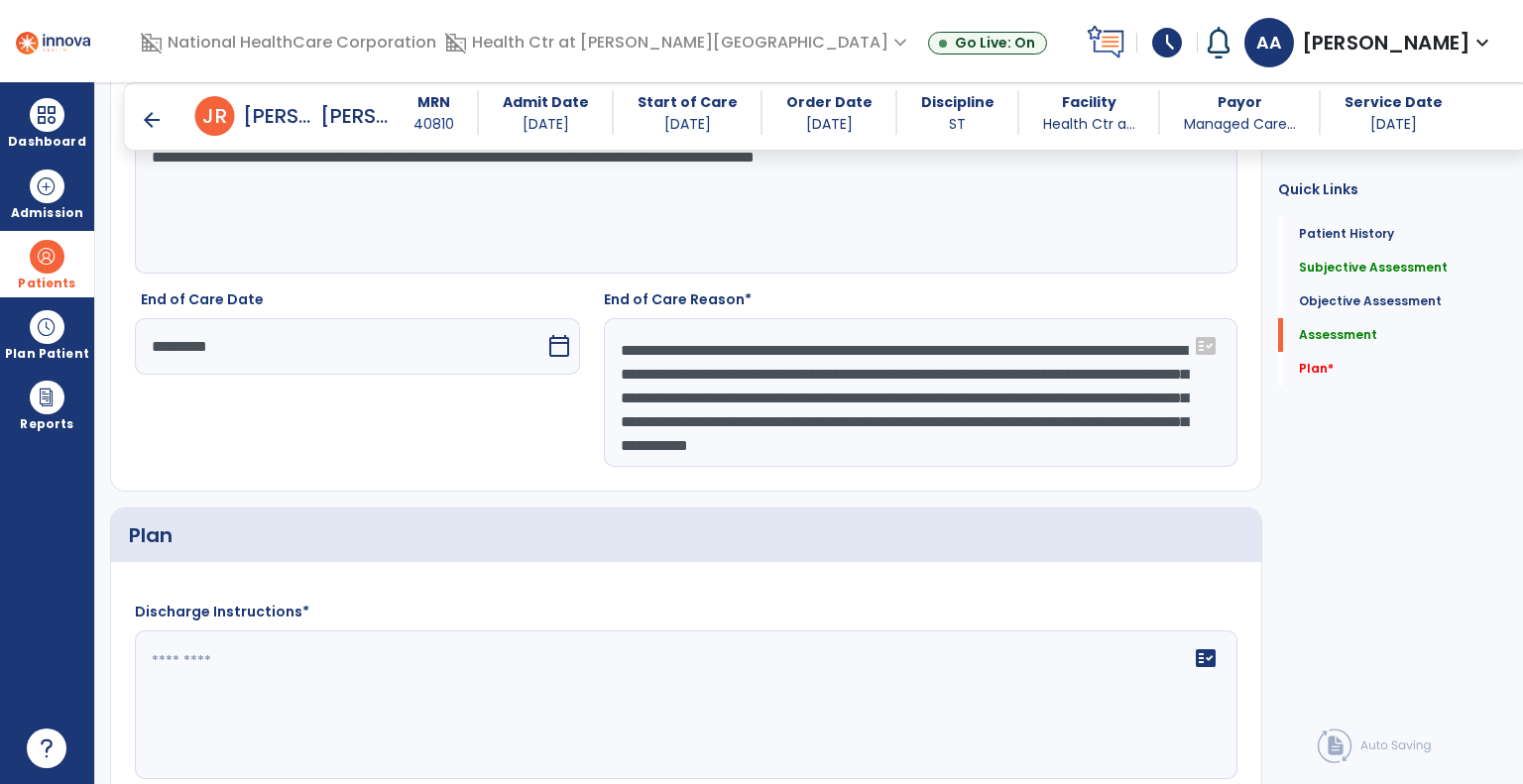 type on "**********" 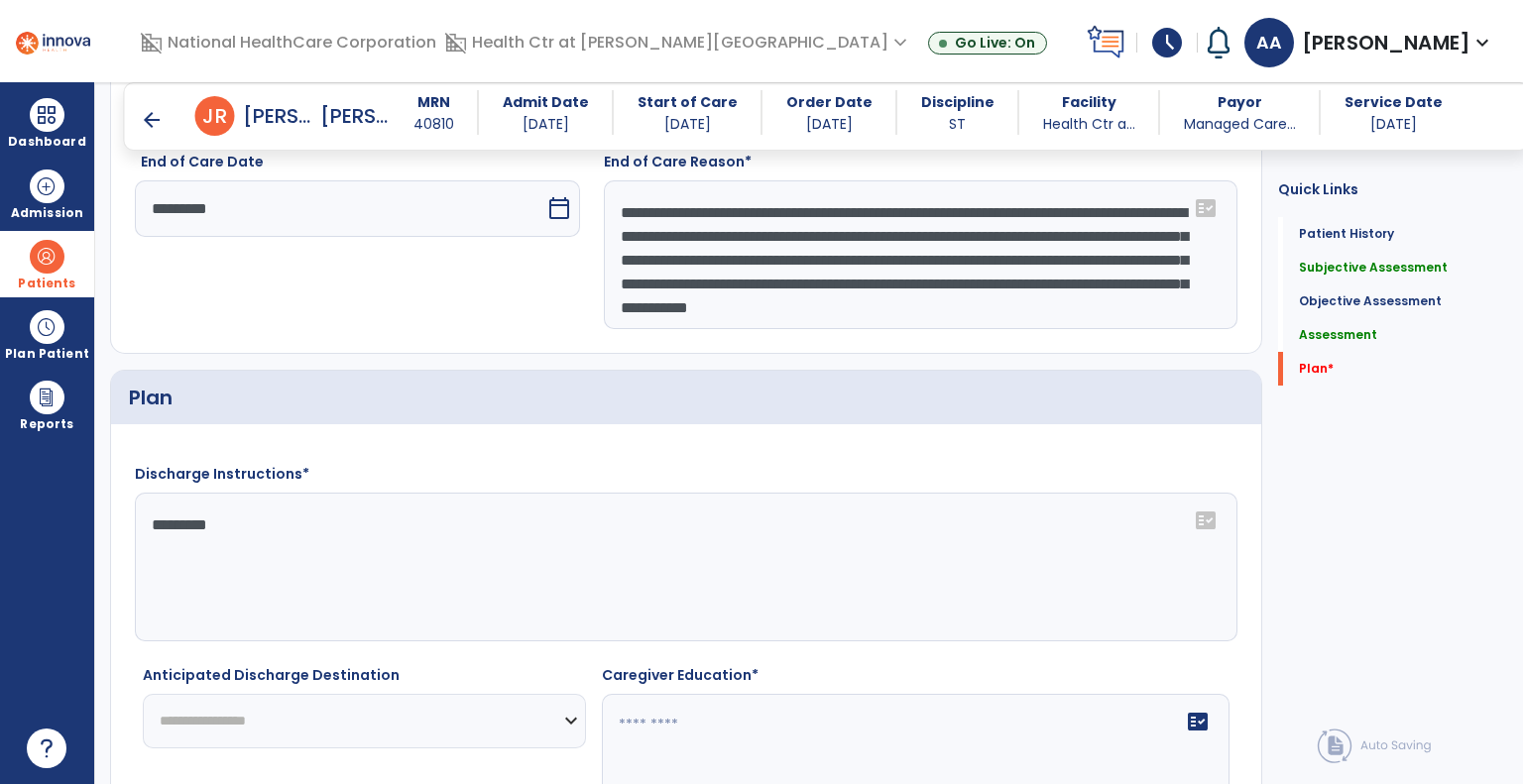 scroll, scrollTop: 2778, scrollLeft: 0, axis: vertical 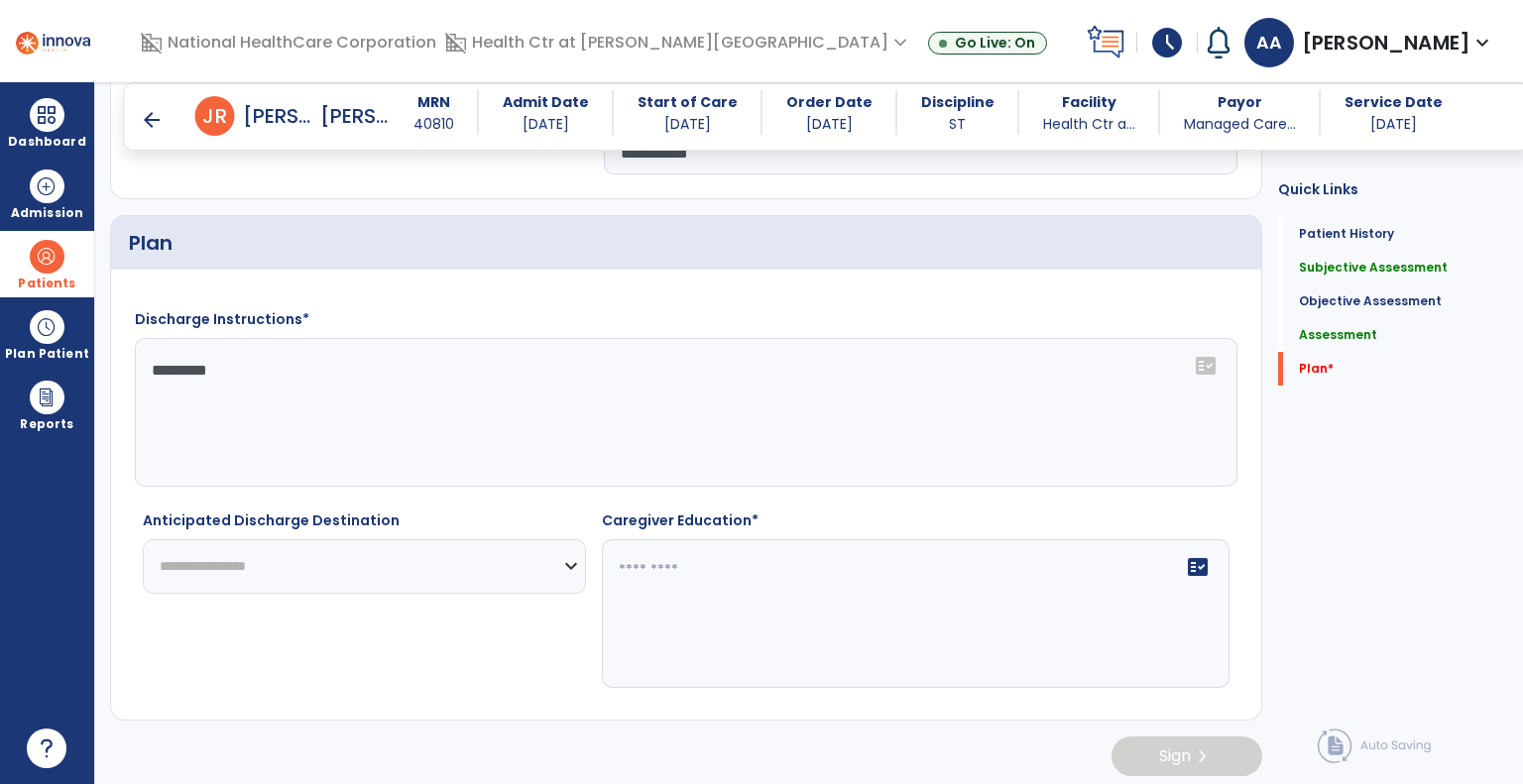 type on "*********" 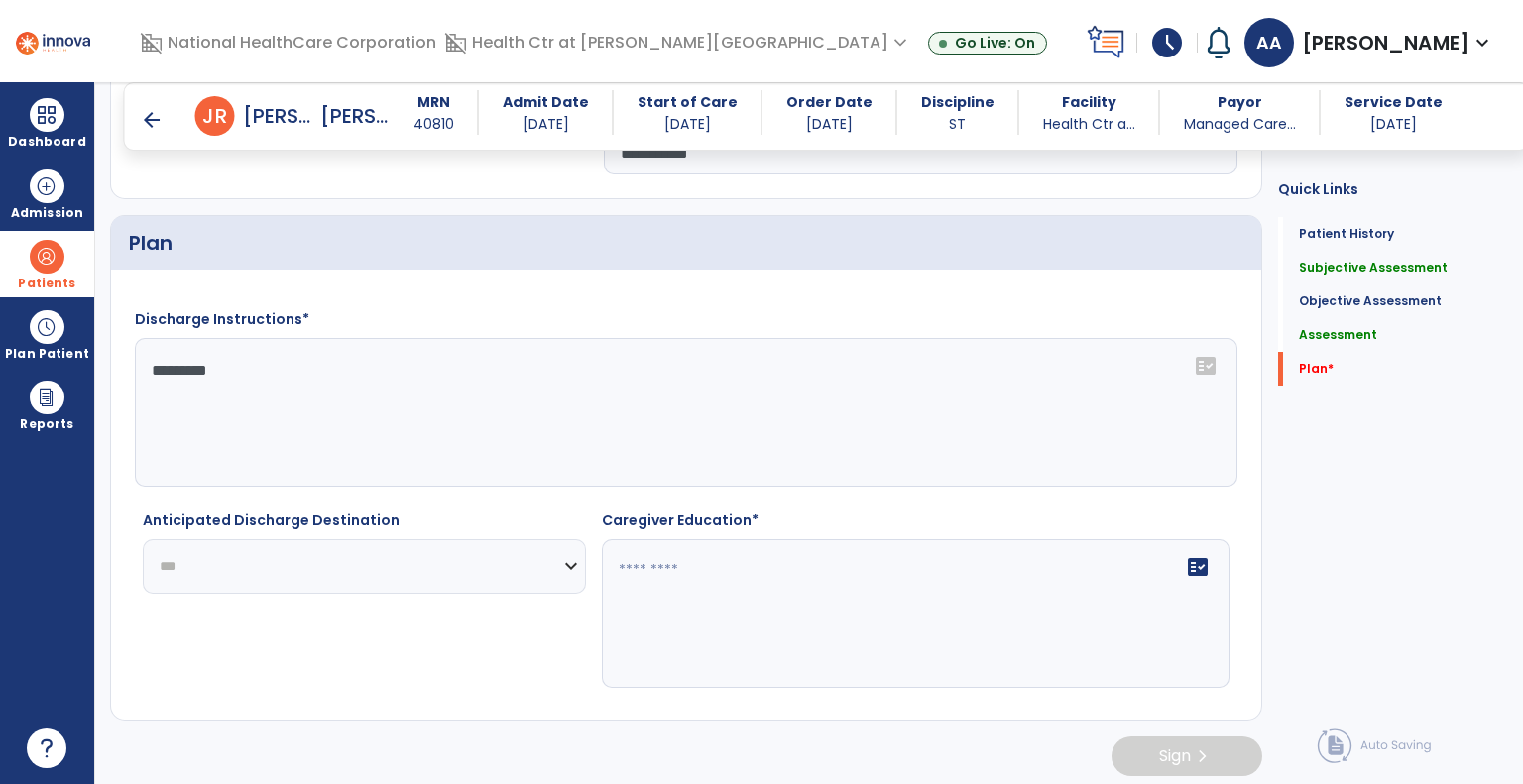 click on "**********" 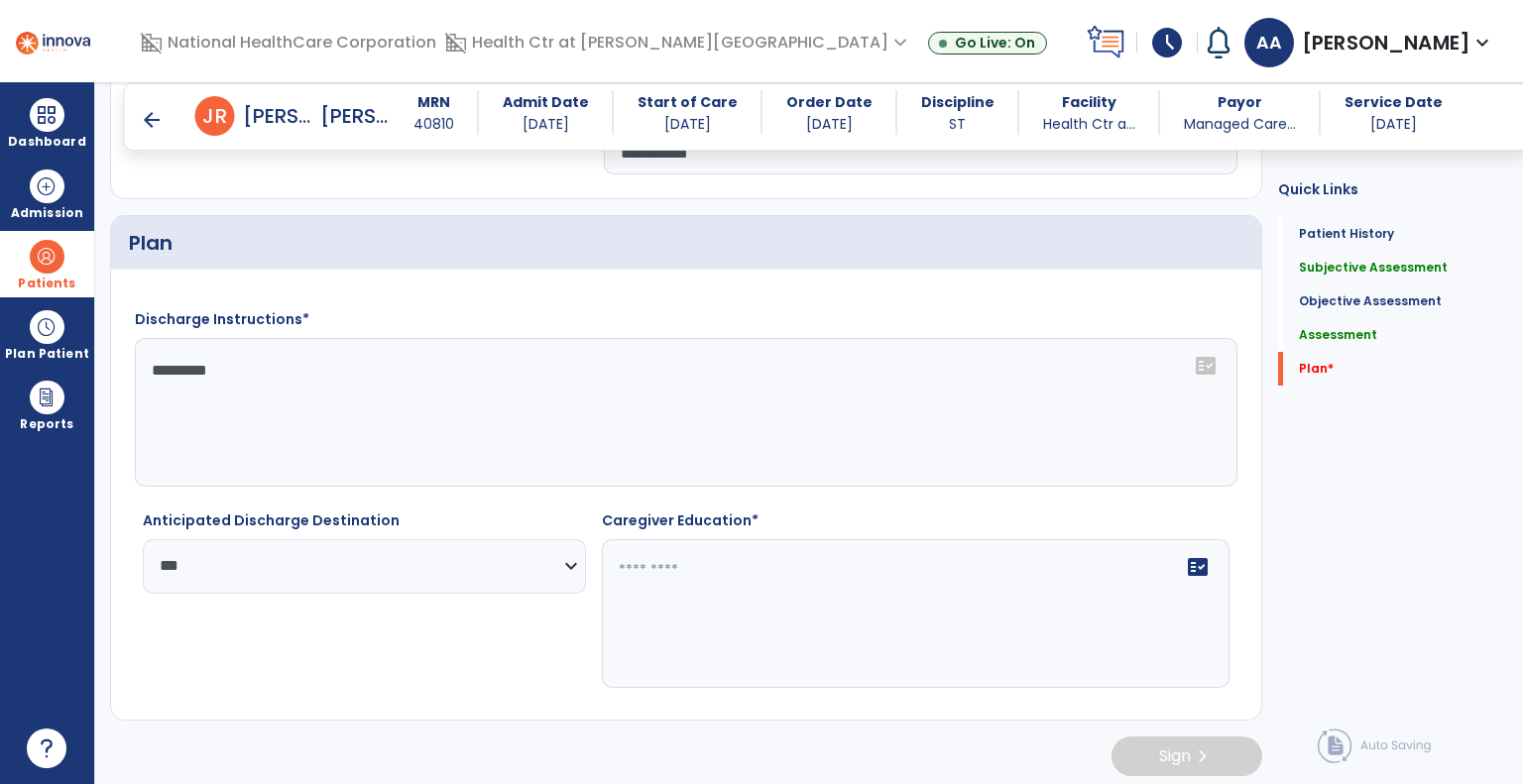 click on "fact_check" 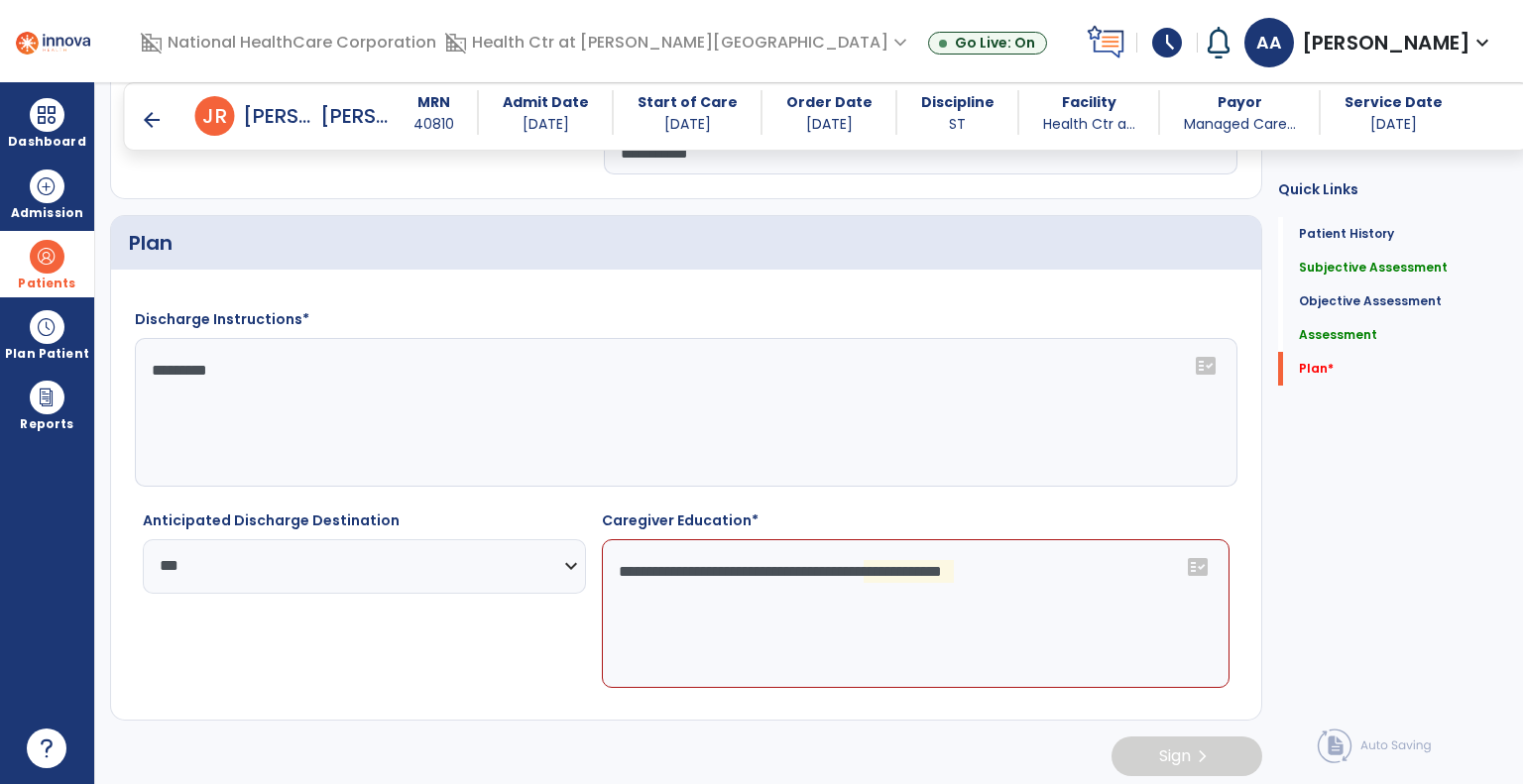 click on "**********" 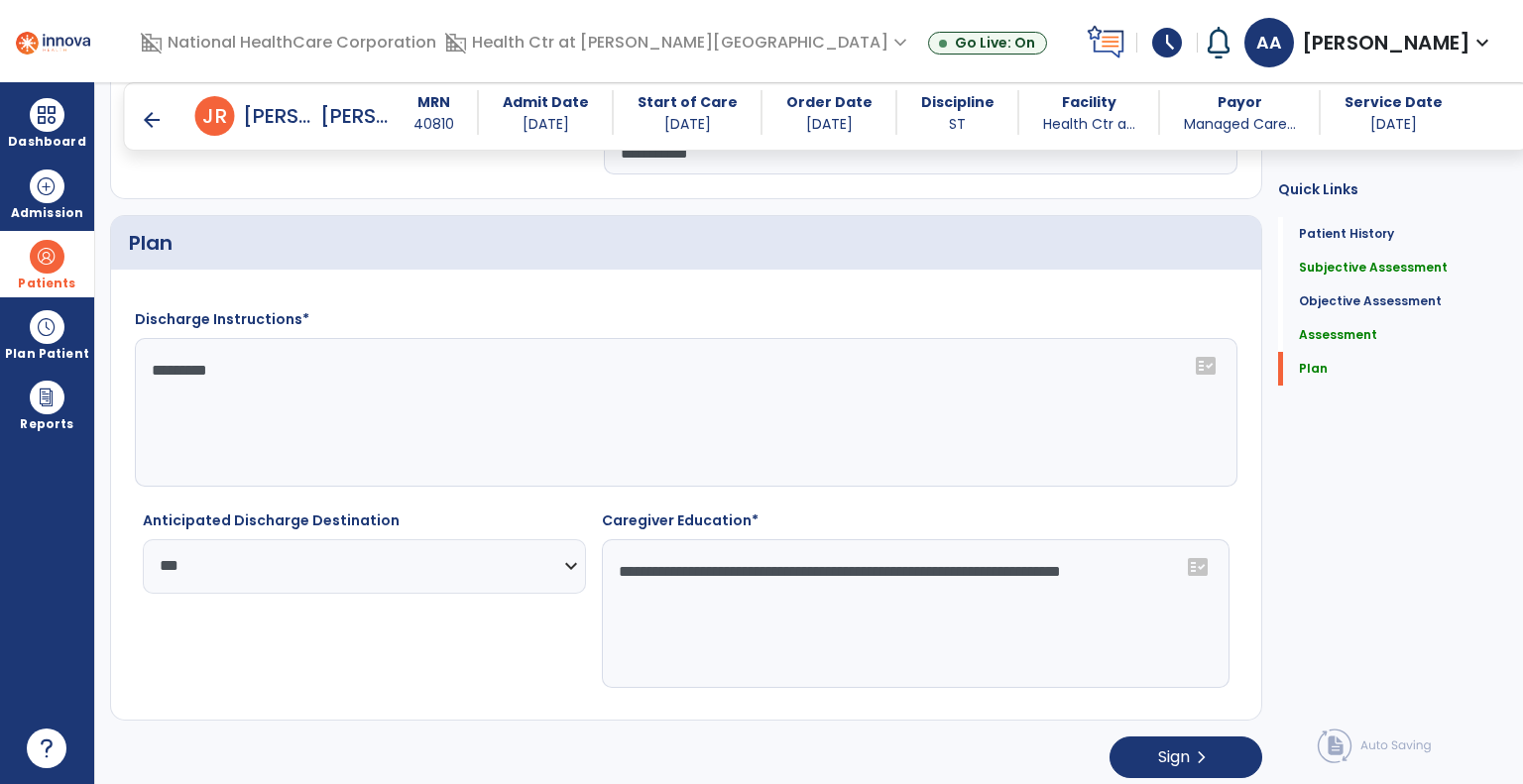 drag, startPoint x: 1026, startPoint y: 564, endPoint x: 1071, endPoint y: 624, distance: 75 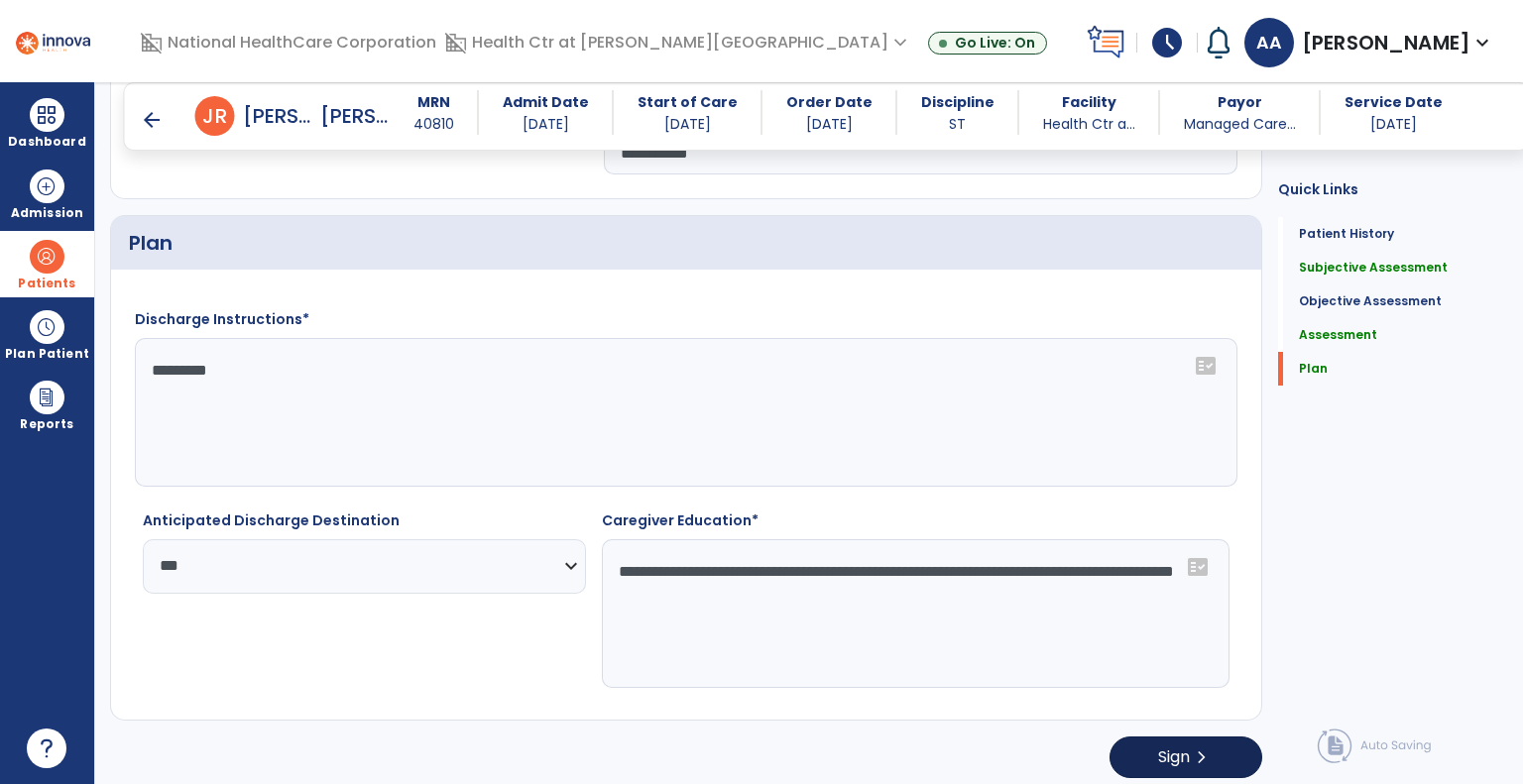 type on "**********" 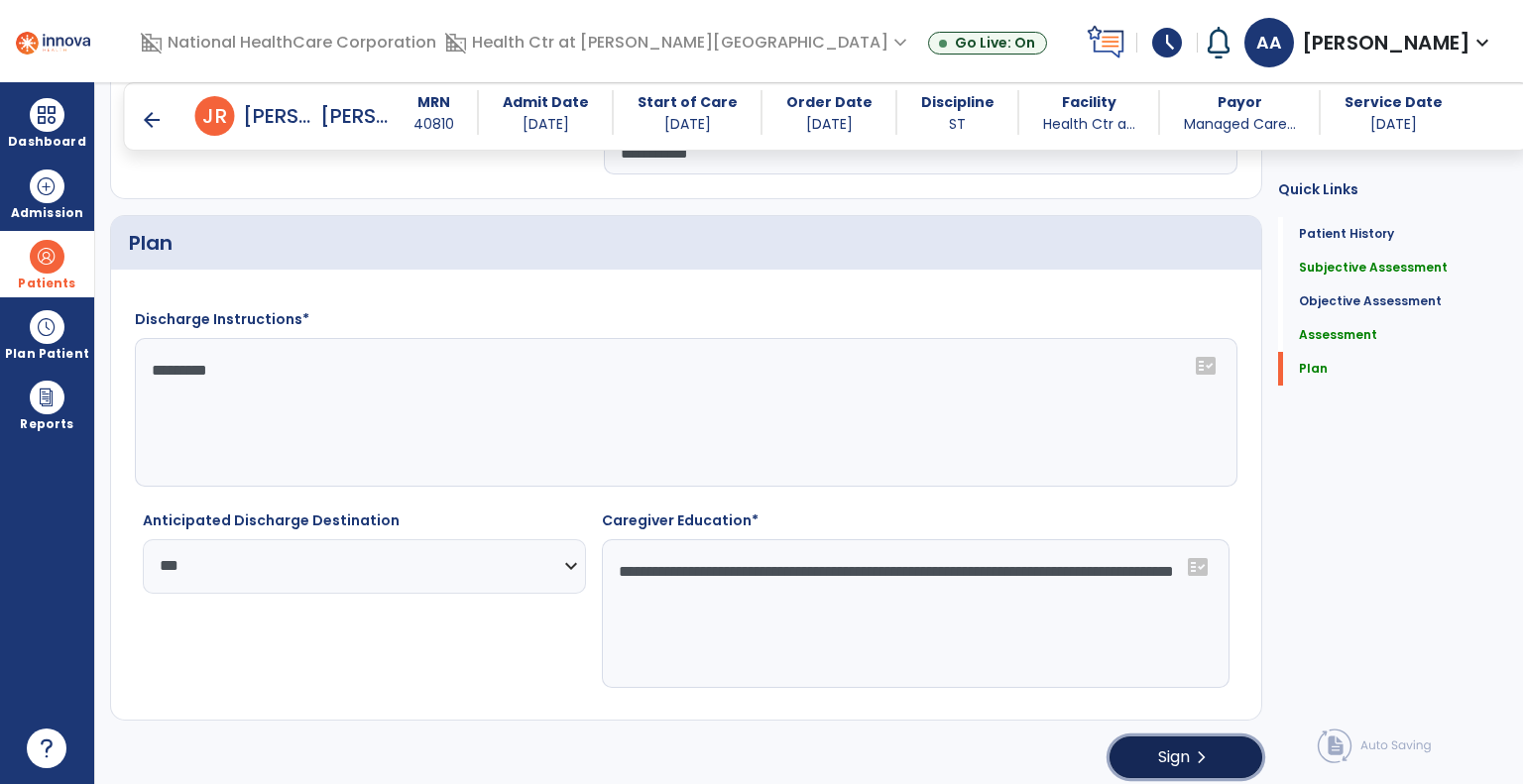 click on "Sign" 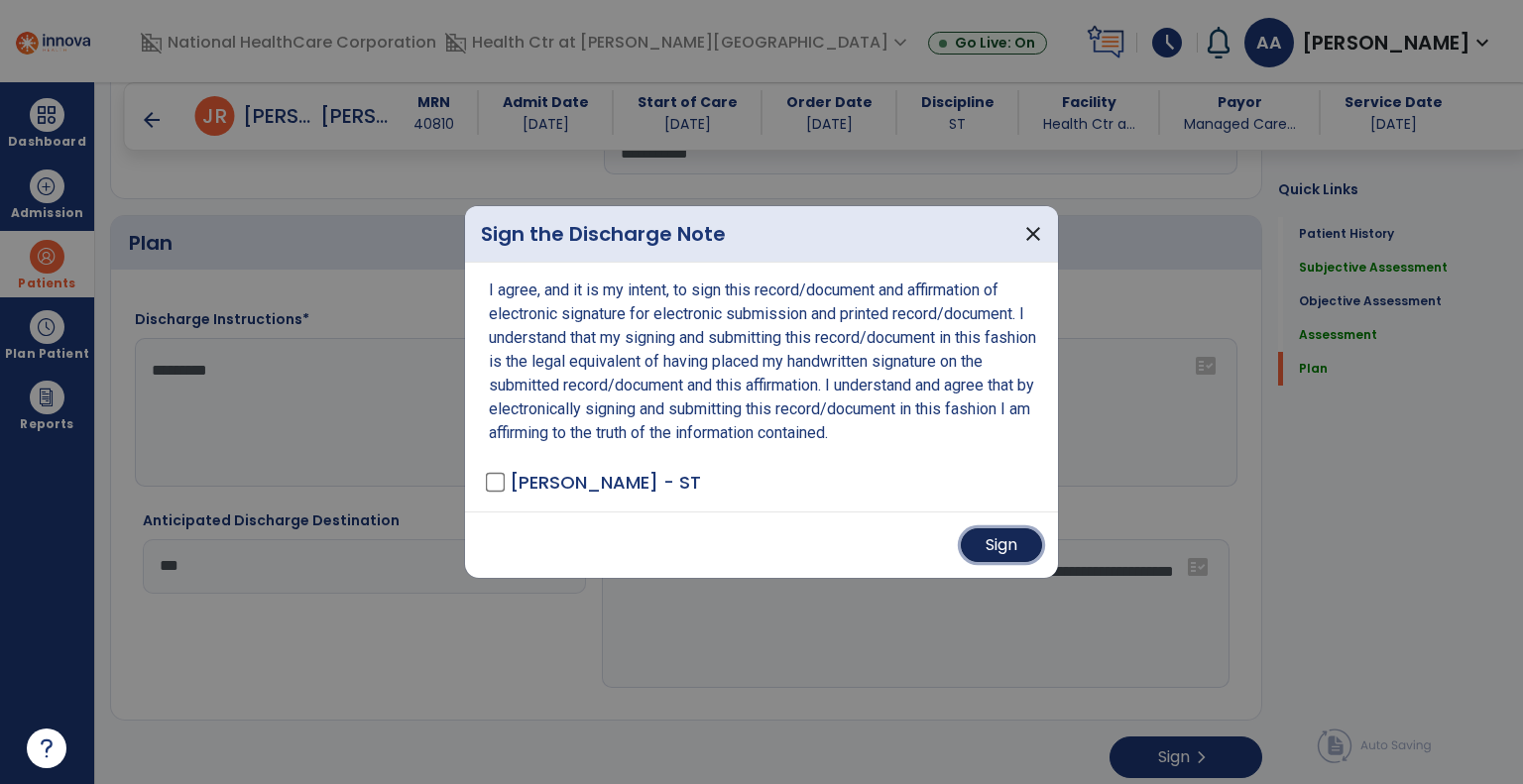 click on "Sign" at bounding box center (1001, 545) 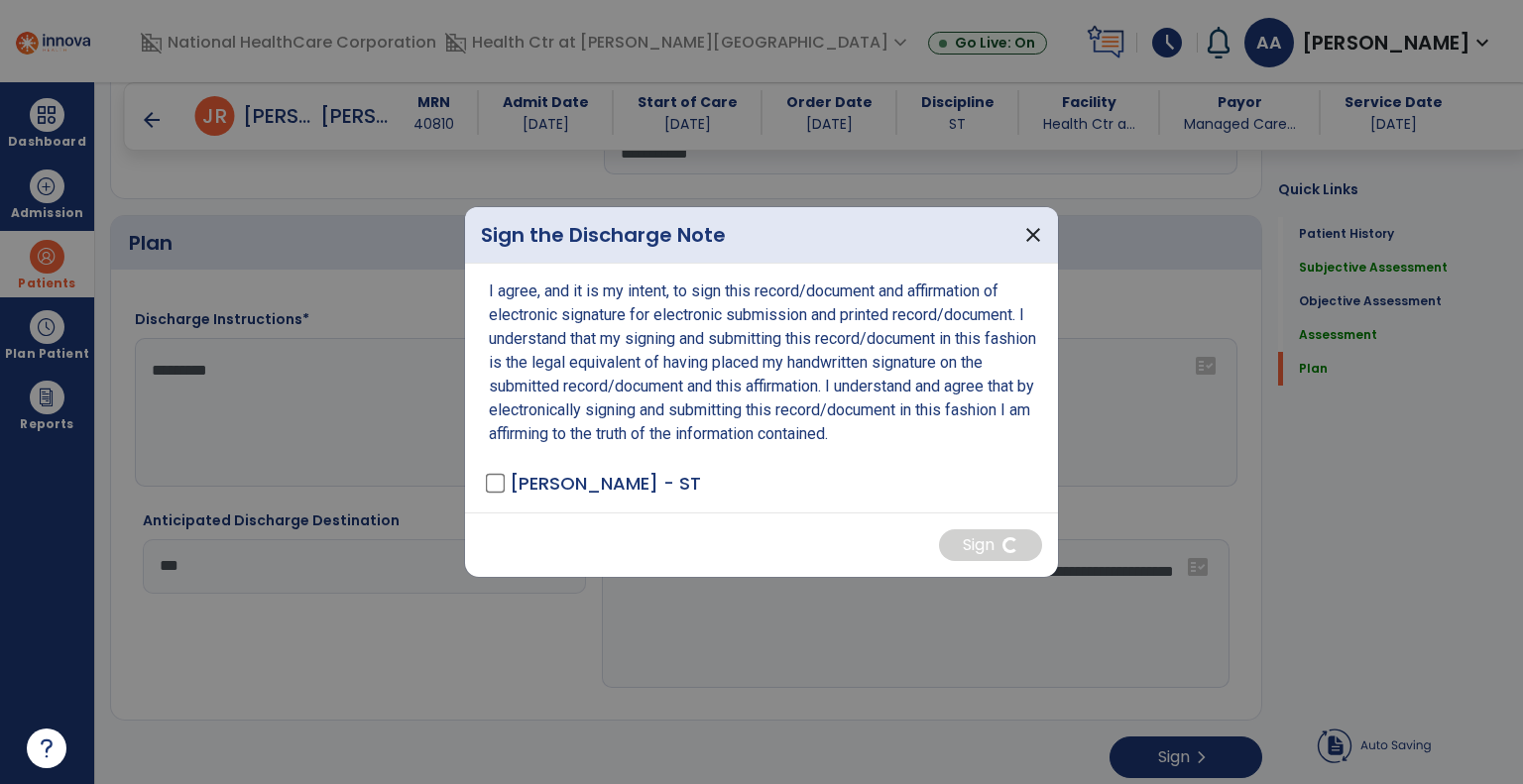 scroll, scrollTop: 0, scrollLeft: 0, axis: both 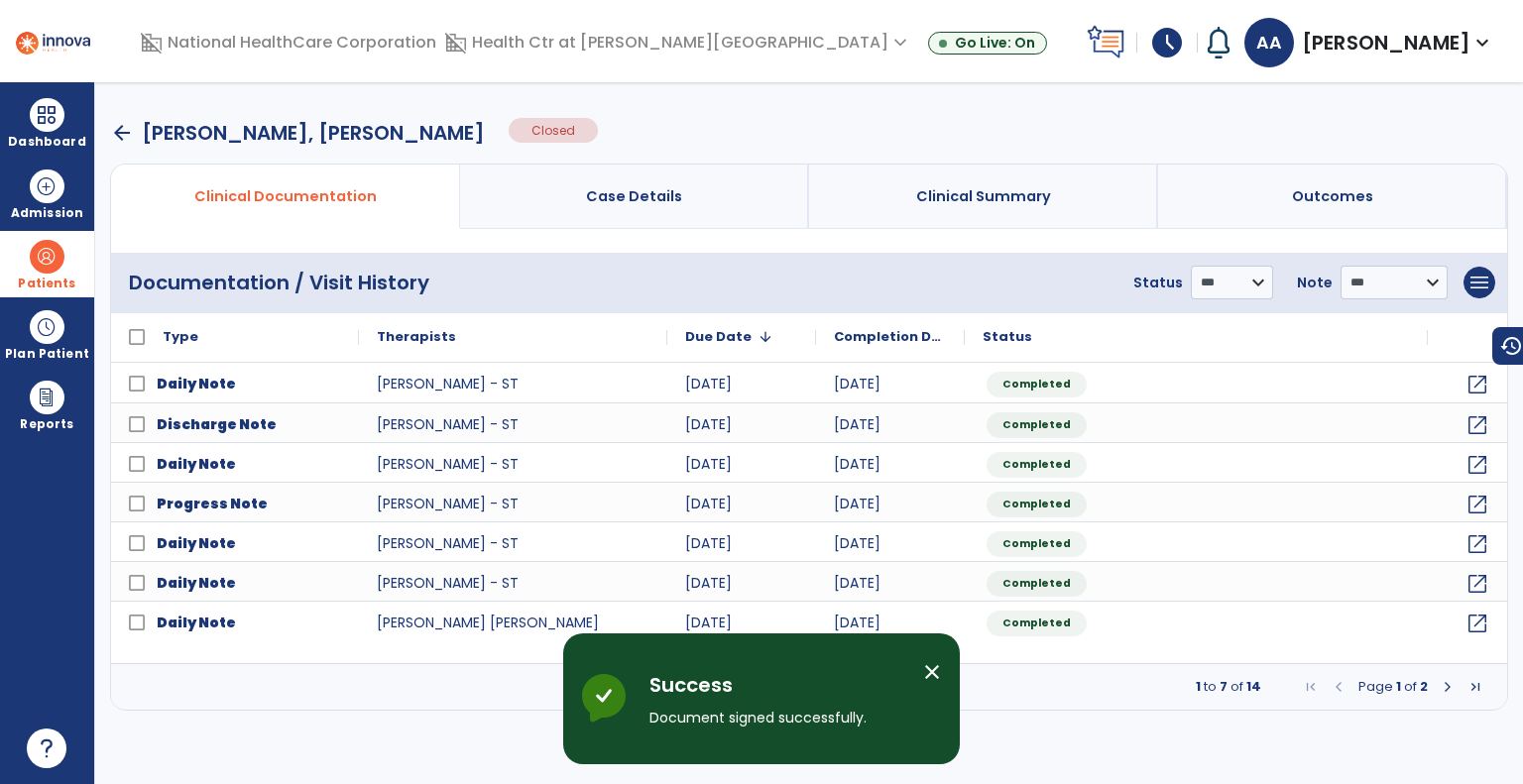 click on "close" at bounding box center (932, 672) 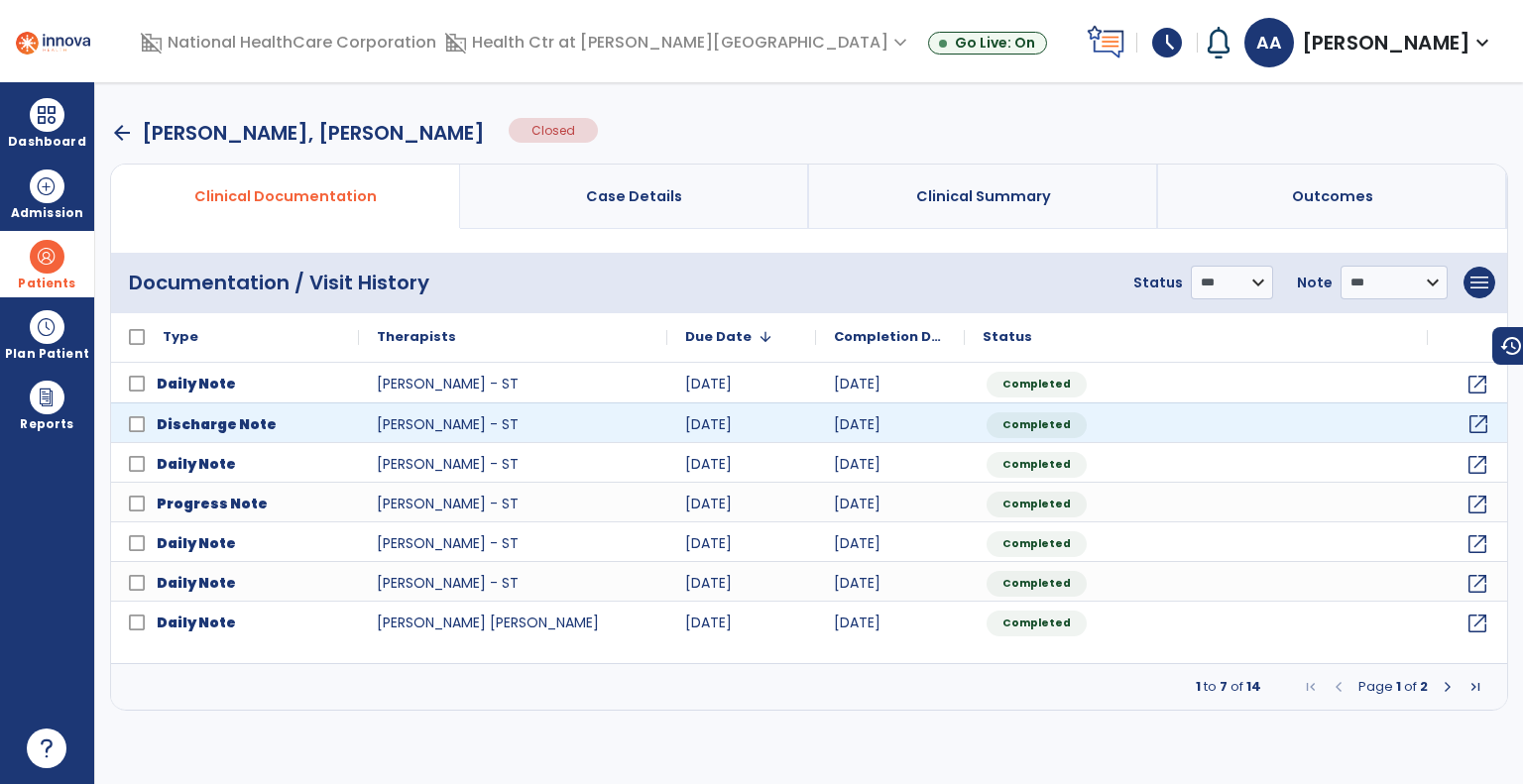click on "open_in_new" 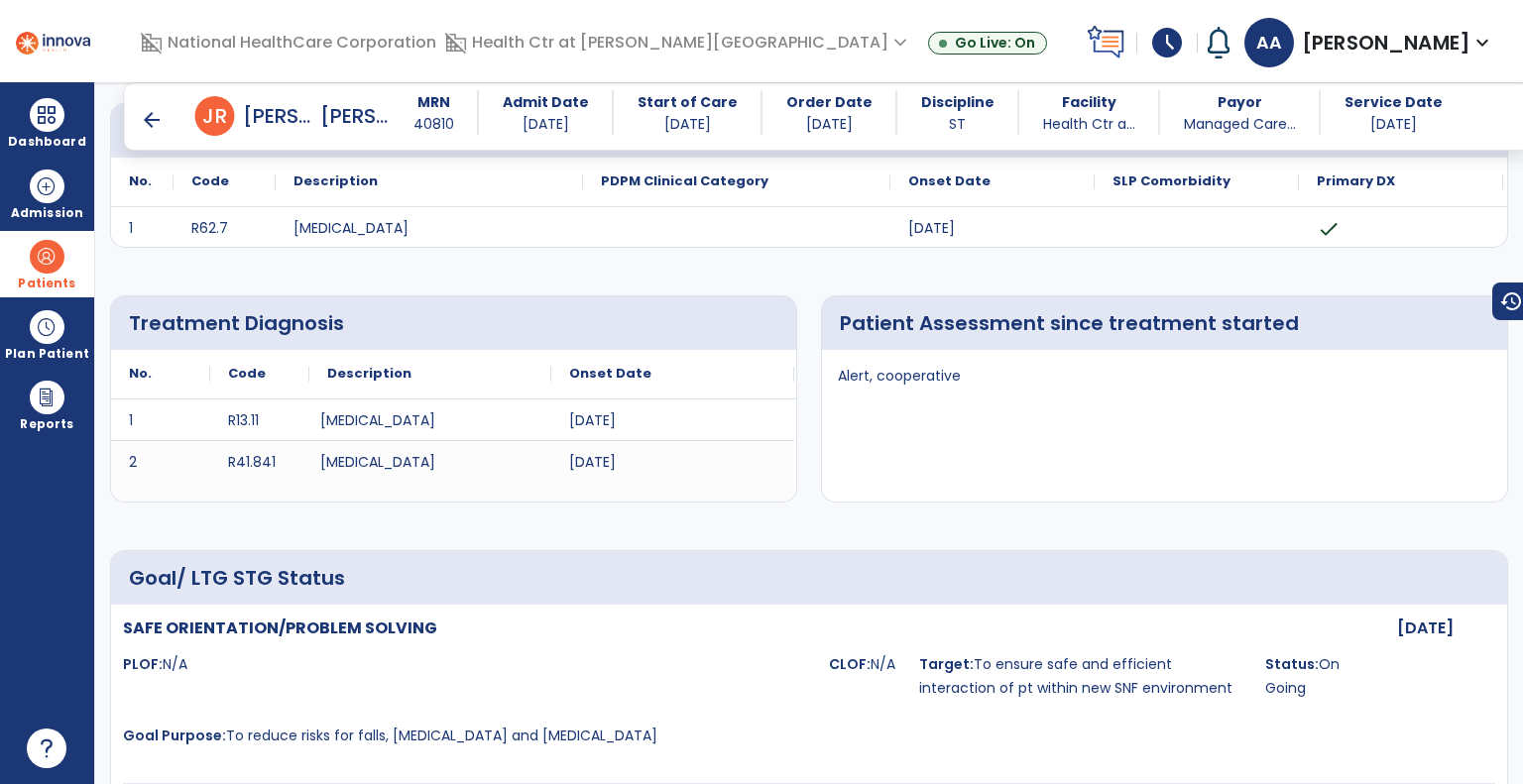 scroll, scrollTop: 0, scrollLeft: 0, axis: both 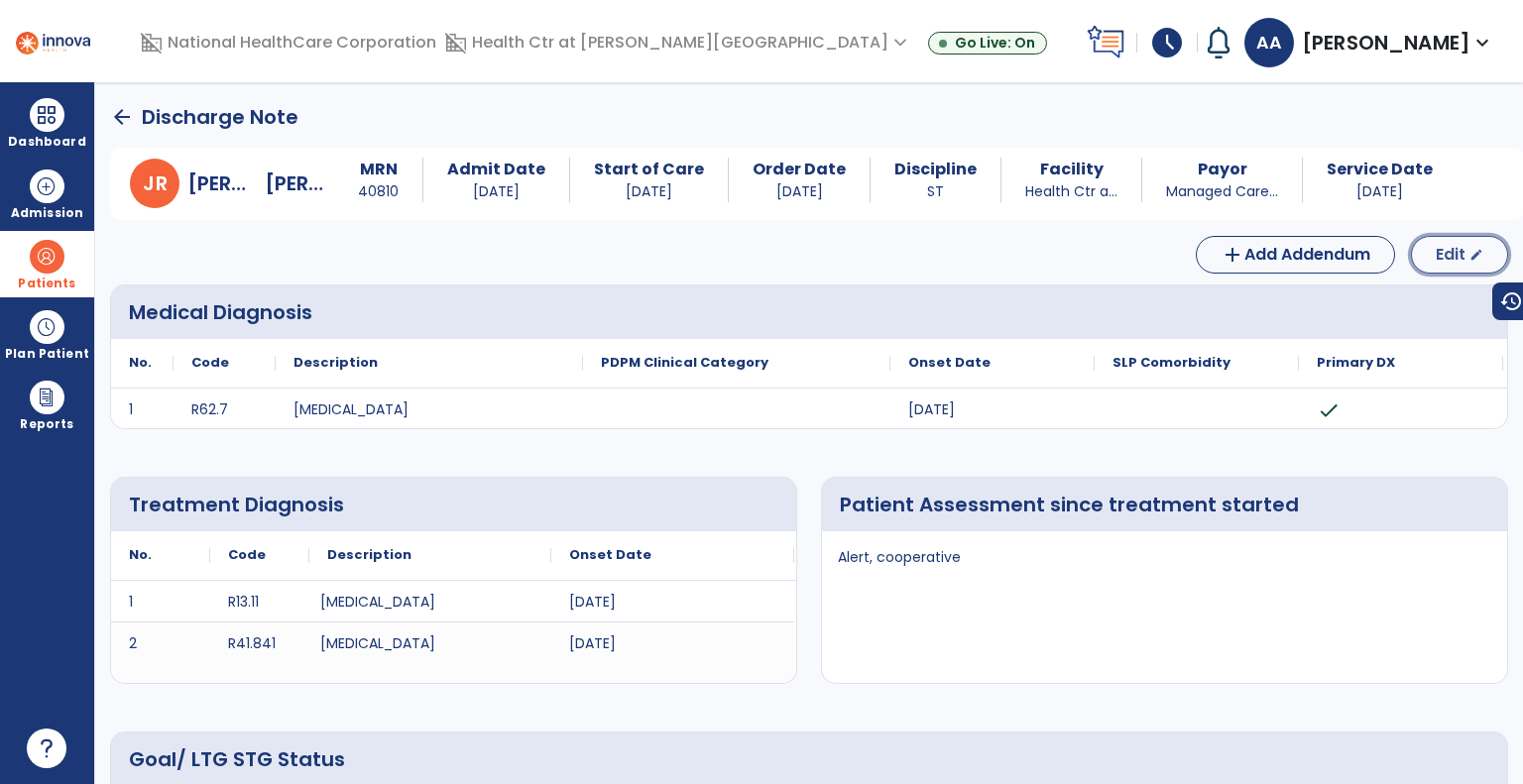 click on "Edit  edit" 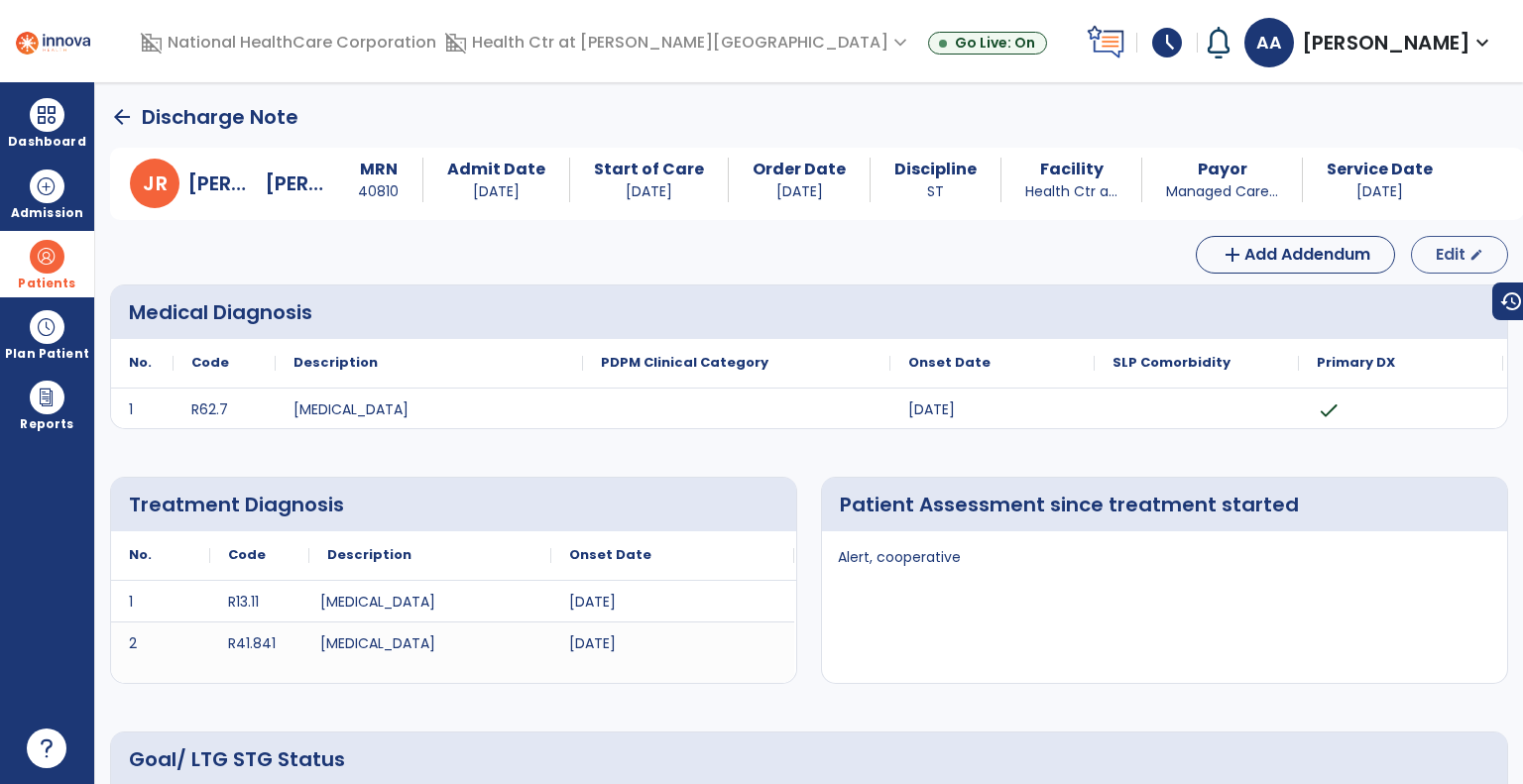 select on "***" 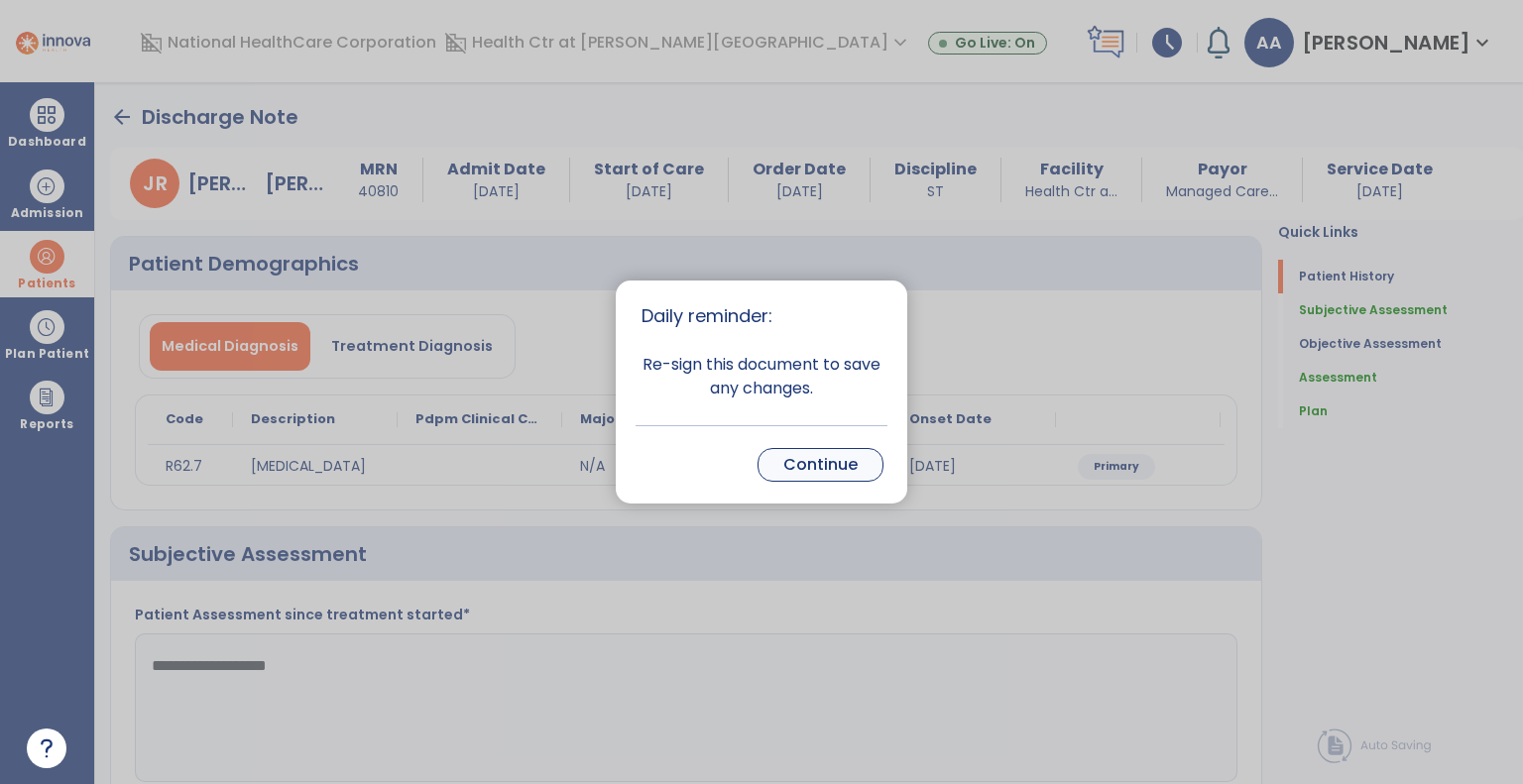 click on "Continue" at bounding box center [820, 465] 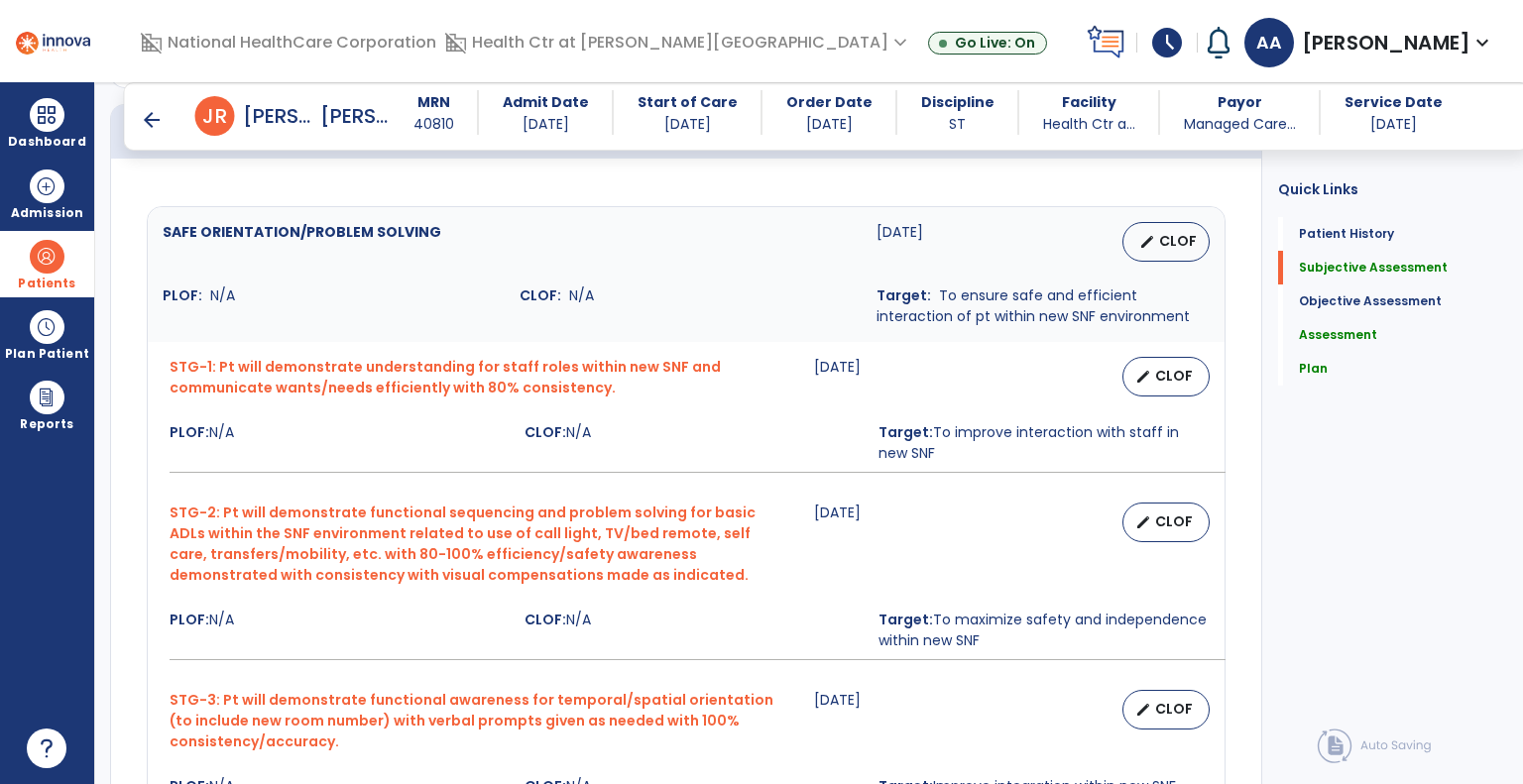 scroll, scrollTop: 609, scrollLeft: 0, axis: vertical 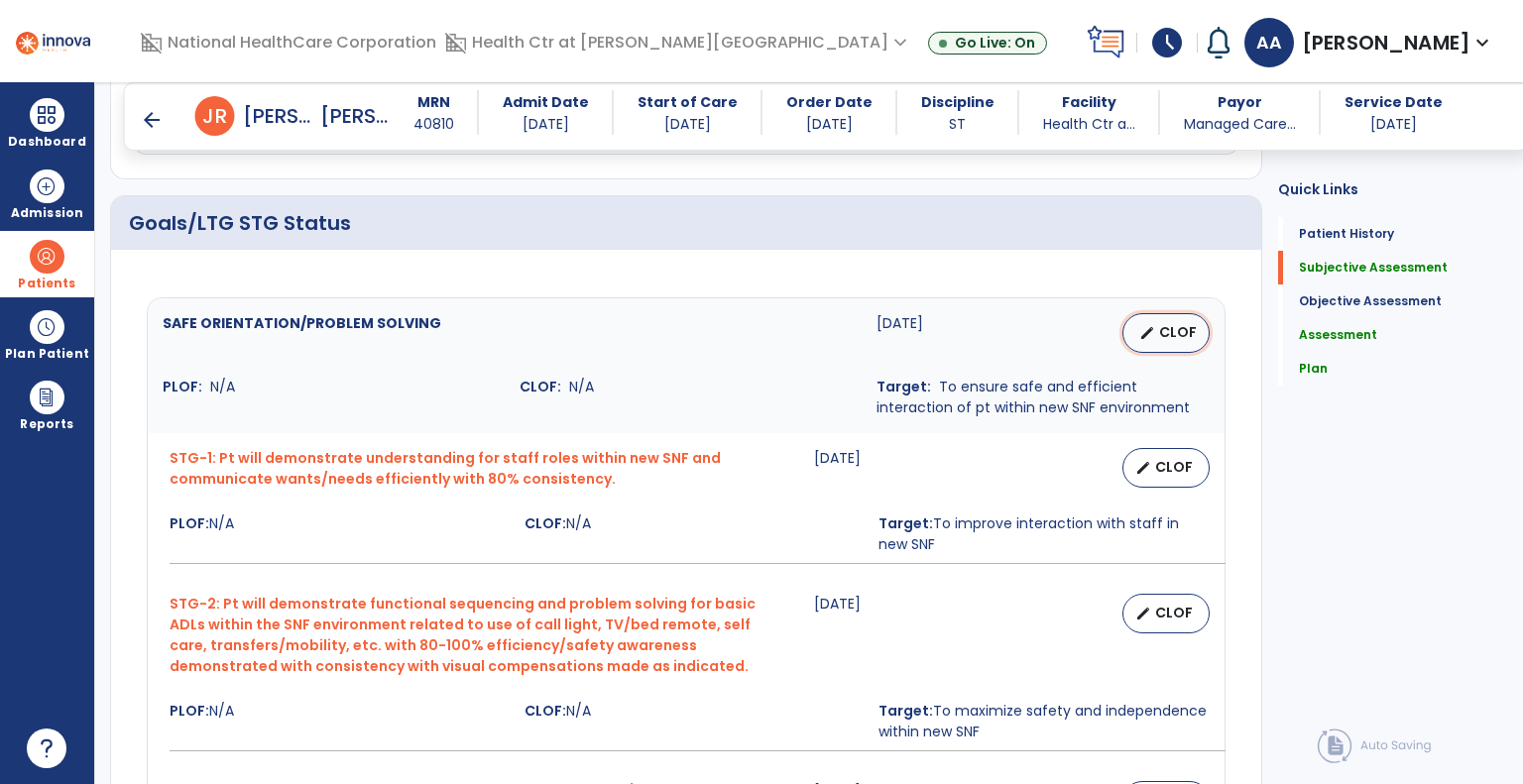 click on "CLOF" at bounding box center [1178, 332] 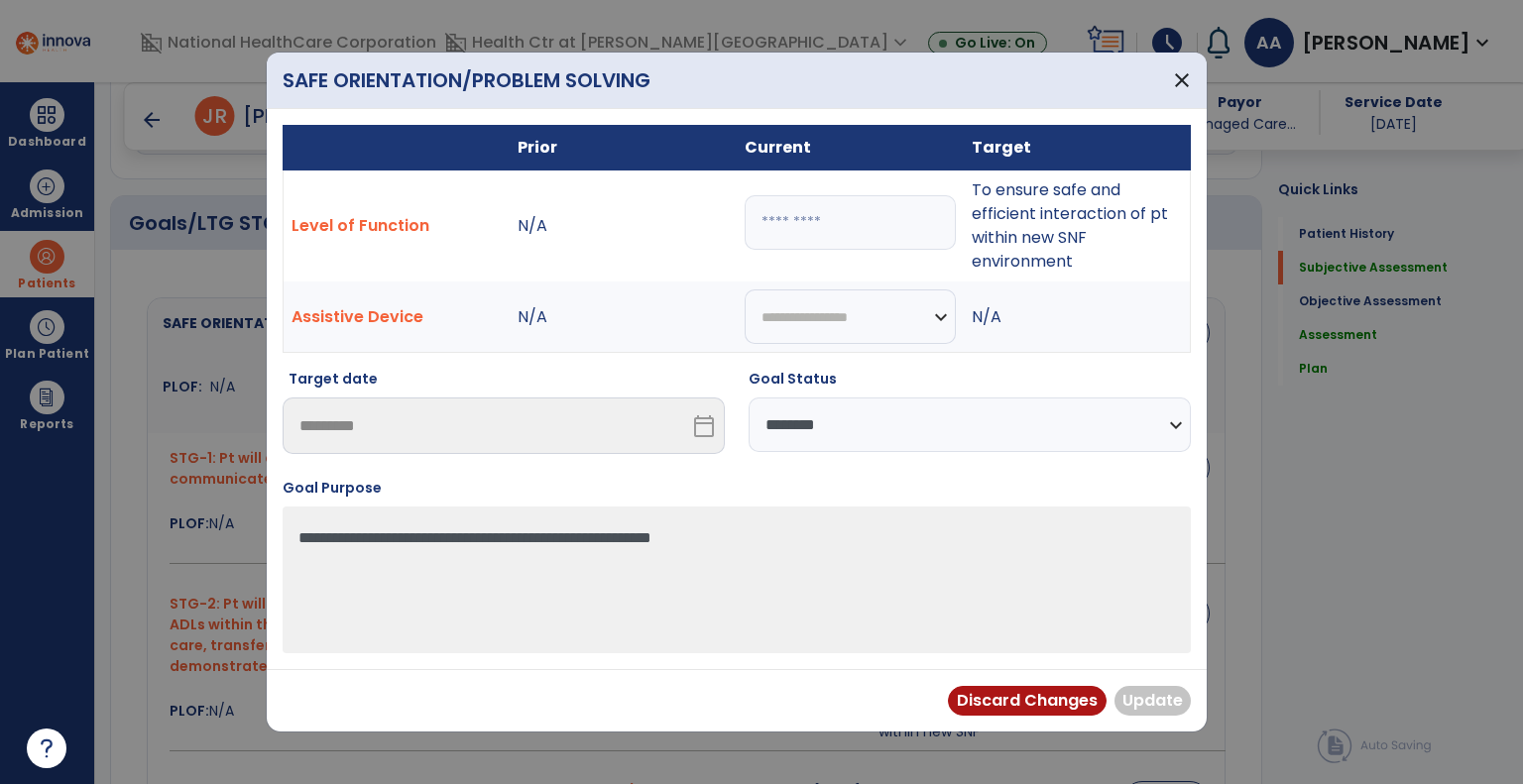 click on "**********" at bounding box center (970, 424) 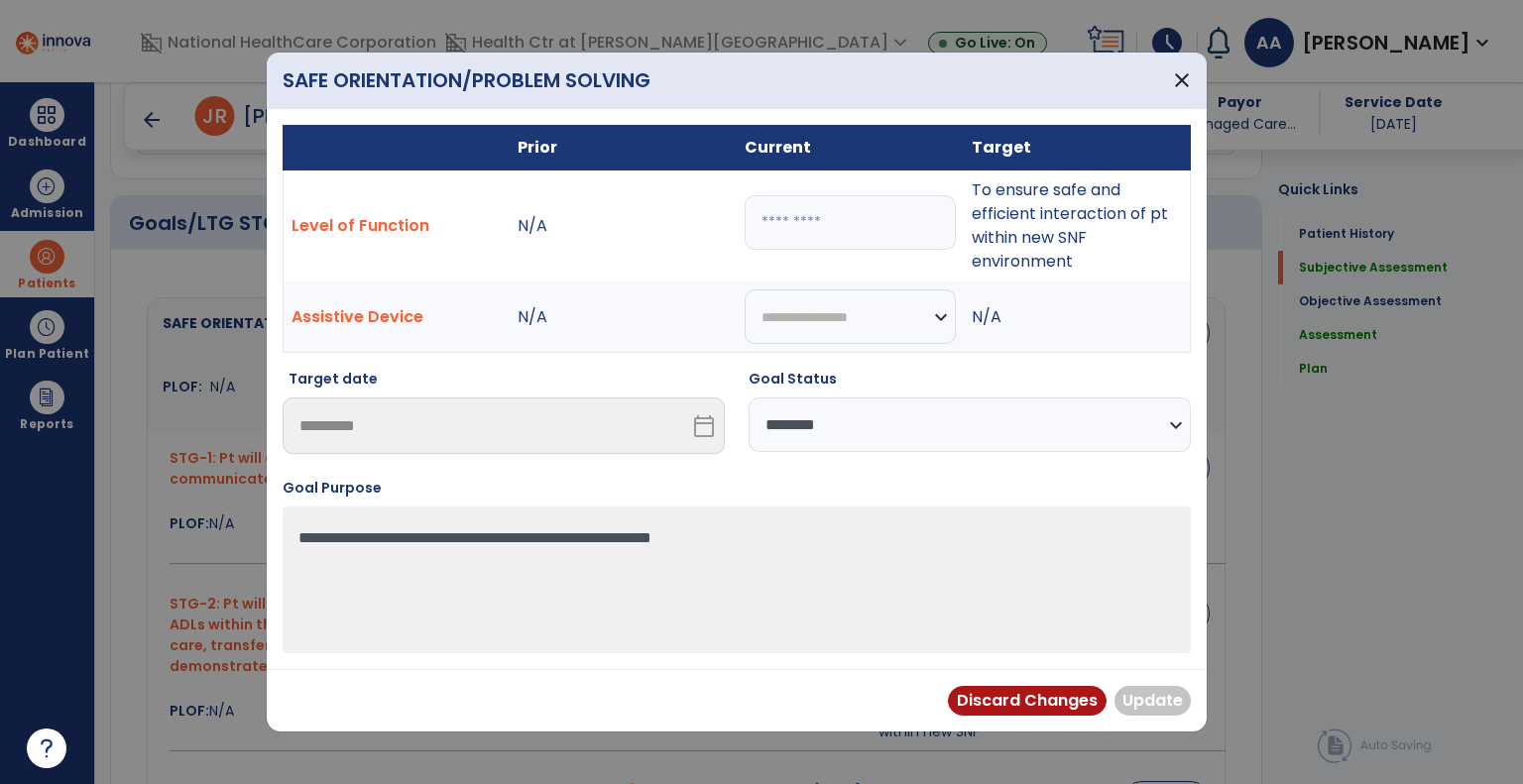 select on "********" 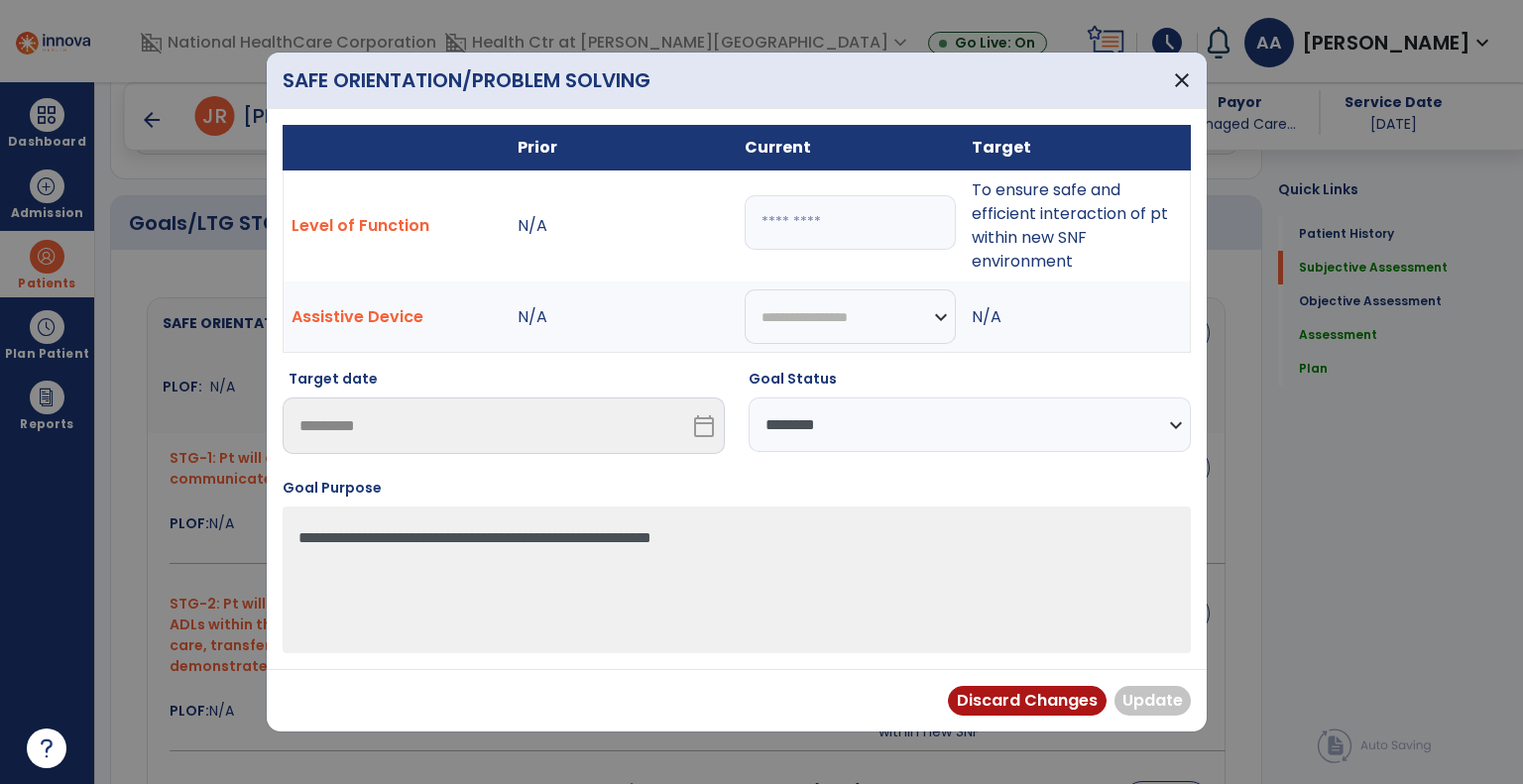 click on "**********" at bounding box center [970, 424] 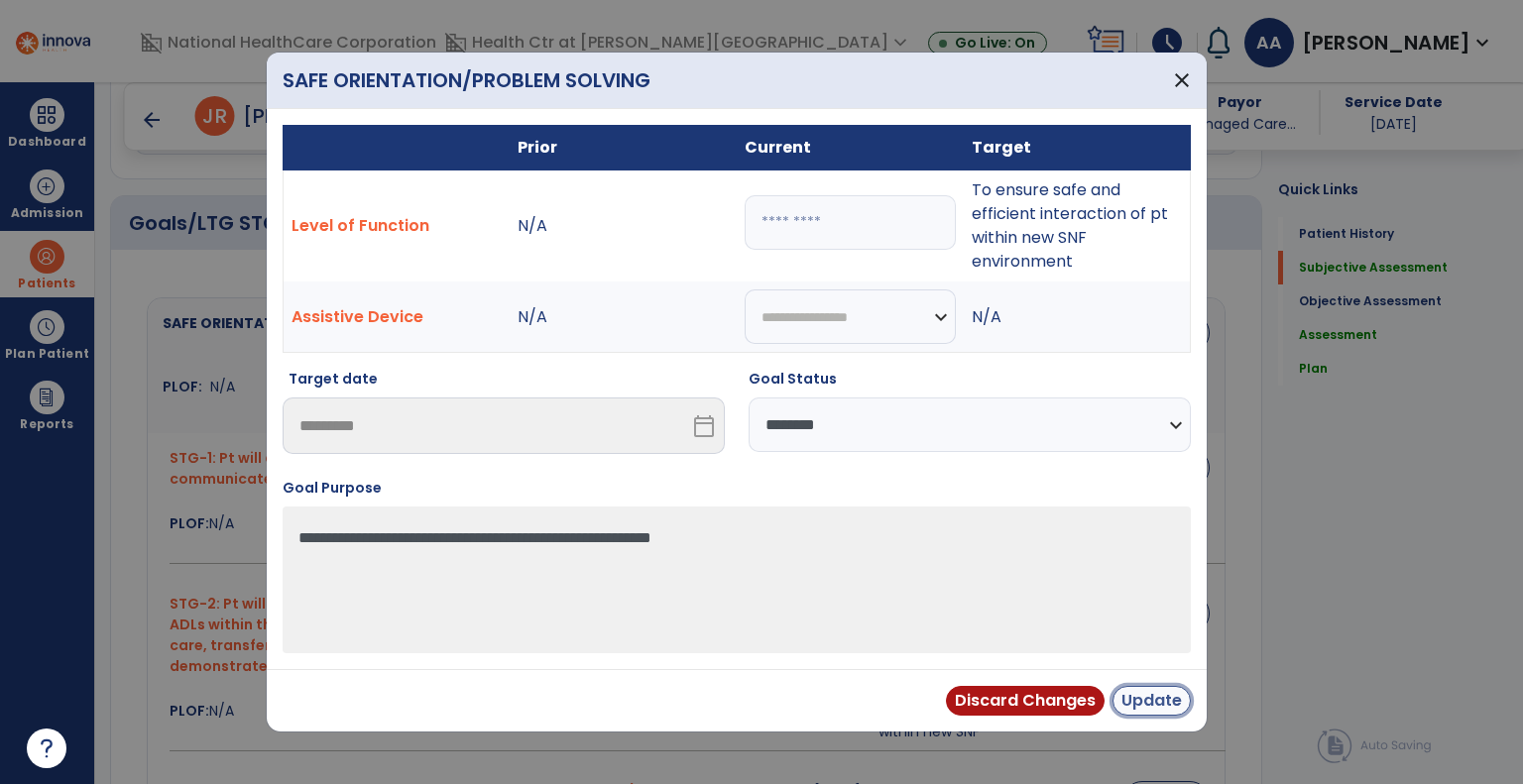 click on "Update" at bounding box center [1151, 701] 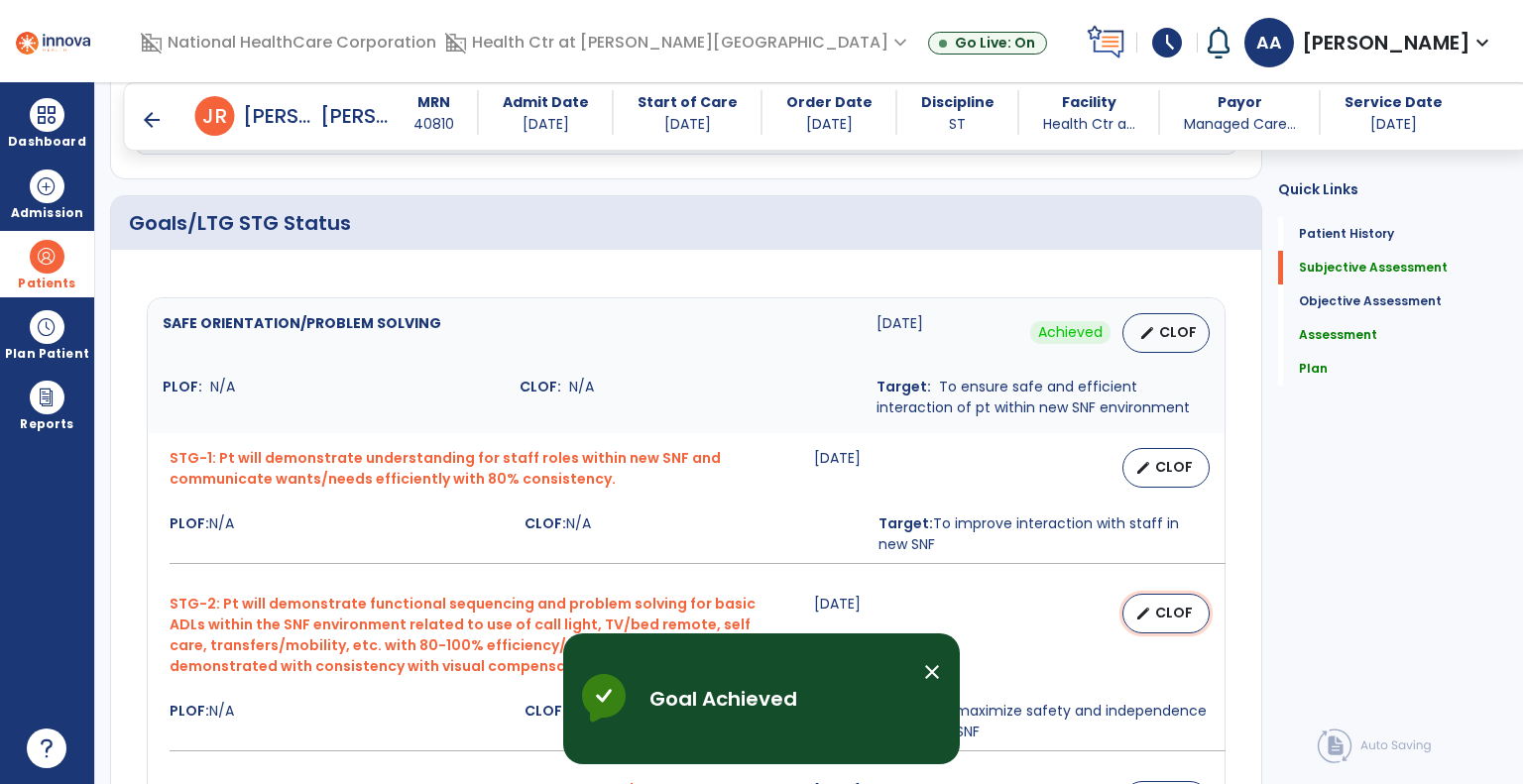 click on "edit   CLOF" at bounding box center (1166, 614) 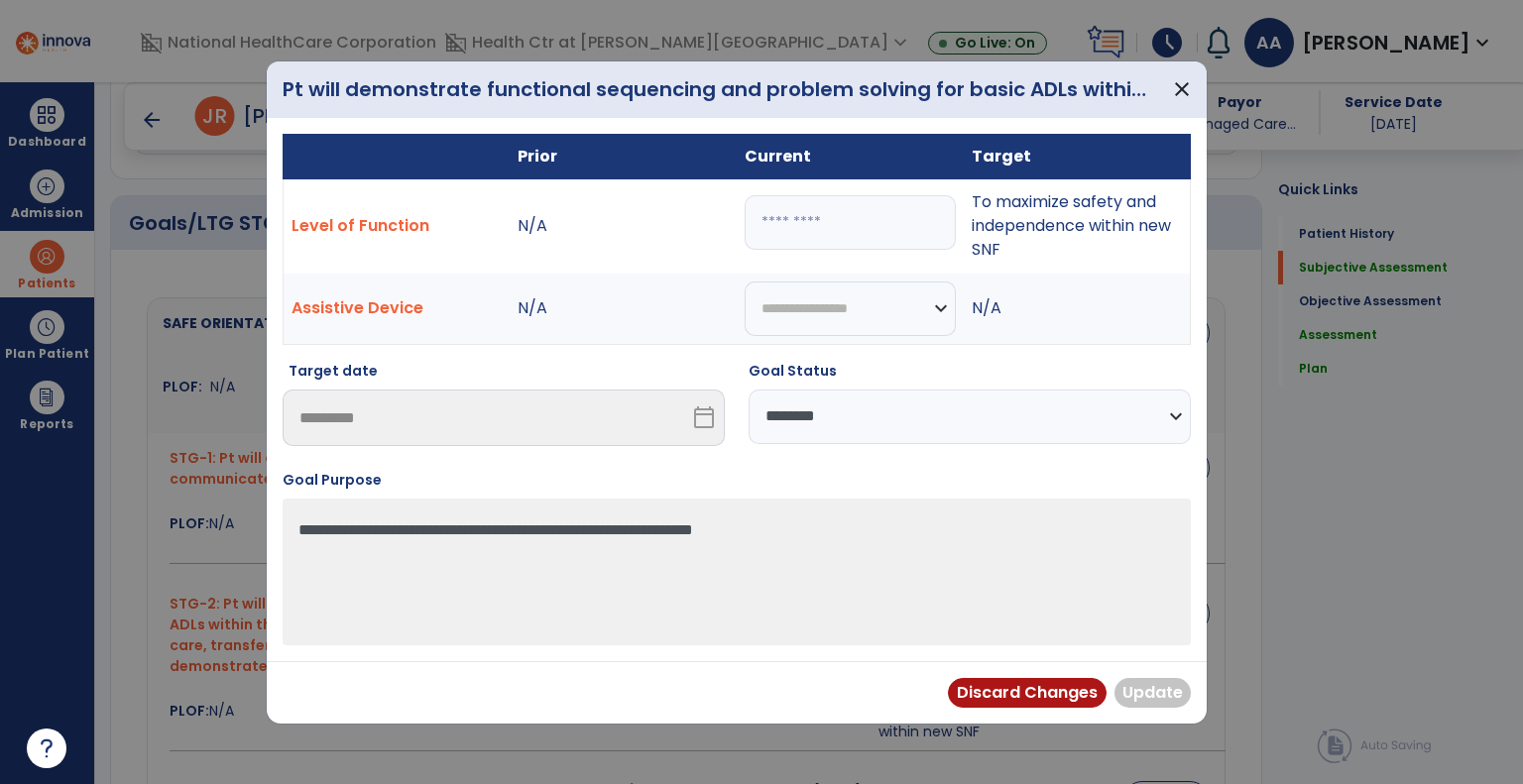 click on "**********" at bounding box center [970, 416] 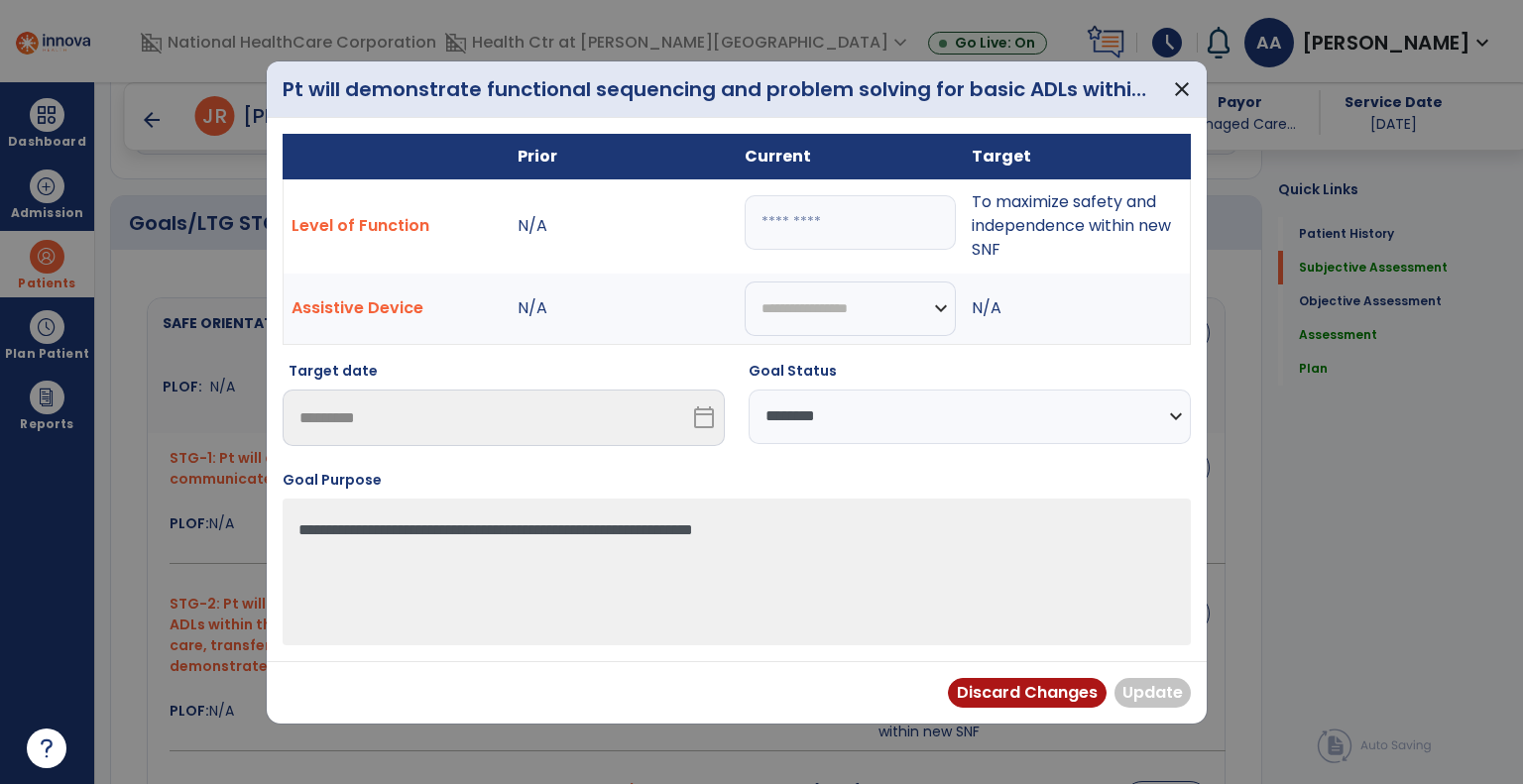 select on "********" 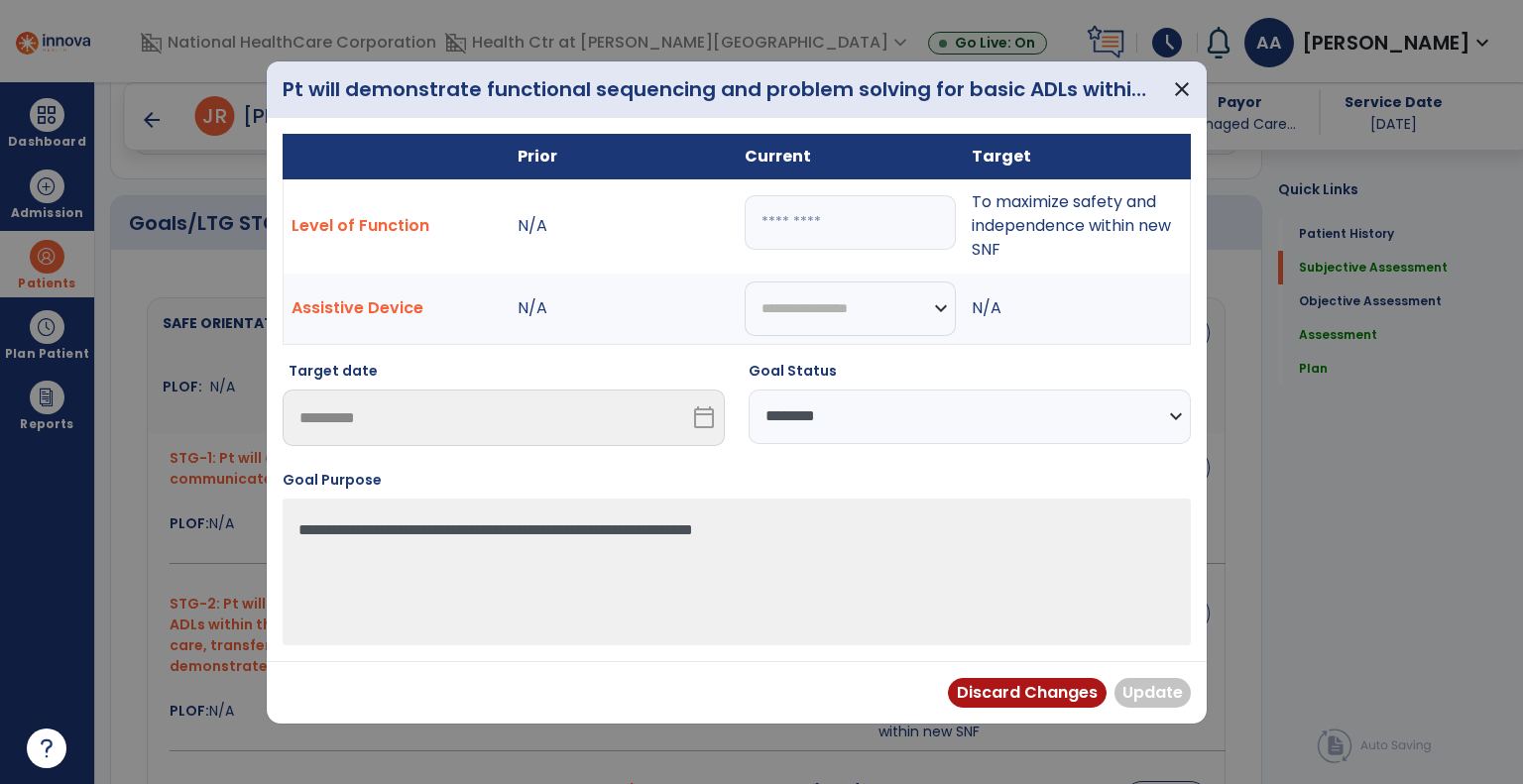 click on "**********" at bounding box center [970, 416] 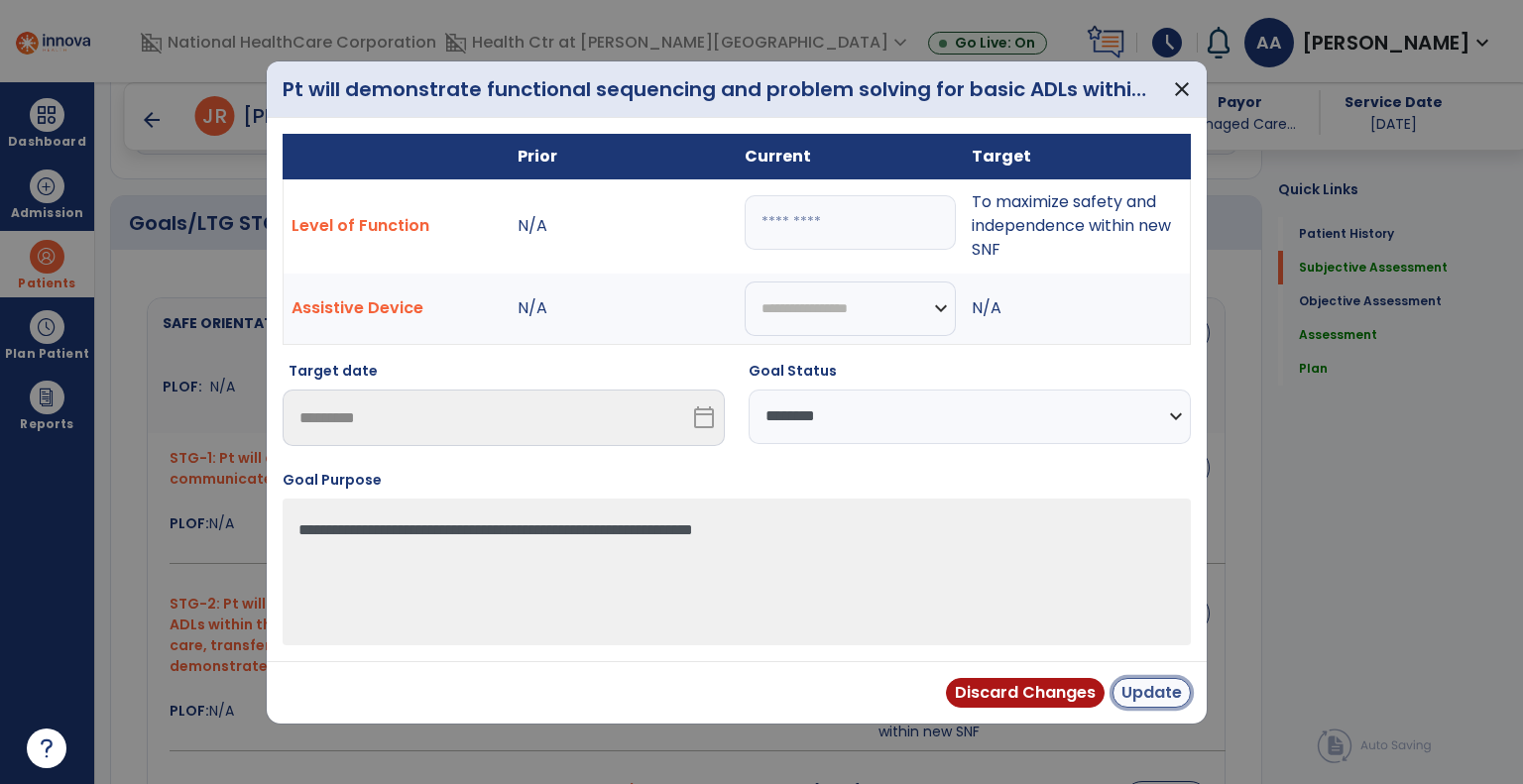 click on "Update" at bounding box center [1151, 693] 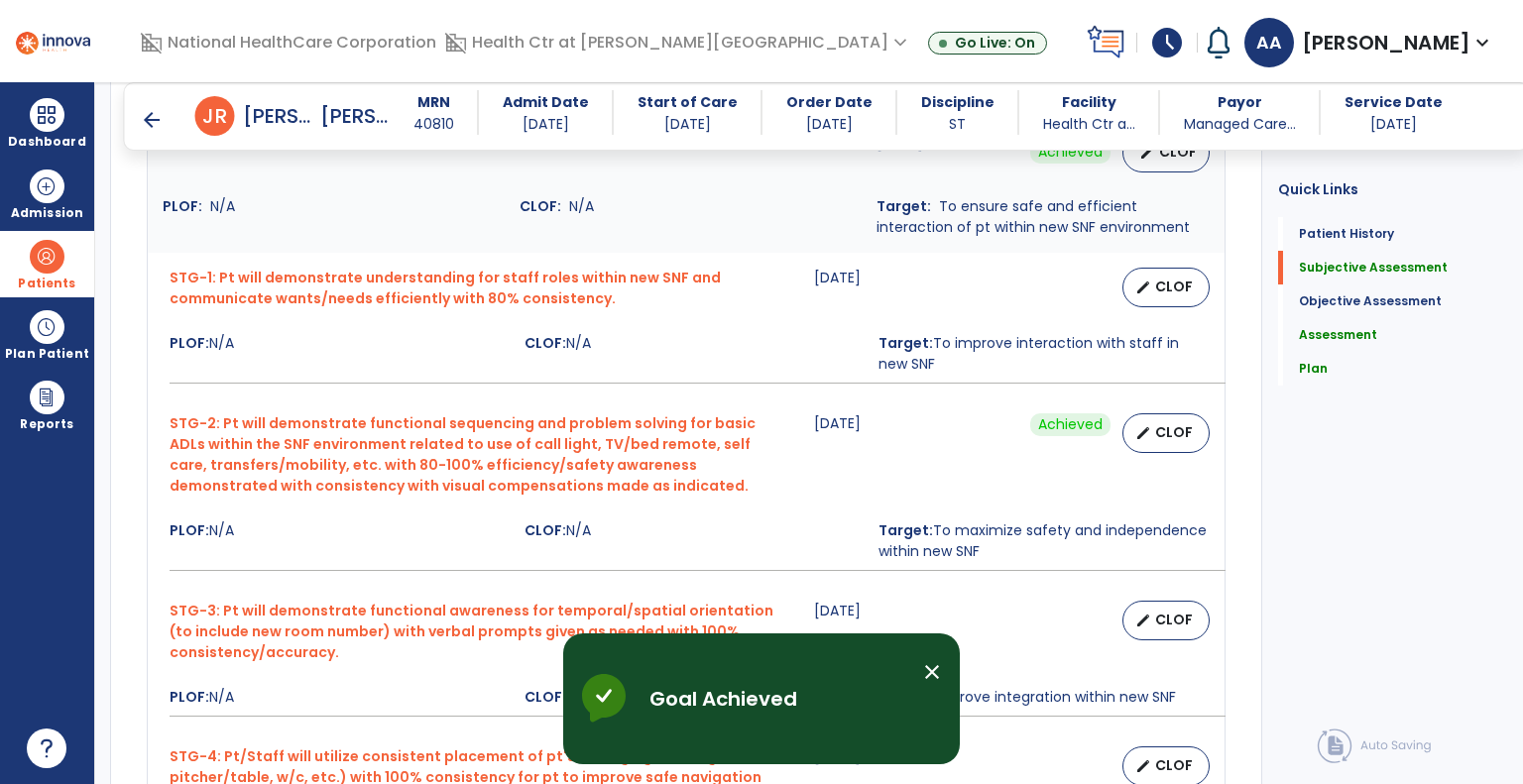 scroll, scrollTop: 987, scrollLeft: 0, axis: vertical 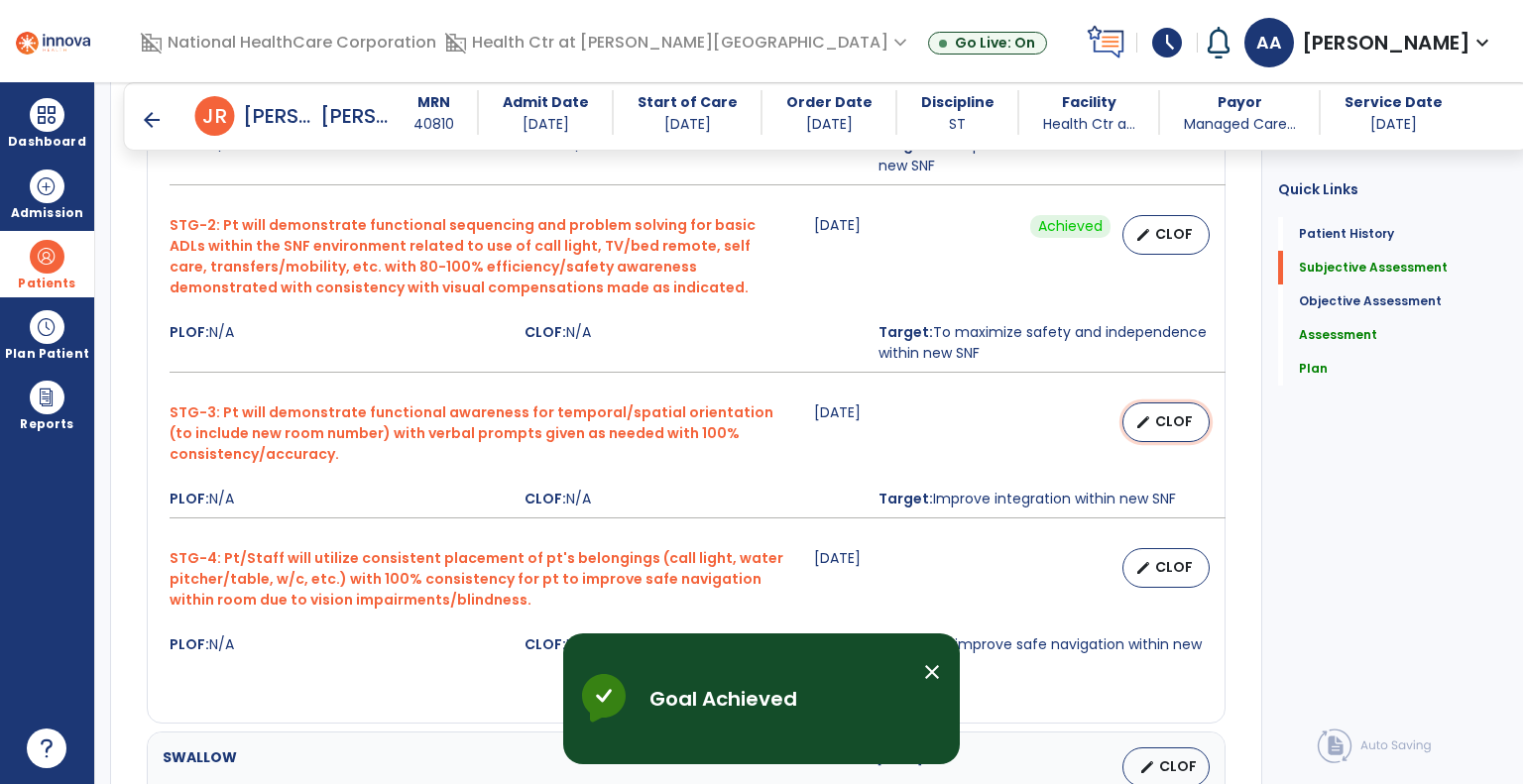 click on "edit   CLOF" at bounding box center (1166, 422) 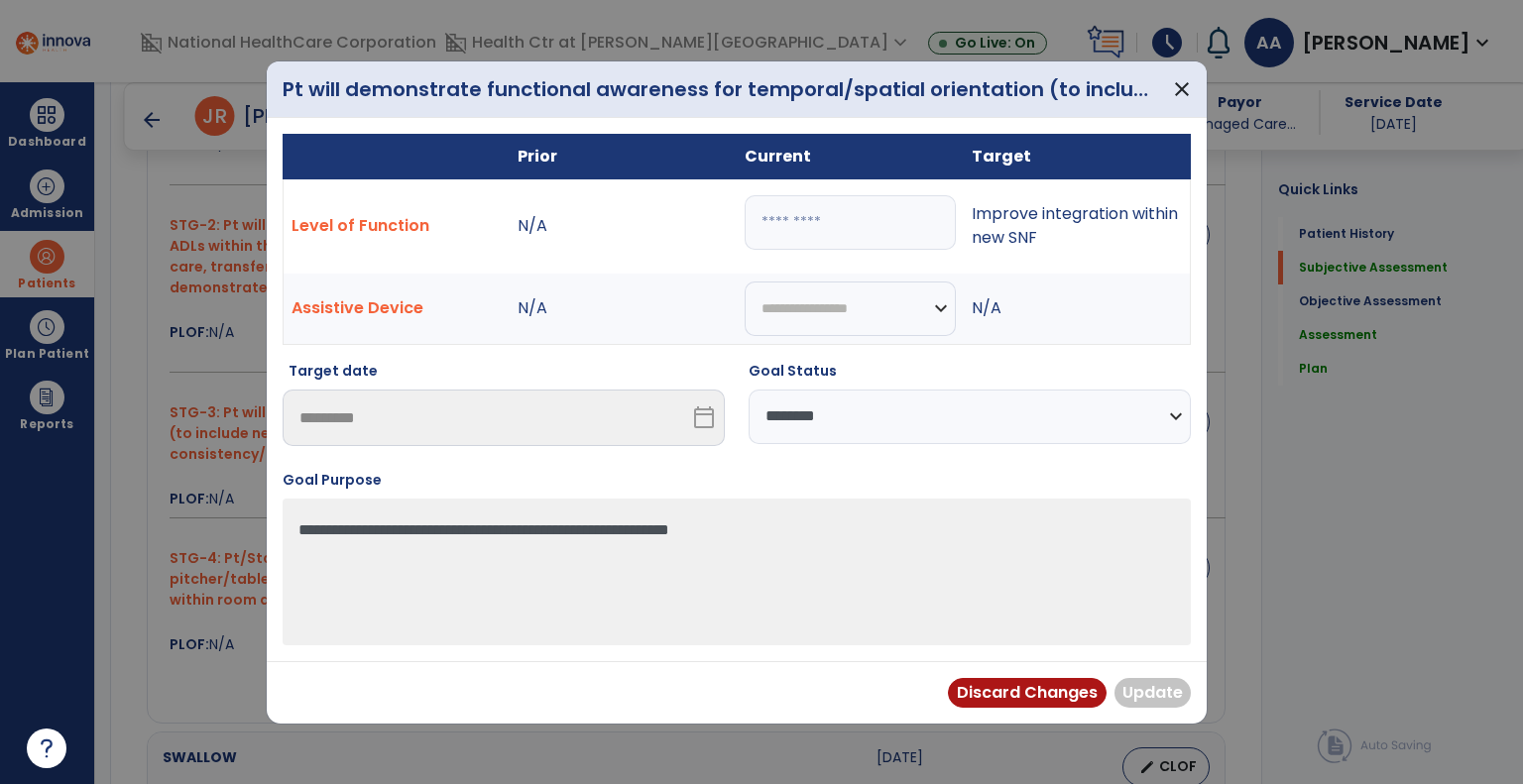 click on "**********" at bounding box center [970, 416] 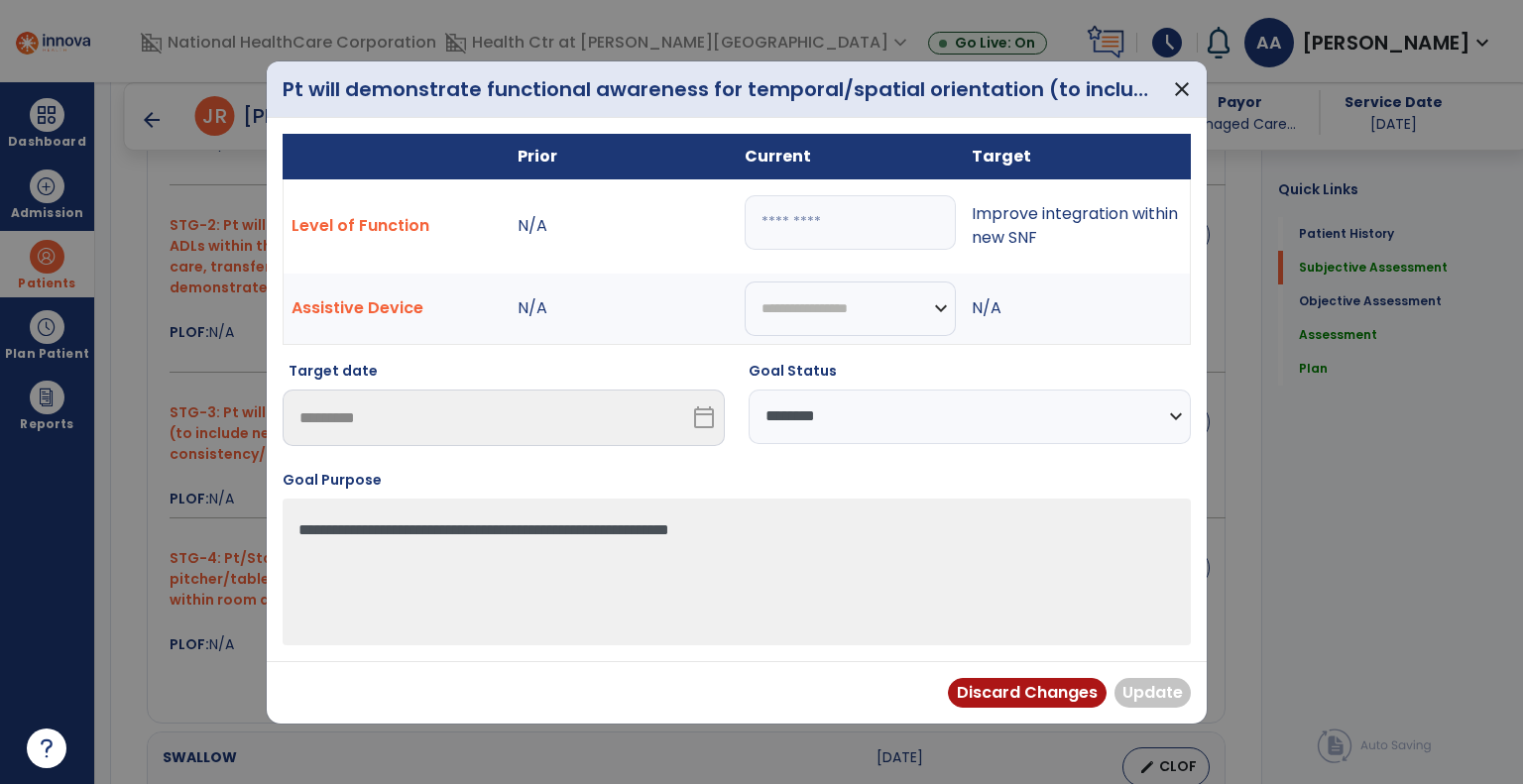 select on "********" 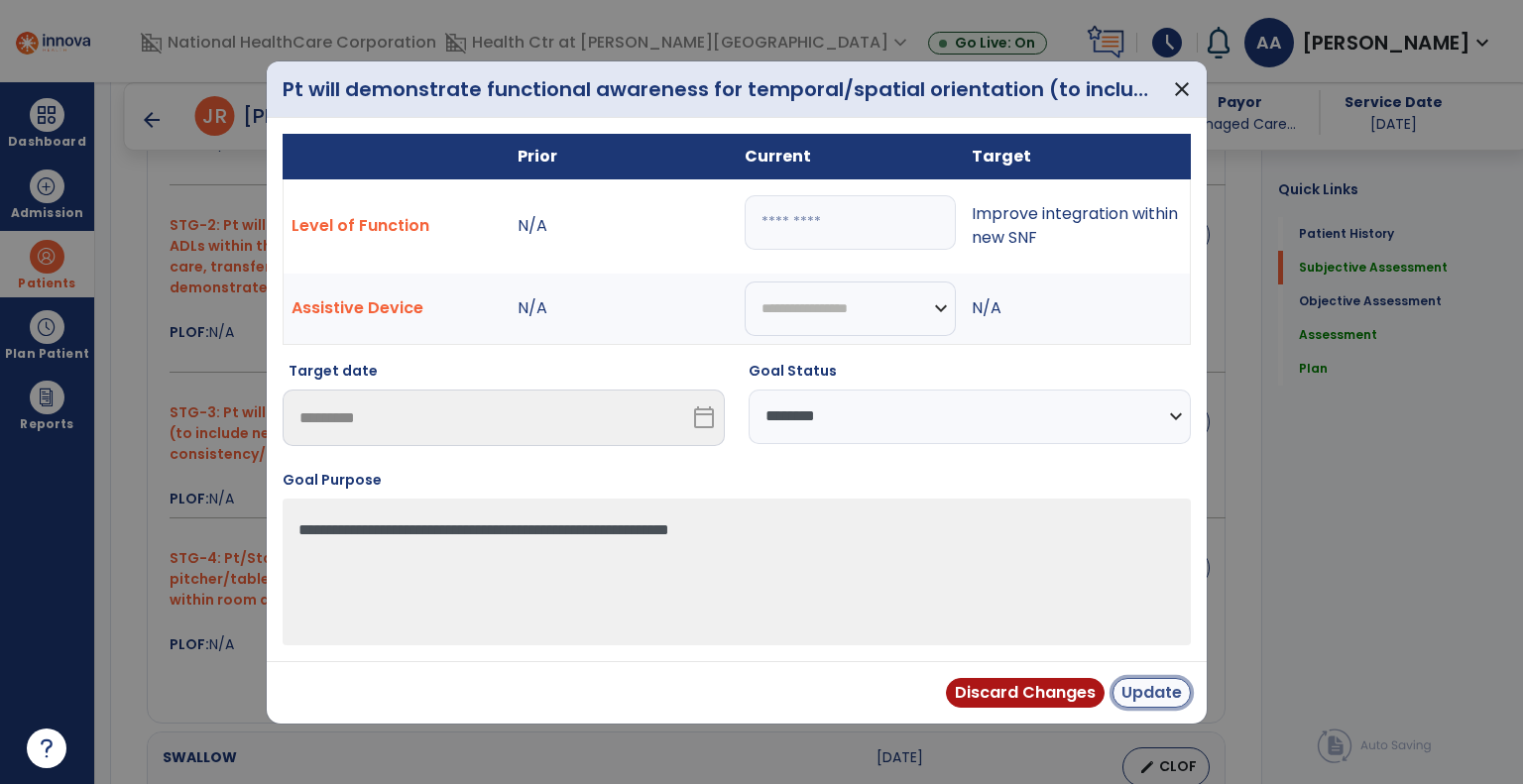 click on "Update" at bounding box center (1151, 693) 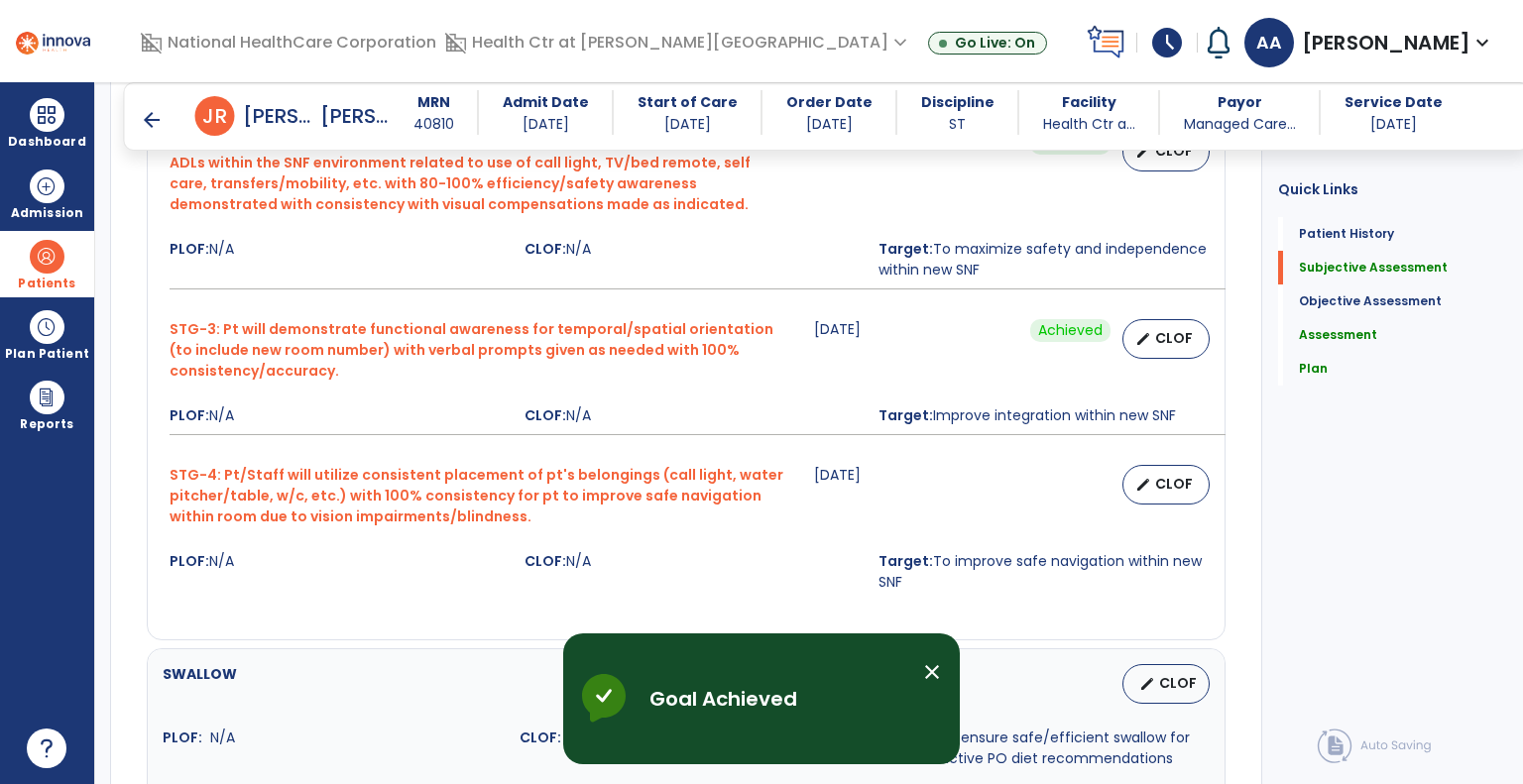 scroll, scrollTop: 1090, scrollLeft: 0, axis: vertical 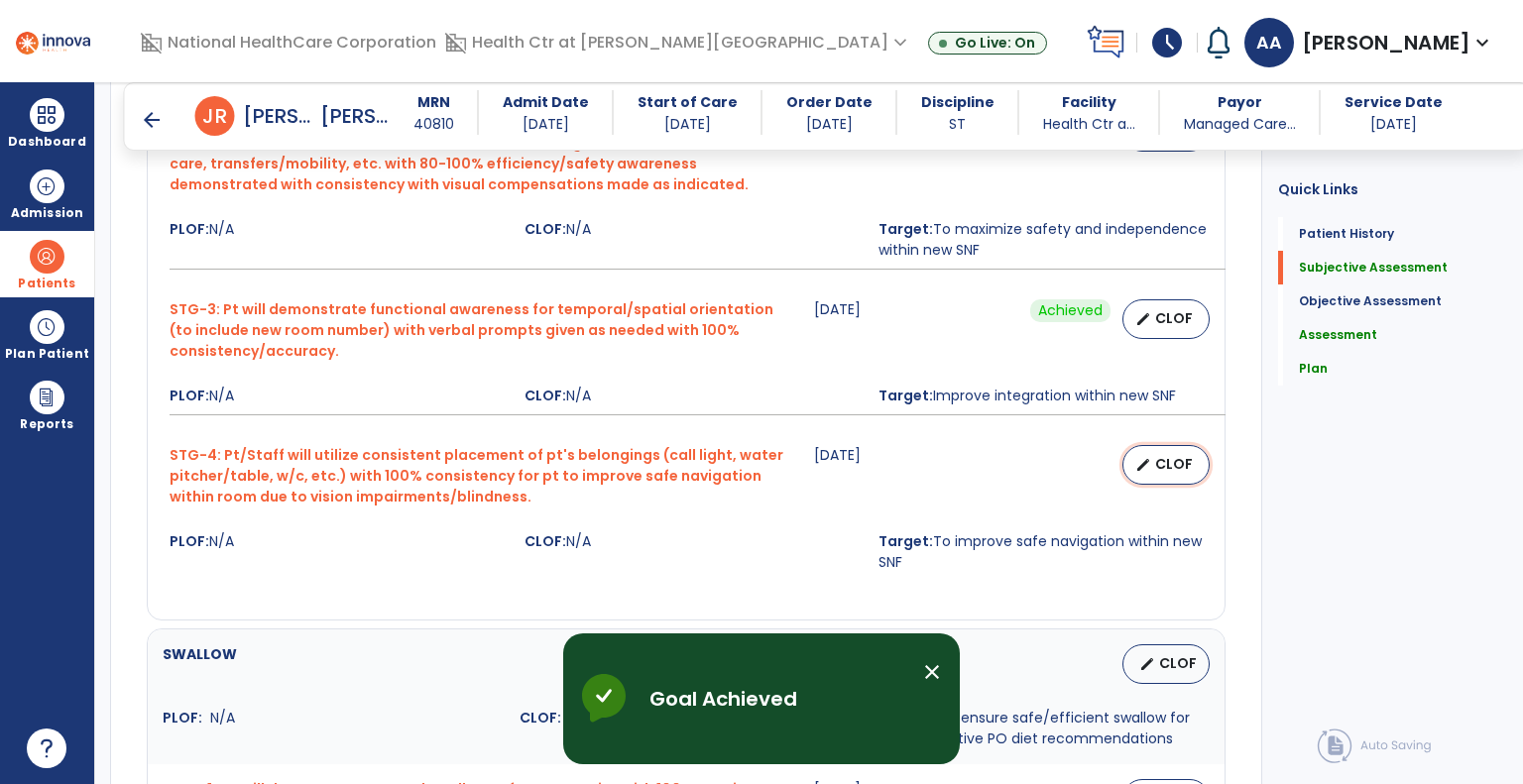 click on "edit   CLOF" at bounding box center [1166, 465] 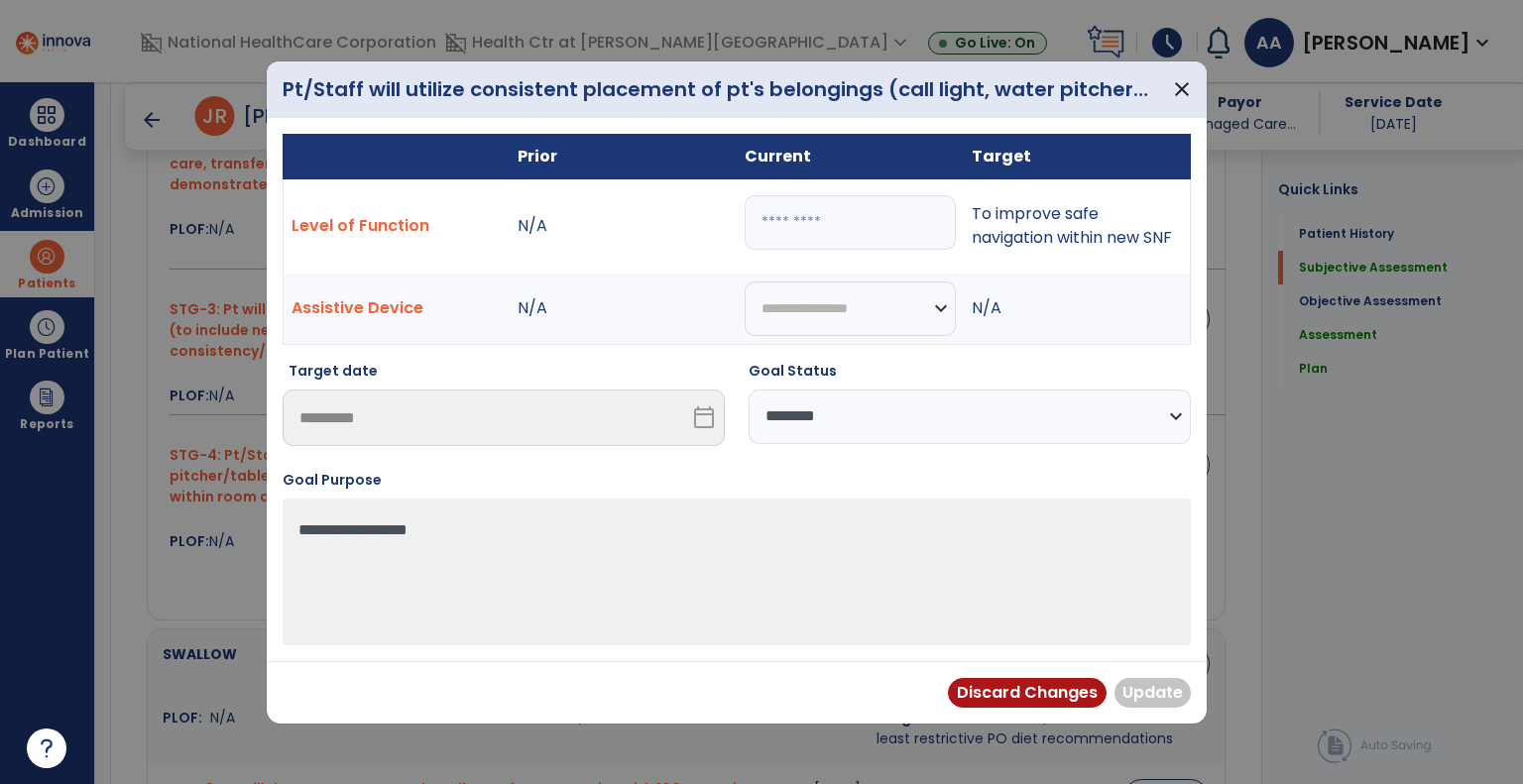 click on "**********" at bounding box center [970, 416] 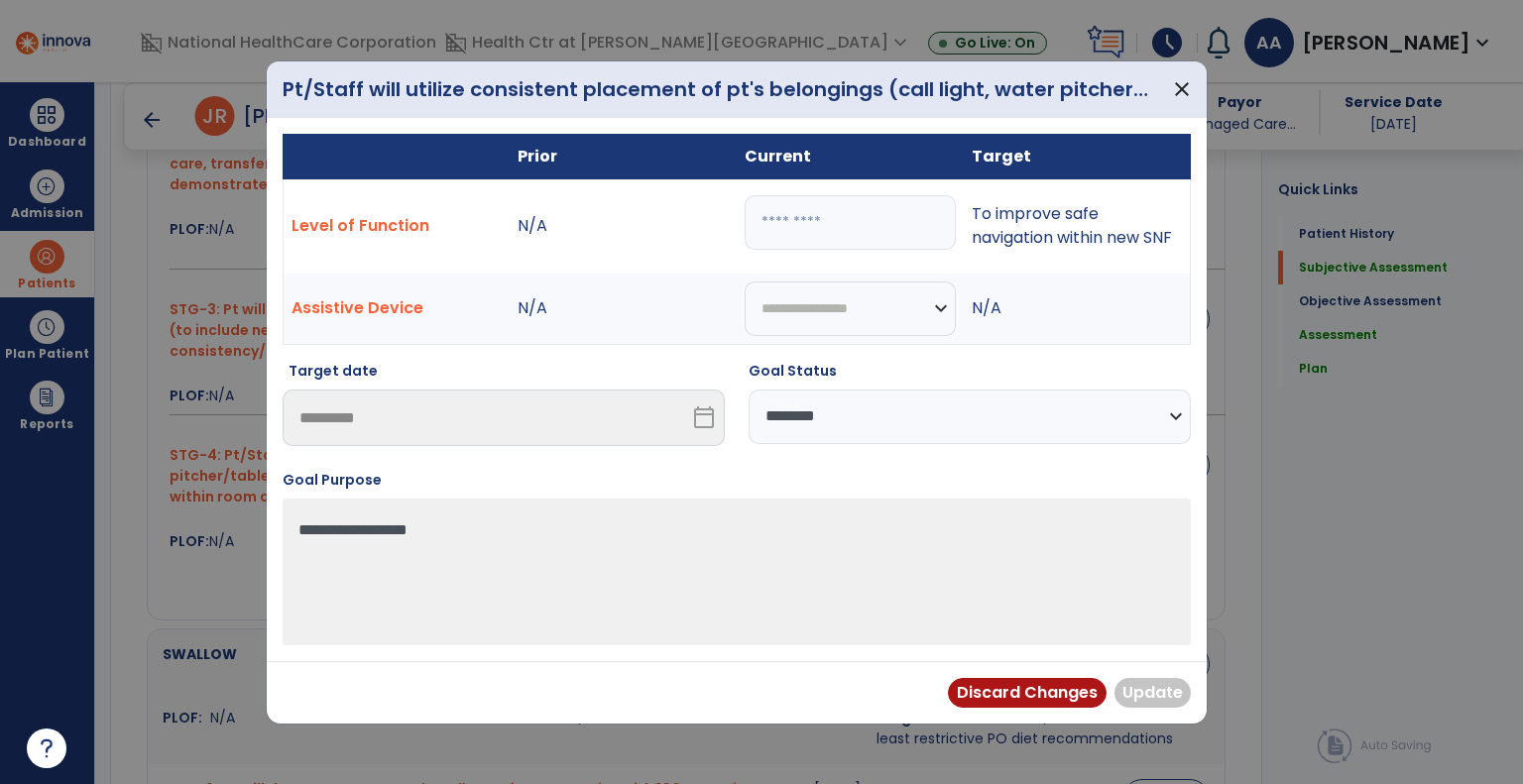 select on "********" 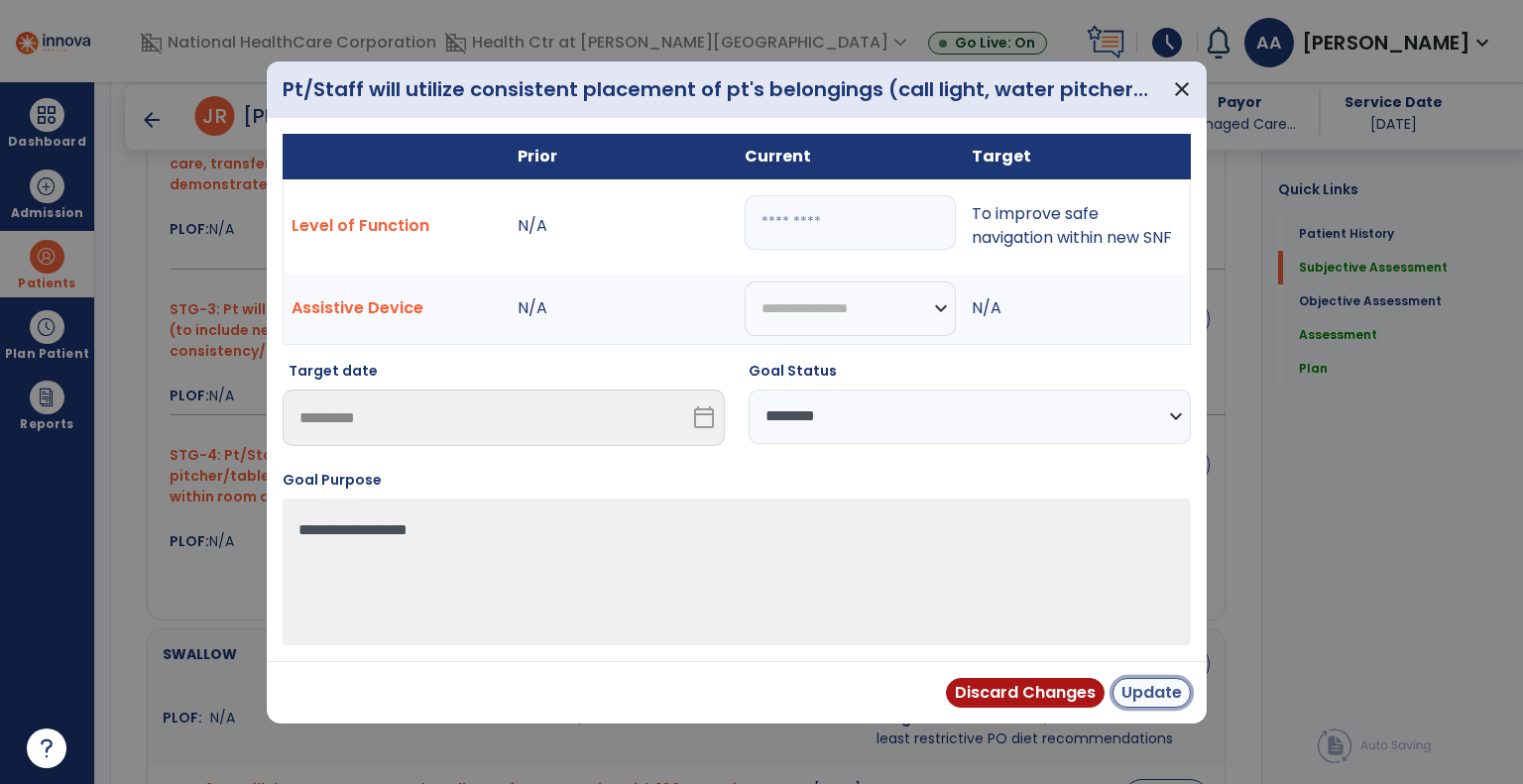 click on "Update" at bounding box center (1151, 693) 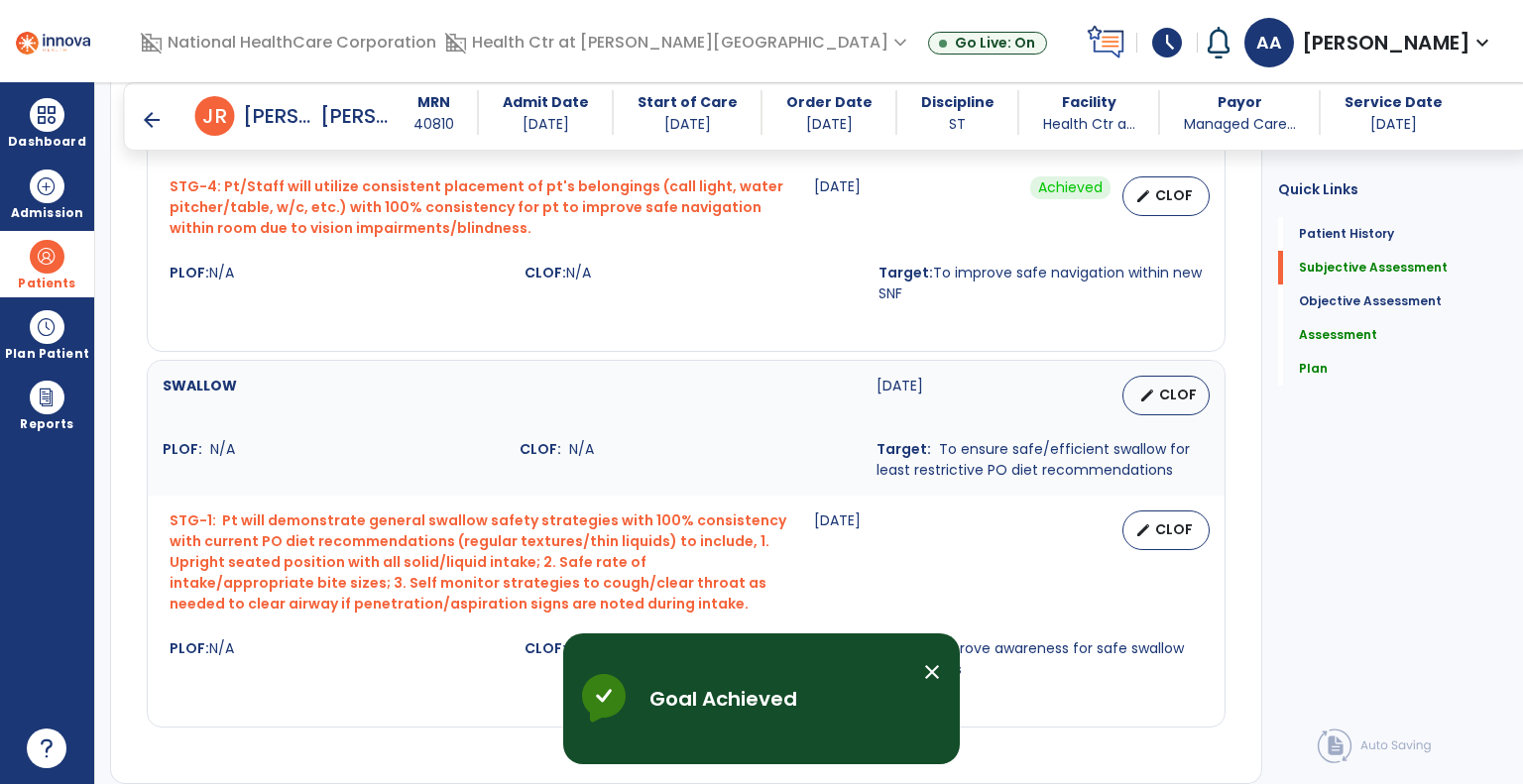 scroll, scrollTop: 1360, scrollLeft: 0, axis: vertical 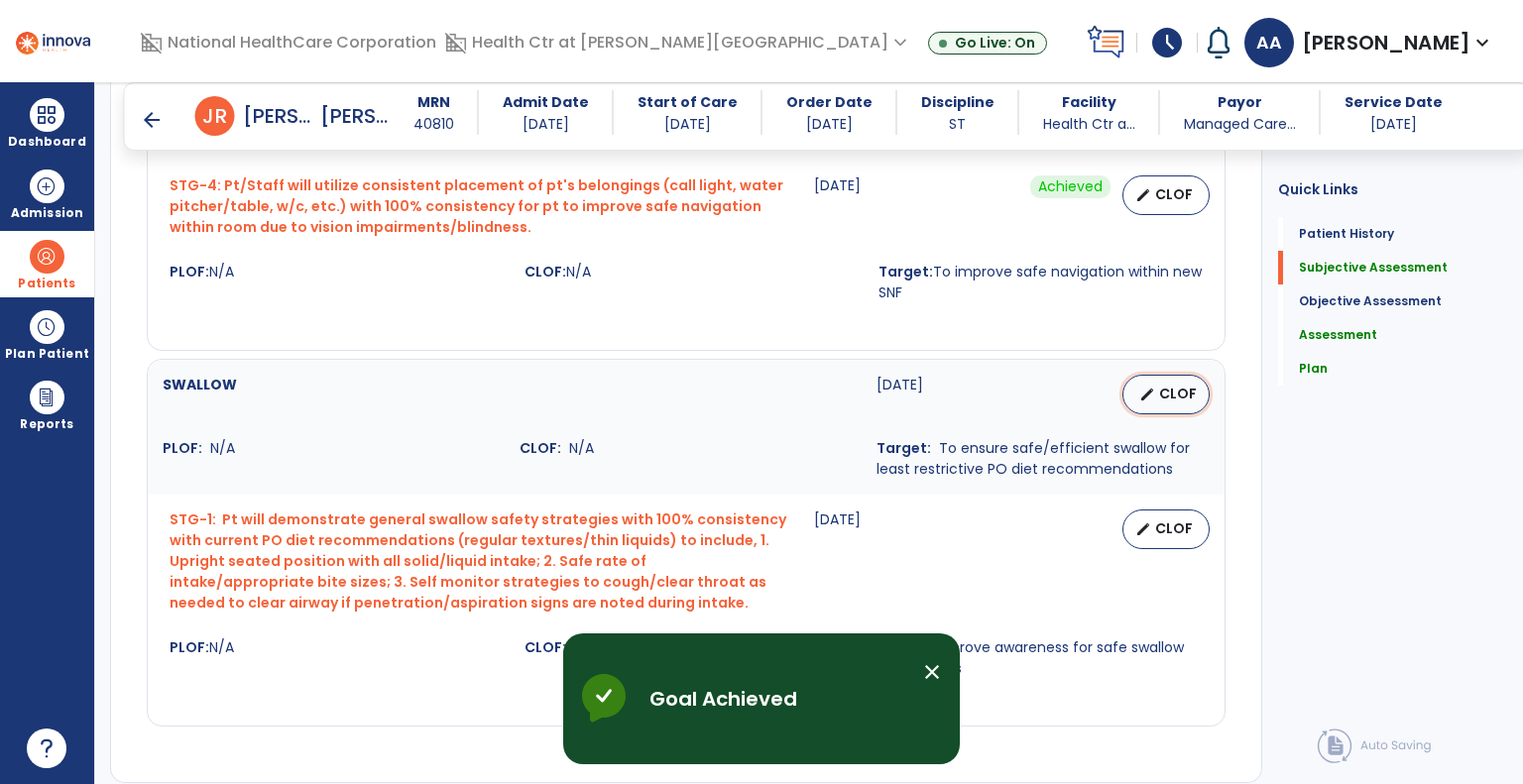 click on "edit   CLOF" at bounding box center [1166, 394] 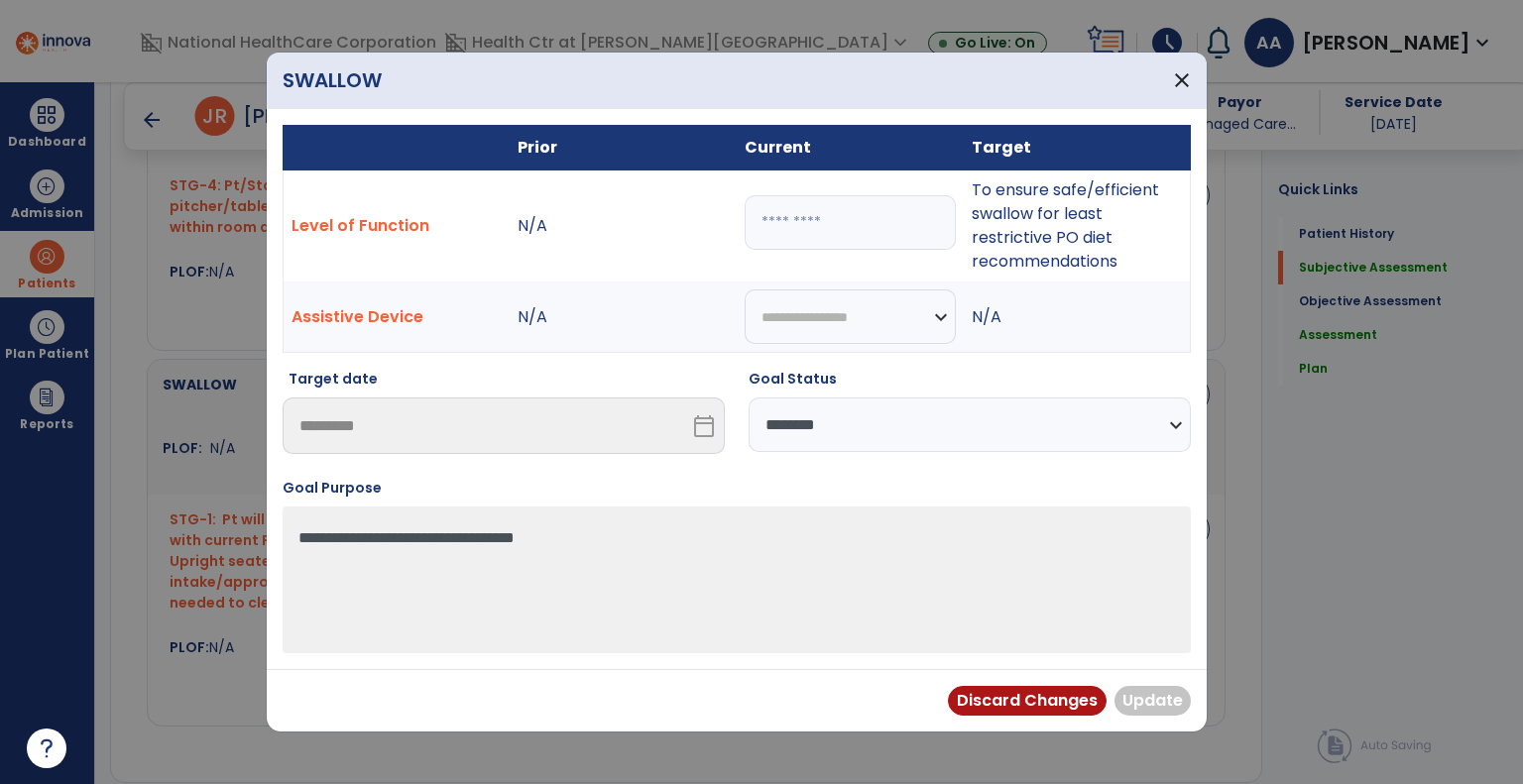 click on "**********" at bounding box center [970, 424] 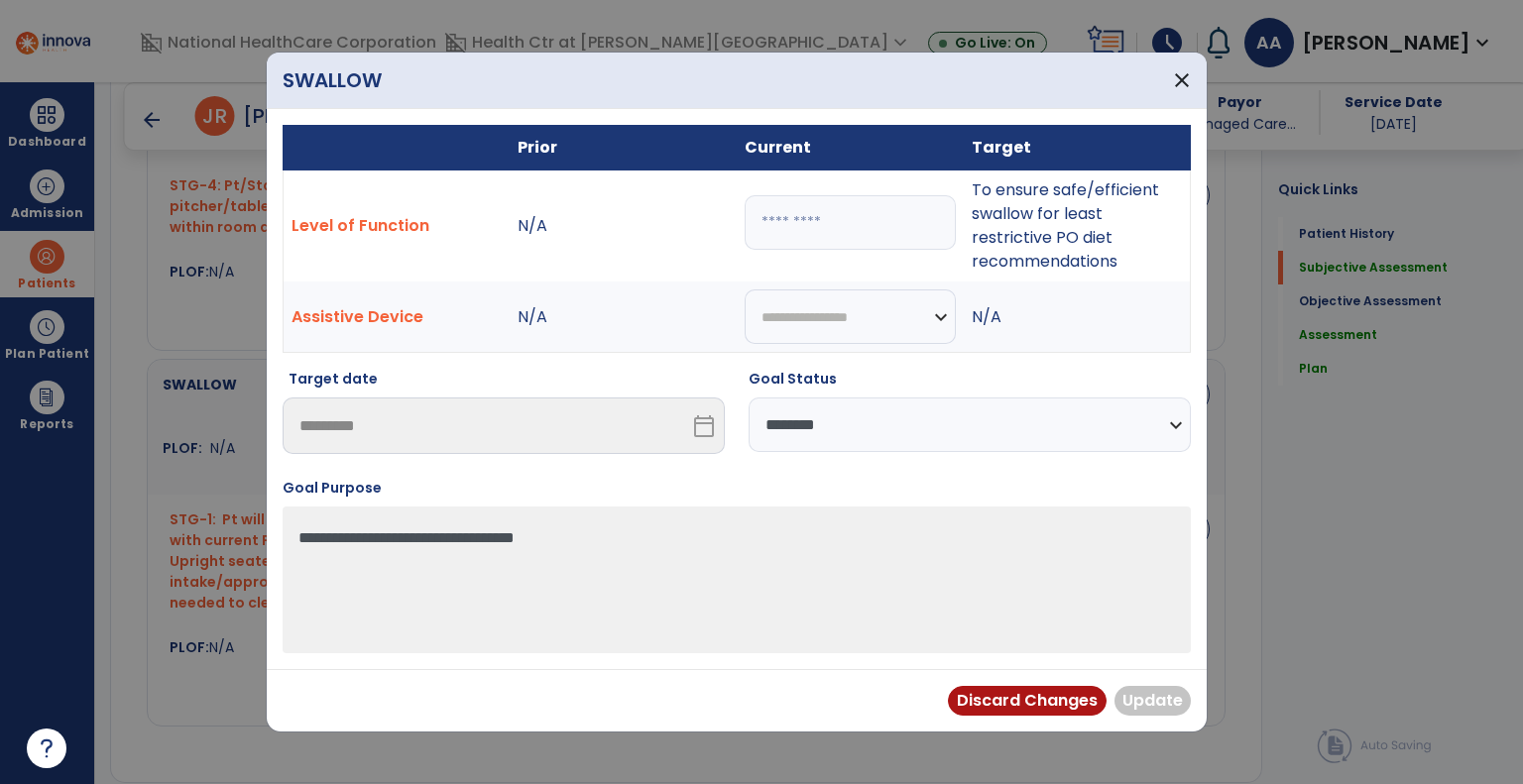 select on "********" 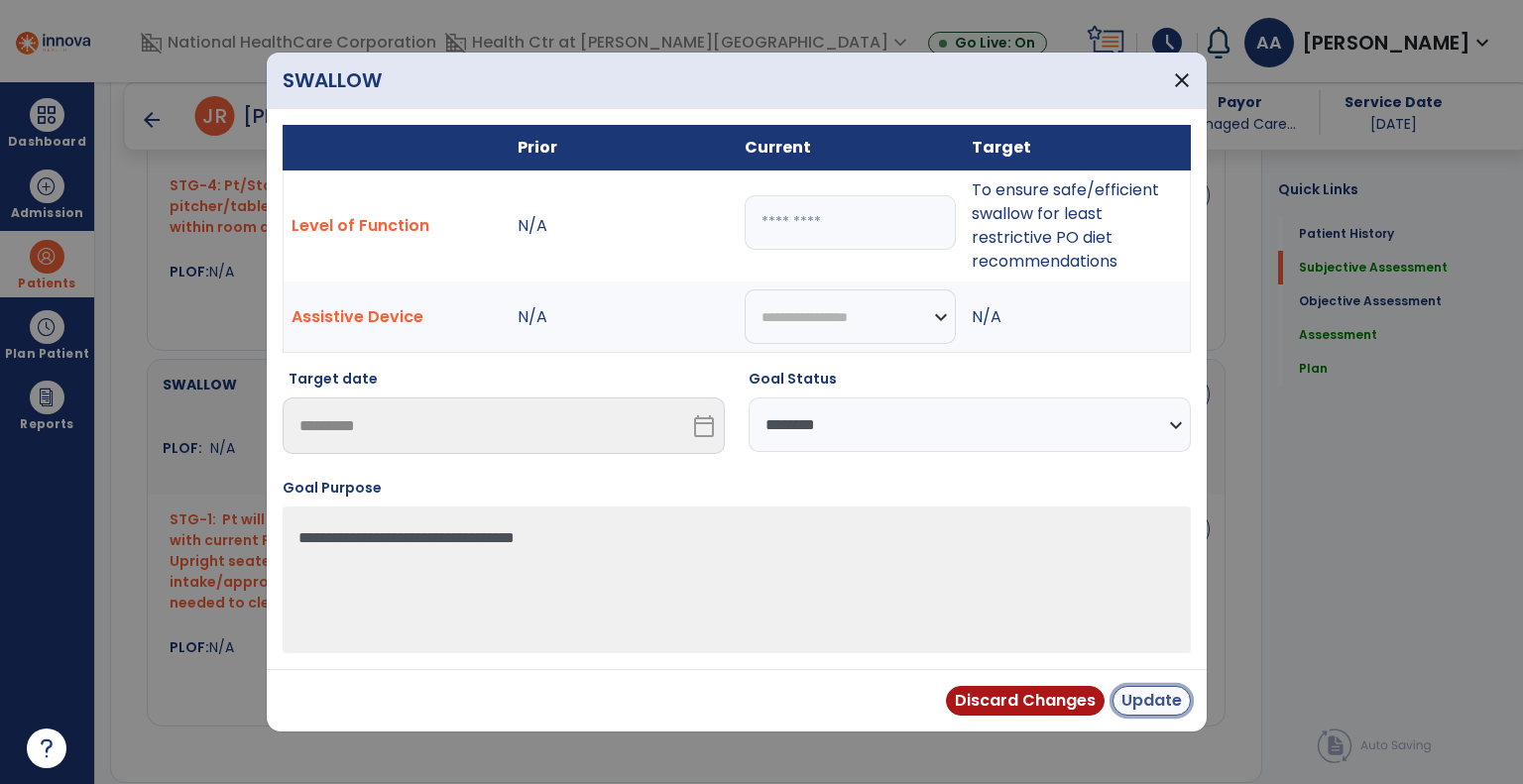 click on "Update" at bounding box center [1151, 701] 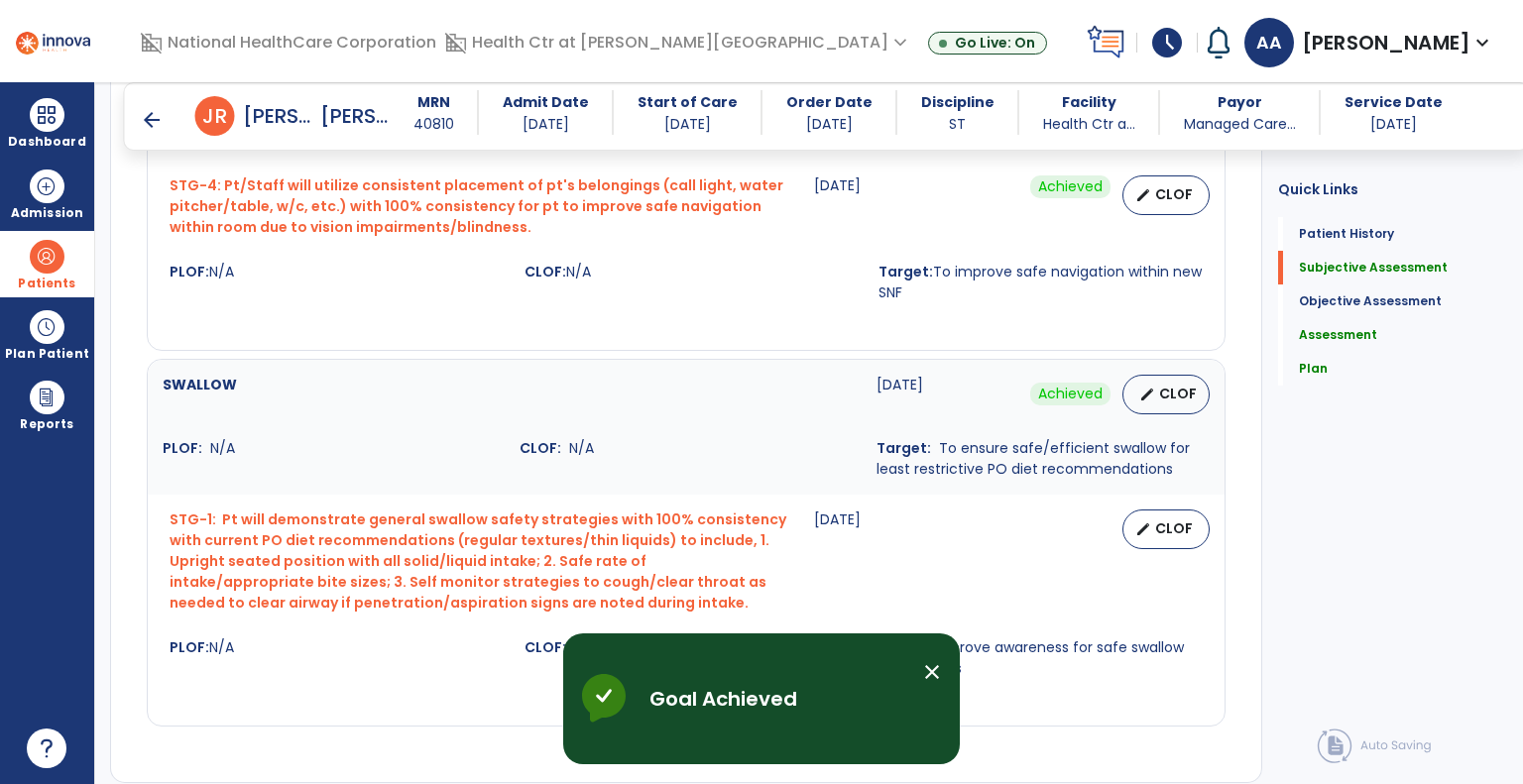 scroll, scrollTop: 1577, scrollLeft: 0, axis: vertical 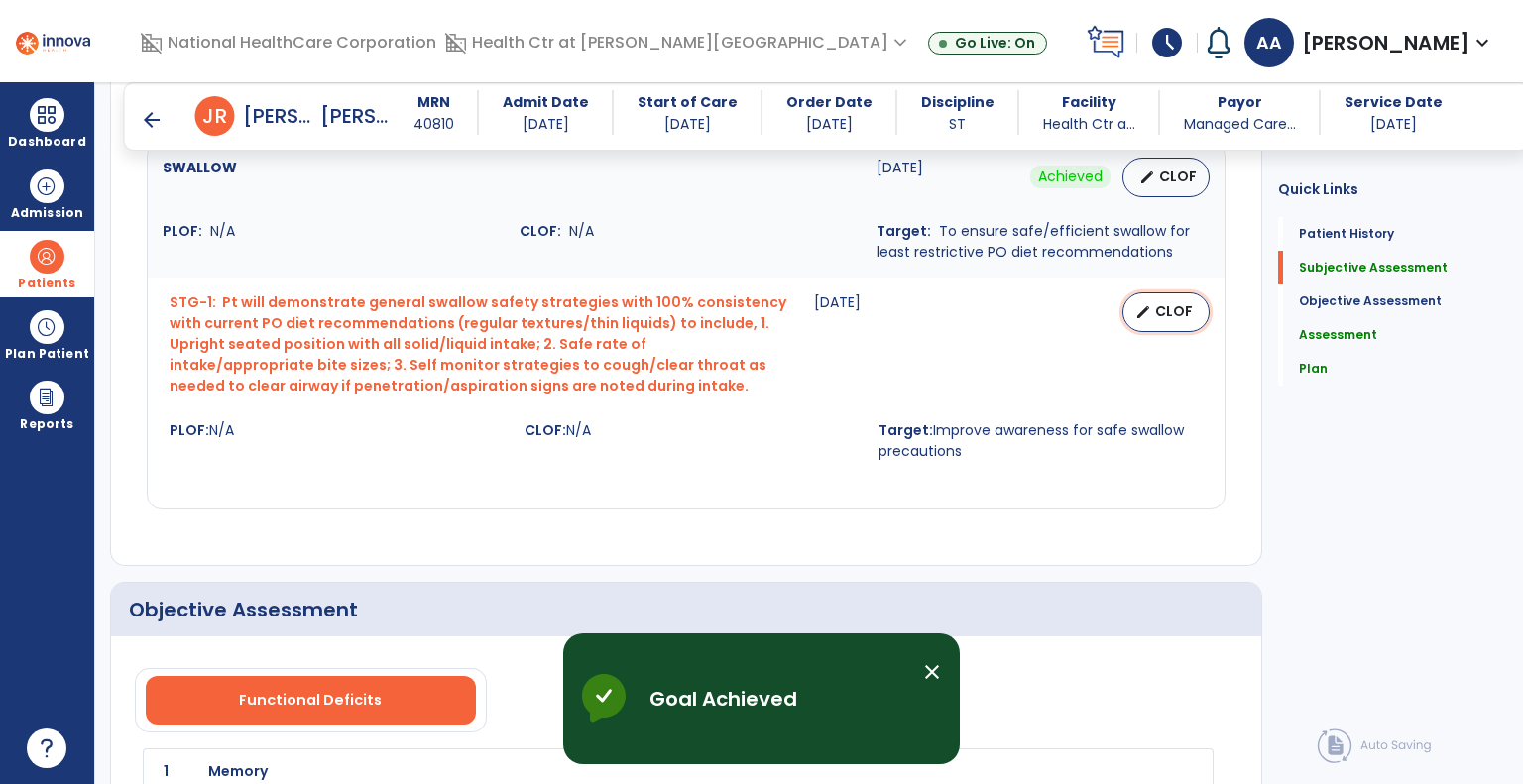 click on "CLOF" at bounding box center (1174, 311) 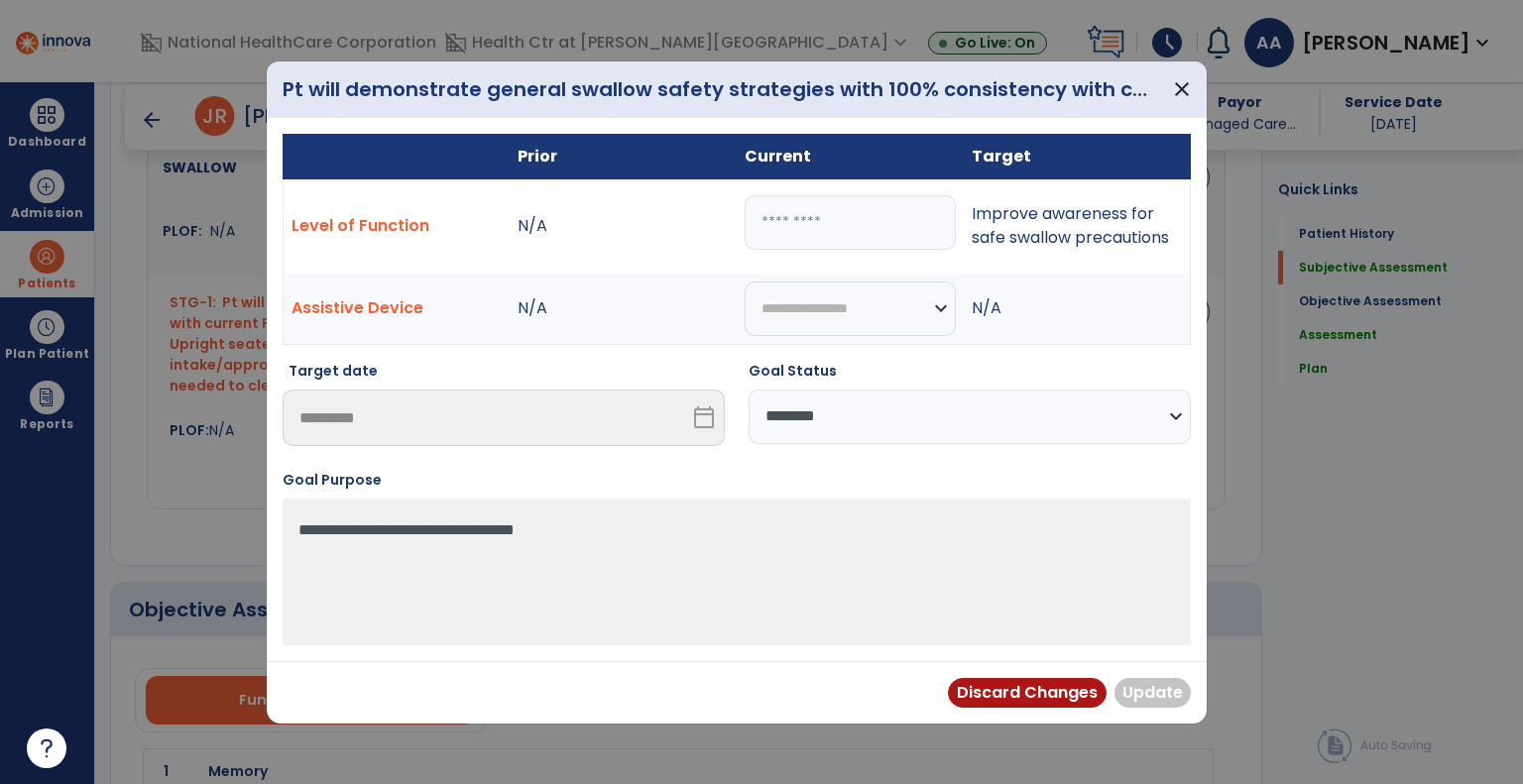 click on "**********" at bounding box center [970, 411] 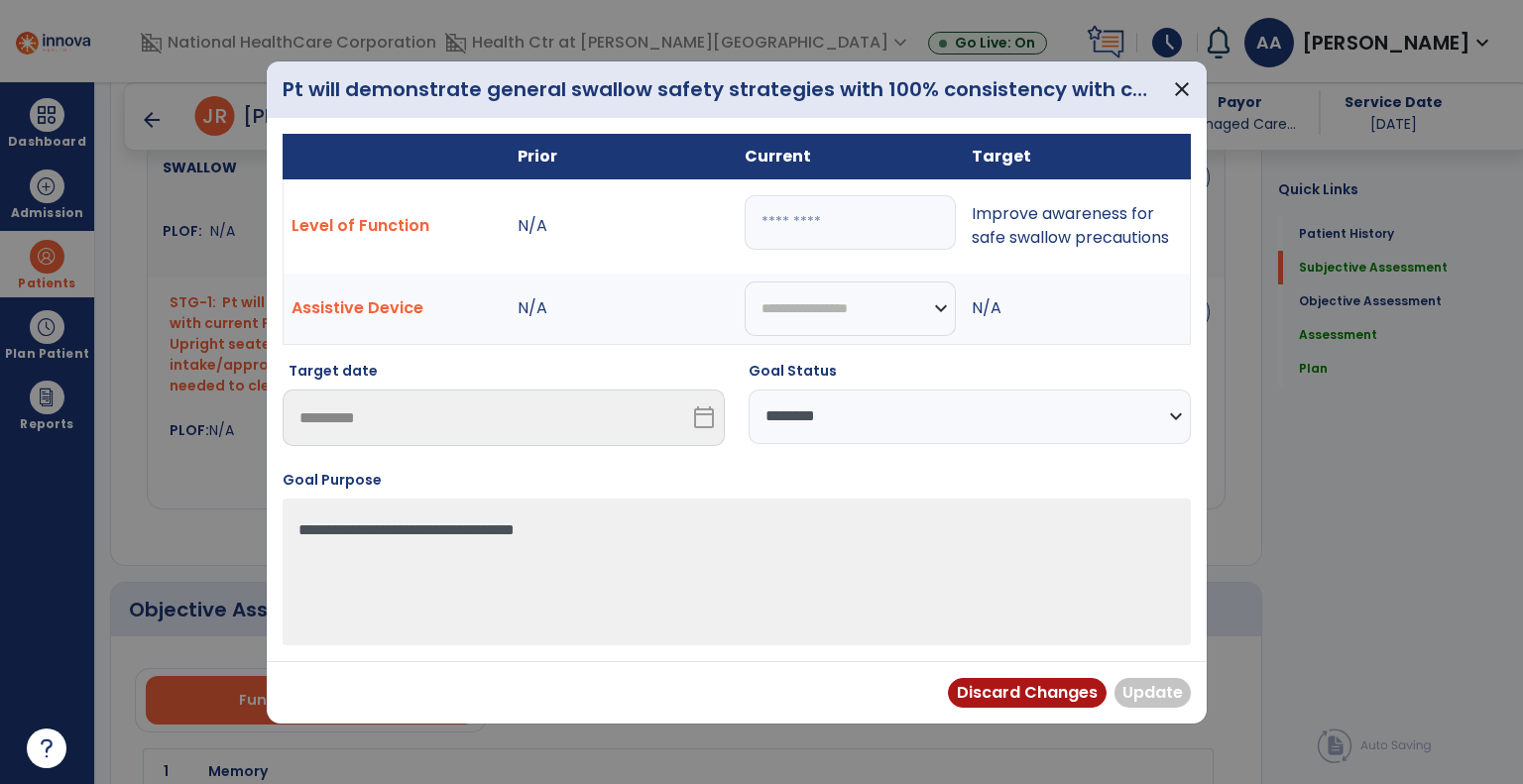 click on "**********" at bounding box center [970, 416] 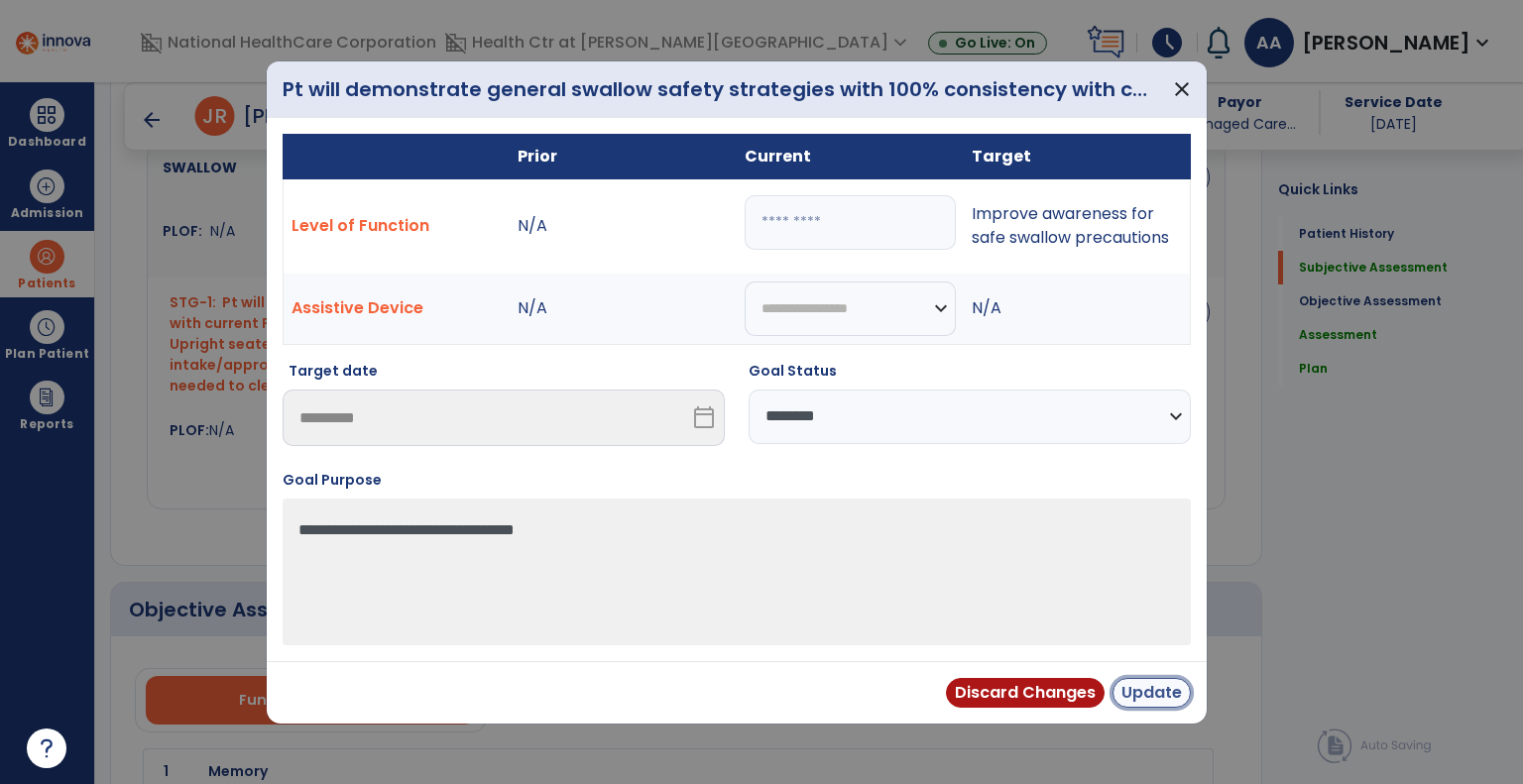 click on "Update" at bounding box center [1151, 693] 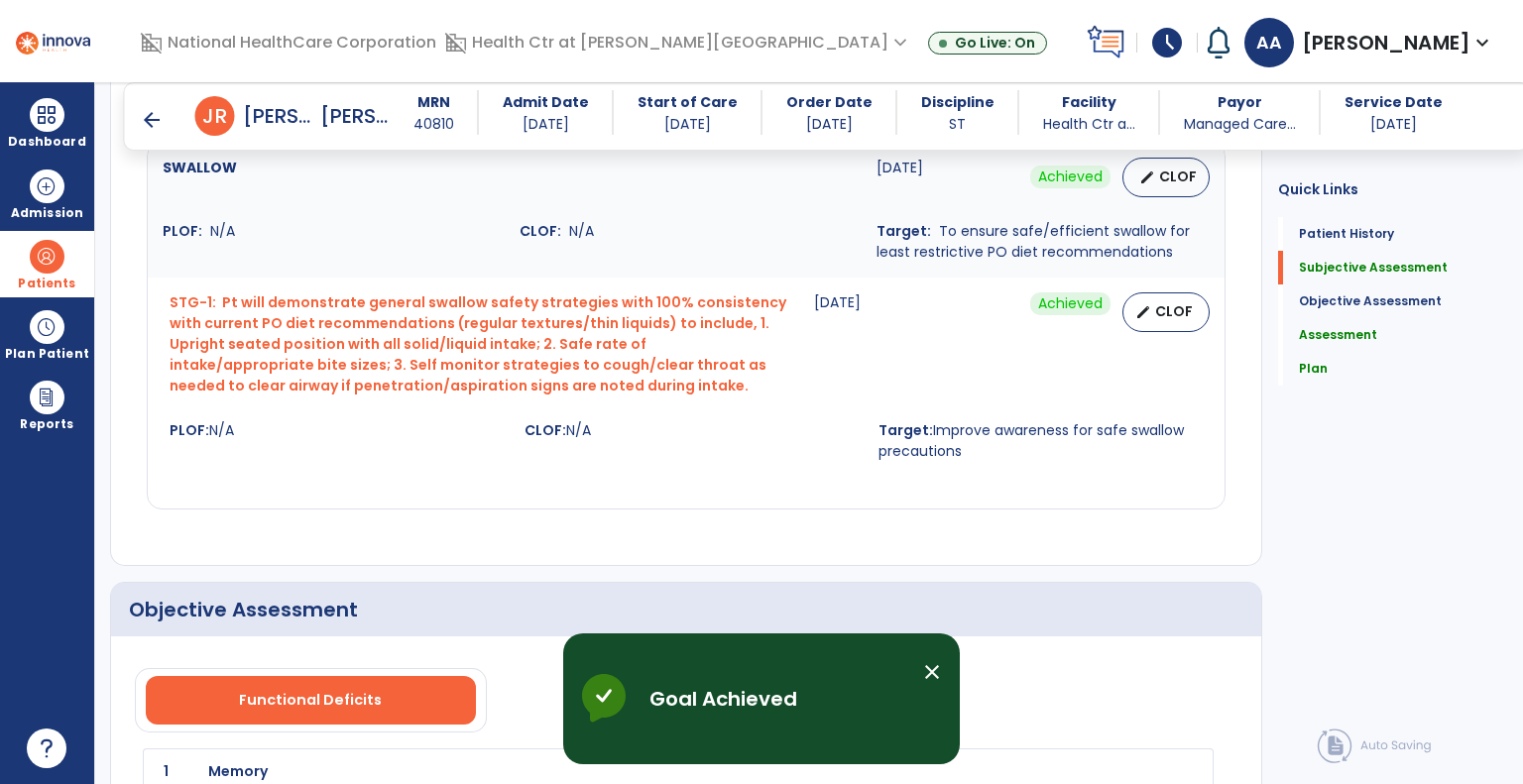 scroll, scrollTop: 1463, scrollLeft: 0, axis: vertical 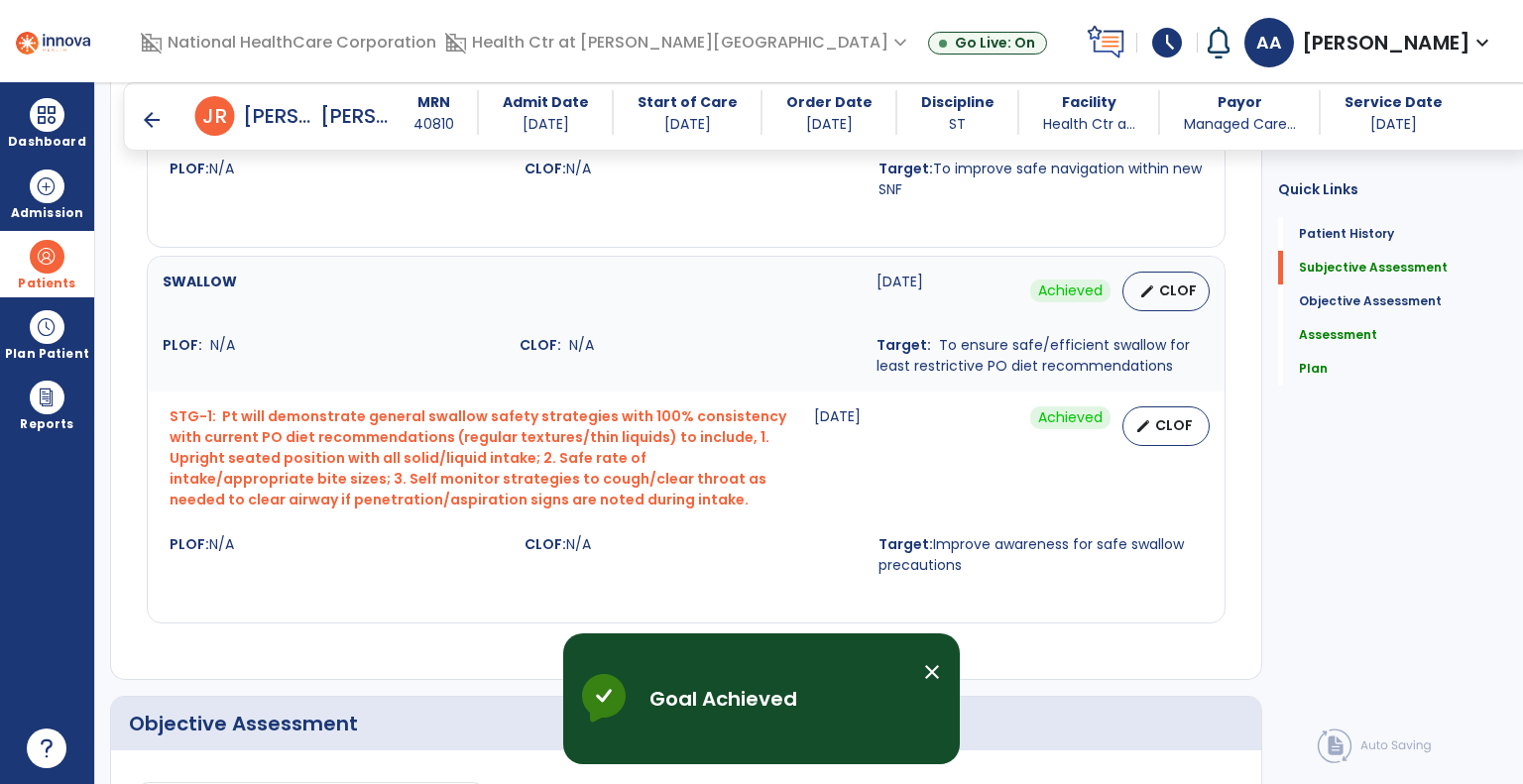 click on "close" at bounding box center [932, 672] 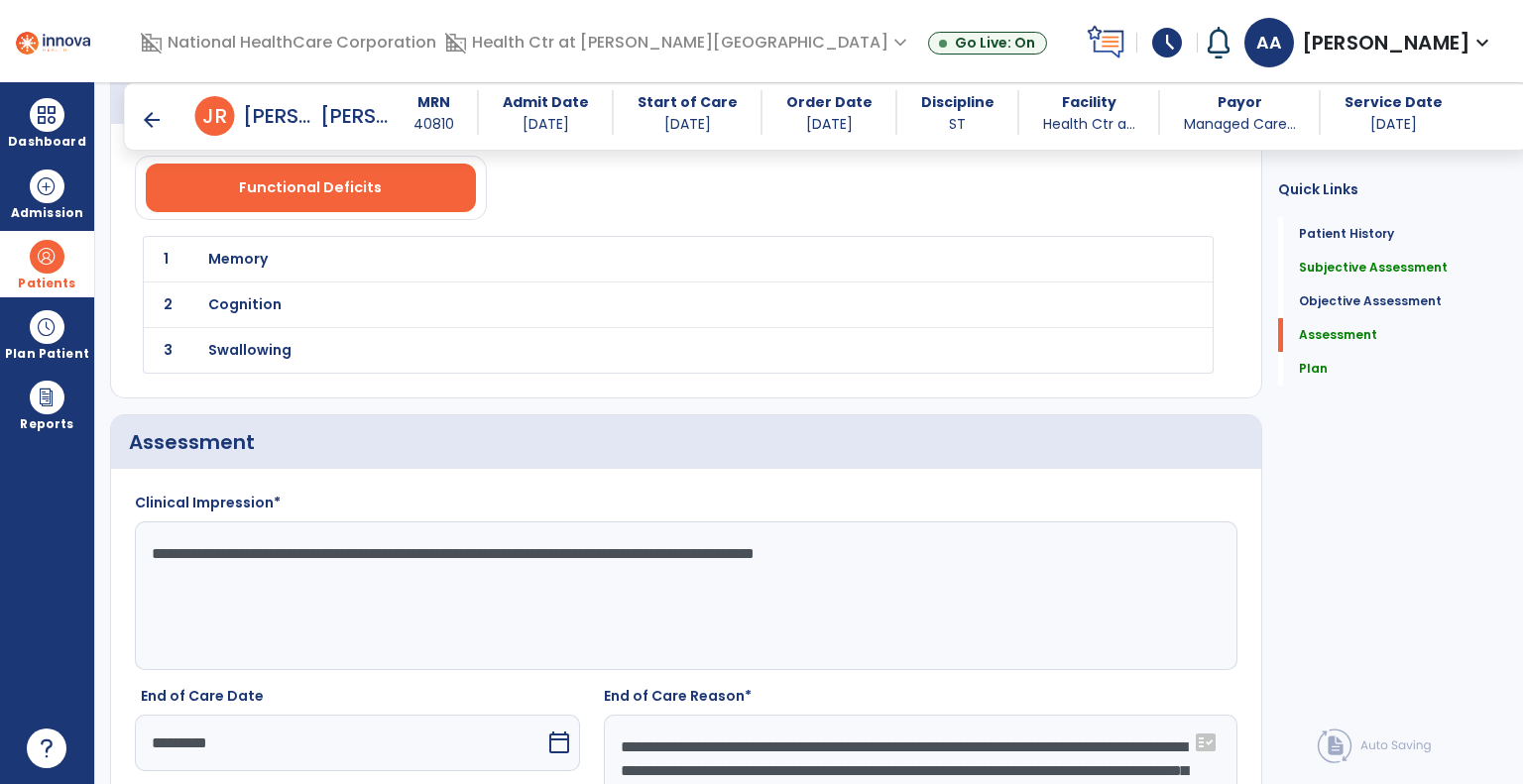 scroll, scrollTop: 2311, scrollLeft: 0, axis: vertical 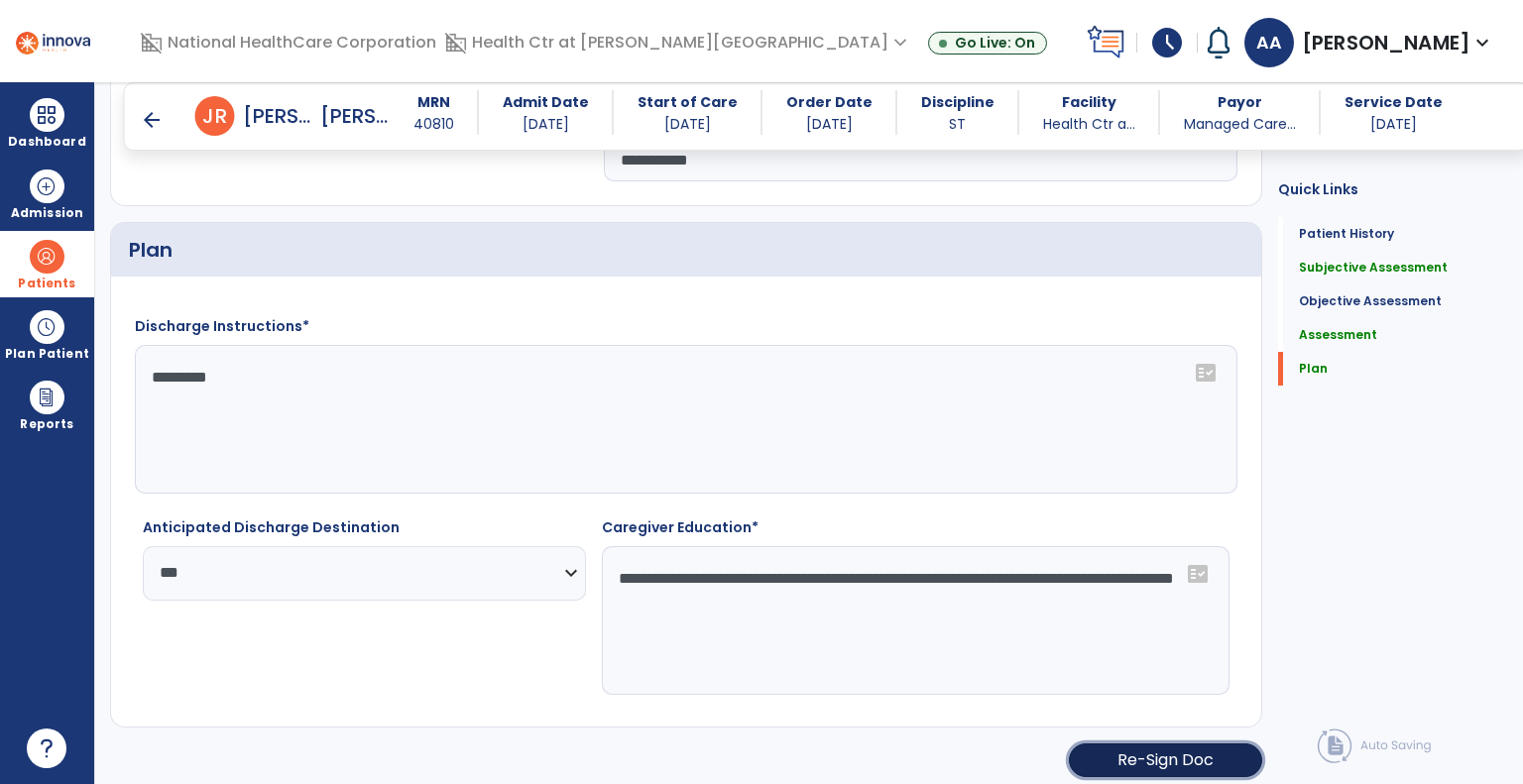 click on "Re-Sign Doc" 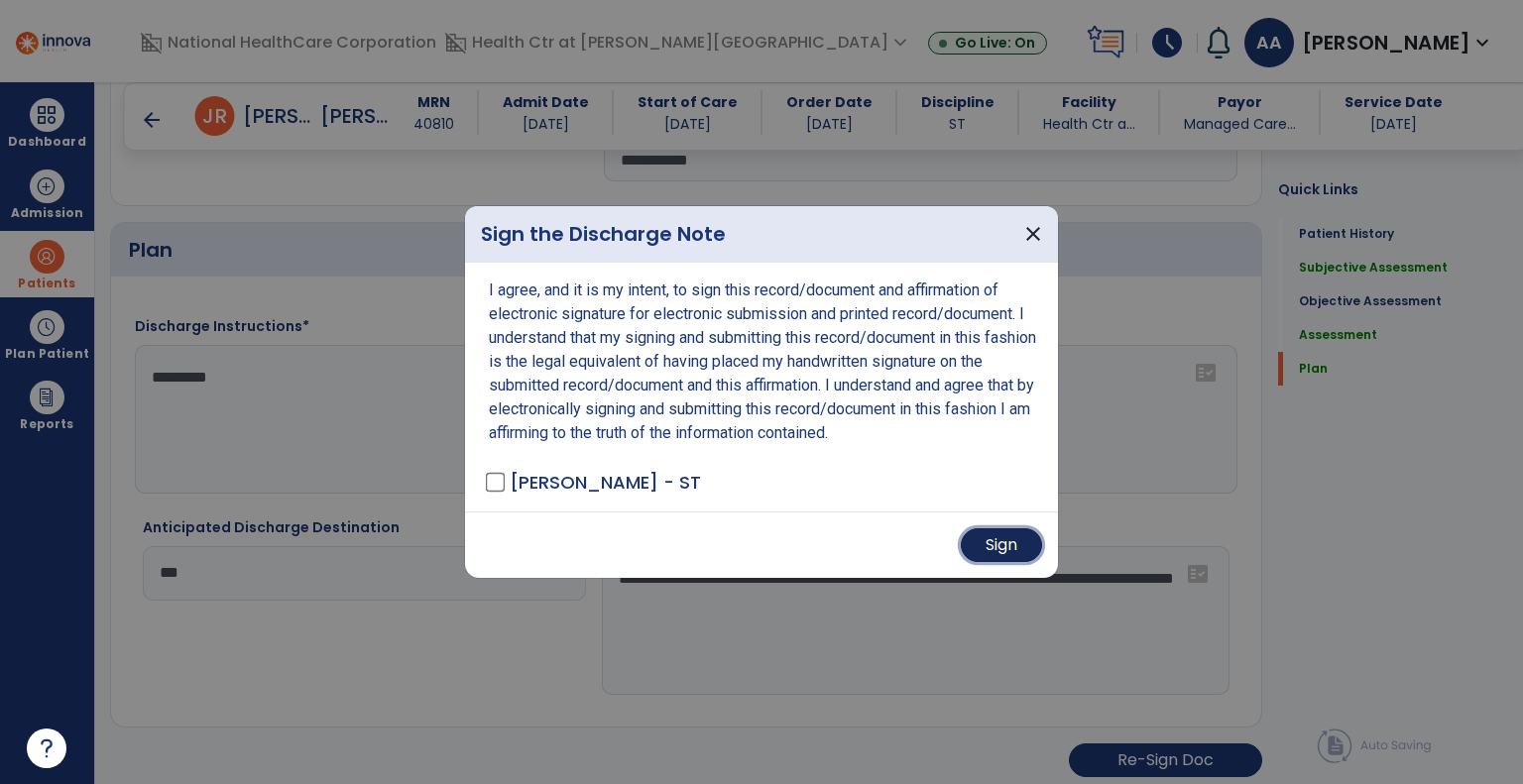 click on "Sign" at bounding box center [1001, 545] 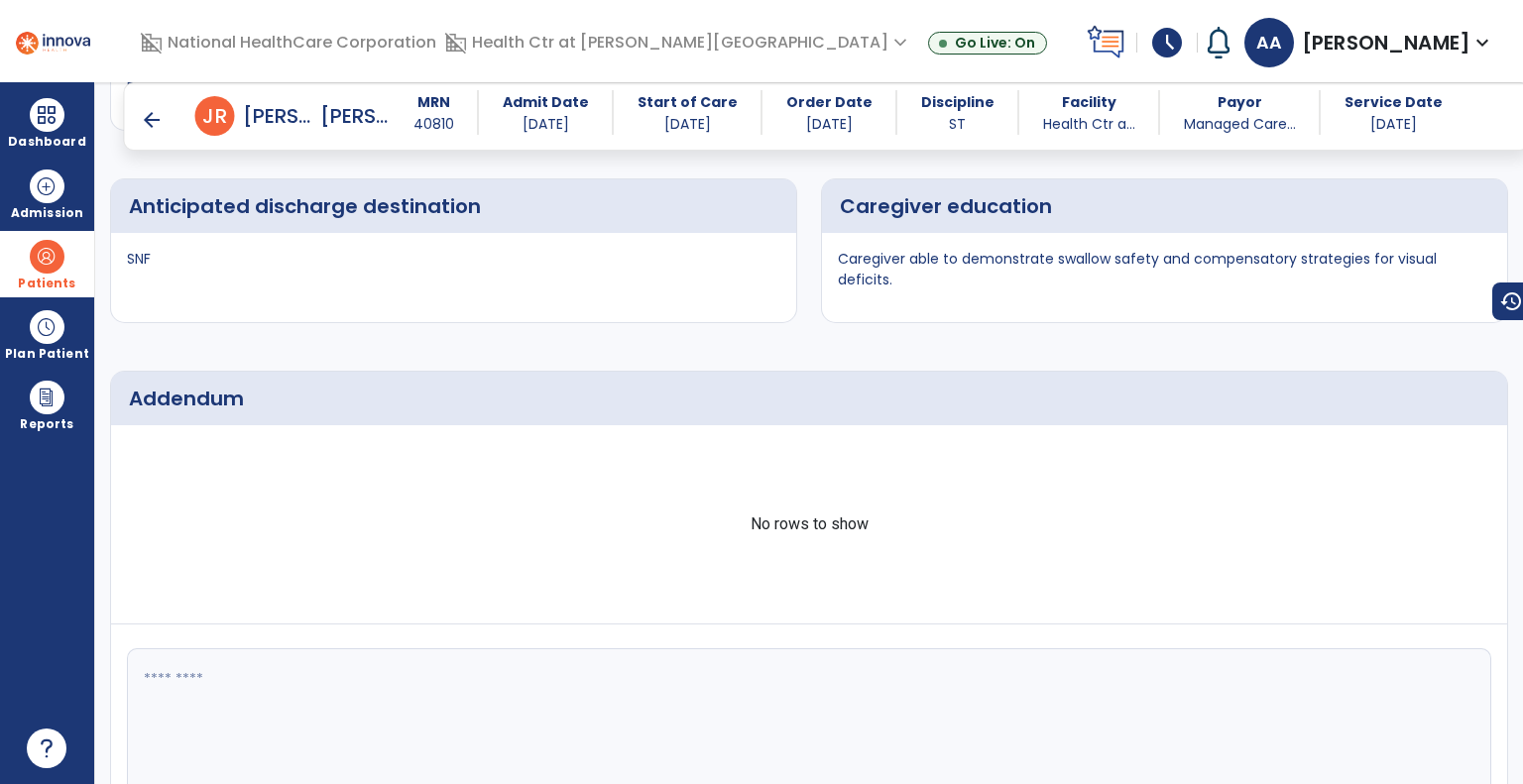 scroll, scrollTop: 3059, scrollLeft: 0, axis: vertical 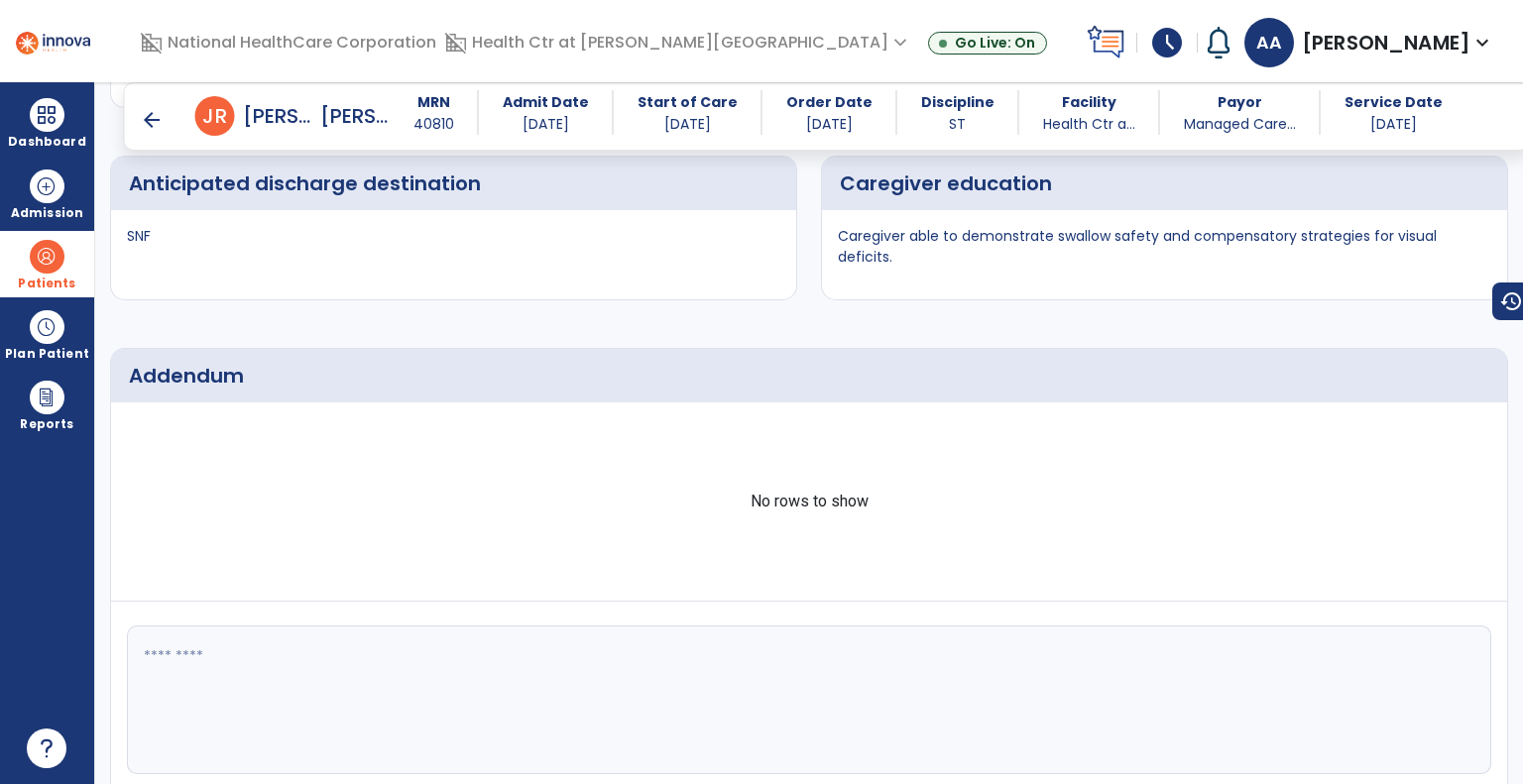 click on "arrow_back" at bounding box center [152, 120] 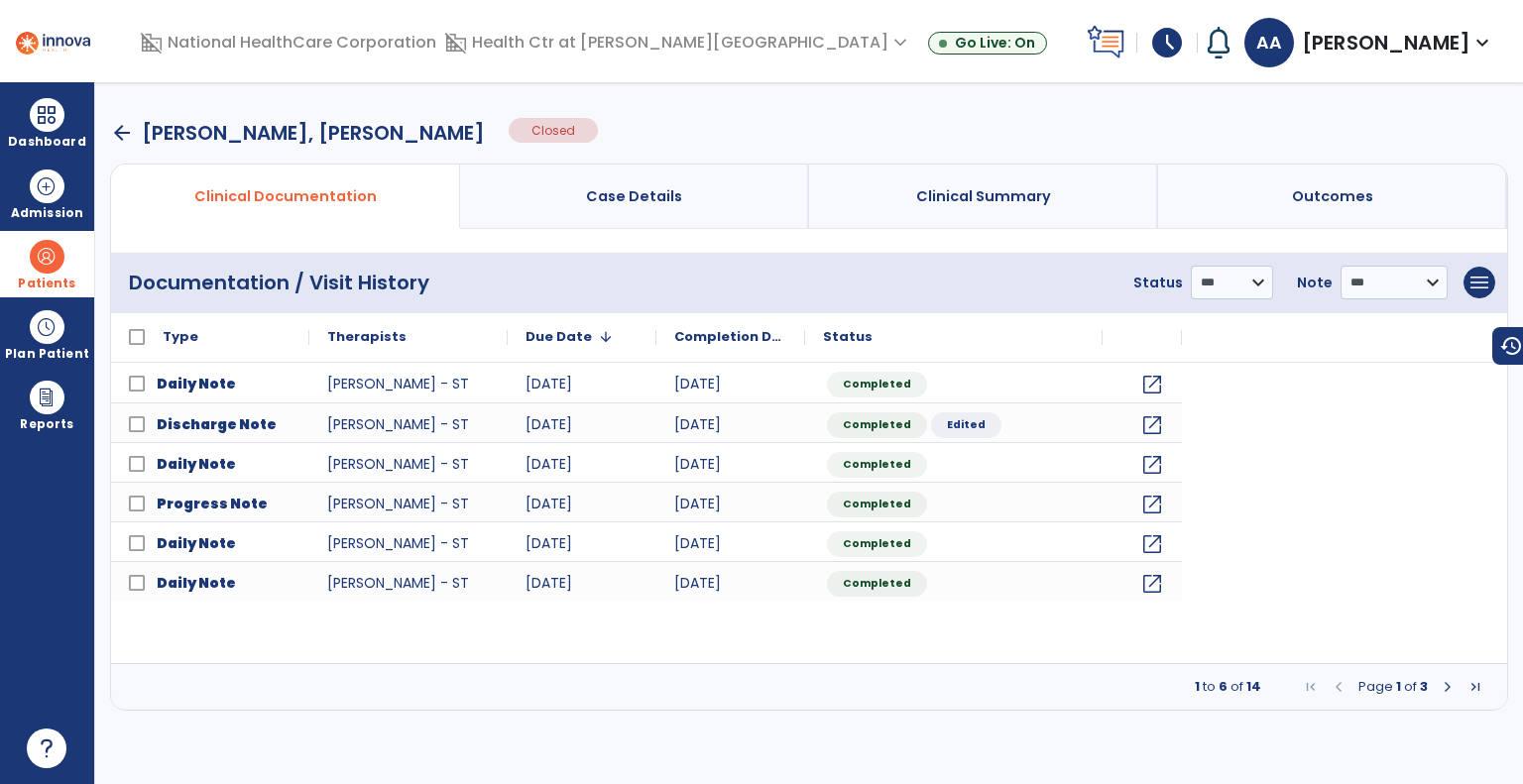 scroll, scrollTop: 0, scrollLeft: 0, axis: both 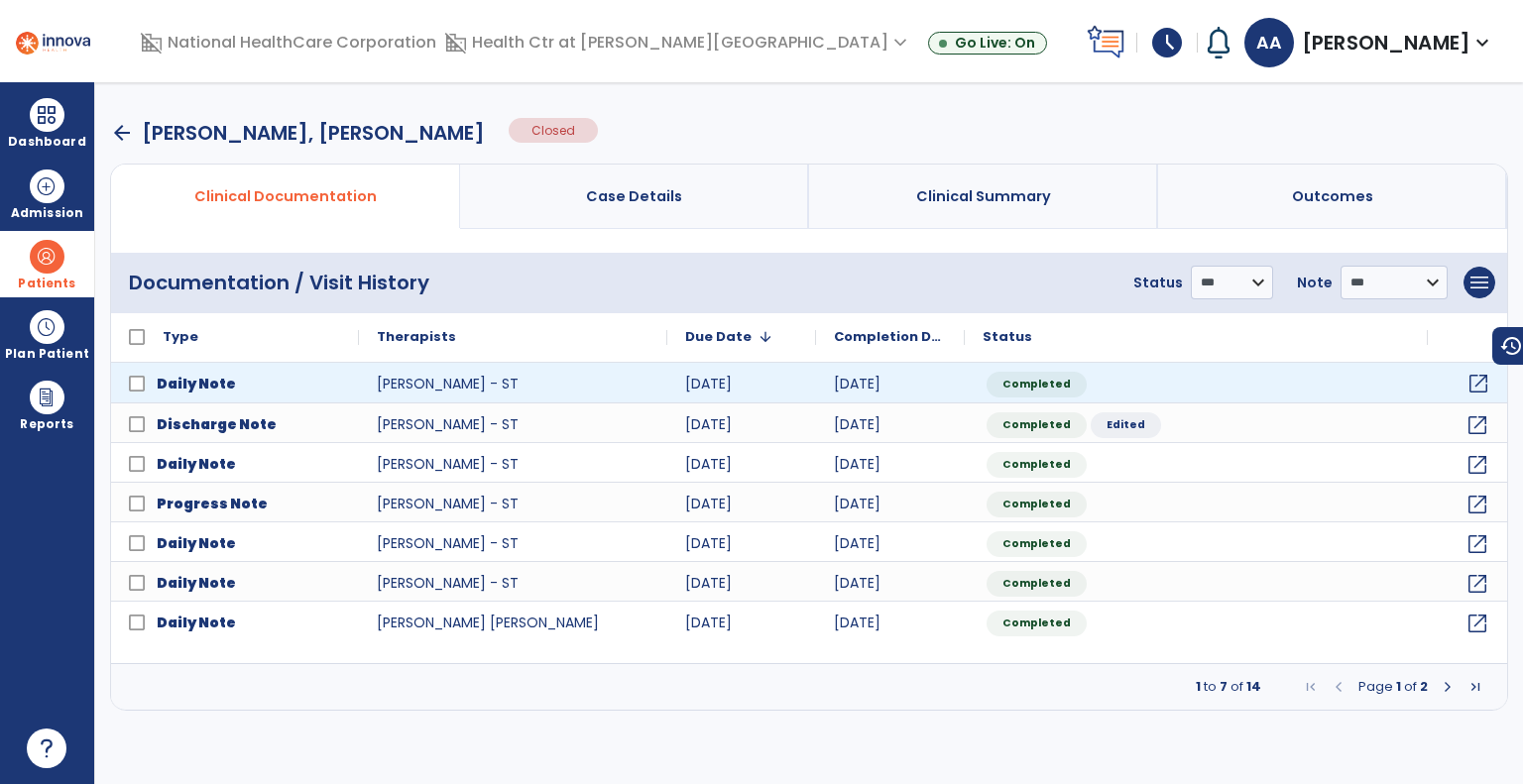 click on "open_in_new" 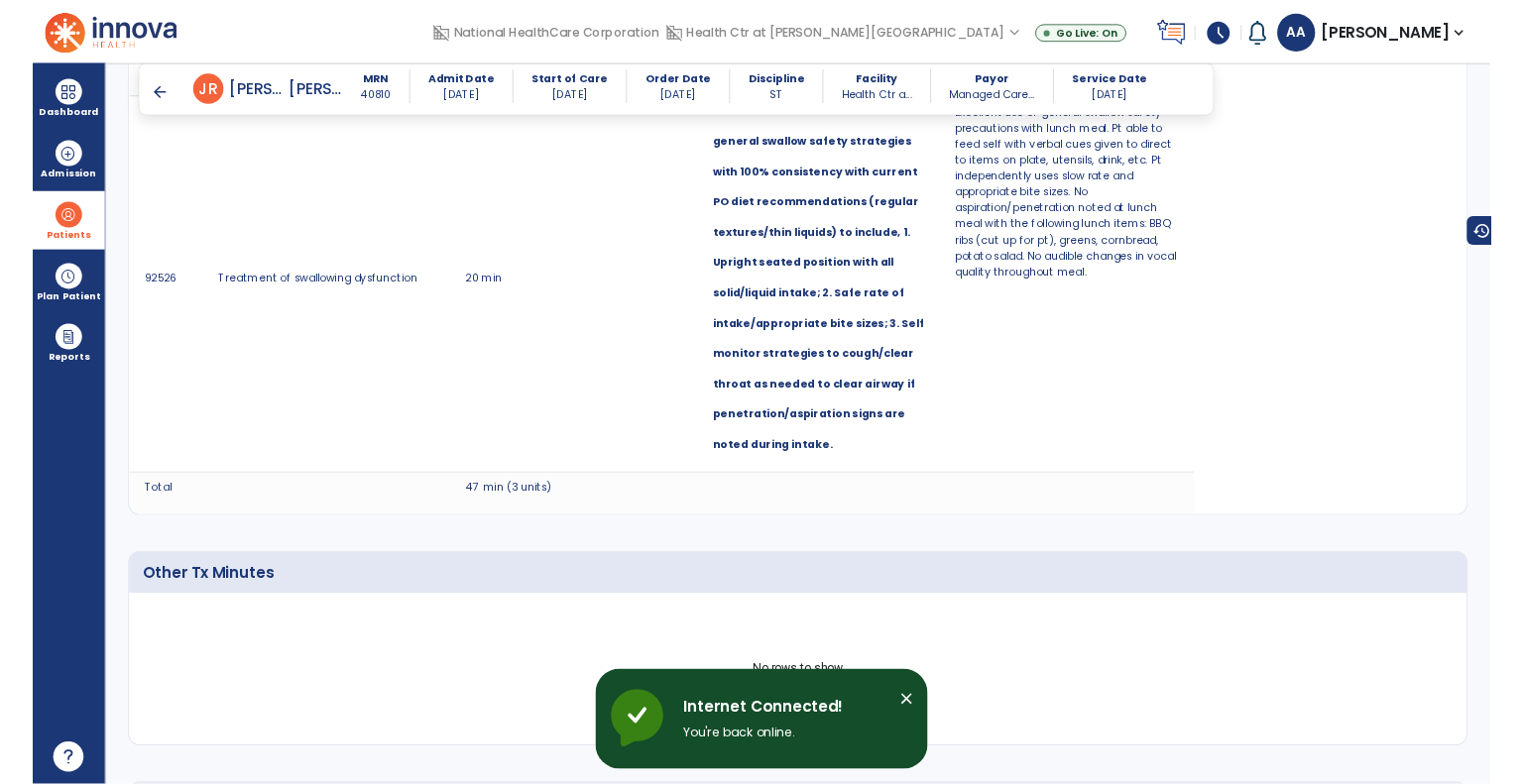 scroll, scrollTop: 3258, scrollLeft: 0, axis: vertical 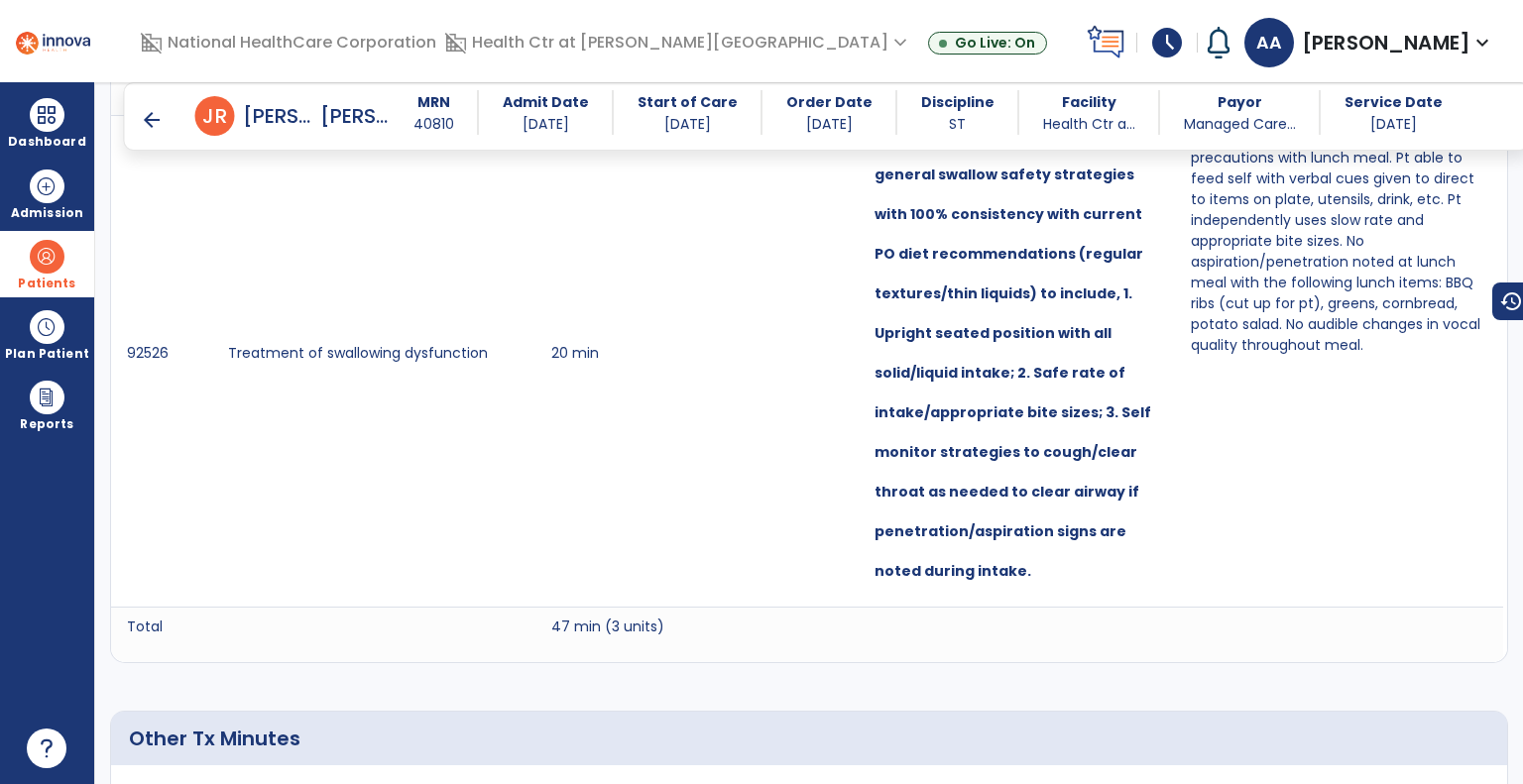 click on "arrow_back" at bounding box center [152, 120] 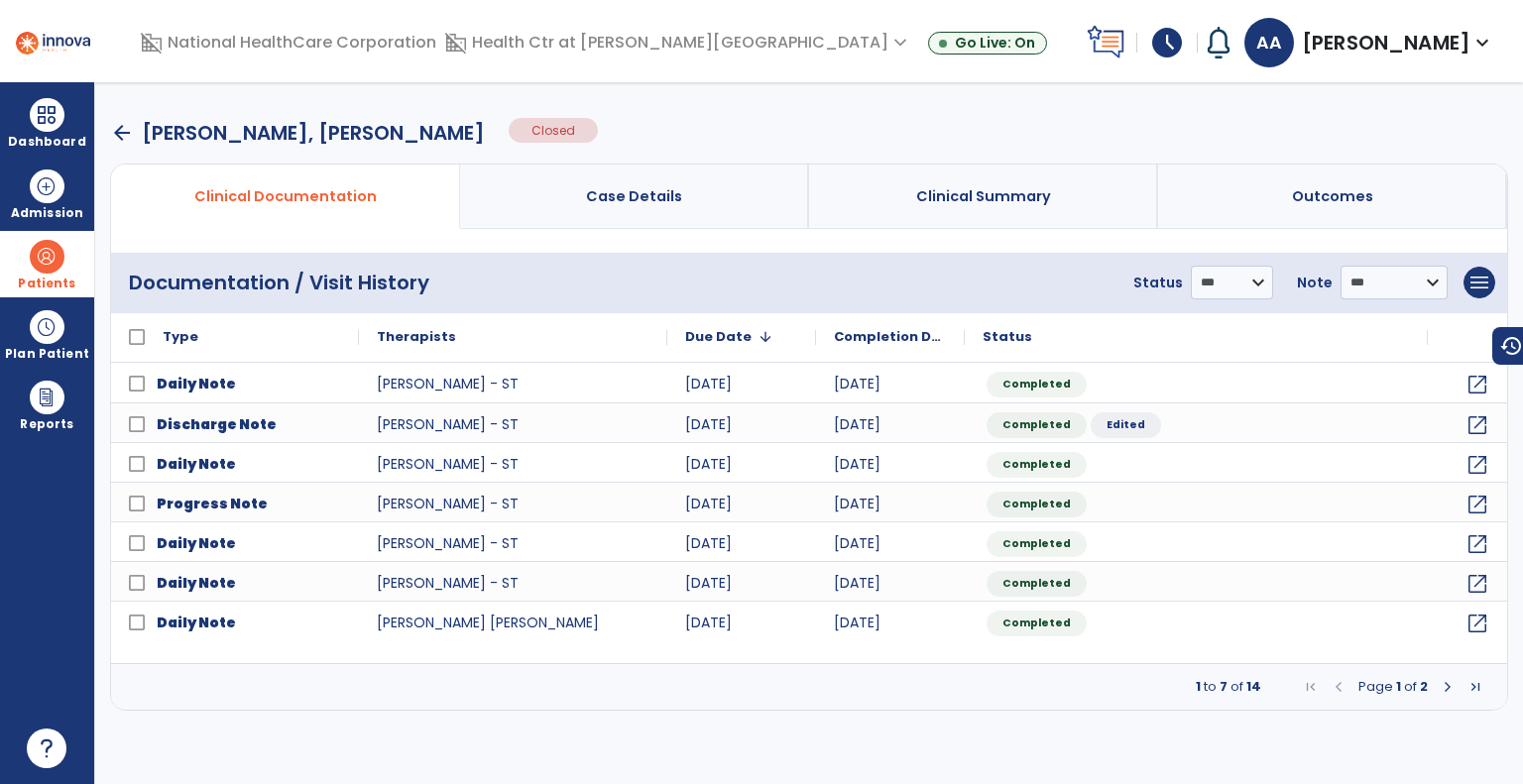 click on "arrow_back" at bounding box center (122, 133) 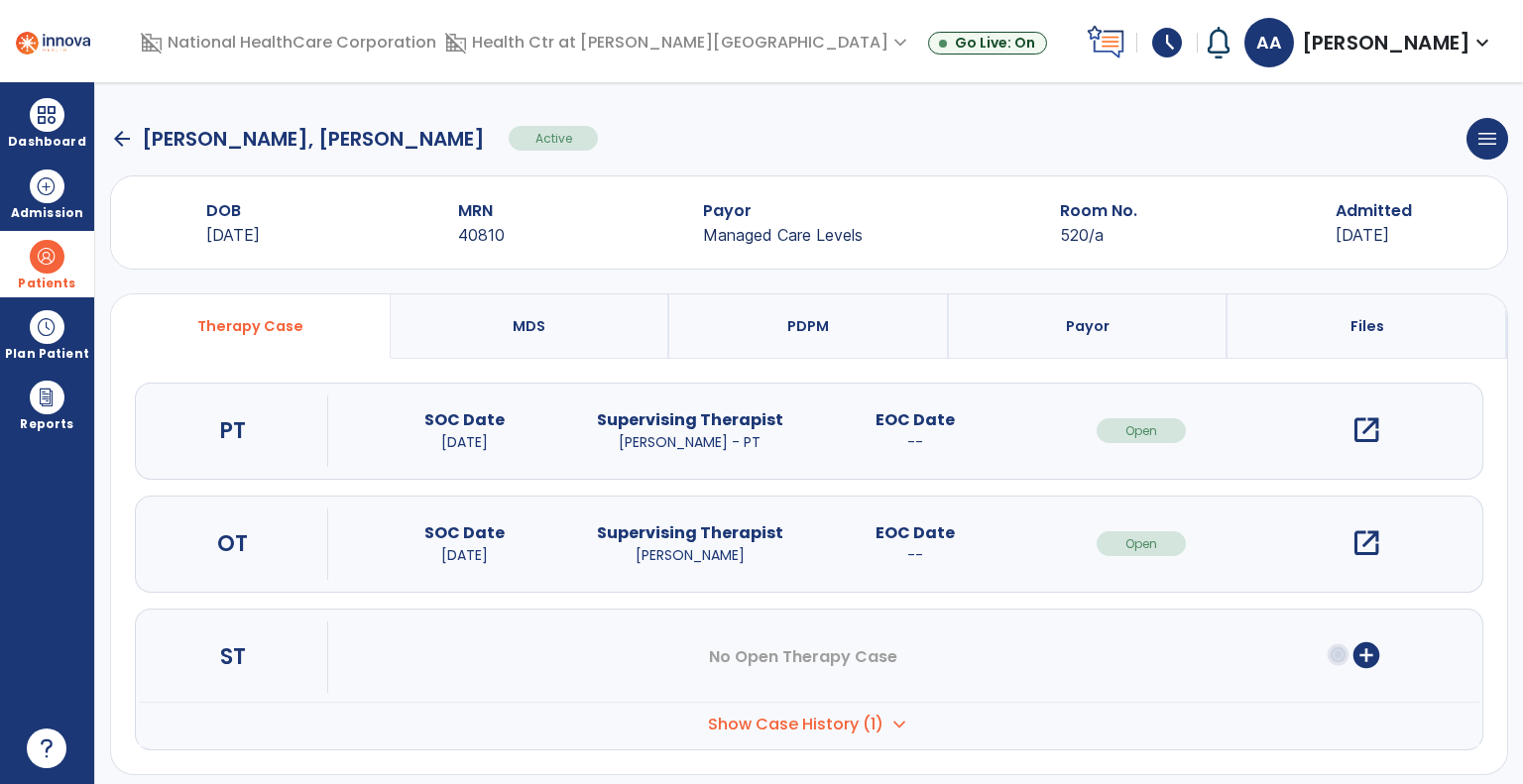 click on "arrow_back" 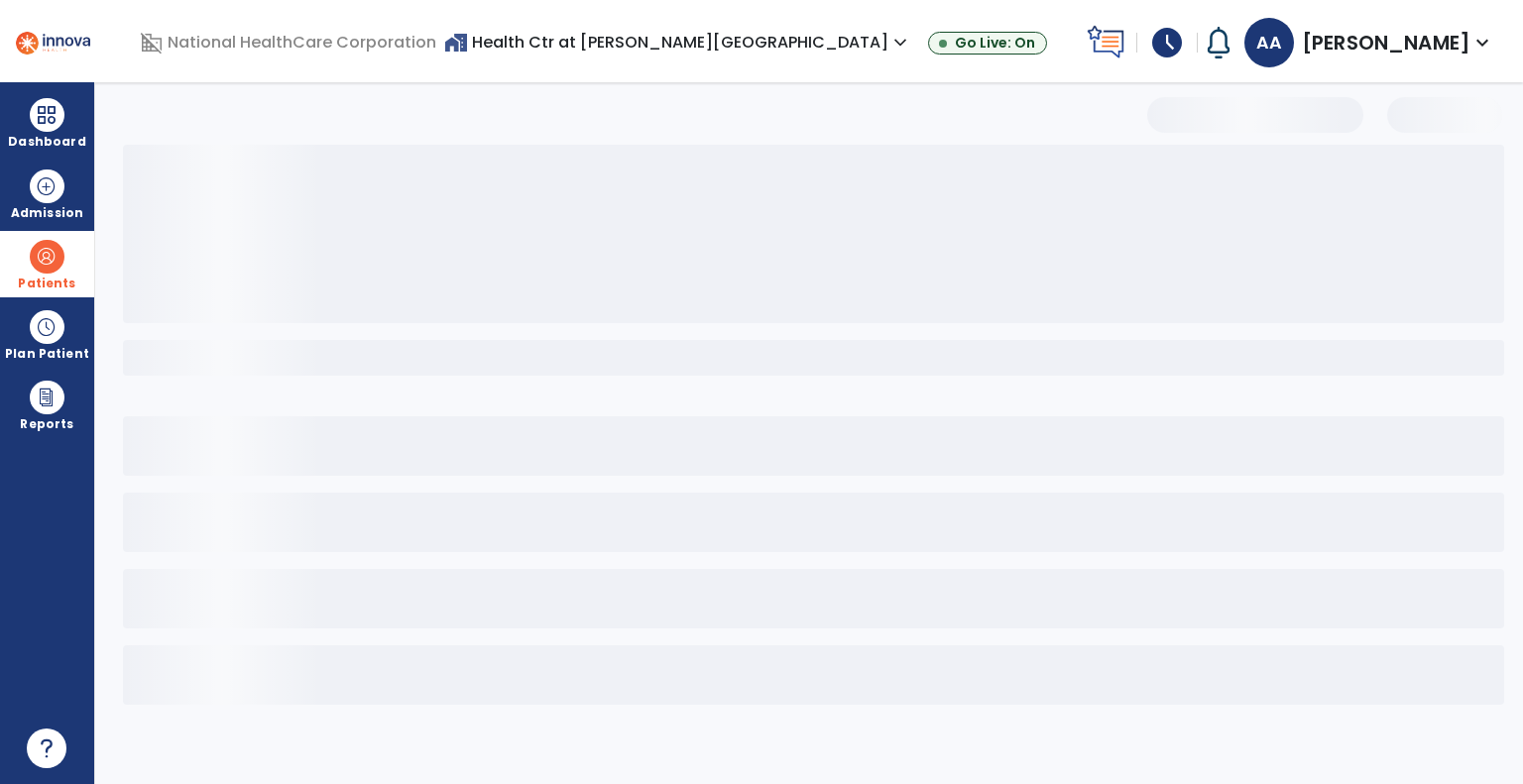 select on "***" 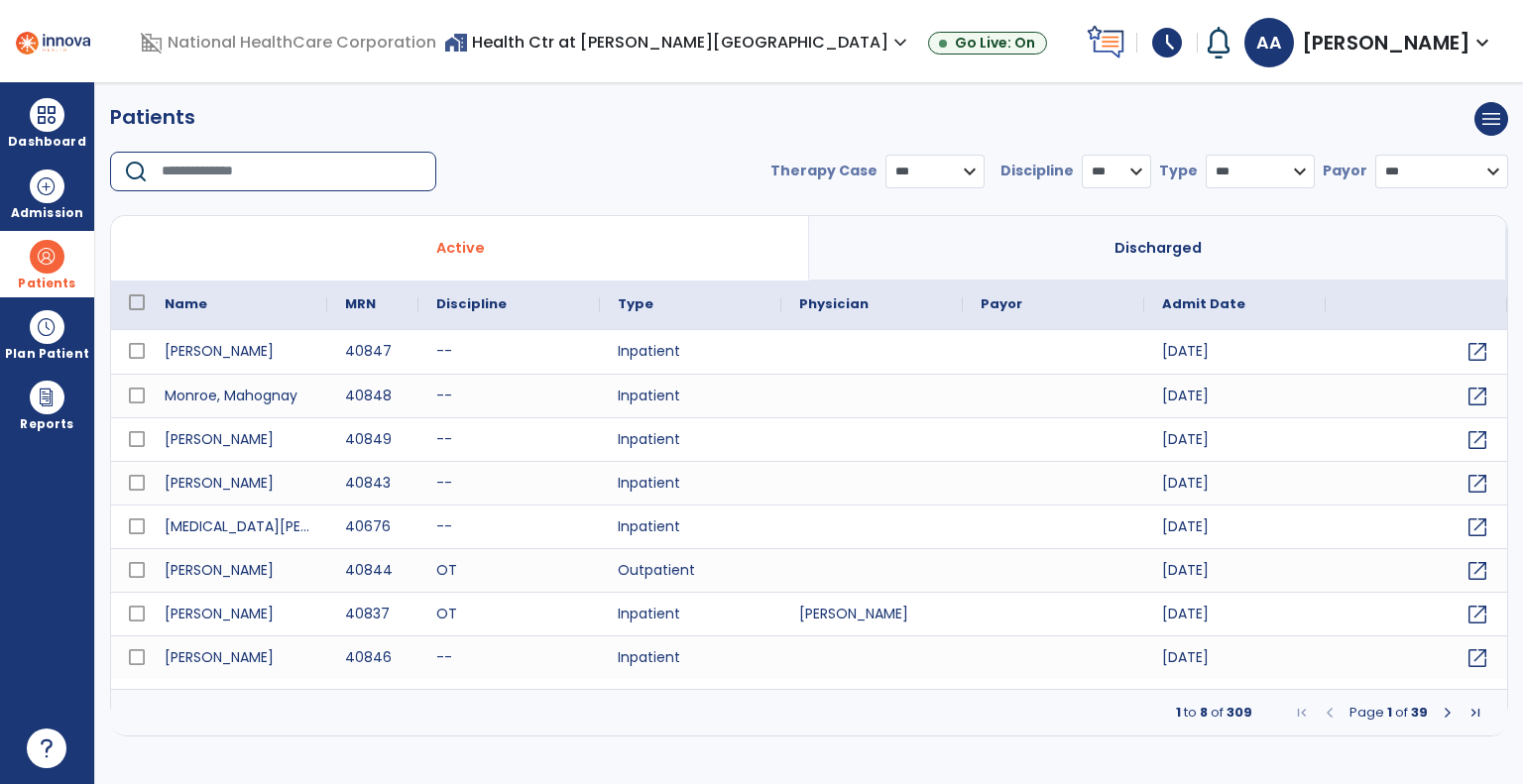 click at bounding box center (292, 171) 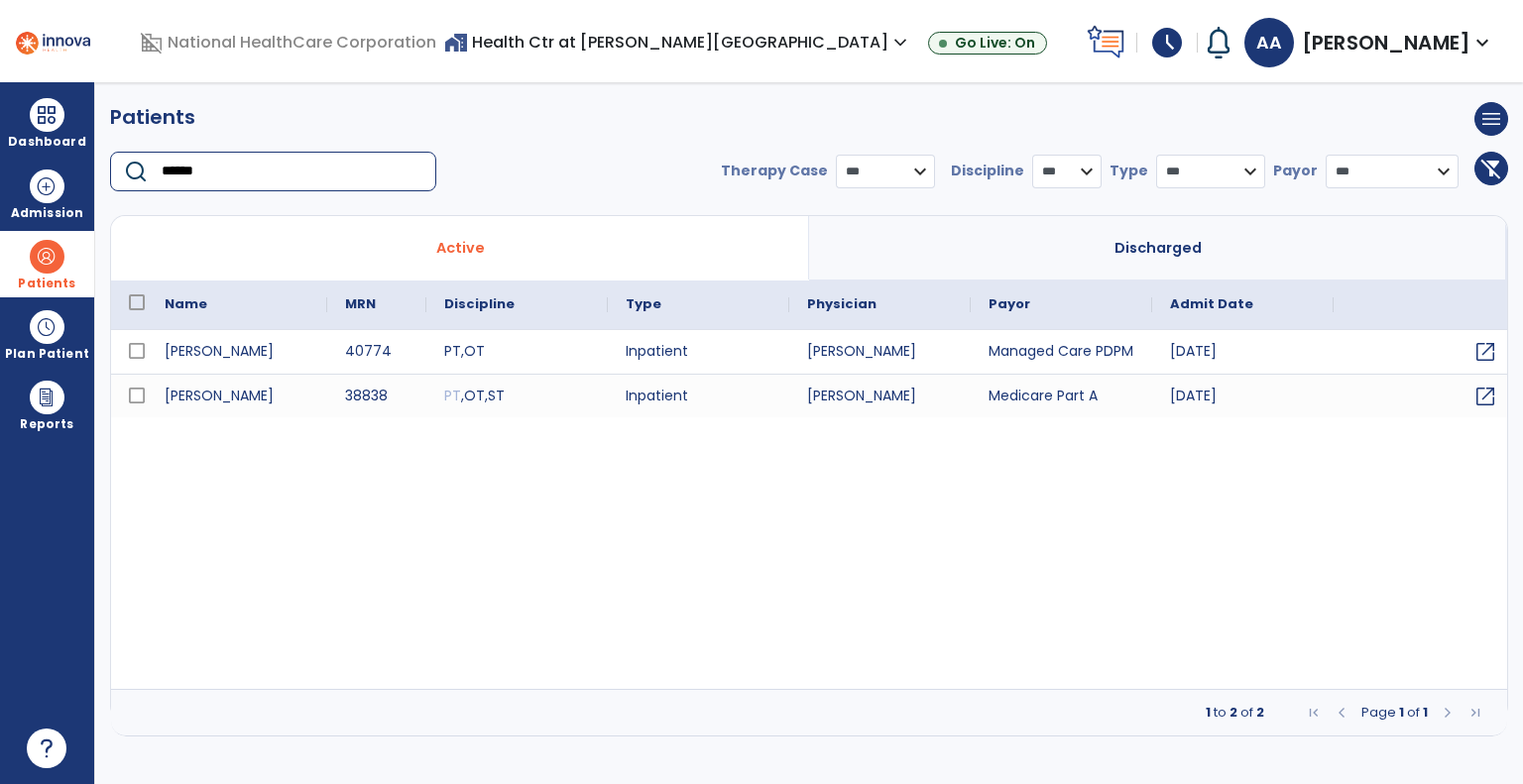 click on "******" at bounding box center (292, 171) 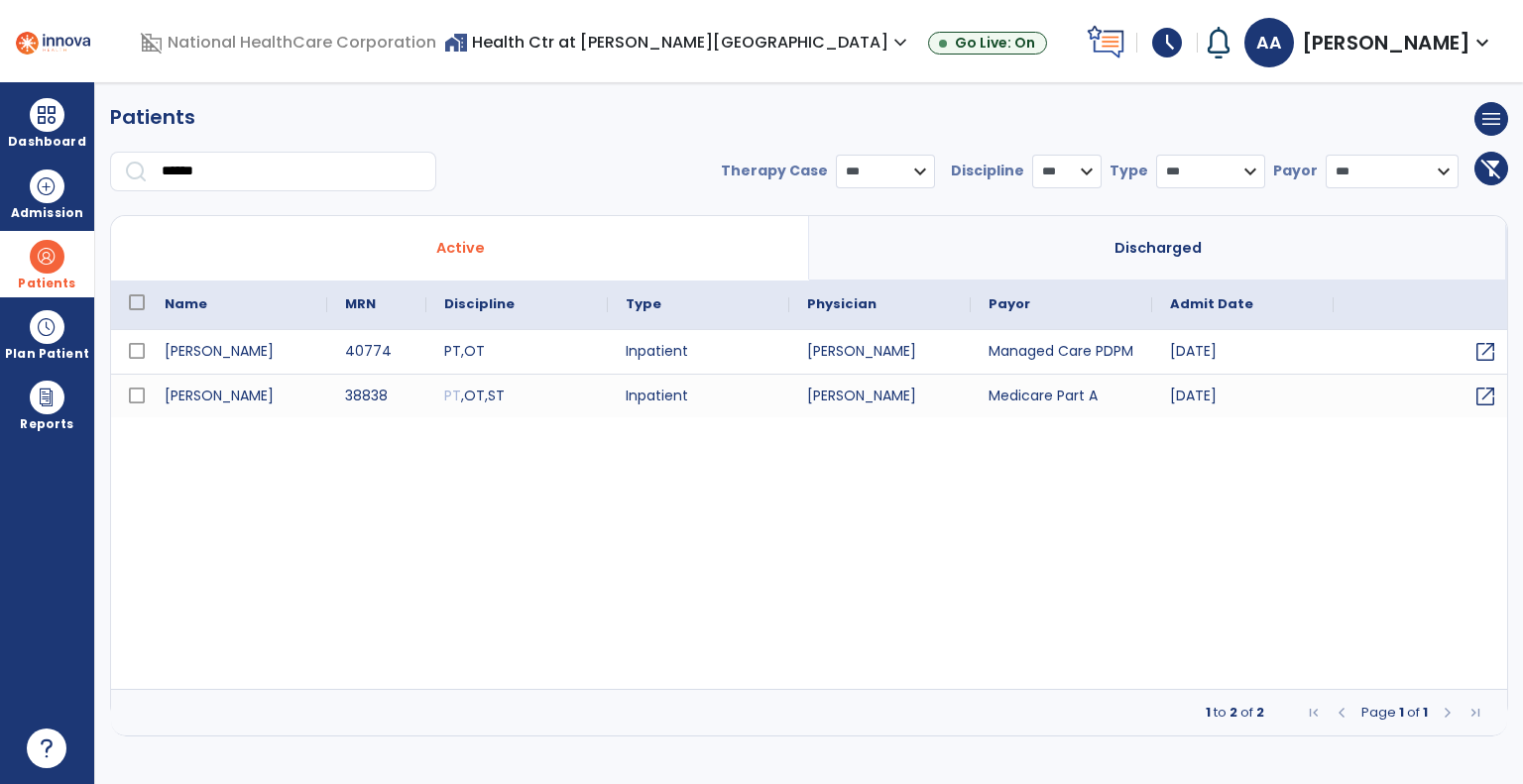 drag, startPoint x: 1237, startPoint y: 245, endPoint x: 924, endPoint y: 229, distance: 313.40868 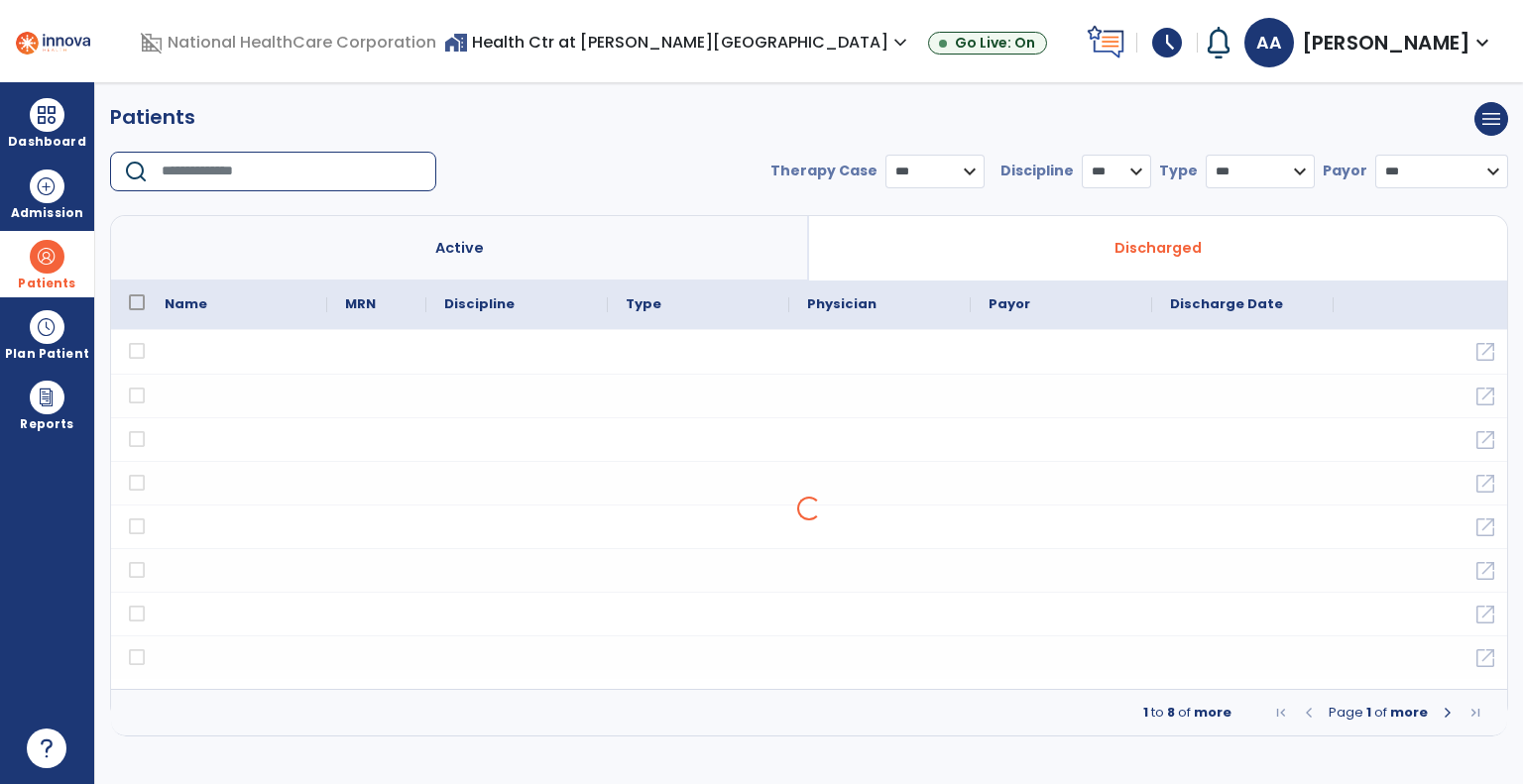 click at bounding box center (292, 171) 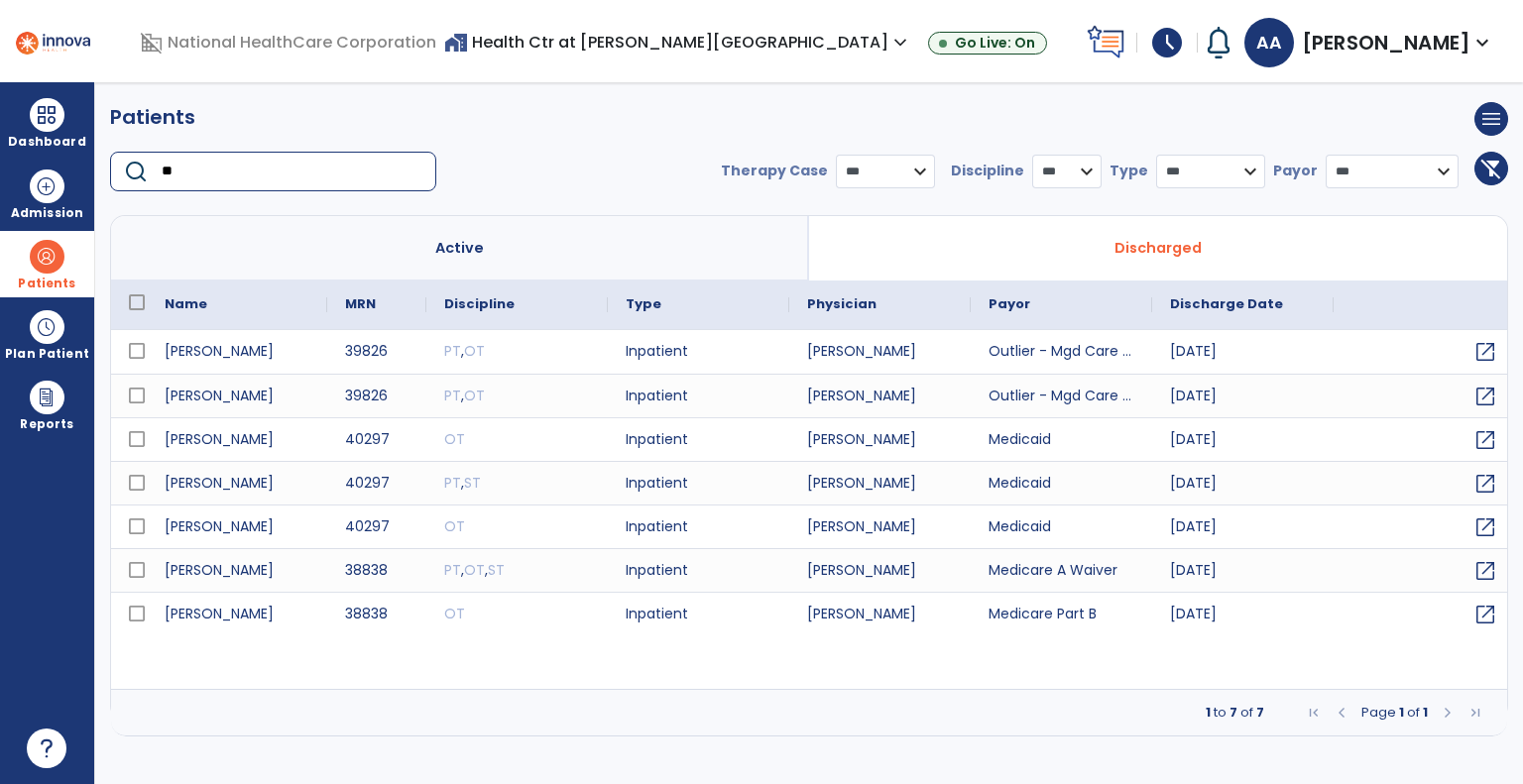 type on "*" 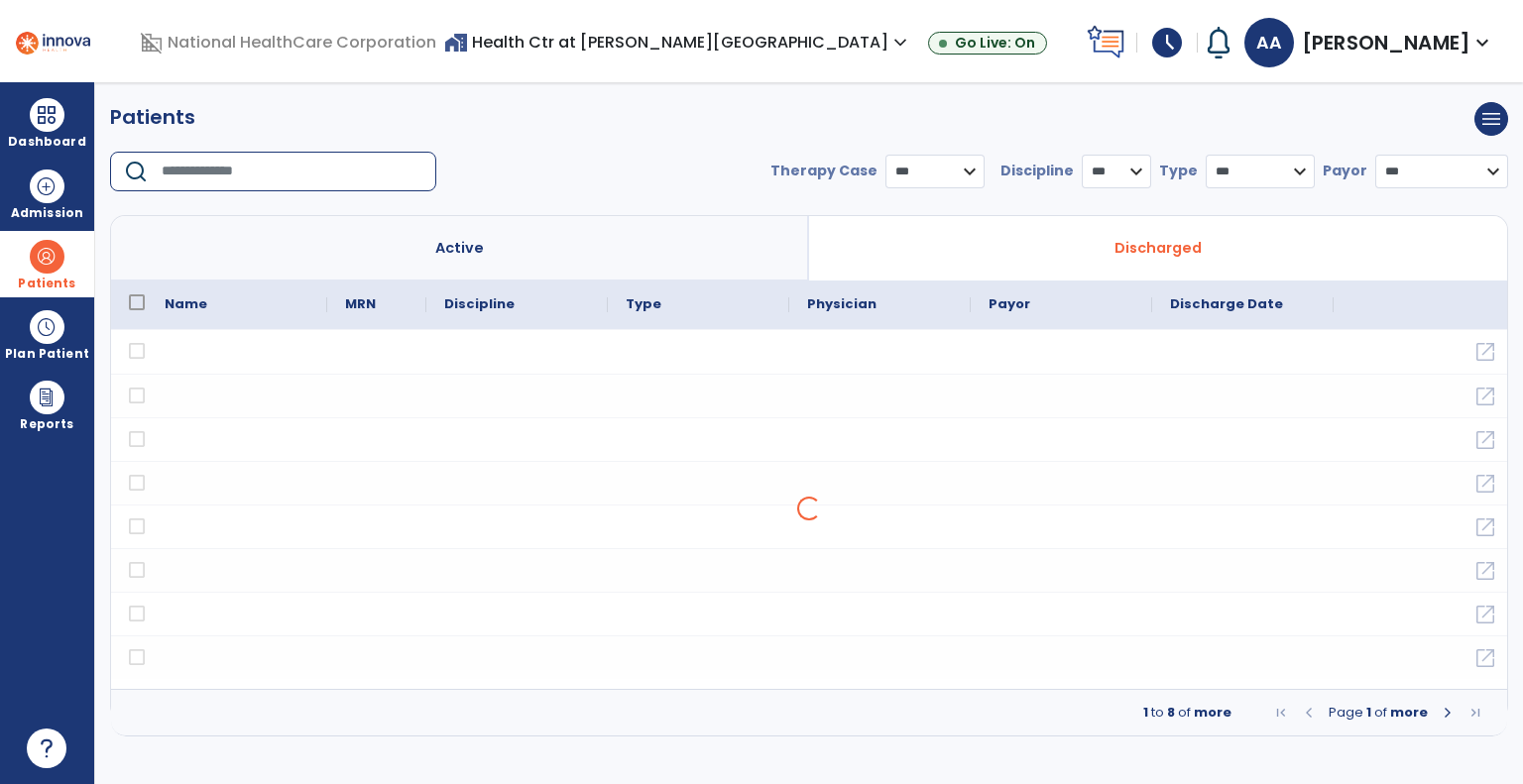 click at bounding box center (47, 257) 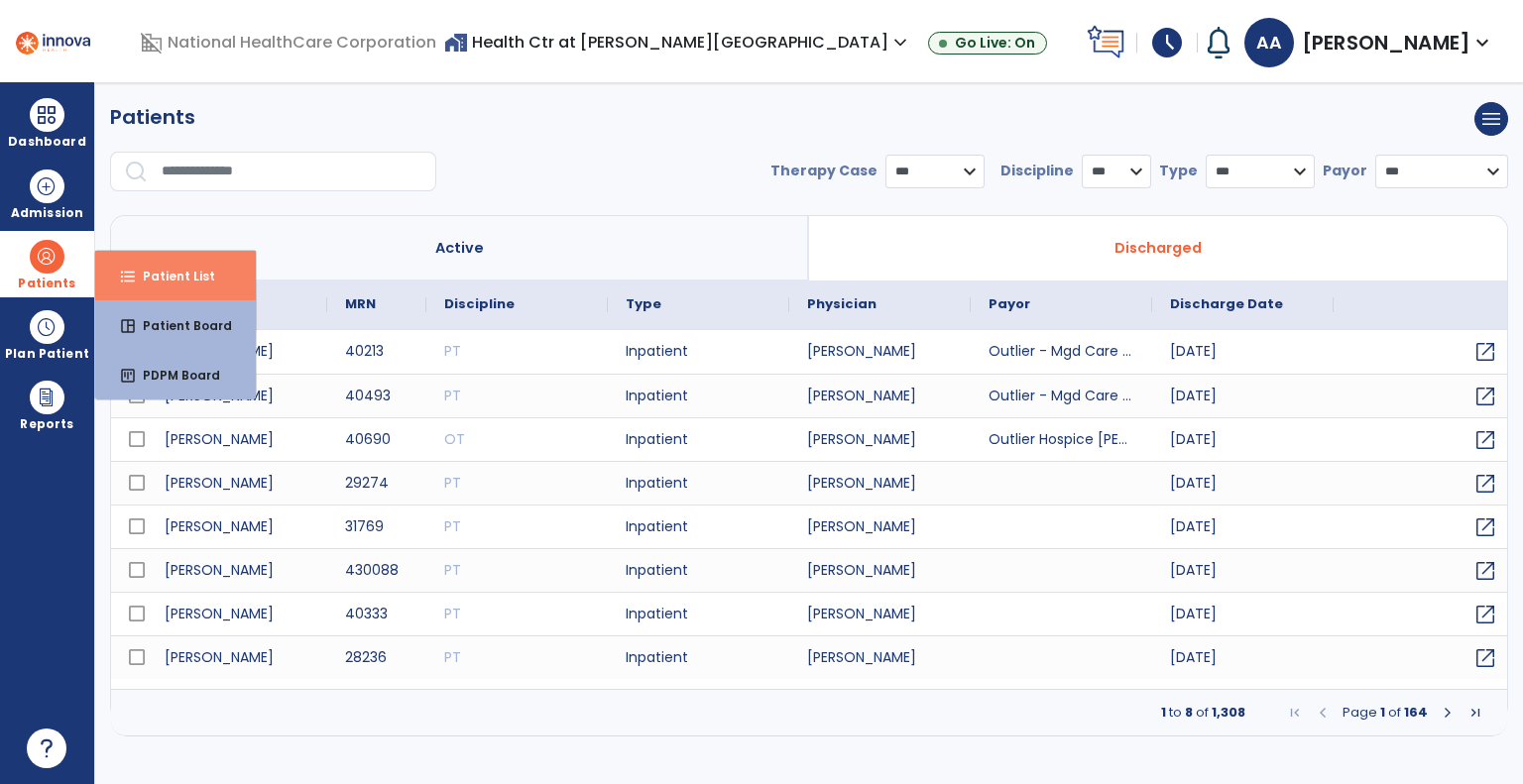 click on "Patient List" at bounding box center (171, 276) 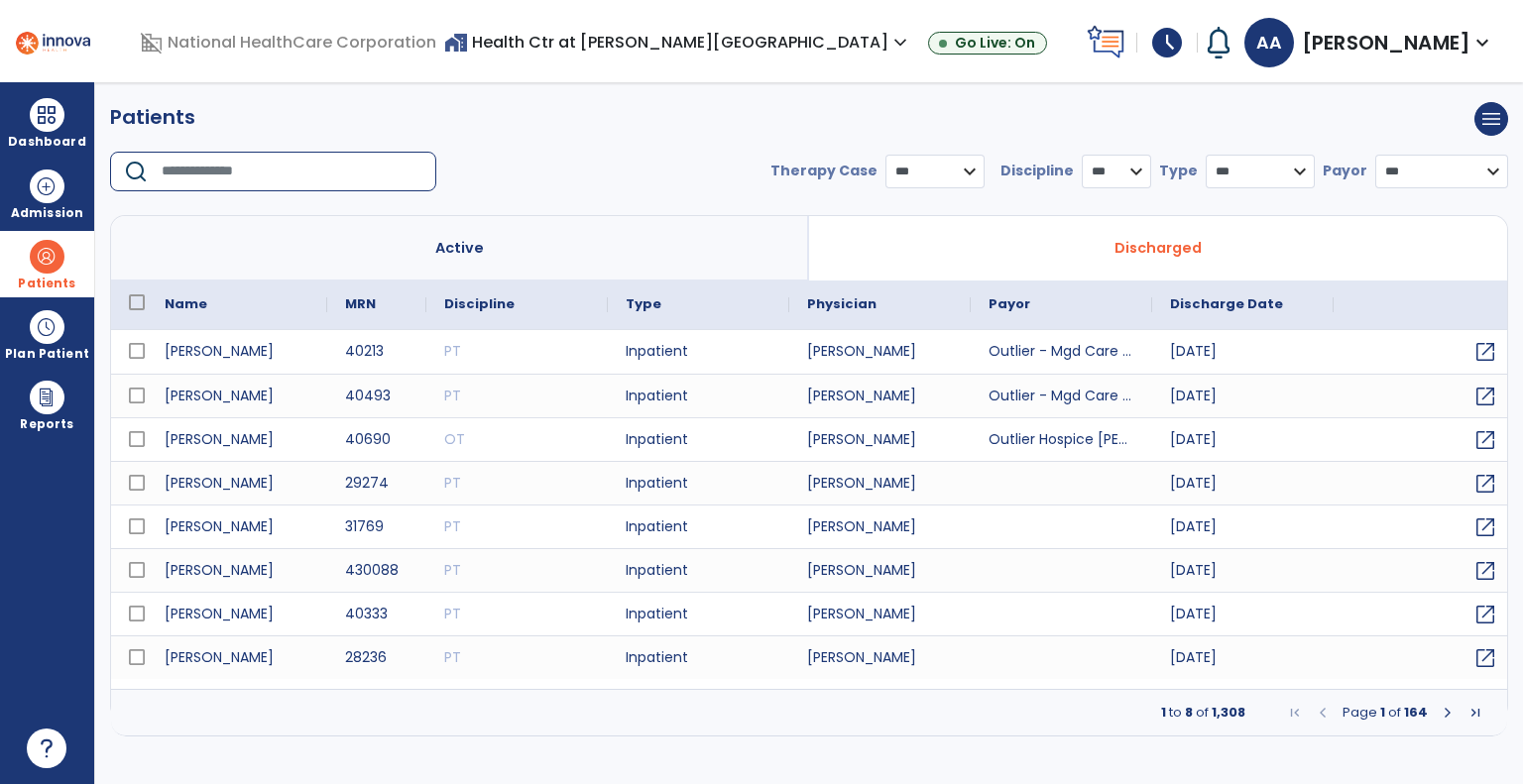 click at bounding box center [292, 171] 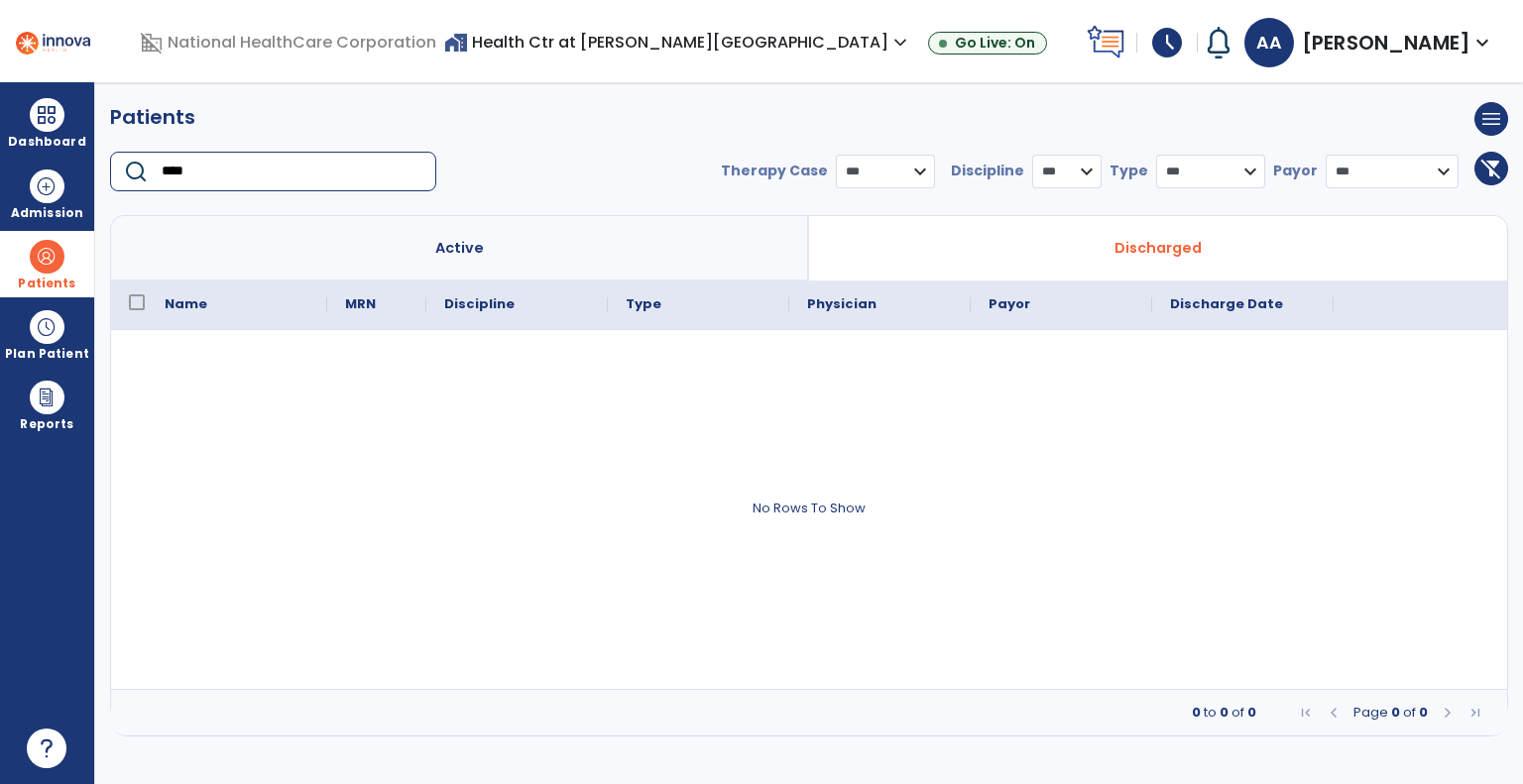 type on "****" 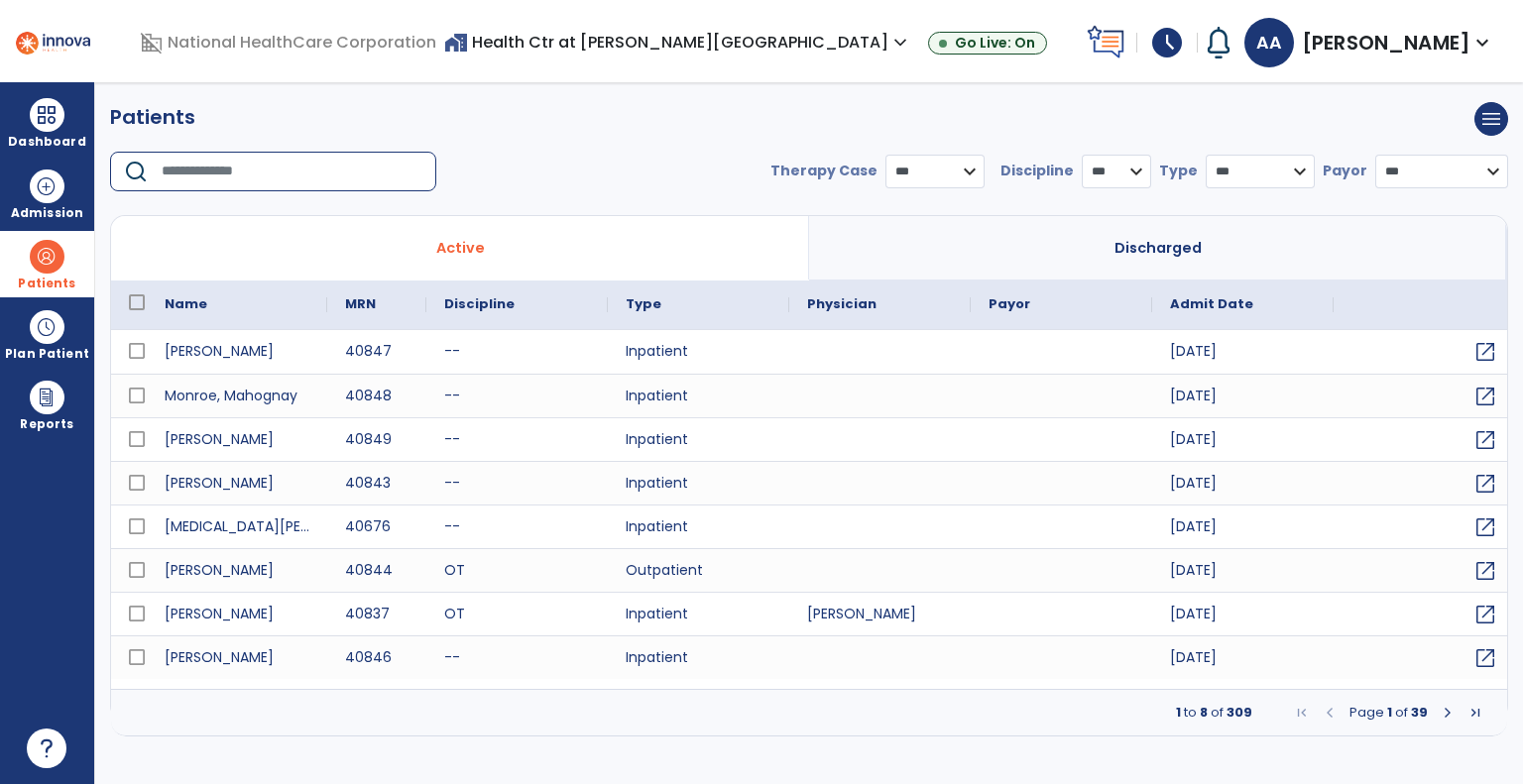 click at bounding box center (292, 171) 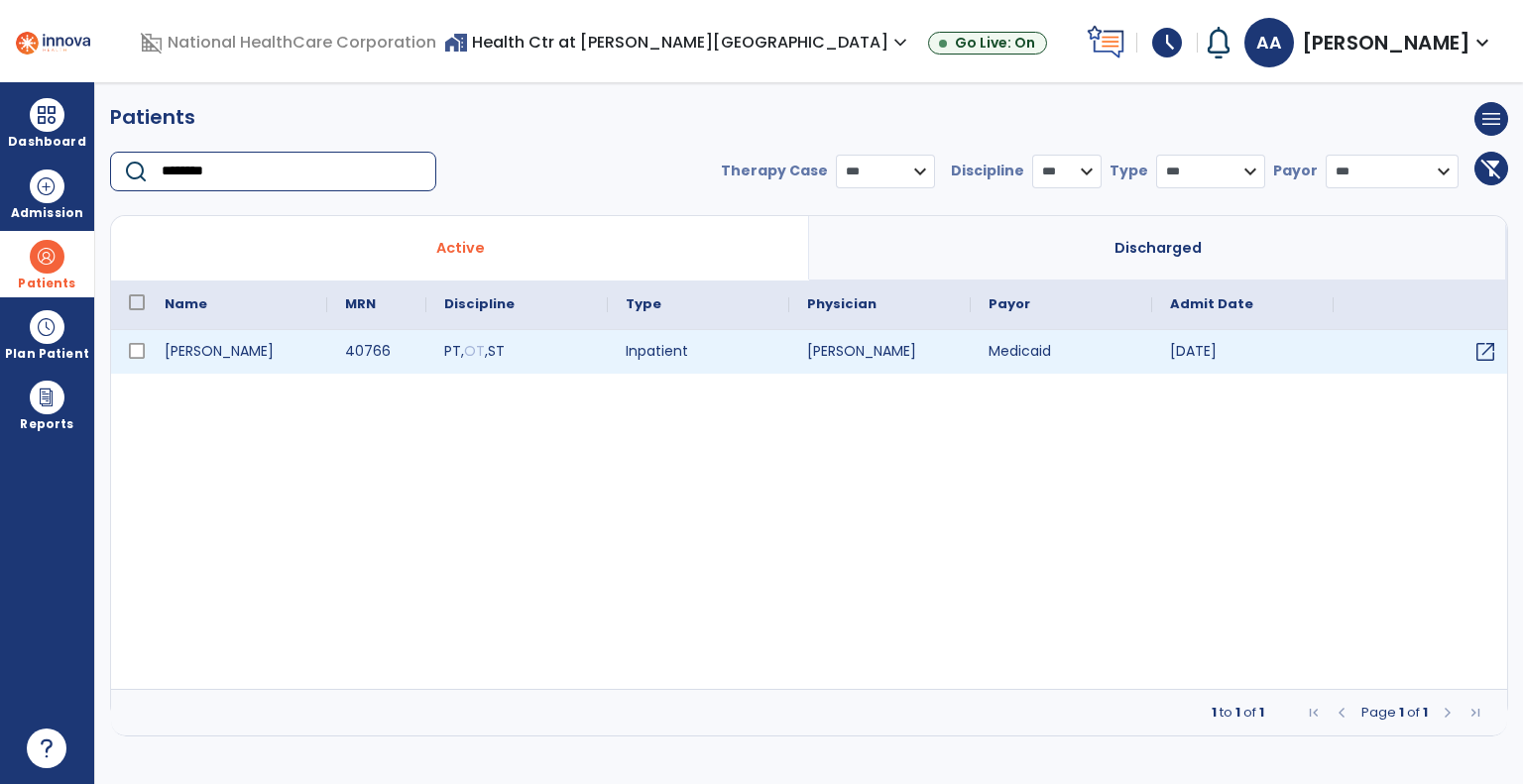 type on "********" 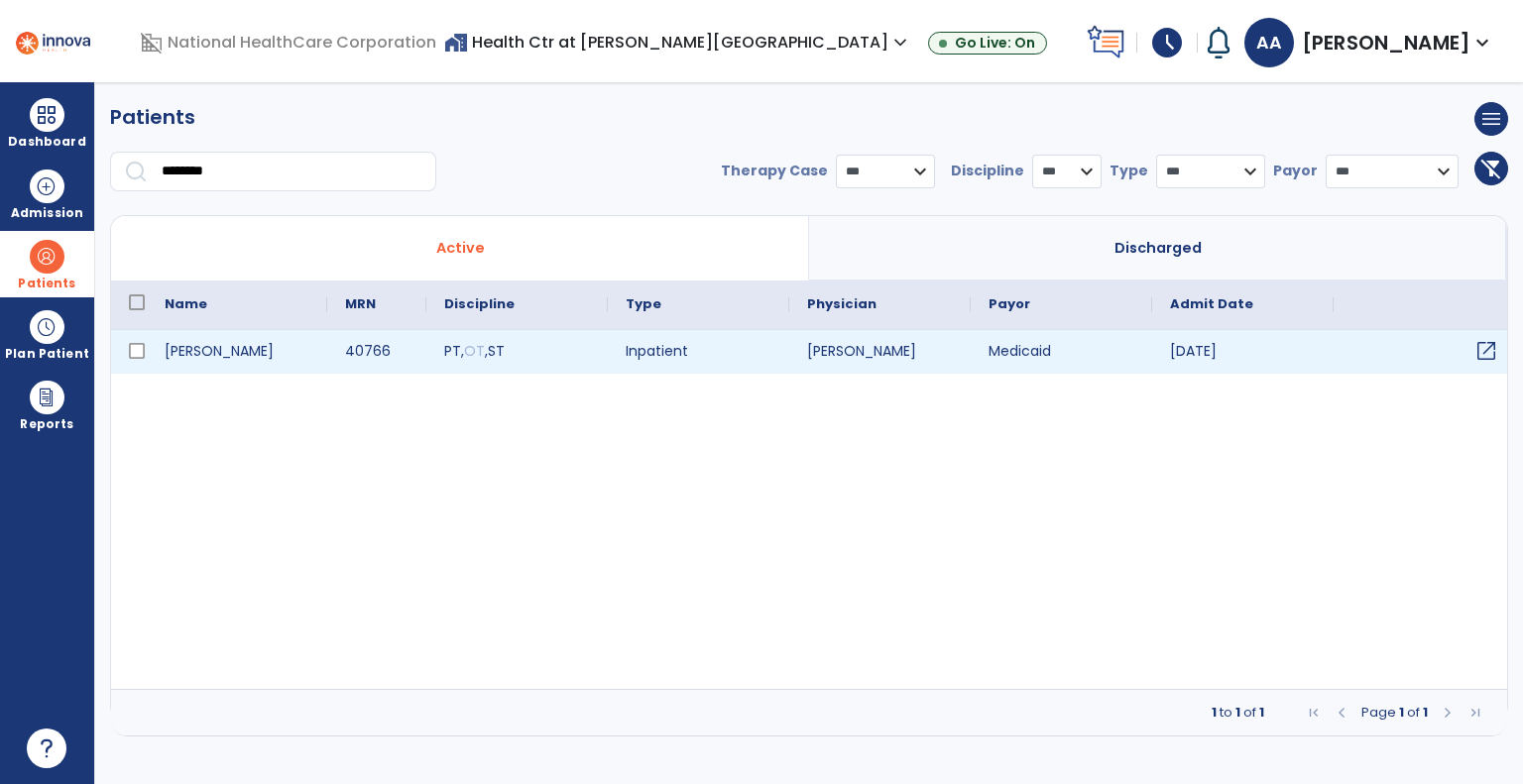 click on "open_in_new" at bounding box center (1486, 351) 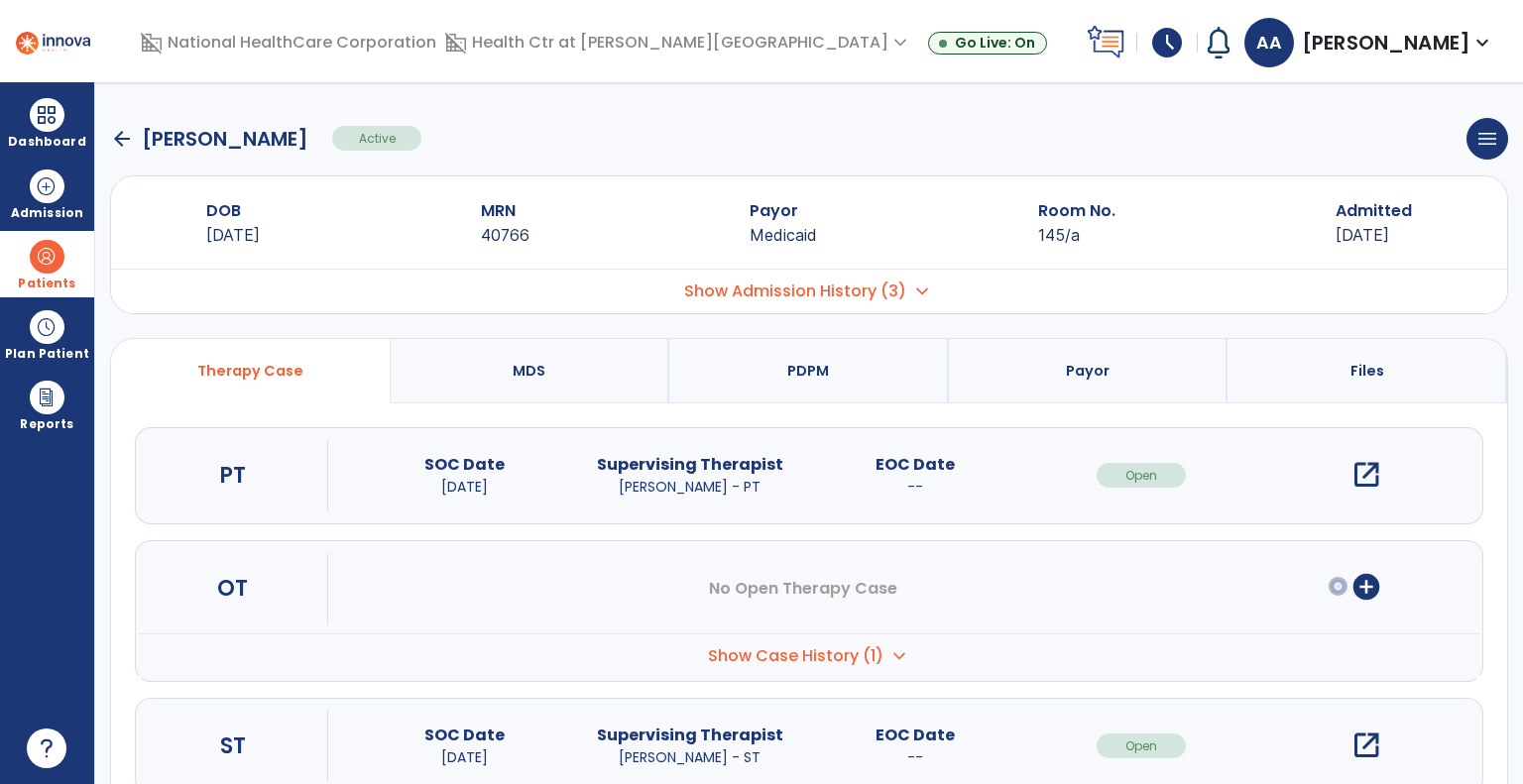 scroll, scrollTop: 56, scrollLeft: 0, axis: vertical 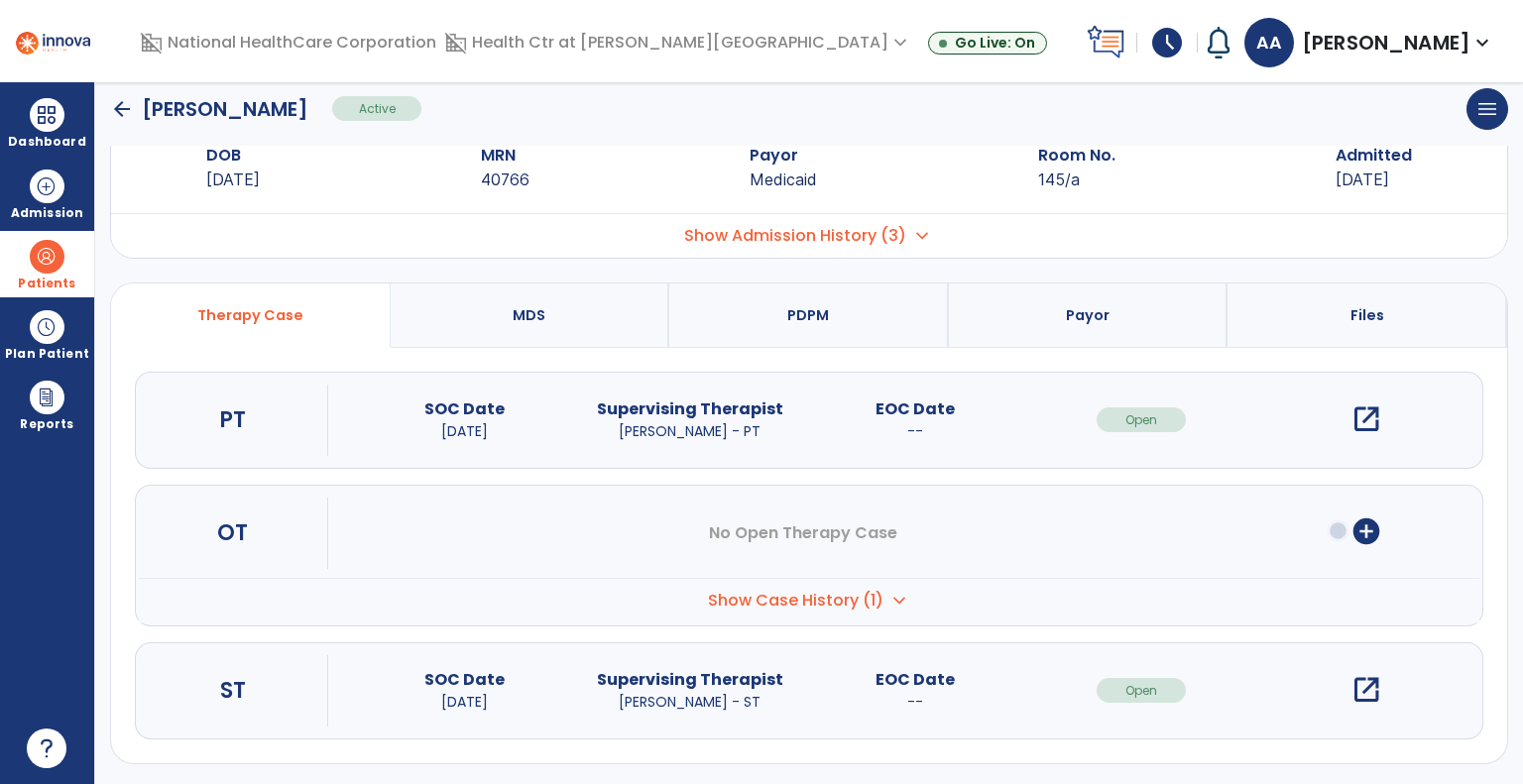 click on "open_in_new" at bounding box center (1366, 690) 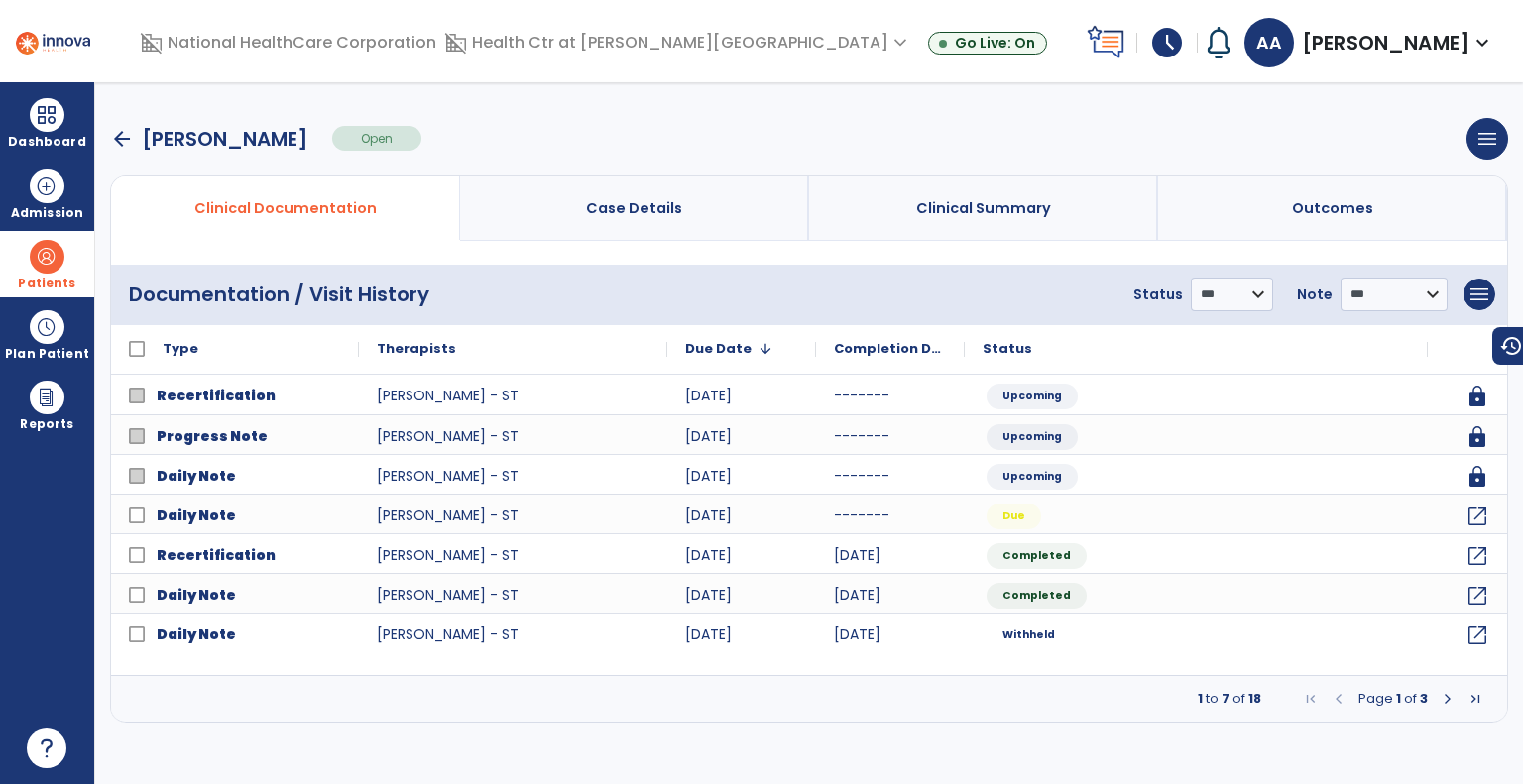 scroll, scrollTop: 0, scrollLeft: 0, axis: both 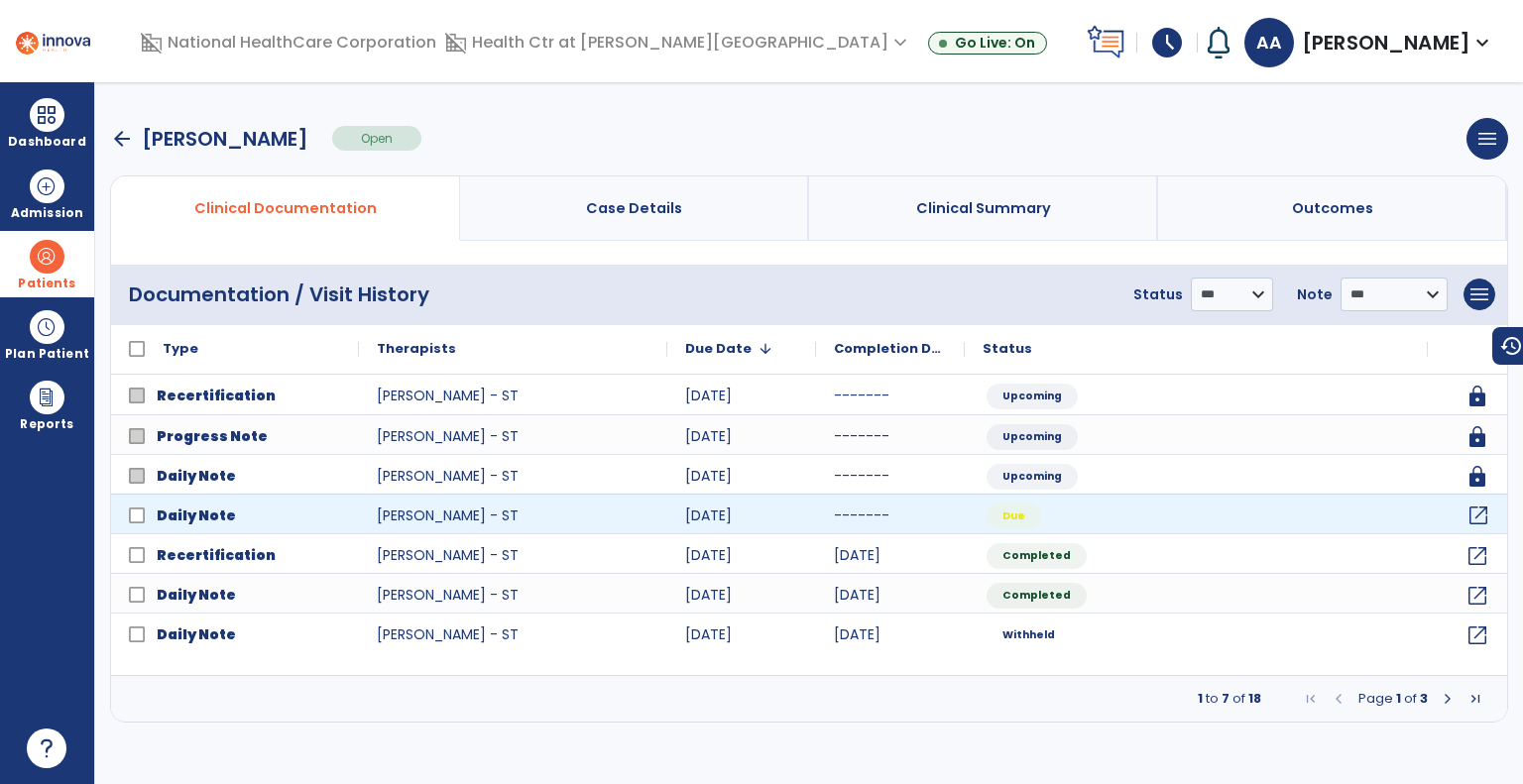 click on "open_in_new" 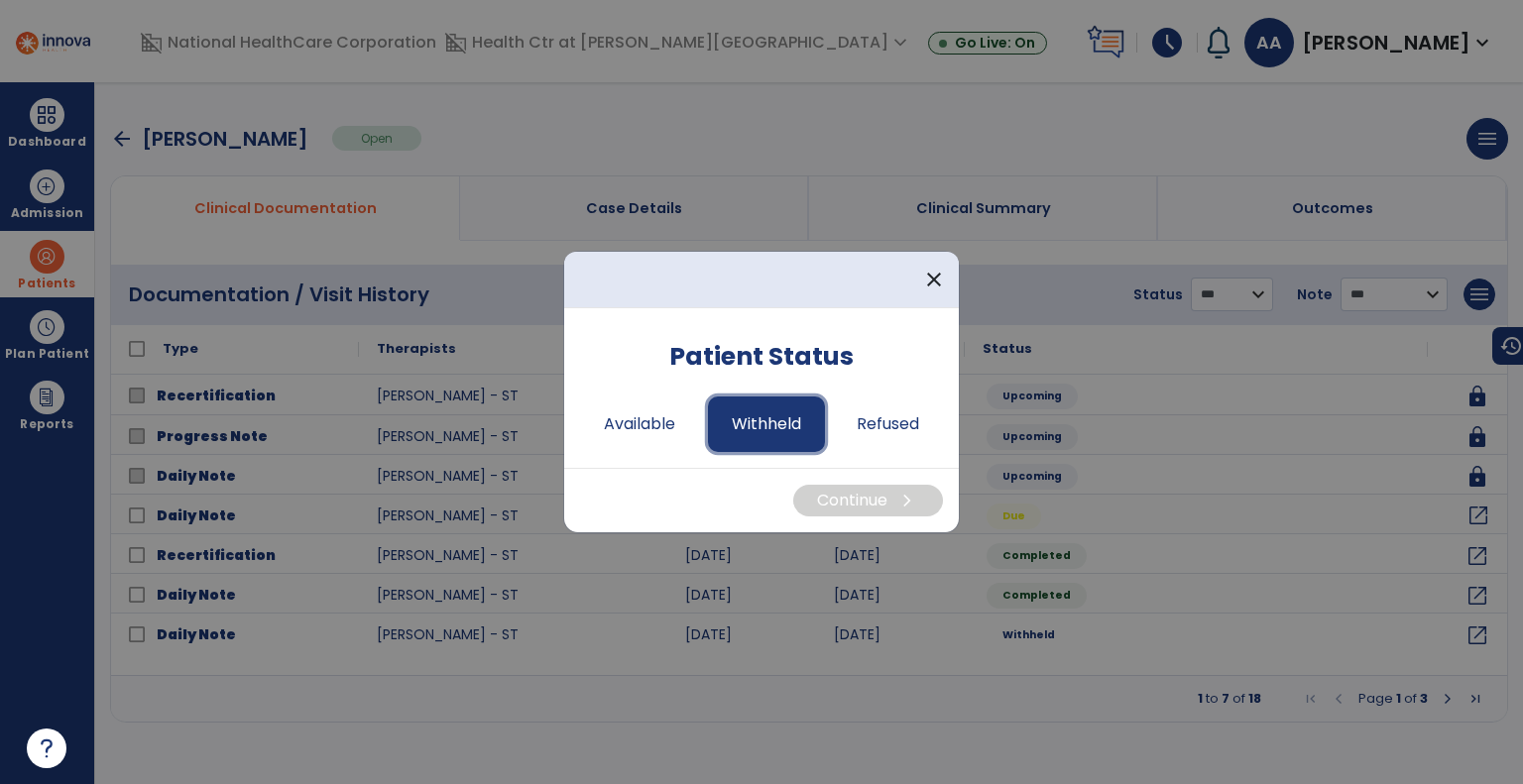 click on "Withheld" at bounding box center [766, 424] 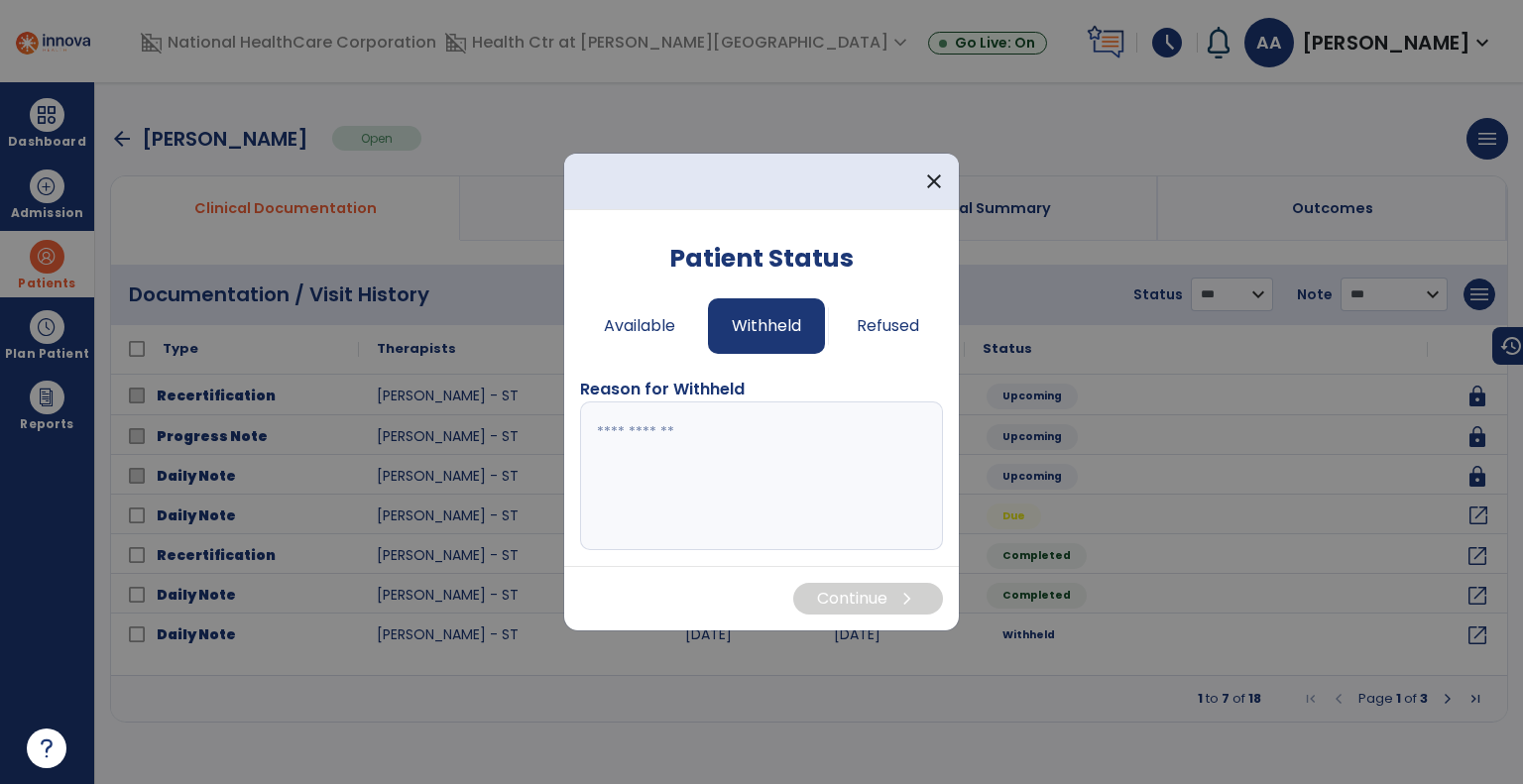 click at bounding box center [762, 476] 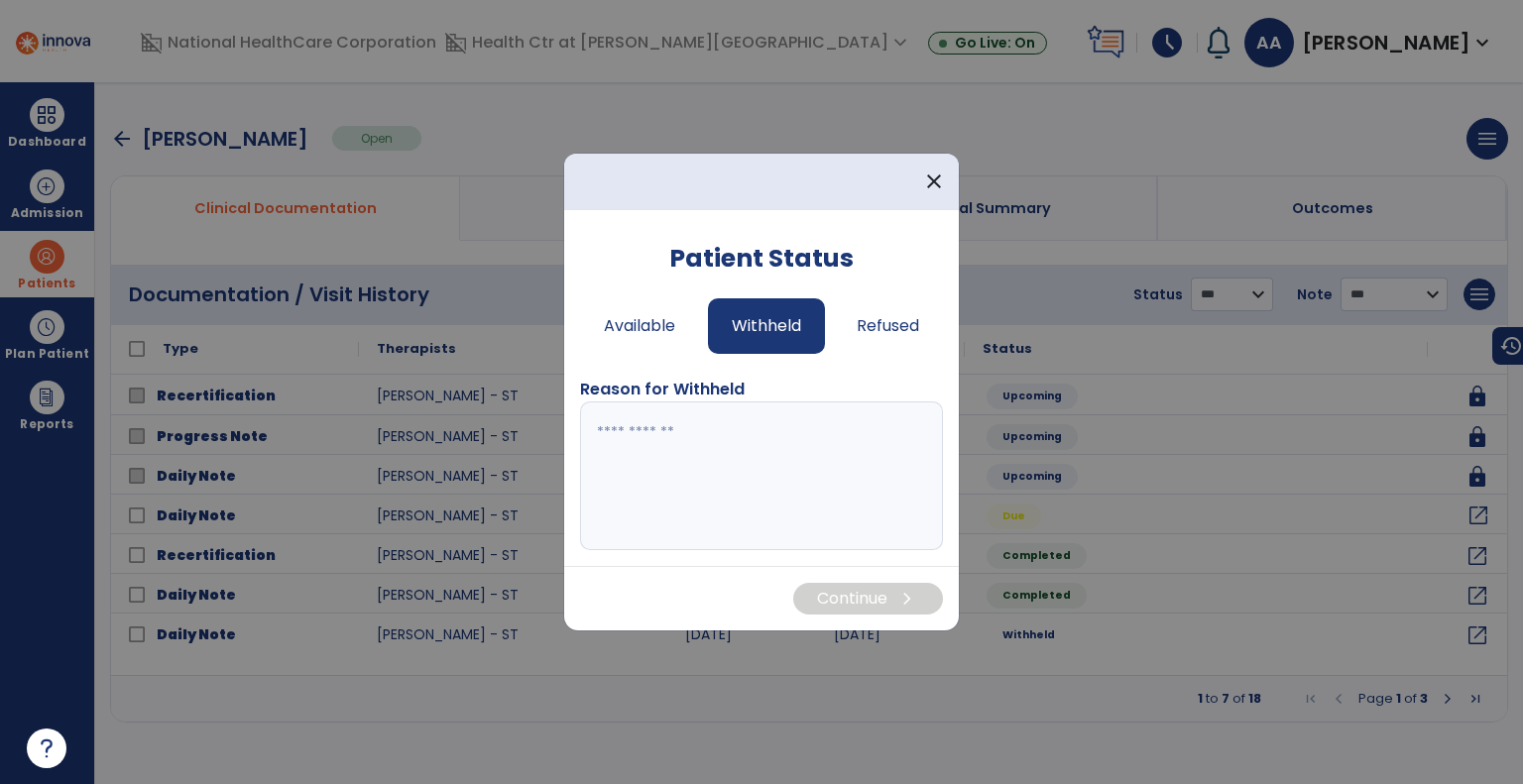 type on "*" 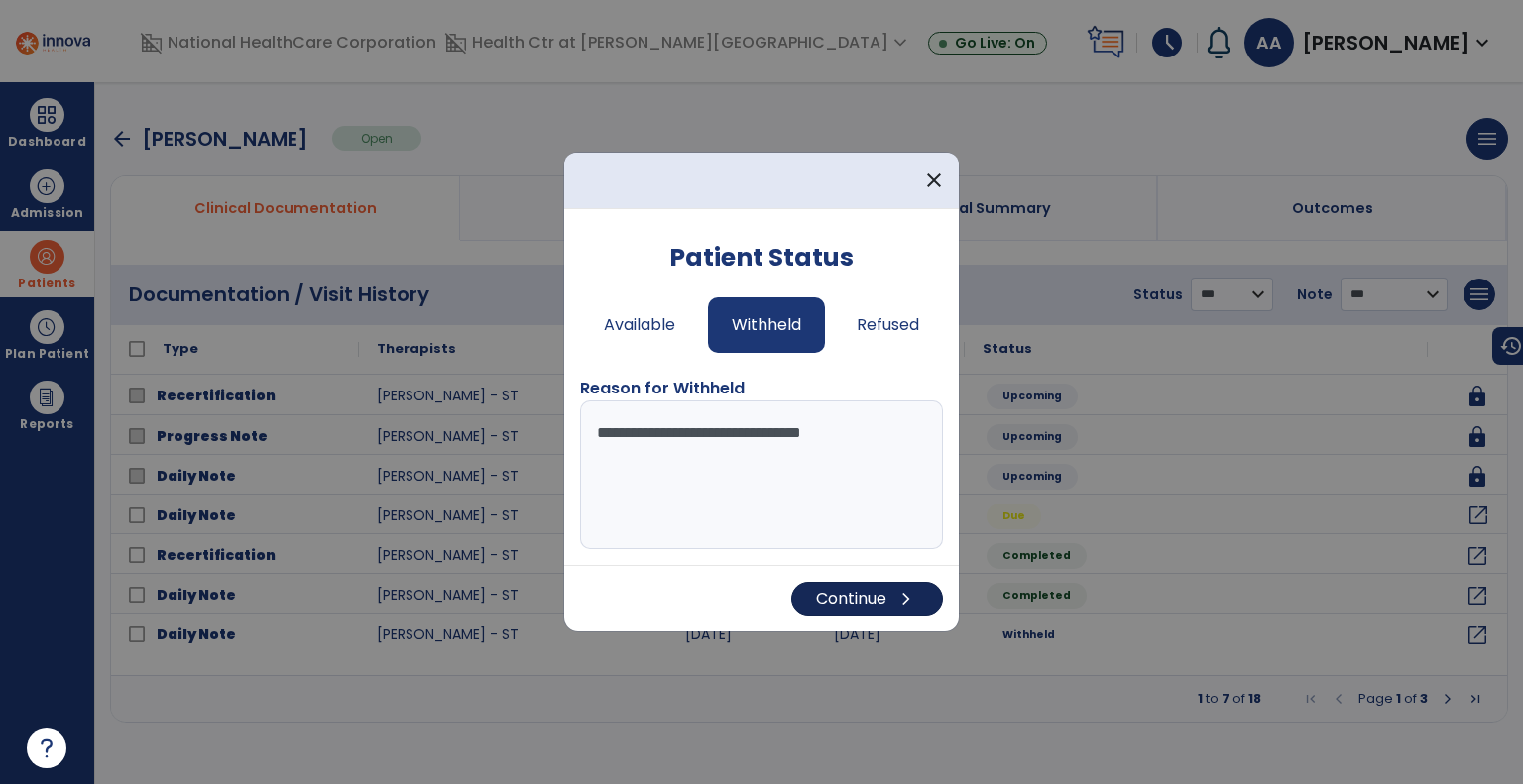 type on "**********" 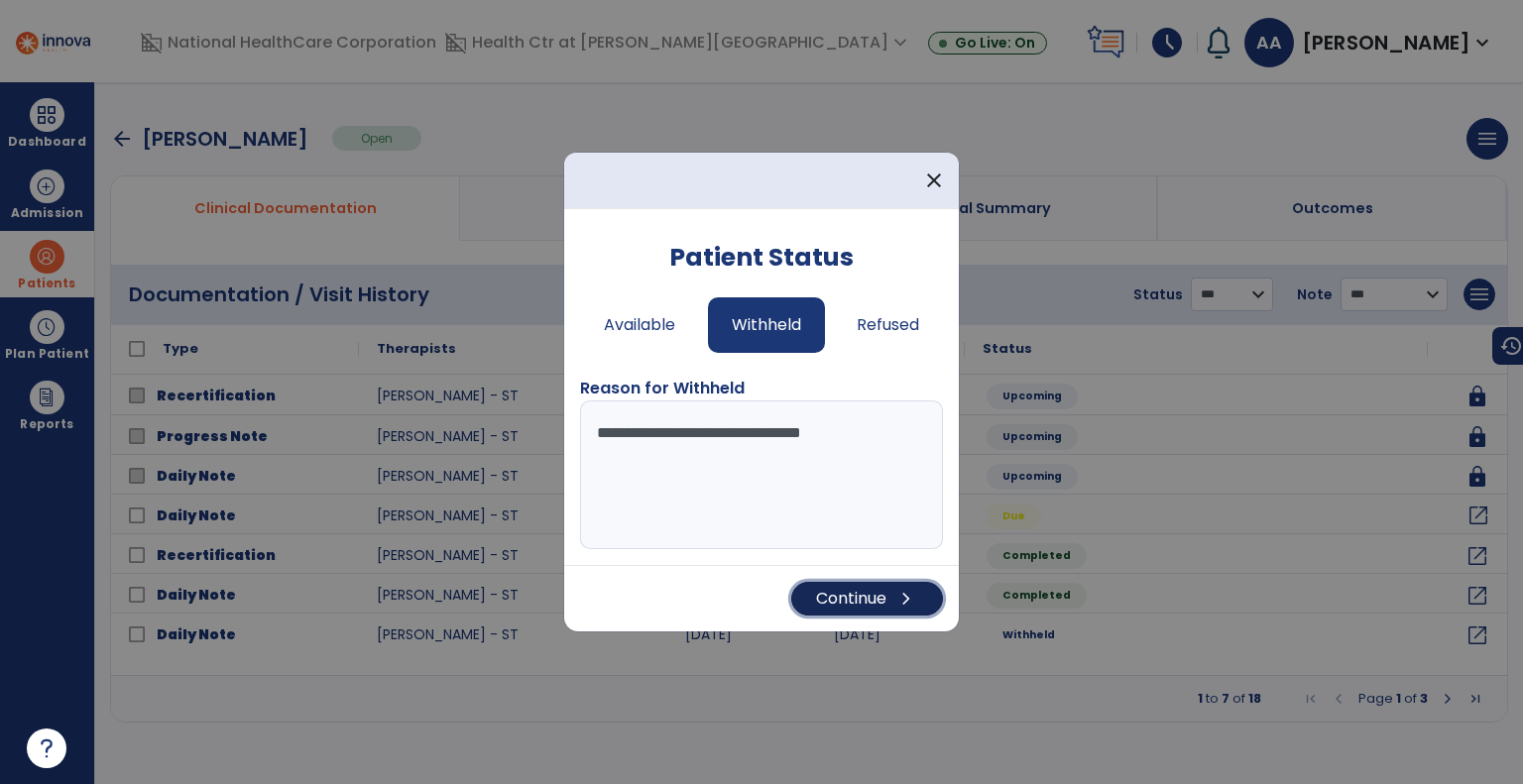 click on "Continue   chevron_right" at bounding box center (867, 599) 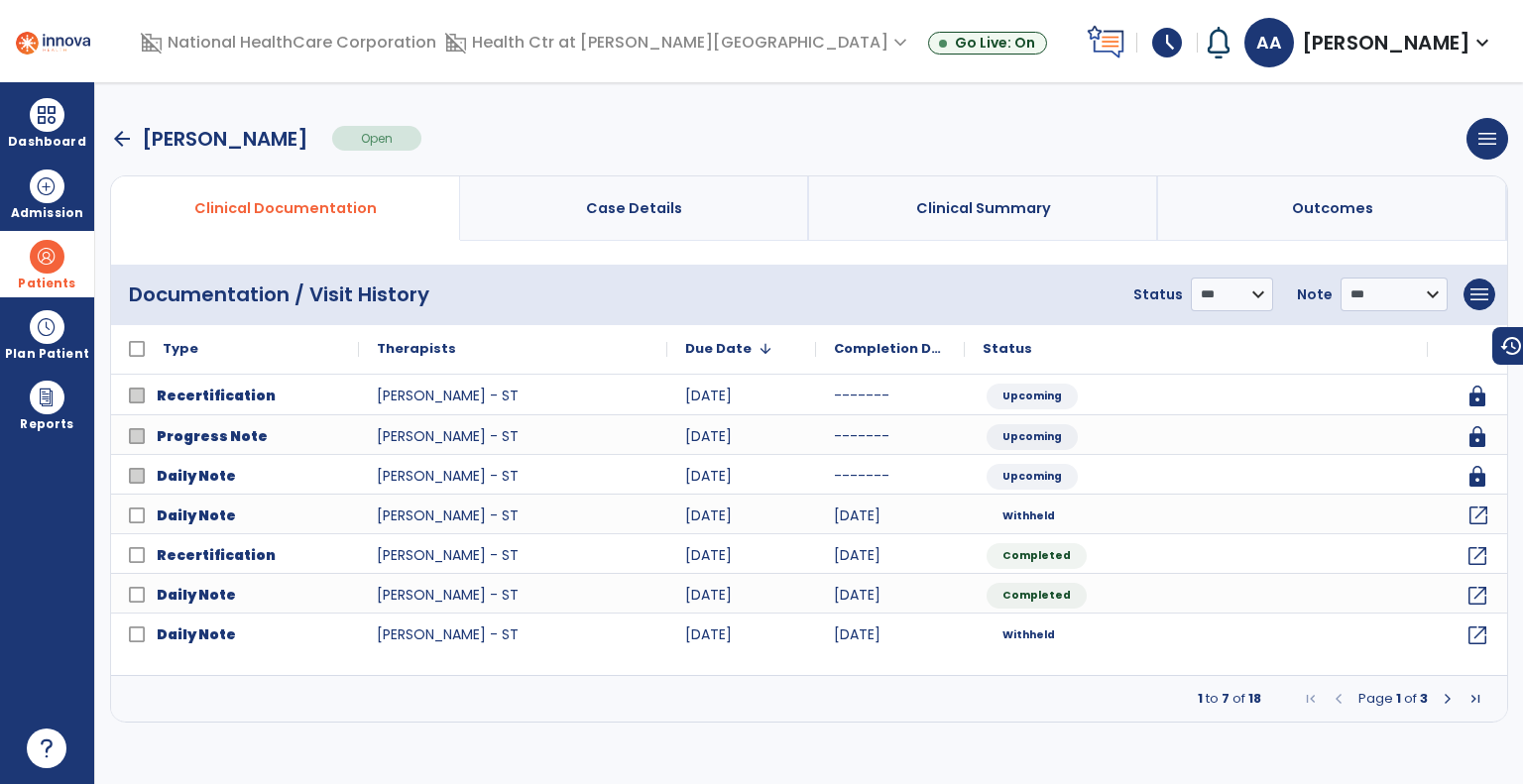 click on "schedule" at bounding box center [1167, 43] 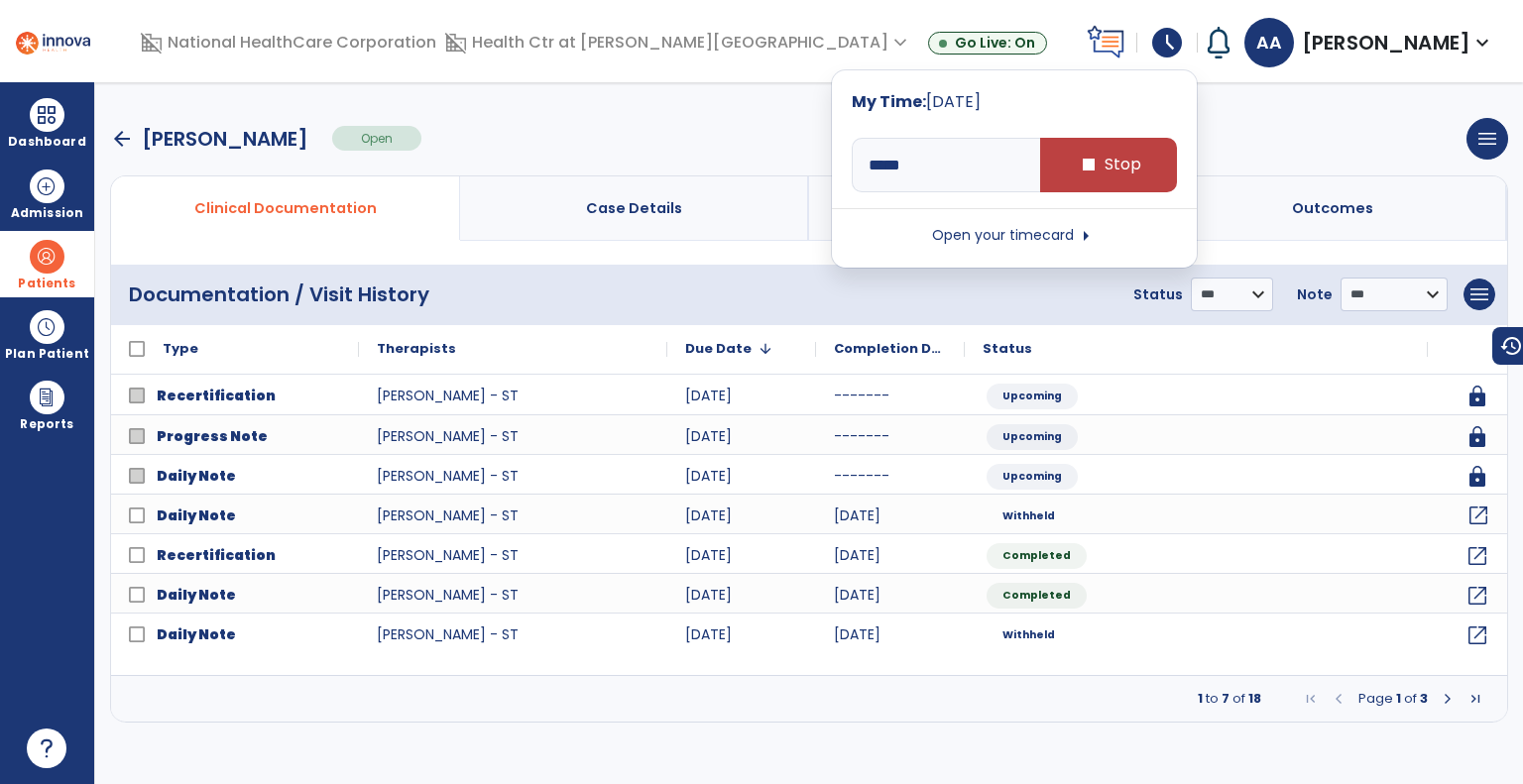 type on "*****" 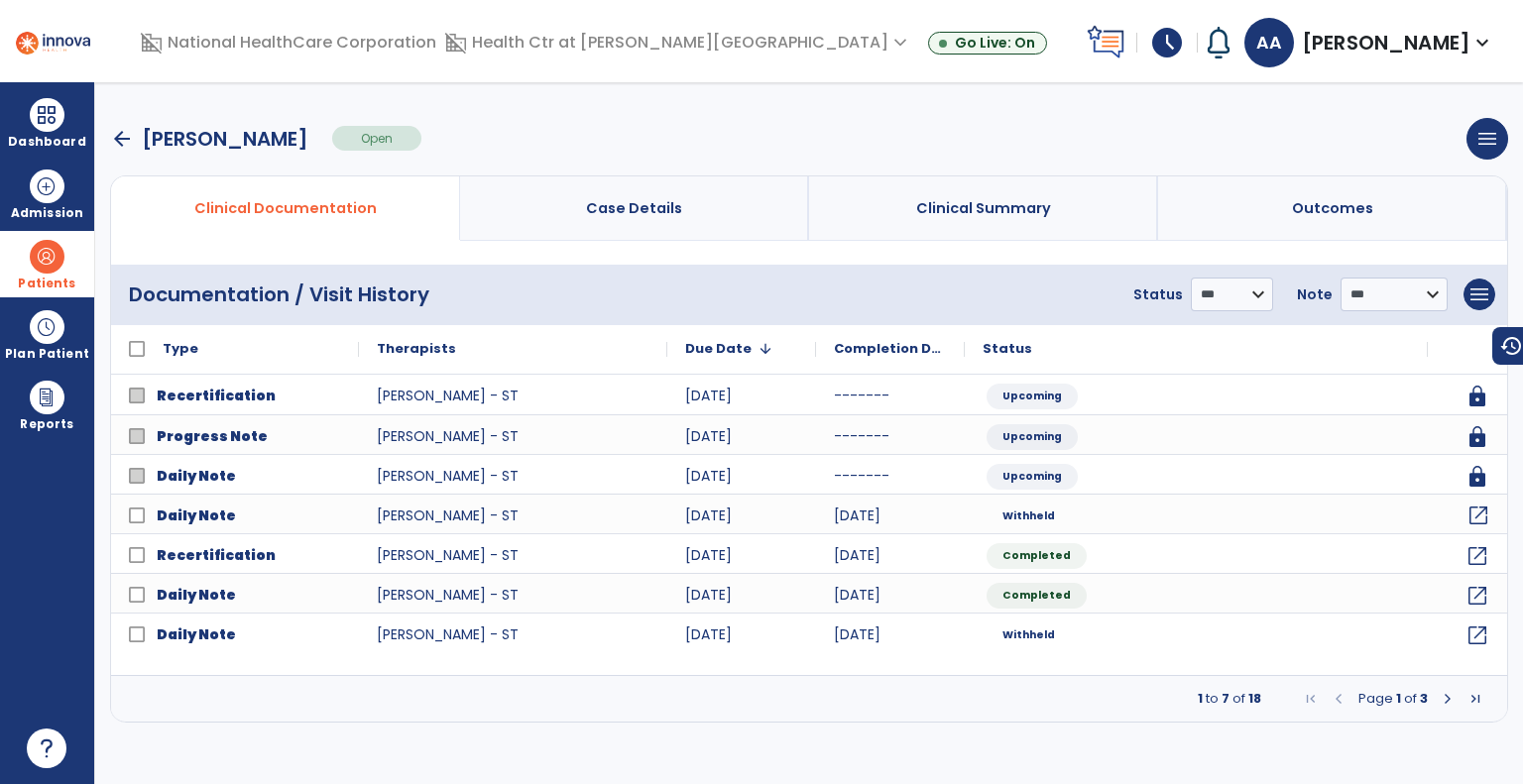 click on "arrow_back" at bounding box center [122, 139] 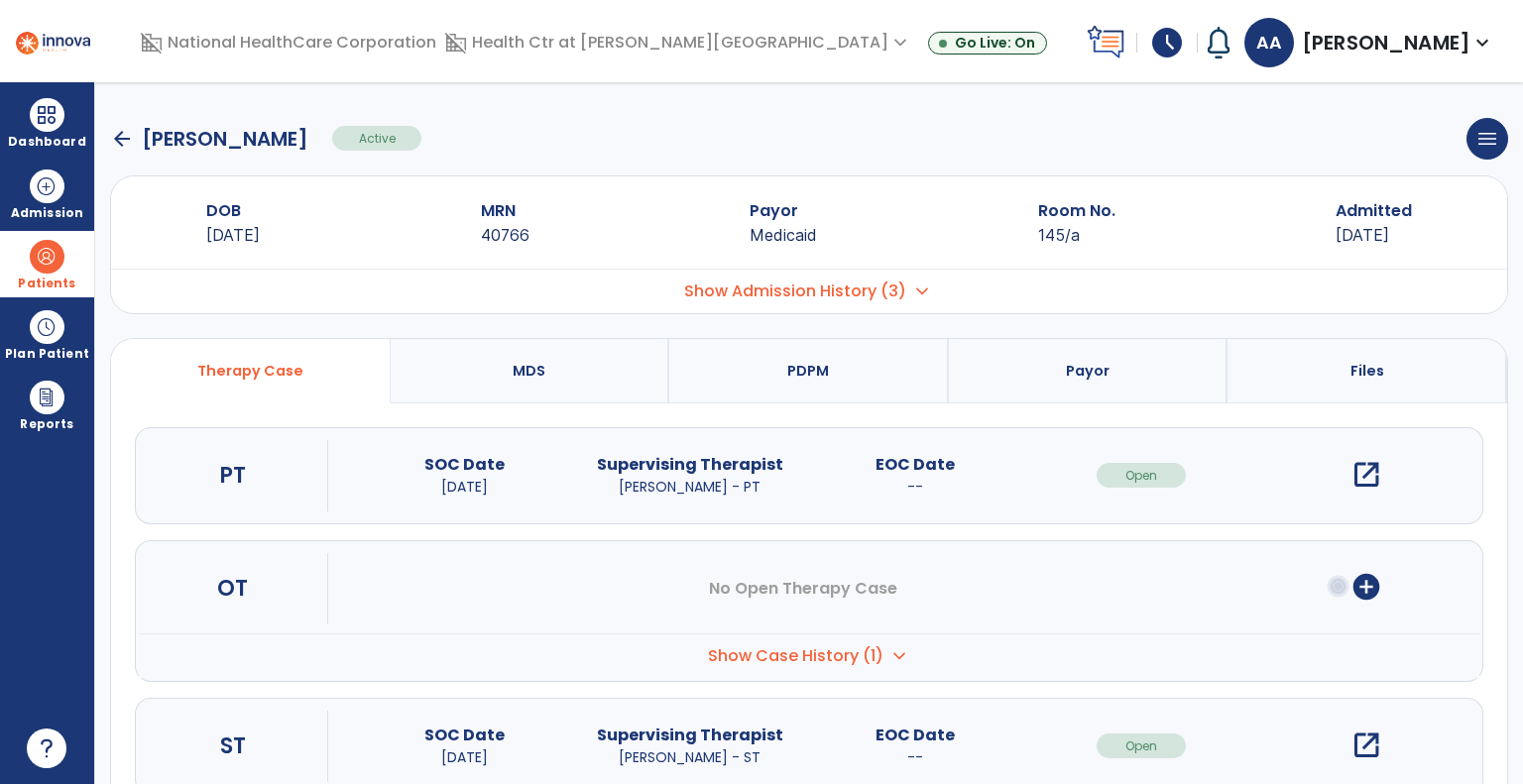 click on "arrow_back" 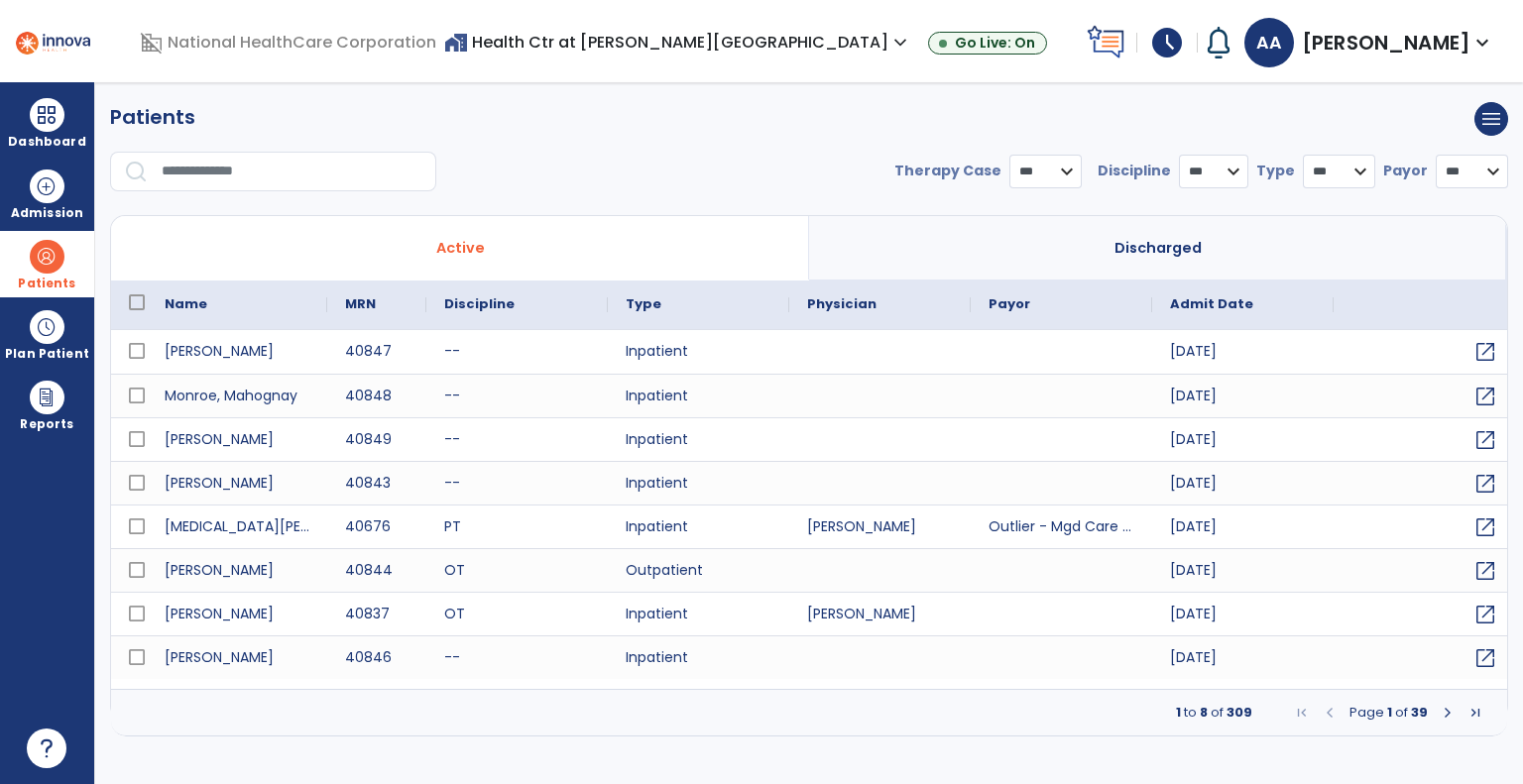 select on "***" 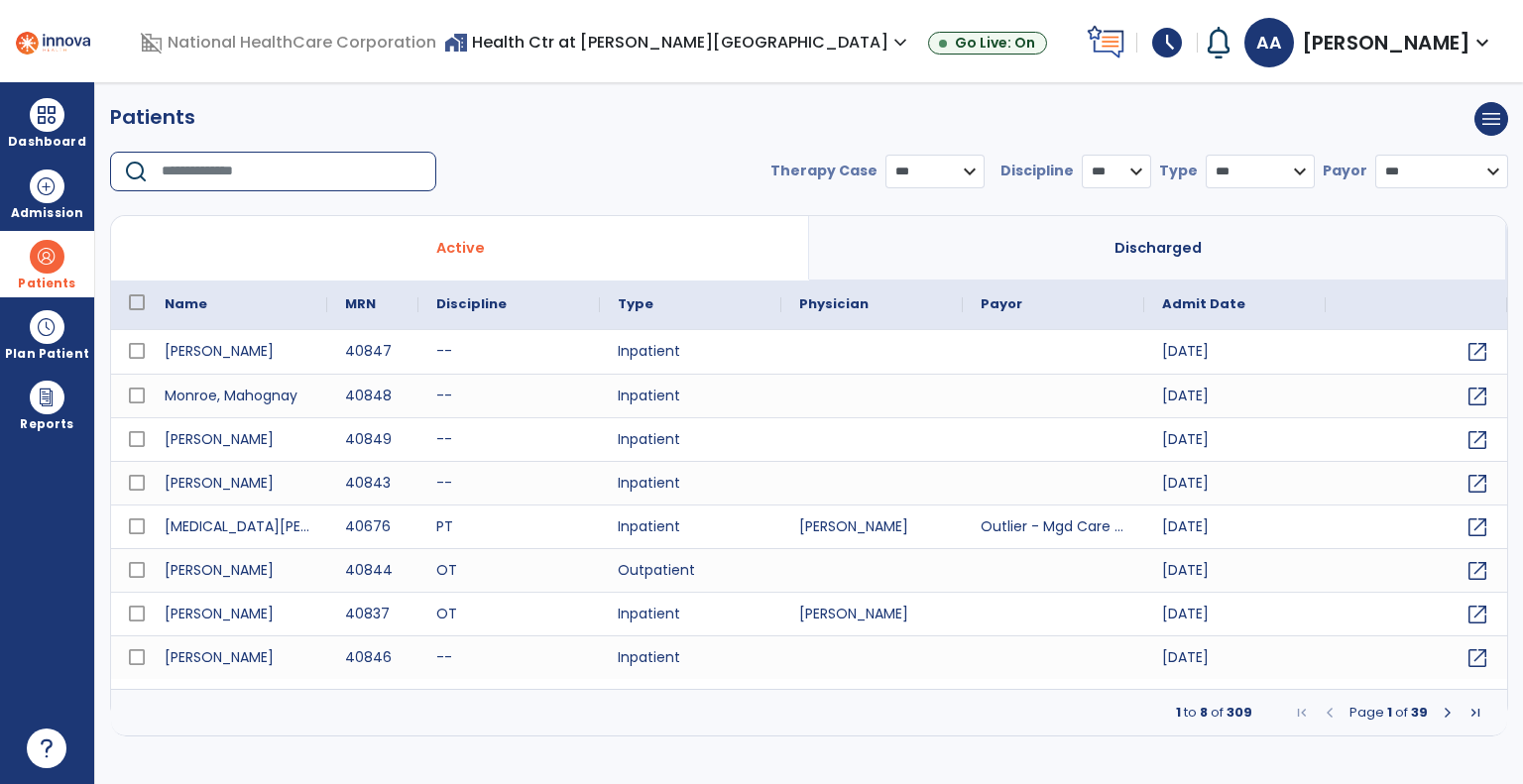 click at bounding box center (292, 171) 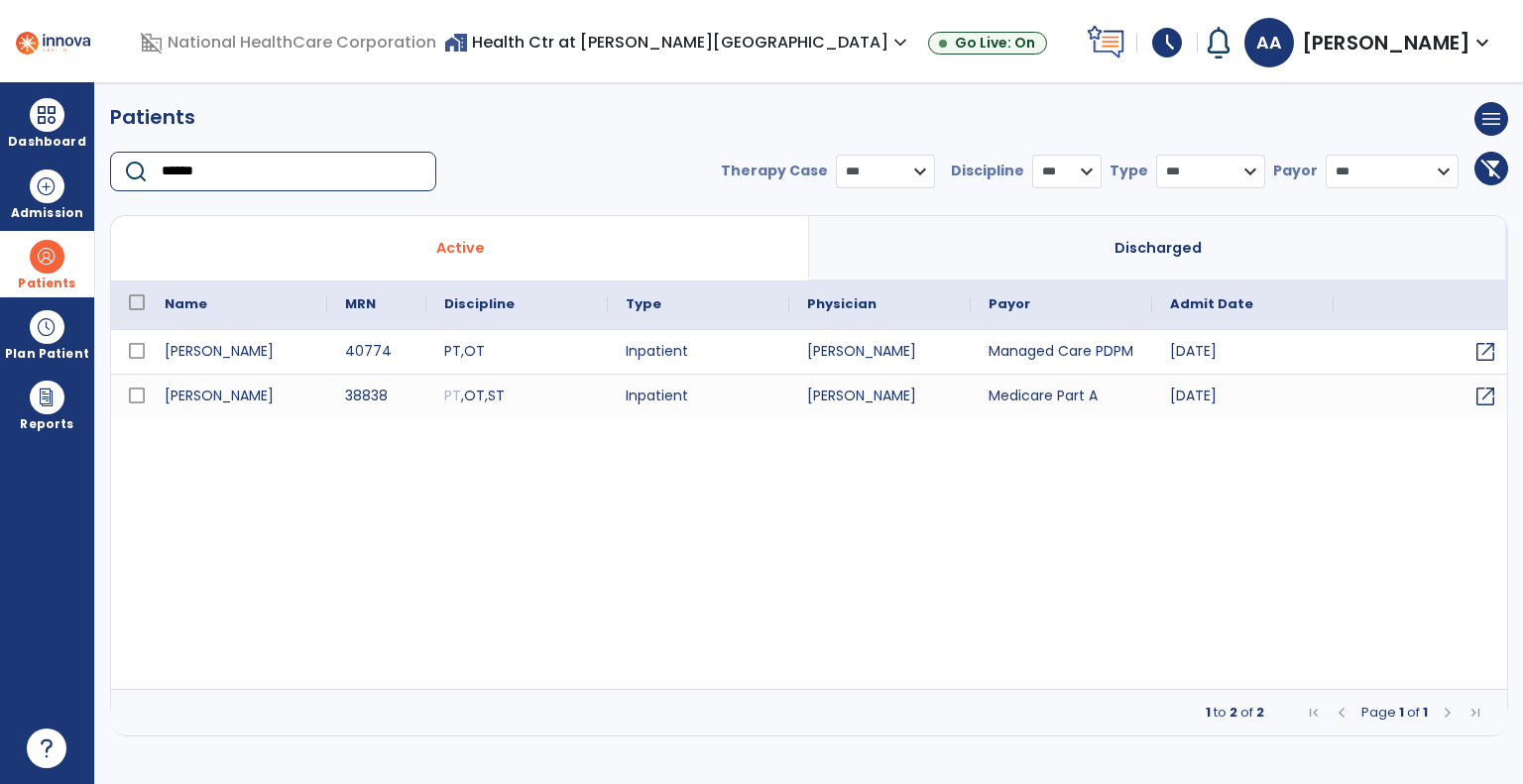 type on "******" 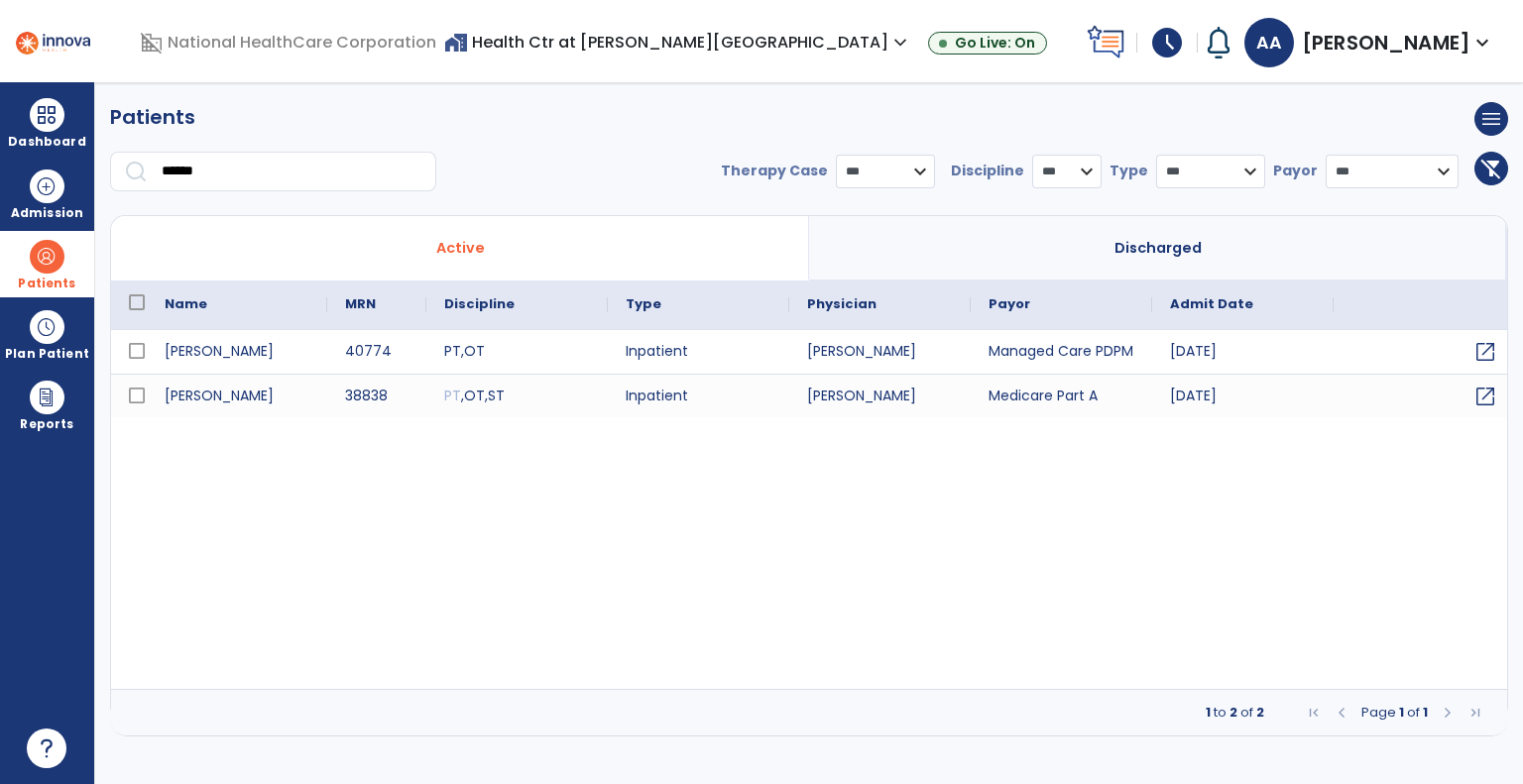 click on "Discharged" at bounding box center (1158, 248) 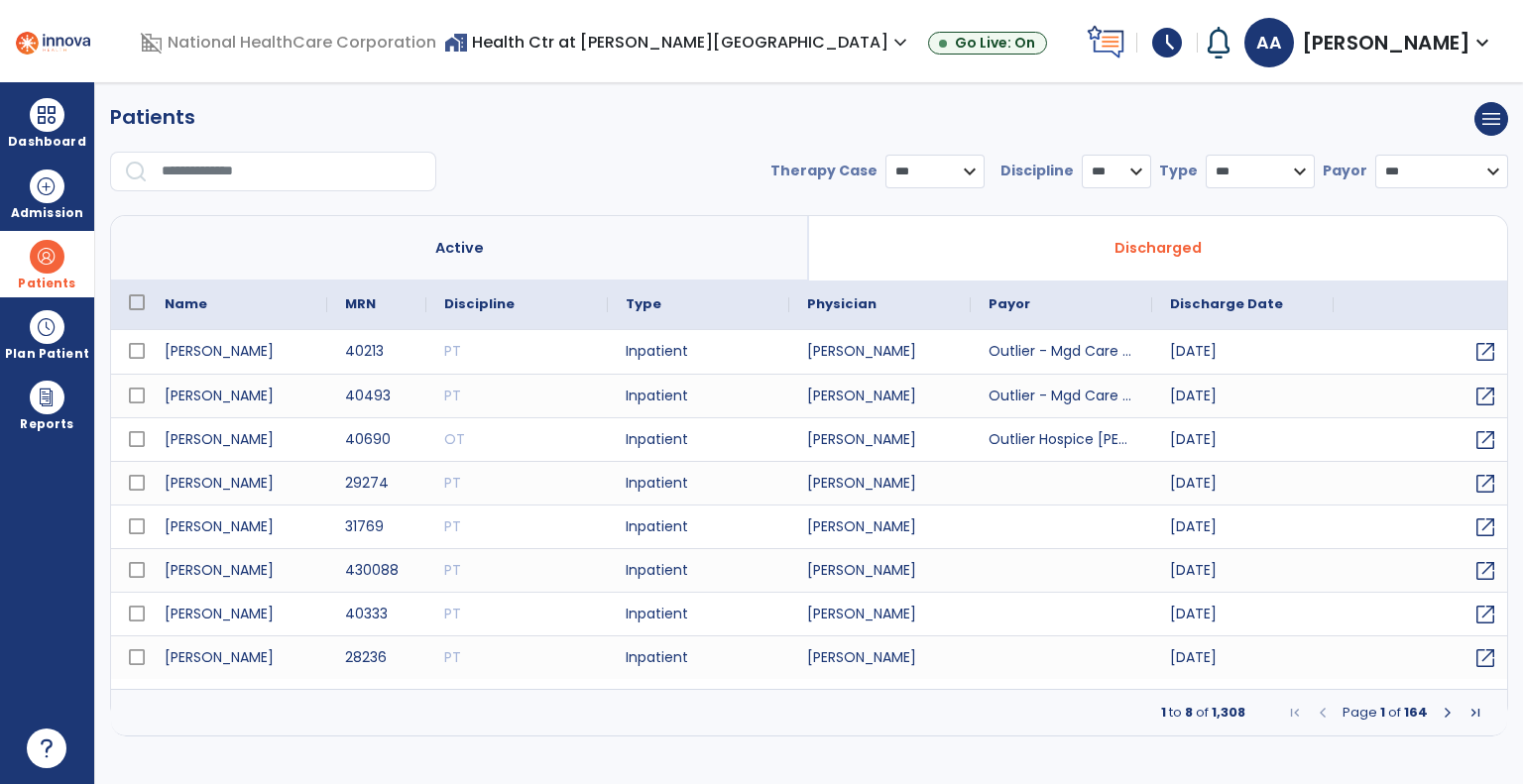 click at bounding box center (292, 171) 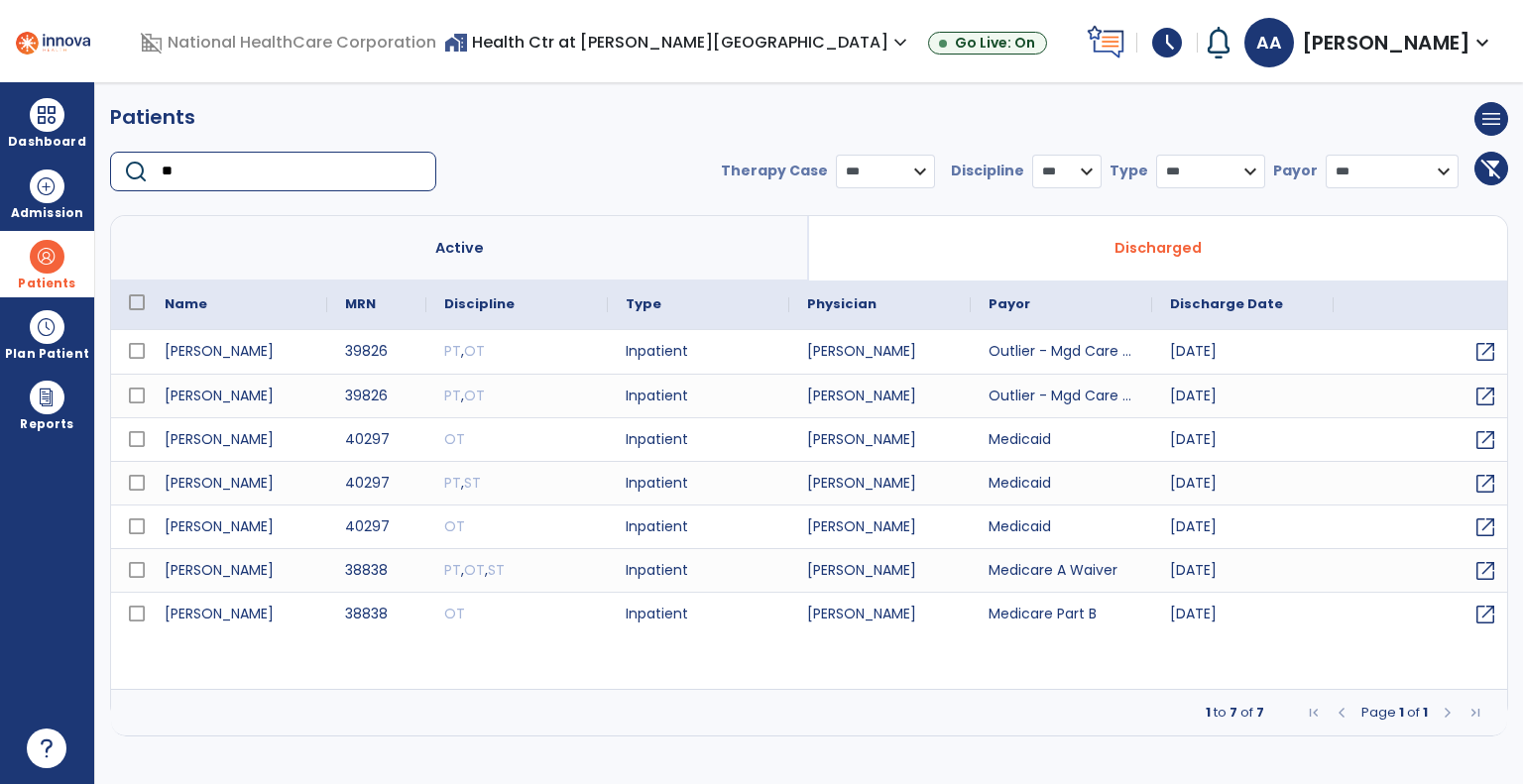 type on "*" 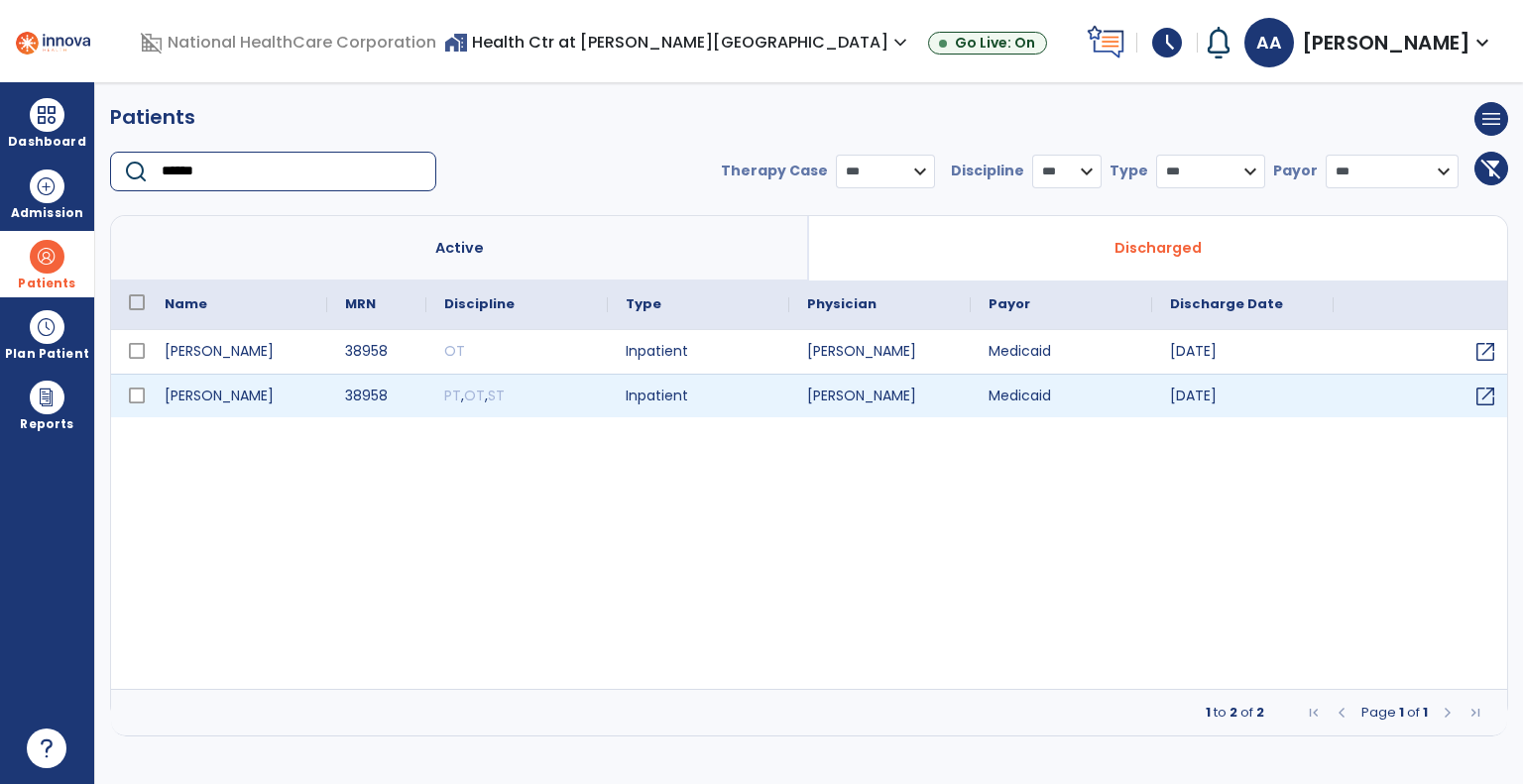 type on "******" 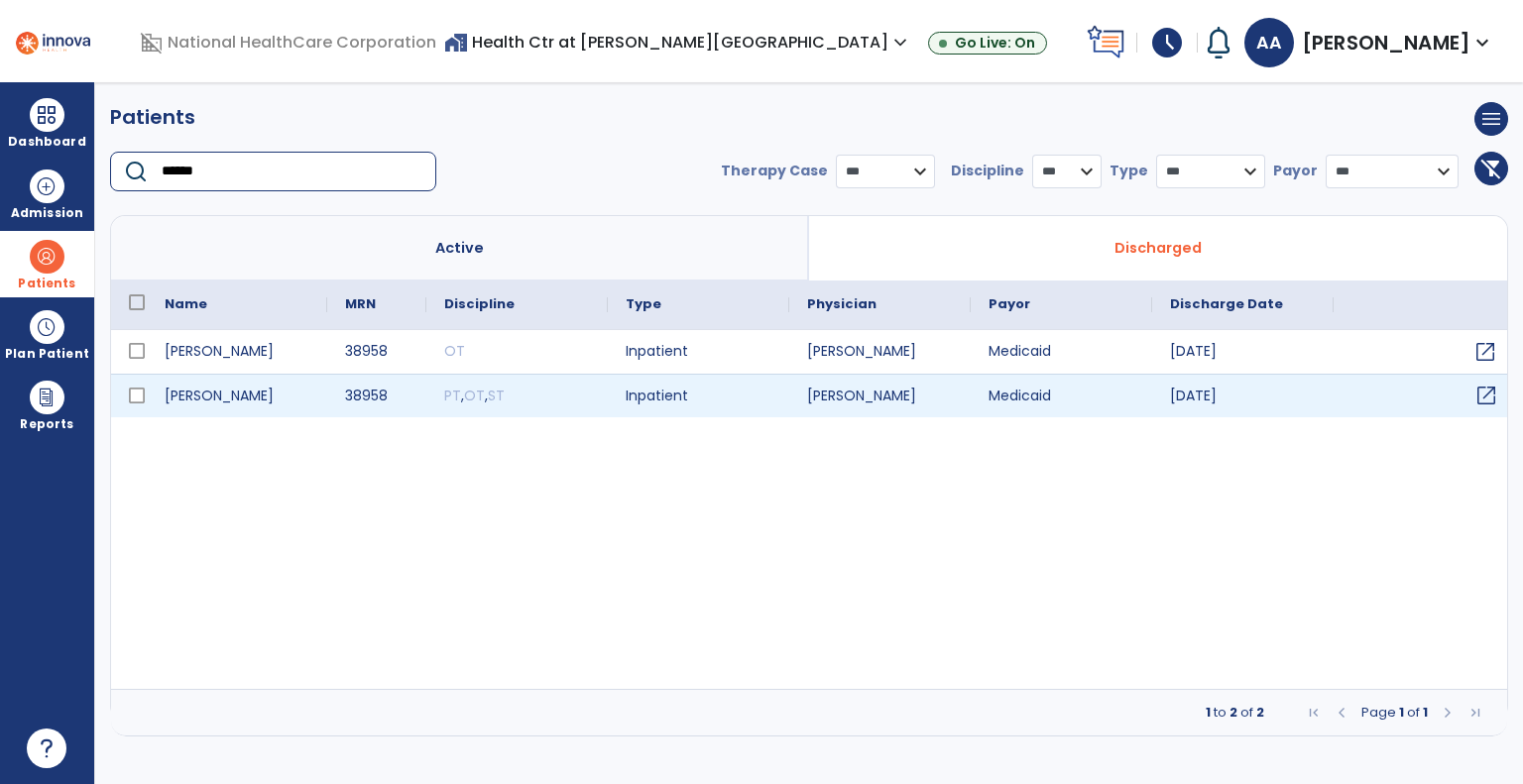 click on "open_in_new" at bounding box center (1486, 395) 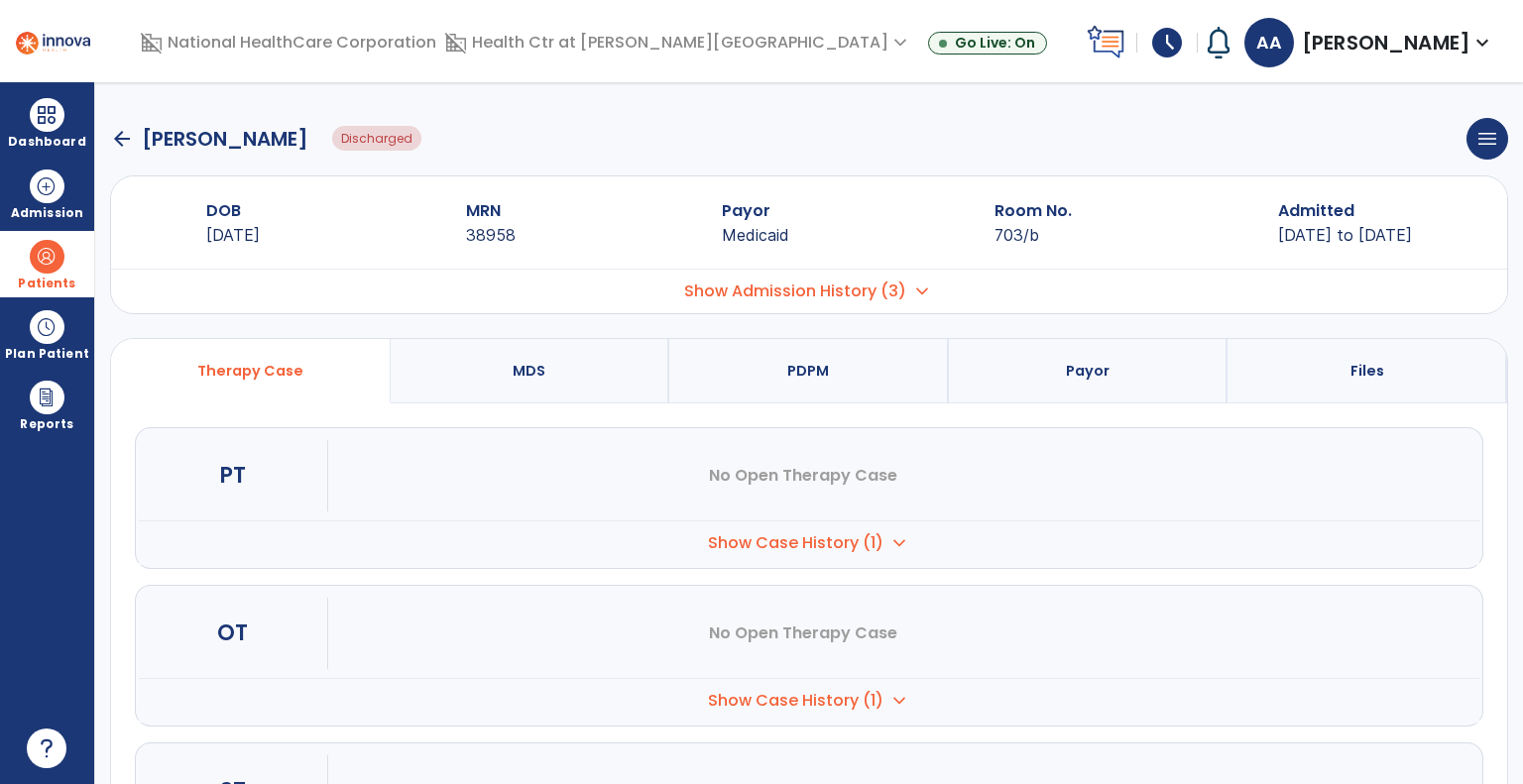 scroll, scrollTop: 144, scrollLeft: 0, axis: vertical 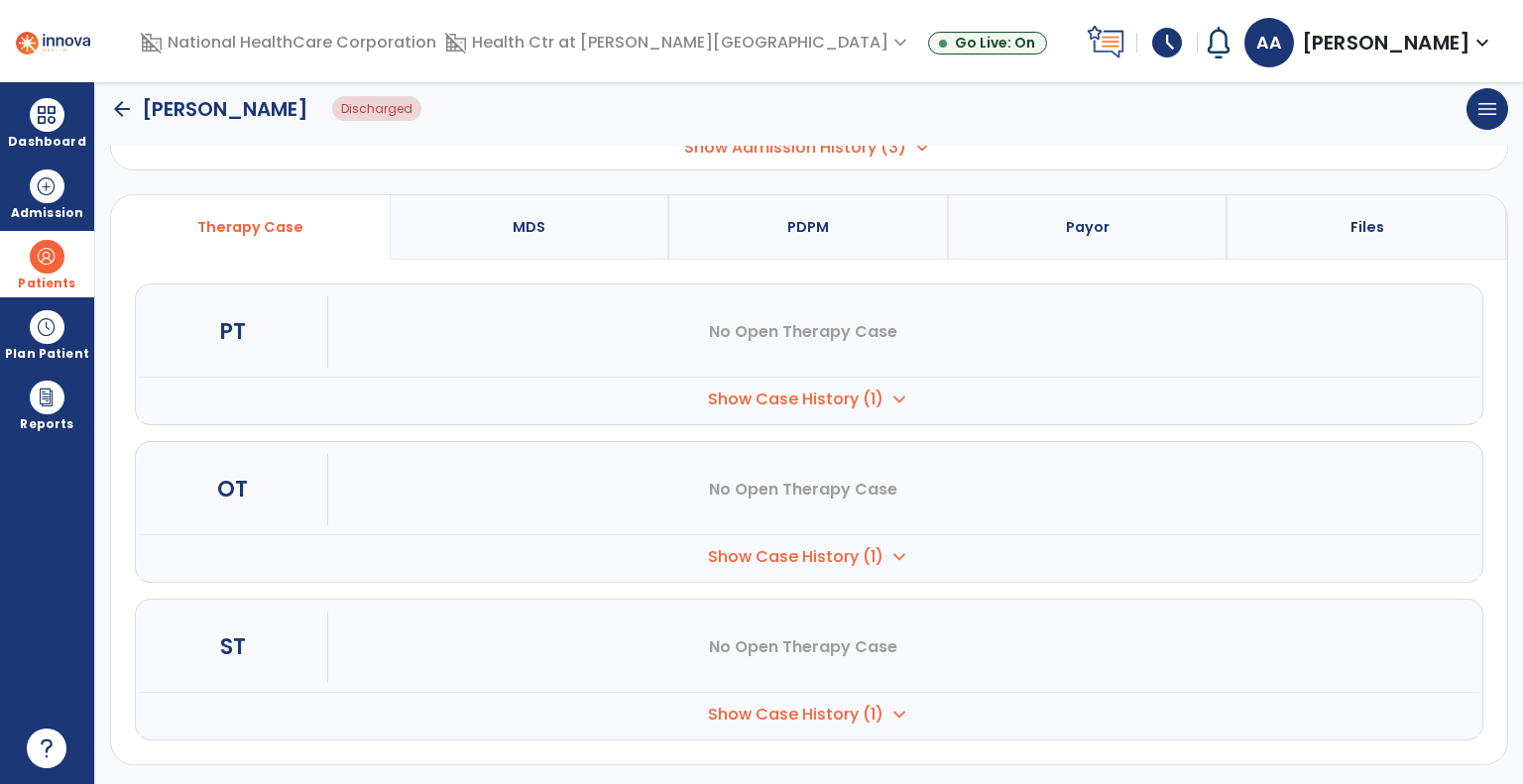 click on "Show Case History (1)" at bounding box center (795, 399) 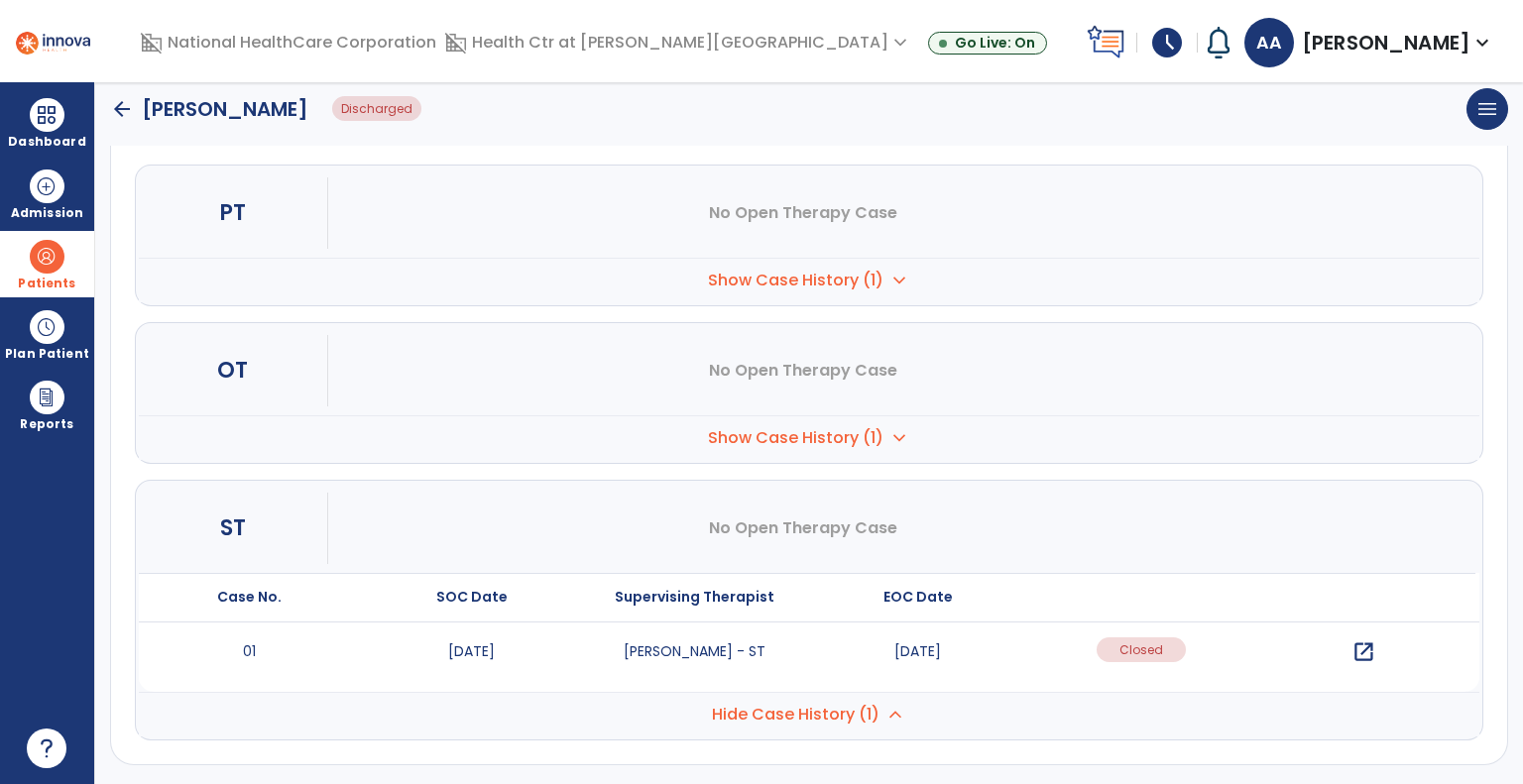 scroll, scrollTop: 0, scrollLeft: 0, axis: both 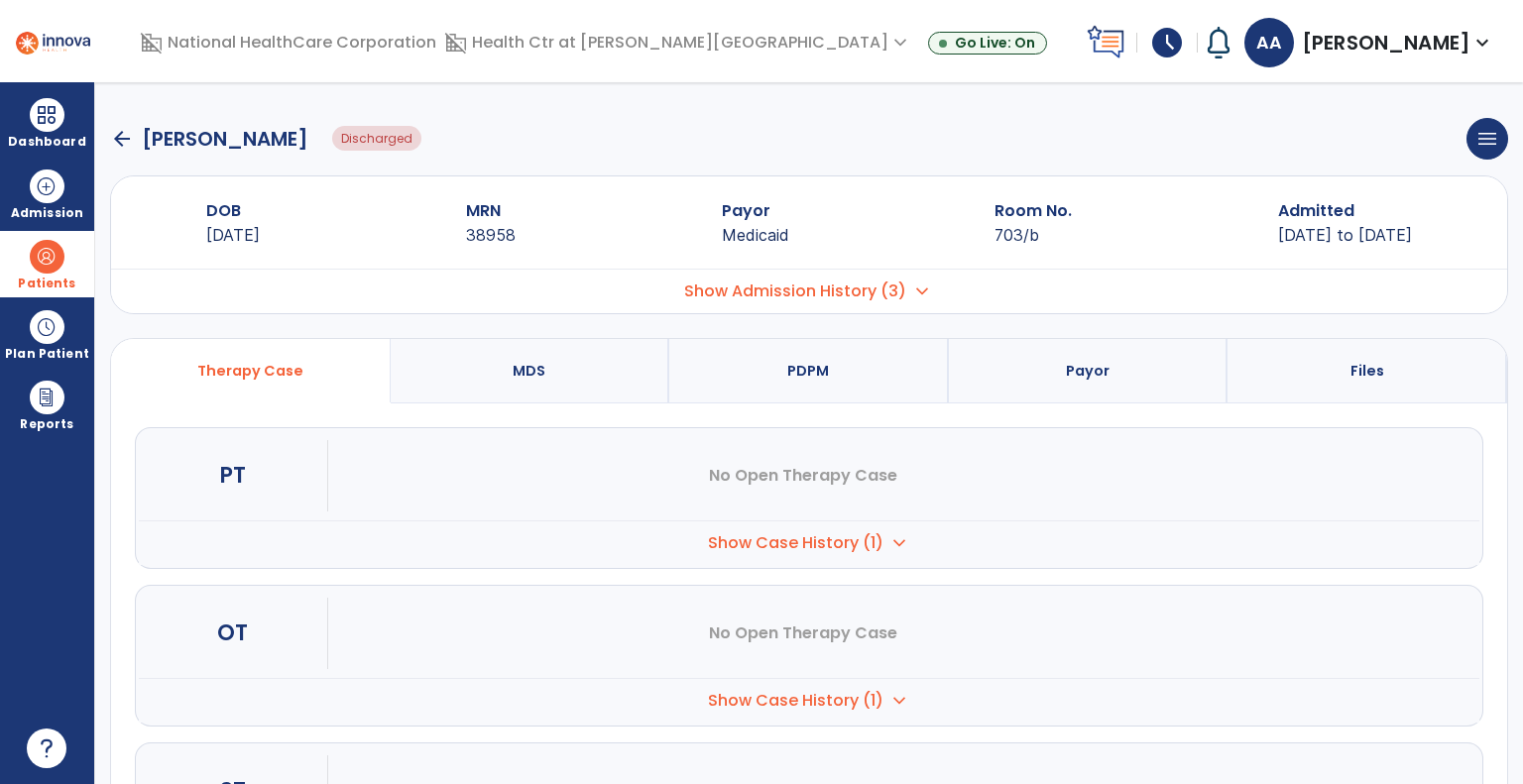 click on "arrow_back" 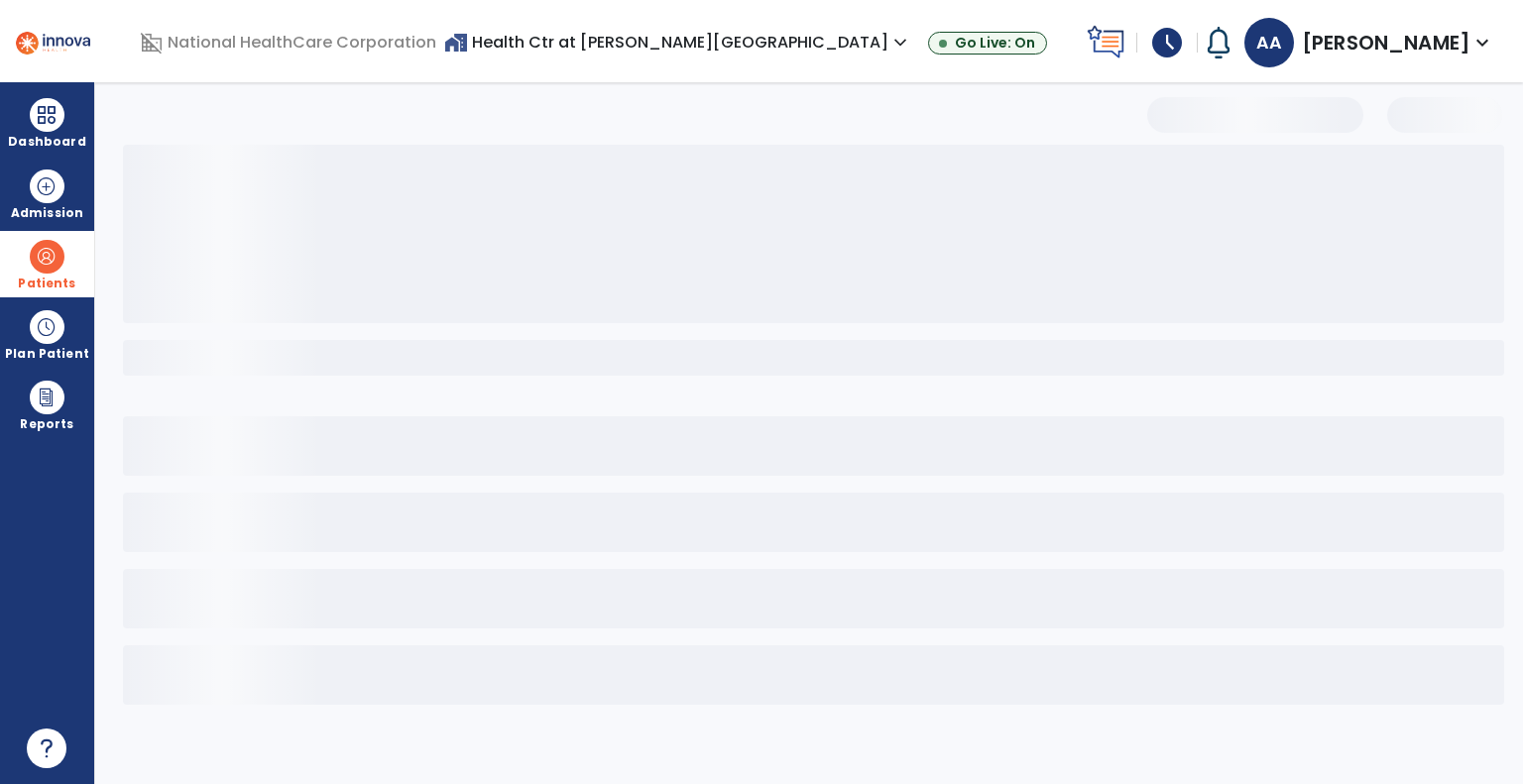 select on "***" 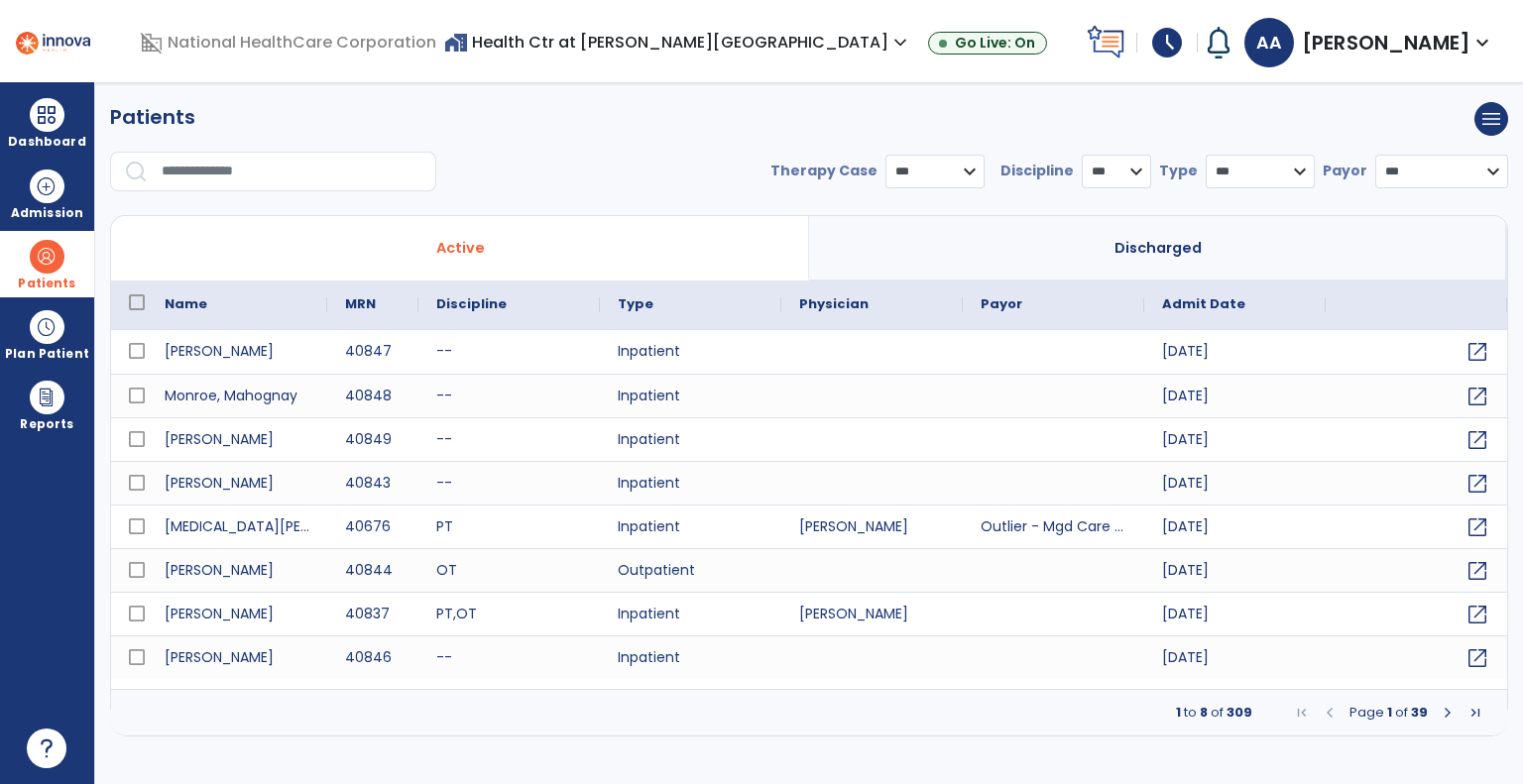 click at bounding box center [292, 171] 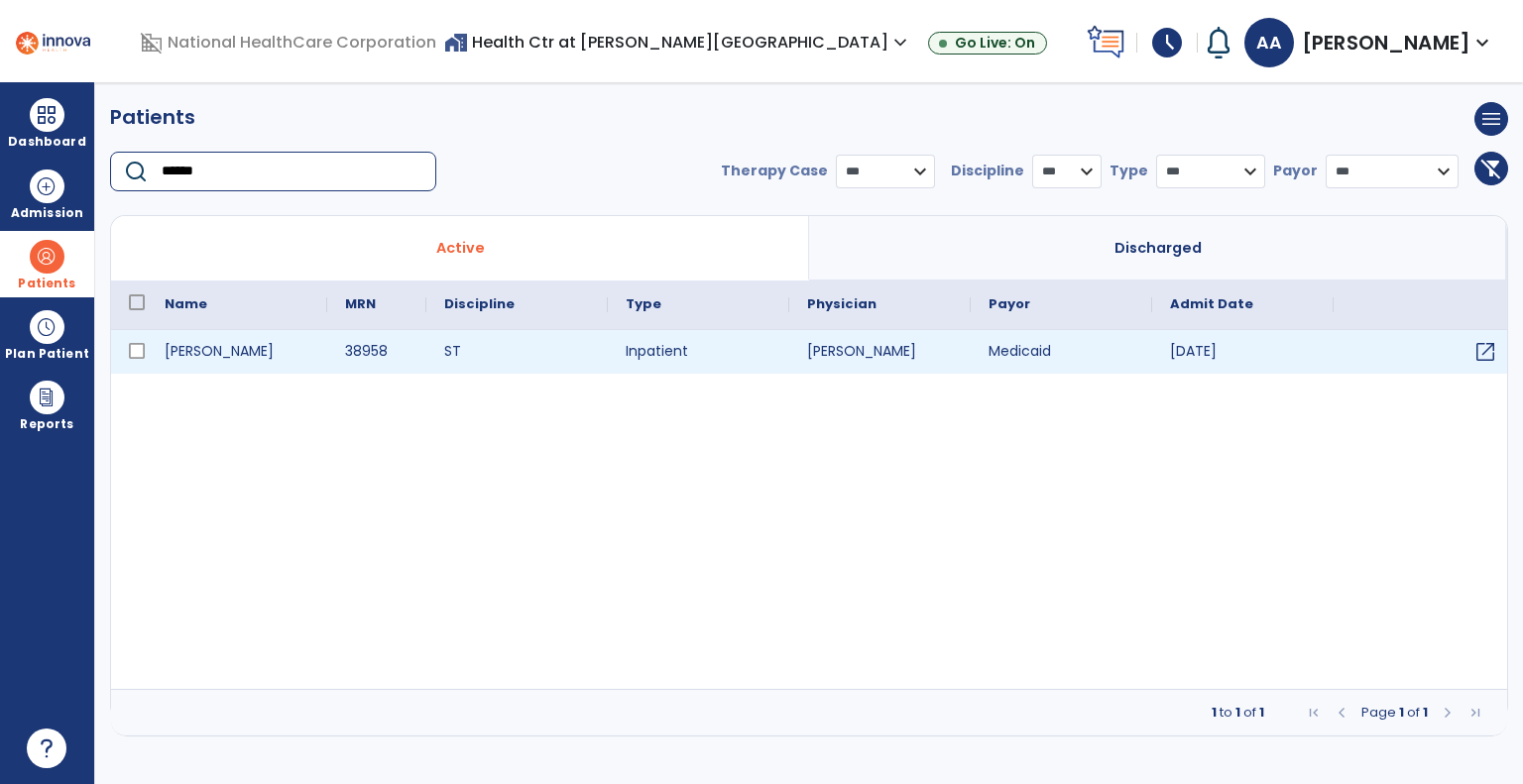 type on "******" 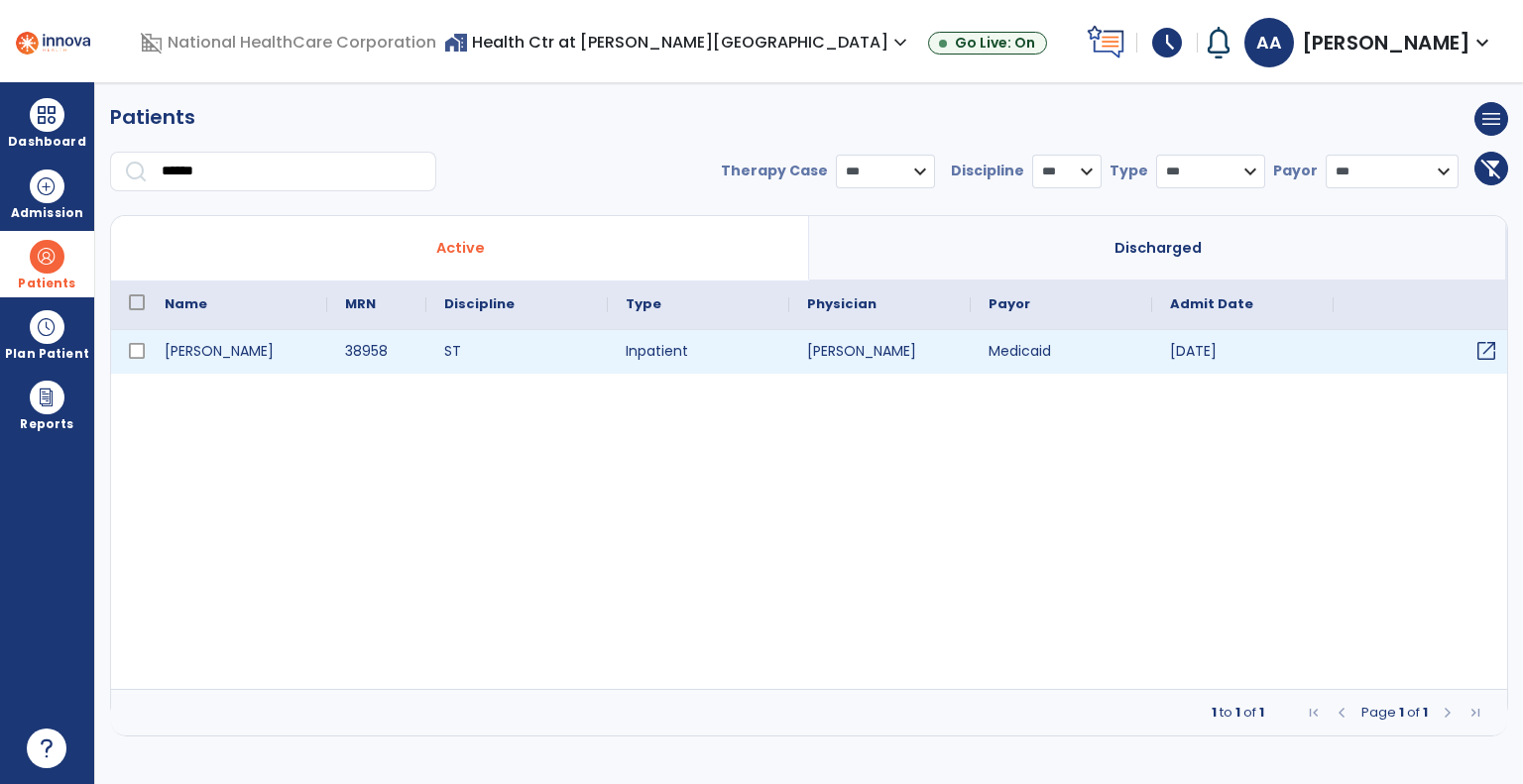 click on "open_in_new" at bounding box center [1424, 352] 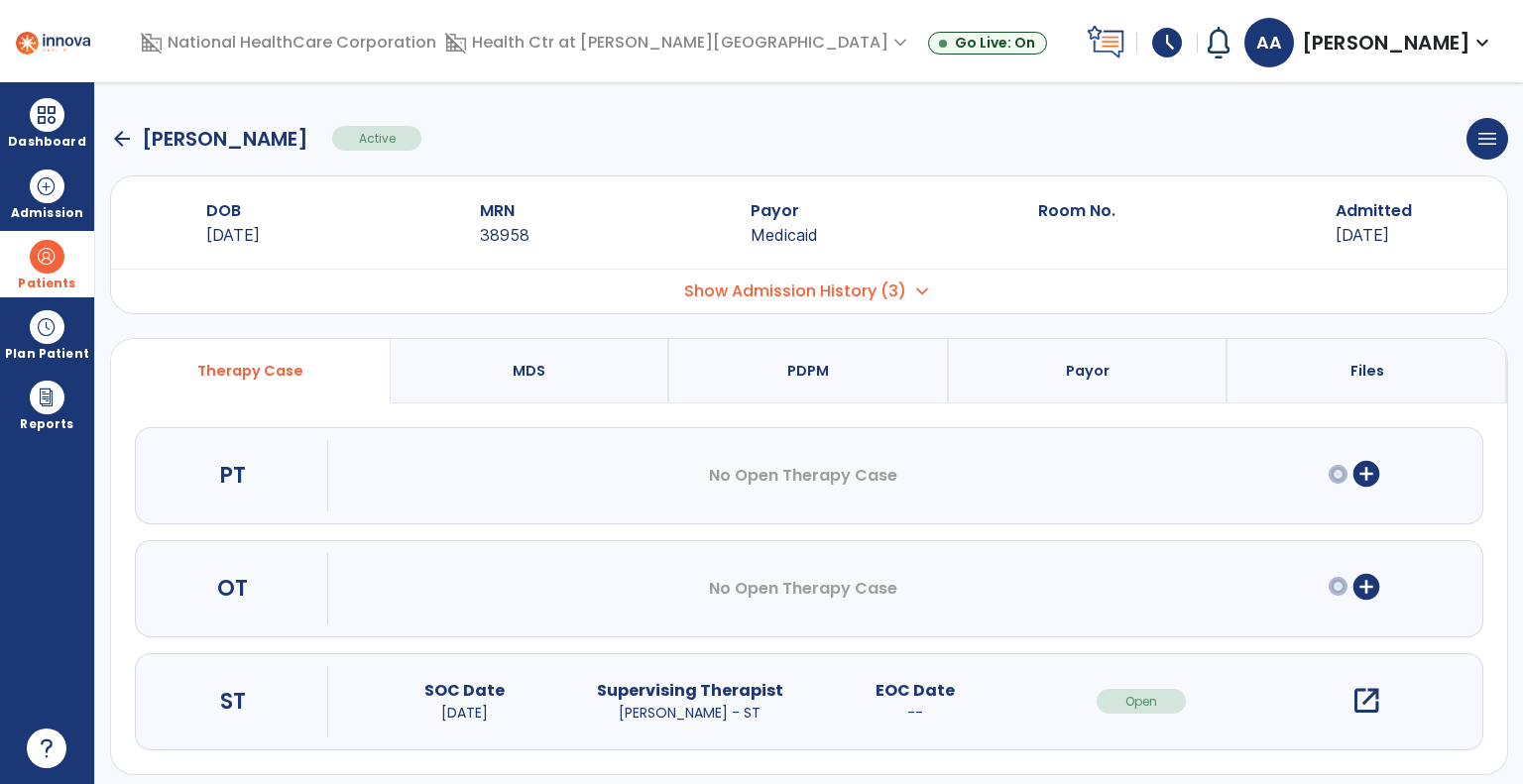 scroll, scrollTop: 11, scrollLeft: 0, axis: vertical 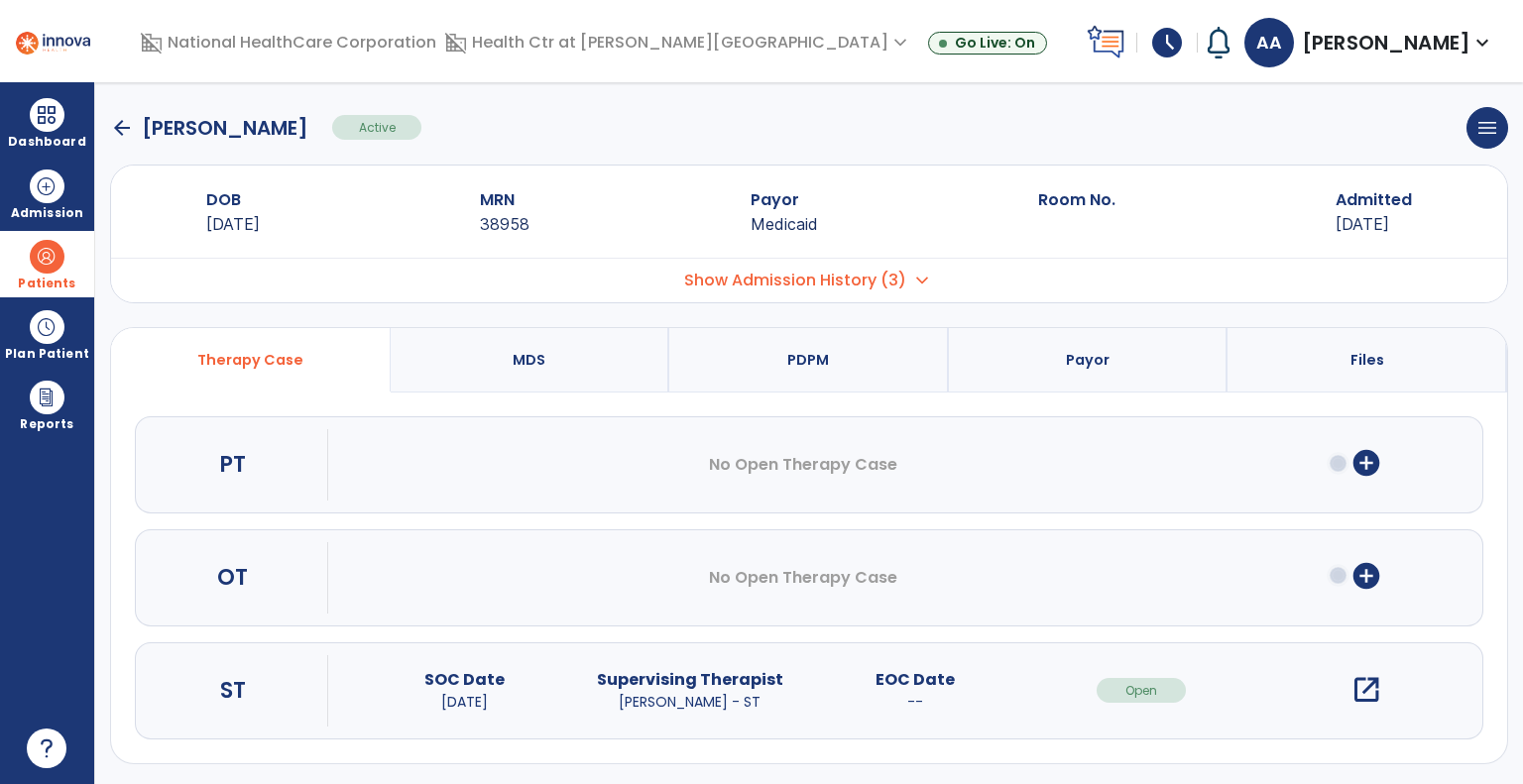 click on "open_in_new" at bounding box center (1366, 690) 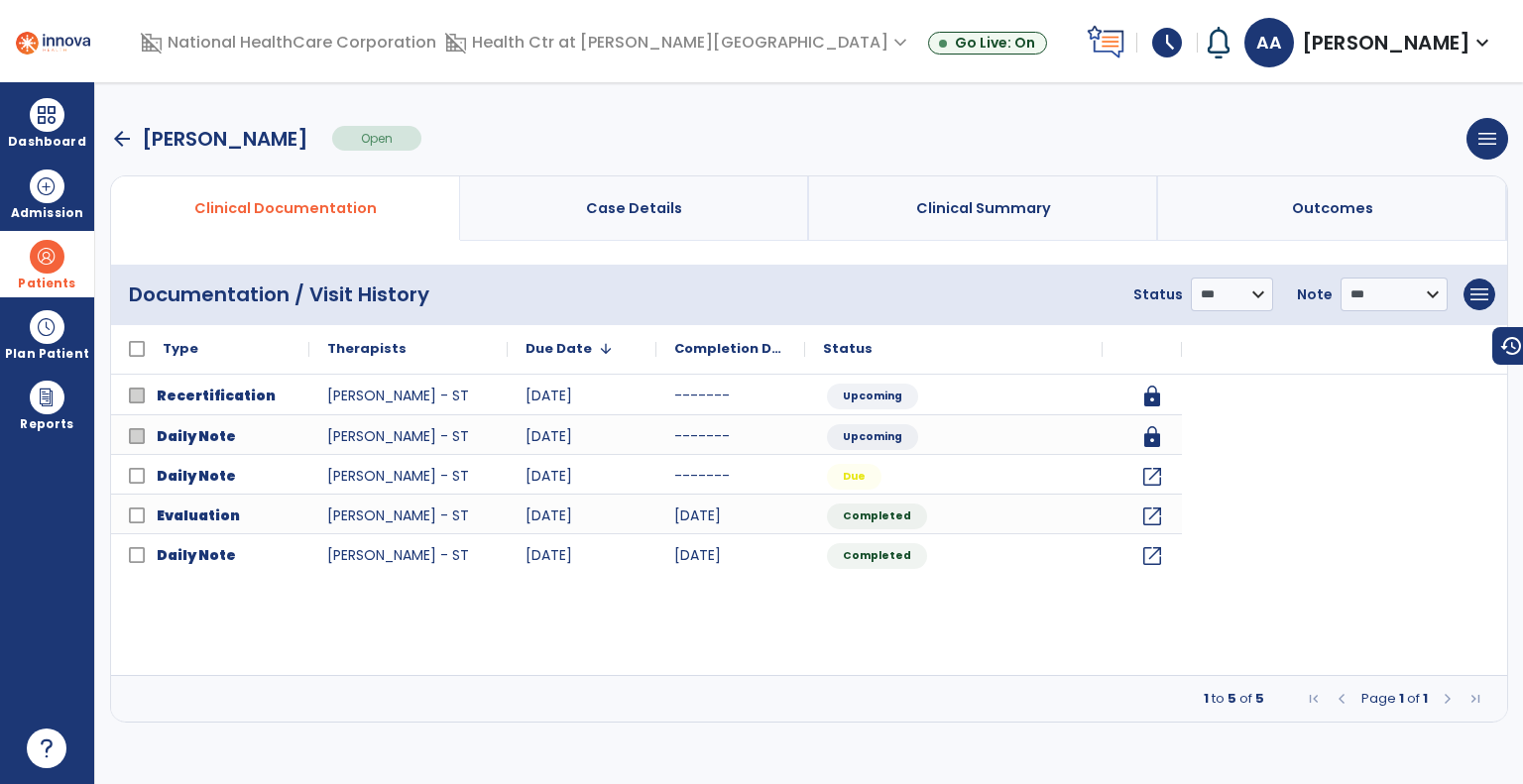 scroll, scrollTop: 0, scrollLeft: 0, axis: both 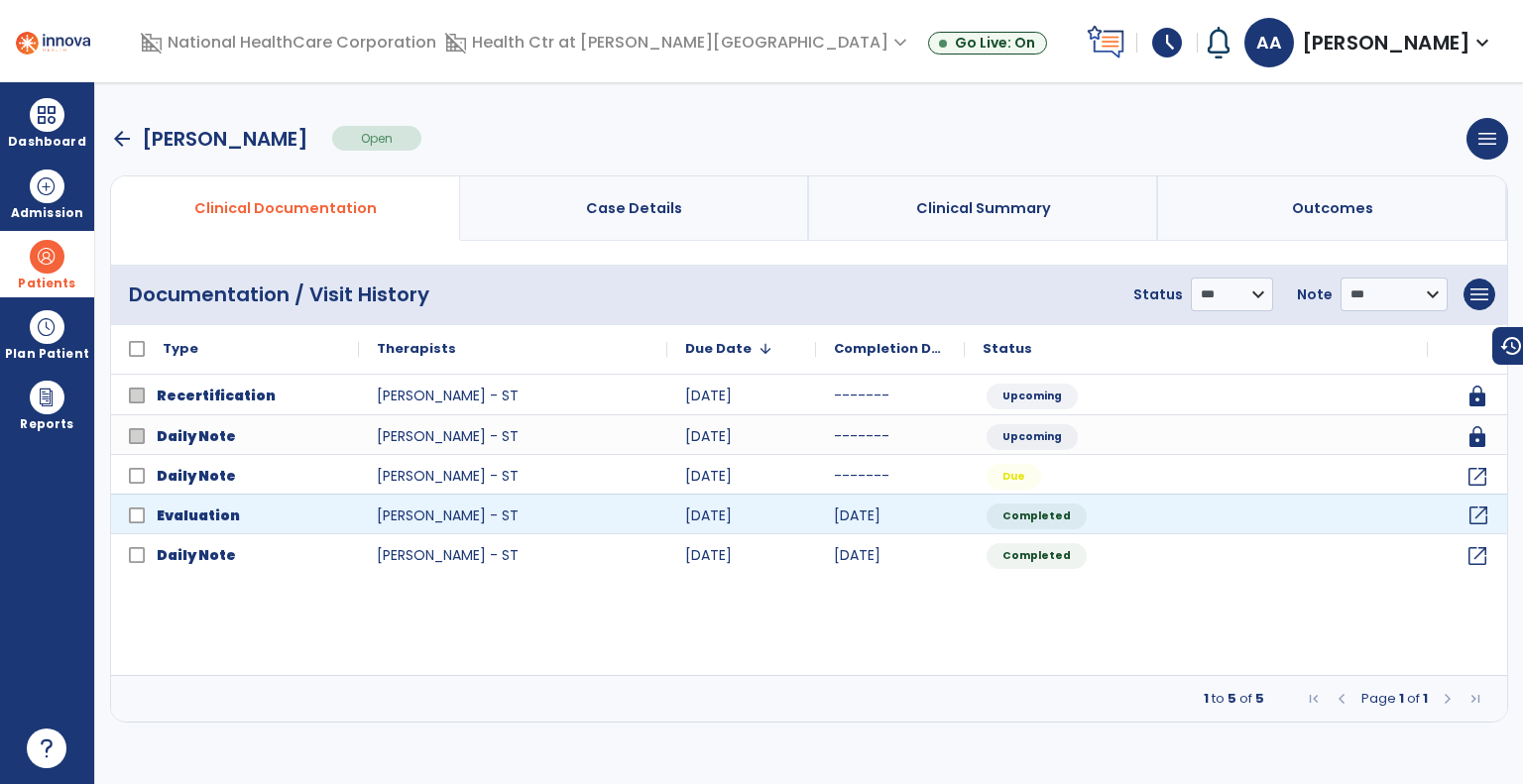 click on "open_in_new" 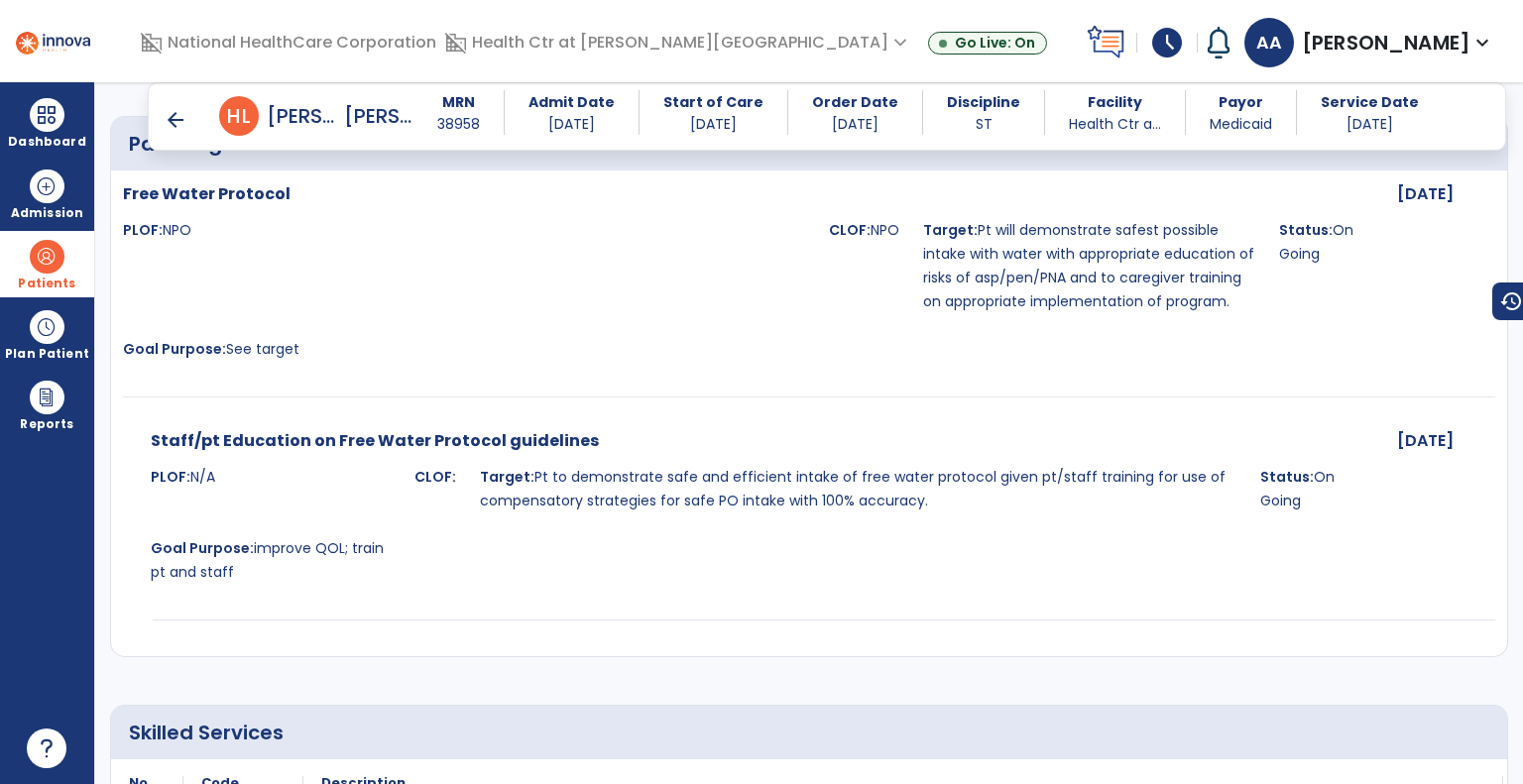 scroll, scrollTop: 4911, scrollLeft: 0, axis: vertical 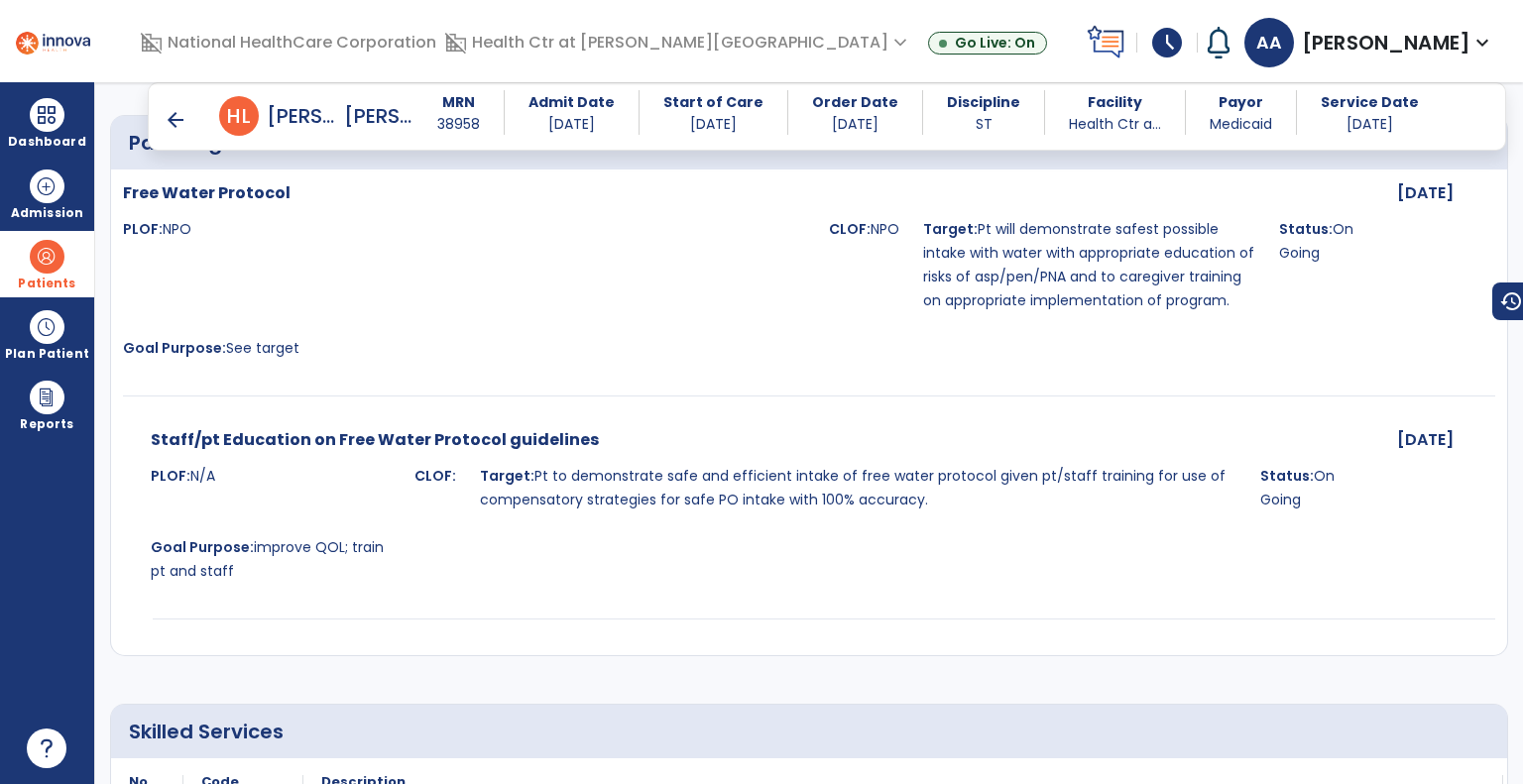 click on "schedule" at bounding box center (1167, 43) 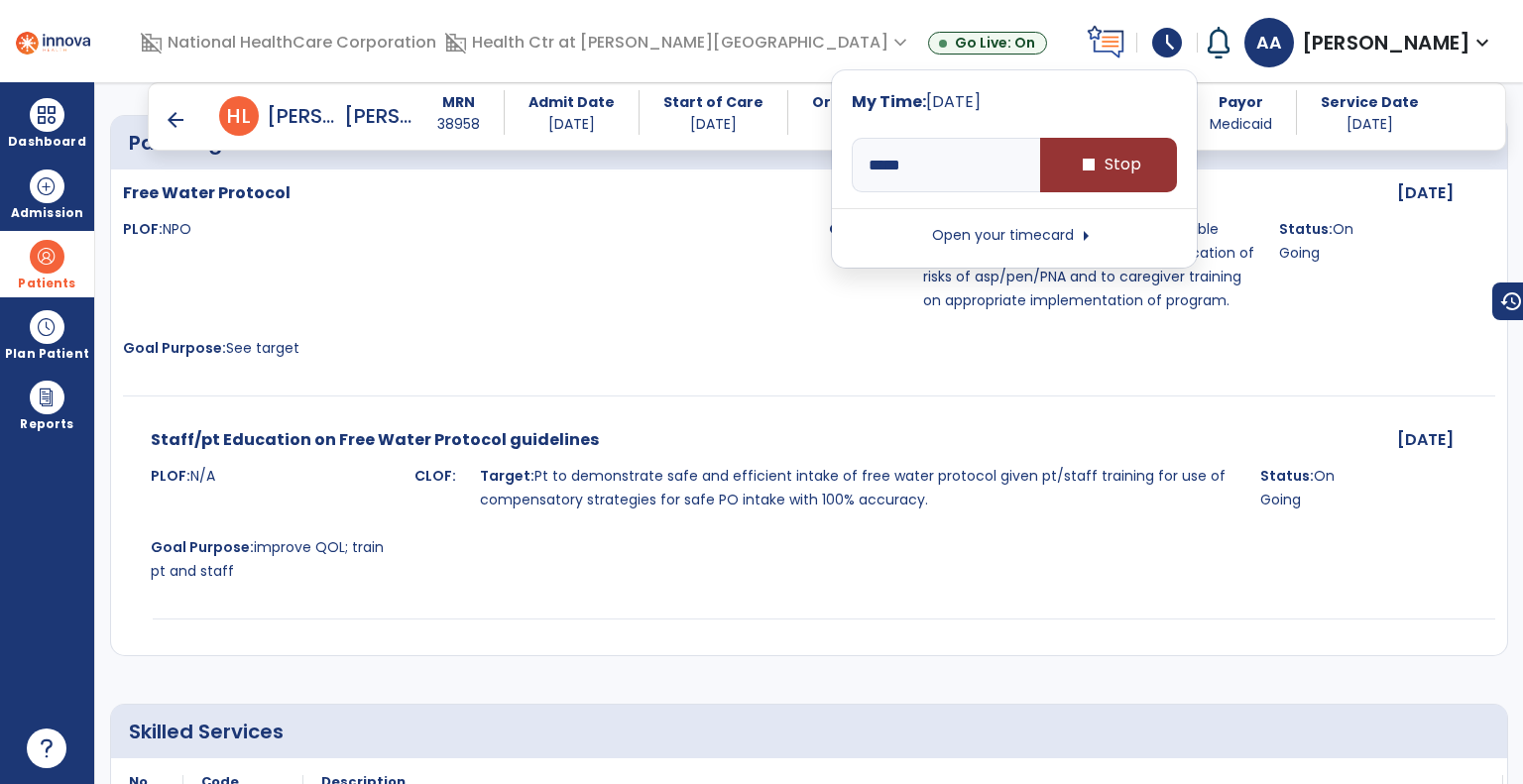 click on "stop  Stop" at bounding box center (1109, 165) 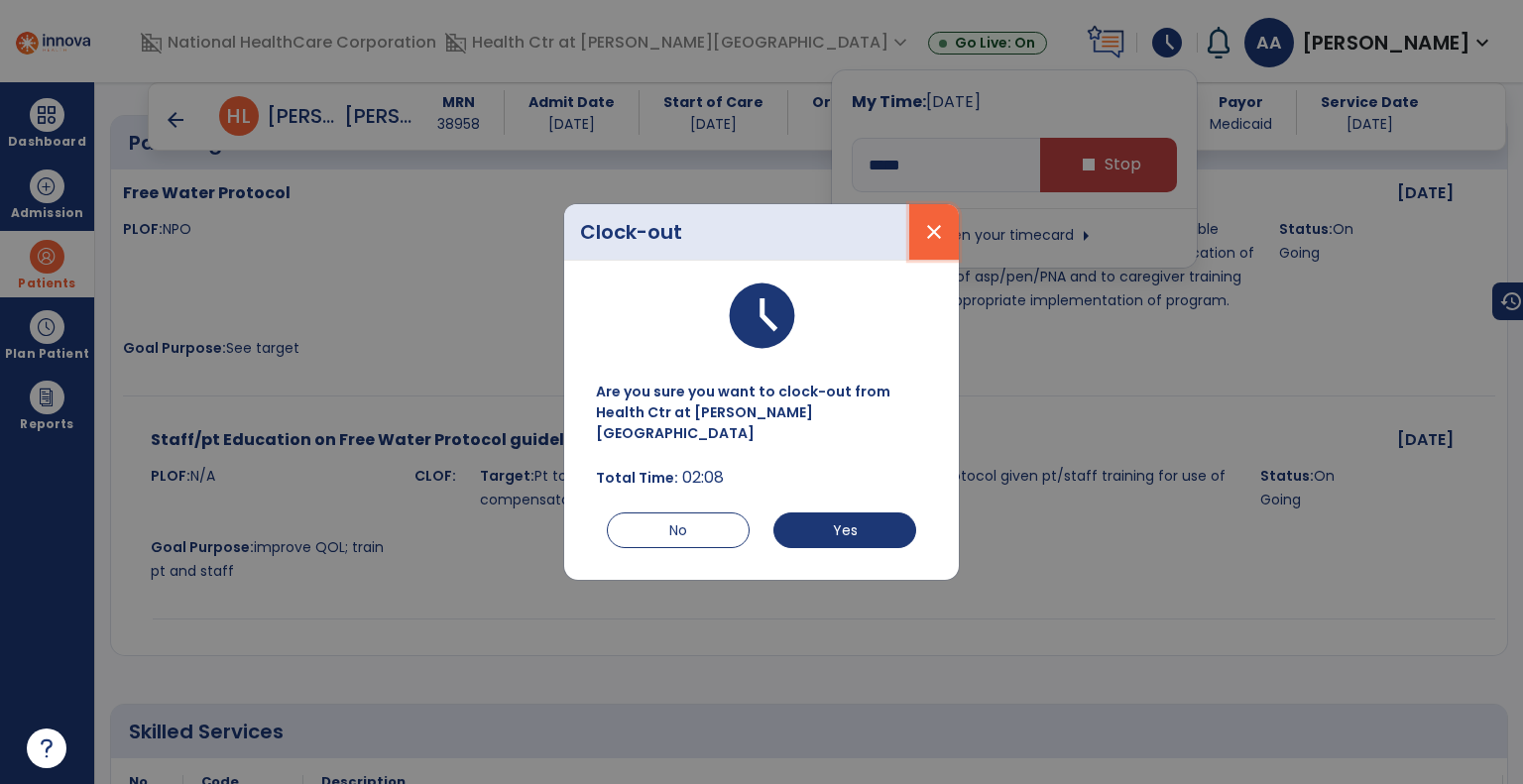 click on "close" at bounding box center [934, 232] 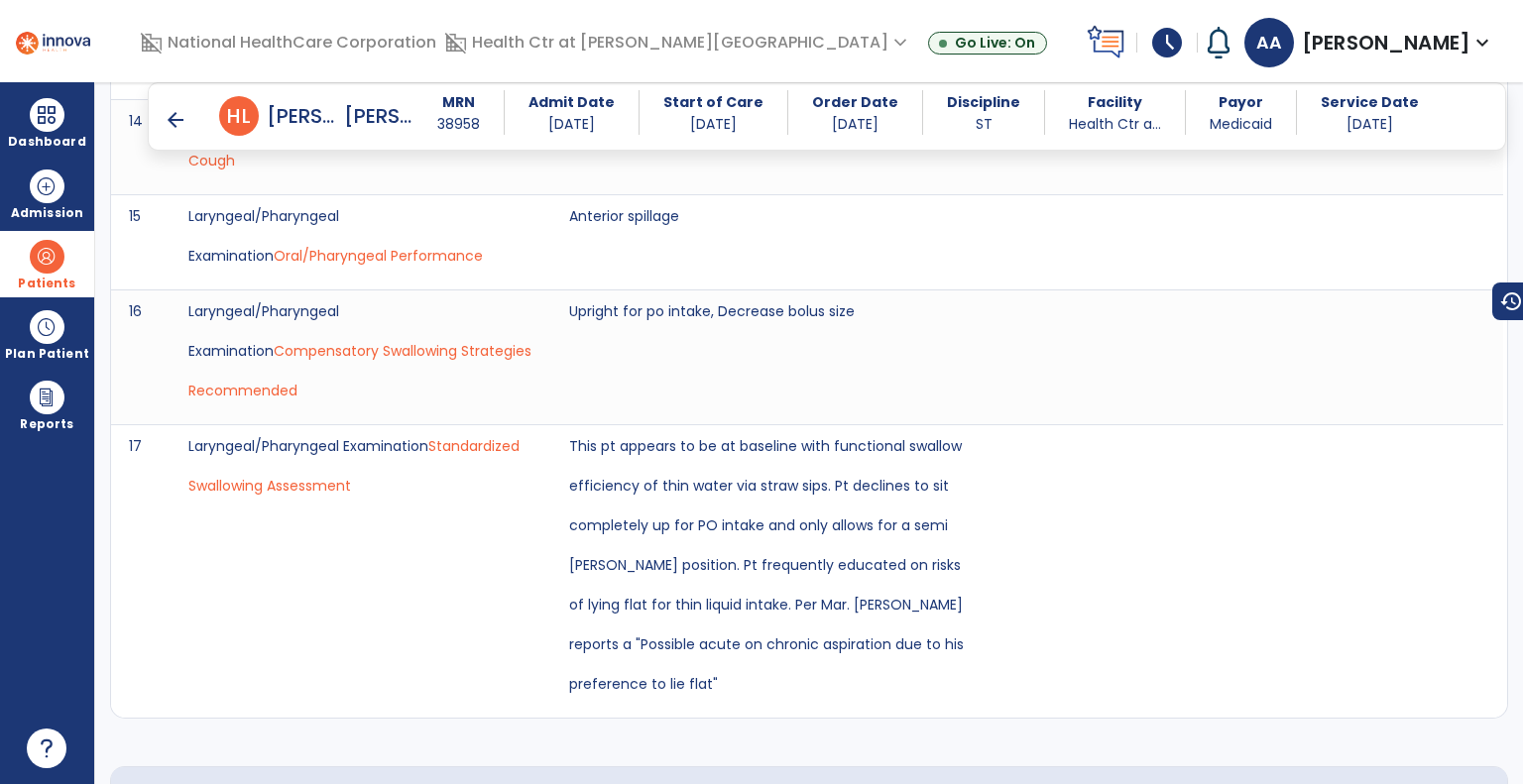 scroll, scrollTop: 3139, scrollLeft: 0, axis: vertical 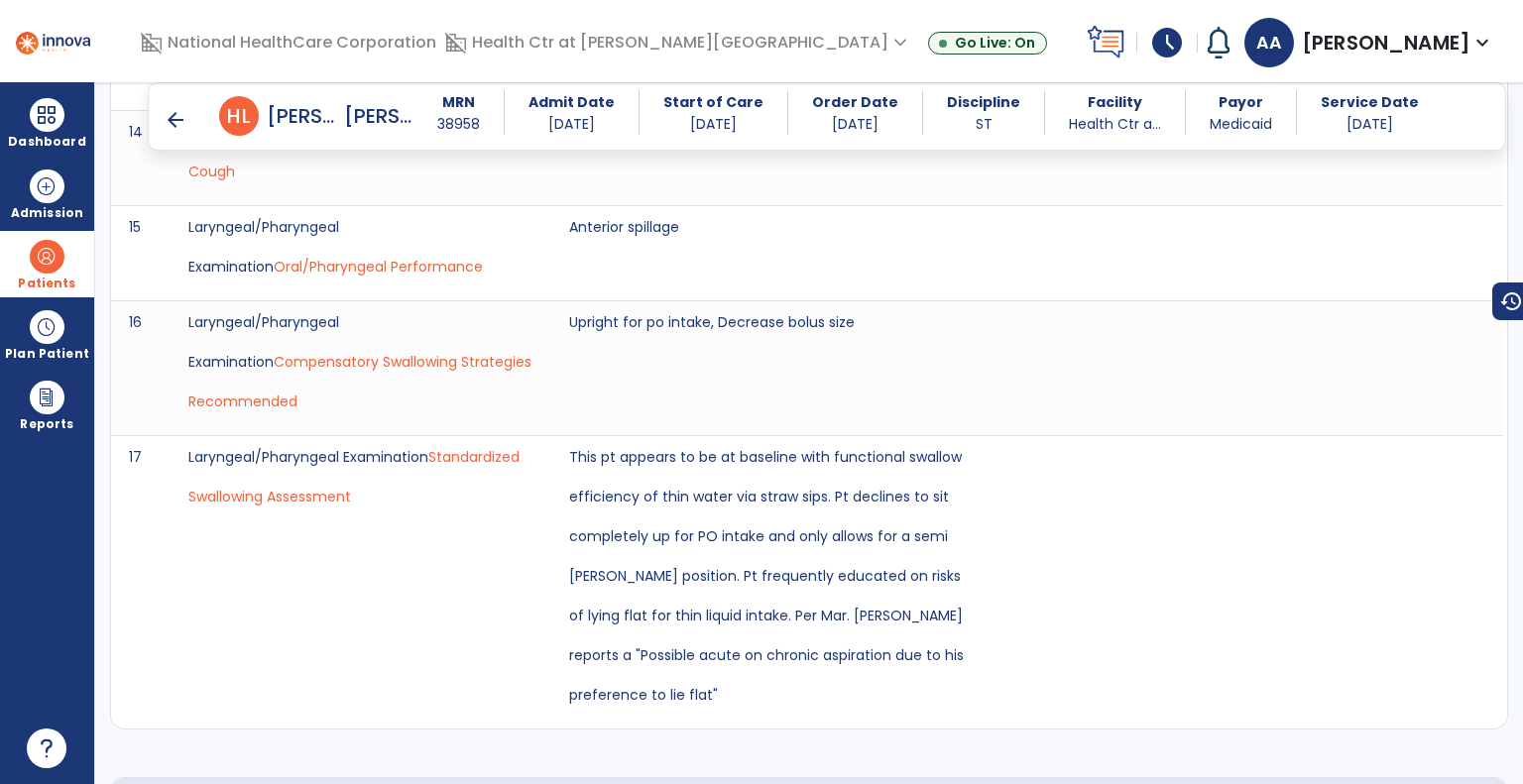 click on "arrow_back" at bounding box center (191, 116) 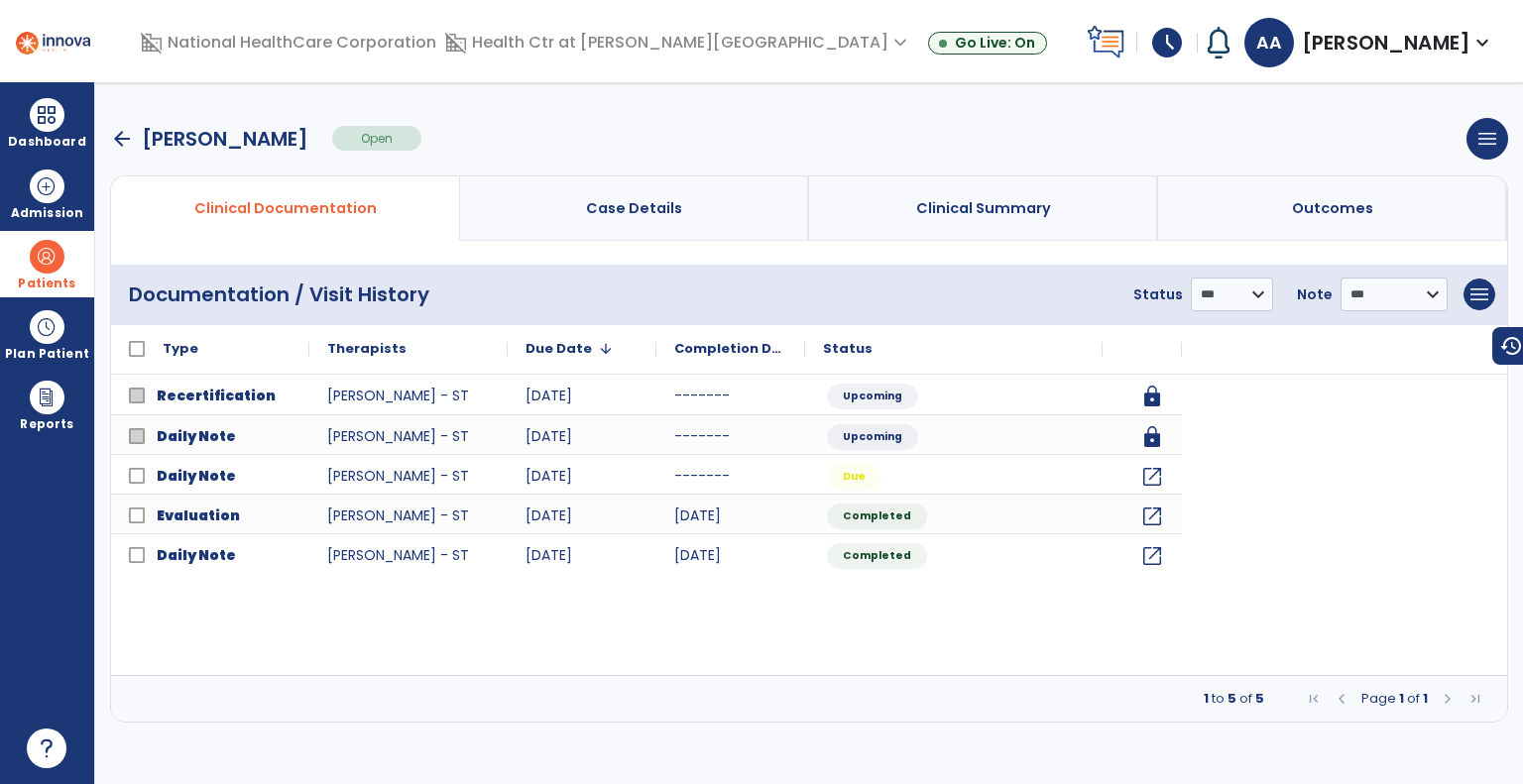 scroll, scrollTop: 0, scrollLeft: 0, axis: both 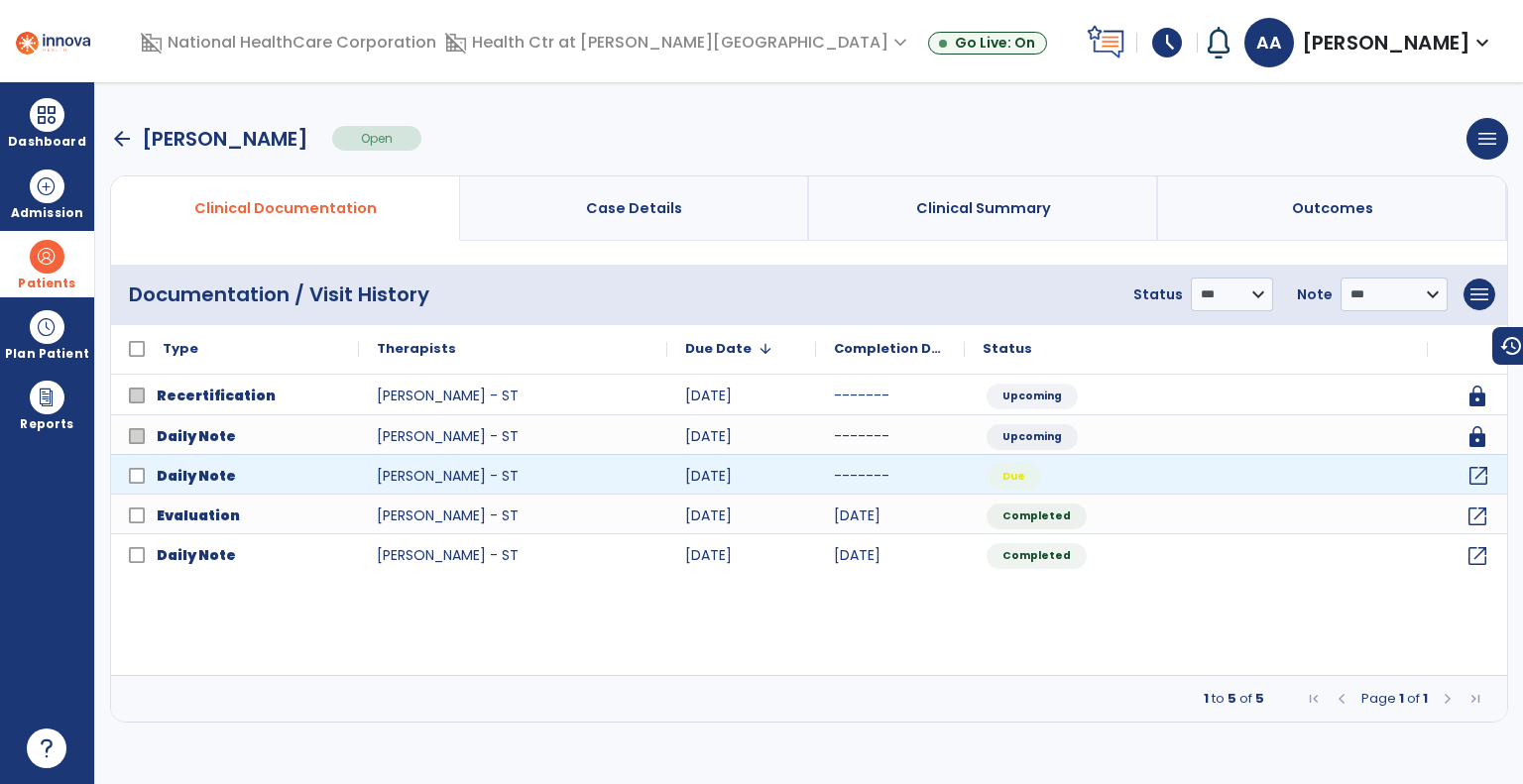 click on "open_in_new" 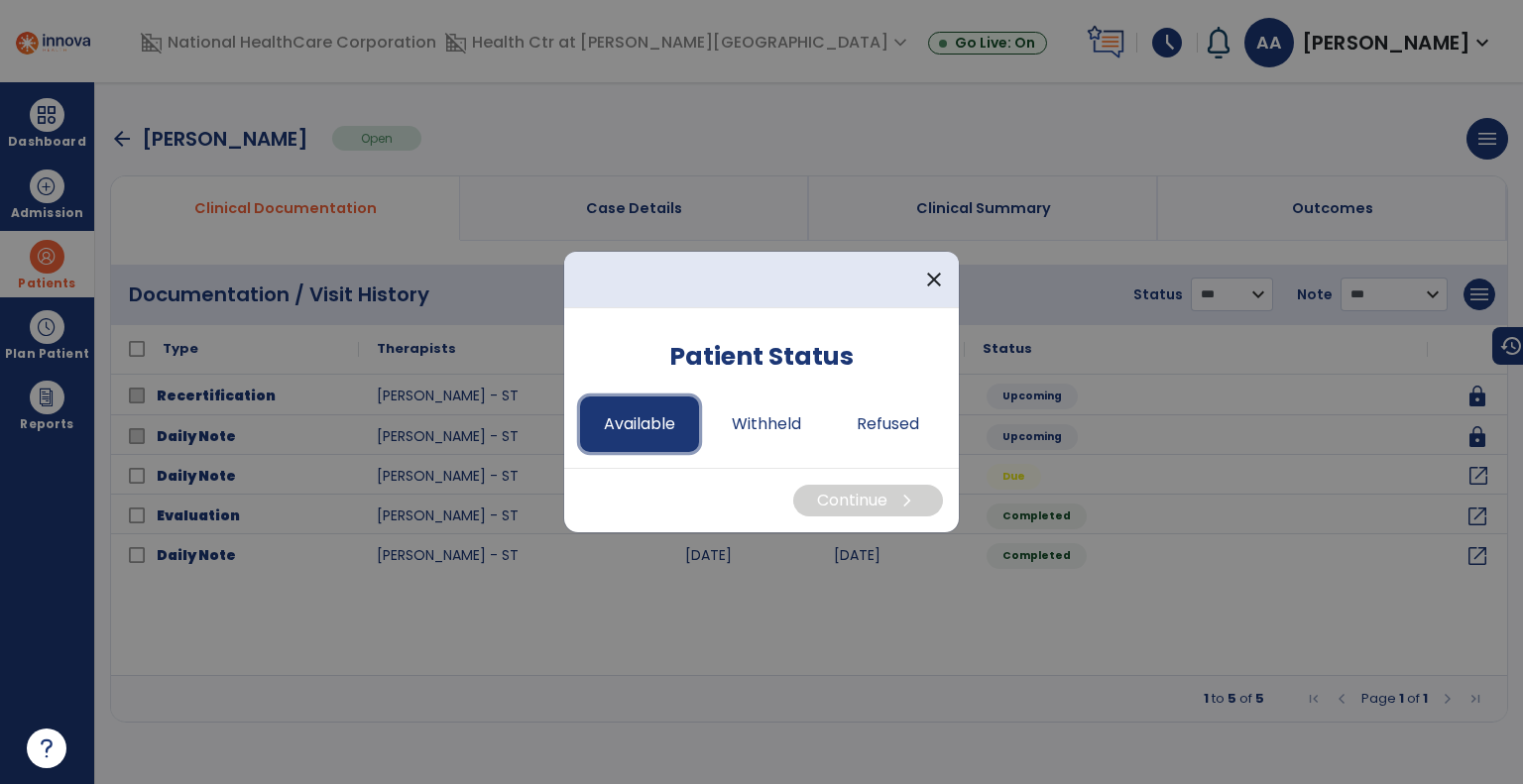 click on "Available" at bounding box center (640, 424) 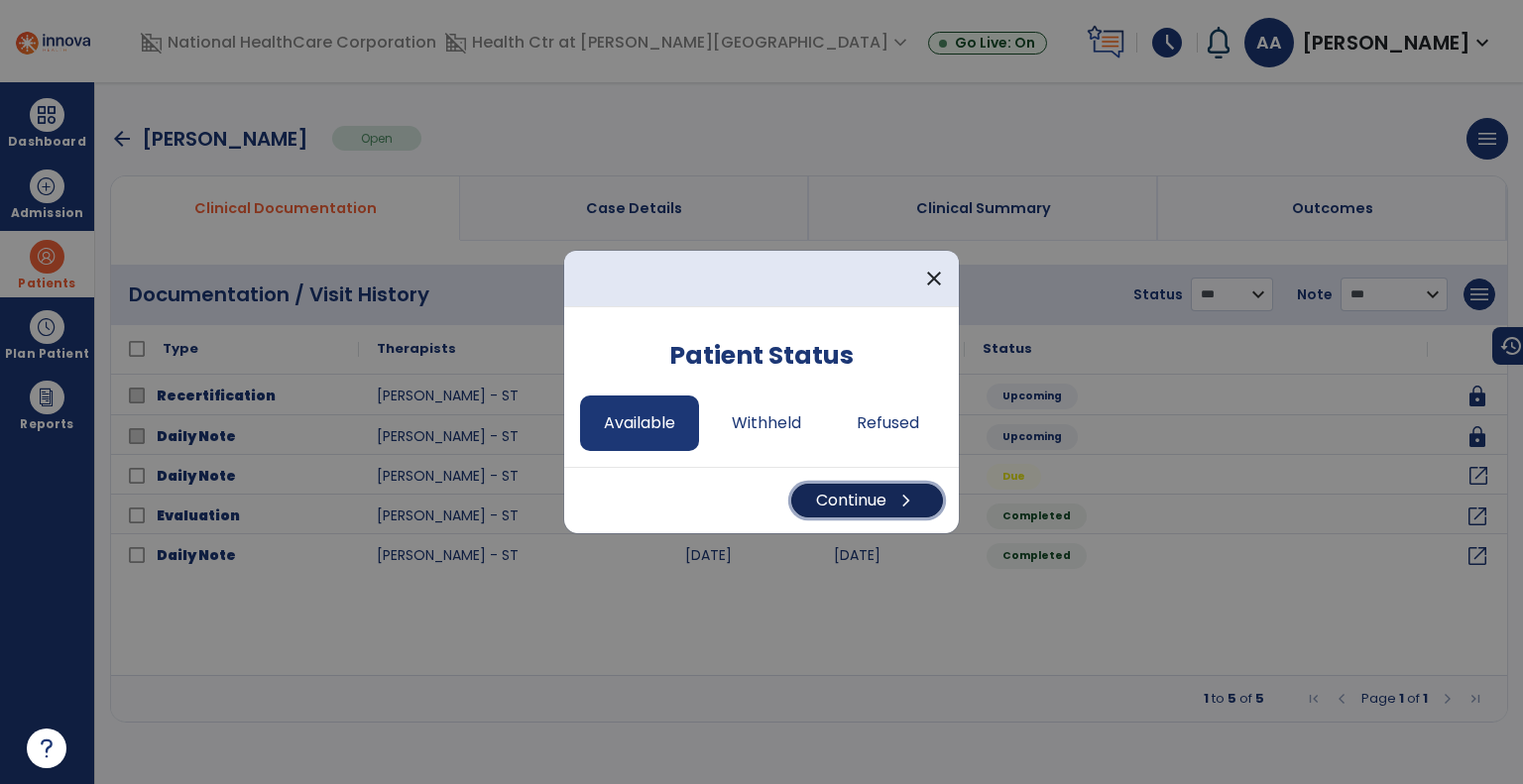 click on "Continue   chevron_right" at bounding box center (867, 501) 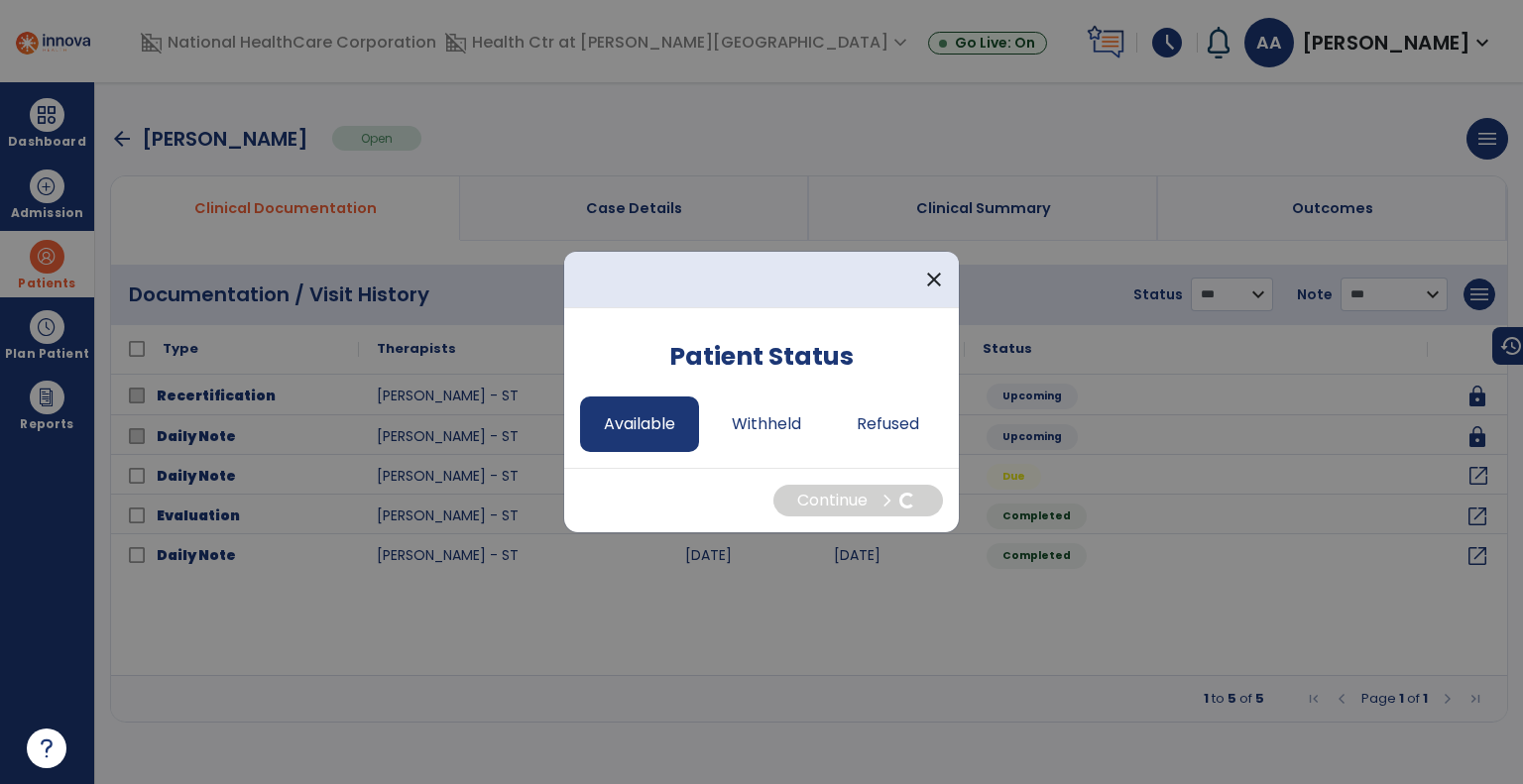 select on "*" 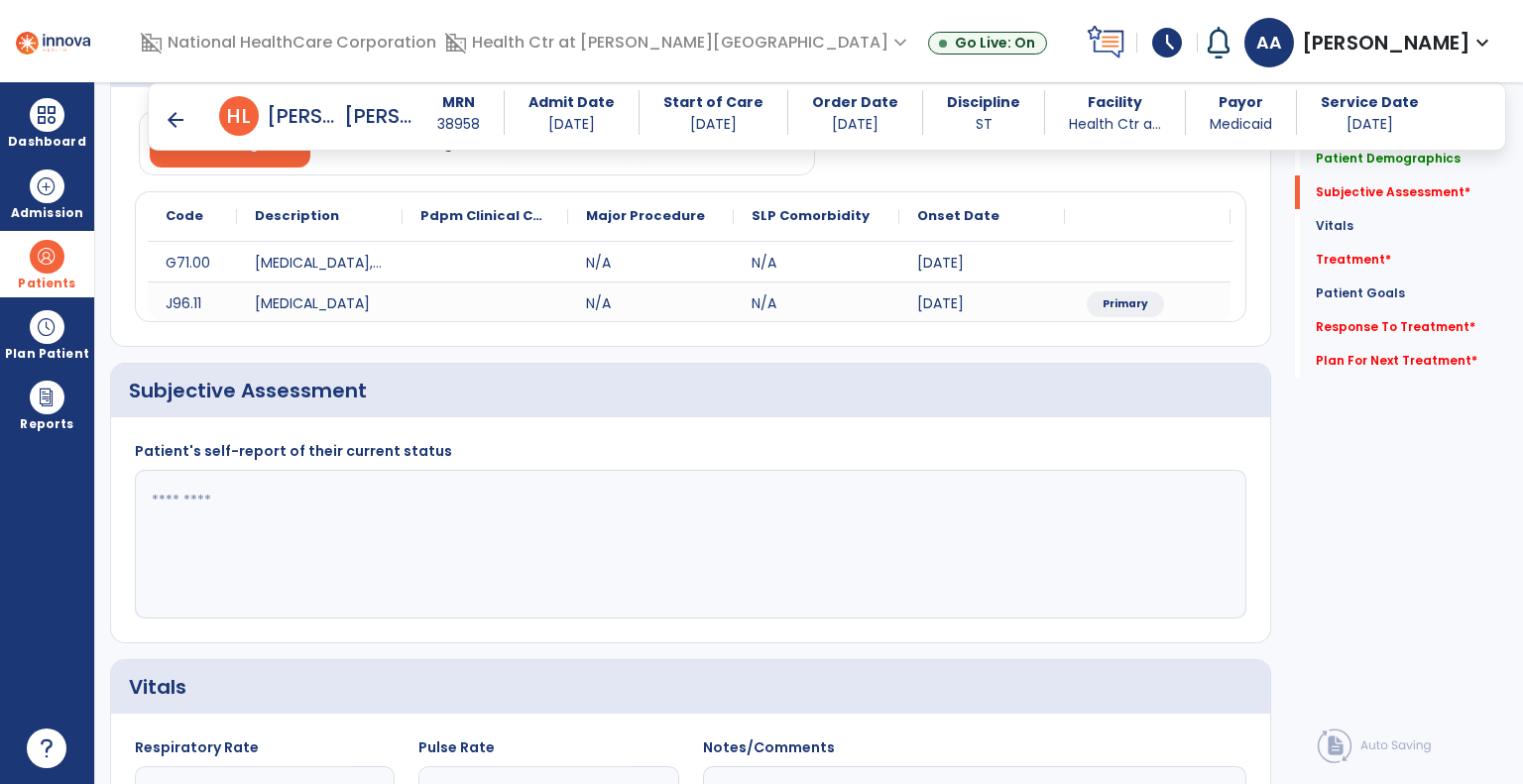 scroll, scrollTop: 201, scrollLeft: 0, axis: vertical 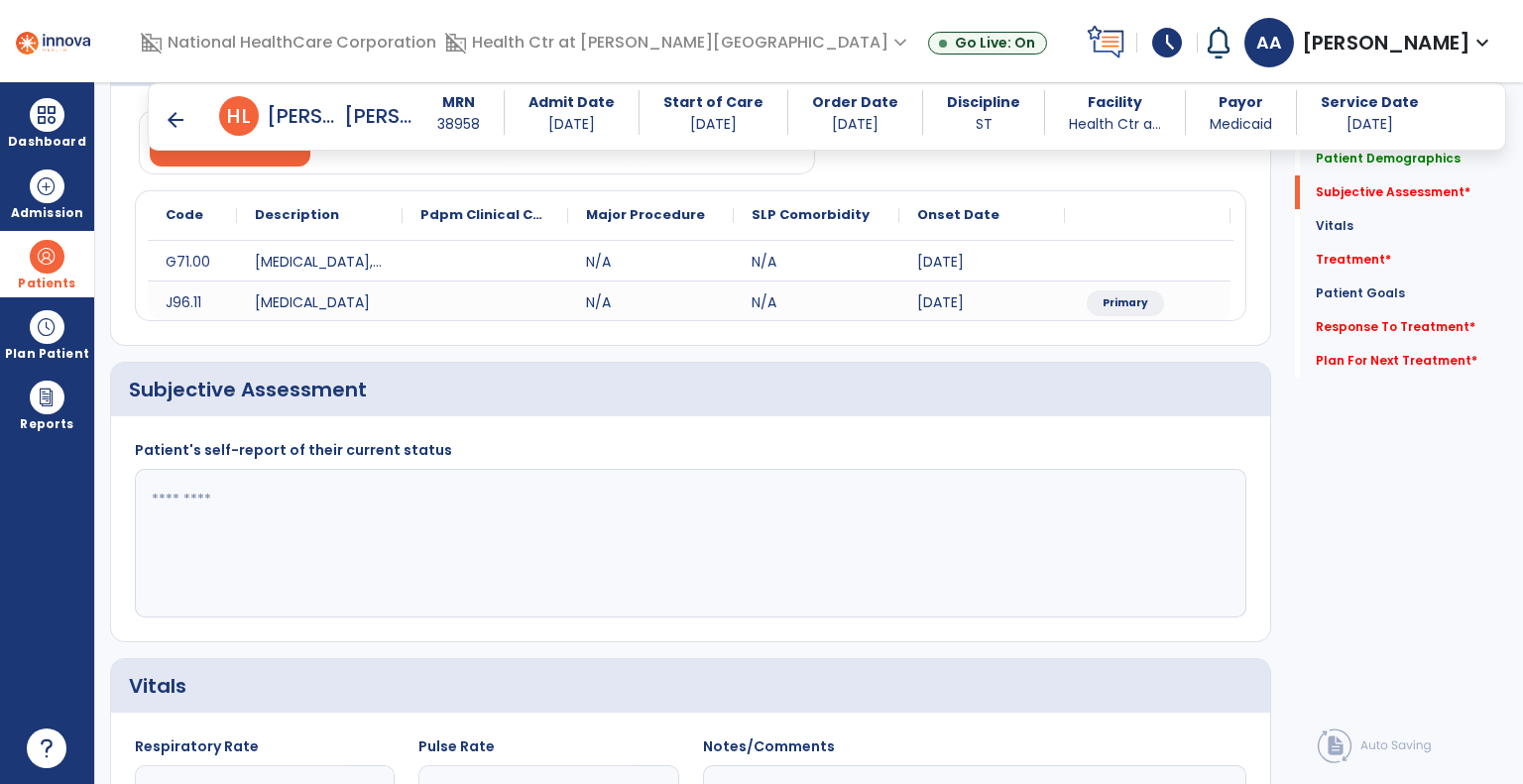 click 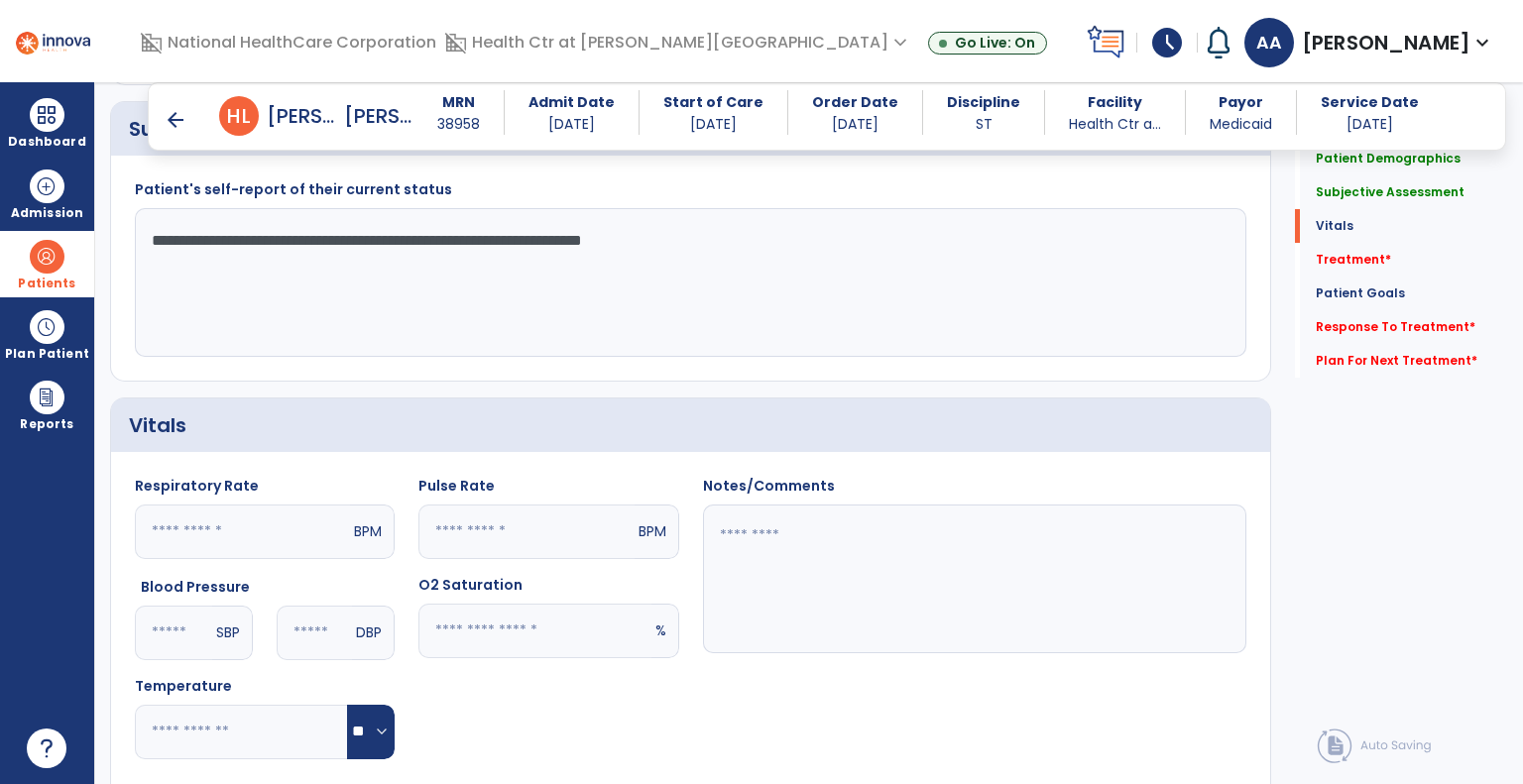 scroll, scrollTop: 783, scrollLeft: 0, axis: vertical 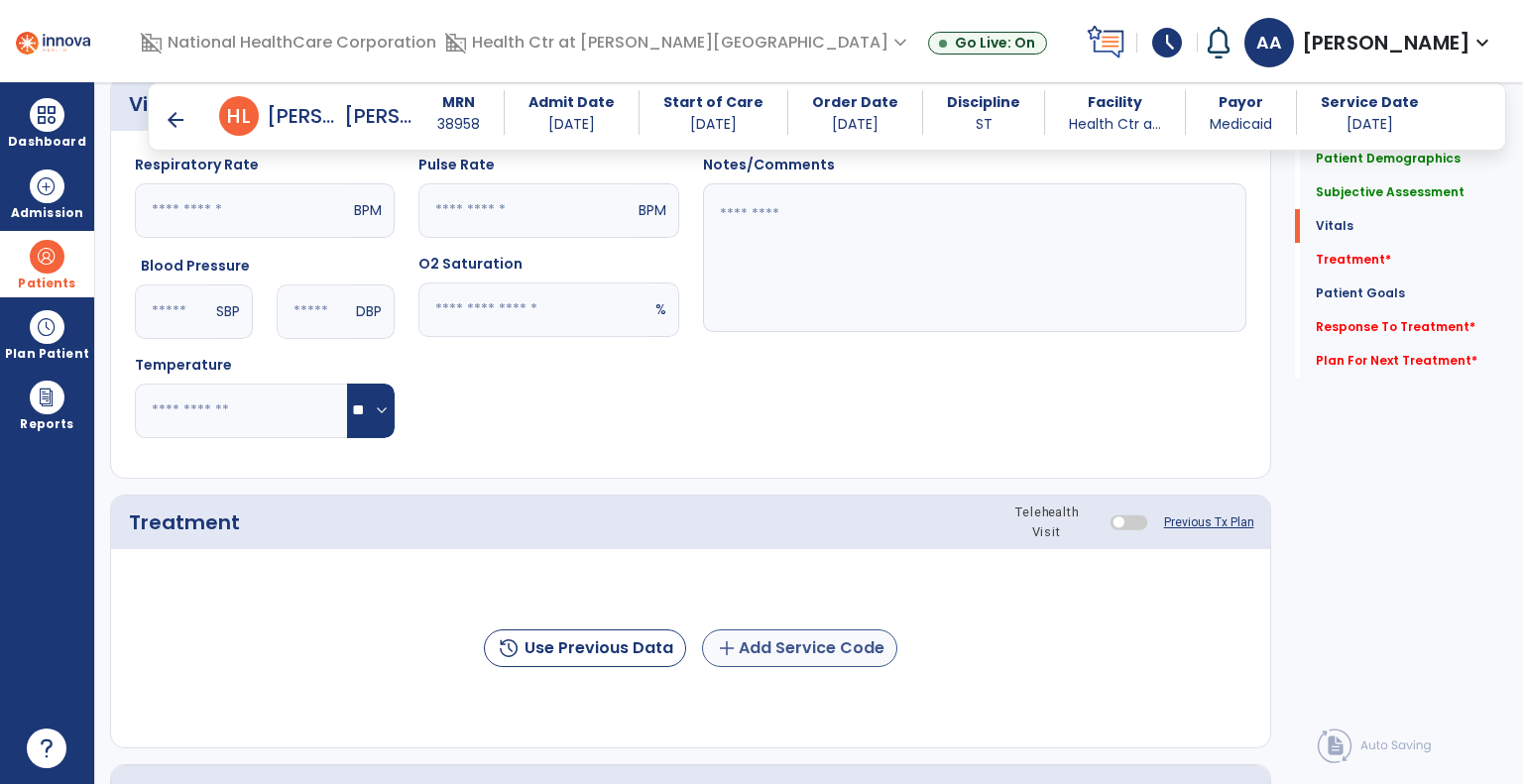 type on "**********" 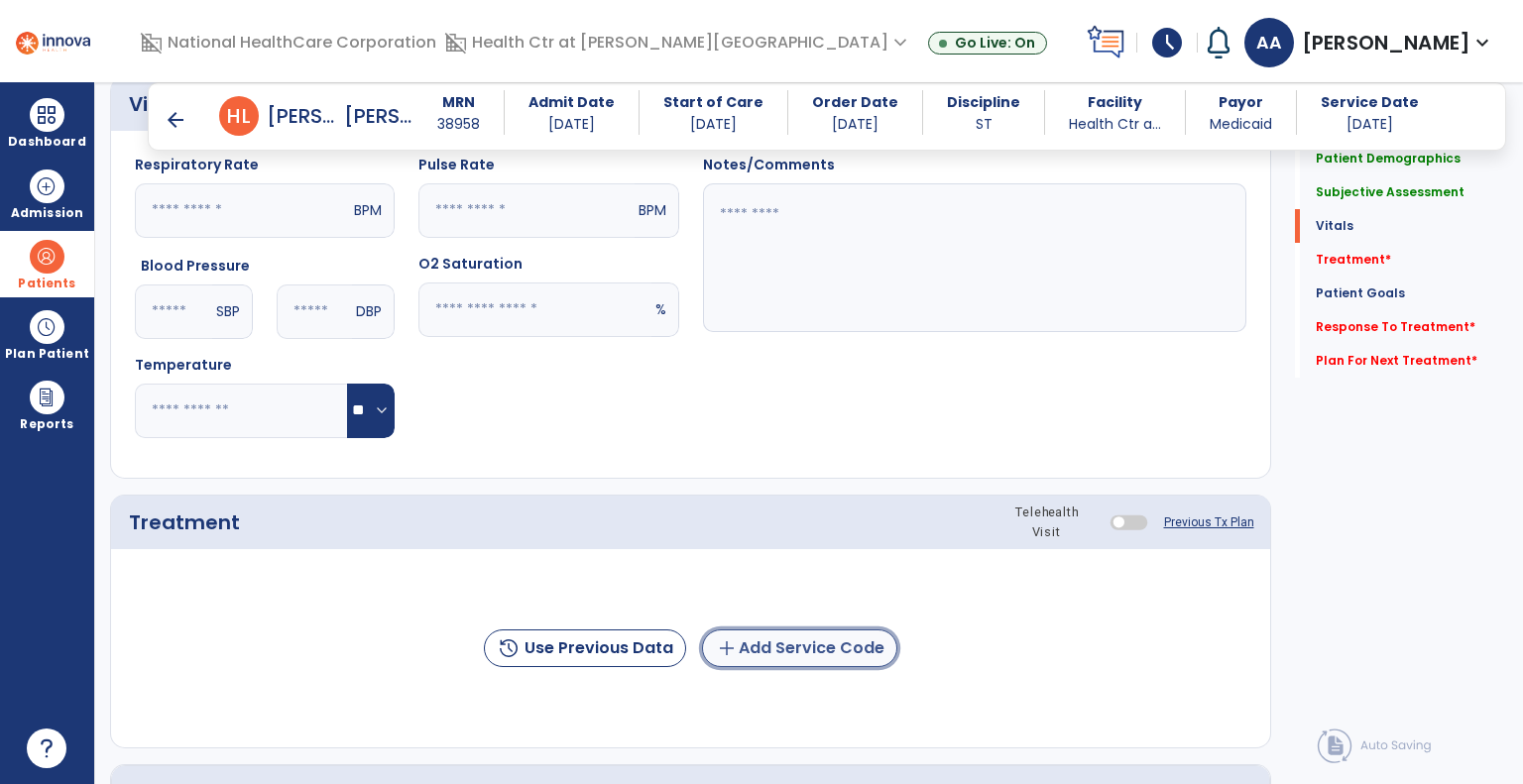 click on "add  Add Service Code" 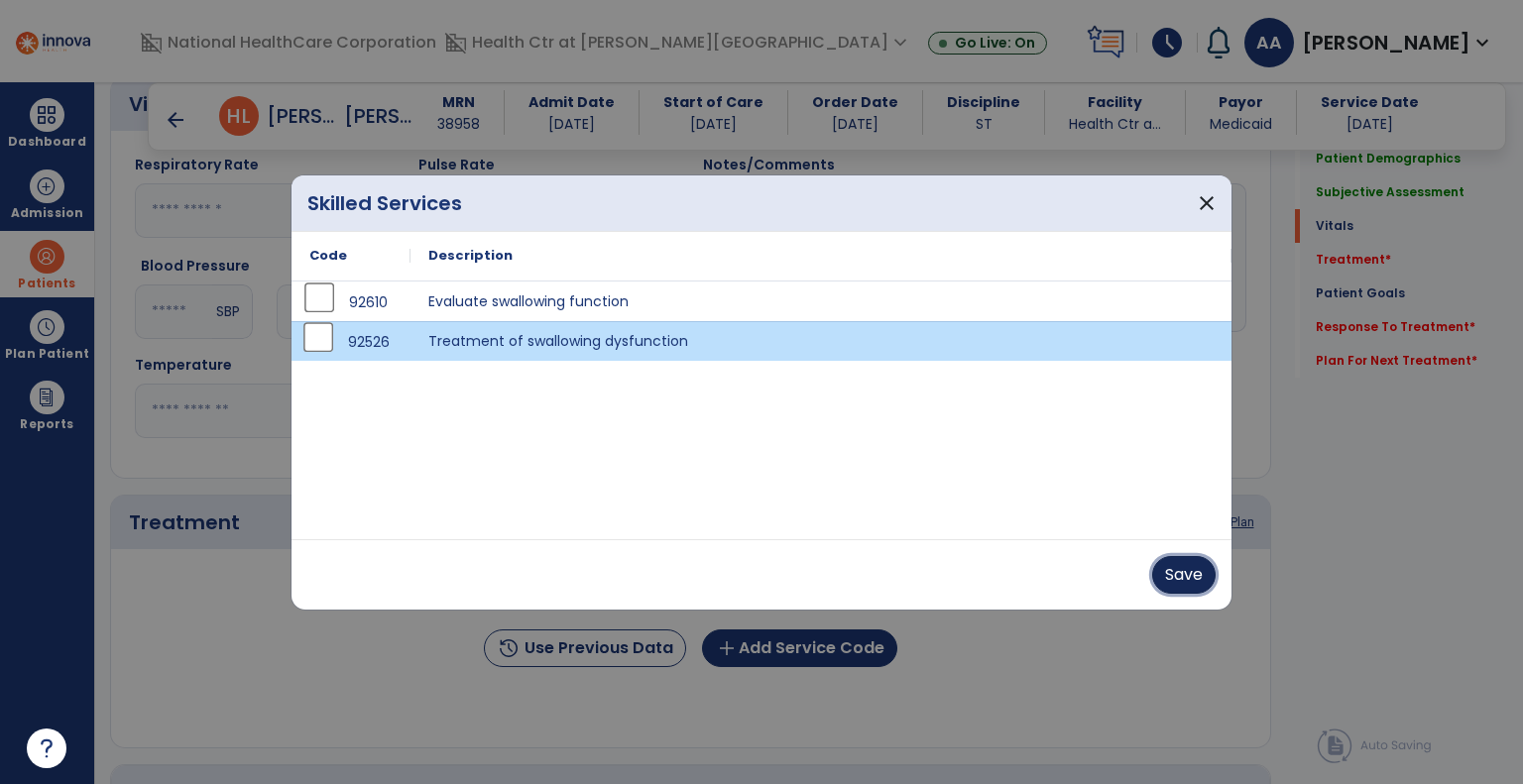 click on "Save" at bounding box center [1184, 575] 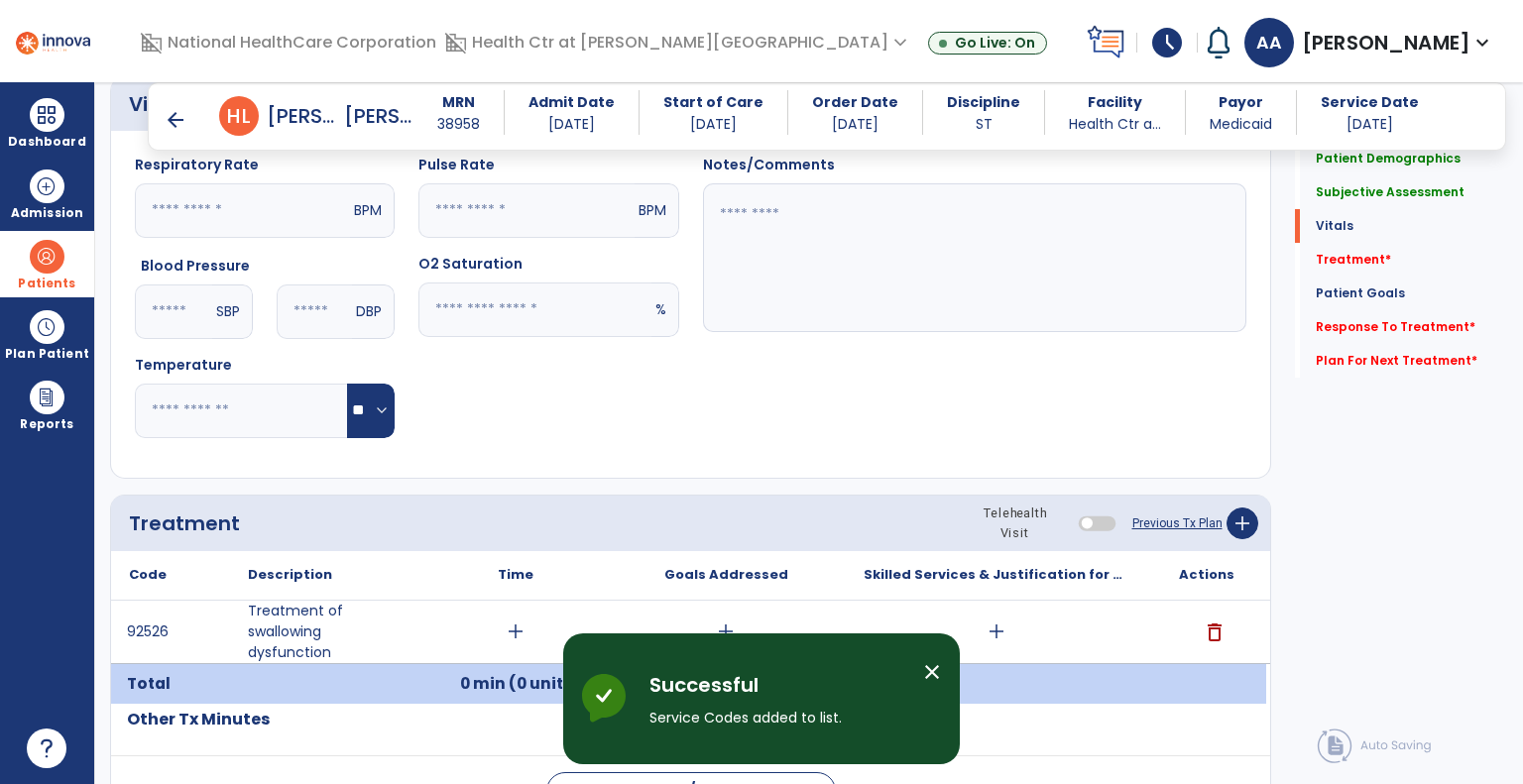 click on "close" at bounding box center (932, 672) 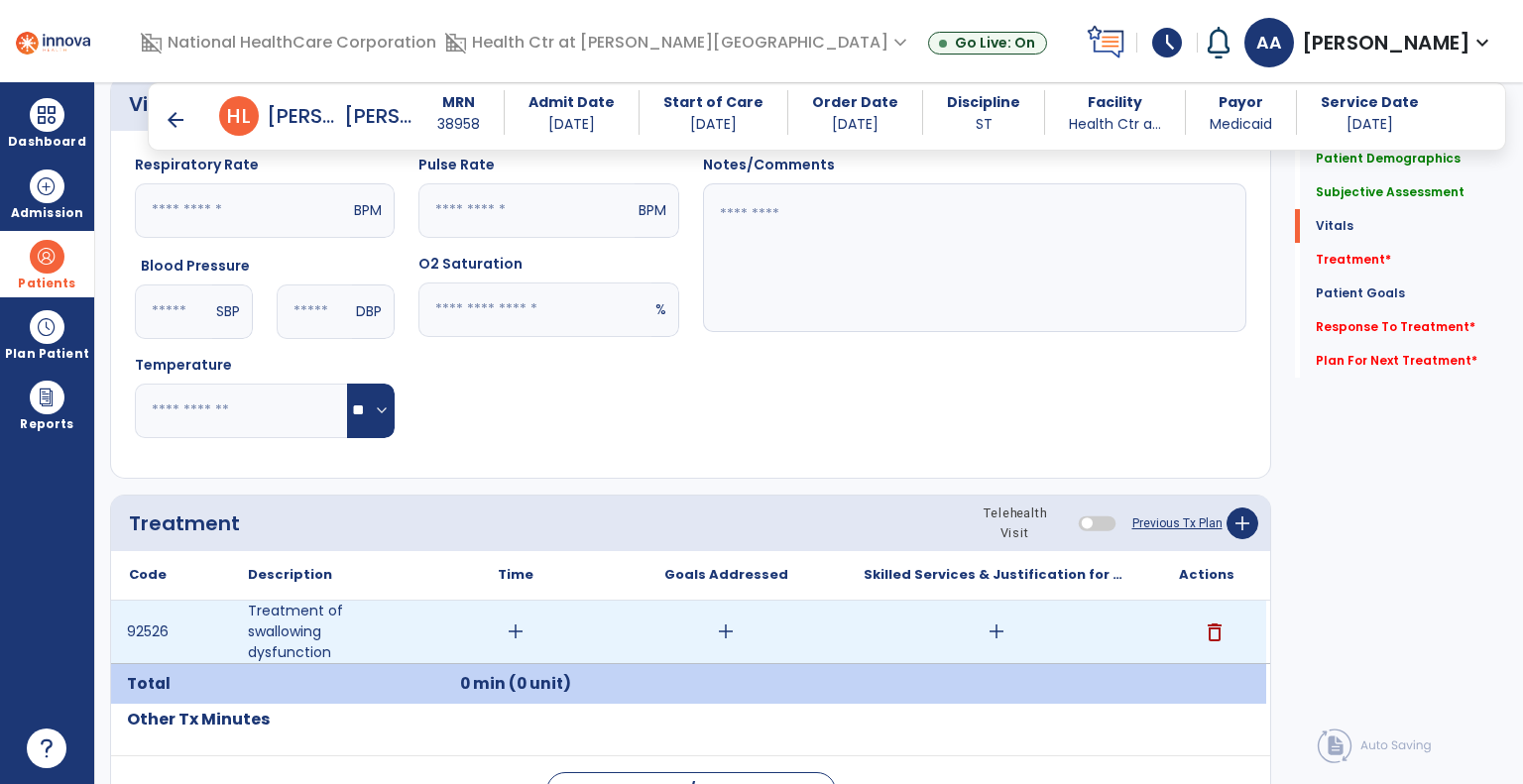 click on "add" at bounding box center [516, 631] 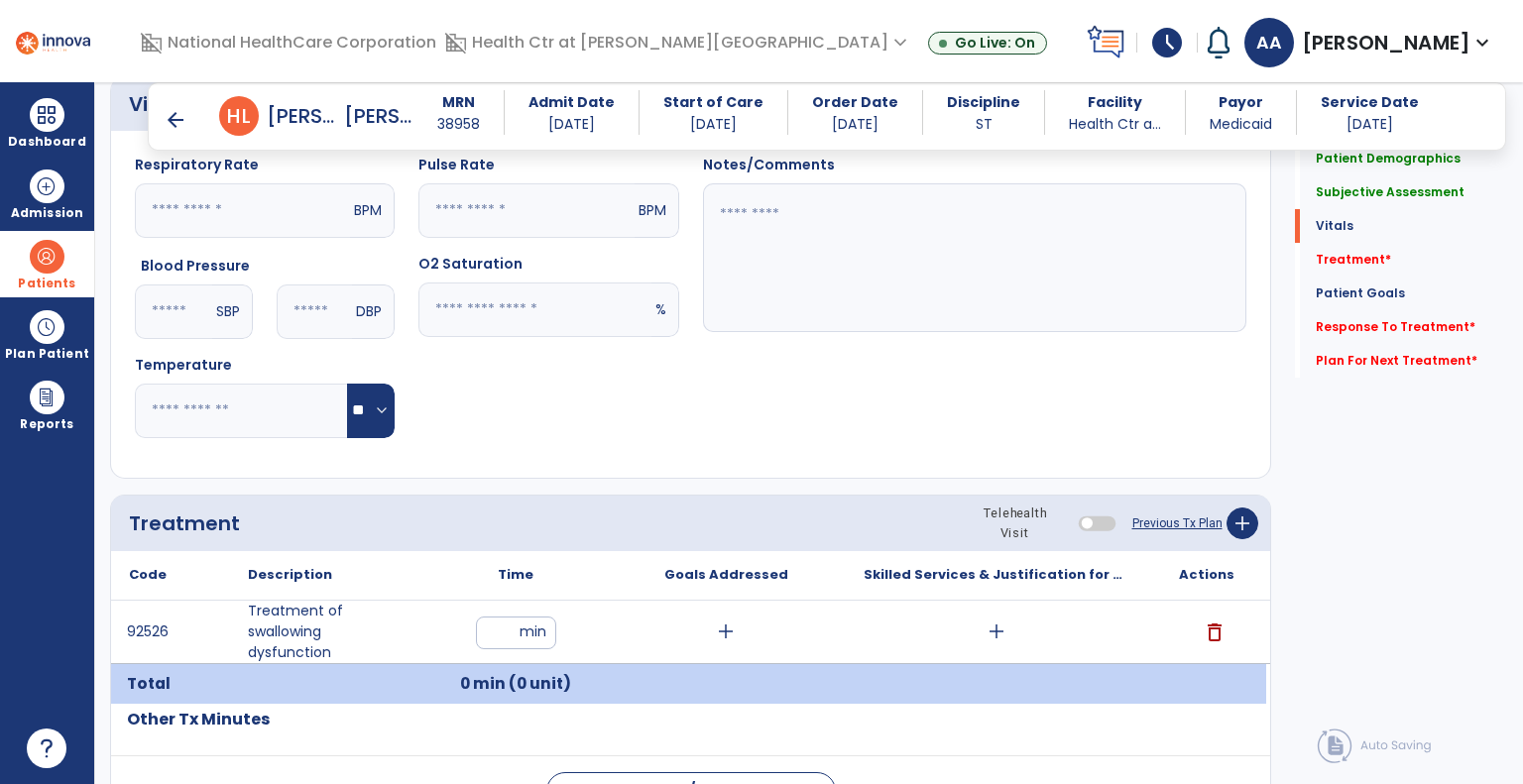 type on "**" 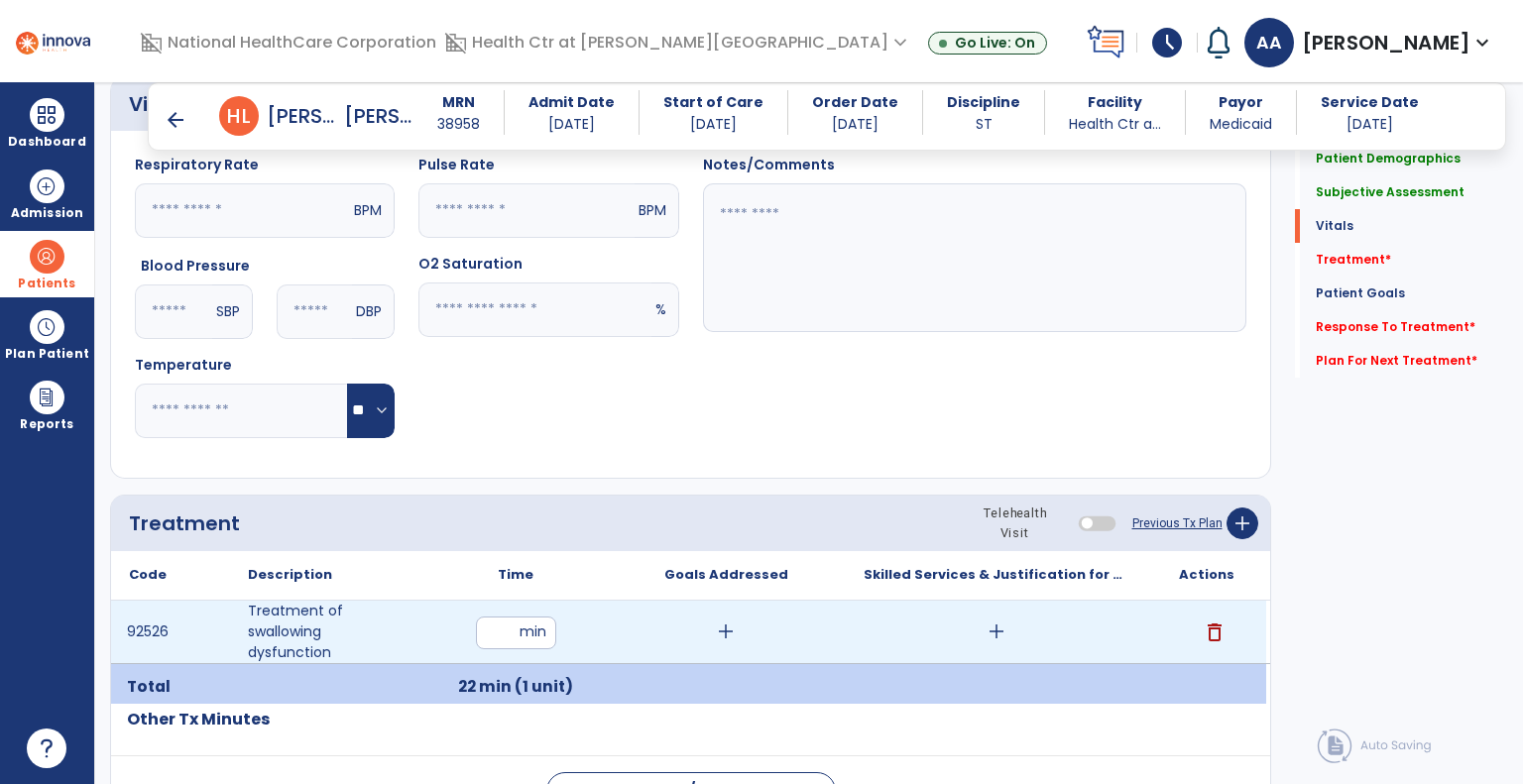 click on "add" at bounding box center [726, 631] 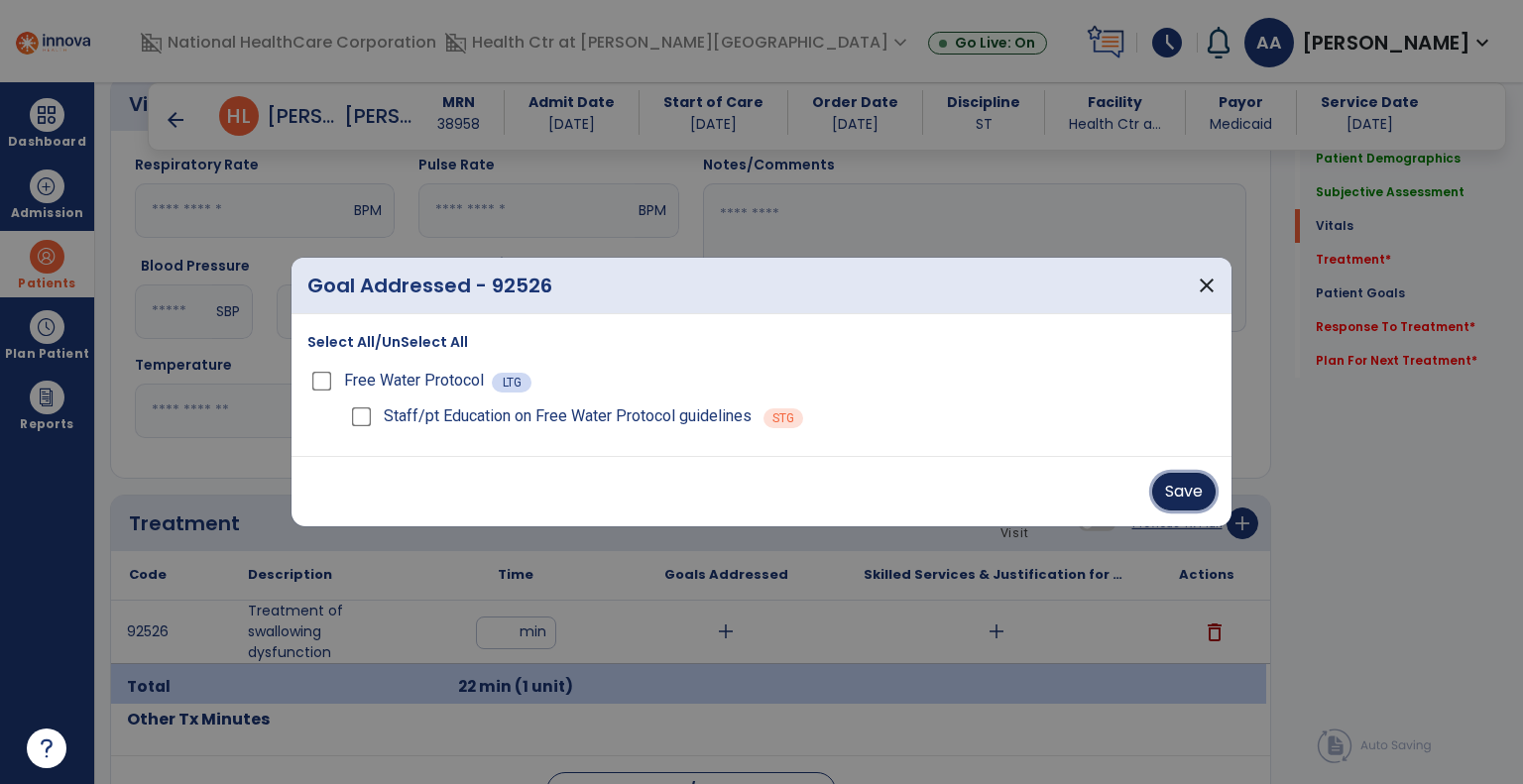 click on "Save" at bounding box center (1184, 492) 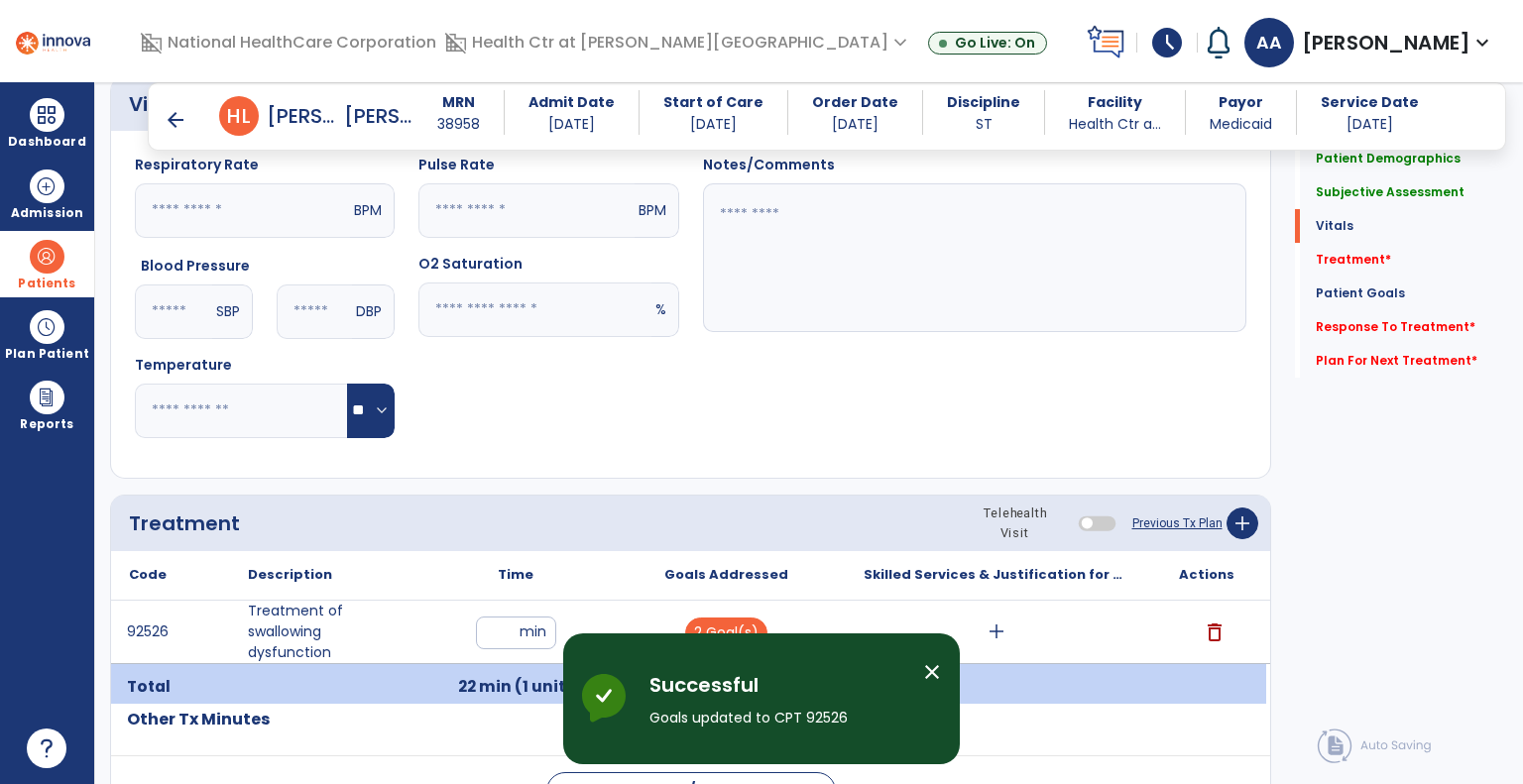click on "close" at bounding box center [932, 672] 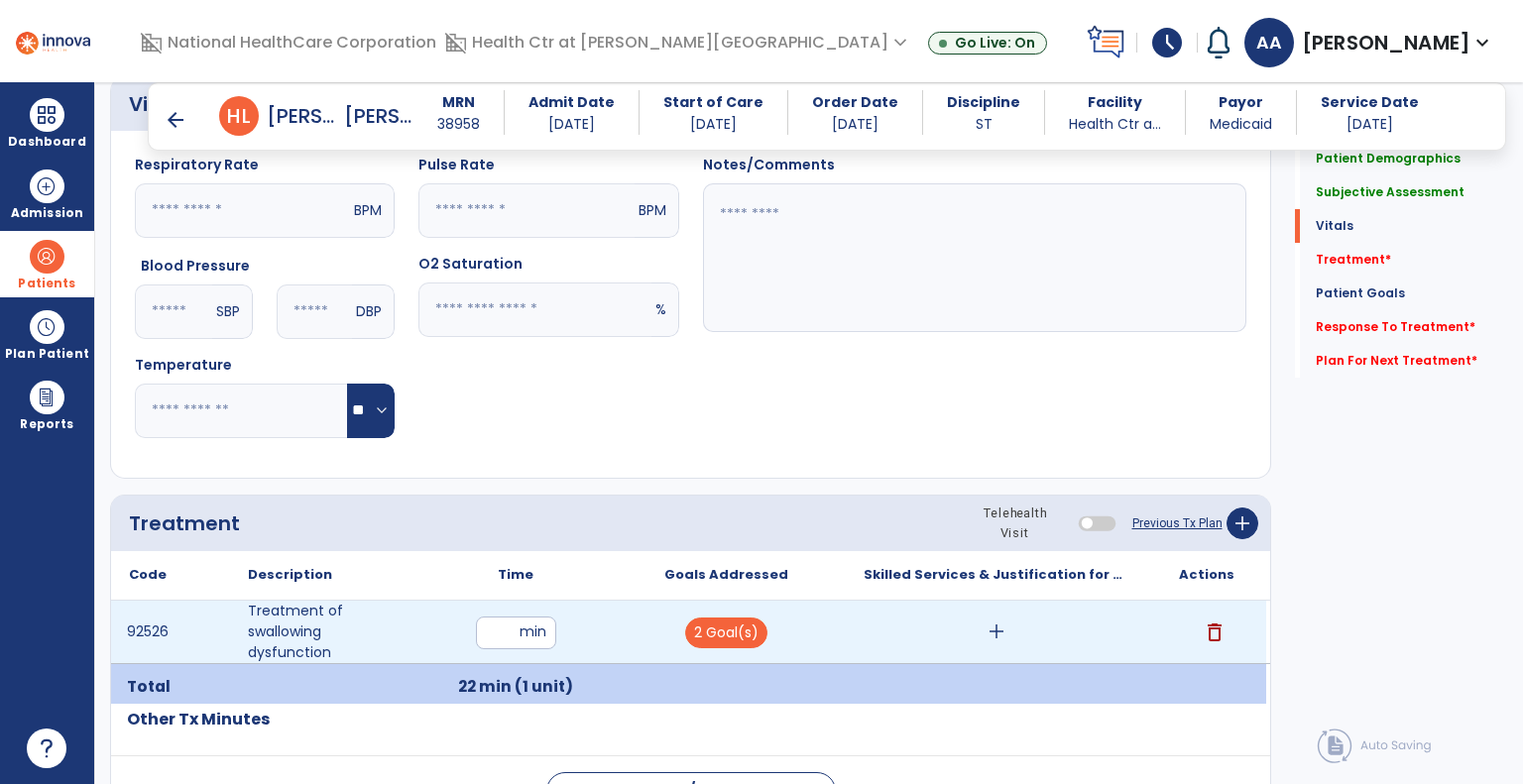 click on "add" at bounding box center (996, 631) 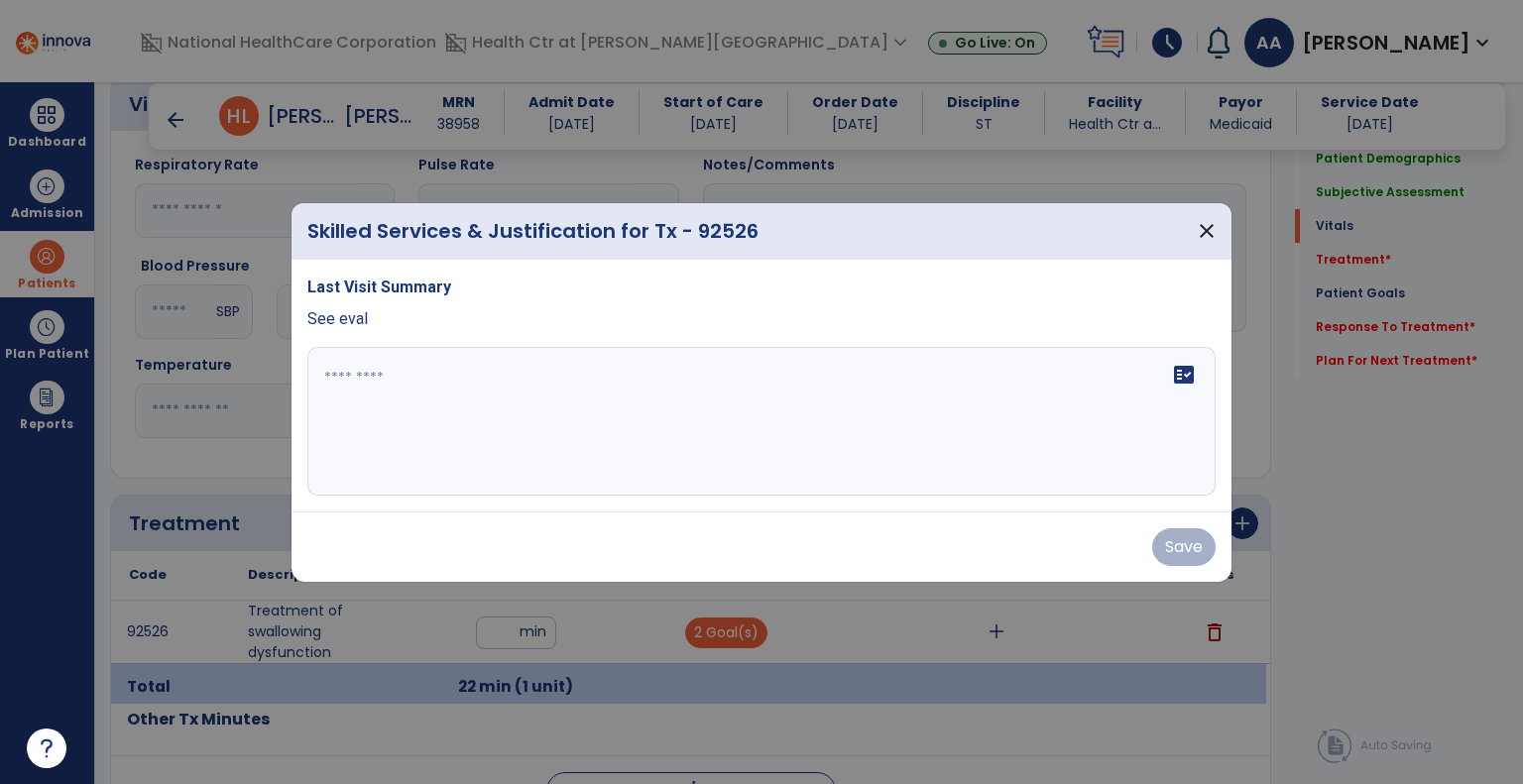 click on "fact_check" at bounding box center [762, 421] 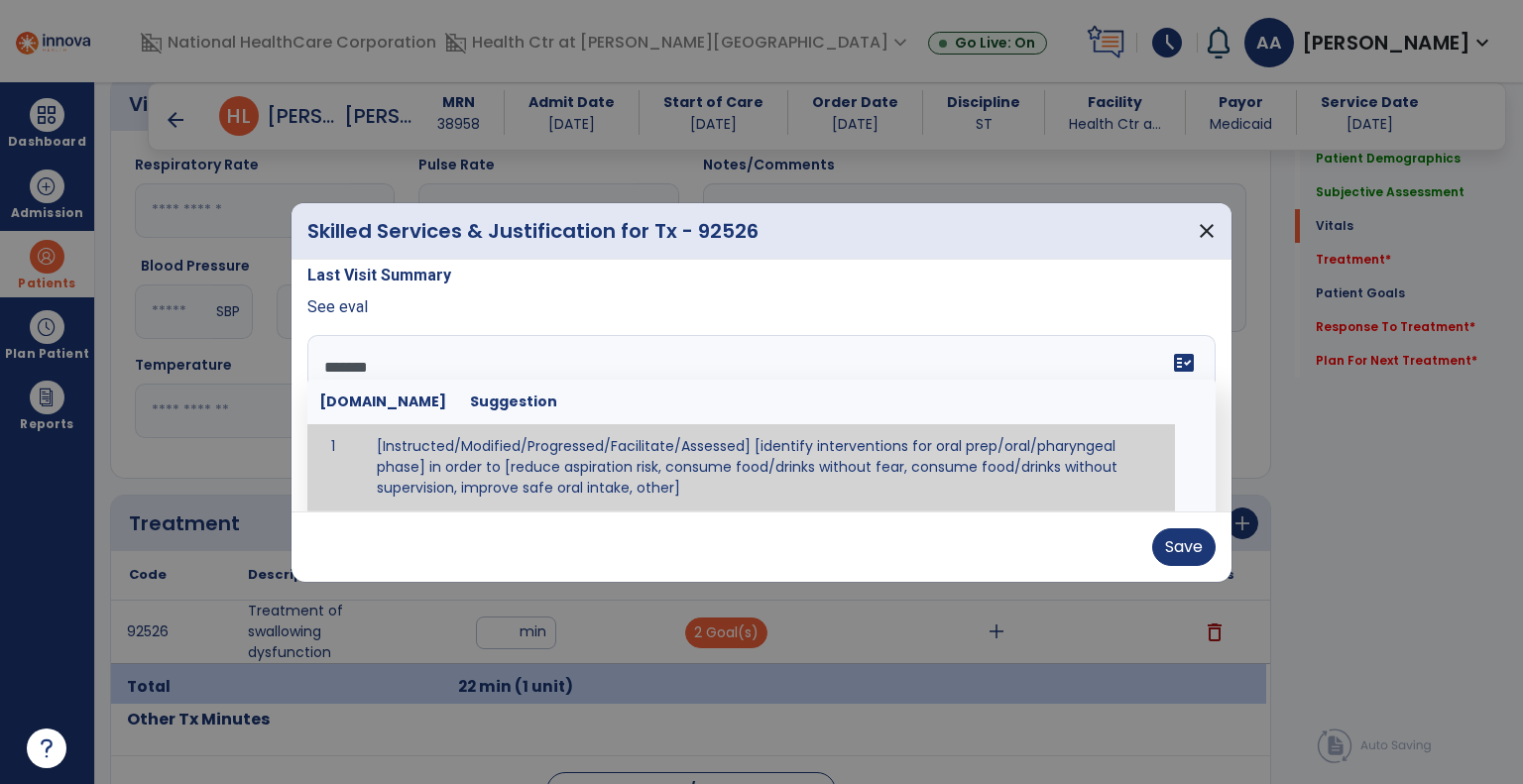 scroll, scrollTop: 0, scrollLeft: 0, axis: both 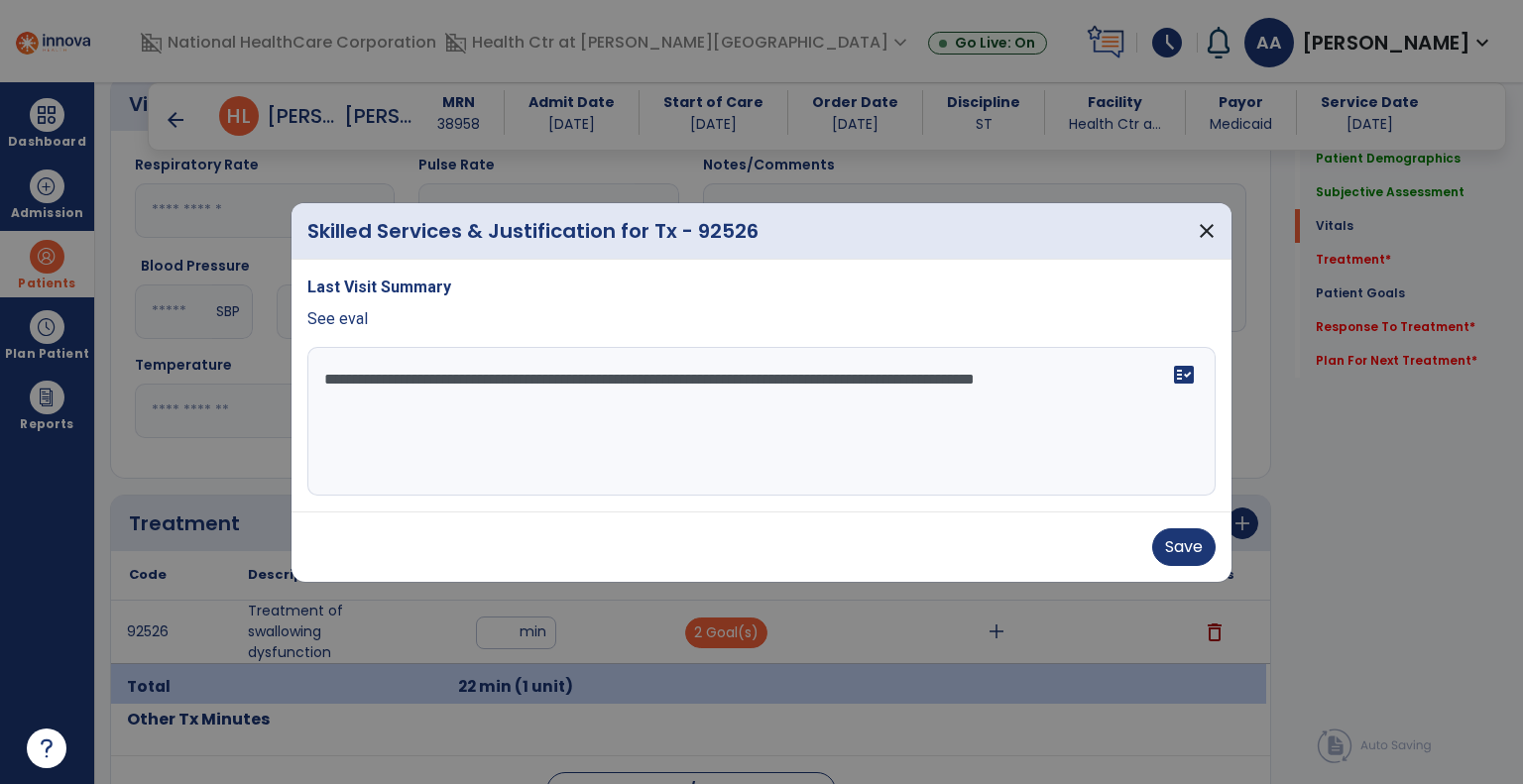 click on "**********" at bounding box center (762, 421) 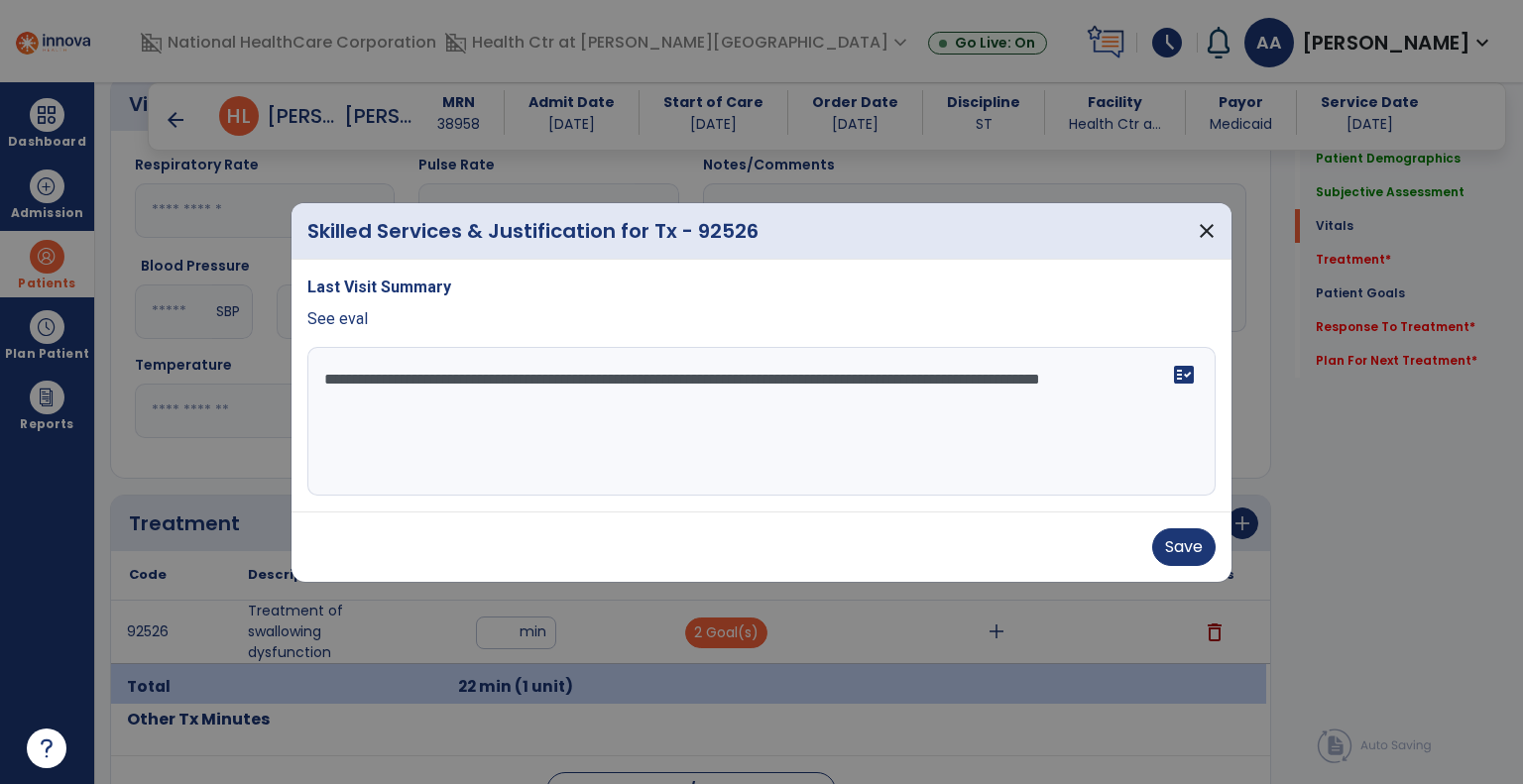 click on "**********" at bounding box center (762, 421) 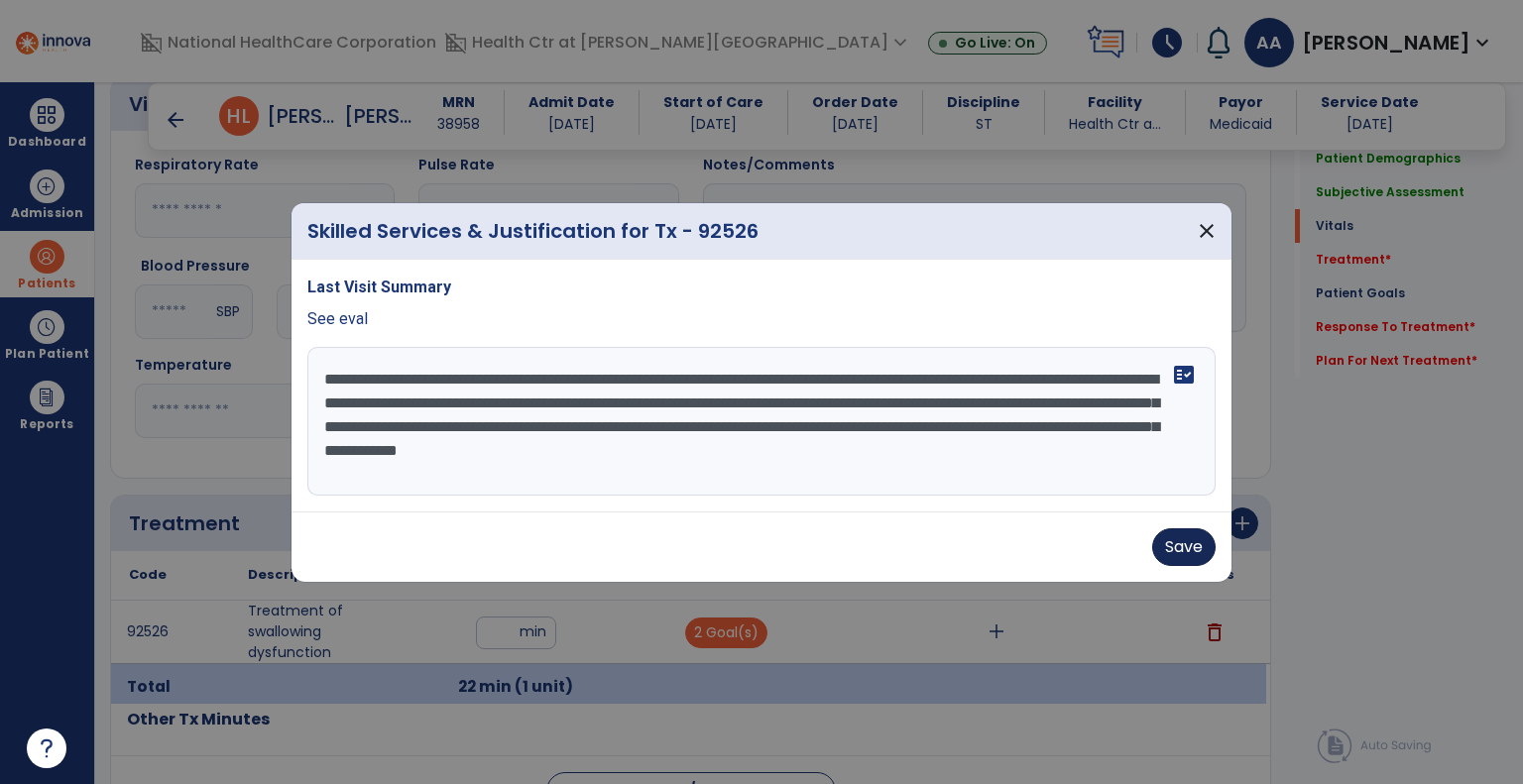 type on "**********" 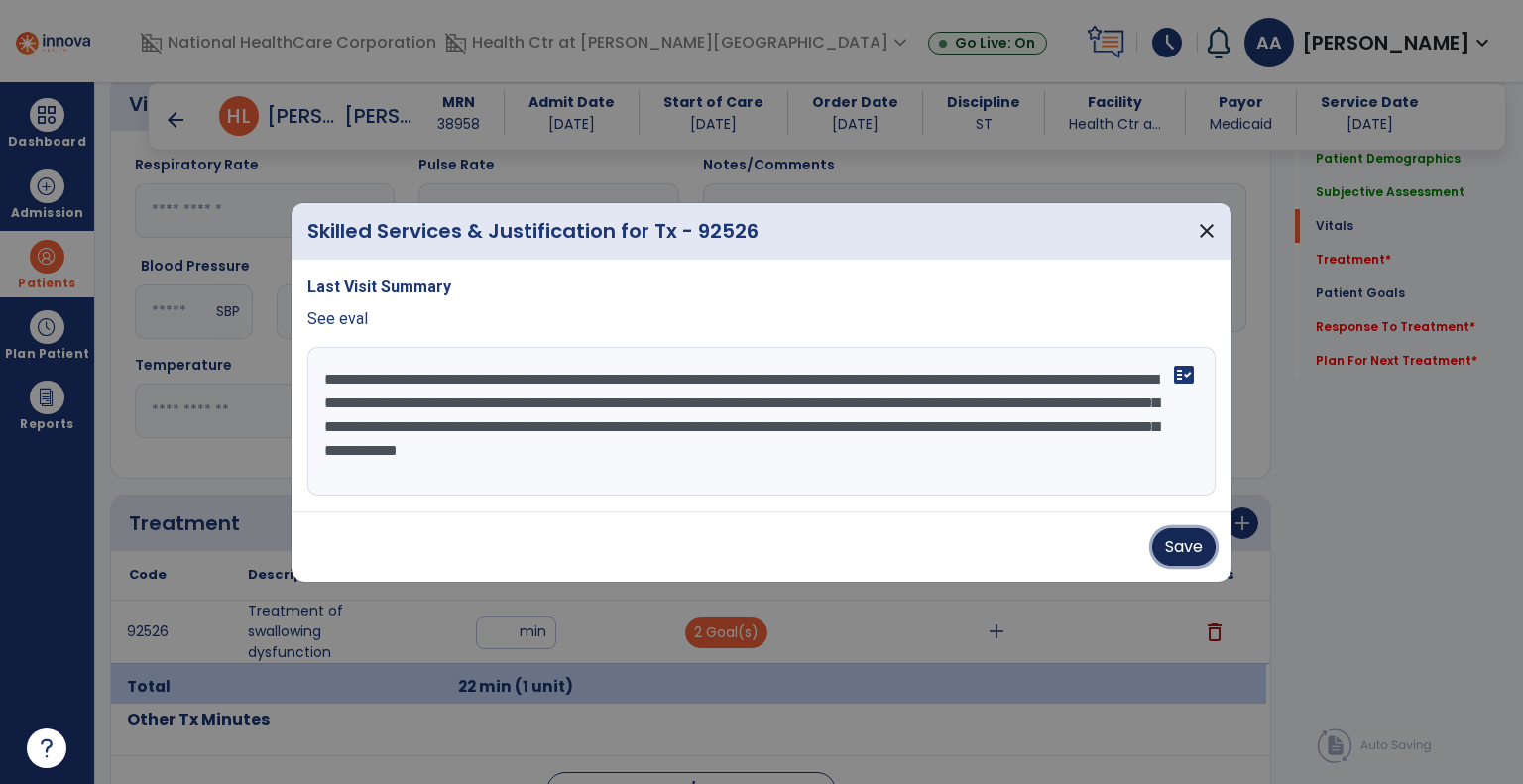 click on "Save" at bounding box center [1184, 547] 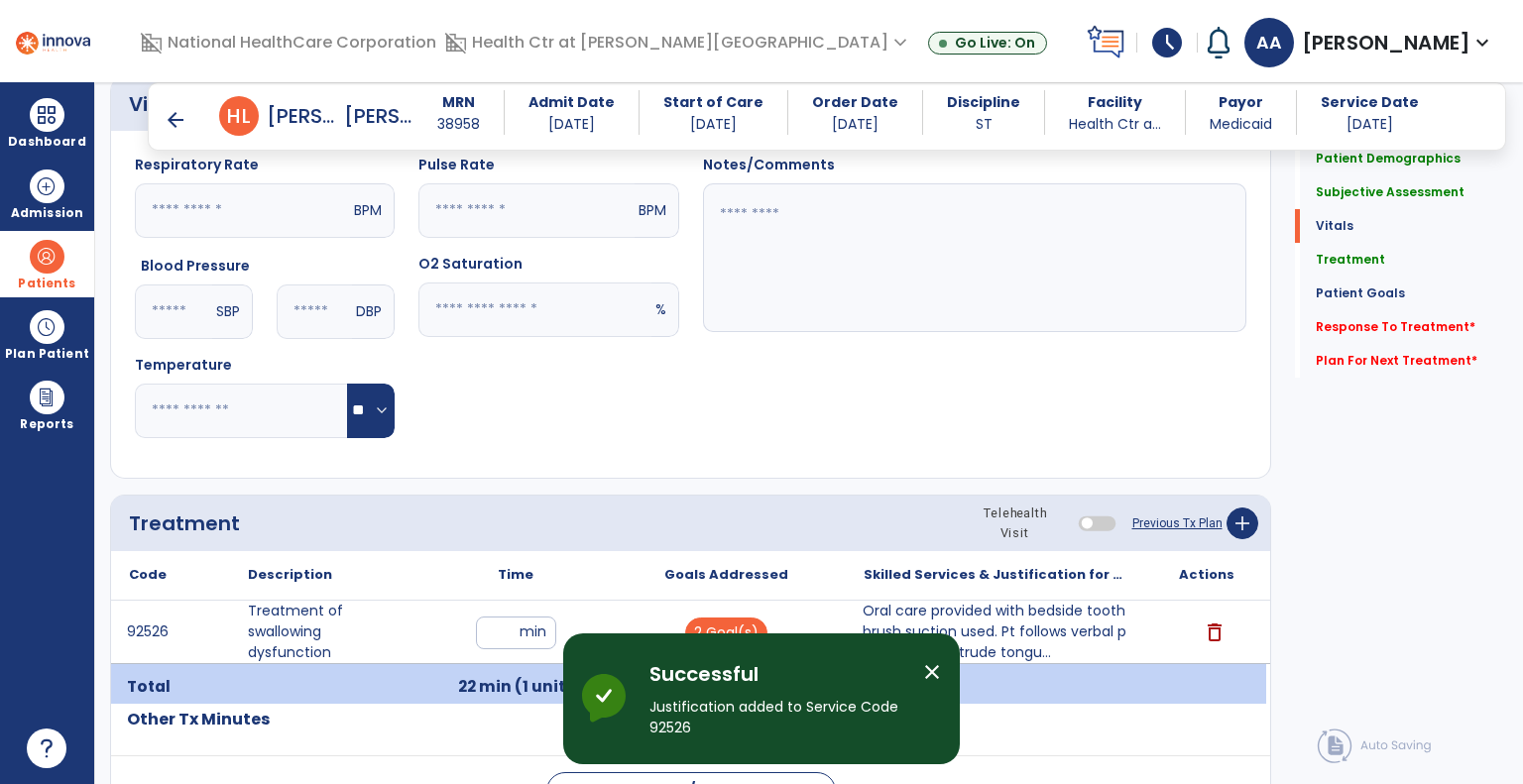click on "close" at bounding box center (932, 672) 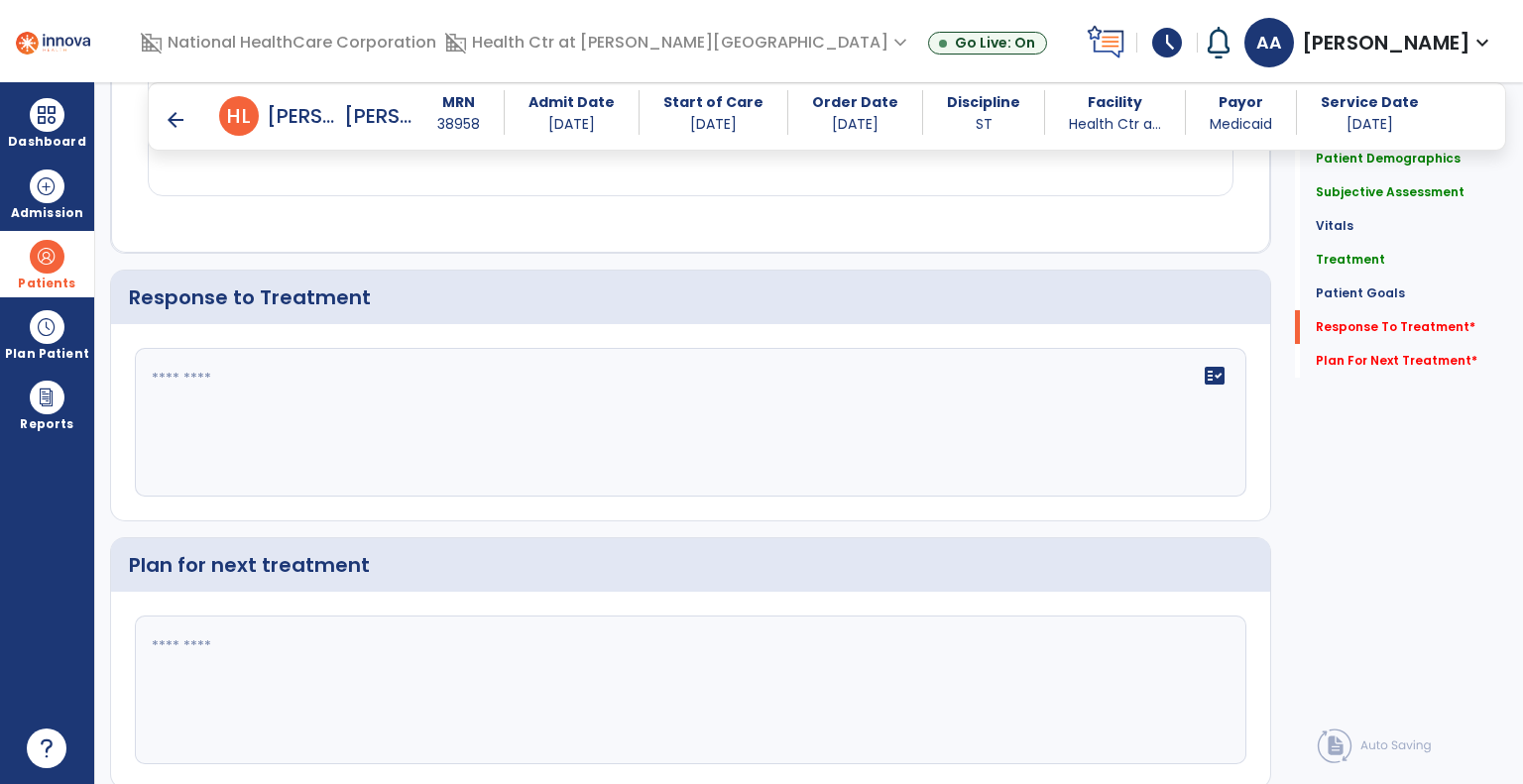scroll, scrollTop: 1919, scrollLeft: 0, axis: vertical 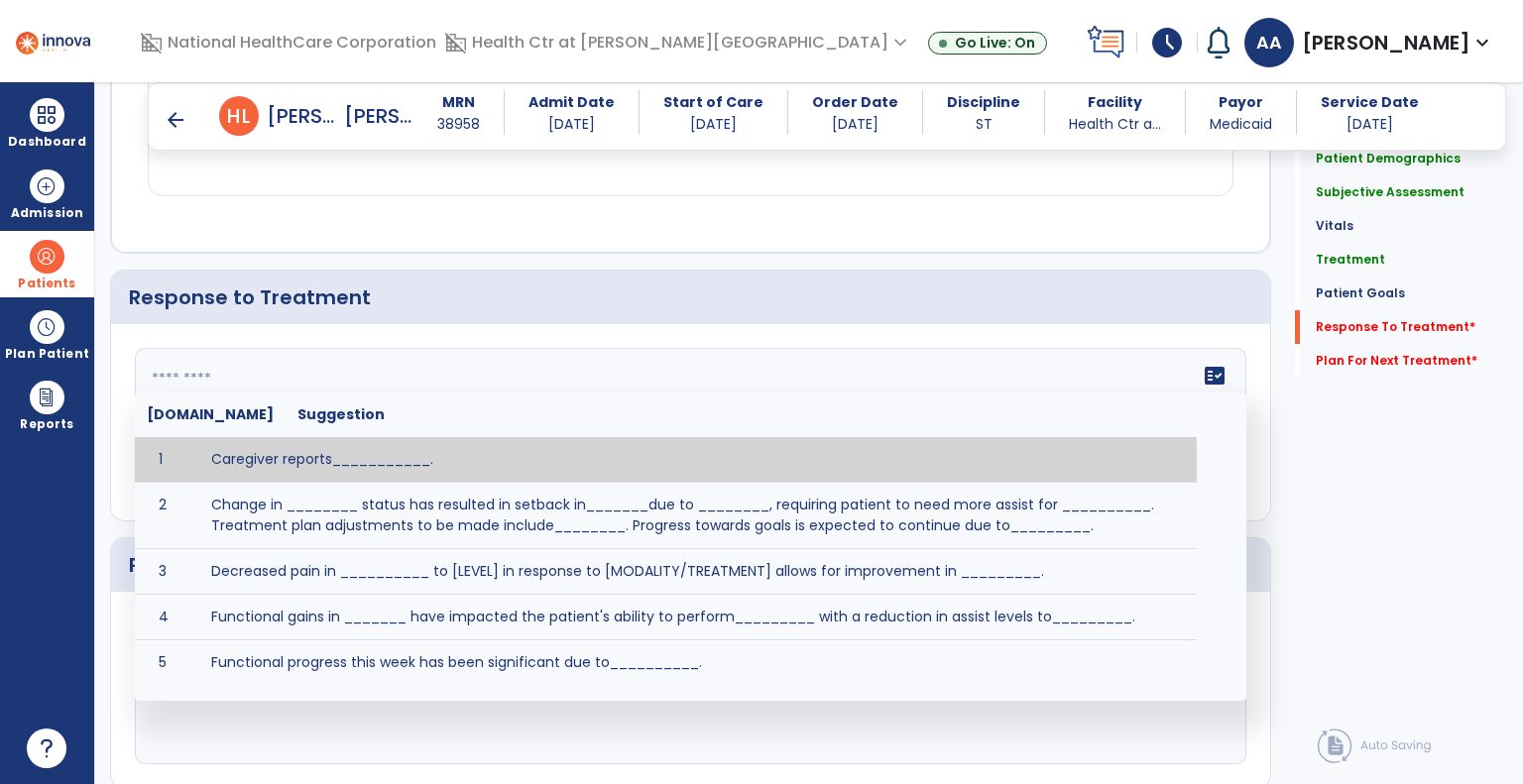 click 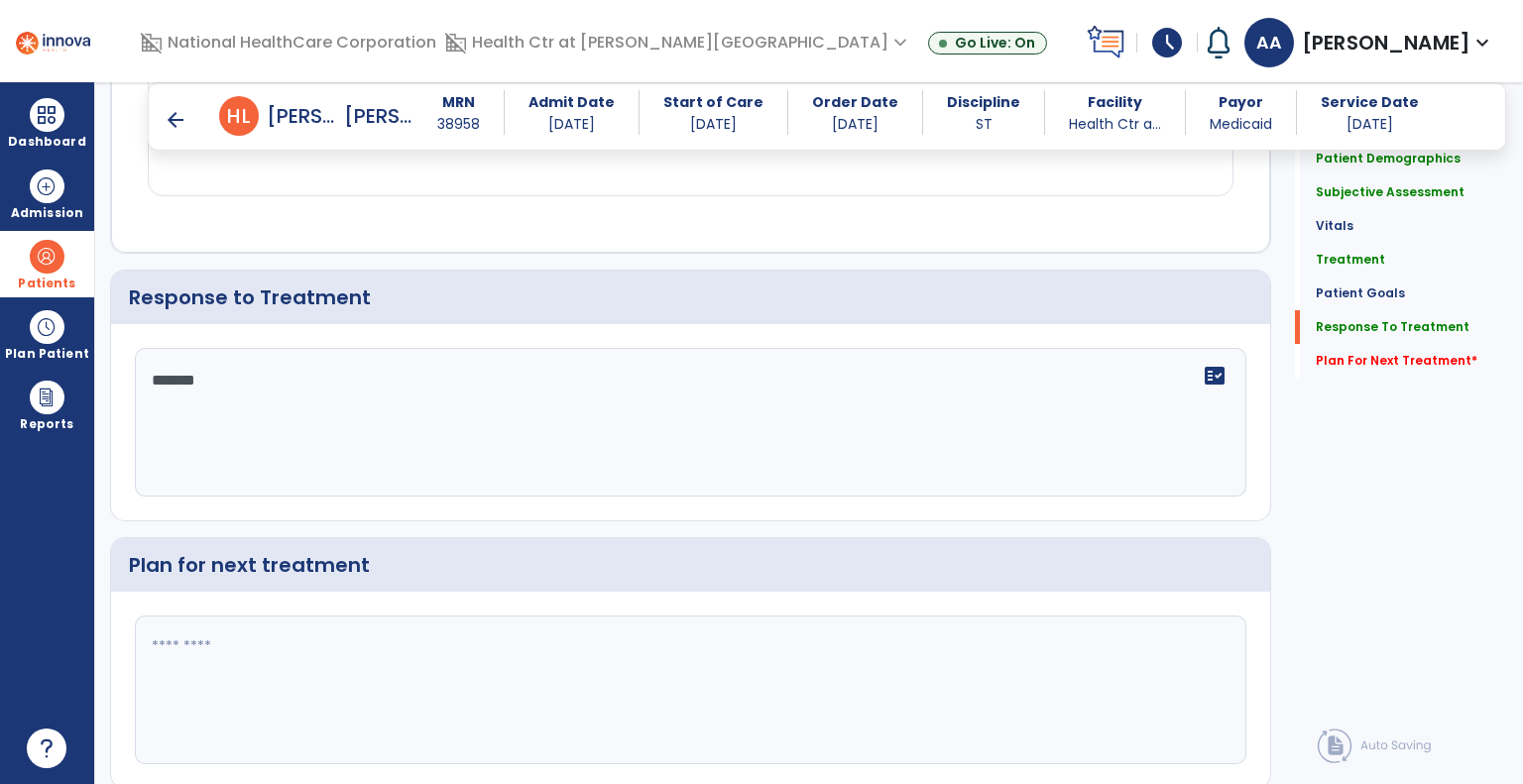 scroll, scrollTop: 1919, scrollLeft: 0, axis: vertical 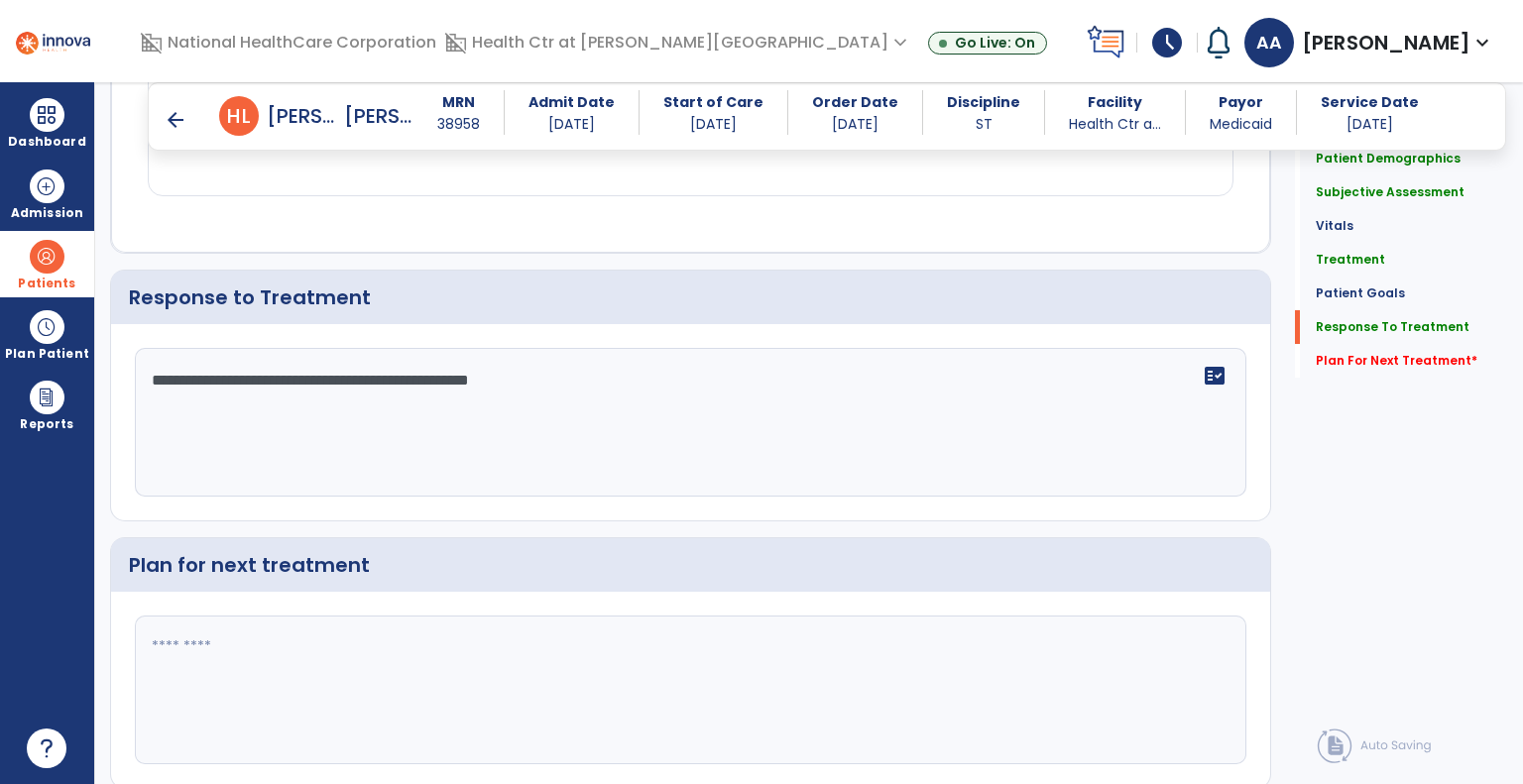 type on "**********" 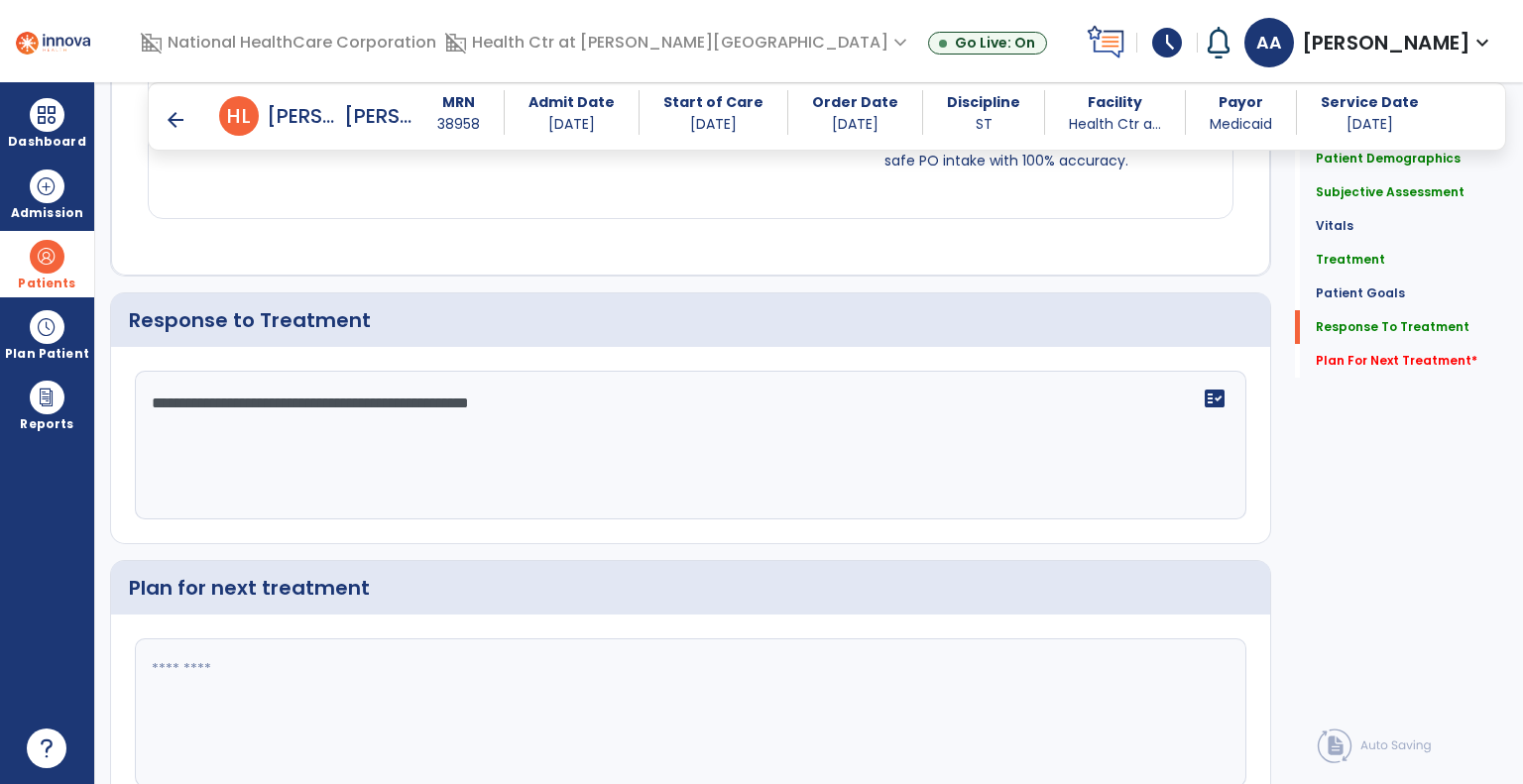 scroll, scrollTop: 1919, scrollLeft: 0, axis: vertical 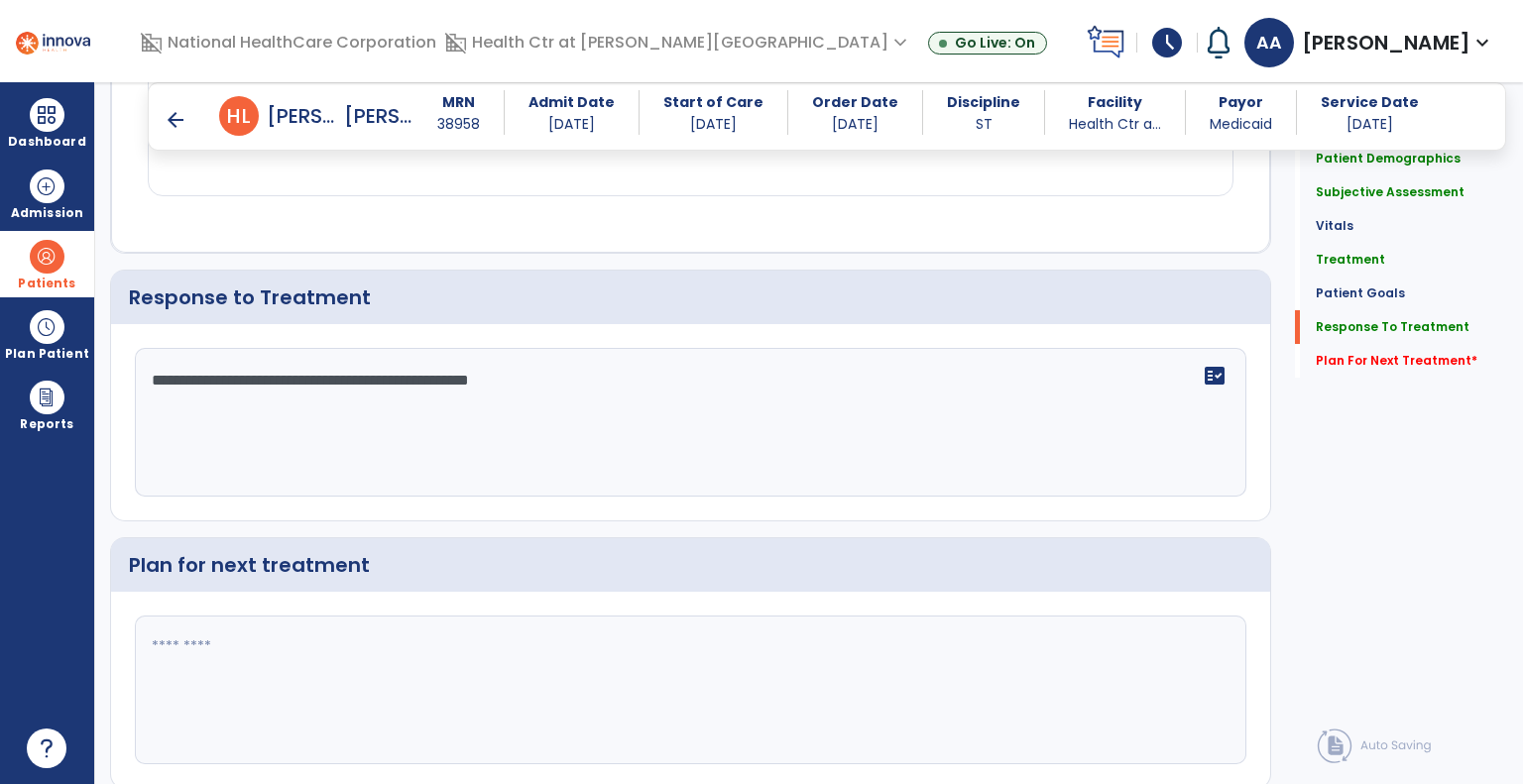type on "*" 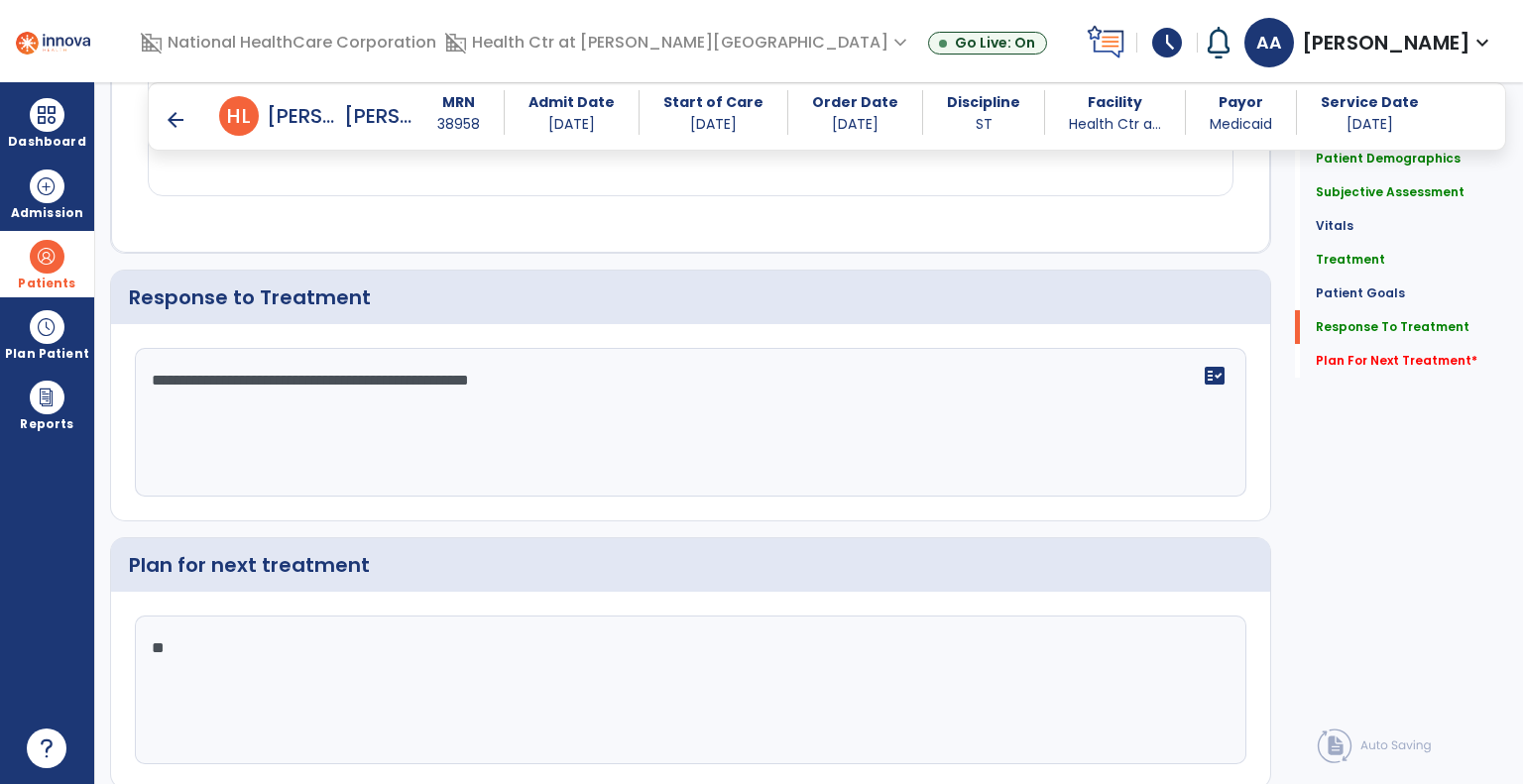 type on "*" 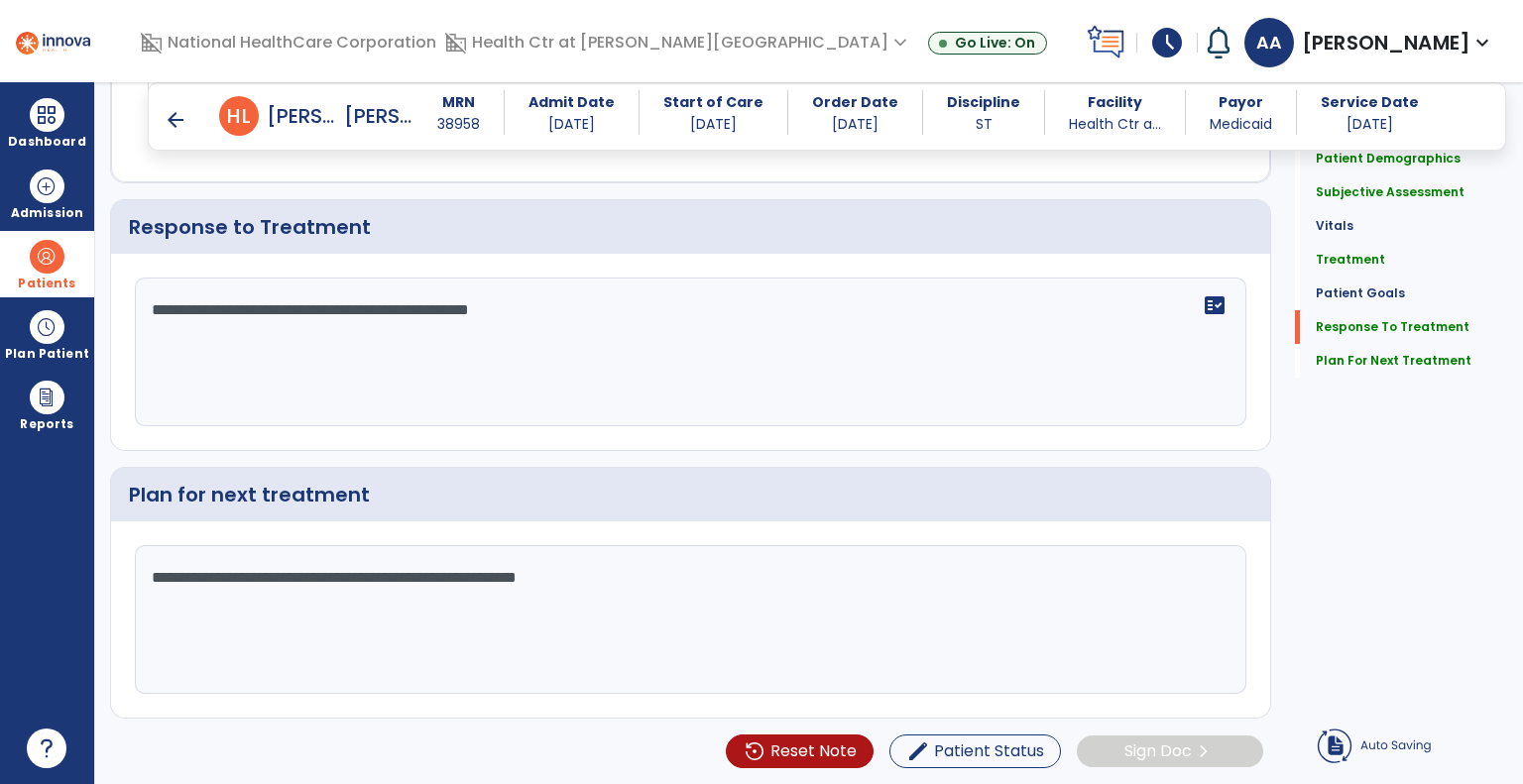 scroll, scrollTop: 1983, scrollLeft: 0, axis: vertical 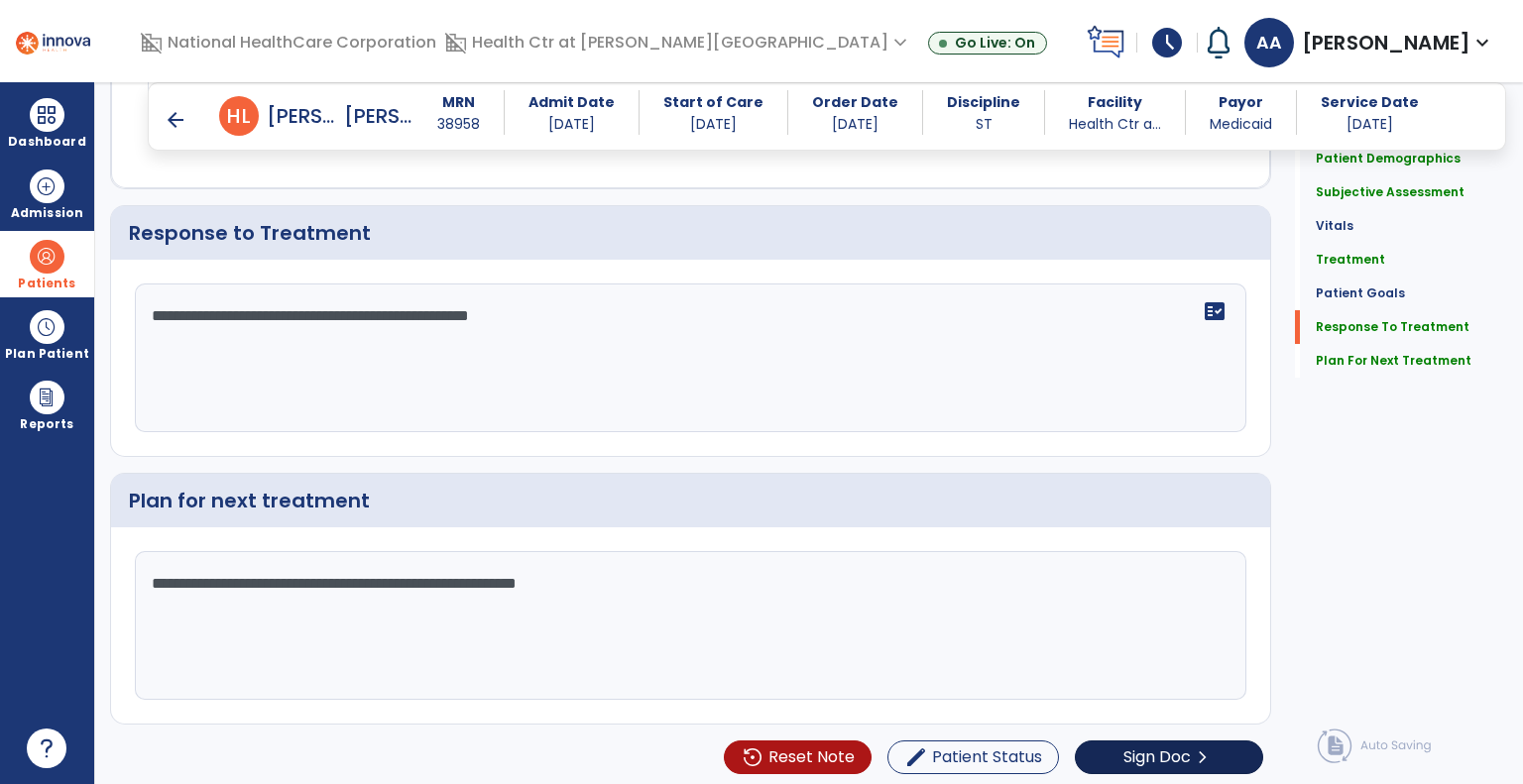 type on "**********" 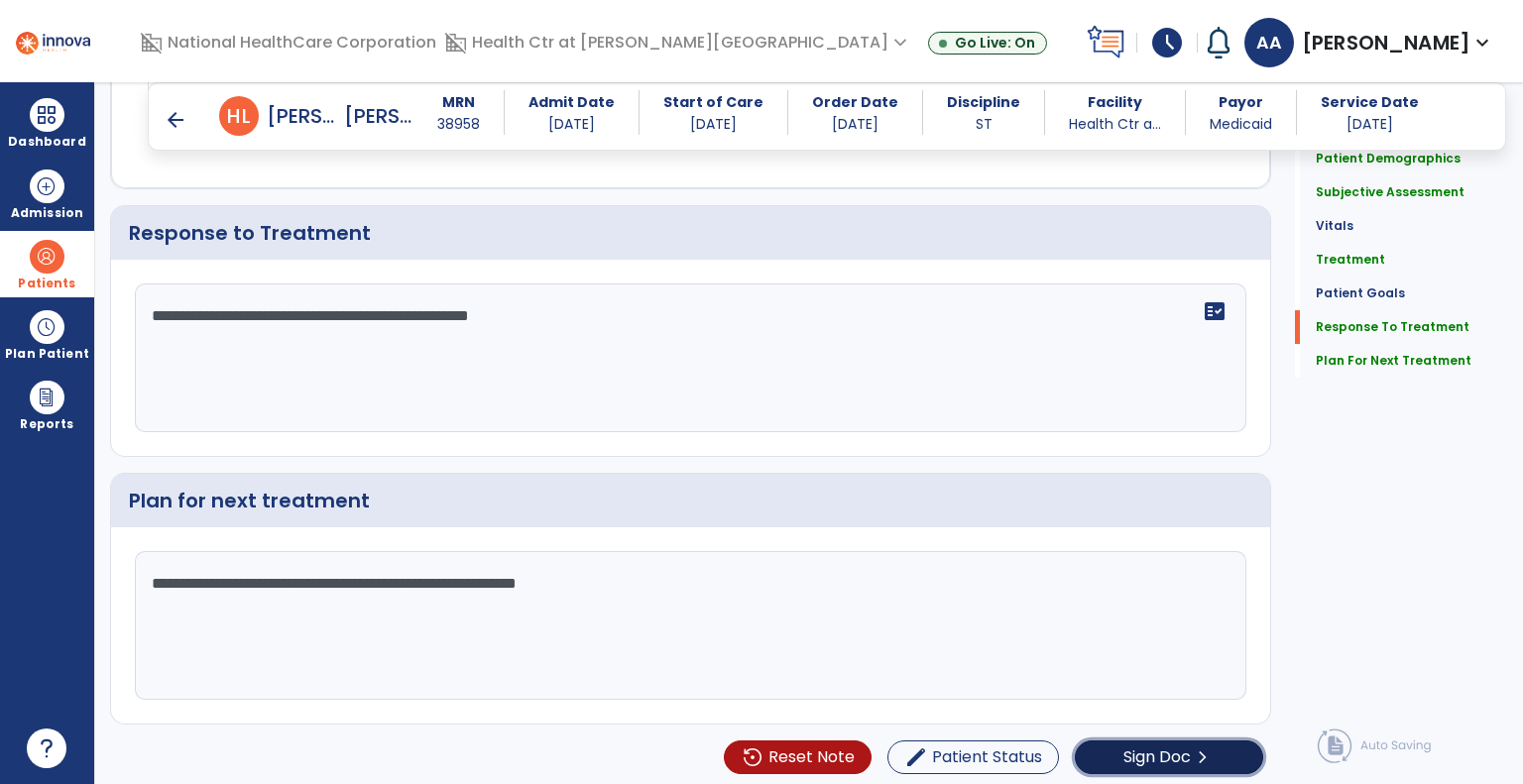 click on "Sign Doc" 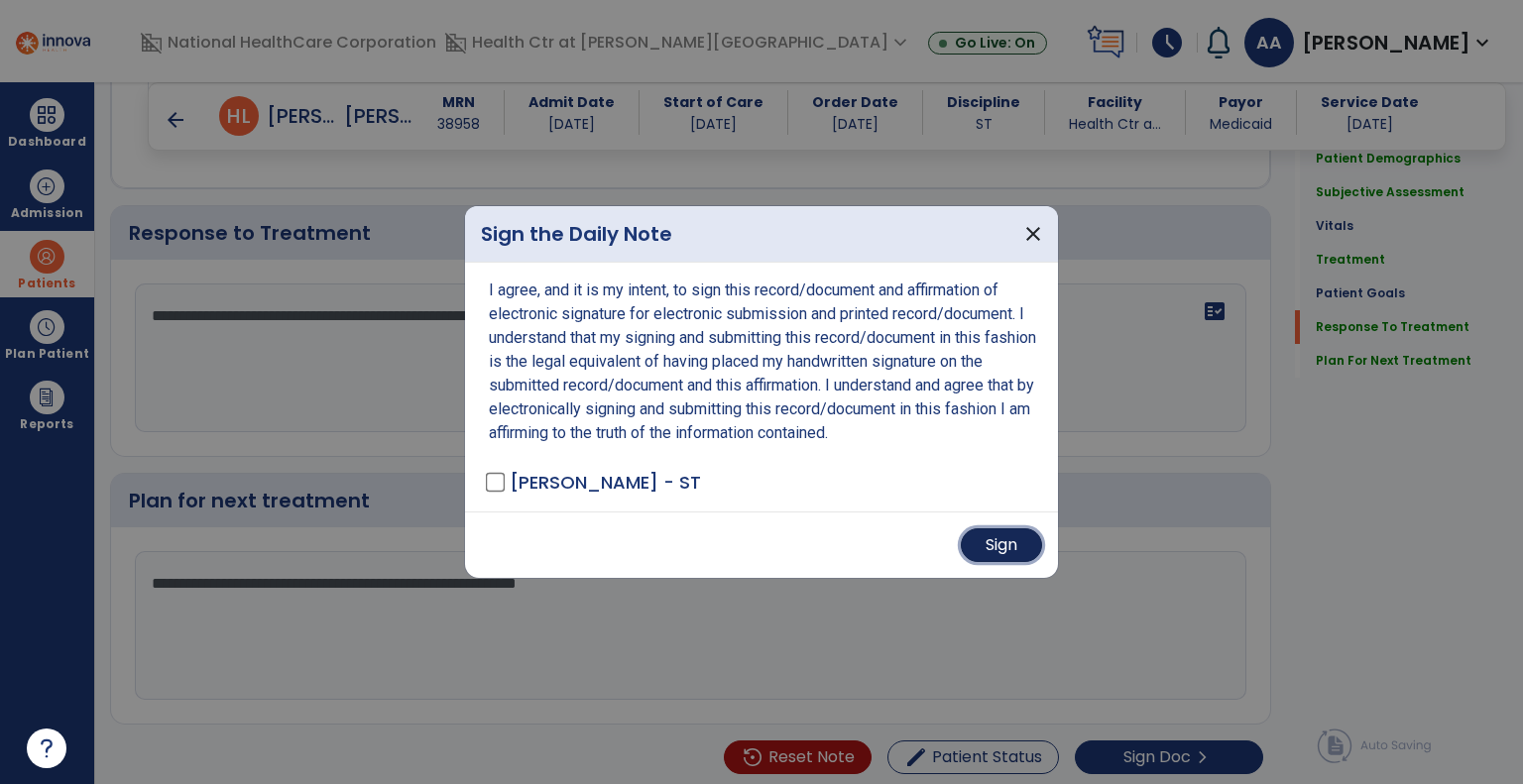 click on "Sign" at bounding box center [1001, 545] 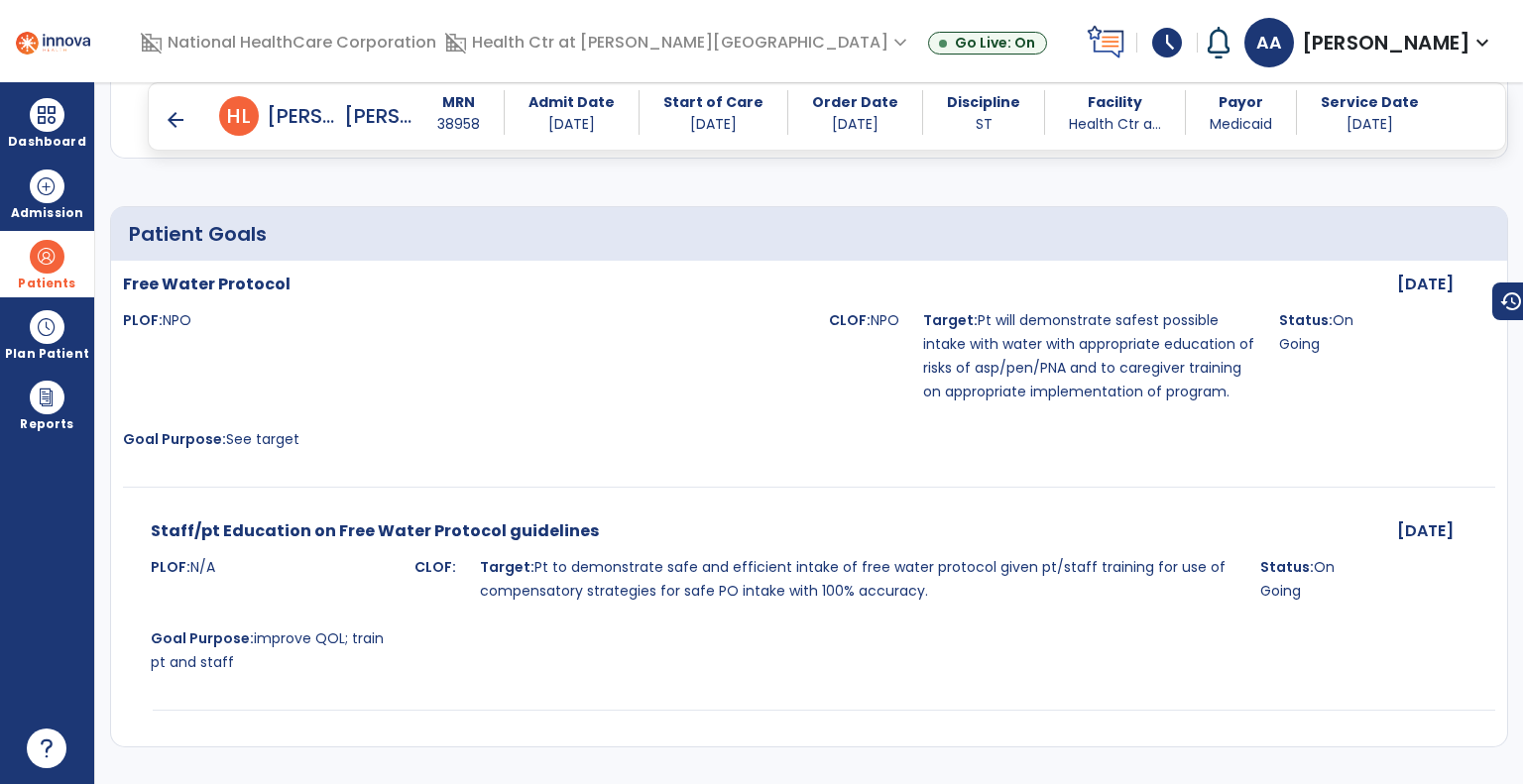scroll, scrollTop: 1859, scrollLeft: 0, axis: vertical 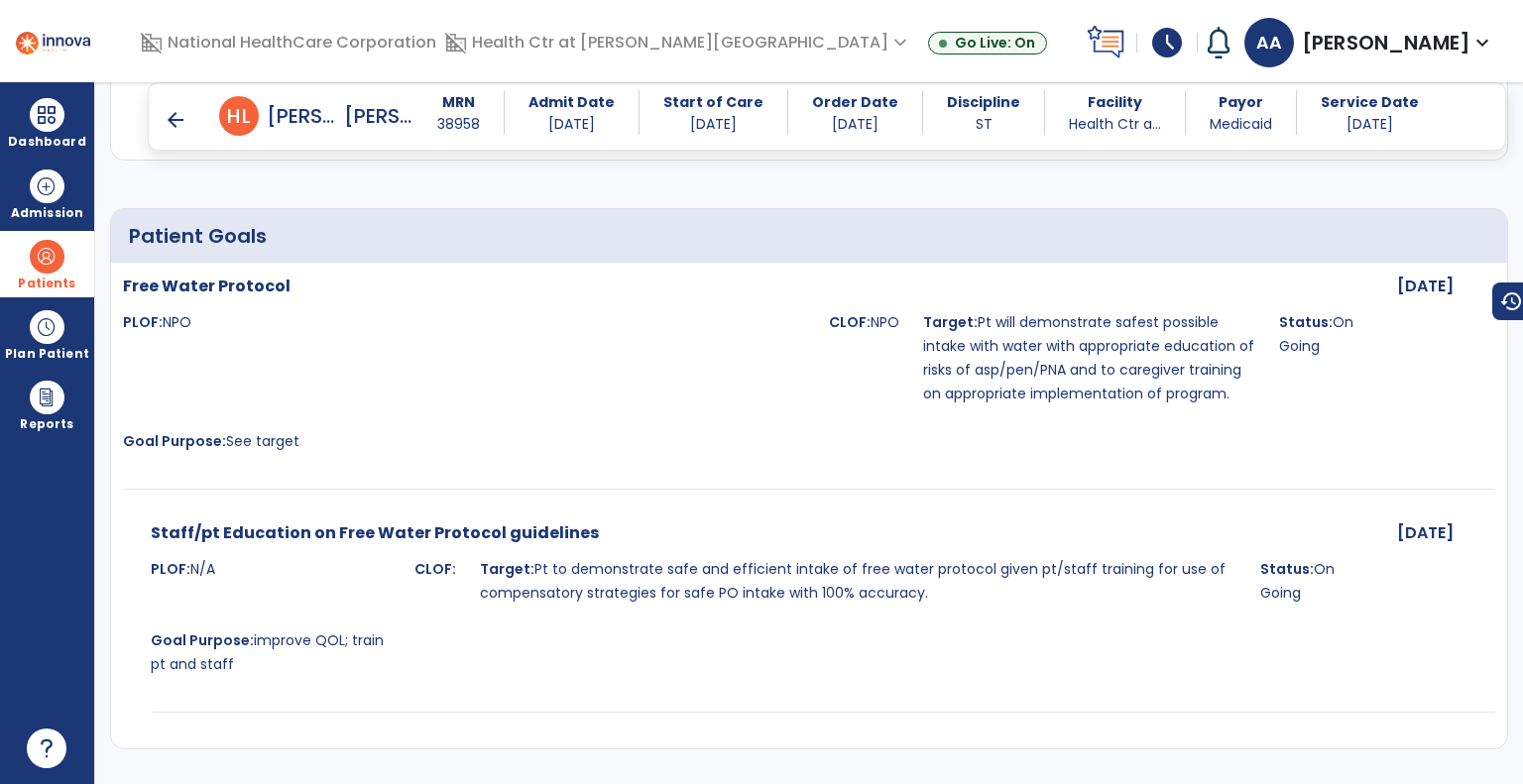 click on "arrow_back" at bounding box center (176, 120) 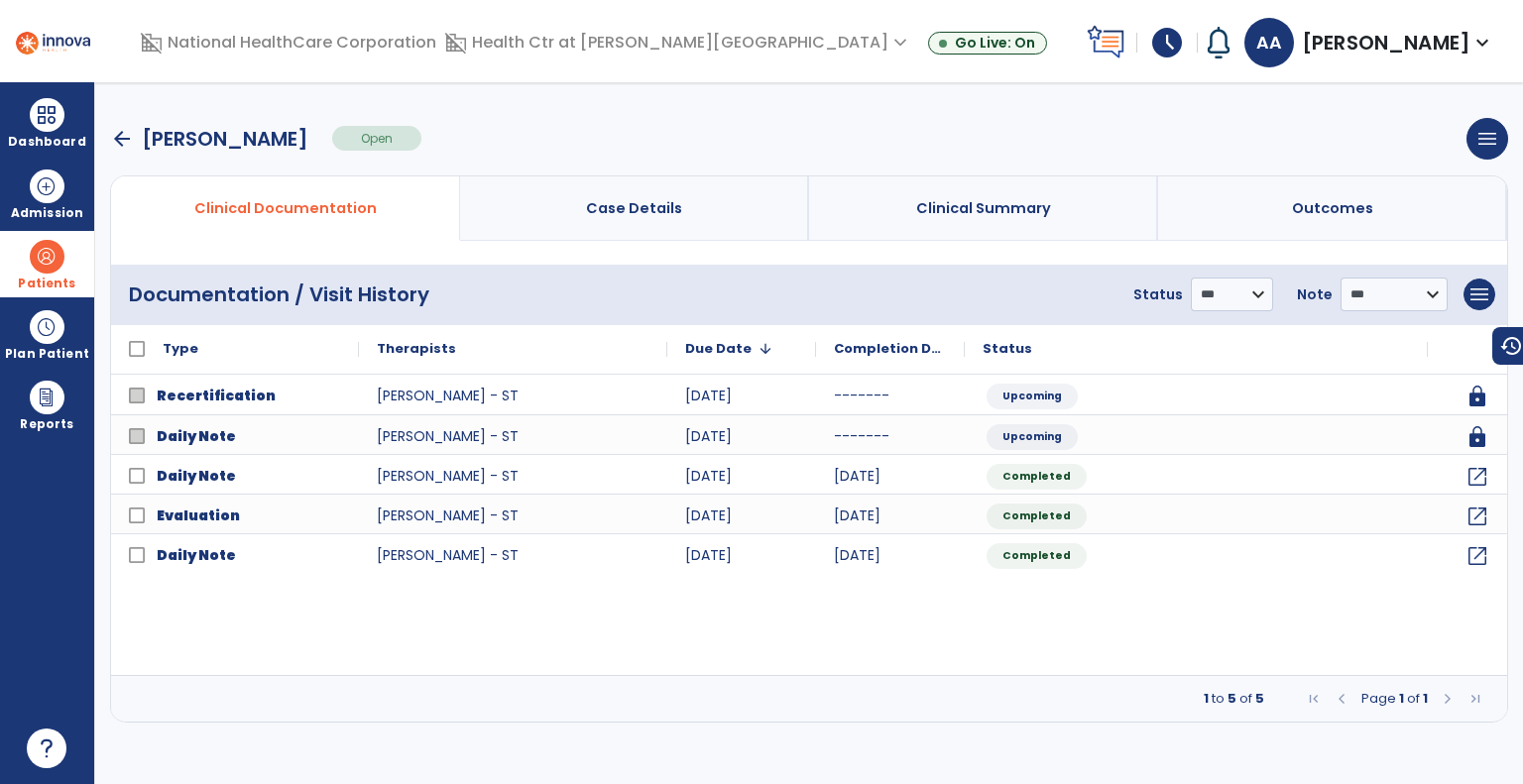 click on "schedule" at bounding box center [1167, 43] 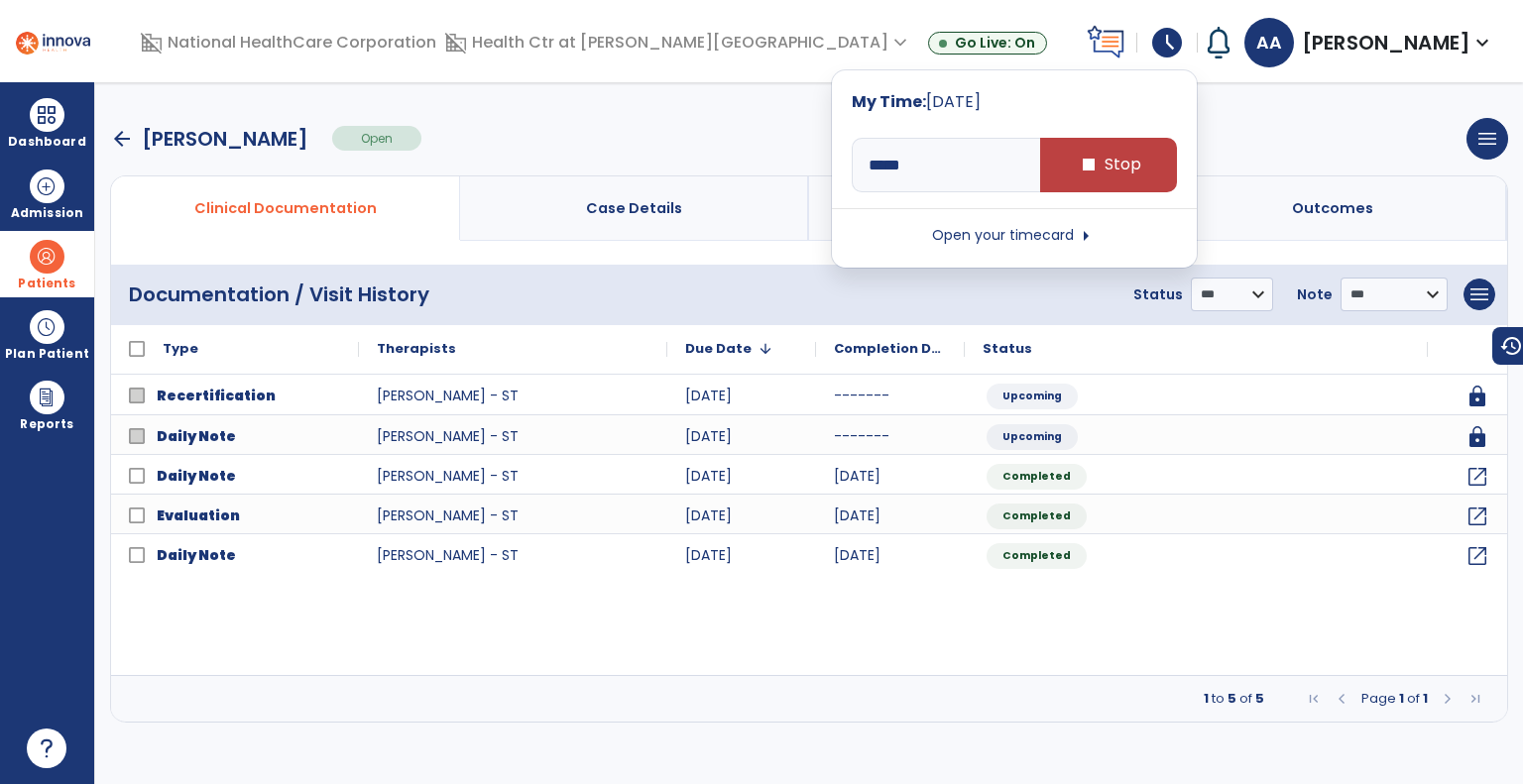 type on "*****" 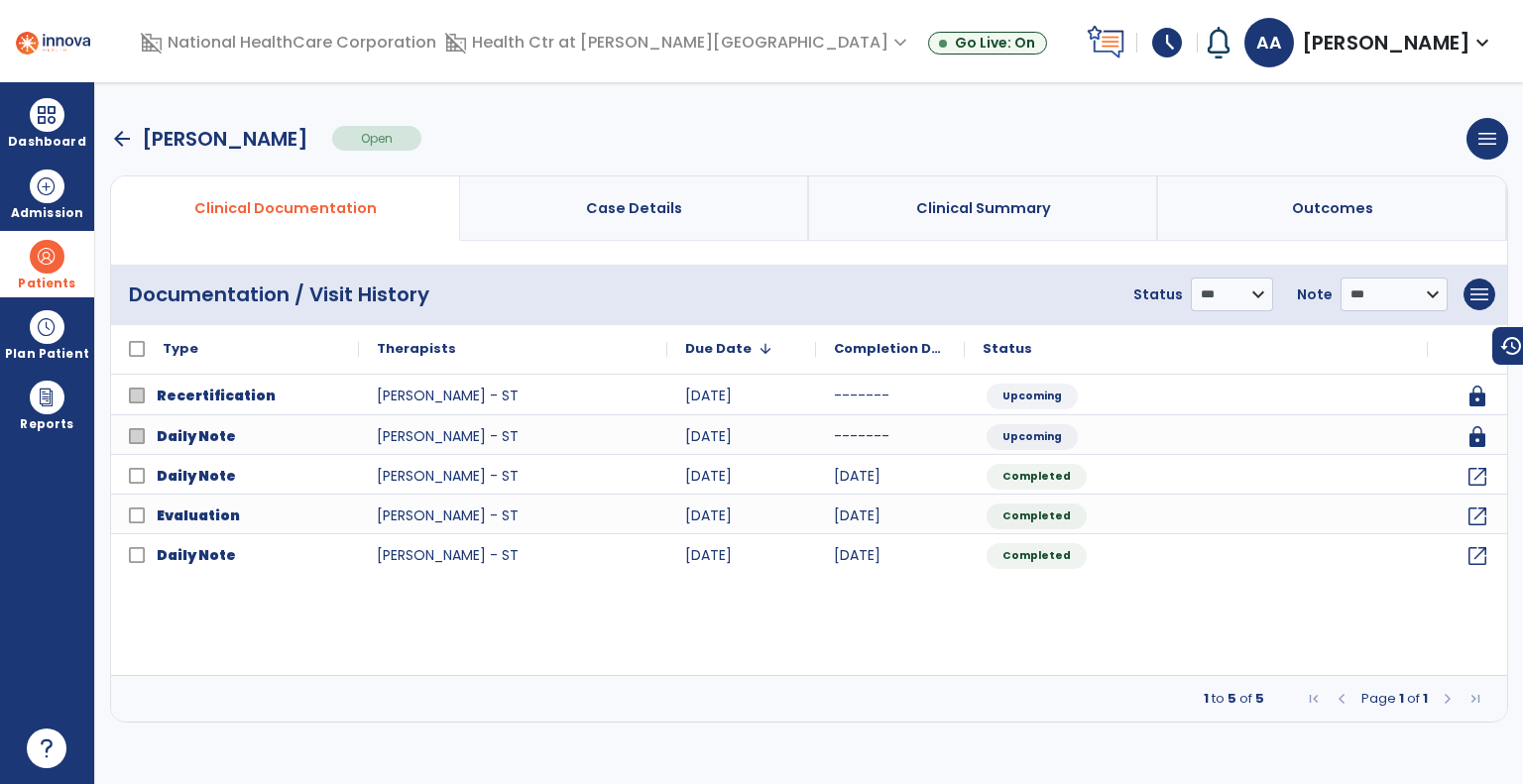 click on "arrow_back" at bounding box center (122, 139) 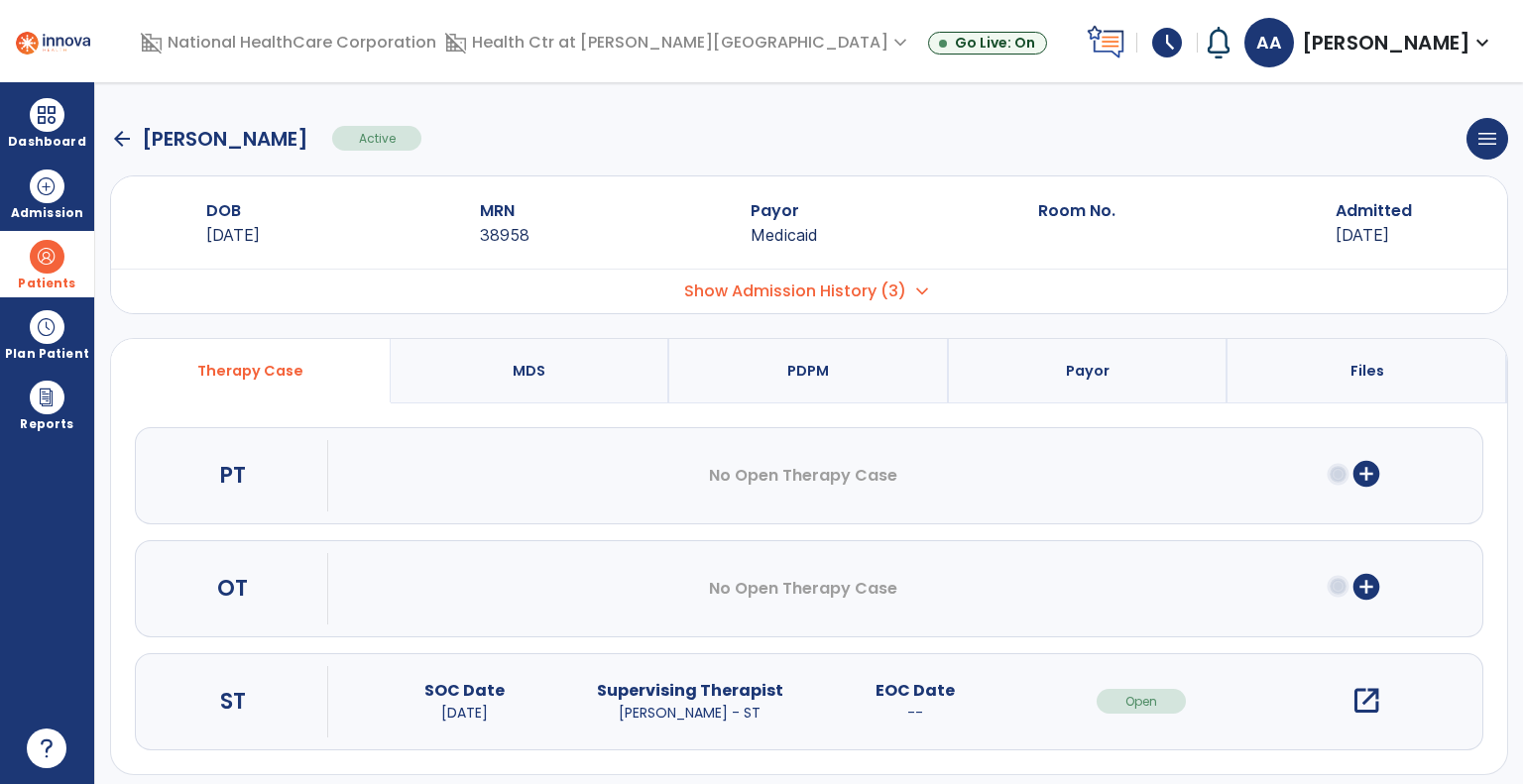 click on "arrow_back" 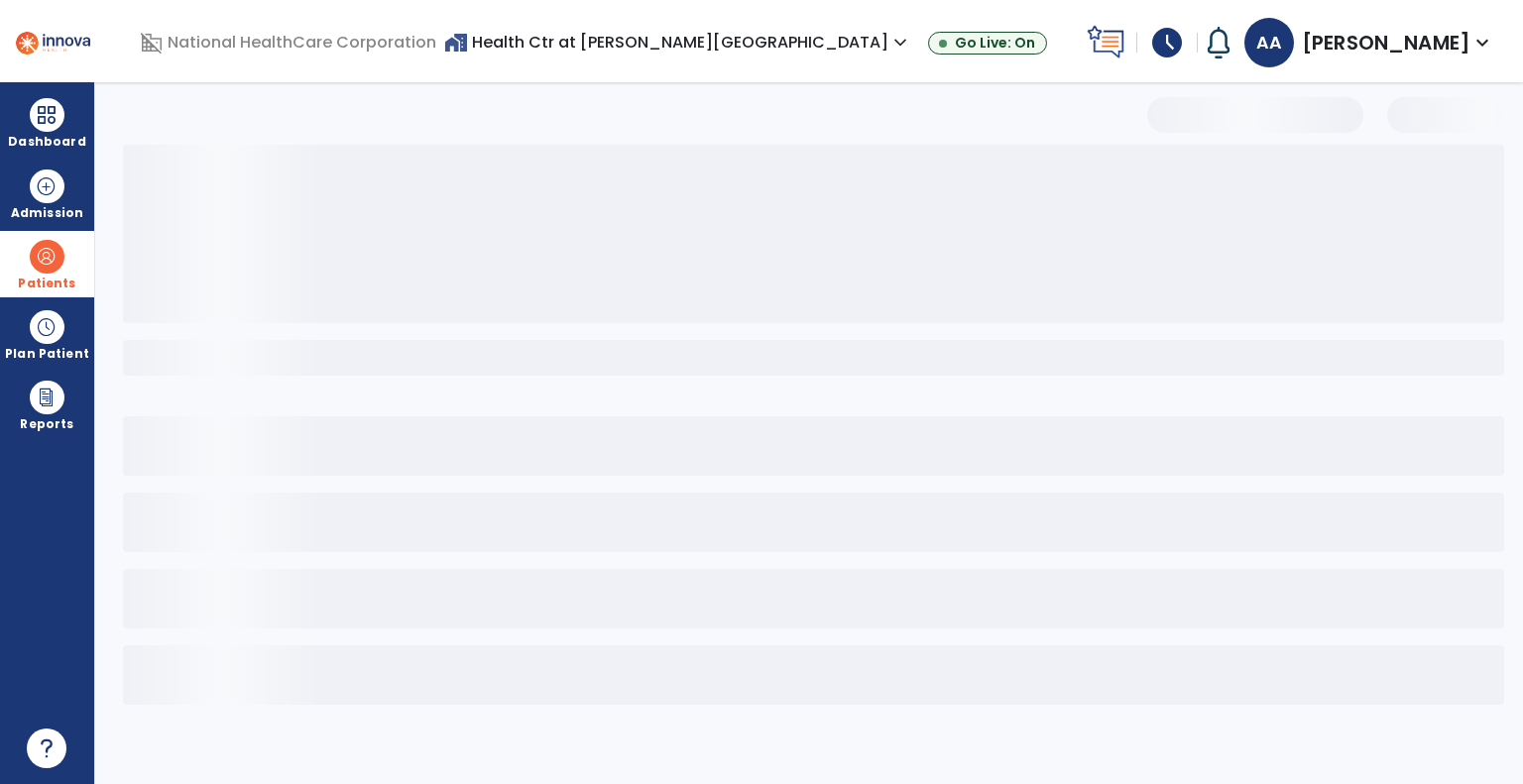 select on "***" 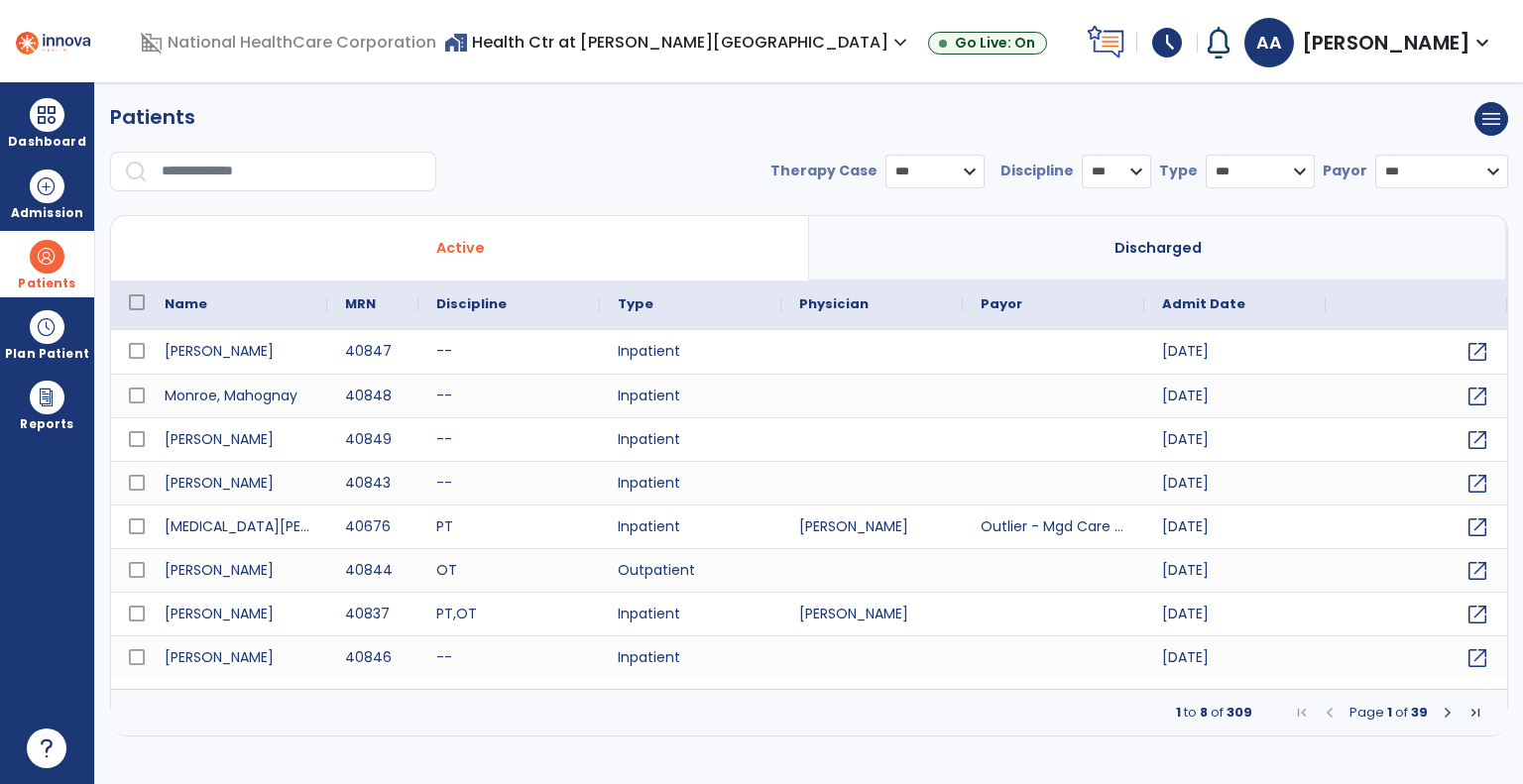 click at bounding box center (292, 171) 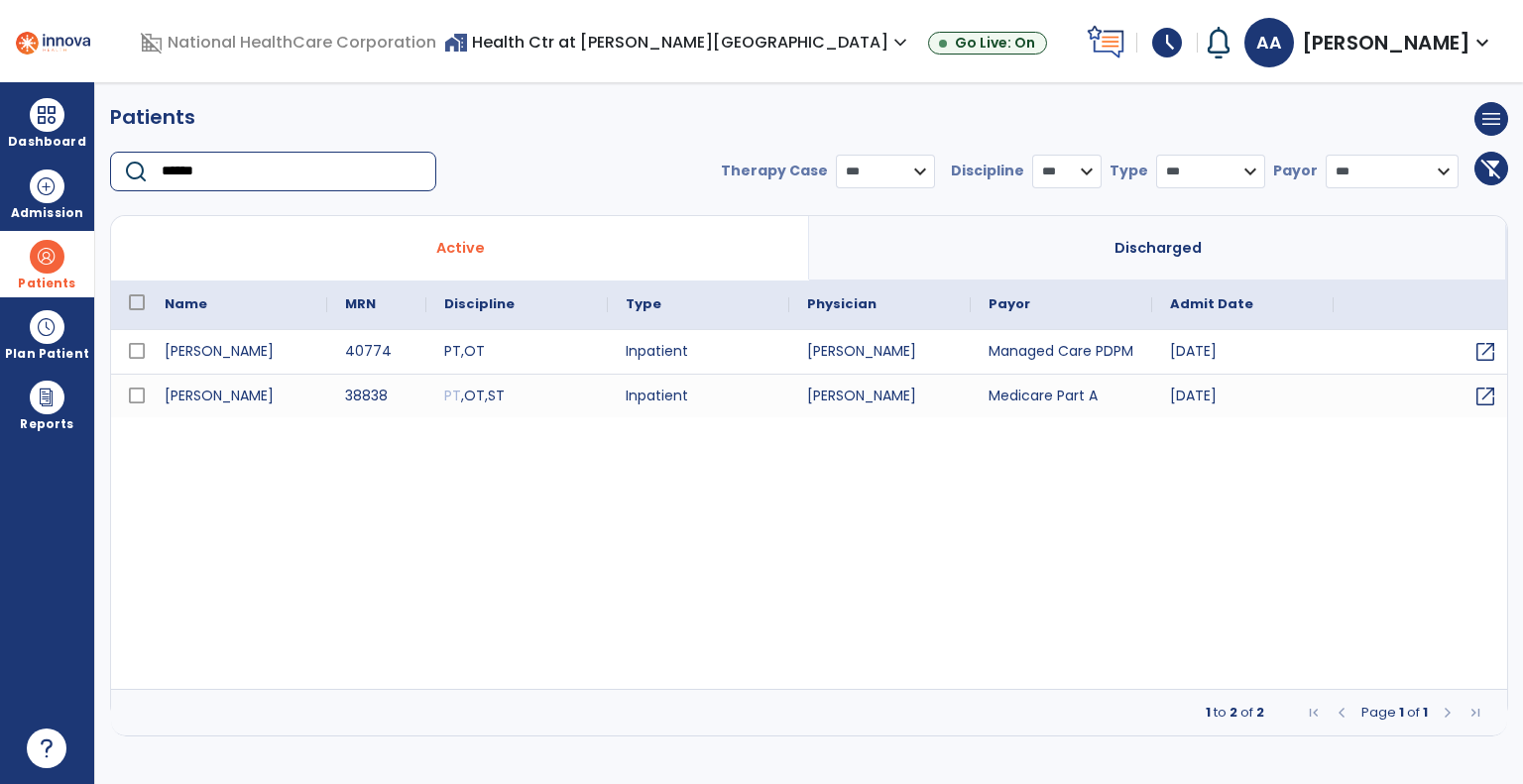 type on "******" 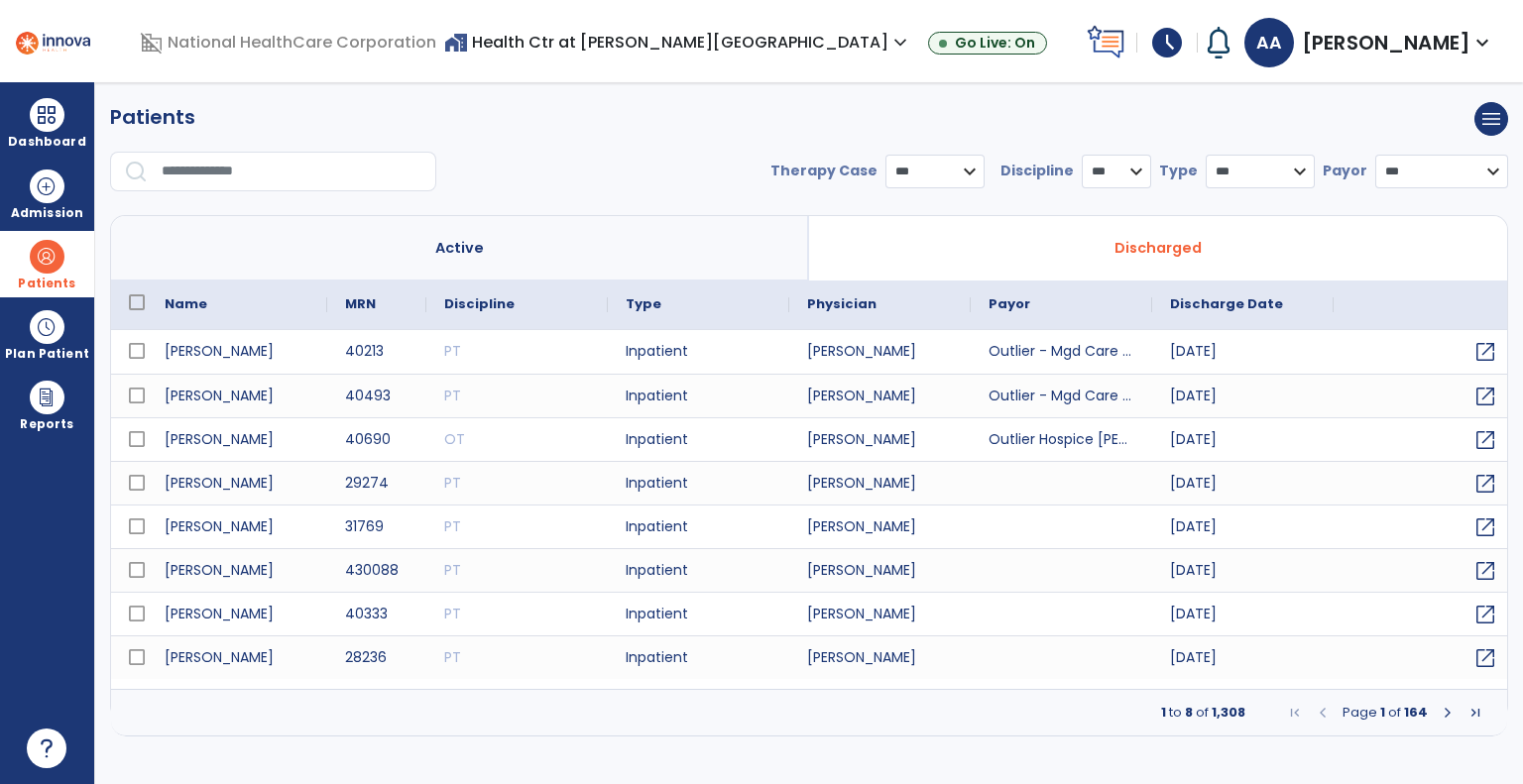 click at bounding box center (292, 171) 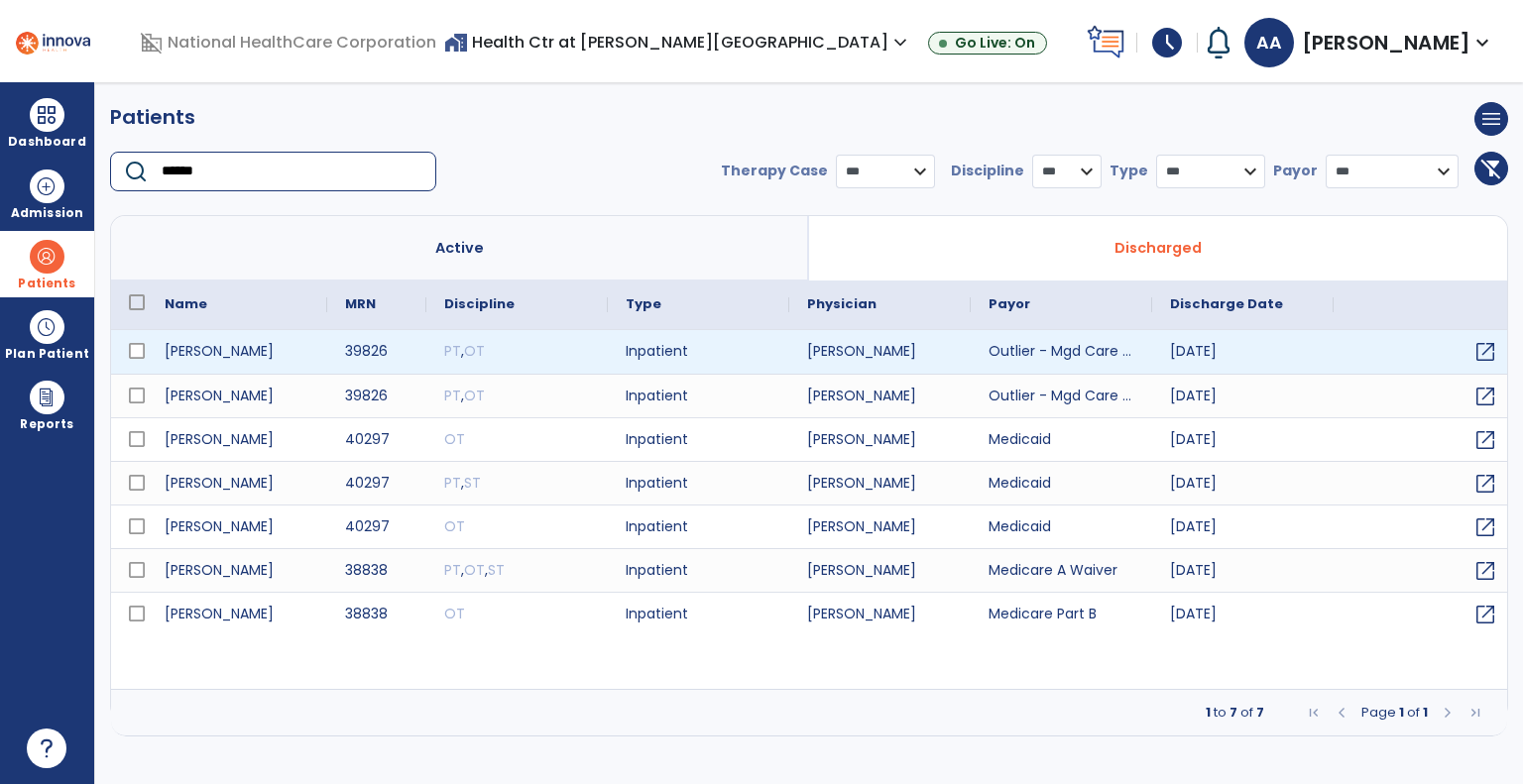 type on "******" 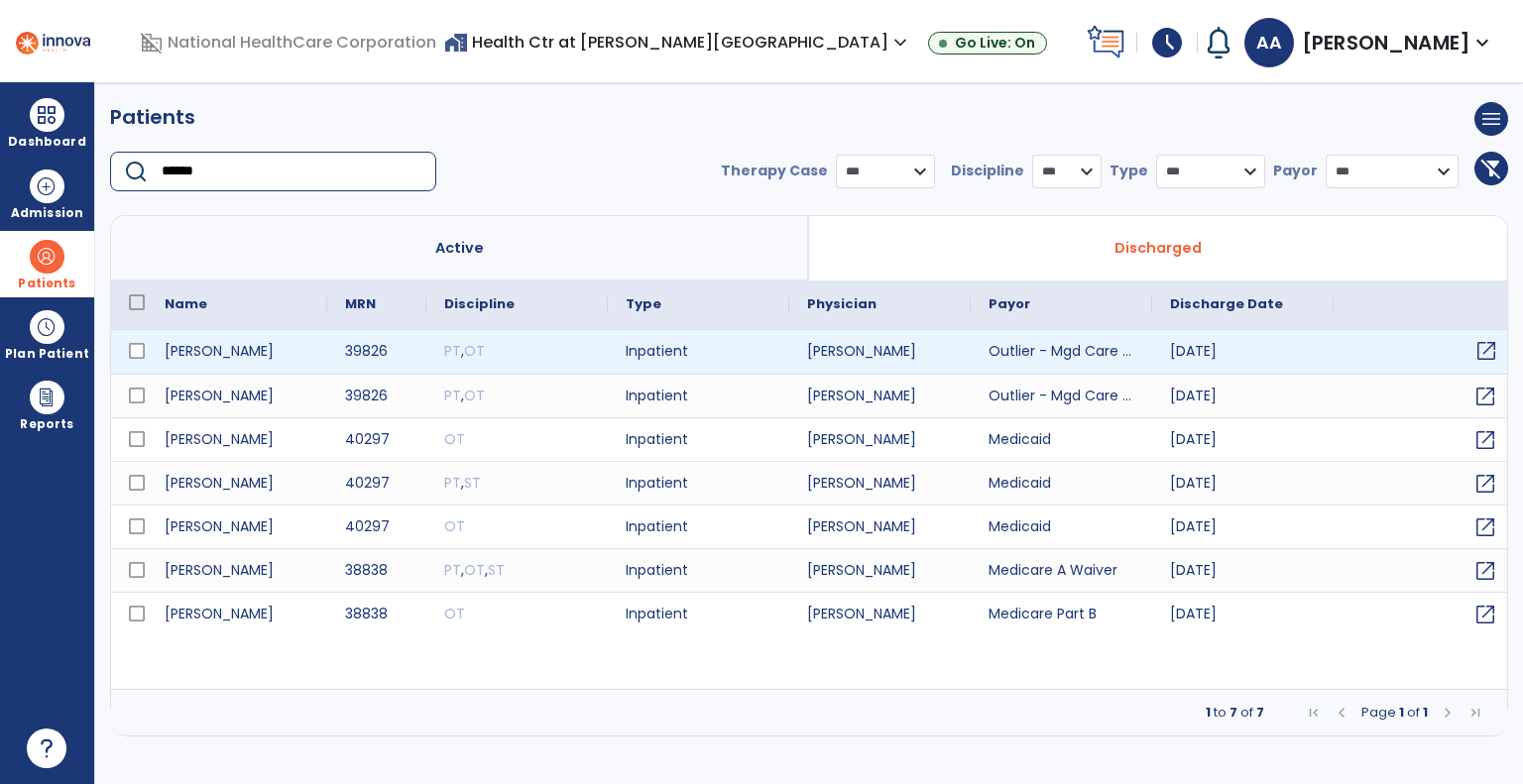 click on "open_in_new" at bounding box center [1486, 351] 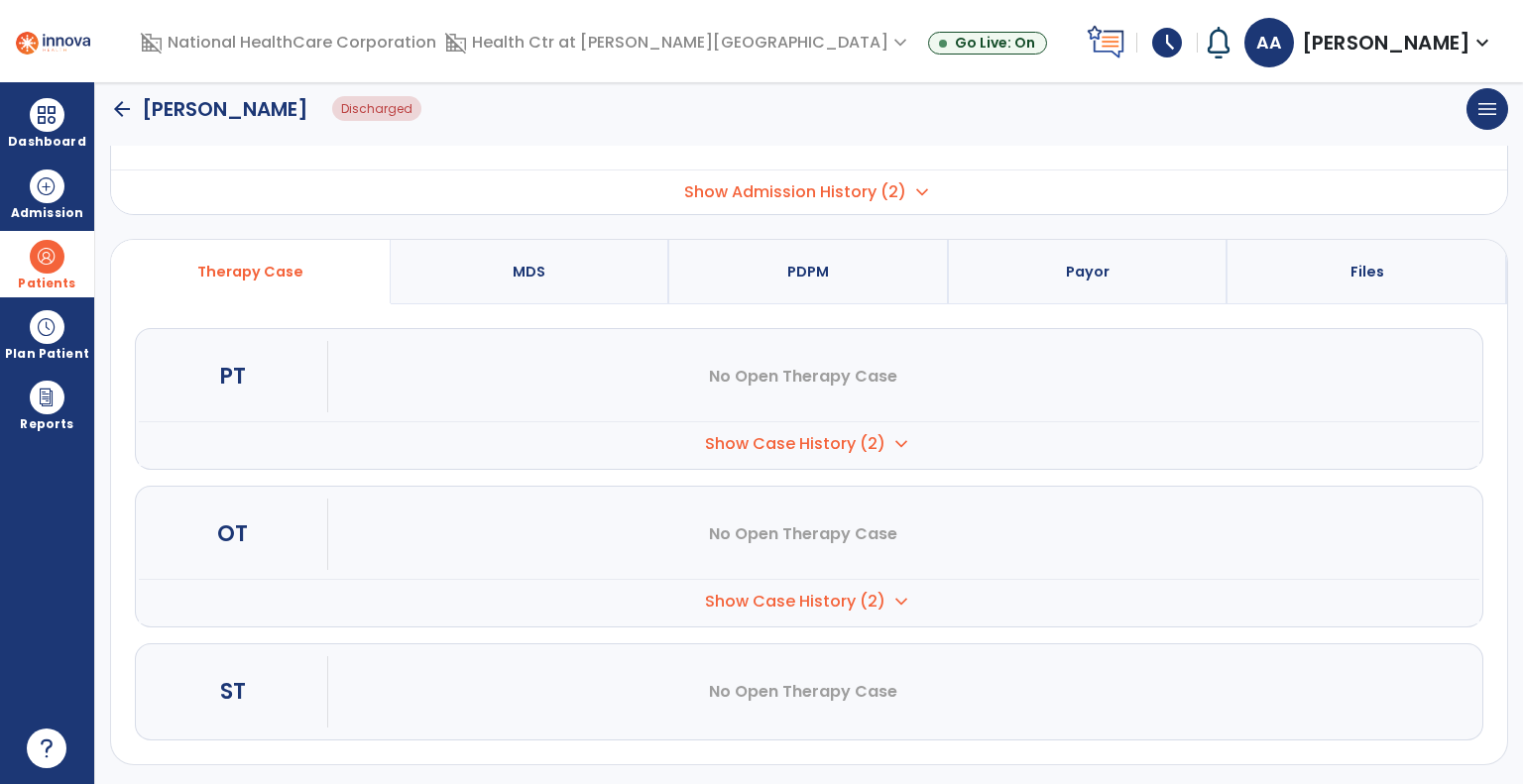 scroll, scrollTop: 0, scrollLeft: 0, axis: both 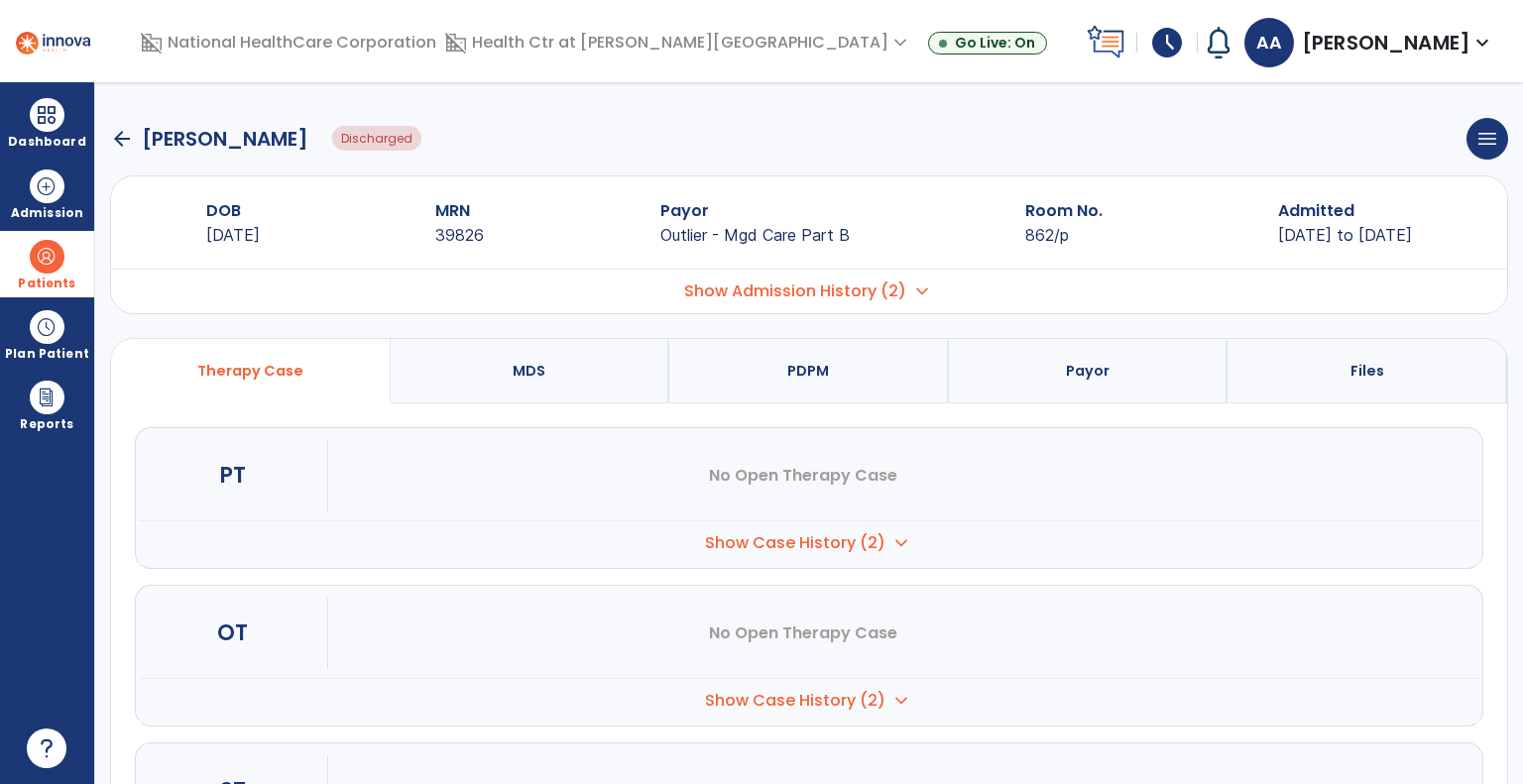 click on "arrow_back" 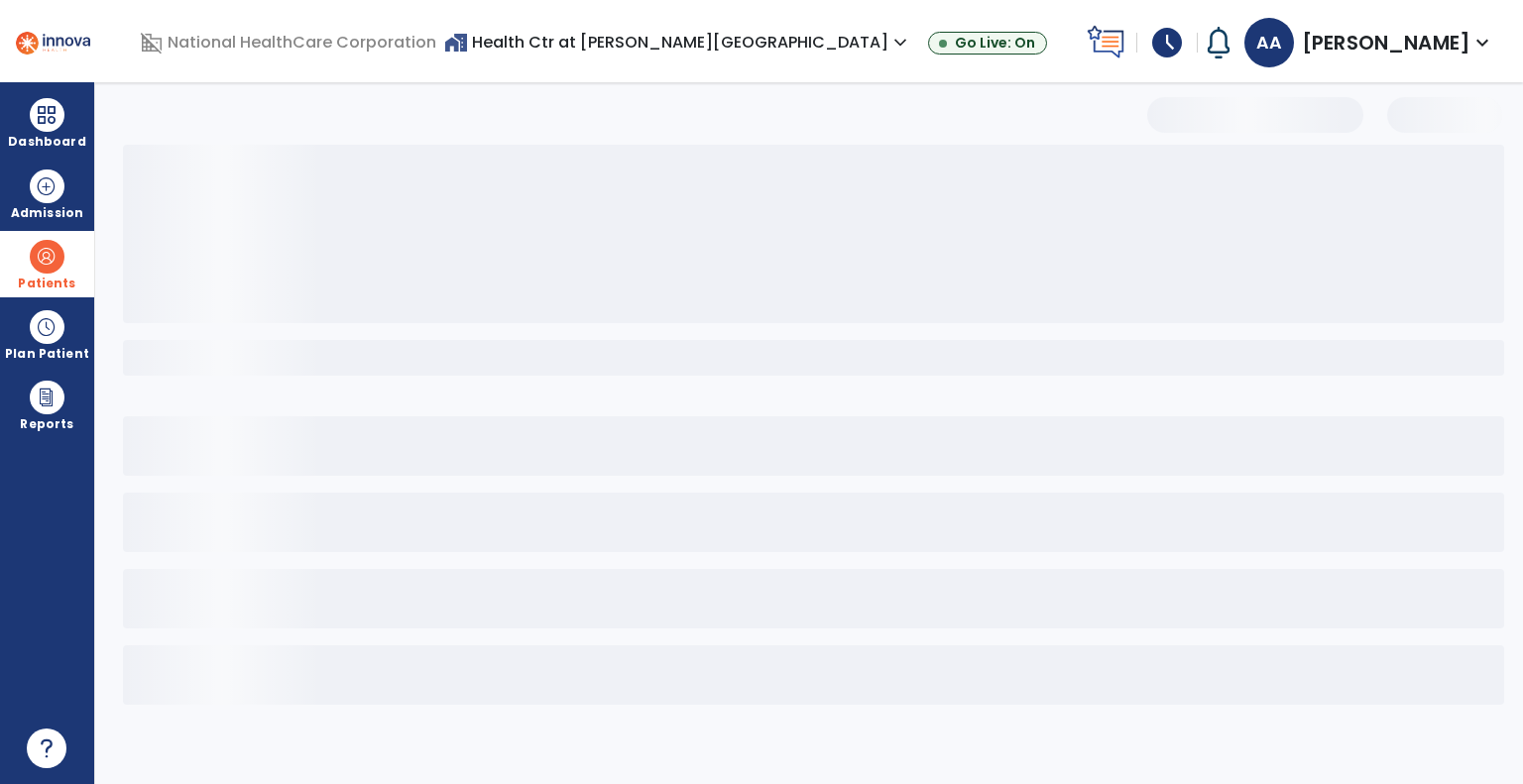 select on "***" 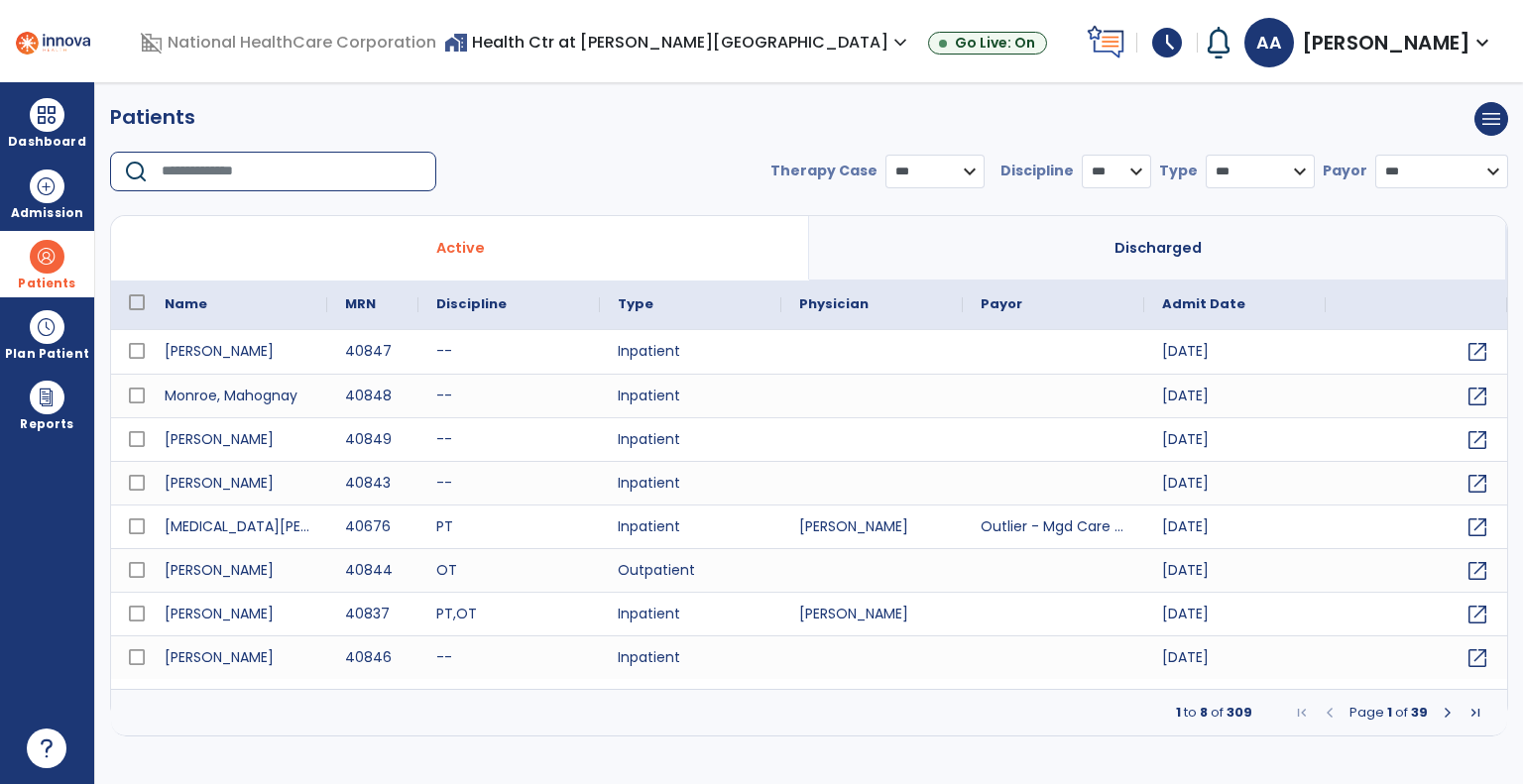 click at bounding box center [292, 171] 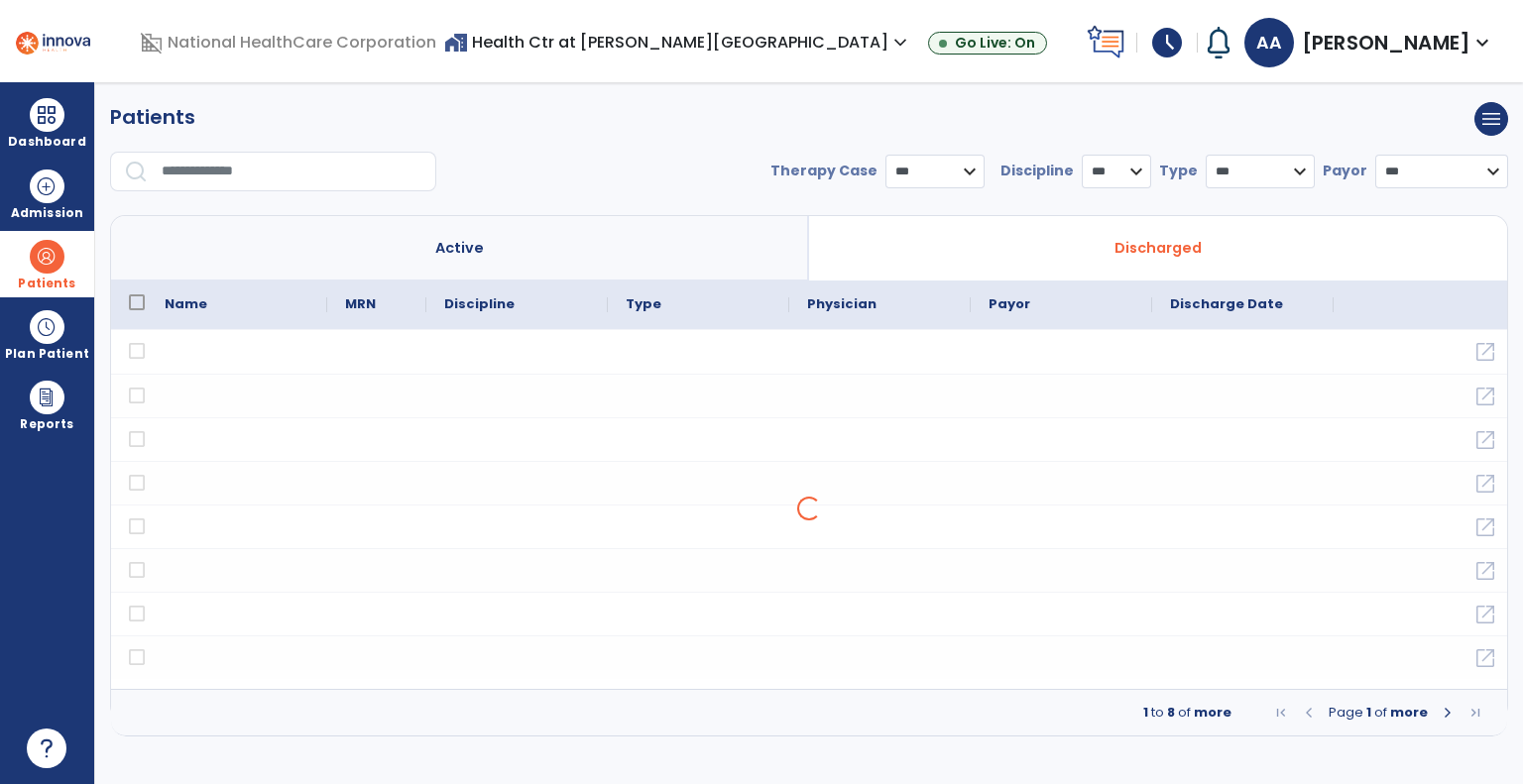 click at bounding box center [292, 171] 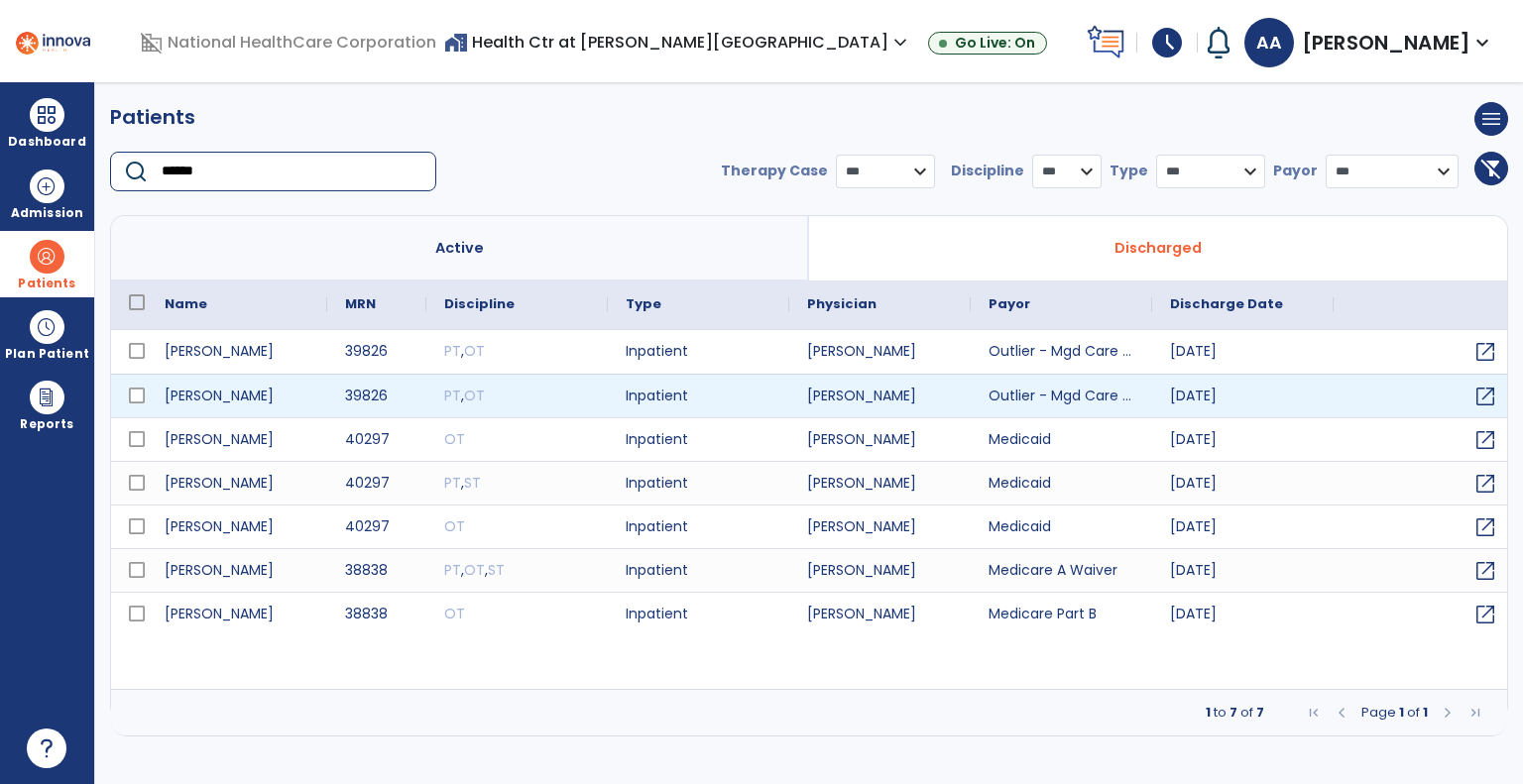 type on "******" 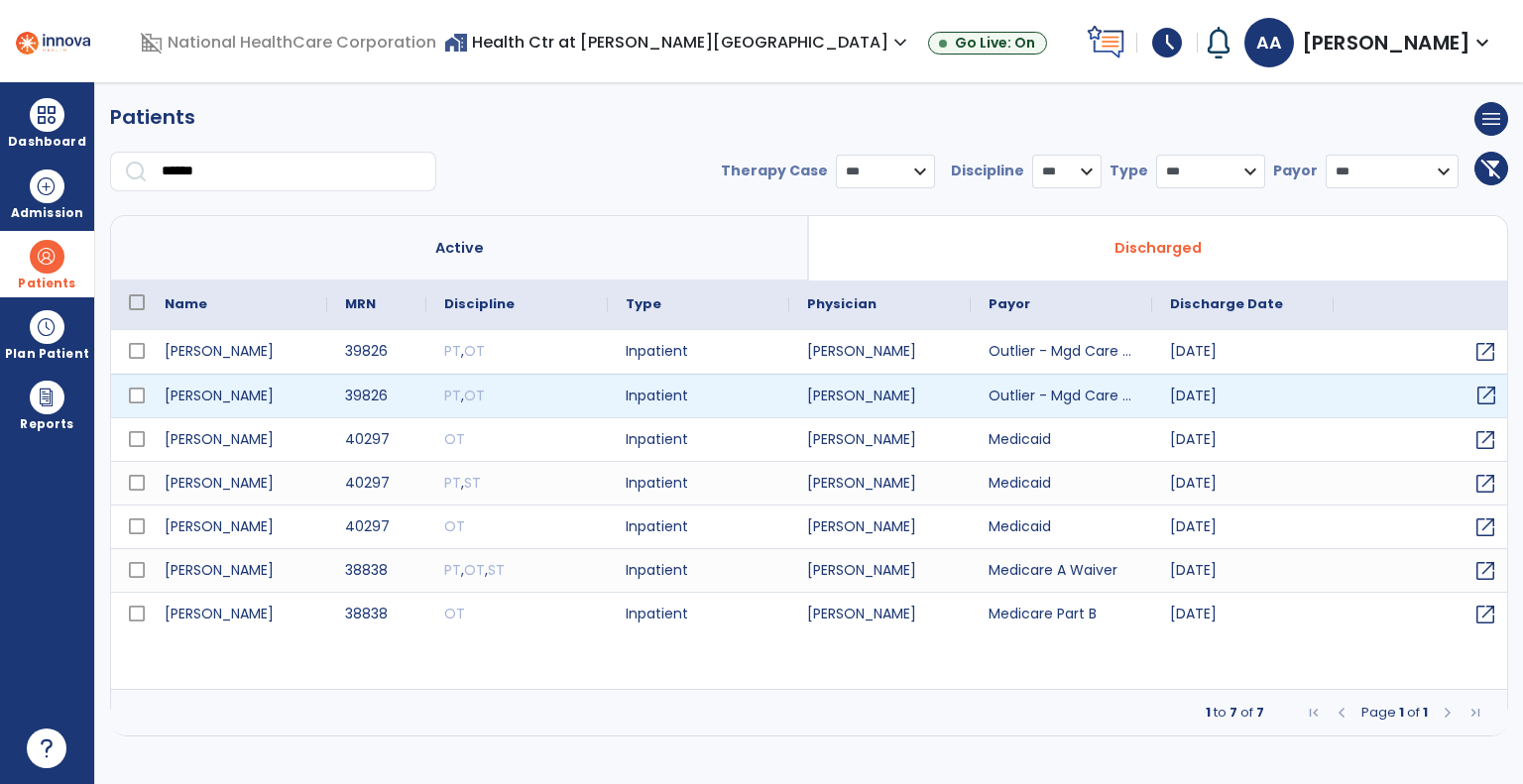 click on "open_in_new" at bounding box center [1486, 395] 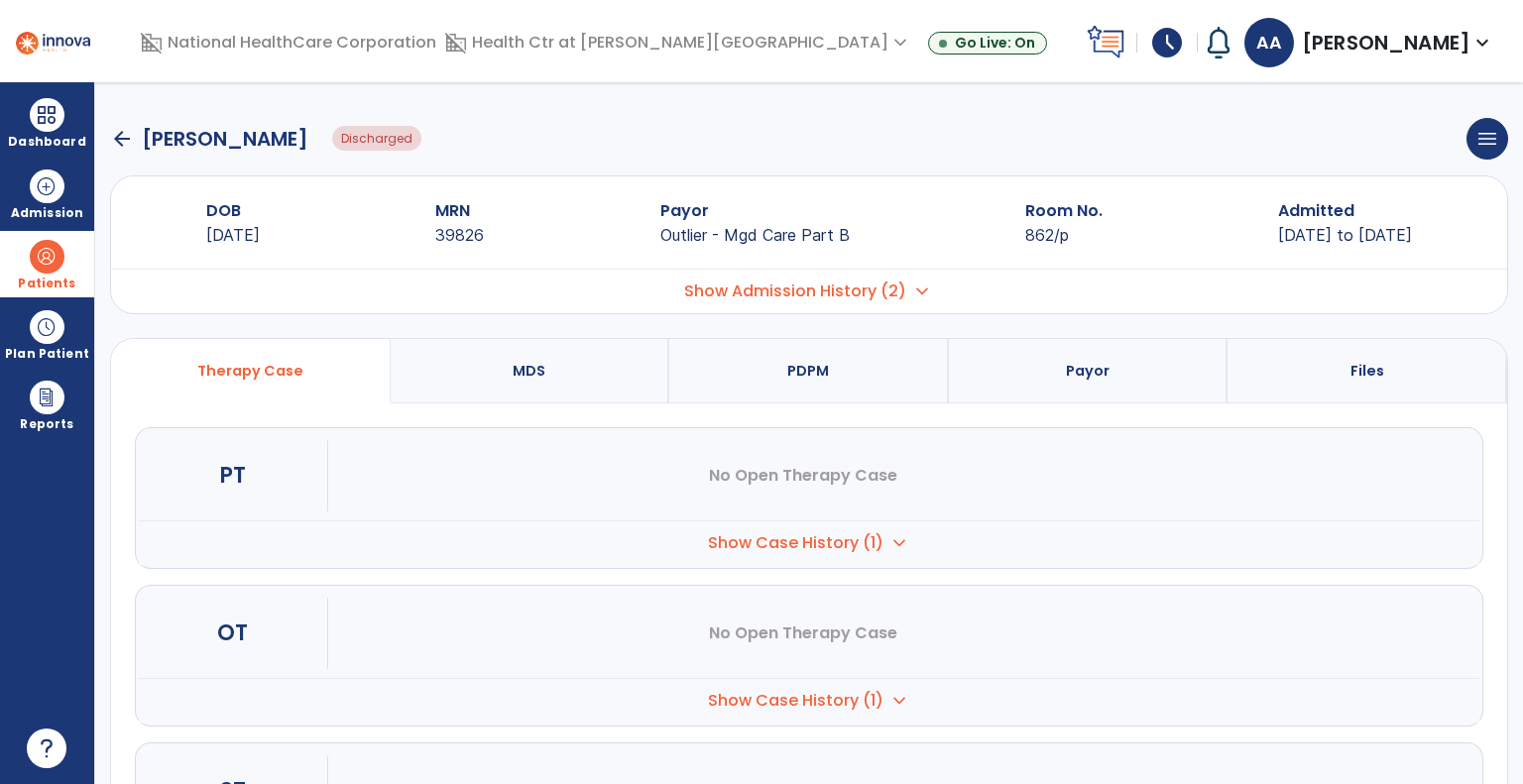 click on "arrow_back" 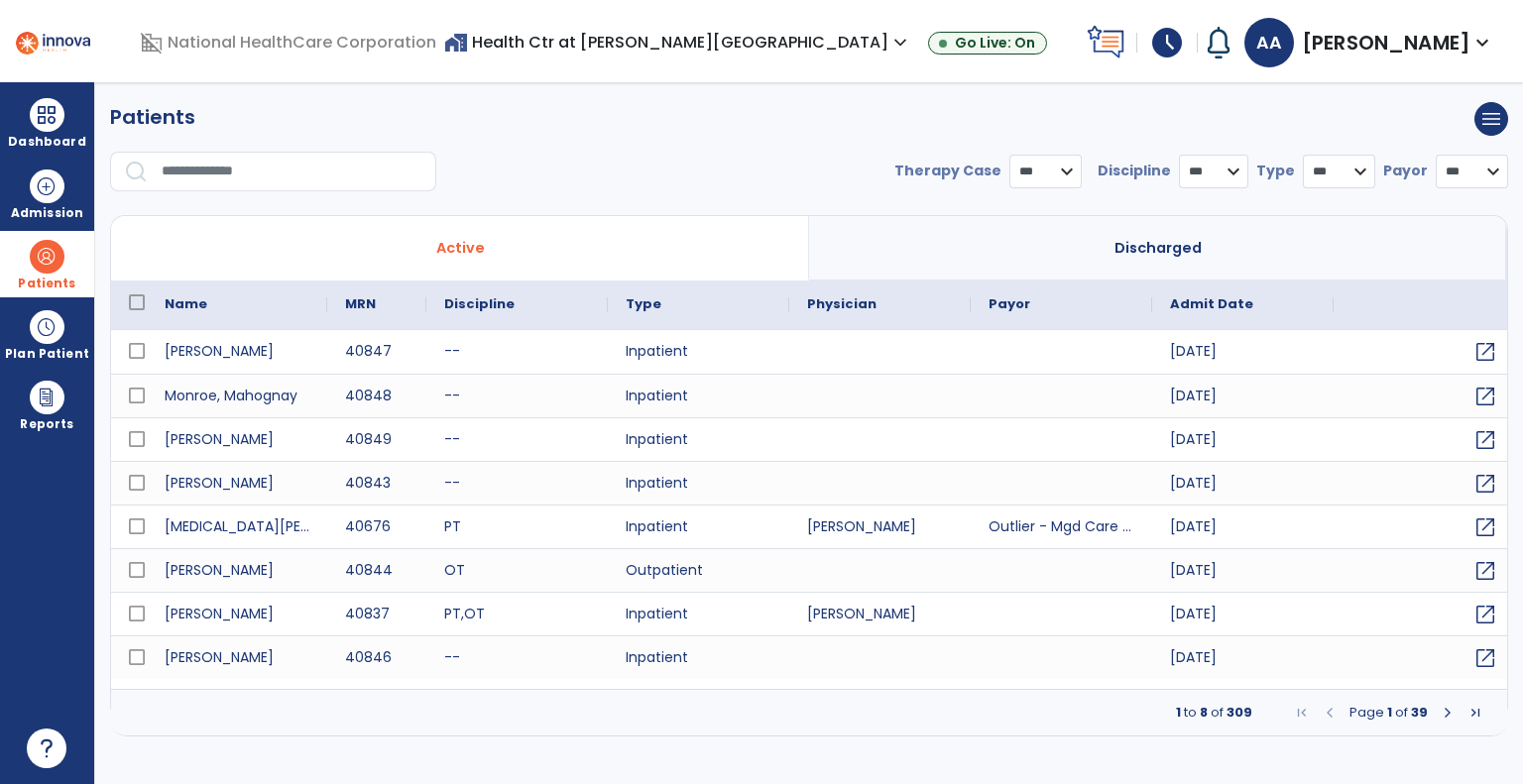 select on "***" 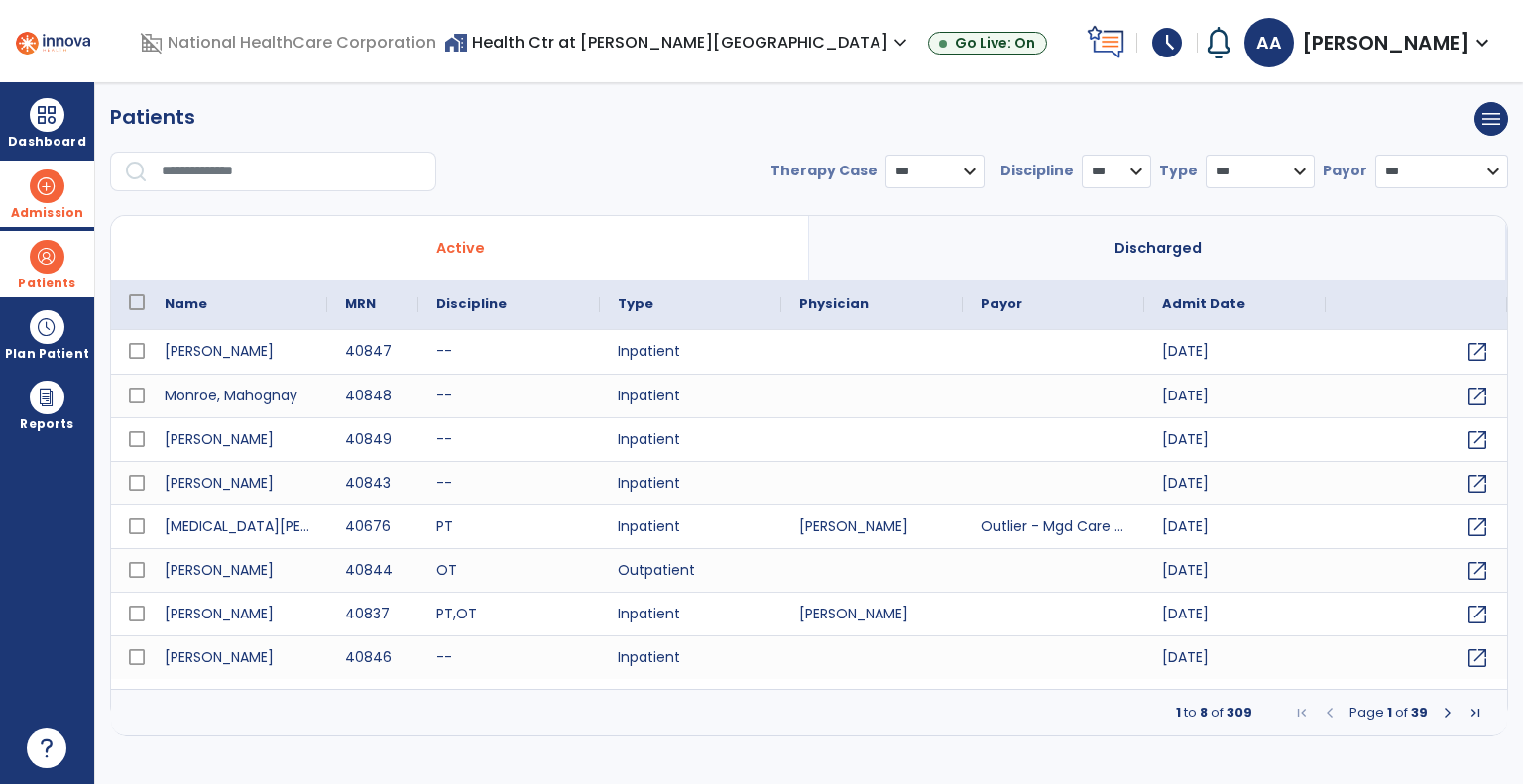 click at bounding box center [47, 186] 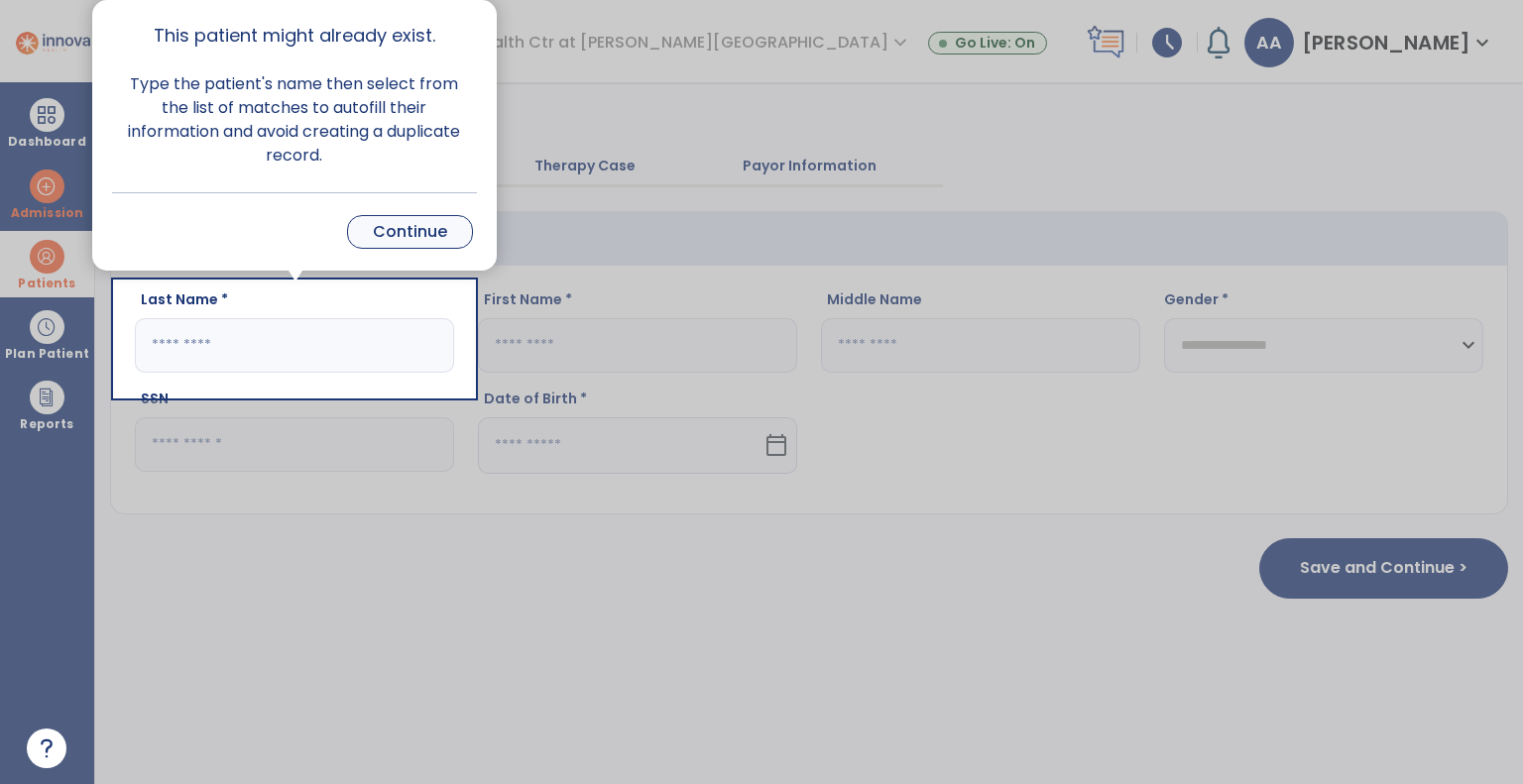 click on "Continue" at bounding box center [410, 232] 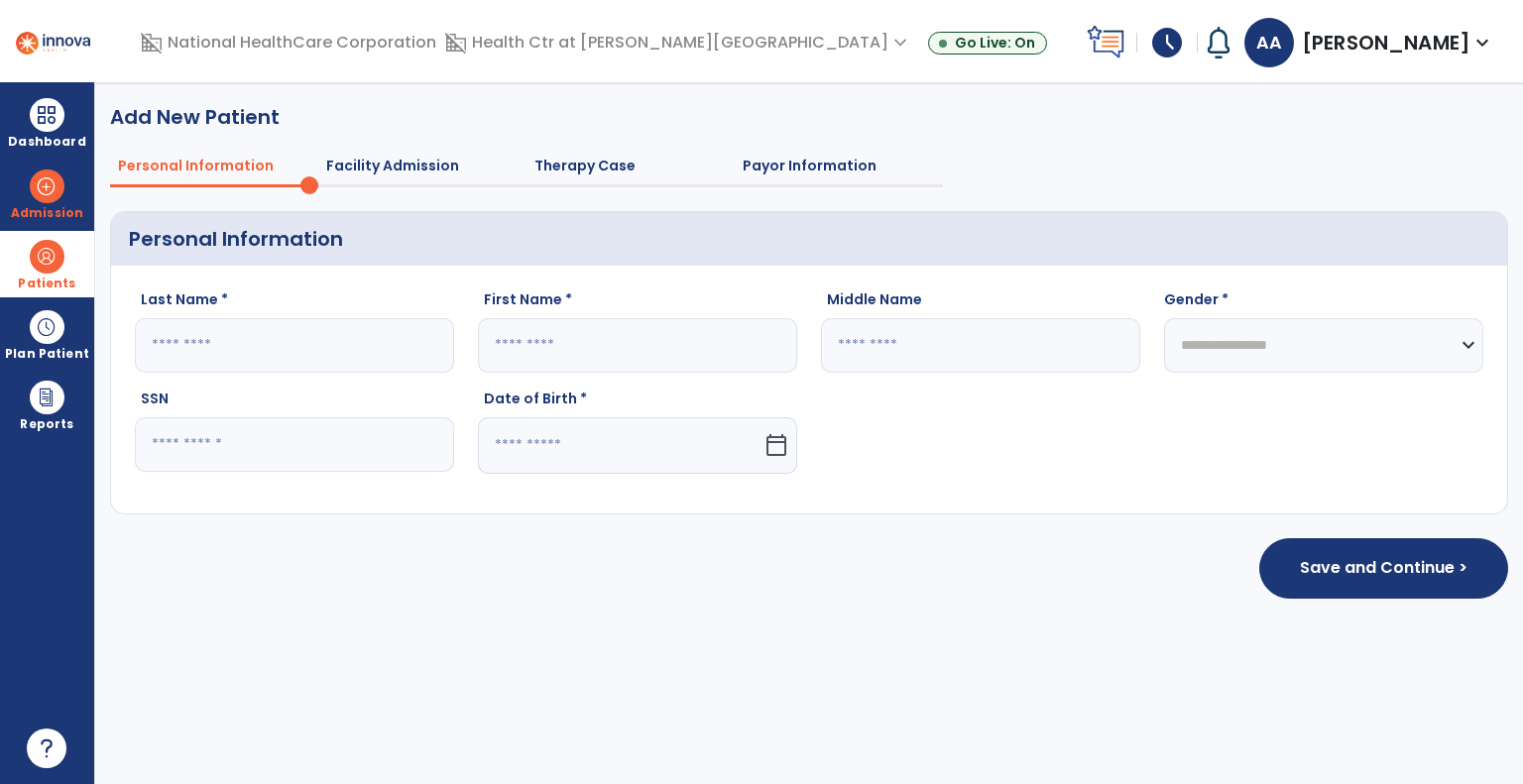 click 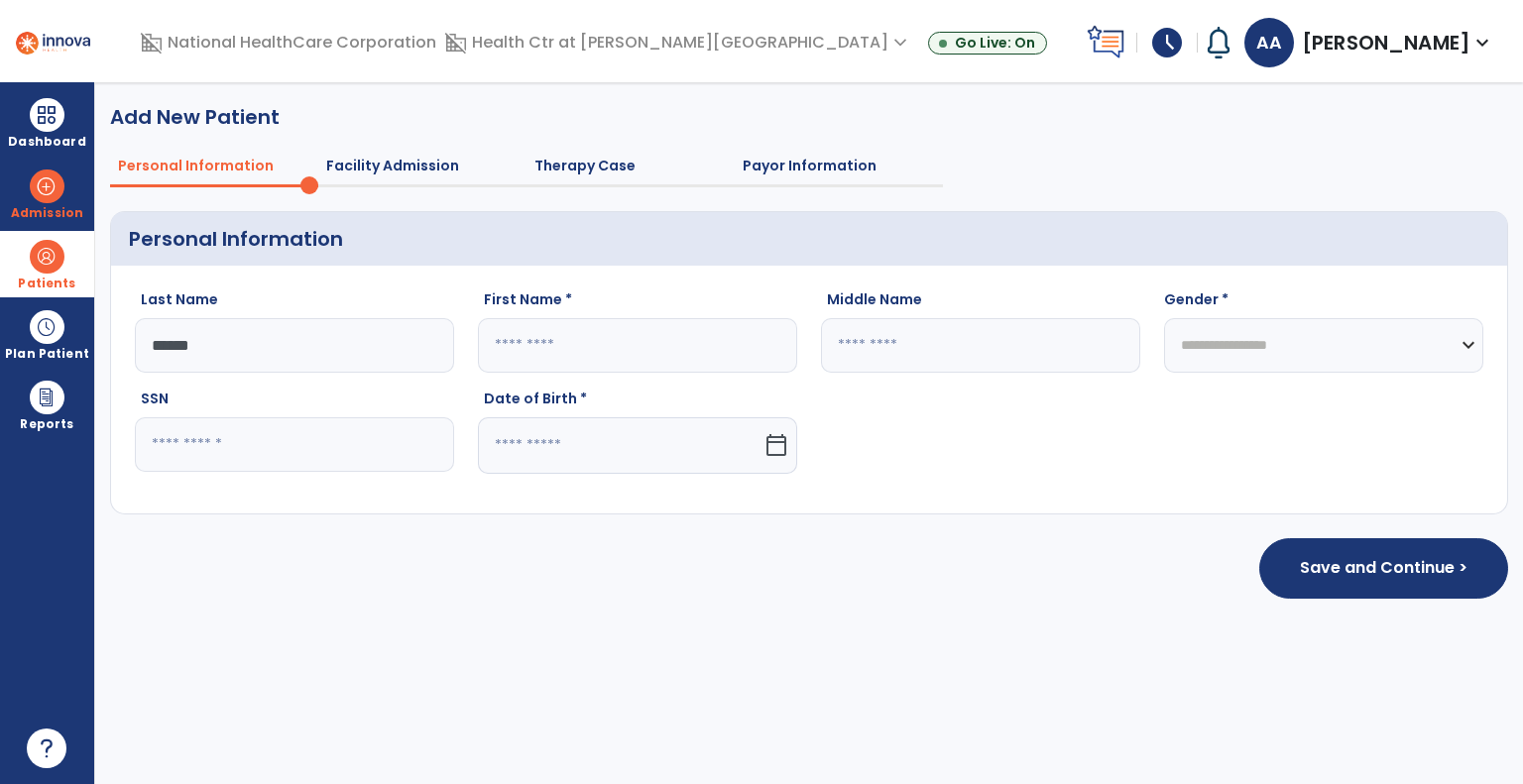 type on "******" 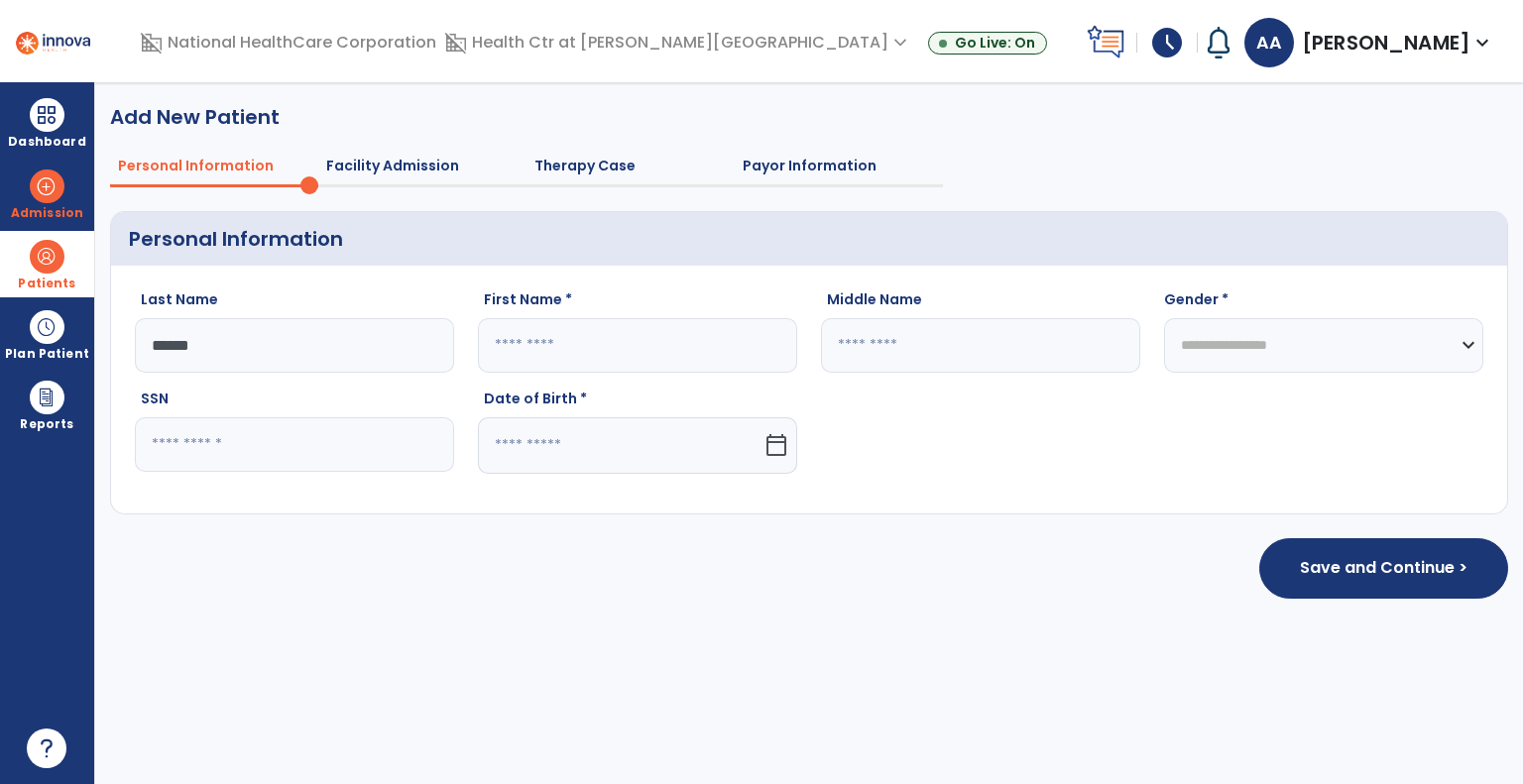 click on "Save and Continue >" 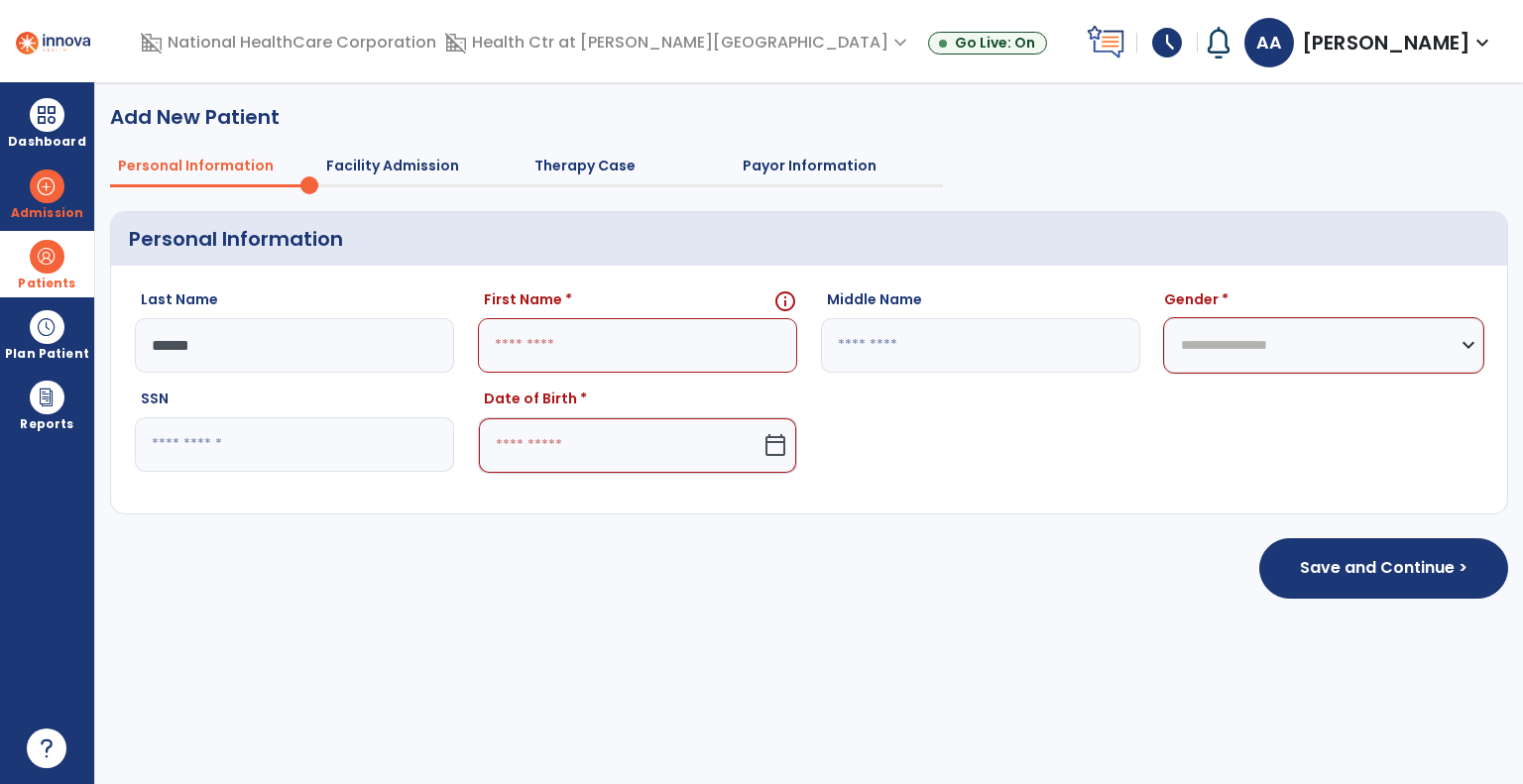 click 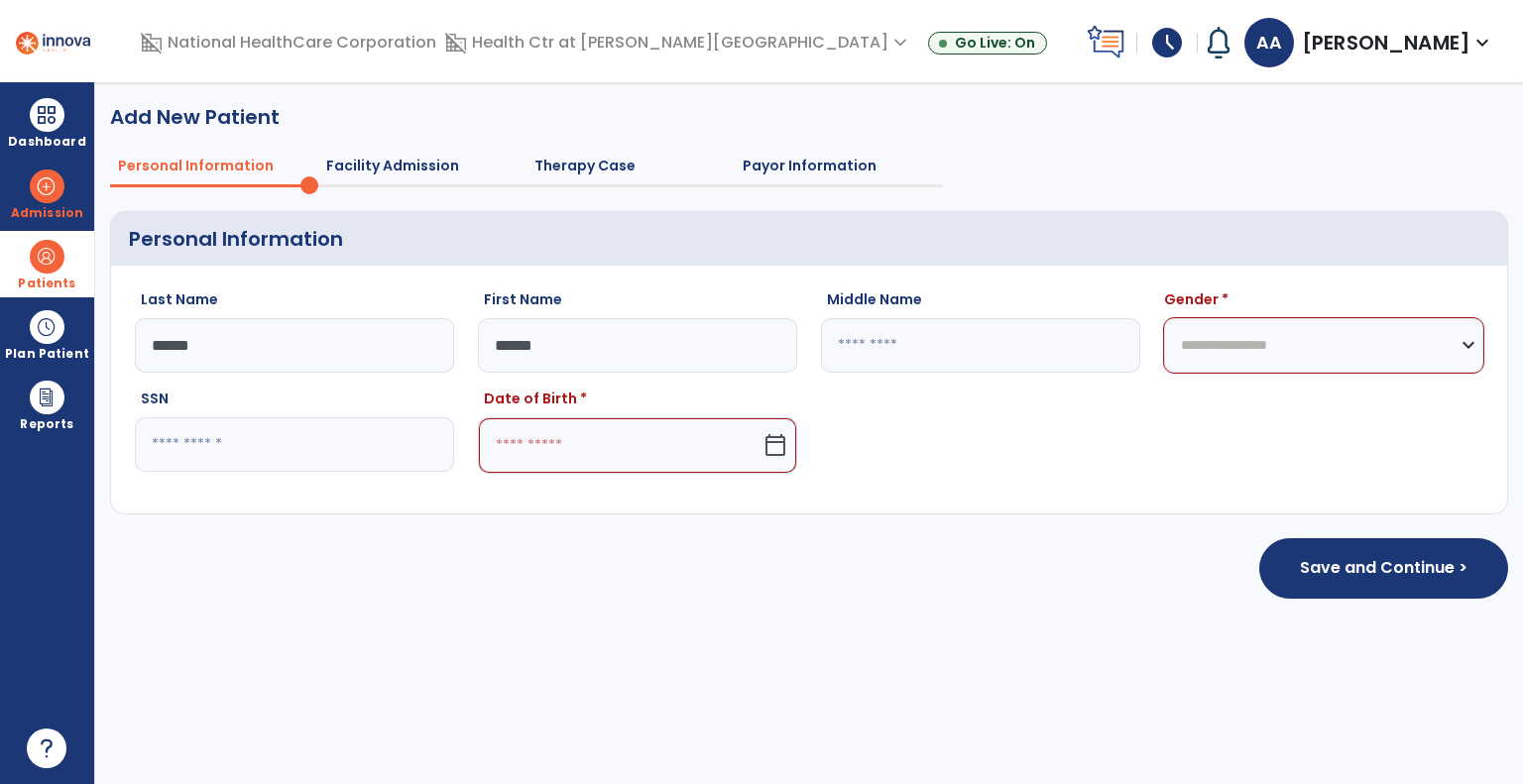 type on "******" 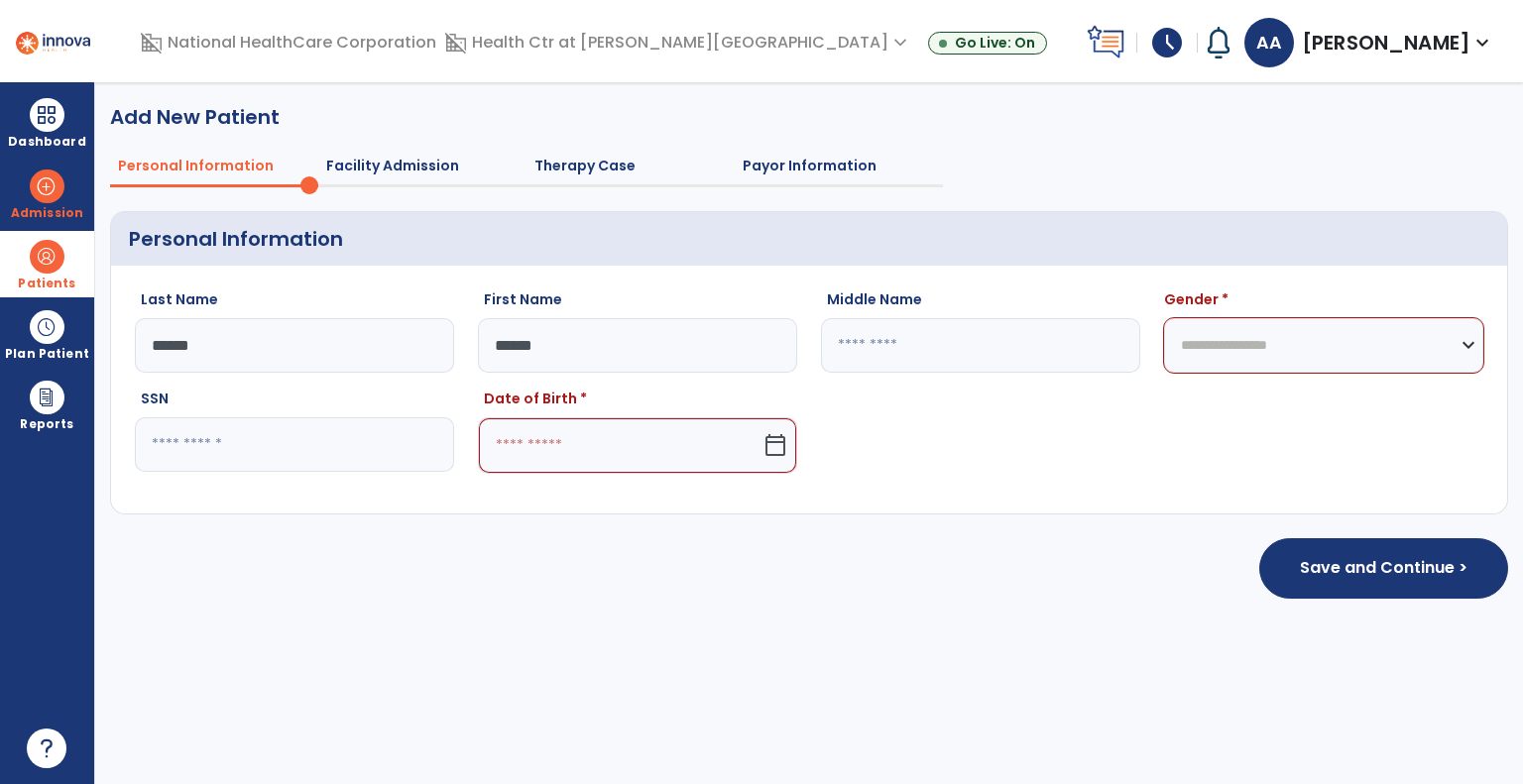 click on "Save and Continue >" 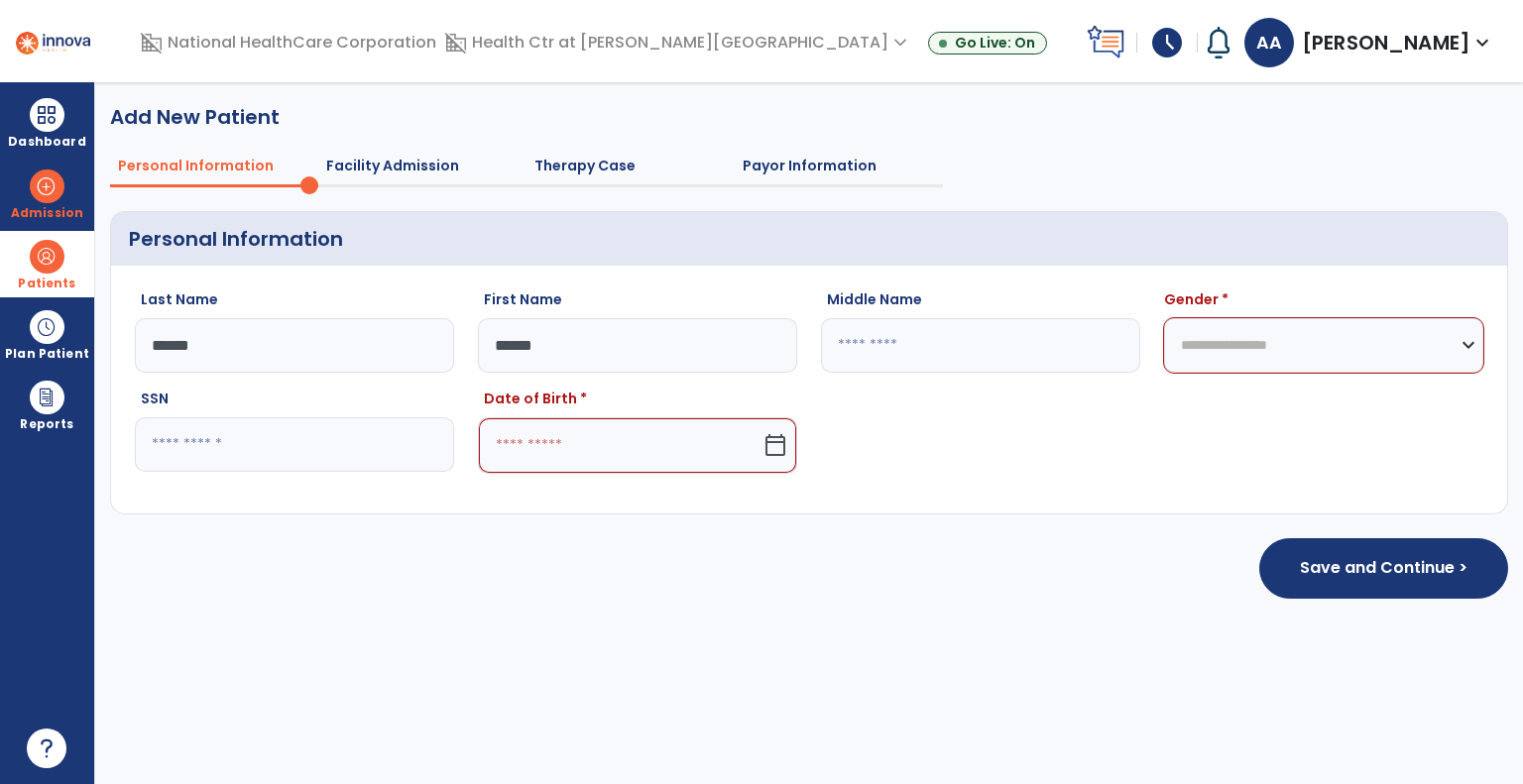 click 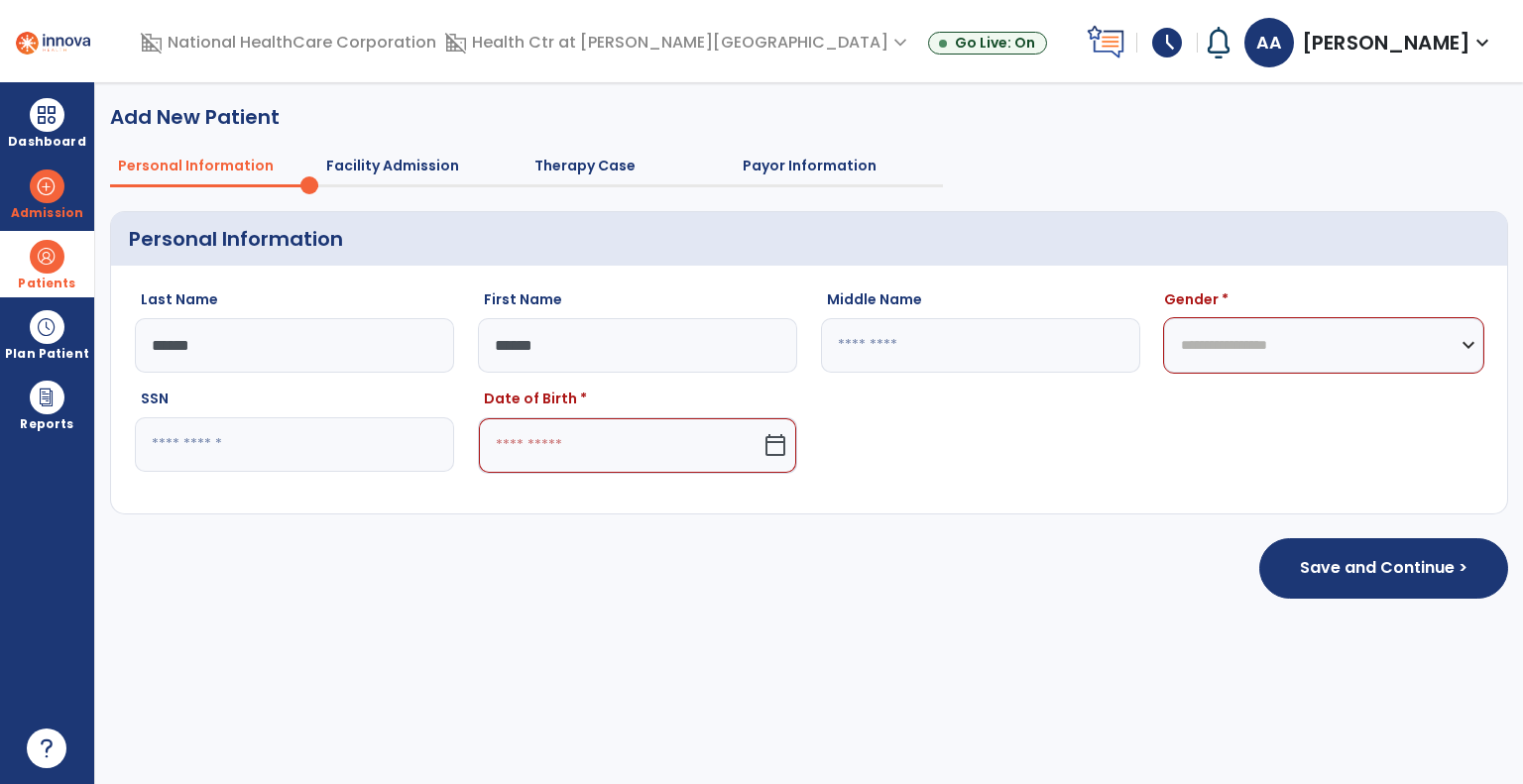 select on "*" 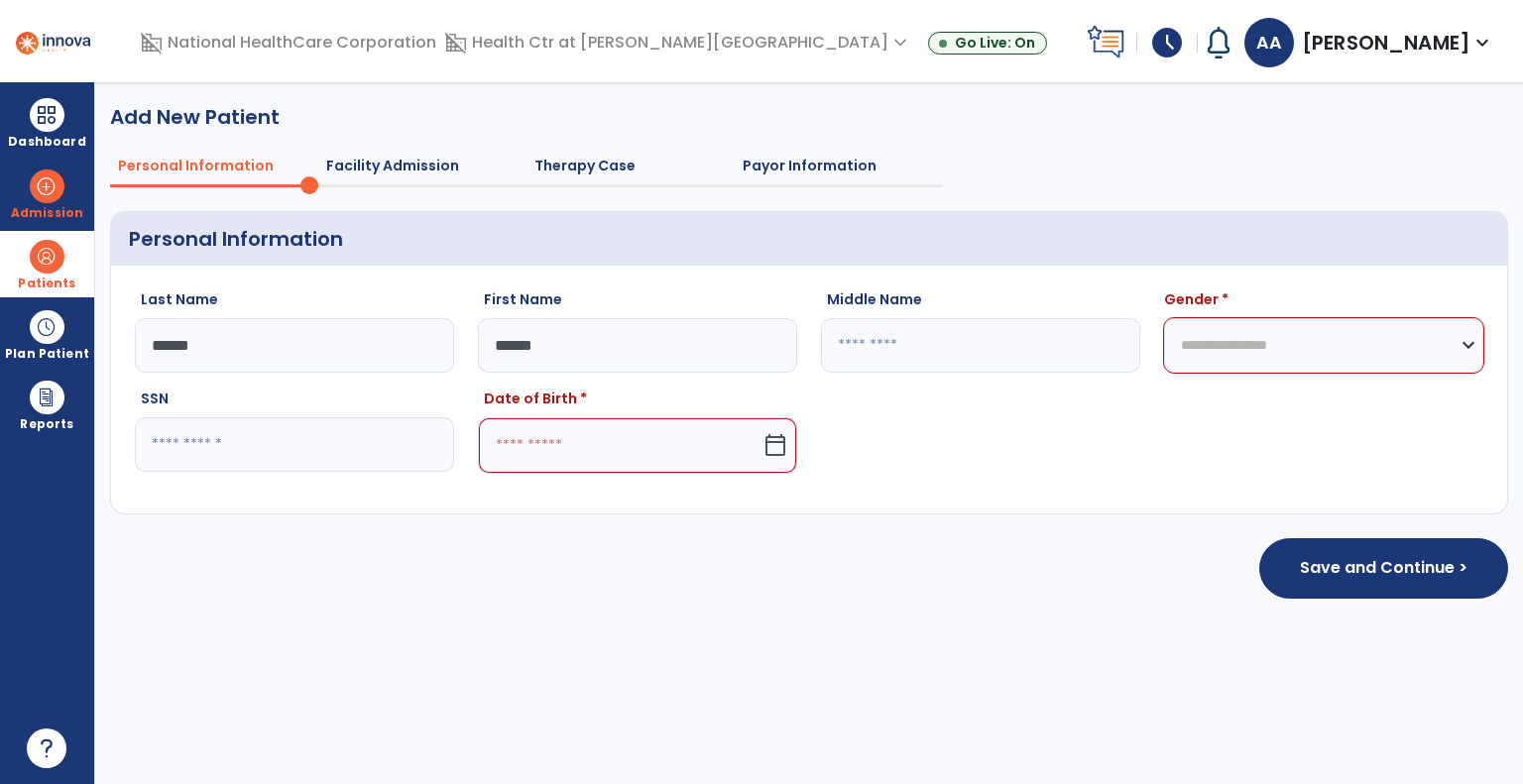 select on "****" 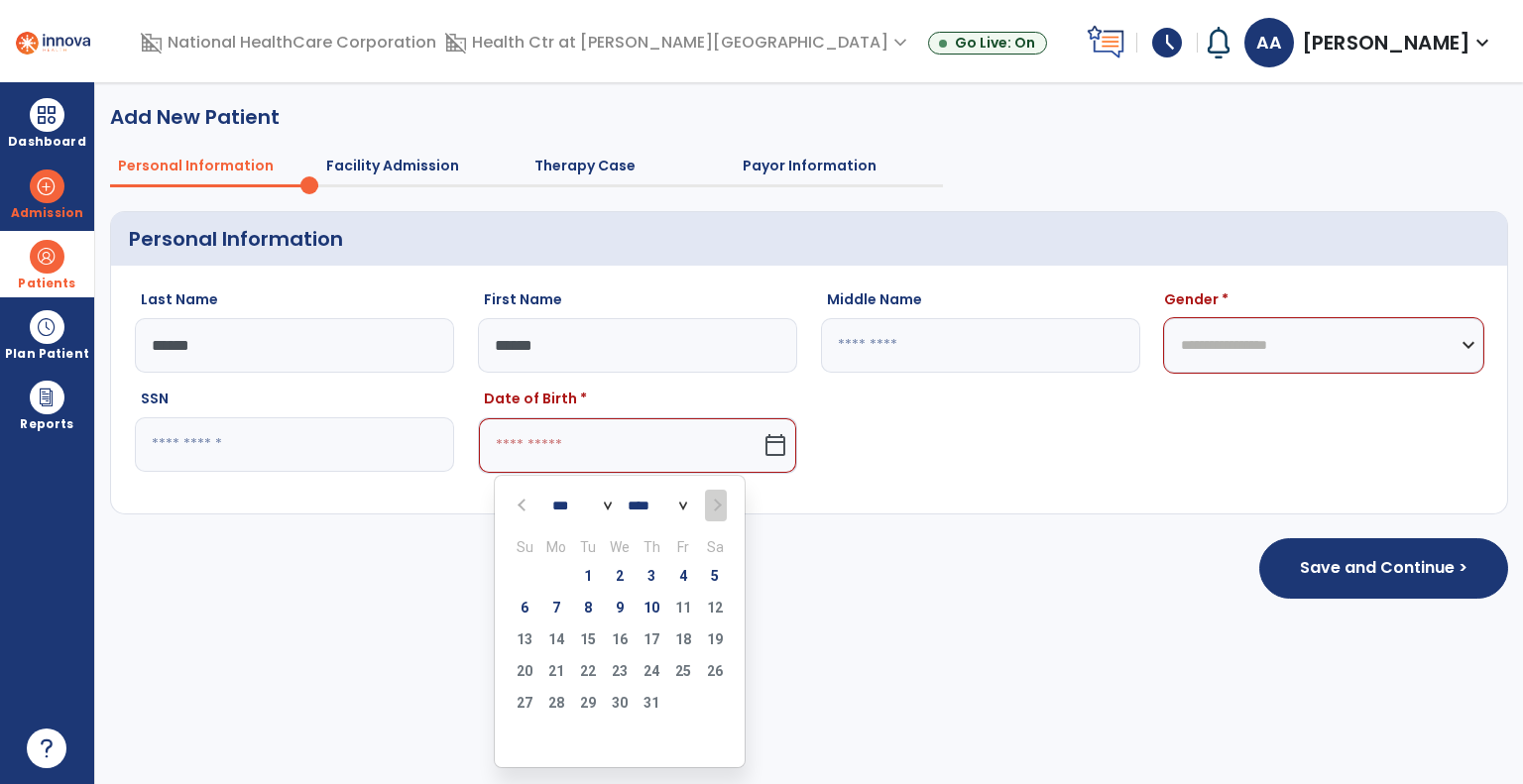 click 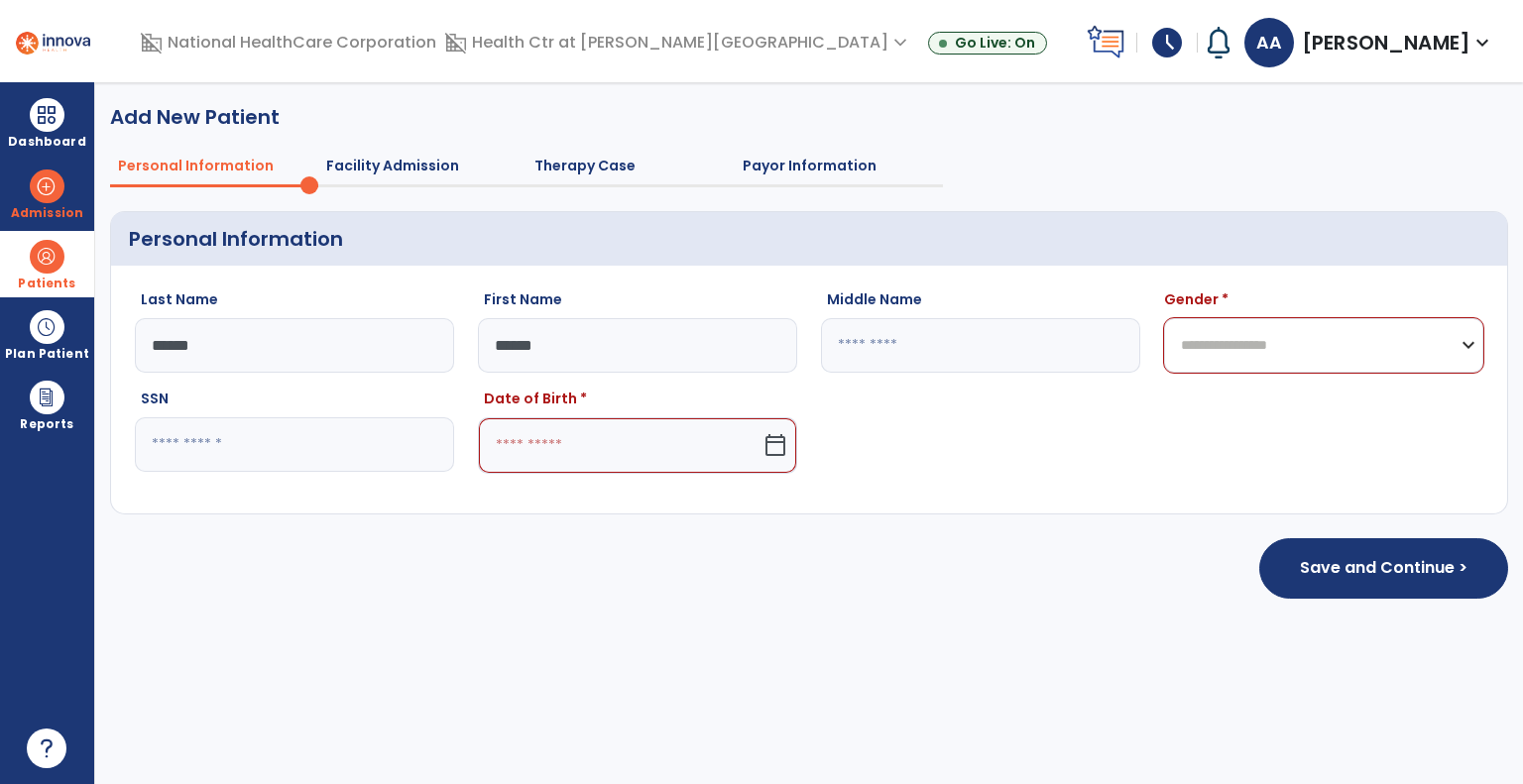 click on "**********" 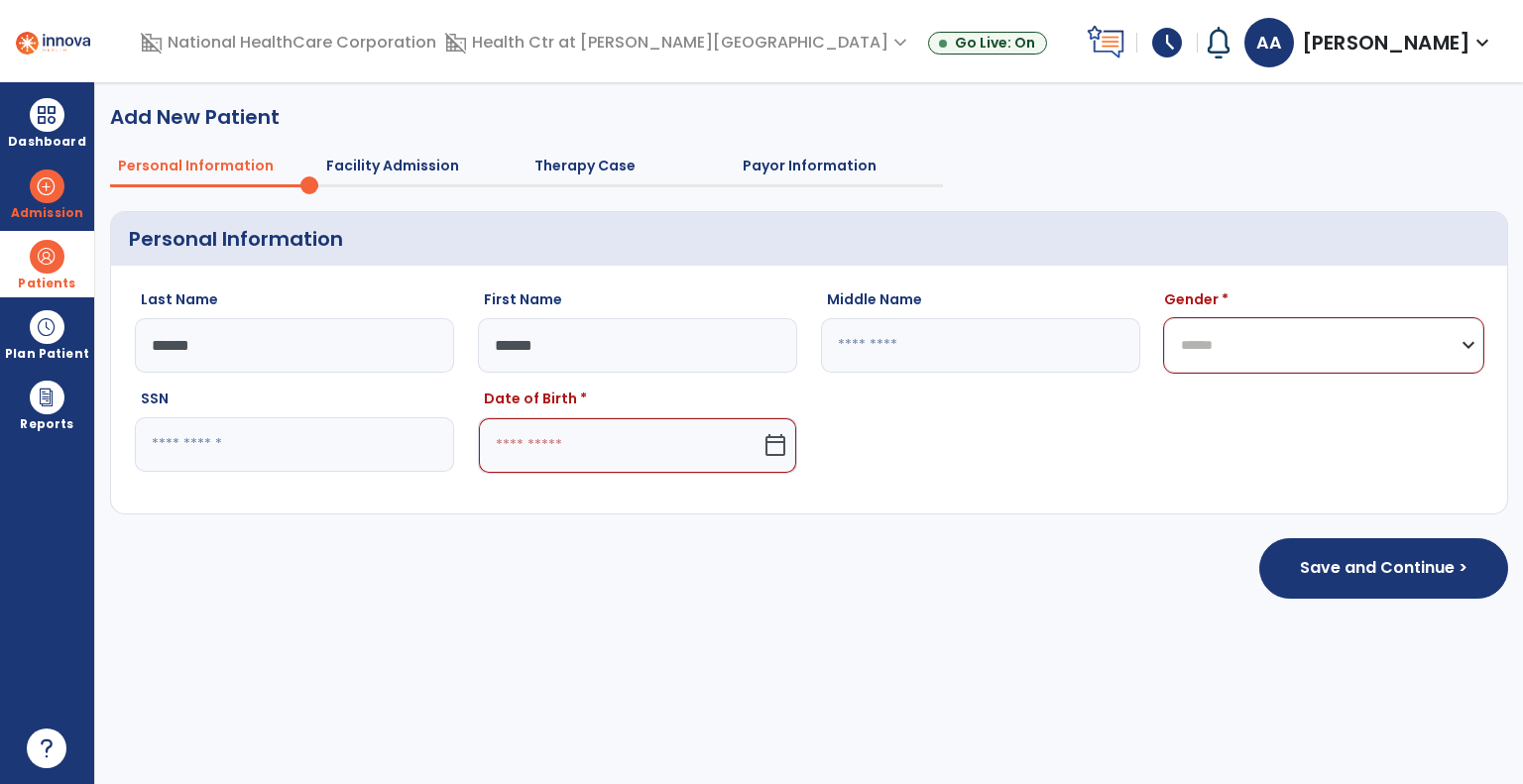 click on "**********" 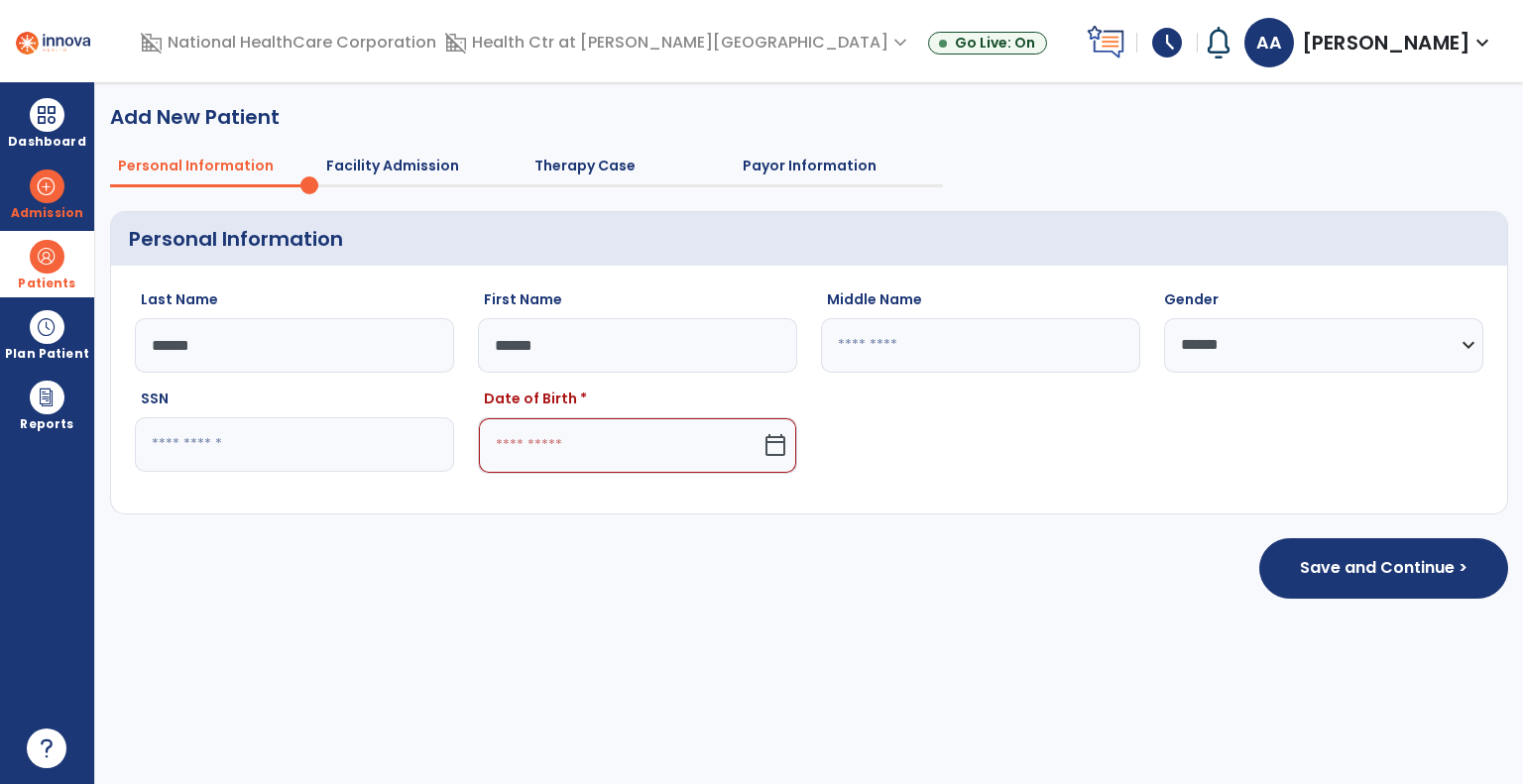 click 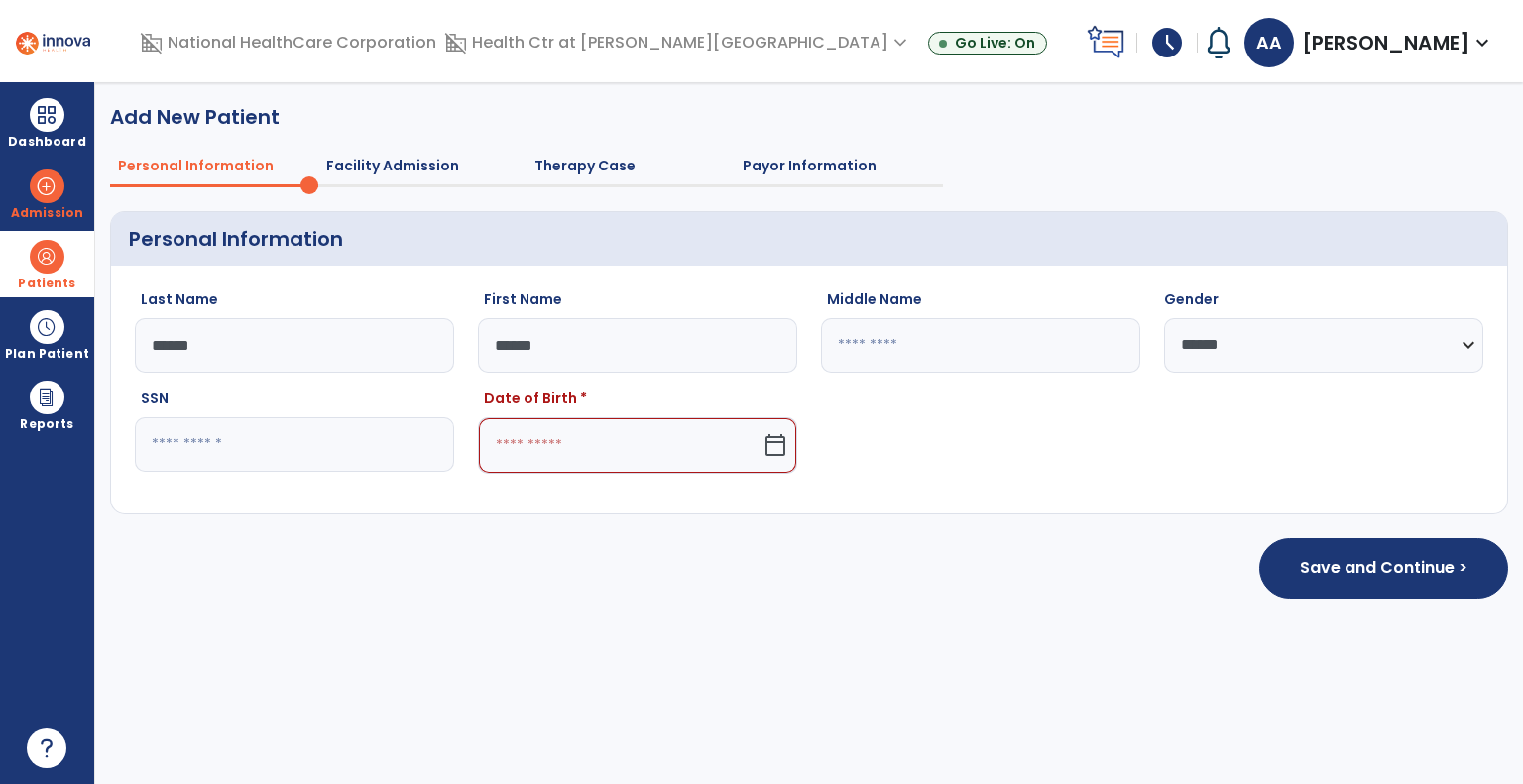 click 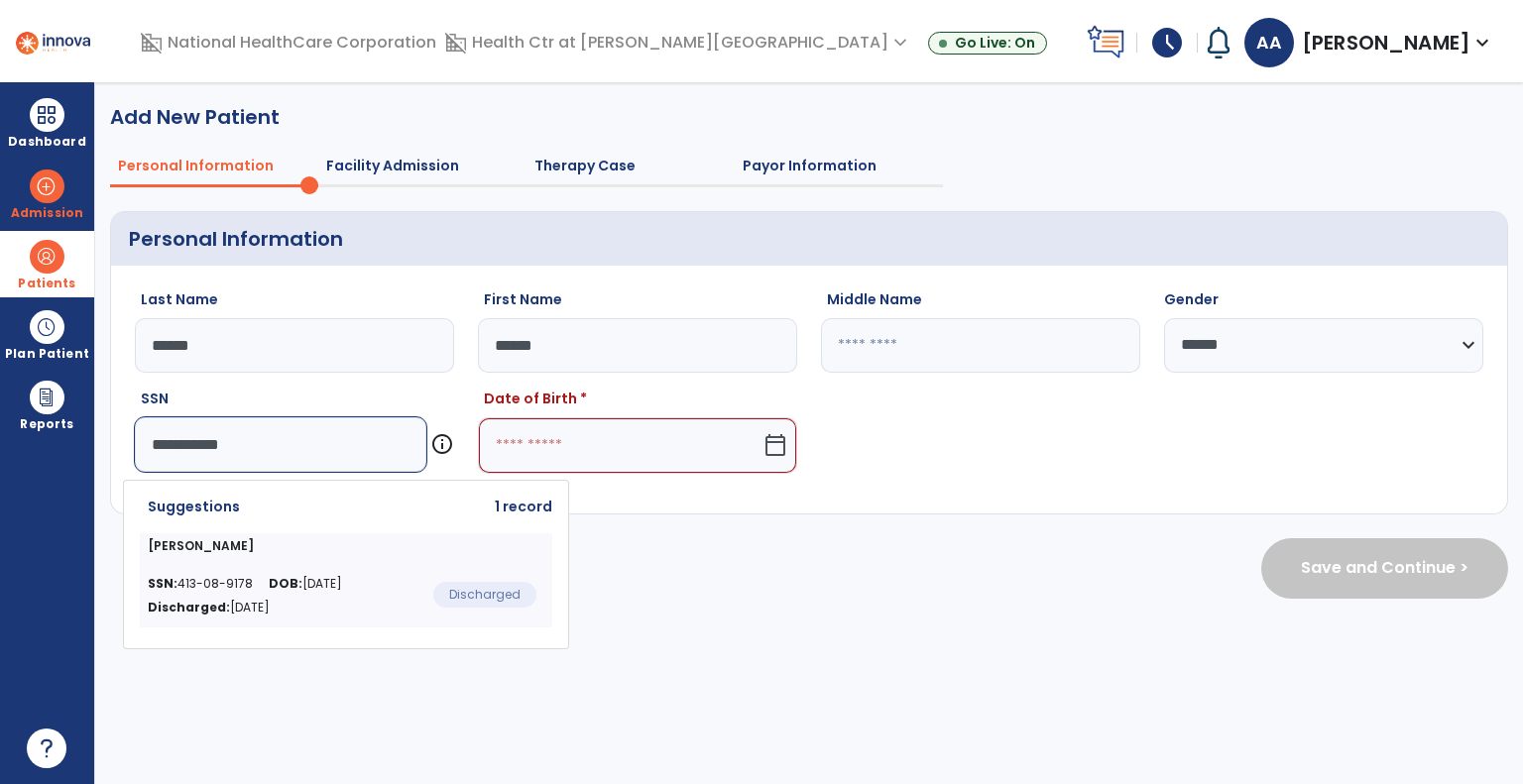 type on "**********" 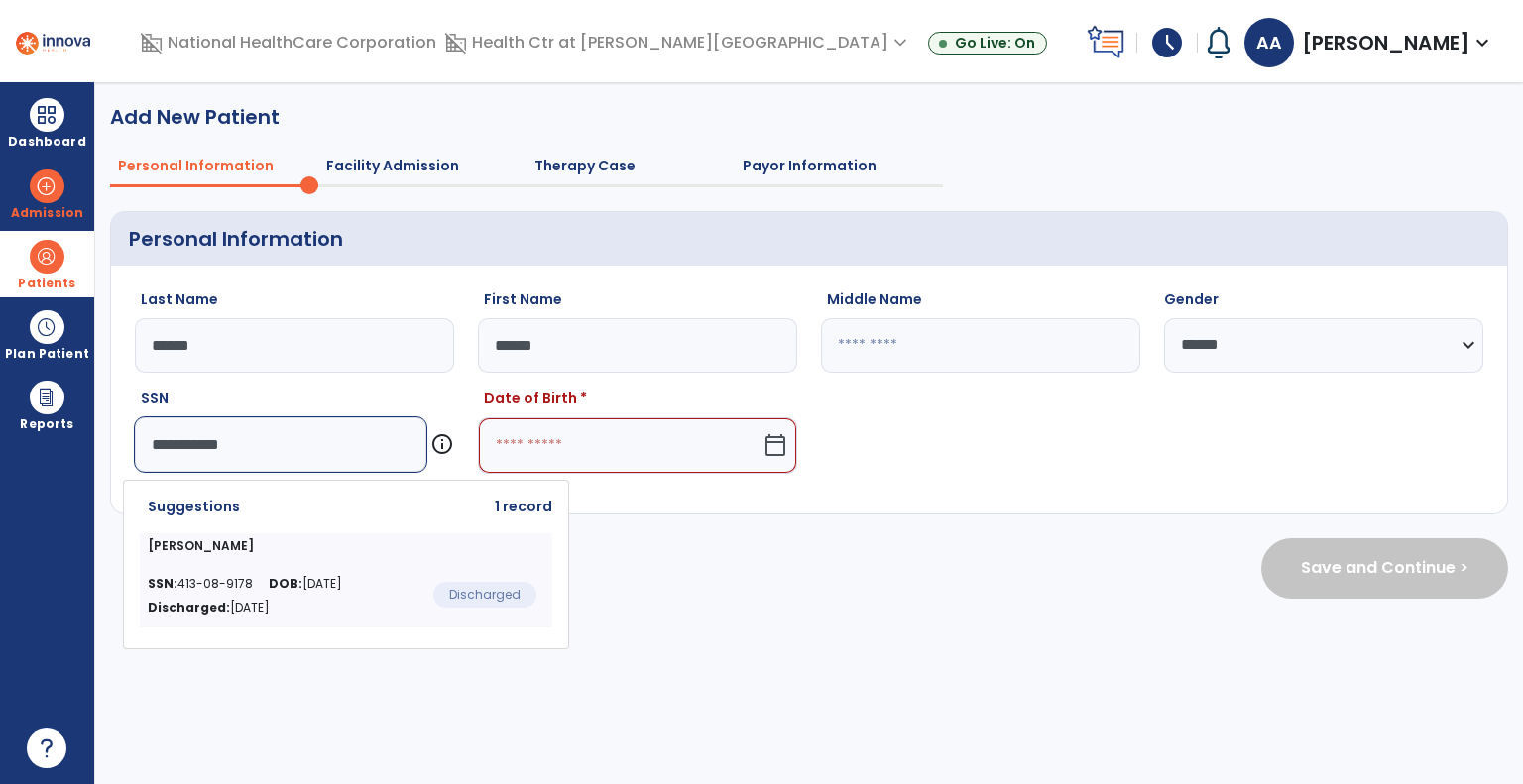 click 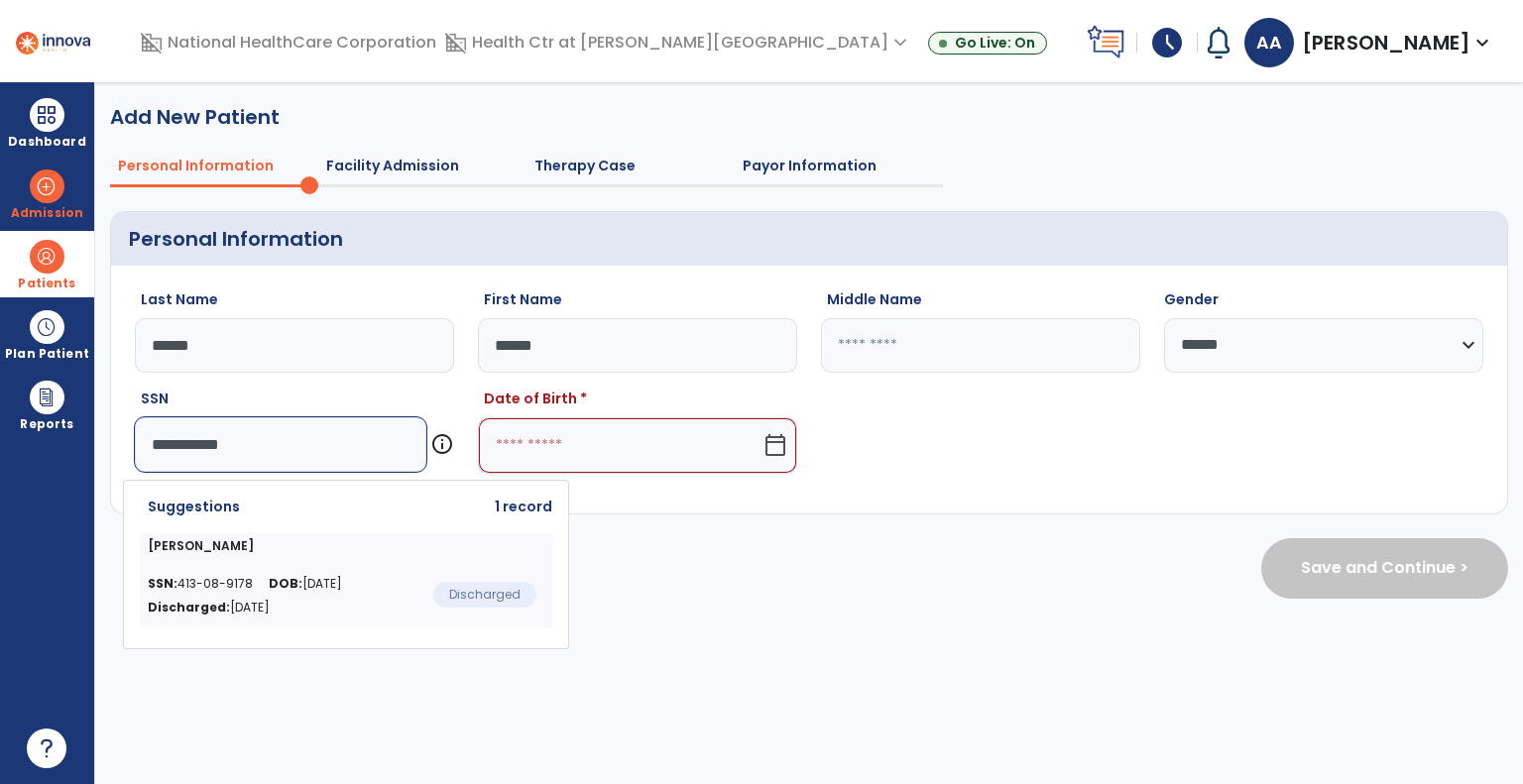 select on "*" 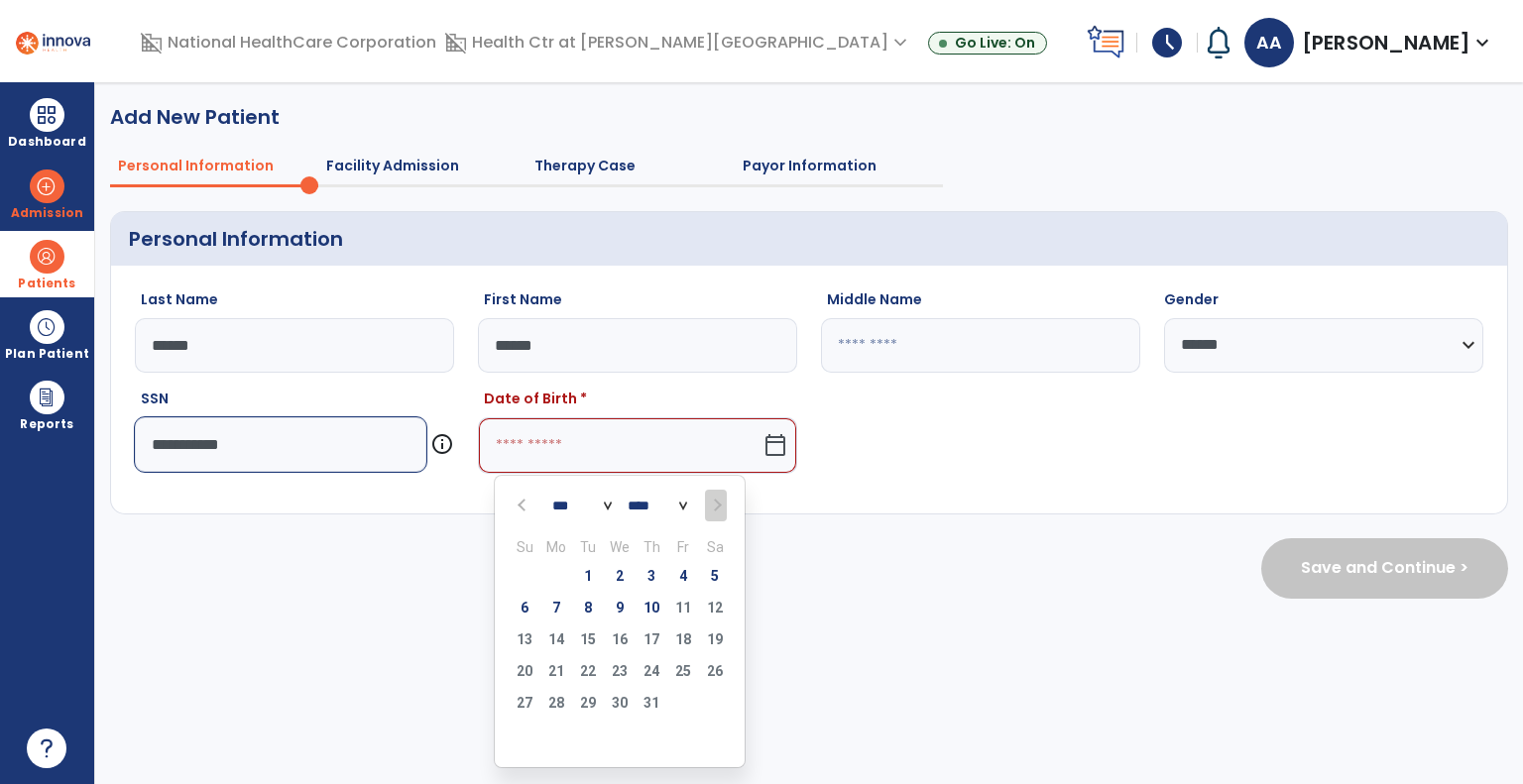 click on "**** **** **** **** **** **** **** **** **** **** **** **** **** **** **** **** **** **** **** **** **** **** **** **** **** **** **** **** **** **** **** **** **** **** **** **** **** **** **** **** **** **** **** **** **** **** **** **** **** **** **** **** **** **** **** **** **** **** **** **** **** **** **** **** **** **** **** **** **** **** **** **** **** **** **** **** **** **** **** **** **** **** **** **** **** **** **** **** **** **** **** **** **** **** **** **** **** **** **** **** **** **** **** **** **** **** **** **** **** **** **** **** **** **** **** **** **** **** **** **** **** **** **** **** **** ****" 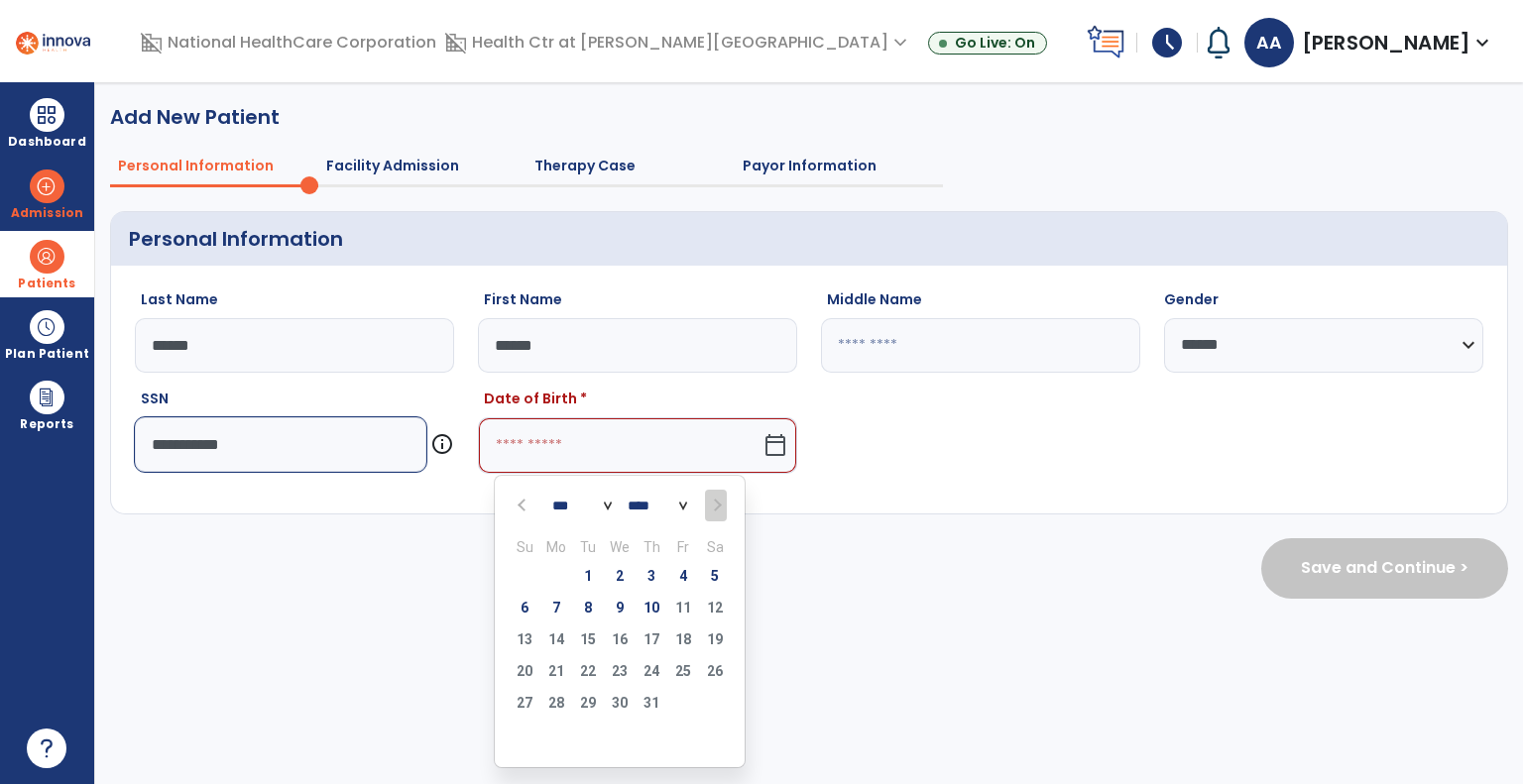 select on "****" 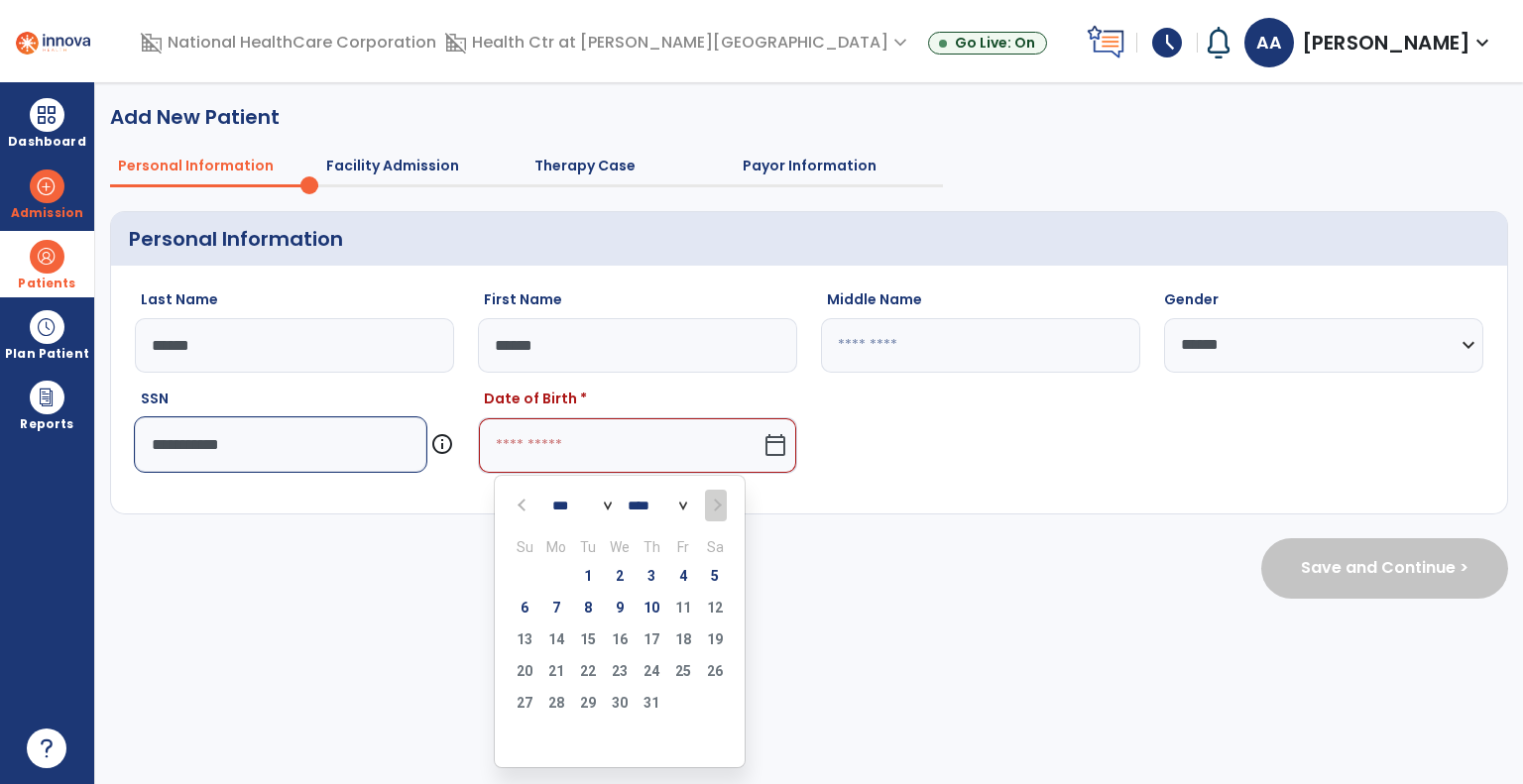 click on "**** **** **** **** **** **** **** **** **** **** **** **** **** **** **** **** **** **** **** **** **** **** **** **** **** **** **** **** **** **** **** **** **** **** **** **** **** **** **** **** **** **** **** **** **** **** **** **** **** **** **** **** **** **** **** **** **** **** **** **** **** **** **** **** **** **** **** **** **** **** **** **** **** **** **** **** **** **** **** **** **** **** **** **** **** **** **** **** **** **** **** **** **** **** **** **** **** **** **** **** **** **** **** **** **** **** **** **** **** **** **** **** **** **** **** **** **** **** **** **** **** **** **** **** **** ****" 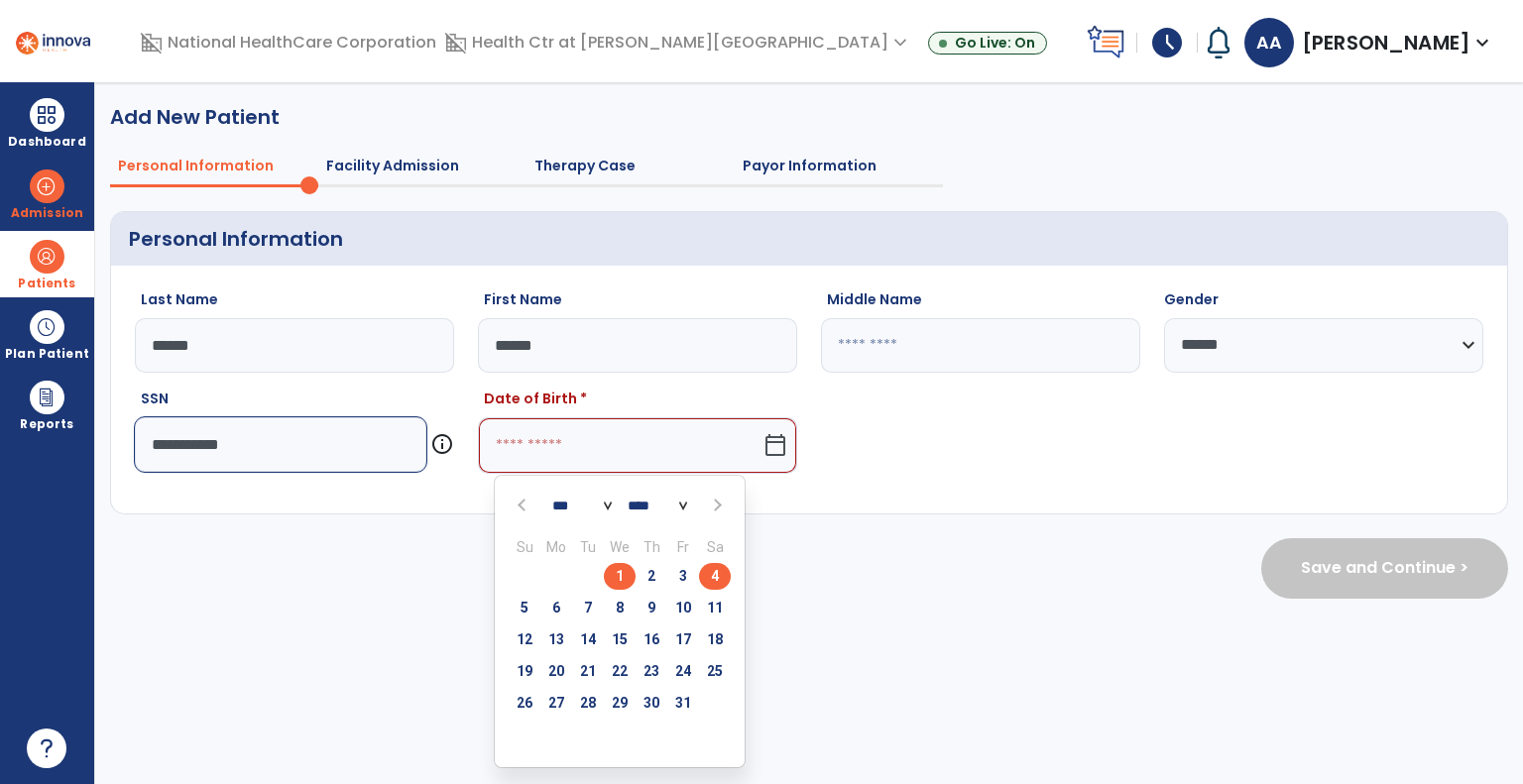 click on "4" 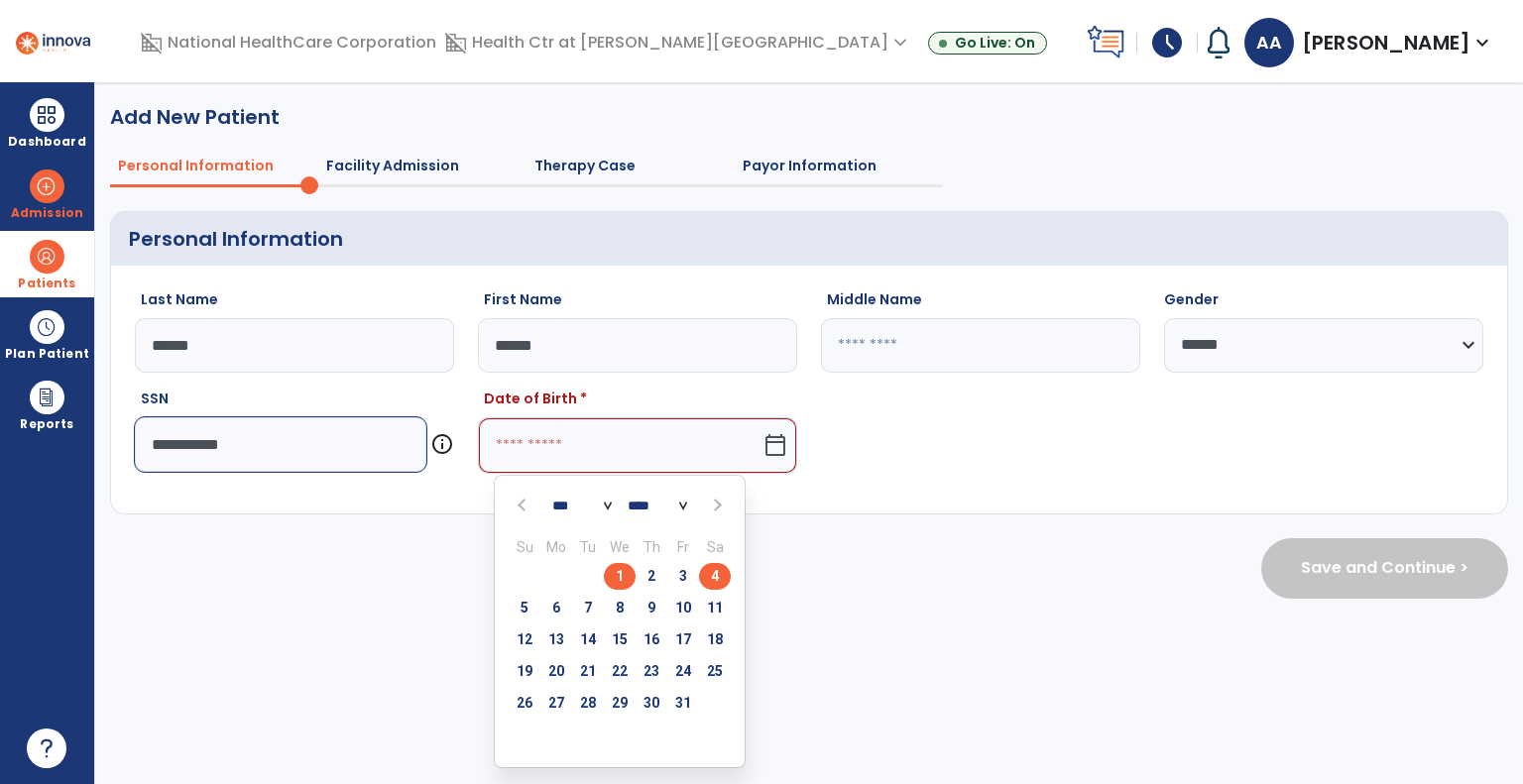type on "********" 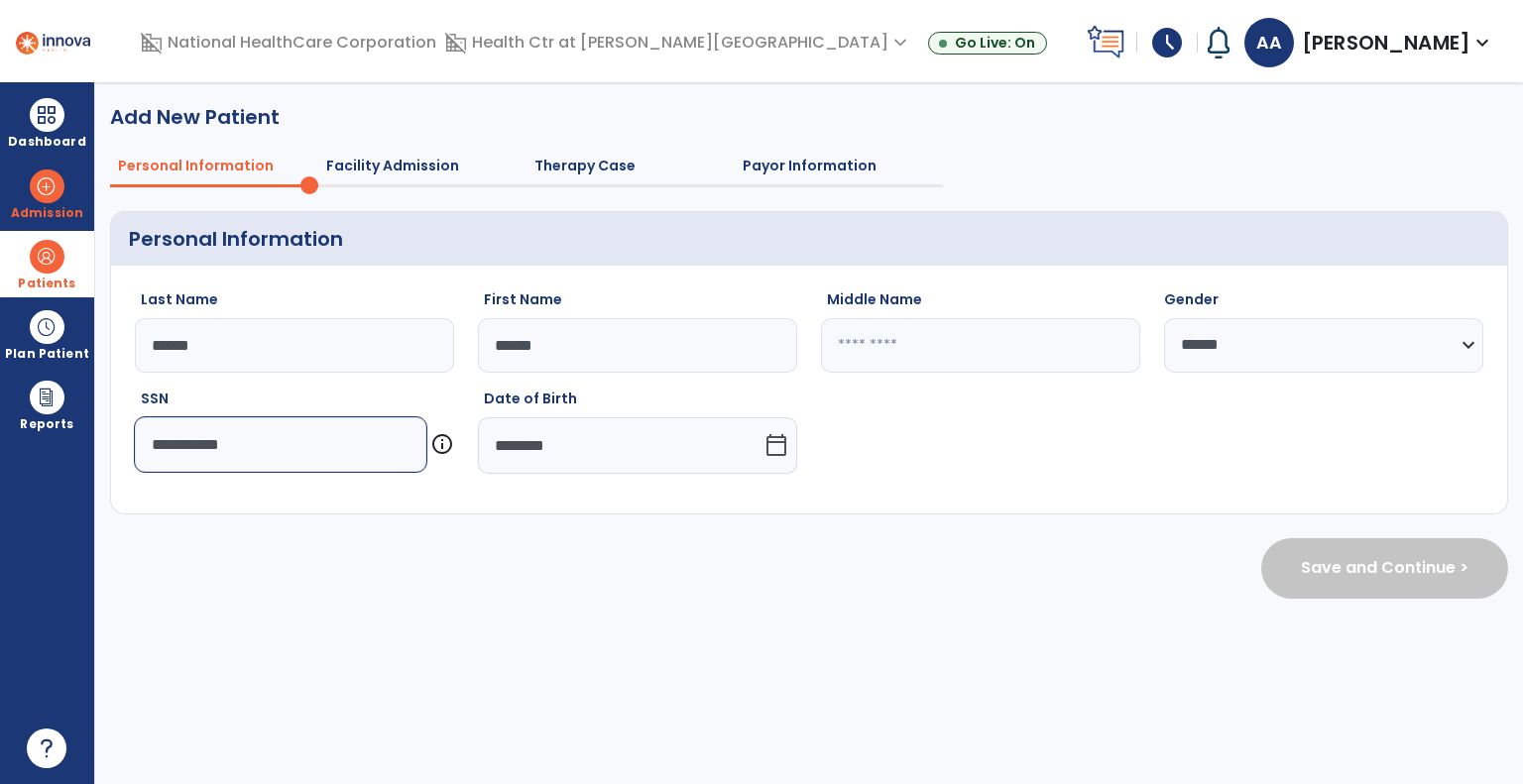 click on "******" 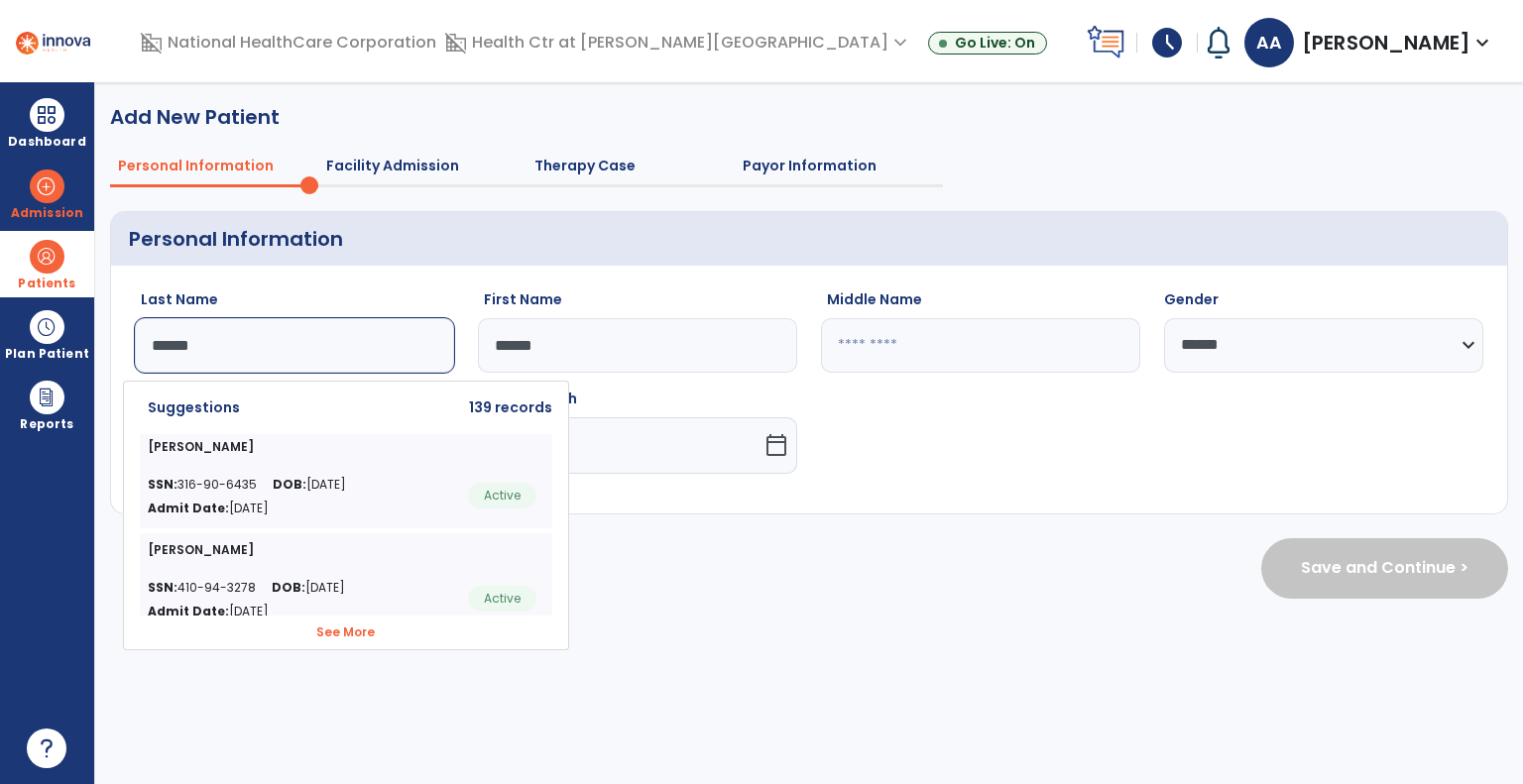click on "See More" 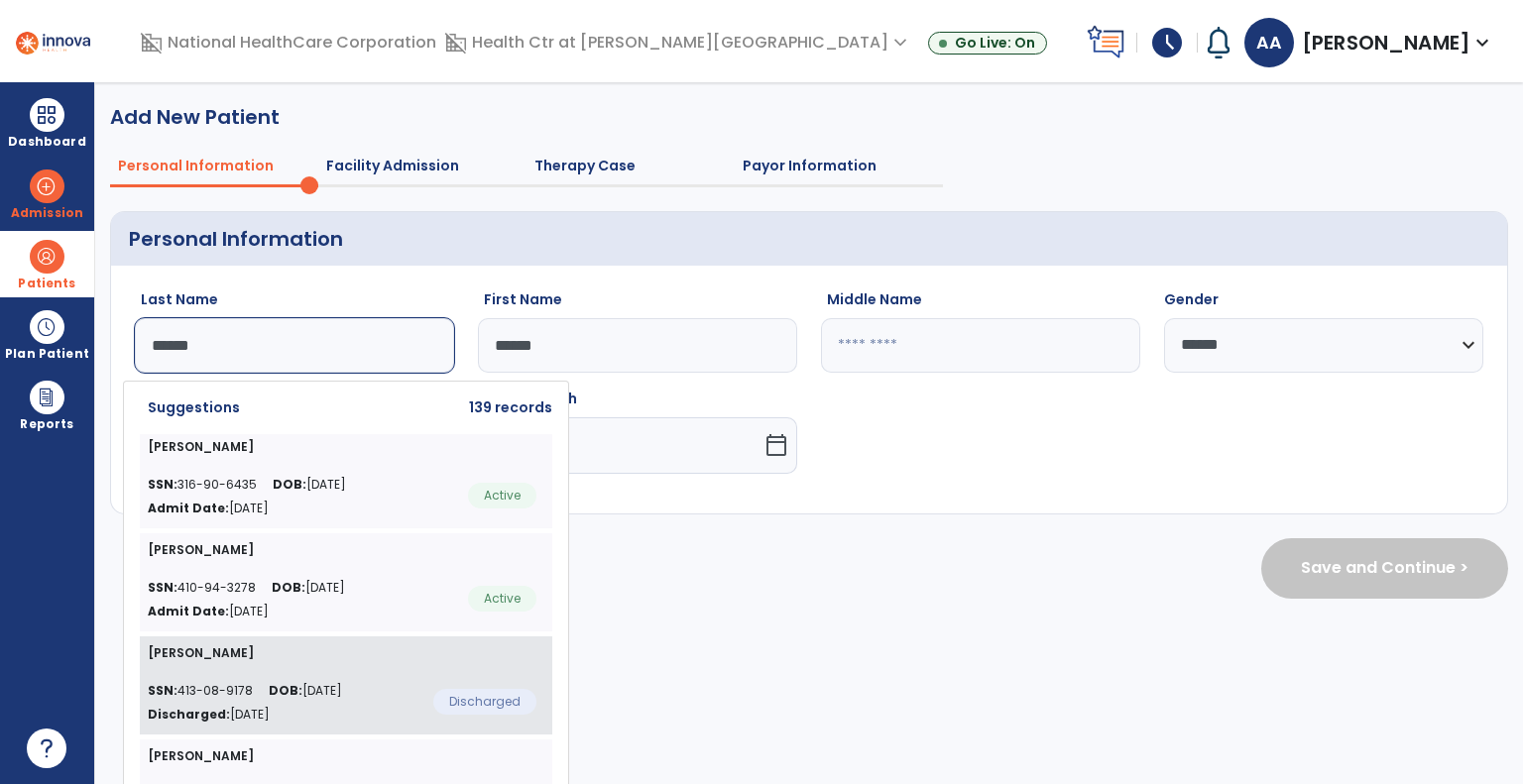 click on "SSN:  413-08-9178 DOB:  07/04/1959 Discharged:  Jul 5, 2025" 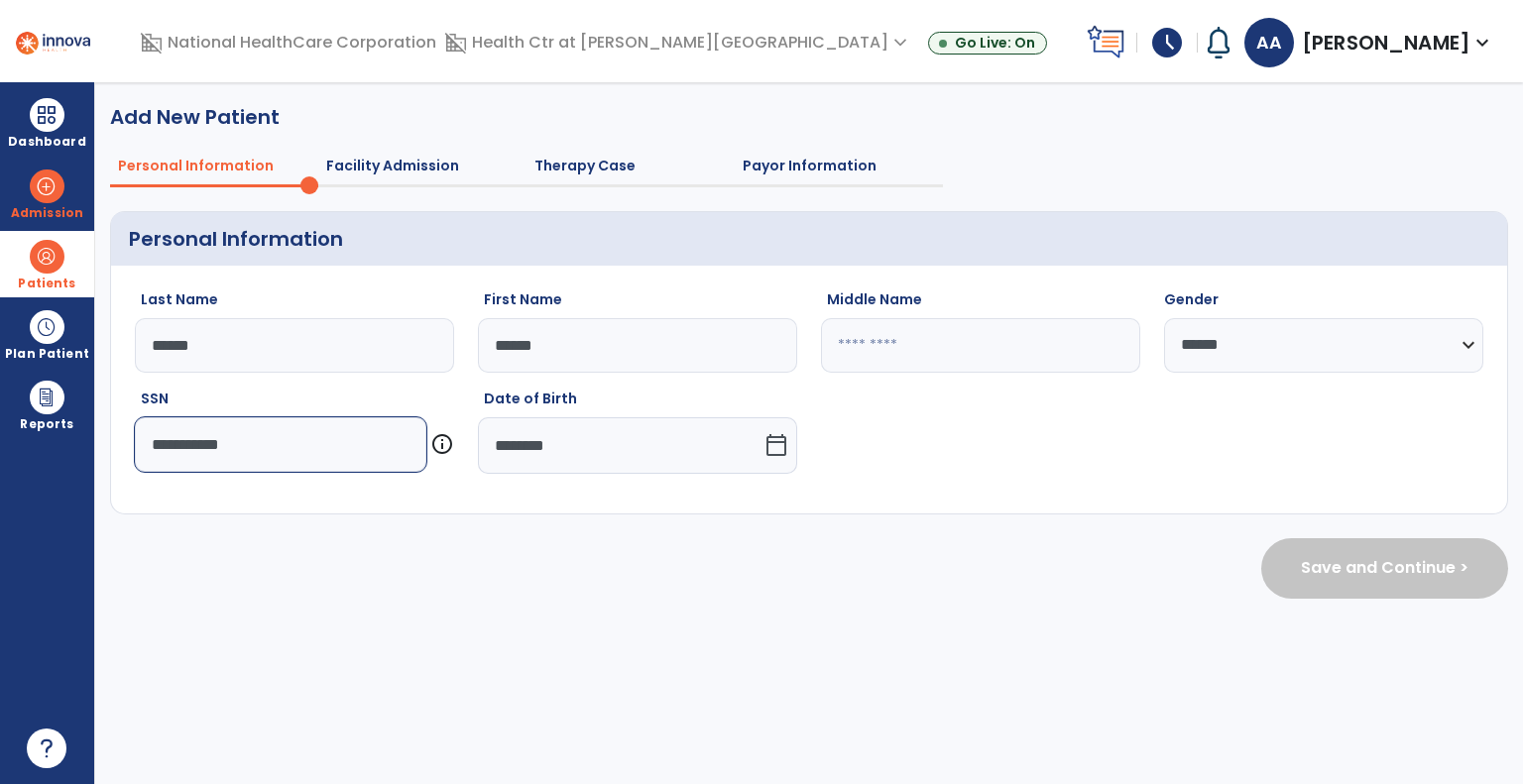type on "***" 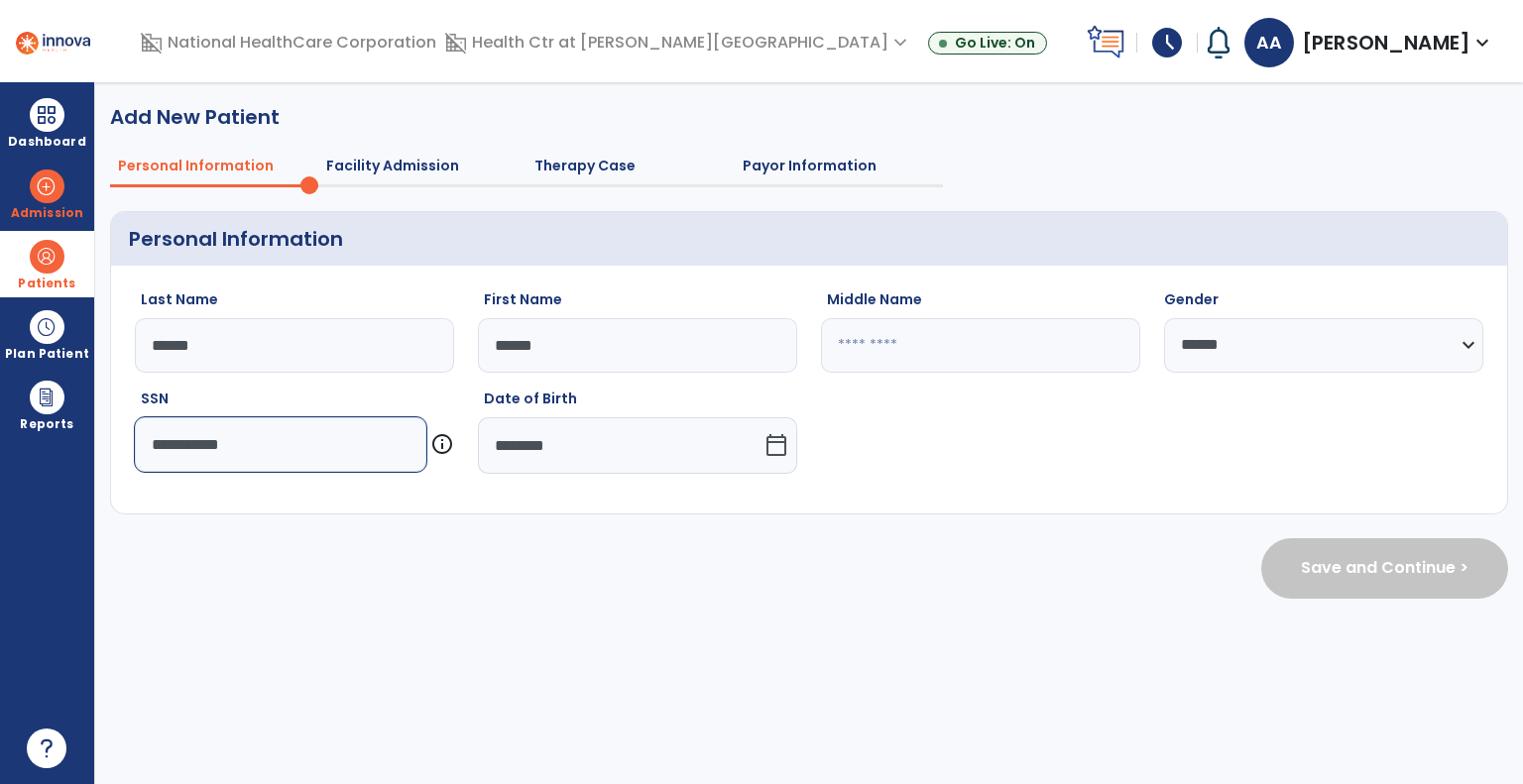 type on "********" 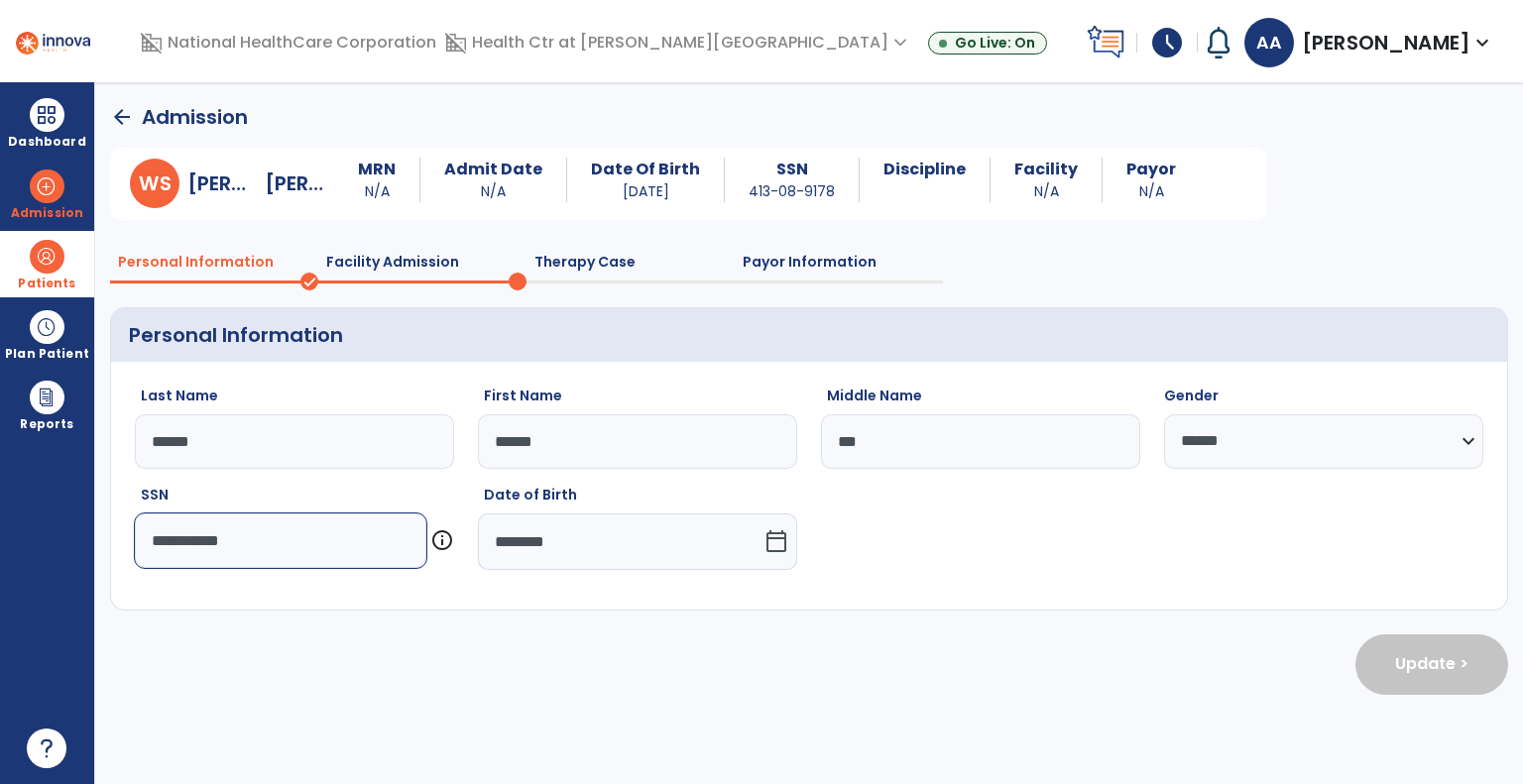 click on "******" 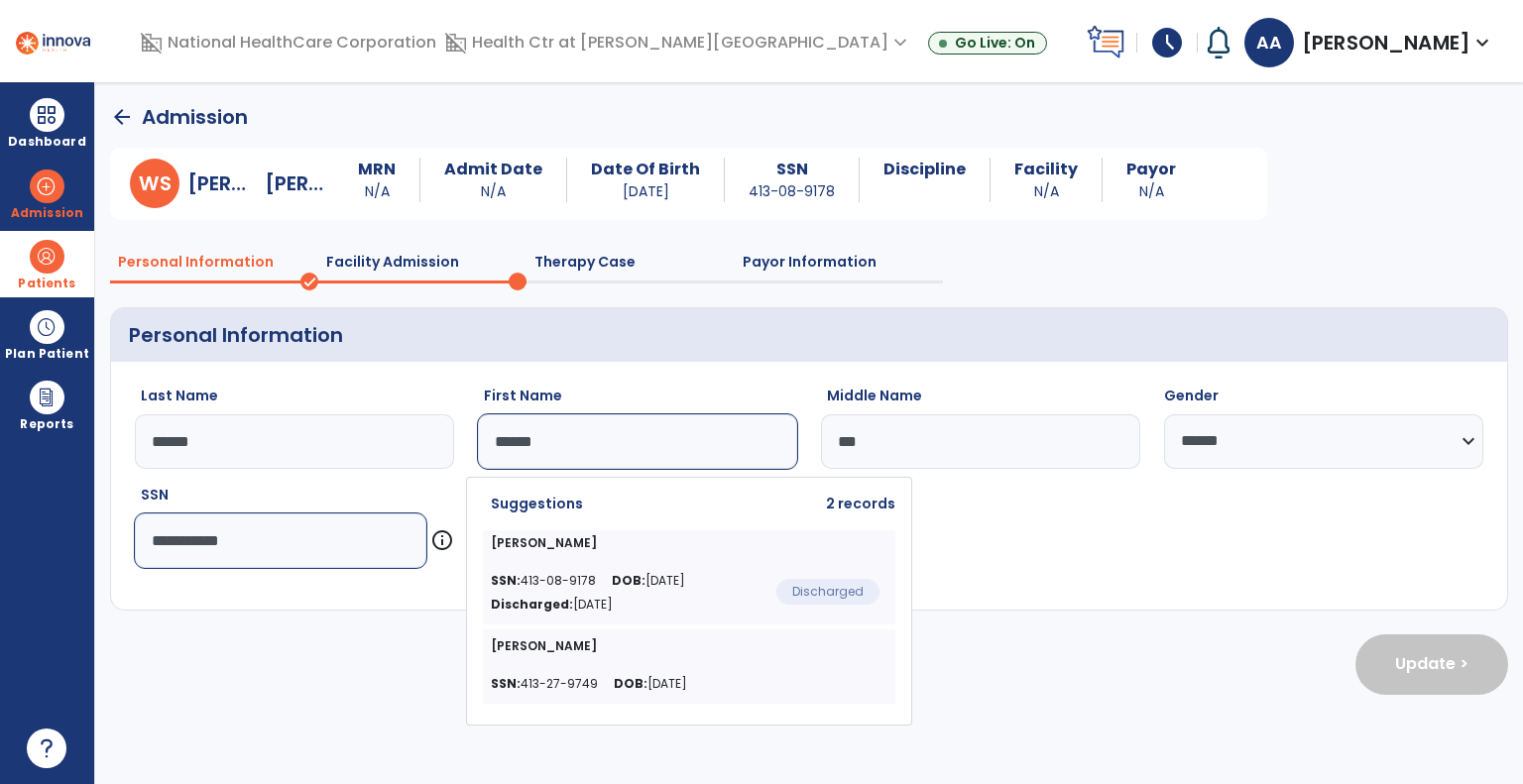 click on "**********" 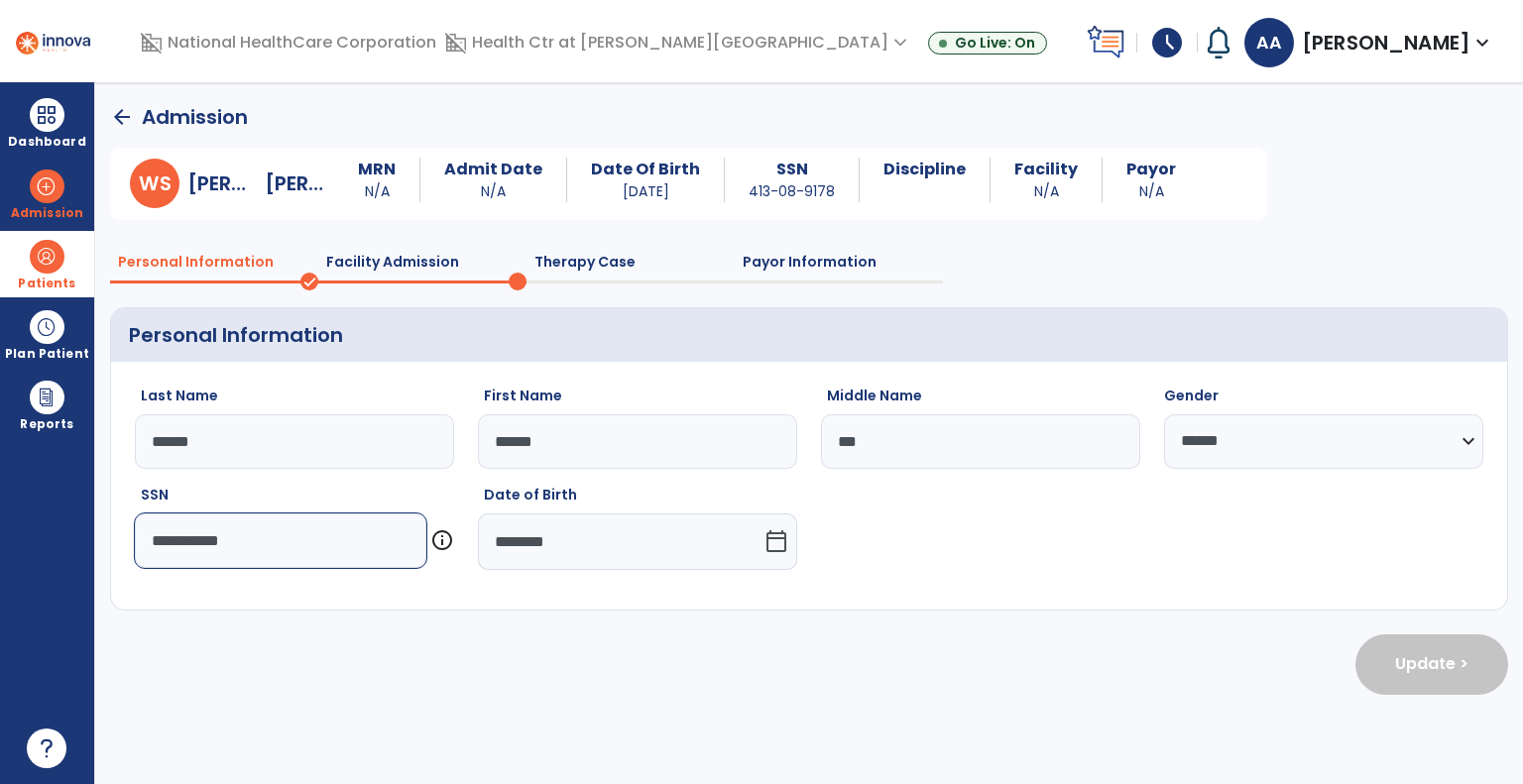 click on "arrow_back" 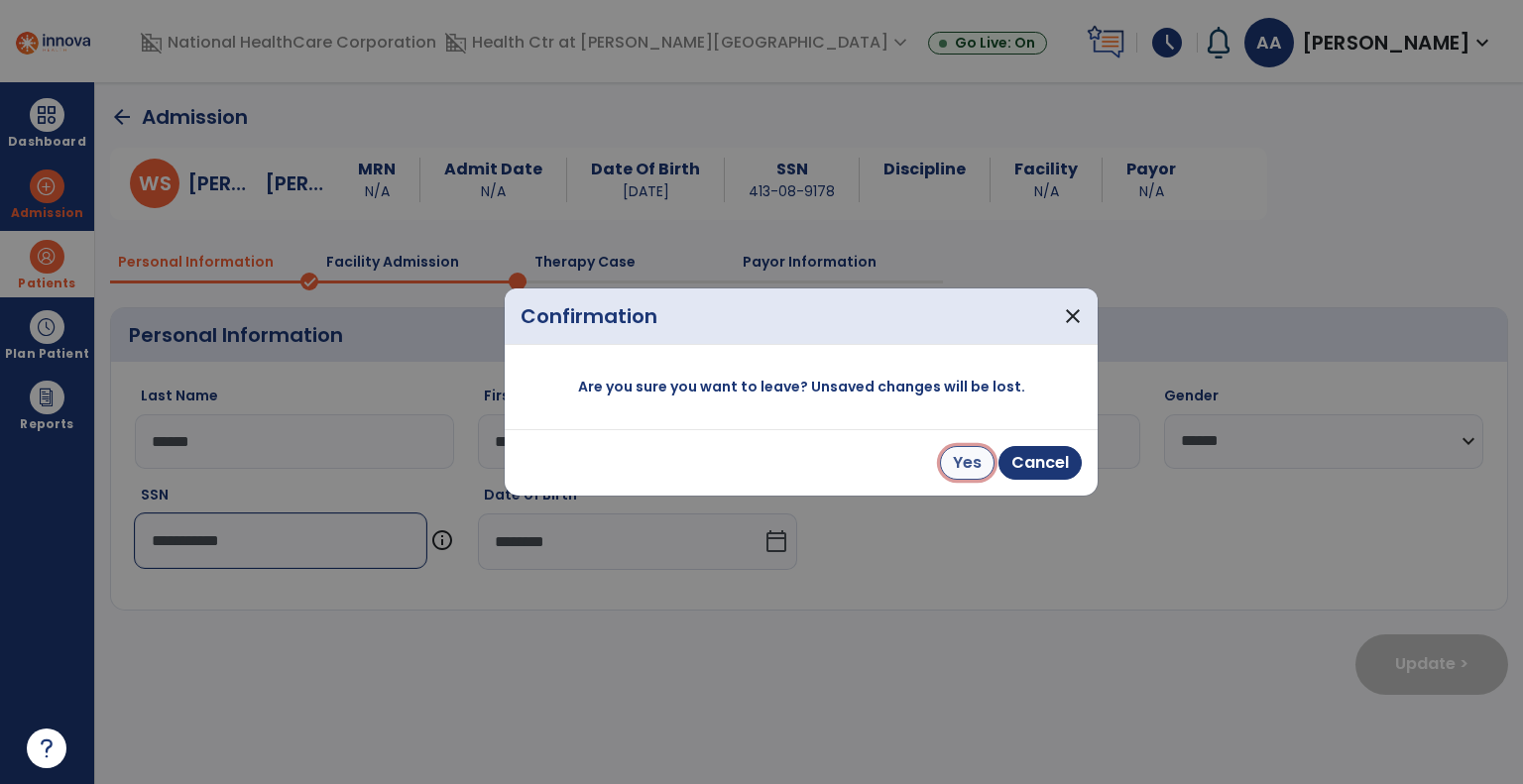 click on "Yes" at bounding box center [967, 463] 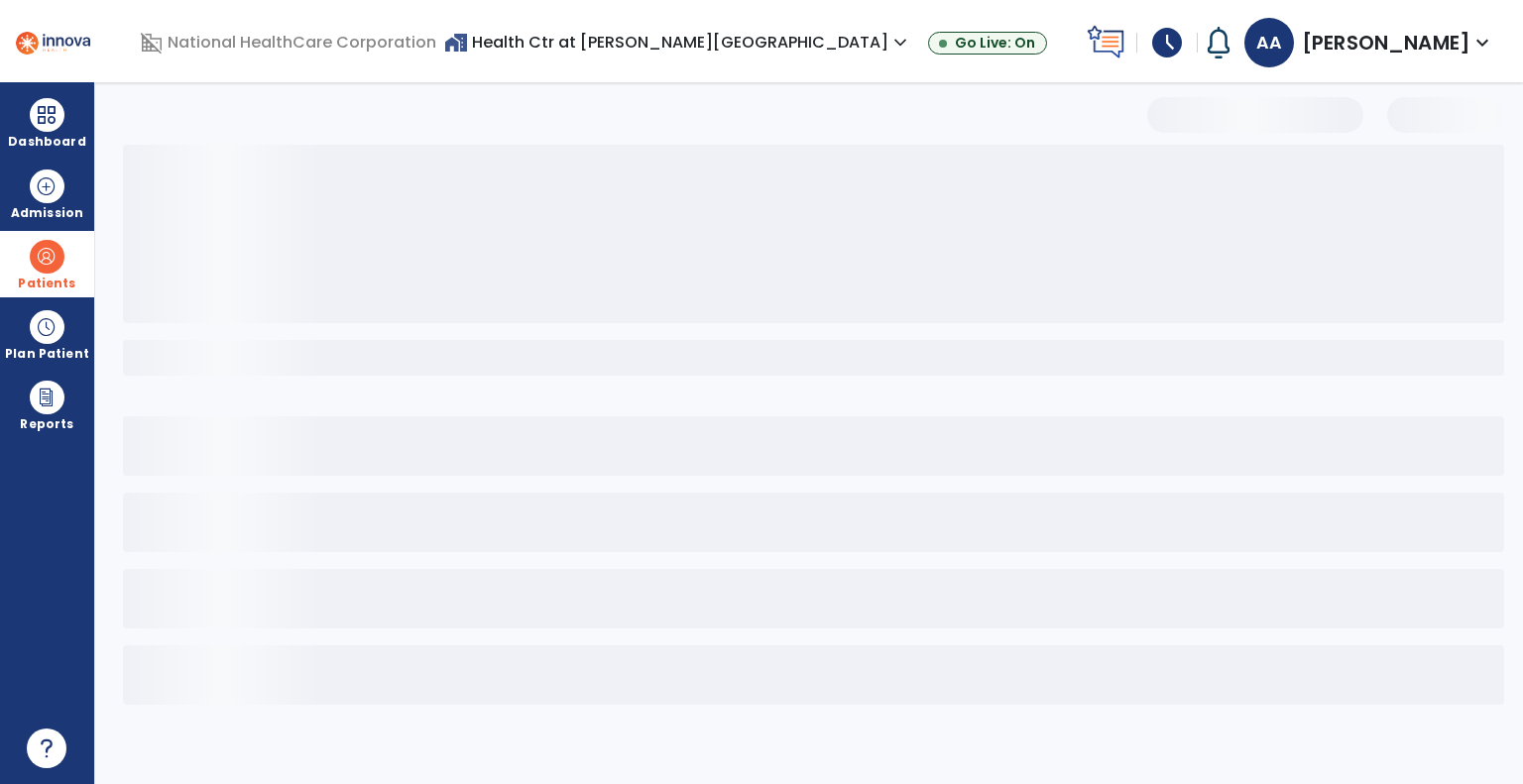 select on "***" 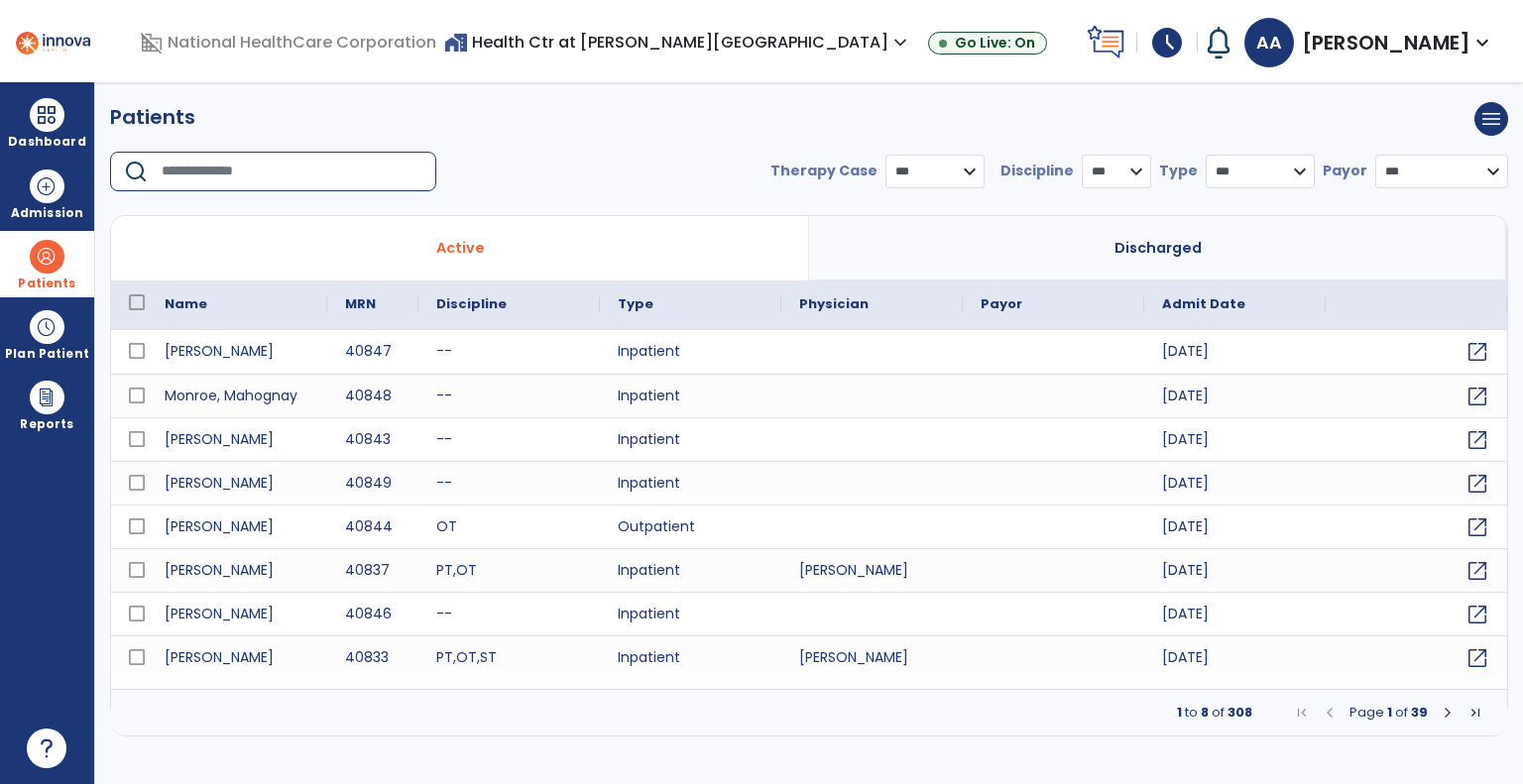 click at bounding box center [292, 171] 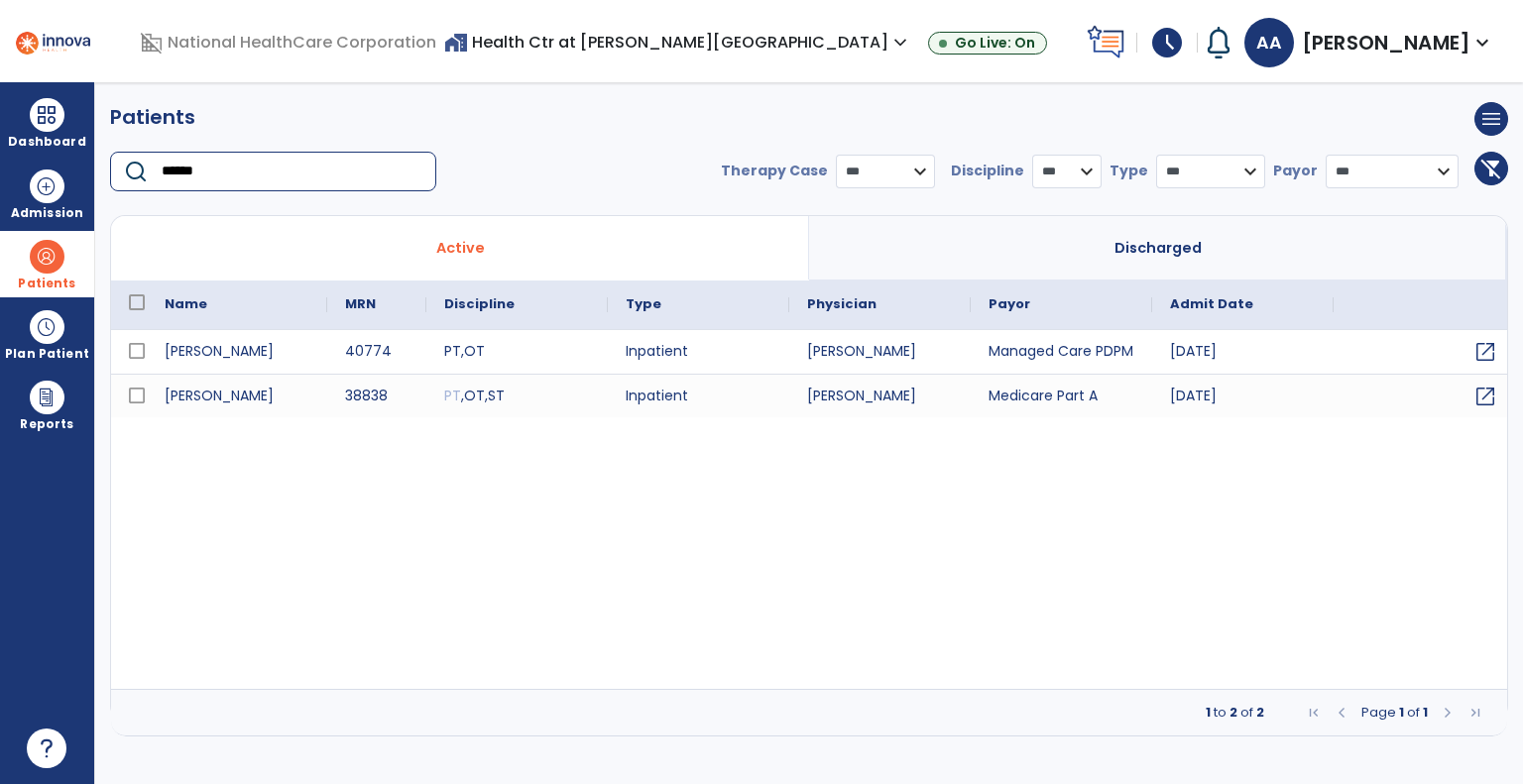 type on "******" 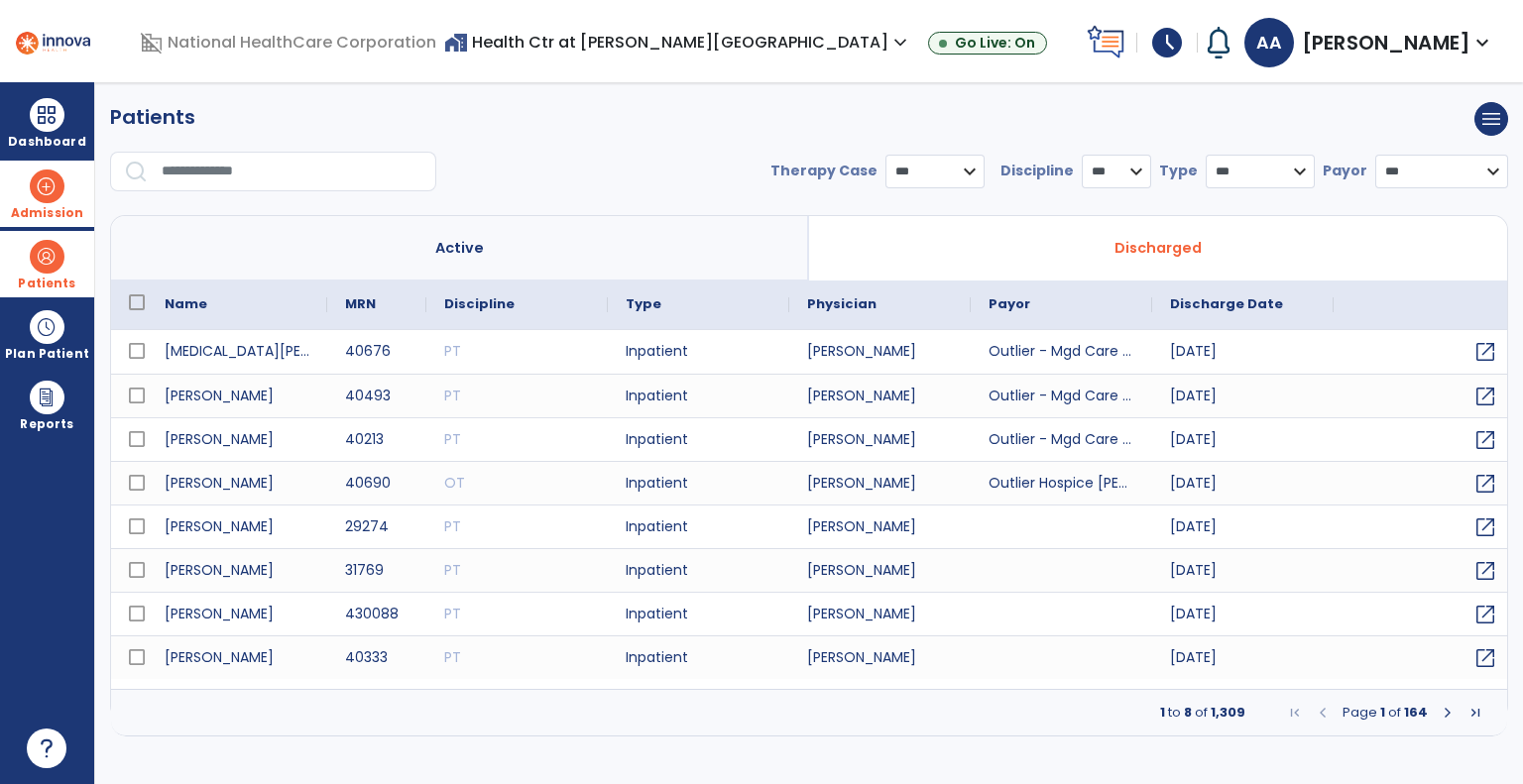 click at bounding box center (47, 186) 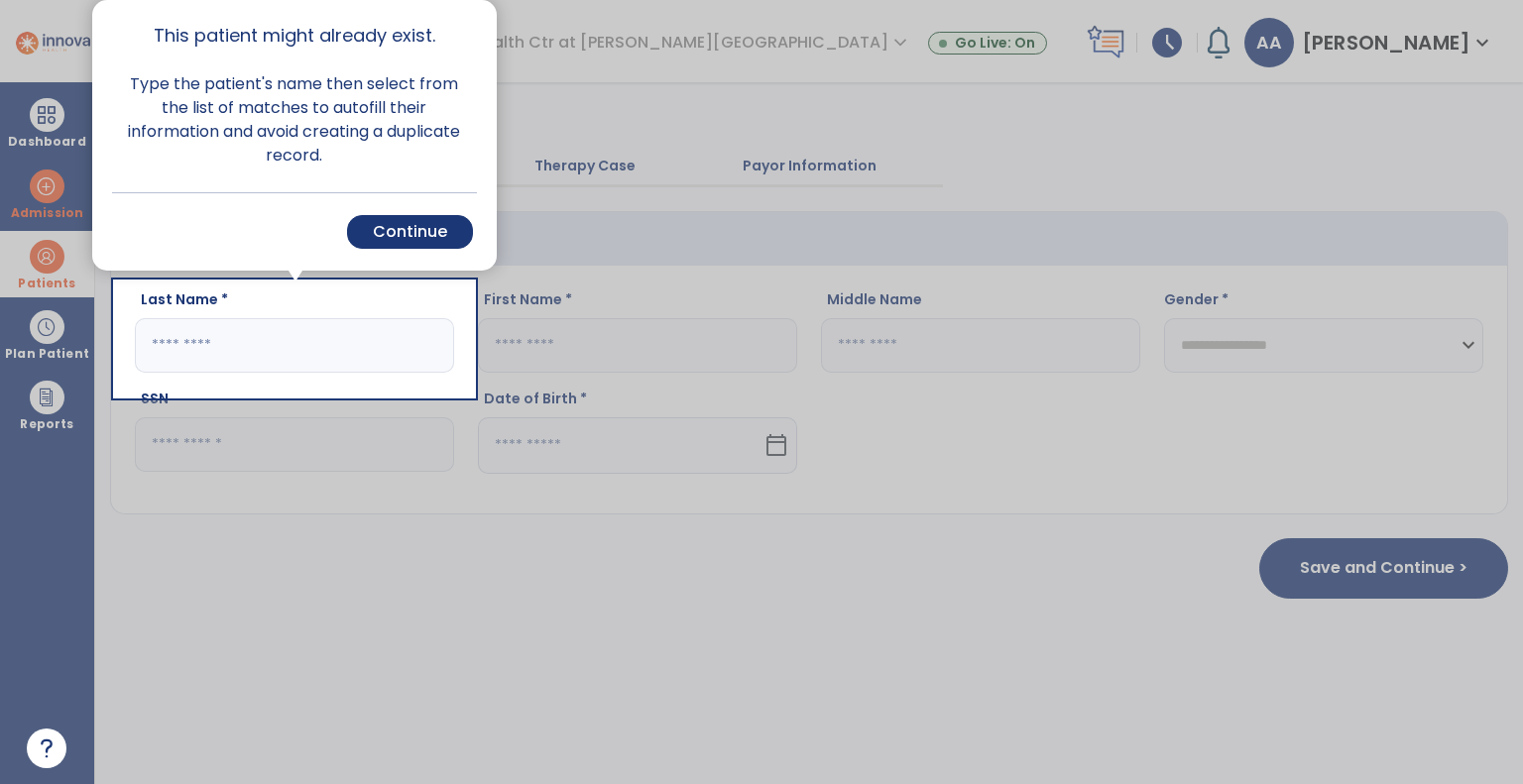 click 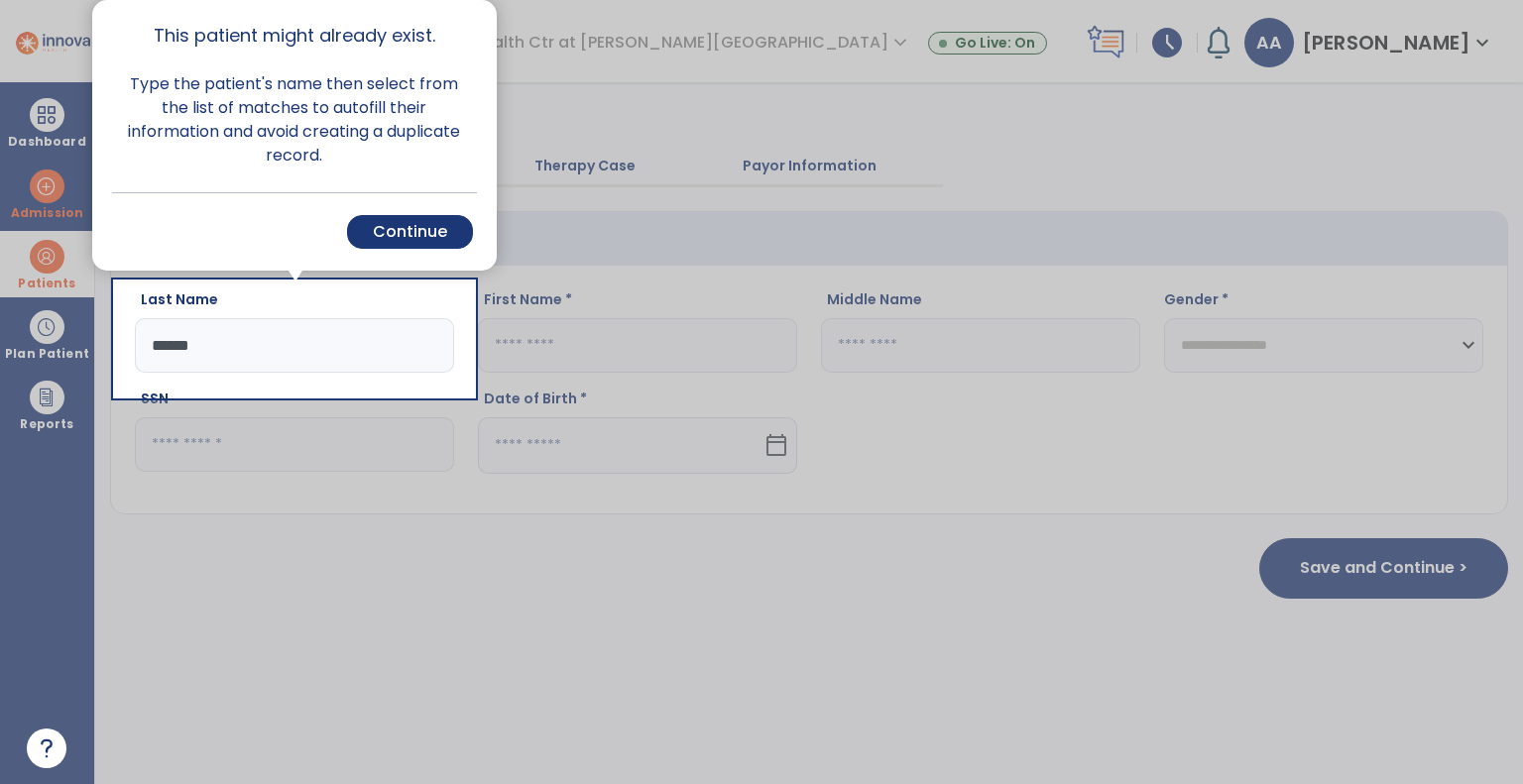 click on "Save and Continue >" 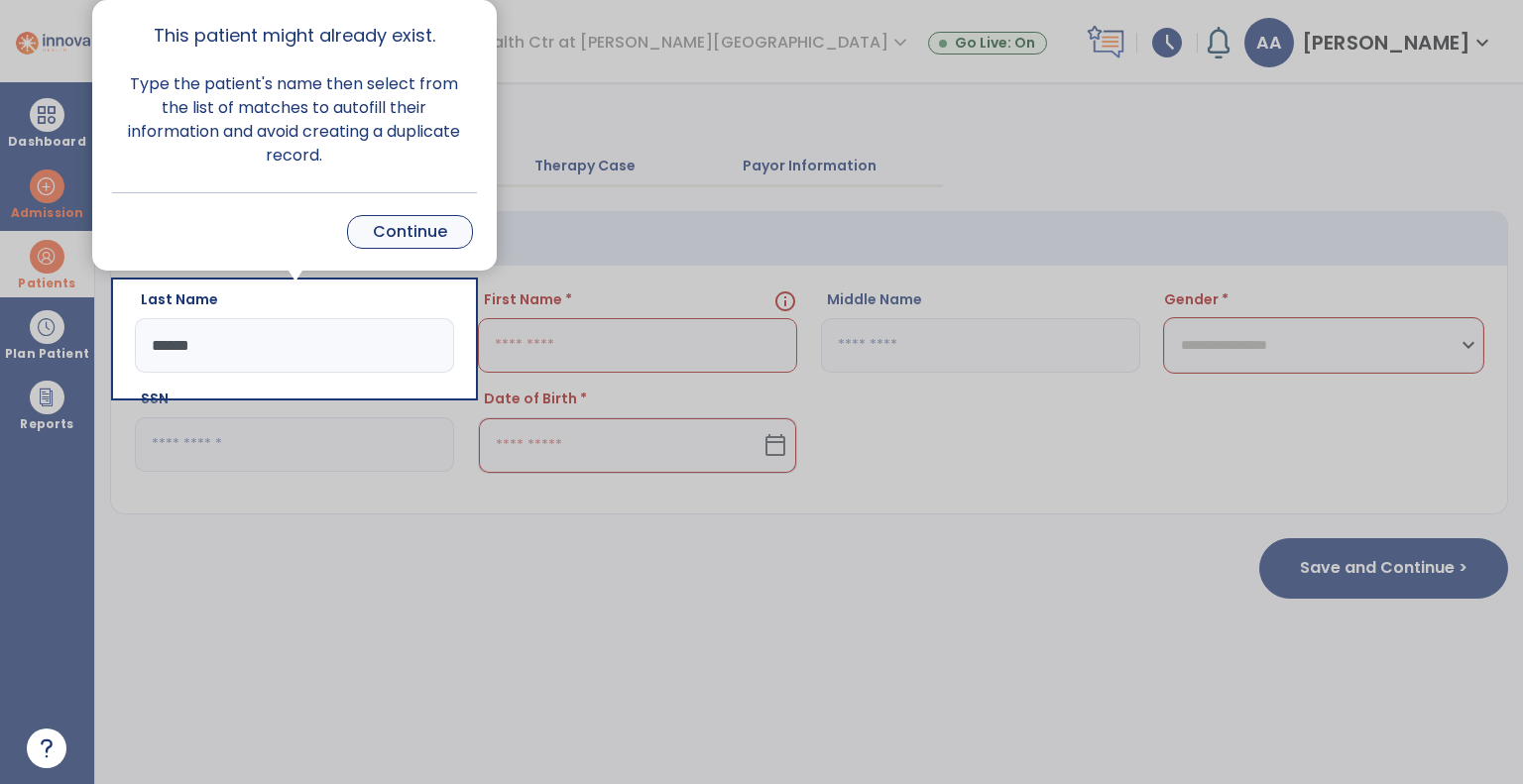 click on "Continue" at bounding box center (410, 232) 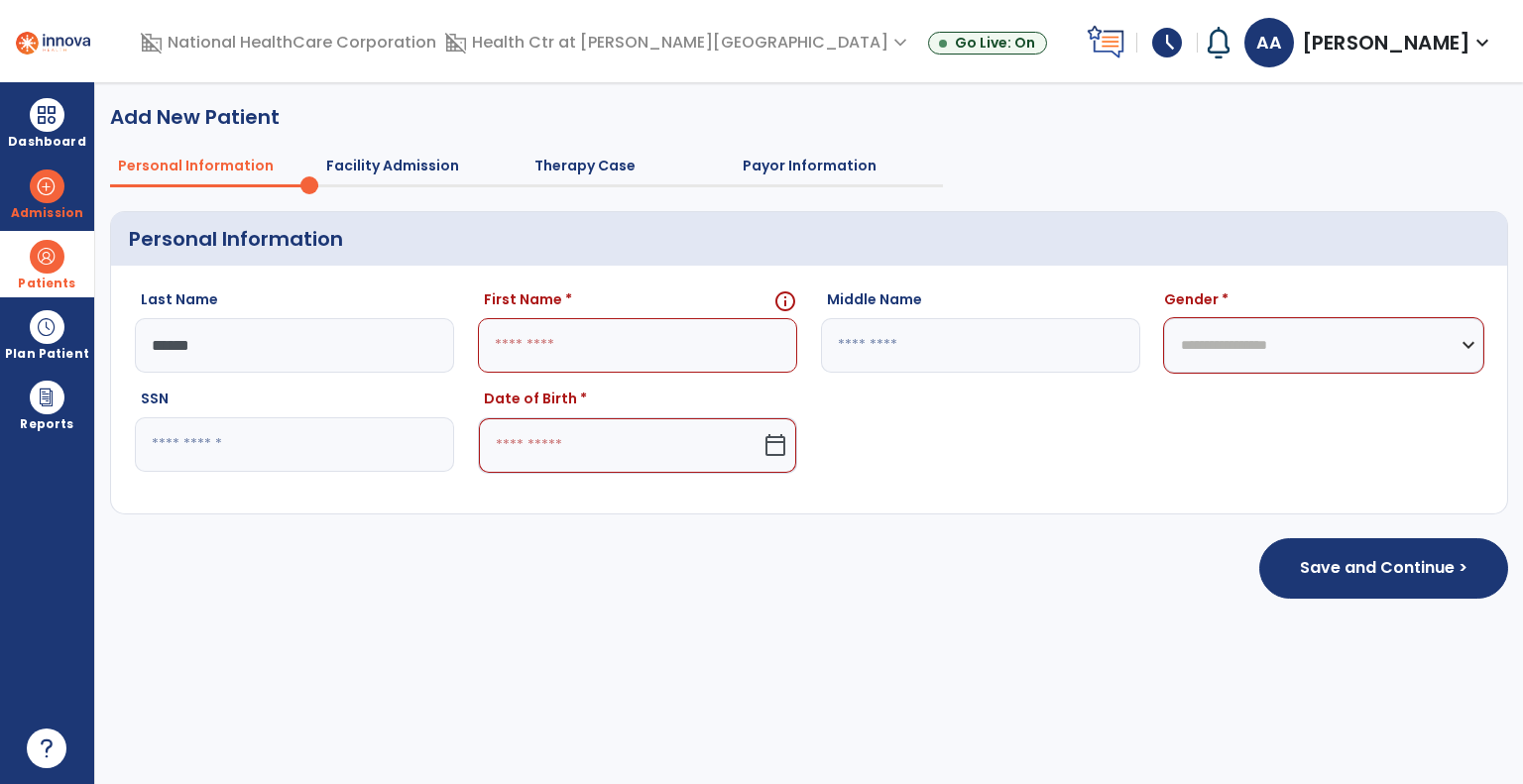 click 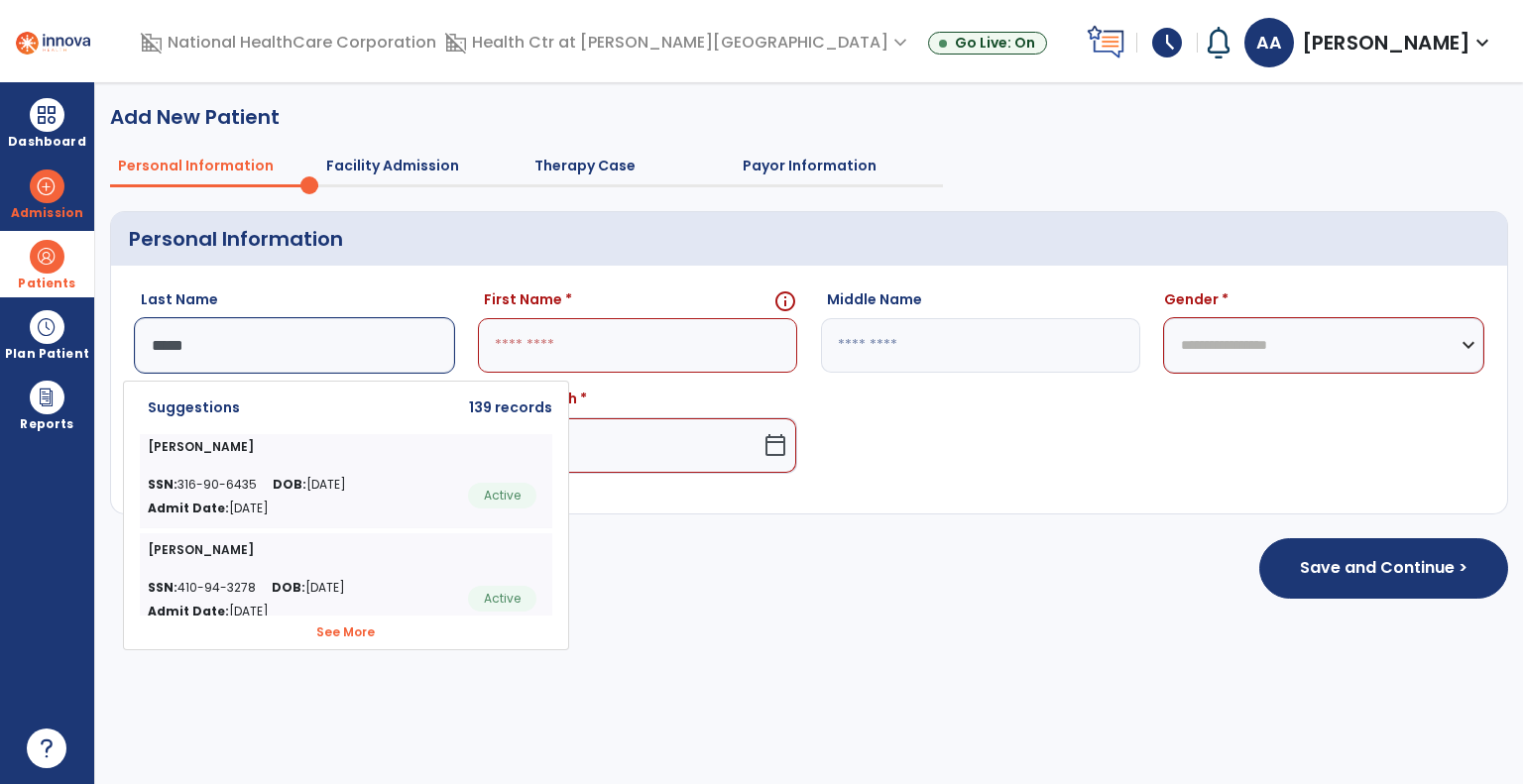 click on "See More" 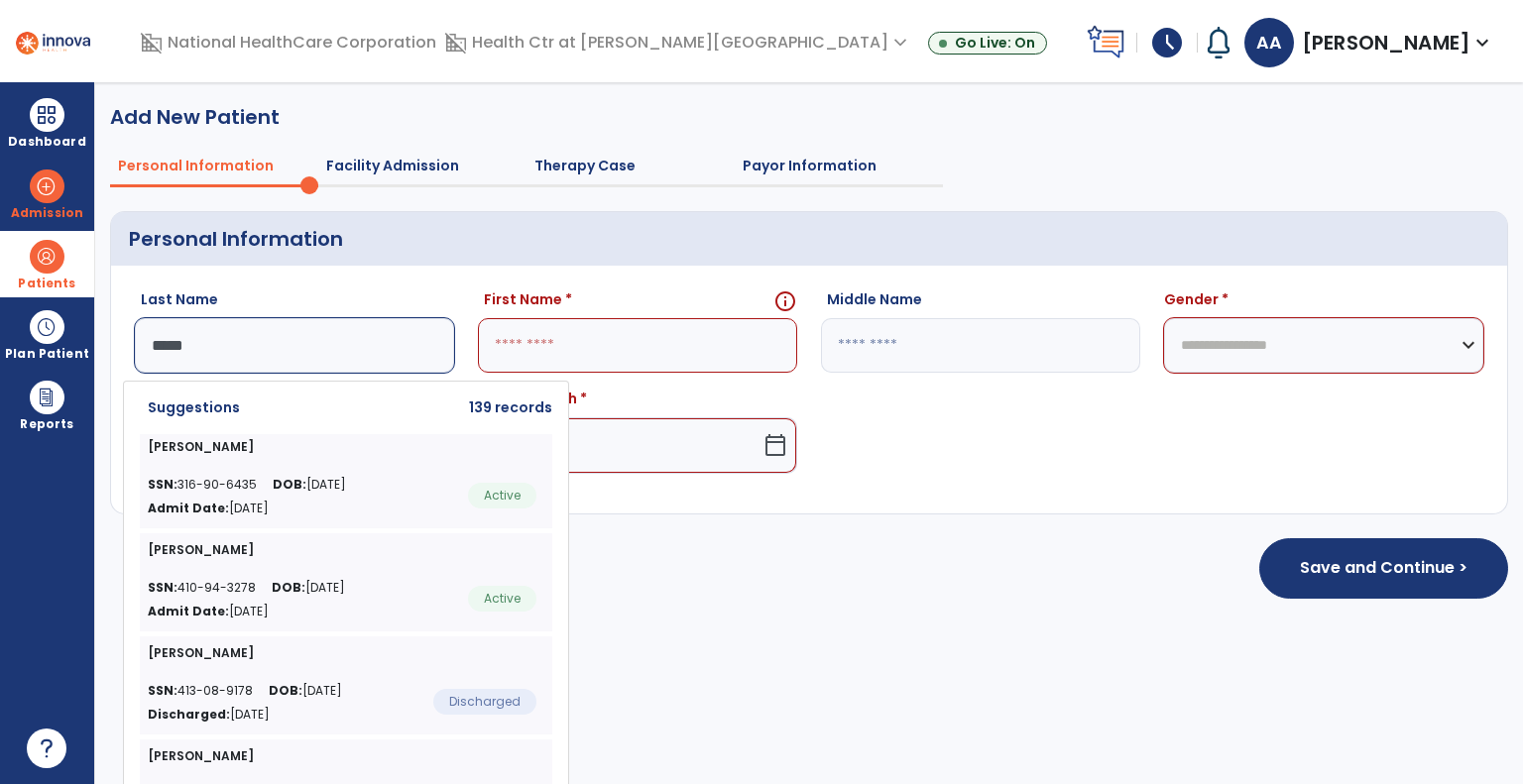 click on "James Wilson  SSN:  316-90-6435 DOB:  09/03/1969 Admit Date:  Jul 20, 2021  Active   Larry Wilson  SSN:  410-94-3278 DOB:  03/06/1954 Admit Date:  May 17, 2025  Active   Shelah Wilson  SSN:  413-08-9178 DOB:  07/04/1959 Discharged:  Jul 5, 2025  Discharged   Christie Wilson  SSN:  256-17-8714 DOB:  07/03/1966 Discharged:  Jun 16, 2025  Discharged   Wilson York  SSN:  310-34-0860 DOB:  05/23/1933  Ted Wilson  SSN:  234-56-7896 DOB:  05/11/1975  David Wilson  SSN:  409-49-0342 DOB:  02/19/1970  Elease Wilson  SSN:  413-56-1434 DOB:  09/30/1936  James Wilson  SSN:  414-46-2056 DOB:  04/07/1932  Mary Wilson  SSN:  408-86-9757 DOB:  11/06/1949  Vernell Wilson  SSN:  411-15-6315 DOB:  09/03/1962  William Wilson  SSN:  409-78-2537 DOB:  09/29/1955  Jeanne Wilson  SSN:  249-46-7610 DOB:  03/30/1935  Mary Wilson  SSN:  453-56-0367 DOB:  10/30/1937  Antha Wilson  SSN:  411-84-5428 DOB:  05/29/1949  Marian Wilson  SSN:  433-52-2398 DOB:  12/25/1937  Betty Wilson  SSN:  412-68-5625 DOB:  06/13/1942  Paul Wilson  SSN:" 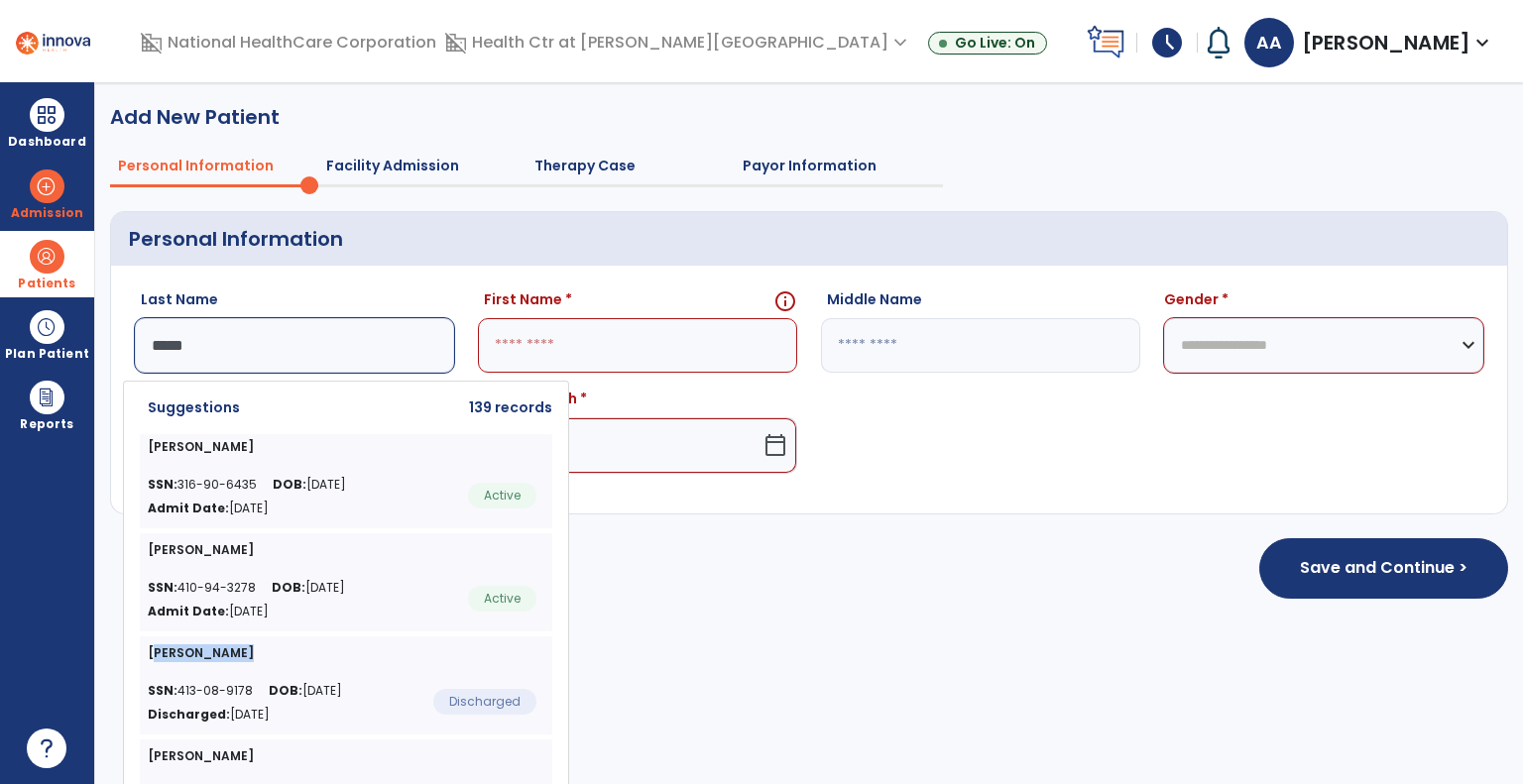 click on "James Wilson  SSN:  316-90-6435 DOB:  09/03/1969 Admit Date:  Jul 20, 2021  Active   Larry Wilson  SSN:  410-94-3278 DOB:  03/06/1954 Admit Date:  May 17, 2025  Active   Shelah Wilson  SSN:  413-08-9178 DOB:  07/04/1959 Discharged:  Jul 5, 2025  Discharged   Christie Wilson  SSN:  256-17-8714 DOB:  07/03/1966 Discharged:  Jun 16, 2025  Discharged   Wilson York  SSN:  310-34-0860 DOB:  05/23/1933  Ted Wilson  SSN:  234-56-7896 DOB:  05/11/1975  David Wilson  SSN:  409-49-0342 DOB:  02/19/1970  Elease Wilson  SSN:  413-56-1434 DOB:  09/30/1936  James Wilson  SSN:  414-46-2056 DOB:  04/07/1932  Mary Wilson  SSN:  408-86-9757 DOB:  11/06/1949  Vernell Wilson  SSN:  411-15-6315 DOB:  09/03/1962  William Wilson  SSN:  409-78-2537 DOB:  09/29/1955  Jeanne Wilson  SSN:  249-46-7610 DOB:  03/30/1935  Mary Wilson  SSN:  453-56-0367 DOB:  10/30/1937  Antha Wilson  SSN:  411-84-5428 DOB:  05/29/1949  Marian Wilson  SSN:  433-52-2398 DOB:  12/25/1937  Betty Wilson  SSN:  412-68-5625 DOB:  06/13/1942  Paul Wilson  SSN:" 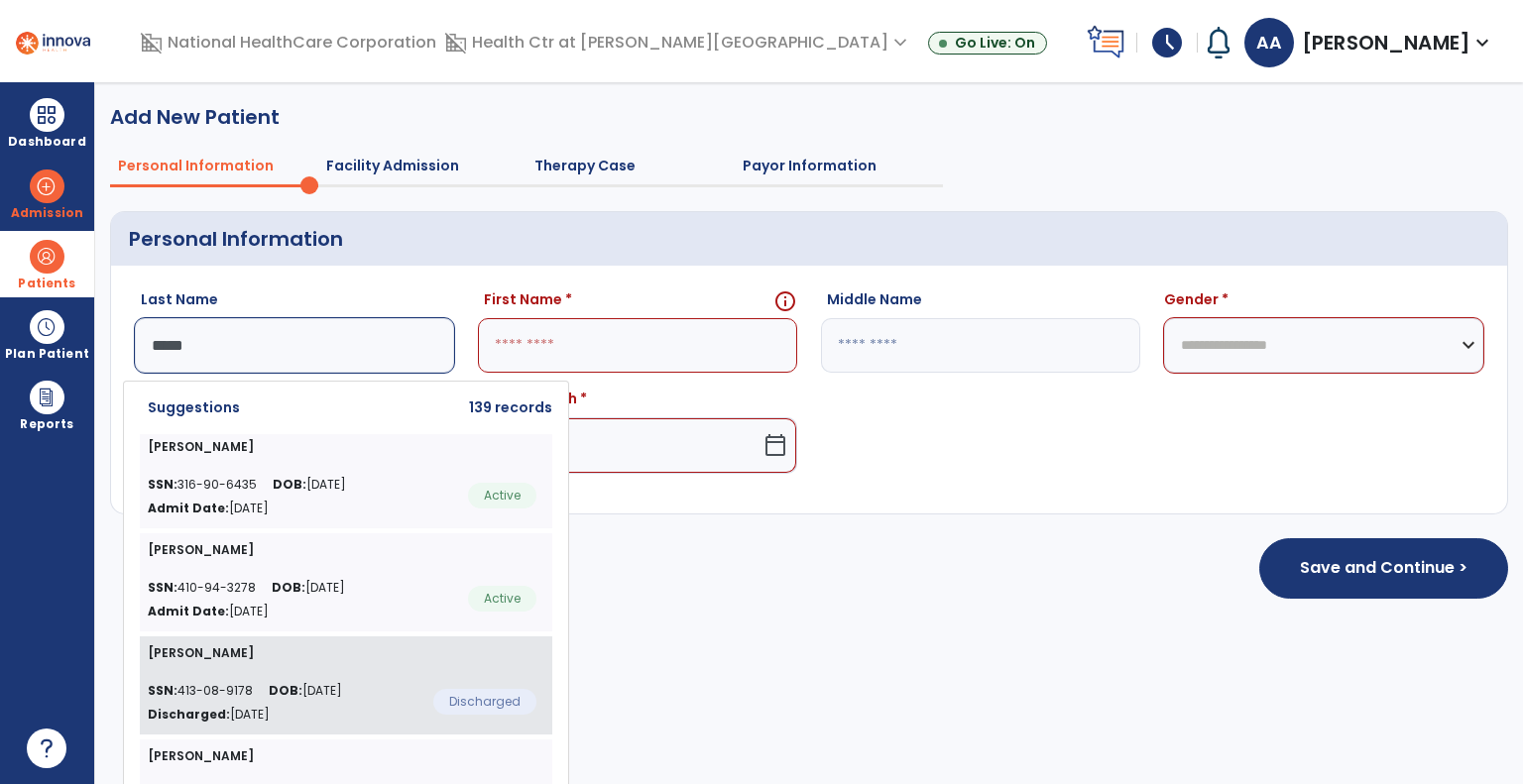 click on "SSN:  413-08-9178 DOB:  07/04/1959 Discharged:  Jul 5, 2025" 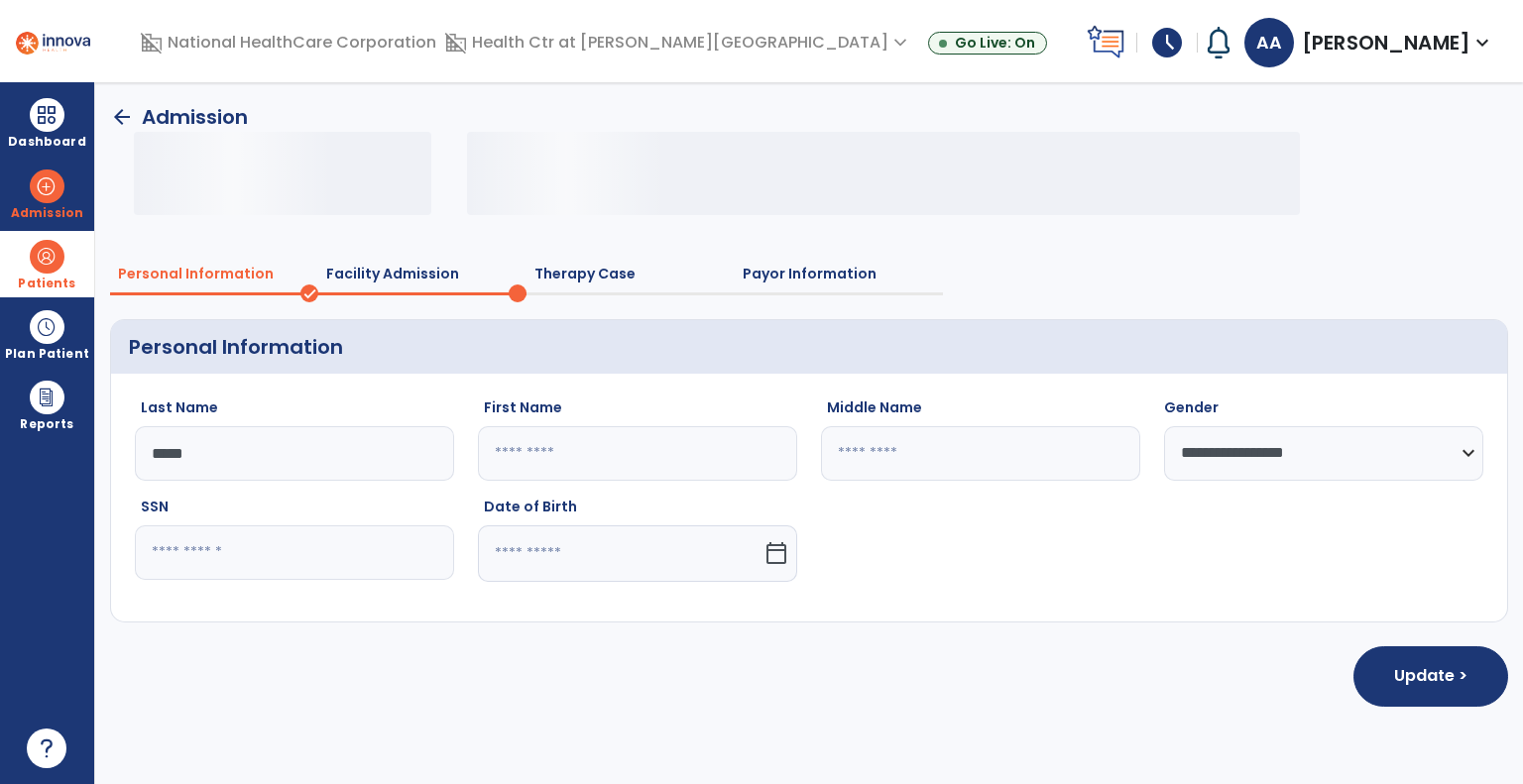 type on "******" 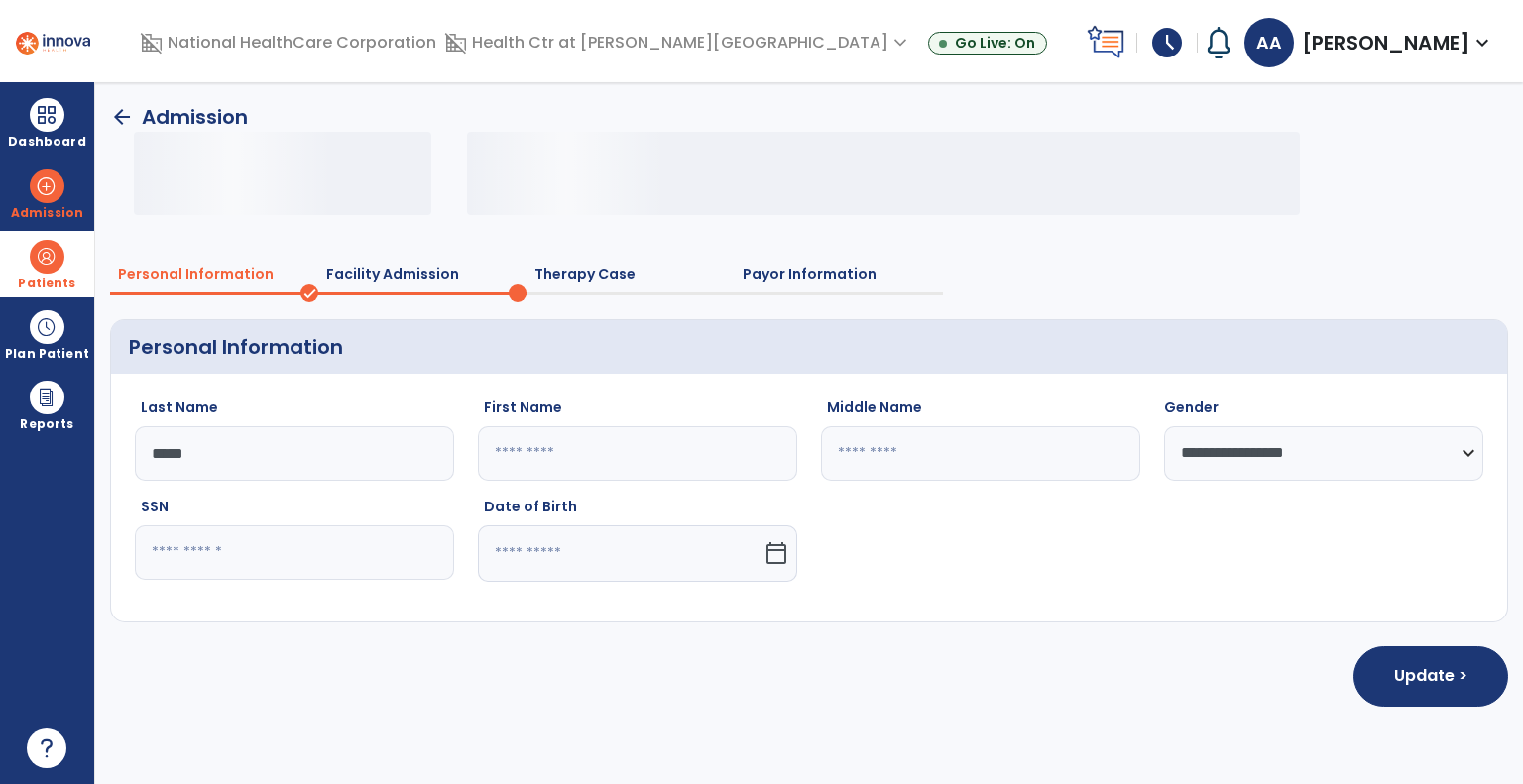 type on "******" 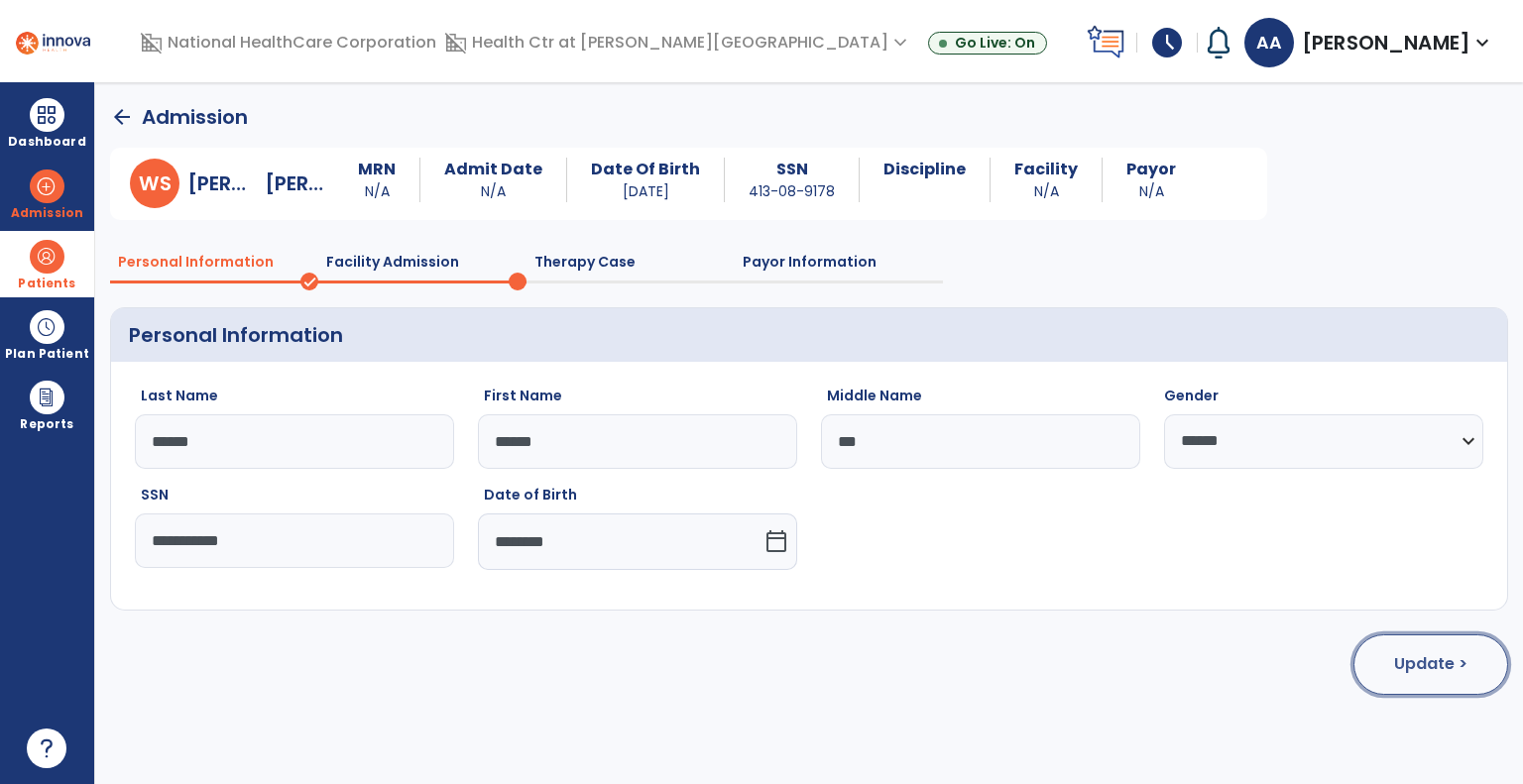 click on "Update >" 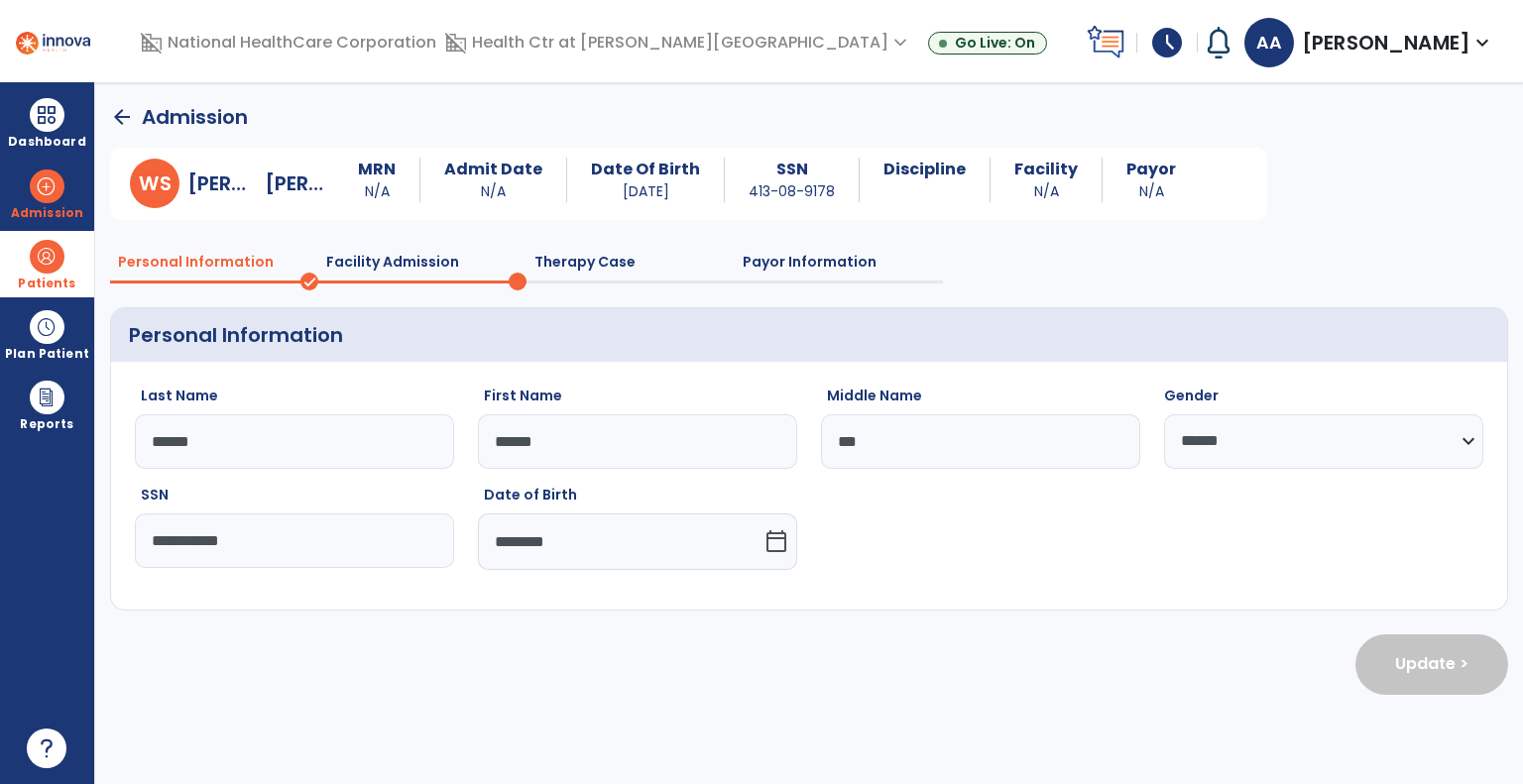 select on "**********" 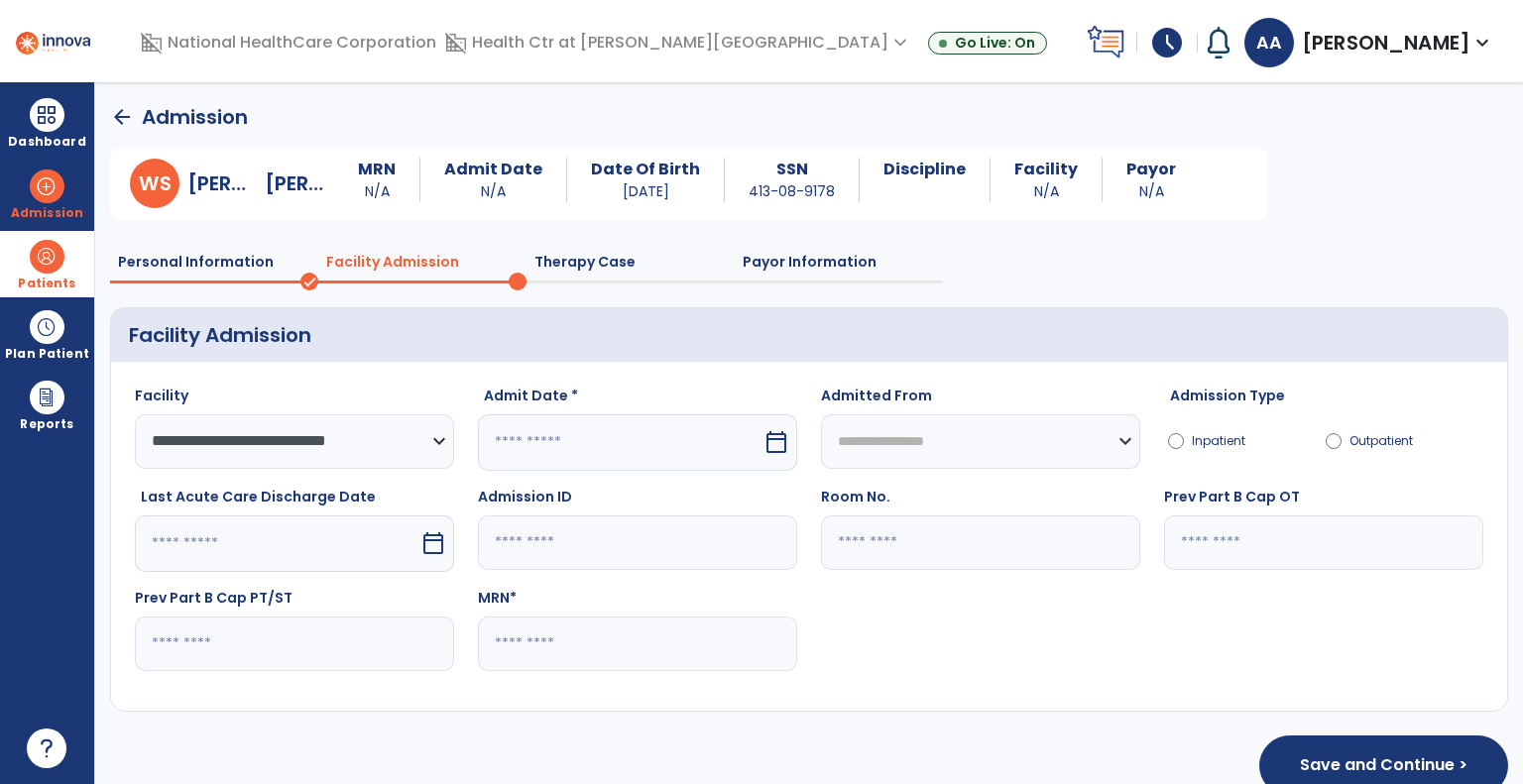 click at bounding box center (620, 442) 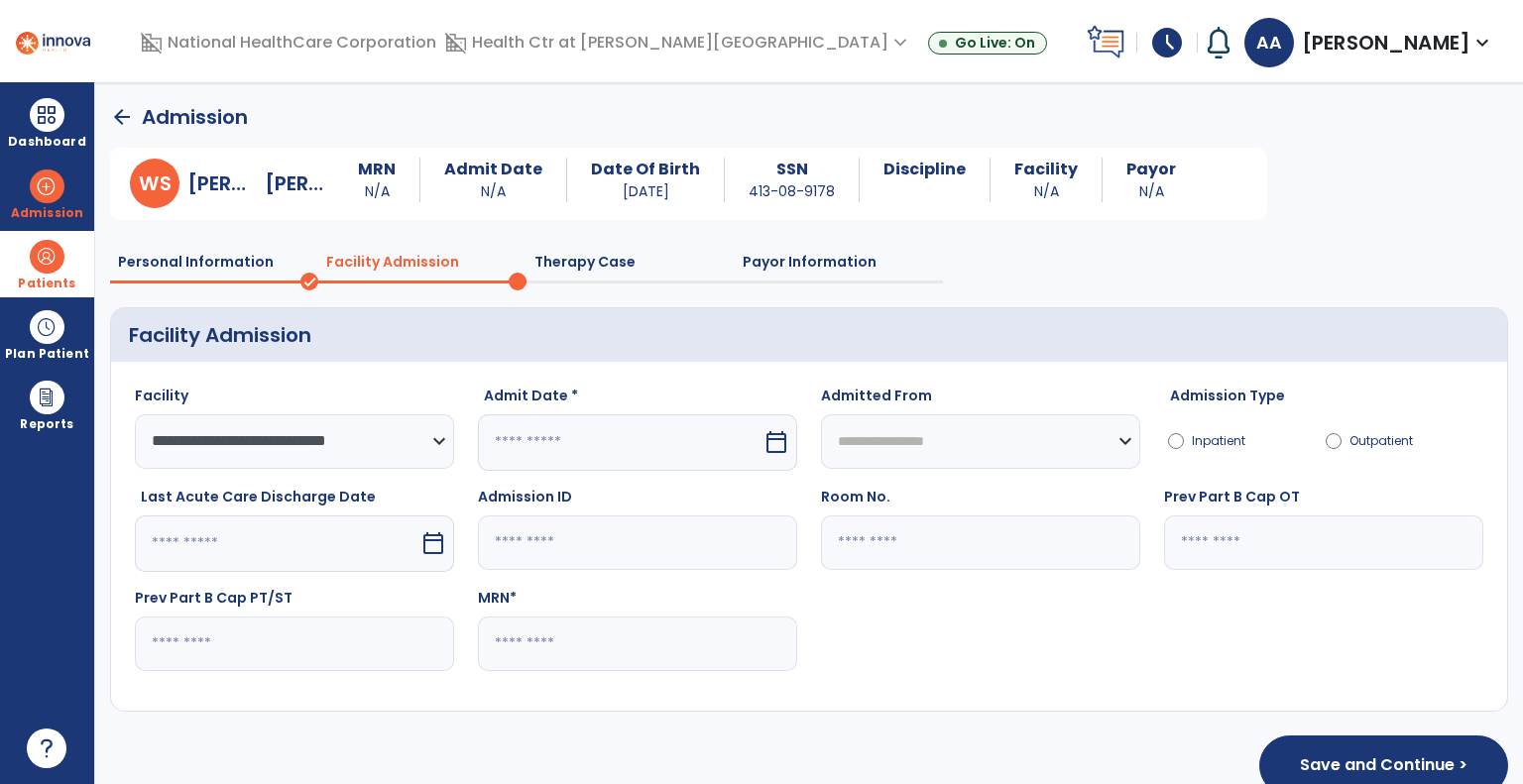 select on "*" 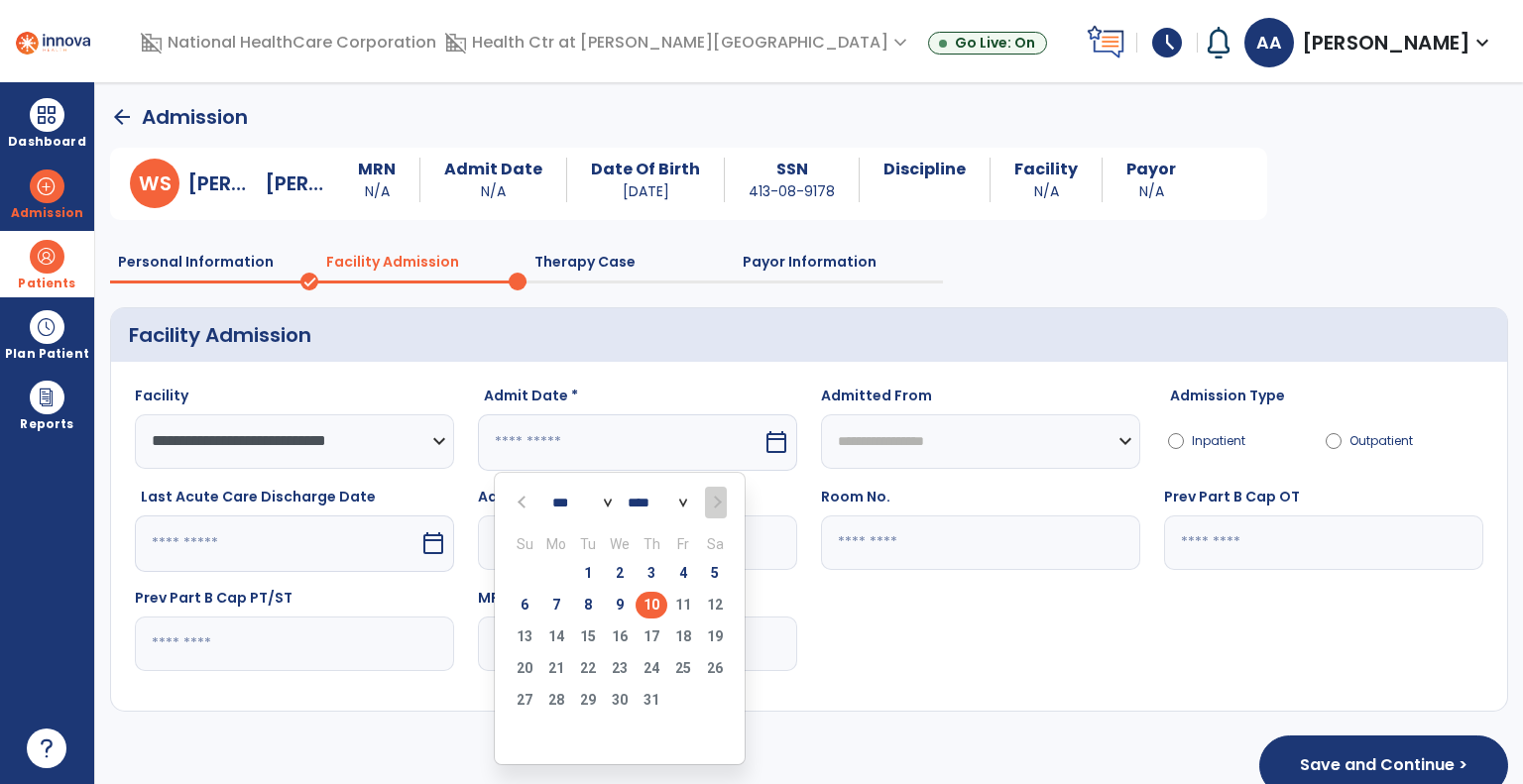click on "10" at bounding box center (651, 605) 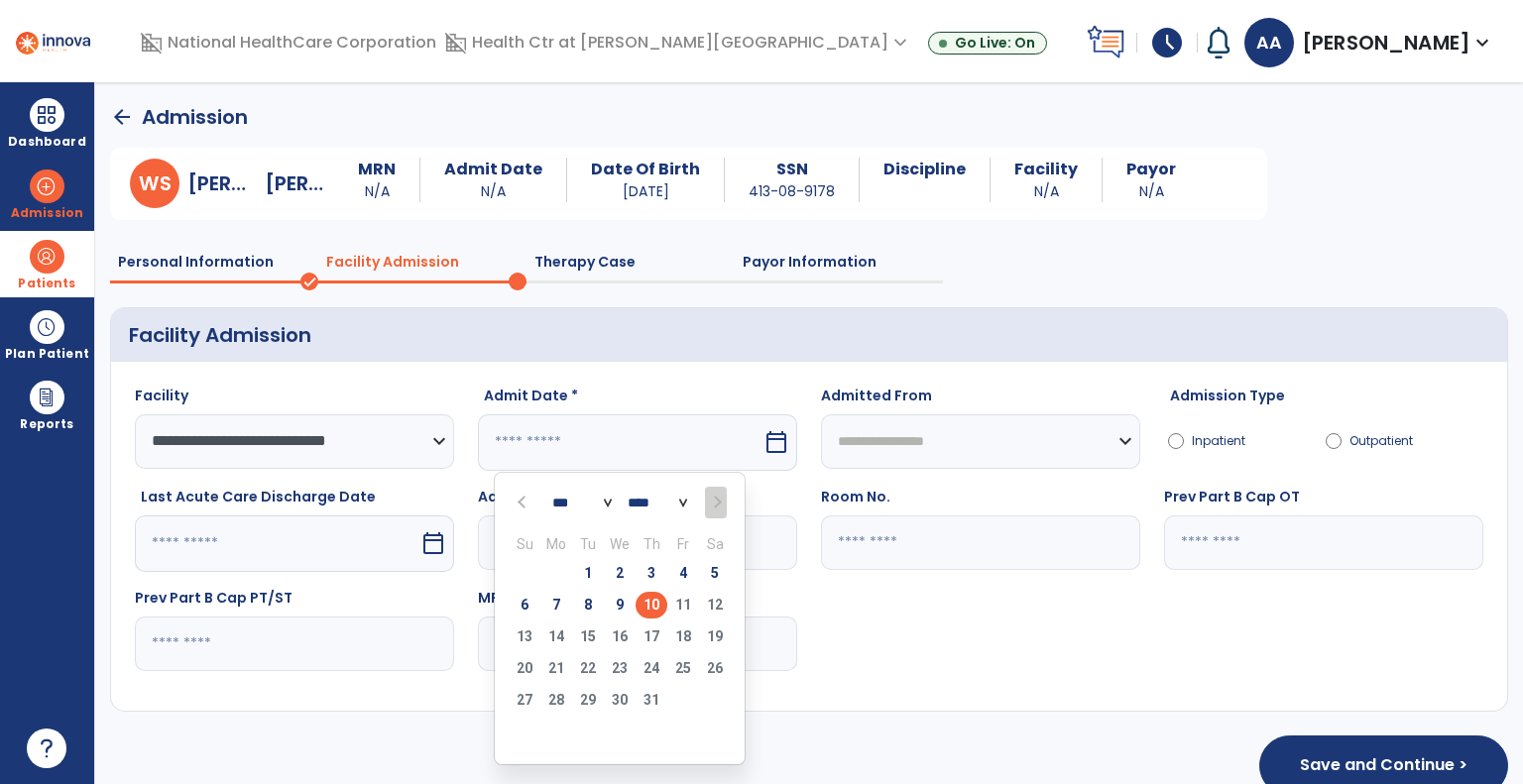 type on "*********" 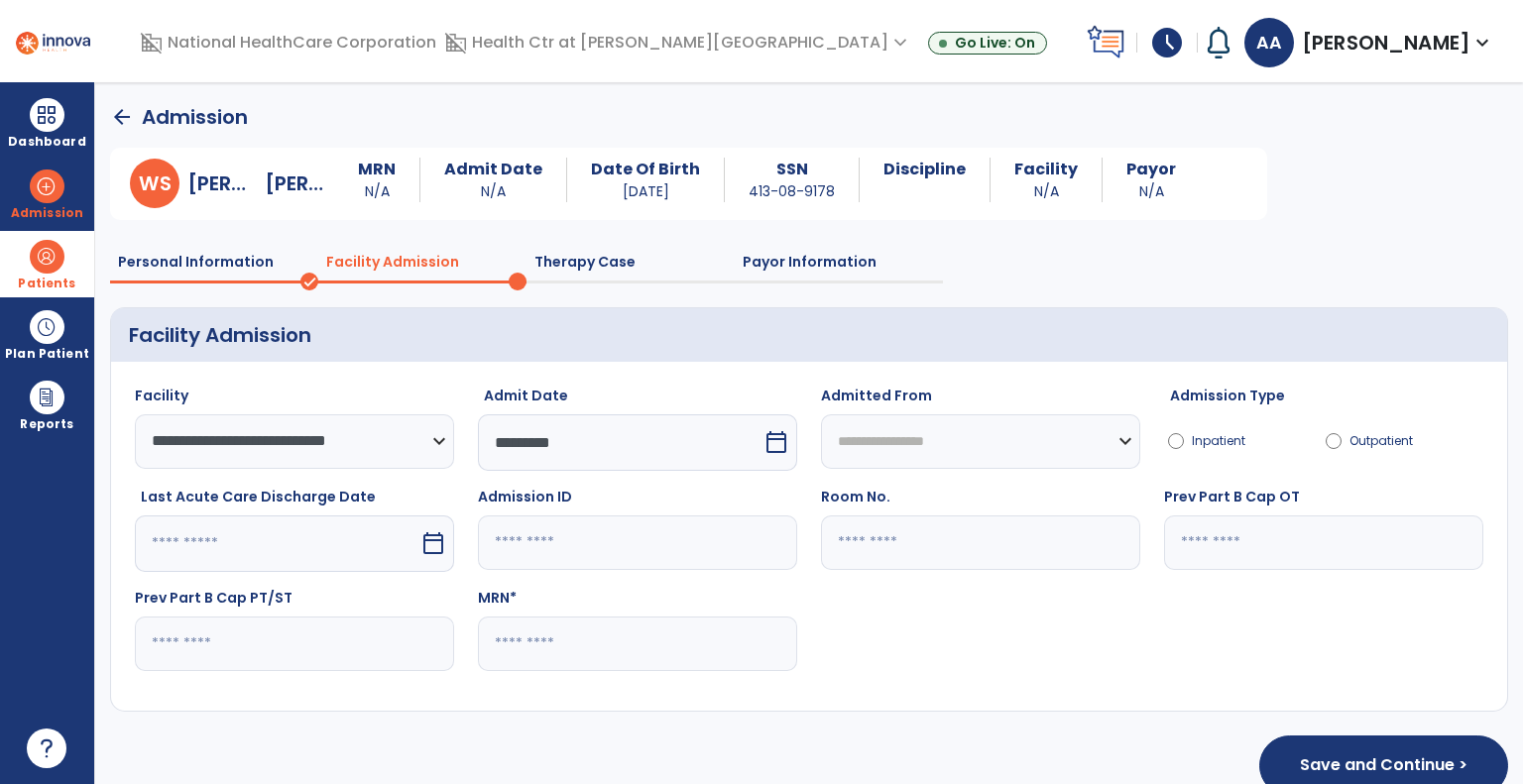 click 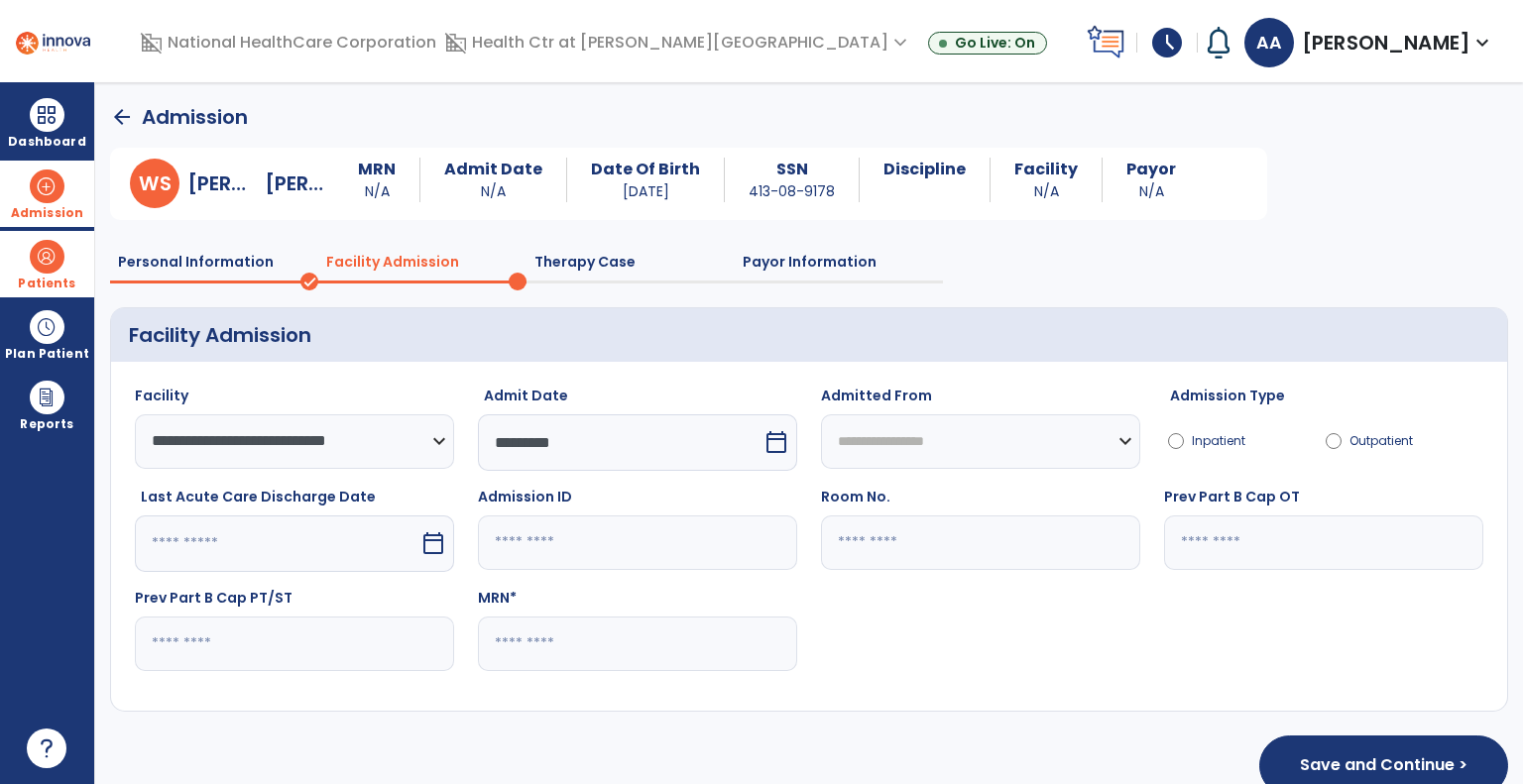 paste on "*****" 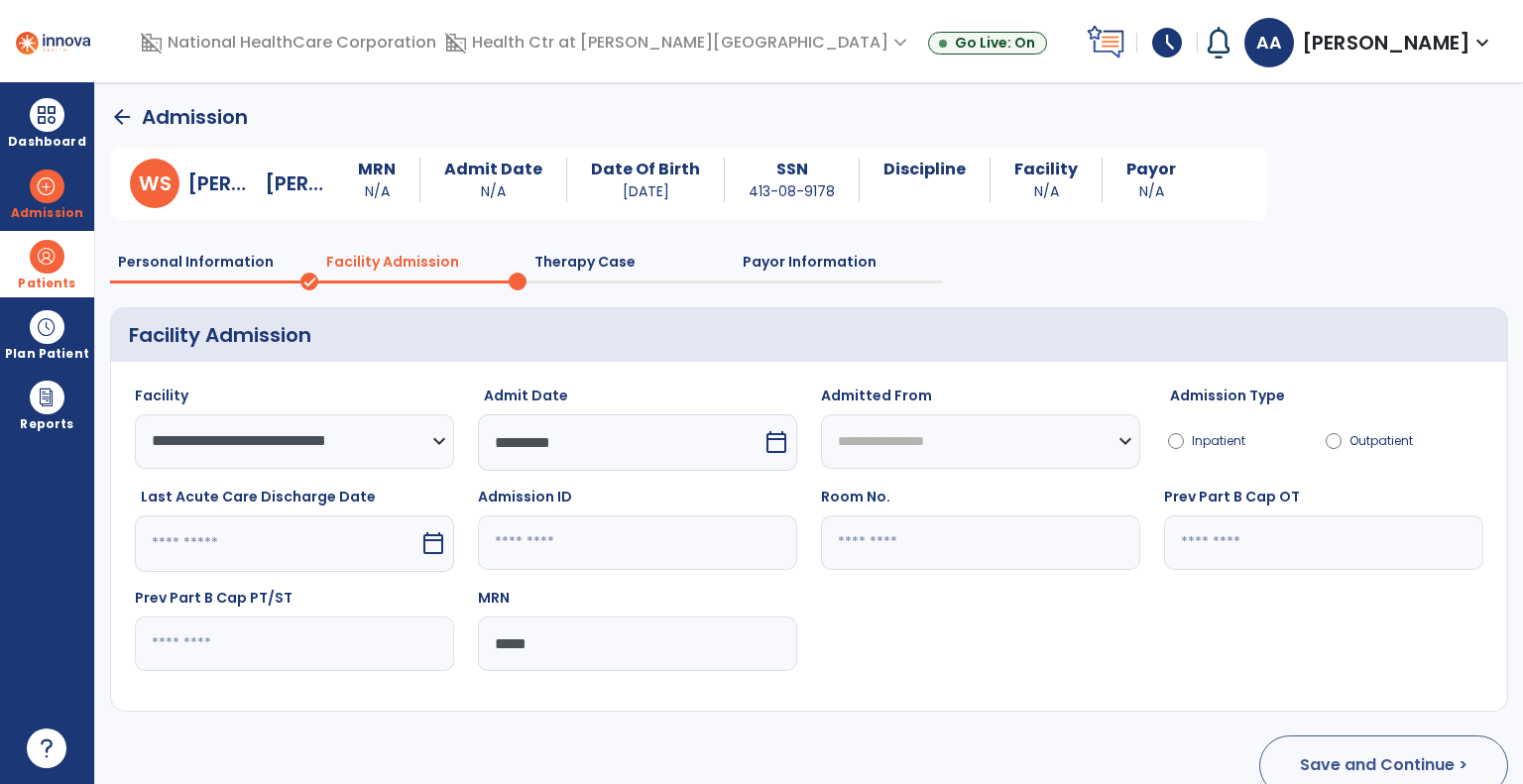 type on "*****" 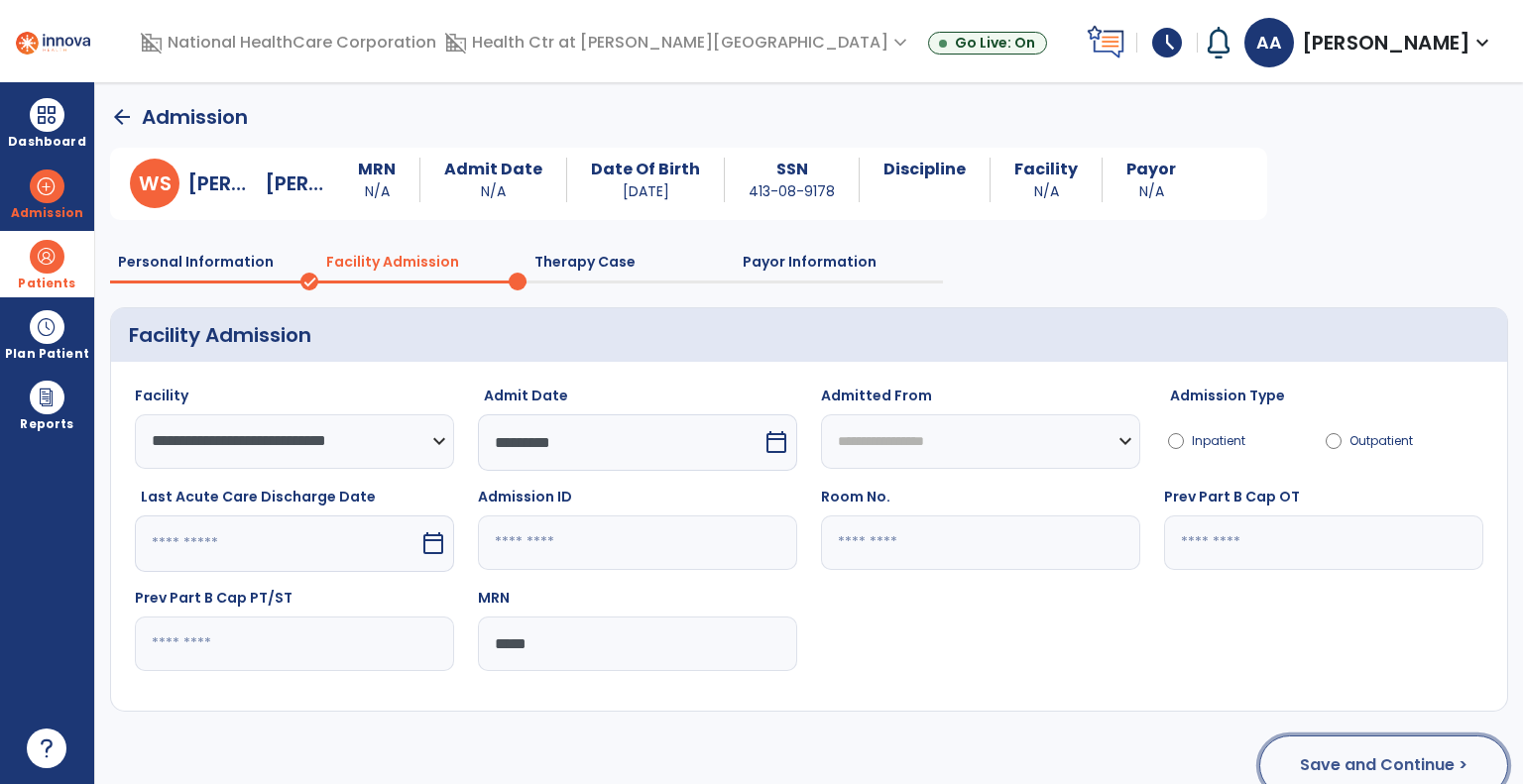 click on "Save and Continue >" 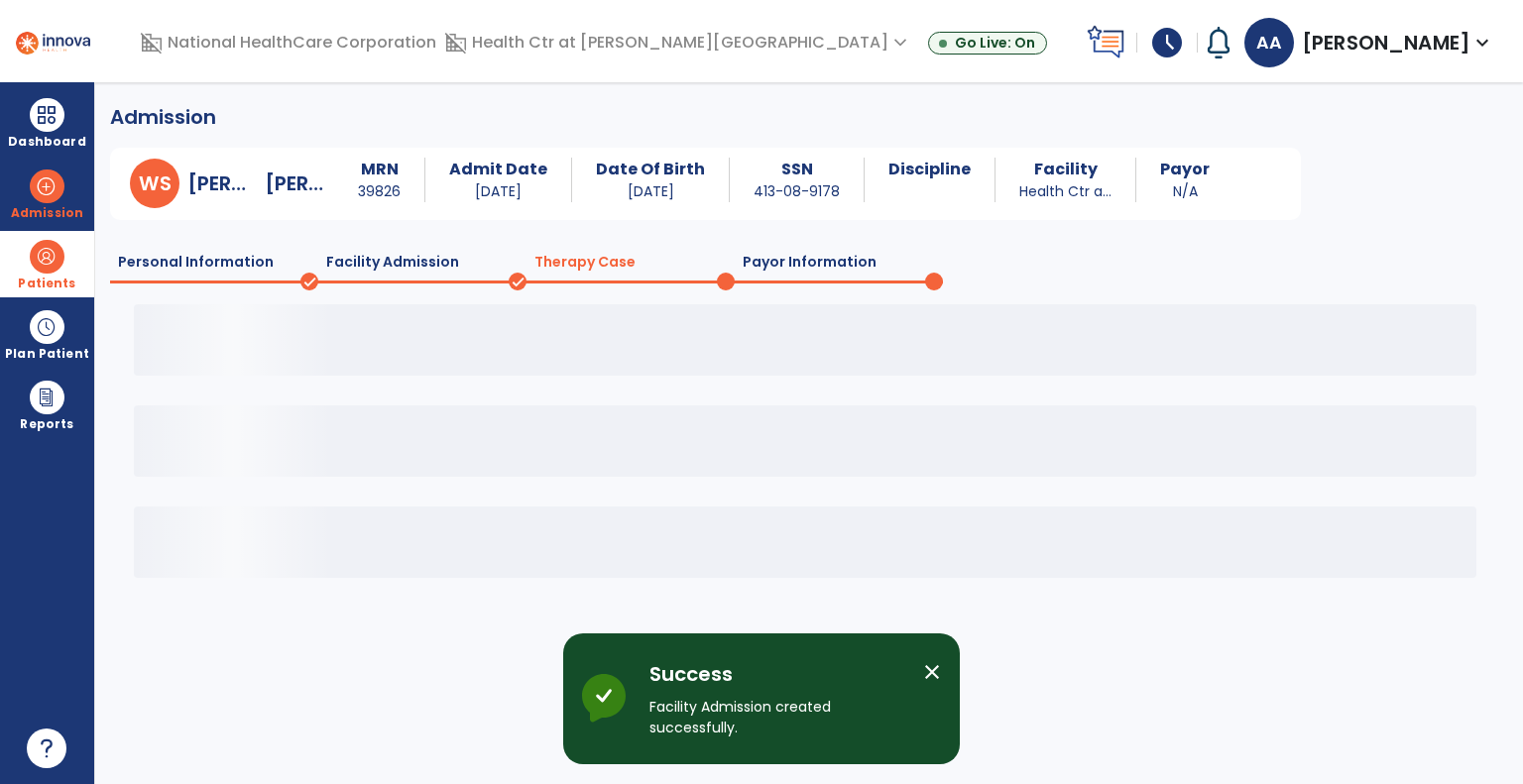 click on "close" at bounding box center (932, 672) 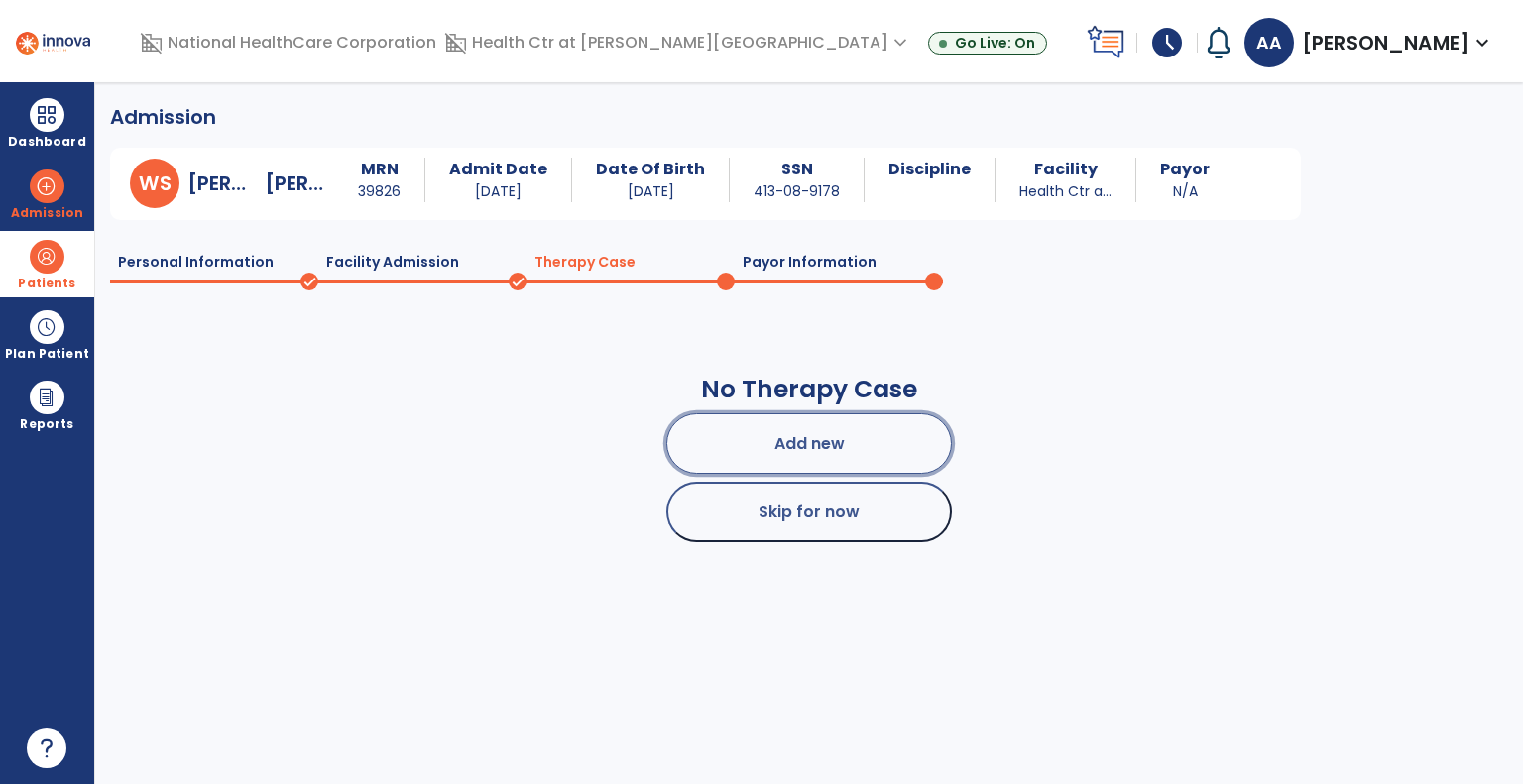 click on "Add new" at bounding box center (809, 443) 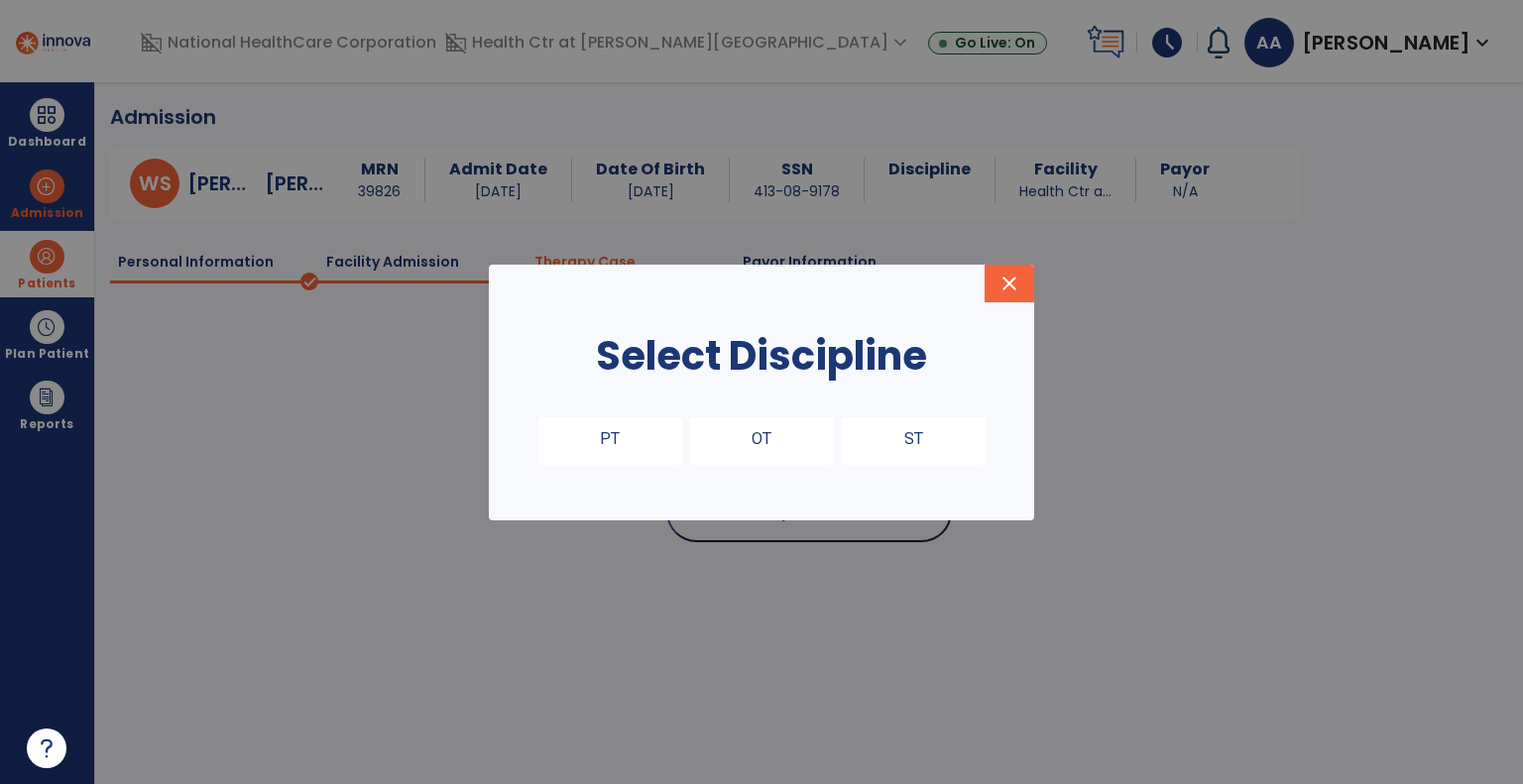 click on "ST" at bounding box center (913, 441) 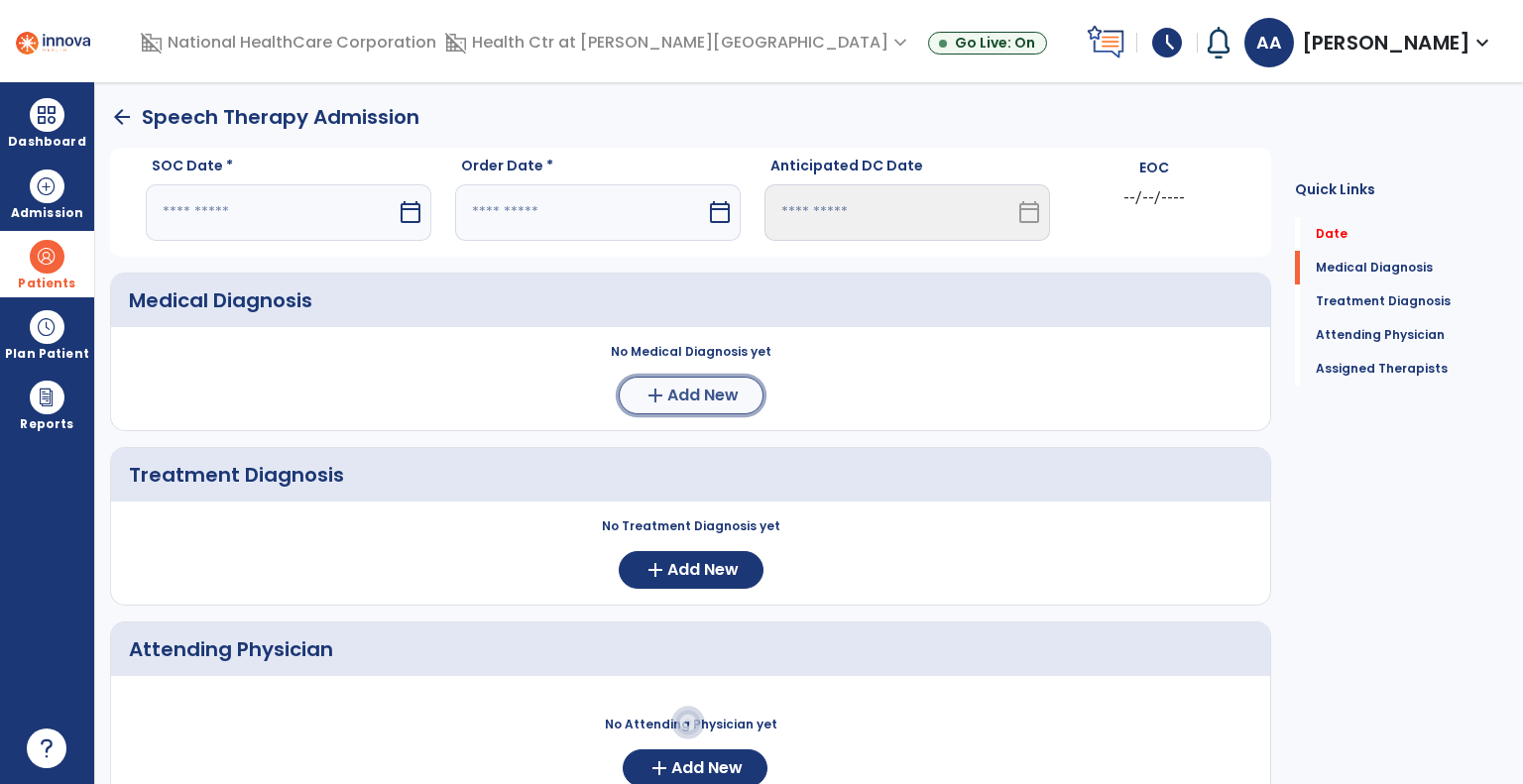 click on "Add New" 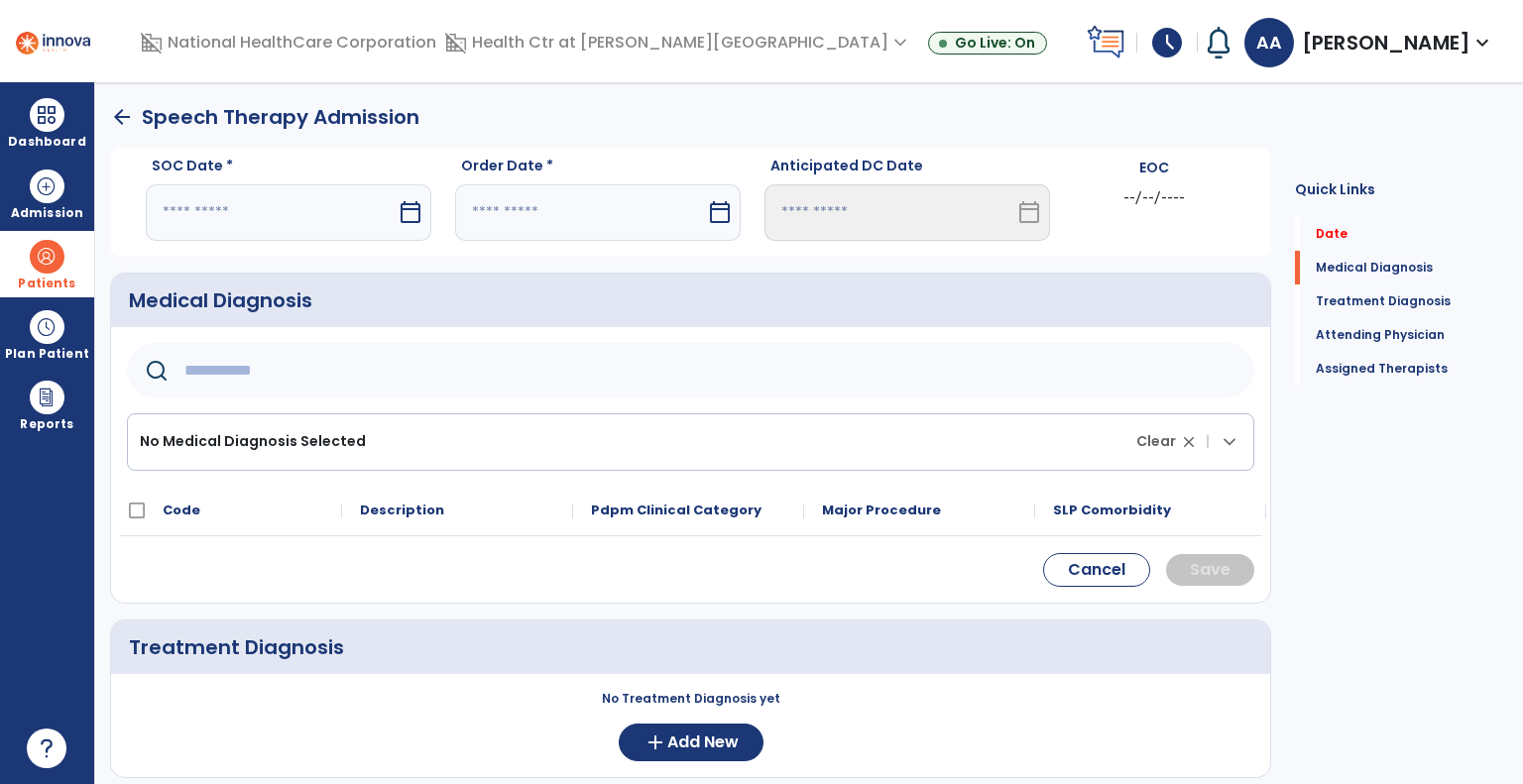 click 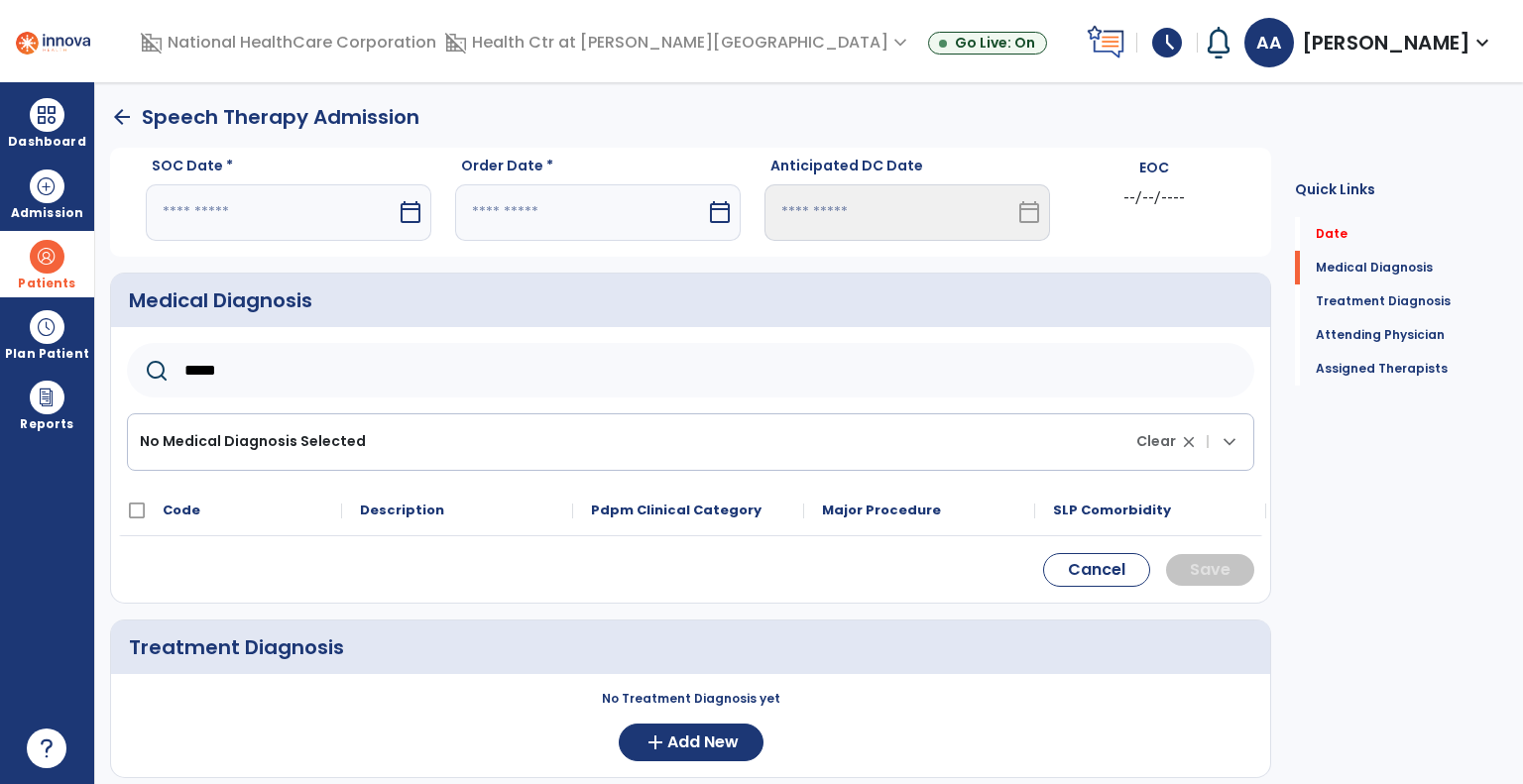 type on "*****" 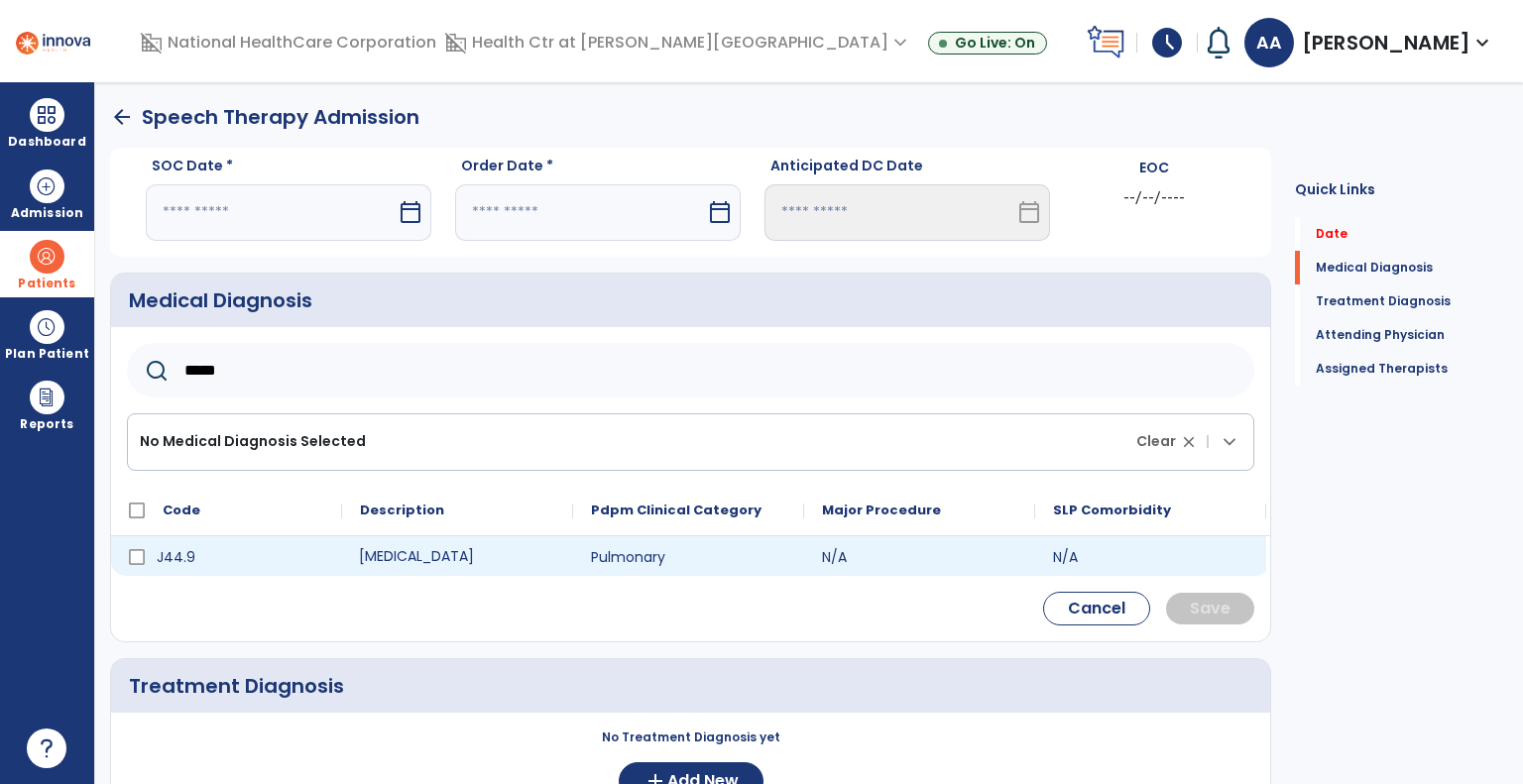 click on "[MEDICAL_DATA]" 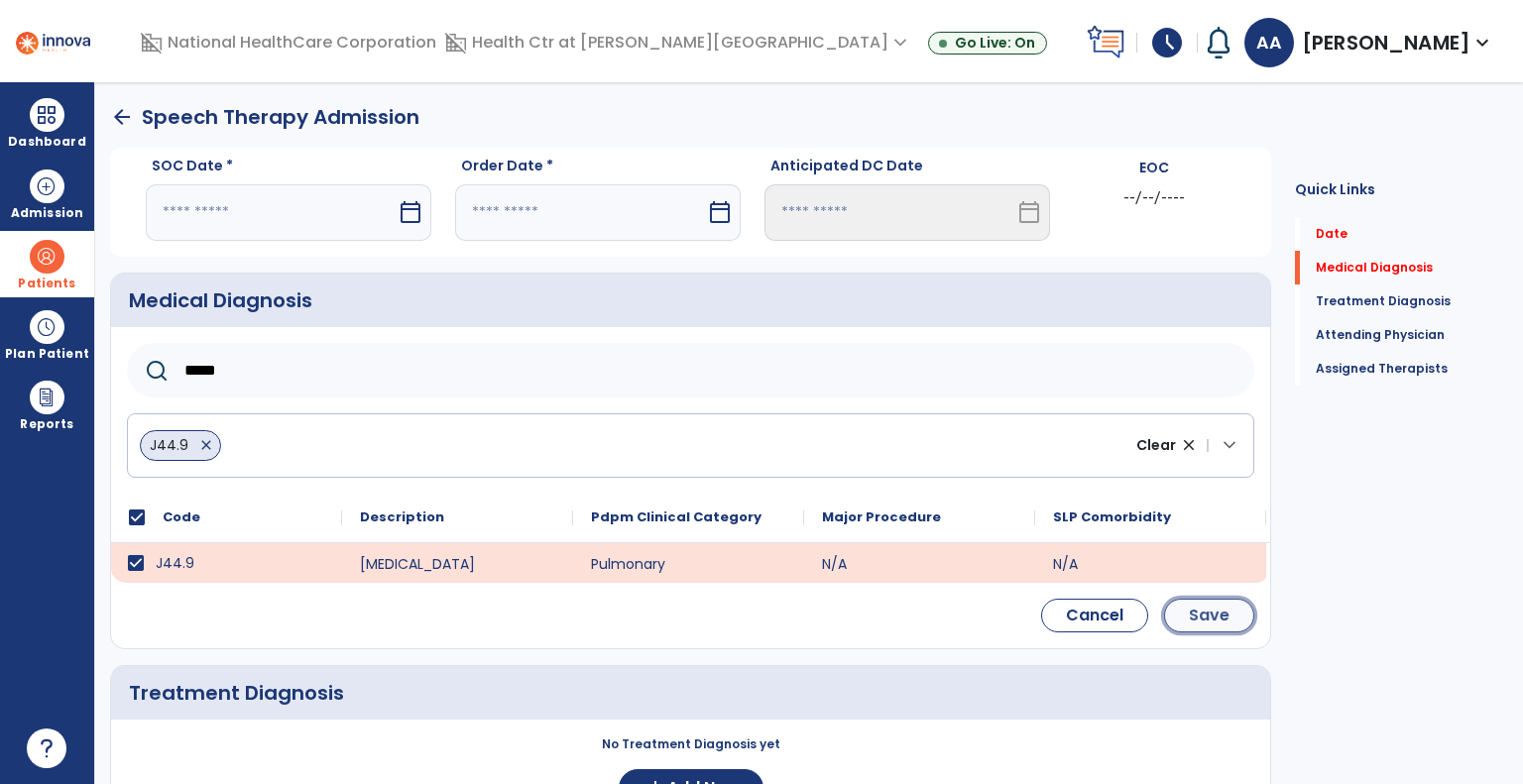 click on "Save" 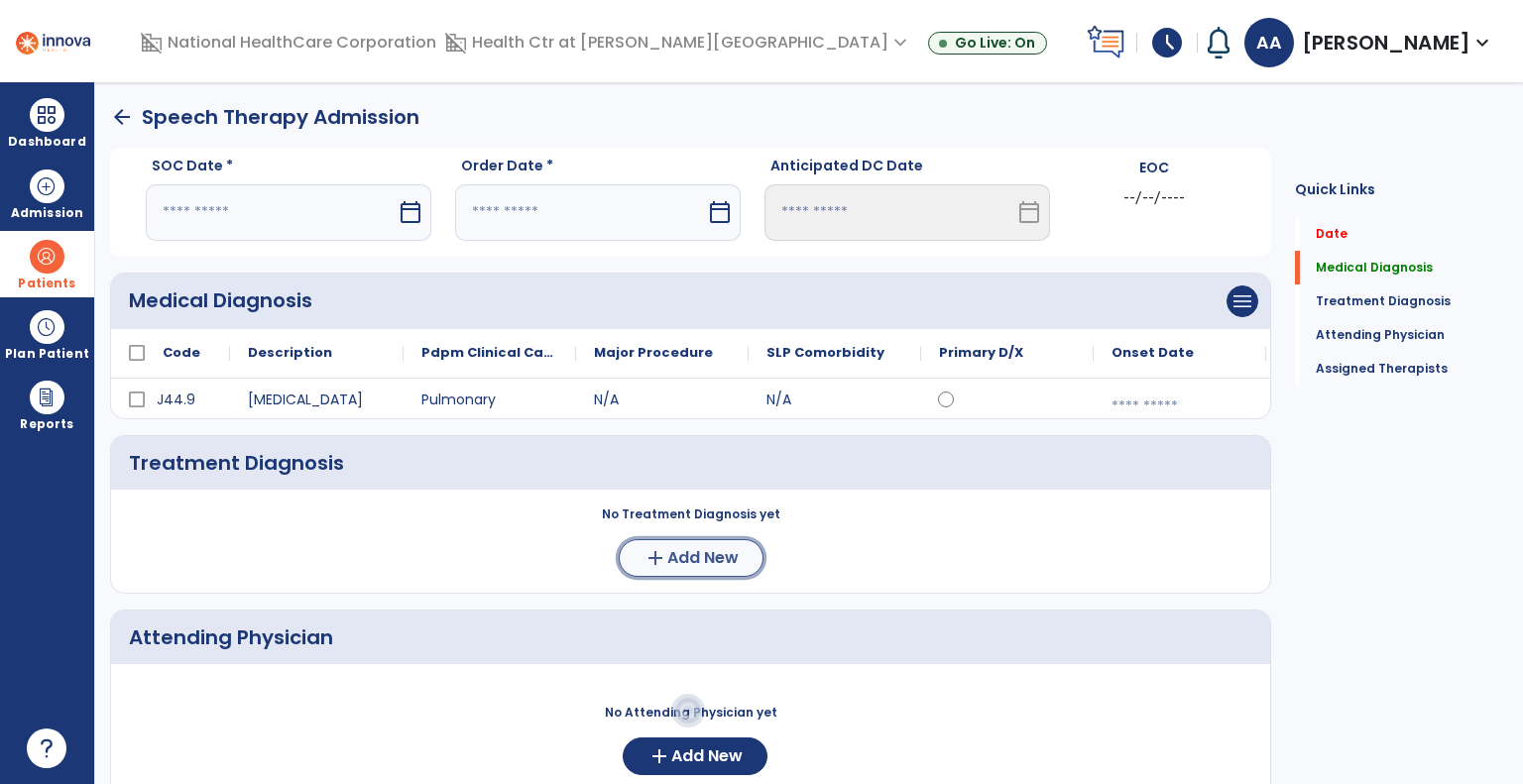 click on "Add New" 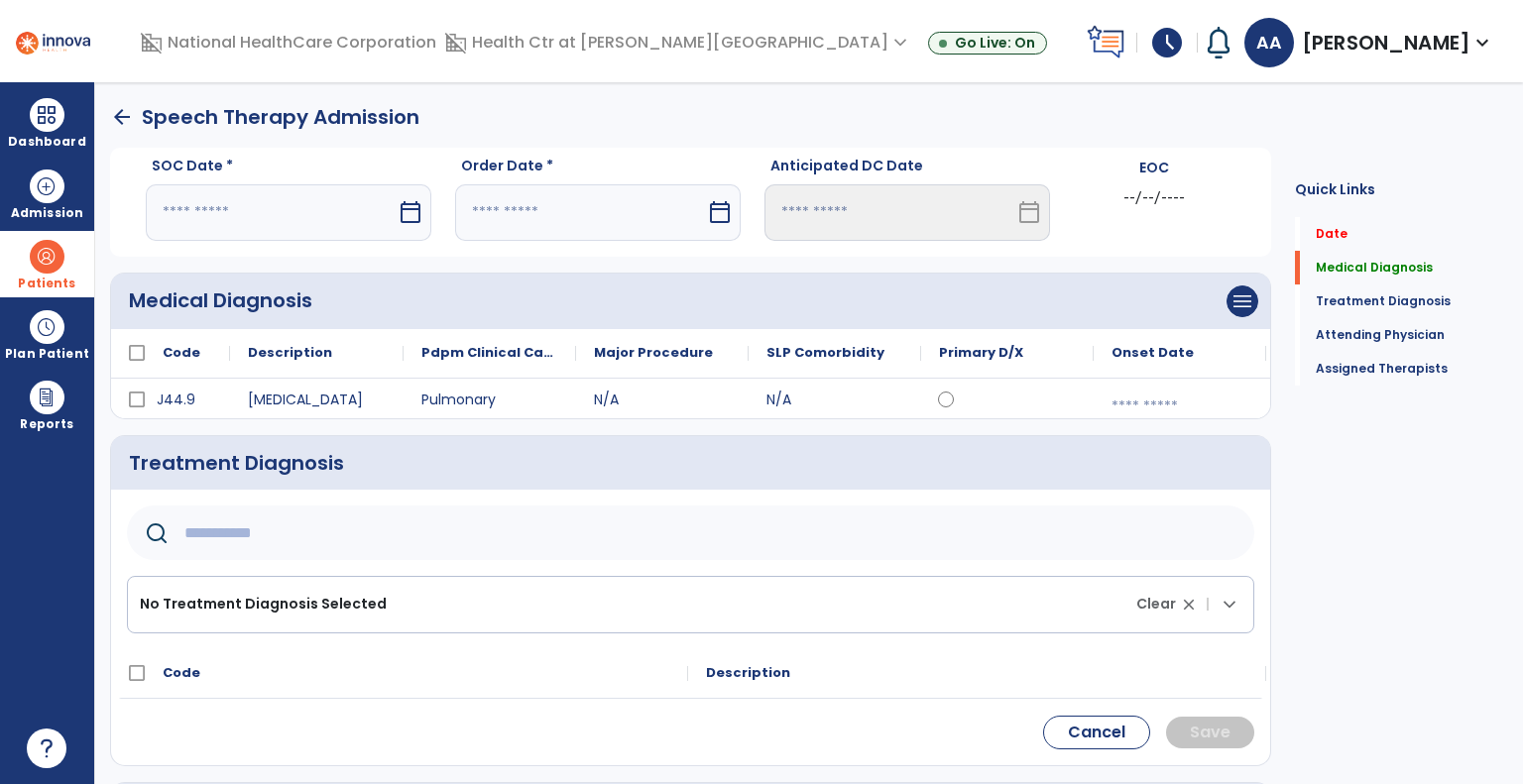 click 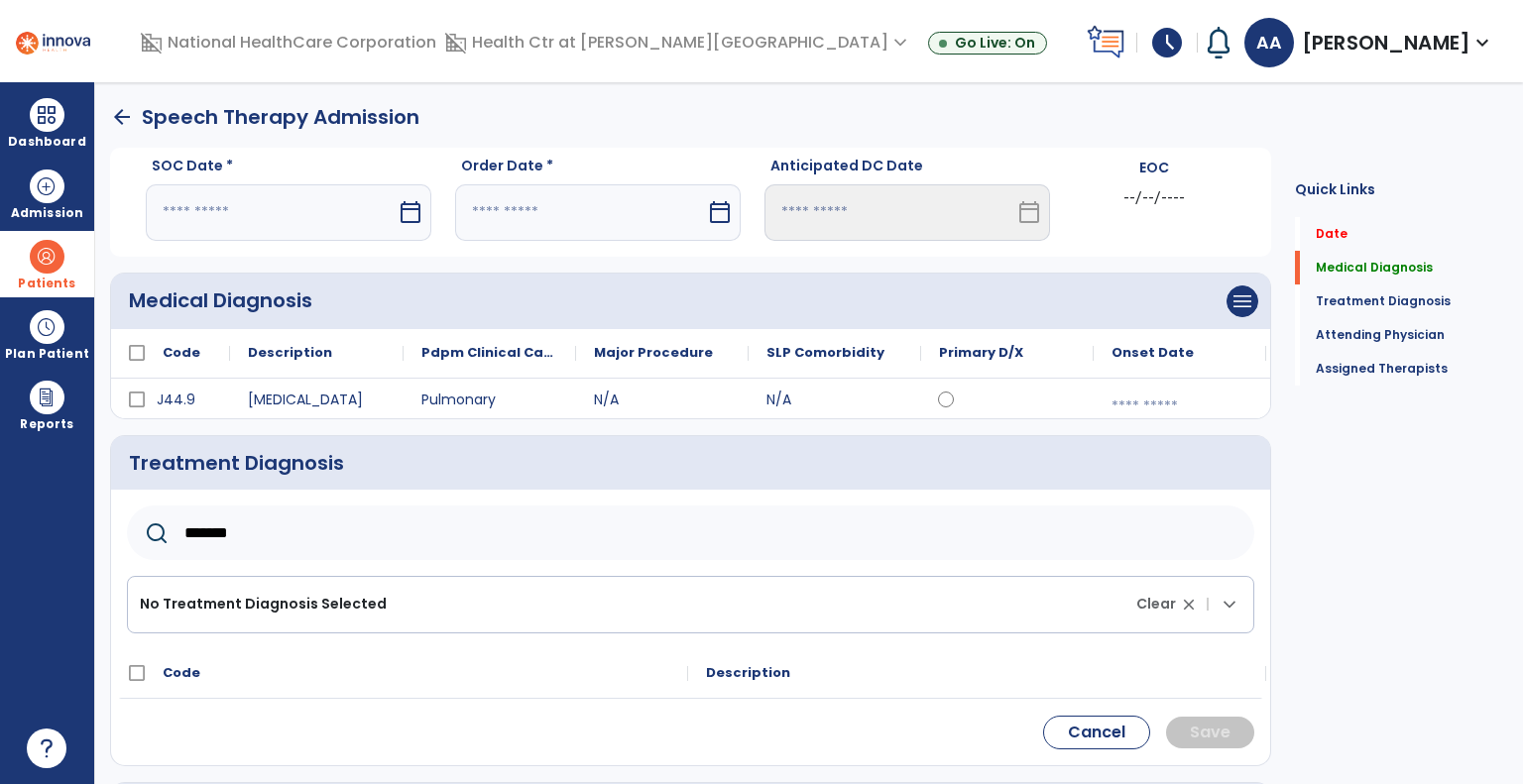 type on "*******" 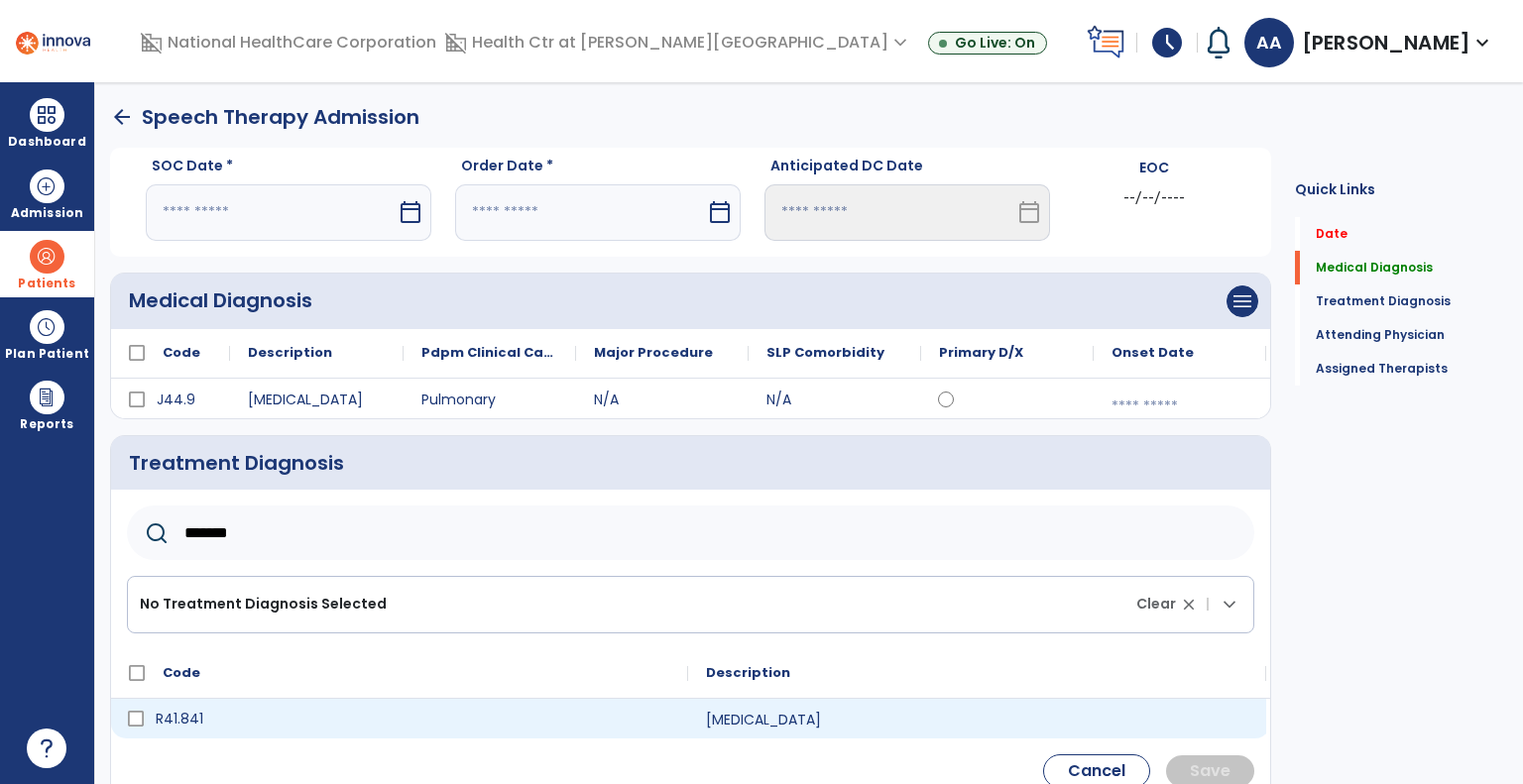 click on "R41.841" at bounding box center (413, 719) 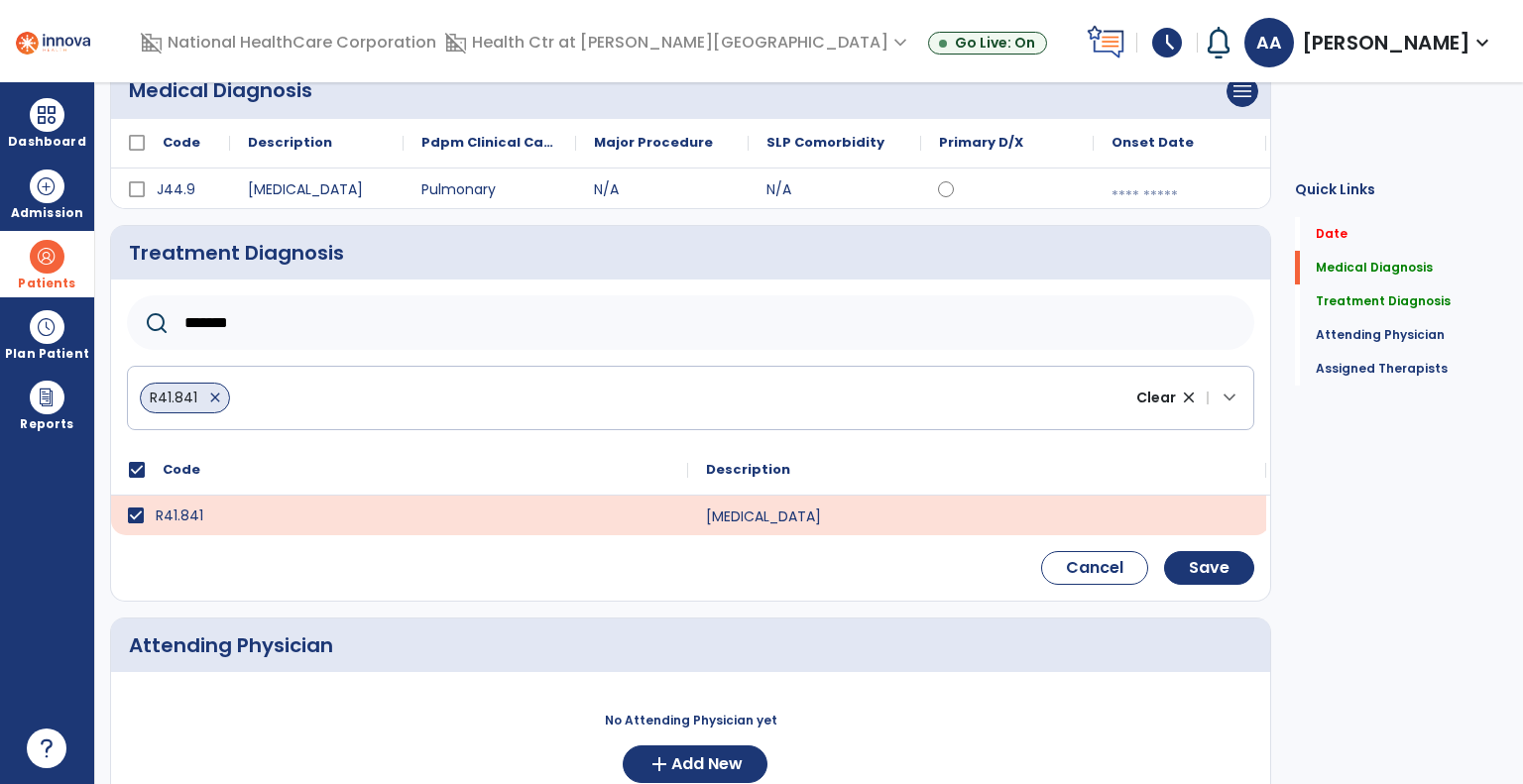 scroll, scrollTop: 226, scrollLeft: 0, axis: vertical 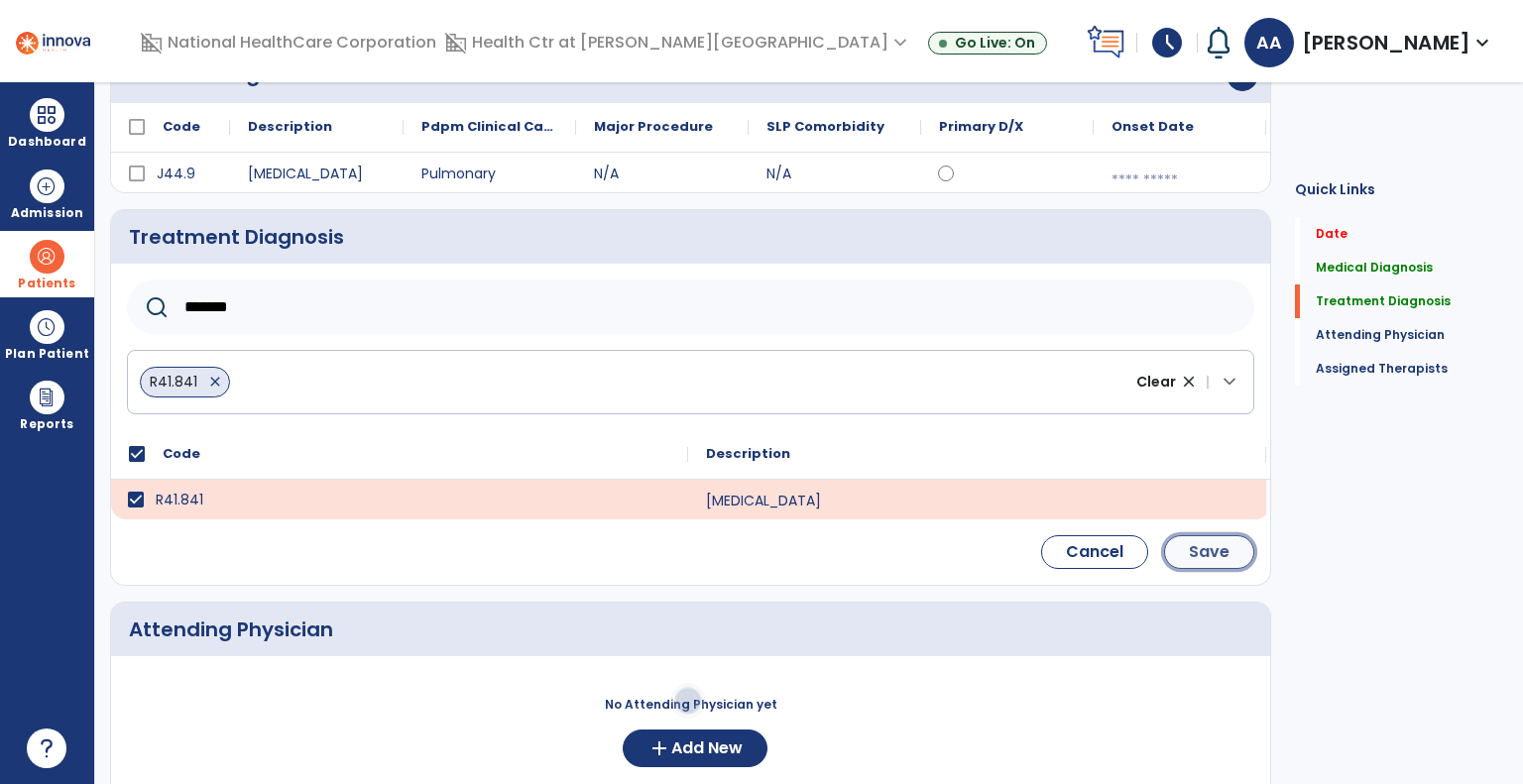 click on "Save" 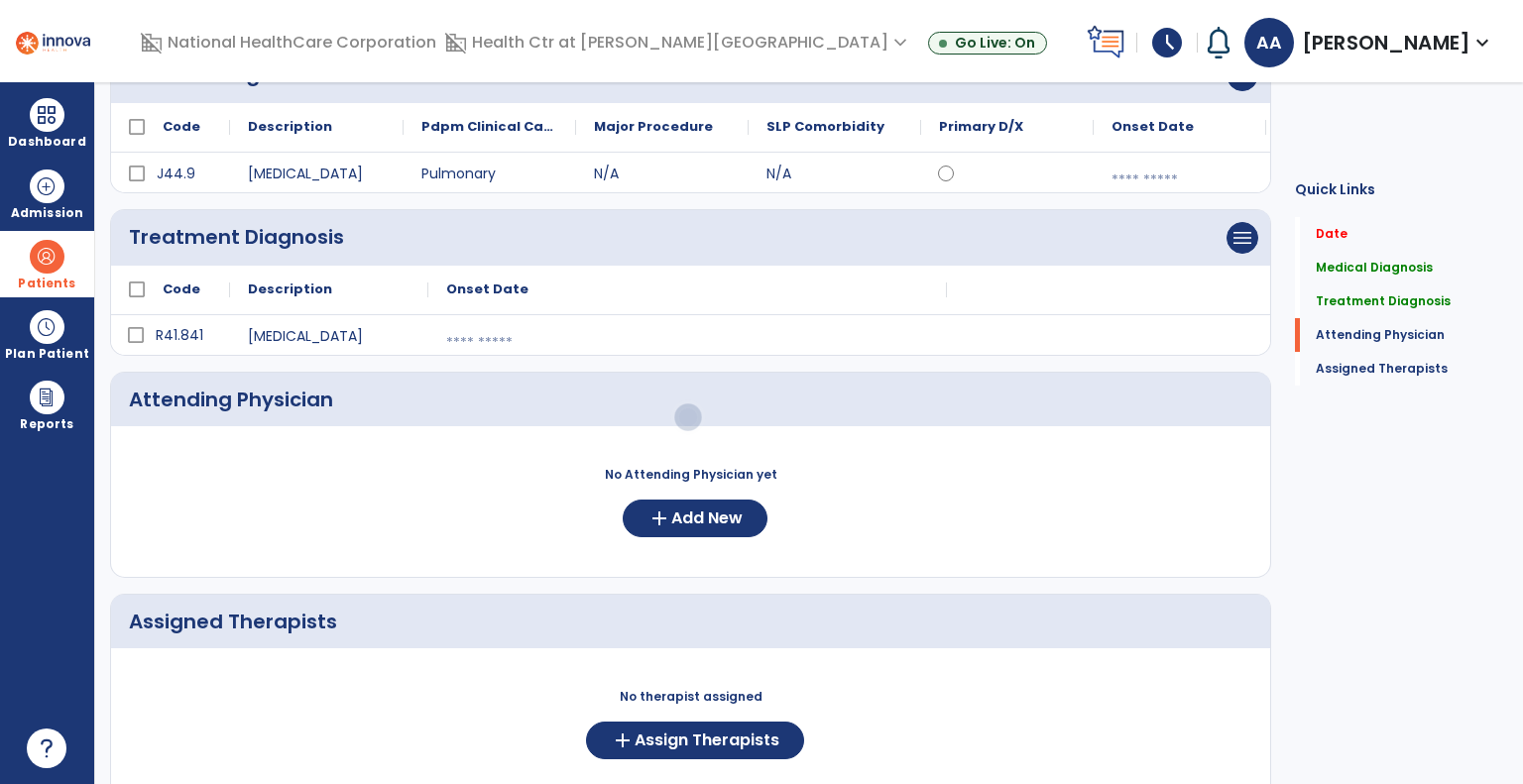 scroll, scrollTop: 281, scrollLeft: 0, axis: vertical 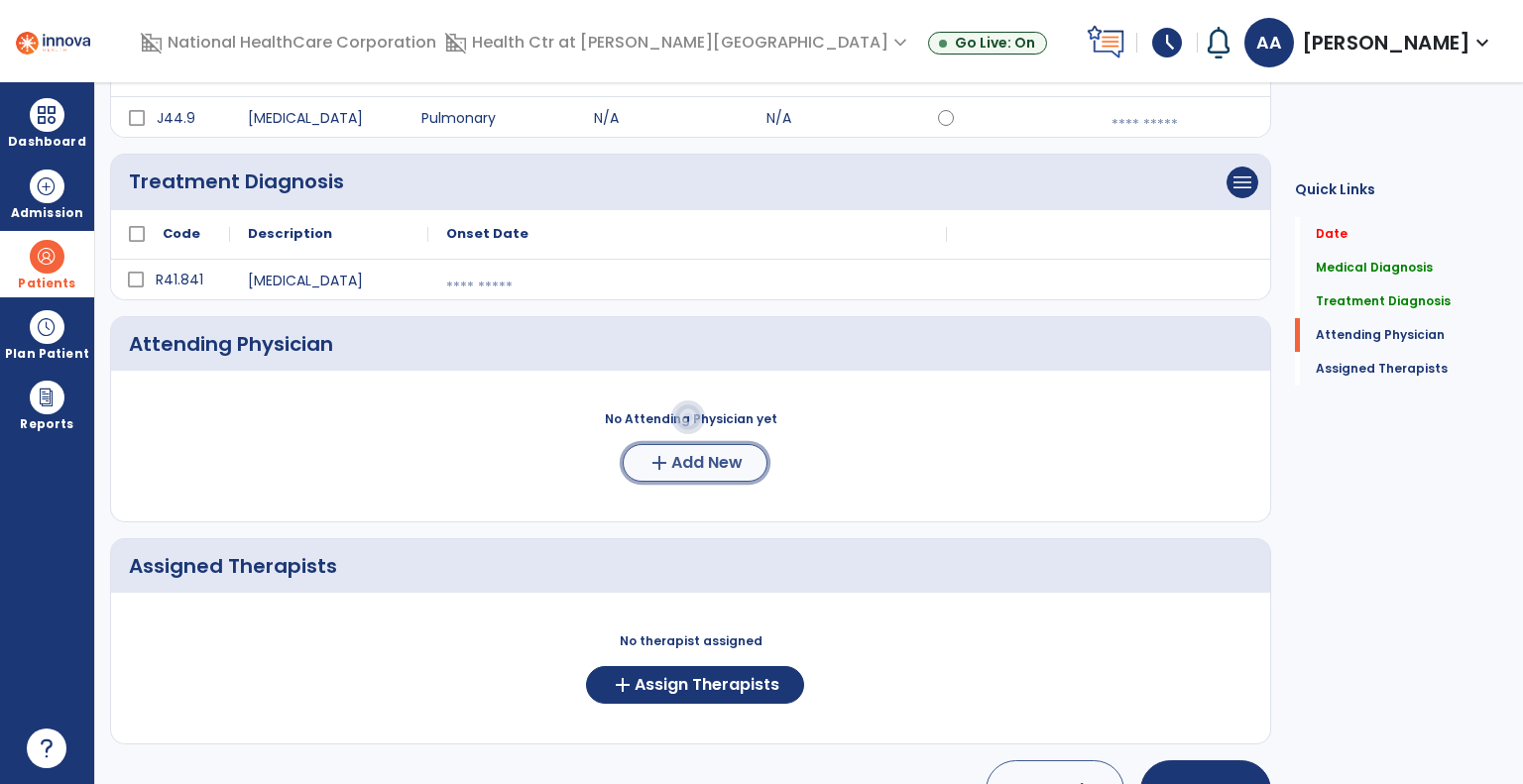 click on "Add New" 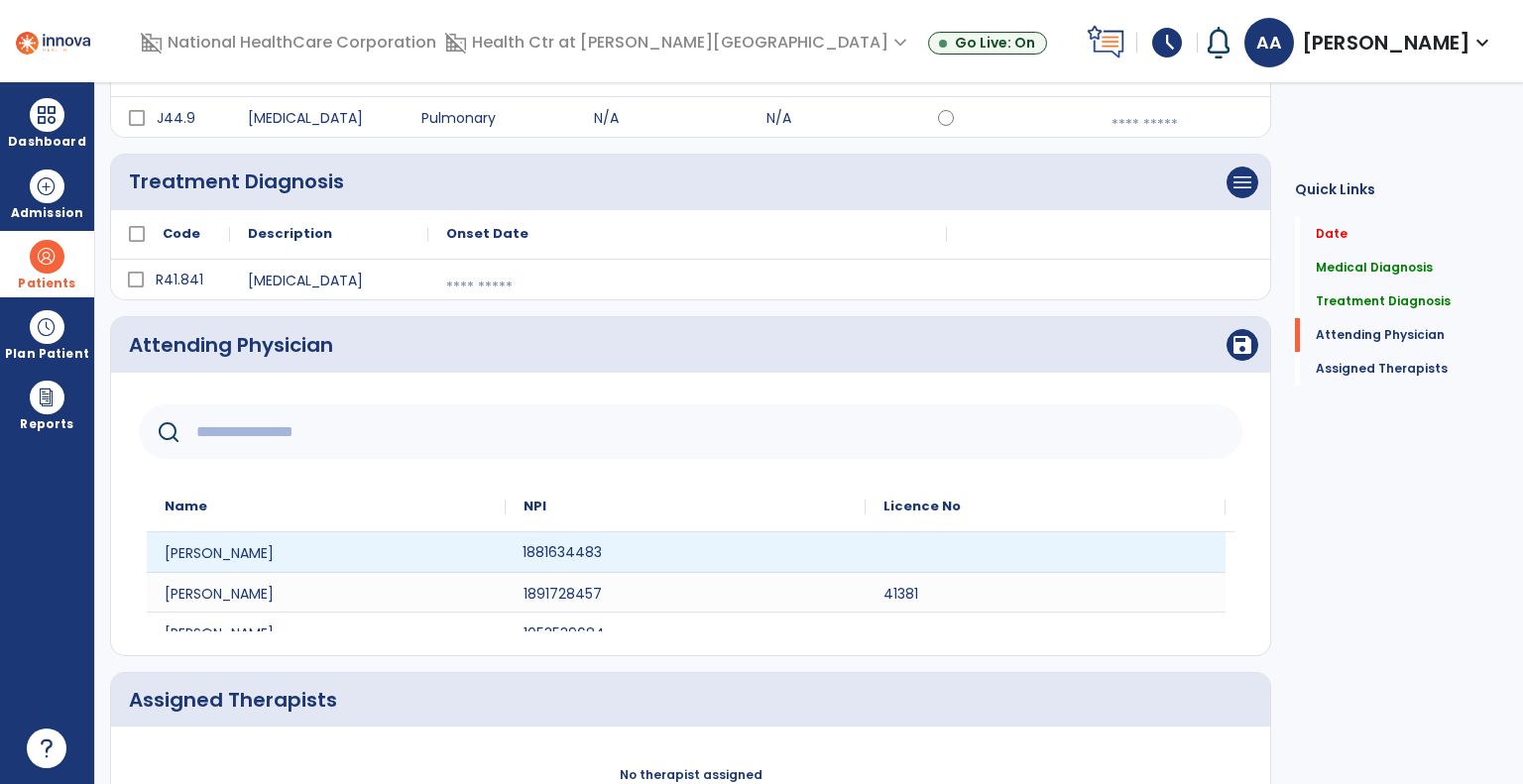 click on "1881634483" 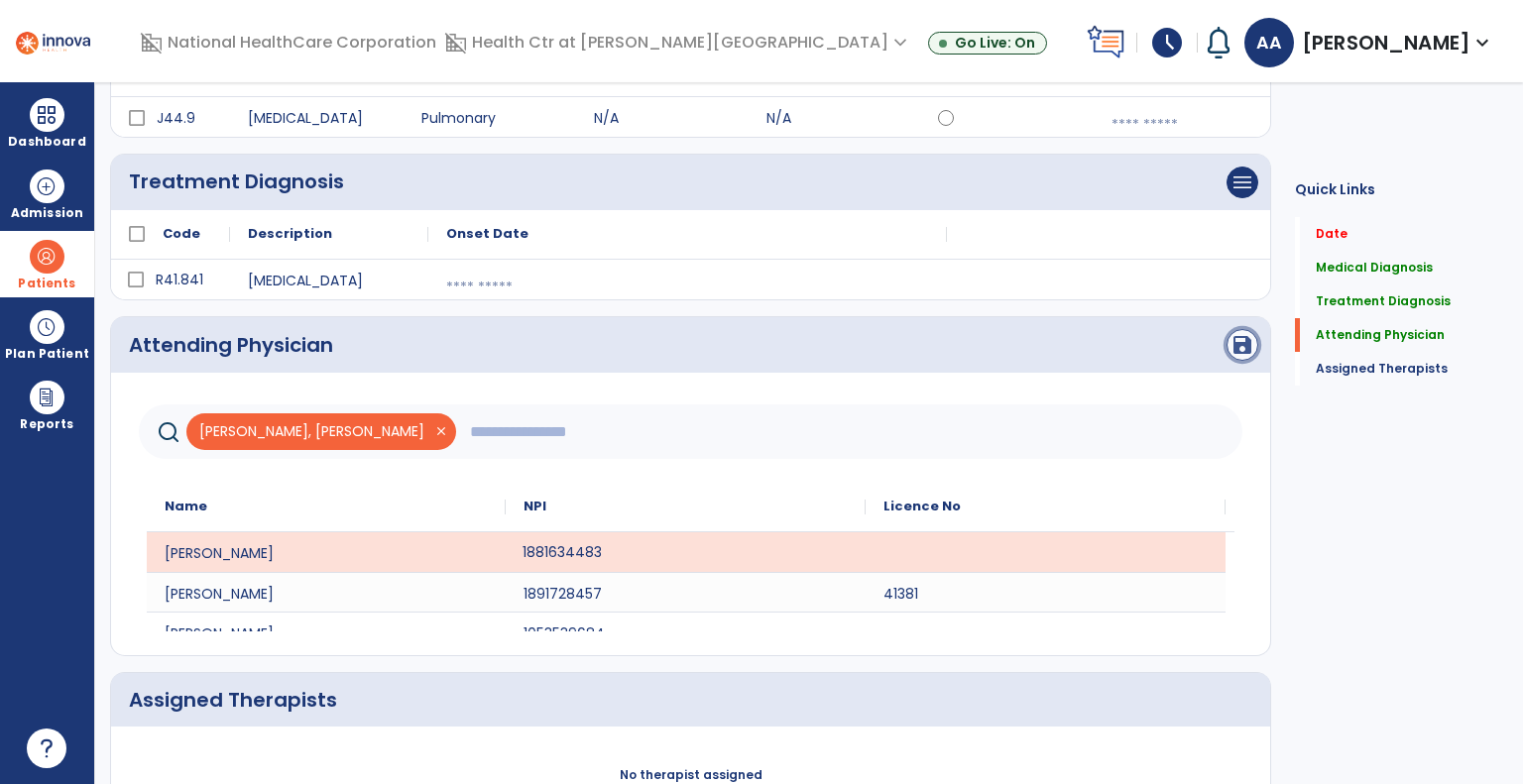 click on "save" 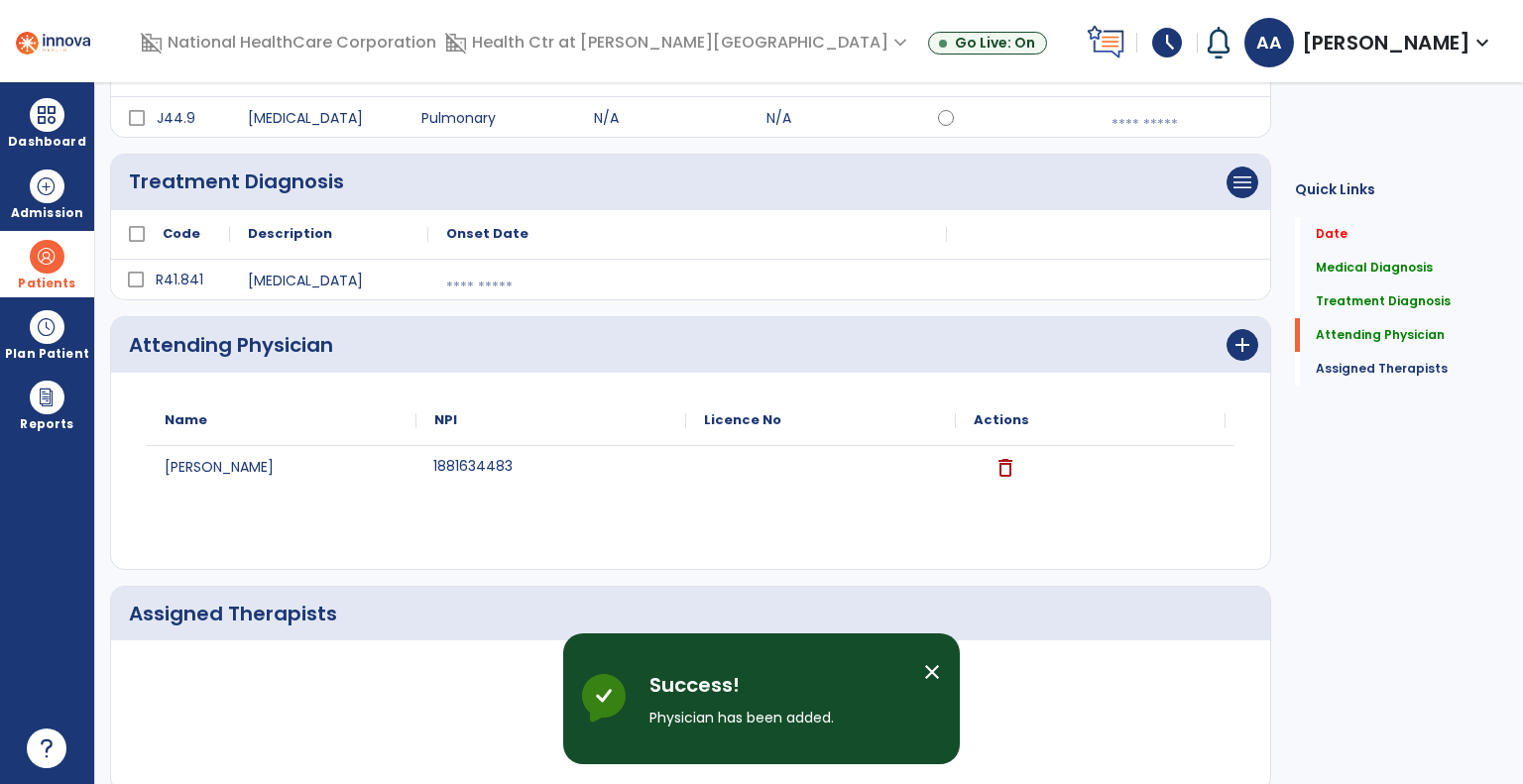 click on "Quick Links  Date   Date   Medical Diagnosis   Medical Diagnosis   Treatment Diagnosis   Treatment Diagnosis   Attending Physician   Attending Physician   Assigned Therapists   Assigned Therapists" 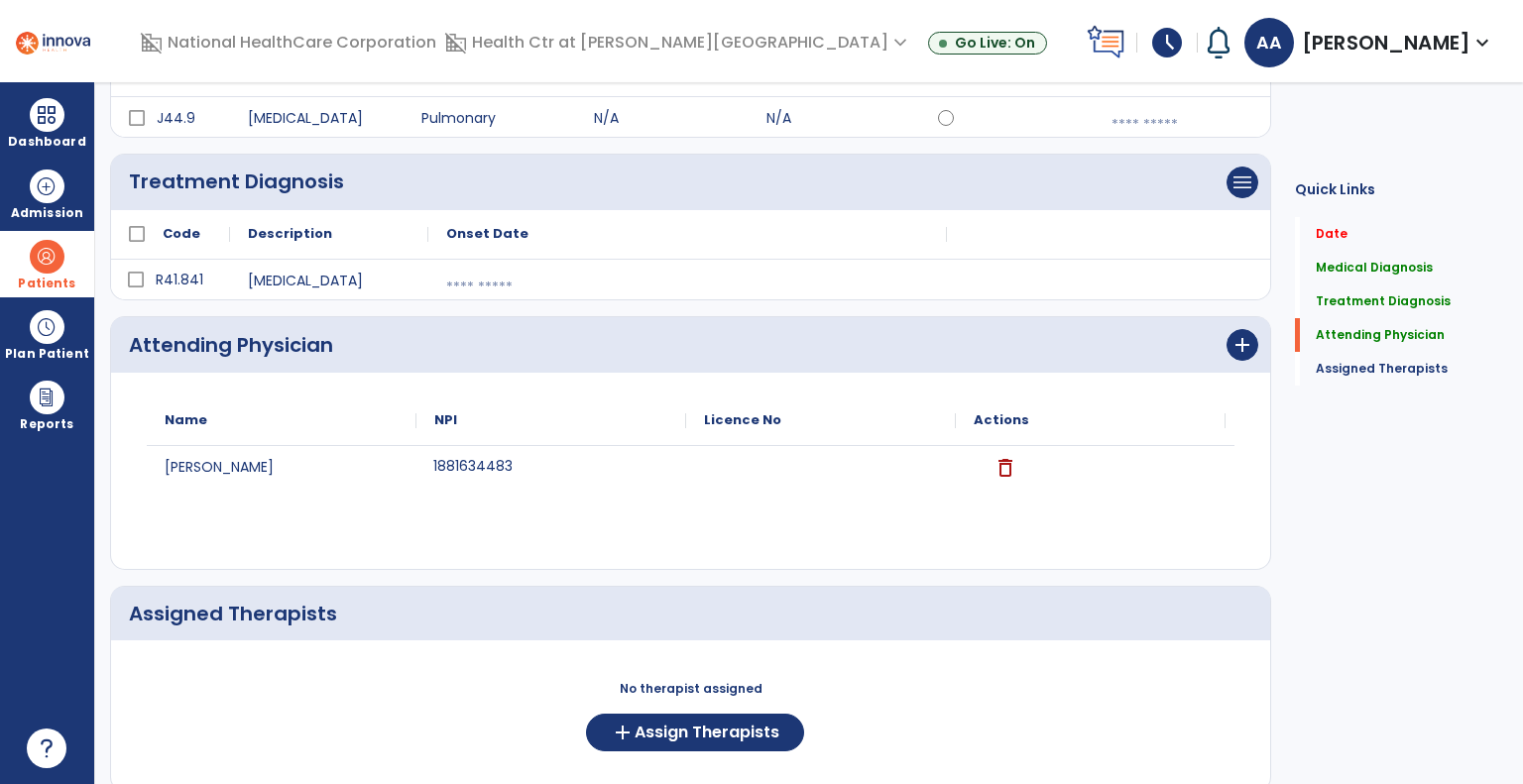 scroll, scrollTop: 378, scrollLeft: 0, axis: vertical 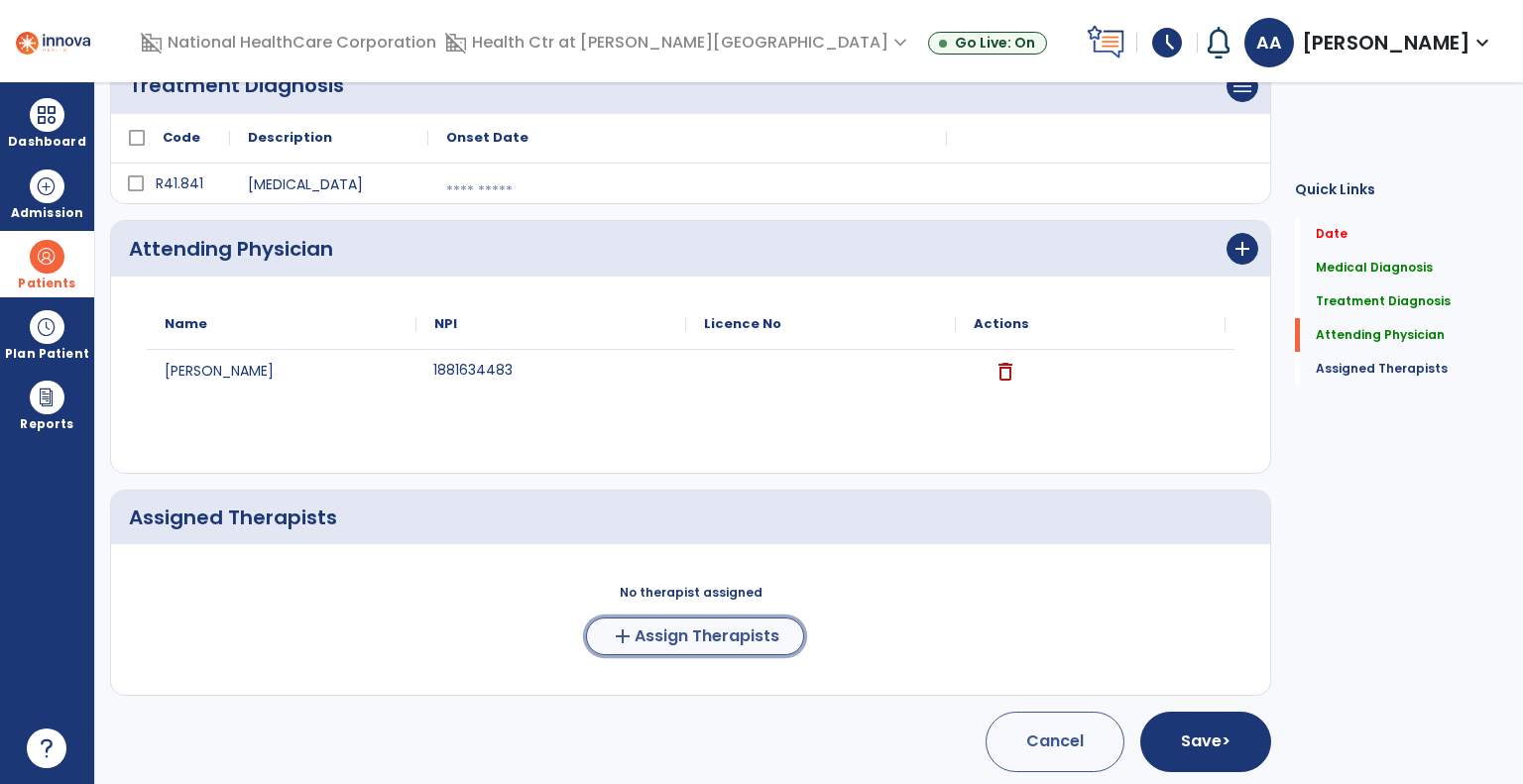 click on "Assign Therapists" 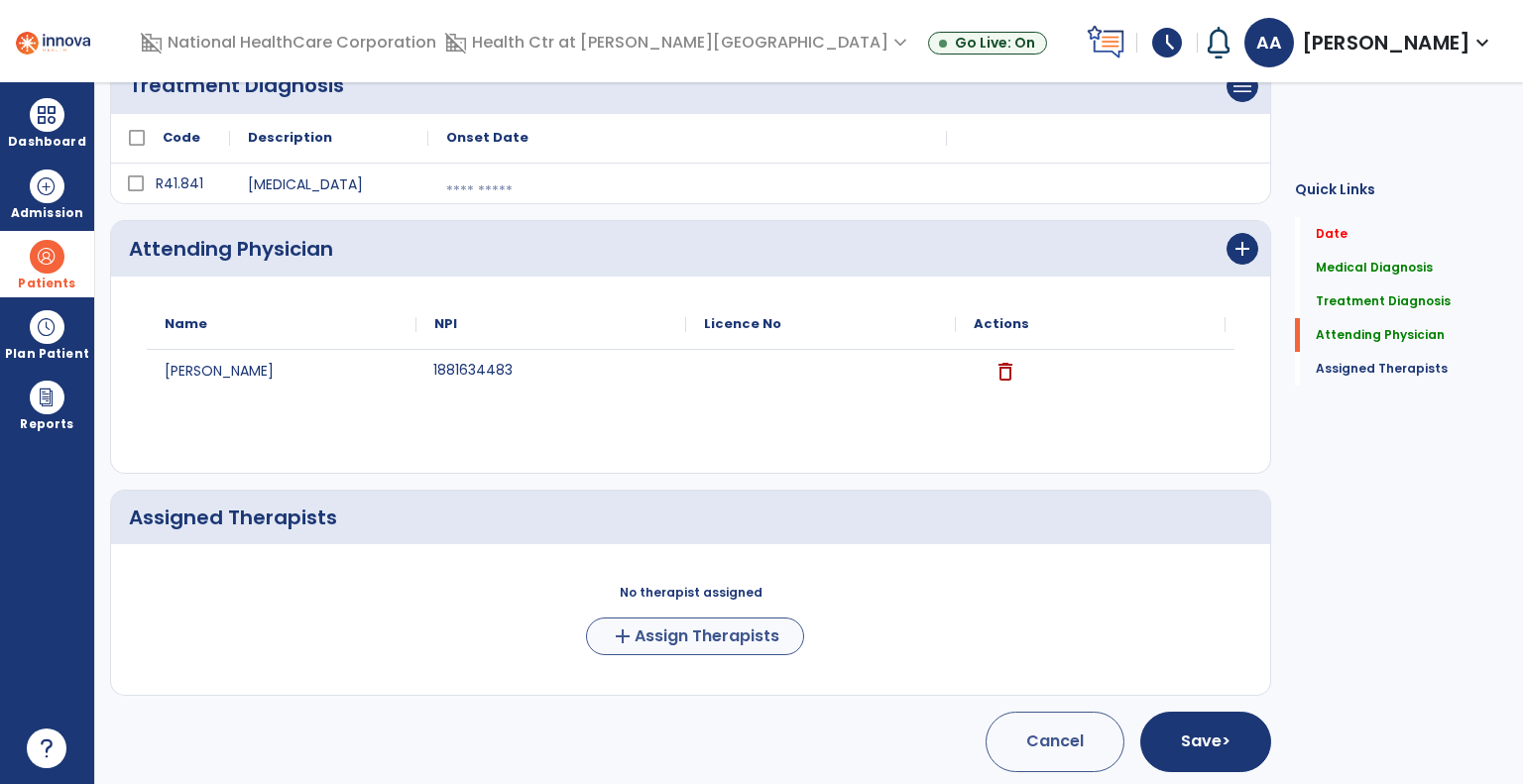 scroll, scrollTop: 375, scrollLeft: 0, axis: vertical 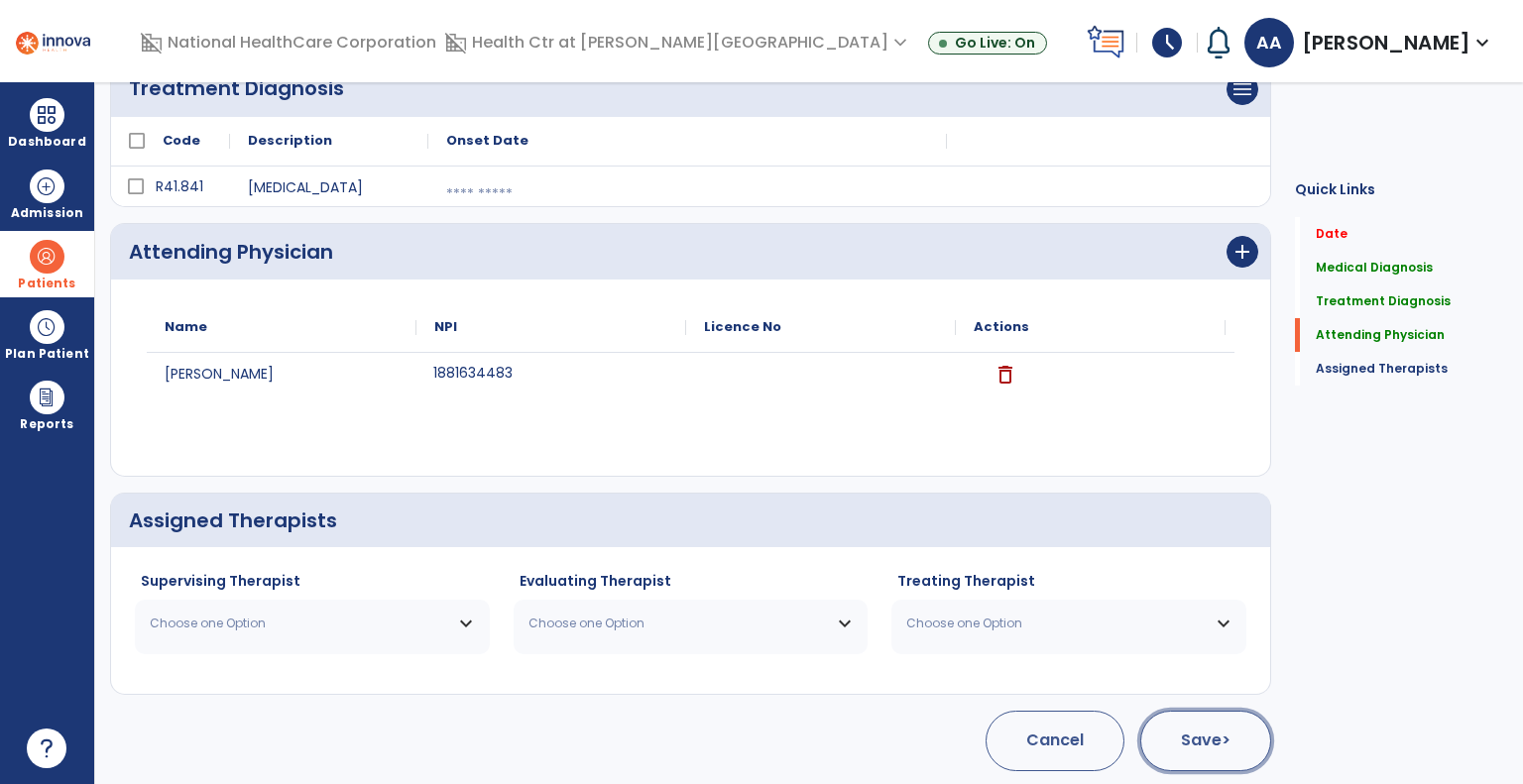 click on "Save  >" 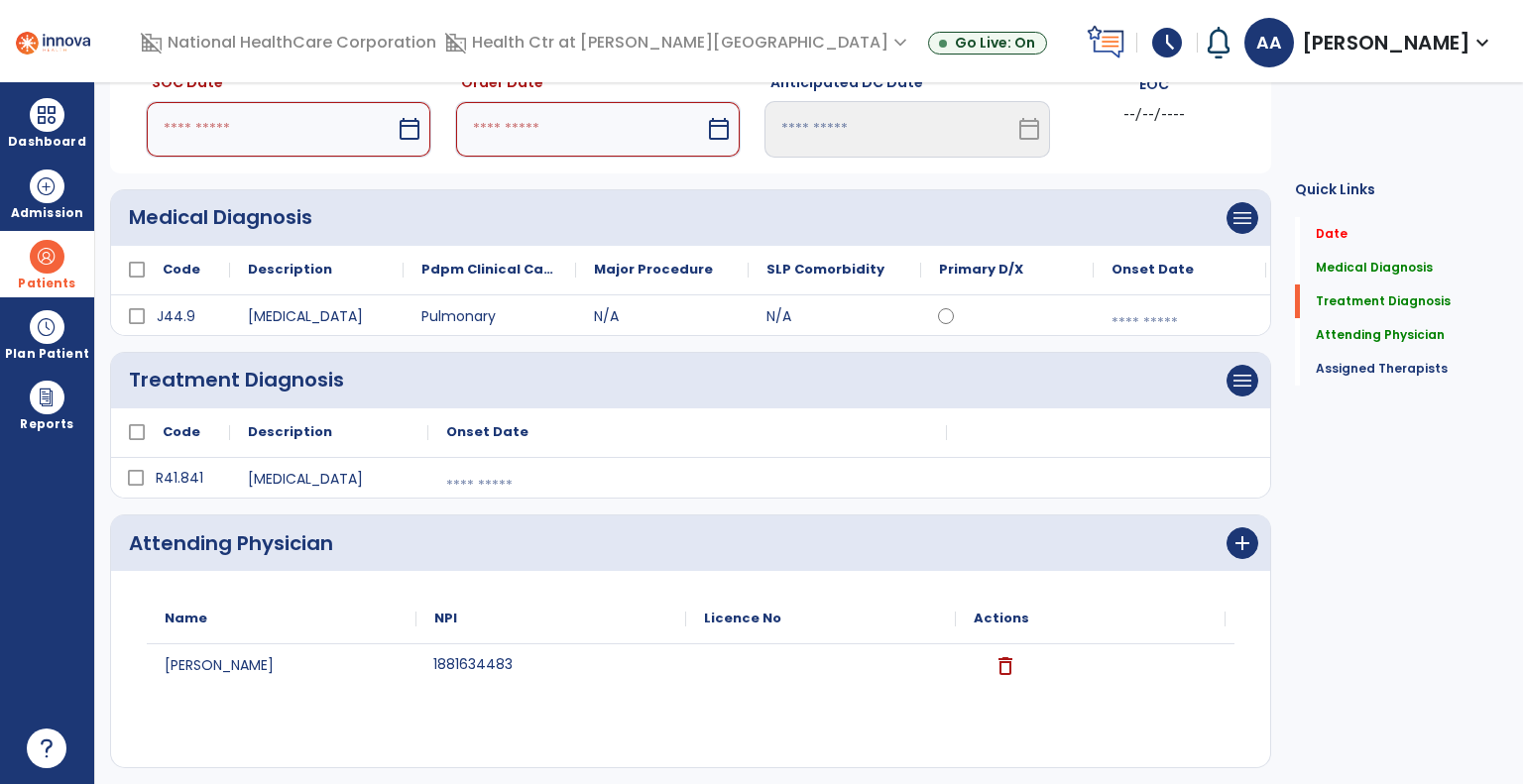 scroll, scrollTop: 82, scrollLeft: 0, axis: vertical 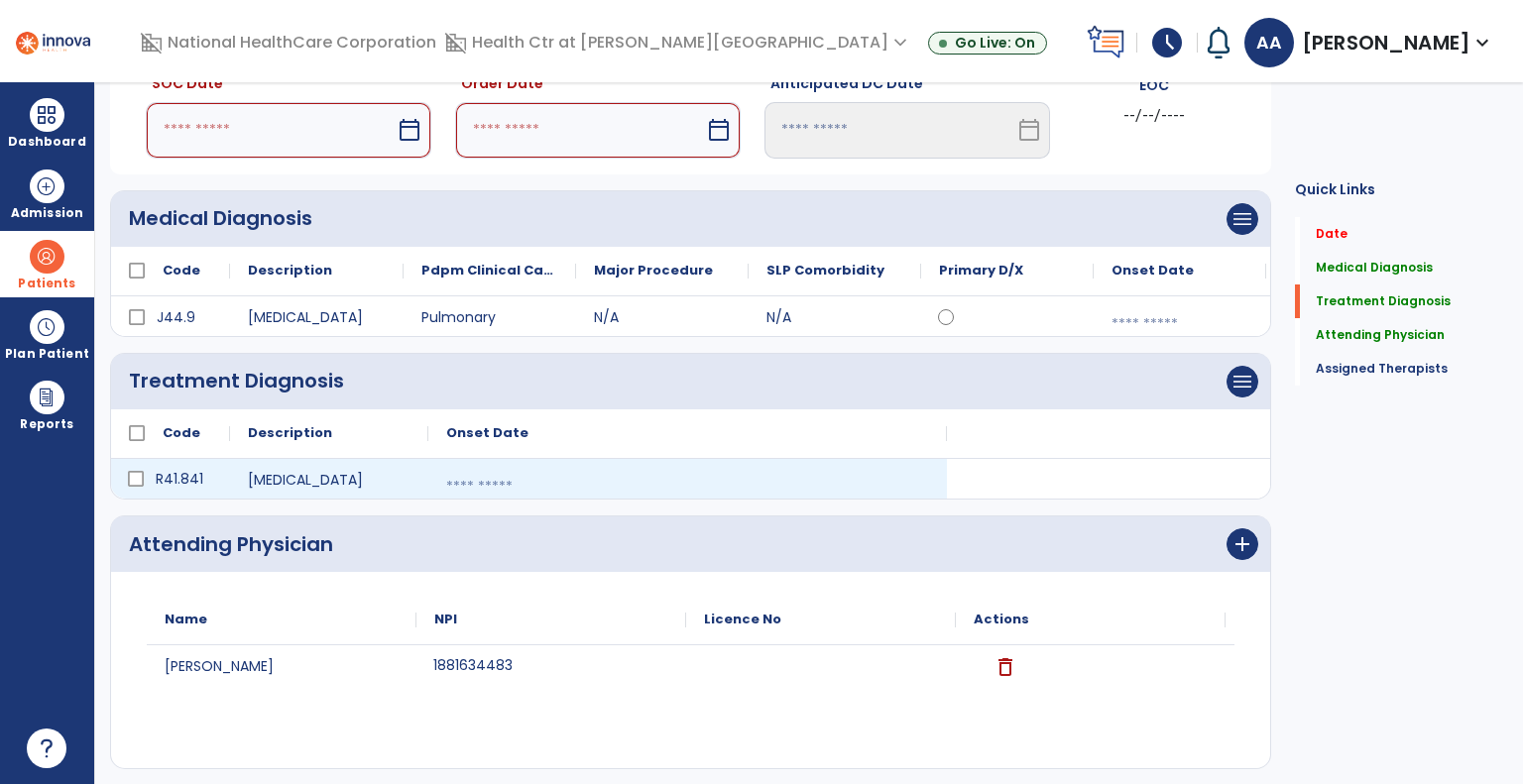 click at bounding box center (687, 487) 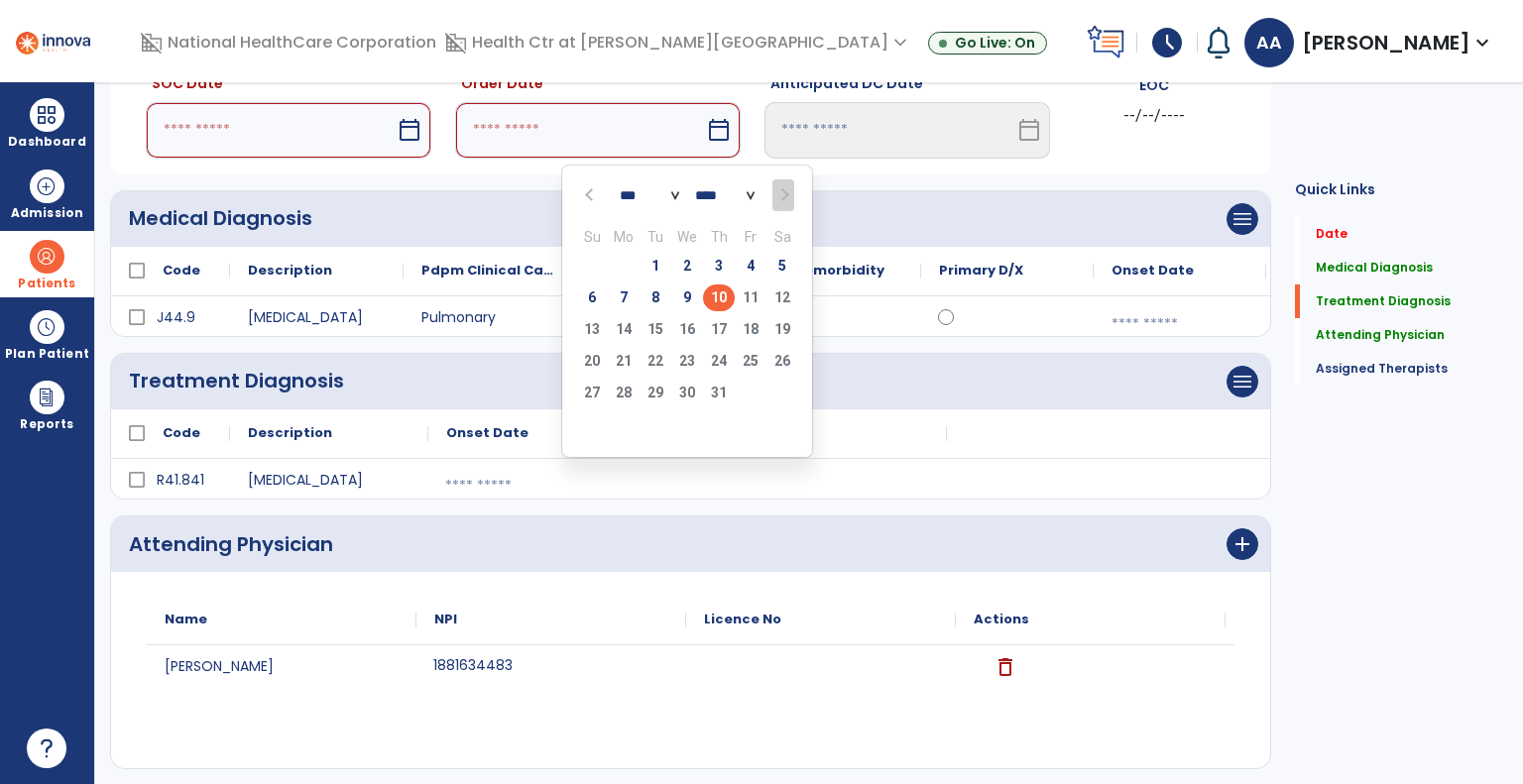 click on "10" 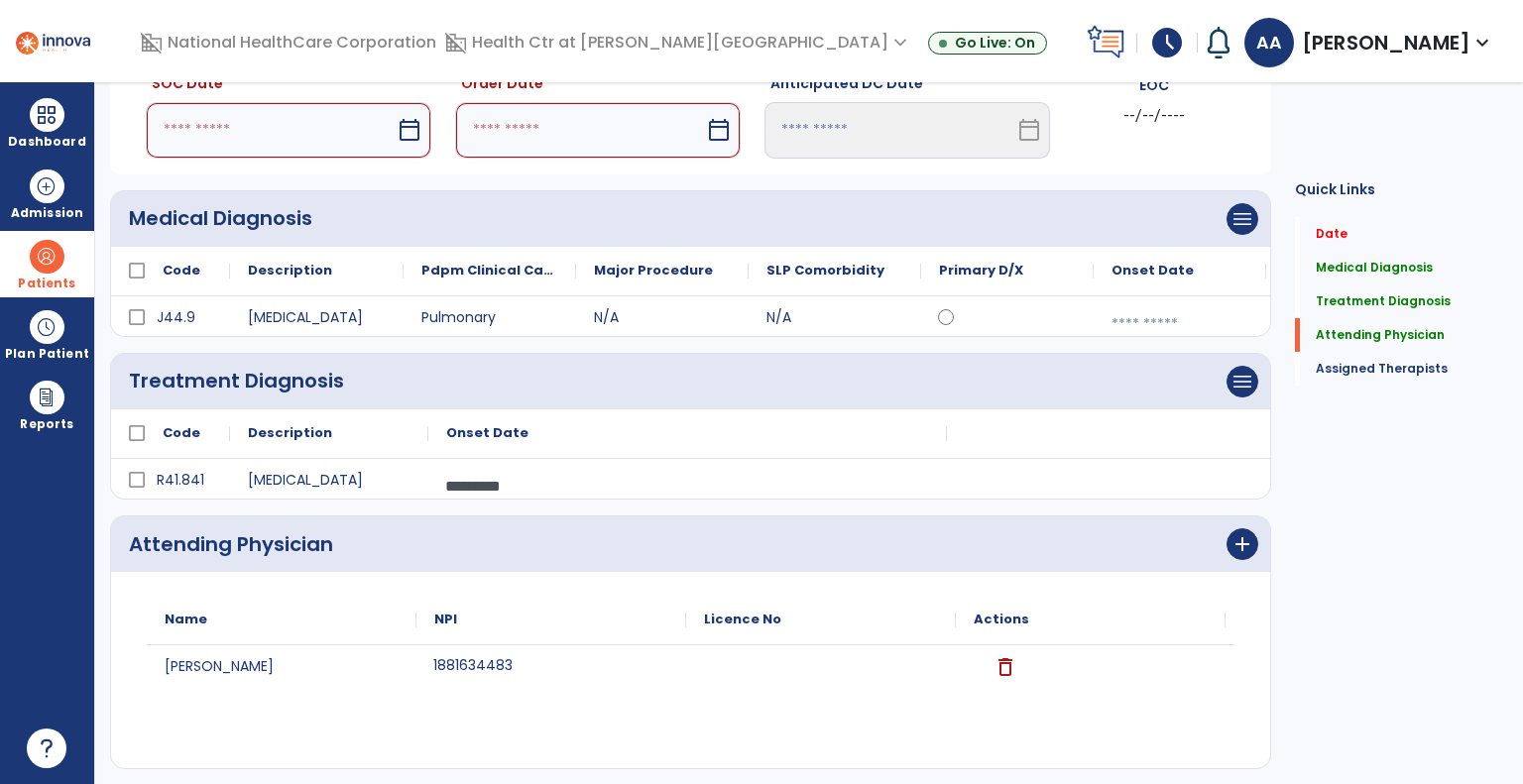 scroll, scrollTop: 375, scrollLeft: 0, axis: vertical 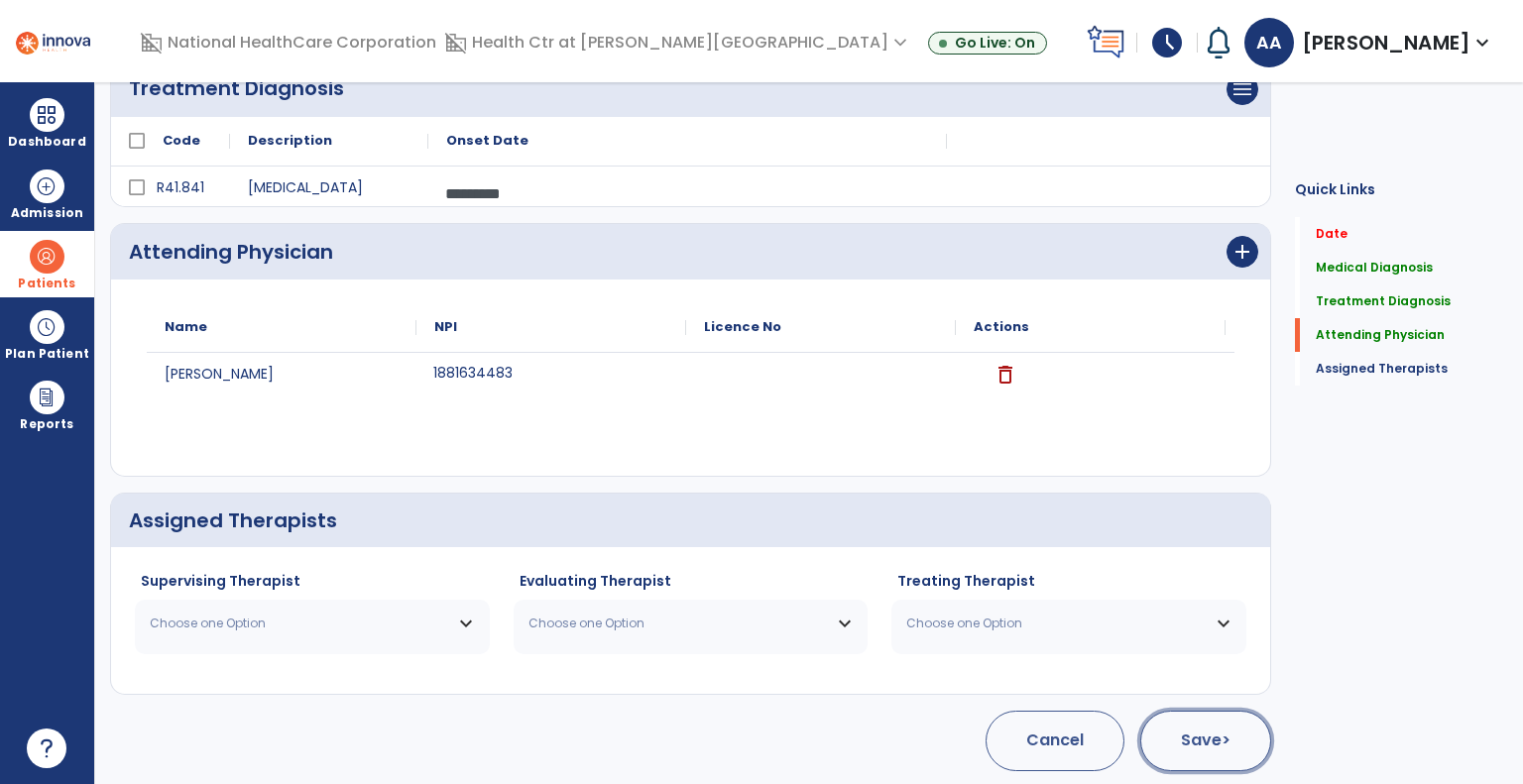 click on "Save  >" 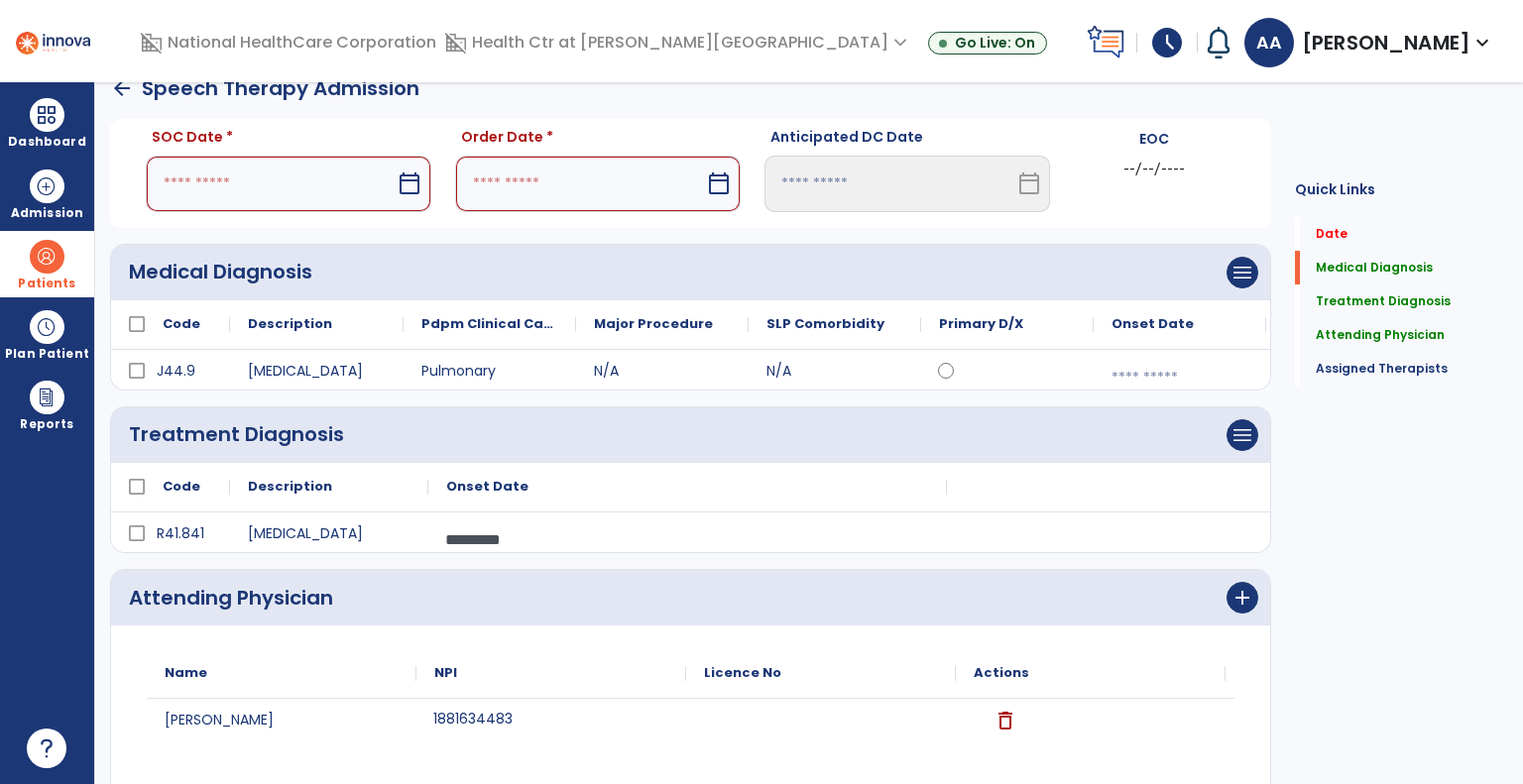 scroll, scrollTop: 0, scrollLeft: 0, axis: both 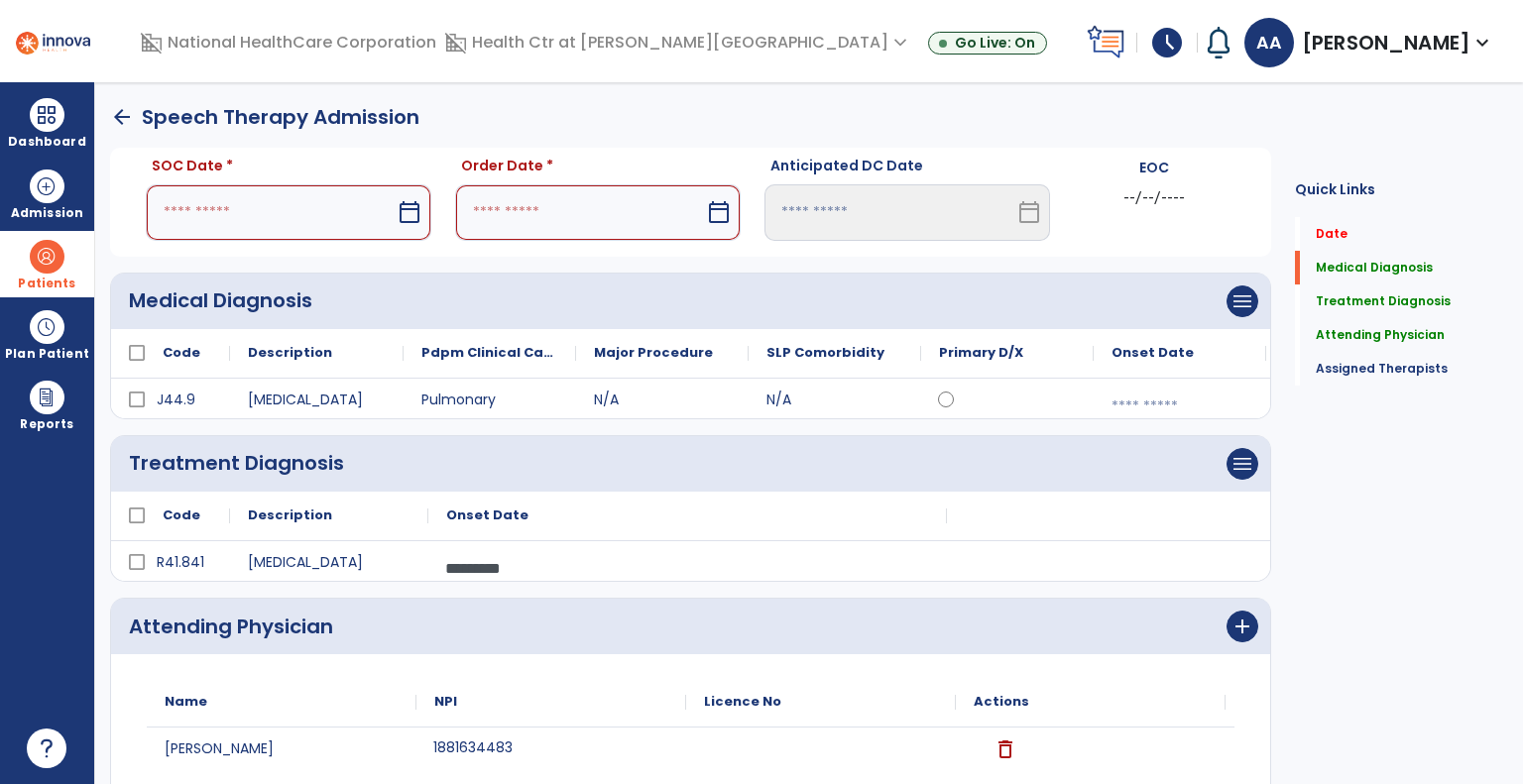 click at bounding box center [271, 212] 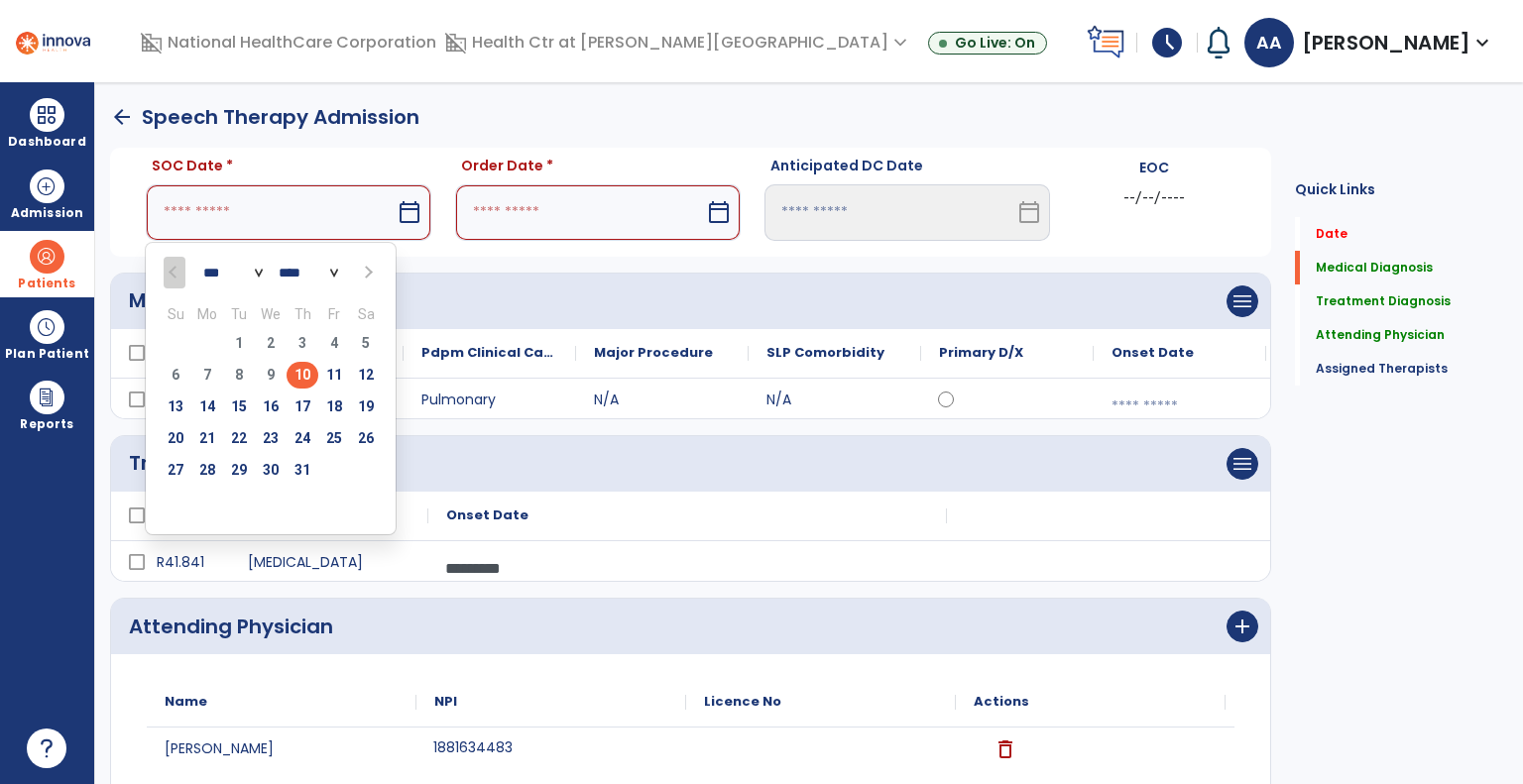 click on "10" at bounding box center [302, 375] 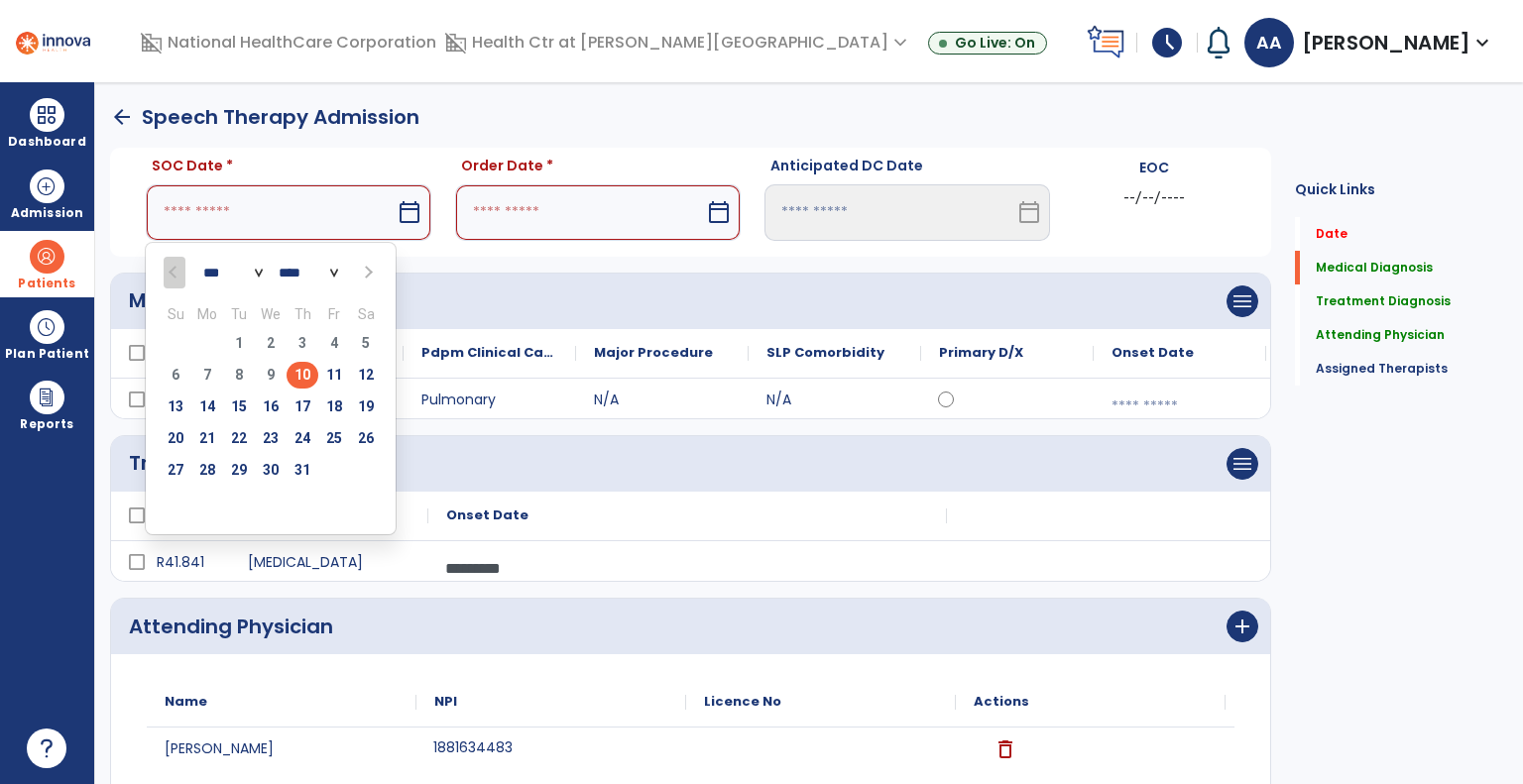 type on "*********" 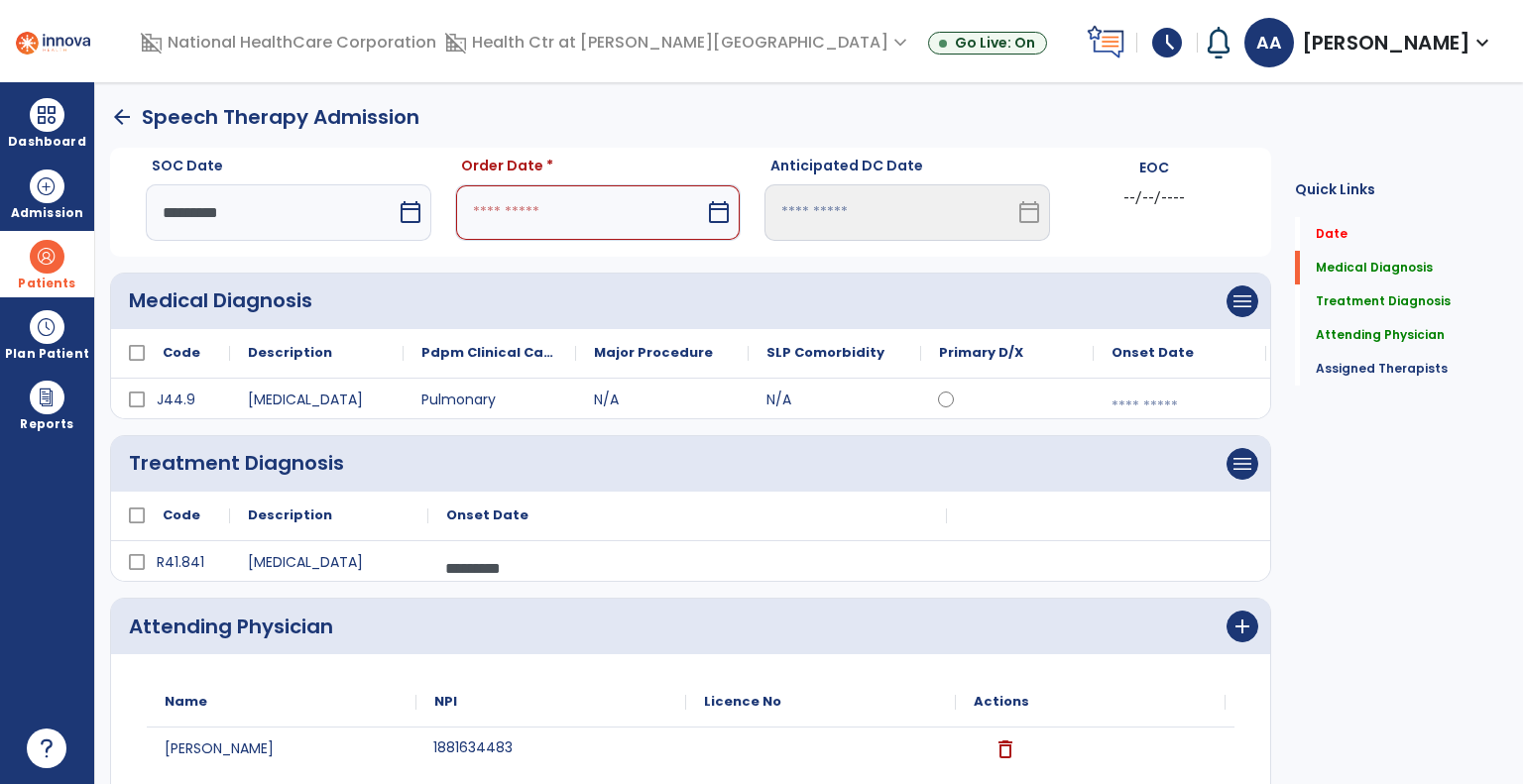 click at bounding box center [580, 212] 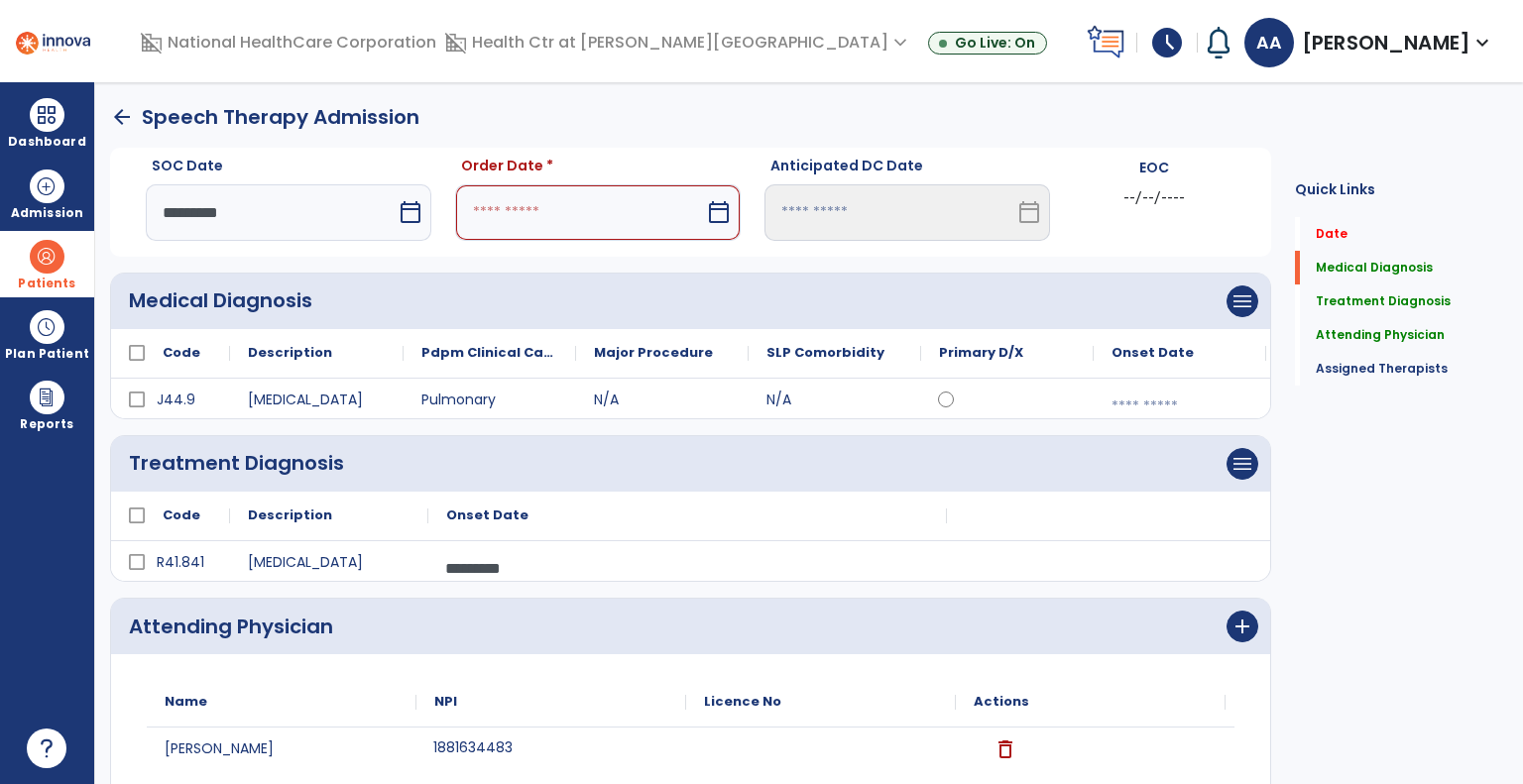 select on "*" 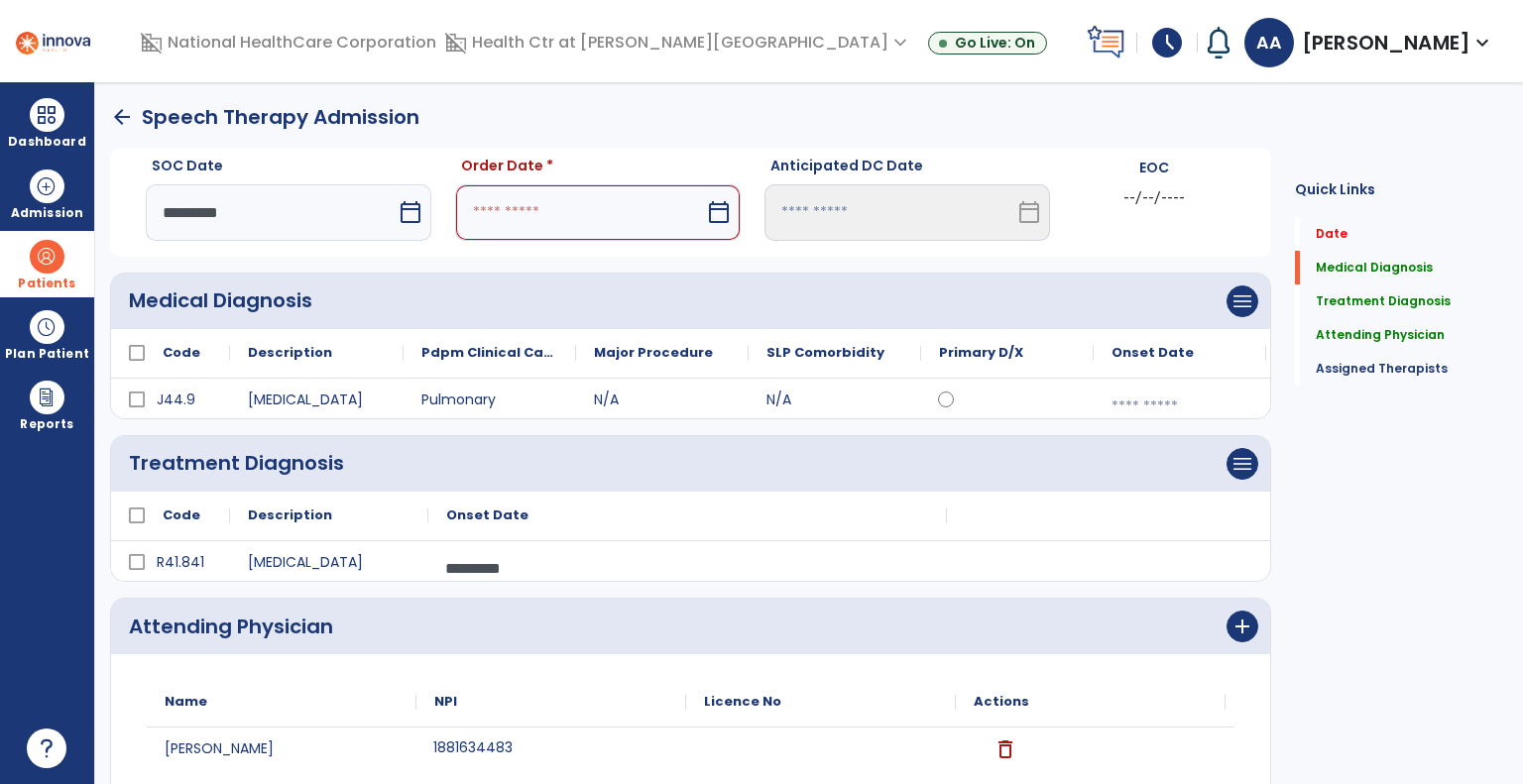 select on "****" 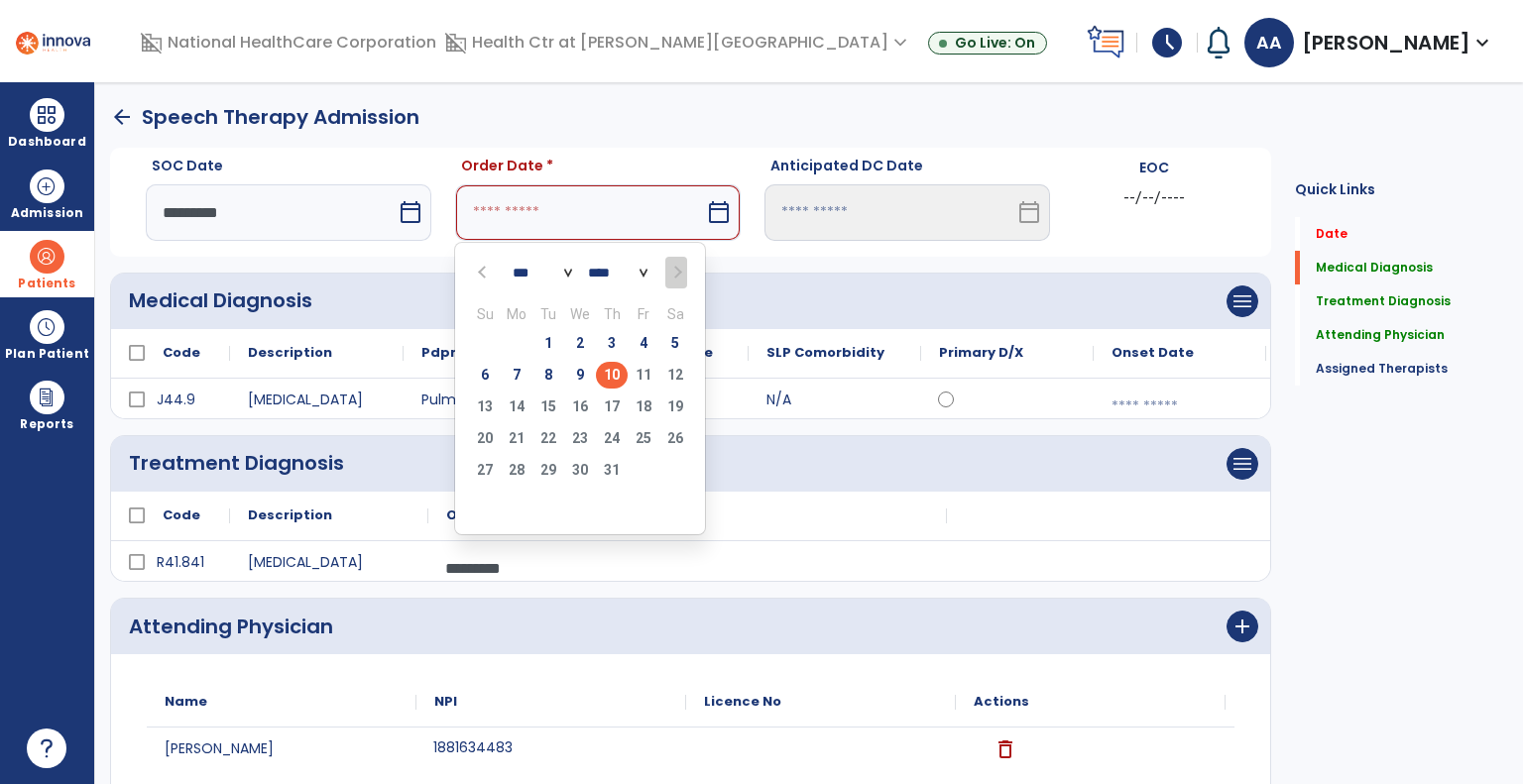 click on "10" at bounding box center (612, 375) 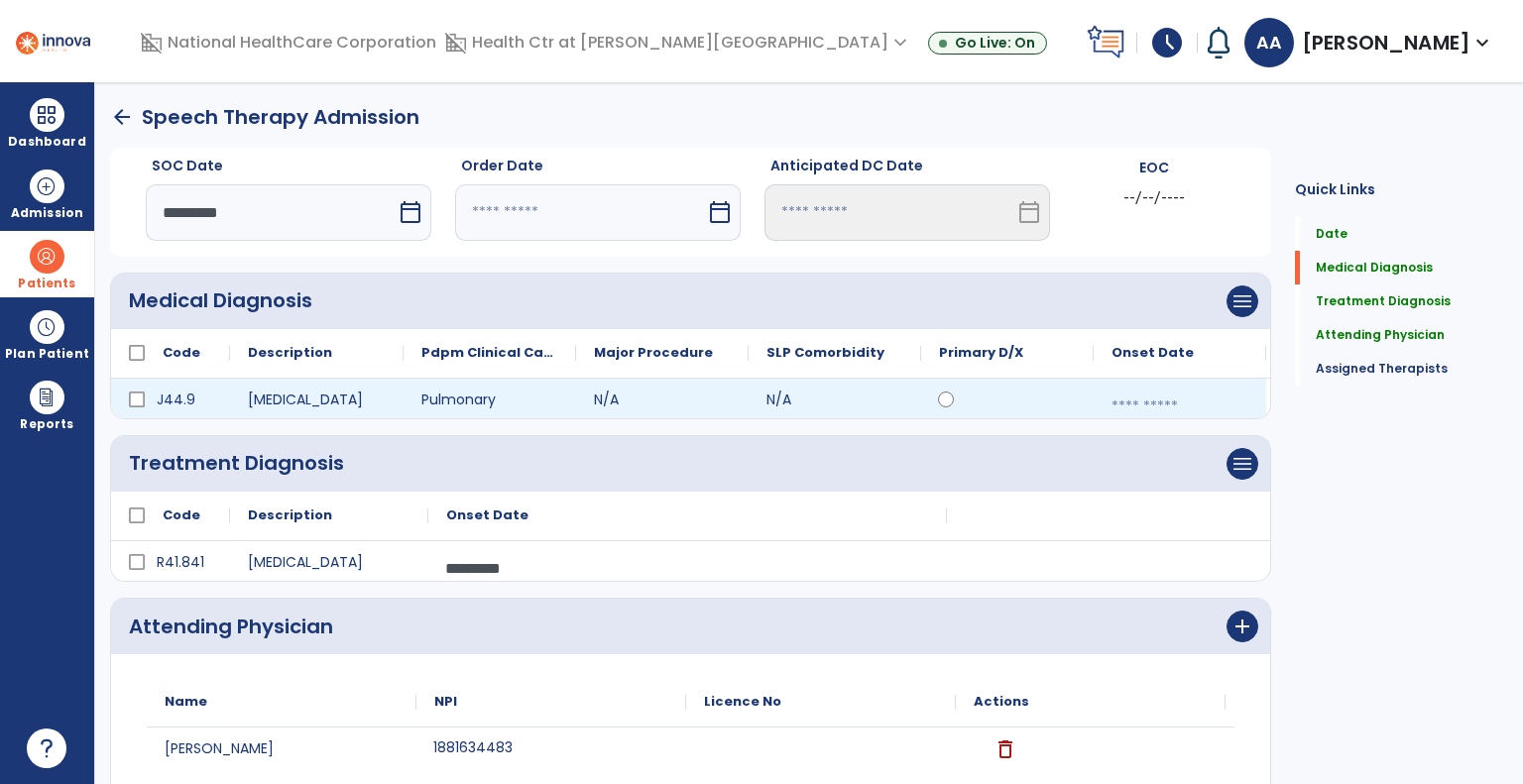 type on "*********" 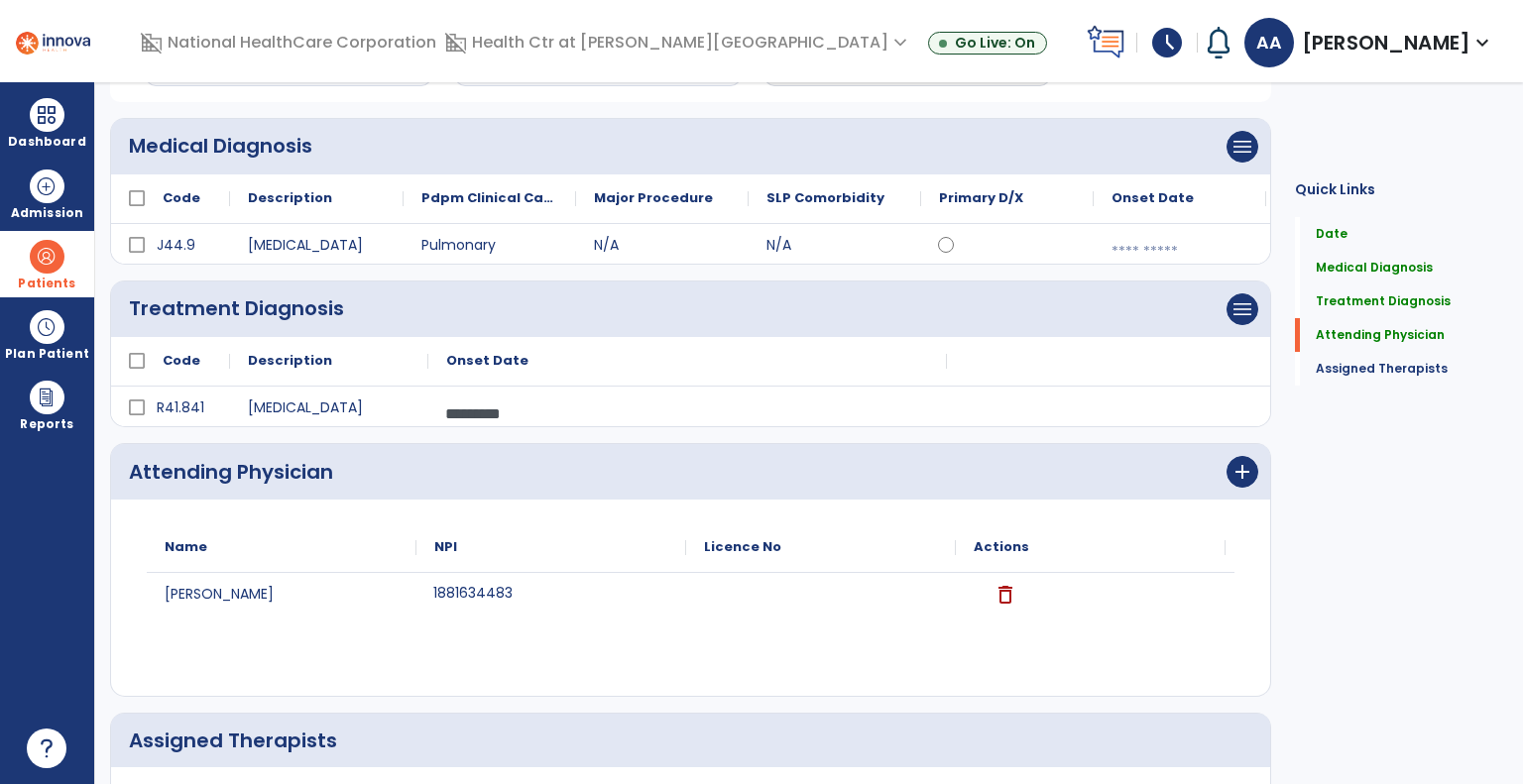 scroll, scrollTop: 375, scrollLeft: 0, axis: vertical 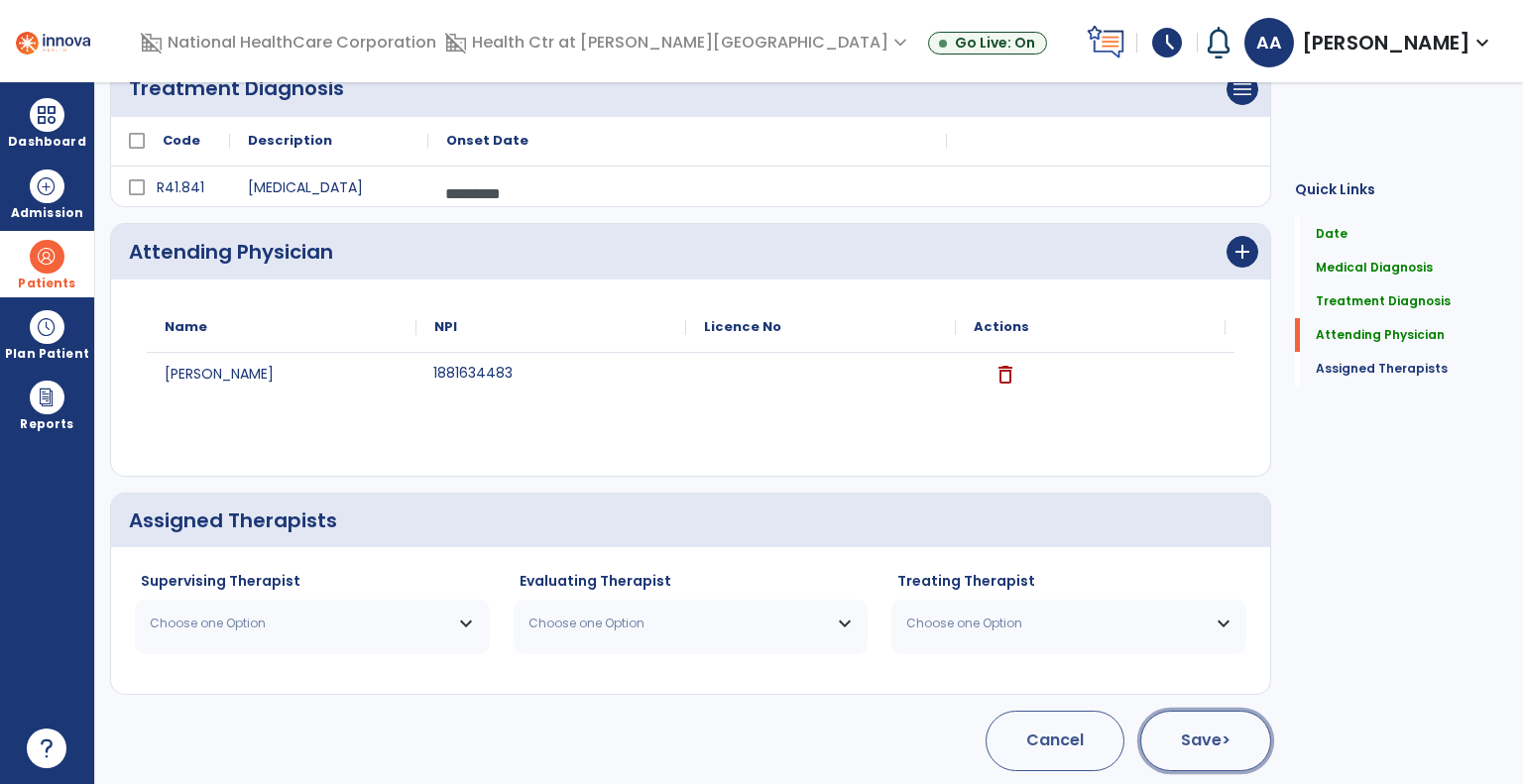 click on "Save  >" 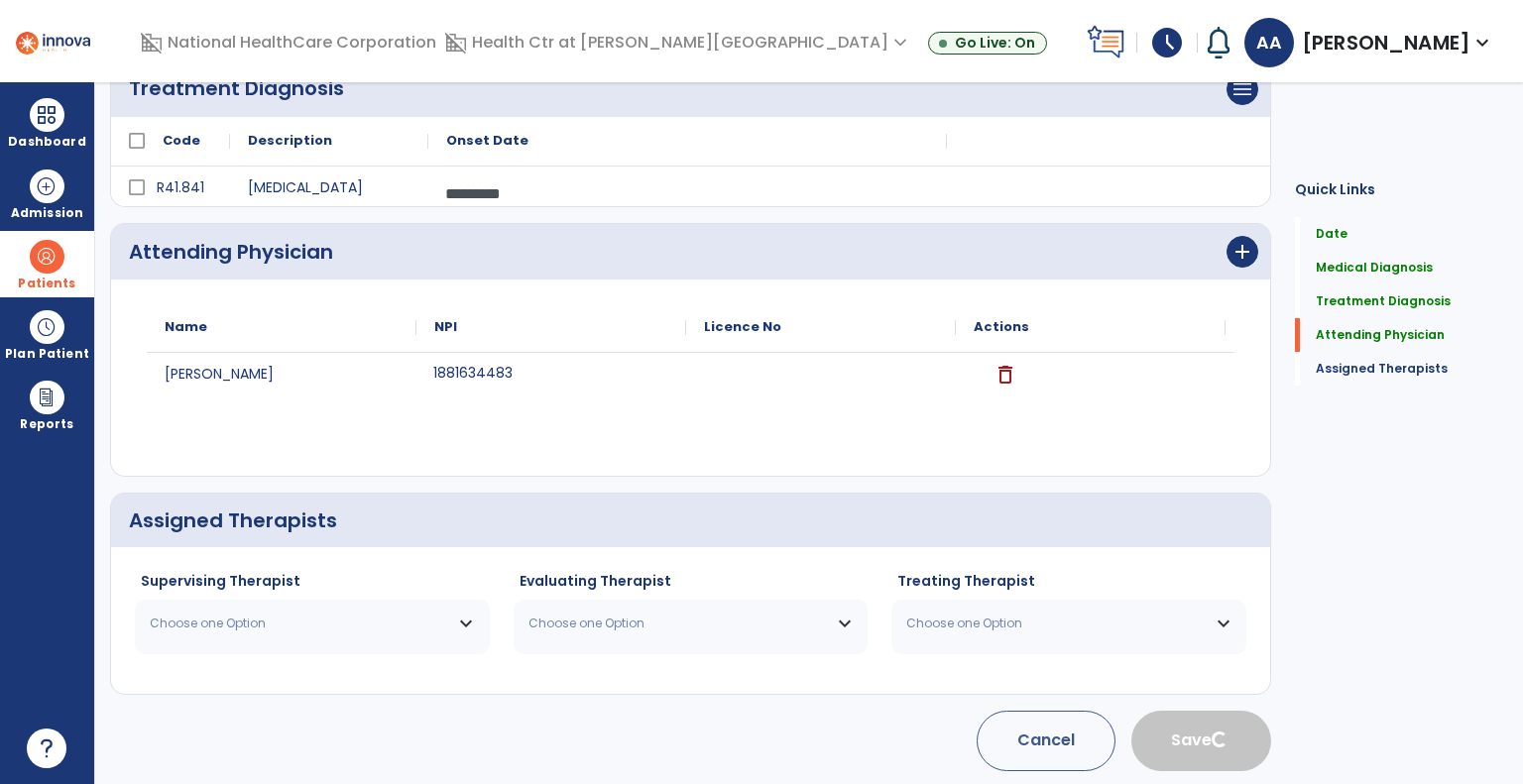 scroll, scrollTop: 16, scrollLeft: 0, axis: vertical 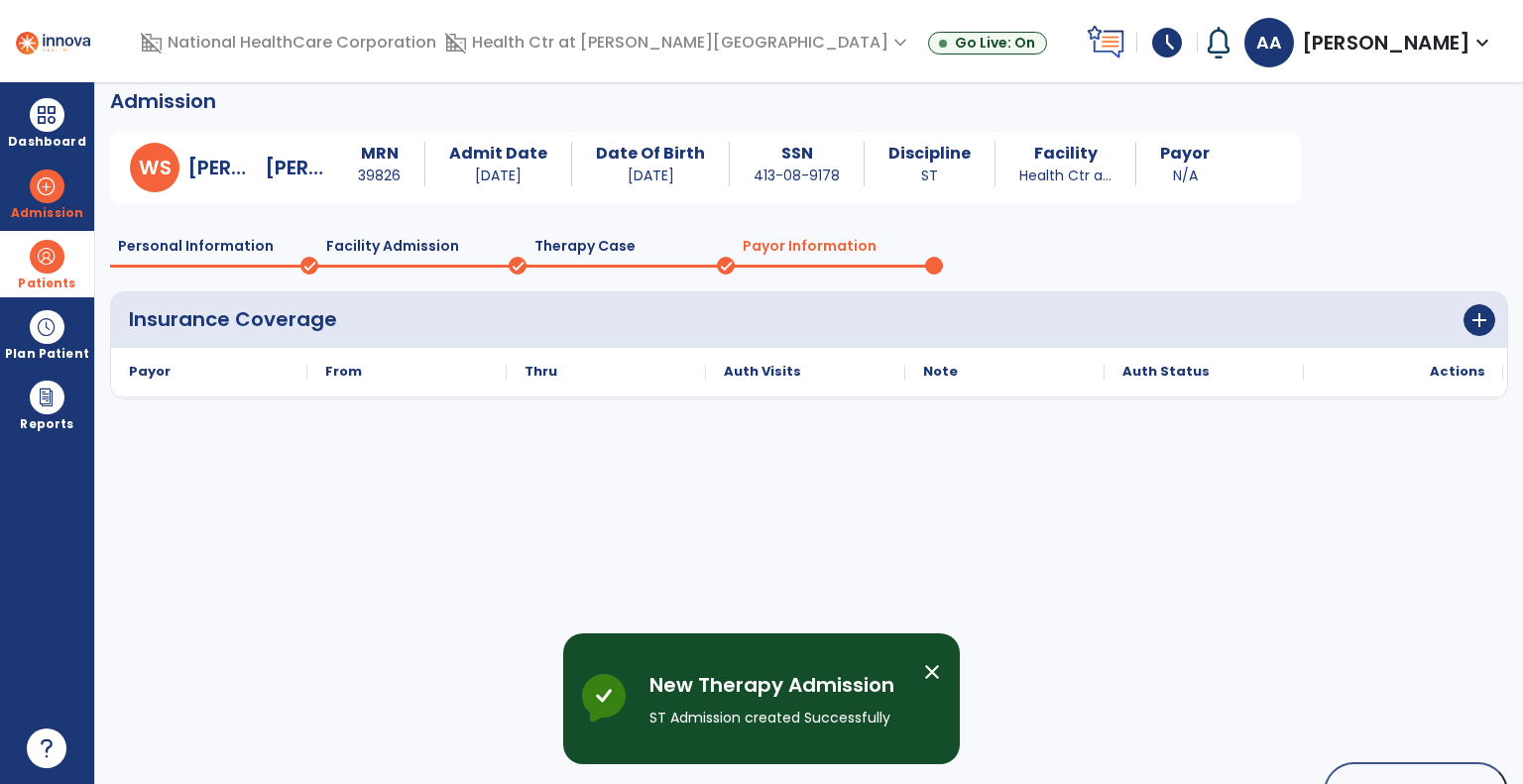 click on "close" at bounding box center (932, 672) 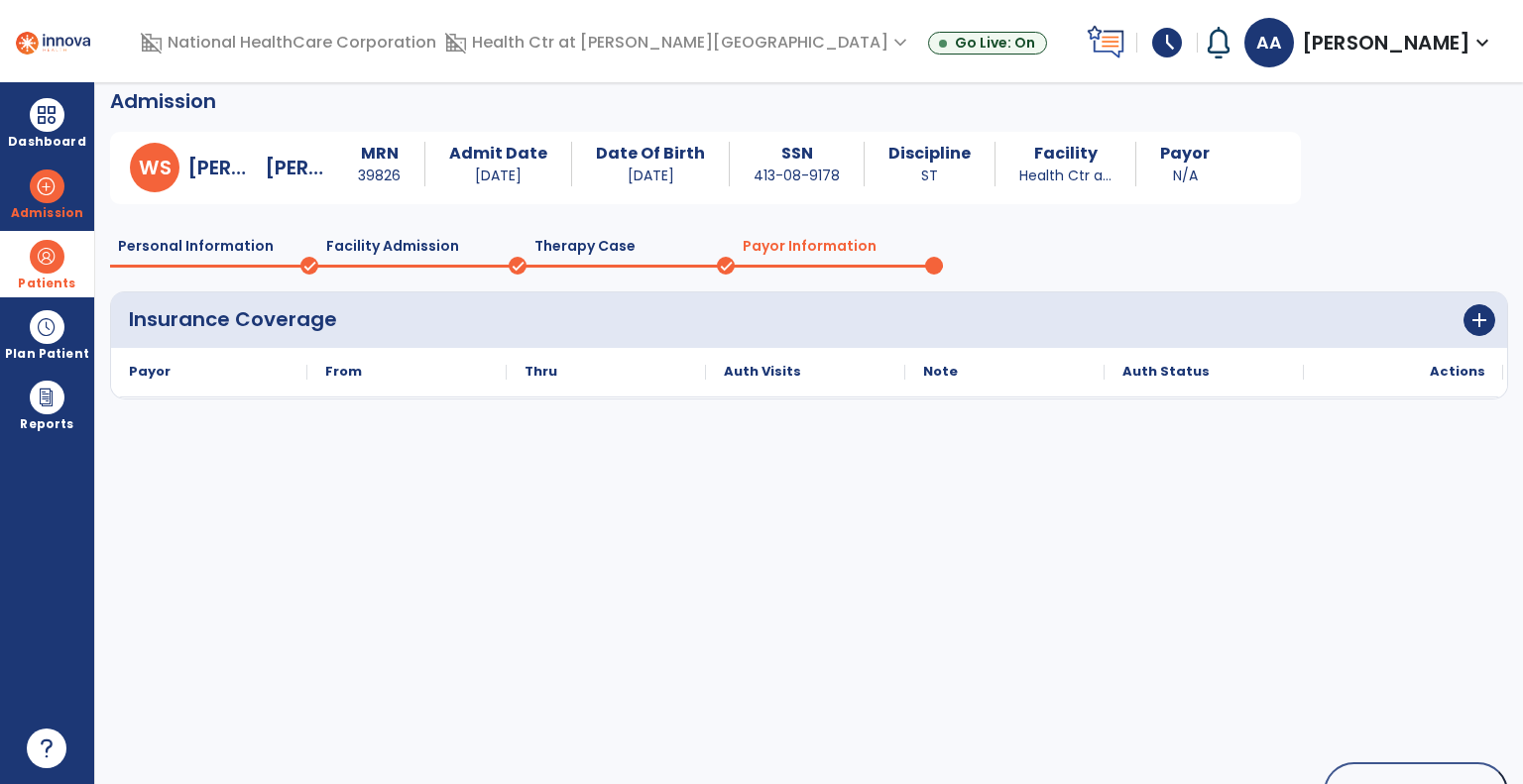 scroll, scrollTop: 77, scrollLeft: 0, axis: vertical 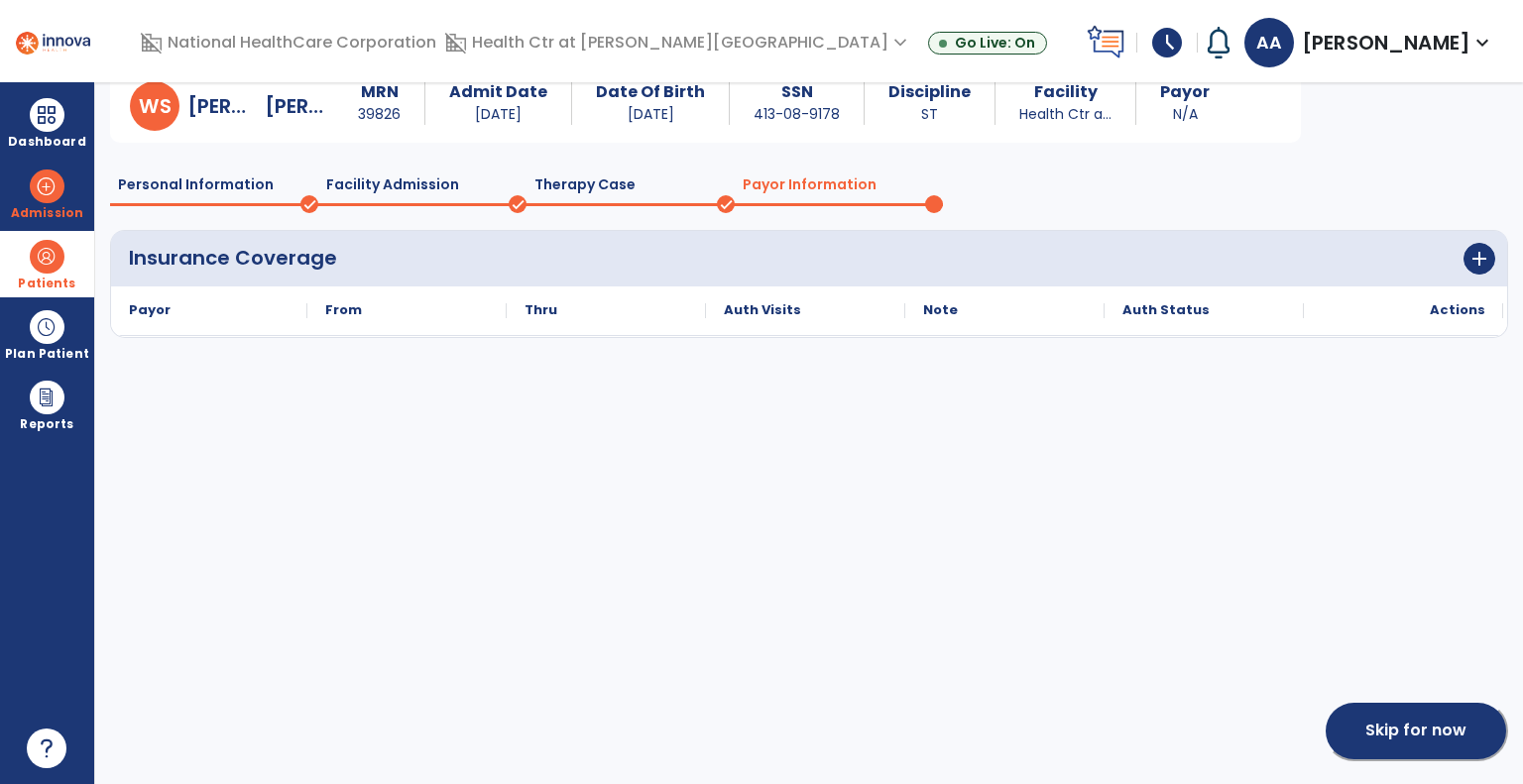 click on "Skip for now" 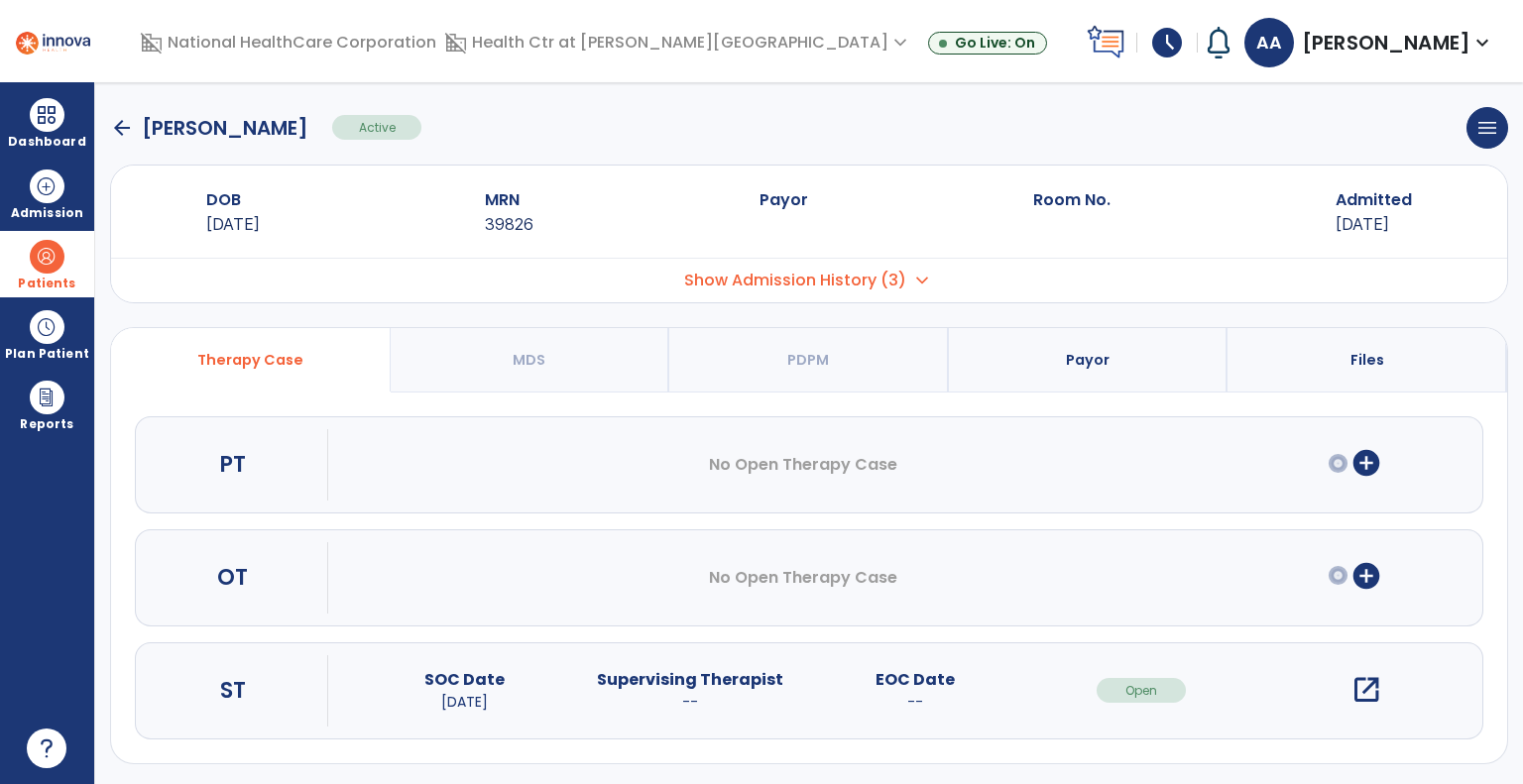 click on "open_in_new" at bounding box center (1366, 690) 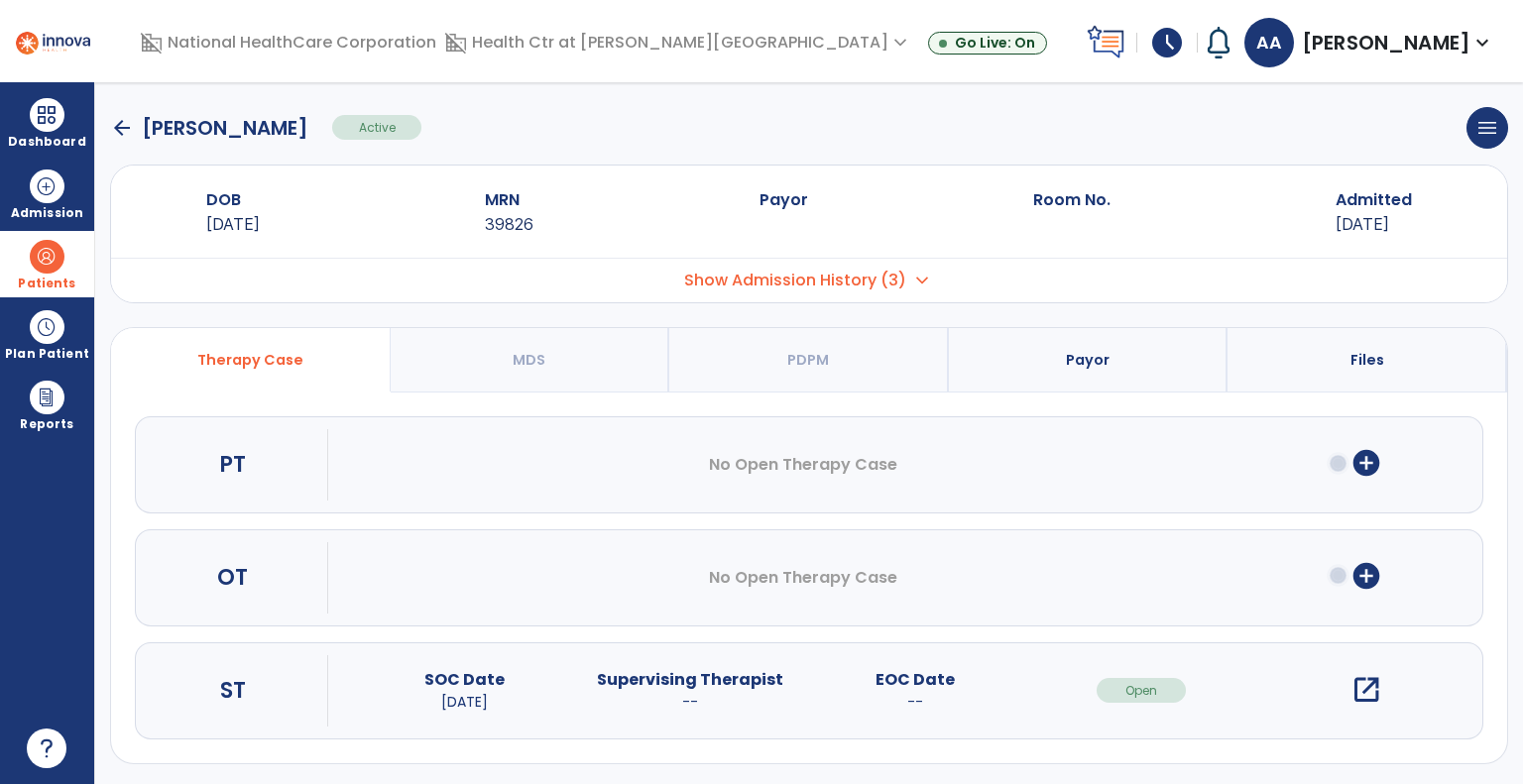 scroll, scrollTop: 0, scrollLeft: 0, axis: both 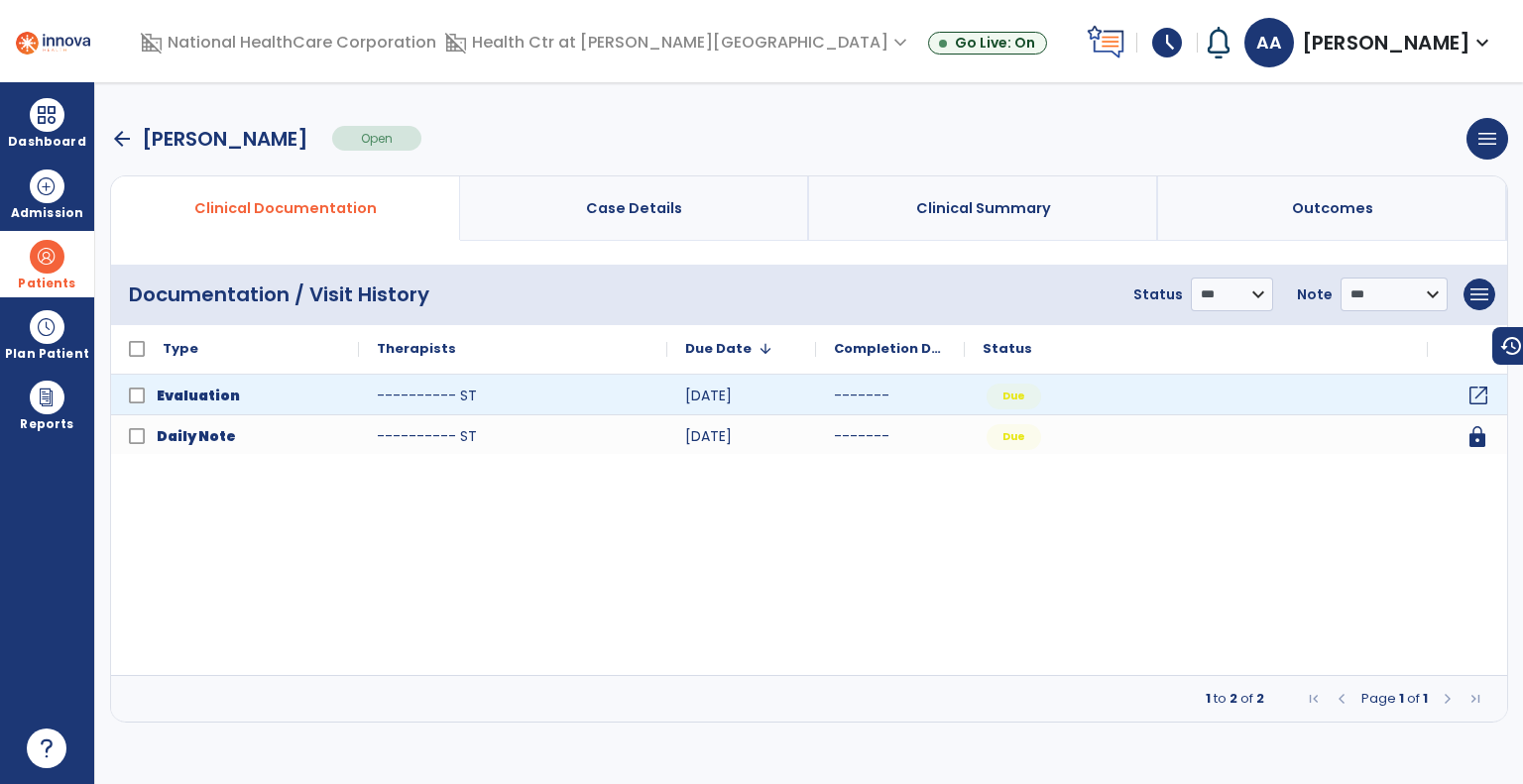 click on "open_in_new" 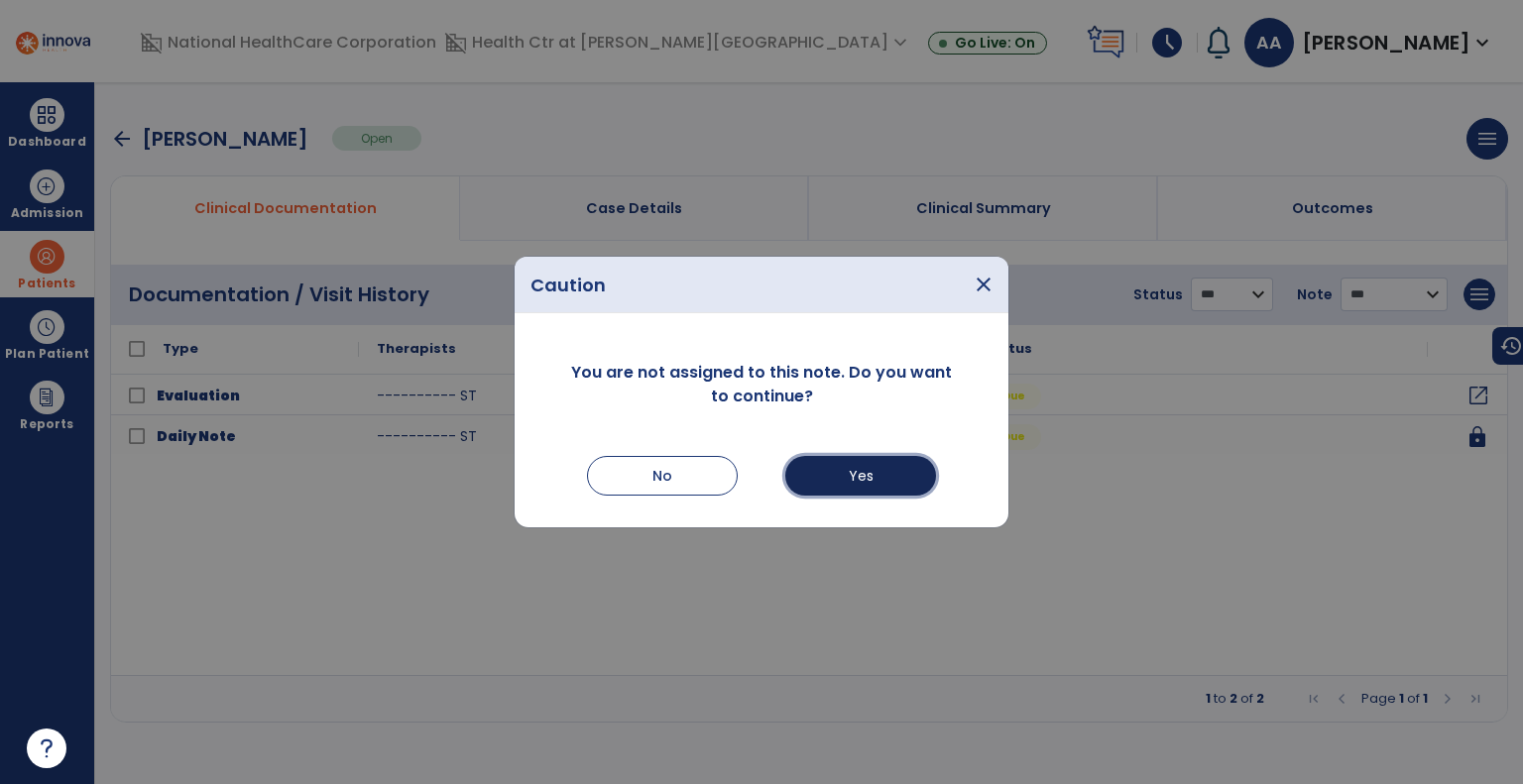 click on "Yes" at bounding box center (861, 476) 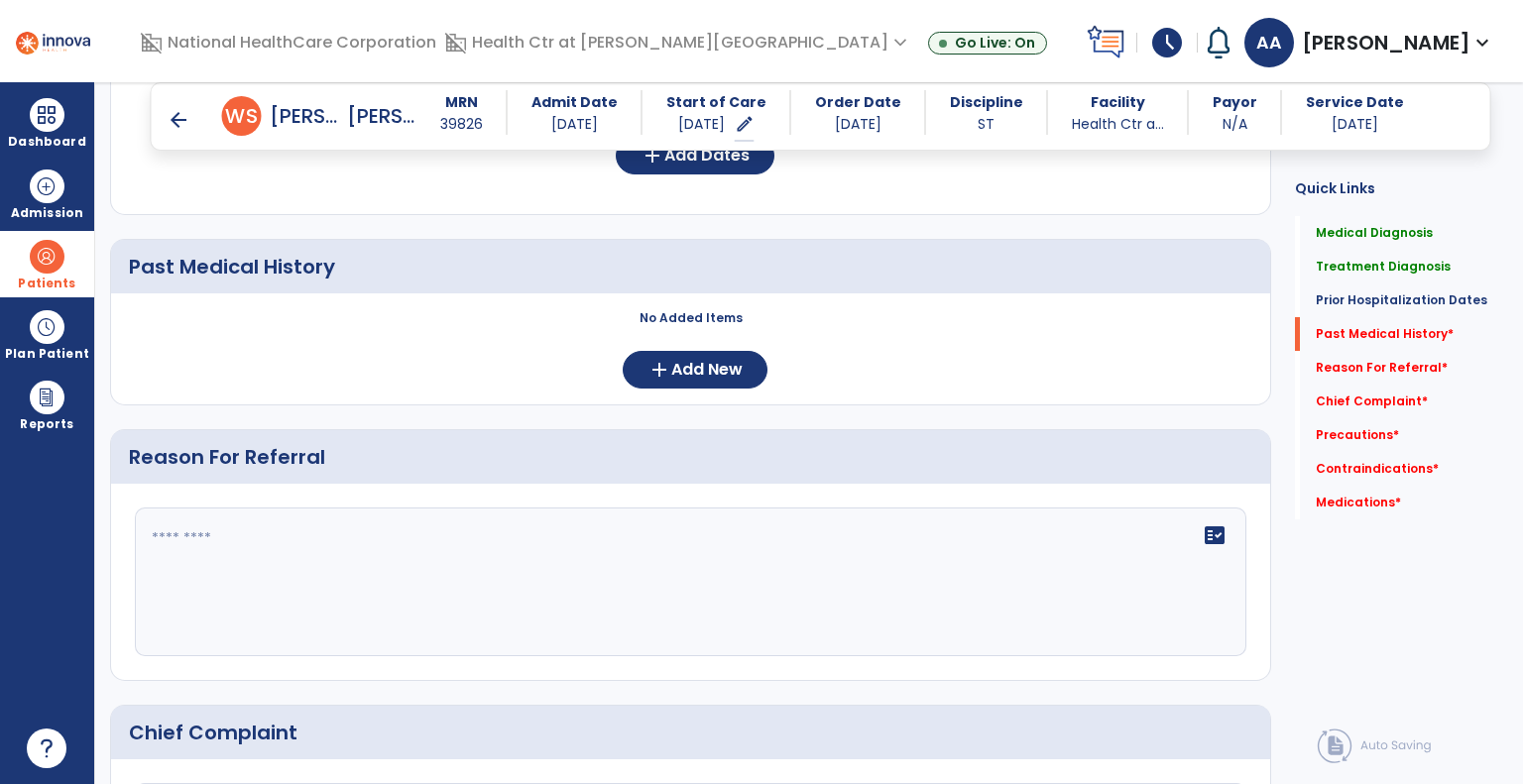 scroll, scrollTop: 658, scrollLeft: 0, axis: vertical 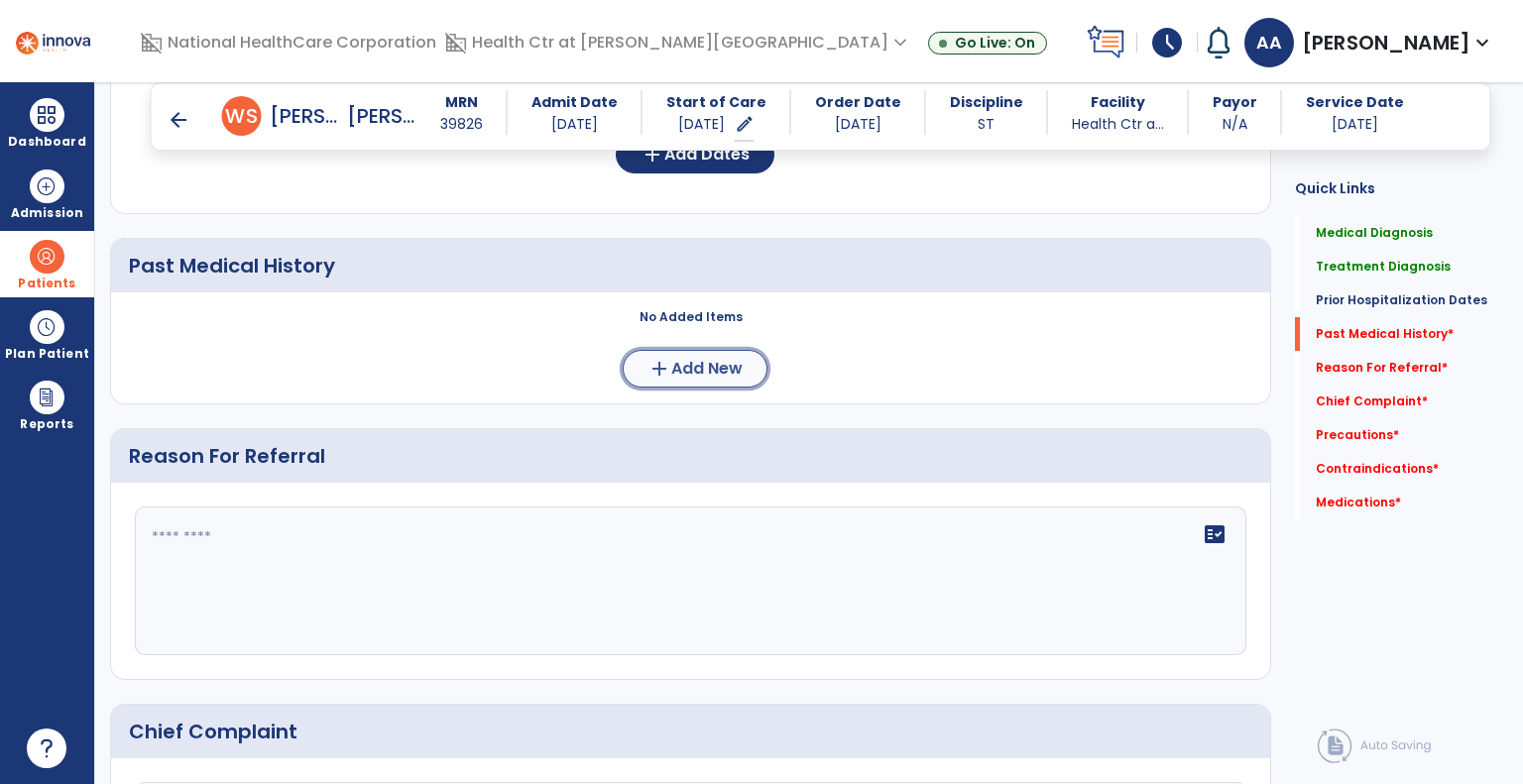 click on "add" 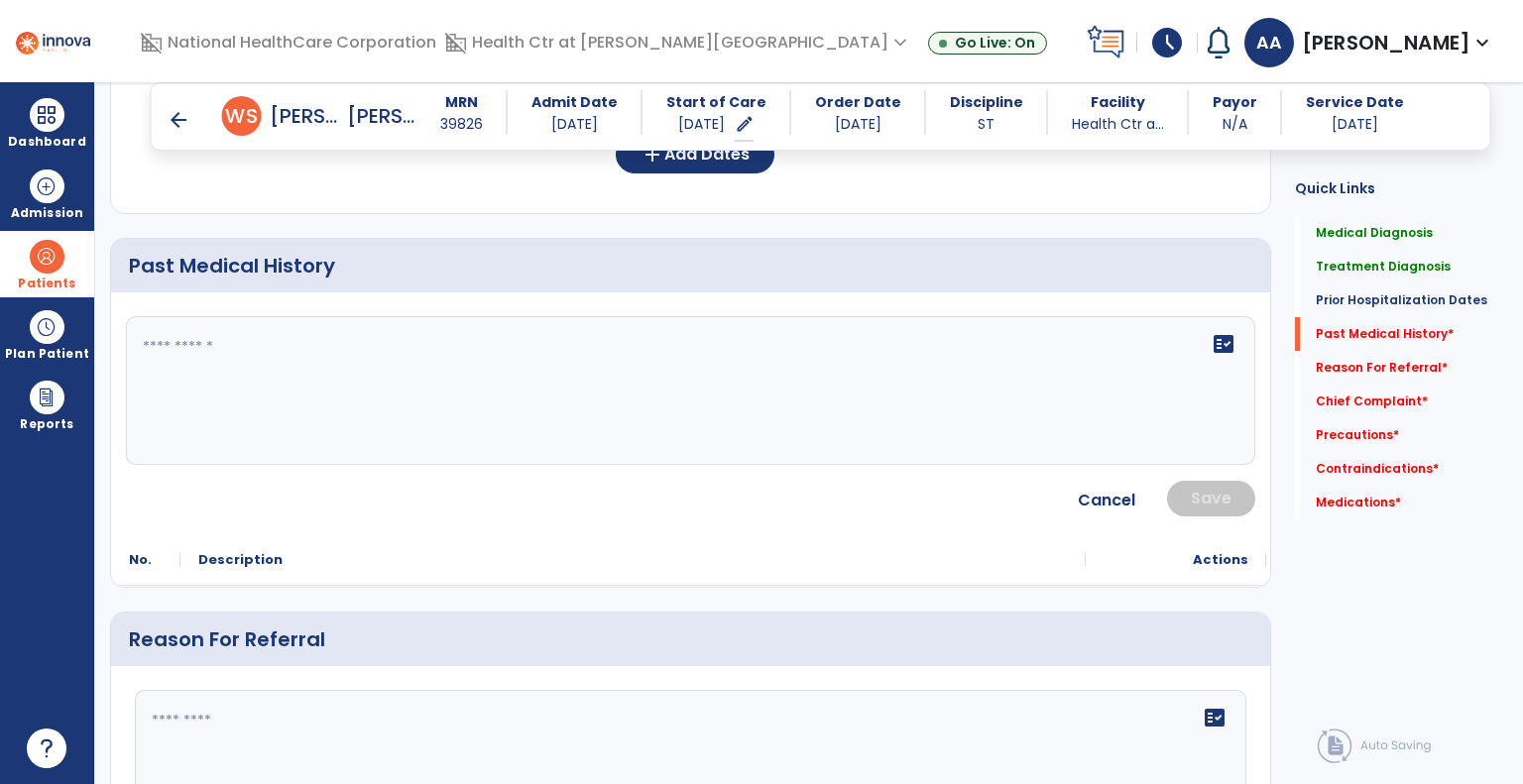 click on "fact_check" 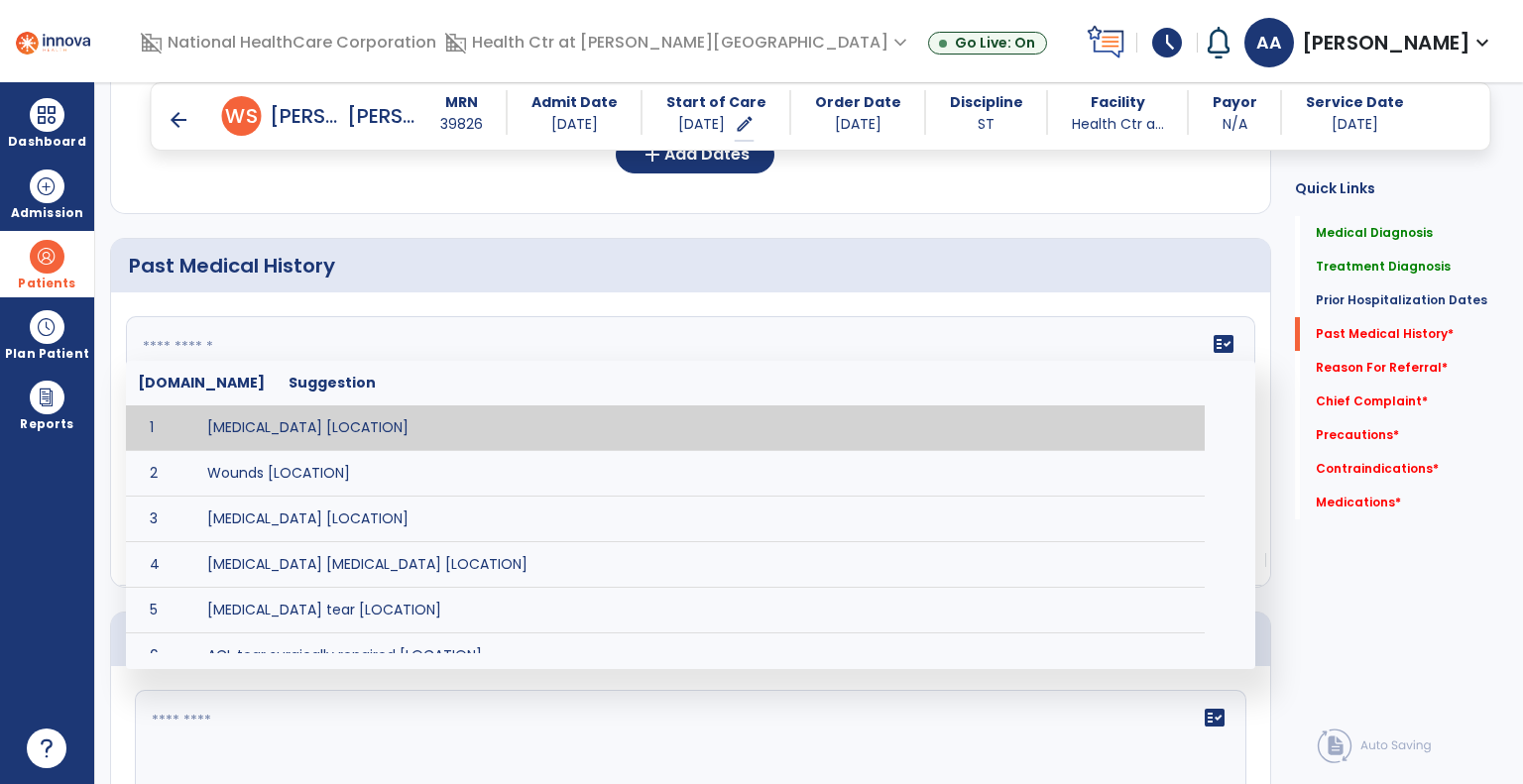 paste on "**********" 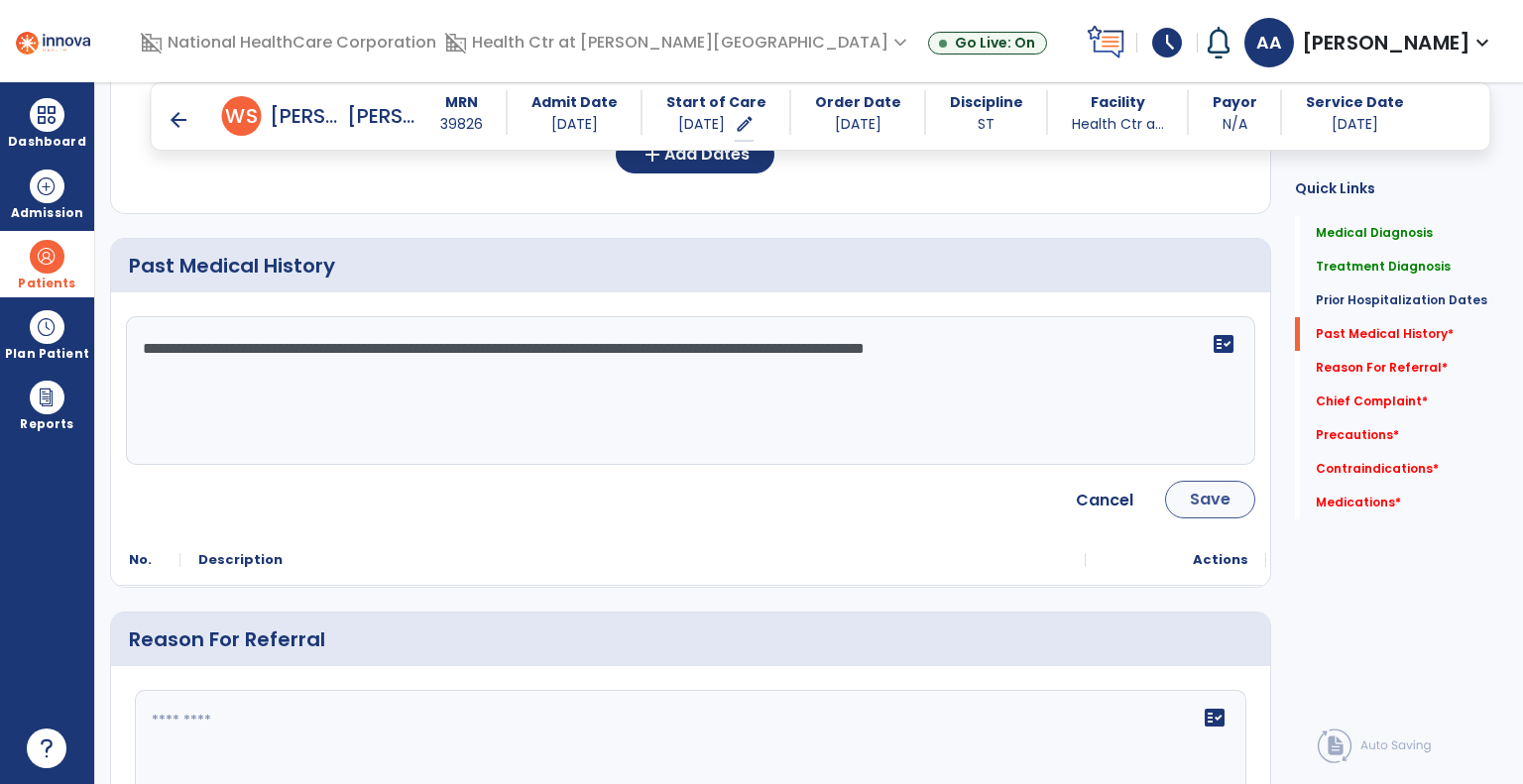 type on "**********" 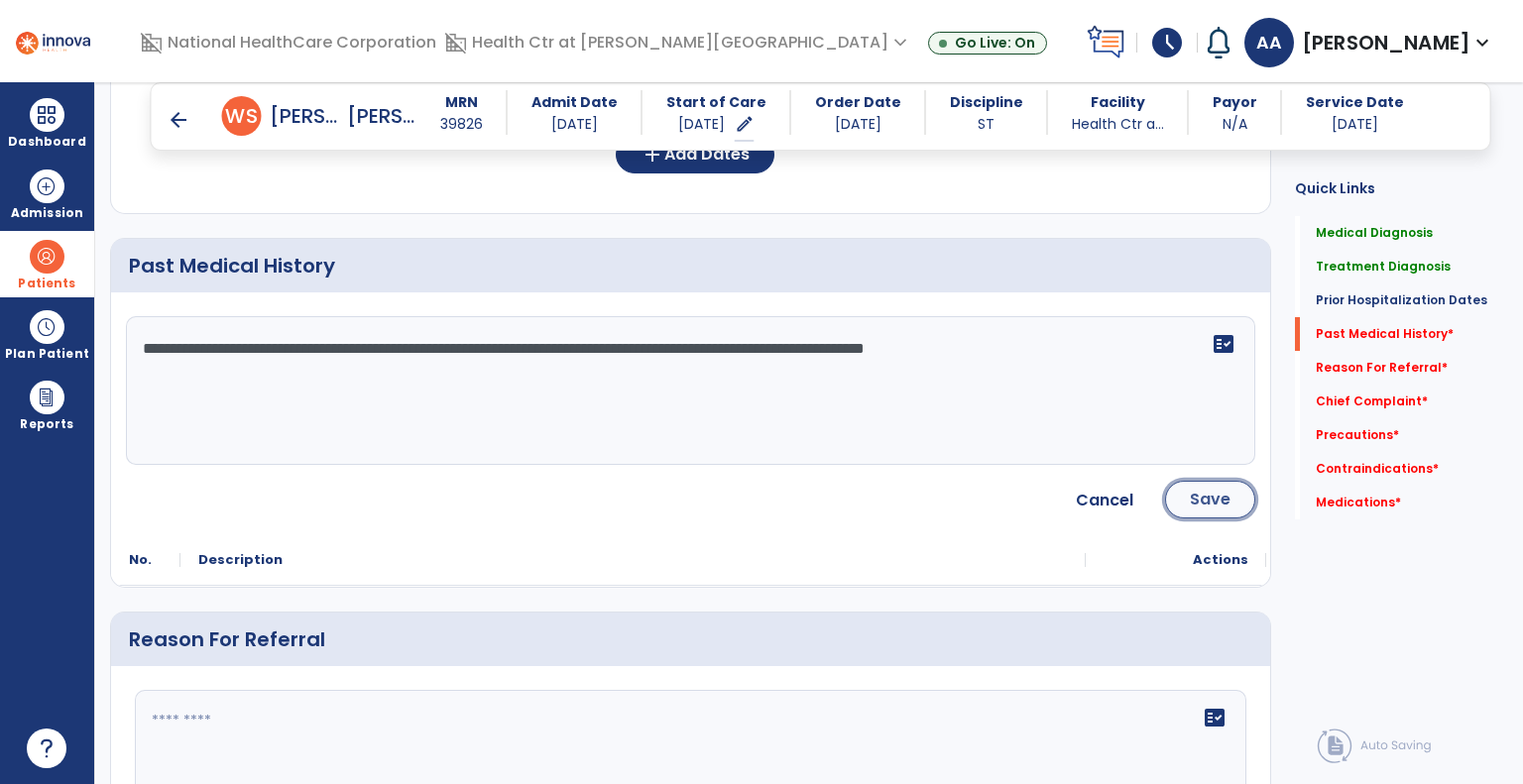 click on "Save" 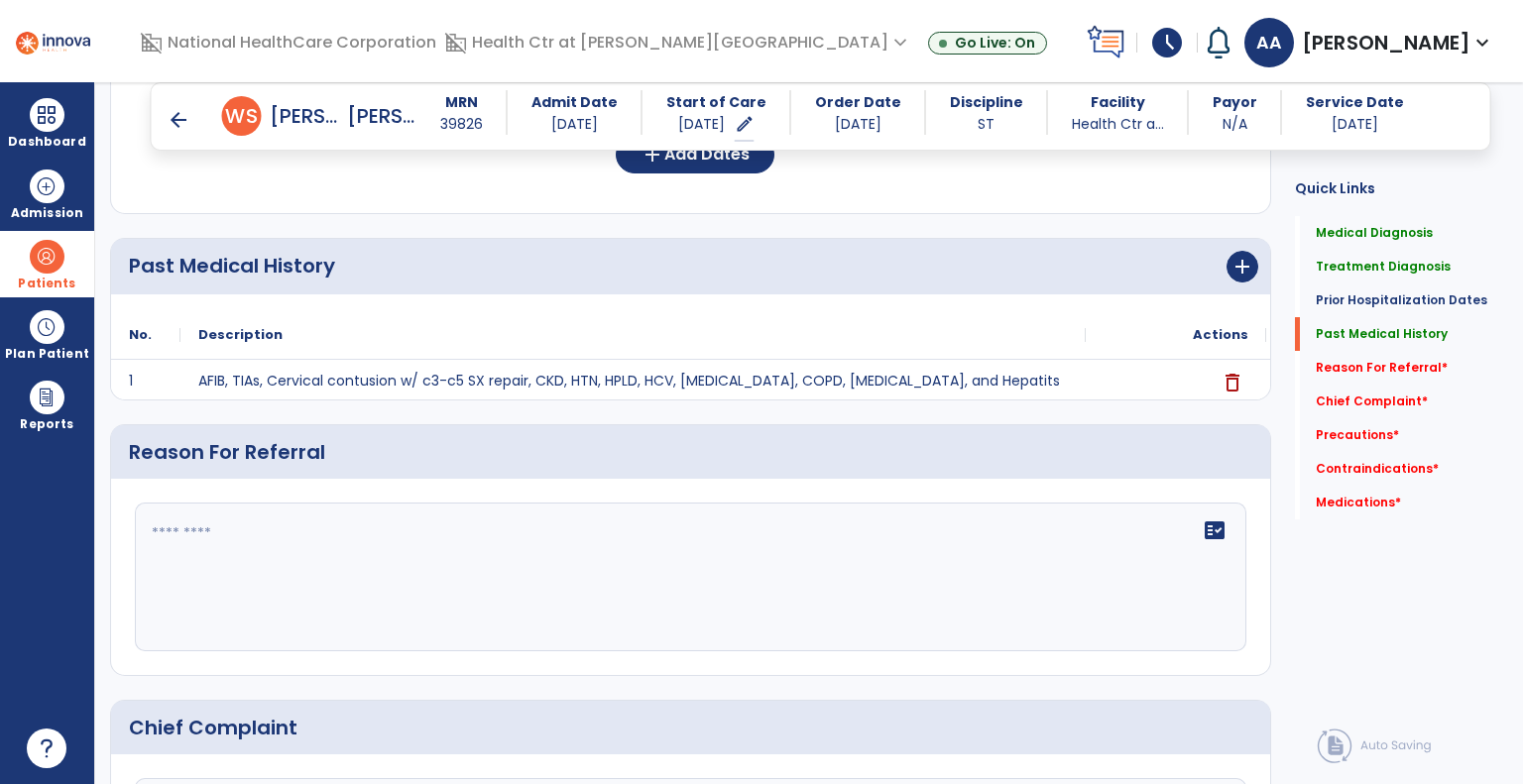 click on "fact_check" 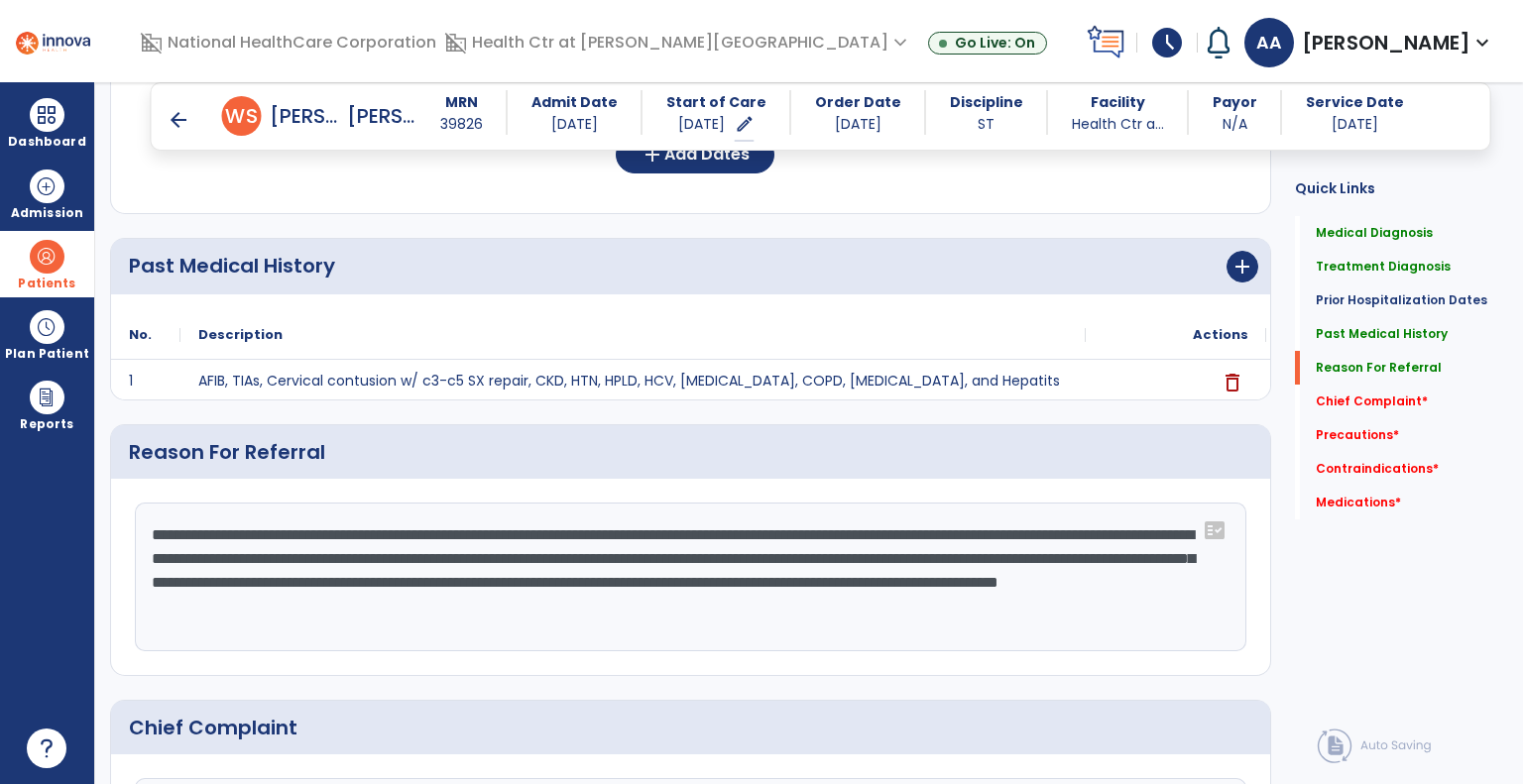 scroll, scrollTop: 903, scrollLeft: 0, axis: vertical 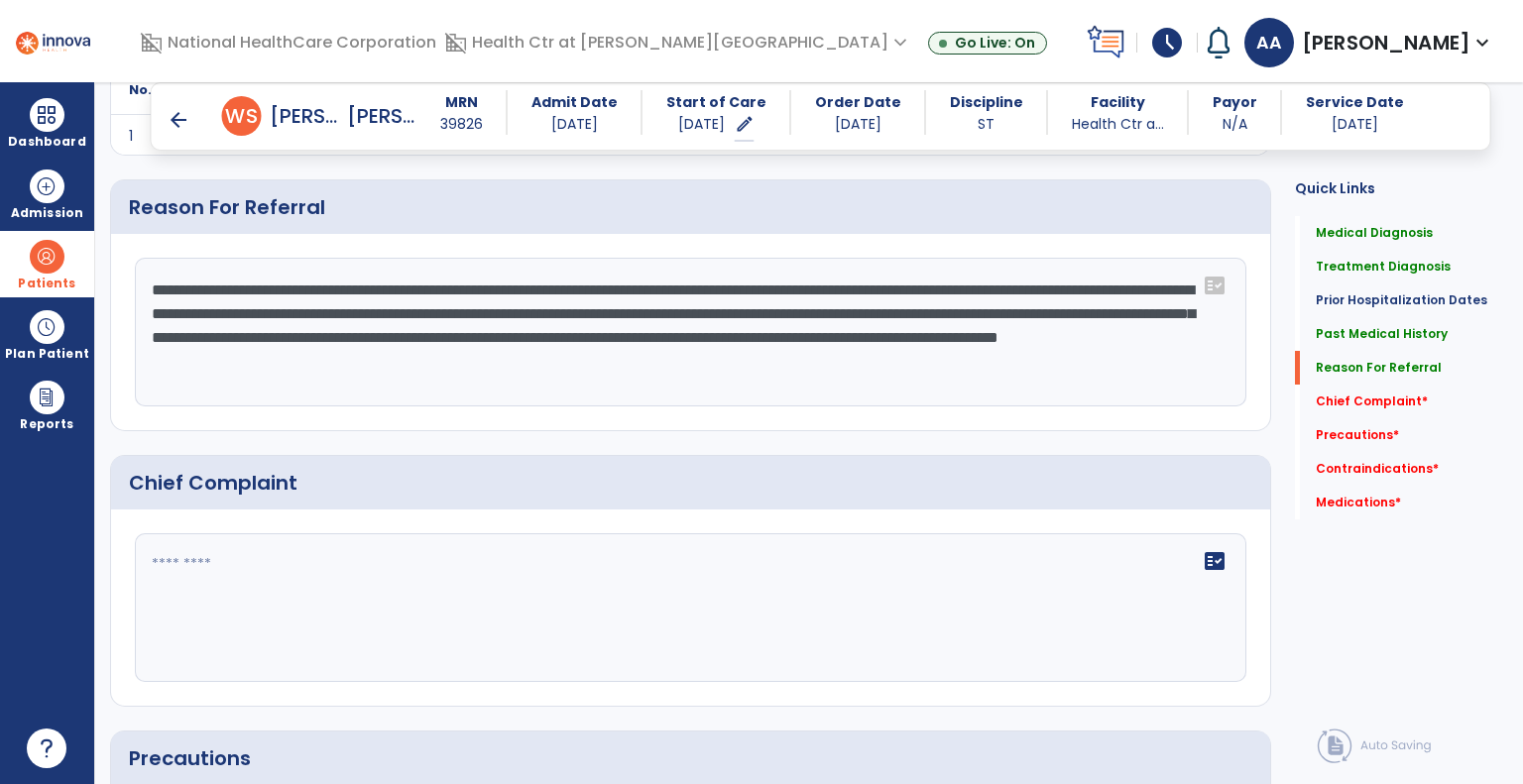 type on "**********" 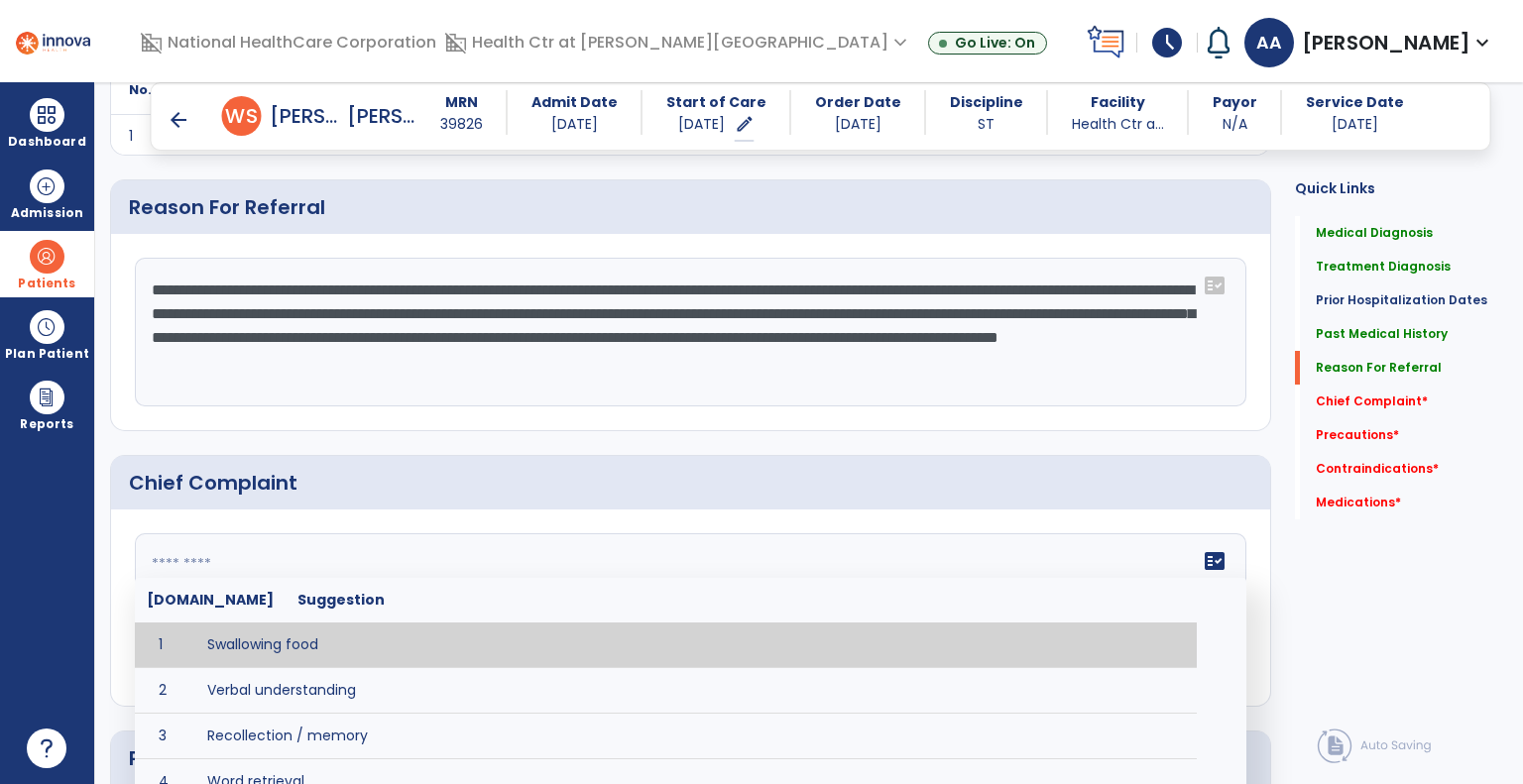 click on "fact_check  Sr.No Suggestion 1 Swallowing food 2 Verbal understanding 3 Recollection / memory 4 Word retrieval 5 Spoken communication 6 Written communication 7 Understanding 8 Pocketing food 9 Holding food in mouth 10 Coughing at meals 11 Expectorating food or medications 12 Weight loss related to dysphagia 13 Recurrent aspiration PNA" 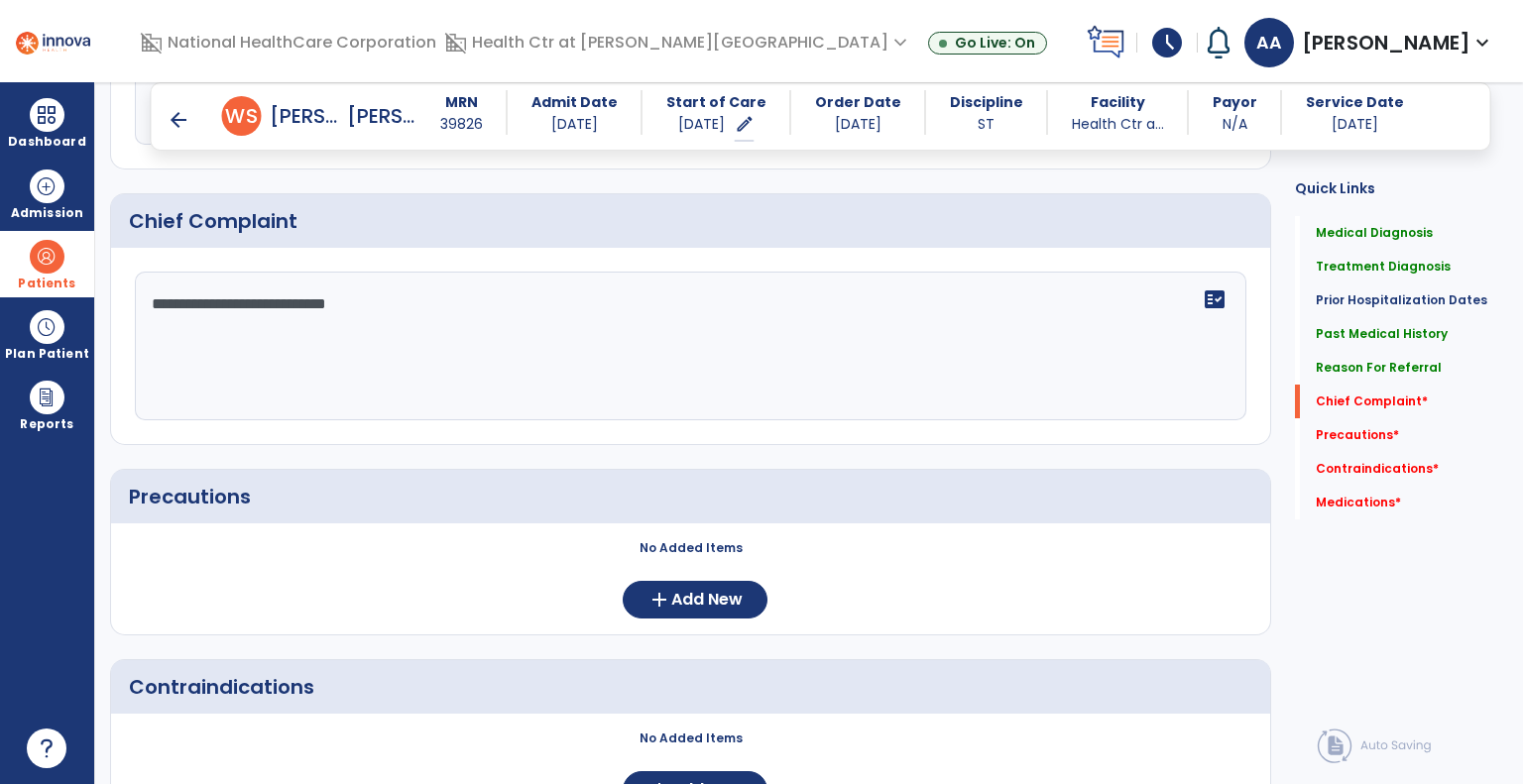 scroll, scrollTop: 1165, scrollLeft: 0, axis: vertical 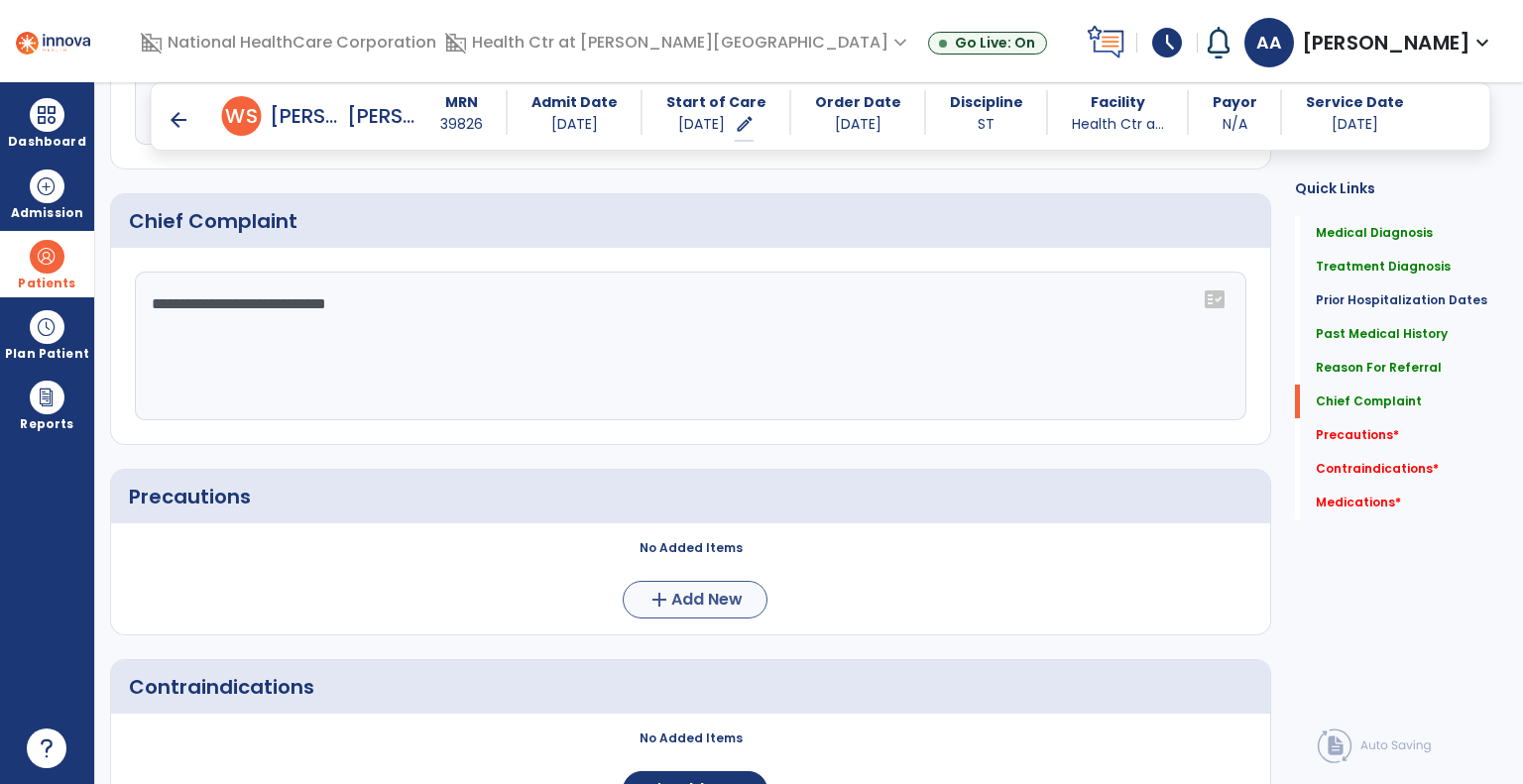 type on "**********" 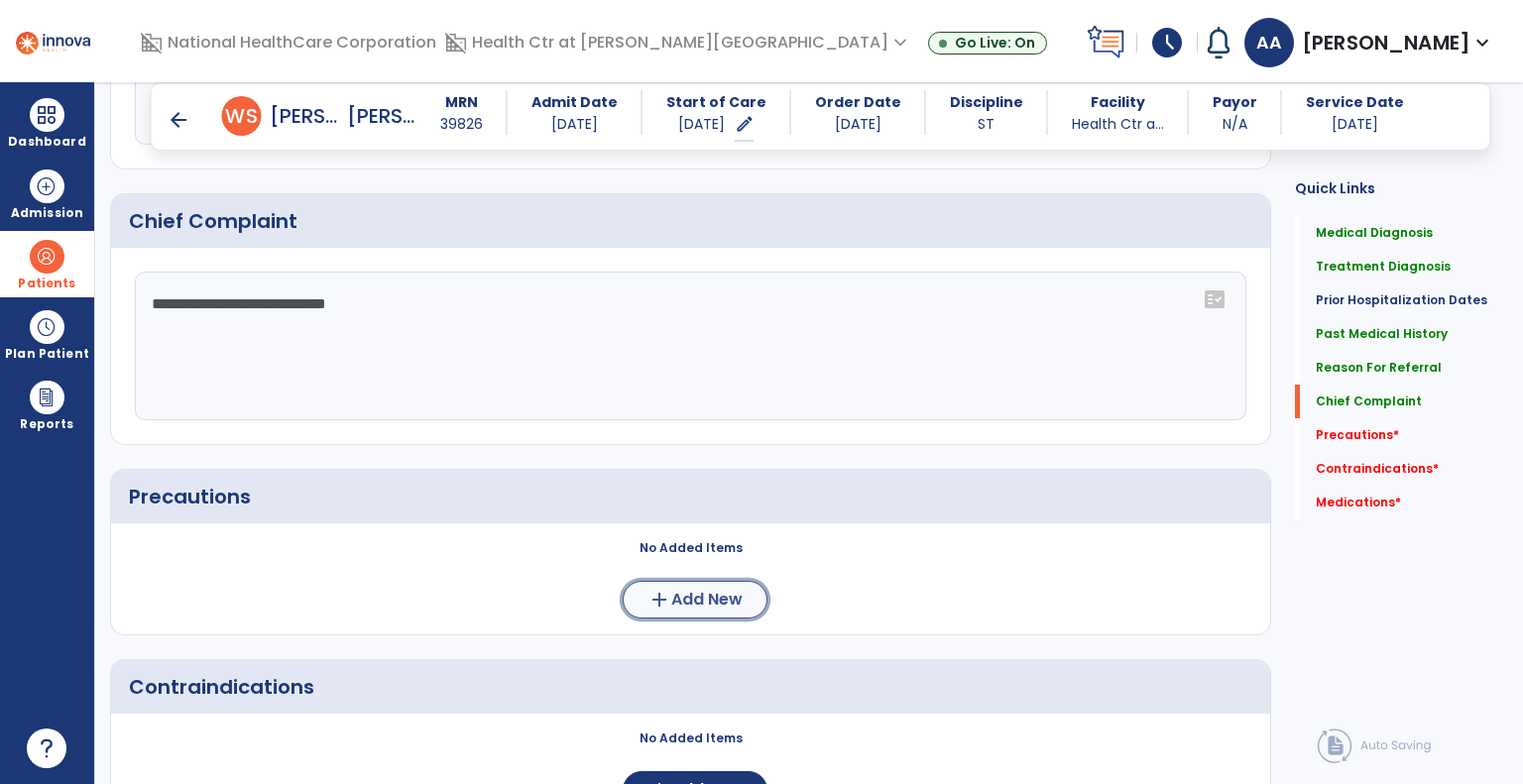 click on "Add New" 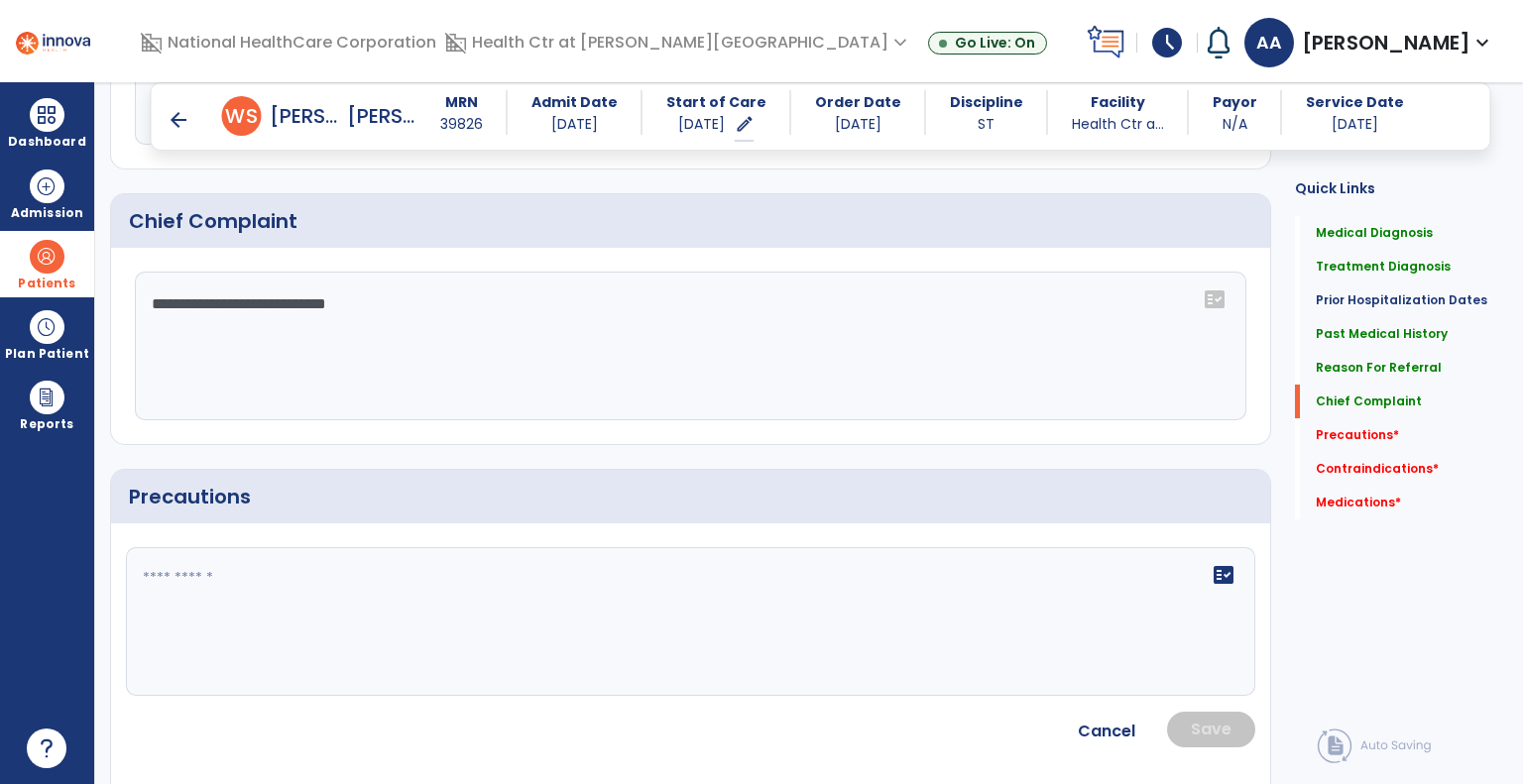 click on "fact_check" 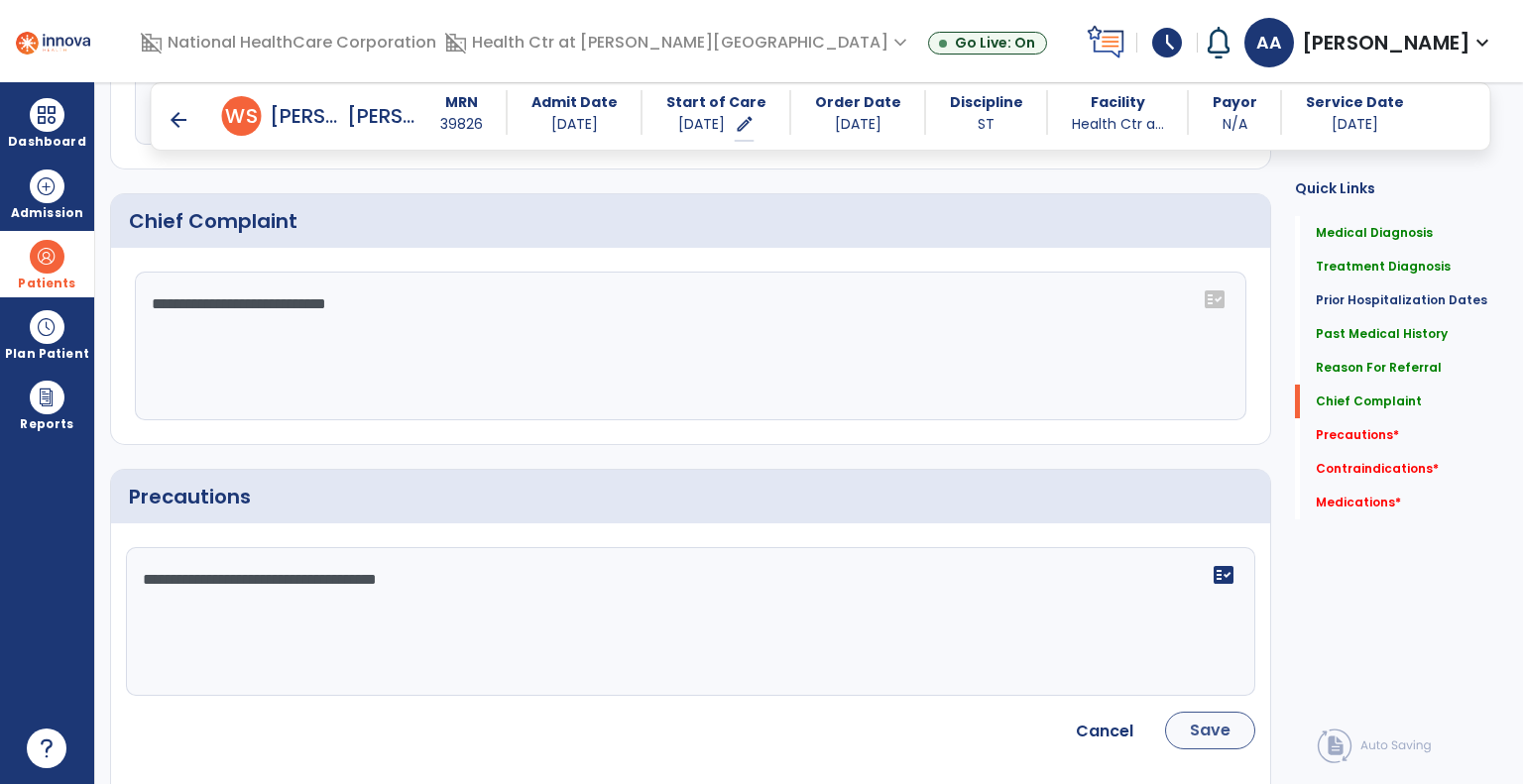 type on "**********" 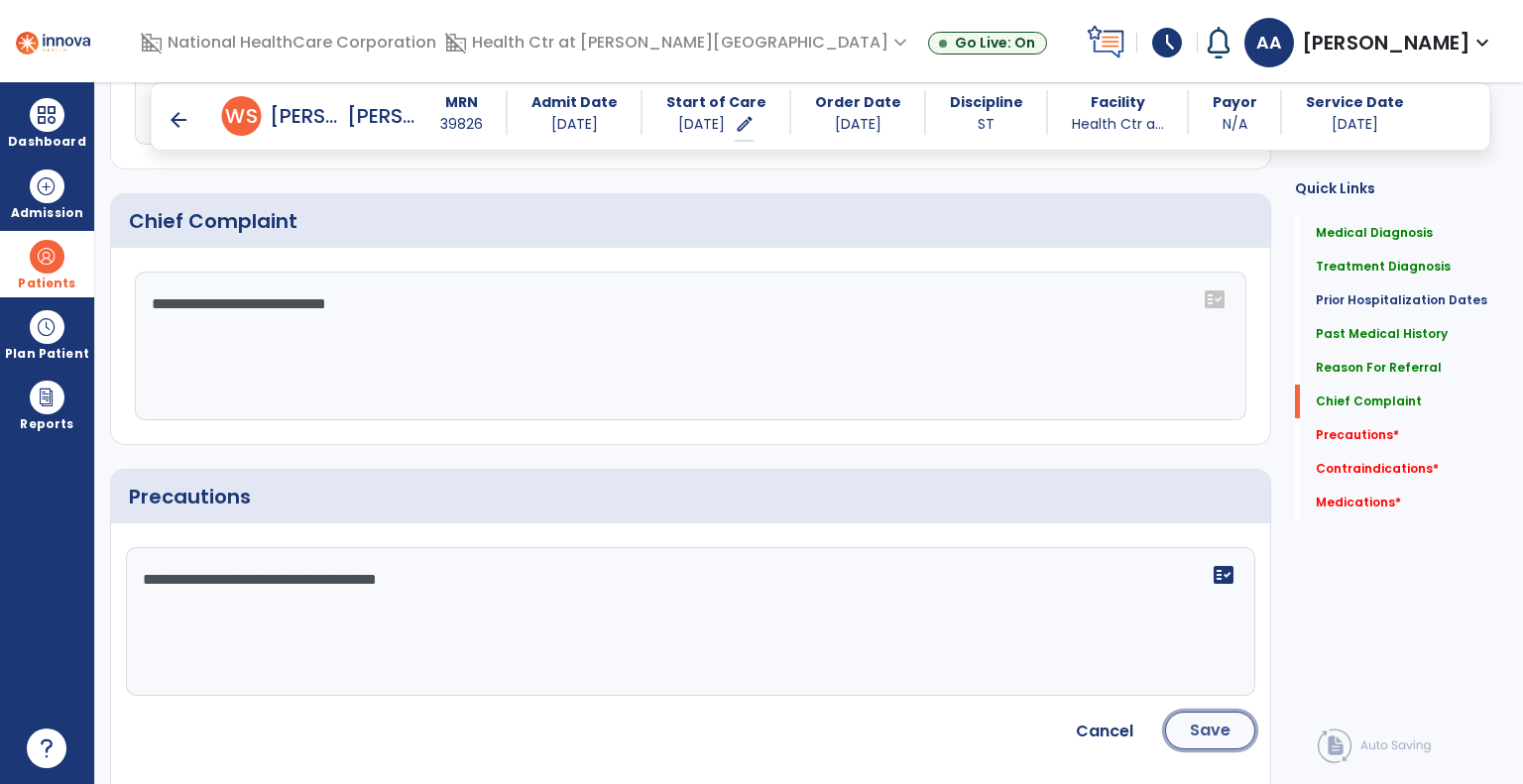 click on "Save" 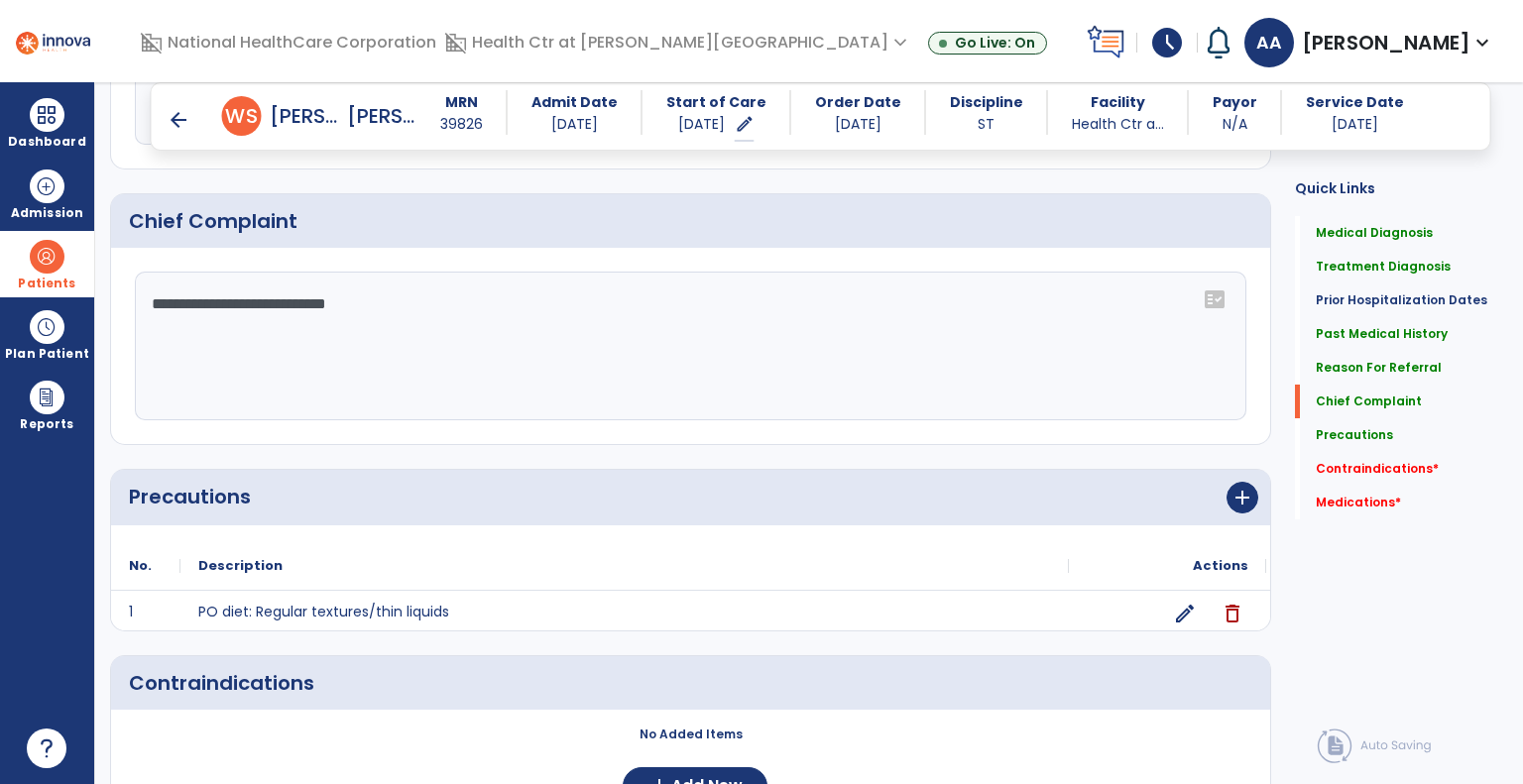 scroll, scrollTop: 1443, scrollLeft: 0, axis: vertical 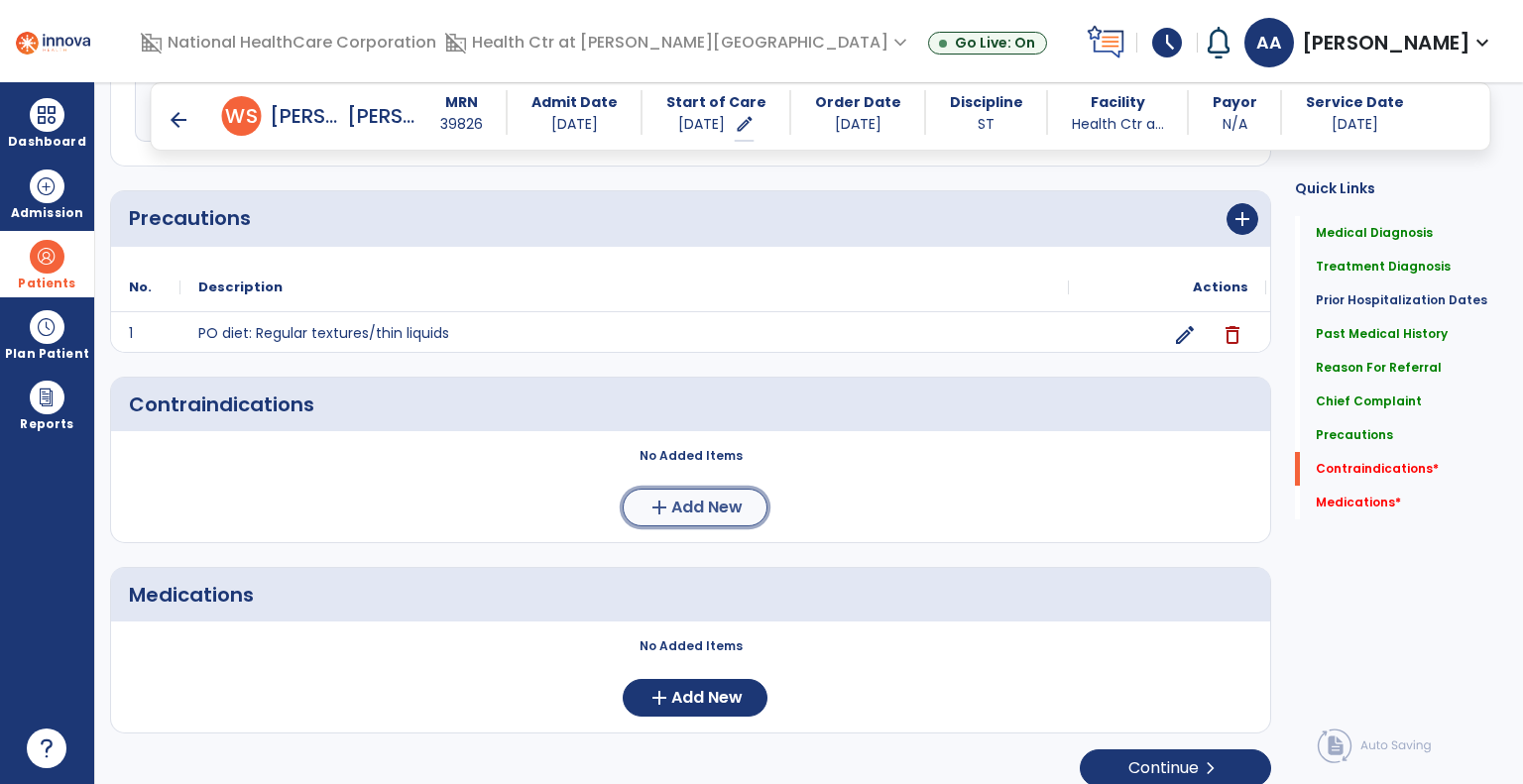 click on "Add New" 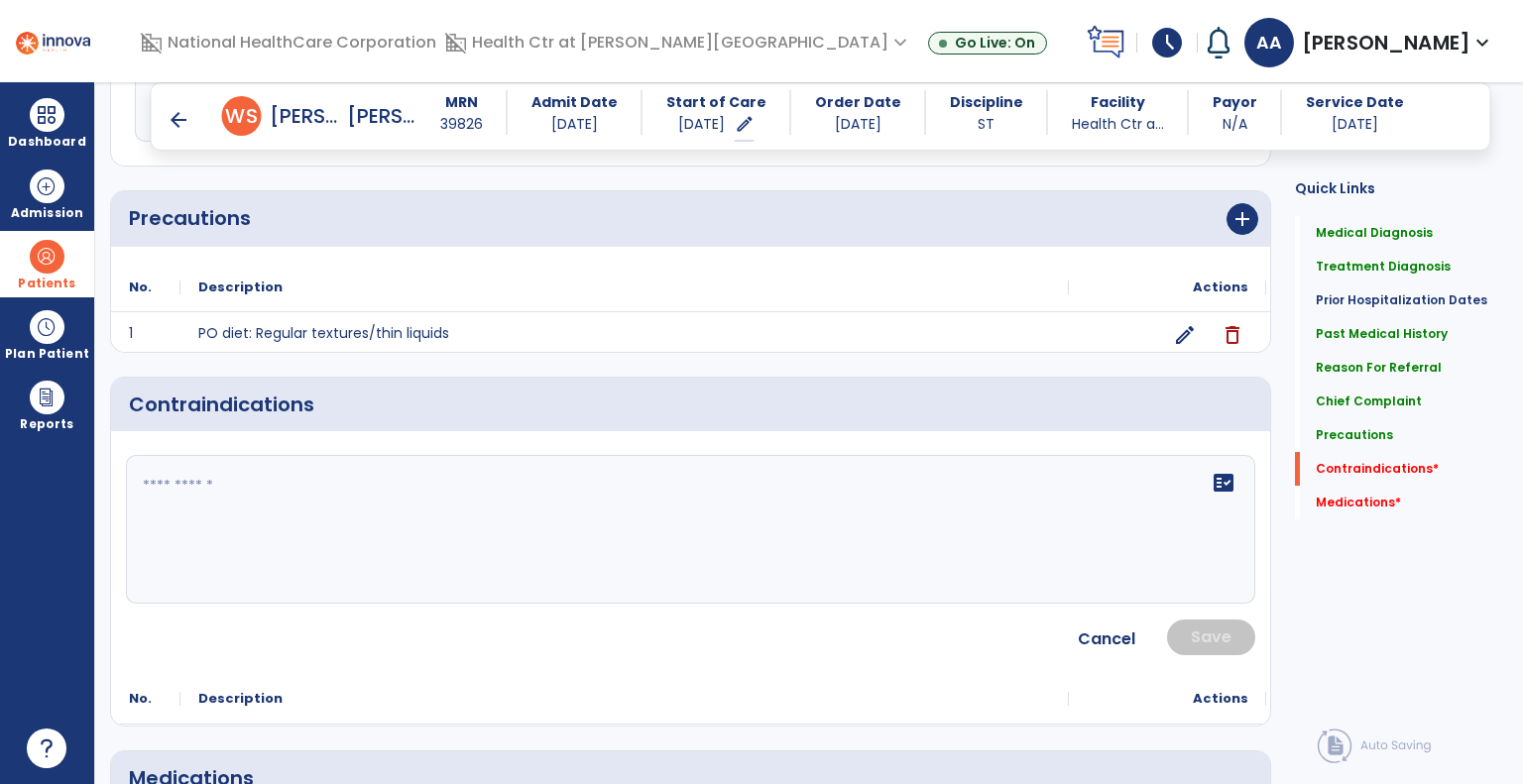 click on "fact_check" 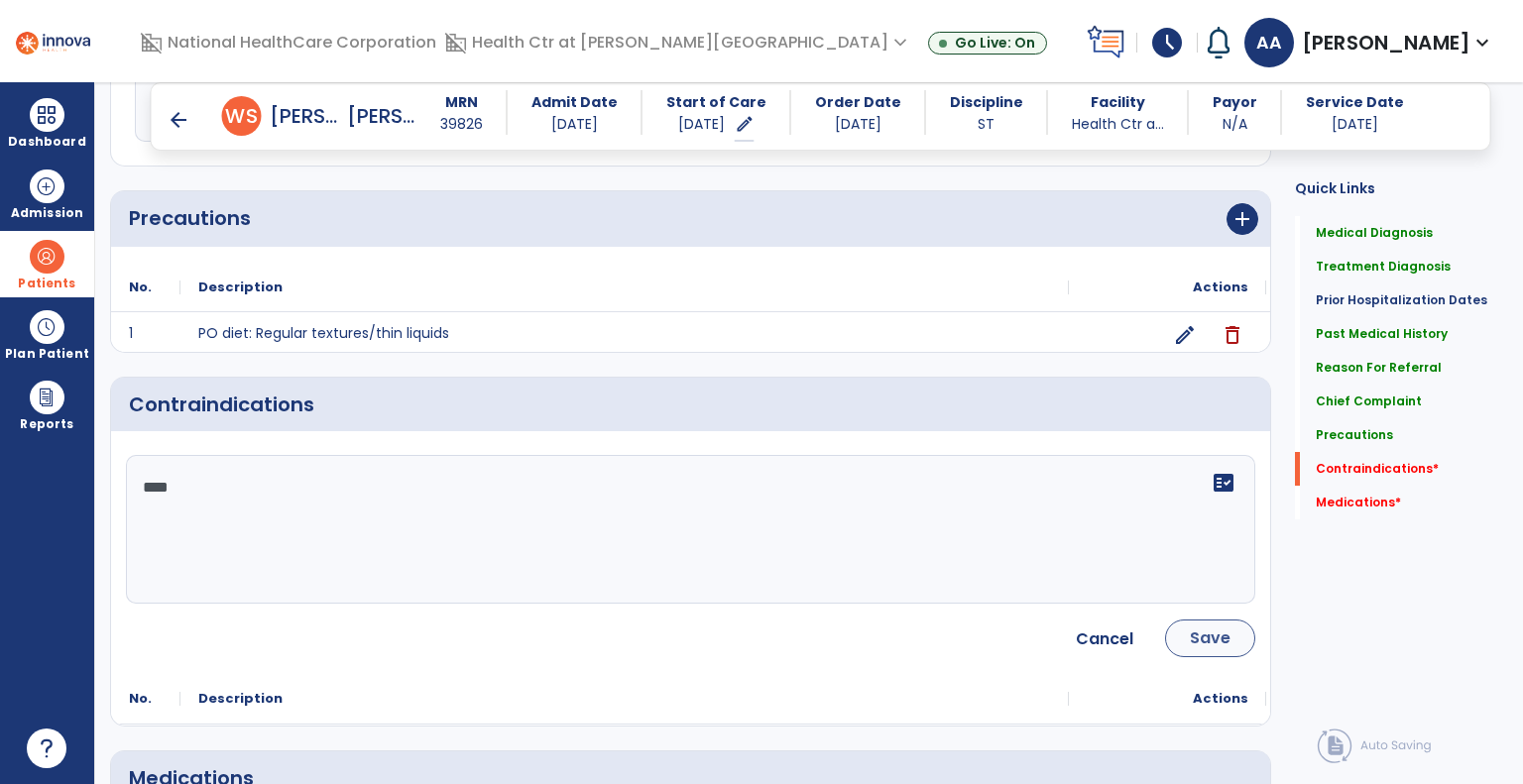type on "****" 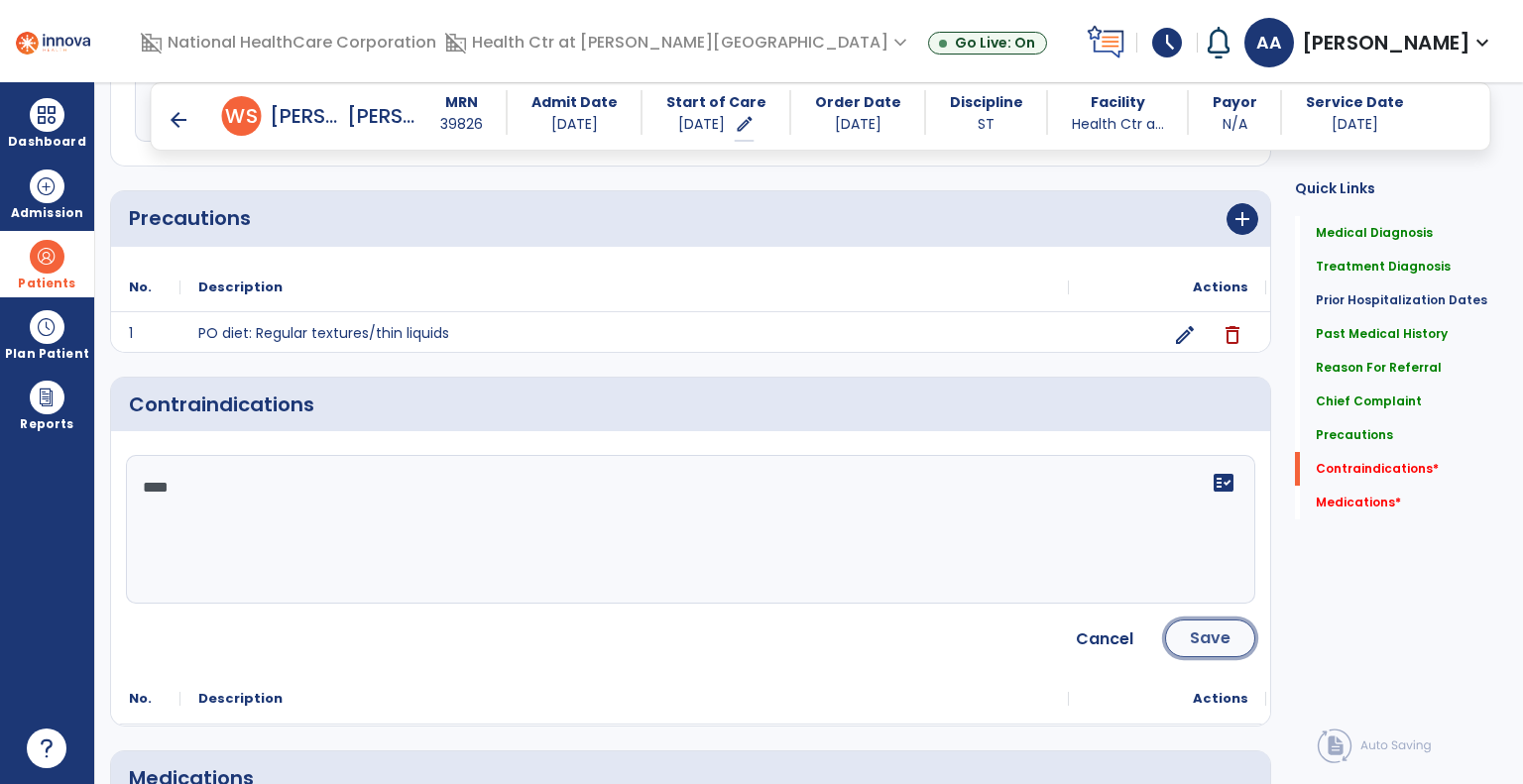 click on "Save" 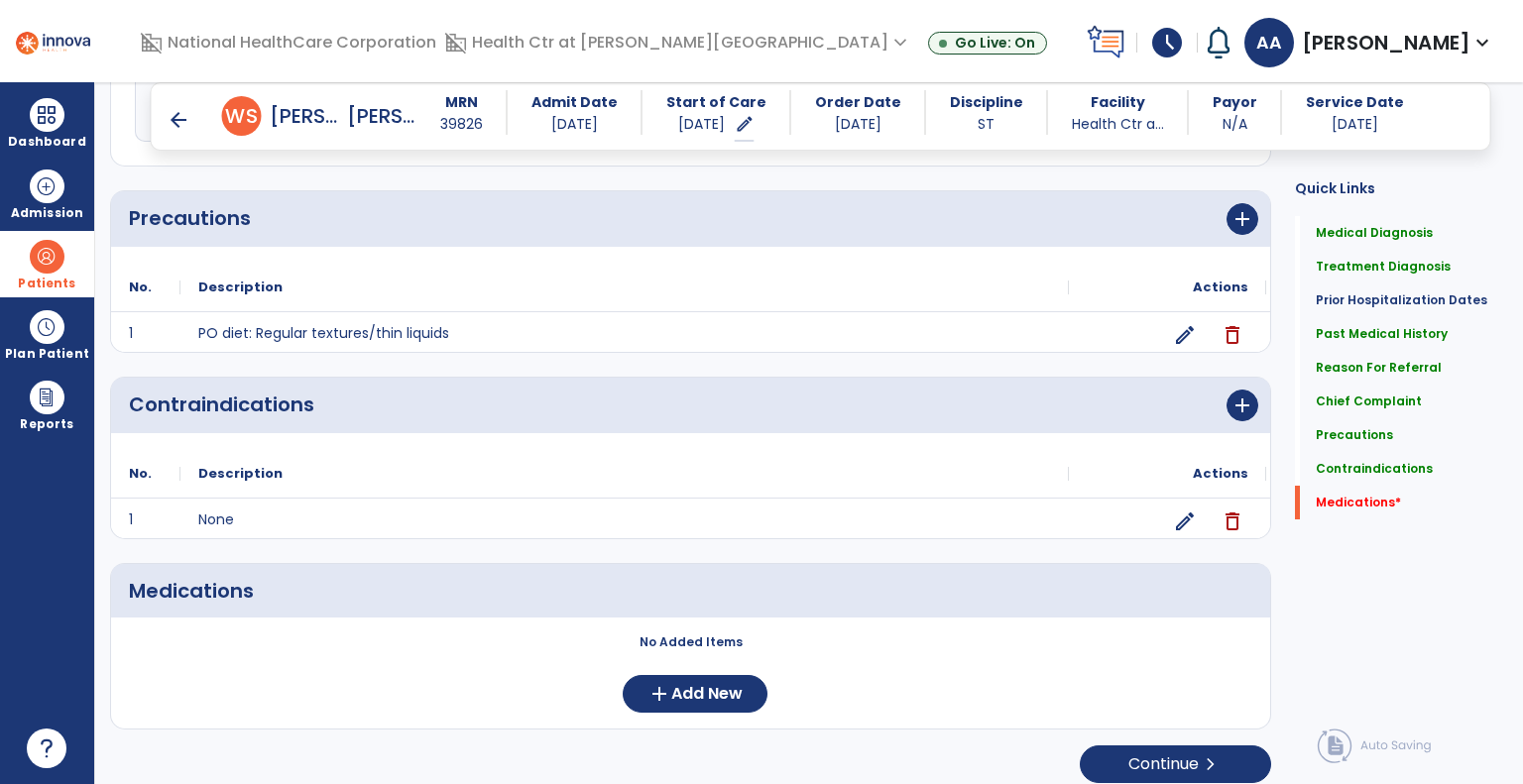 scroll, scrollTop: 1452, scrollLeft: 0, axis: vertical 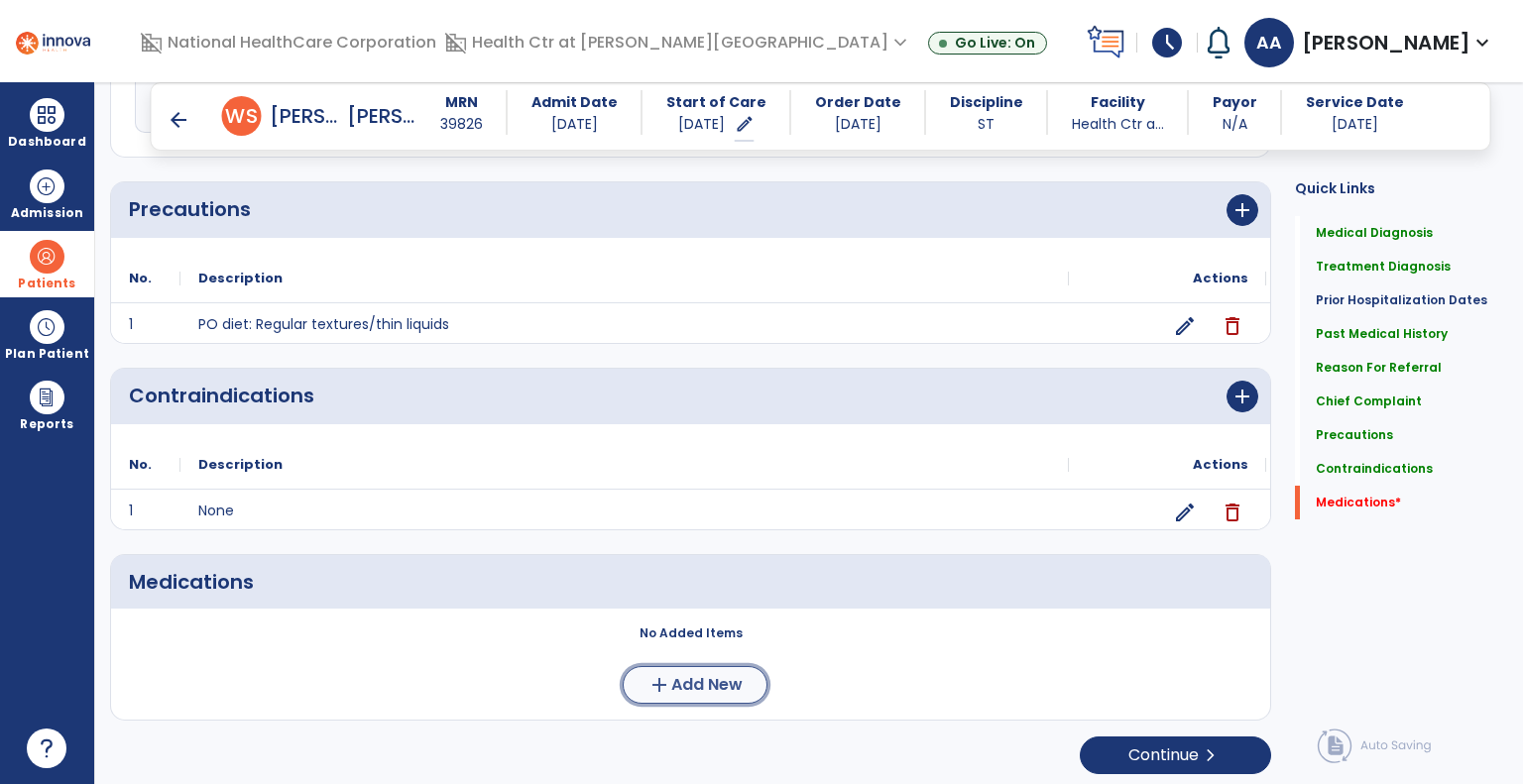 click on "Add New" 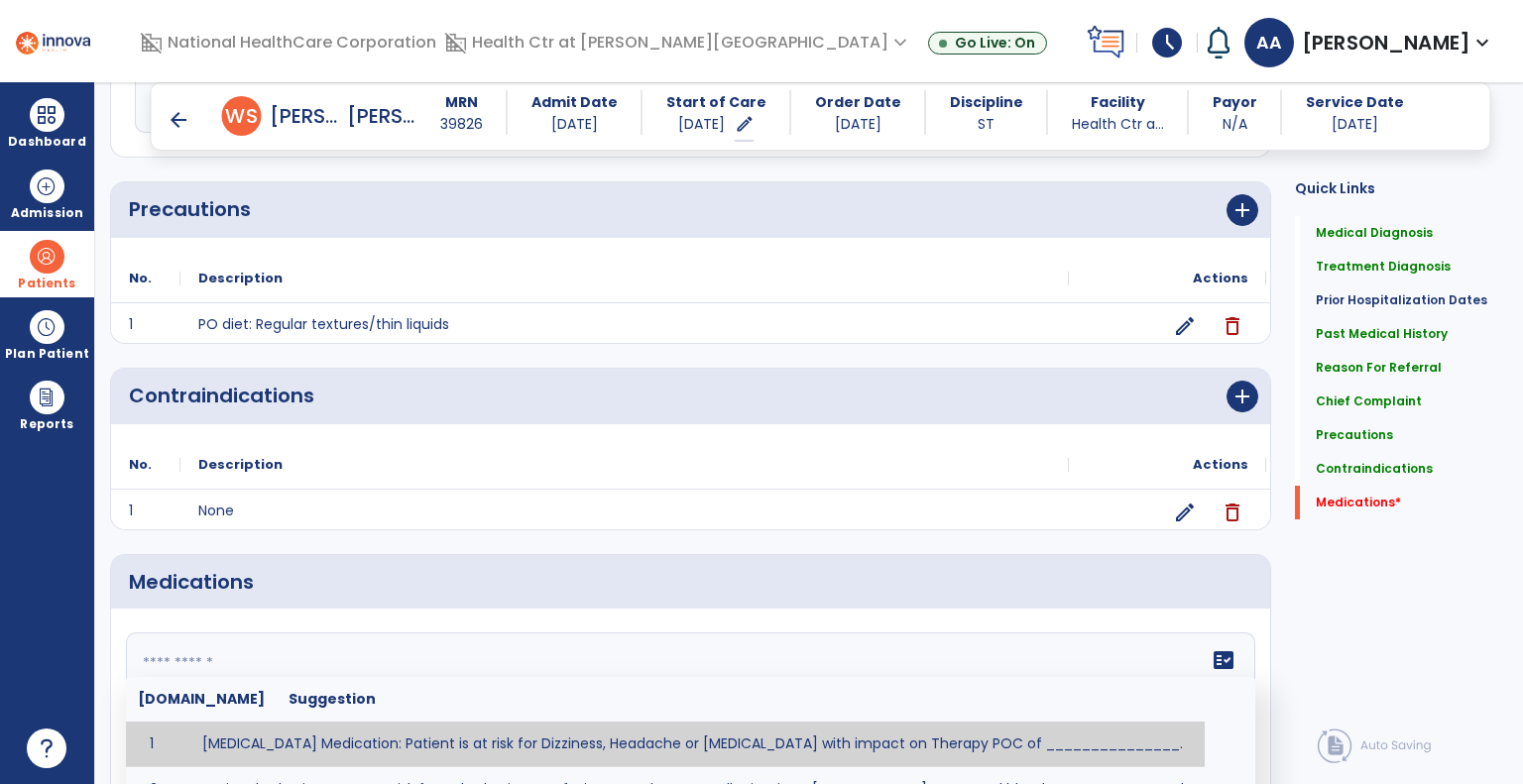 click on "fact_check  Sr.No Suggestion 1 Angina Medication: Patient is at risk for Dizziness, Headache or Tachycardia with impact on Therapy POC of _______________. 2 Anti-Arrhythmic Agents: at risk for Arrhythmias, Confusion, EKG changes, Hallucinations, Hepatotoxicity, Increased blood pressure, Increased heart rate, Lethargy or Toxicity with impact on Therapy POC of 3 Anti-Coagulant medications: with potential risk for hemorrhage (including rectal bleeding and coughing up blood), and heparin-induced thrombocytopenia (HIT syndrome). Potential impact on therapy progress includes _________. 4 Anti-Depressant medications: with potential risk for abnormal thinking, anxiety, dizziness, drowsiness, dry mouth, GI disturbance, increased appetite, loss of appetite, sedation, seizures, or weight gain. Possible impact on therapy progress includes ___________. 5 6 7 Aspirin for ______________. 8 9 10 11 12 13 GERD Medications at risk for Headache, Nausea, Stomach pain or Vomiting with impact on Therapy POC of _____________. 14" 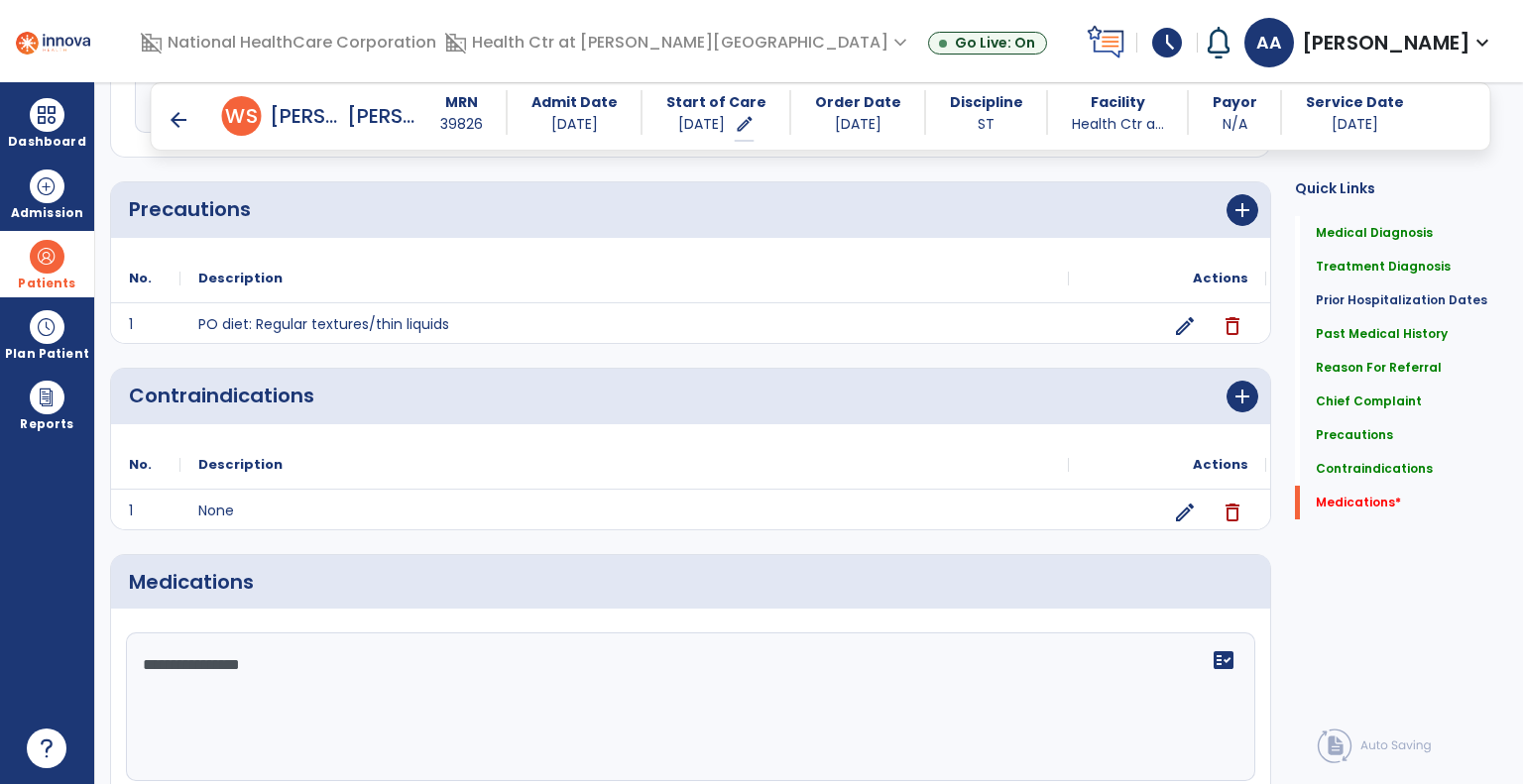 scroll, scrollTop: 1634, scrollLeft: 0, axis: vertical 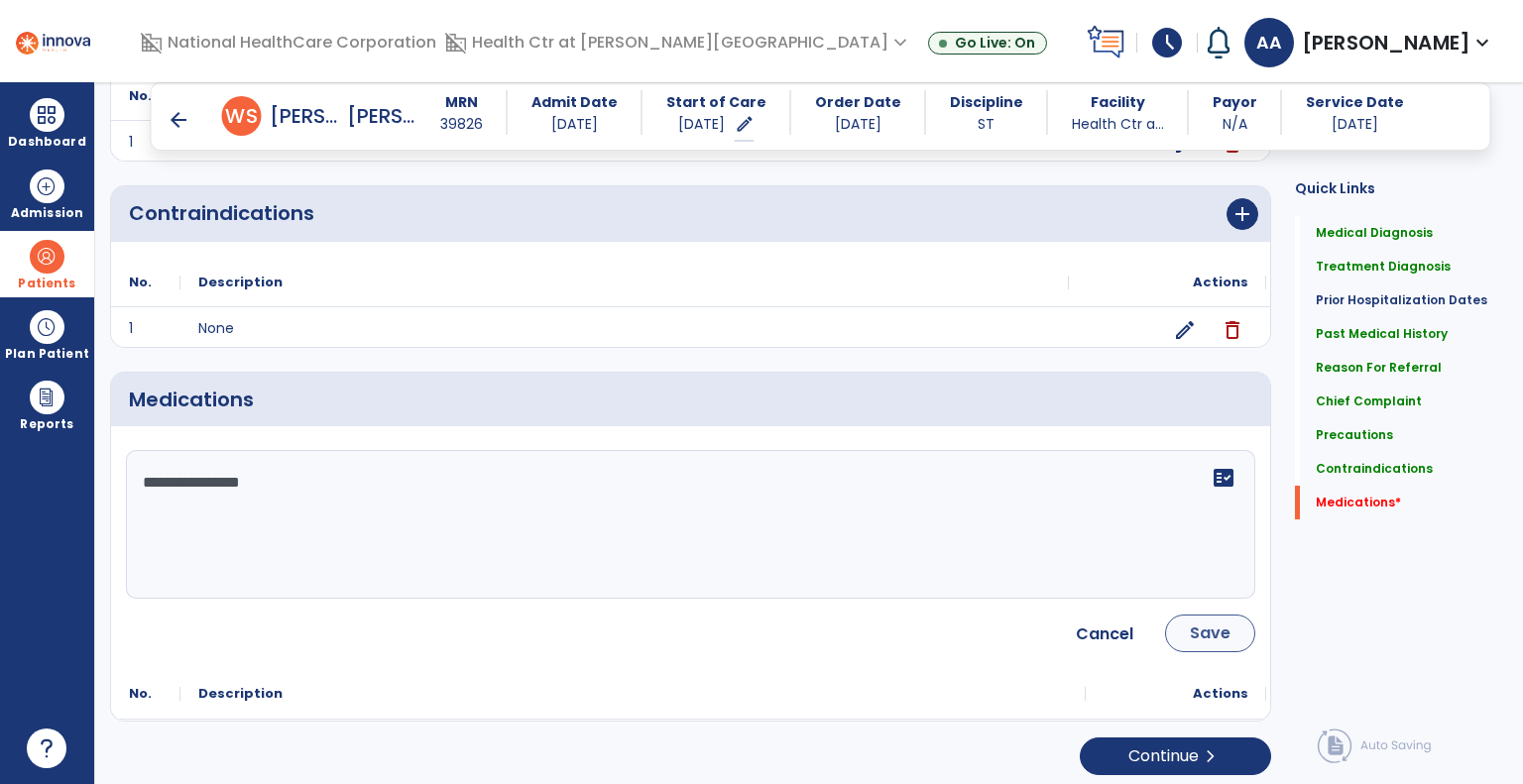 type on "**********" 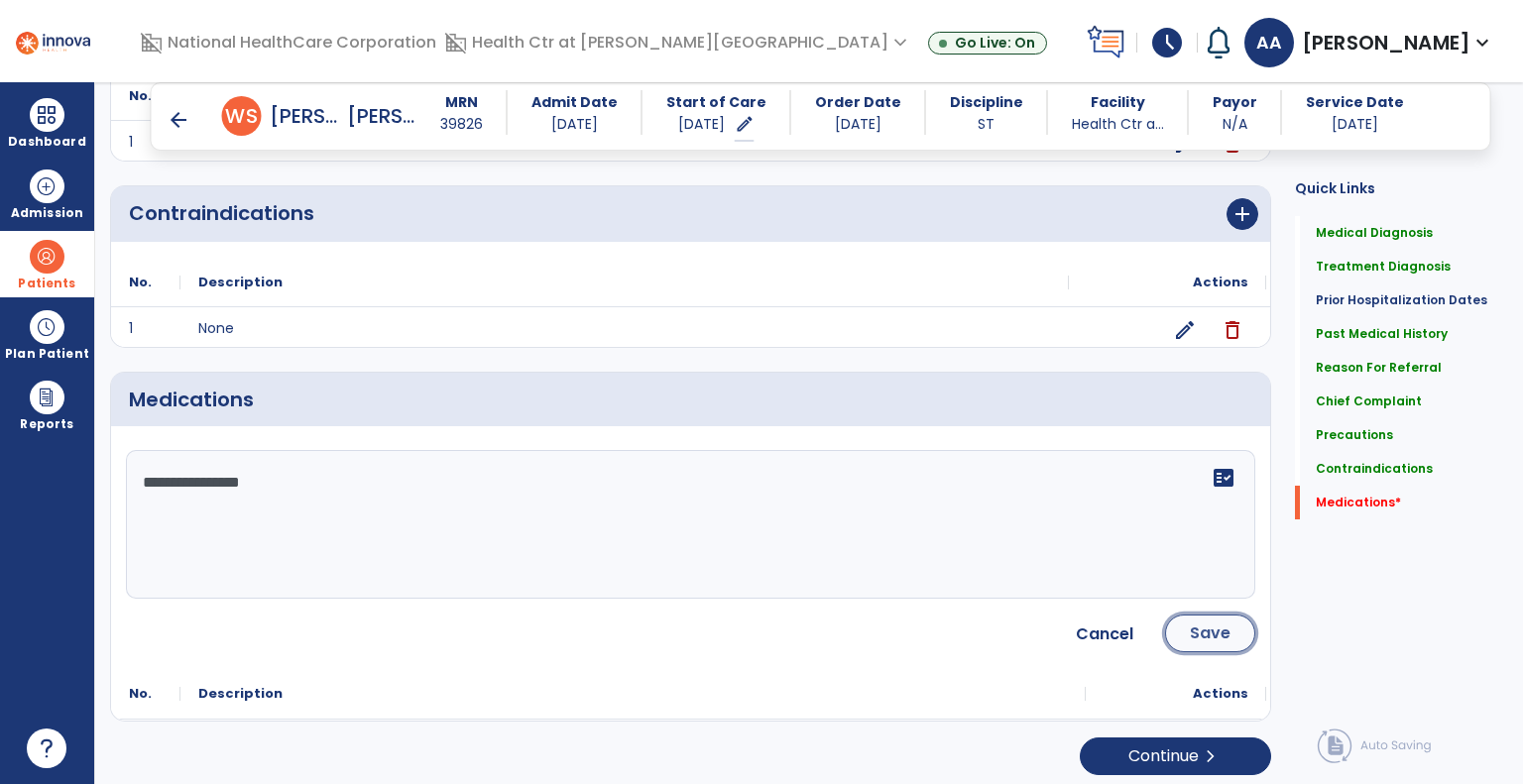 click on "Save" 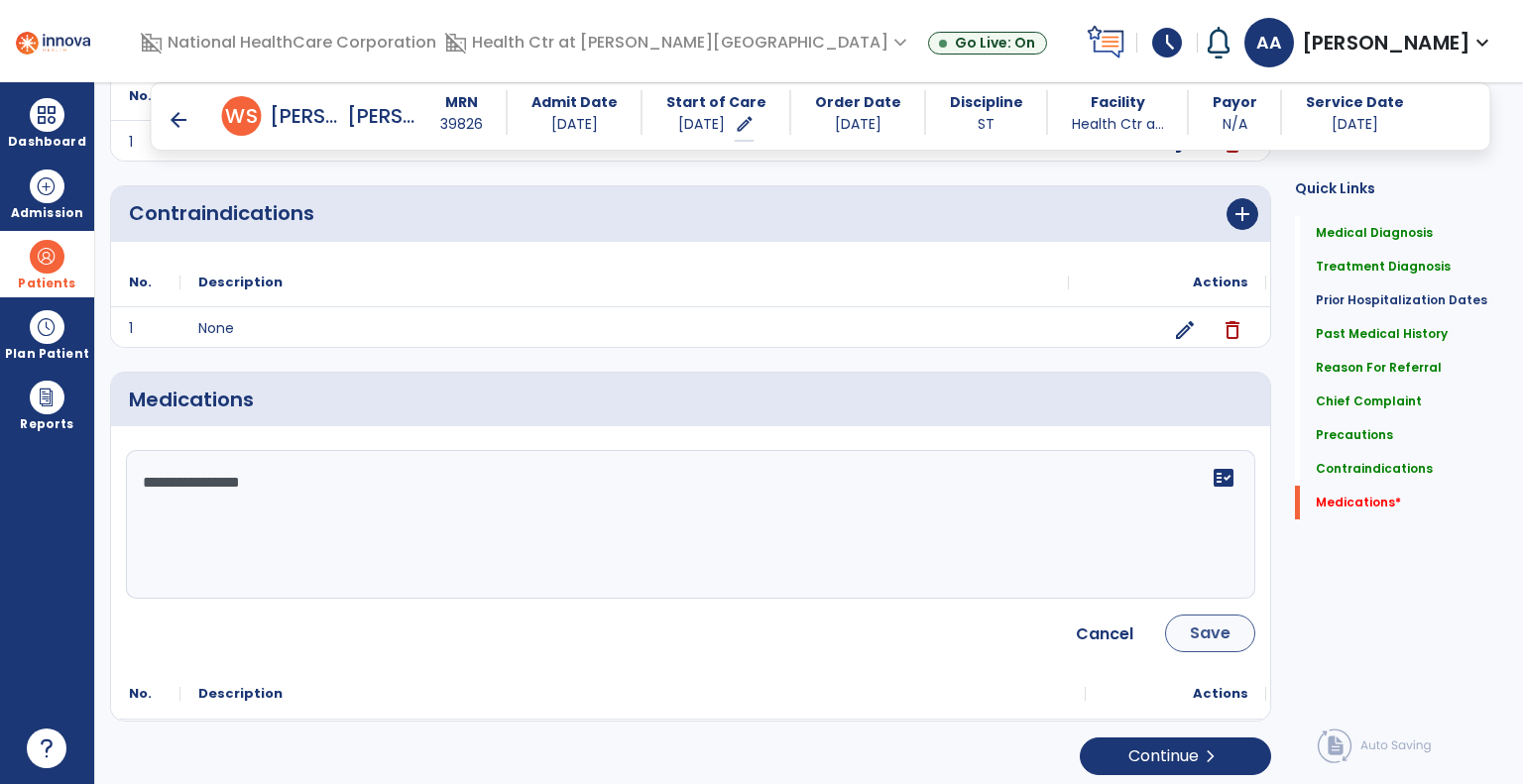 scroll, scrollTop: 1448, scrollLeft: 0, axis: vertical 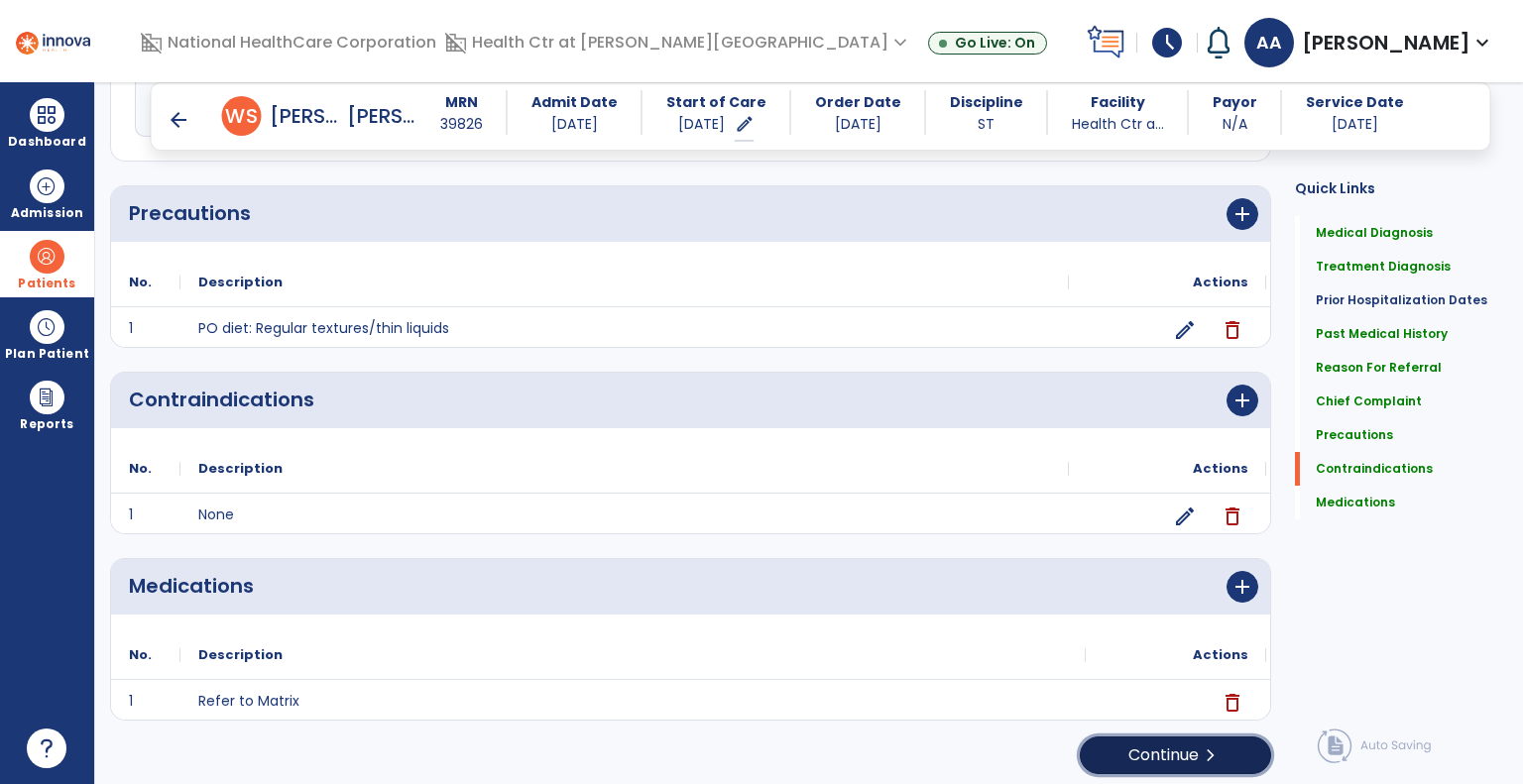 click on "Continue  chevron_right" 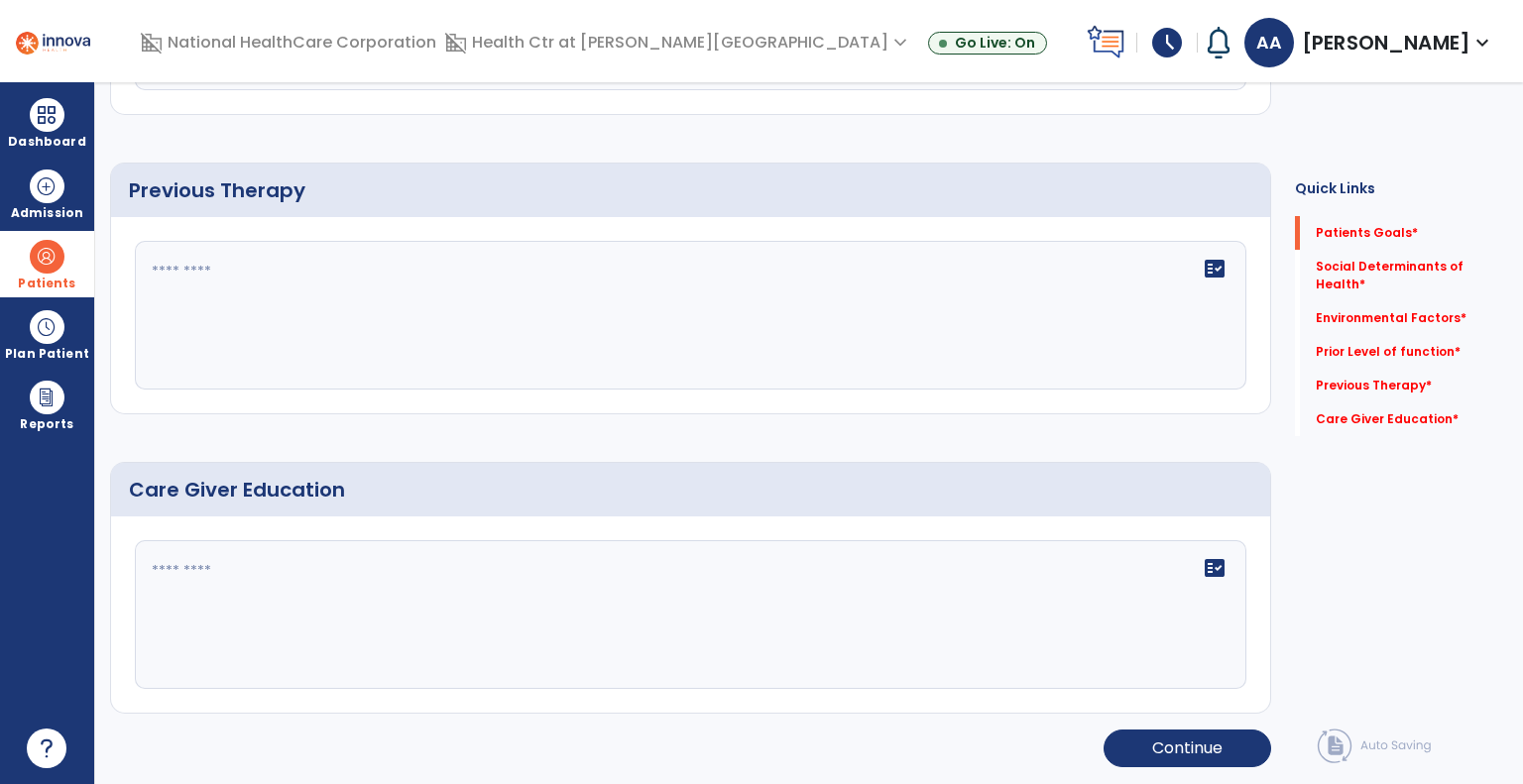 scroll, scrollTop: 0, scrollLeft: 0, axis: both 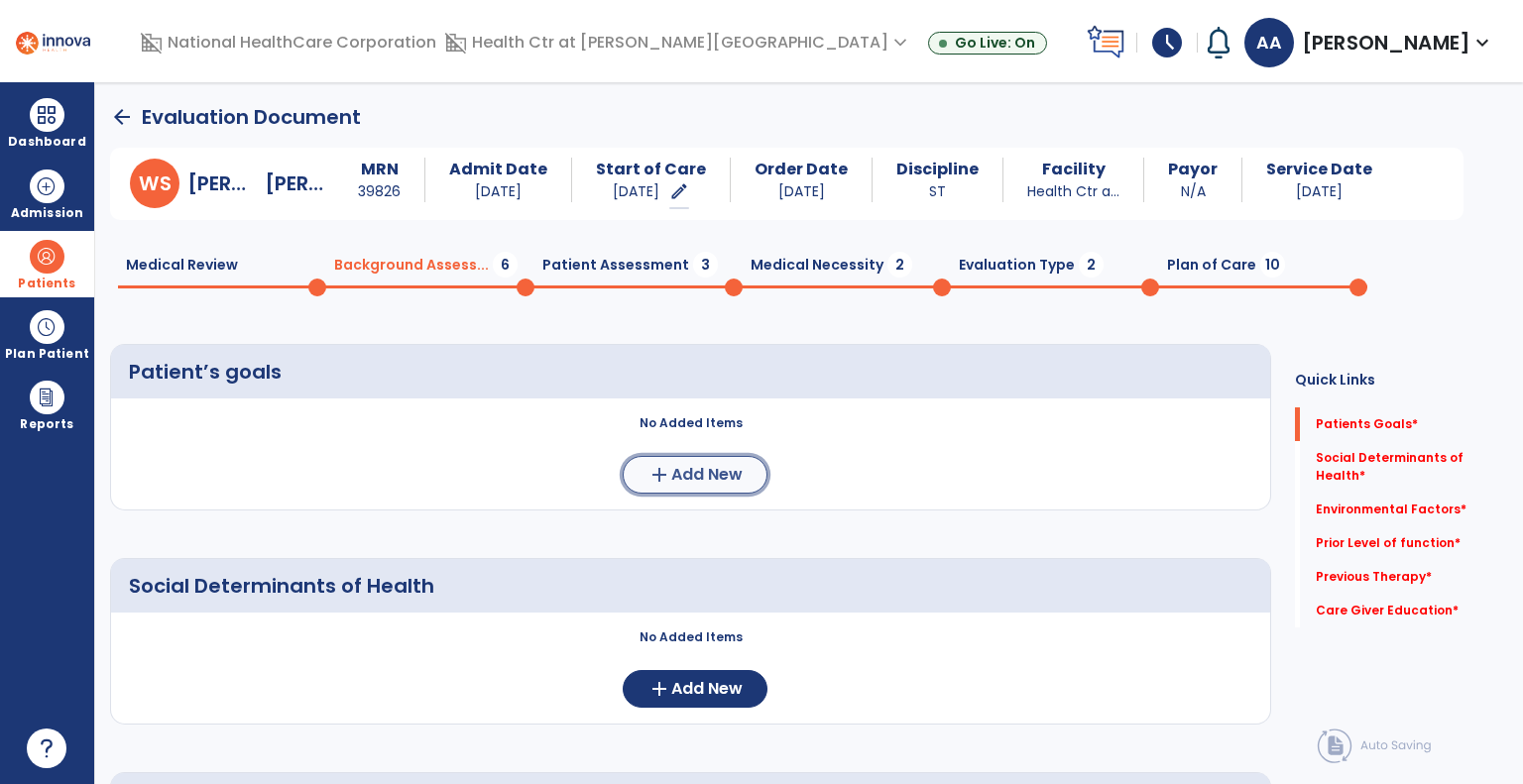click on "Add New" 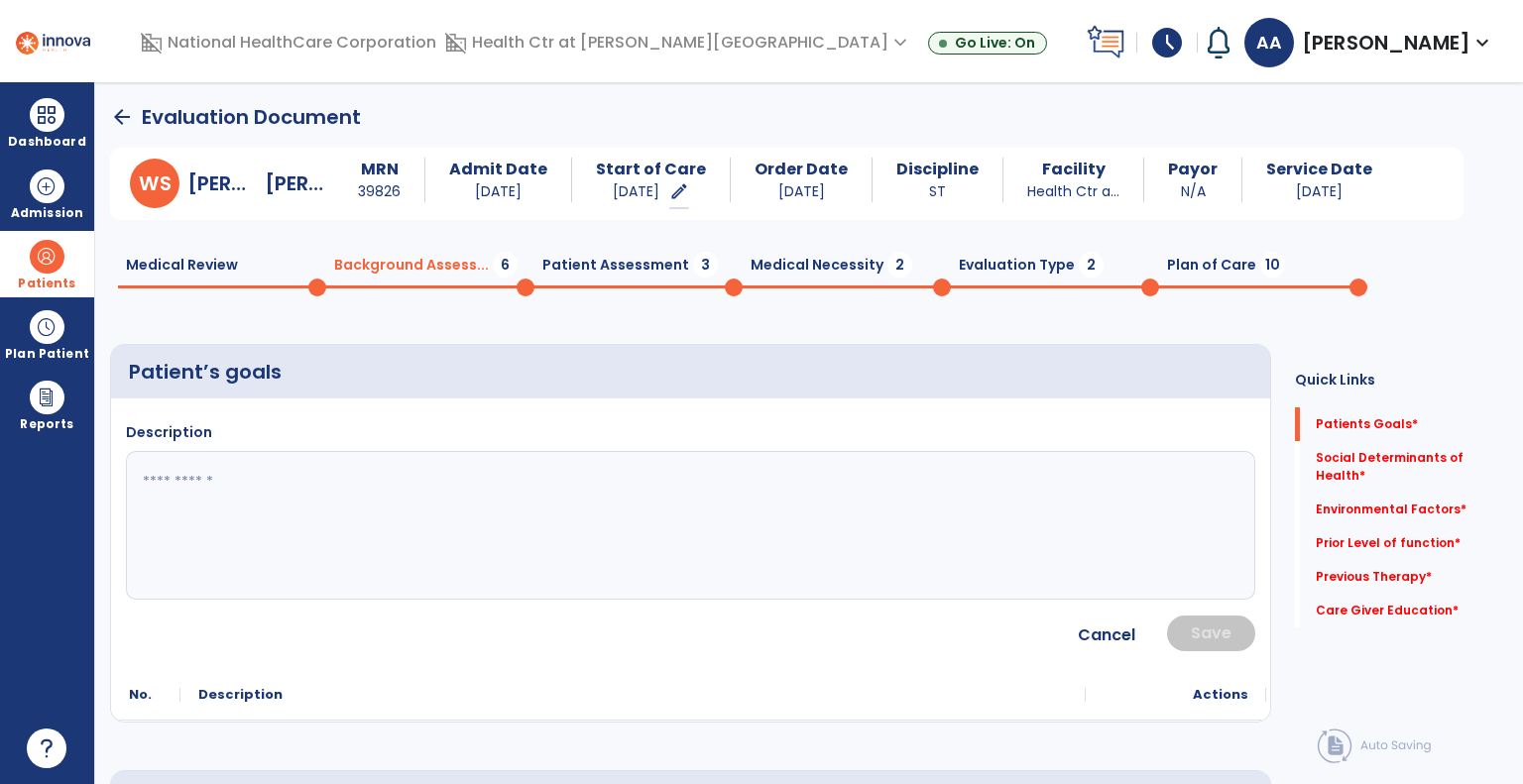 click 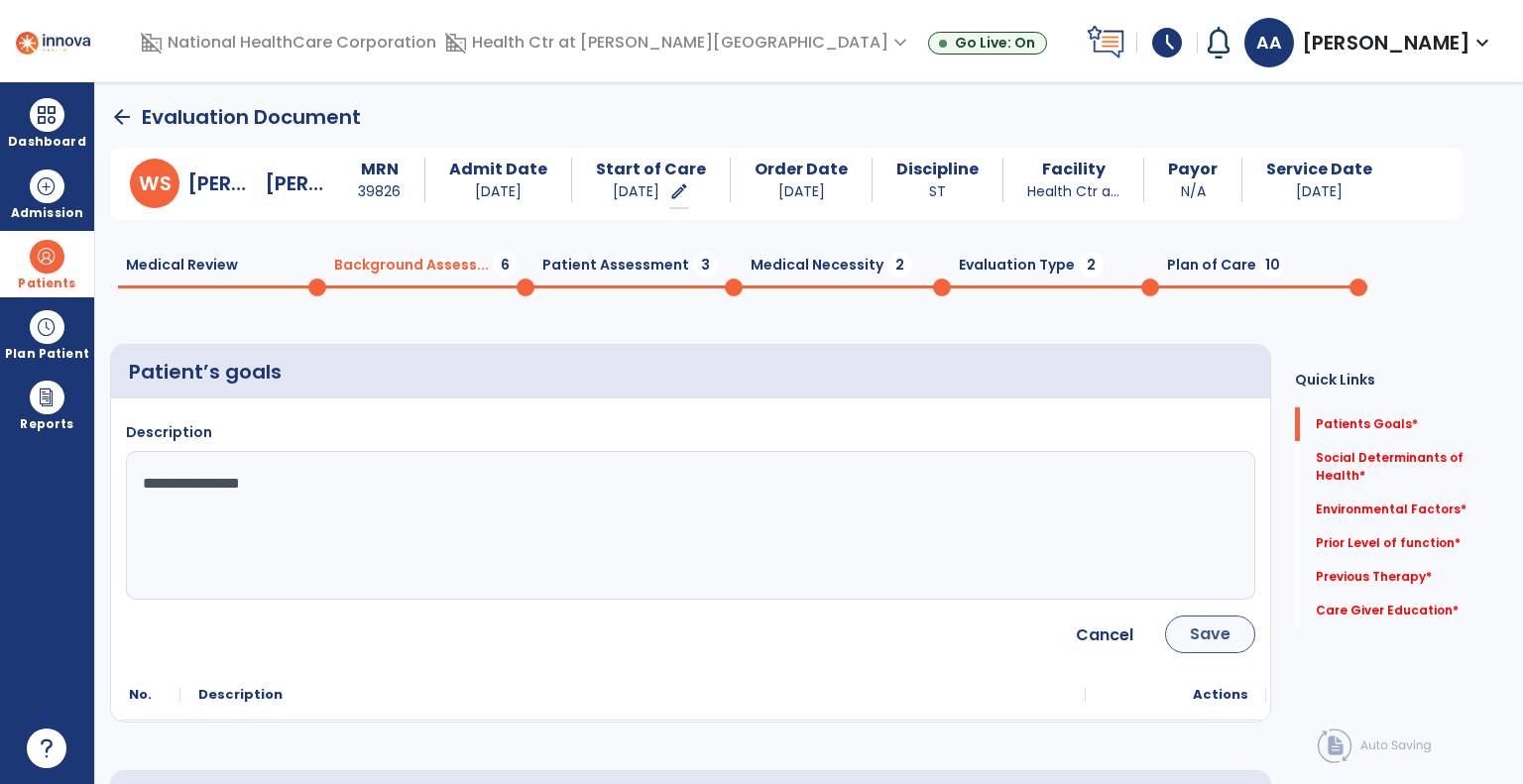 type on "**********" 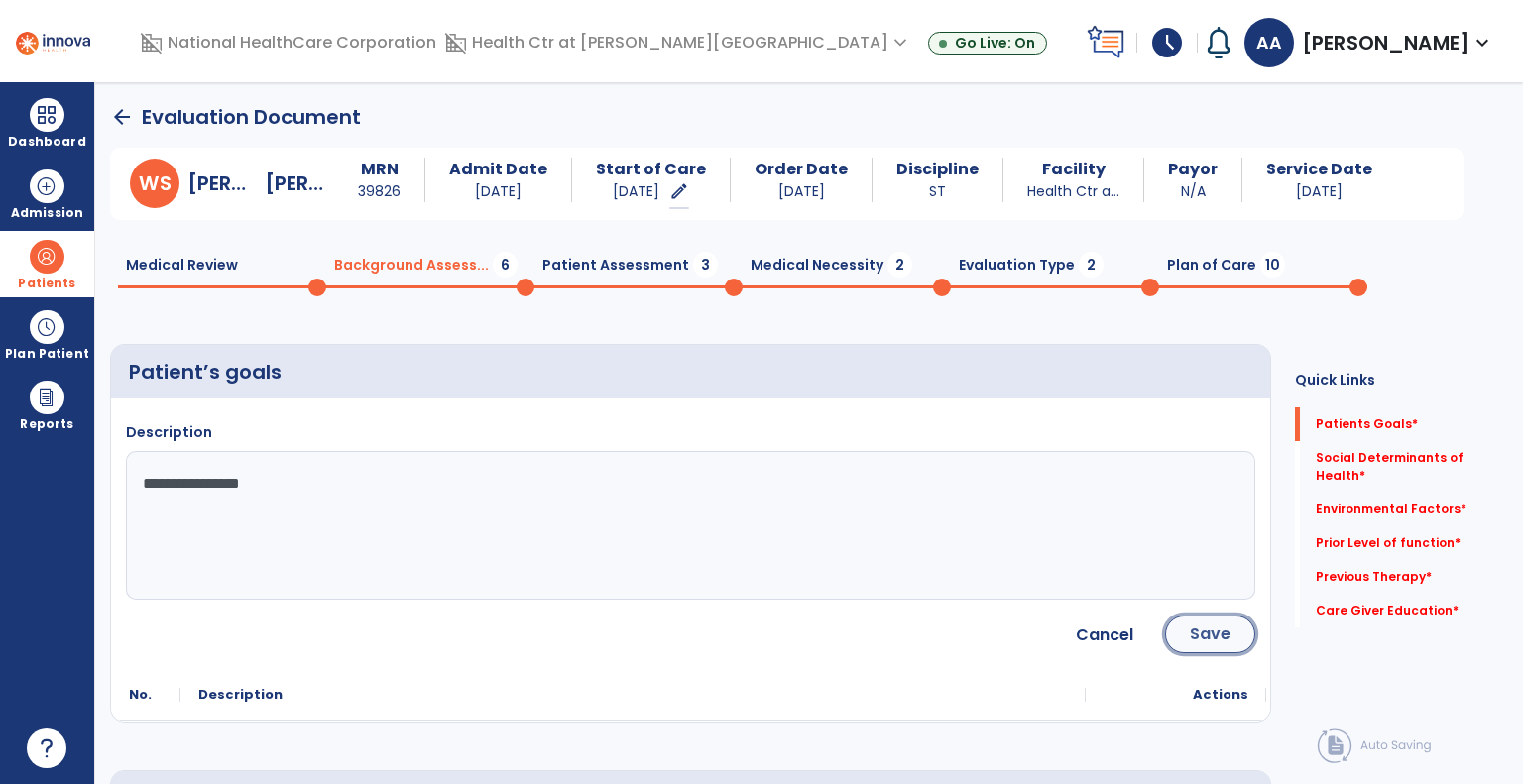 click on "Save" 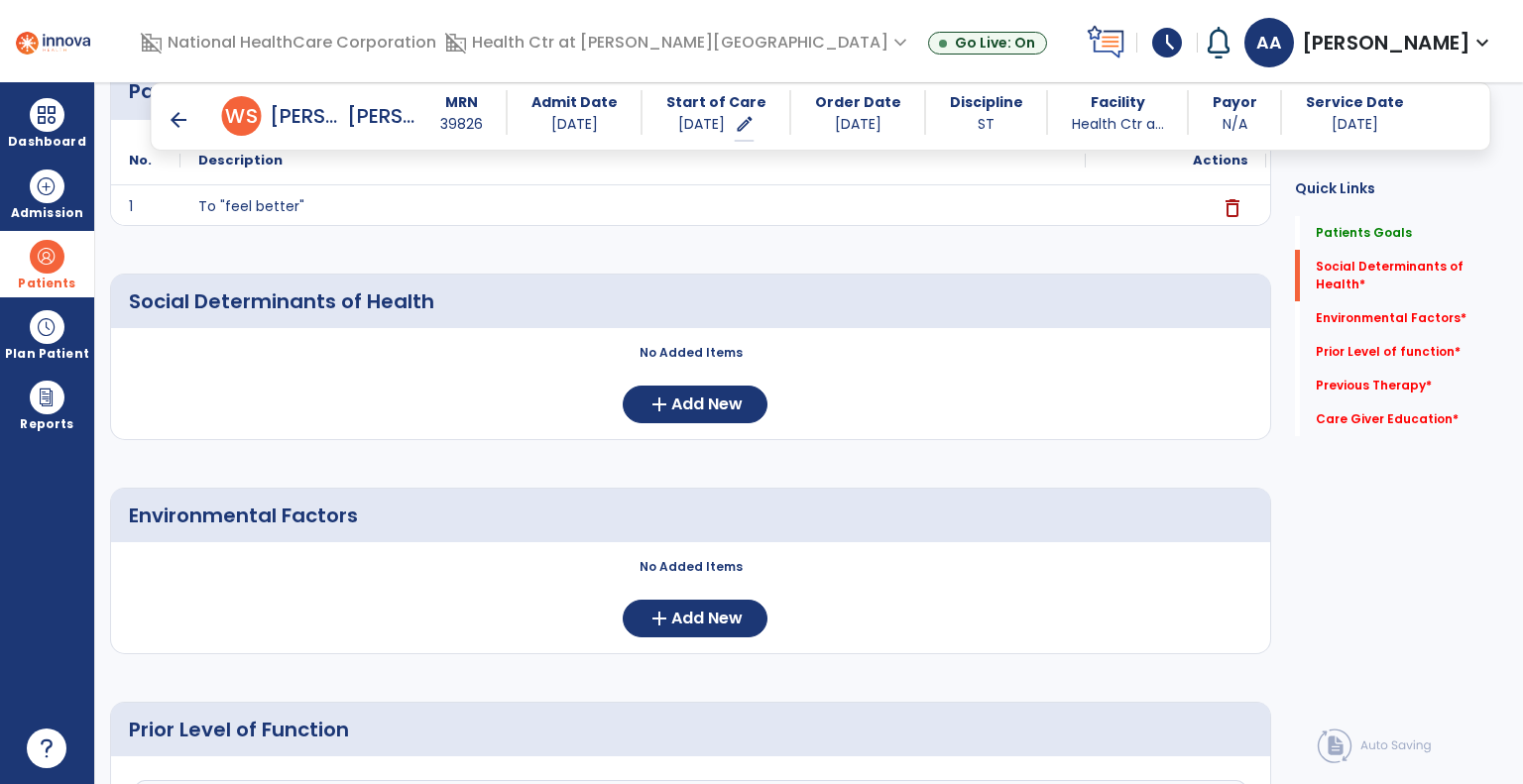scroll, scrollTop: 274, scrollLeft: 0, axis: vertical 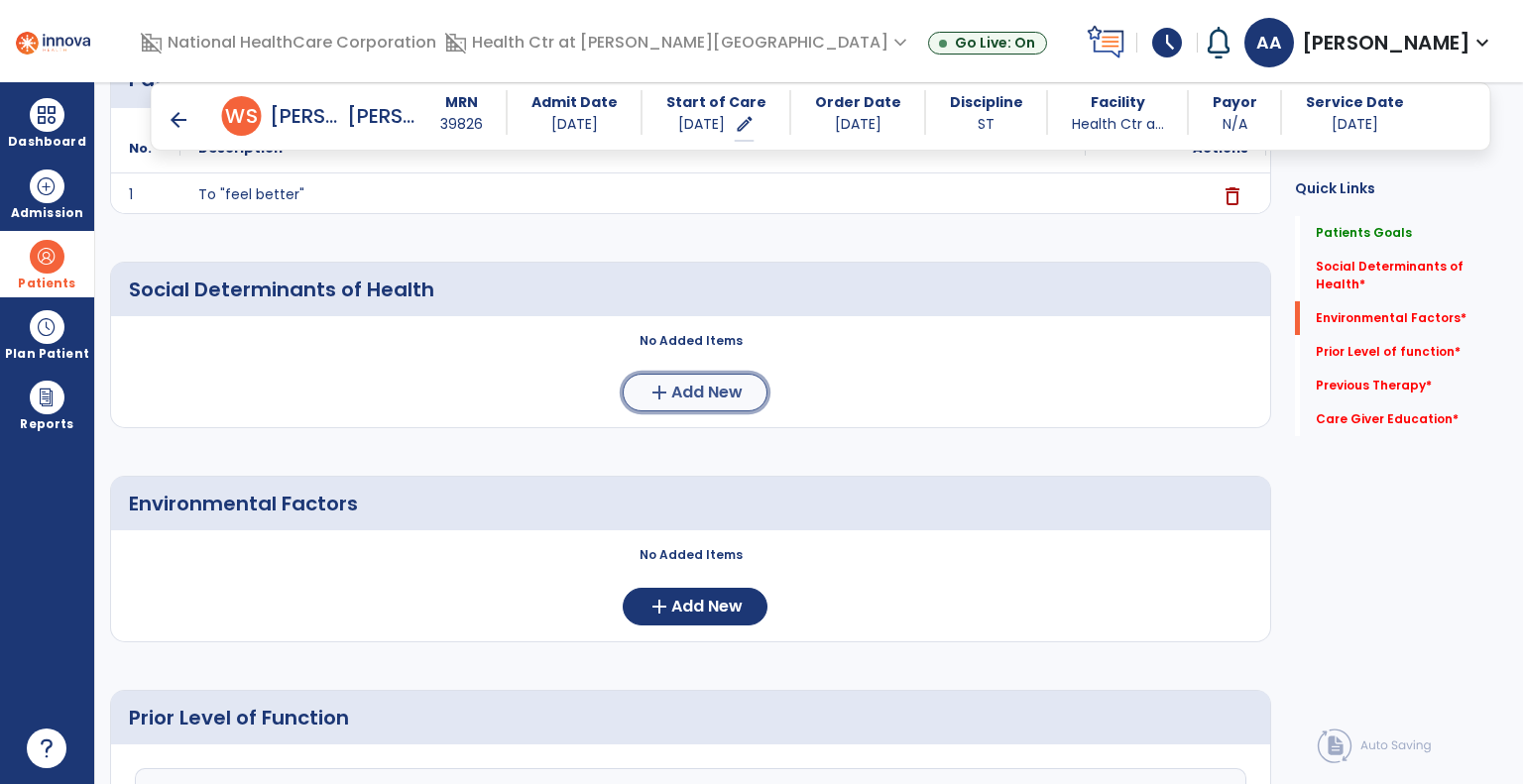 click on "Add New" 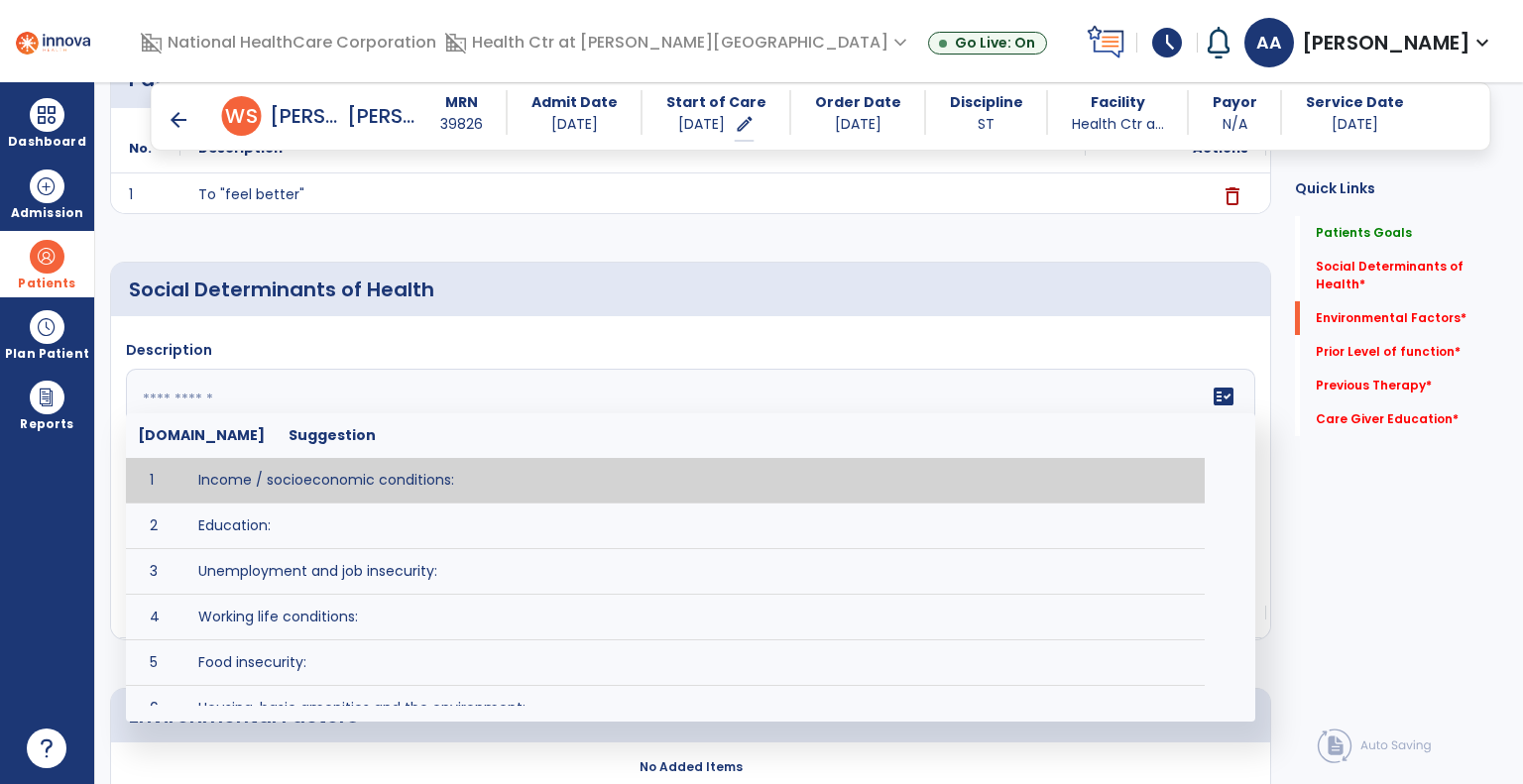 click on "fact_check  Sr.No Suggestion 1 Income / socioeconomic conditions:  2 Education:  3 Unemployment and job insecurity:  4 Working life conditions:  5 Food insecurity:  6 Housing, basic amenities and the environment:  7 Early childhood development:  8 Social inclusion and non-discrimination: 9 Structural conflict: 10 Access to affordable health services of decent quality:" 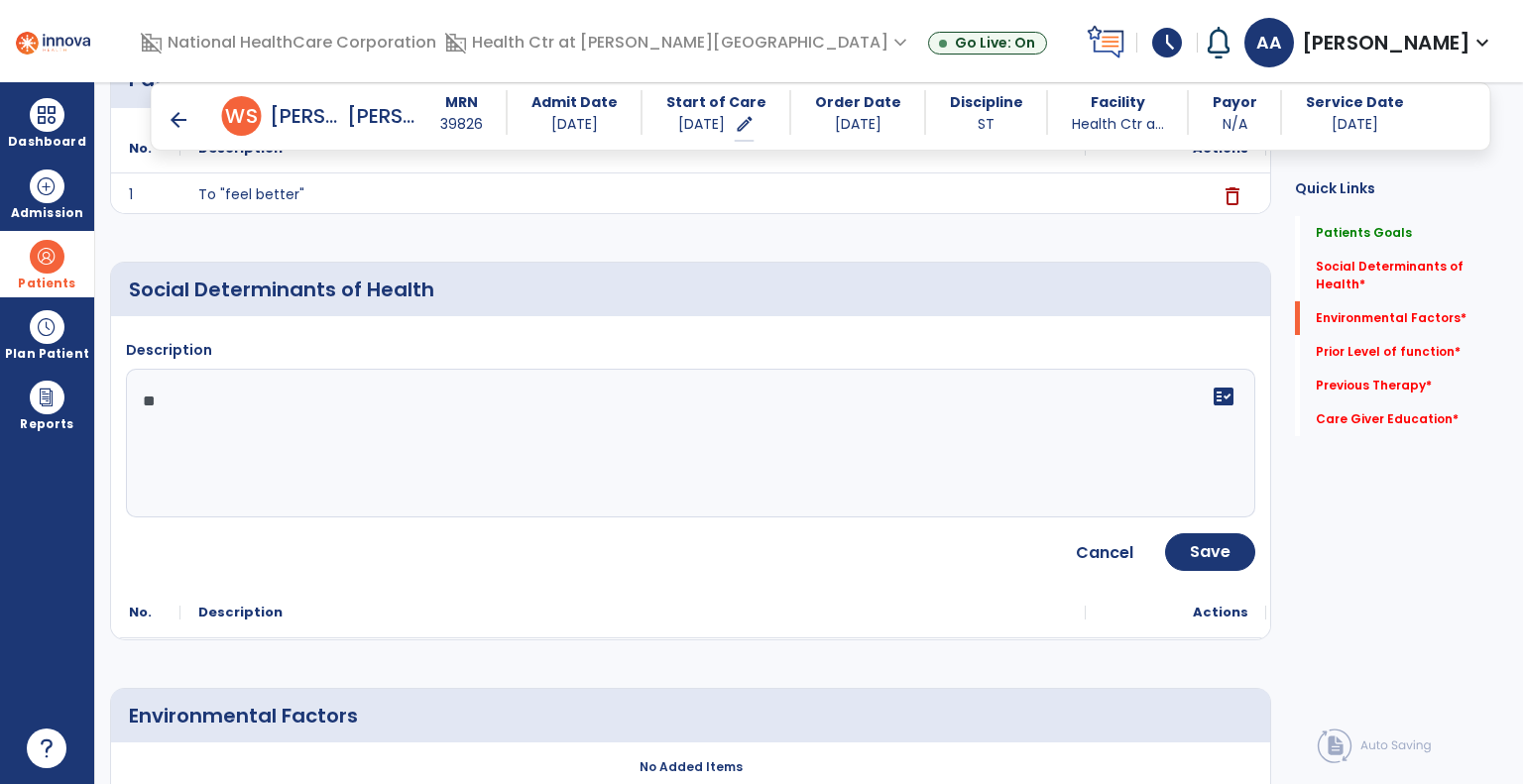 type on "*" 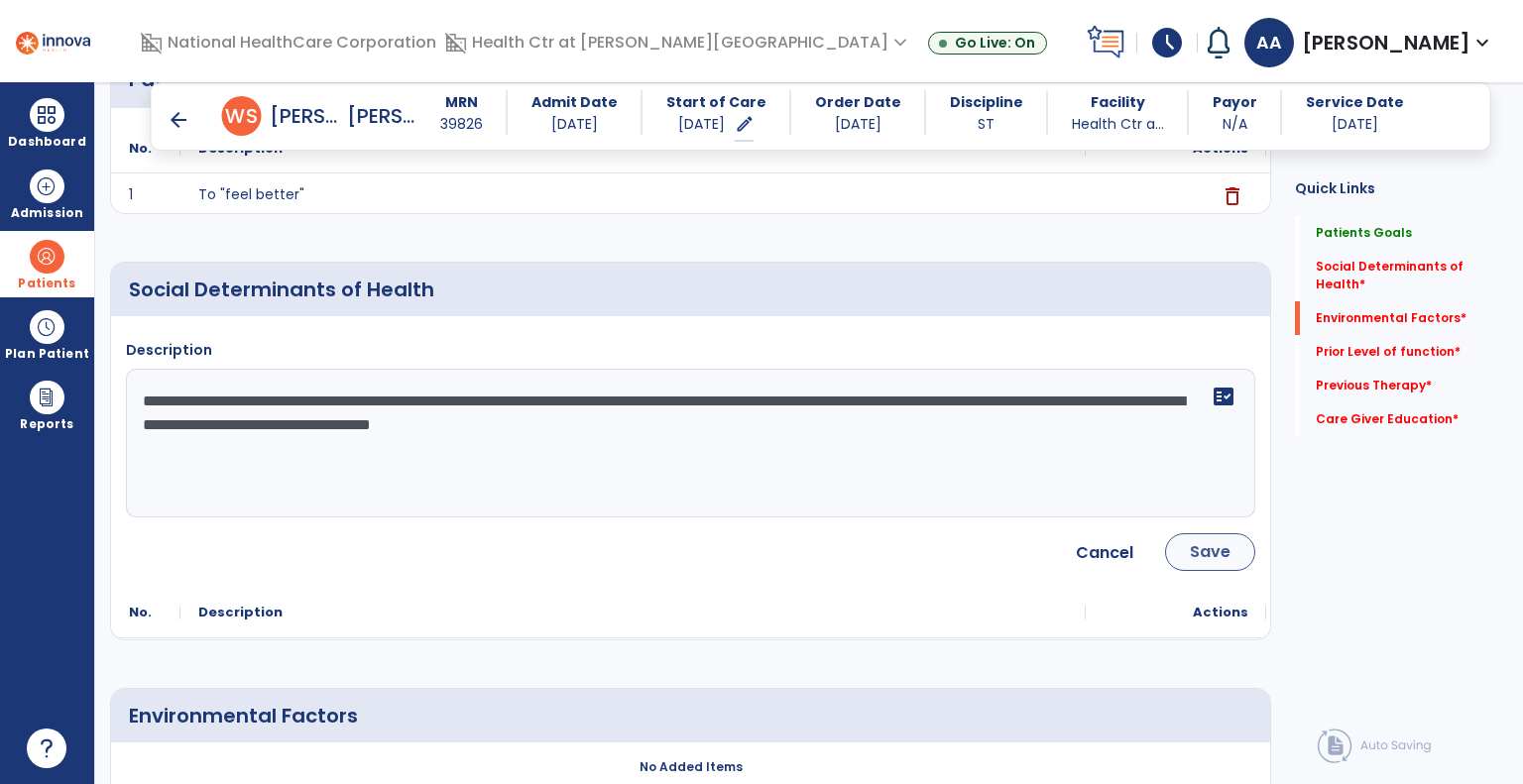 type on "**********" 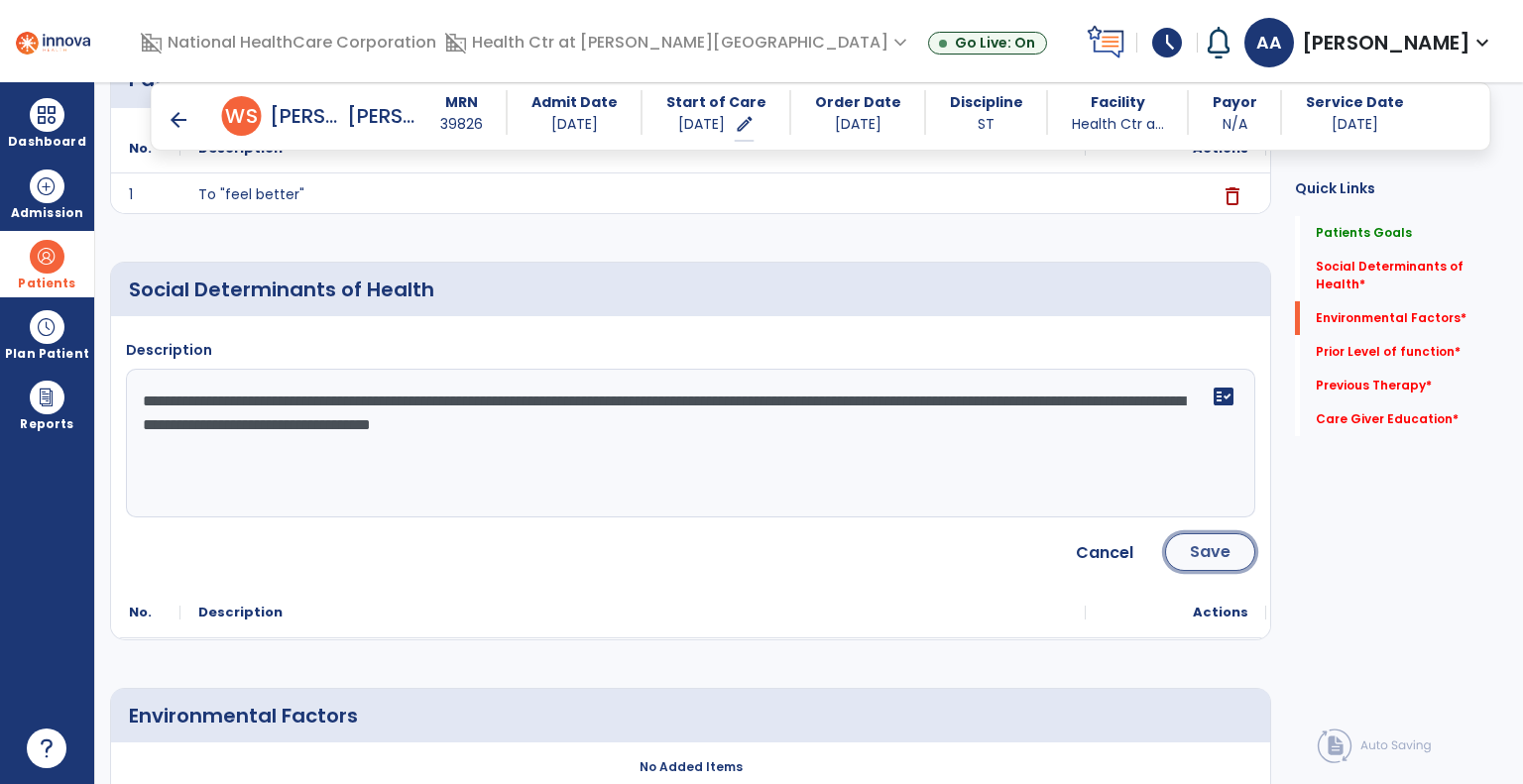 click on "Save" 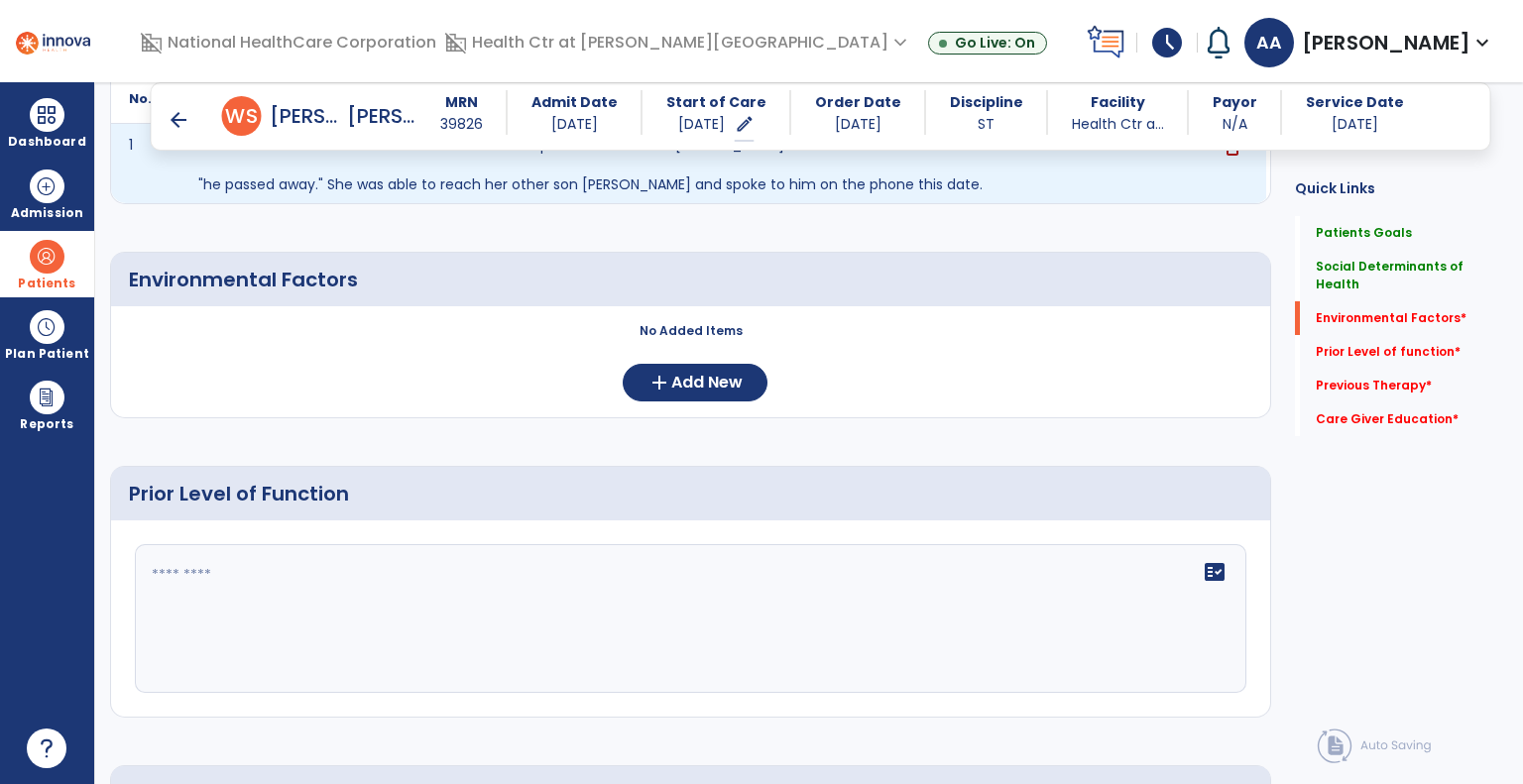 scroll, scrollTop: 543, scrollLeft: 0, axis: vertical 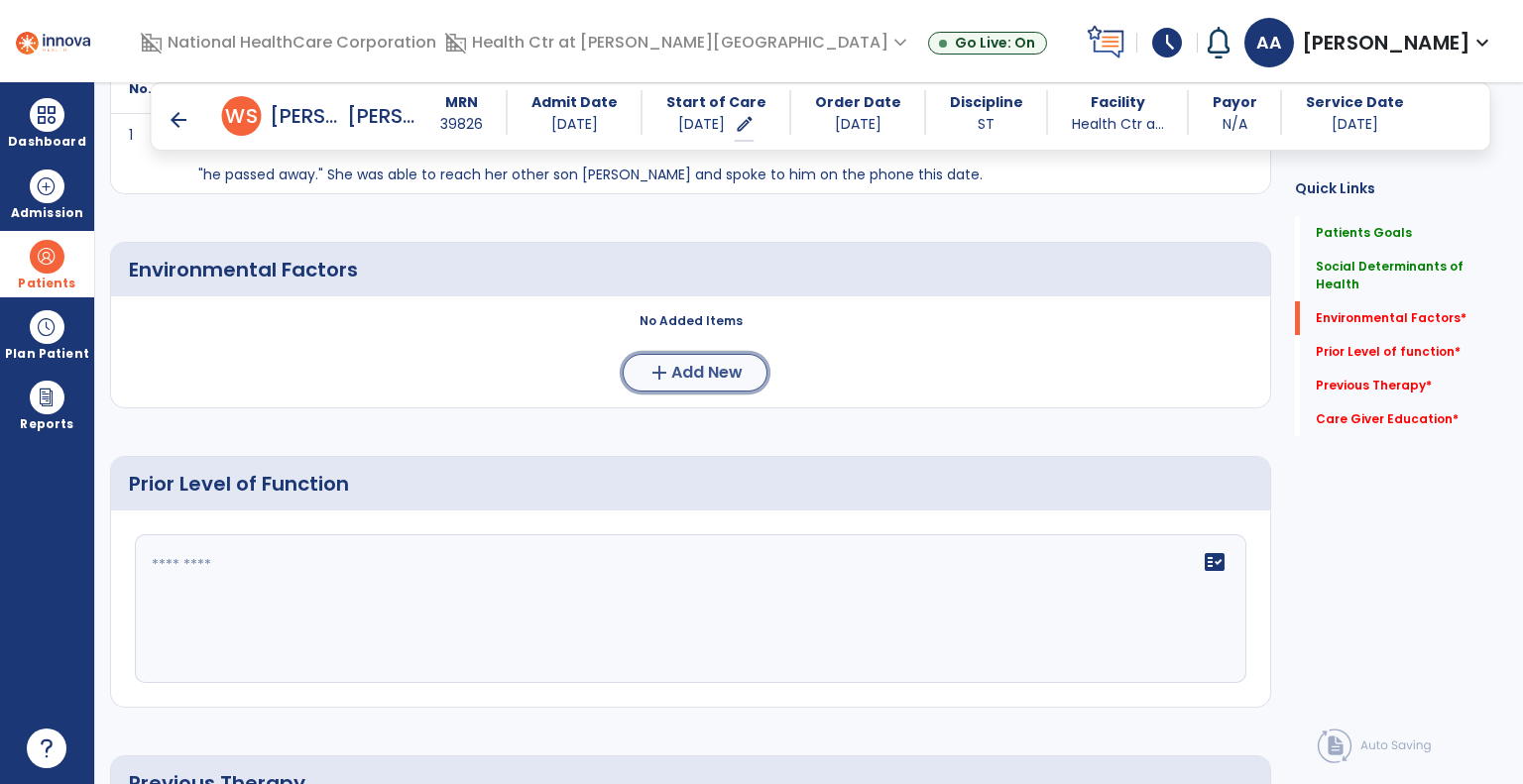 click on "Add New" 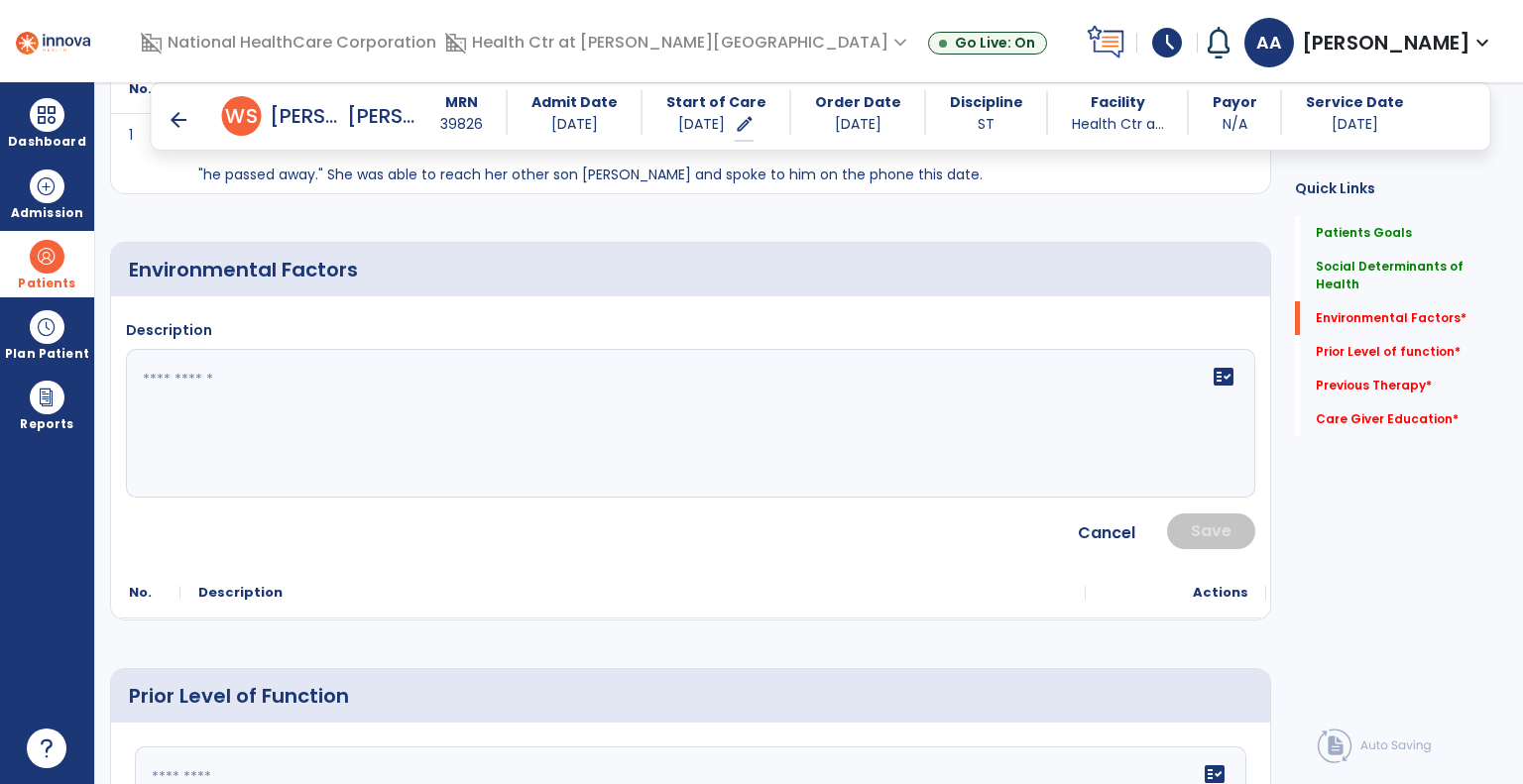 click on "fact_check" 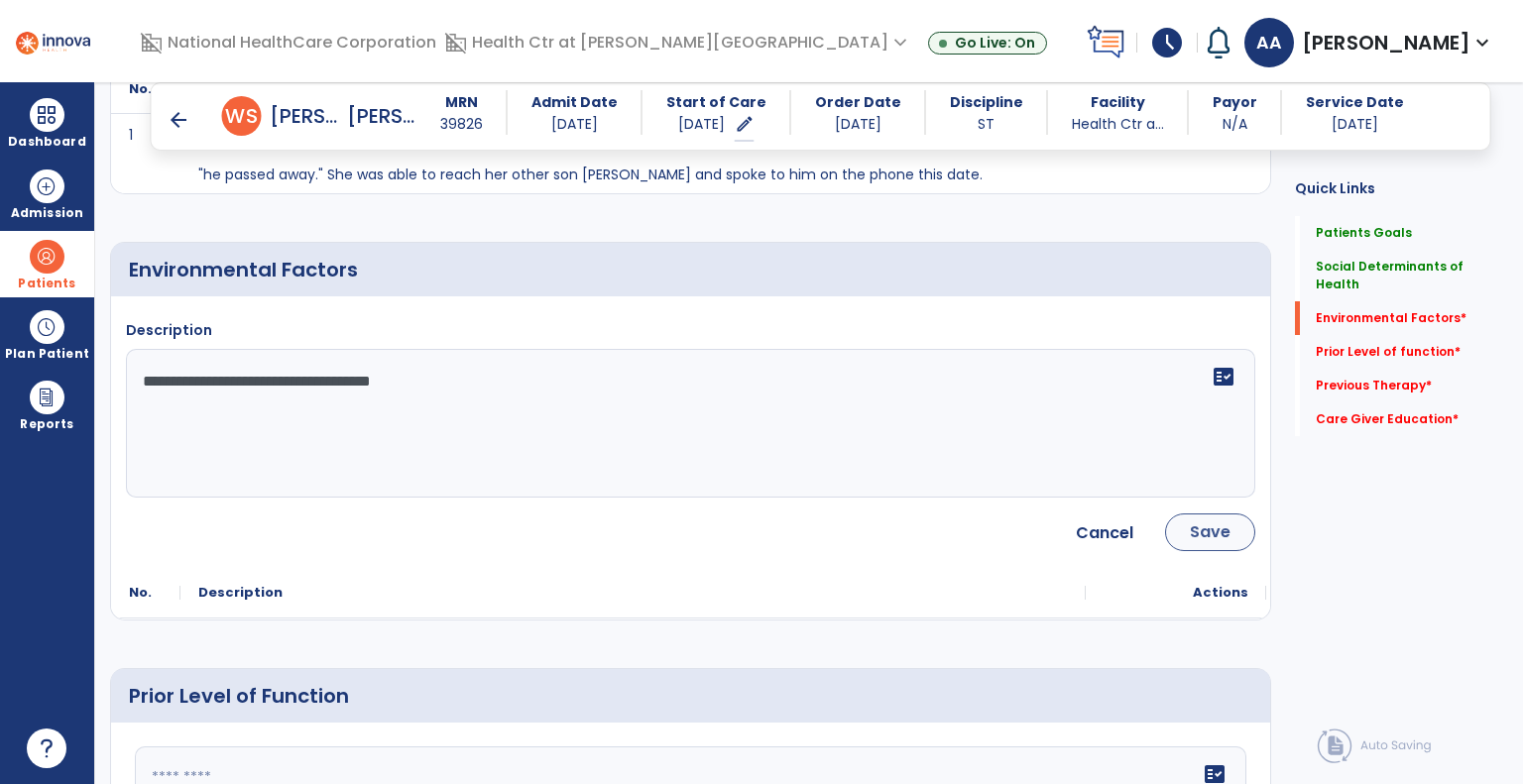 type on "**********" 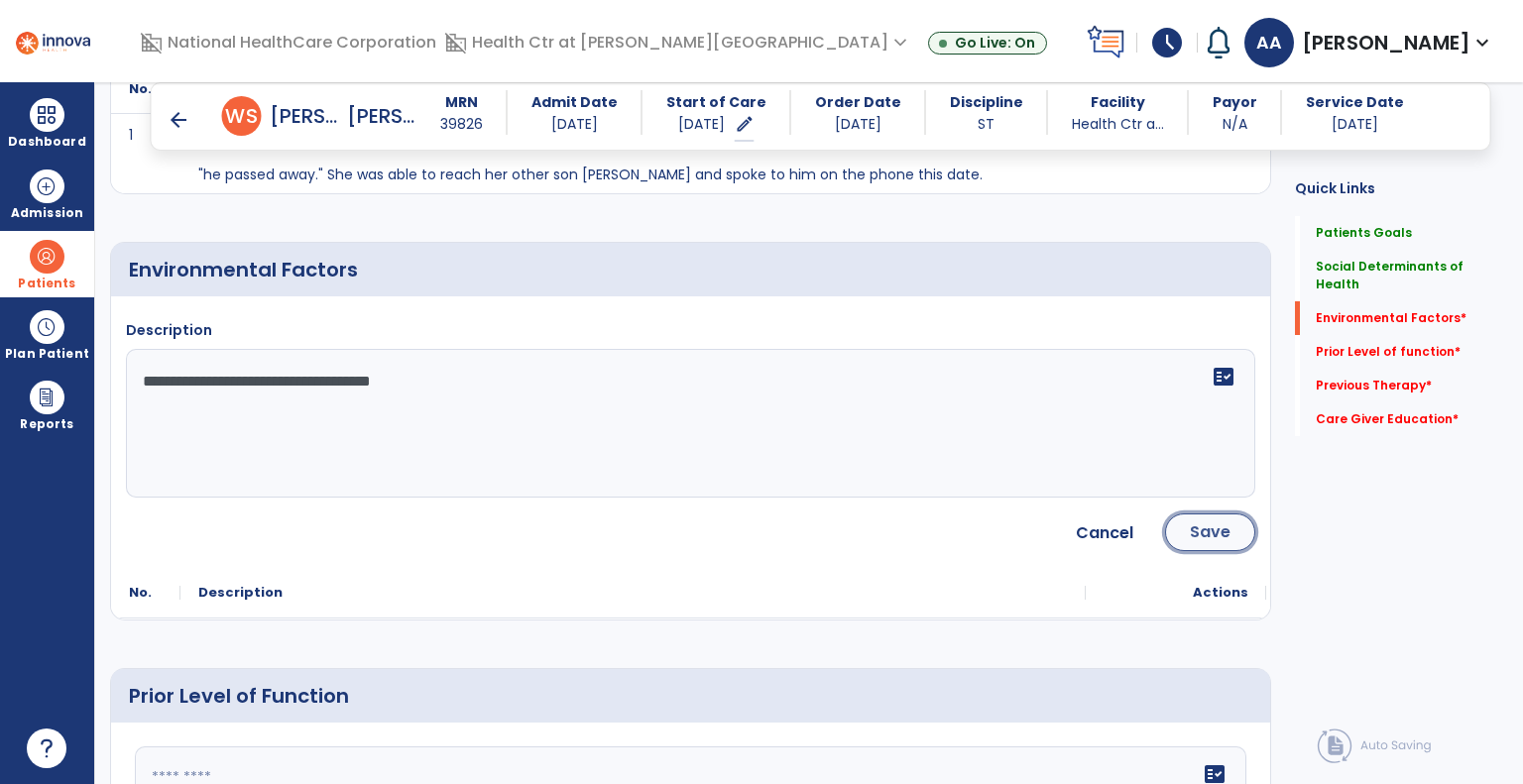 click on "Save" 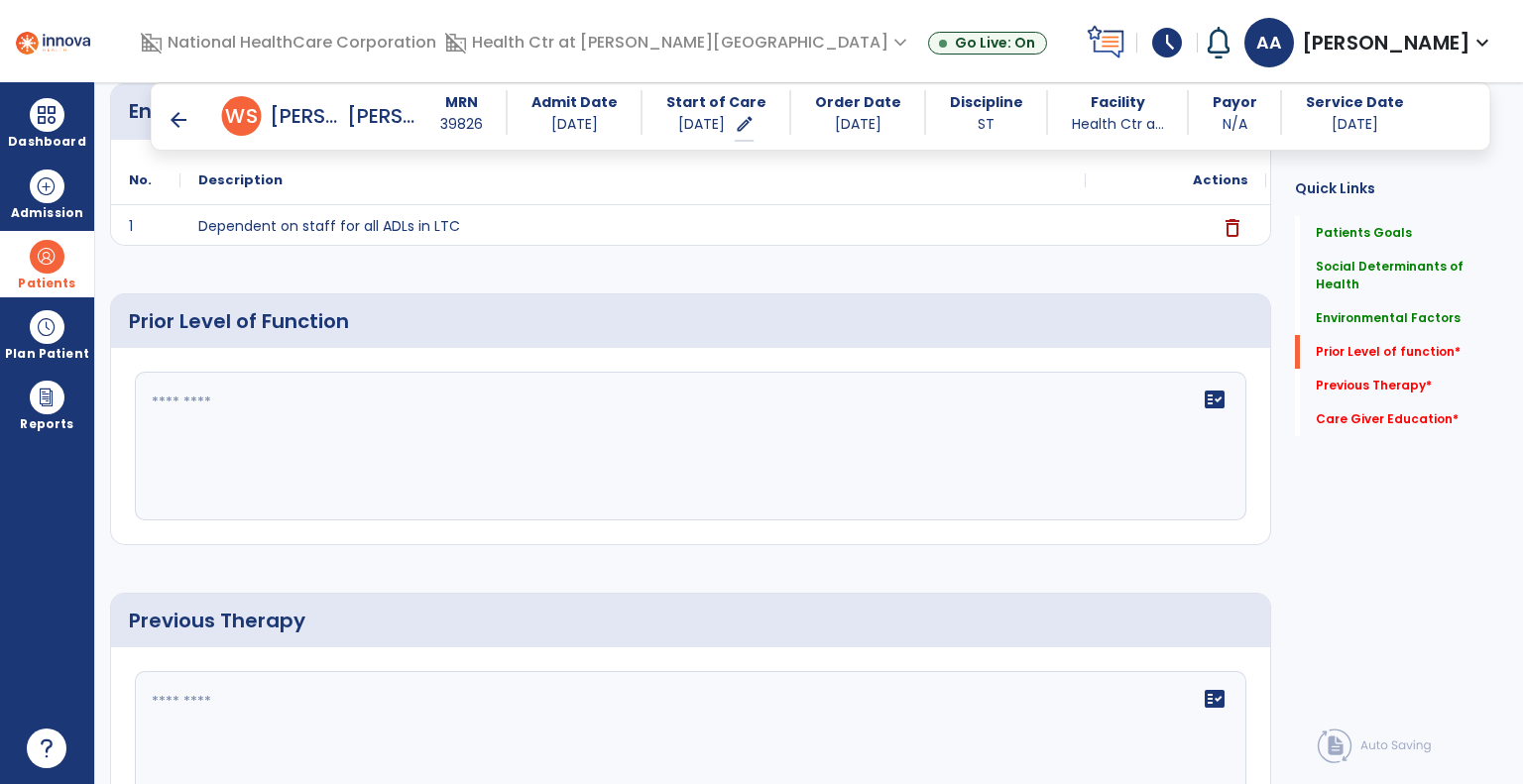 scroll, scrollTop: 702, scrollLeft: 0, axis: vertical 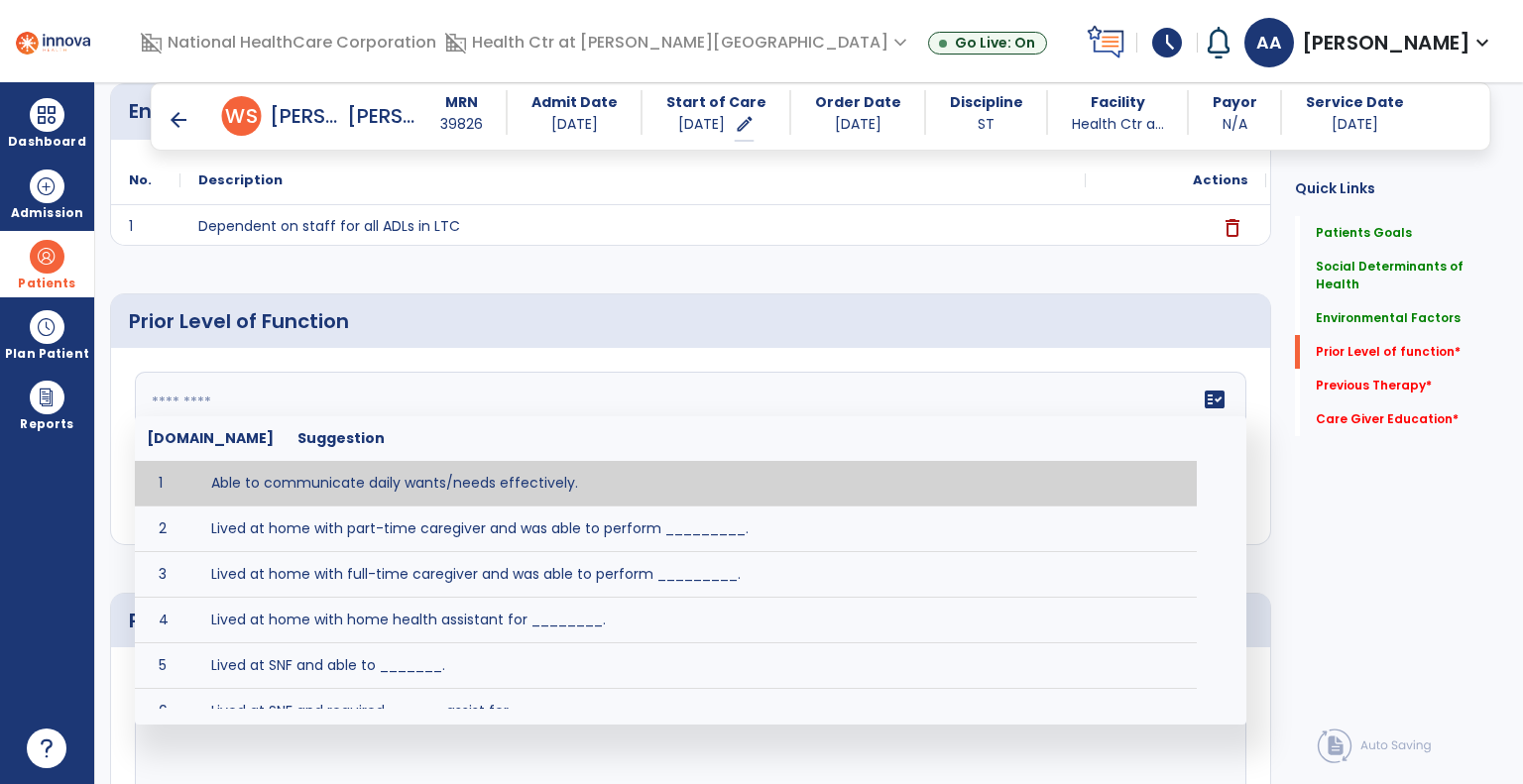 click on "fact_check  Sr.No Suggestion 1 Able to communicate daily wants/needs effectively. 2 Lived at home with part-time caregiver and was able to perform _________. 3 Lived at home with full-time caregiver and was able to perform _________. 4 Lived at home with home health assistant for ________. 5 Lived at SNF and able to _______. 6 Lived at SNF and required ______ assist for ________. 7 Lived in assisted living facility and able to _______. 8 Lived in SNF and began to develop increase in risk for ______. 9 Lived in SNF and required modified diet of _______ for safety. 10 Lived in SNF with no difficulties expressing wants/medical needs to familiar listeners. 11 Lived in SNF with no difficulties expressing wants/medical needs to unfamiliar listeners. 12 Lived in SNF without any diet restrictions/diet modifications. 13 Mental awareness and functional communication WFLs. 14 Mild dementia not affecting daily routine or safety. 15 No history of receptive or expressive deficits. 16 No history of swallowing problems. 17" 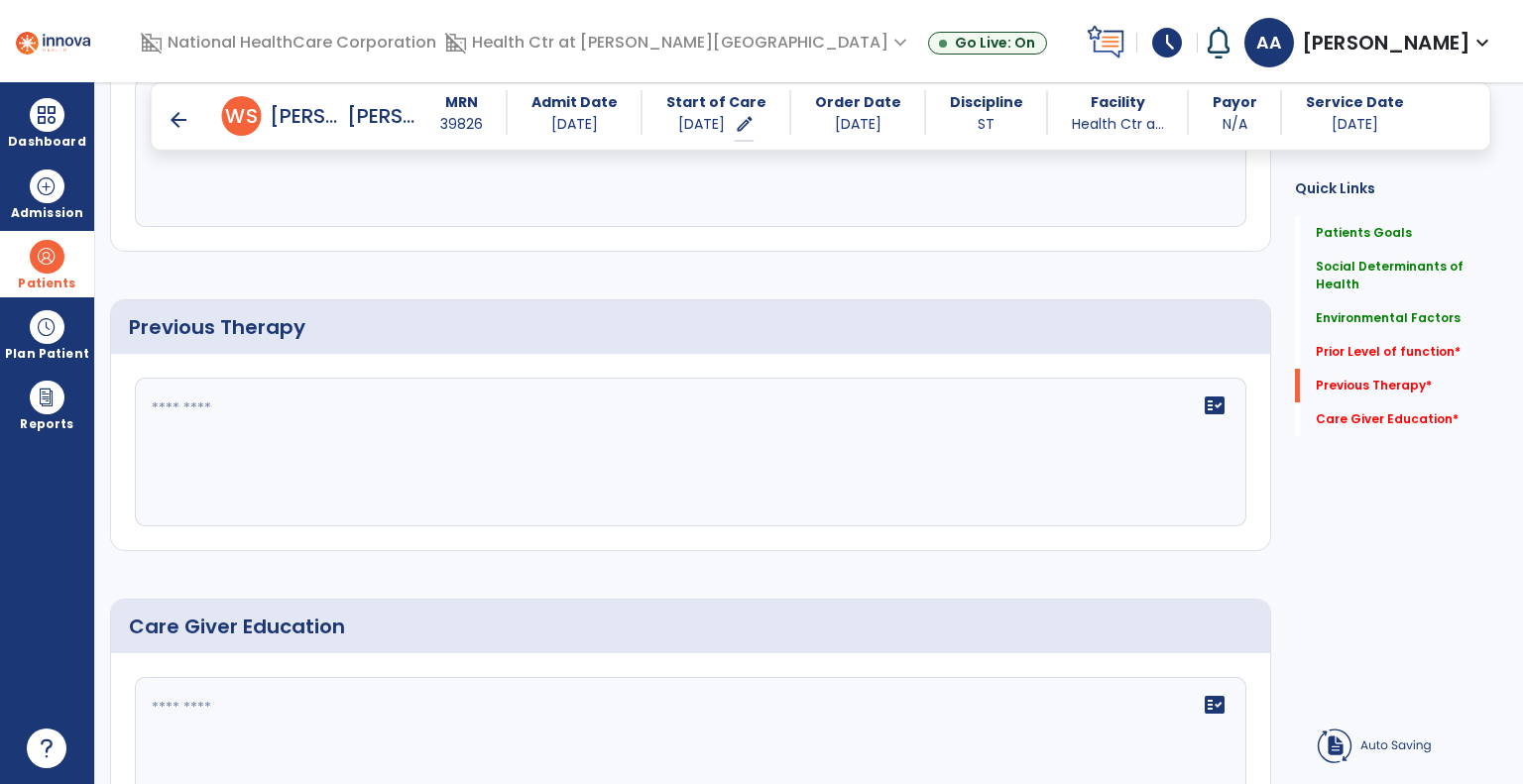 scroll, scrollTop: 995, scrollLeft: 0, axis: vertical 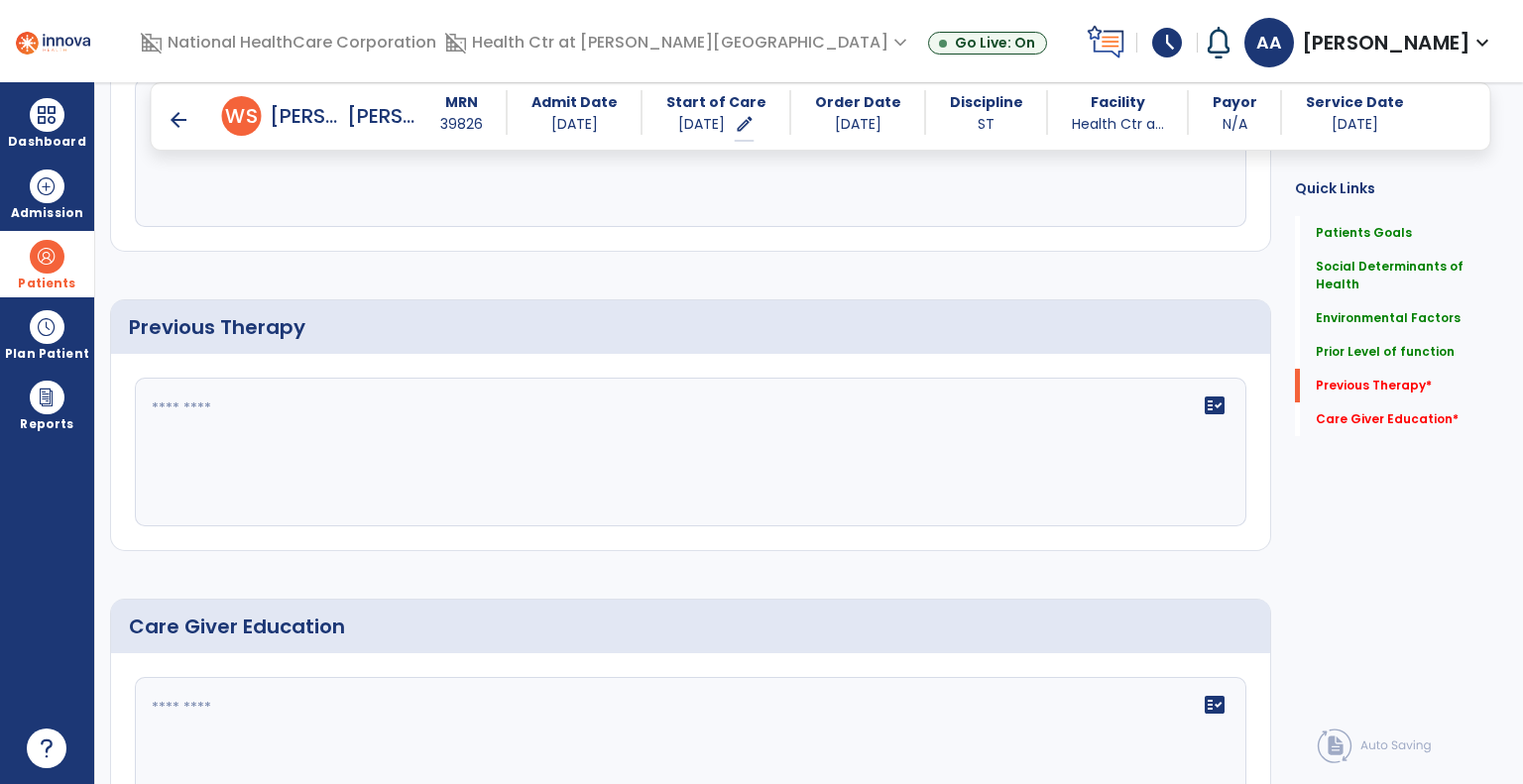 type on "**********" 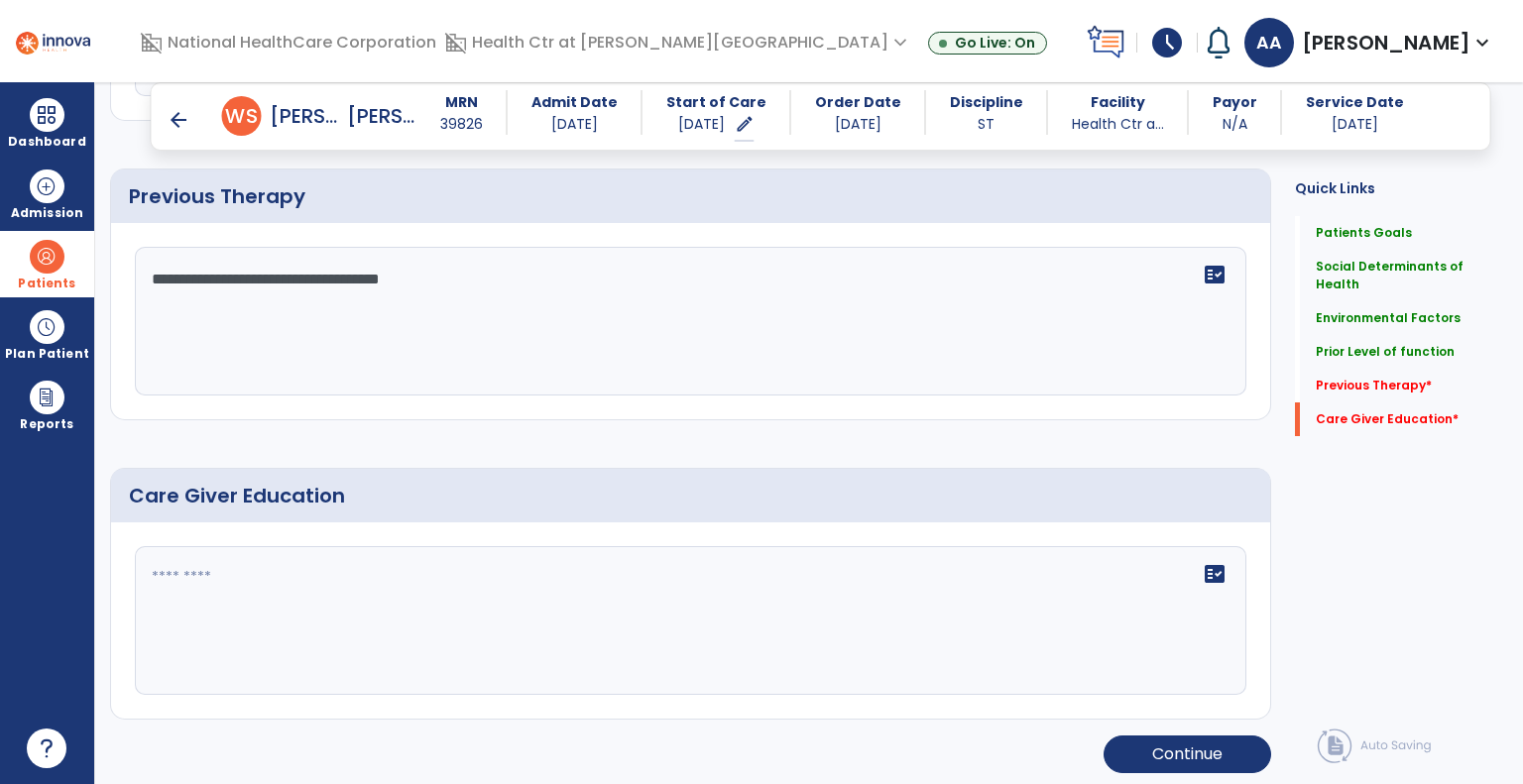 type on "**********" 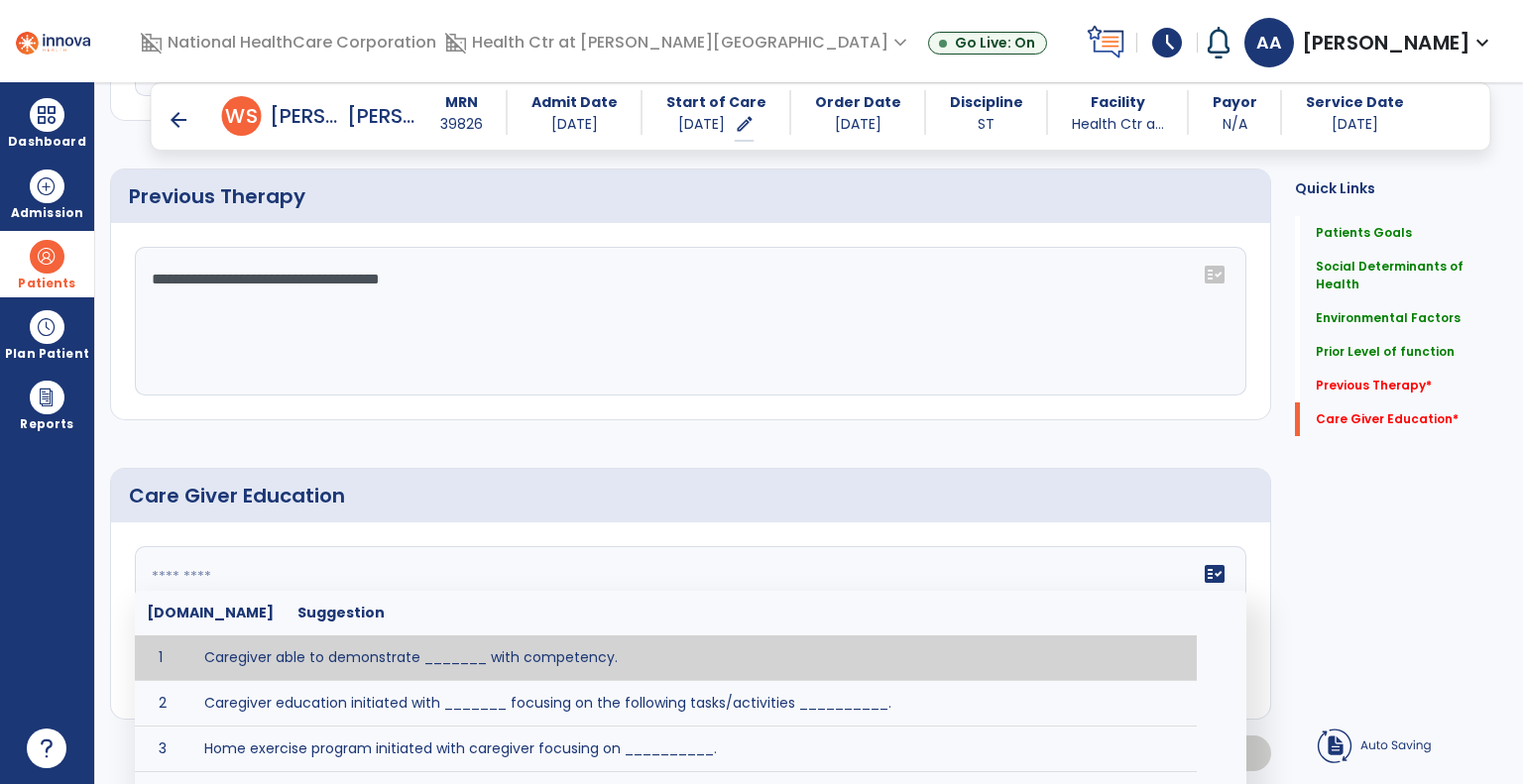 scroll, scrollTop: 1126, scrollLeft: 0, axis: vertical 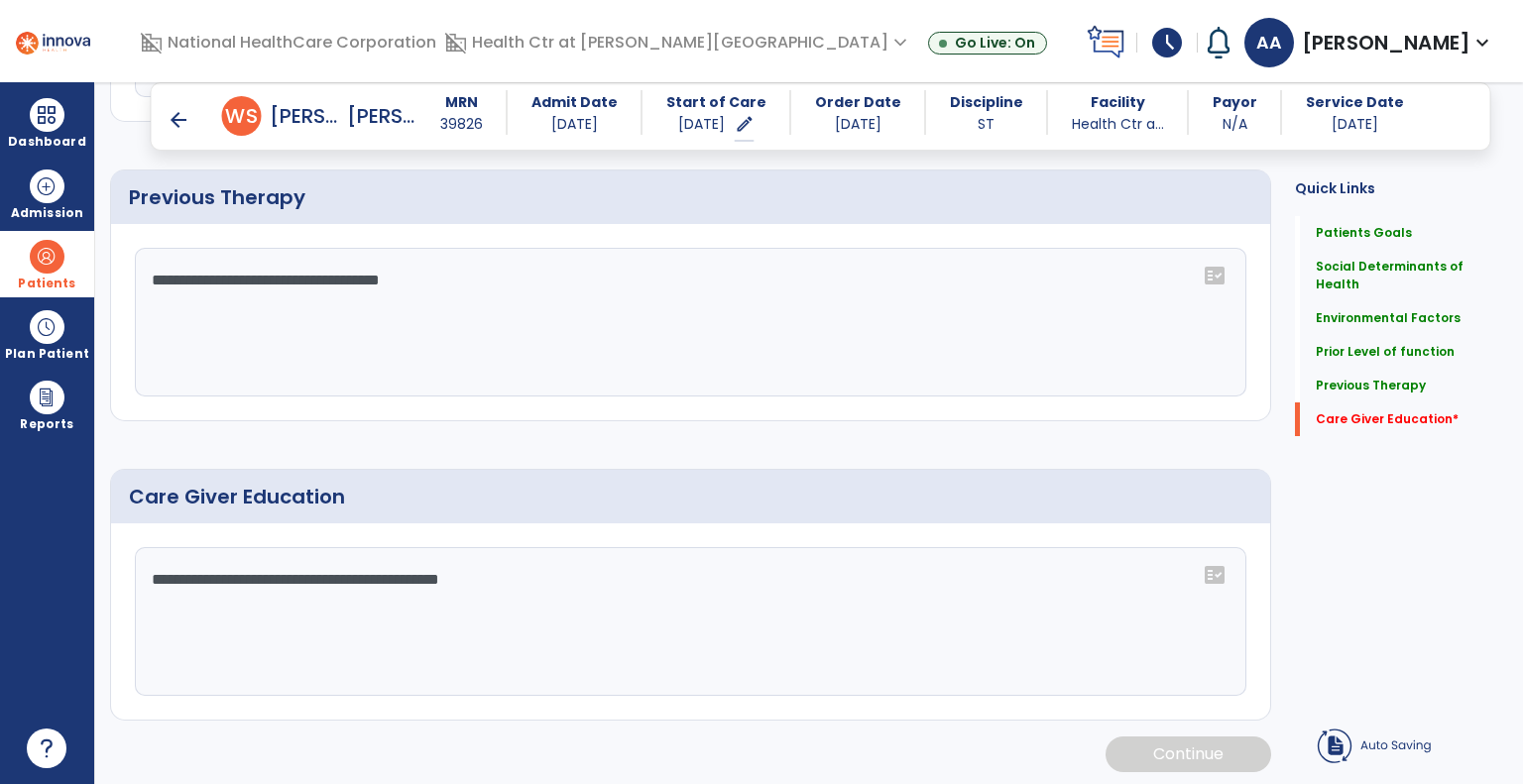 type on "**********" 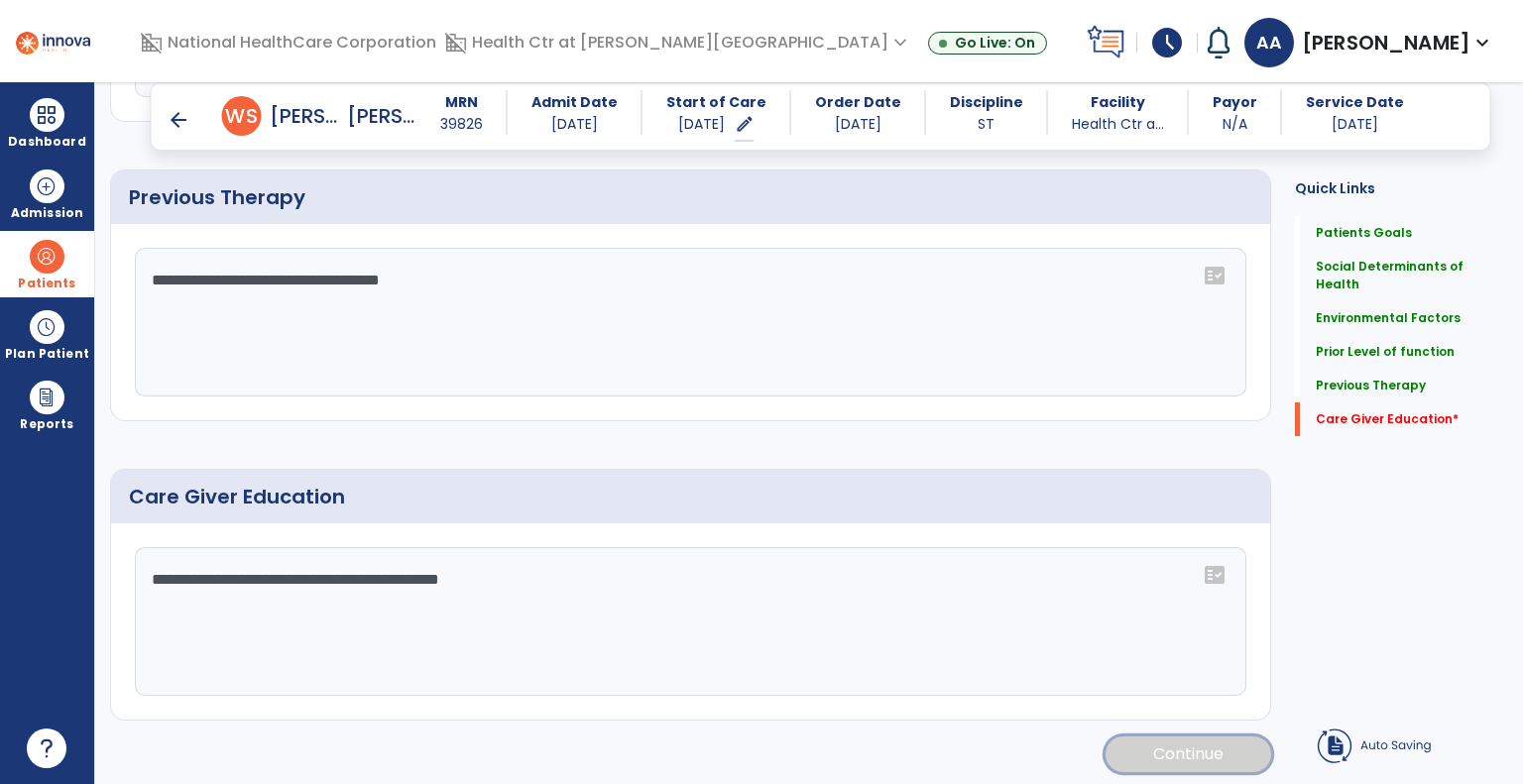 click on "Continue" 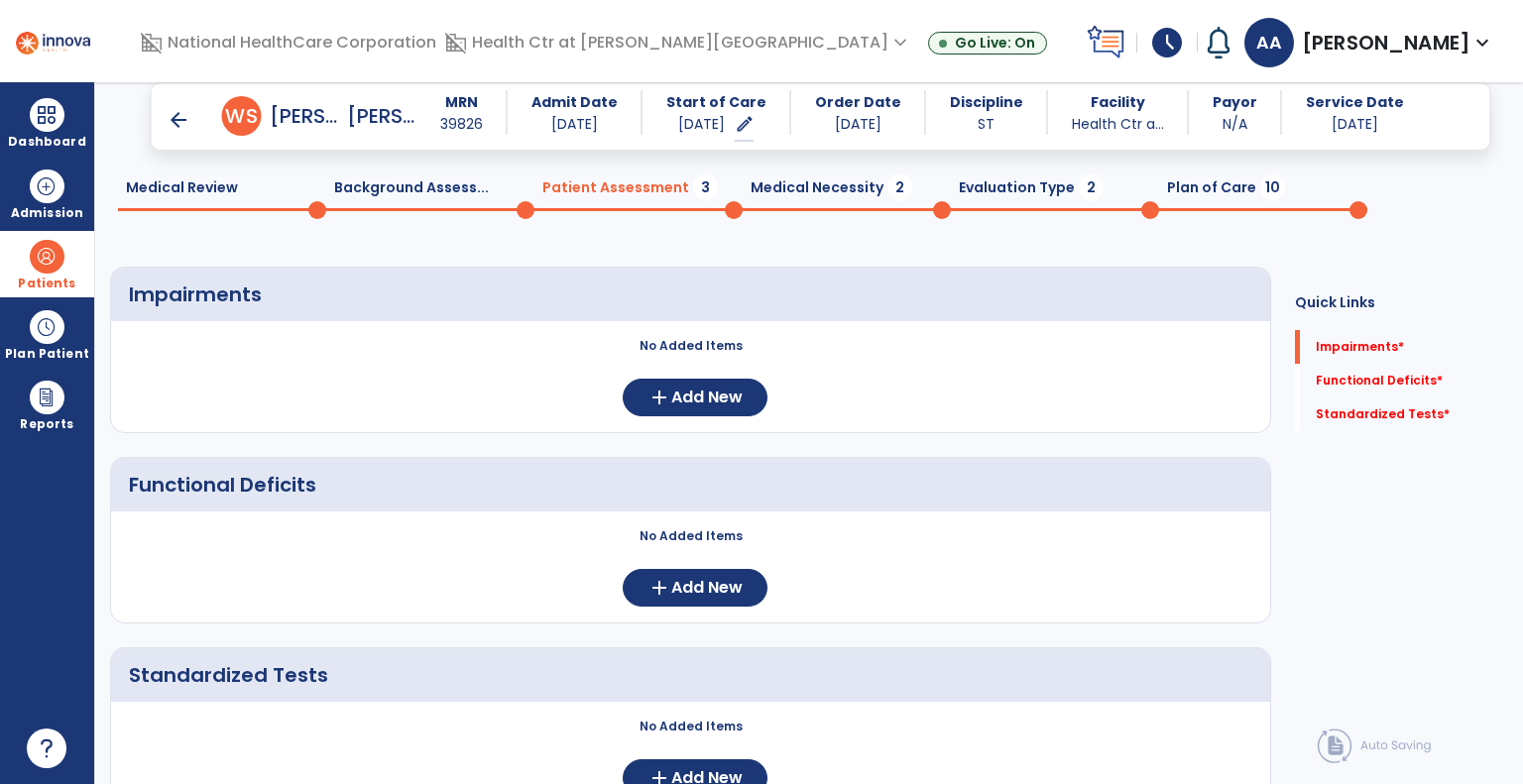 scroll, scrollTop: 56, scrollLeft: 0, axis: vertical 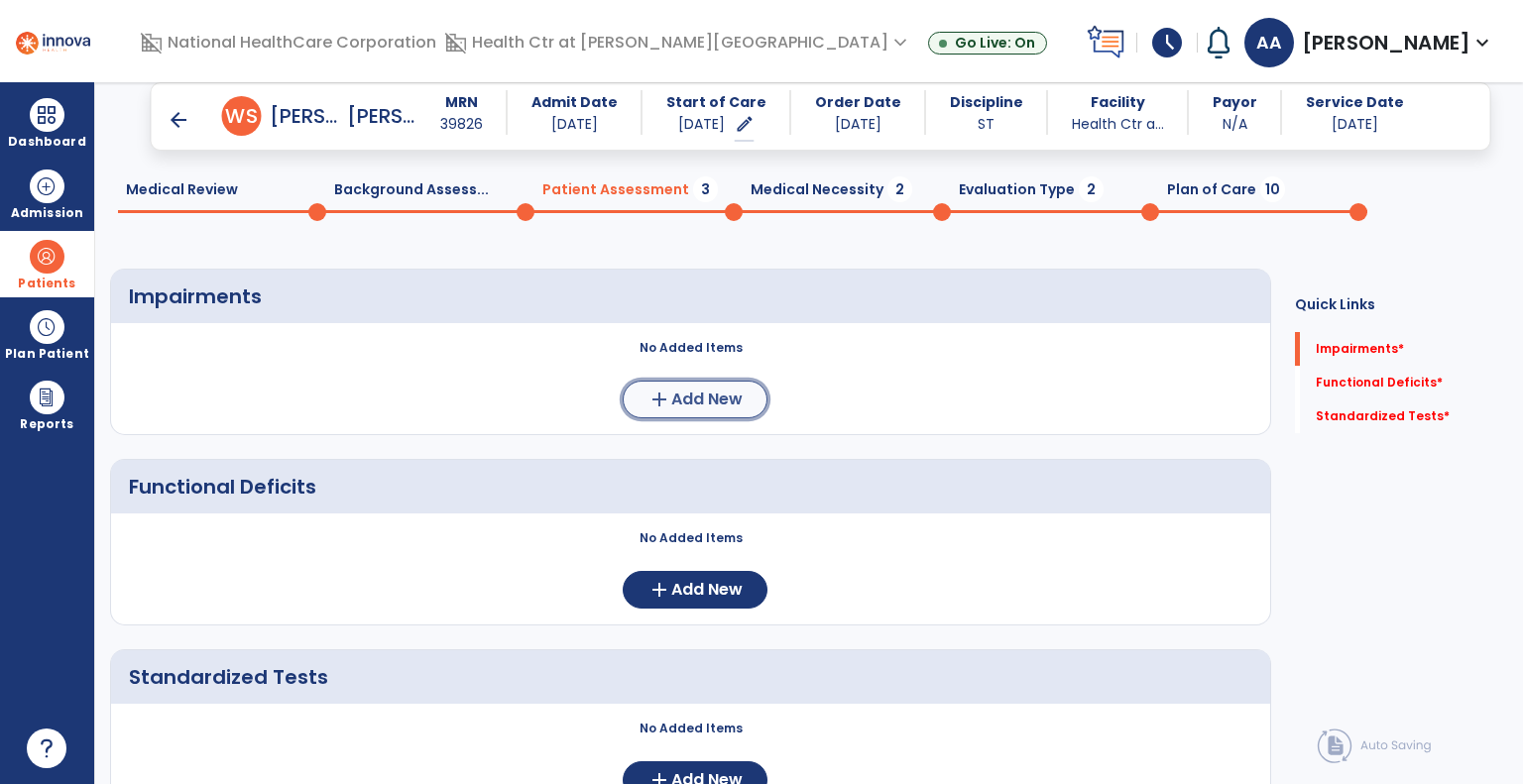 click on "add" 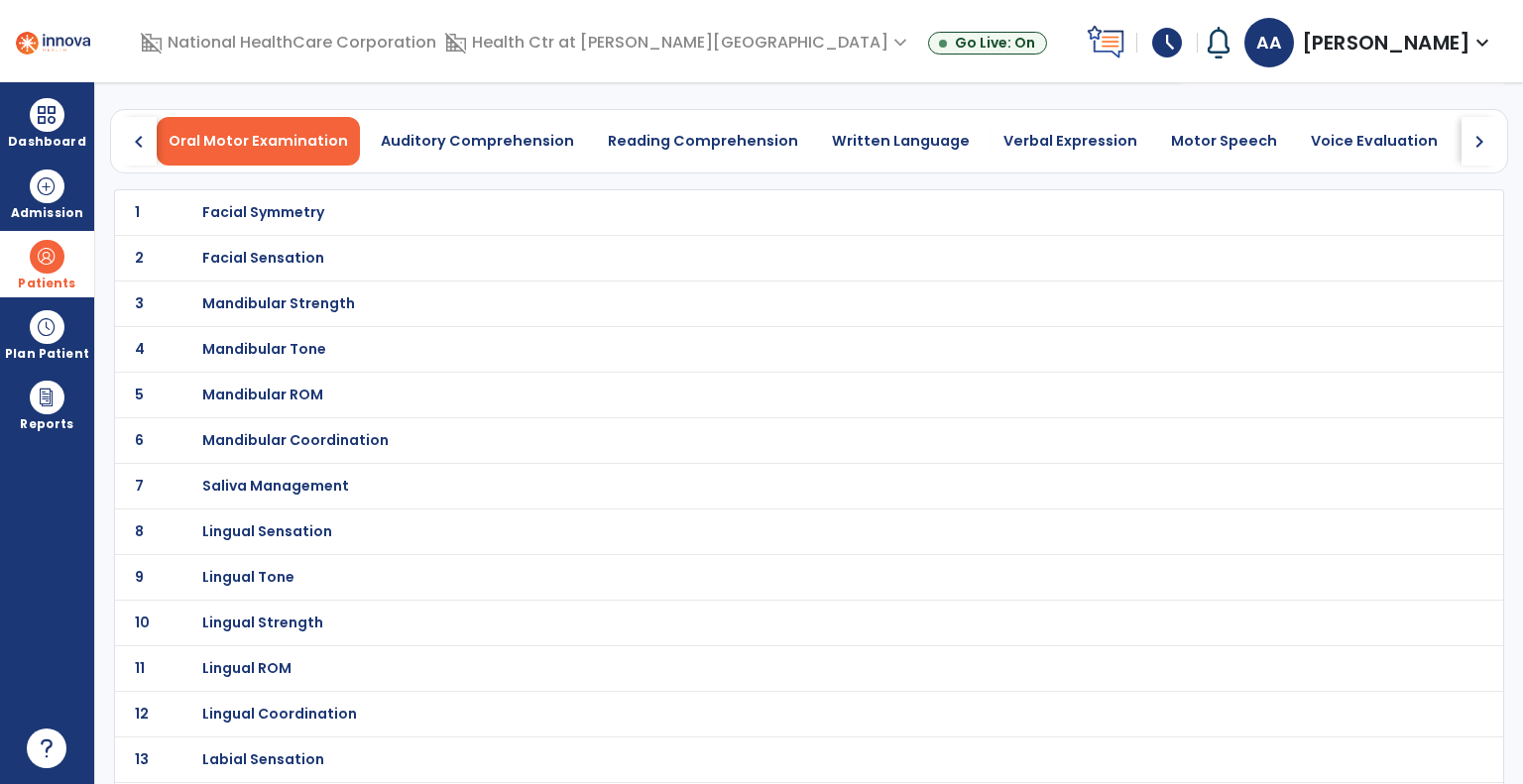 click on "chevron_right" 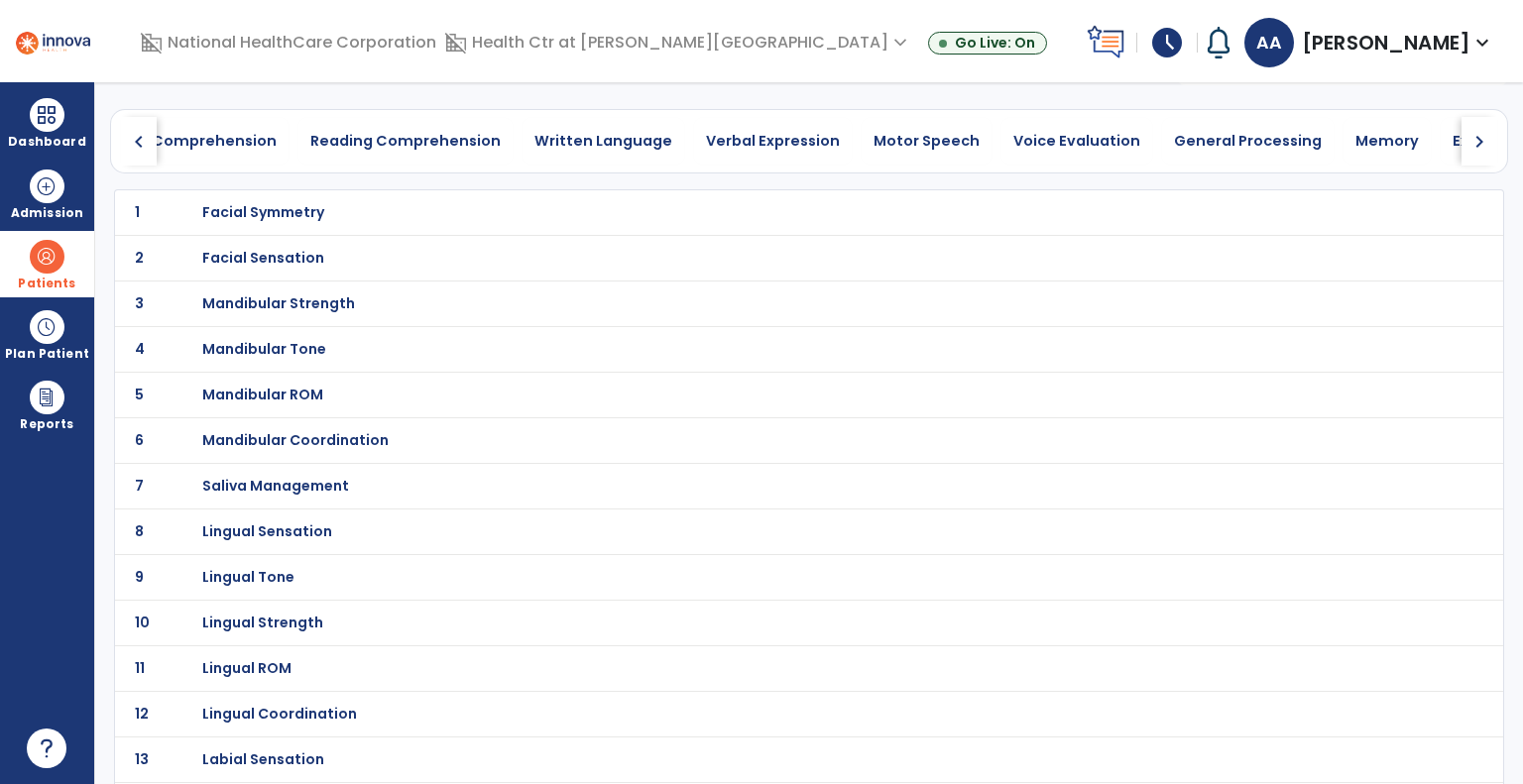 click on "chevron_right" 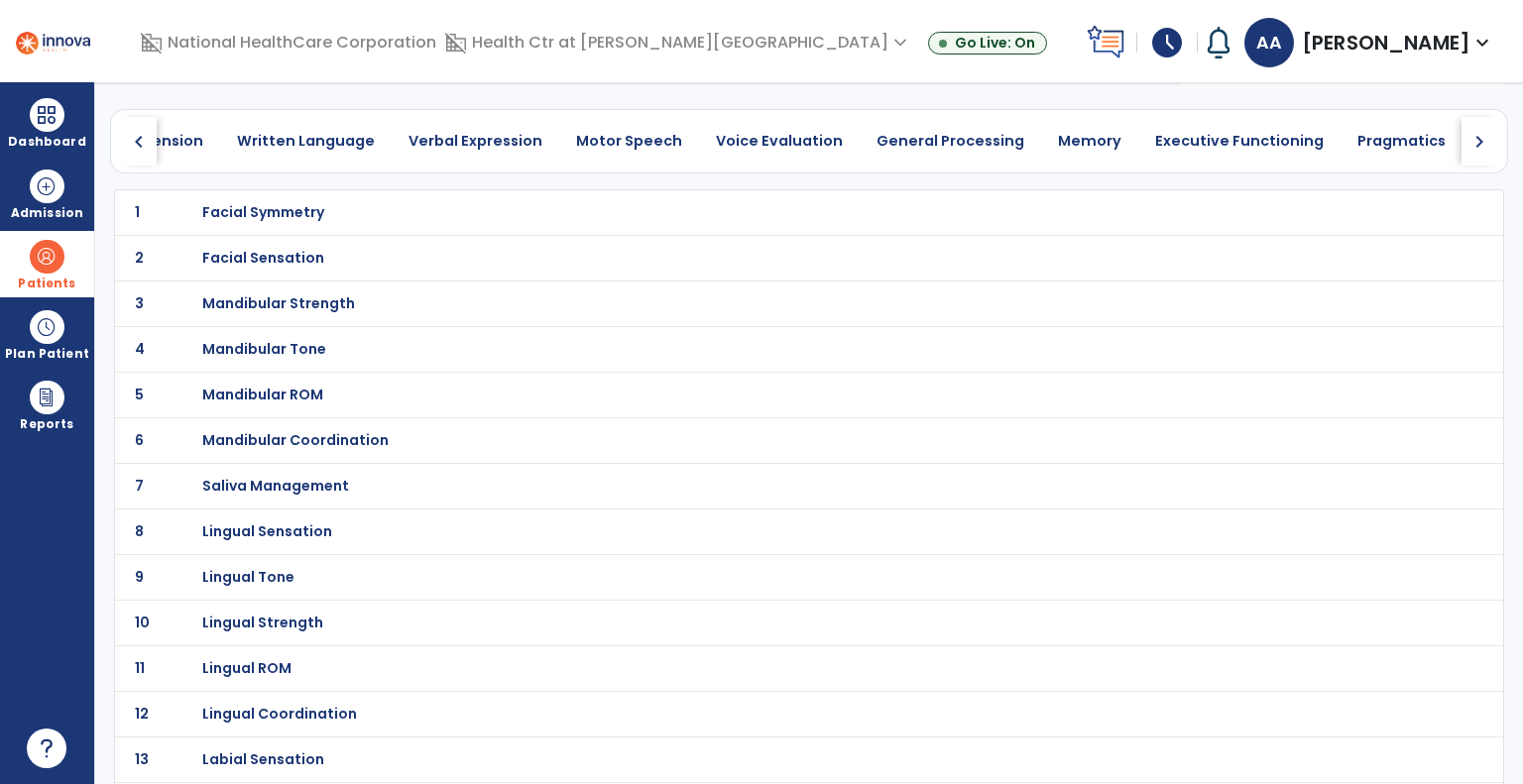 click on "chevron_right" 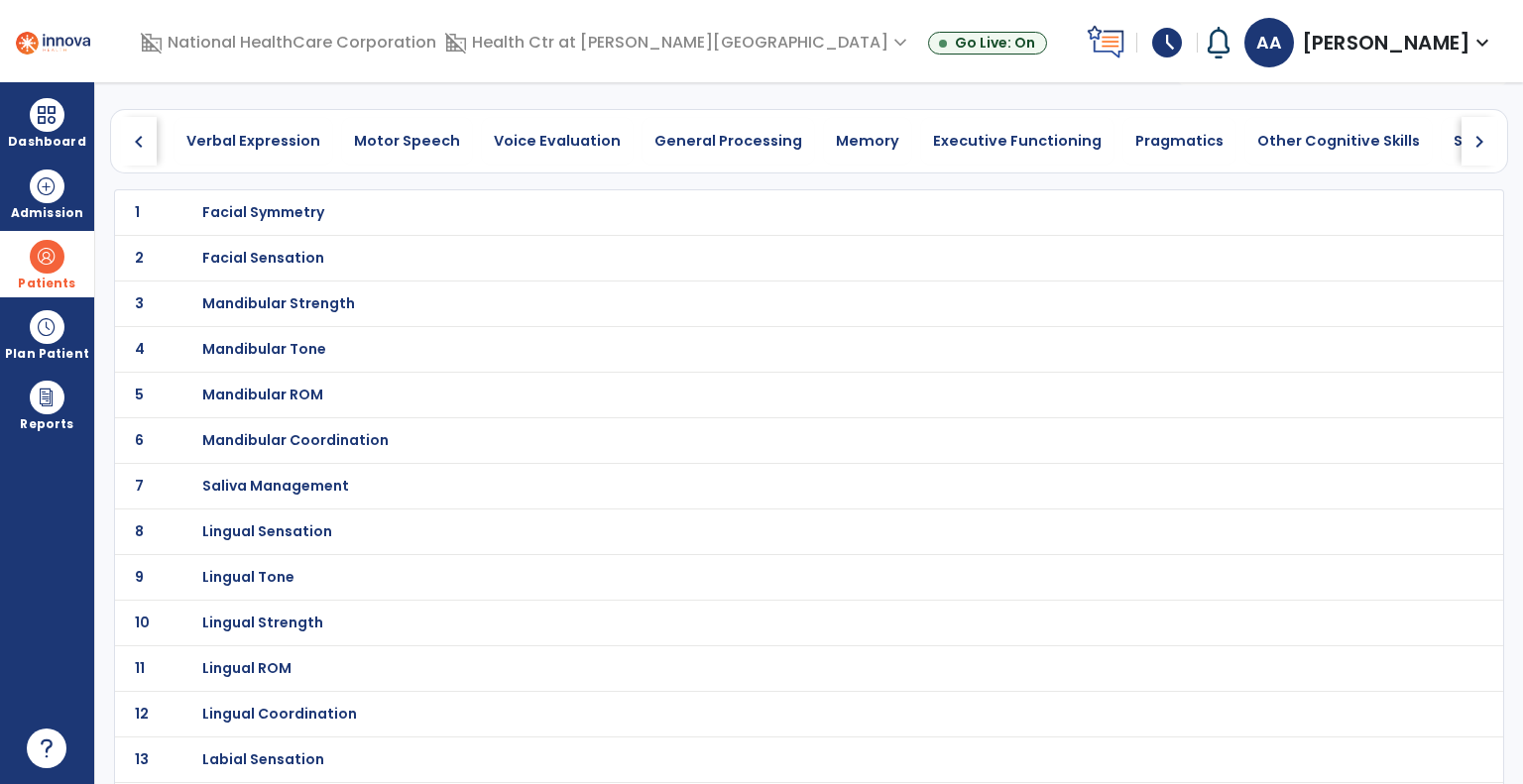 click on "chevron_right" 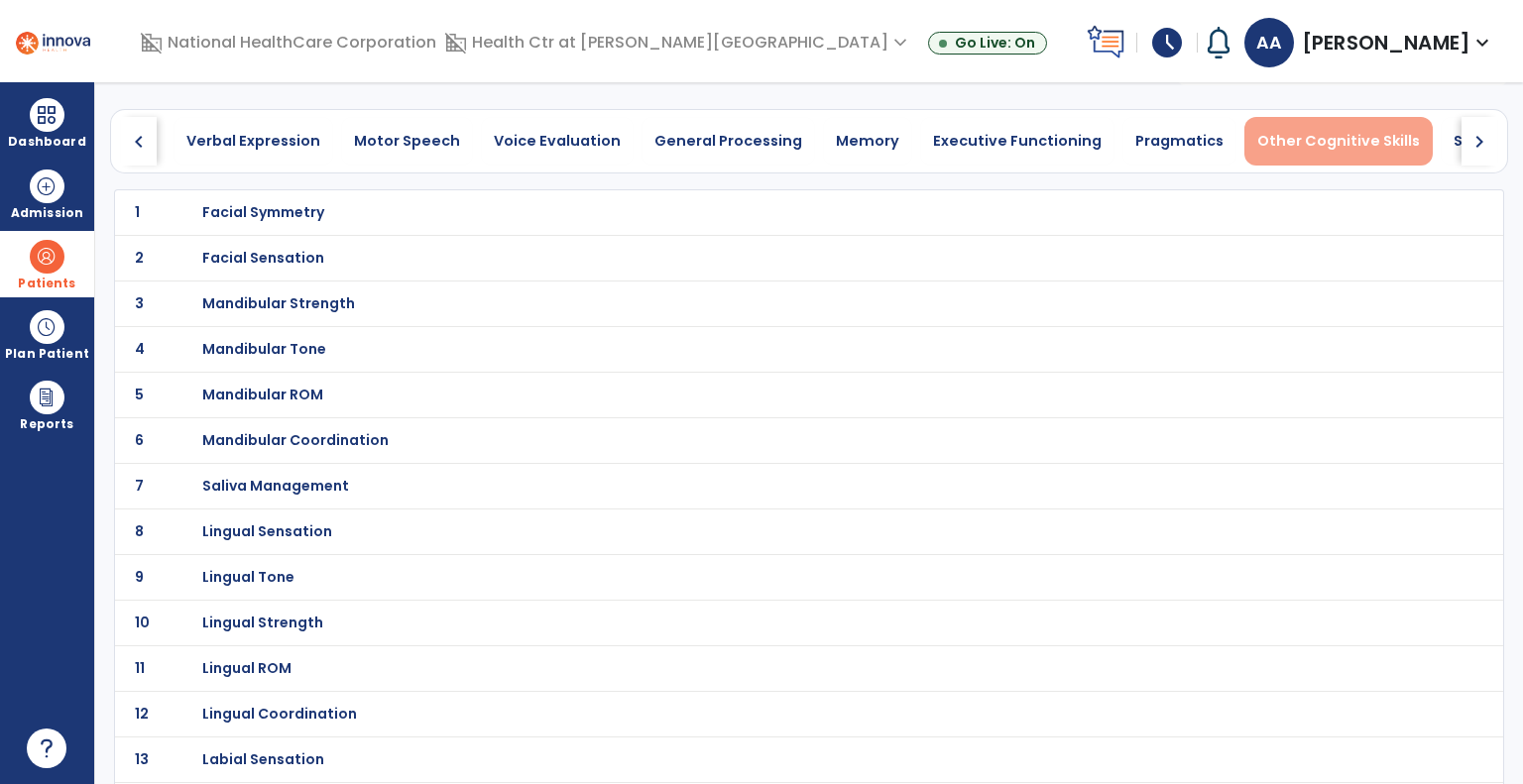 click on "Other Cognitive Skills" at bounding box center (1339, 141) 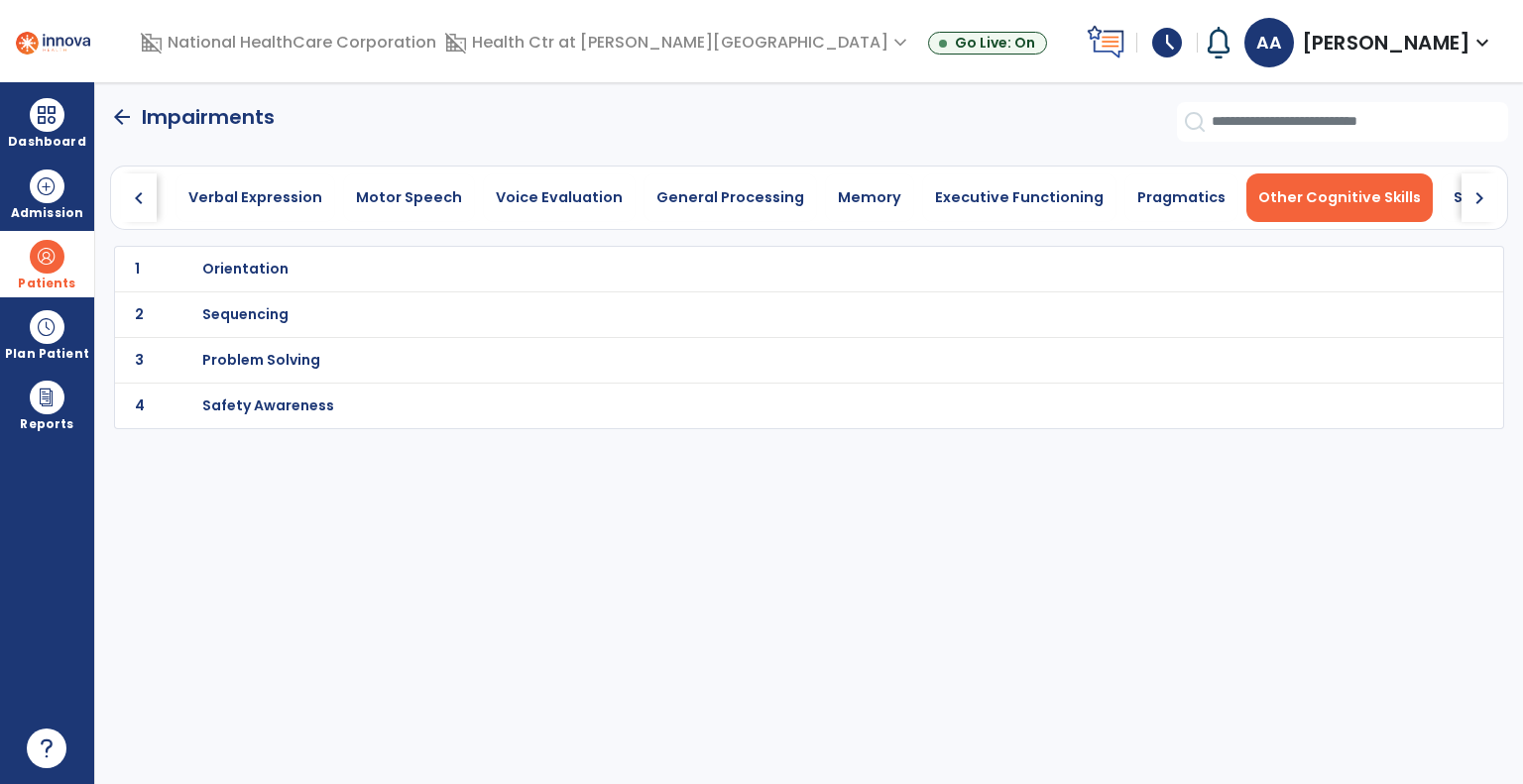 scroll, scrollTop: 0, scrollLeft: 810, axis: horizontal 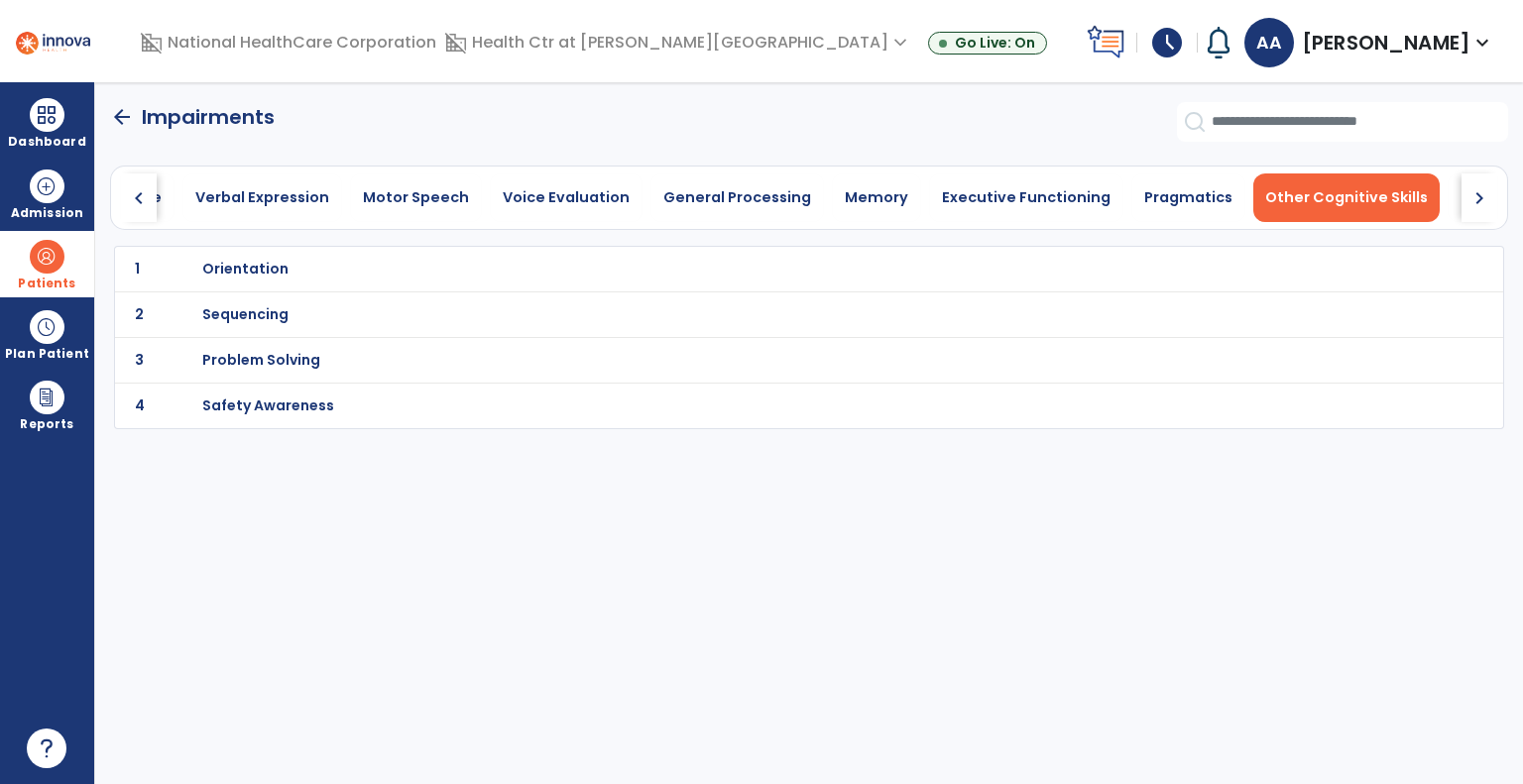 click on "1 Orientation" 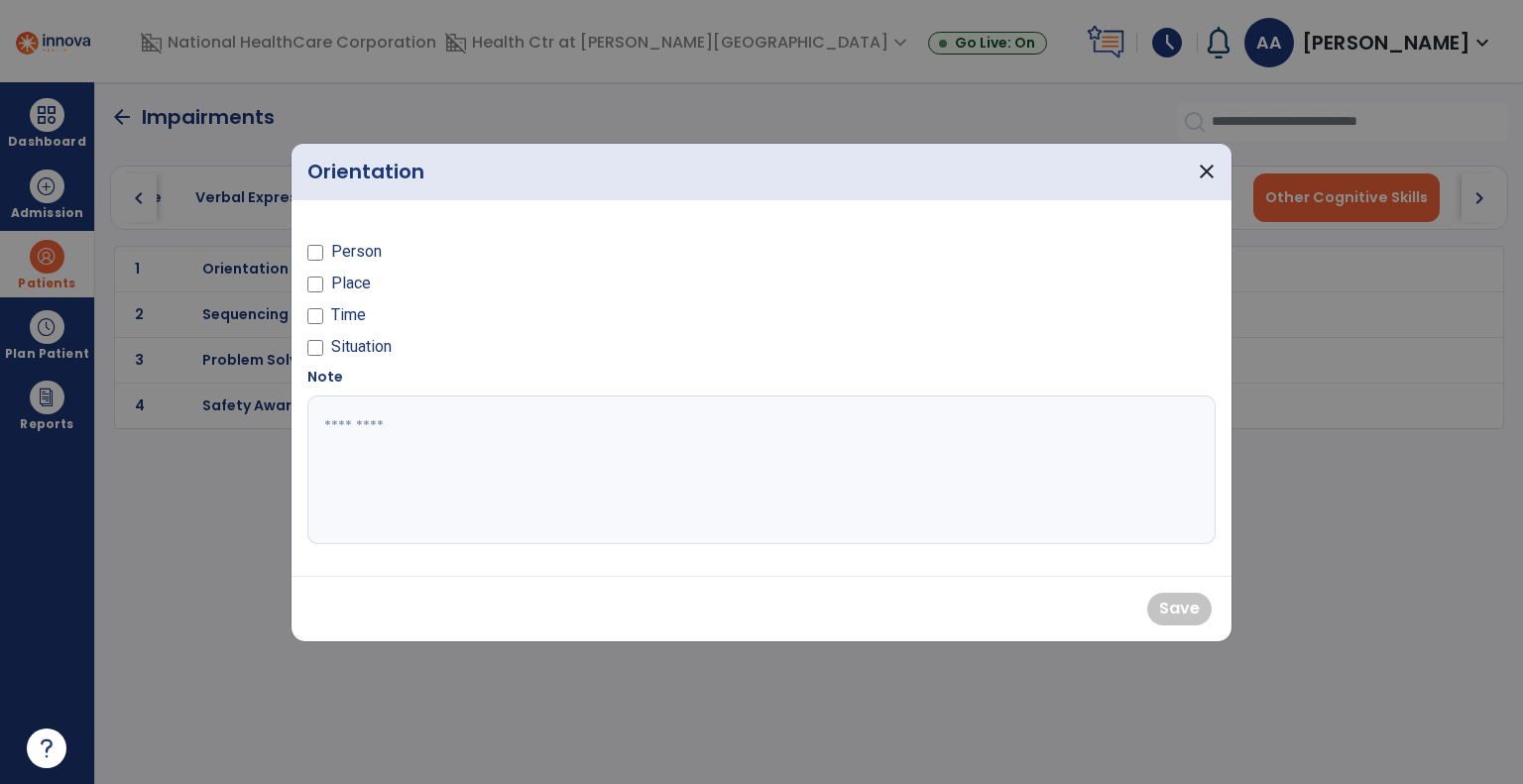 click on "Person" at bounding box center (528, 256) 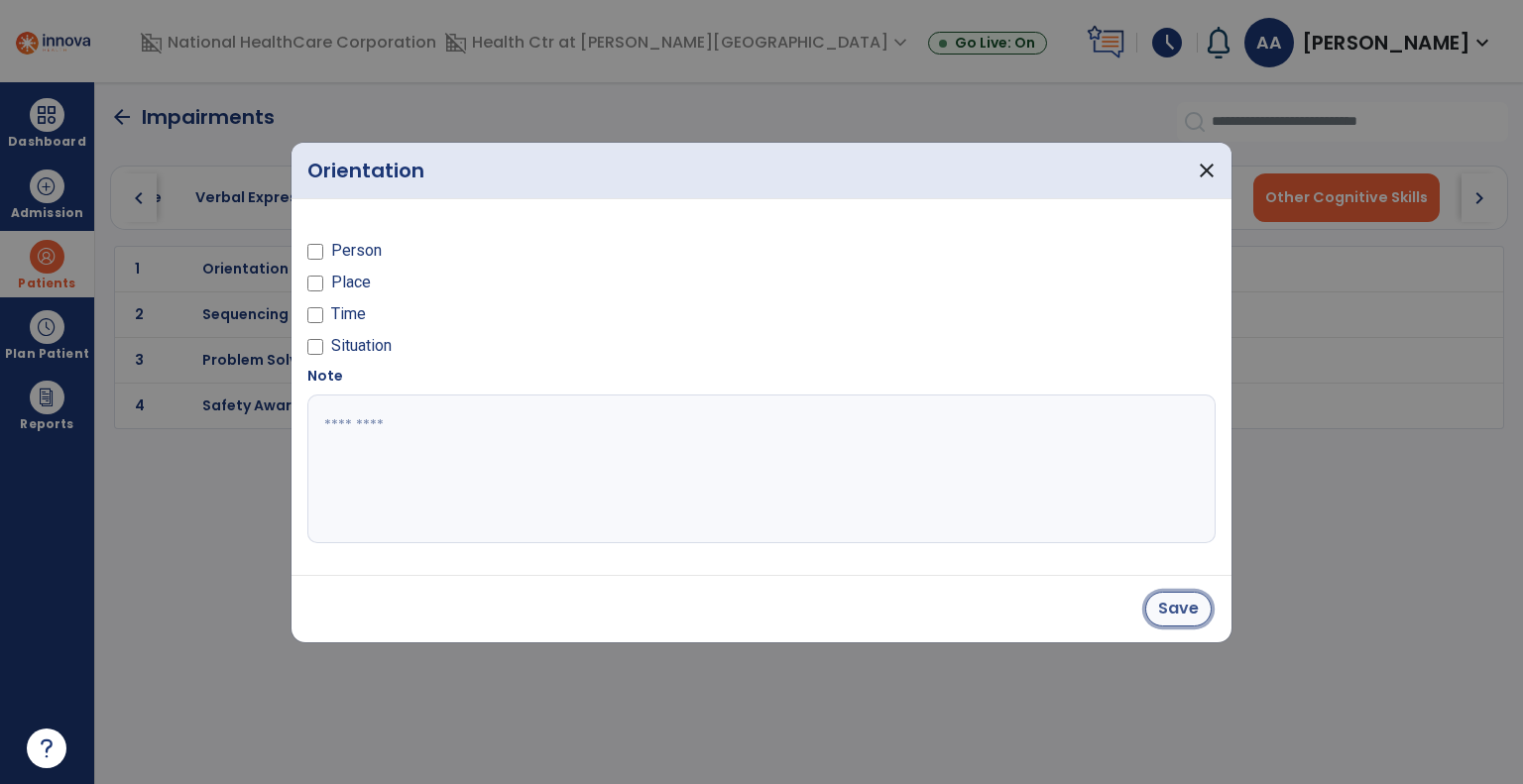 click on "Save" at bounding box center (1178, 609) 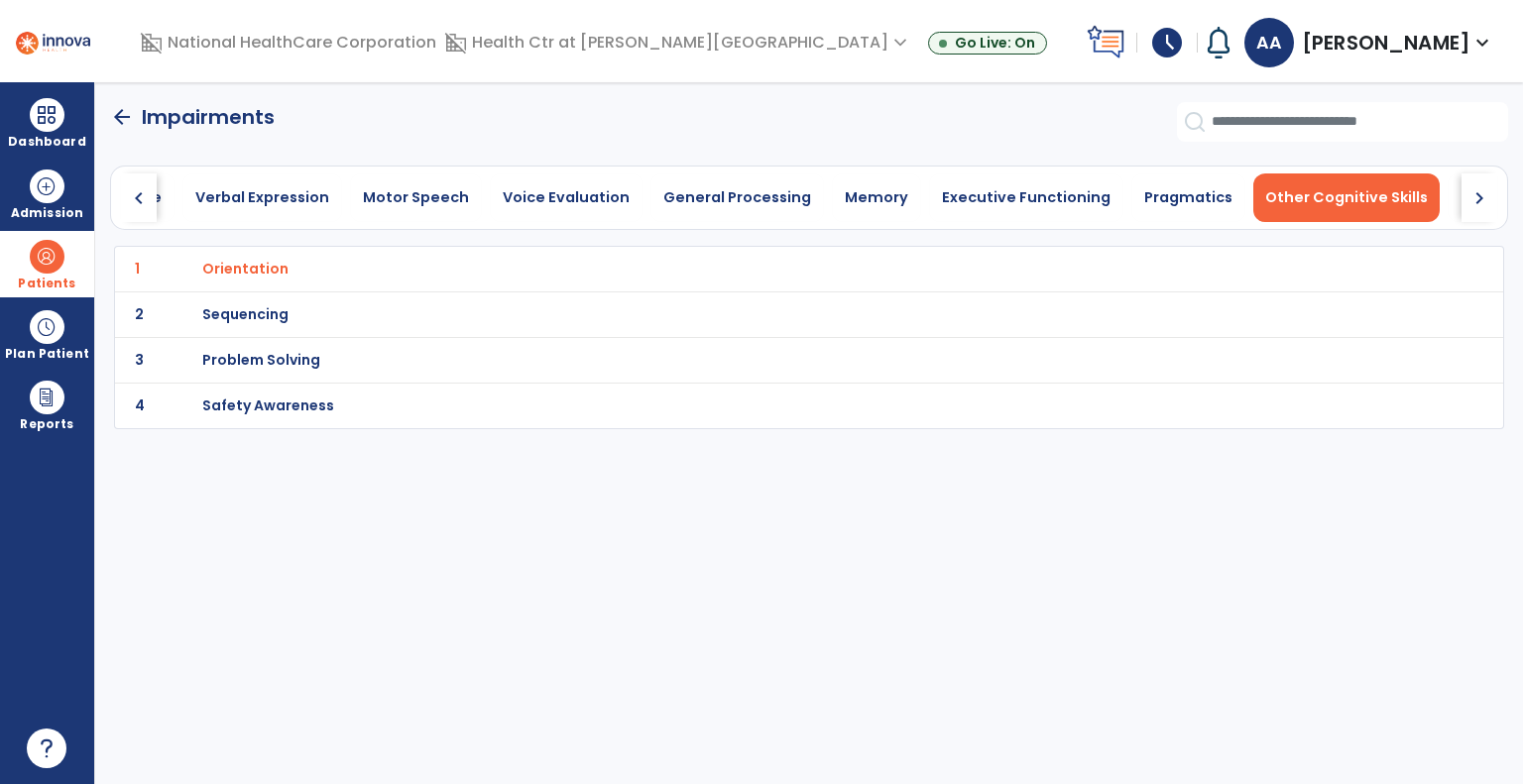 click on "Problem Solving" at bounding box center (245, 269) 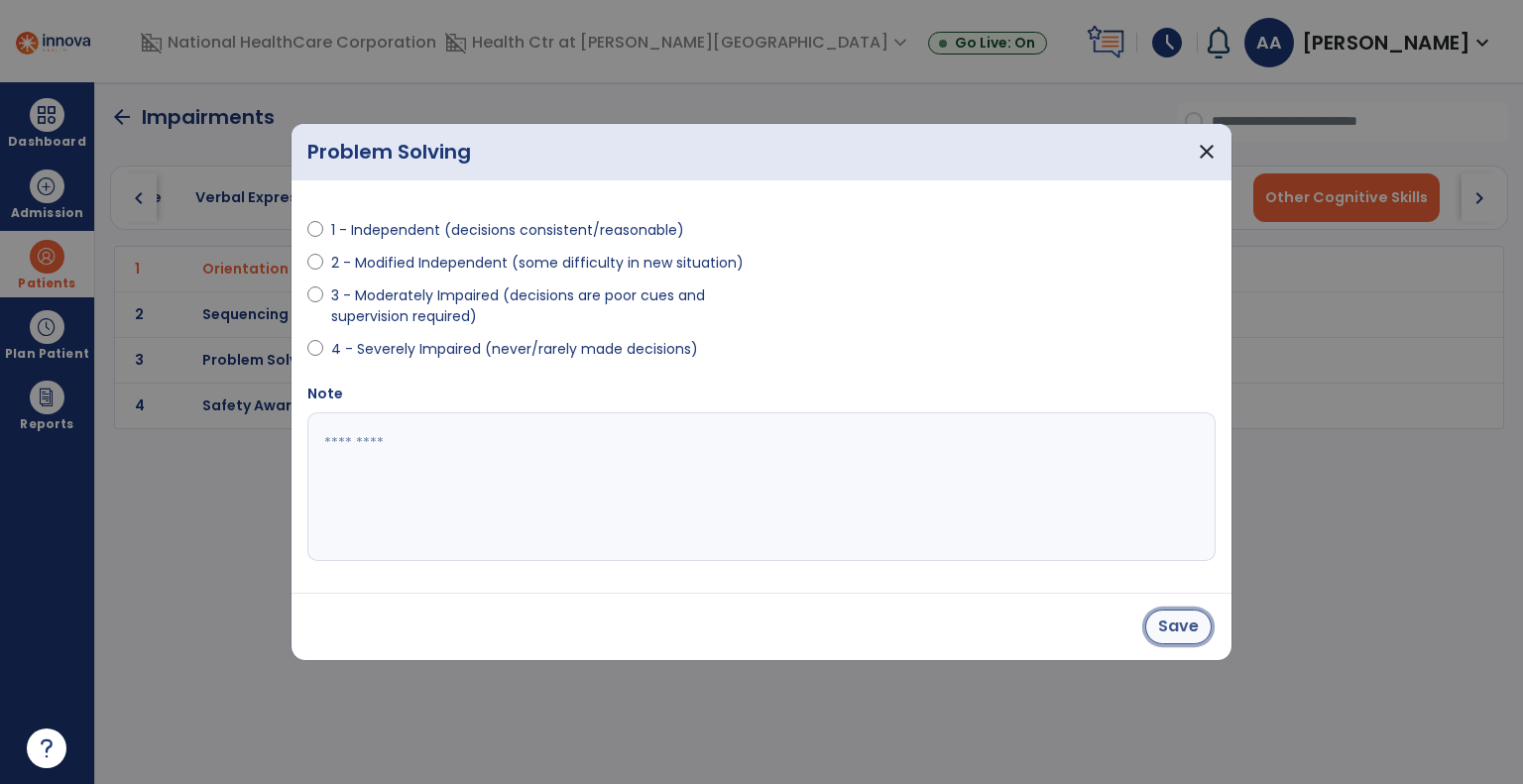 click on "Save" at bounding box center [1178, 626] 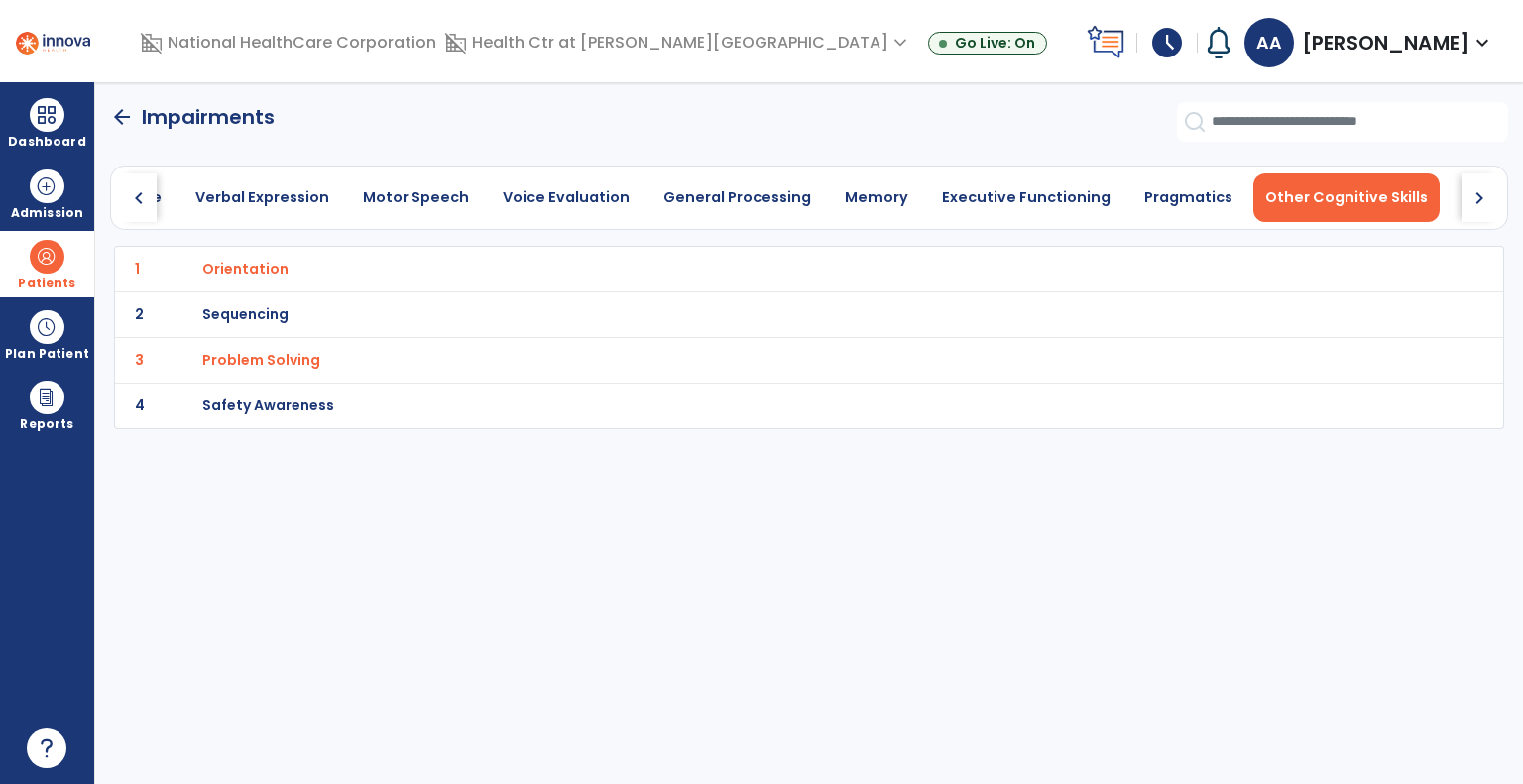 click on "Safety Awareness" at bounding box center [245, 269] 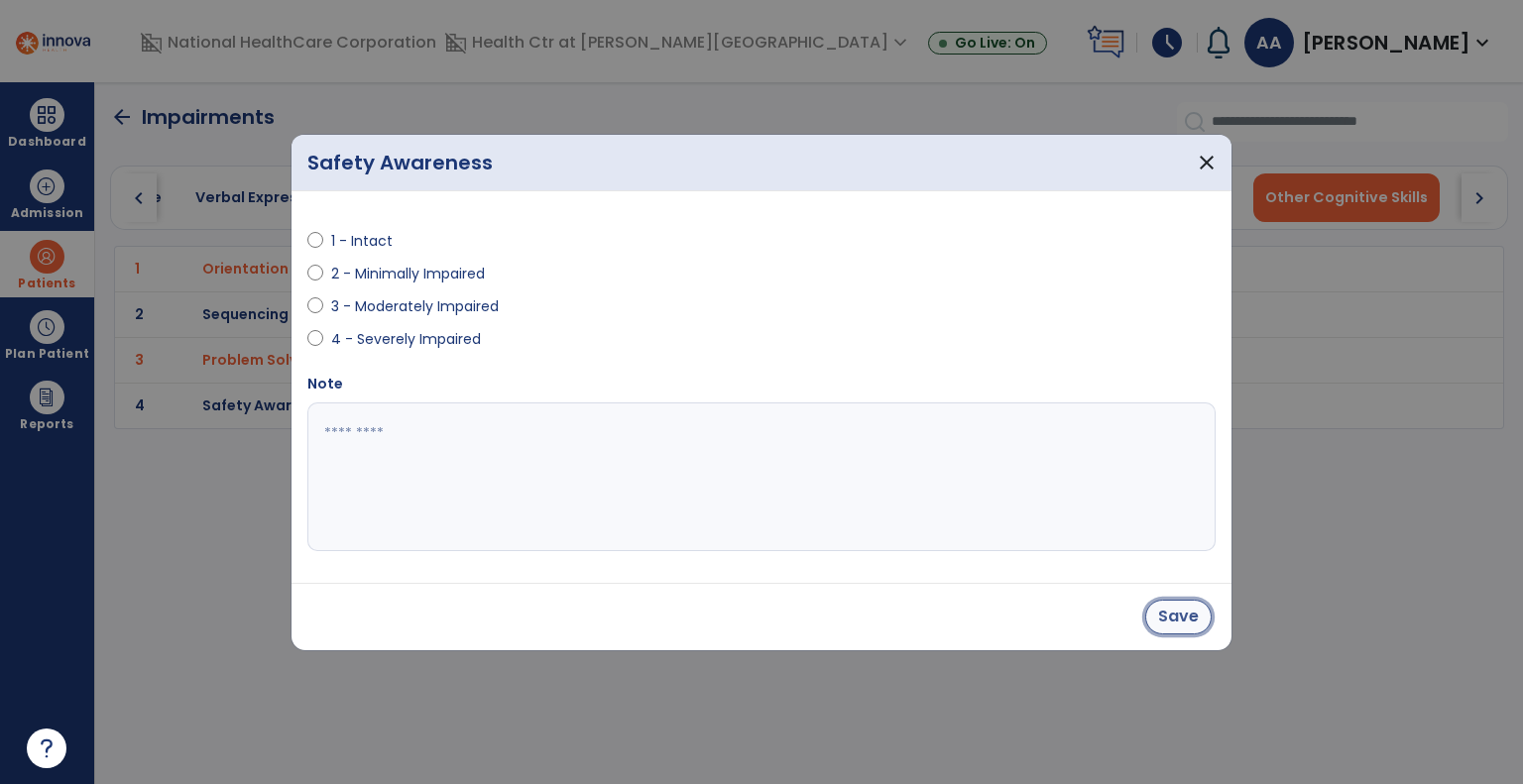 click on "Save" at bounding box center (1178, 616) 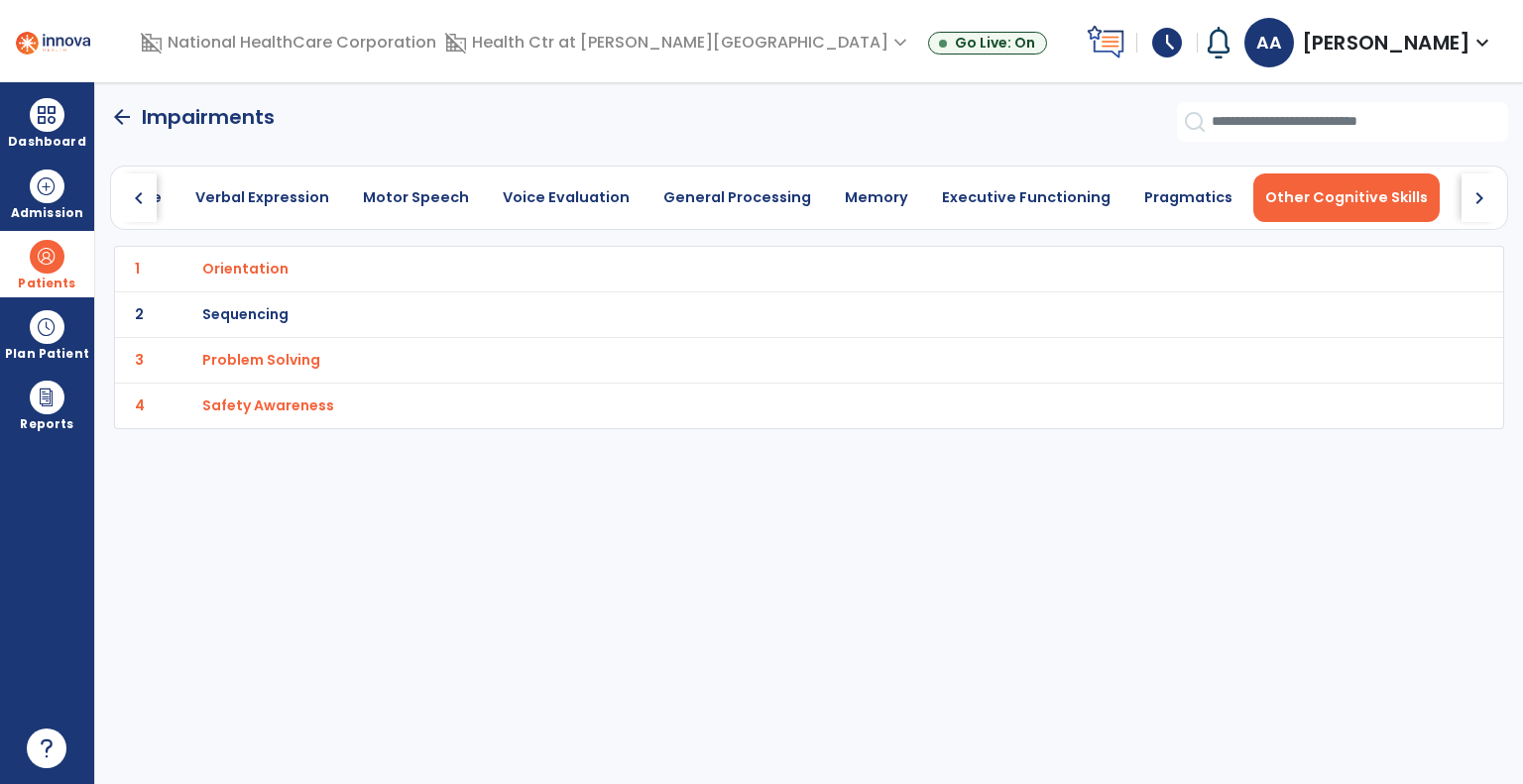 click on "chevron_right" 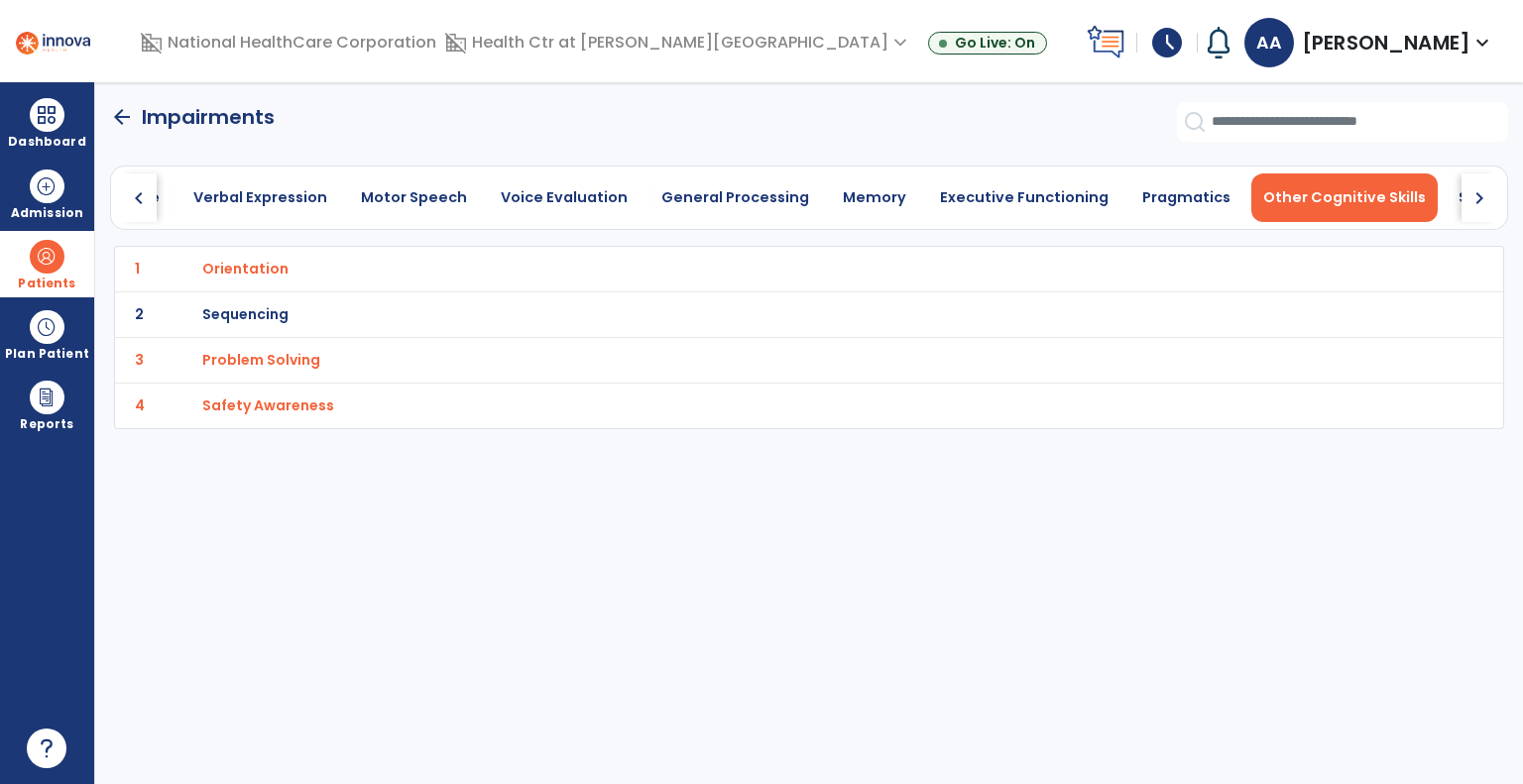 click on "chevron_right" 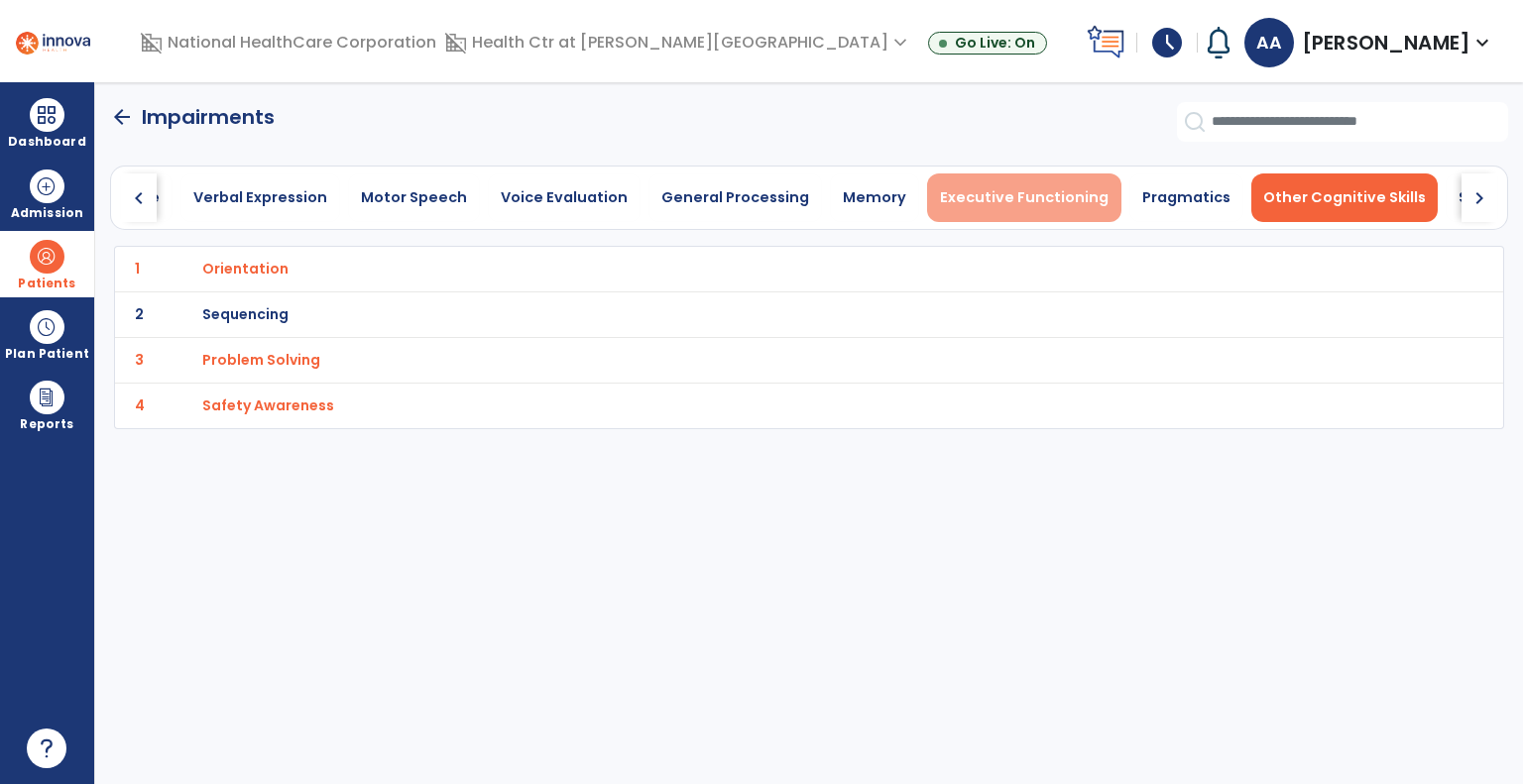 click on "Executive Functioning" at bounding box center (1024, 197) 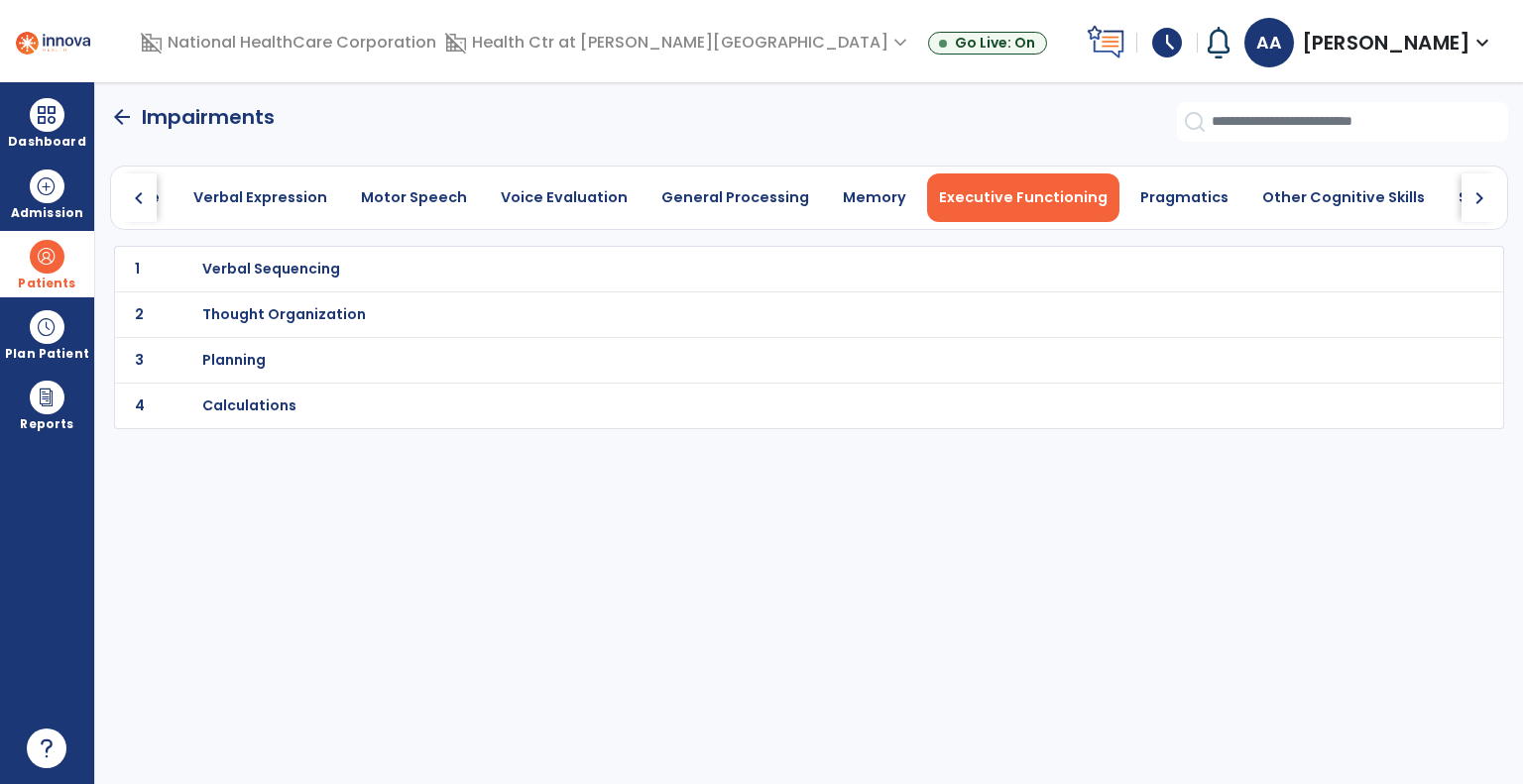 scroll, scrollTop: 0, scrollLeft: 810, axis: horizontal 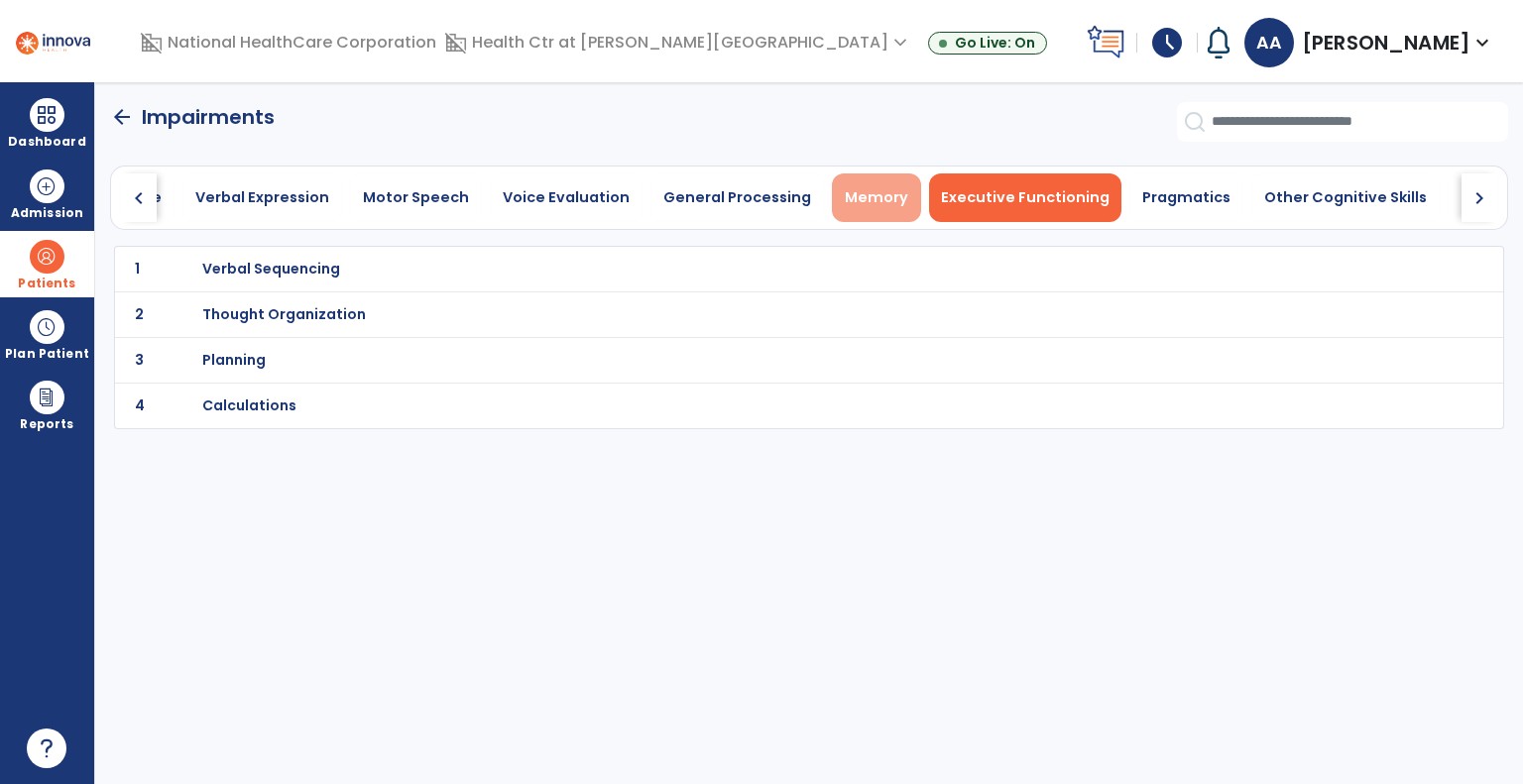 click on "Memory" at bounding box center [877, 197] 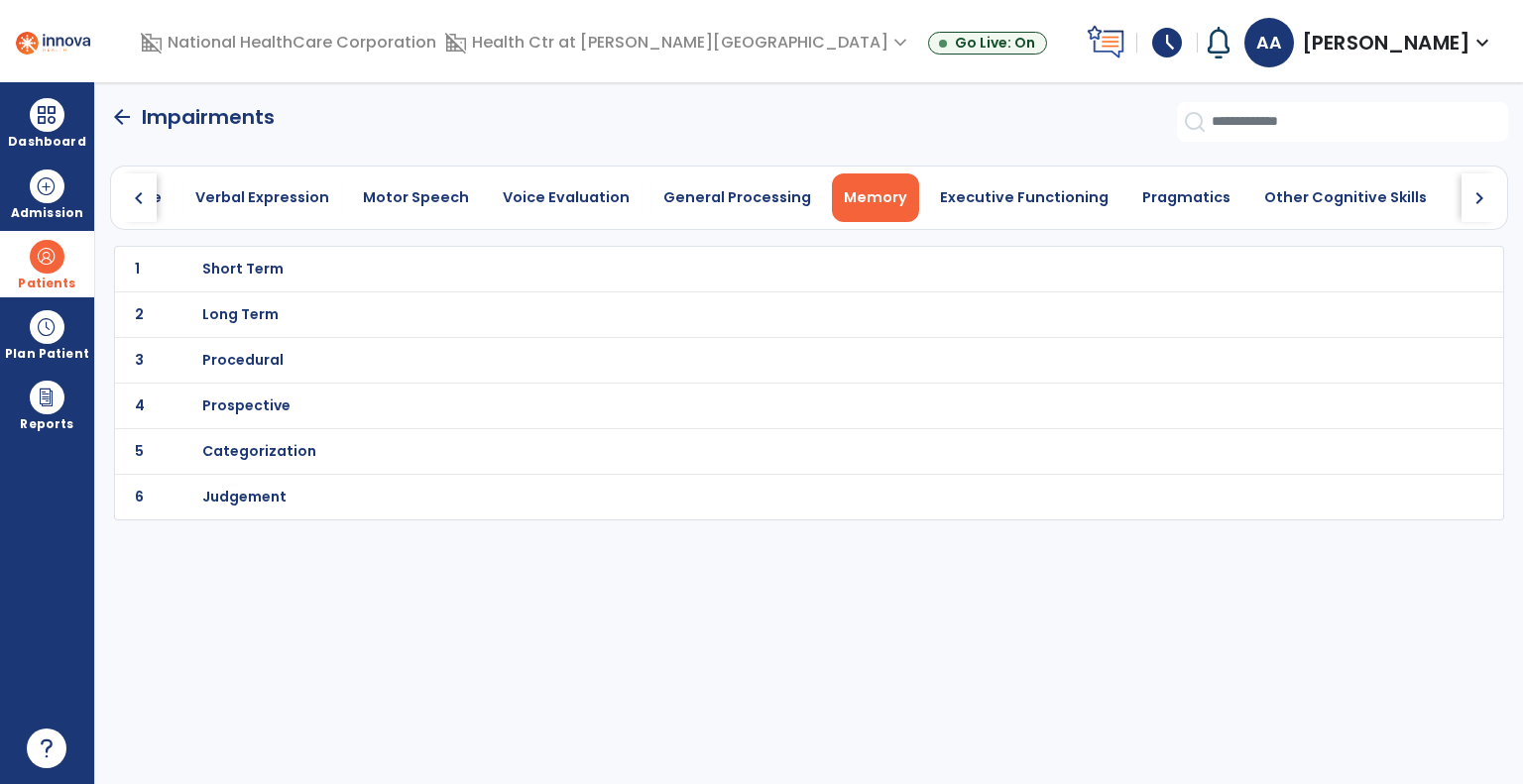 click on "Short Term" at bounding box center [765, 269] 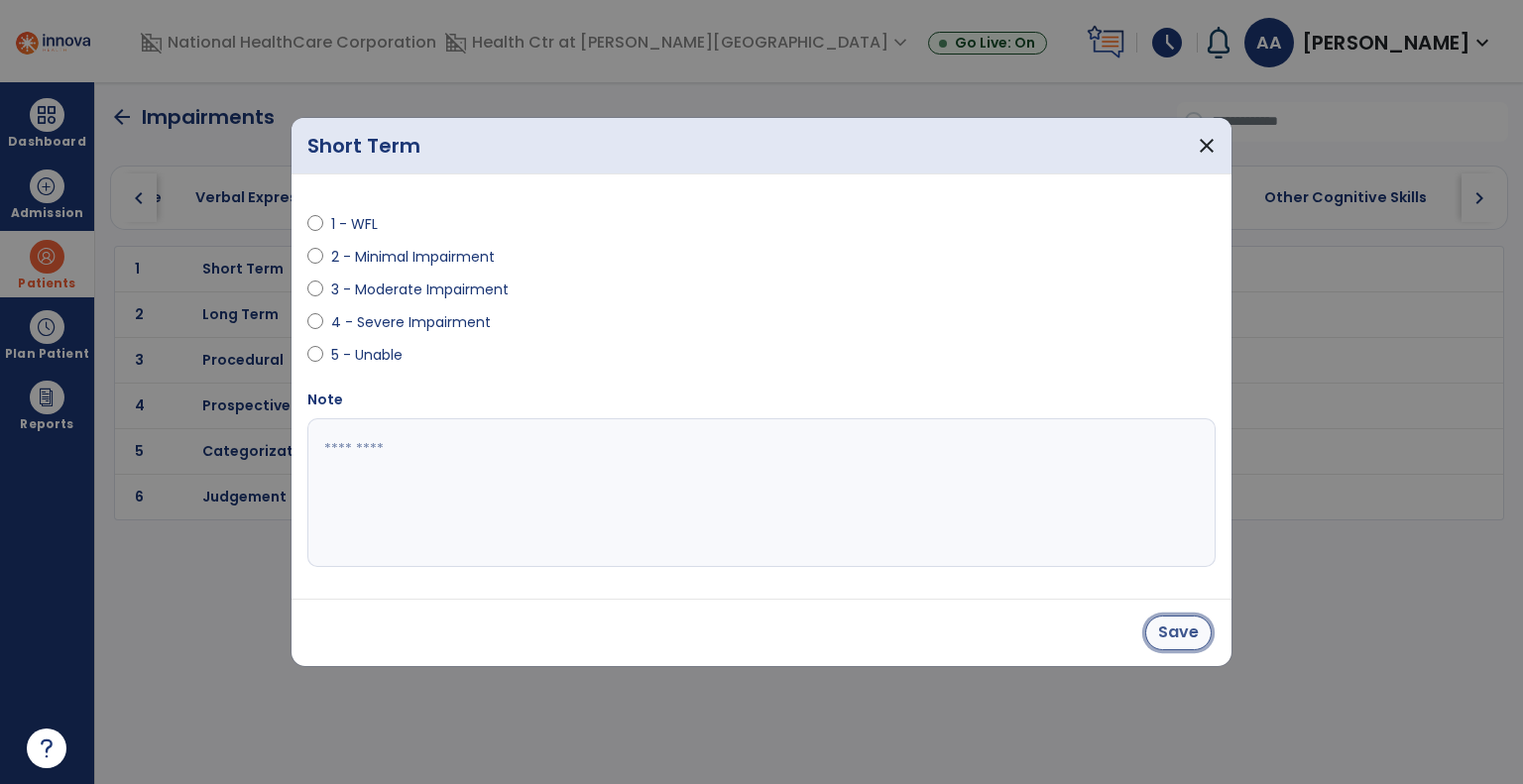 click on "Save" at bounding box center [1178, 632] 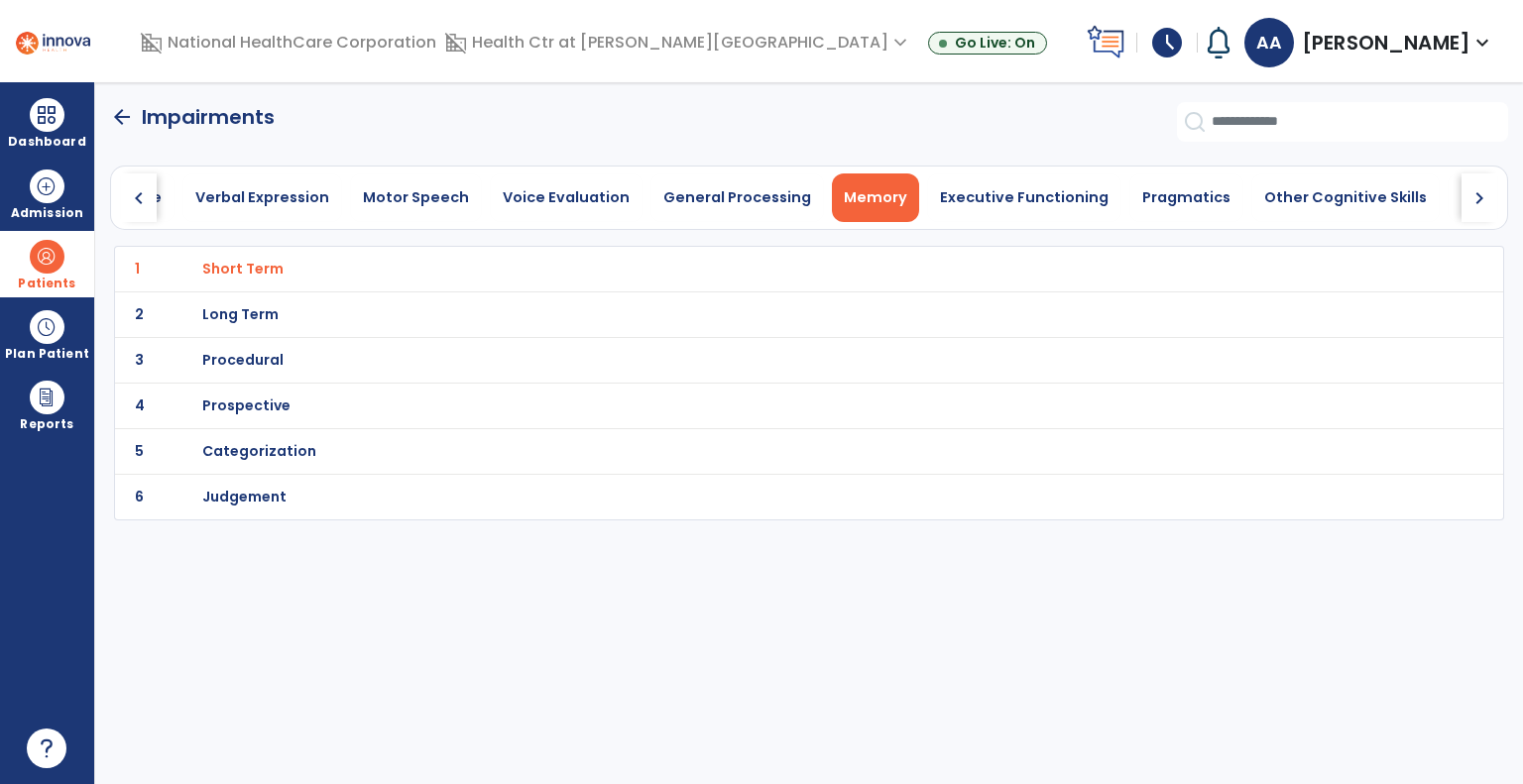 click on "chevron_left" 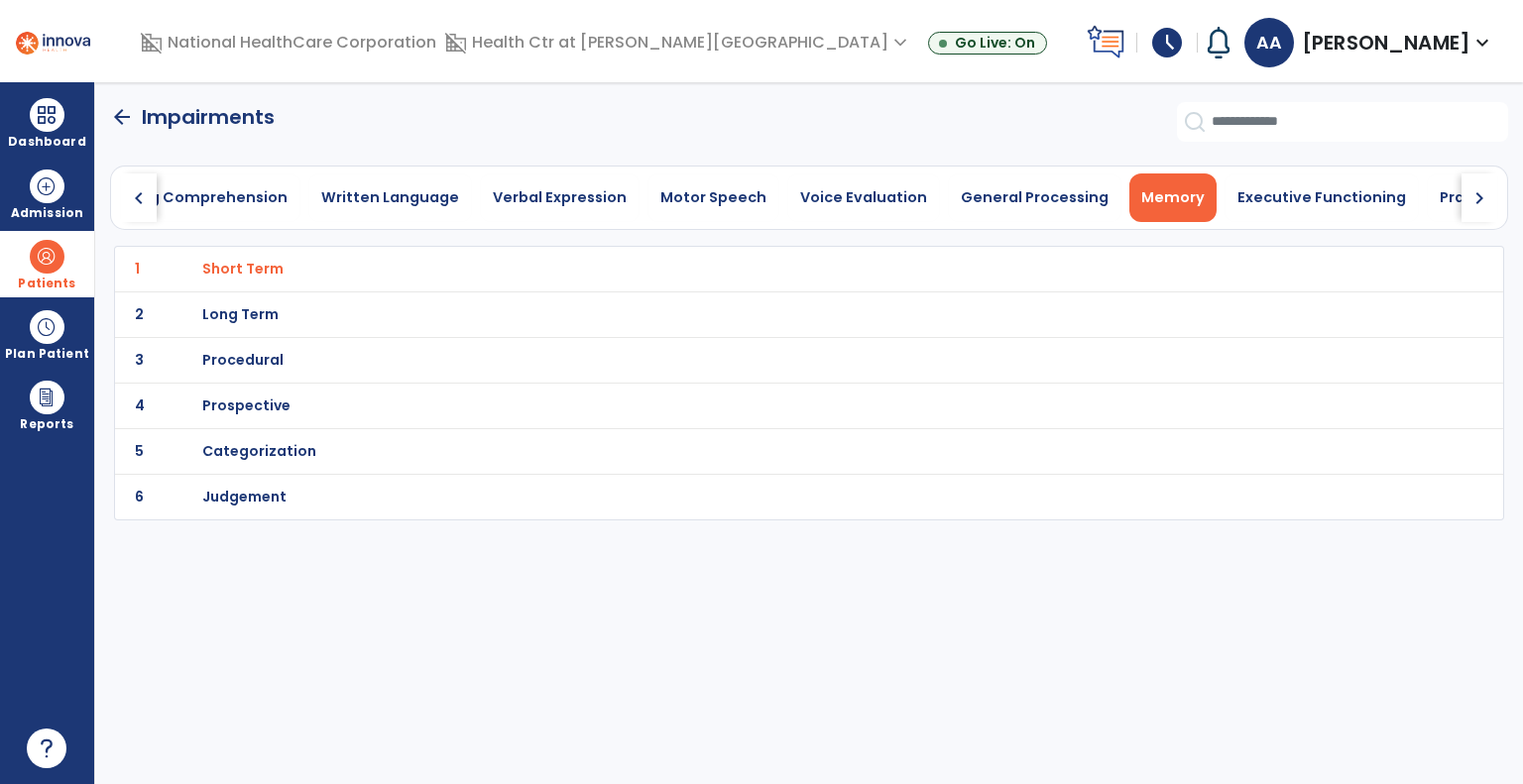 click on "chevron_left" 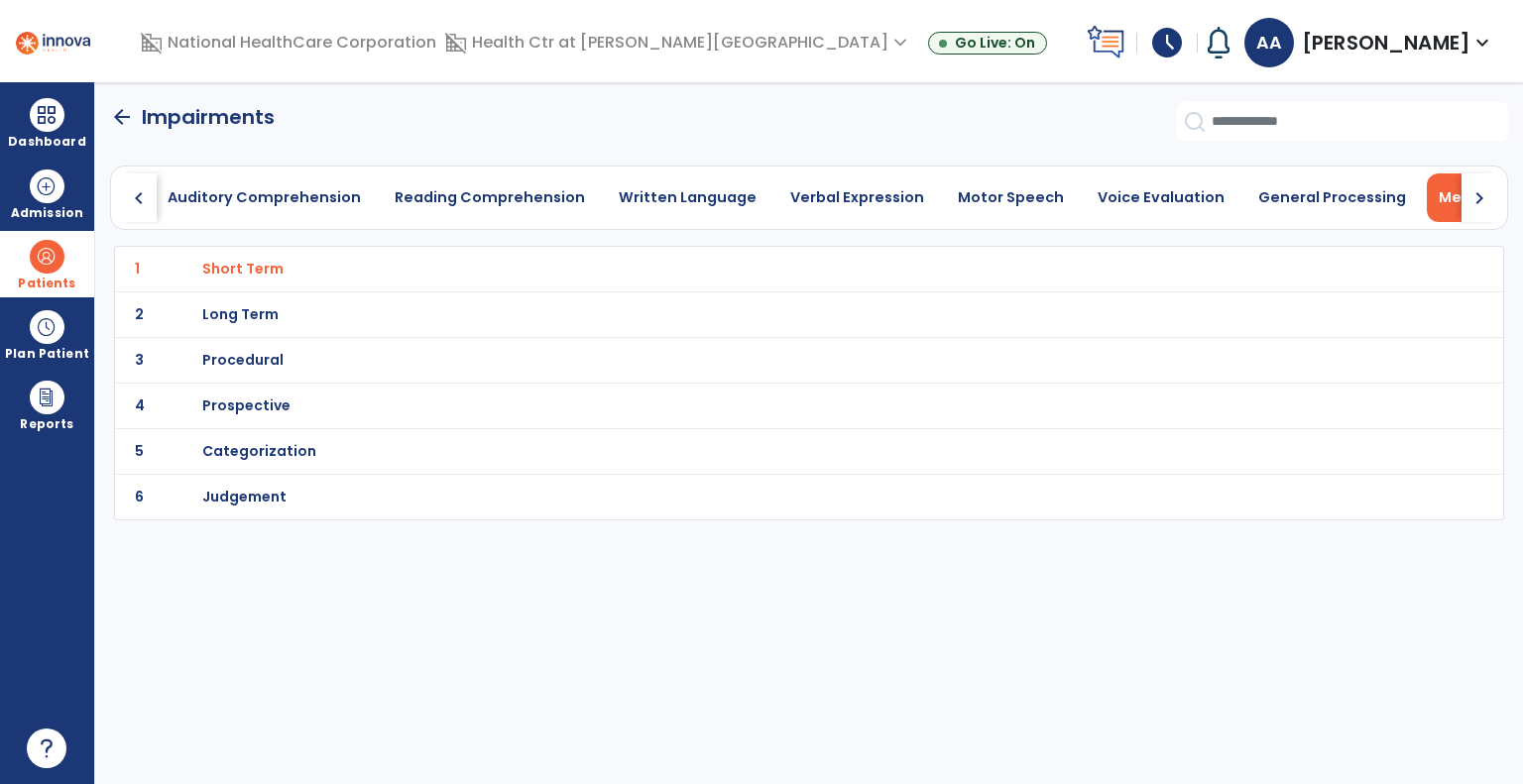 click on "chevron_left" 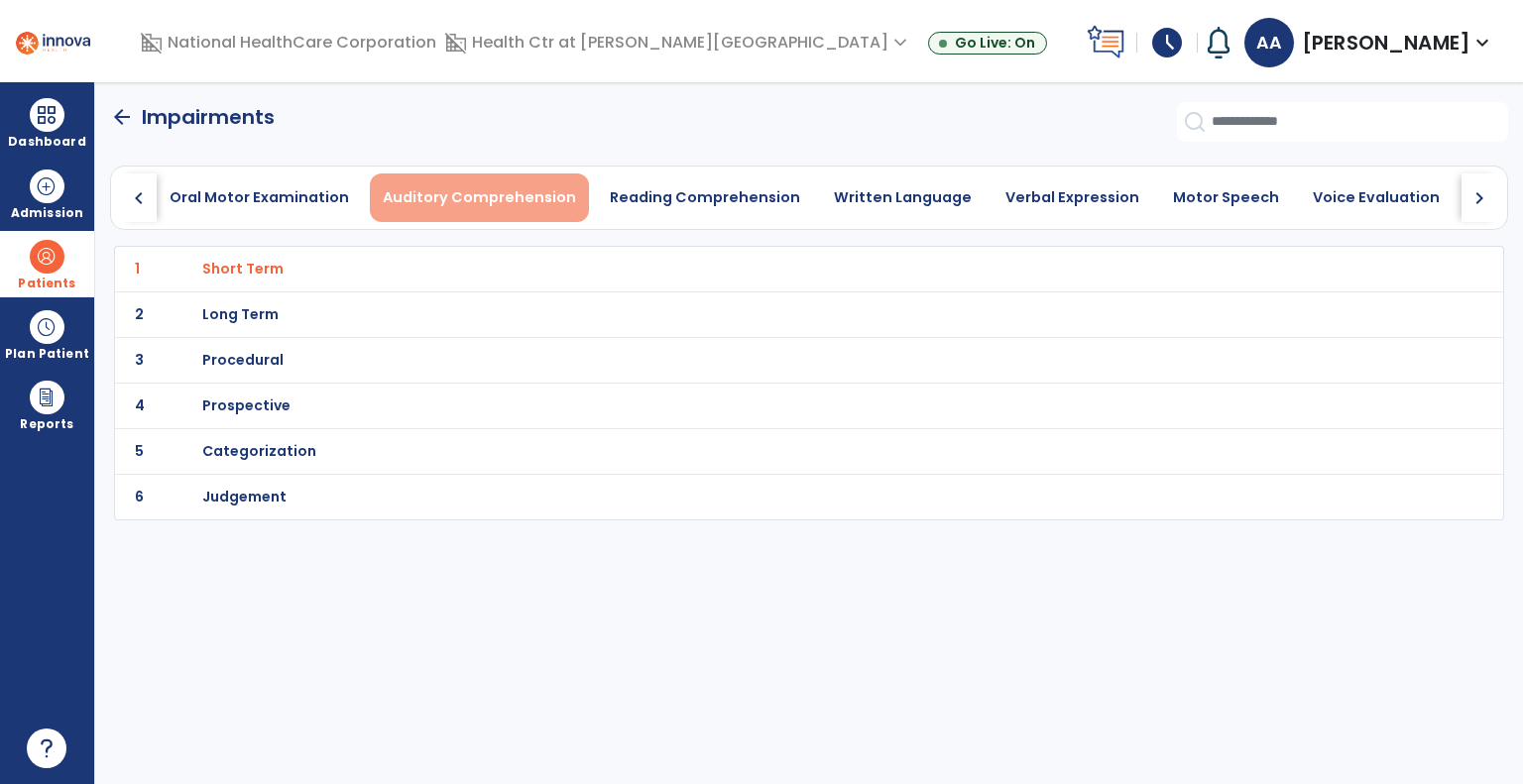 click on "Auditory Comprehension" at bounding box center (479, 197) 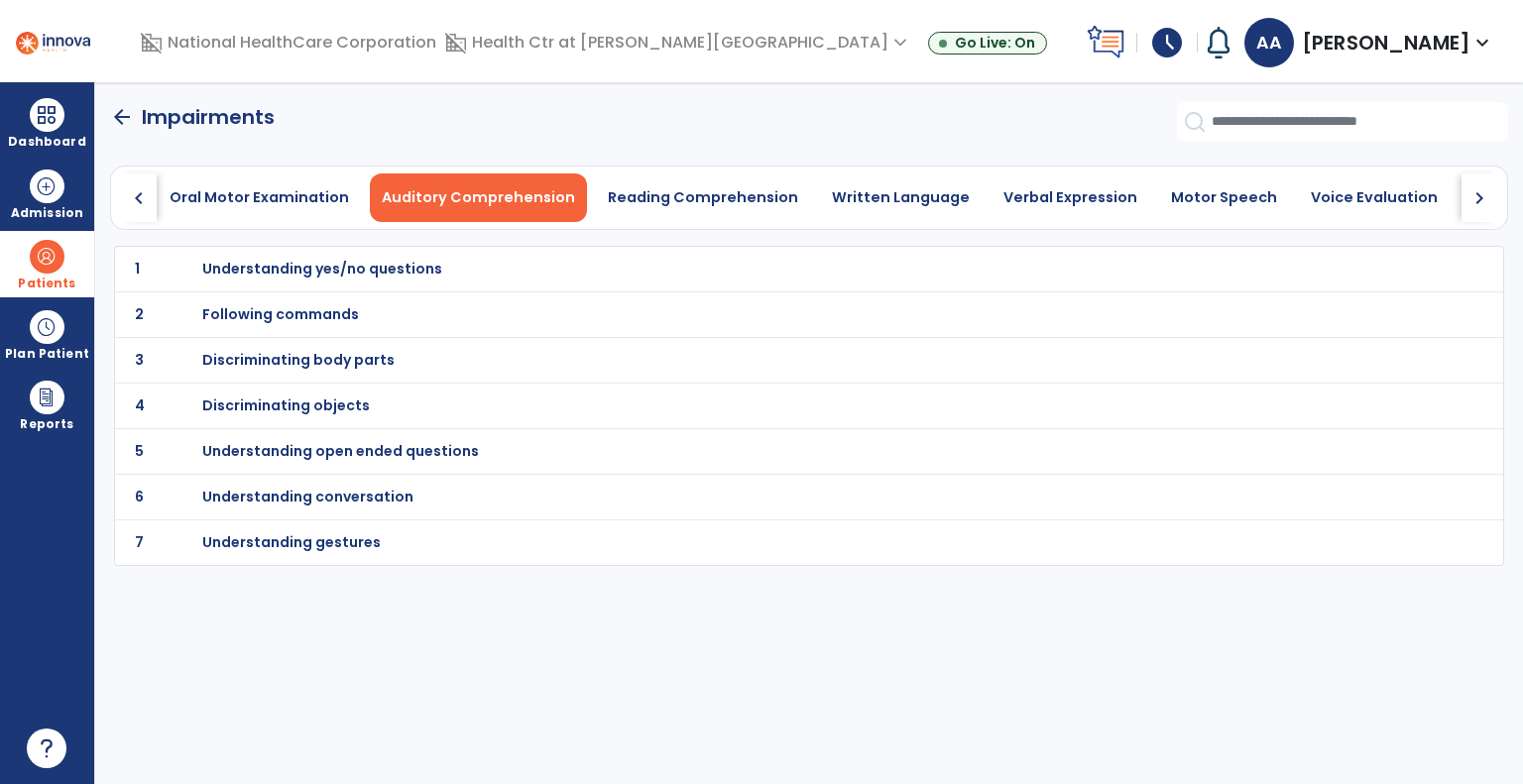 click on "Understanding yes/no questions" at bounding box center (322, 269) 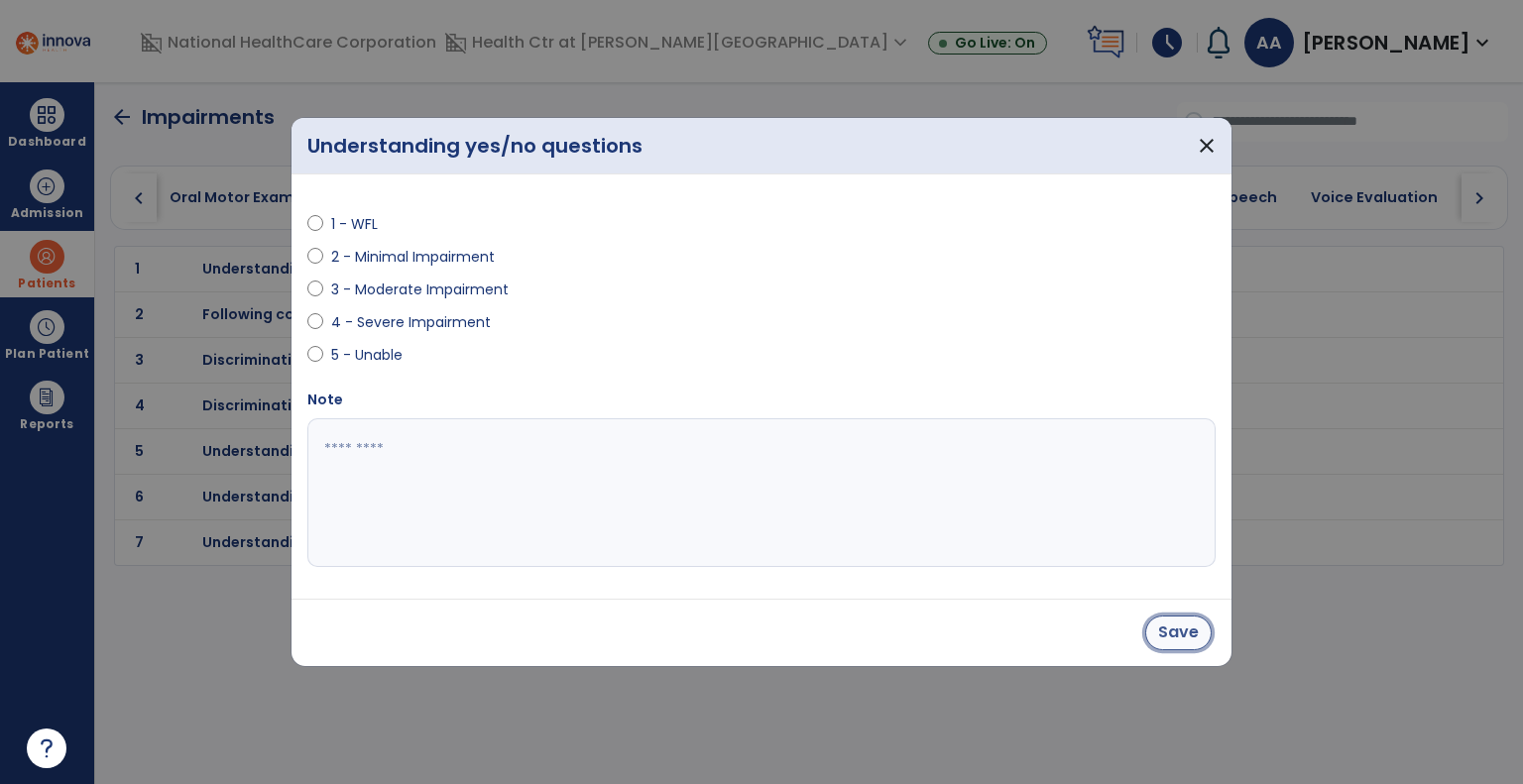 click on "Save" at bounding box center (1178, 632) 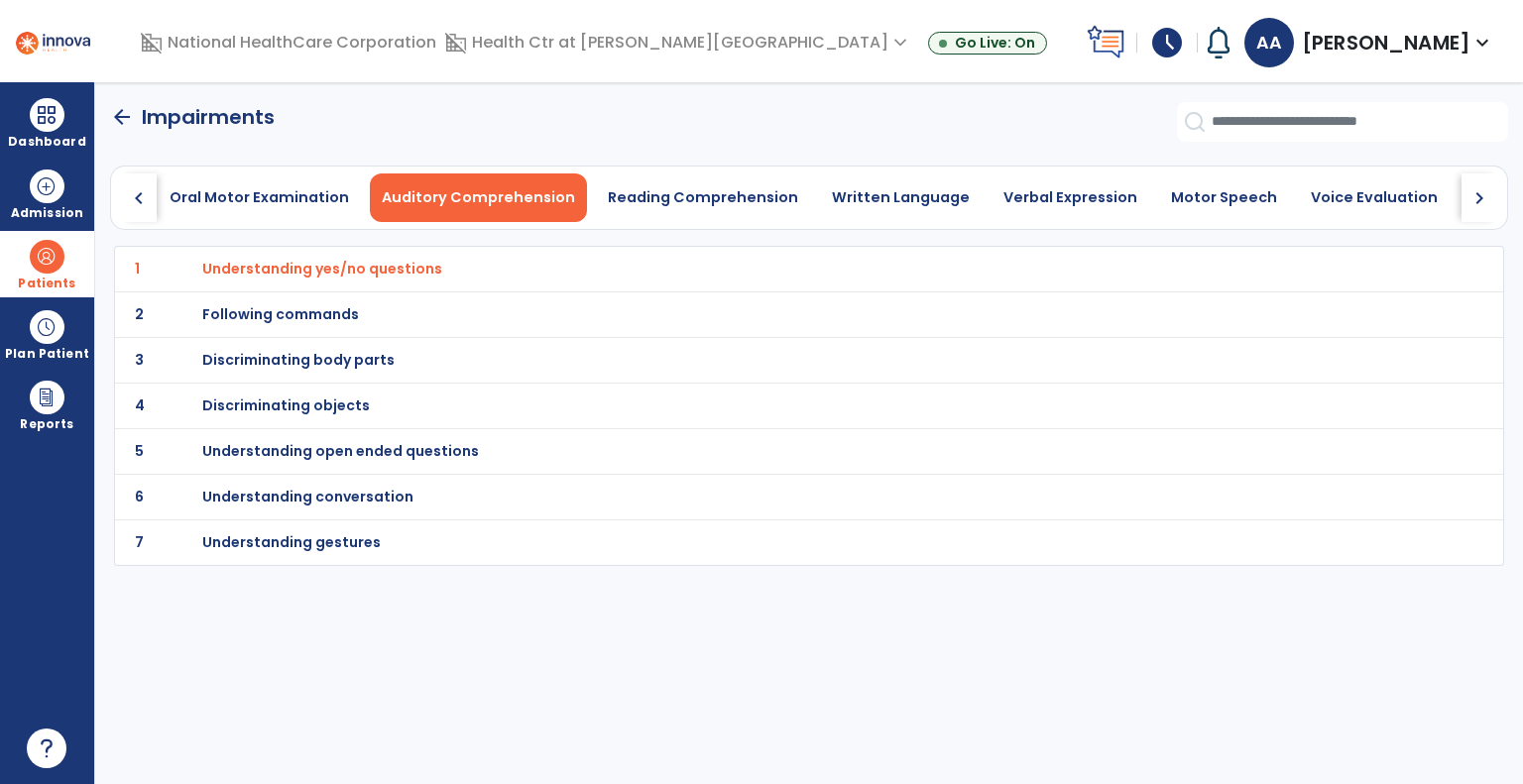 click on "arrow_back" 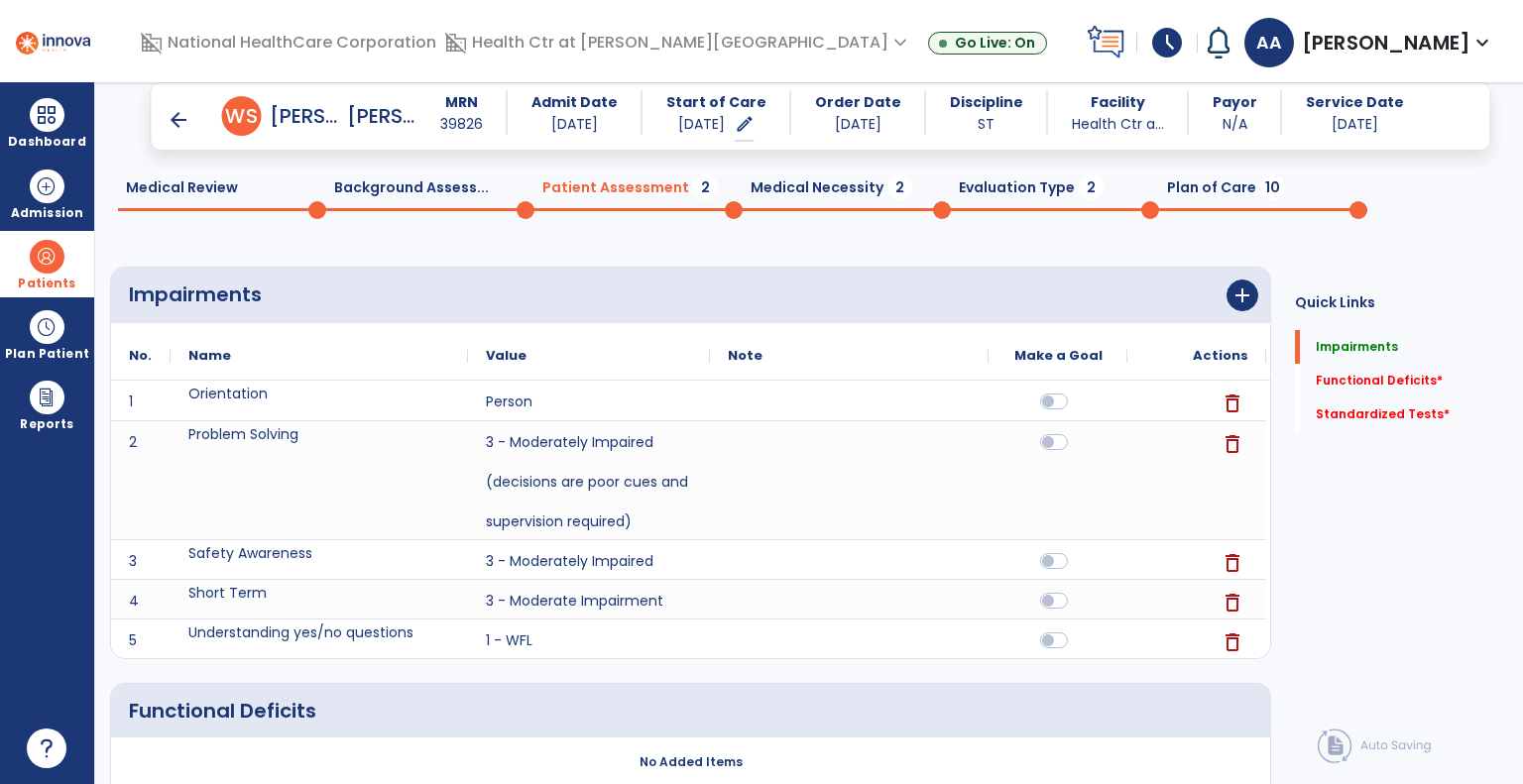 scroll, scrollTop: 381, scrollLeft: 0, axis: vertical 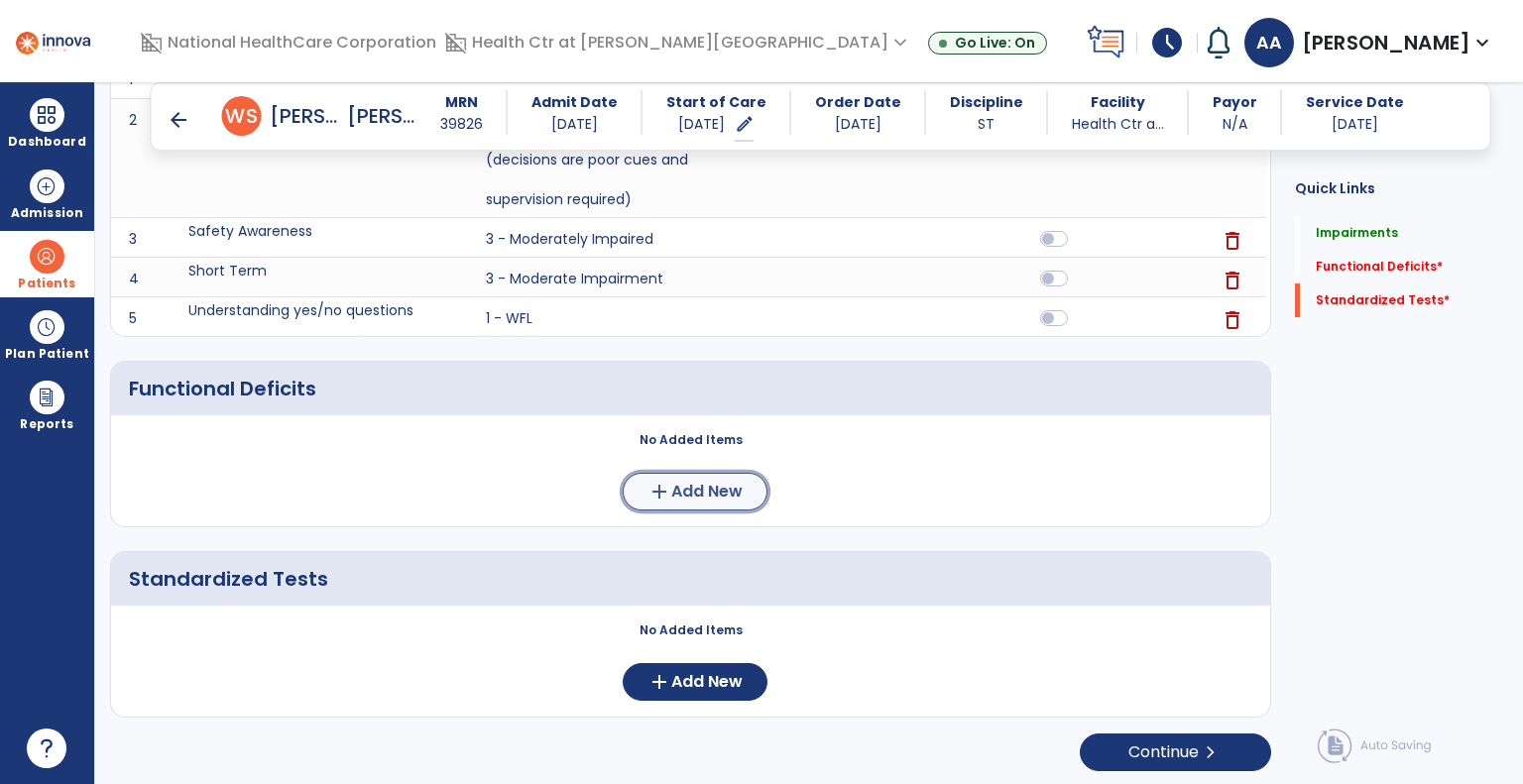 click on "Add New" 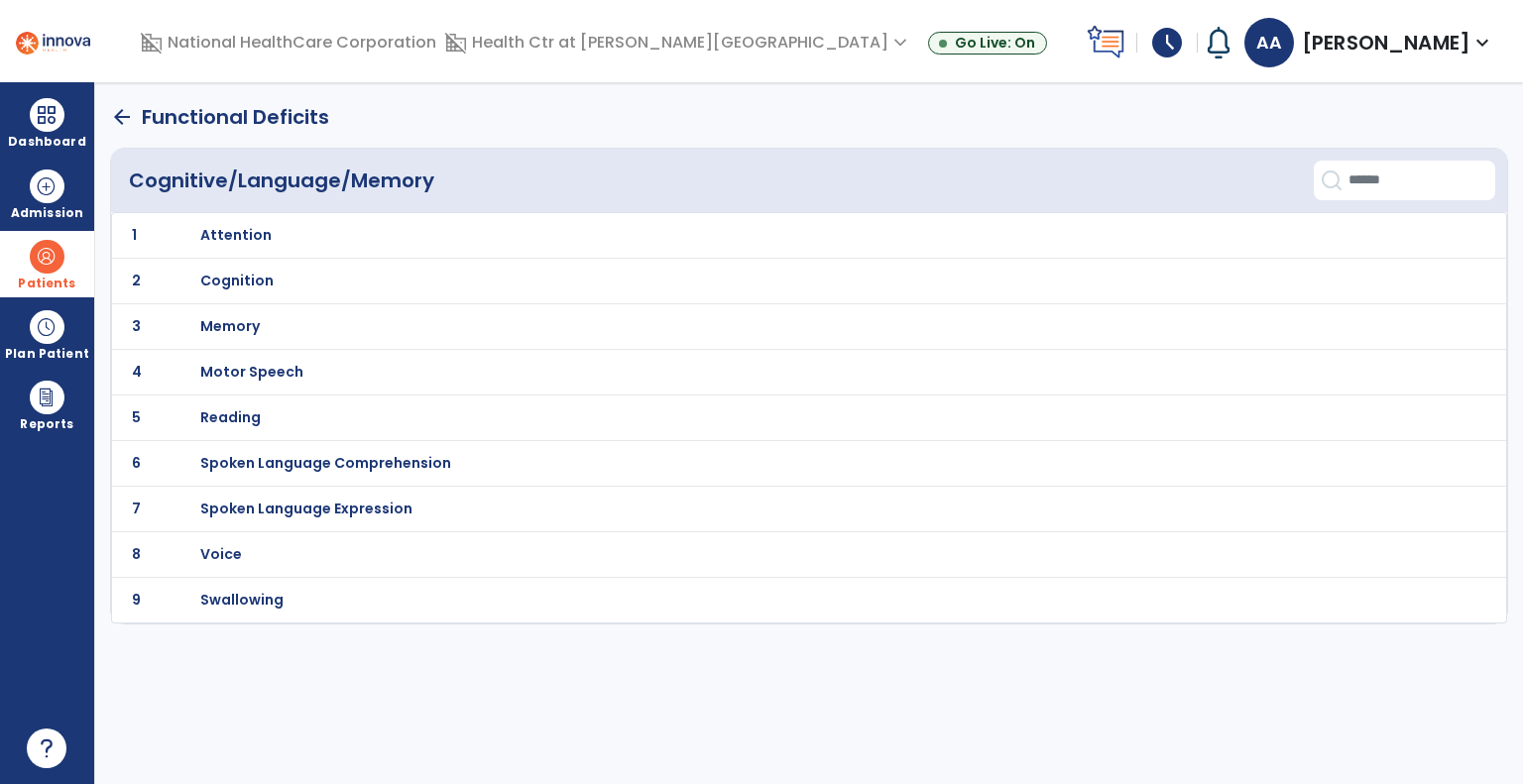 scroll, scrollTop: 0, scrollLeft: 0, axis: both 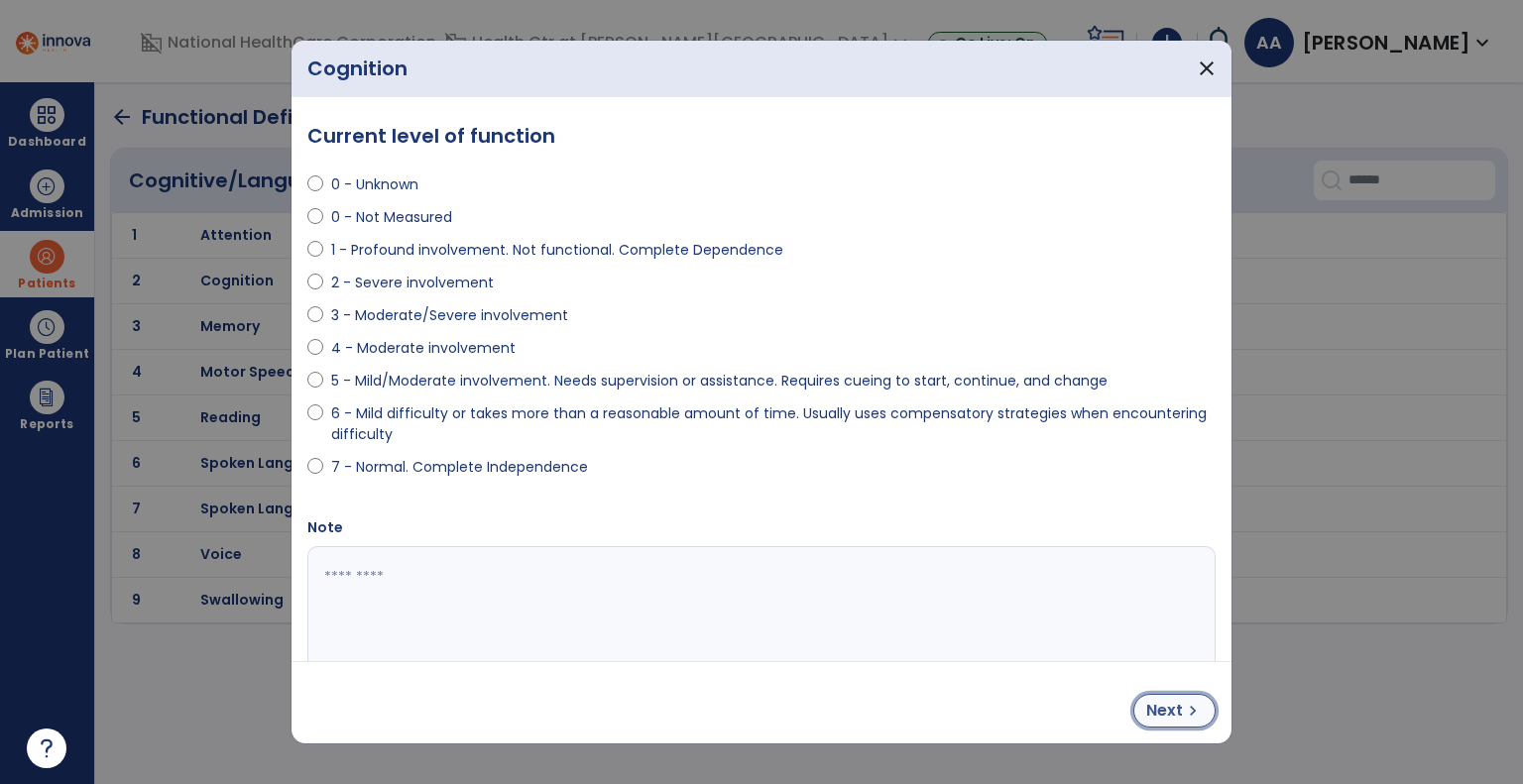 click on "Next" at bounding box center [1164, 711] 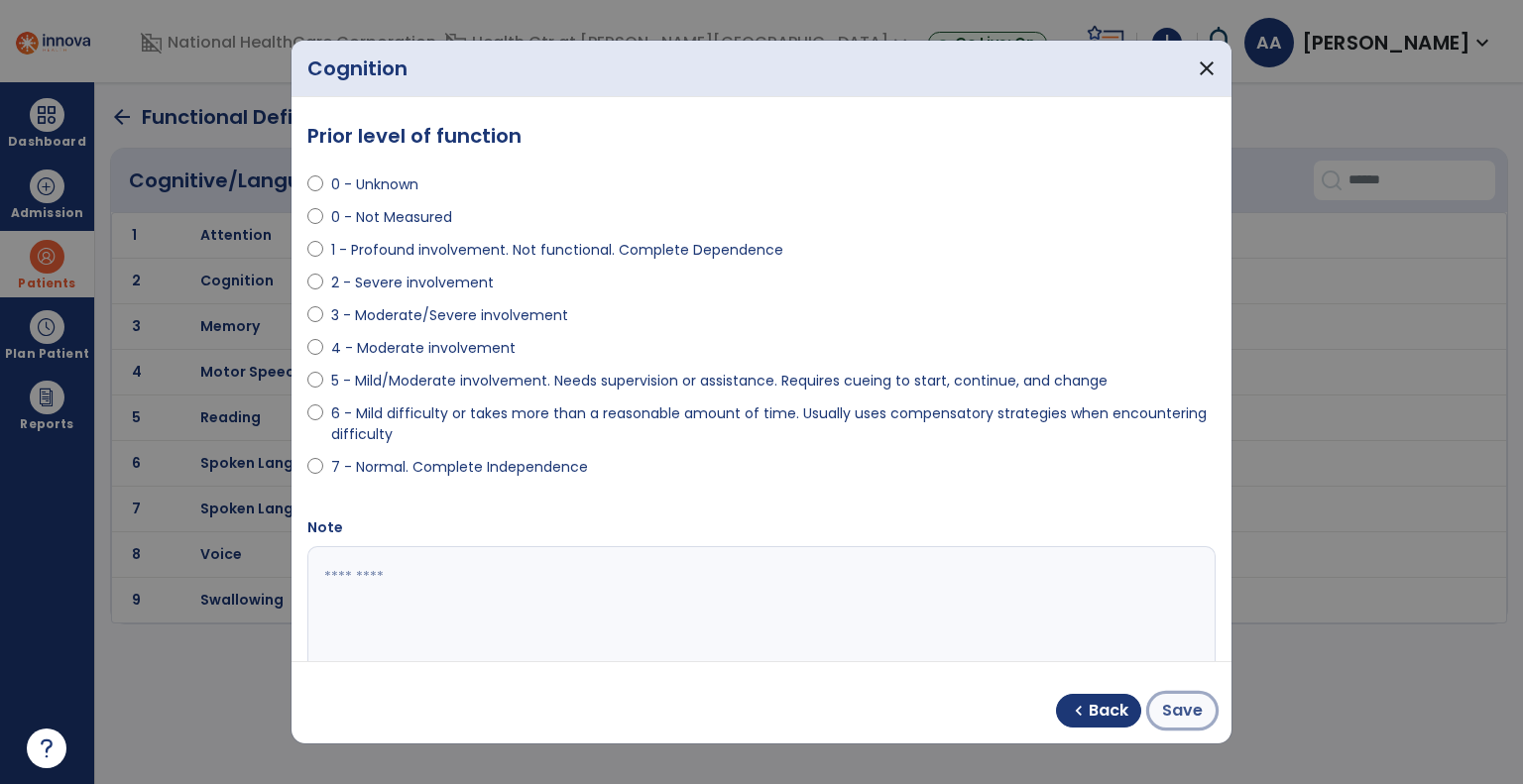 click on "Save" at bounding box center (1182, 711) 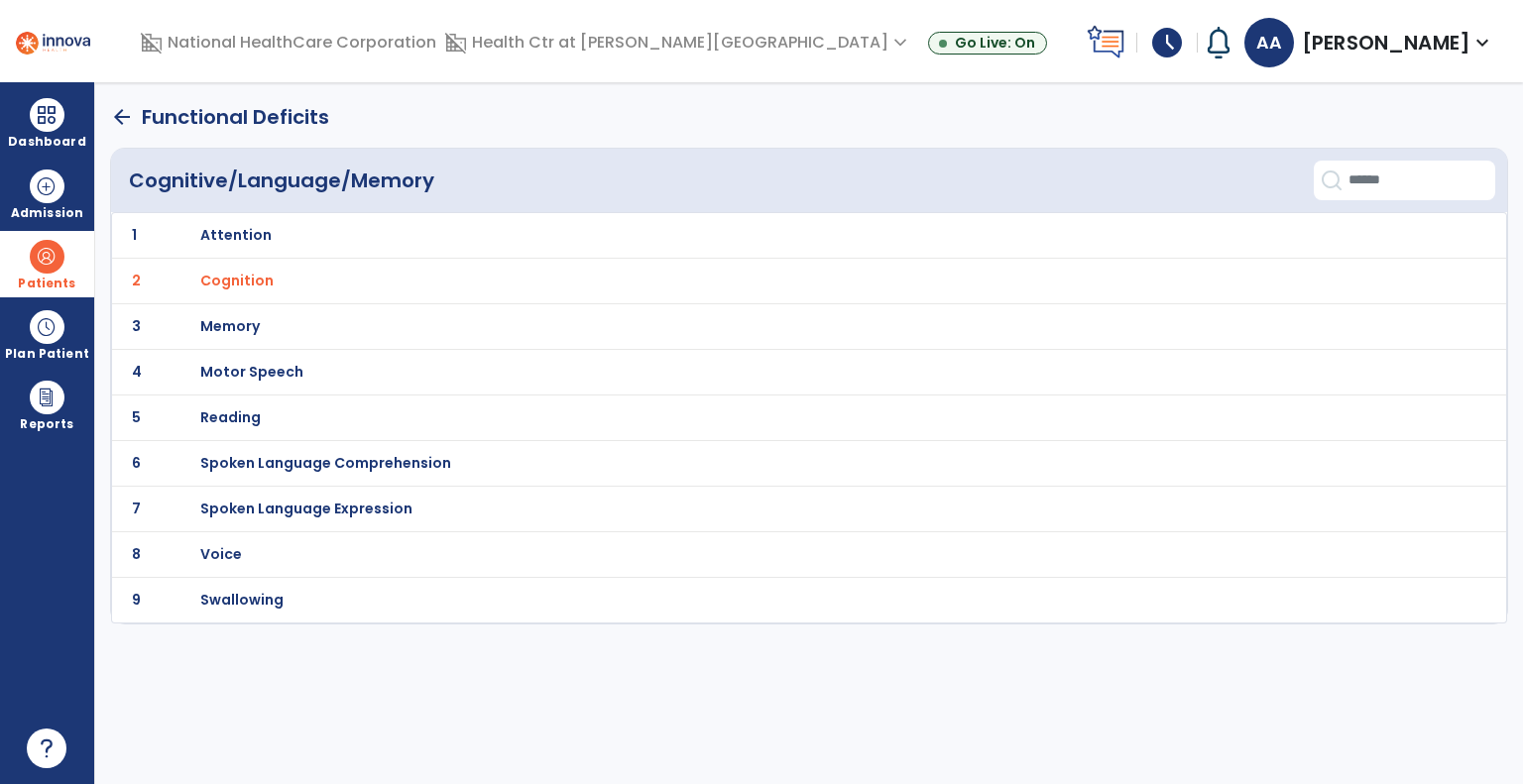 click on "arrow_back" 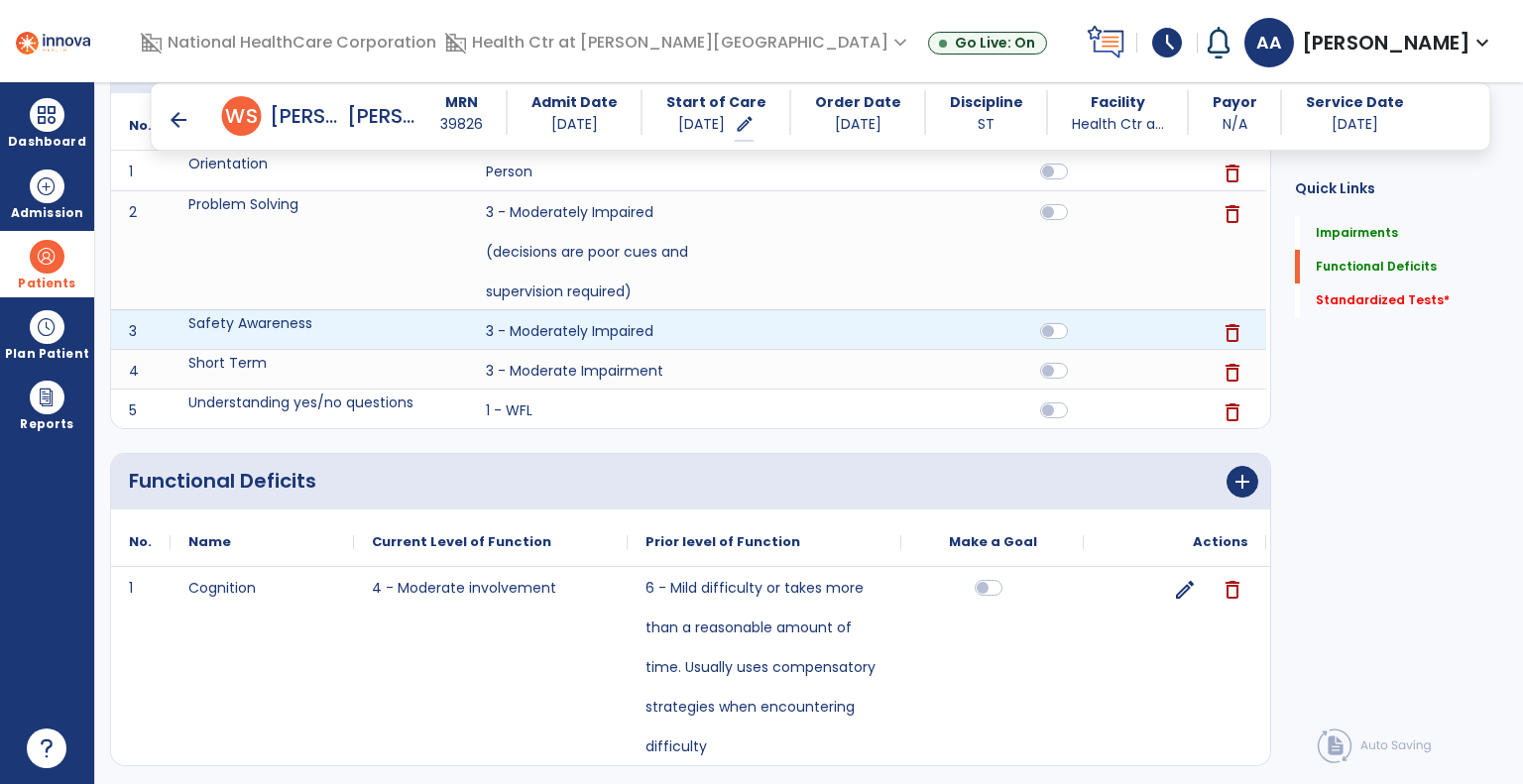 scroll, scrollTop: 527, scrollLeft: 0, axis: vertical 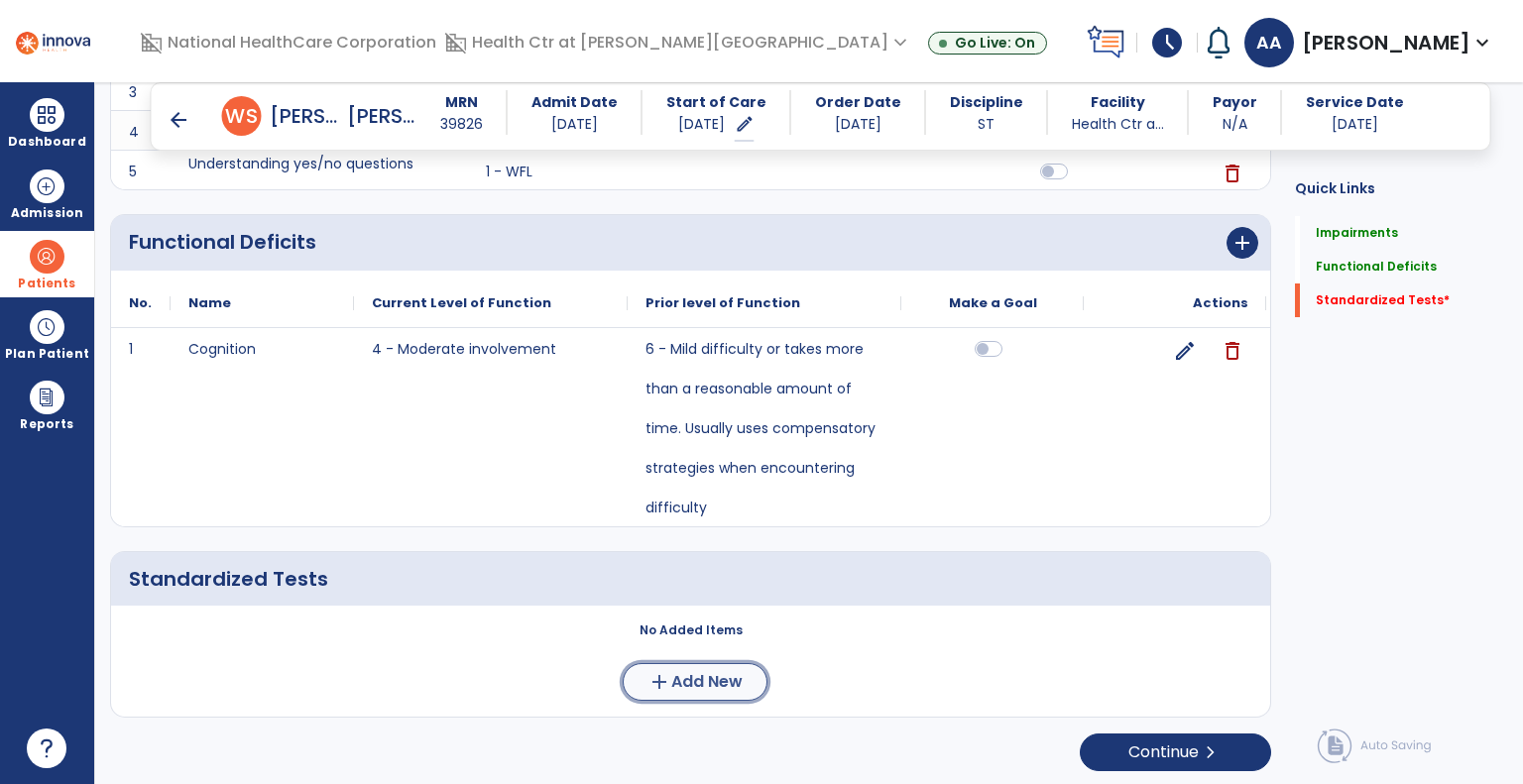 click on "Add New" 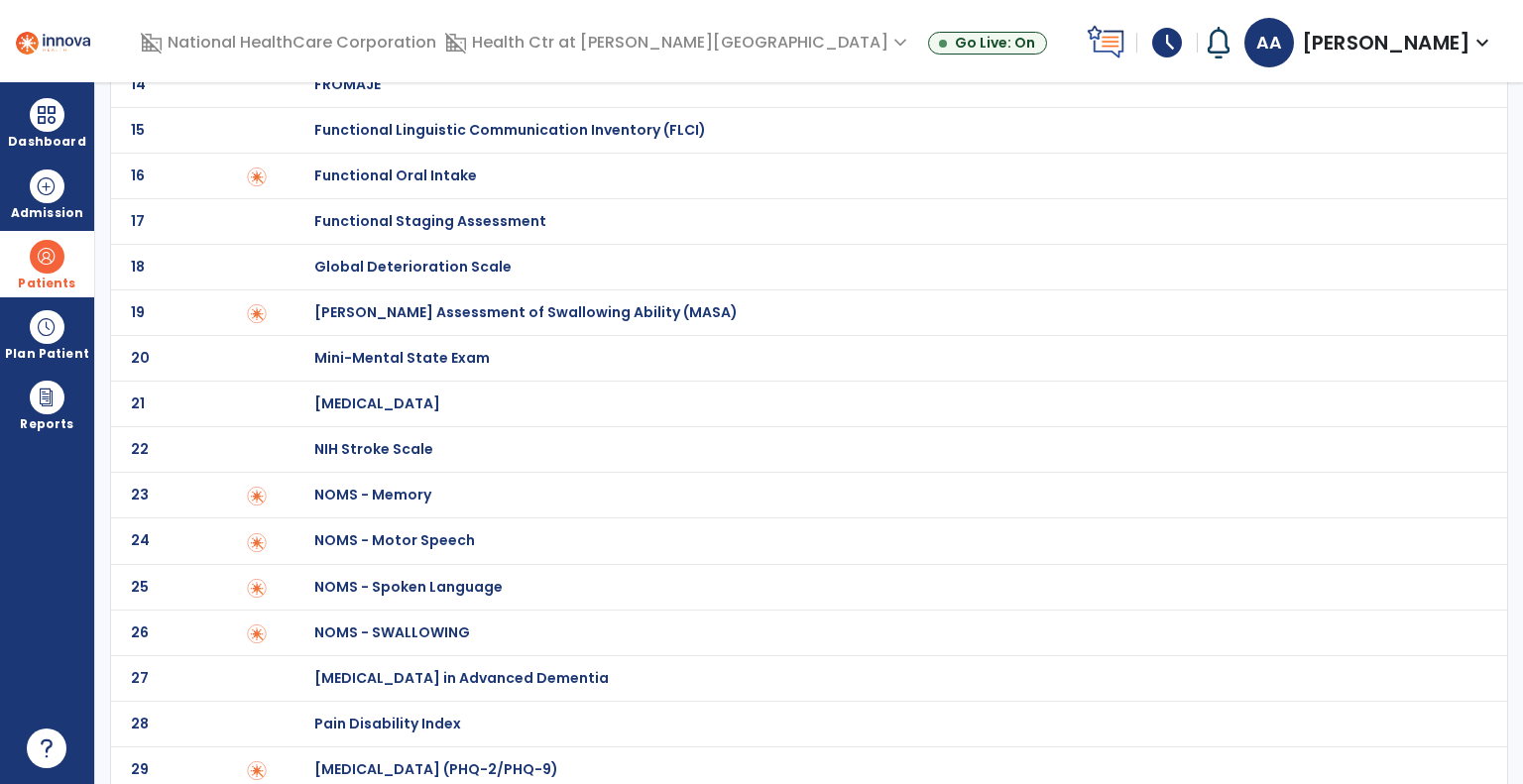 scroll, scrollTop: 630, scrollLeft: 0, axis: vertical 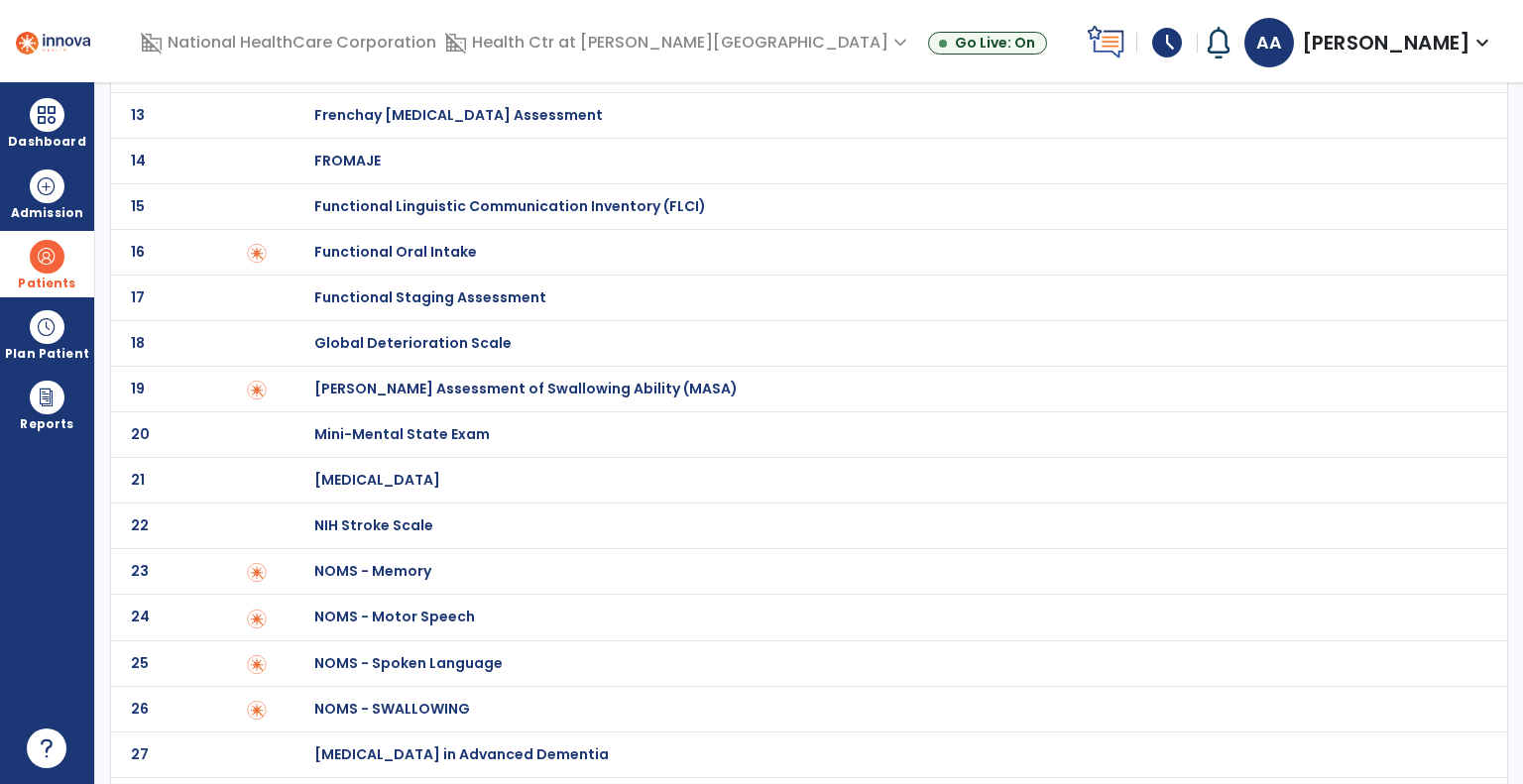 click on "Montreal Cognitive Assessment" at bounding box center (434, -432) 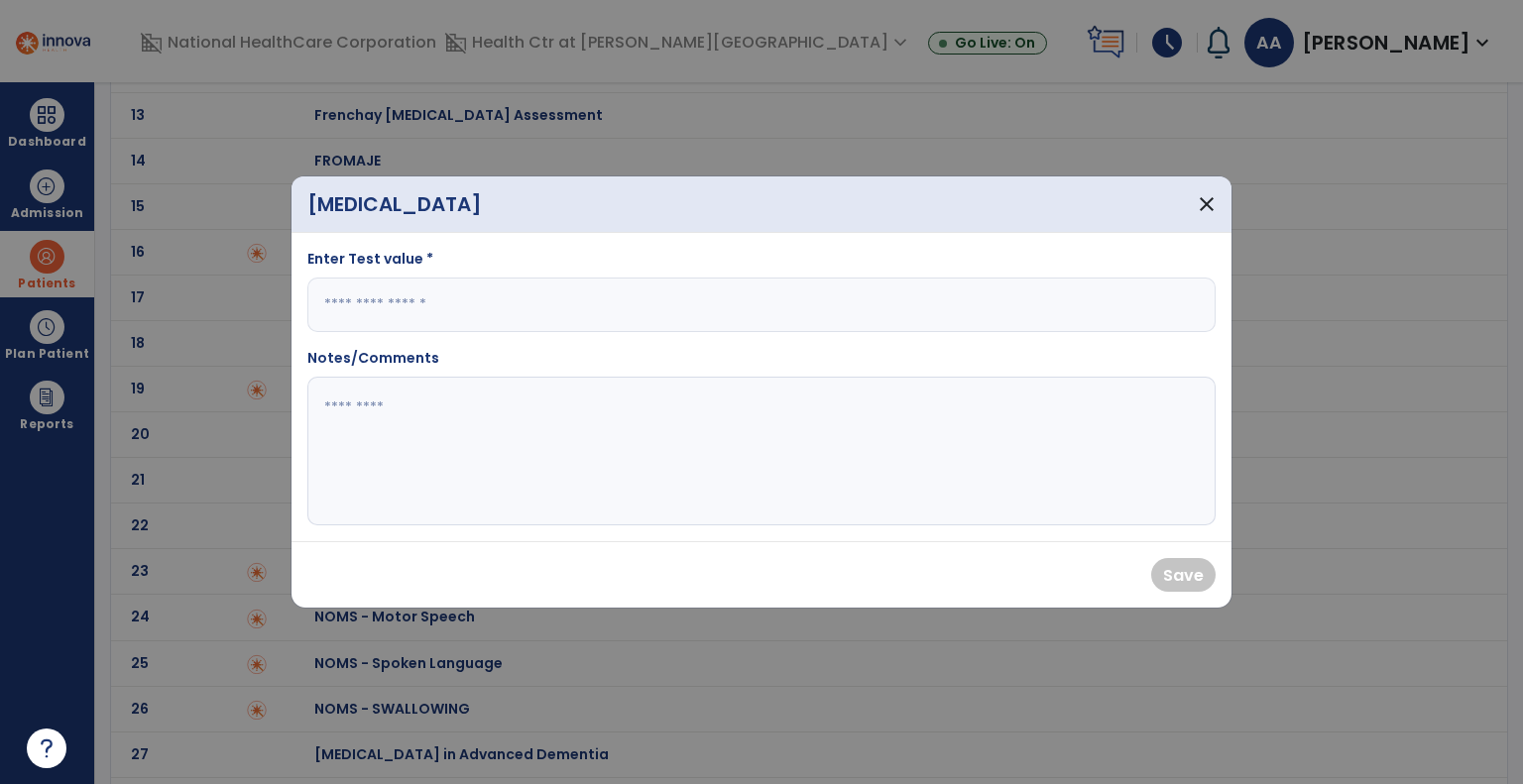 click 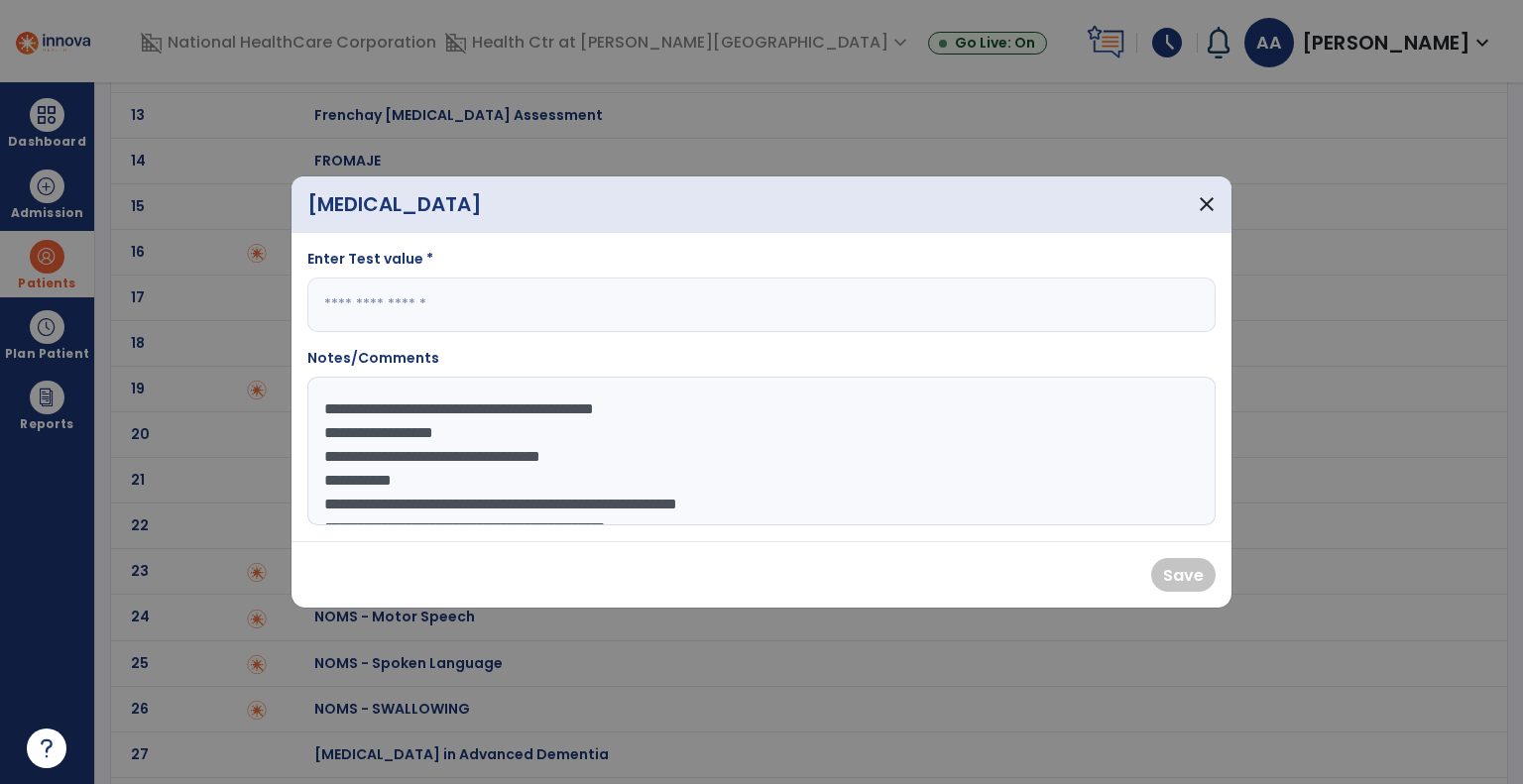 scroll, scrollTop: 205, scrollLeft: 0, axis: vertical 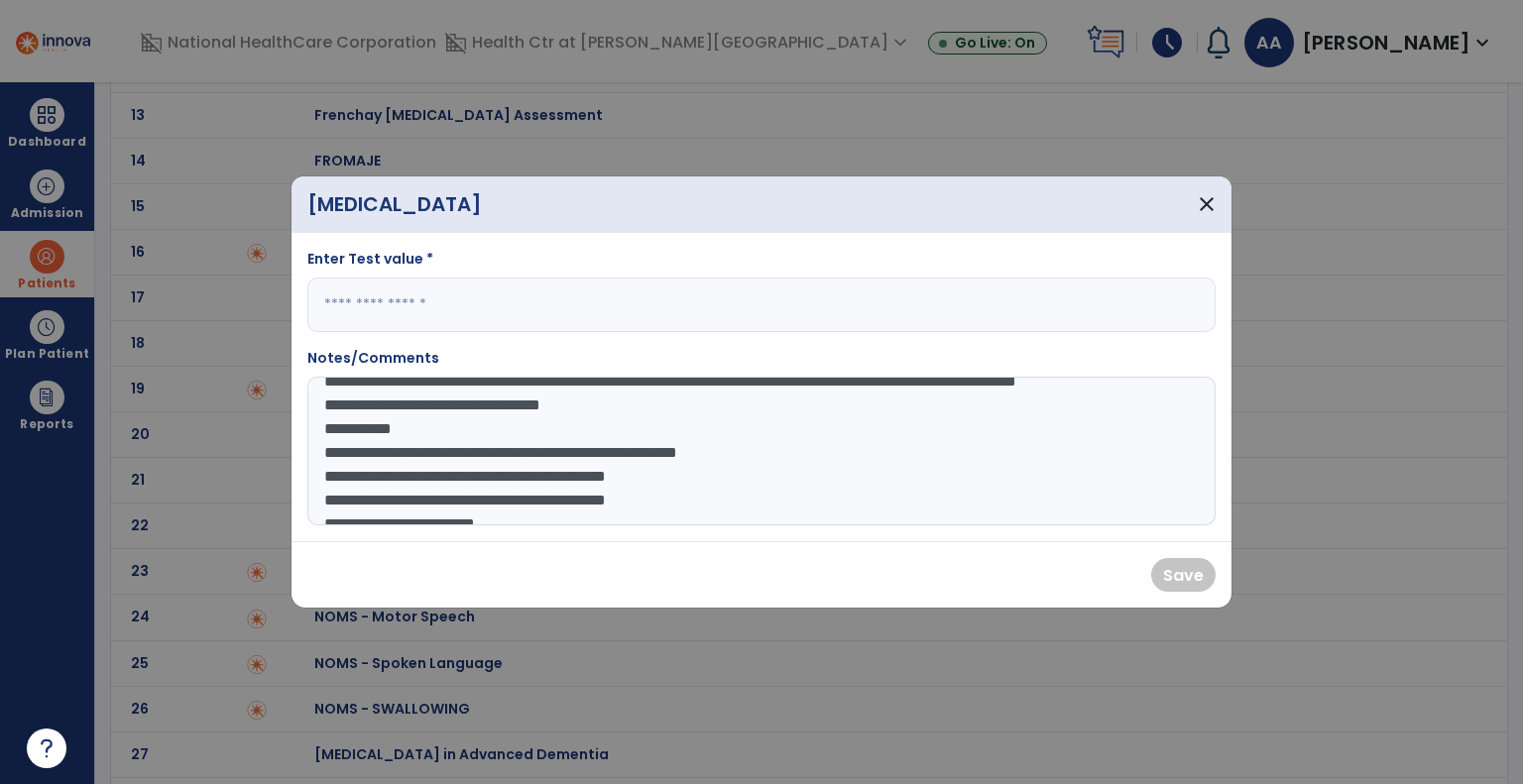 click on "**********" 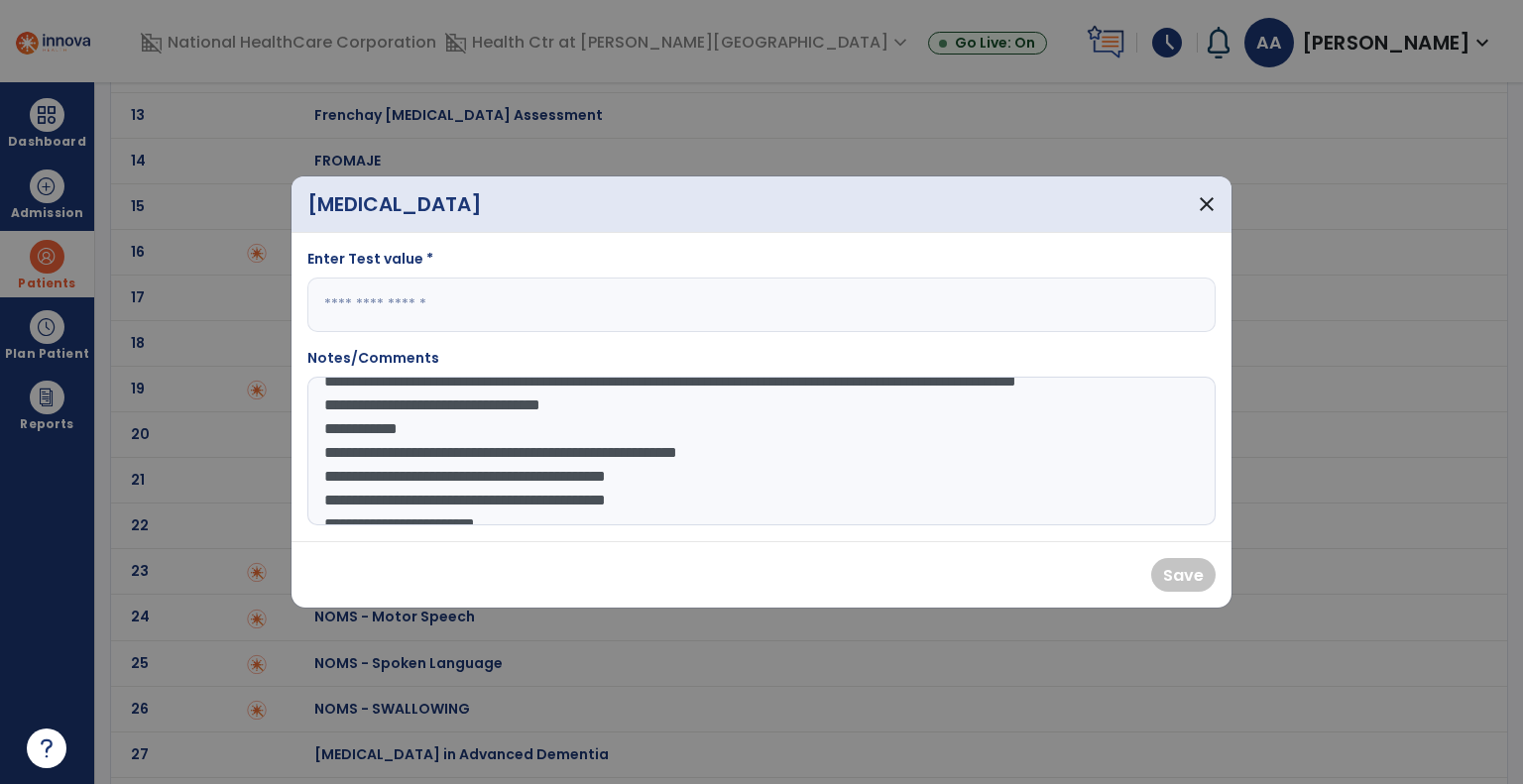 click on "**********" 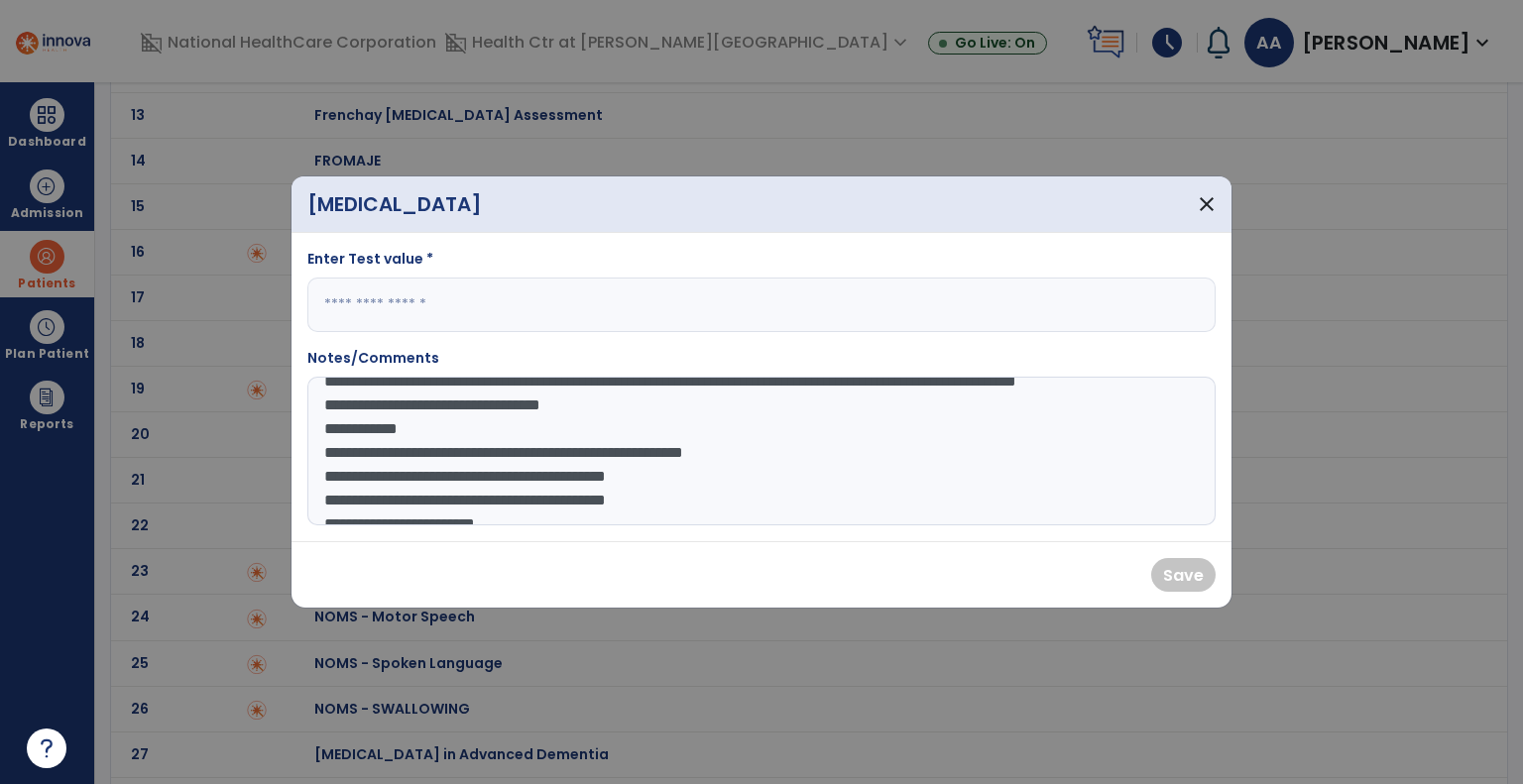 click on "**********" 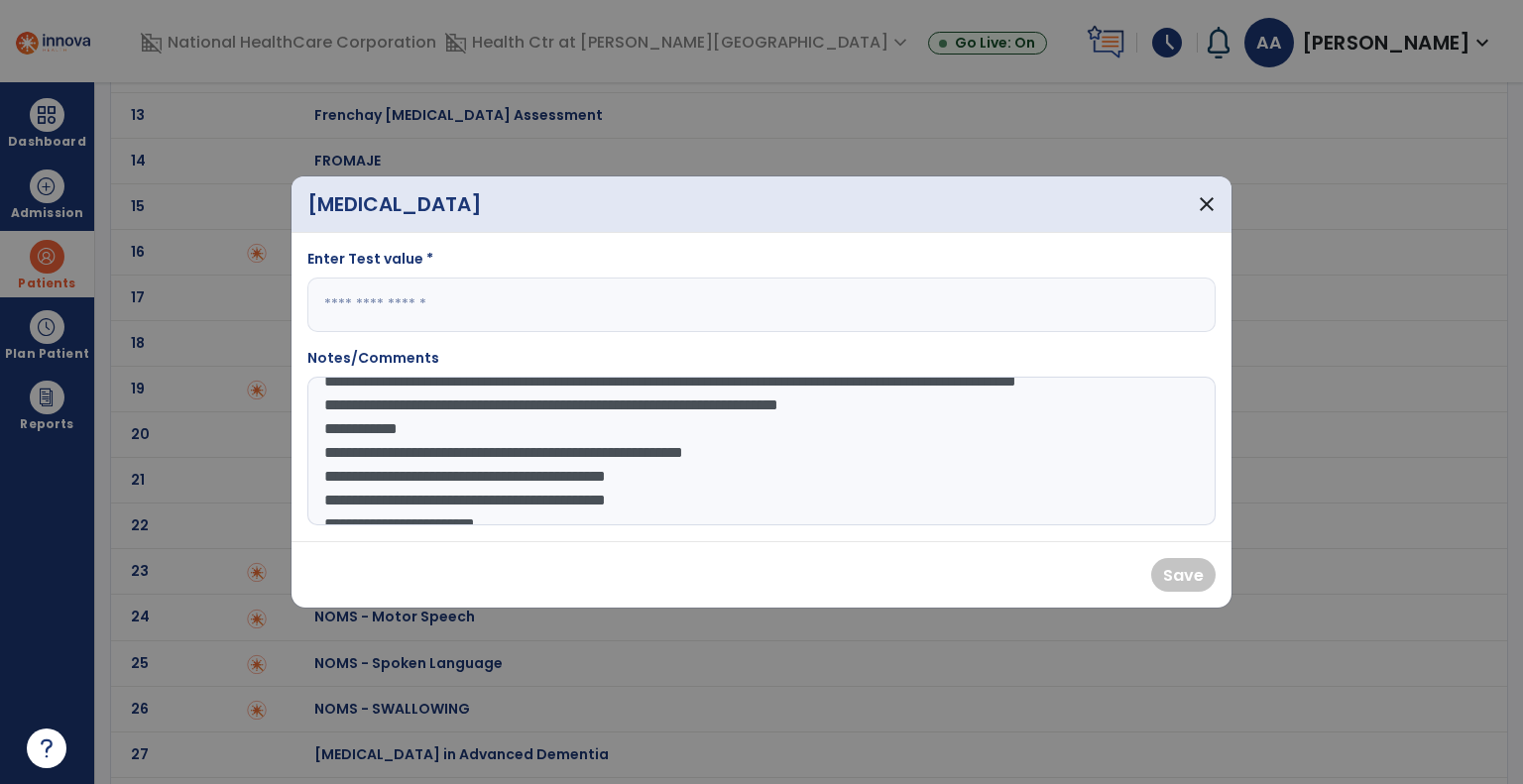 click on "**********" 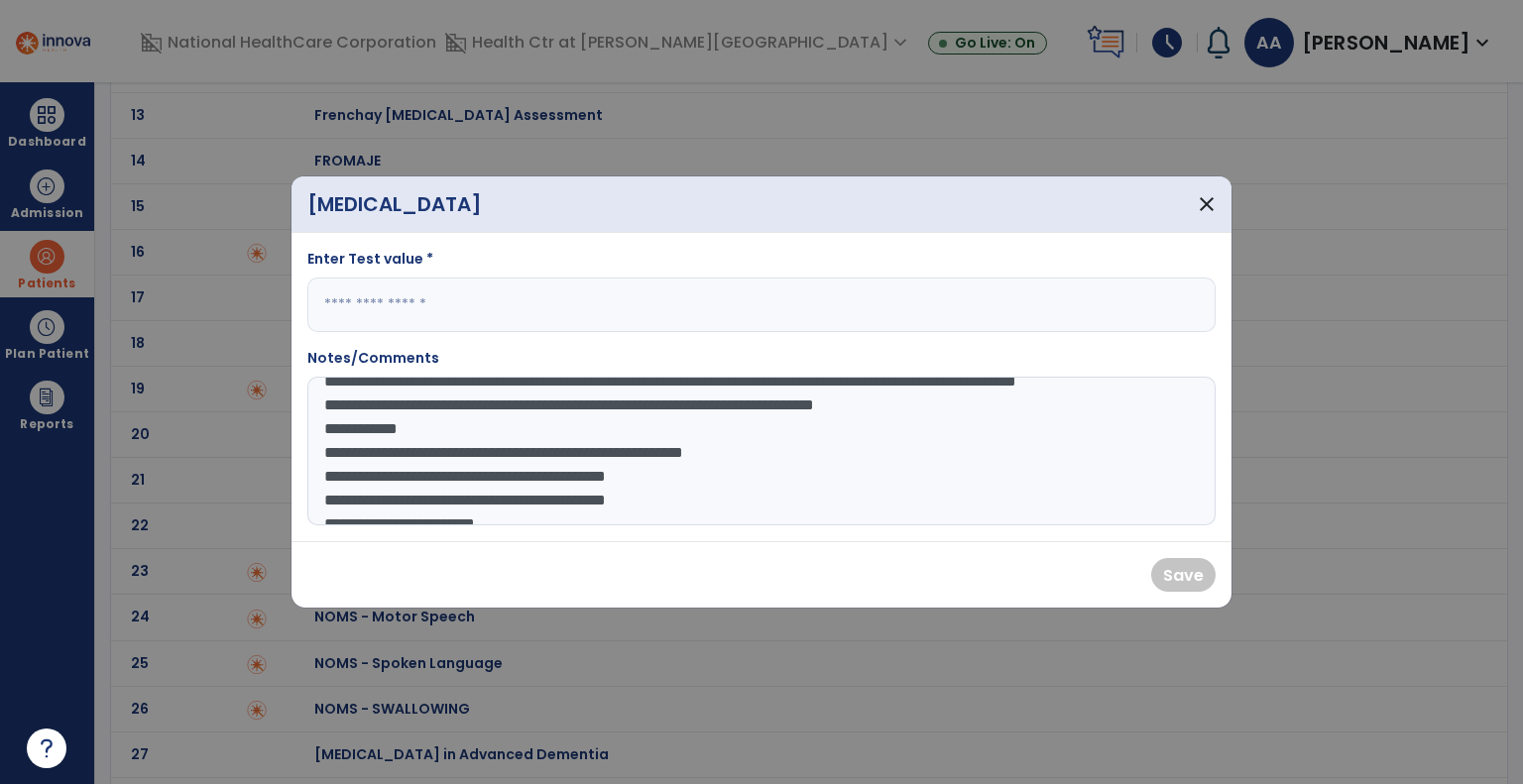 click on "**********" 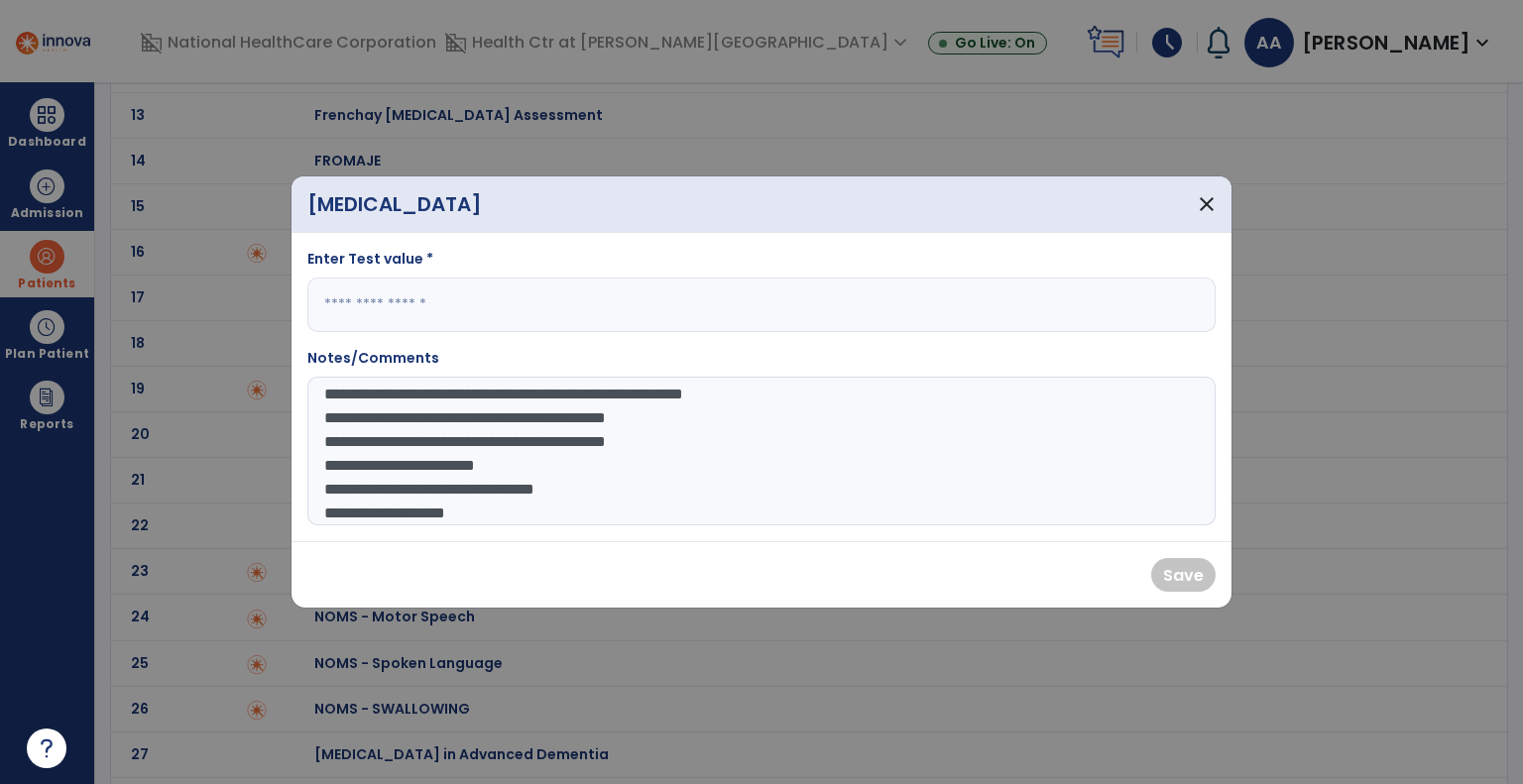 scroll, scrollTop: 125, scrollLeft: 0, axis: vertical 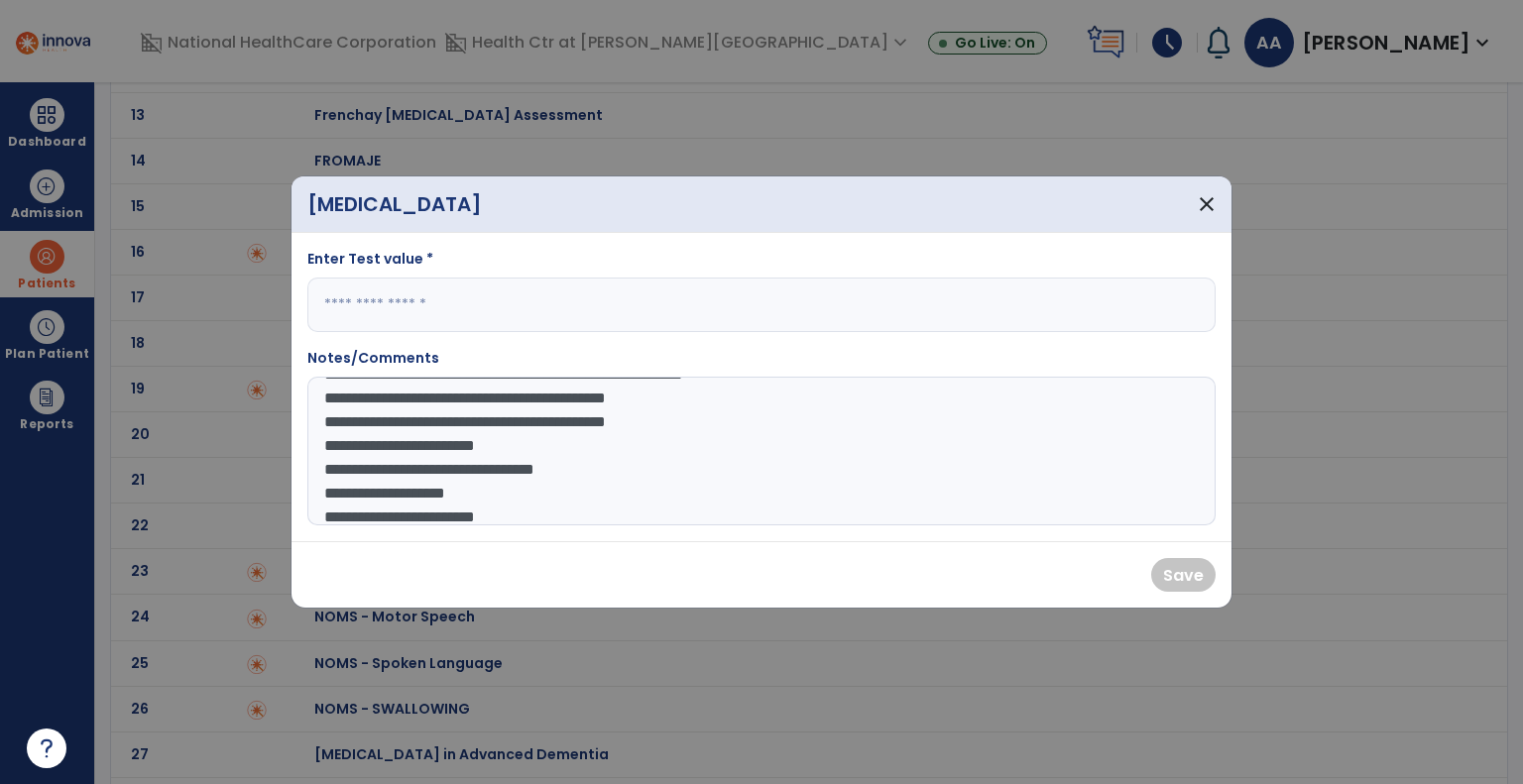 click on "**********" 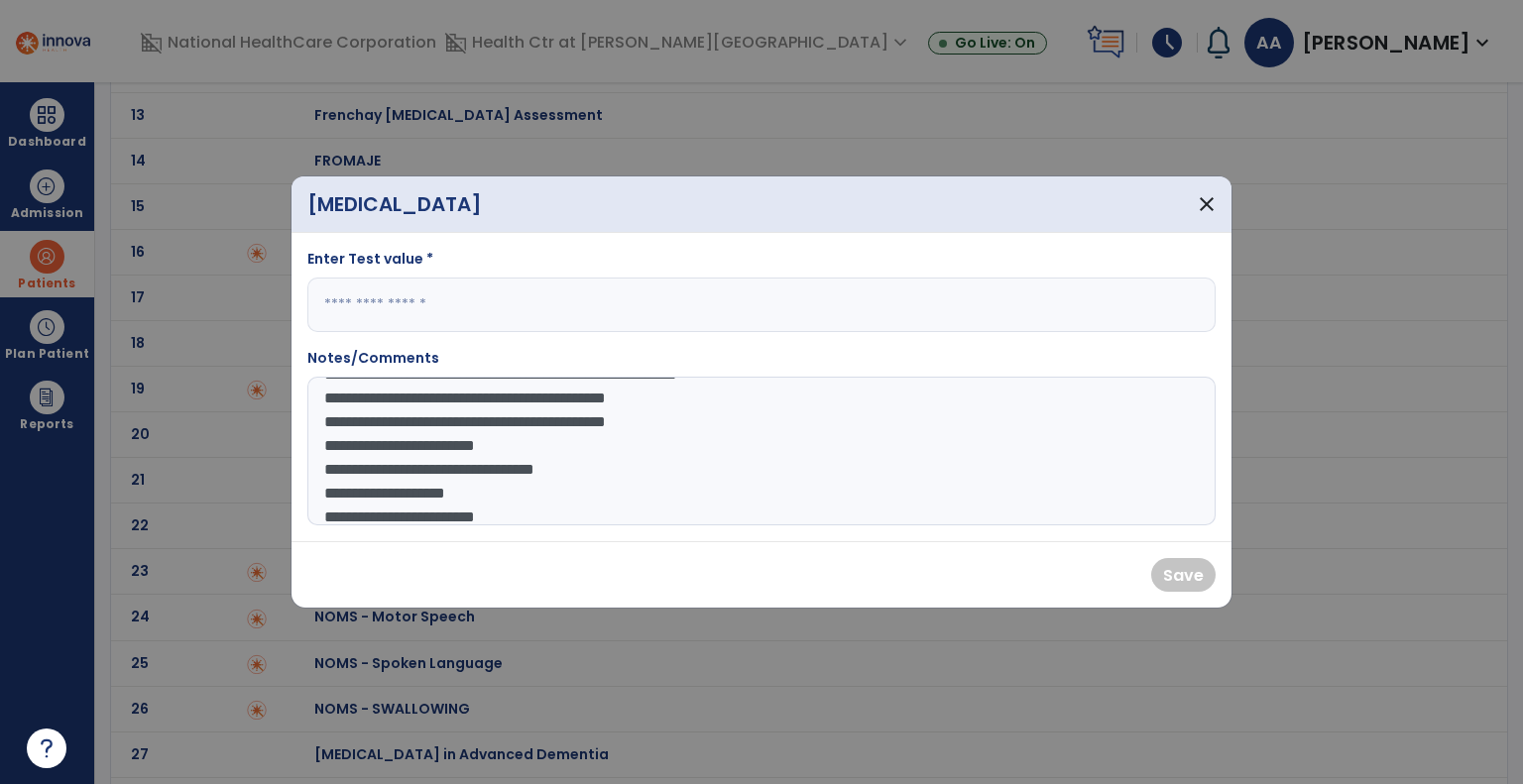 scroll, scrollTop: 107, scrollLeft: 0, axis: vertical 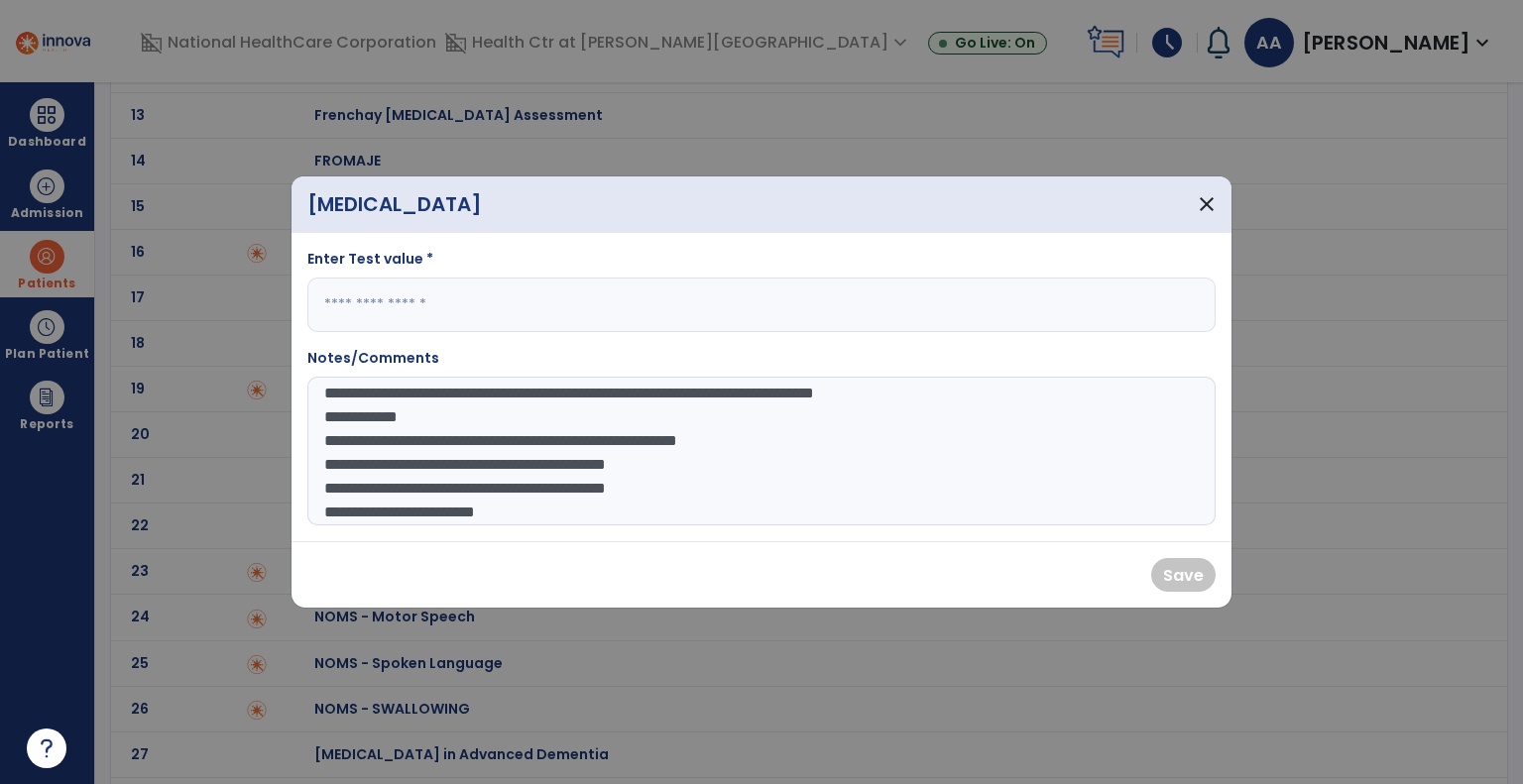 click on "**********" 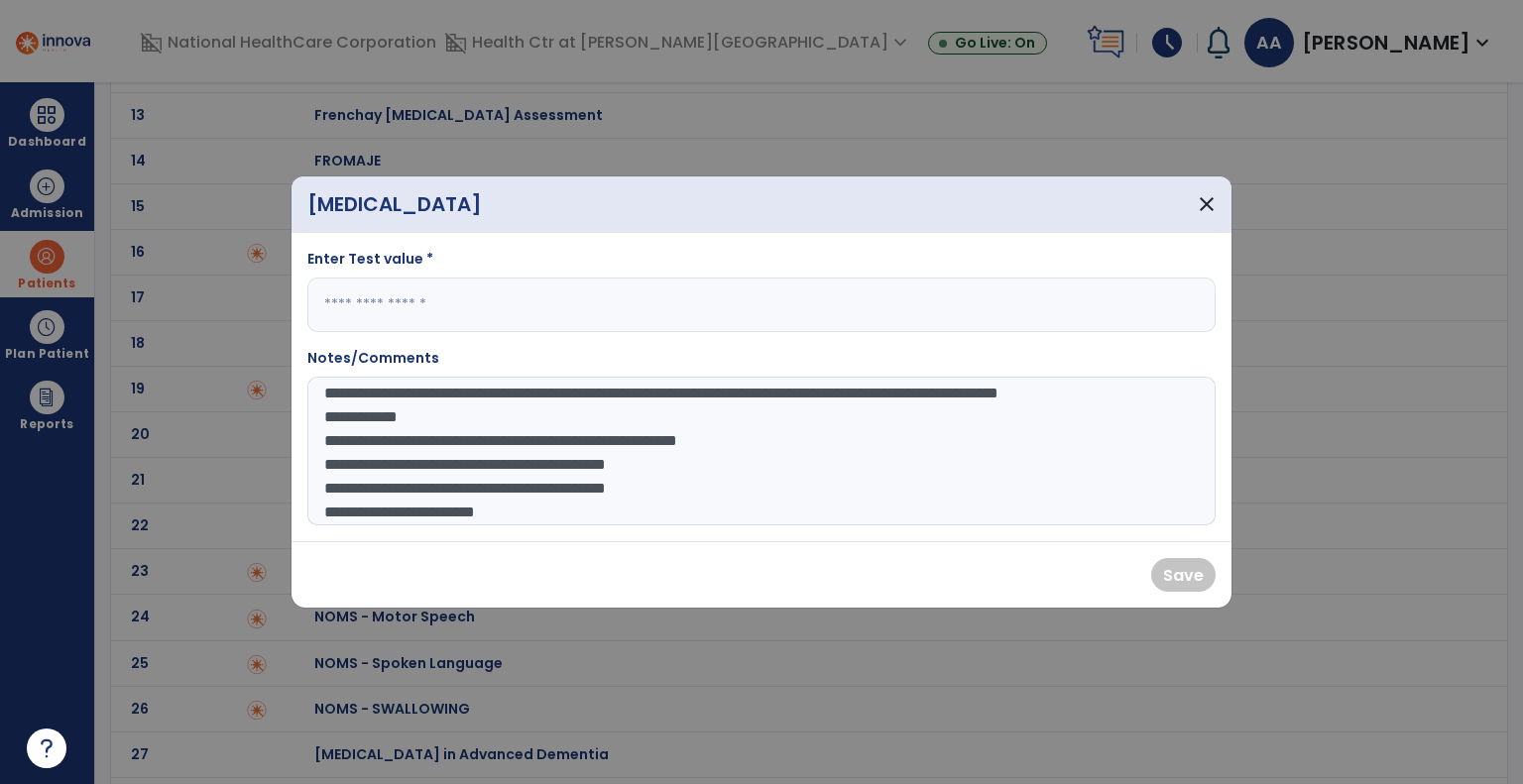 scroll, scrollTop: 109, scrollLeft: 0, axis: vertical 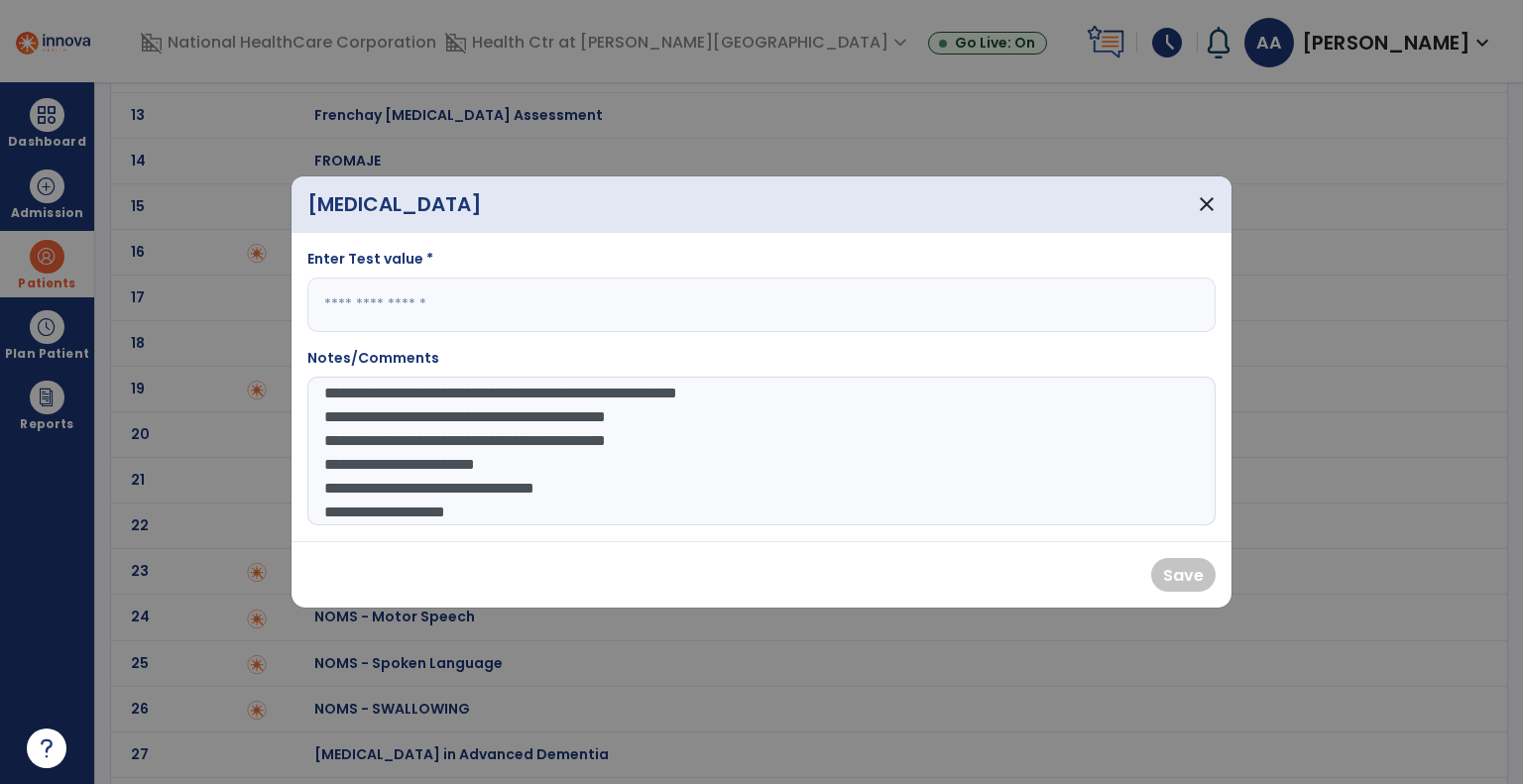 click on "**********" 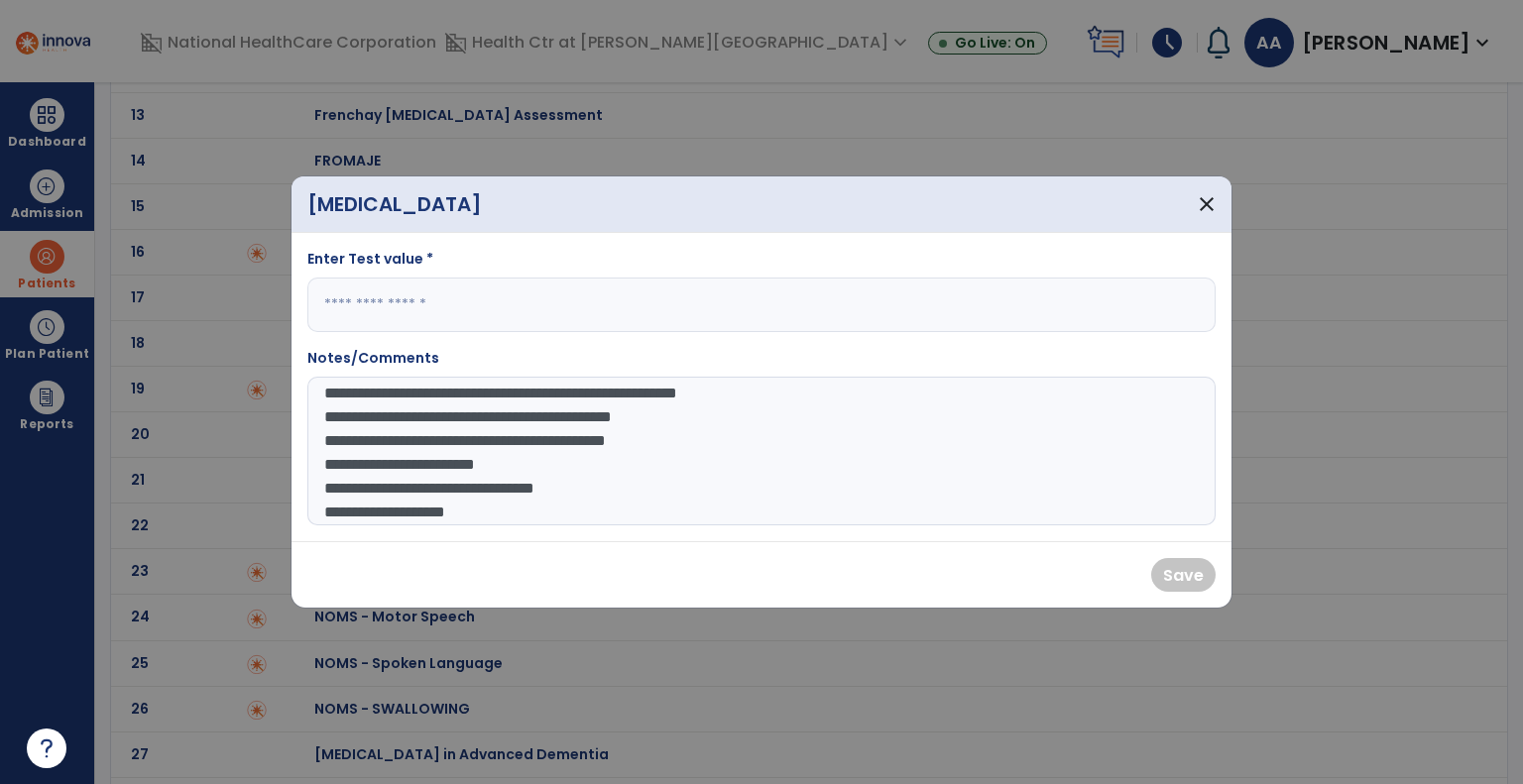 click on "**********" 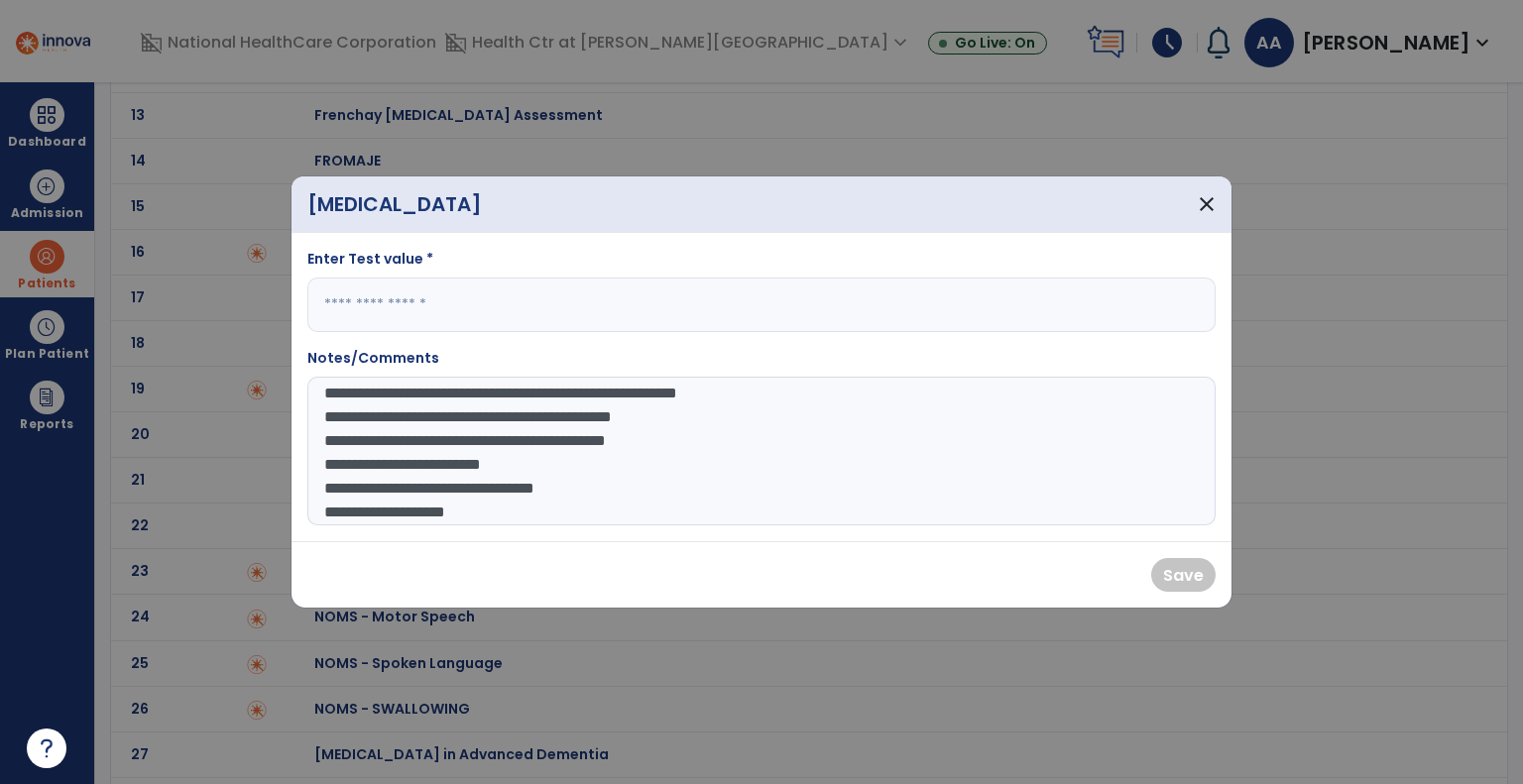 scroll, scrollTop: 123, scrollLeft: 0, axis: vertical 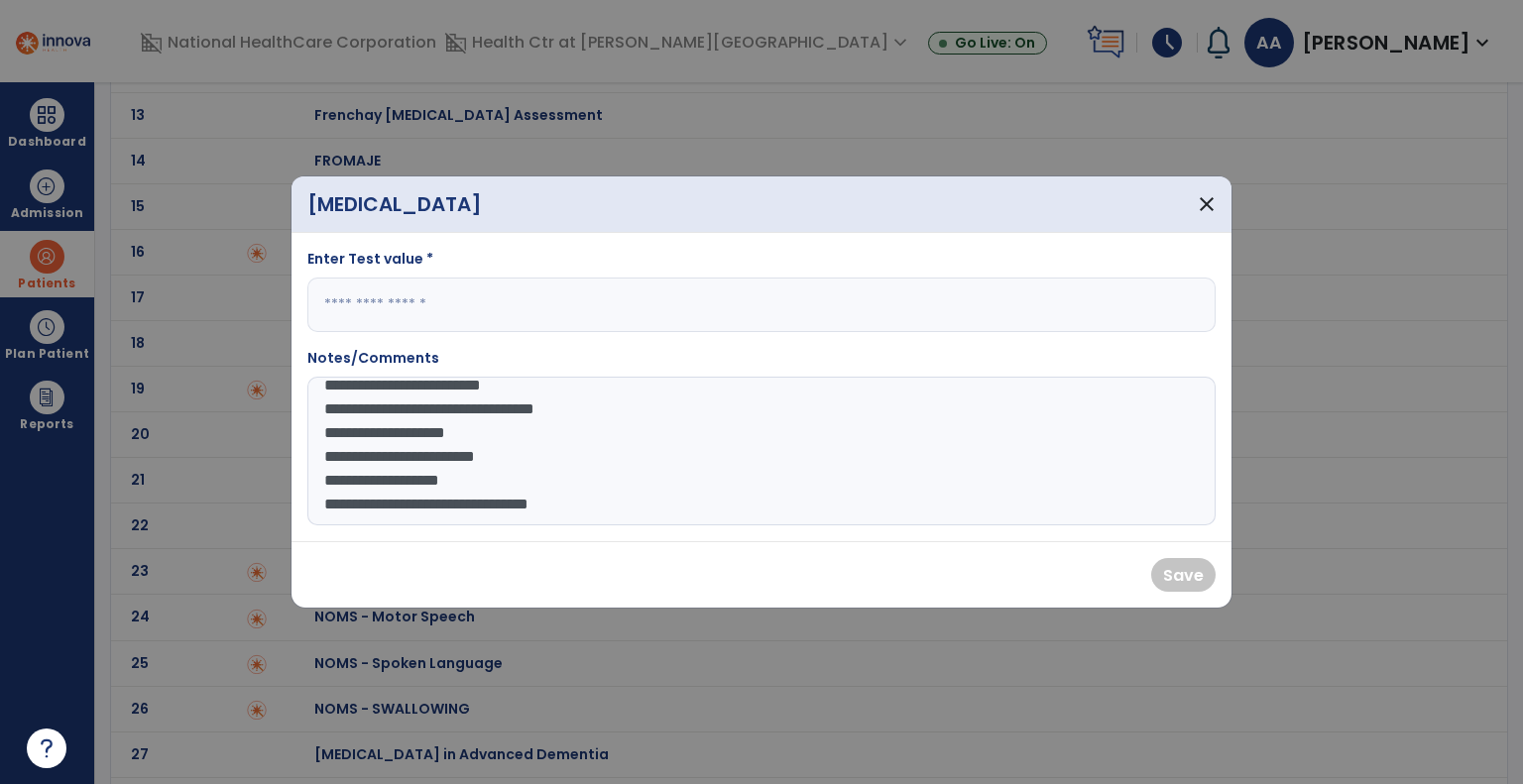 click on "**********" 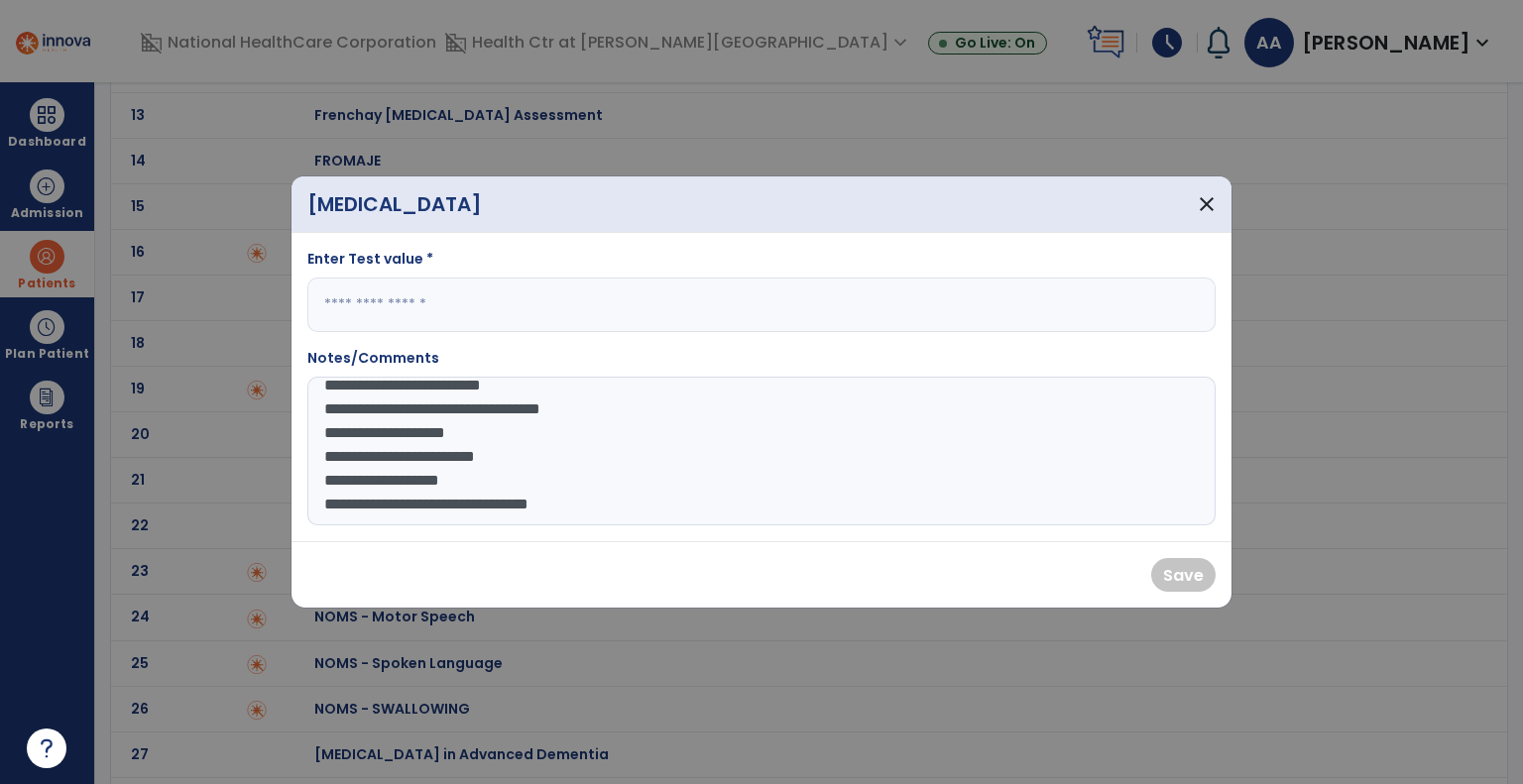 click on "**********" 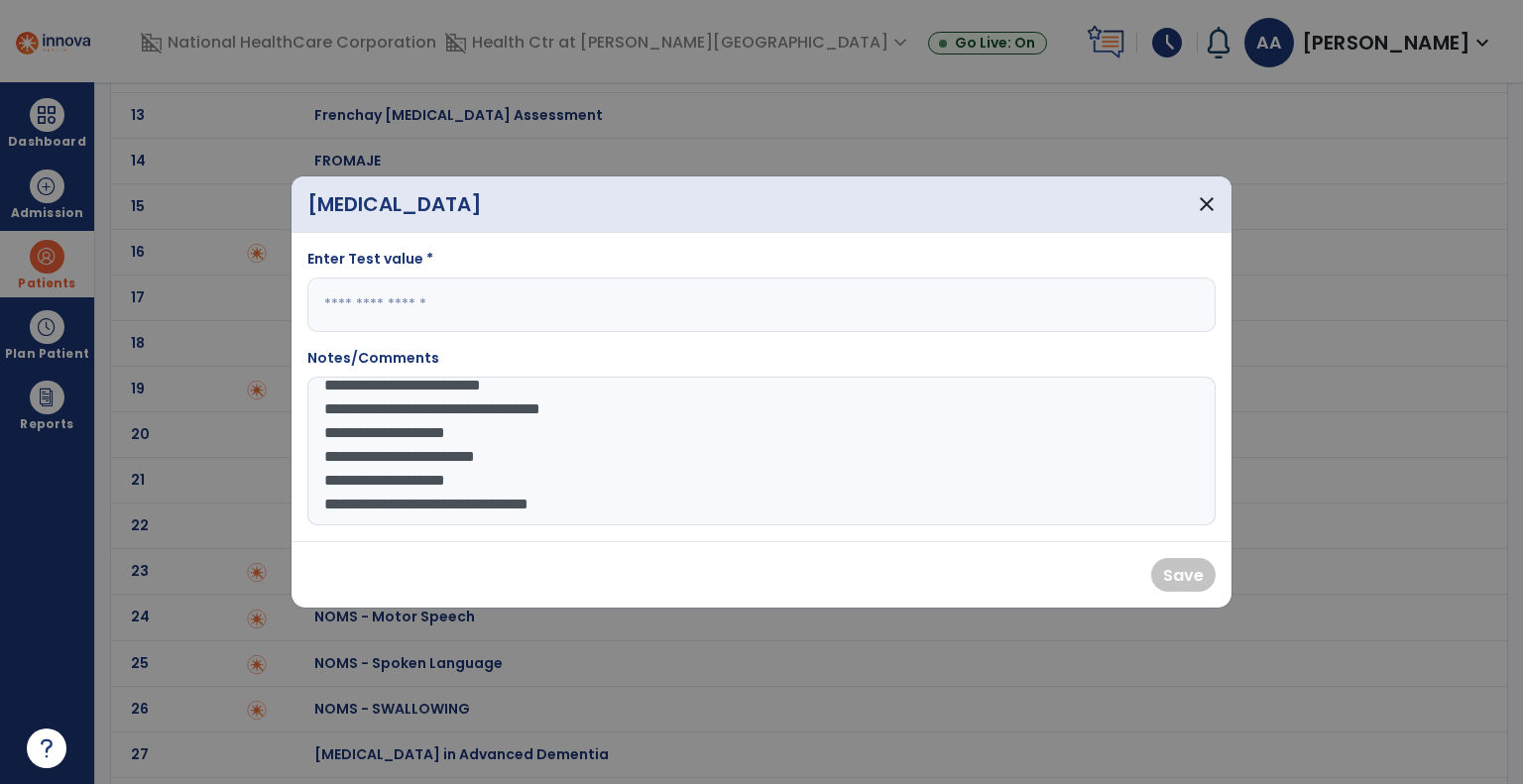 click on "**********" 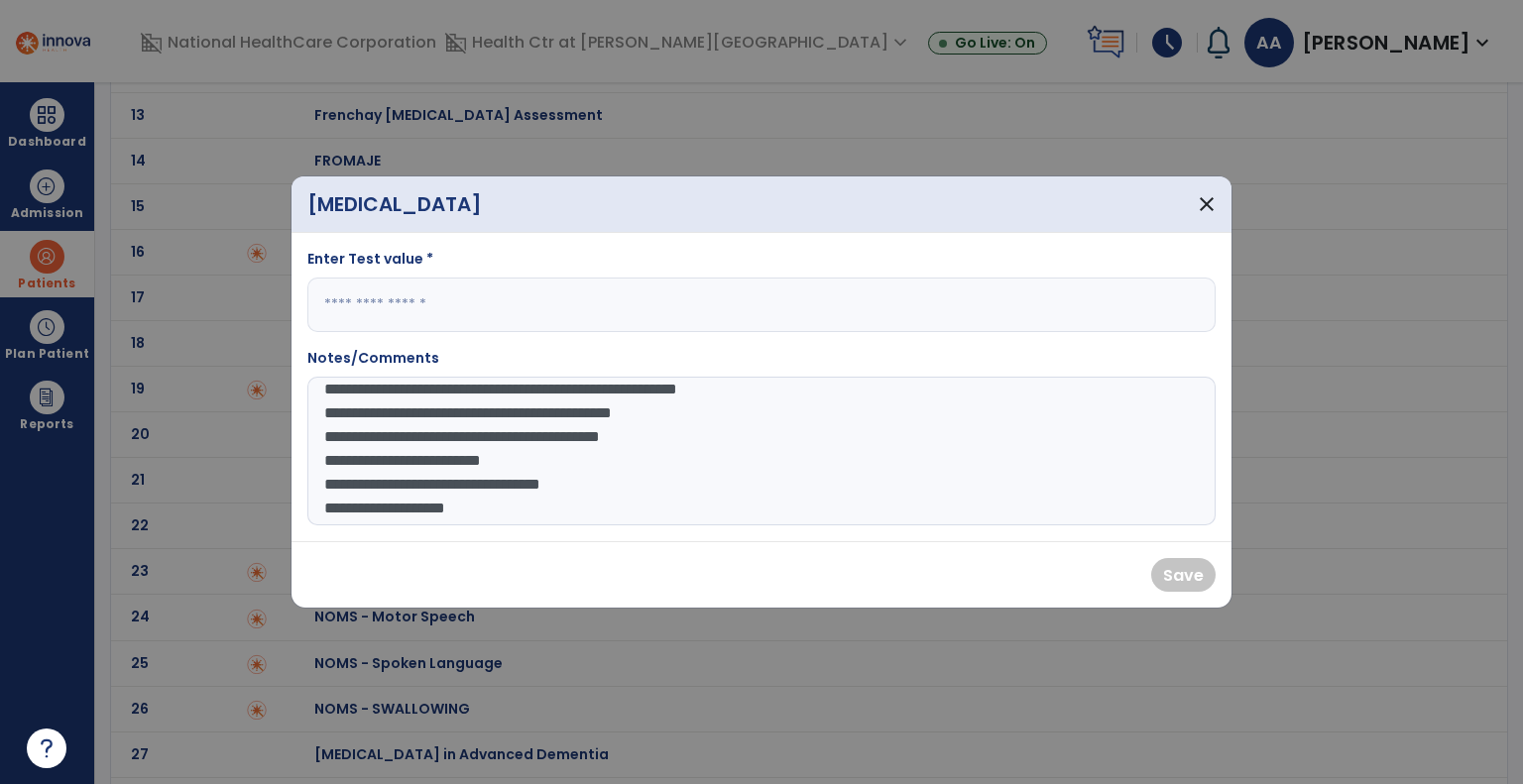 type on "**********" 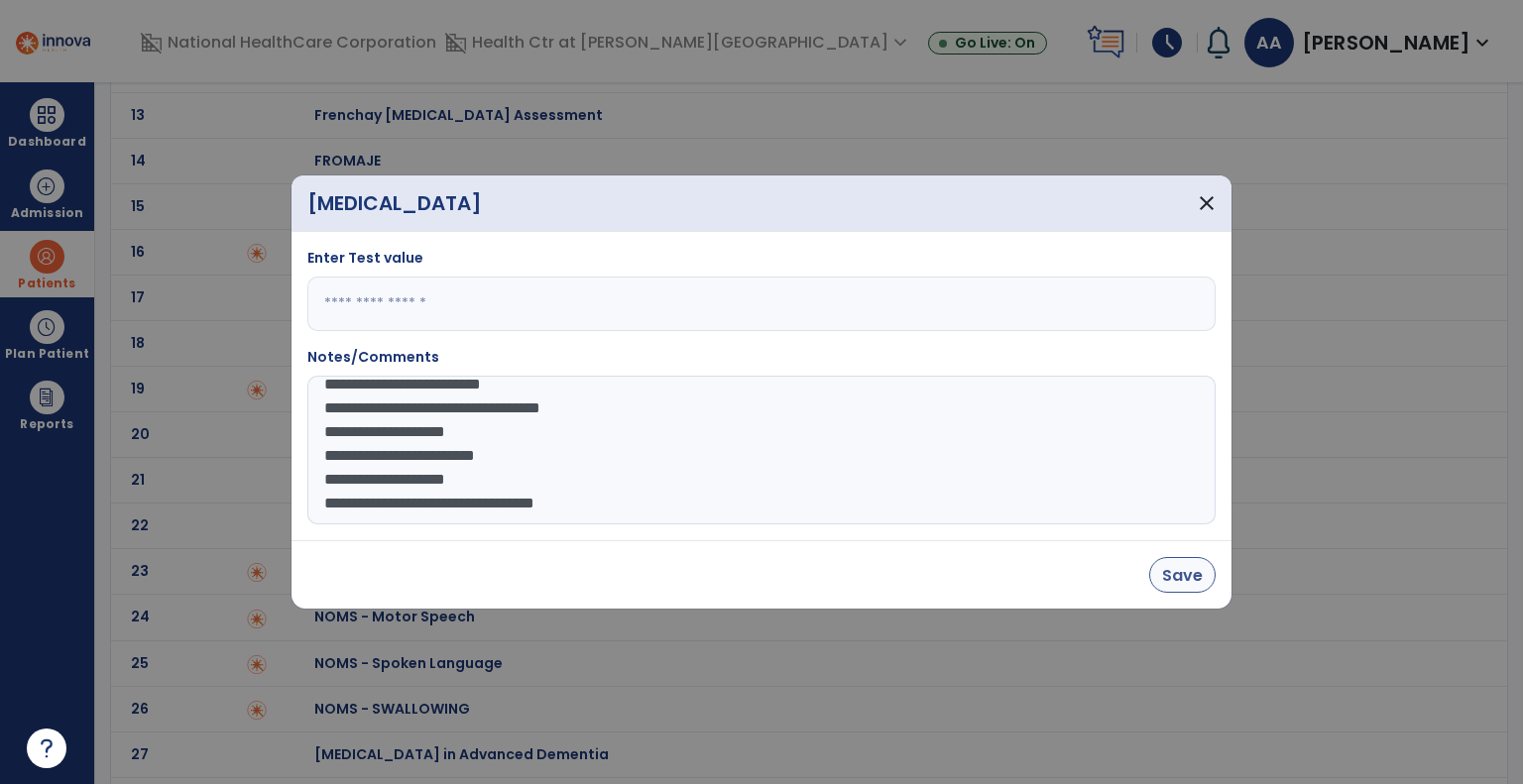 type on "**" 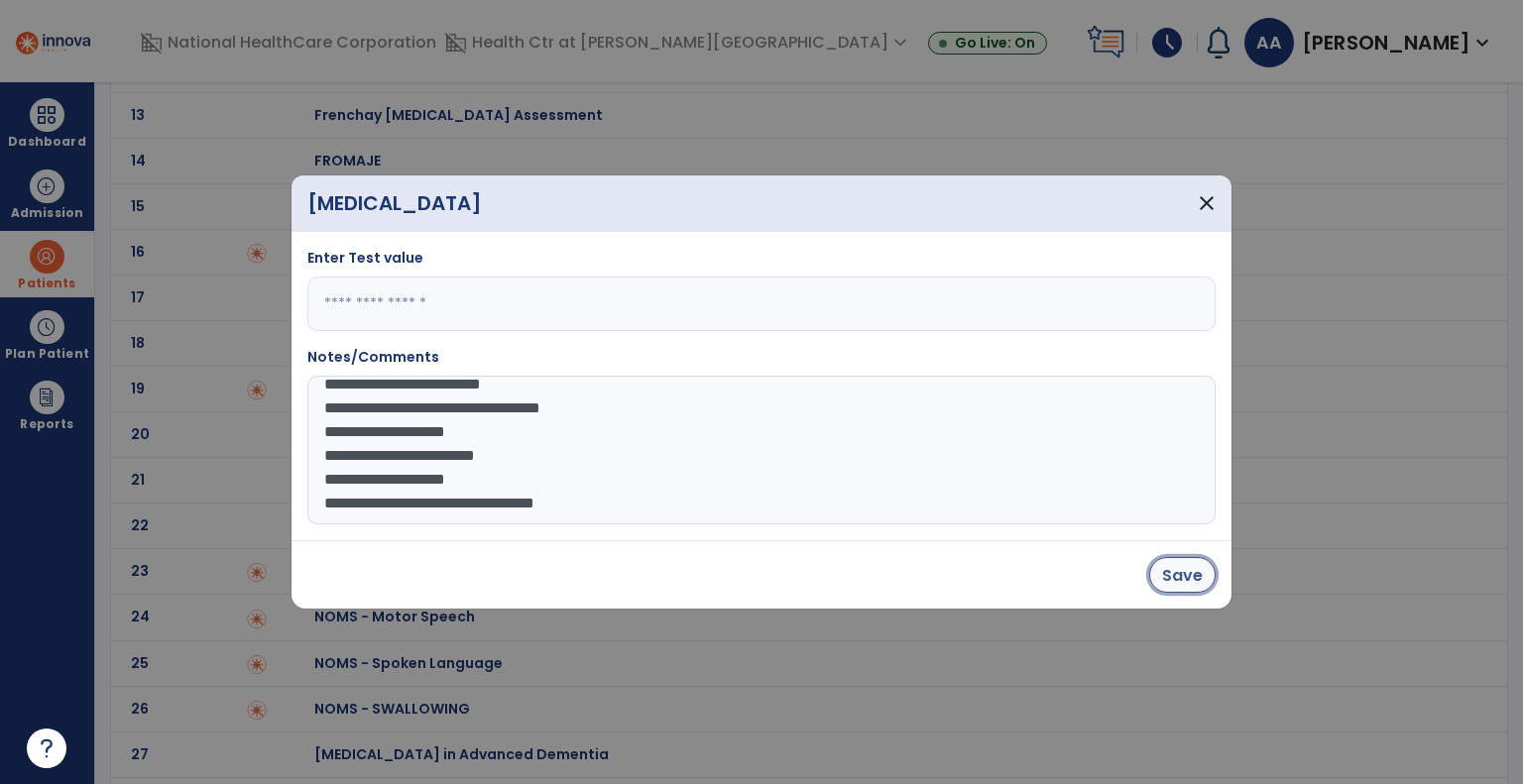 click on "Save" at bounding box center [1182, 575] 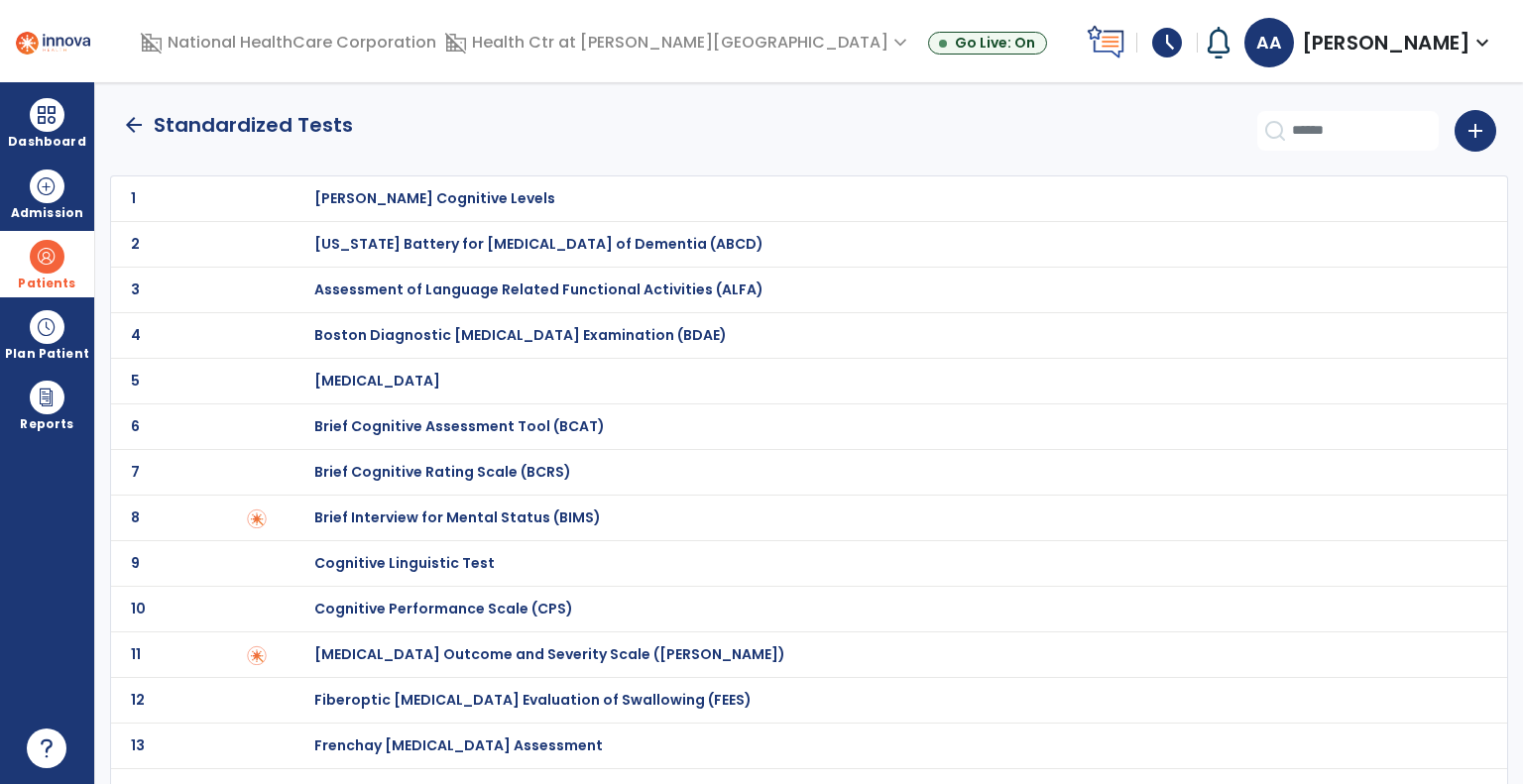 click on "arrow_back" 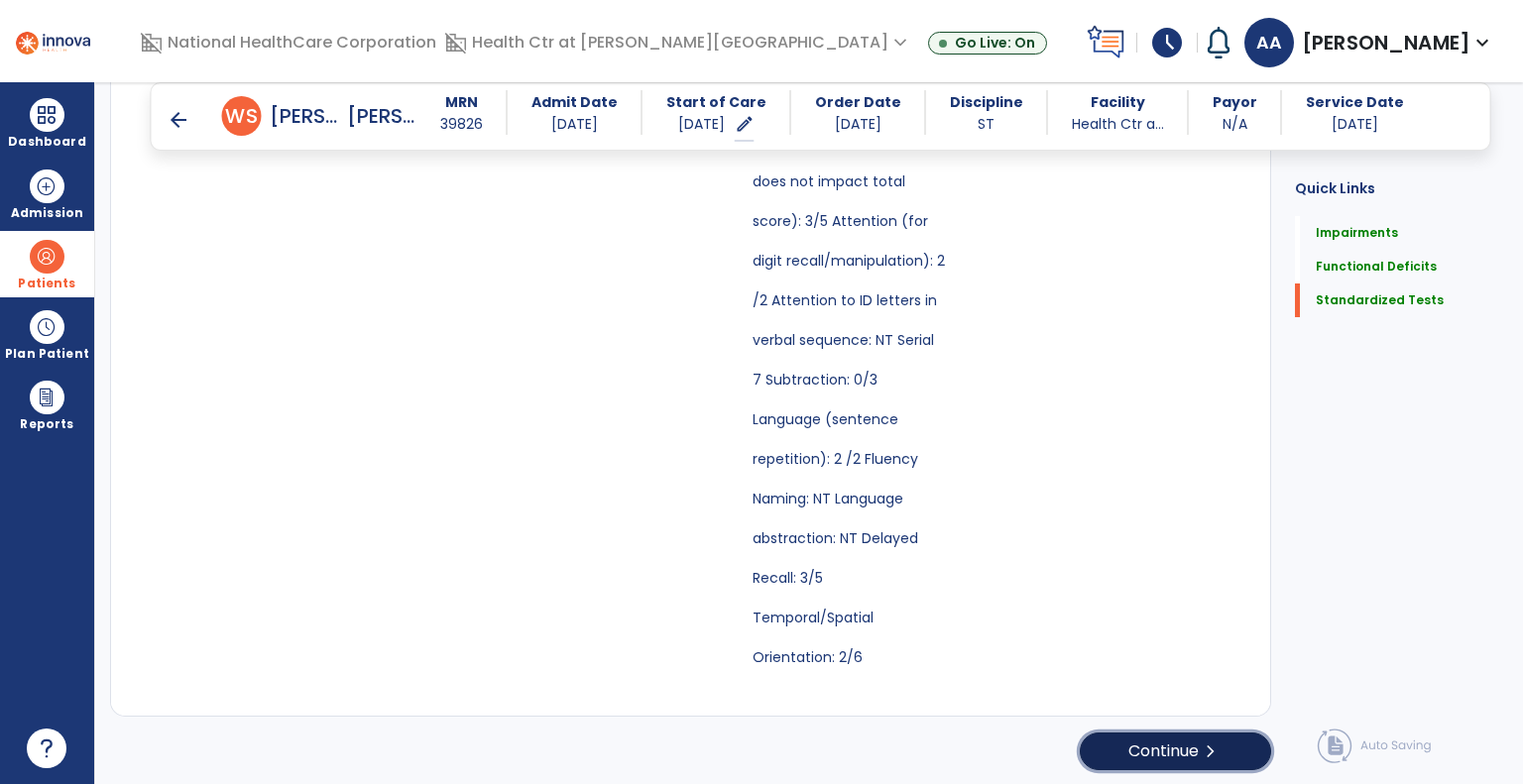 click on "Continue  chevron_right" 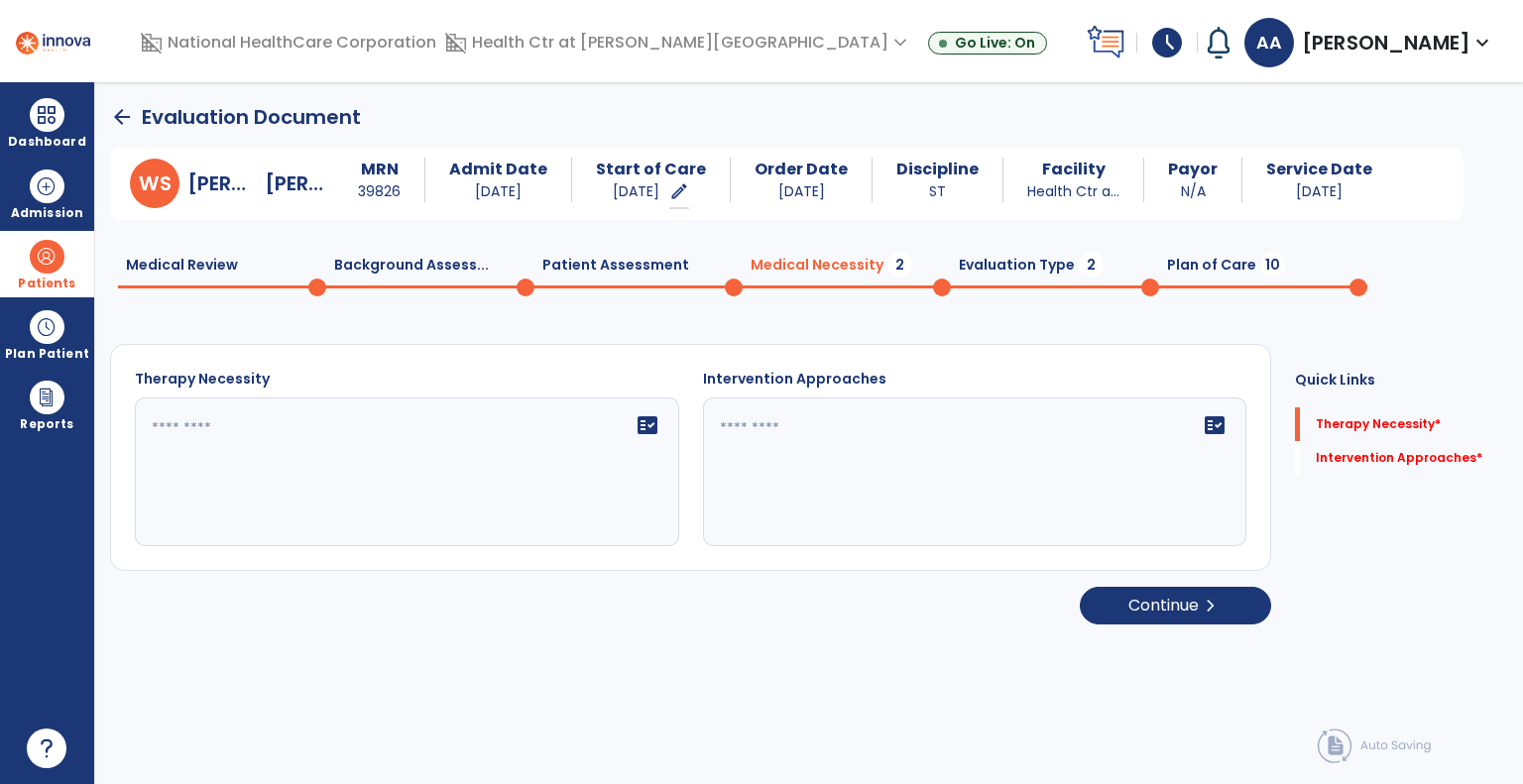 click on "fact_check" 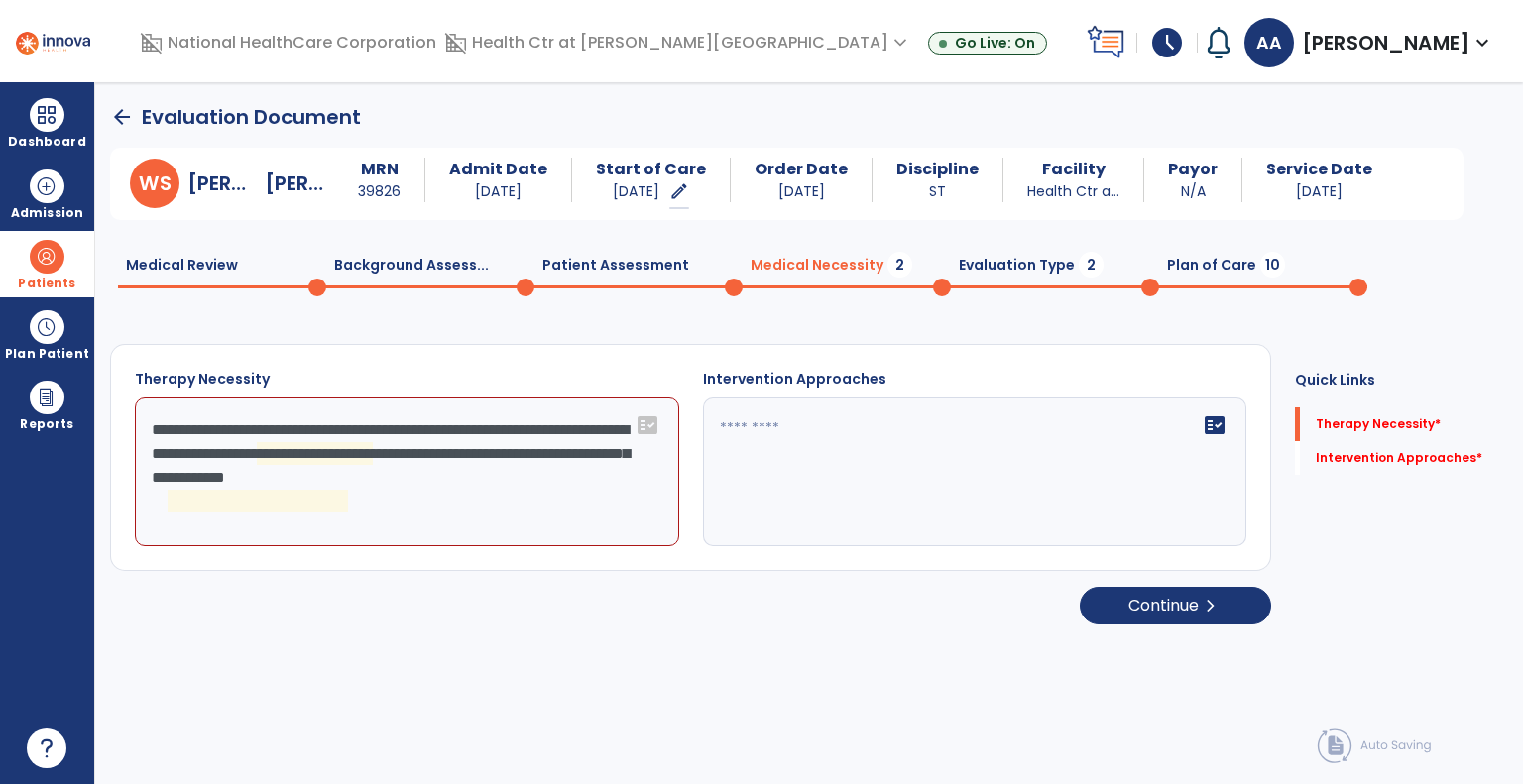 click on "**********" 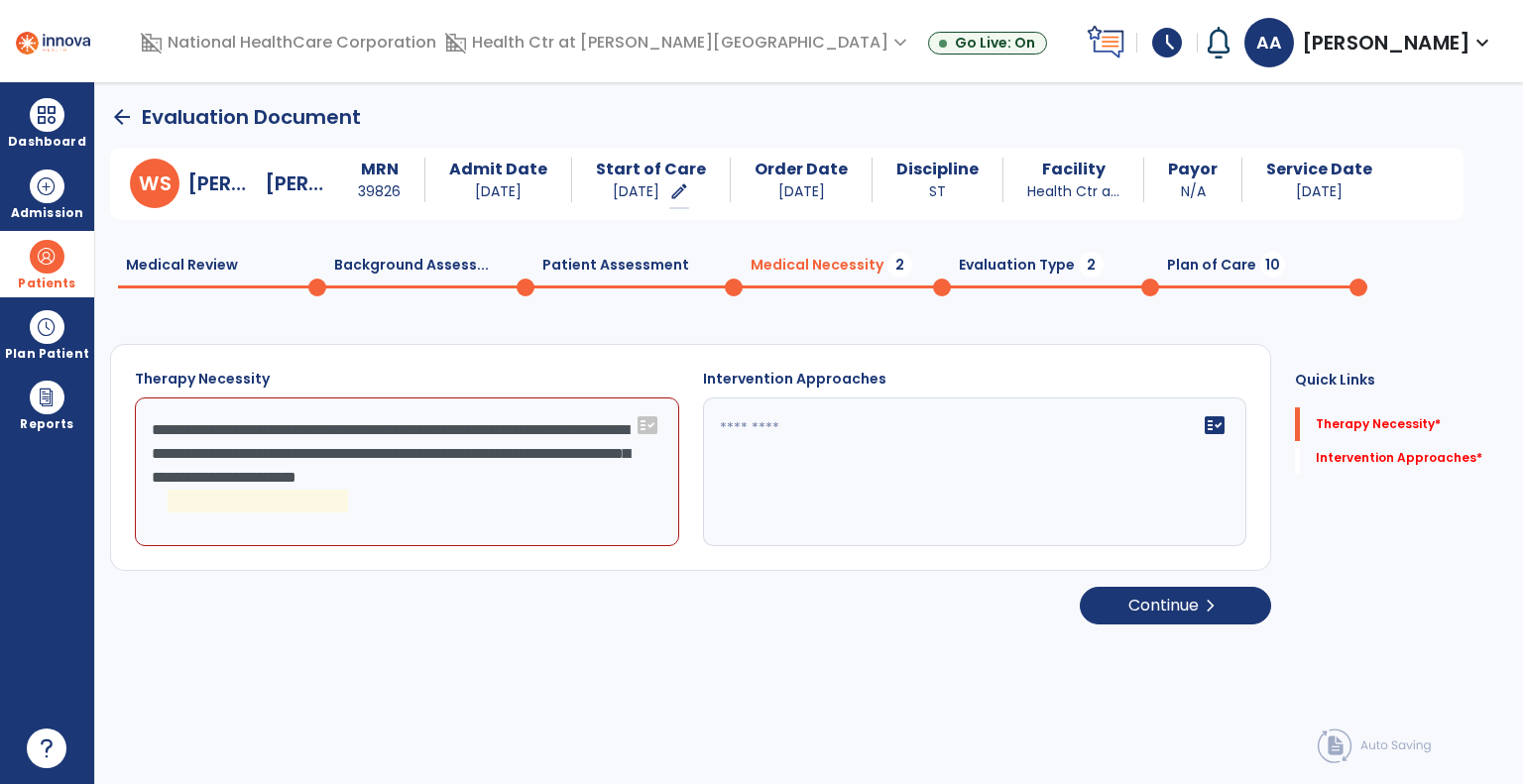 click on "**********" 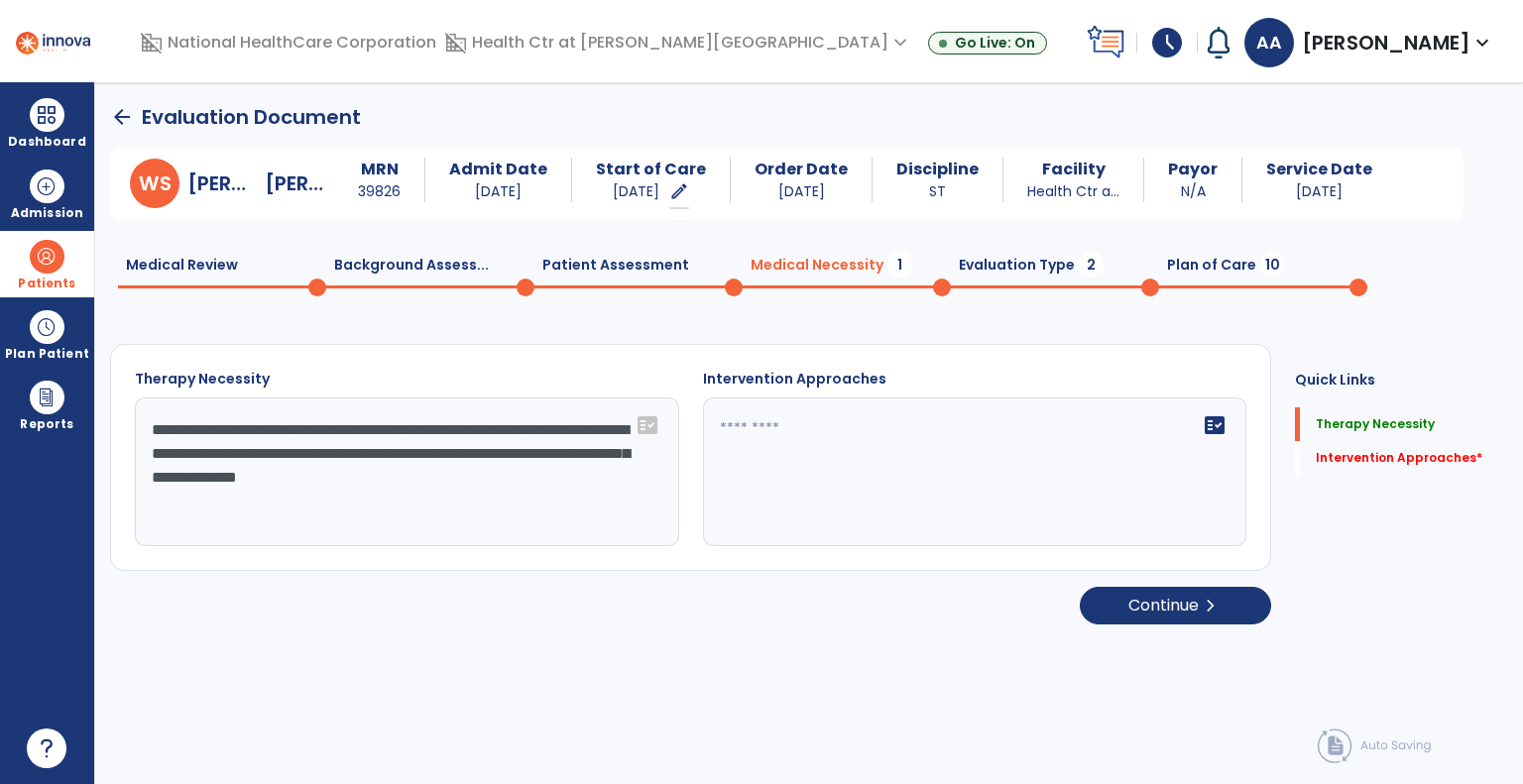 type on "**********" 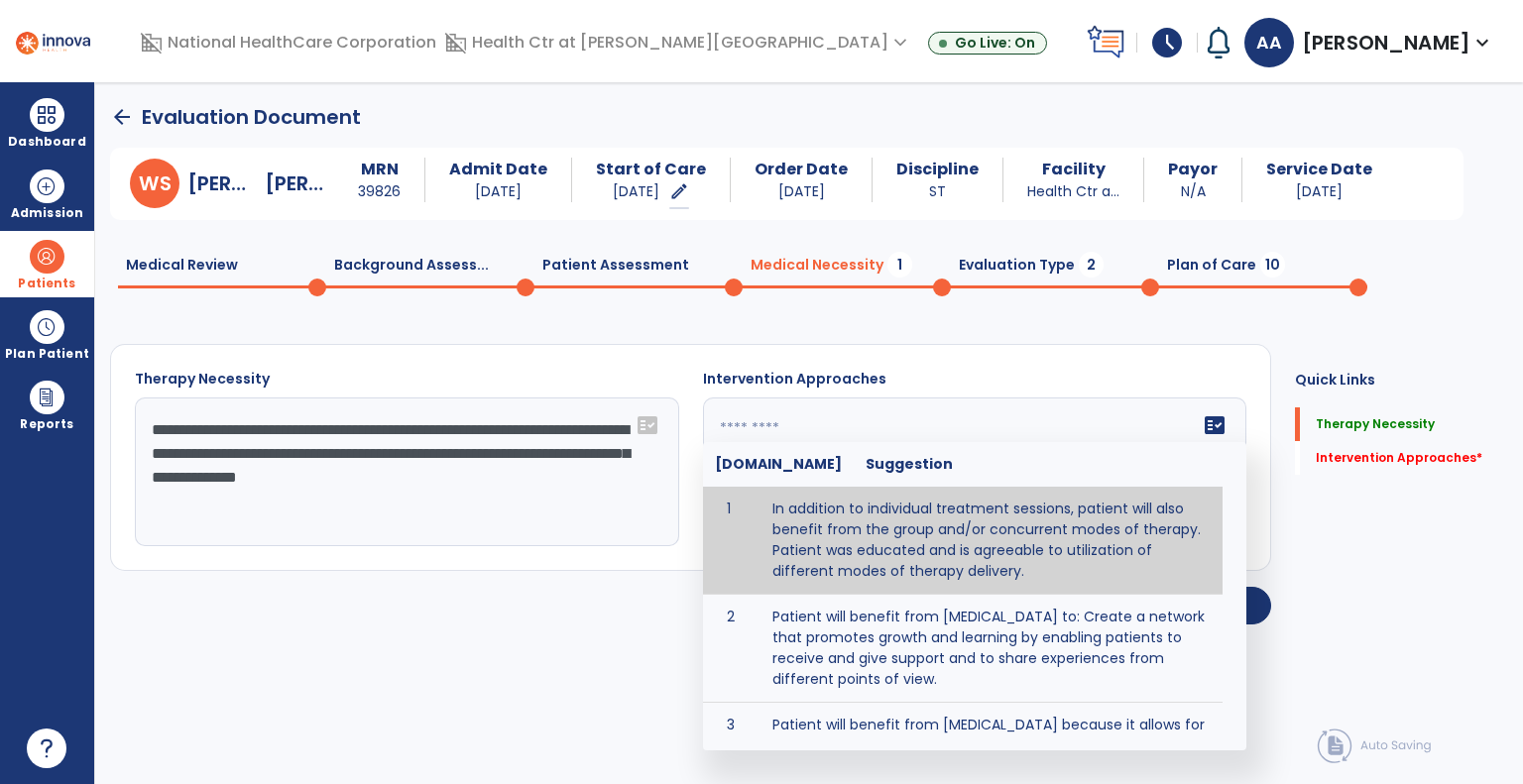 click on "fact_check  Sr.No Suggestion 1 In addition to individual treatment sessions, patient will also benefit from the group and/or concurrent modes of therapy. Patient was educated and is agreeable to utilization of different modes of therapy delivery. 2 Patient will benefit from group therapy to: Create a network that promotes growth and learning by enabling patients to receive and give support and to share experiences from different points of view. 3 Patient will benefit from group therapy because it allows for modeling (a form of learning in which individuals learn by imitating the actions of others and it reduces social isolation and enhances coping mechanisms. 4 Patient will benefit from group/concurrent therapy because it is supported by evidence to promote increased patient engagement and sustainable outcomes. 5 Patient will benefit from group/concurrent therapy to: Promote independence and minimize dependence." 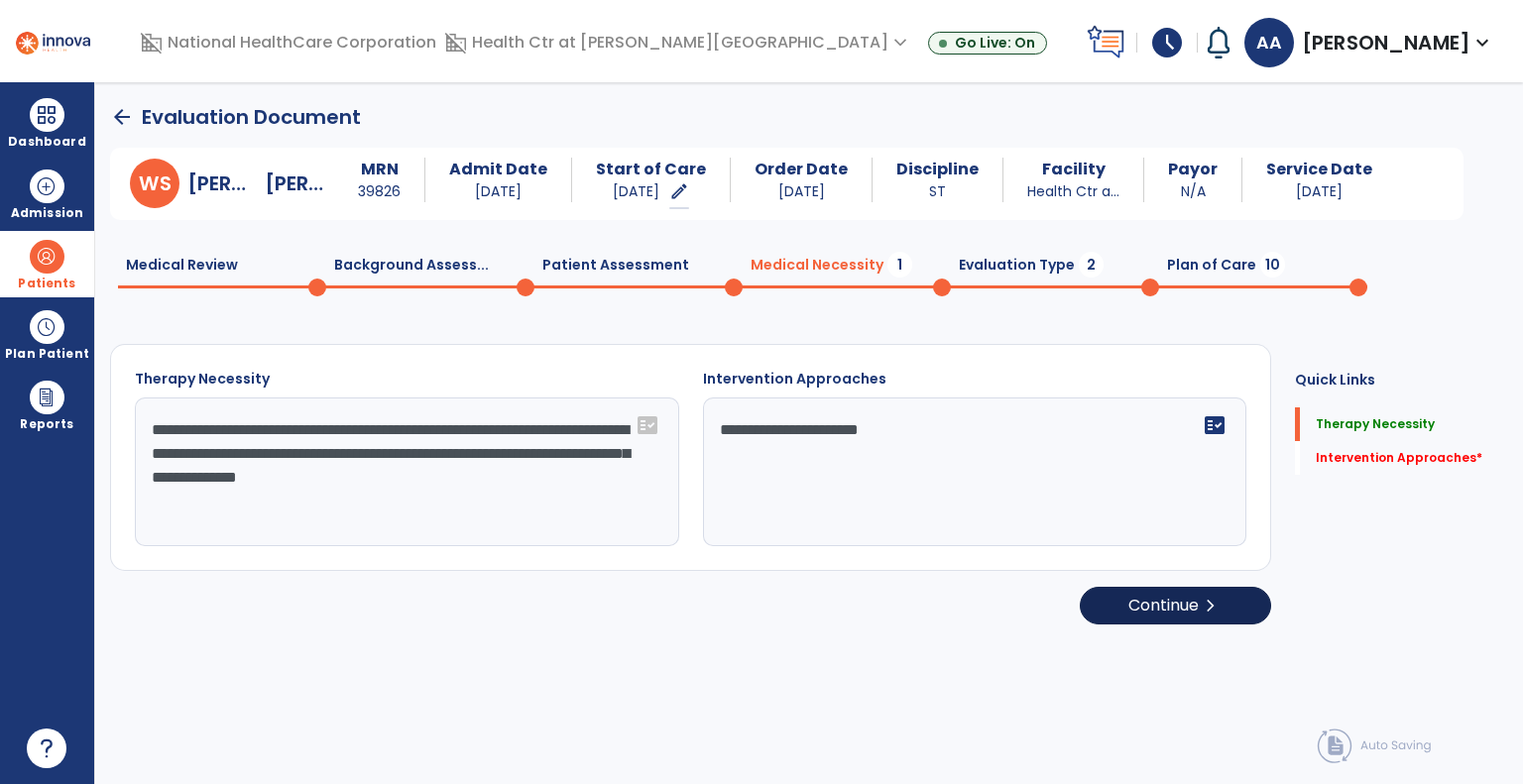 type on "**********" 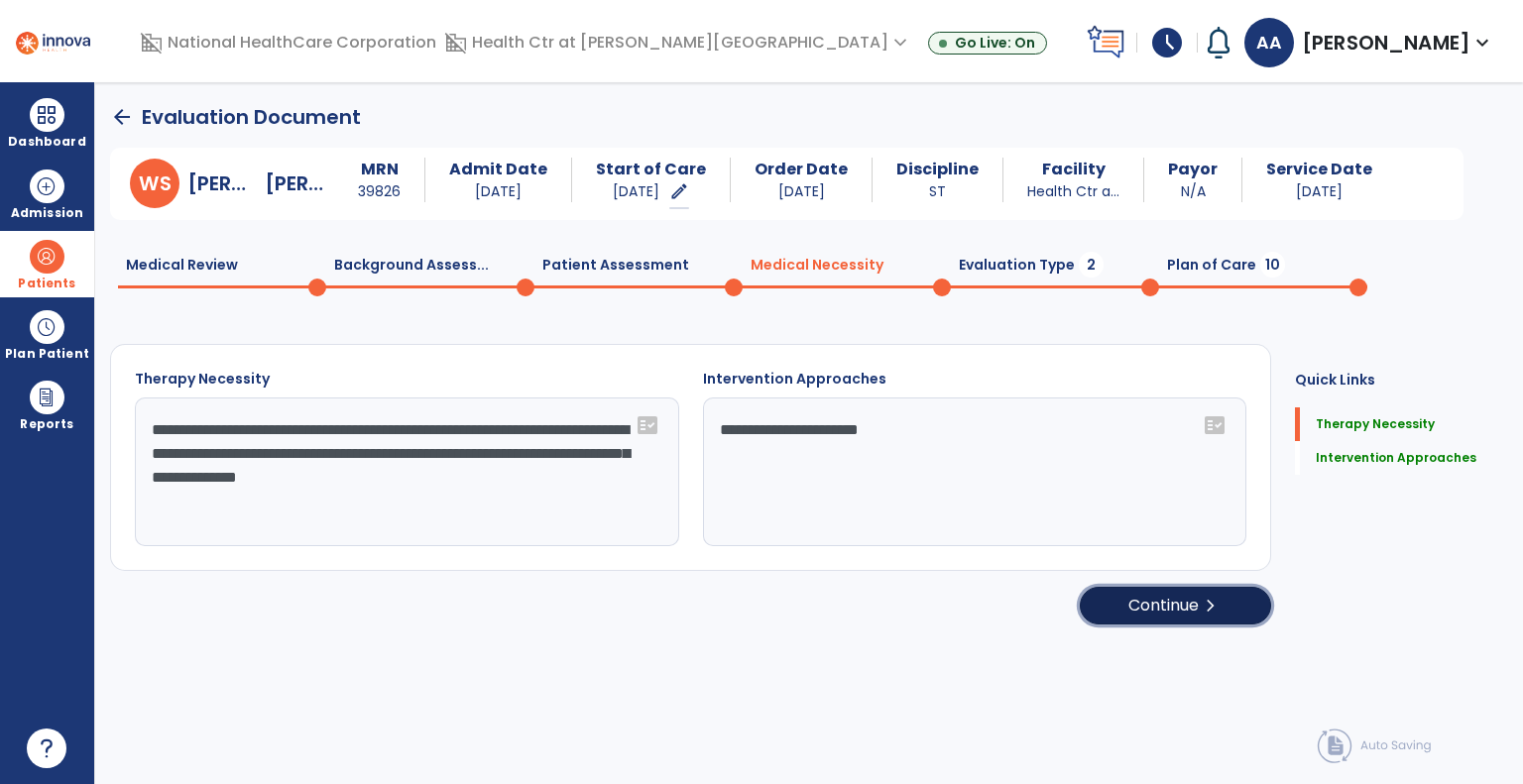 click on "Continue  chevron_right" 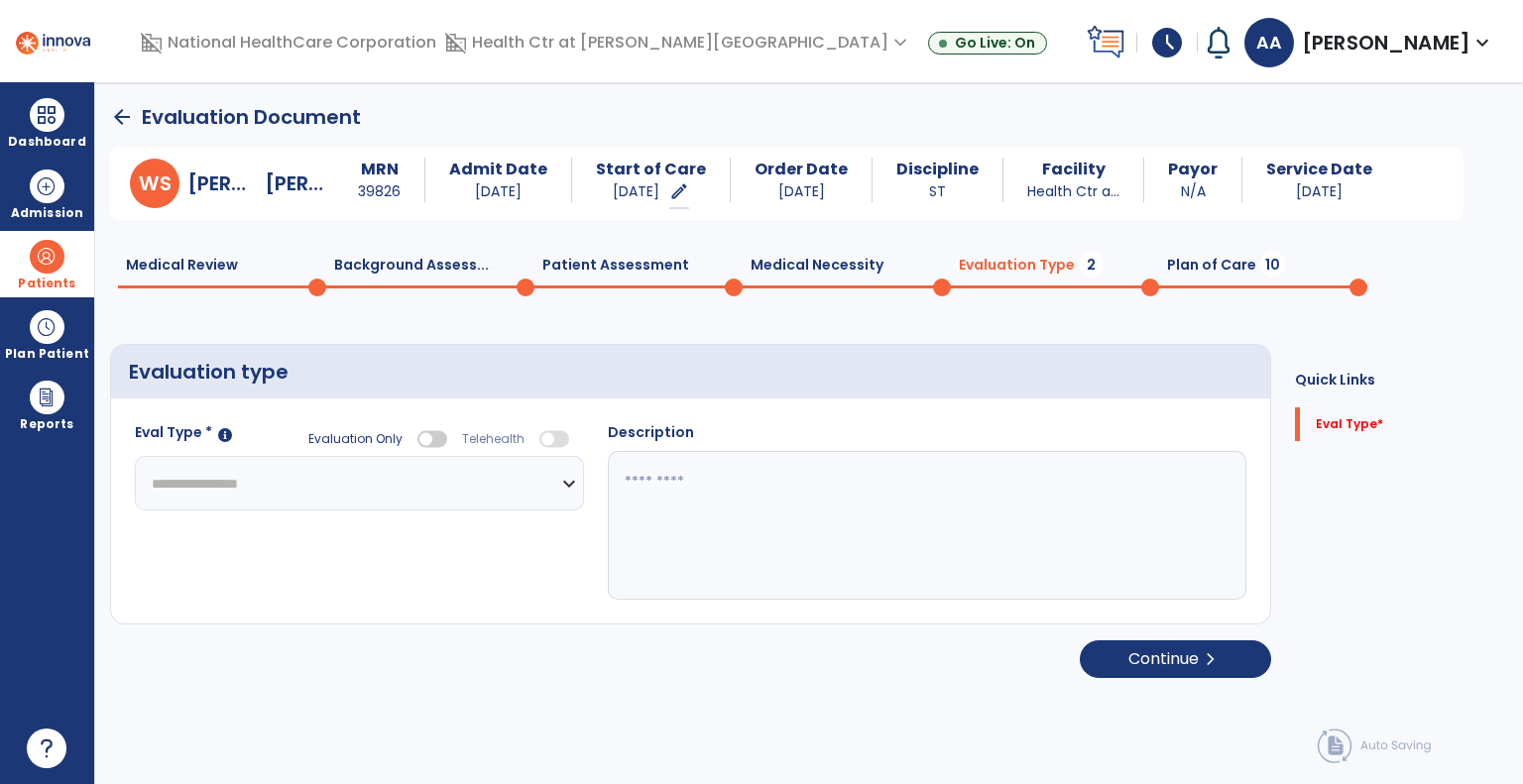 click on "**********" 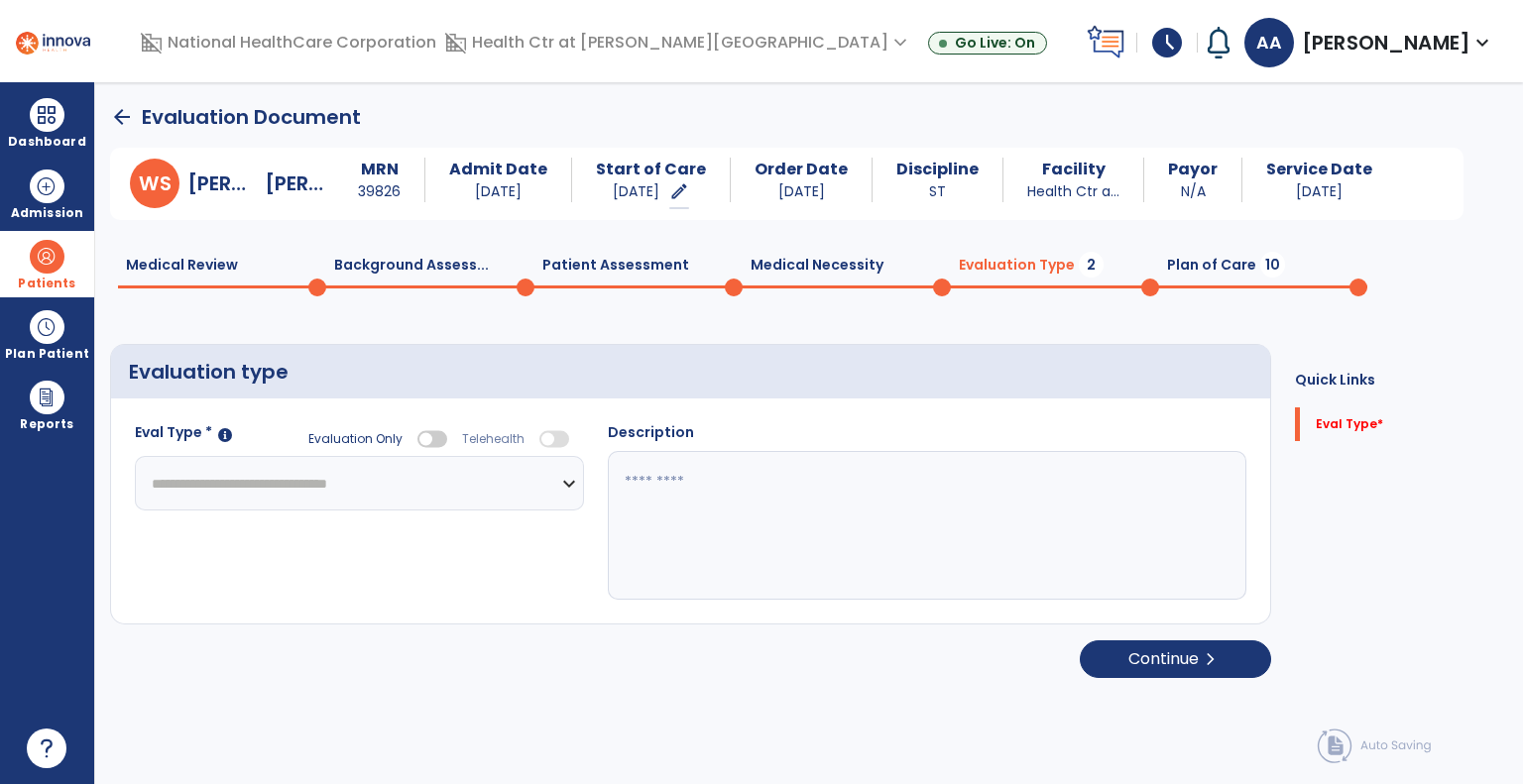 click on "**********" 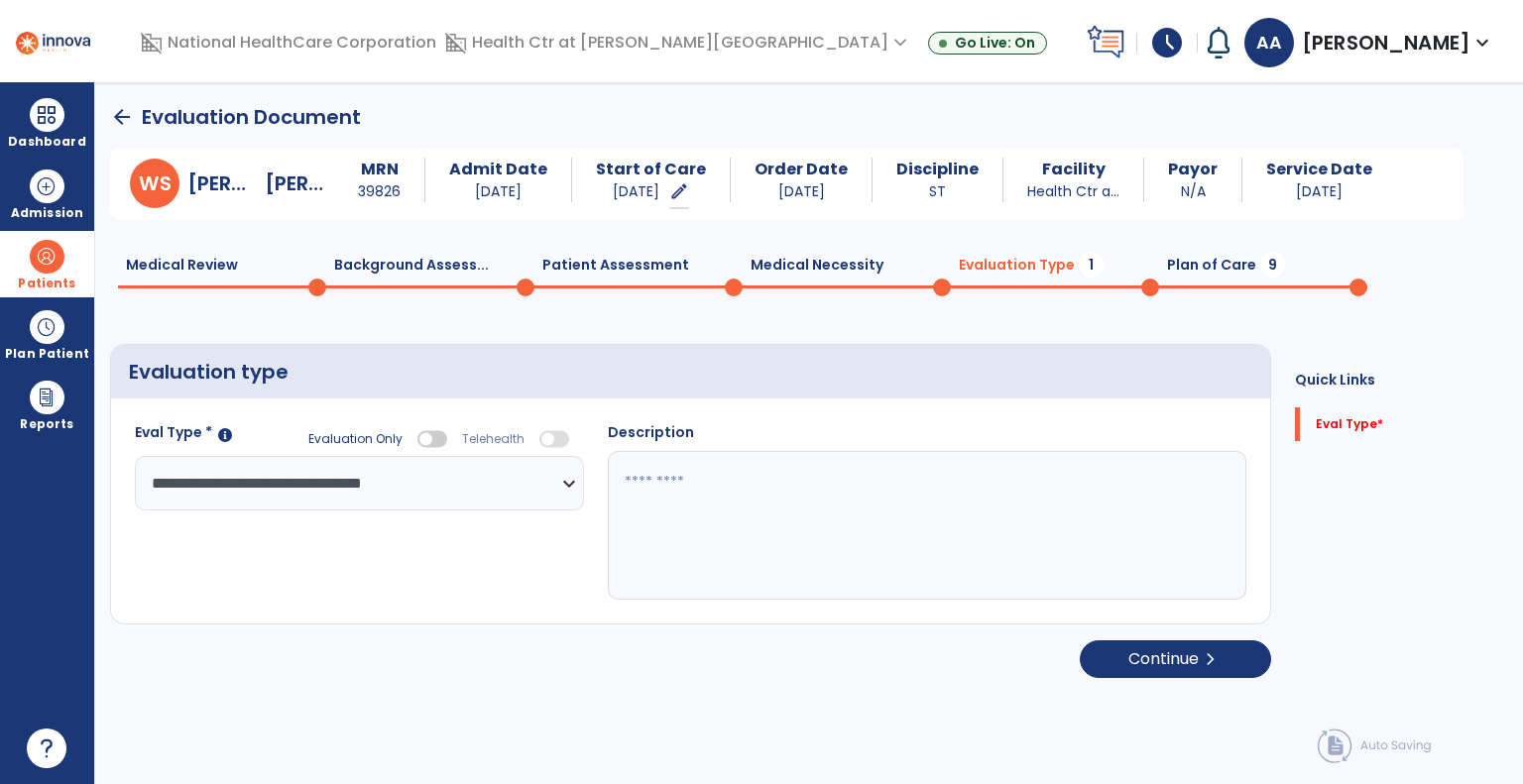click 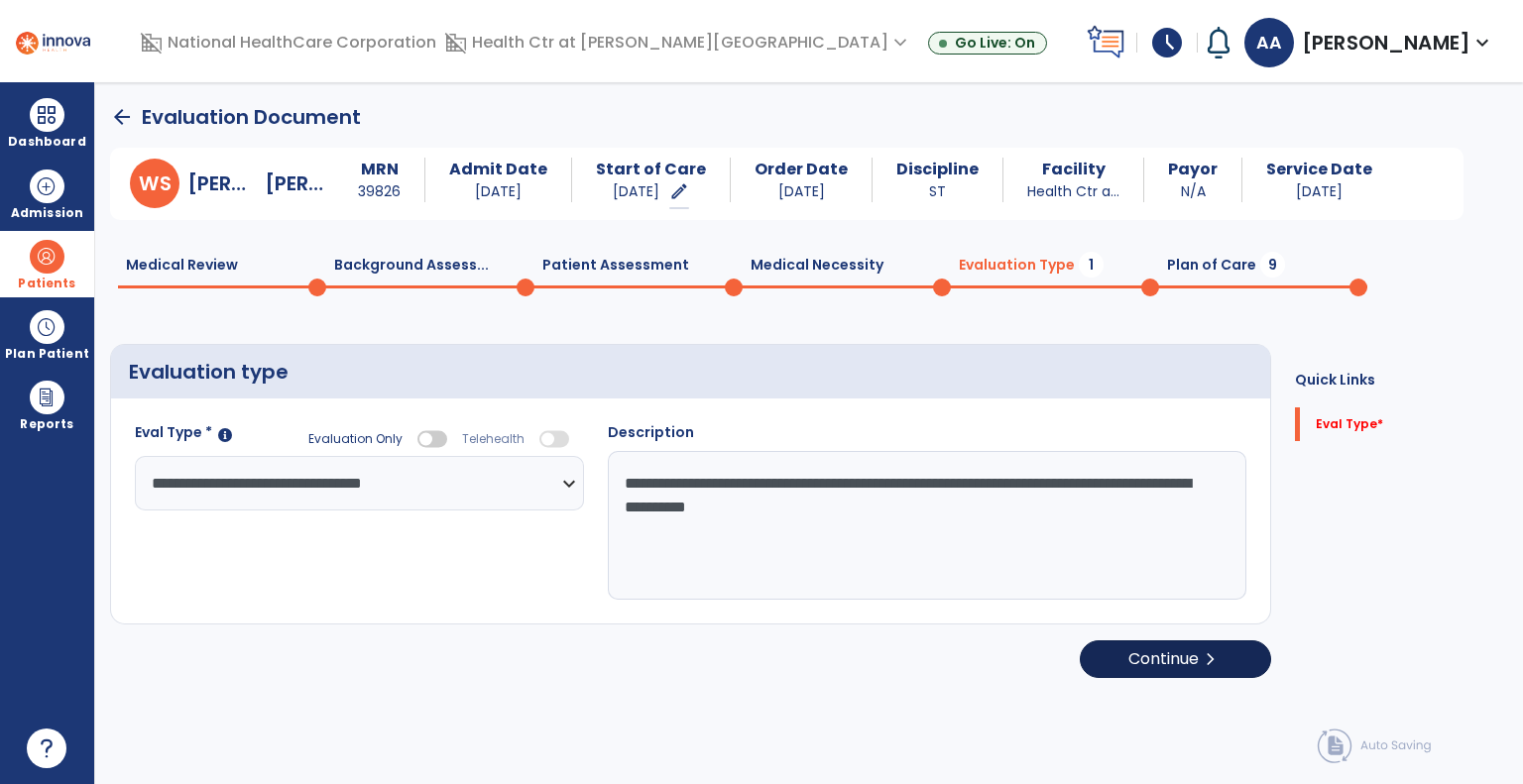 type on "**********" 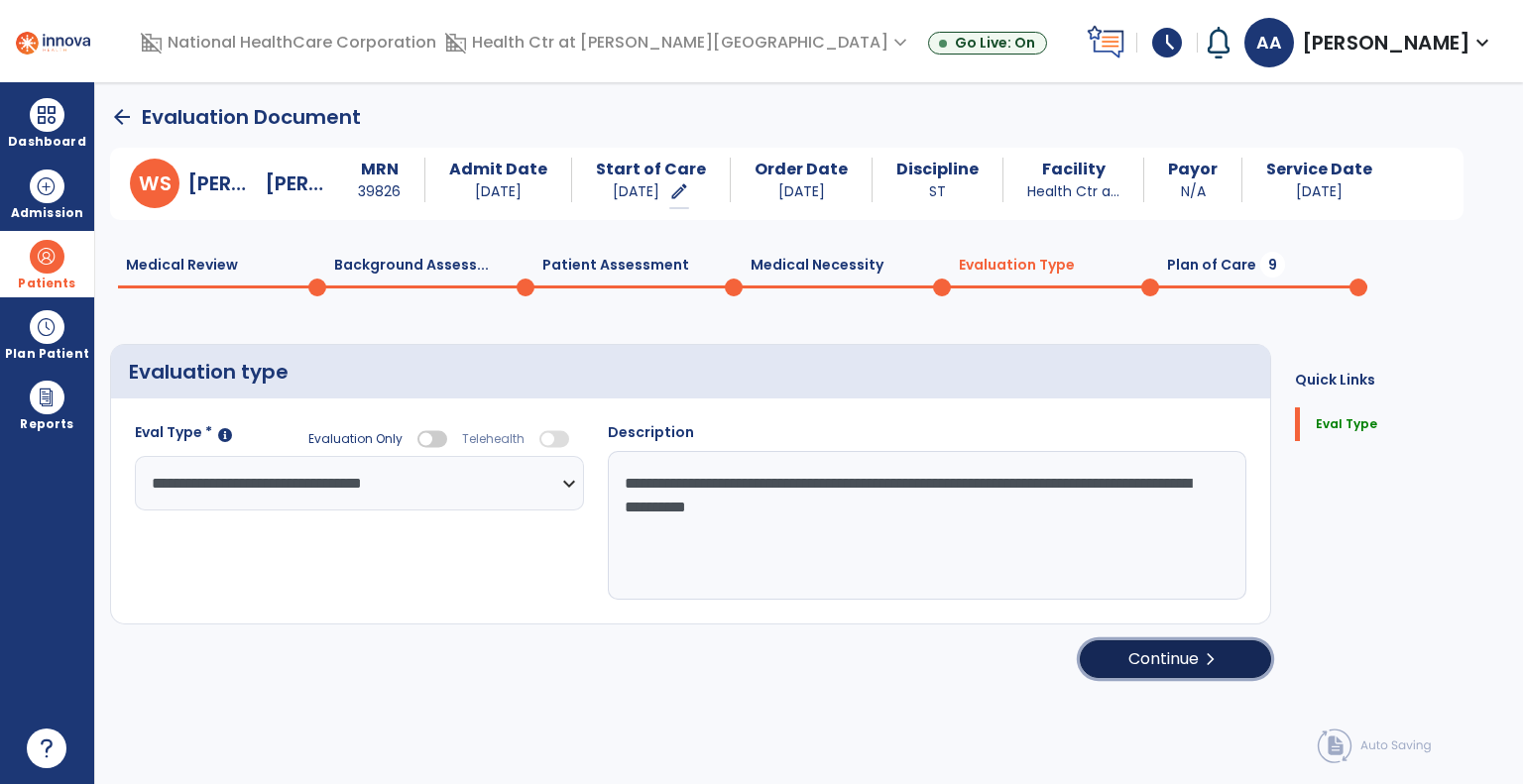 click on "Continue  chevron_right" 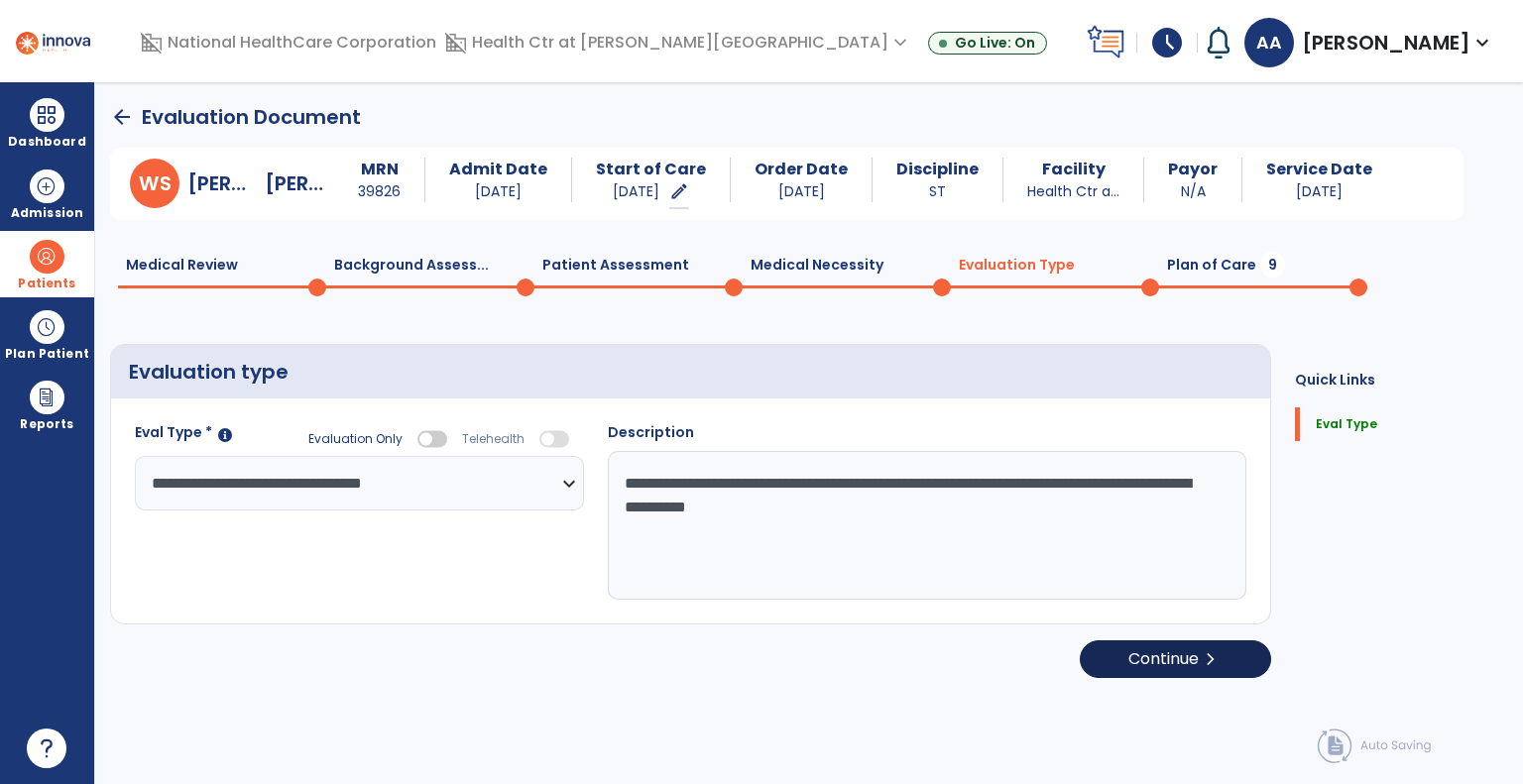 select on "*****" 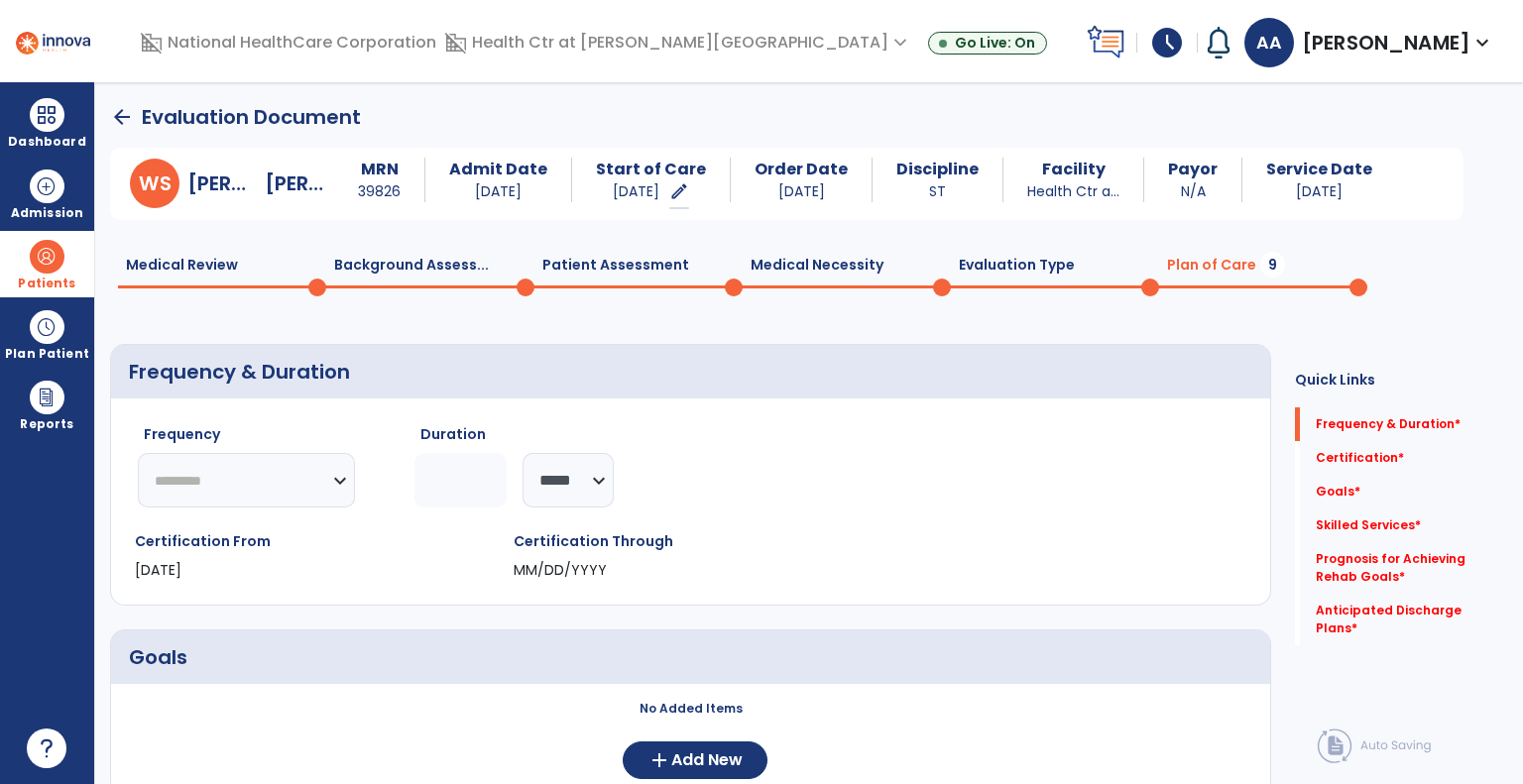 click on "********* ** ** ** ** ** ** **" 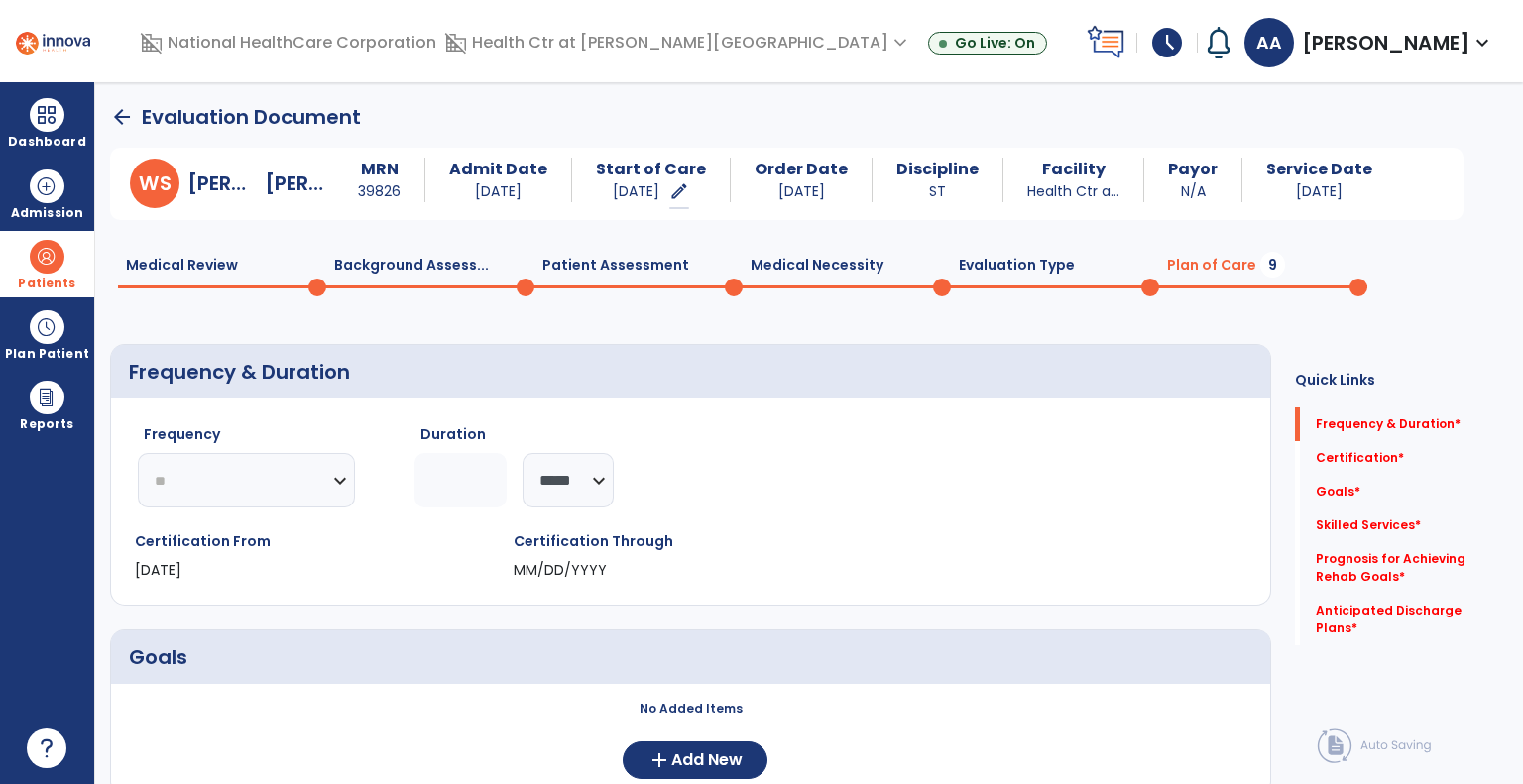 click on "********* ** ** ** ** ** ** **" 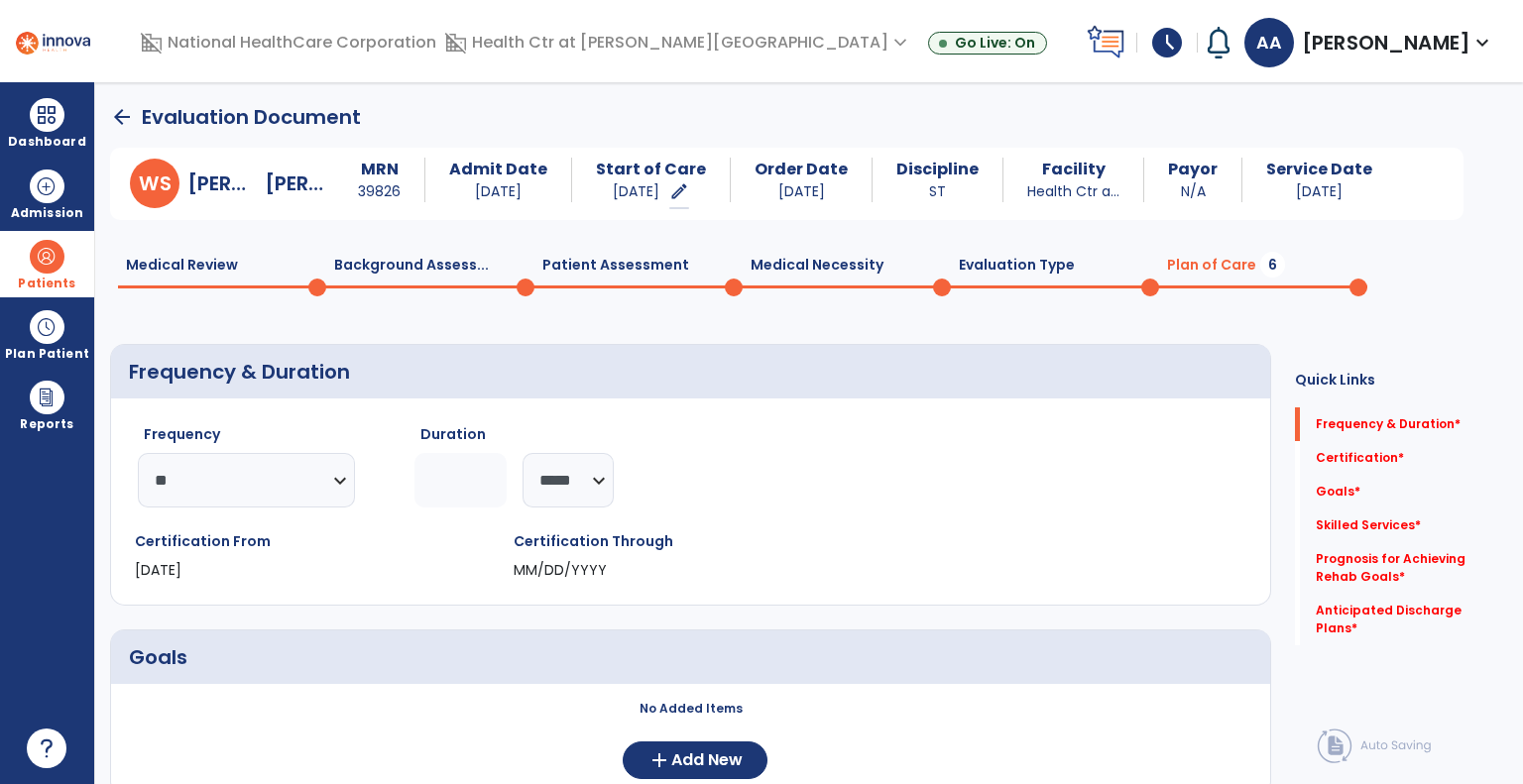 click 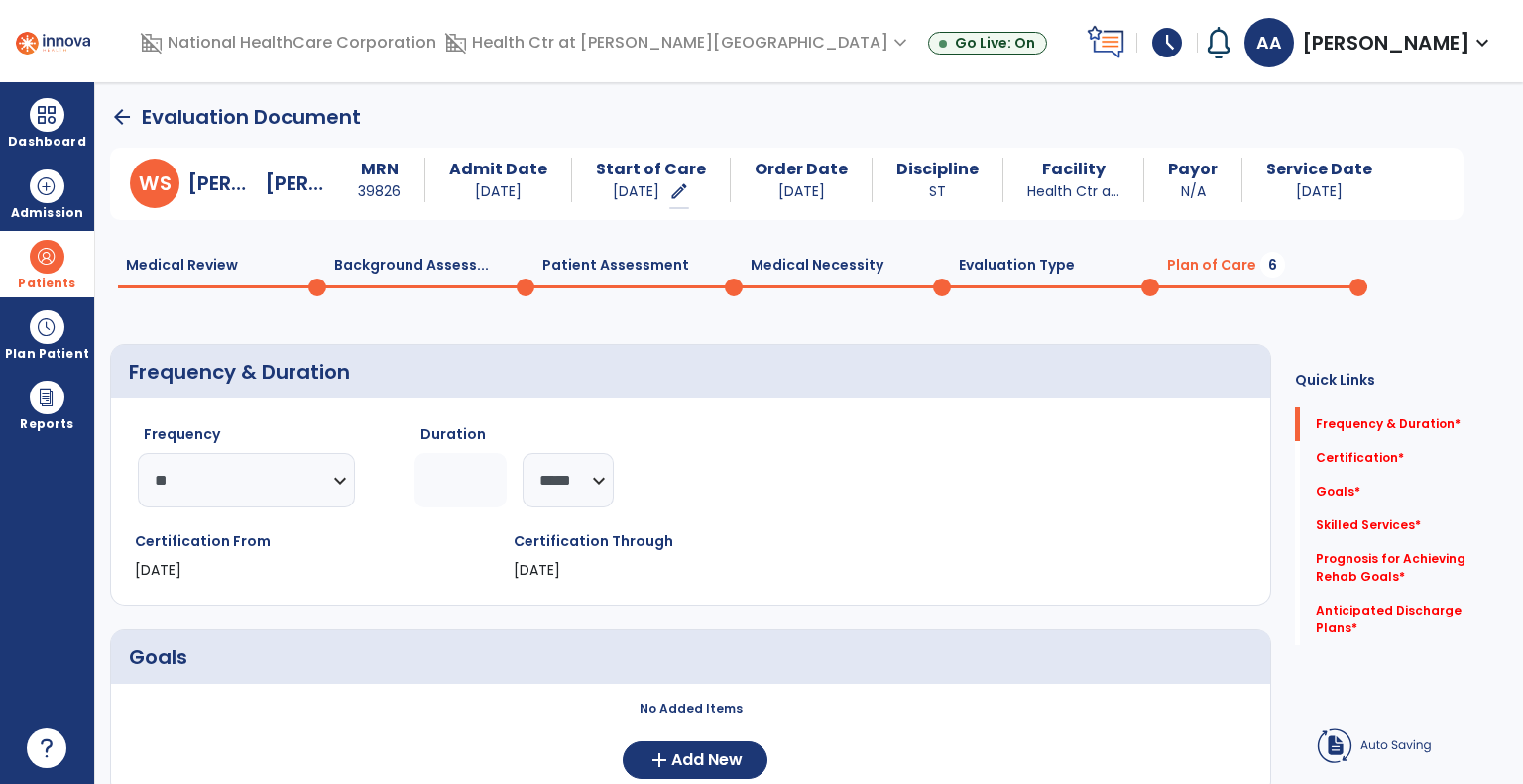 type on "*" 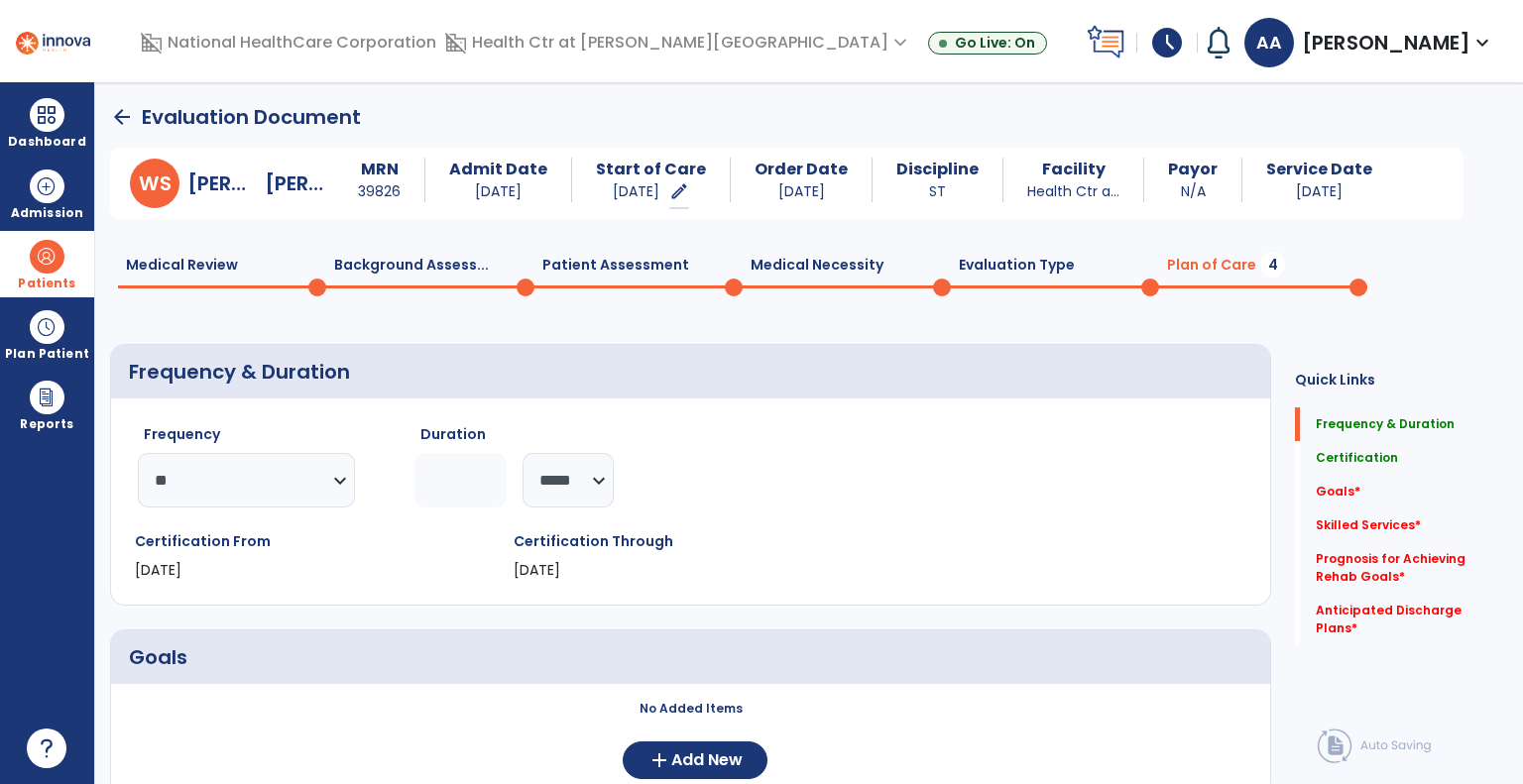 drag, startPoint x: 920, startPoint y: 495, endPoint x: 782, endPoint y: 575, distance: 159.51176 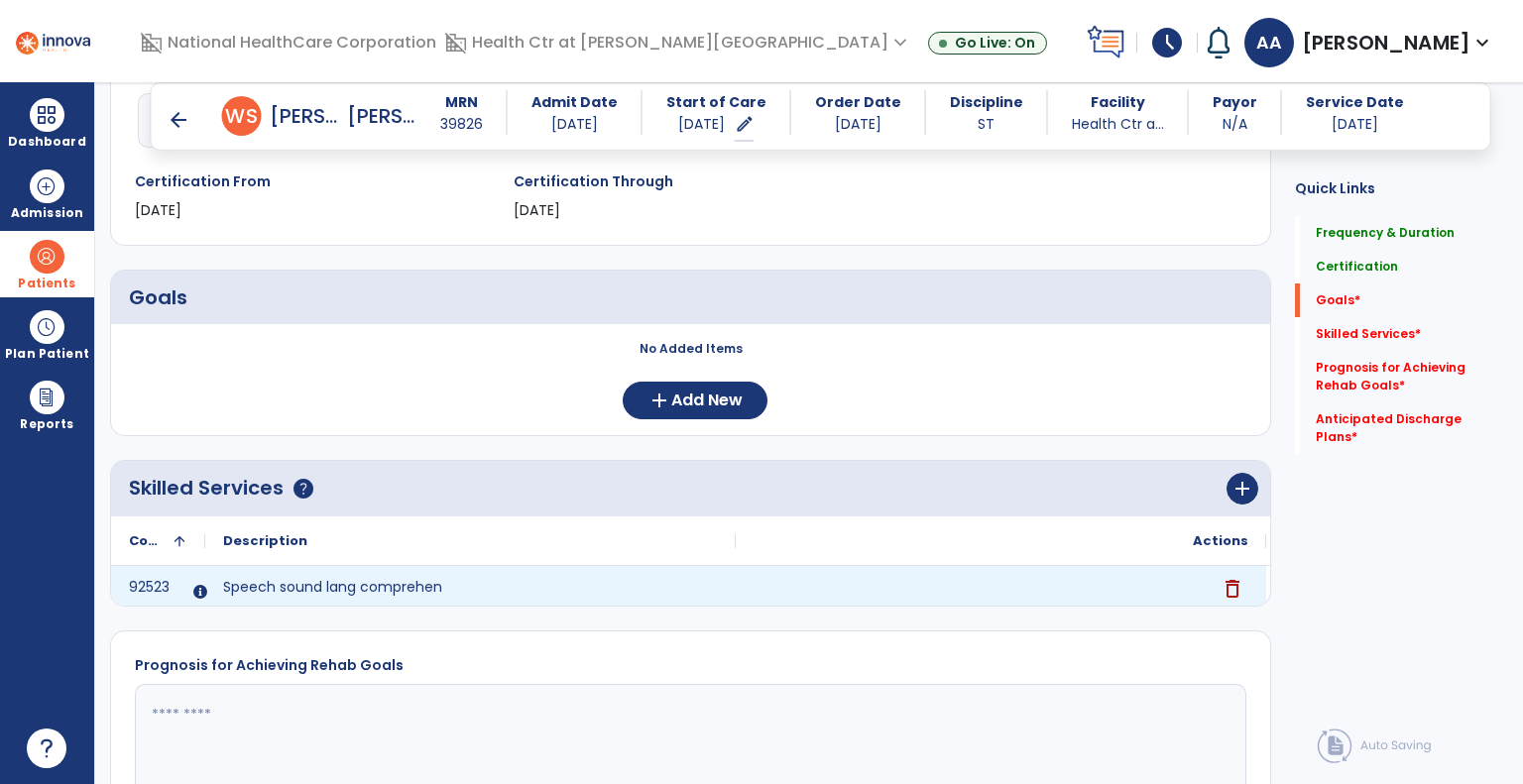 scroll, scrollTop: 341, scrollLeft: 0, axis: vertical 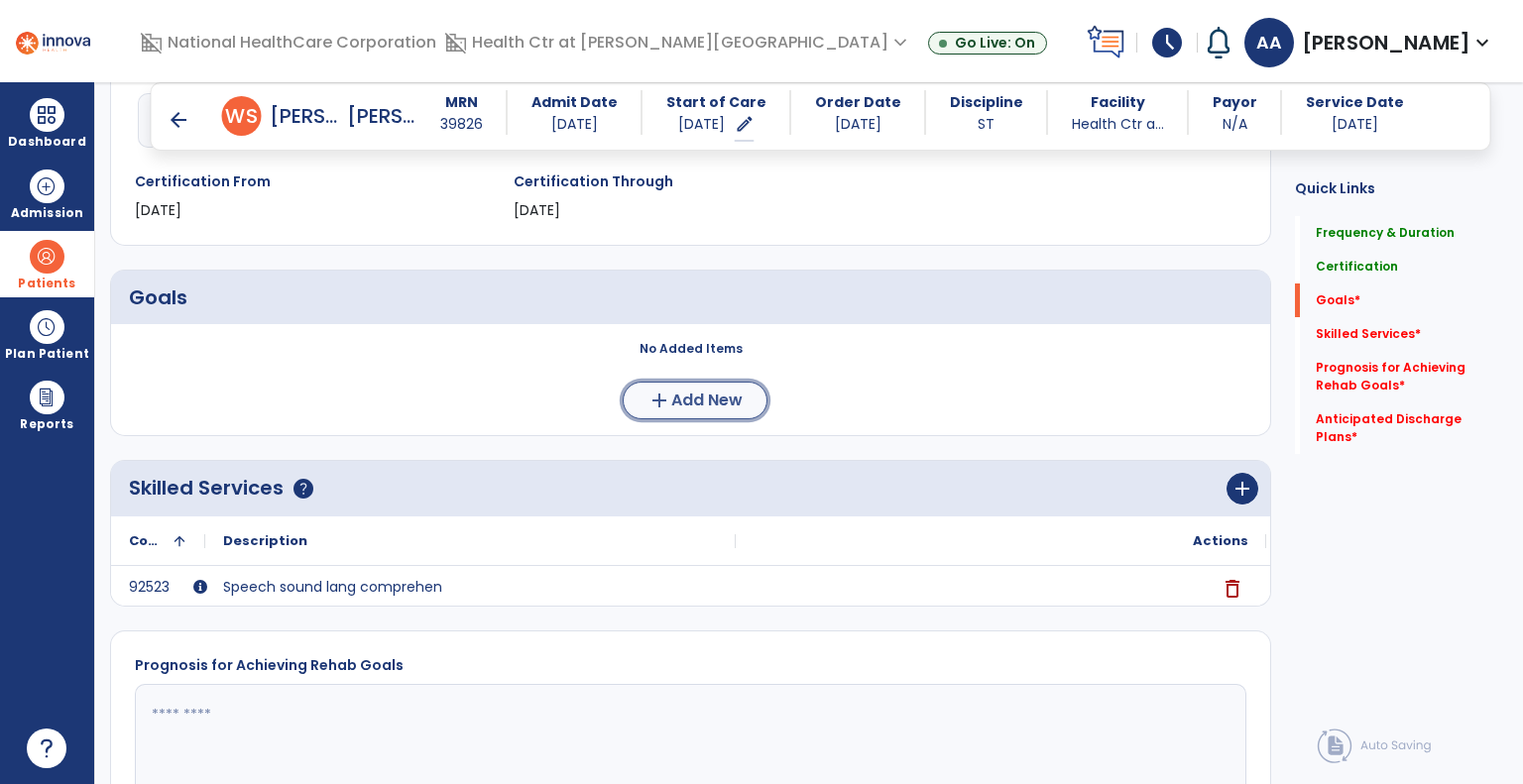 click on "Add New" at bounding box center (707, 400) 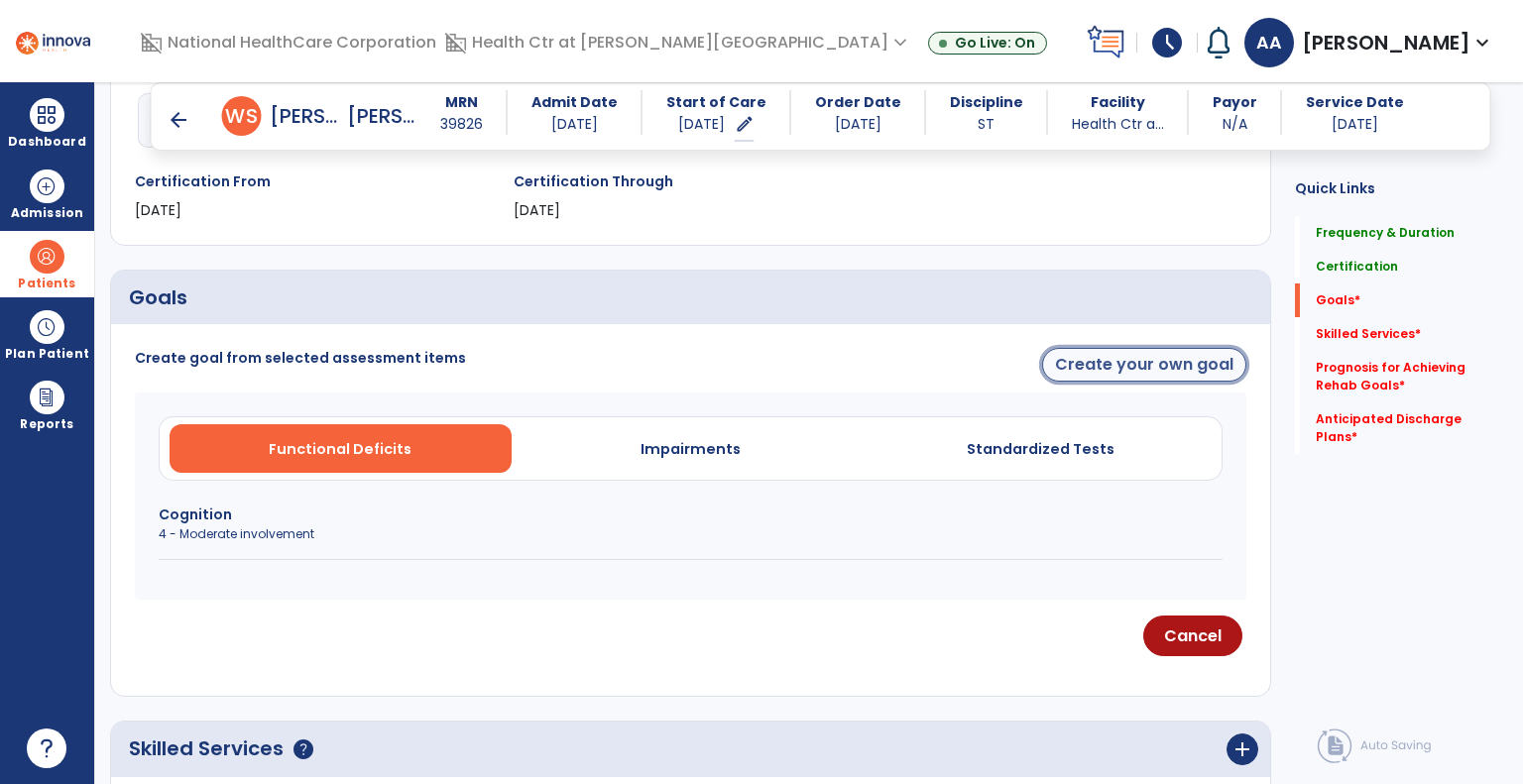 click on "Create your own goal" at bounding box center [1144, 365] 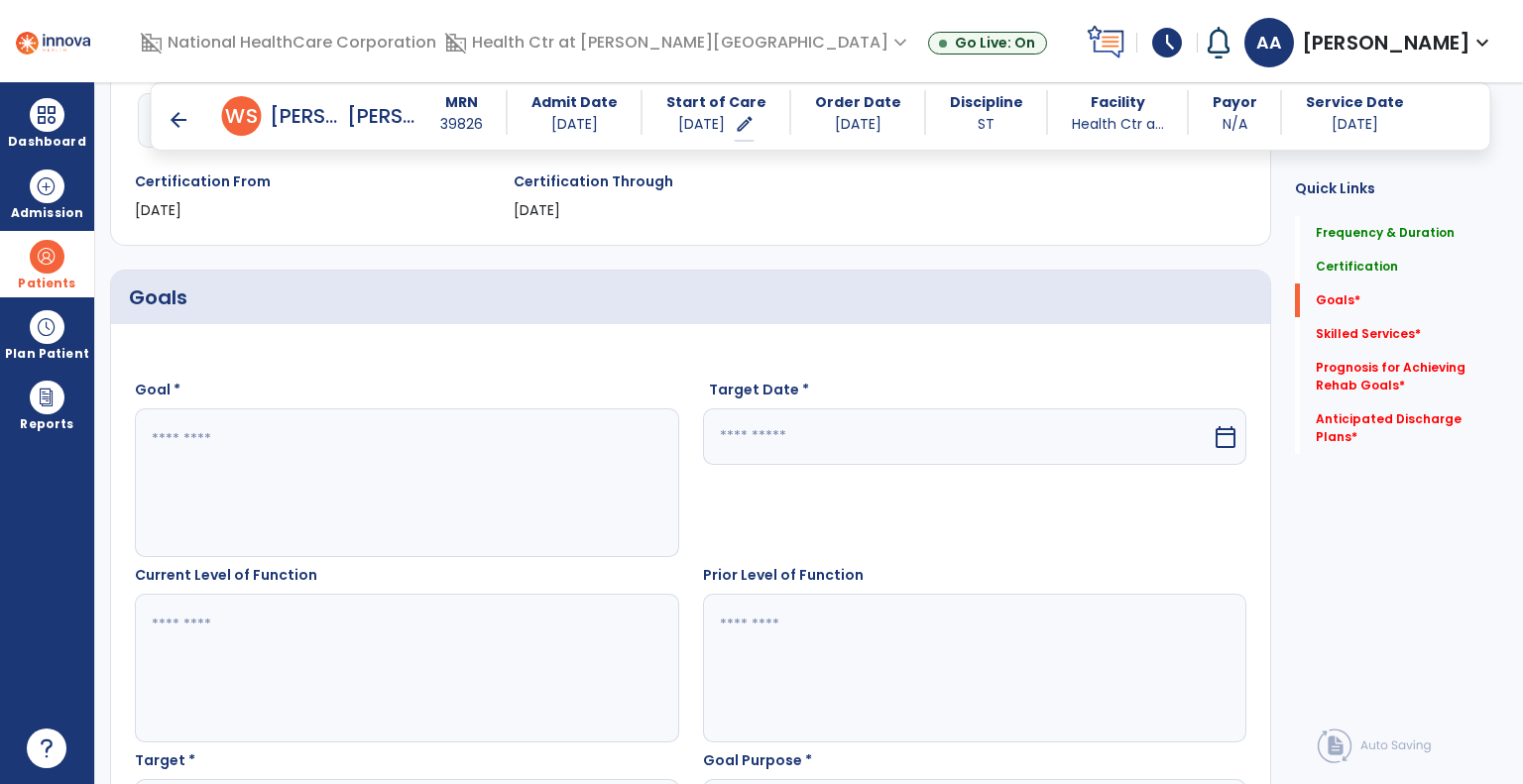 click at bounding box center [406, 483] 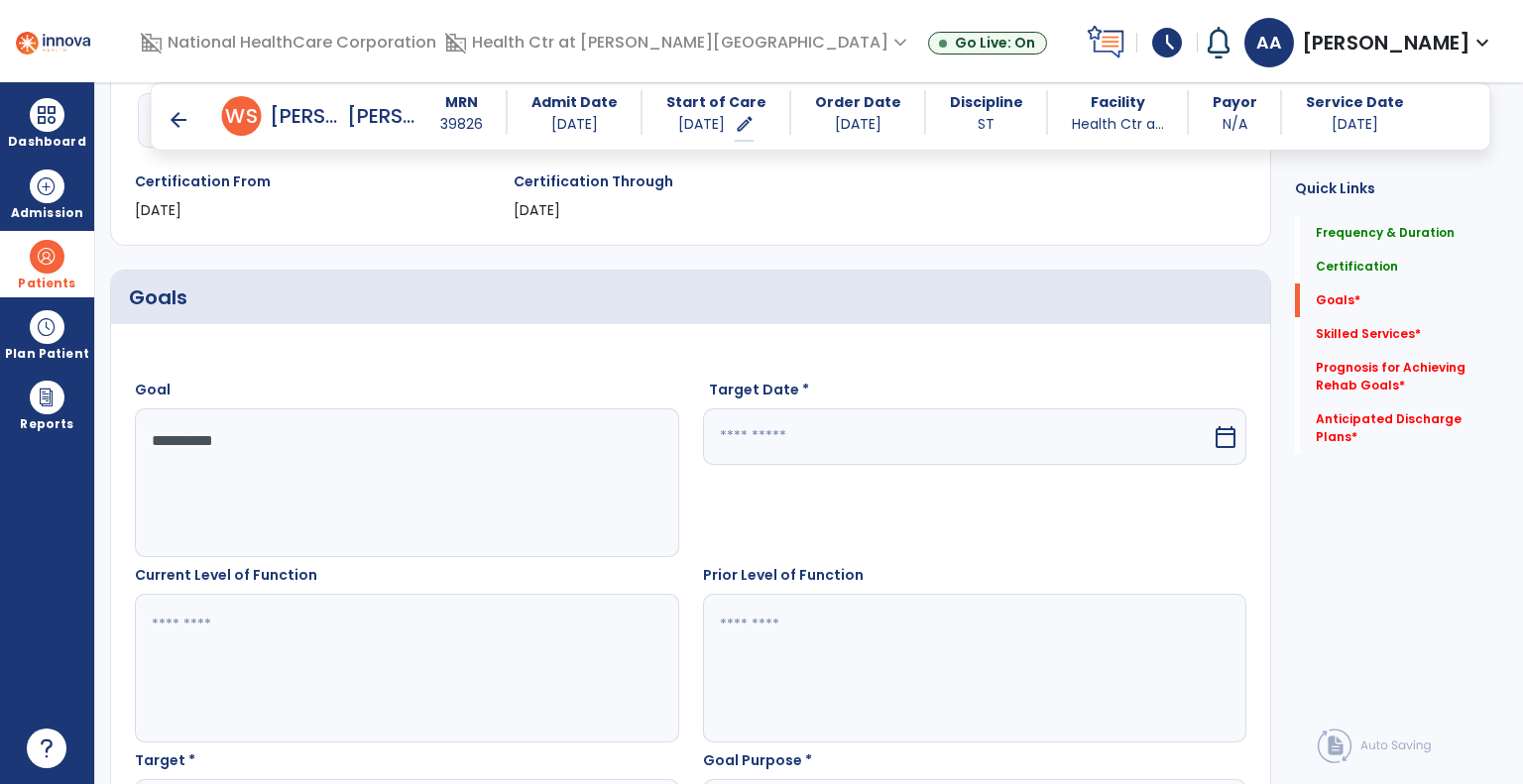 type on "*********" 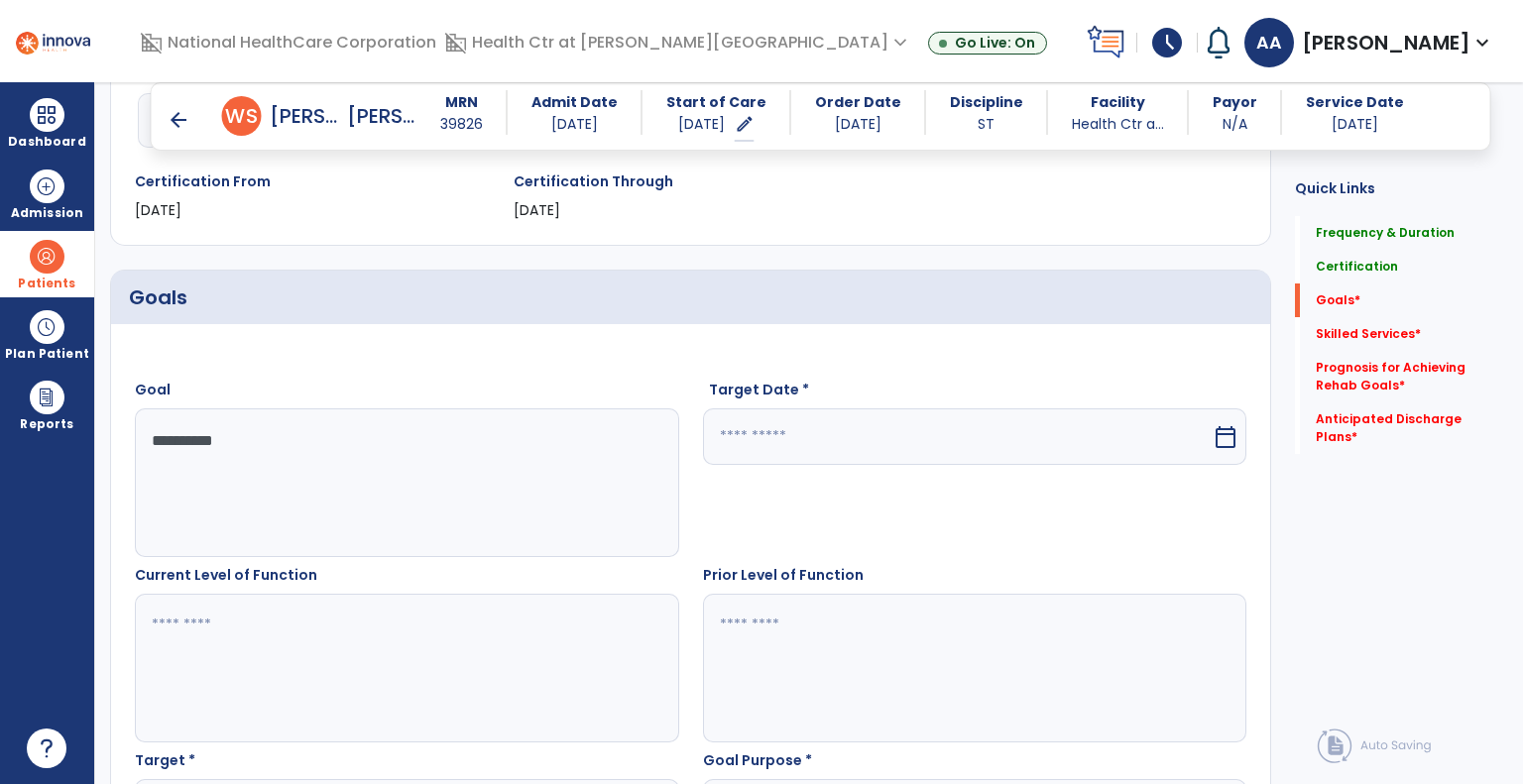 click at bounding box center [958, 436] 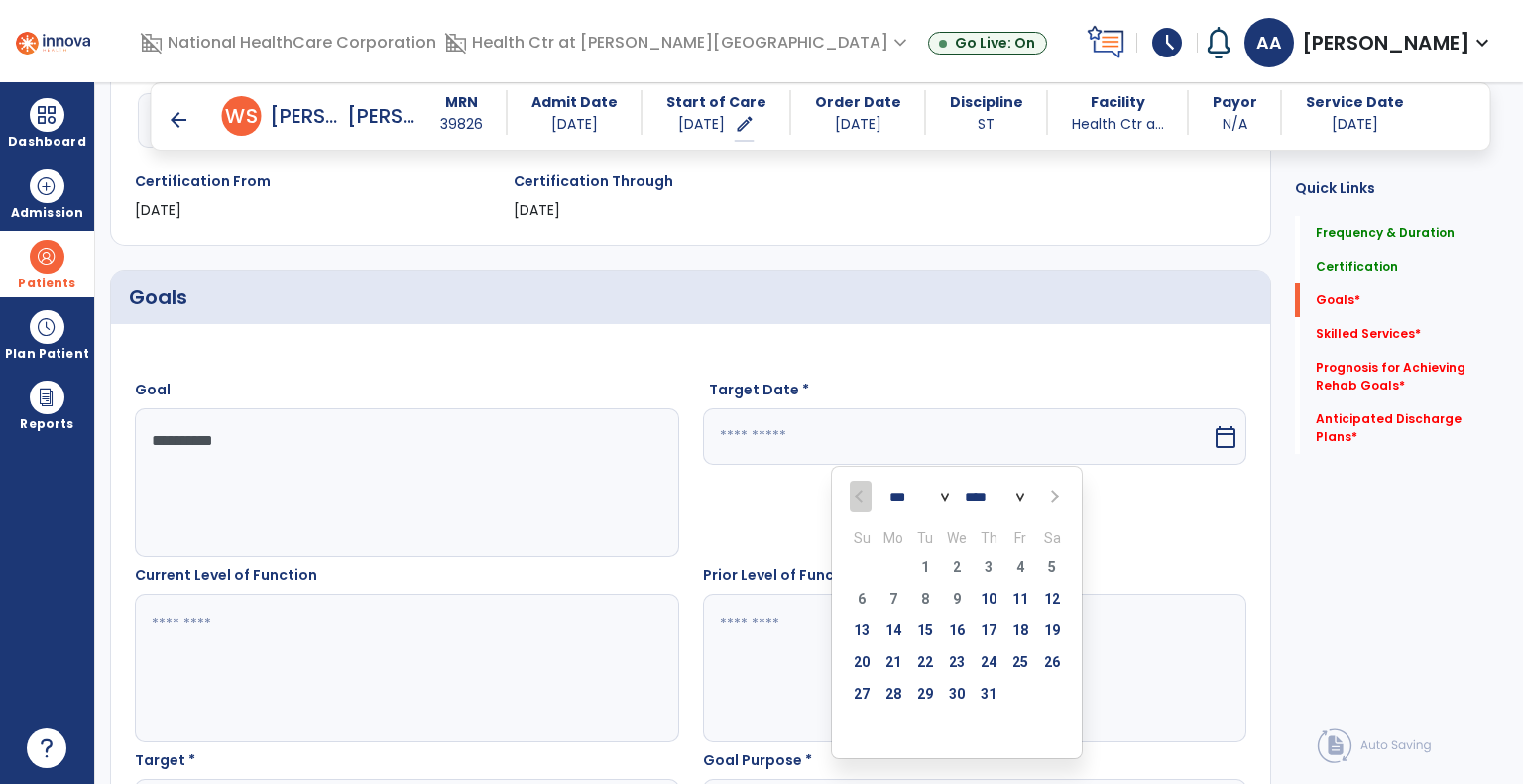 click on "*** *** ***" at bounding box center (919, 498) 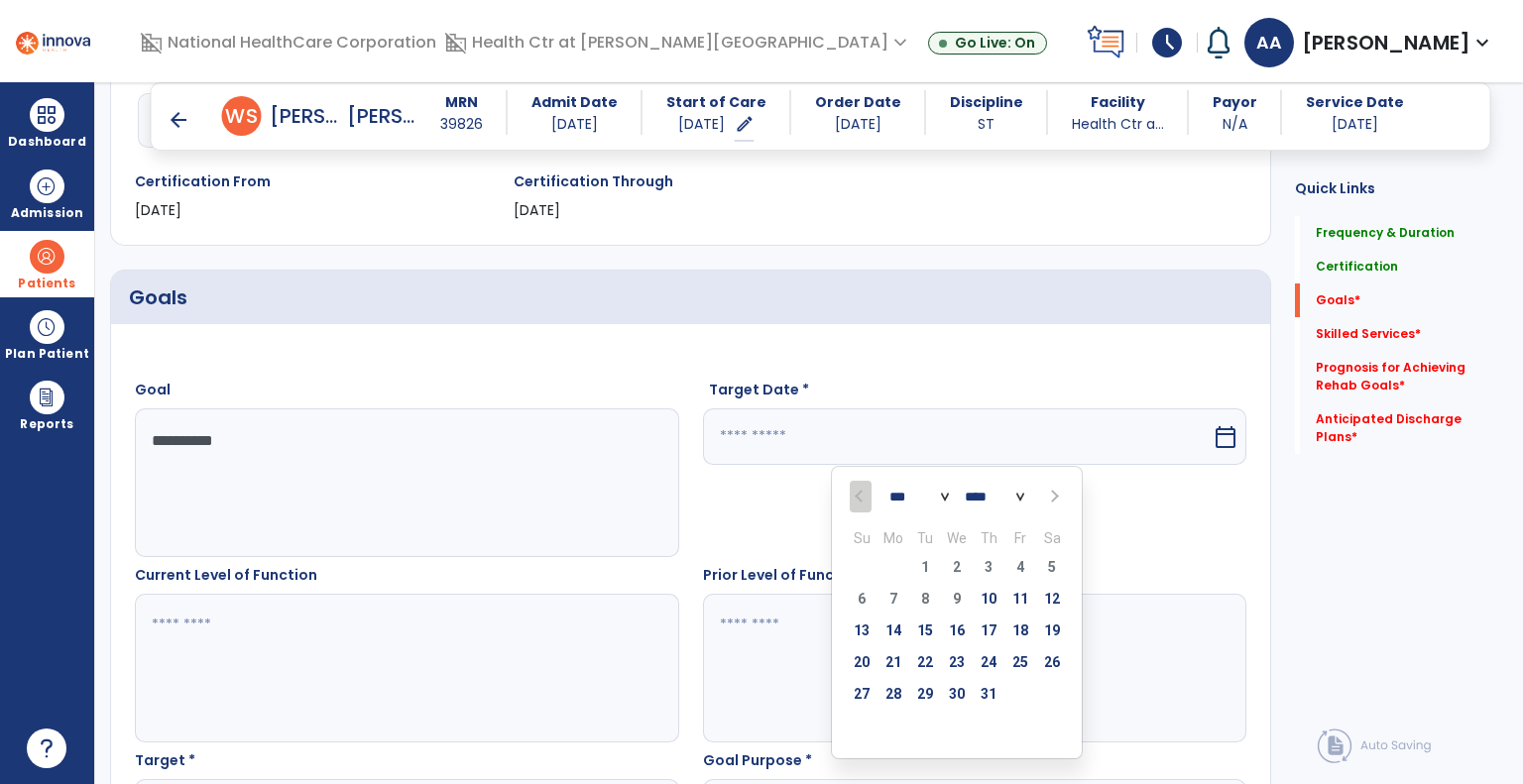 click on "*** *** ***" at bounding box center (919, 498) 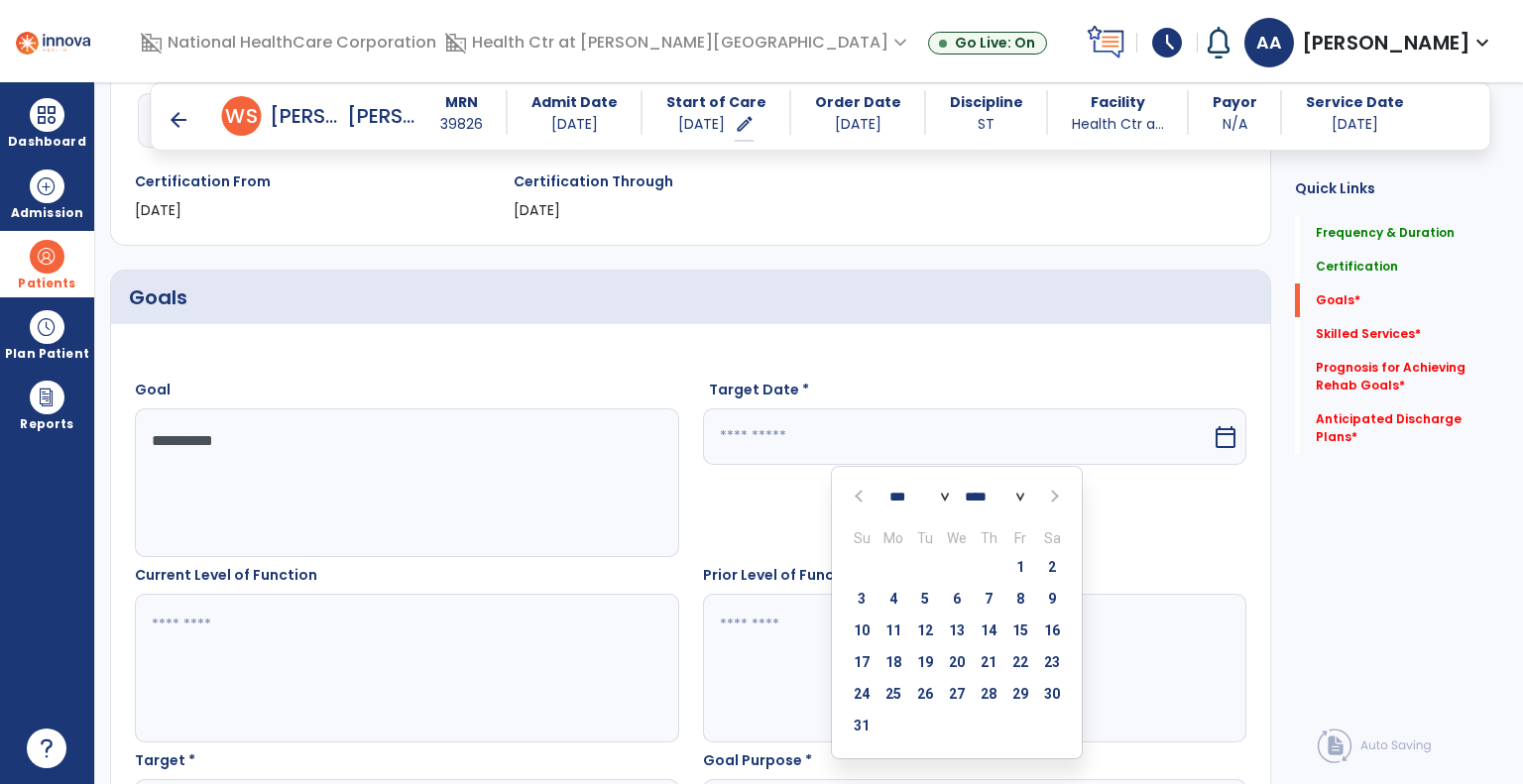 click on "*** *** ***" at bounding box center [919, 498] 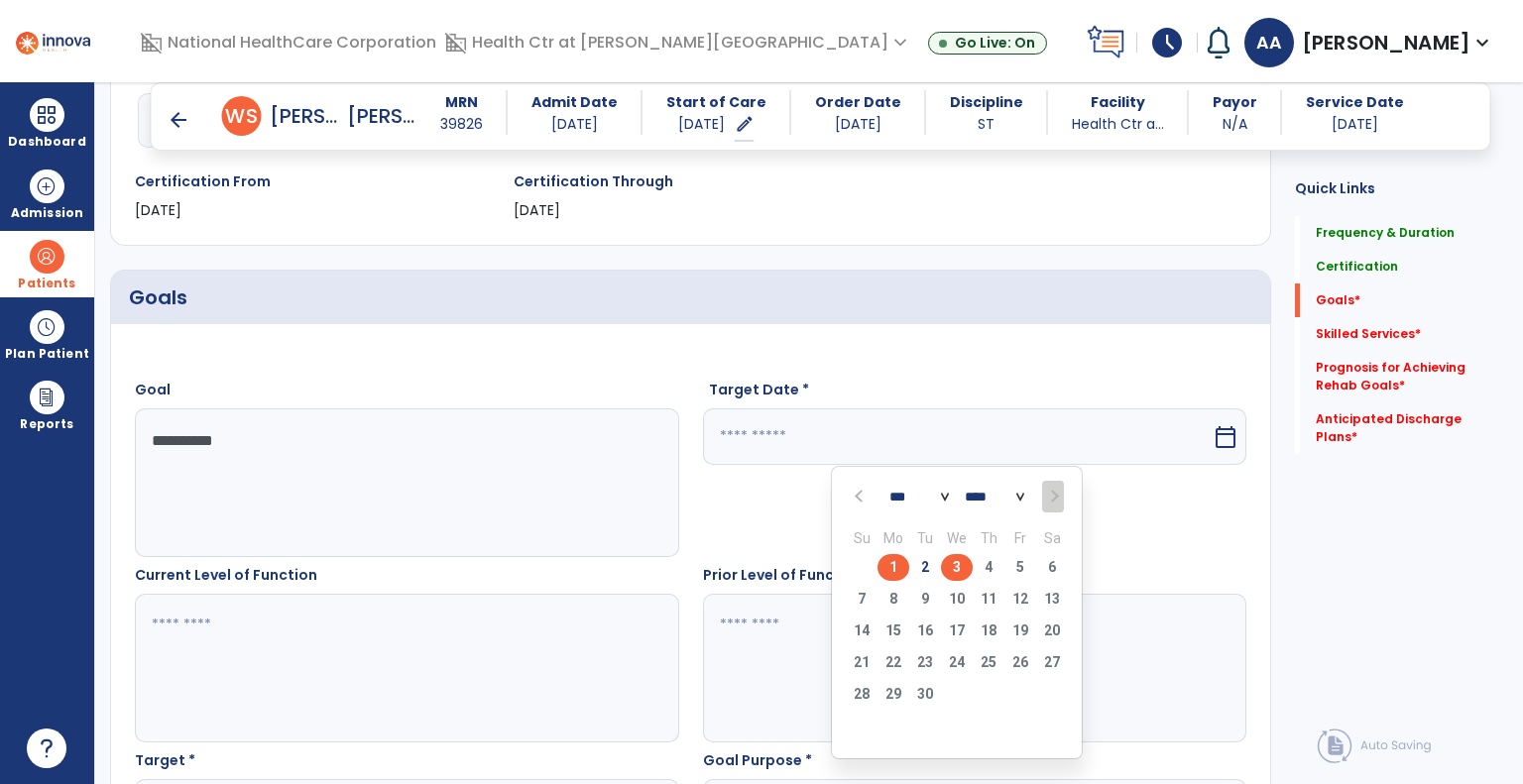 click on "3" at bounding box center (957, 567) 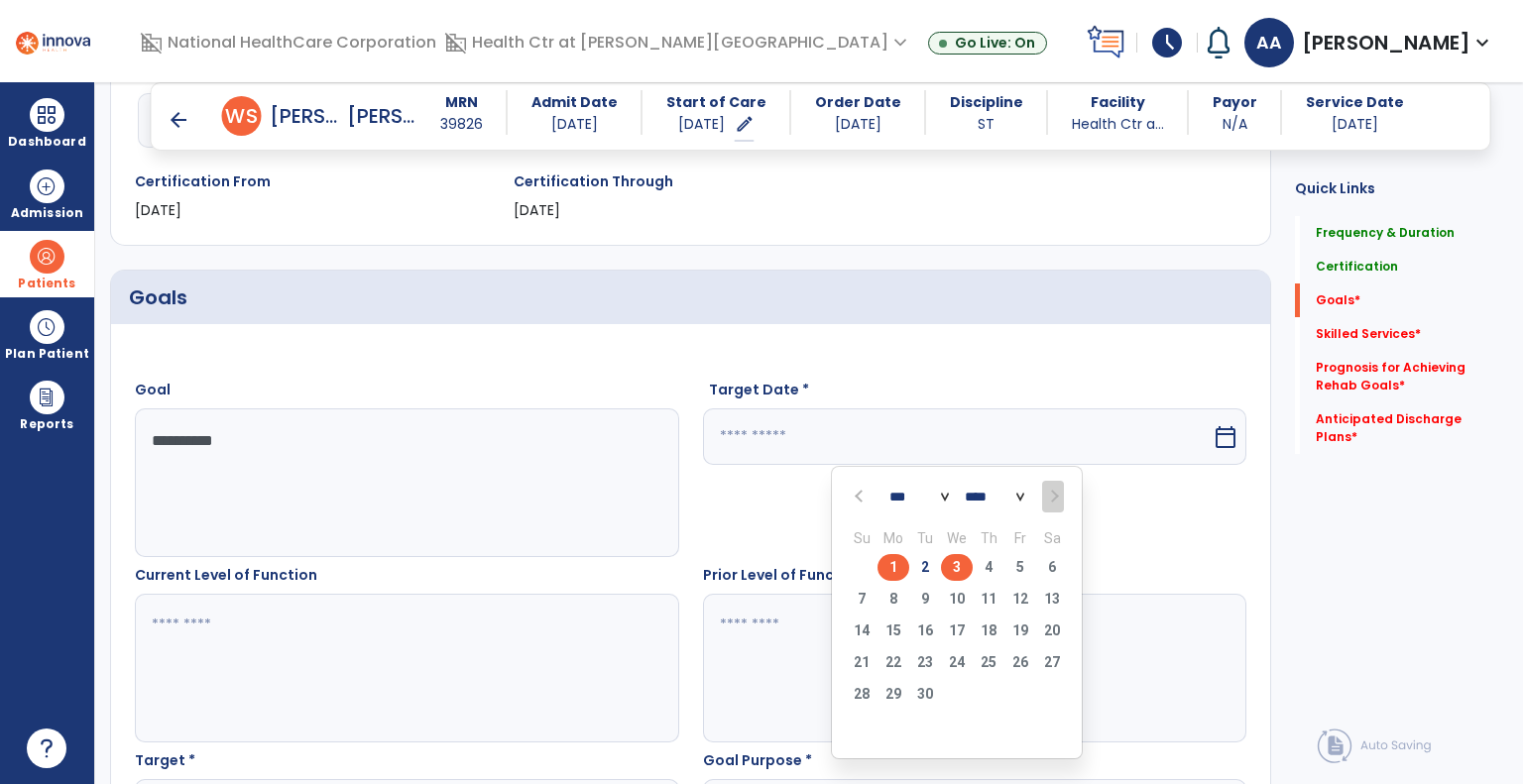 type on "********" 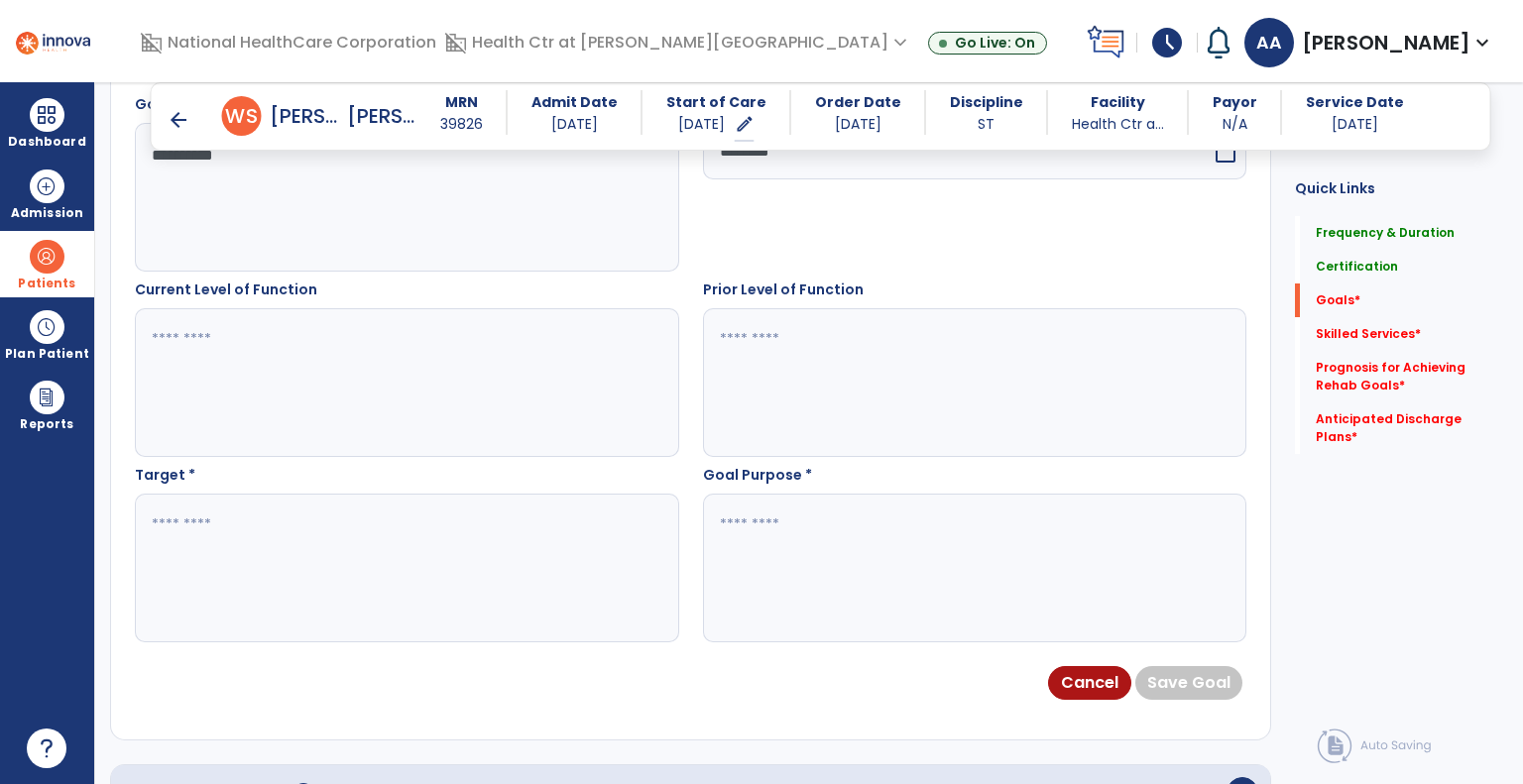 scroll, scrollTop: 626, scrollLeft: 0, axis: vertical 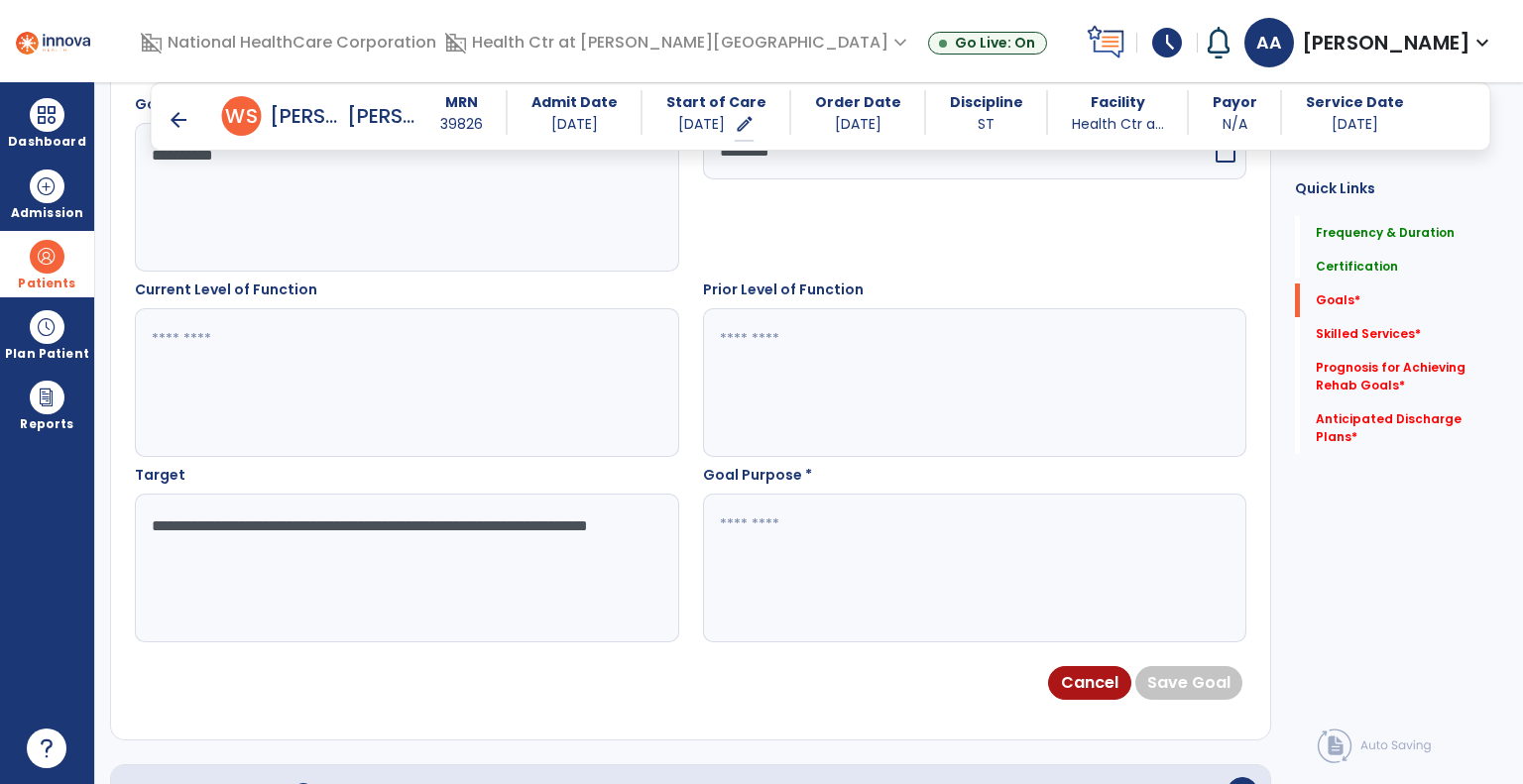 type on "**********" 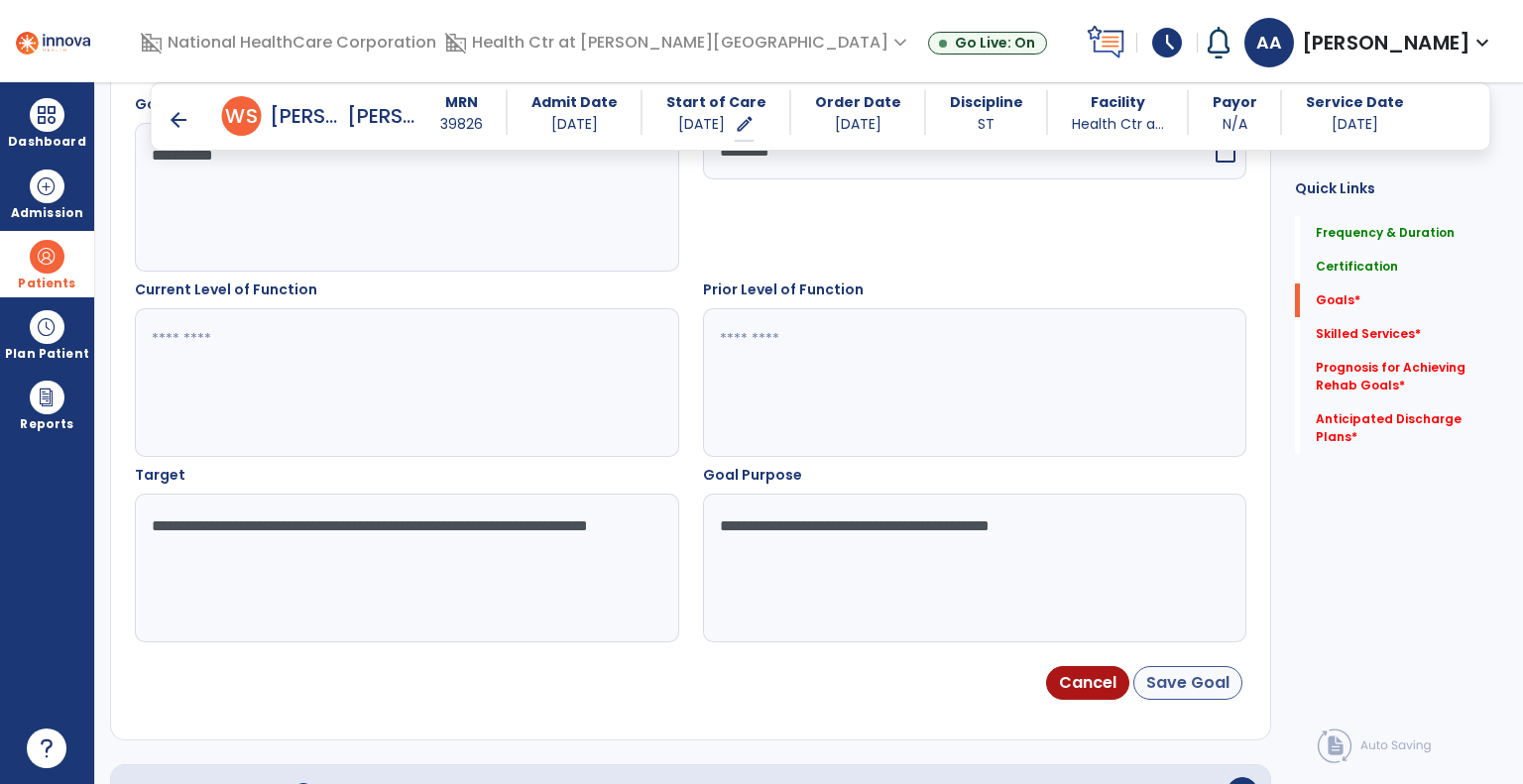 type on "**********" 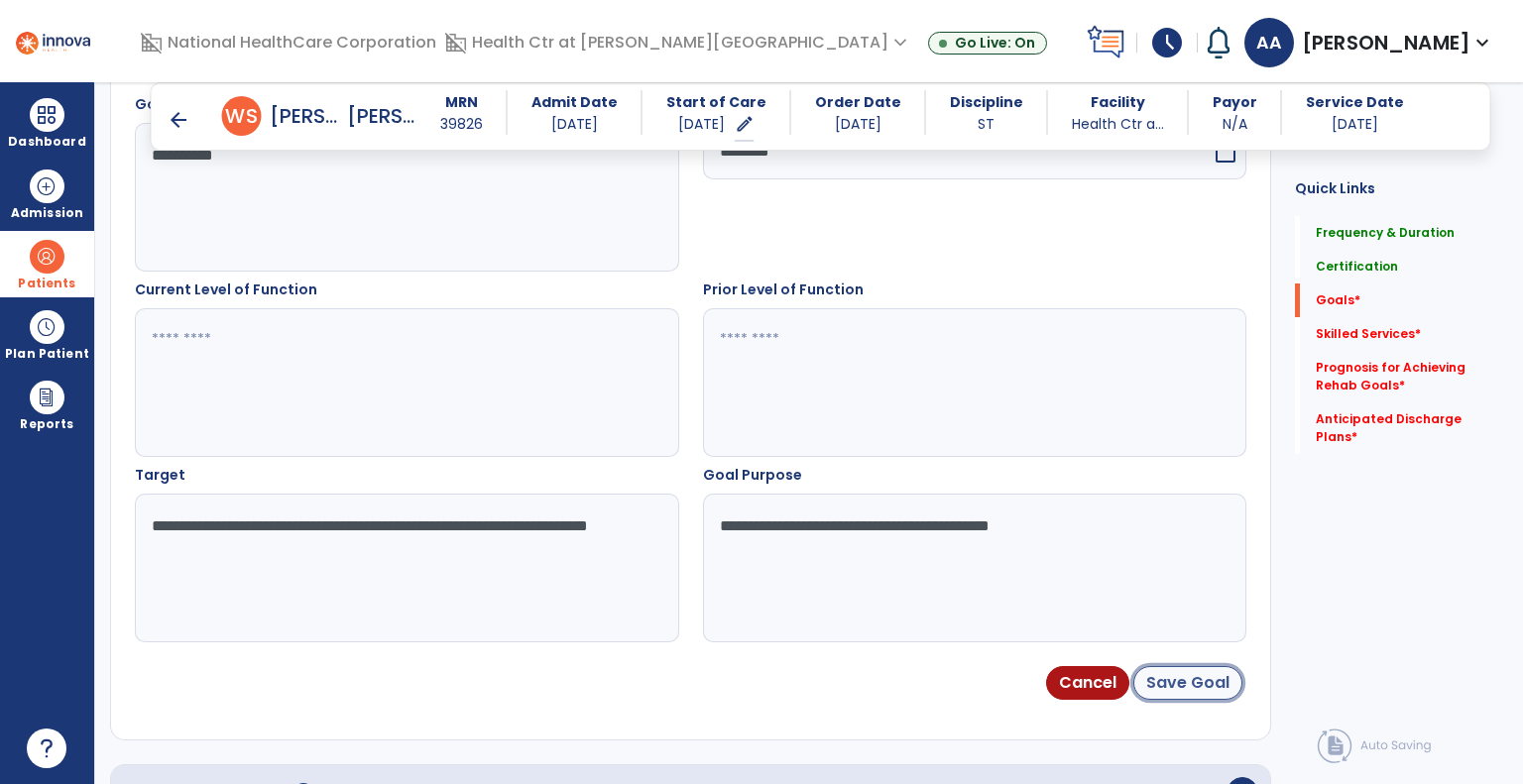click on "Save Goal" at bounding box center (1188, 683) 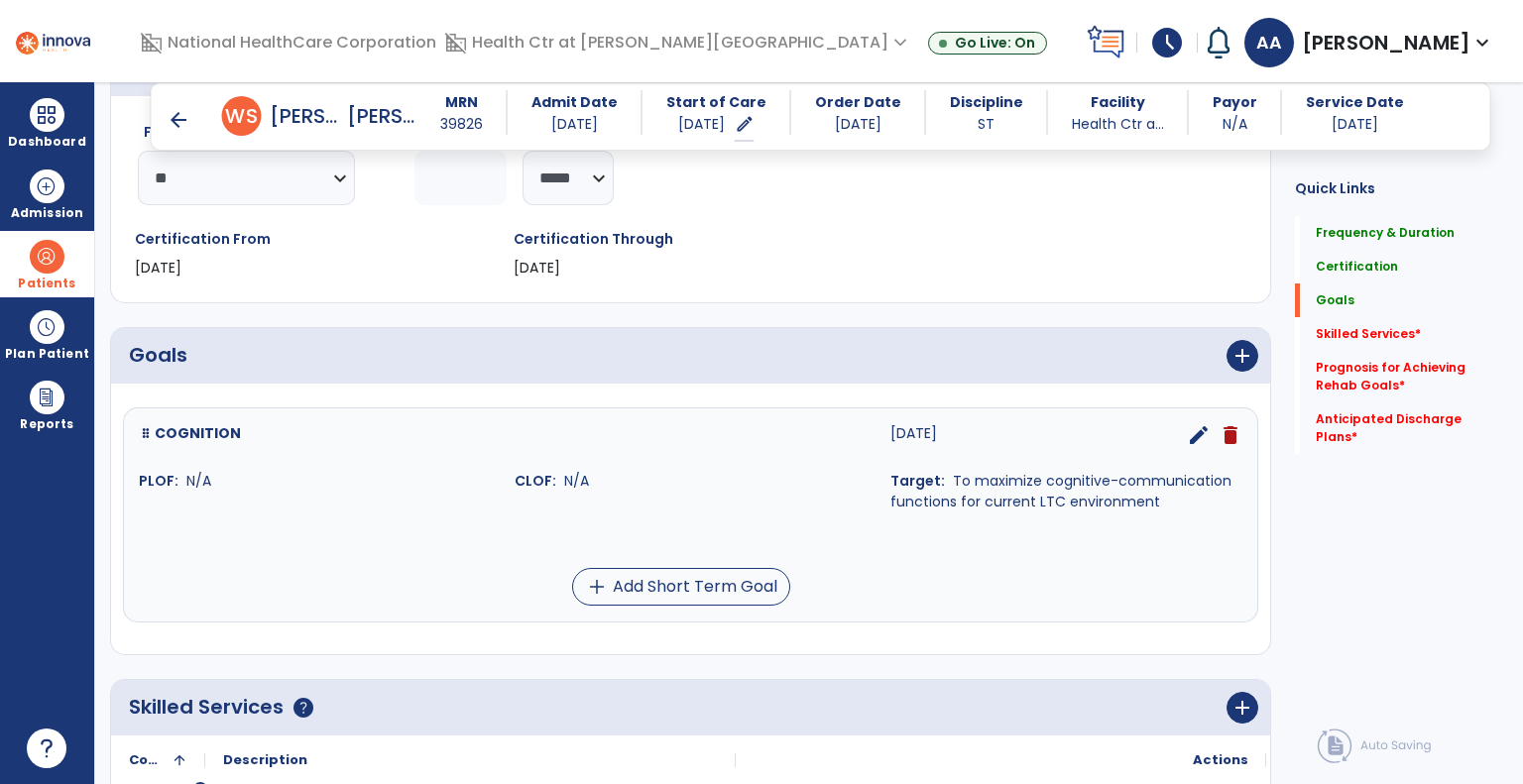 scroll, scrollTop: 299, scrollLeft: 0, axis: vertical 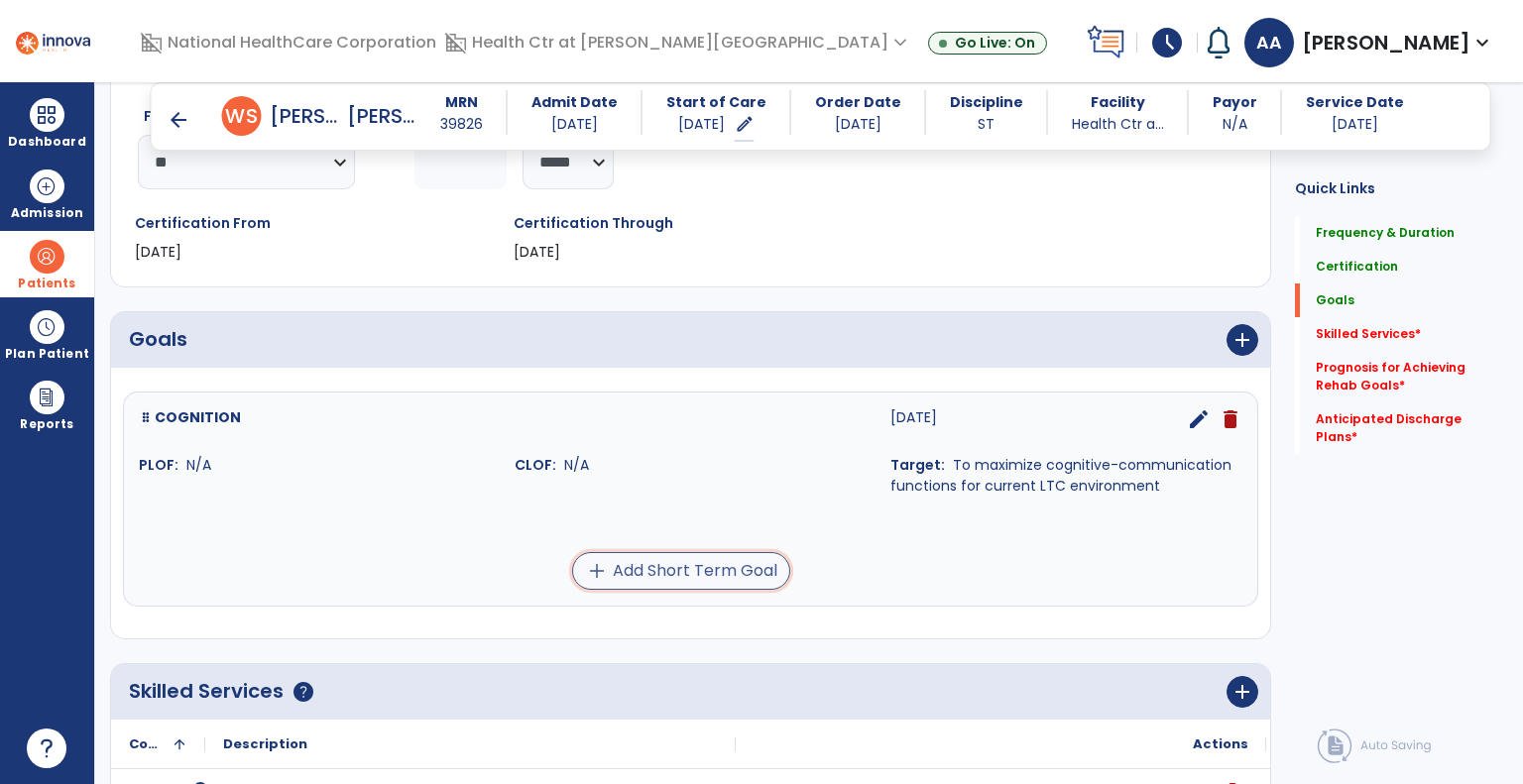 click on "add  Add Short Term Goal" at bounding box center [681, 571] 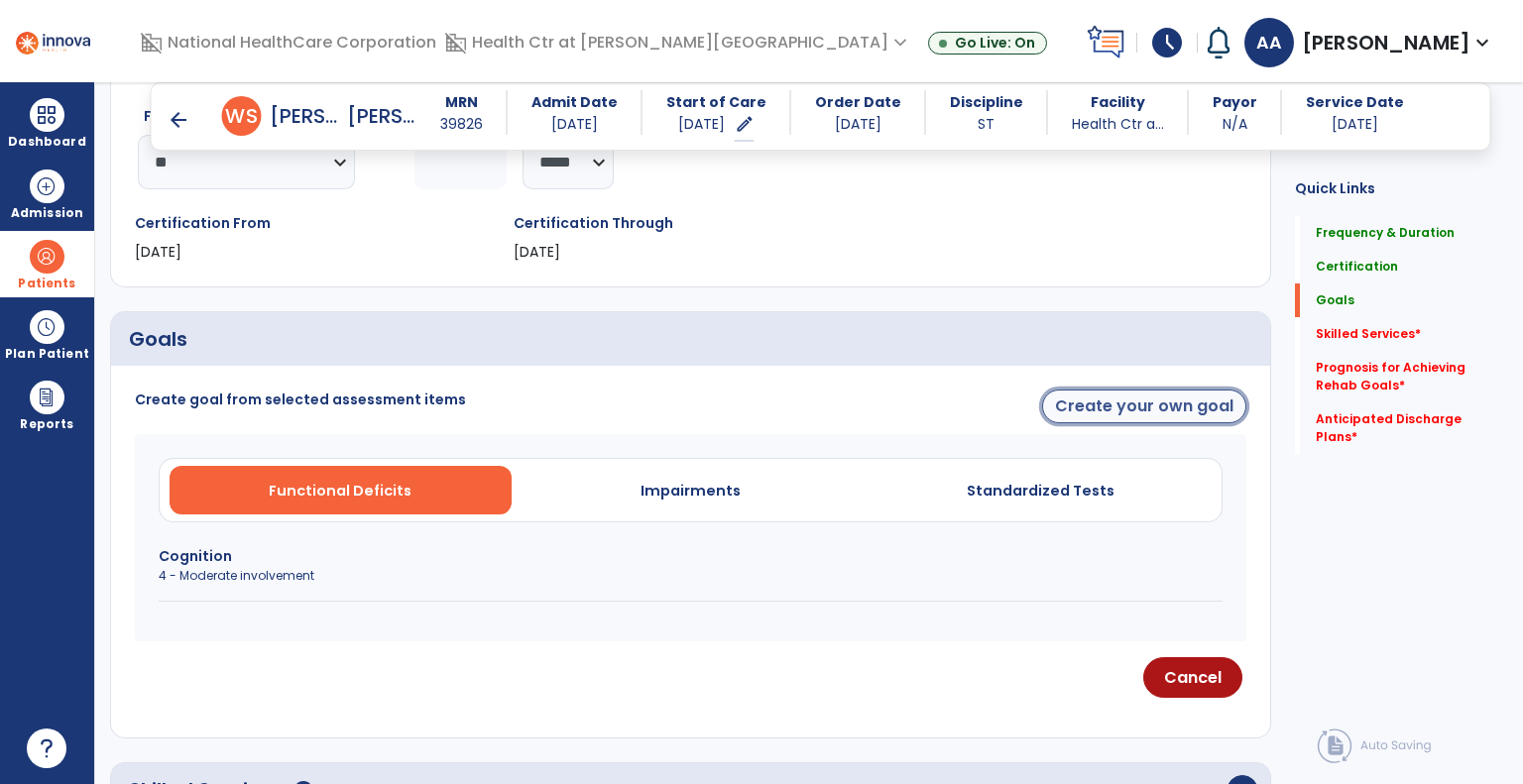 click on "Create your own goal" at bounding box center (1144, 406) 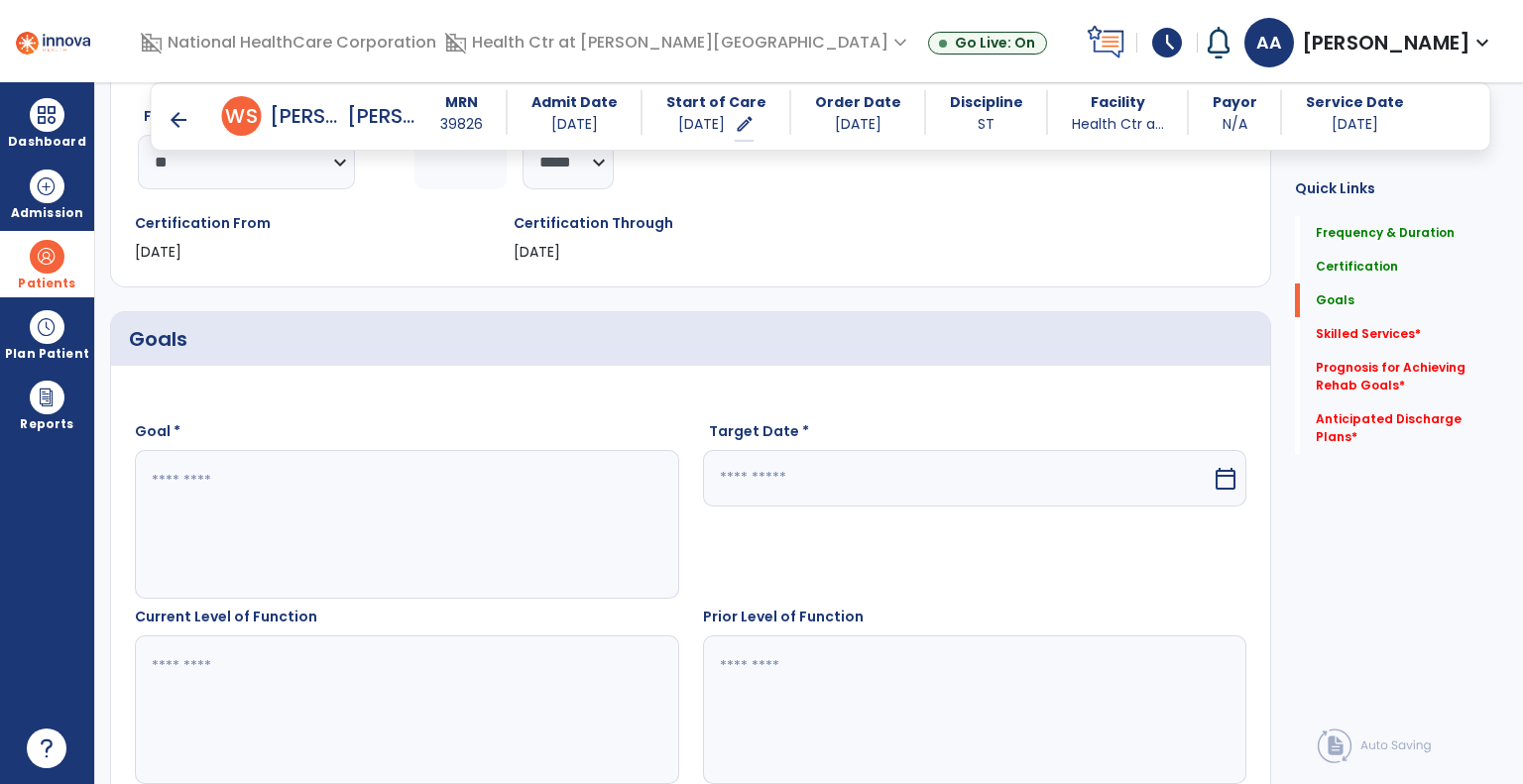click at bounding box center (406, 524) 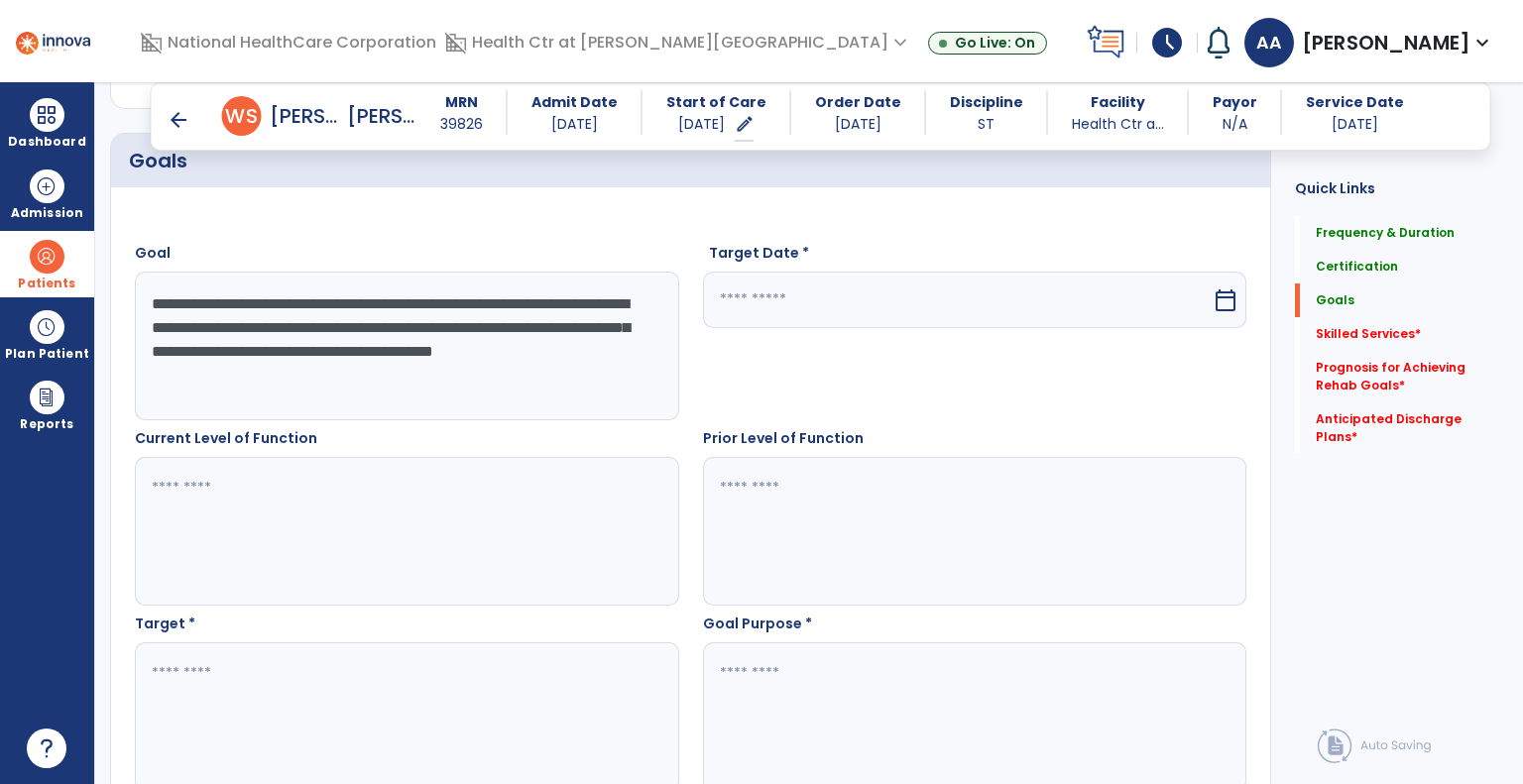 scroll, scrollTop: 509, scrollLeft: 0, axis: vertical 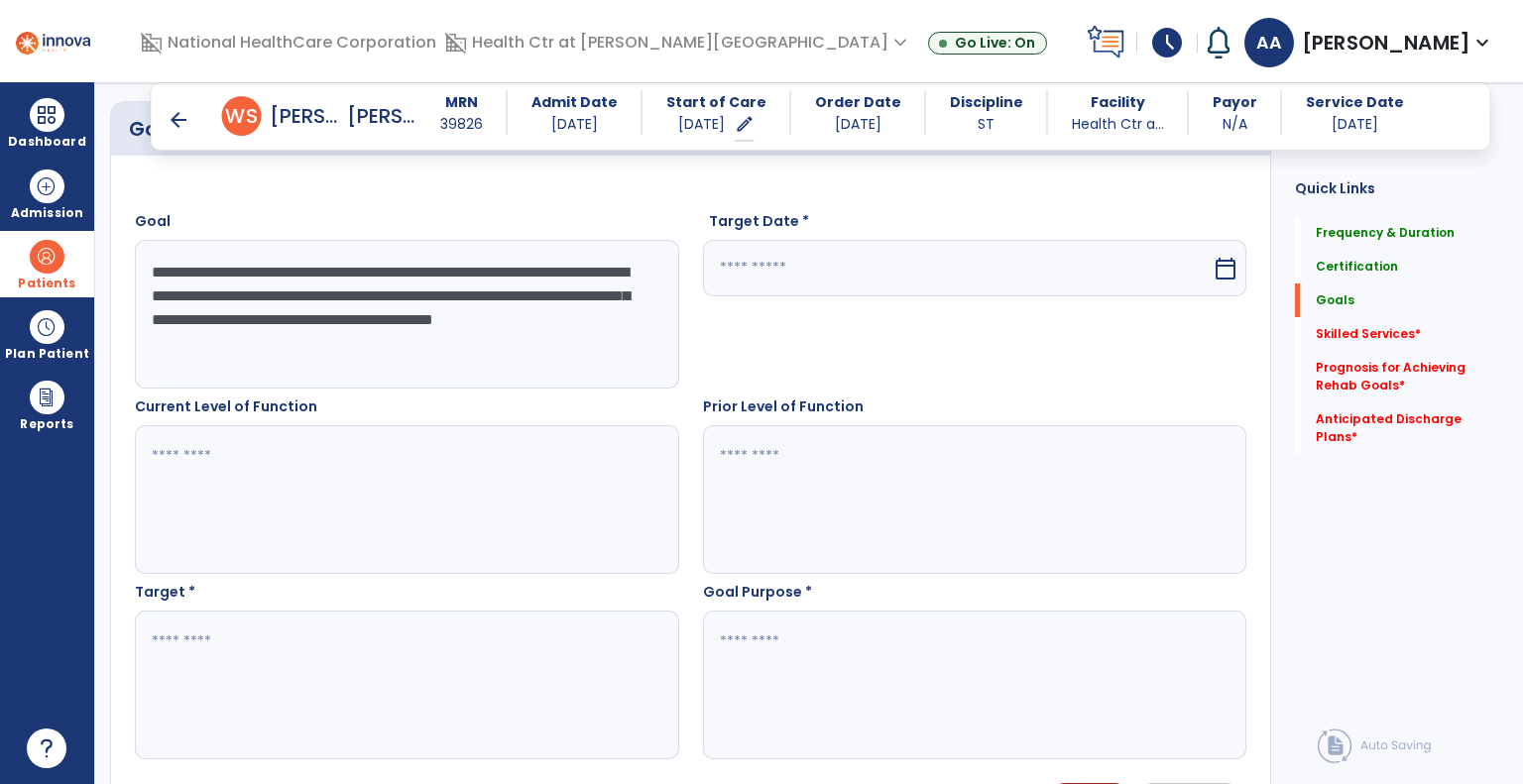 type on "**********" 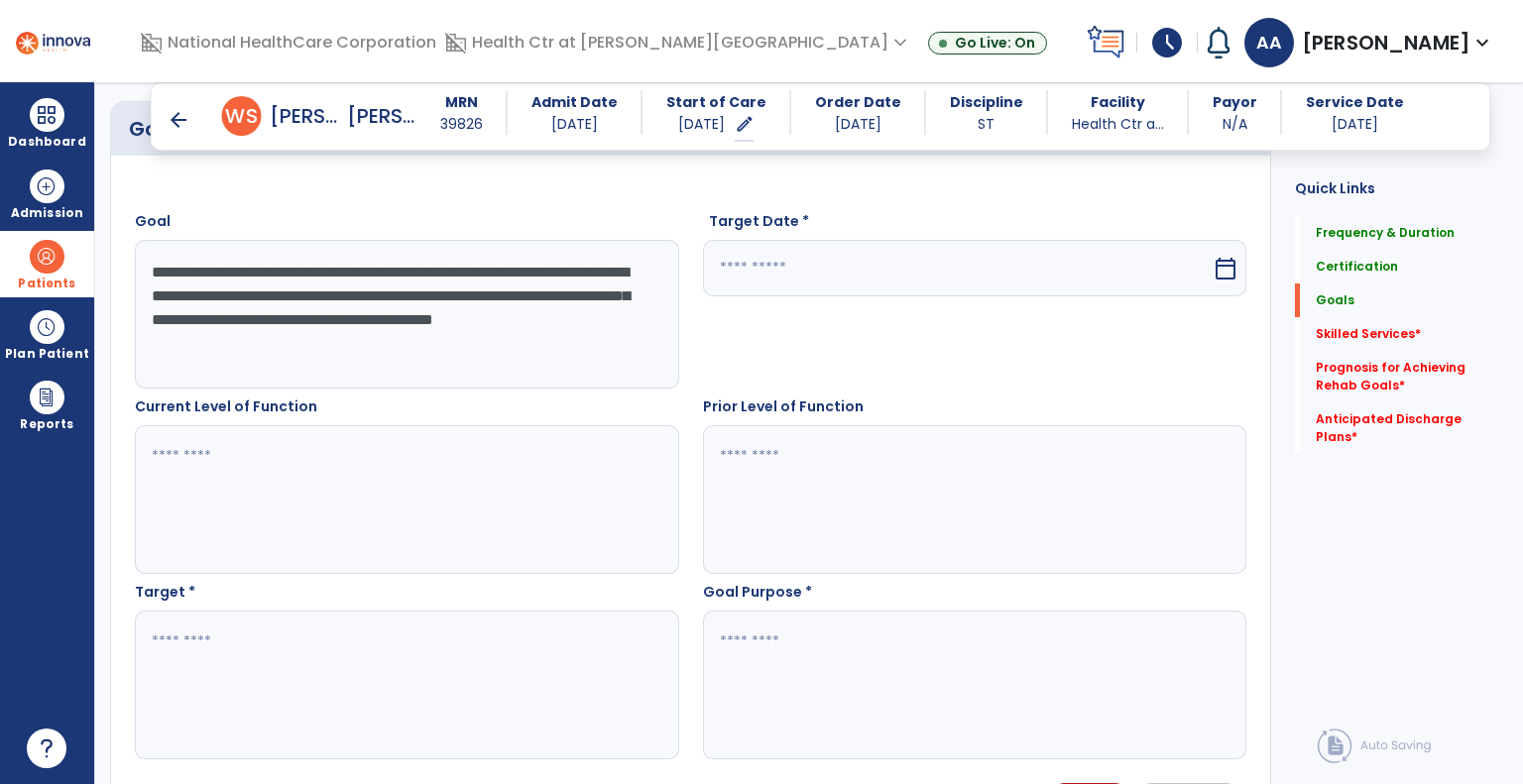 click at bounding box center (958, 268) 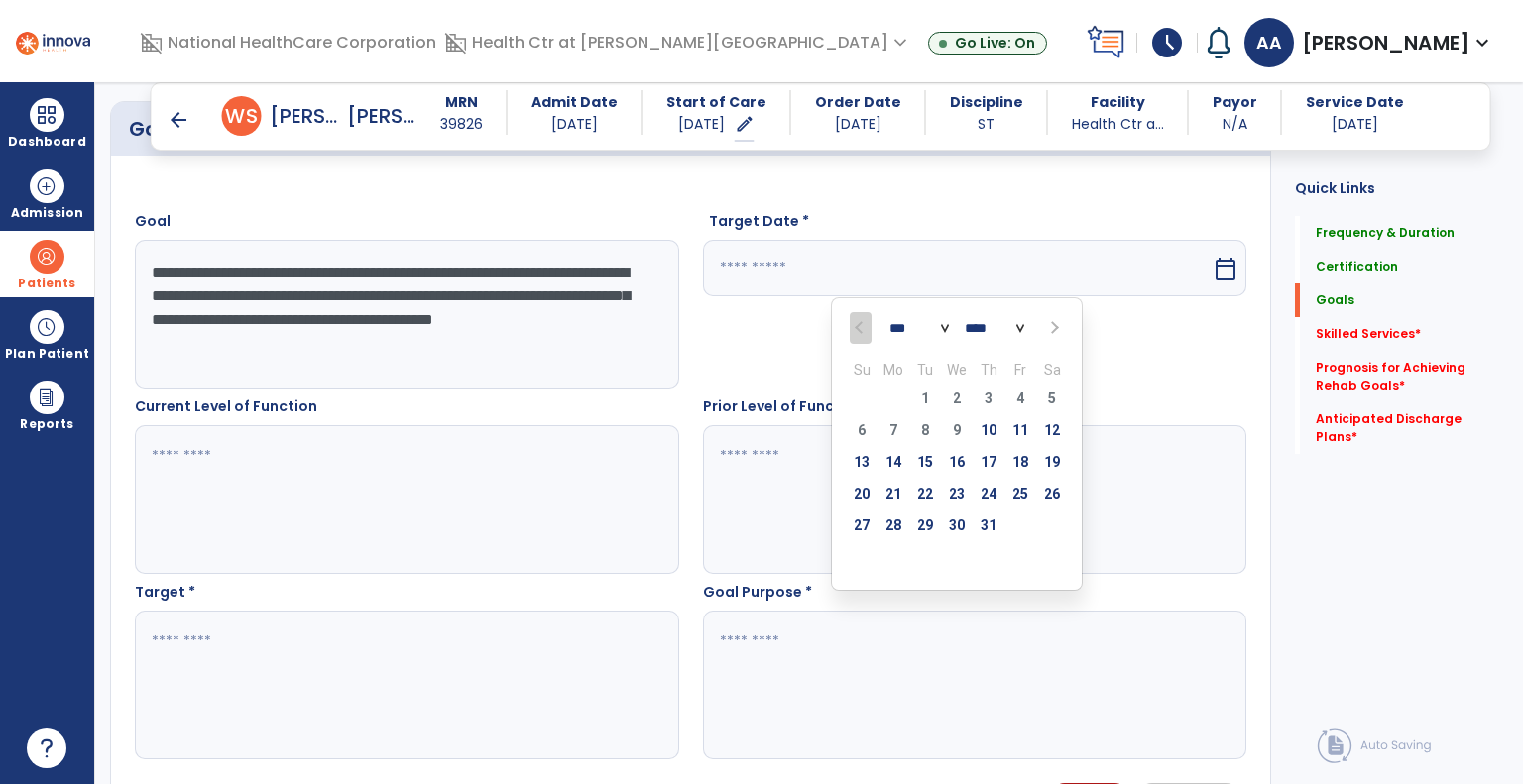 click on "*** *** ***" at bounding box center [919, 329] 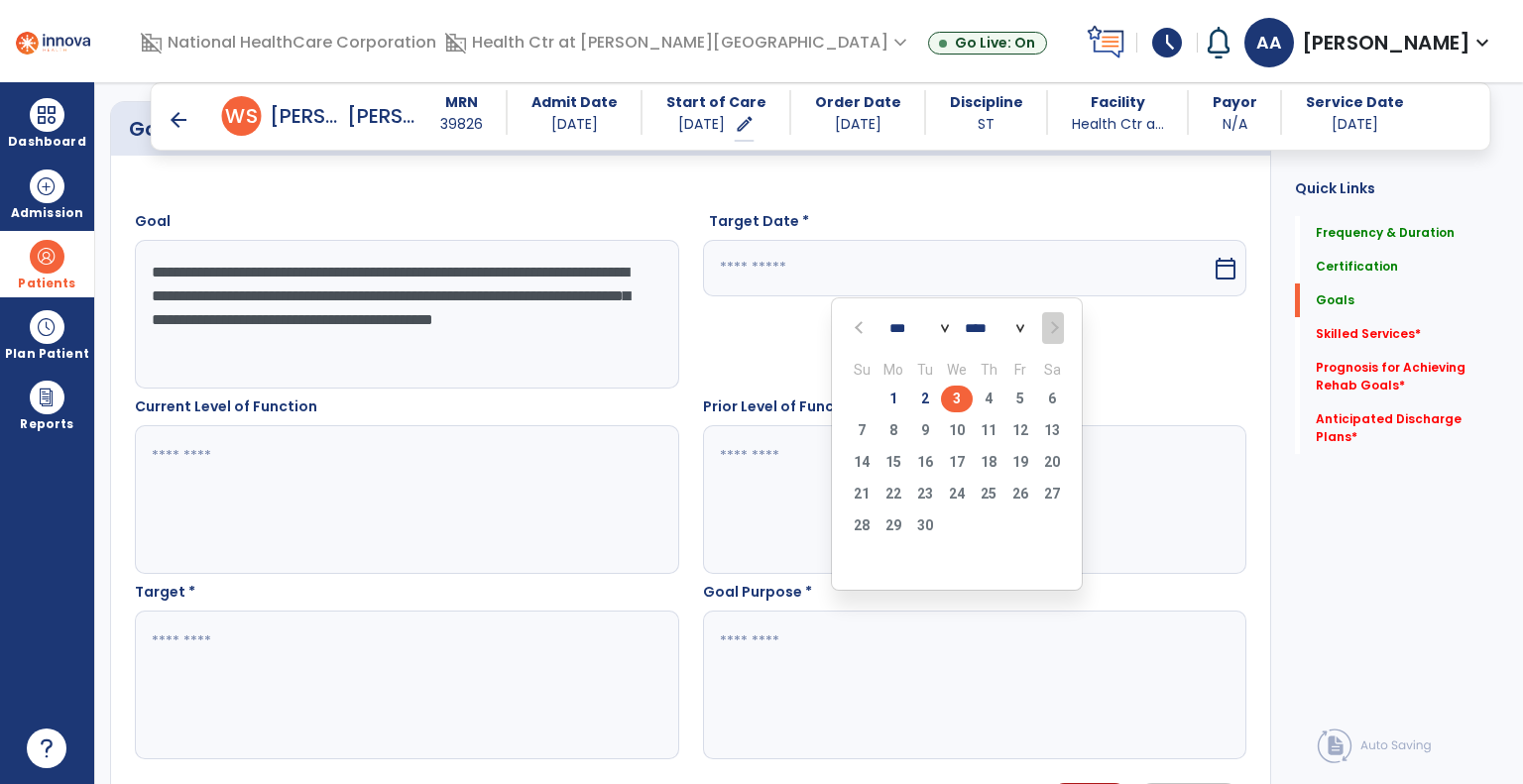 click on "3" at bounding box center (957, 398) 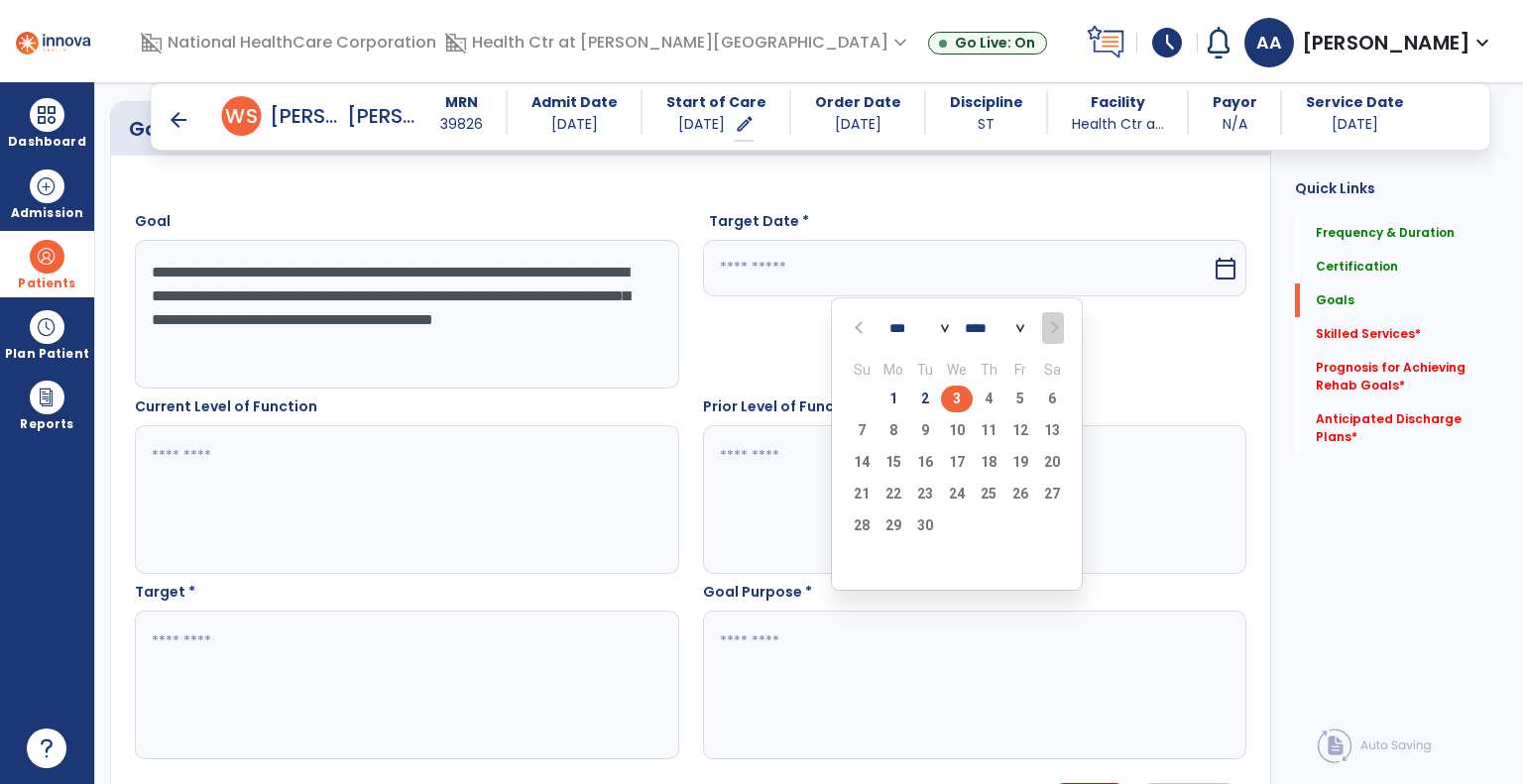 type on "********" 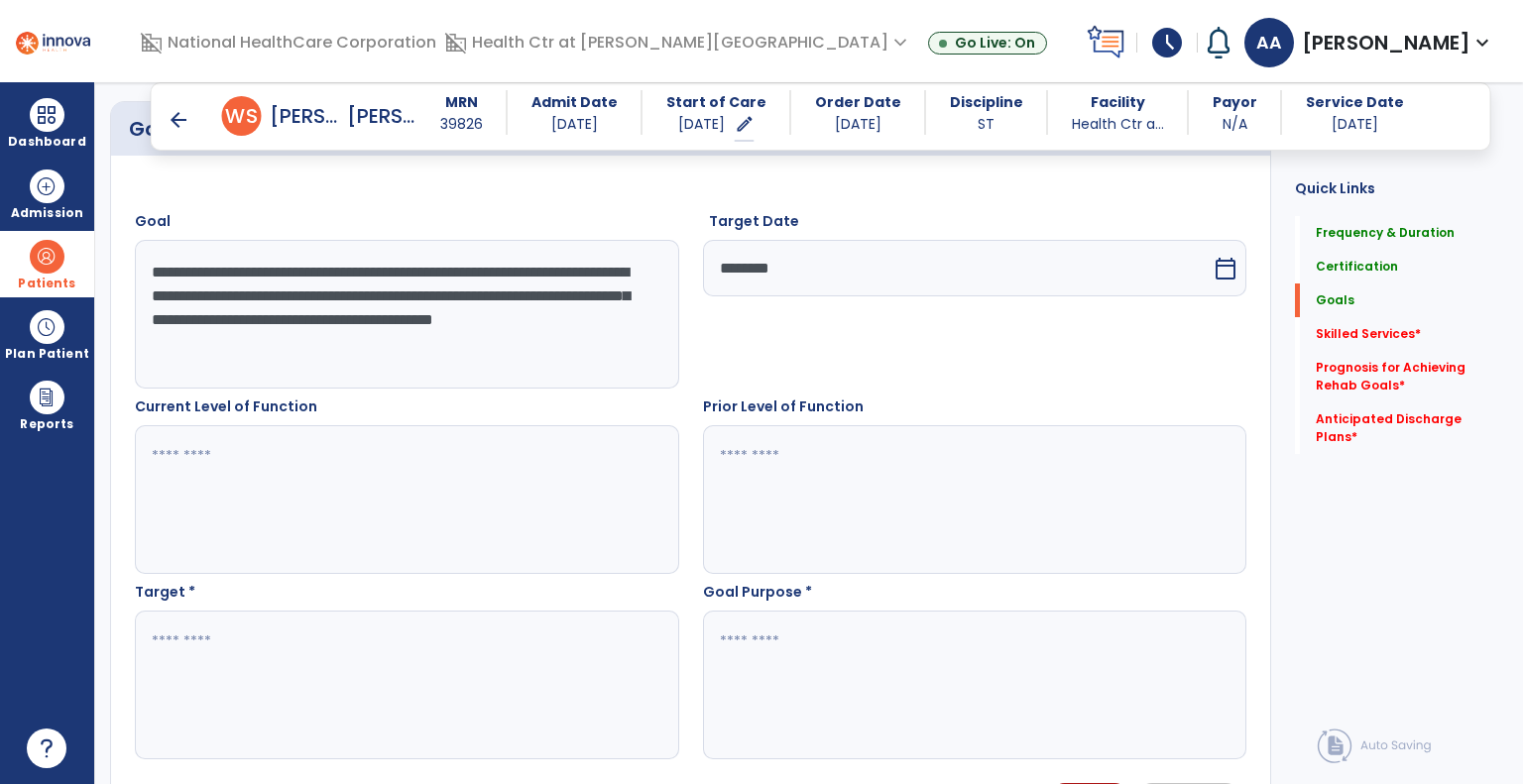 click at bounding box center [406, 685] 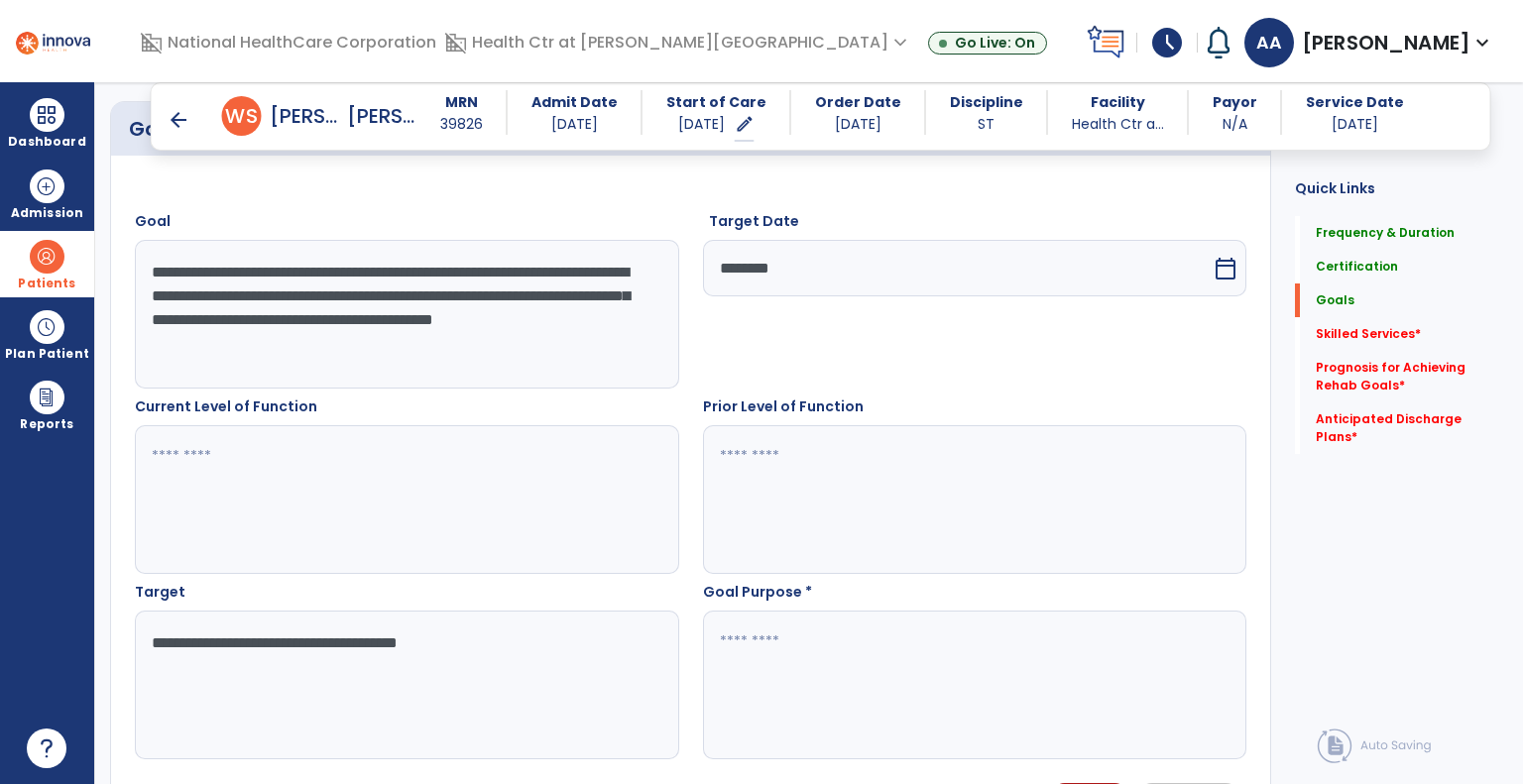 type on "**********" 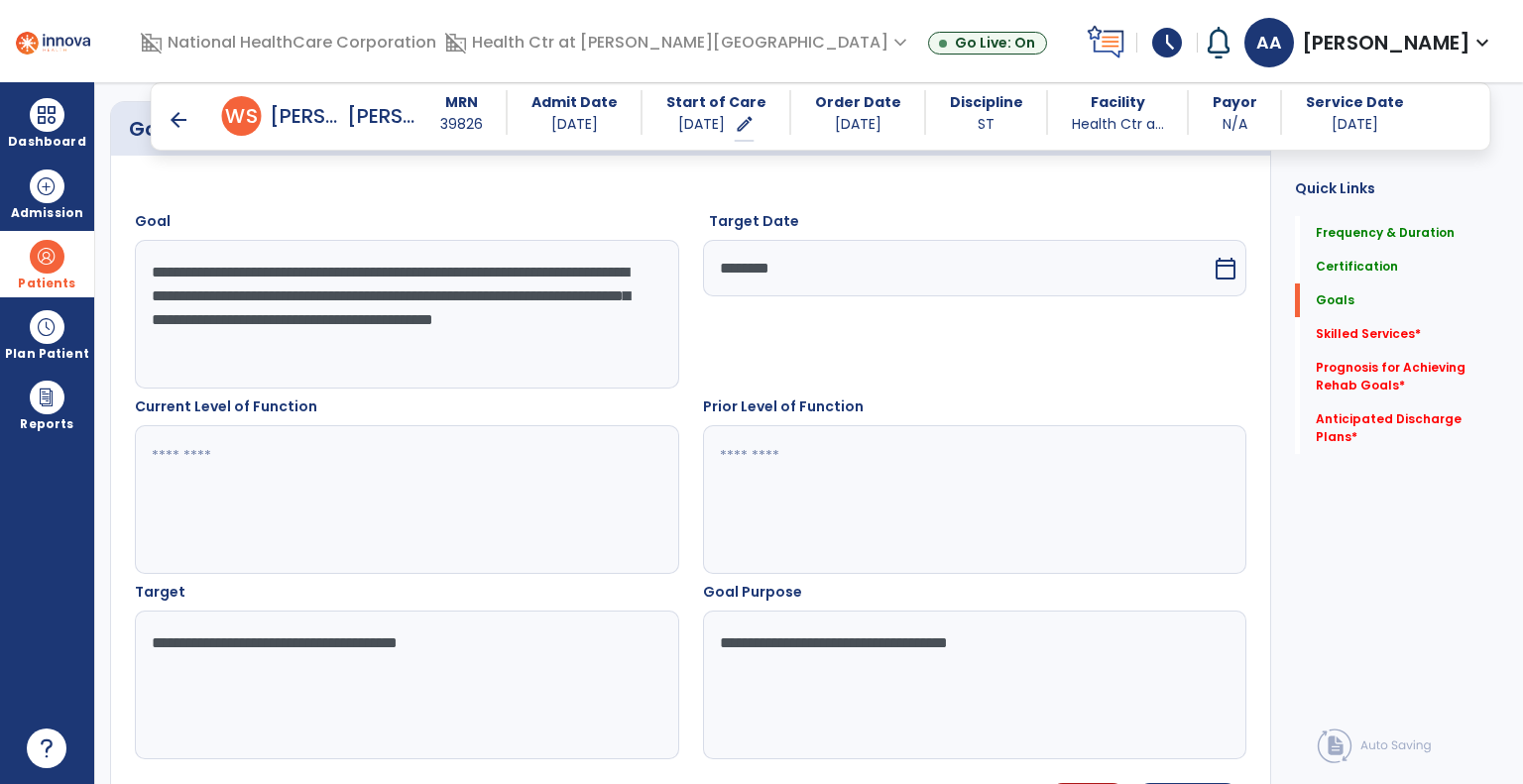 scroll, scrollTop: 678, scrollLeft: 0, axis: vertical 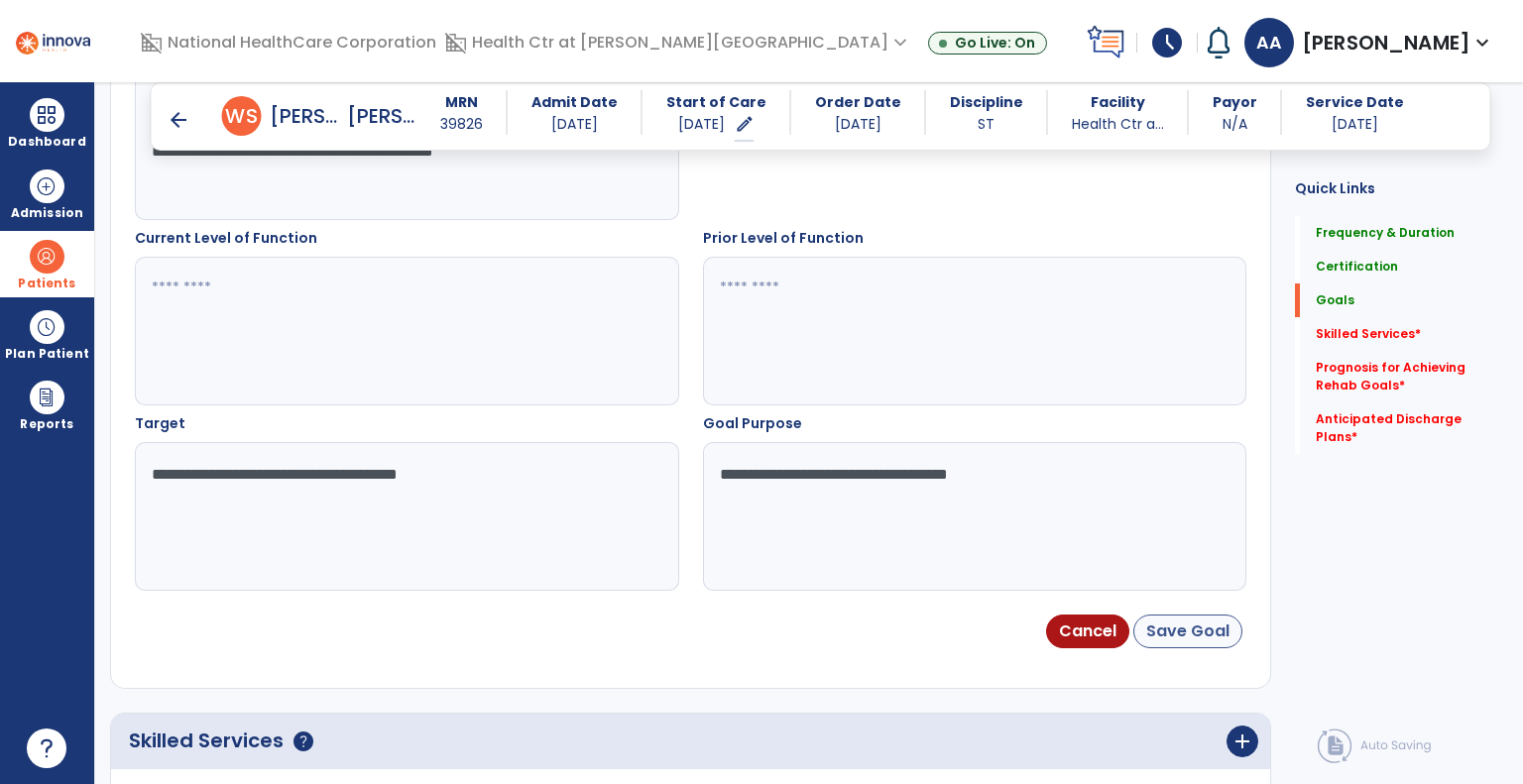 type on "**********" 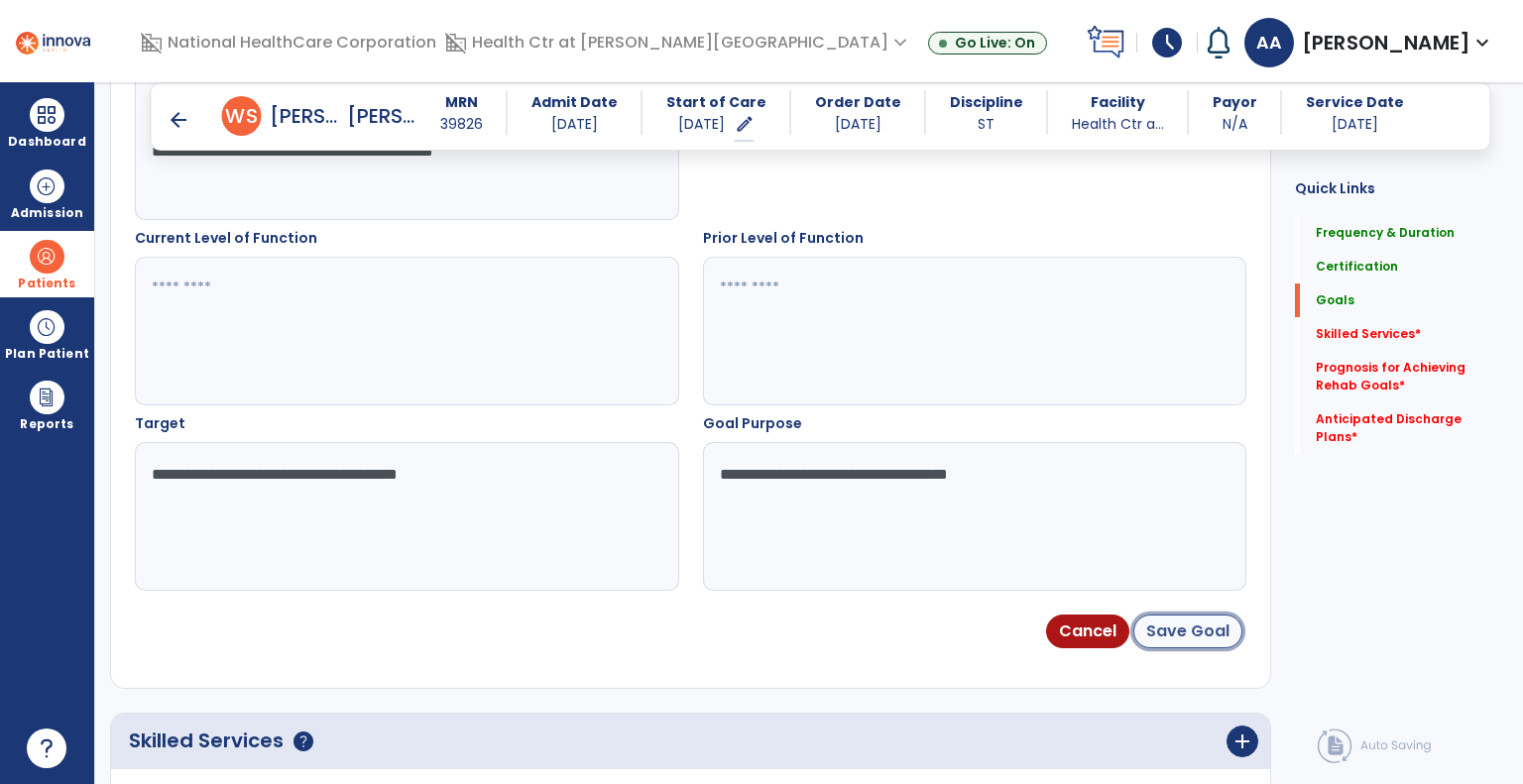 click on "Save Goal" at bounding box center [1188, 631] 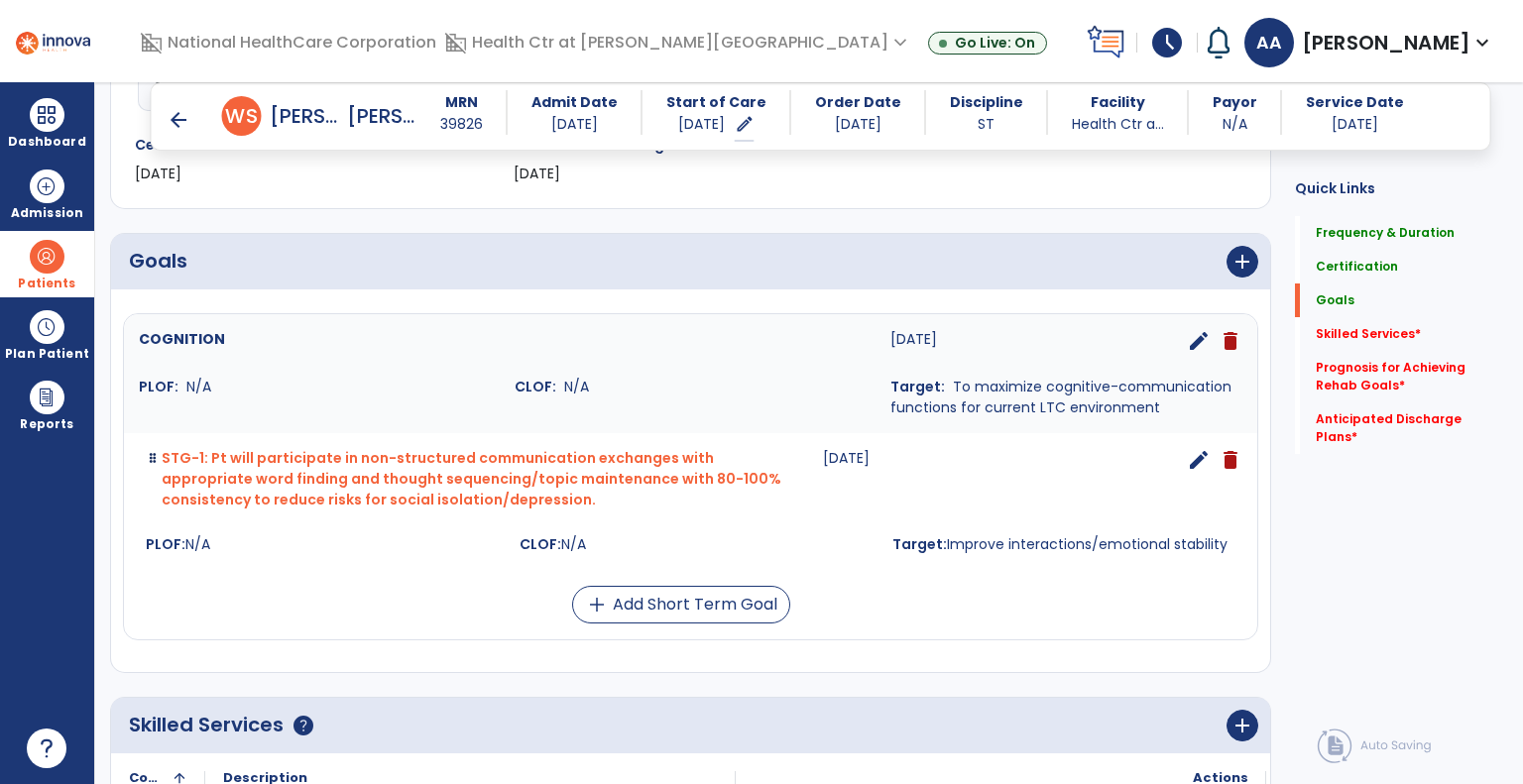 scroll, scrollTop: 379, scrollLeft: 0, axis: vertical 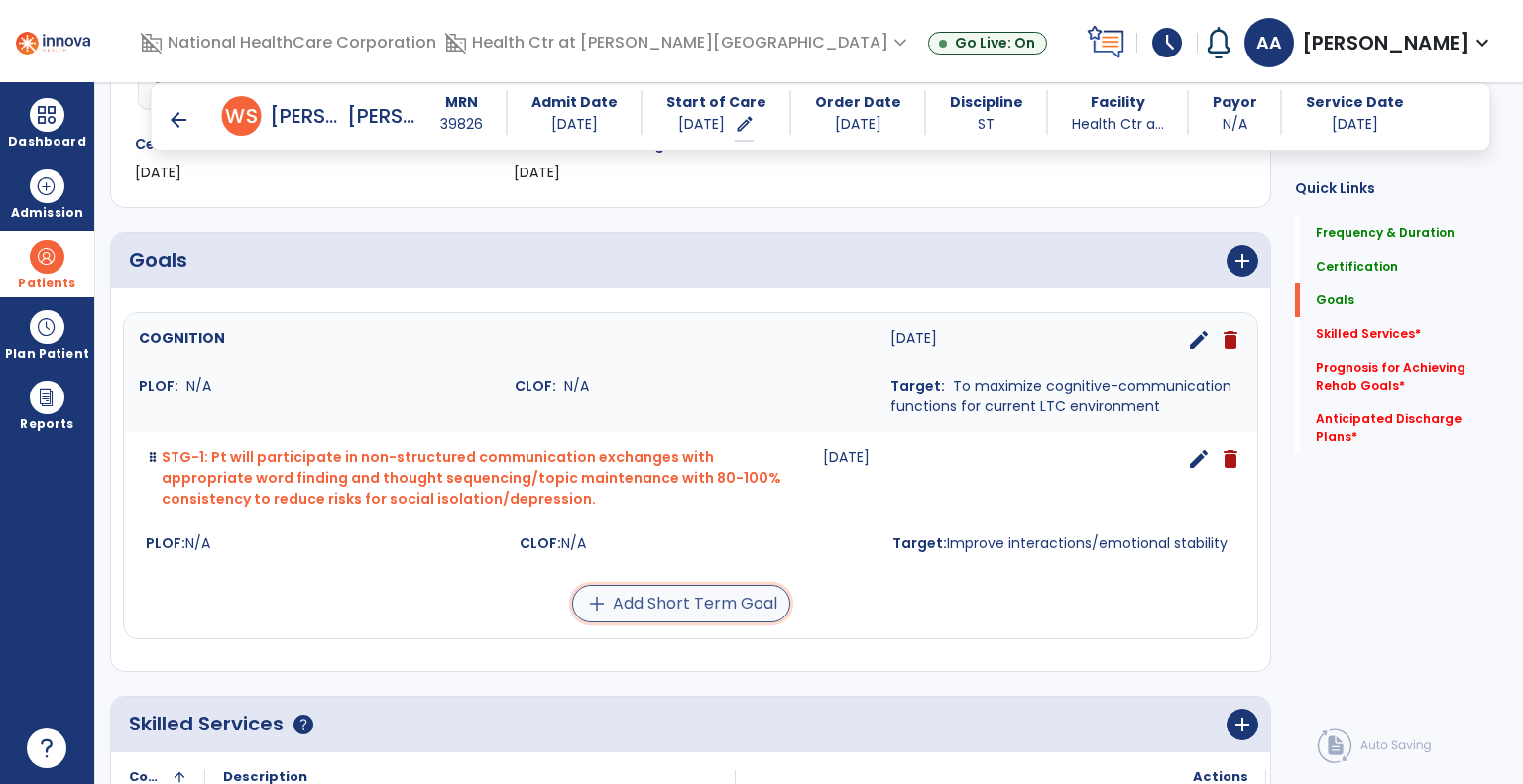 click on "add  Add Short Term Goal" at bounding box center [681, 604] 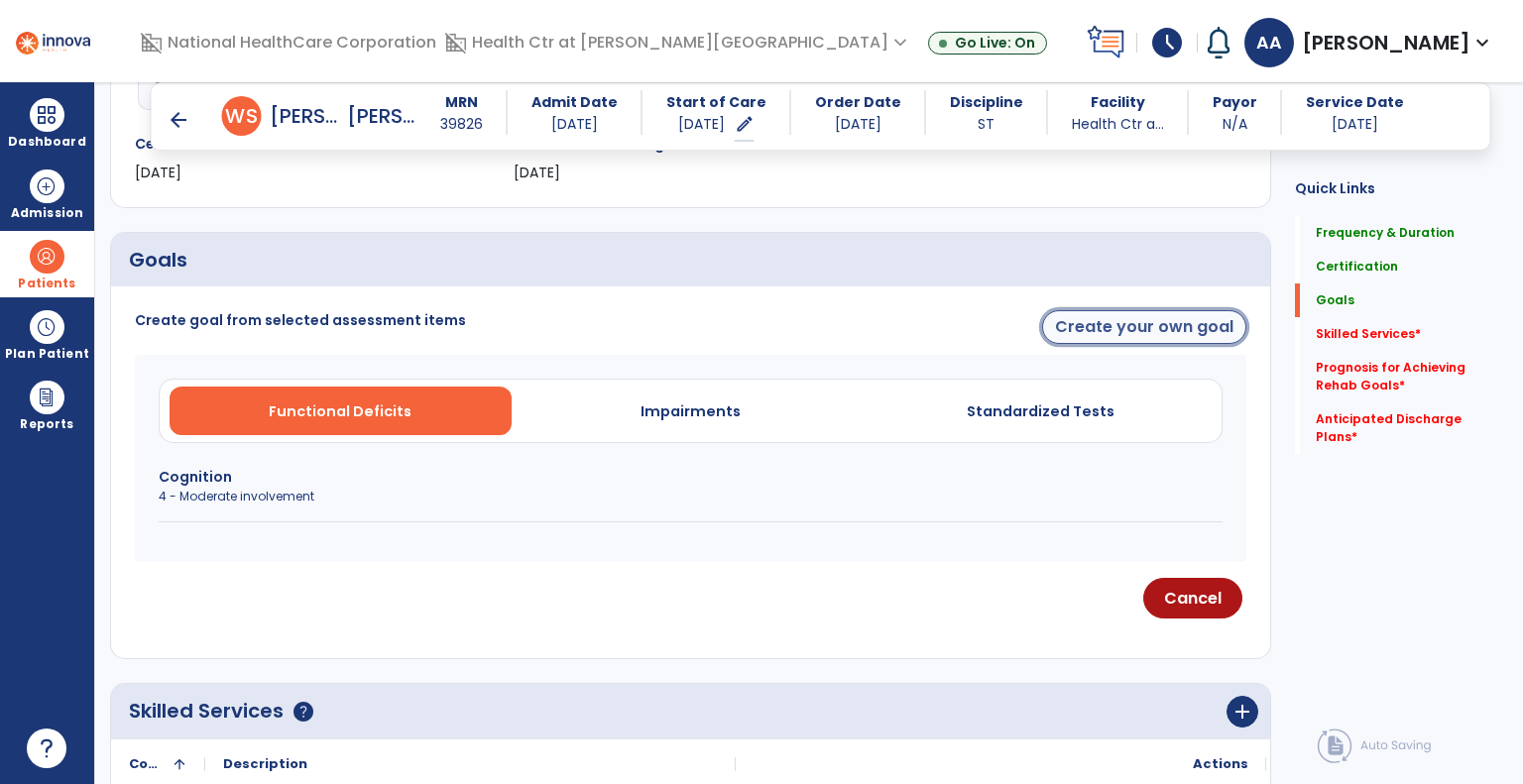 click on "Create your own goal" at bounding box center (1144, 327) 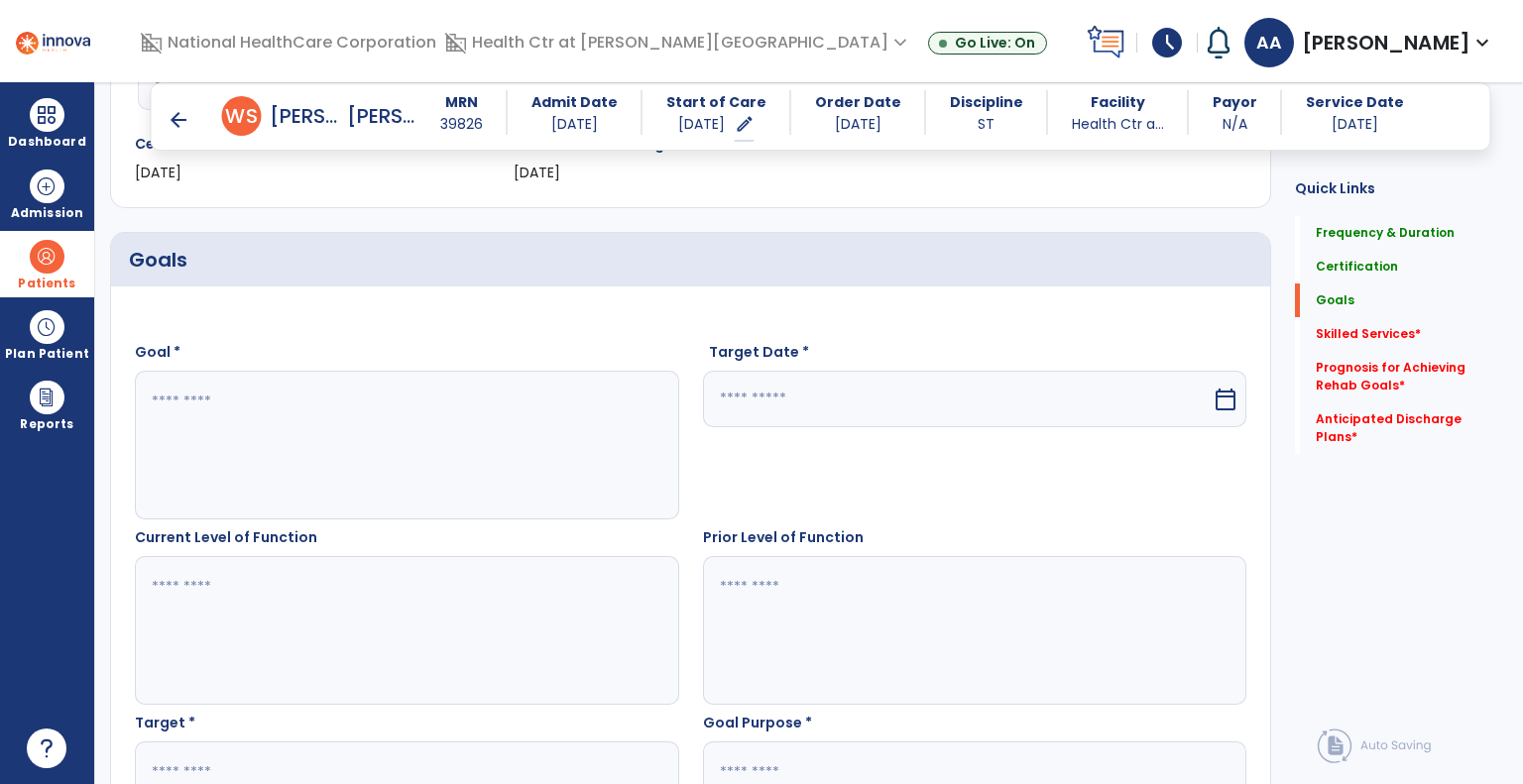 click at bounding box center (406, 445) 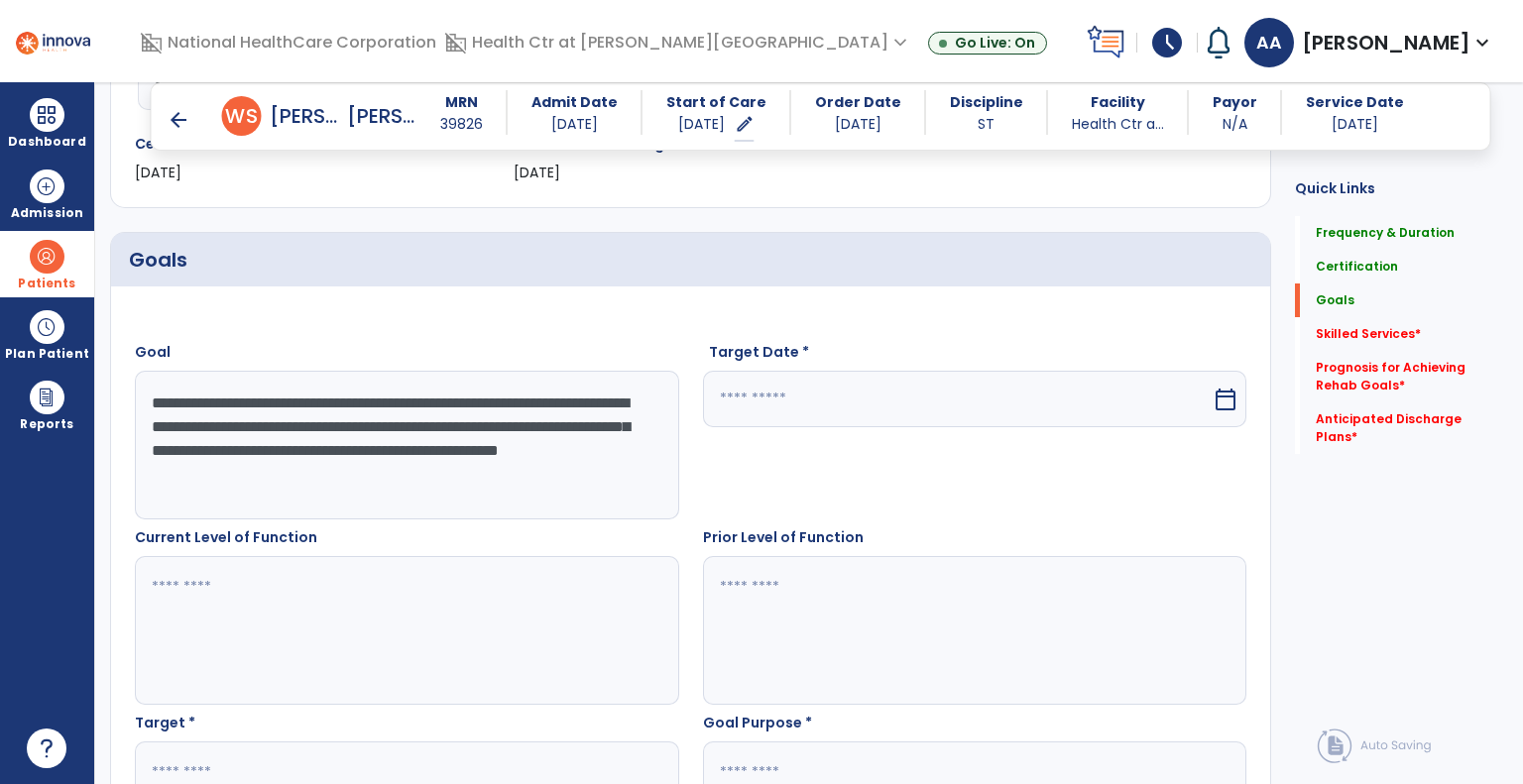 type on "**********" 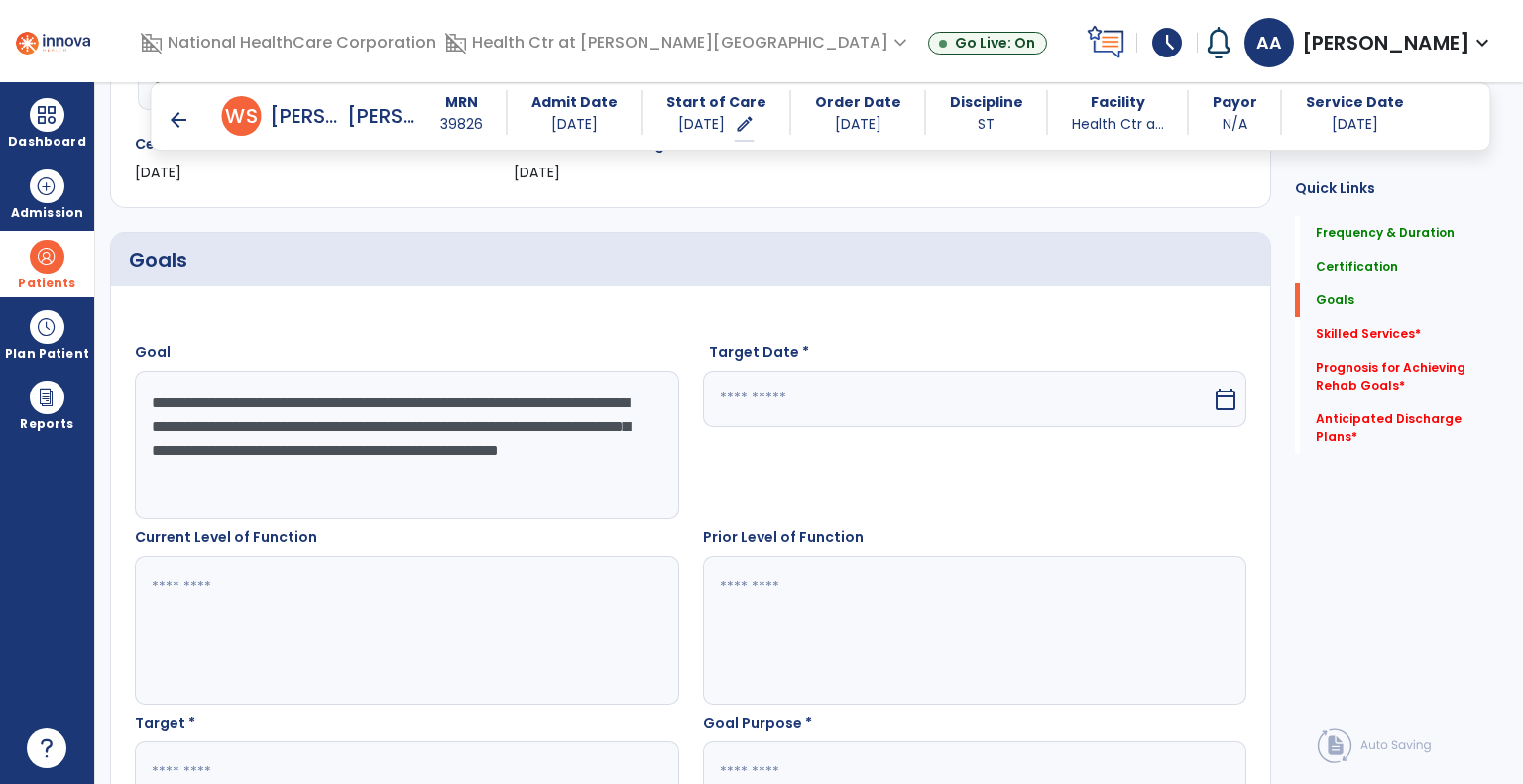 click at bounding box center [958, 398] 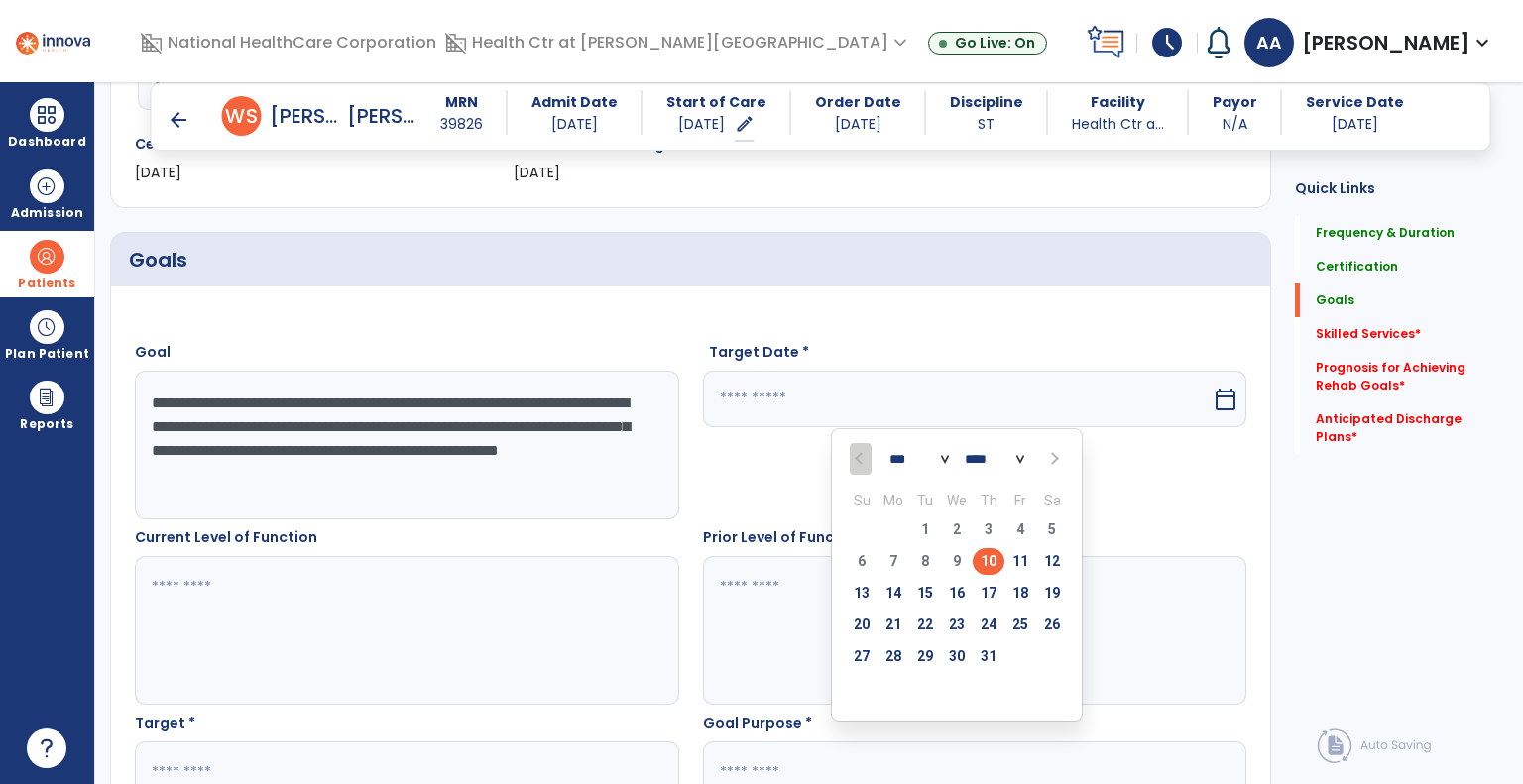 click on "*** *** ***" at bounding box center [919, 460] 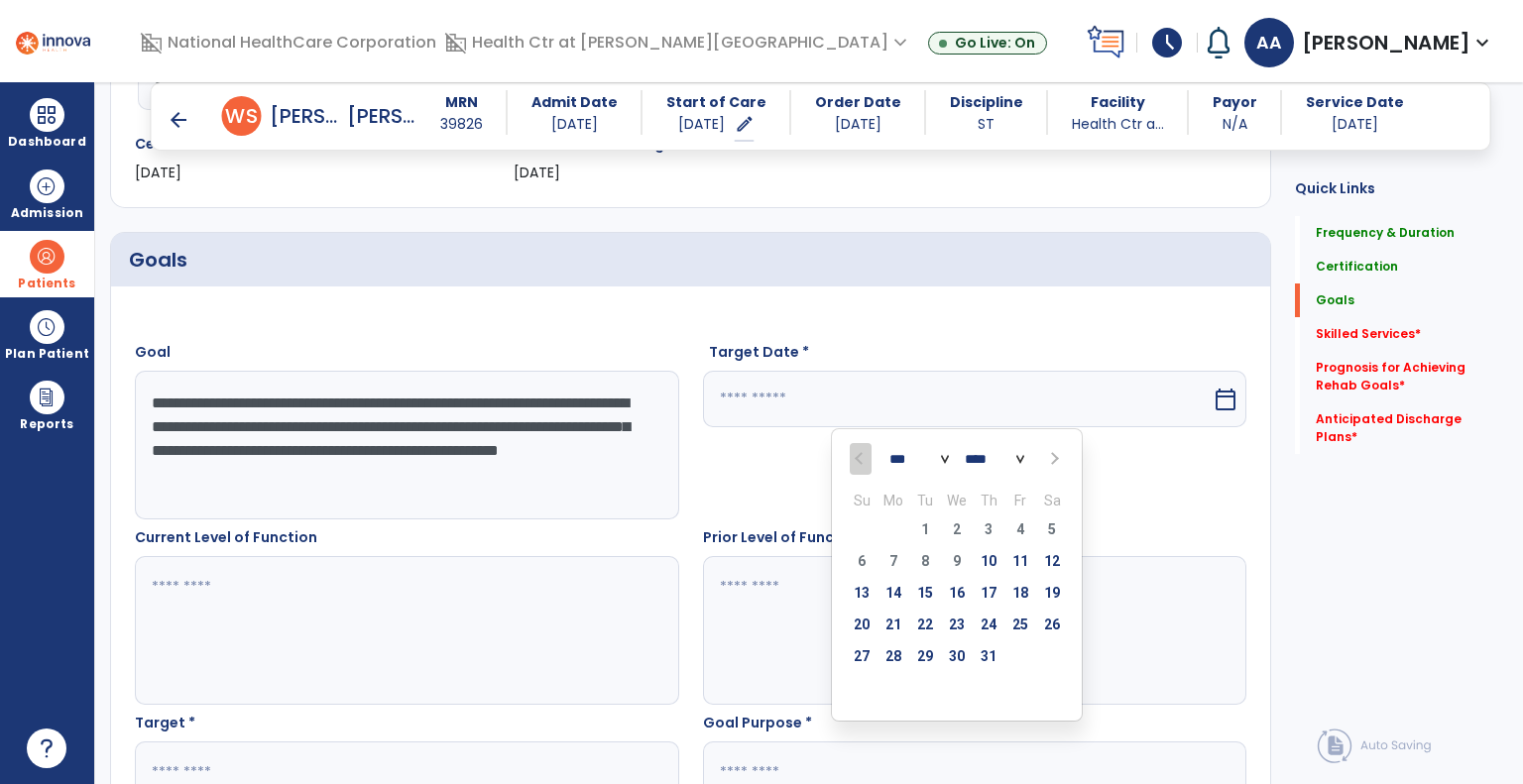 select on "*" 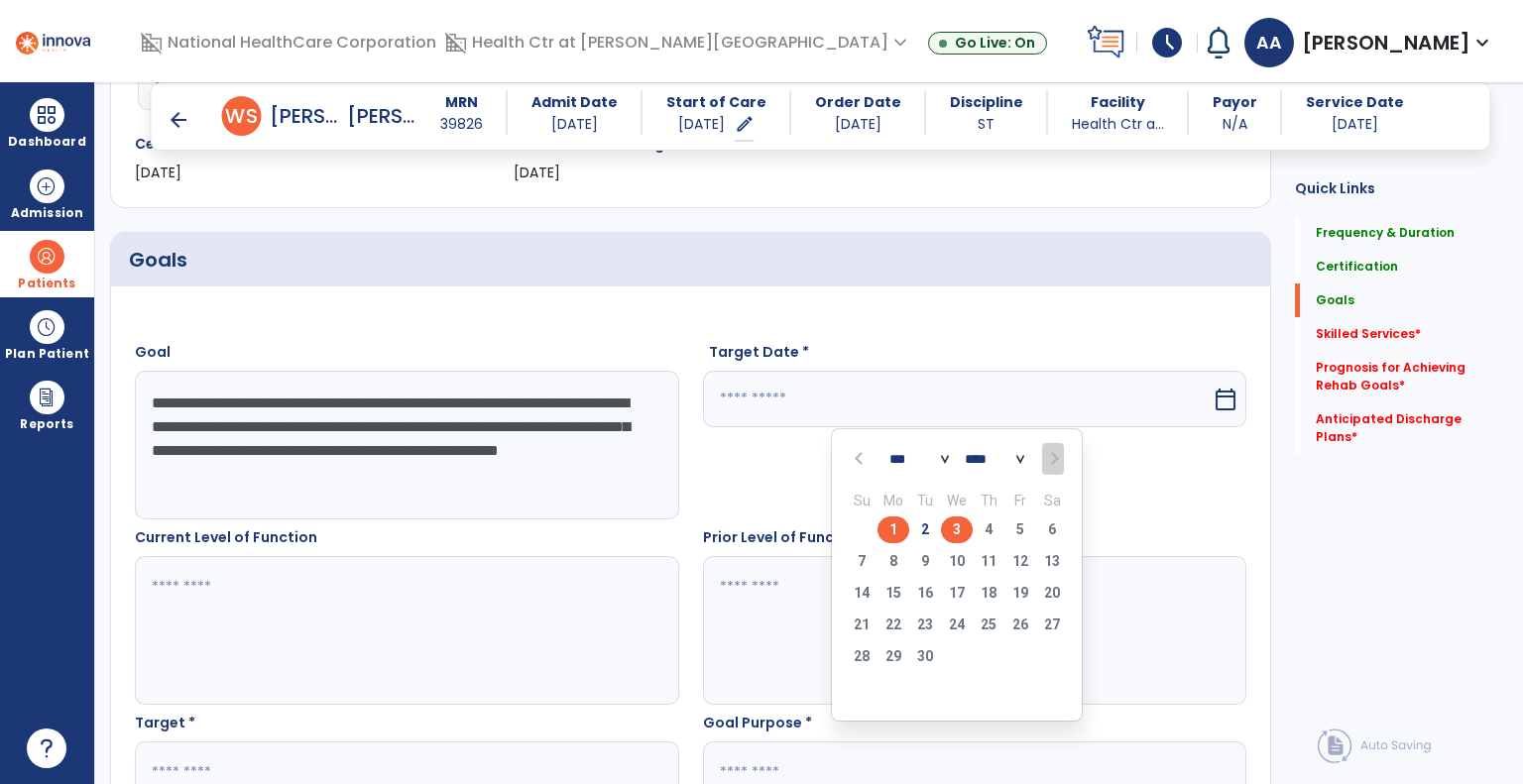 click on "3" at bounding box center (957, 529) 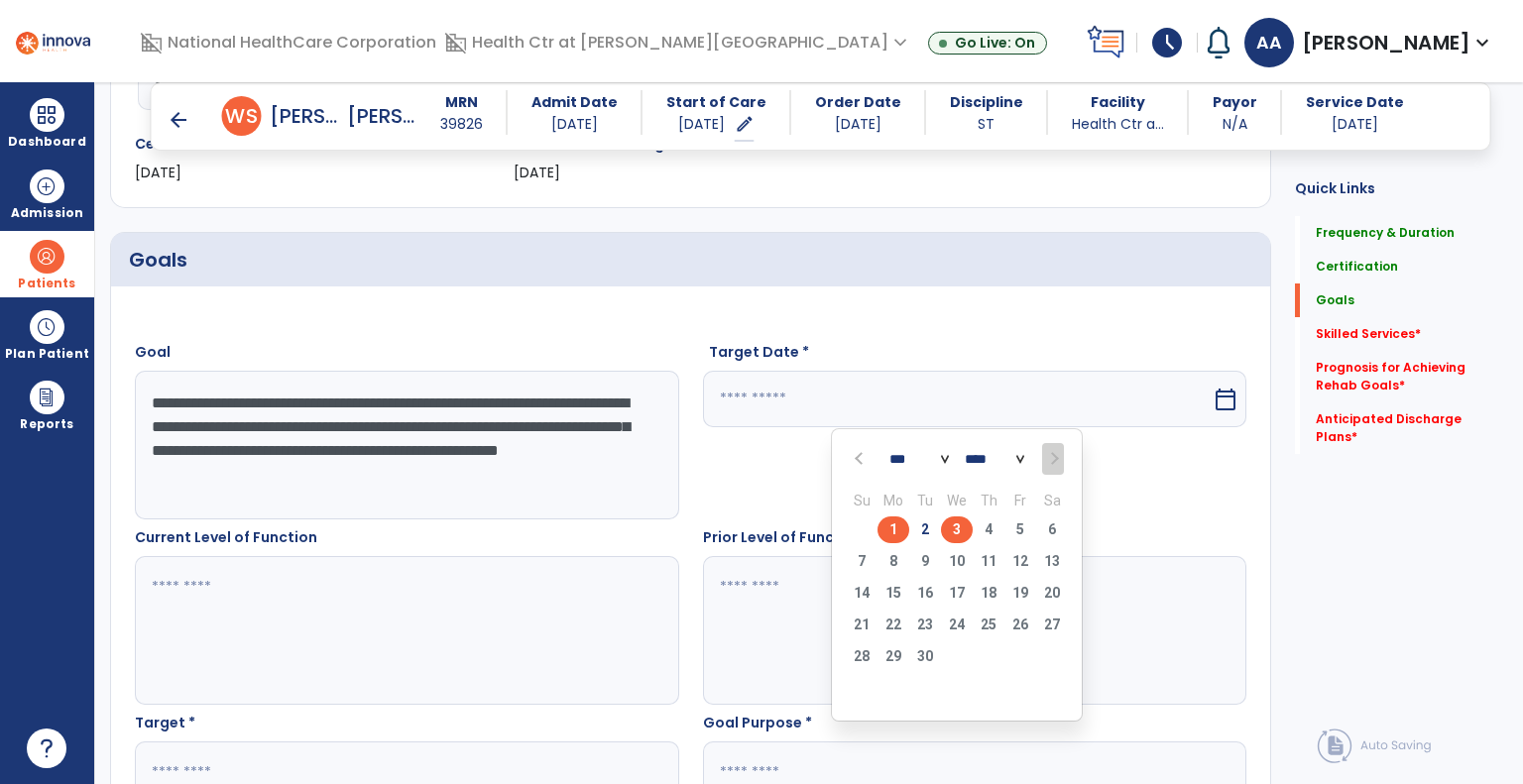 type on "********" 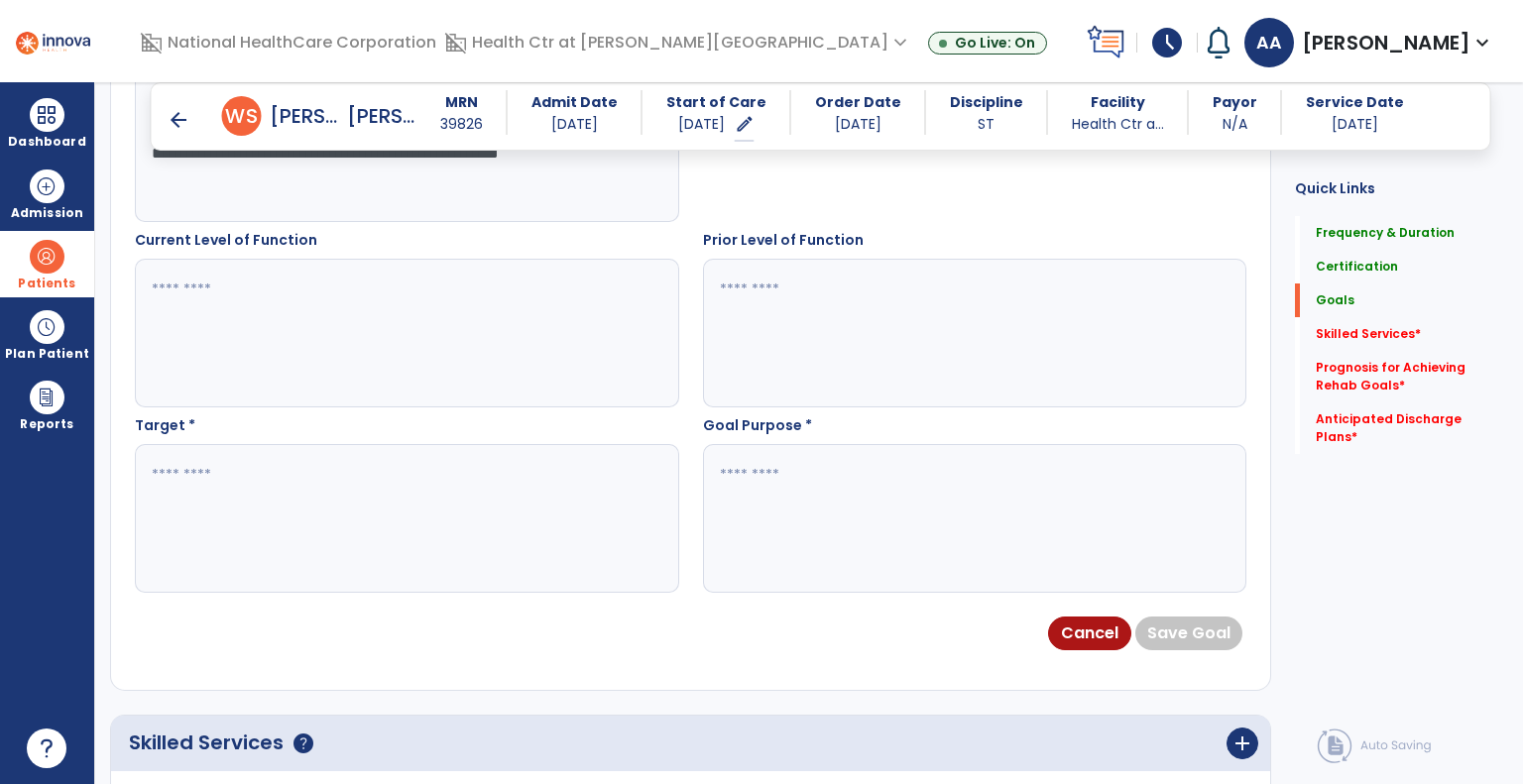 scroll, scrollTop: 607, scrollLeft: 0, axis: vertical 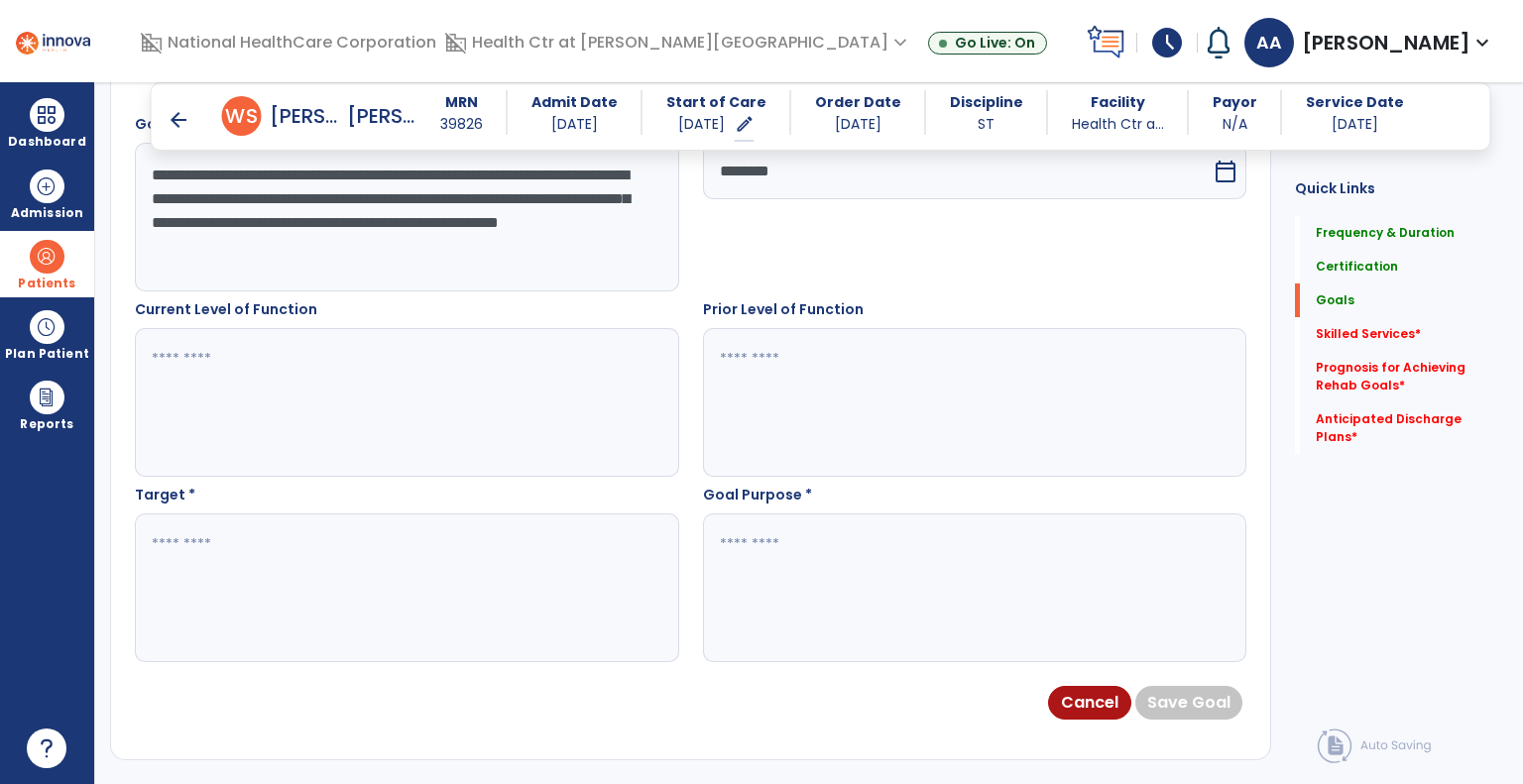 click at bounding box center [406, 588] 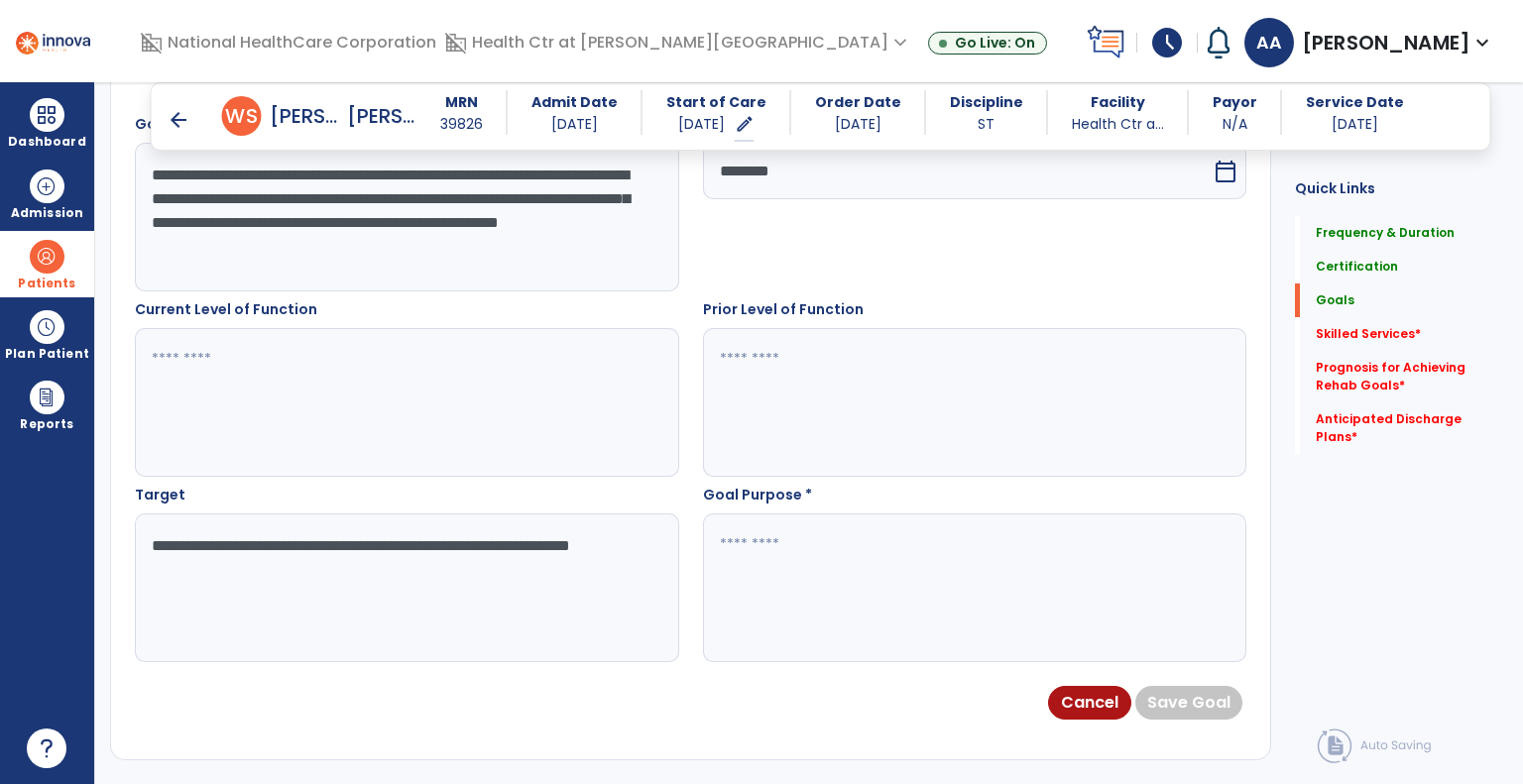 click on "**********" at bounding box center [406, 588] 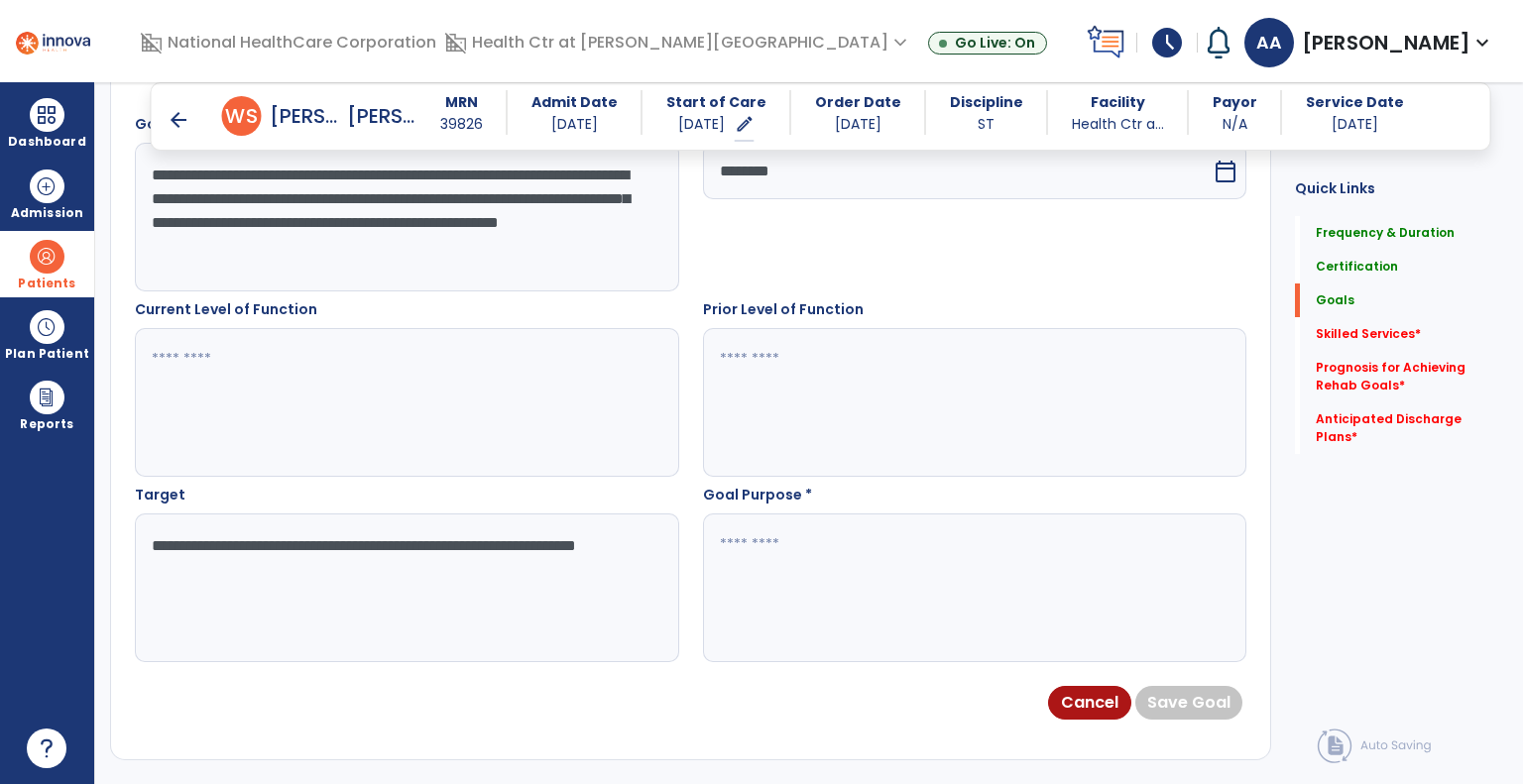 type on "**********" 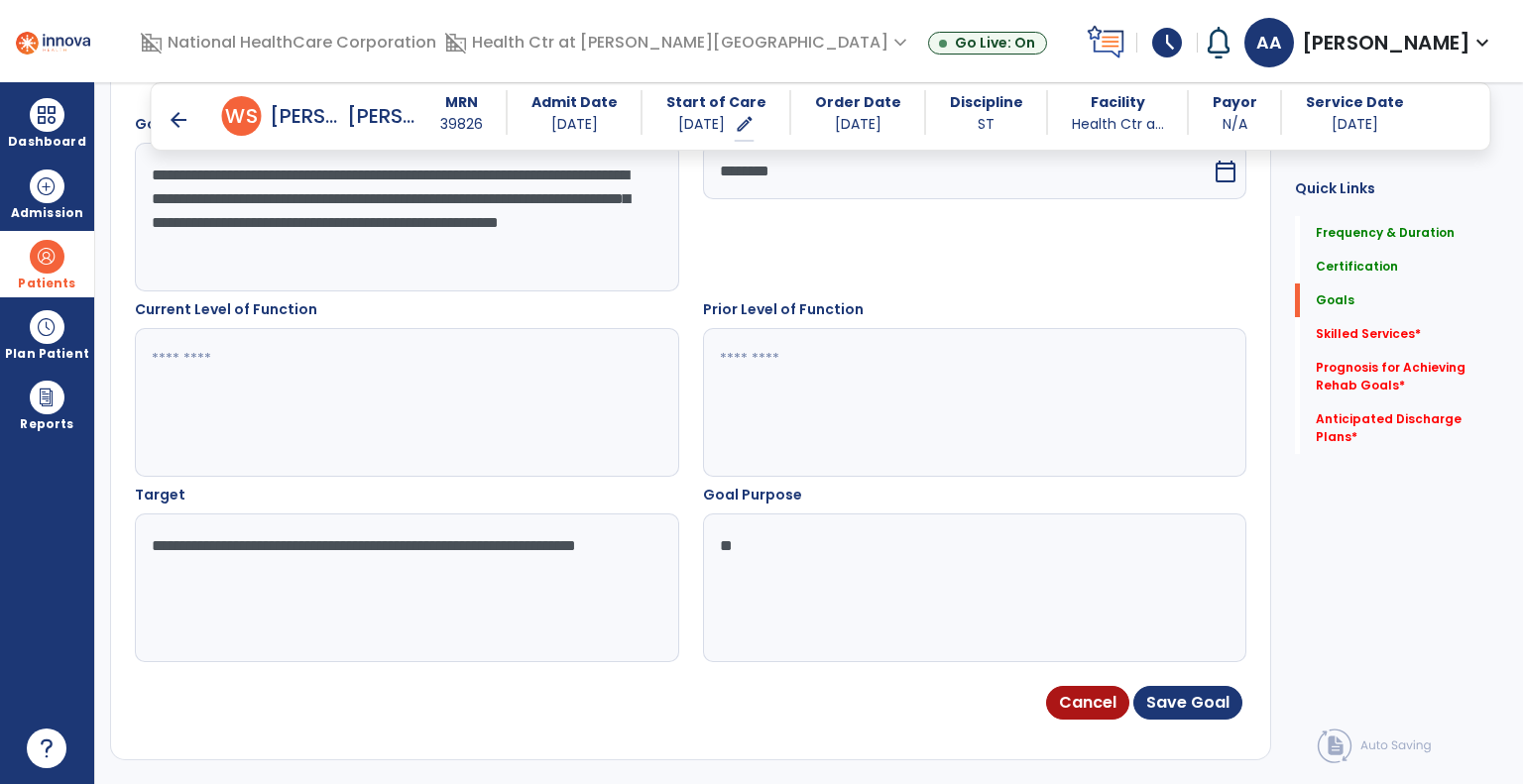 type on "*" 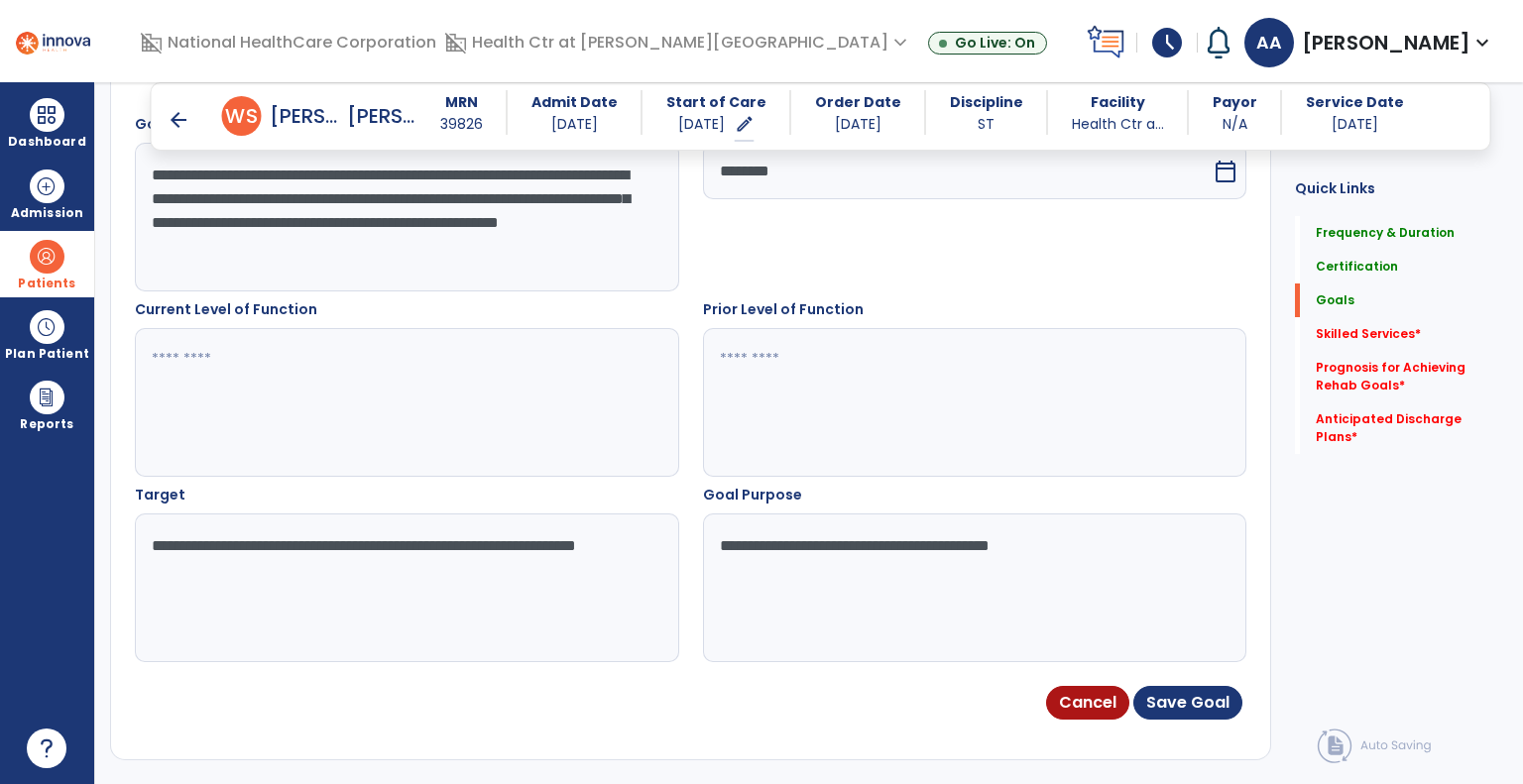 scroll, scrollTop: 566, scrollLeft: 0, axis: vertical 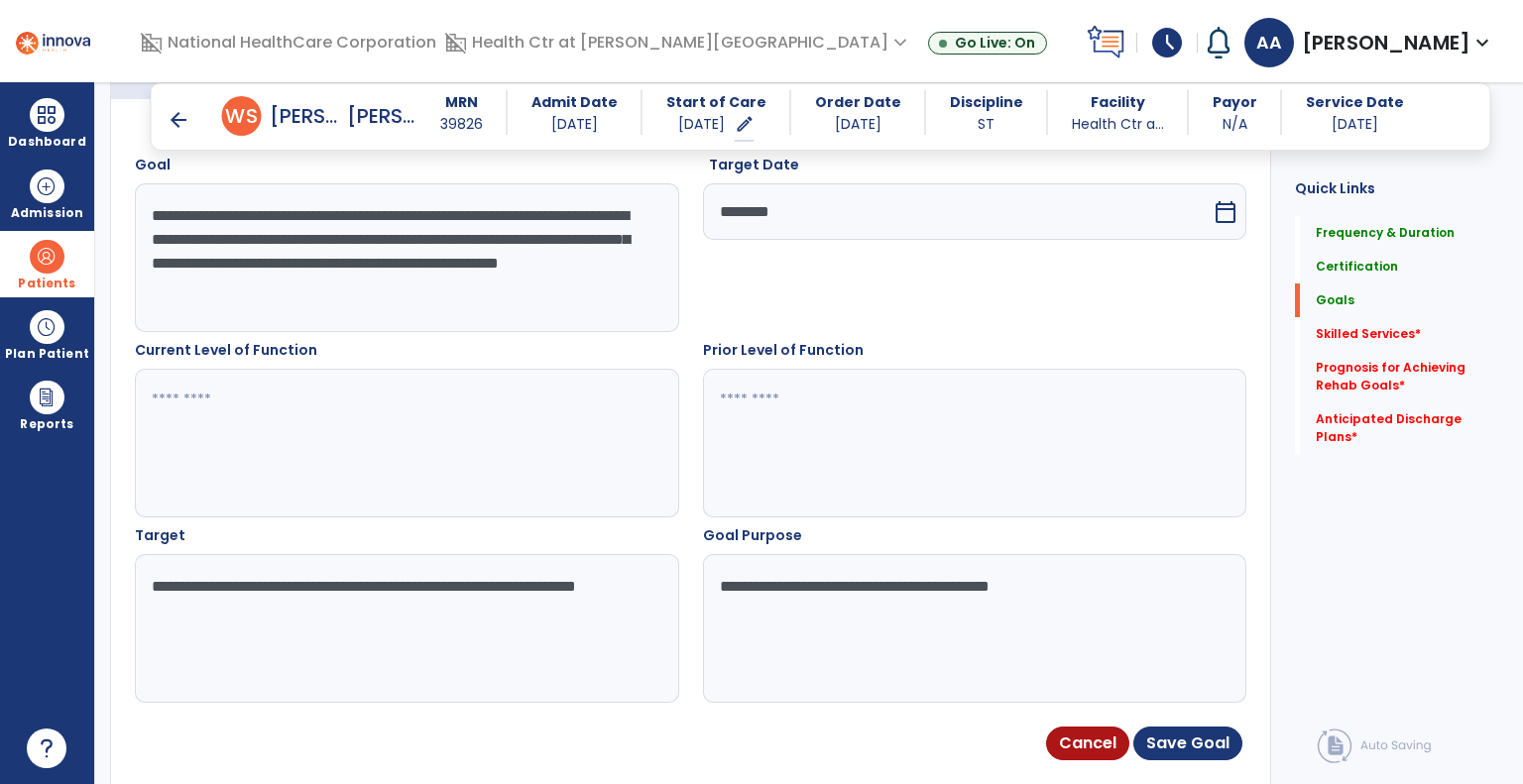 type on "**********" 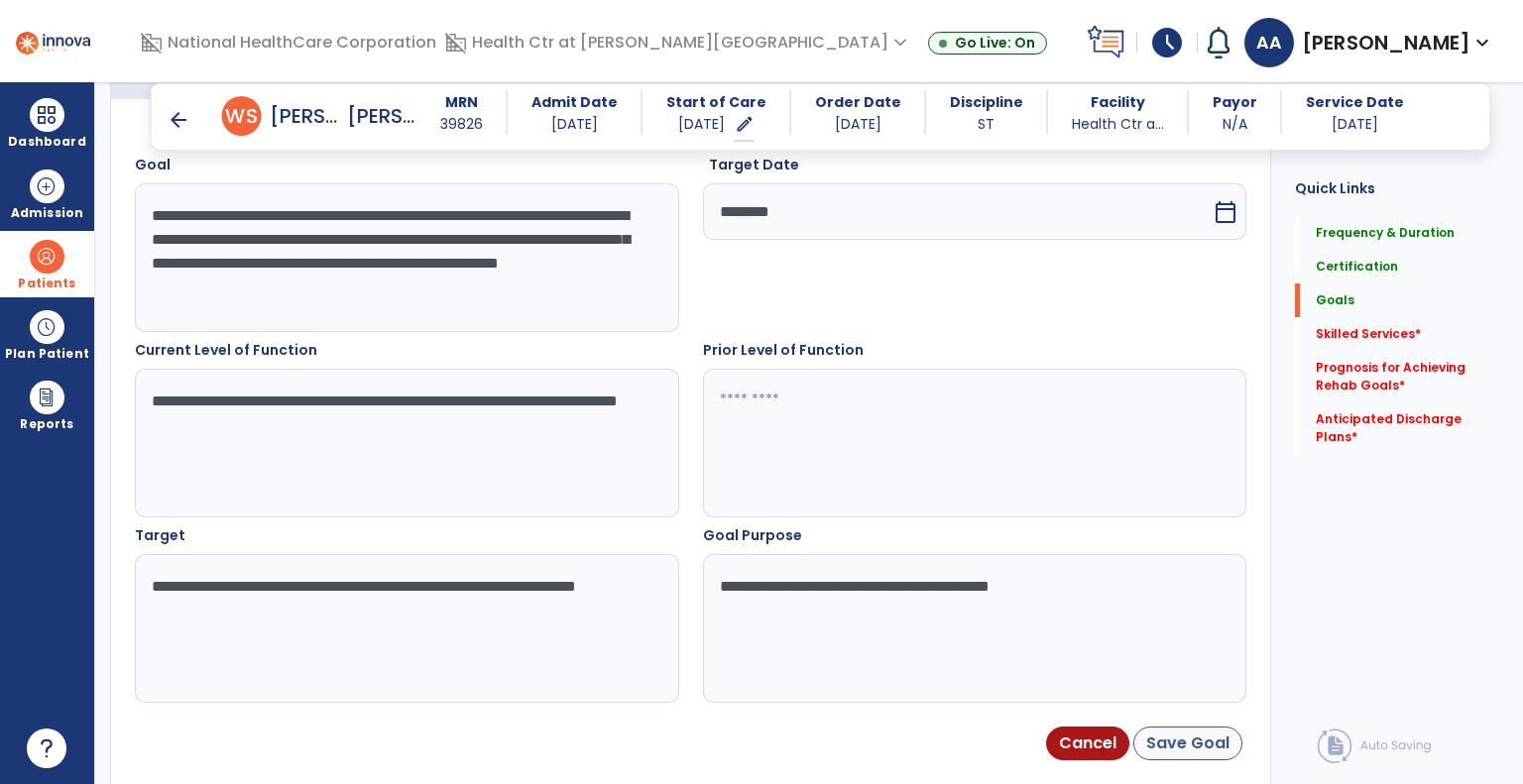type on "**********" 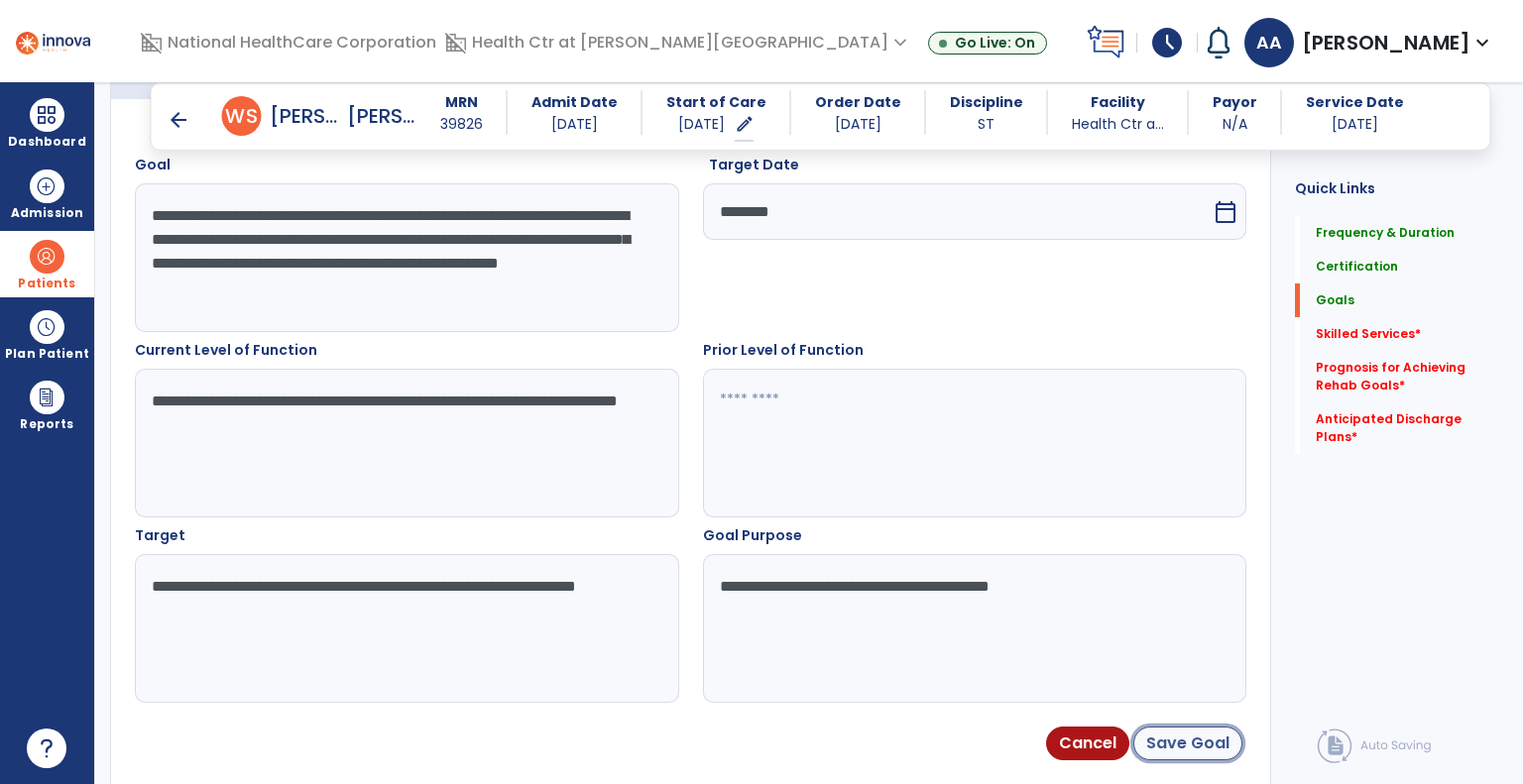 click on "Save Goal" at bounding box center [1188, 743] 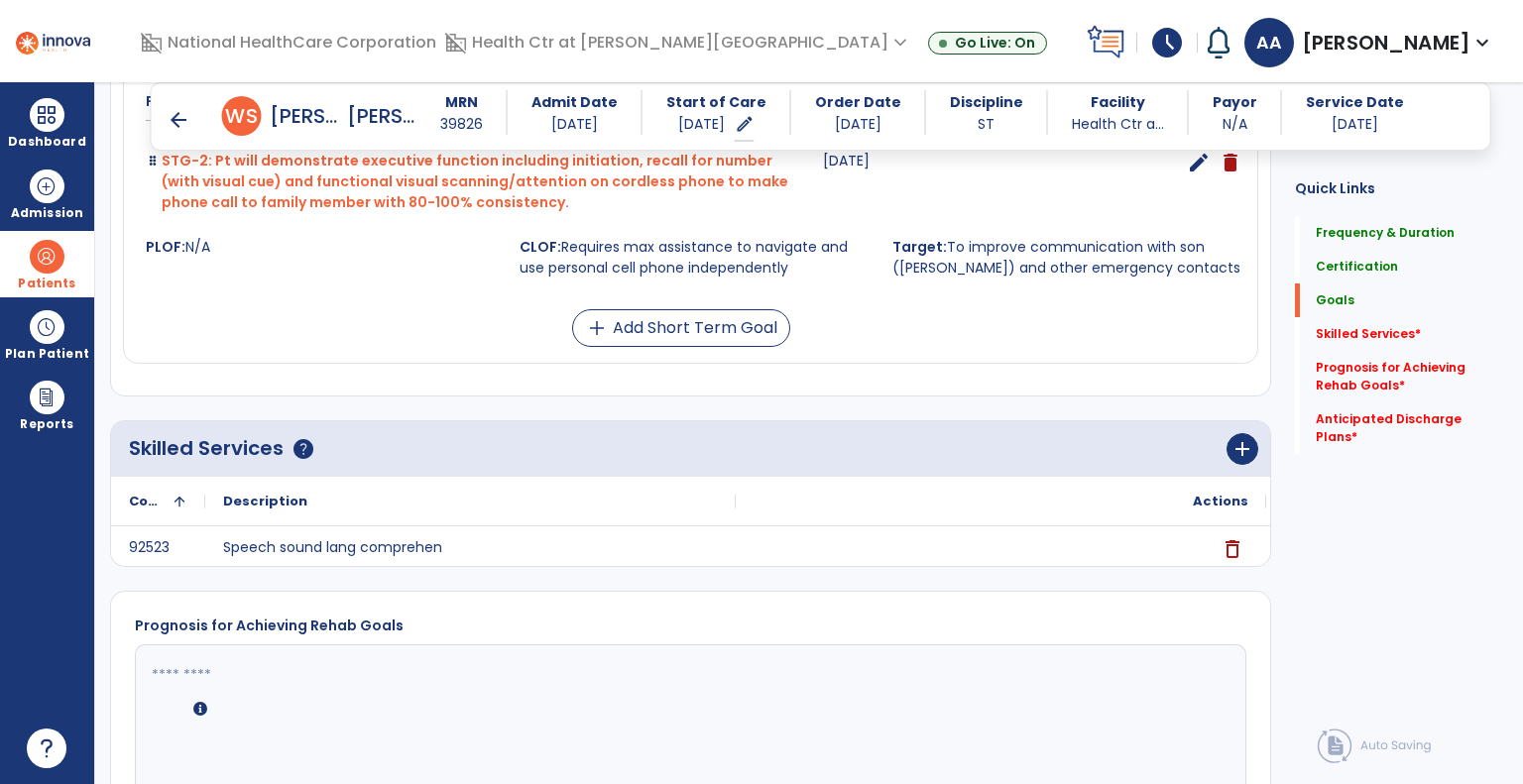 scroll, scrollTop: 822, scrollLeft: 0, axis: vertical 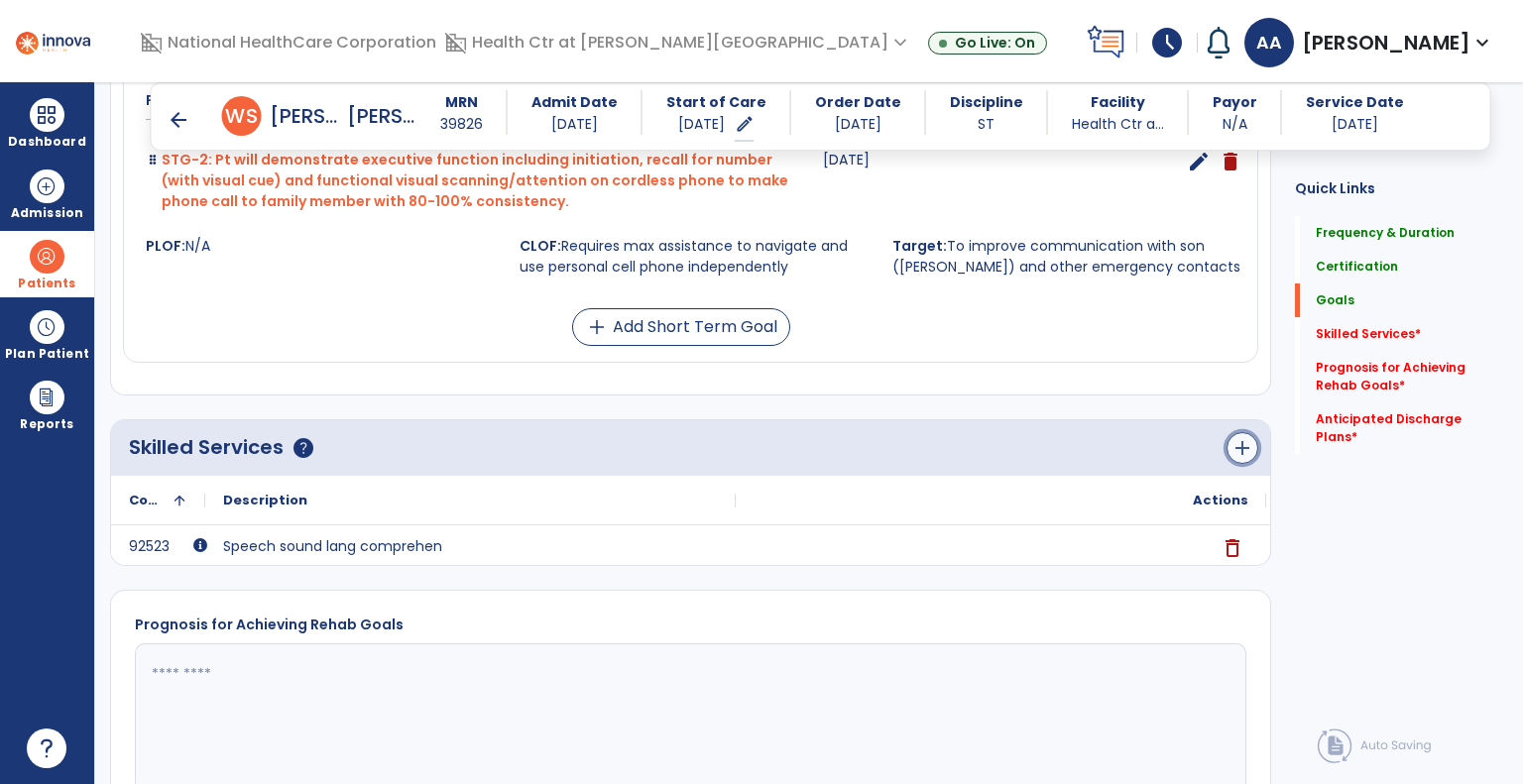 click on "add" 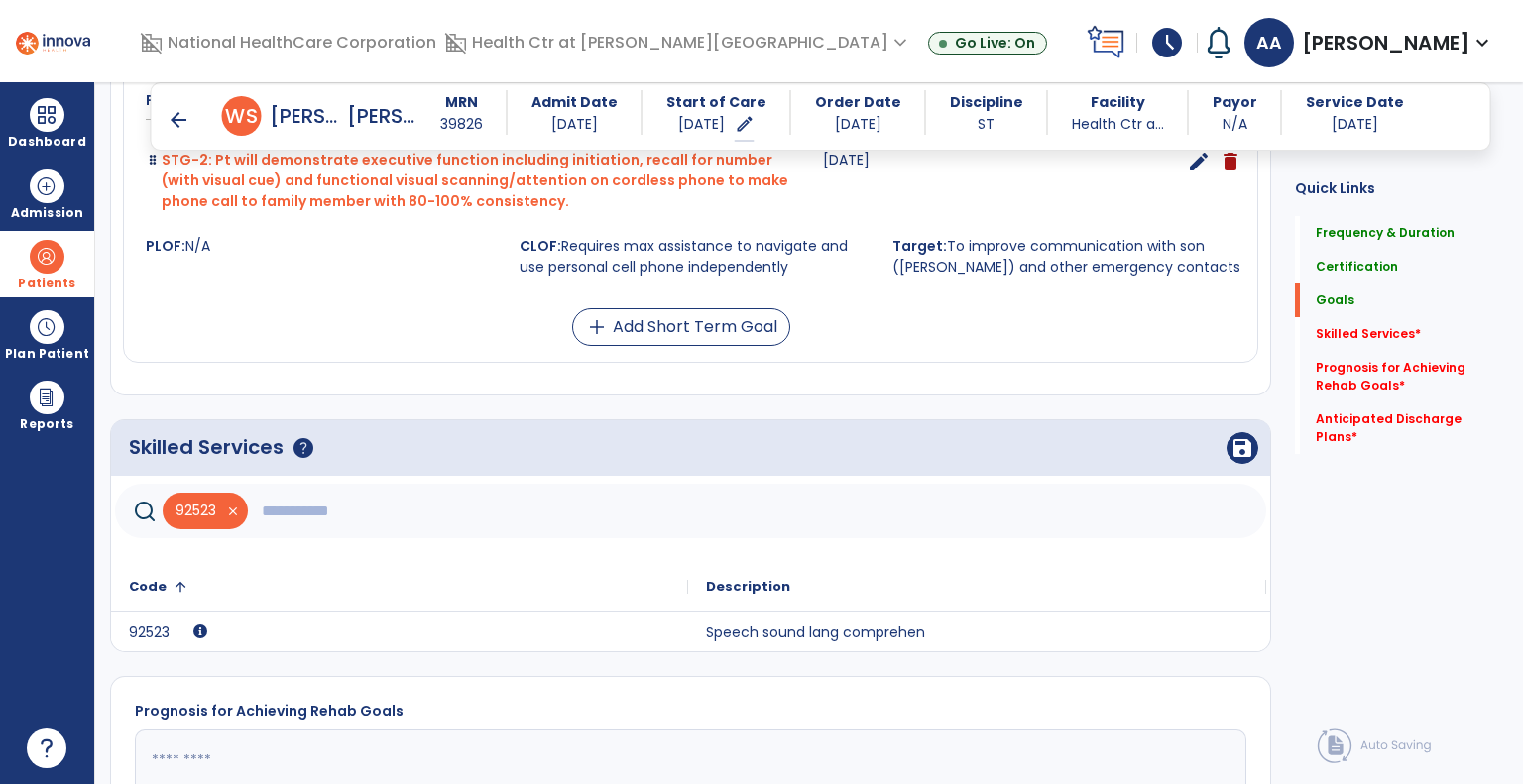click 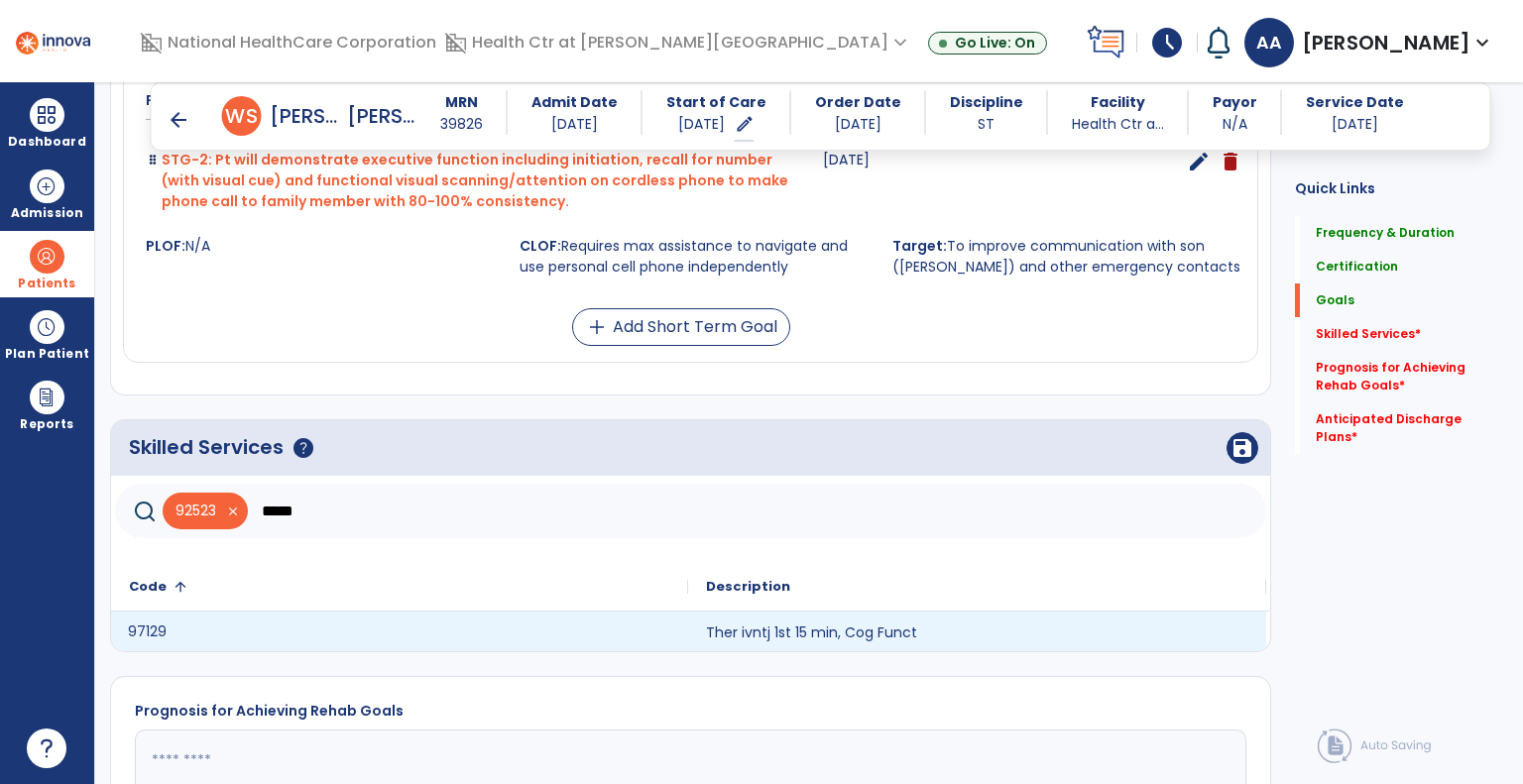 click on "97129" 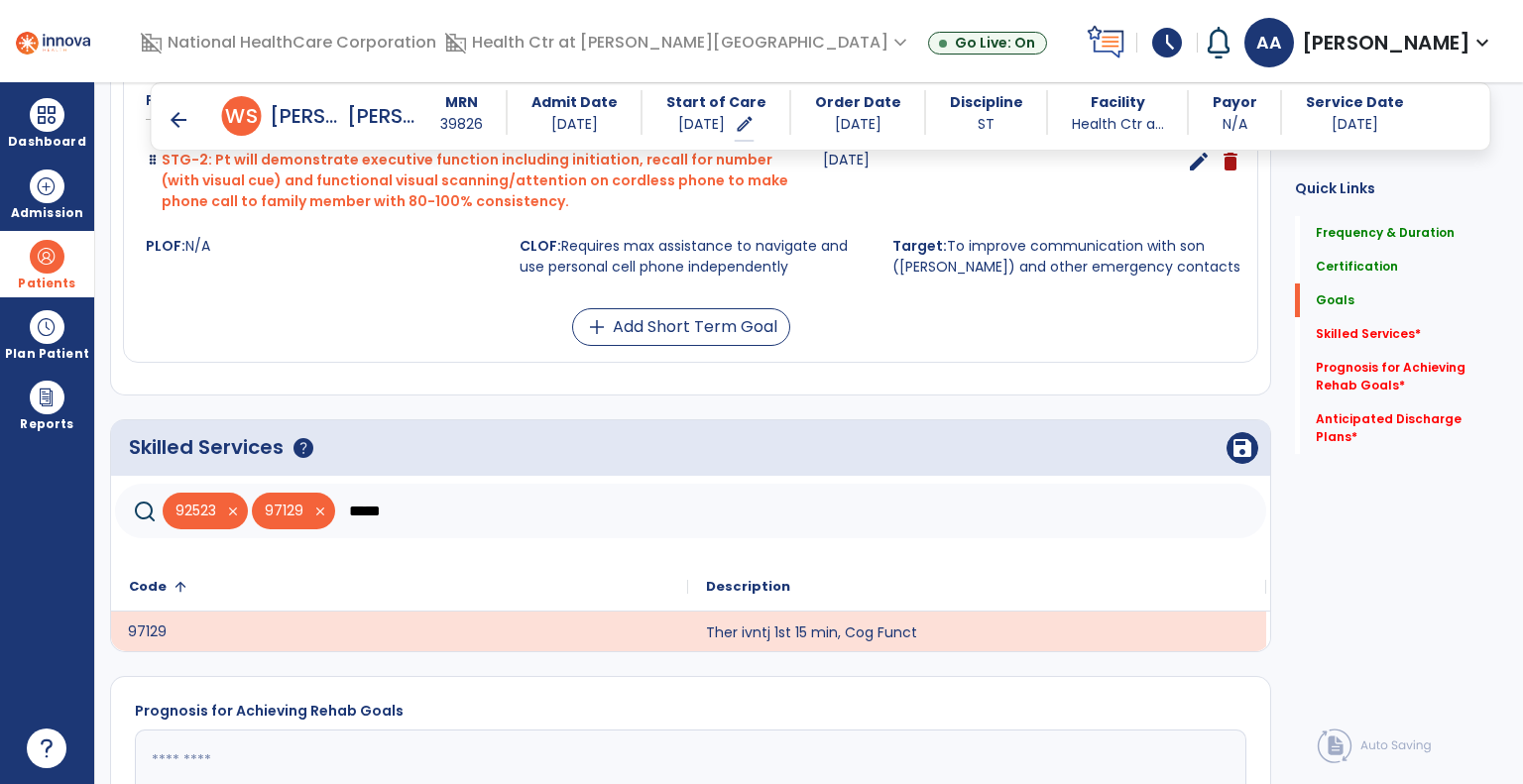 click on "*****" 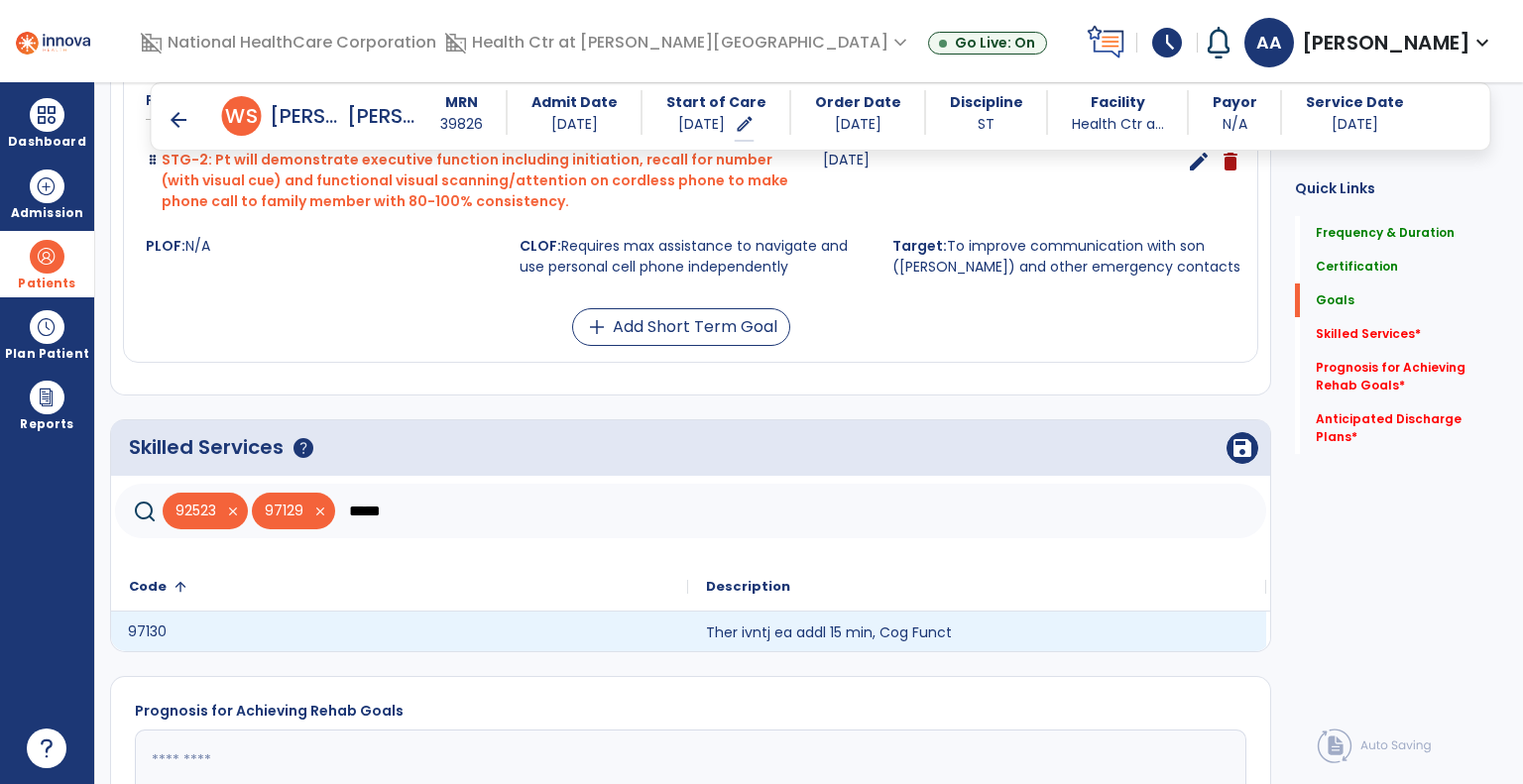 click on "97130" 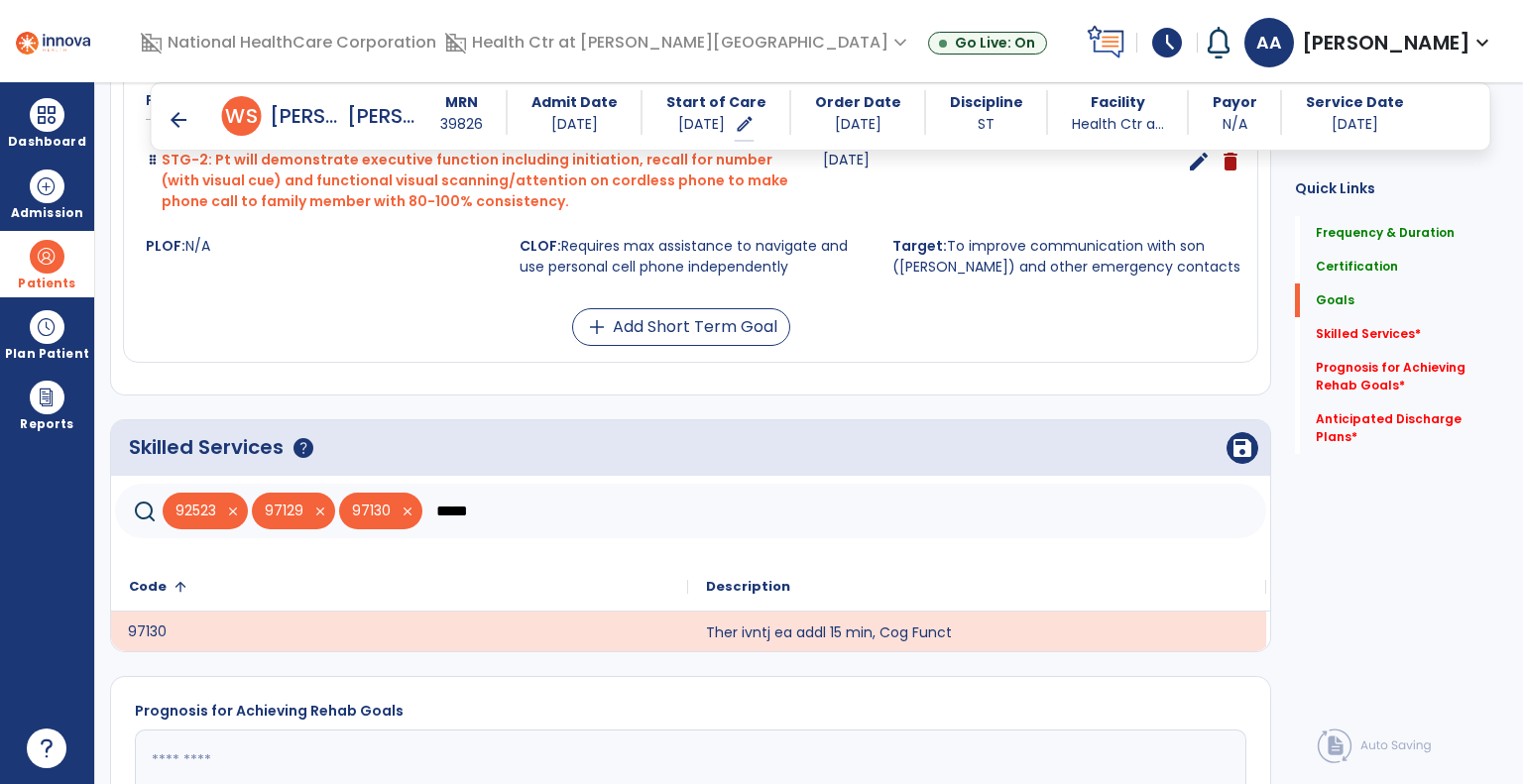 click on "*****" 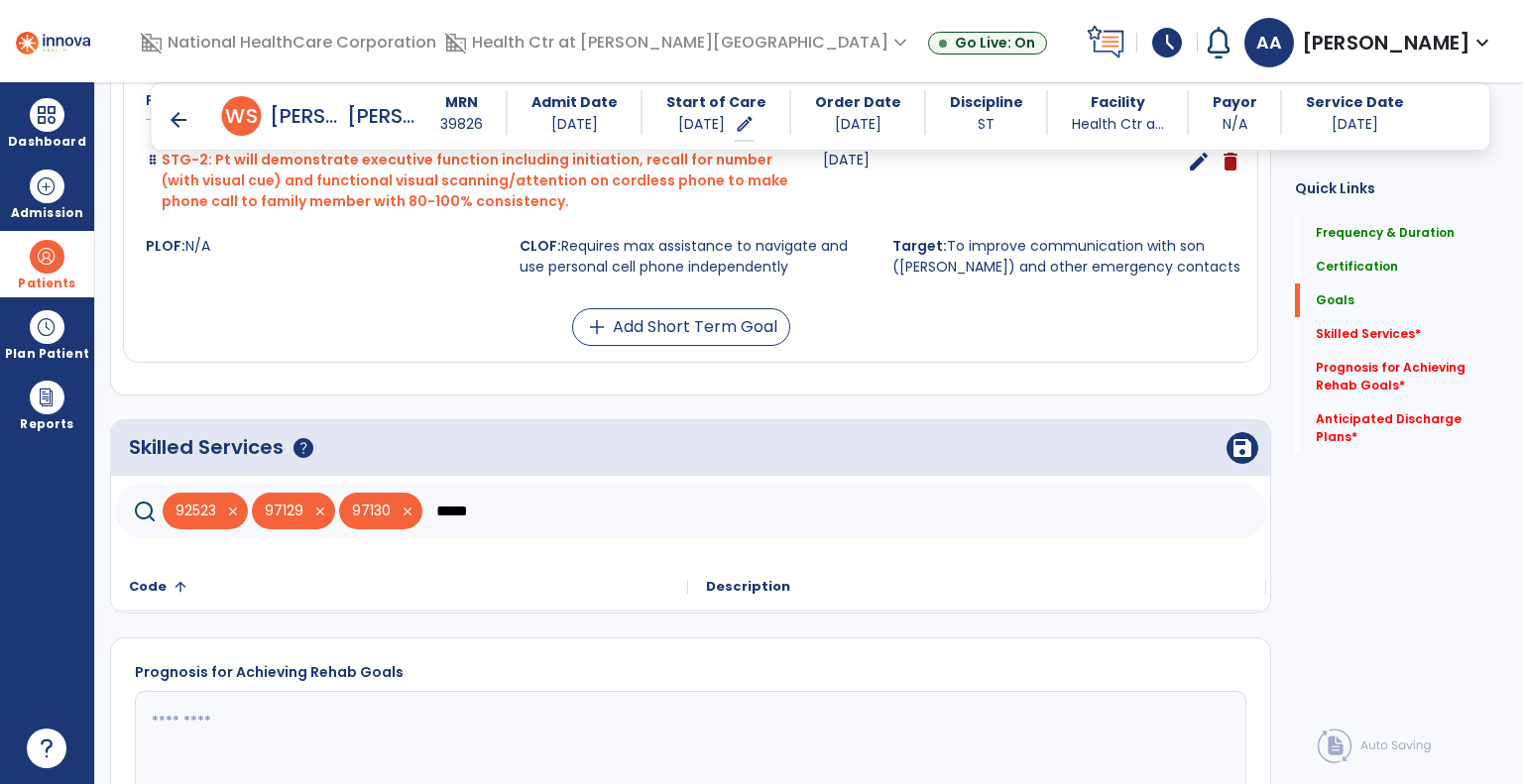 type on "*****" 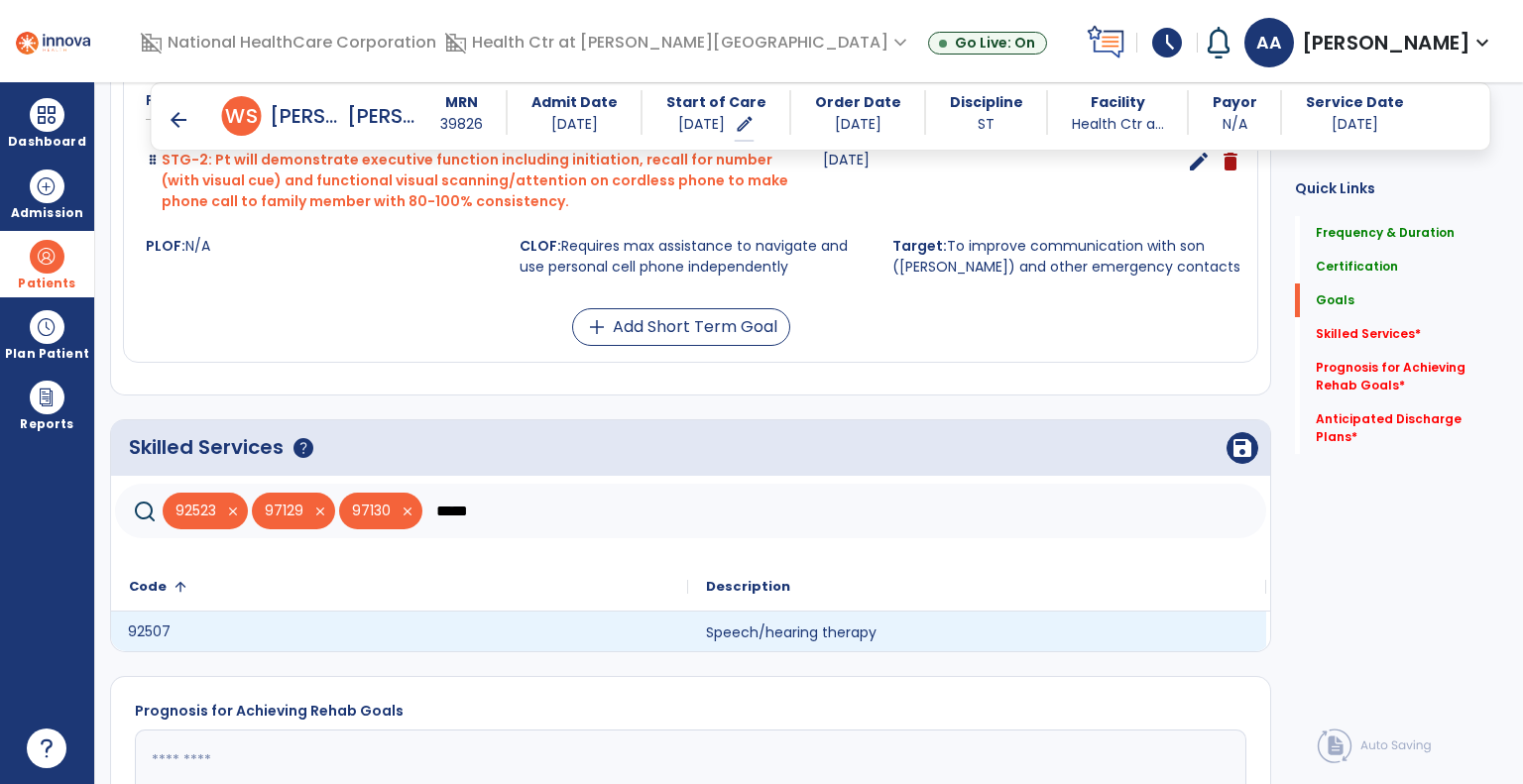 click on "92507" 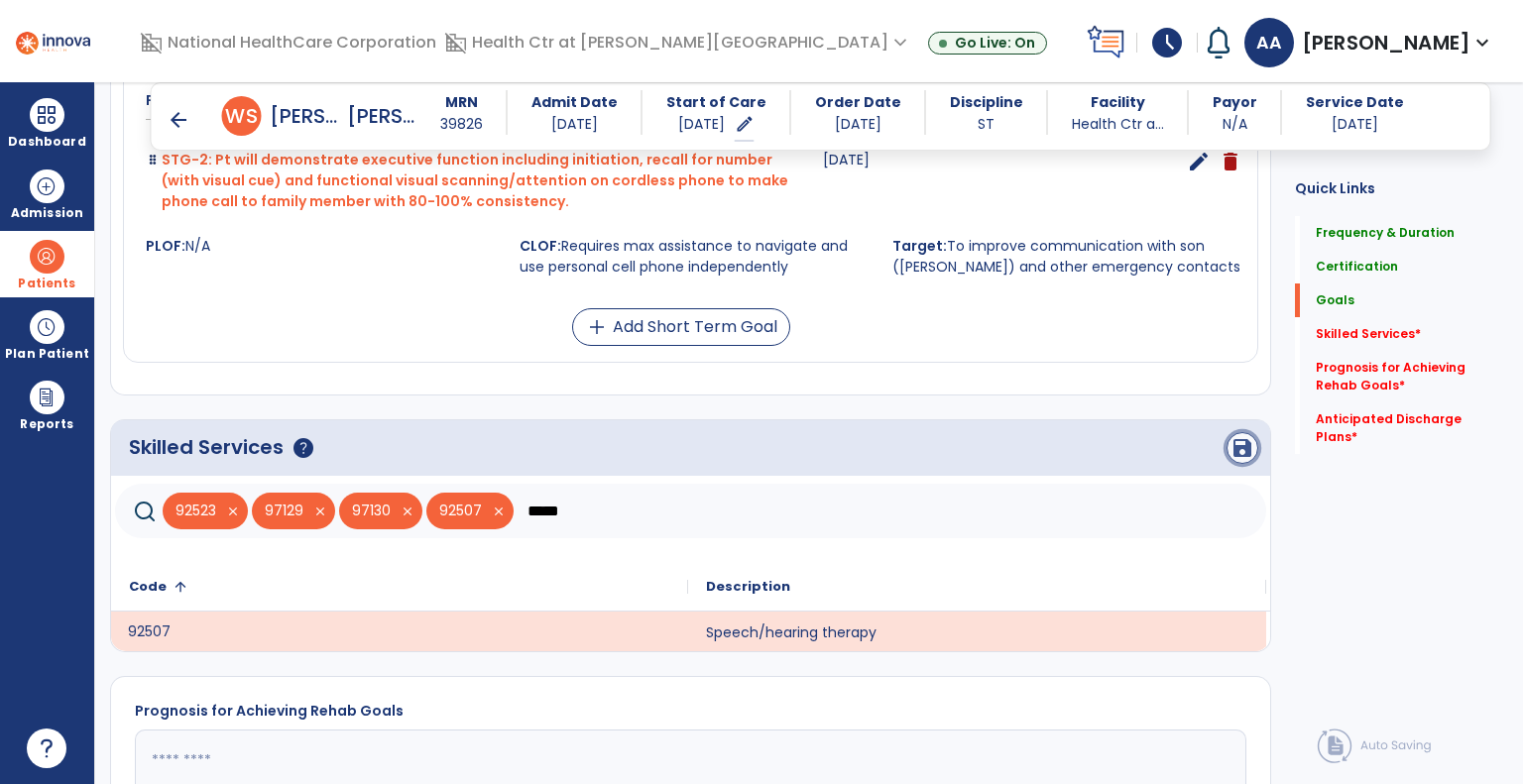 click on "save" 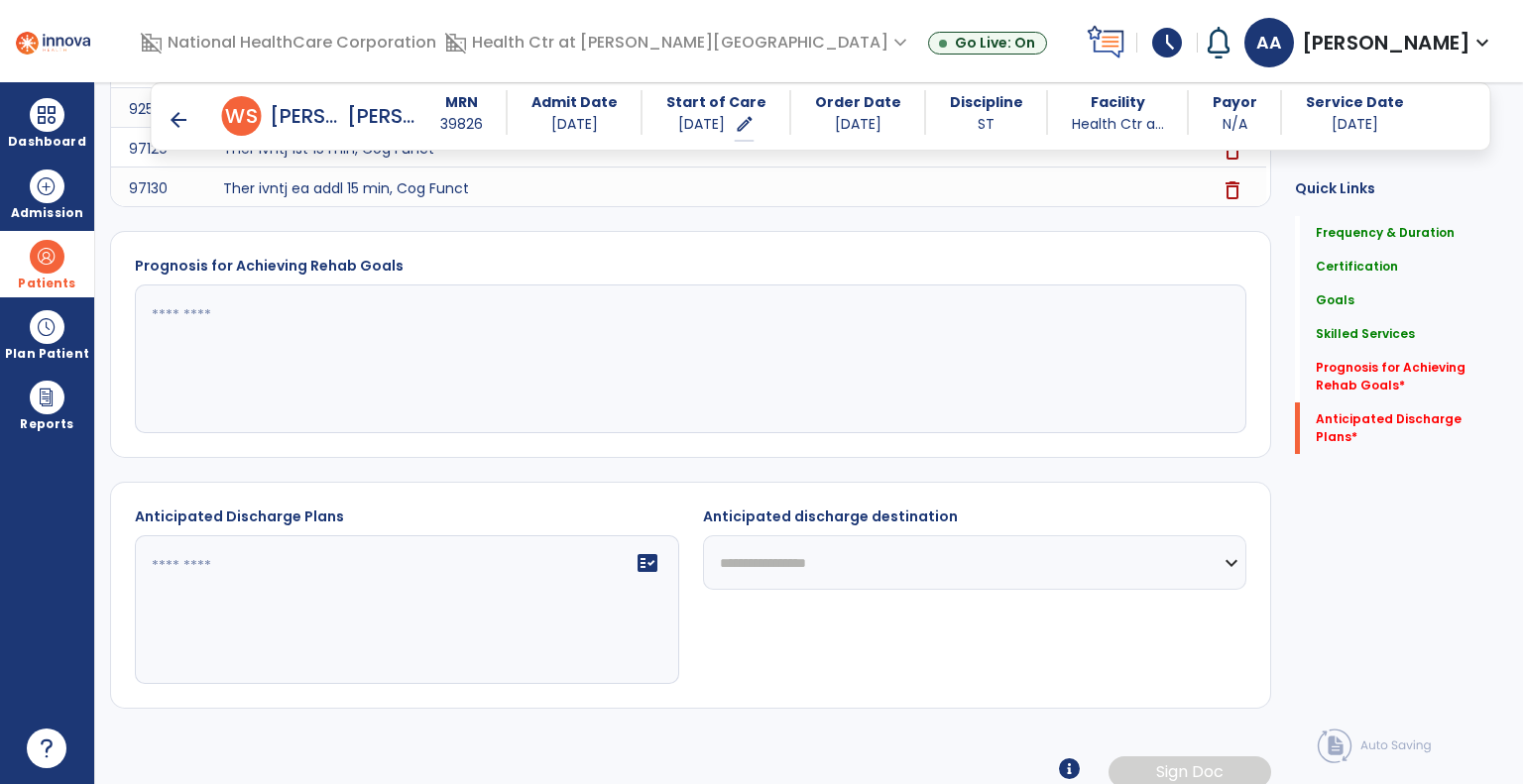 scroll, scrollTop: 1300, scrollLeft: 0, axis: vertical 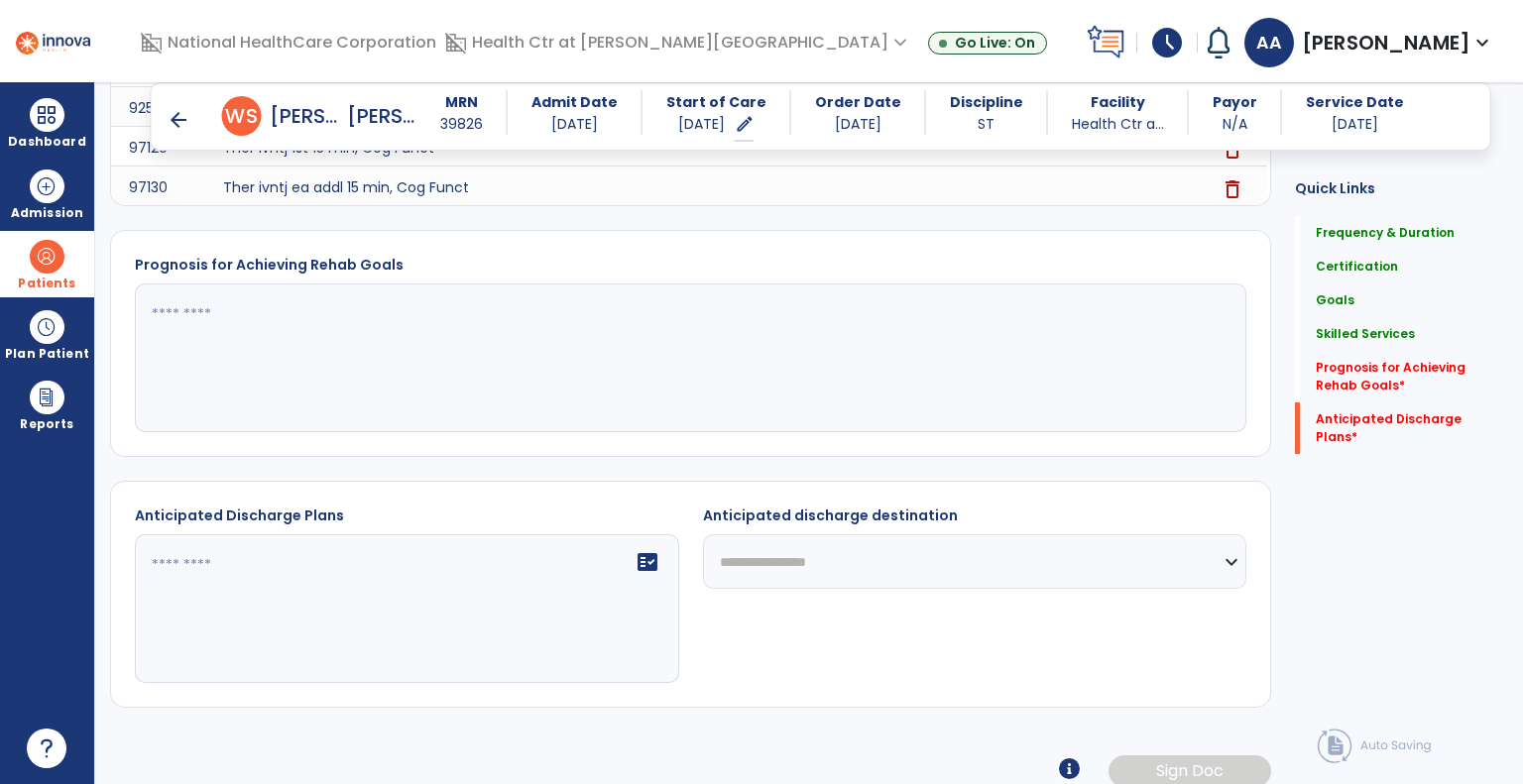 click 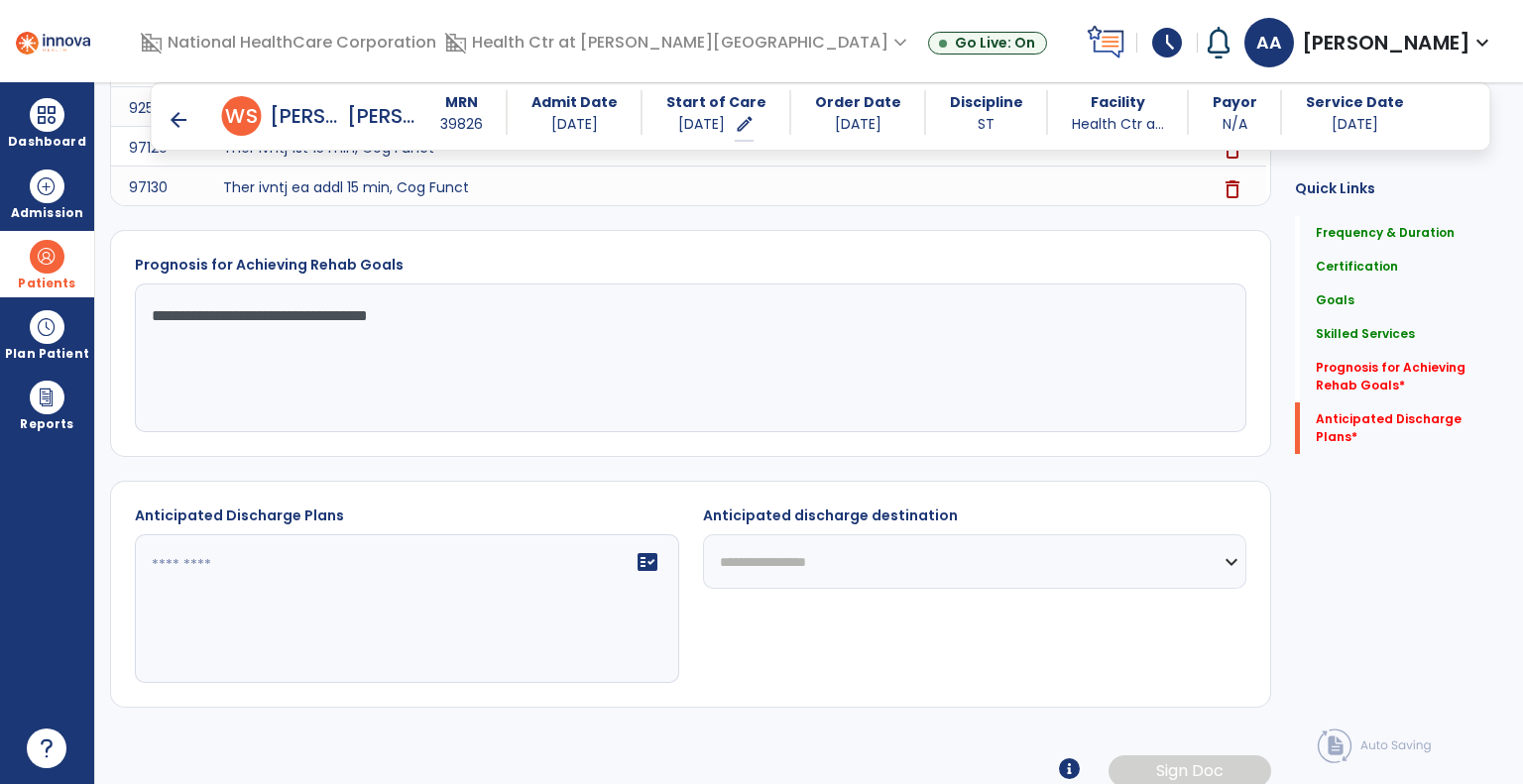 type on "**********" 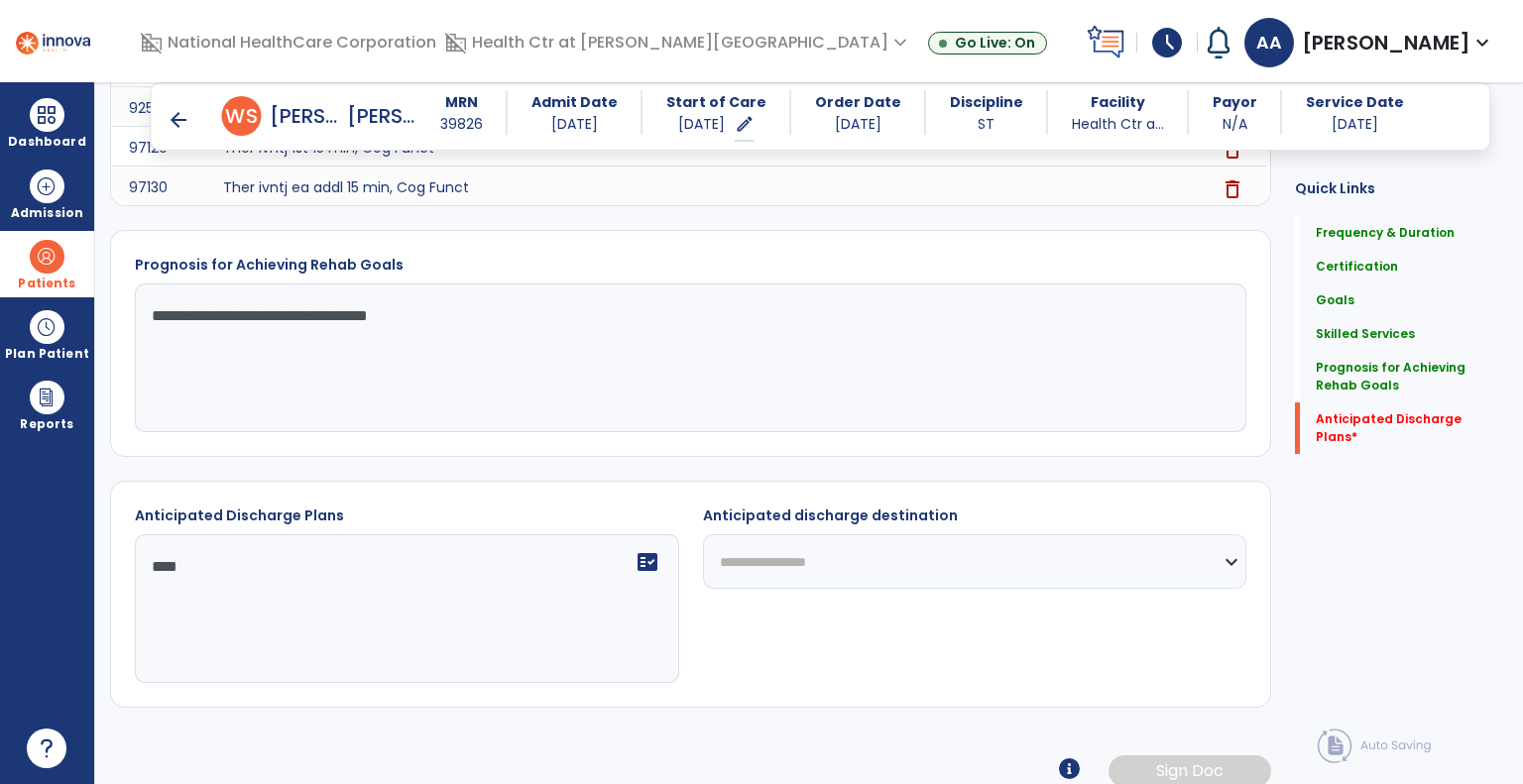 type on "***" 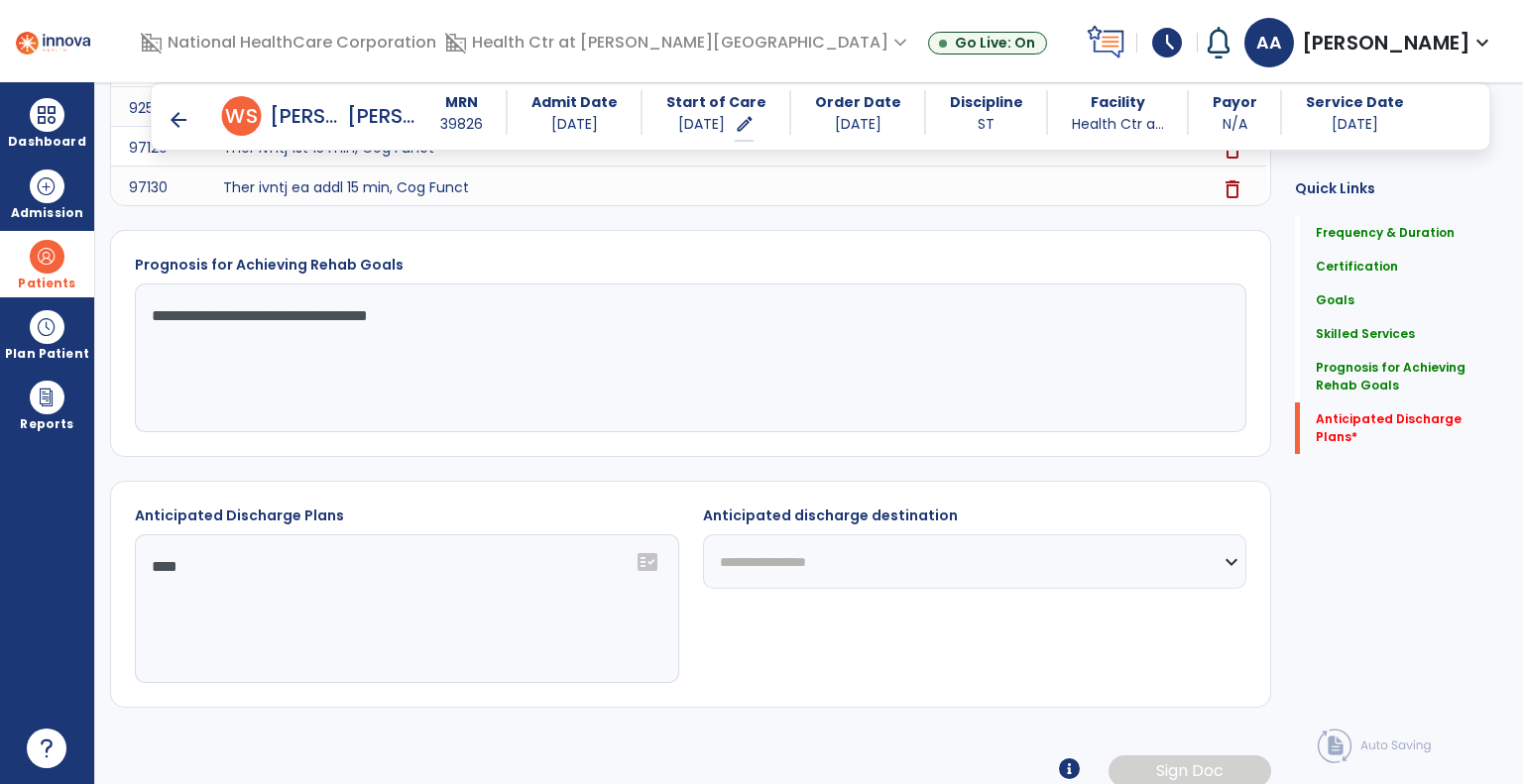click on "**********" 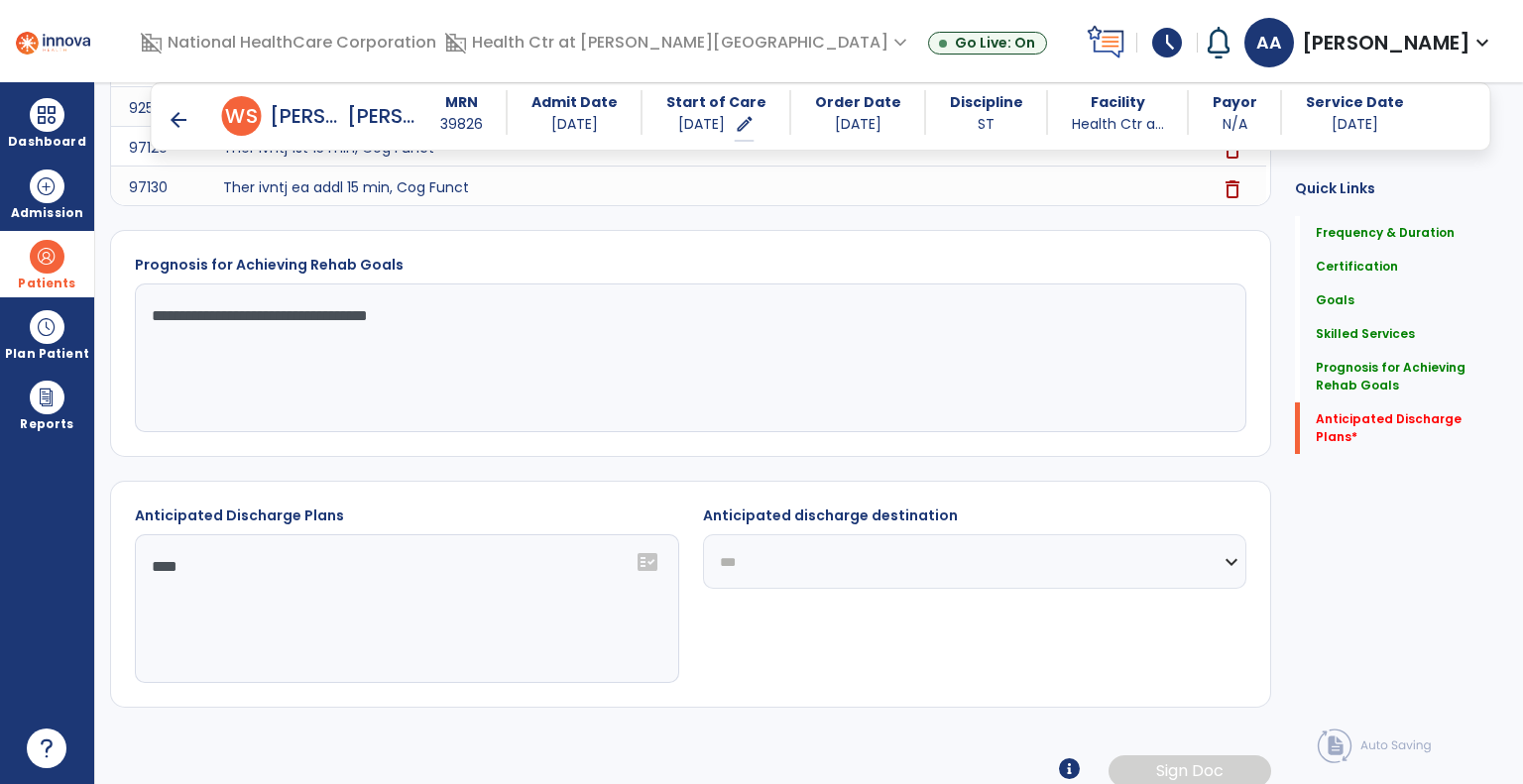 click on "**********" 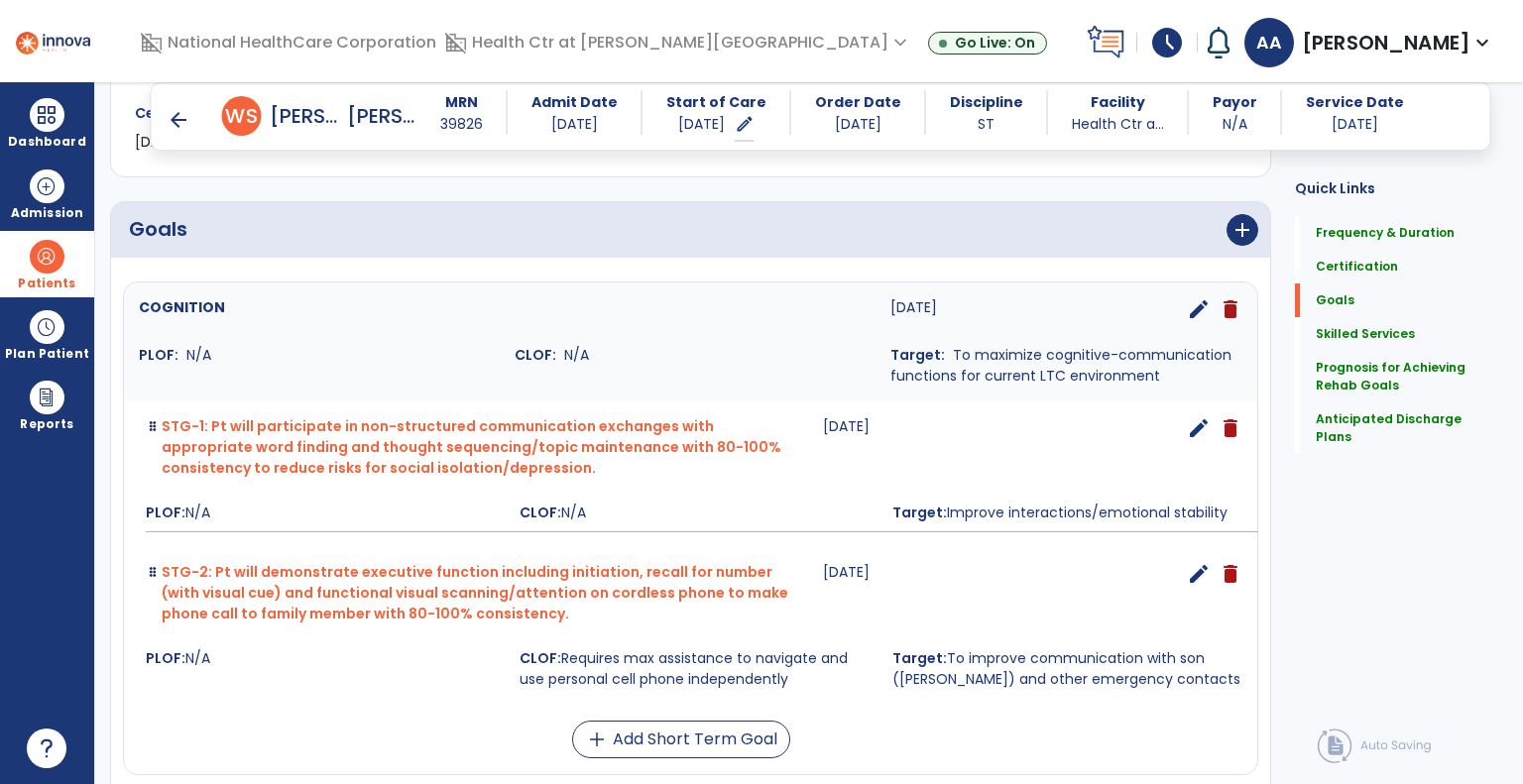 scroll, scrollTop: 479, scrollLeft: 0, axis: vertical 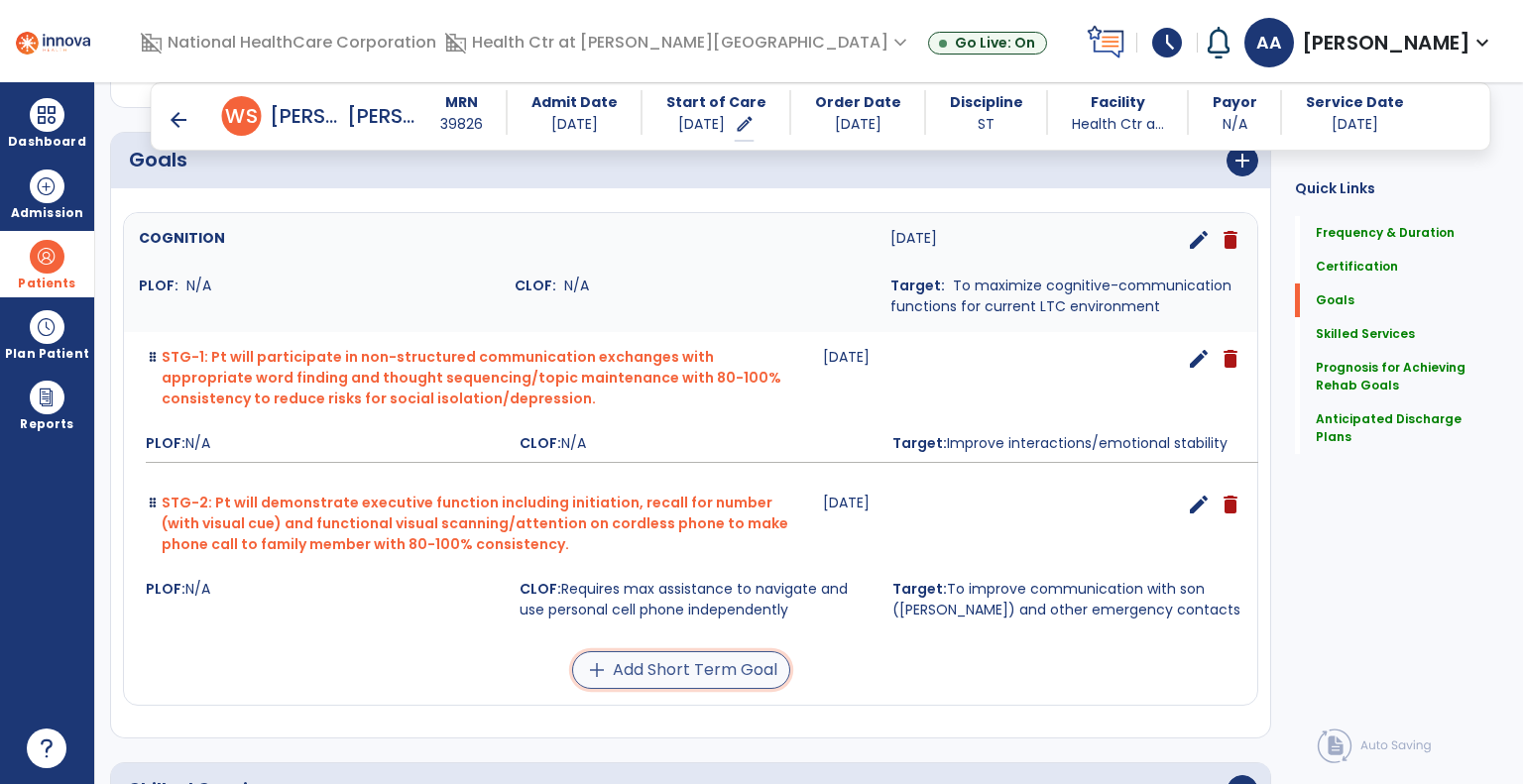 click on "add  Add Short Term Goal" at bounding box center (681, 670) 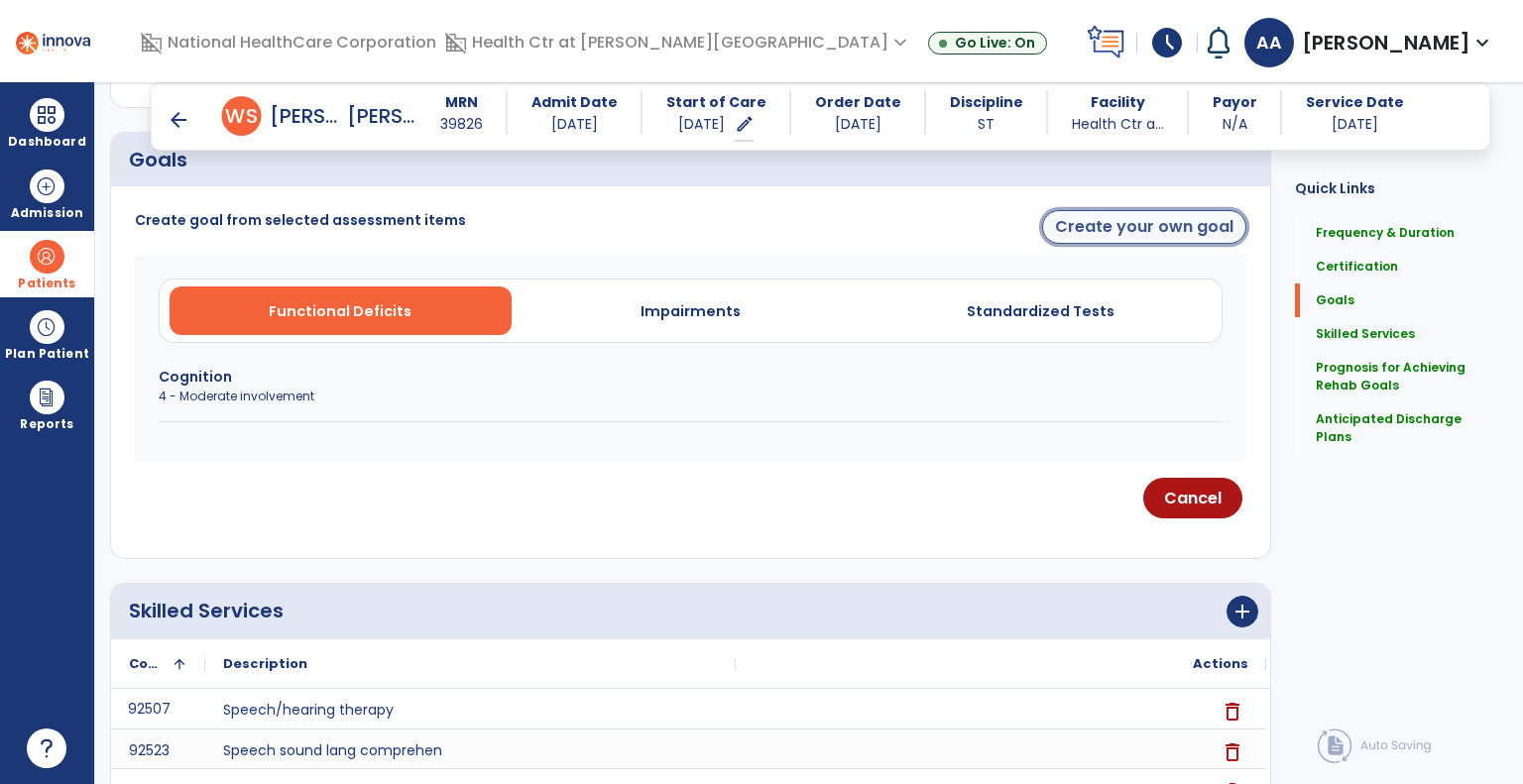 click on "Create your own goal" at bounding box center (1144, 227) 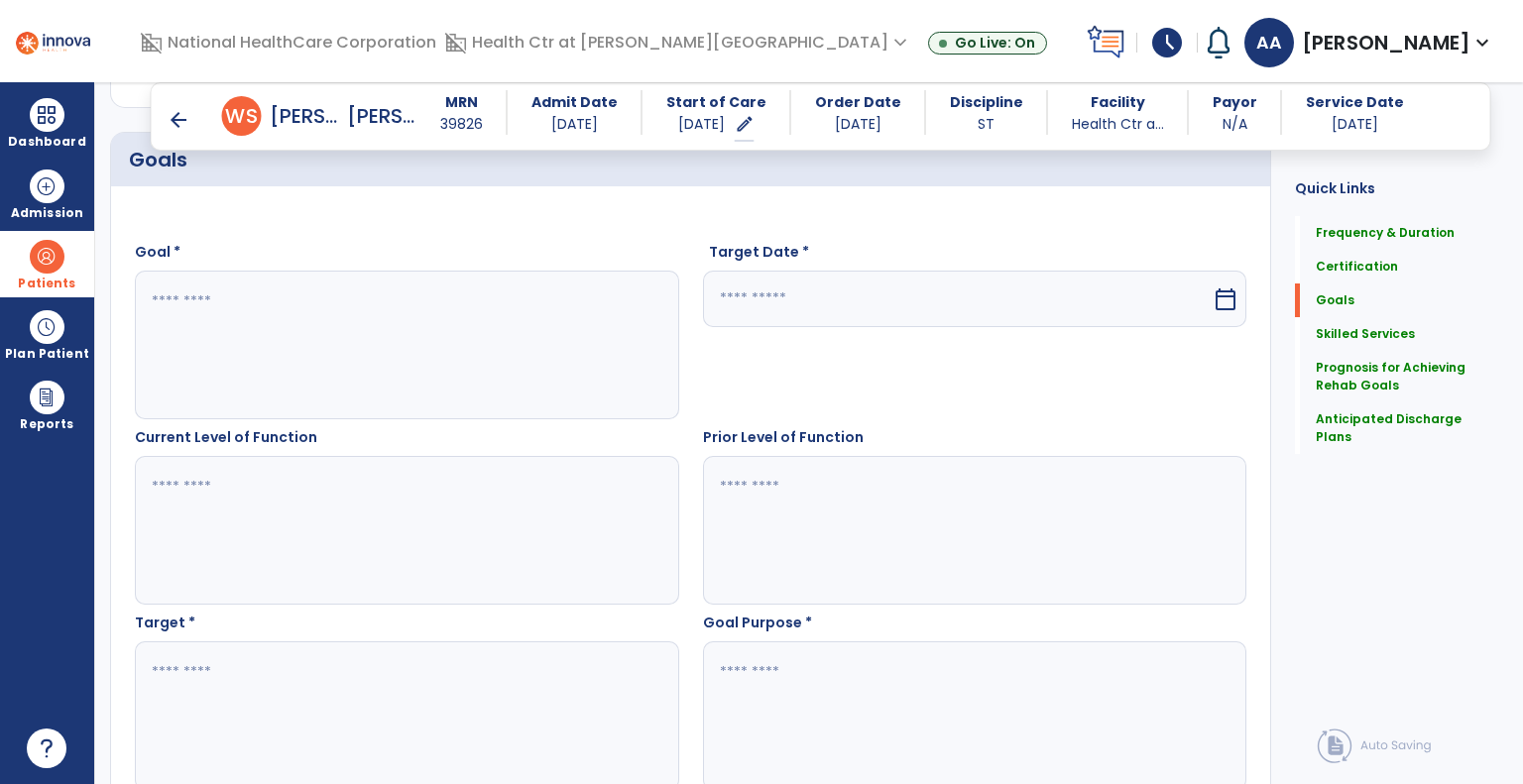 click at bounding box center [406, 345] 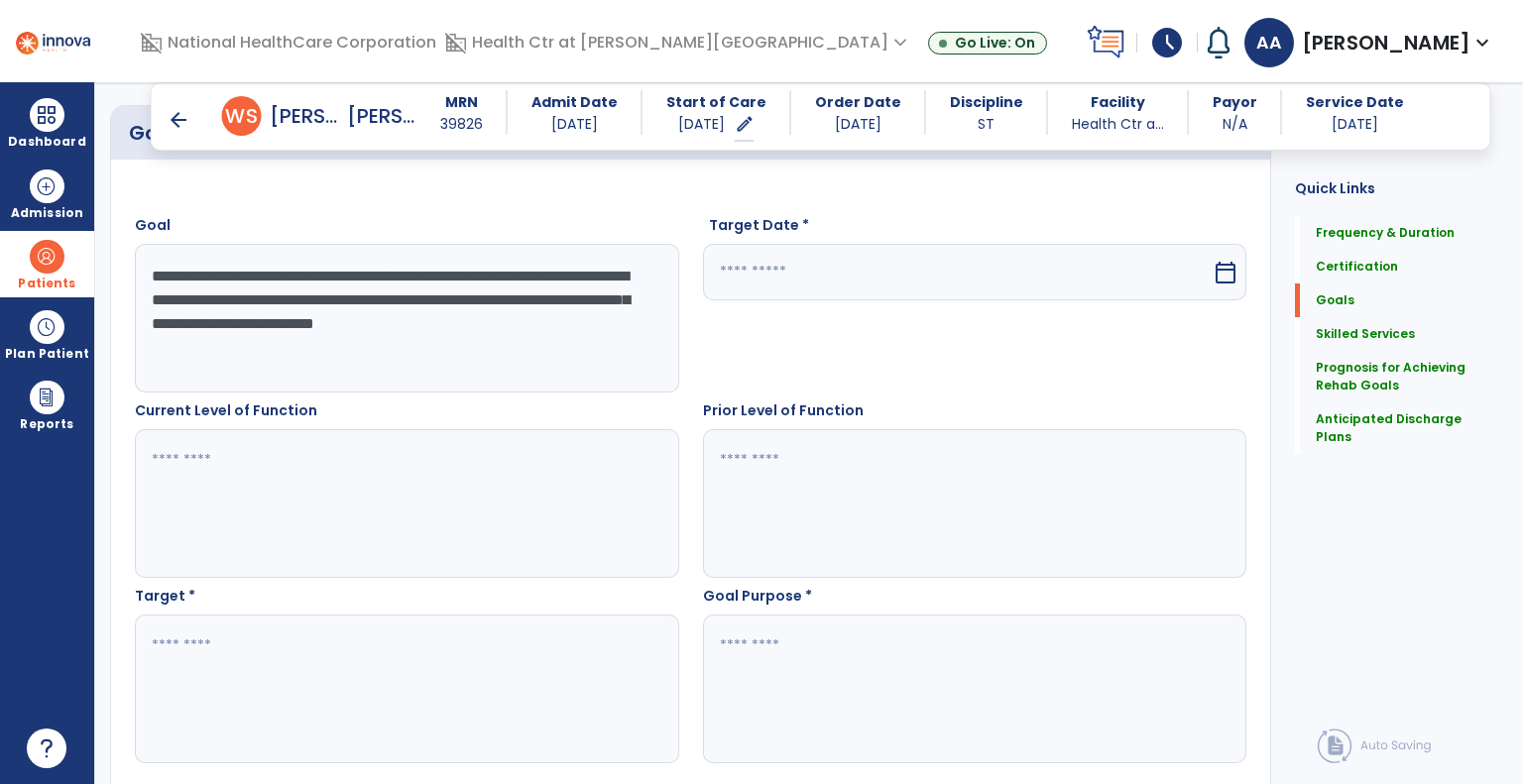 scroll, scrollTop: 506, scrollLeft: 0, axis: vertical 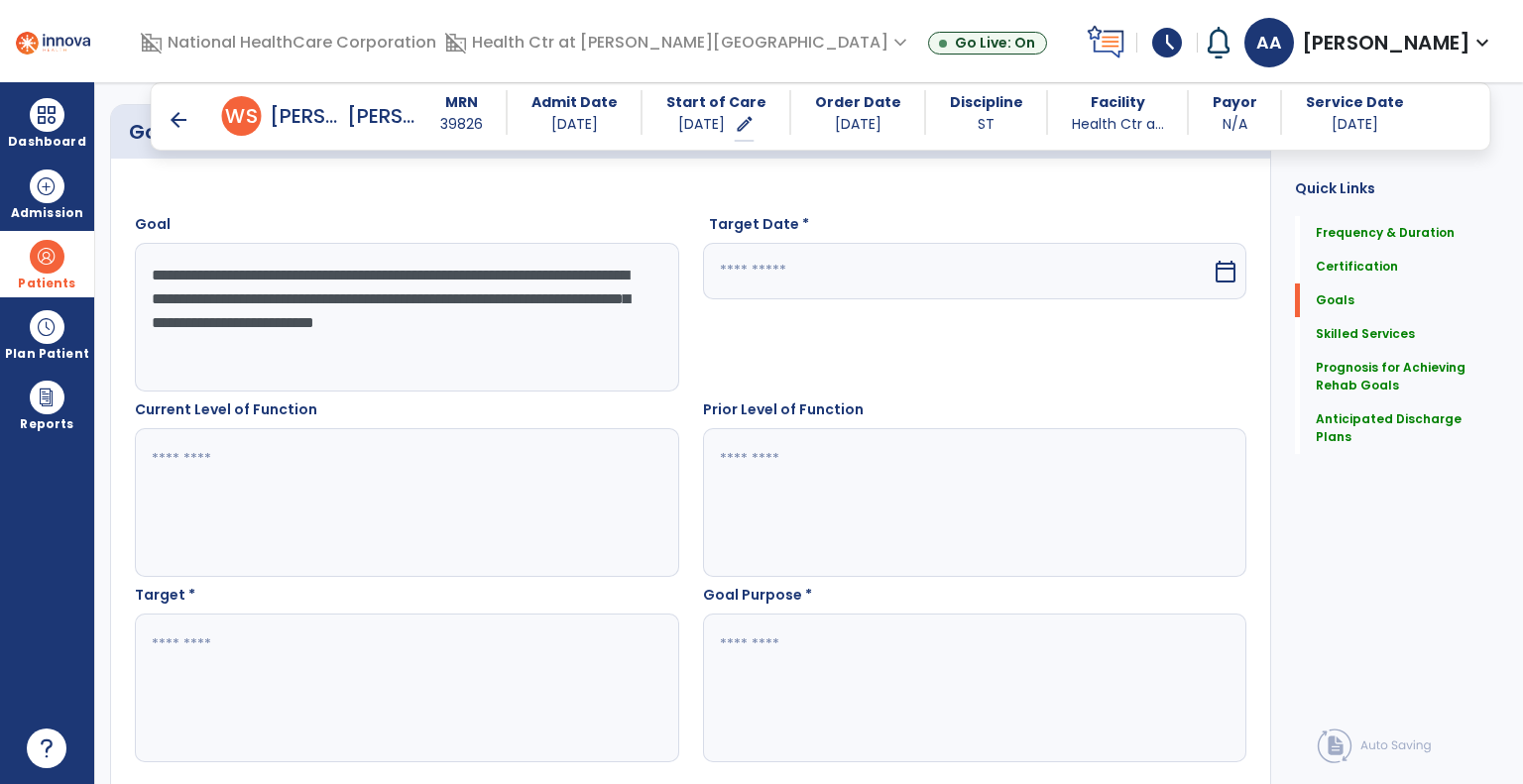 type on "**********" 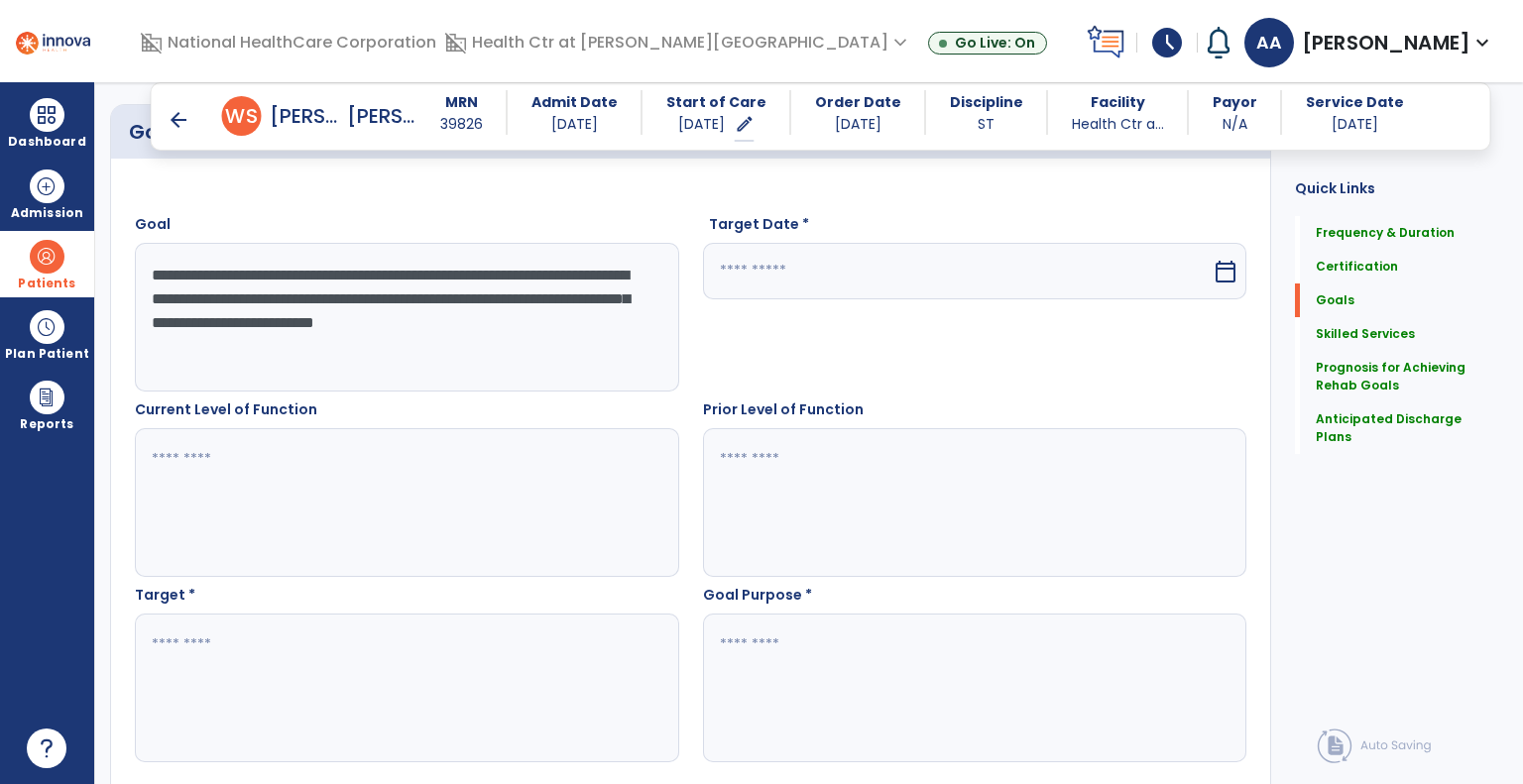 click at bounding box center (958, 271) 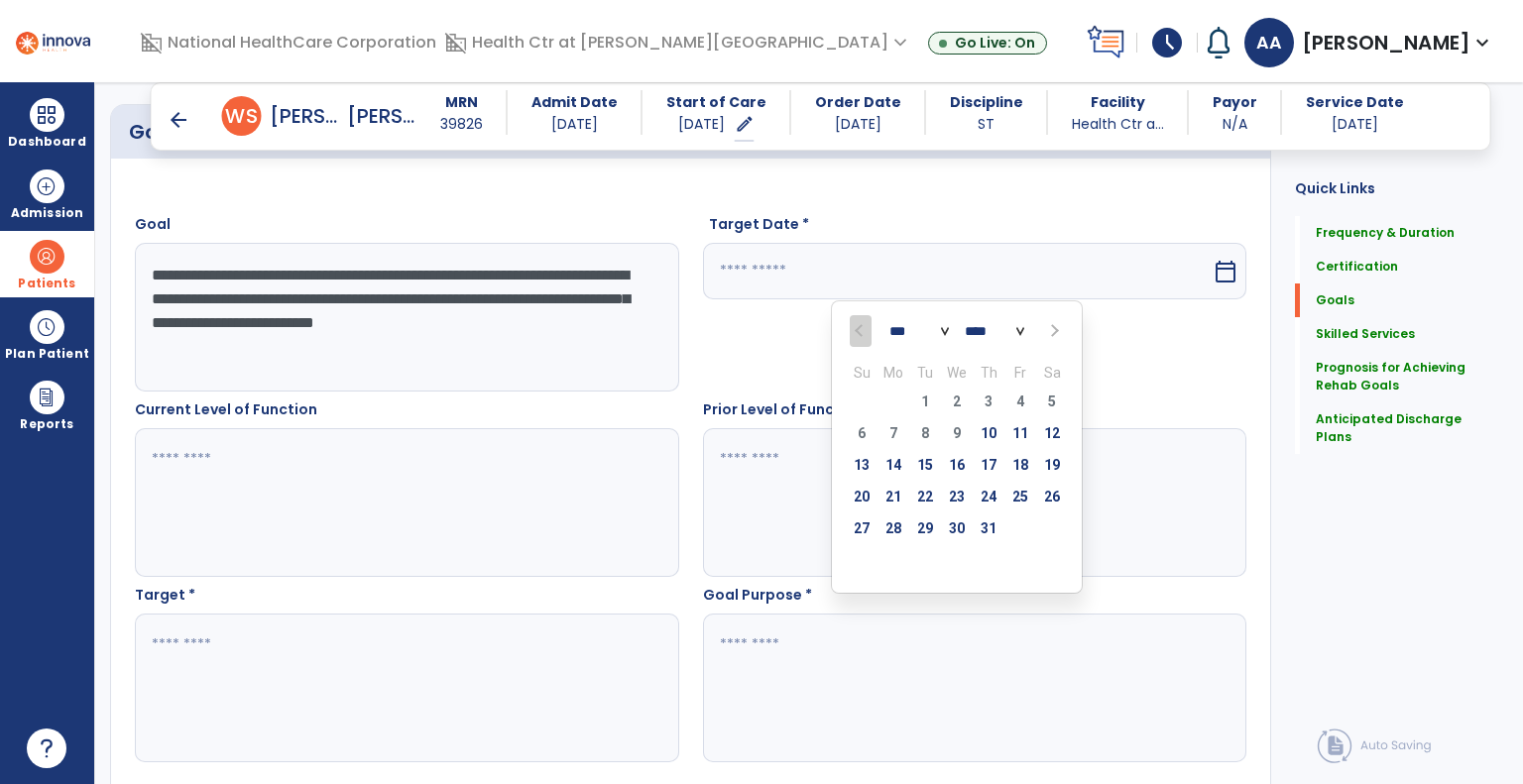 click on "*** *** ***" at bounding box center [919, 332] 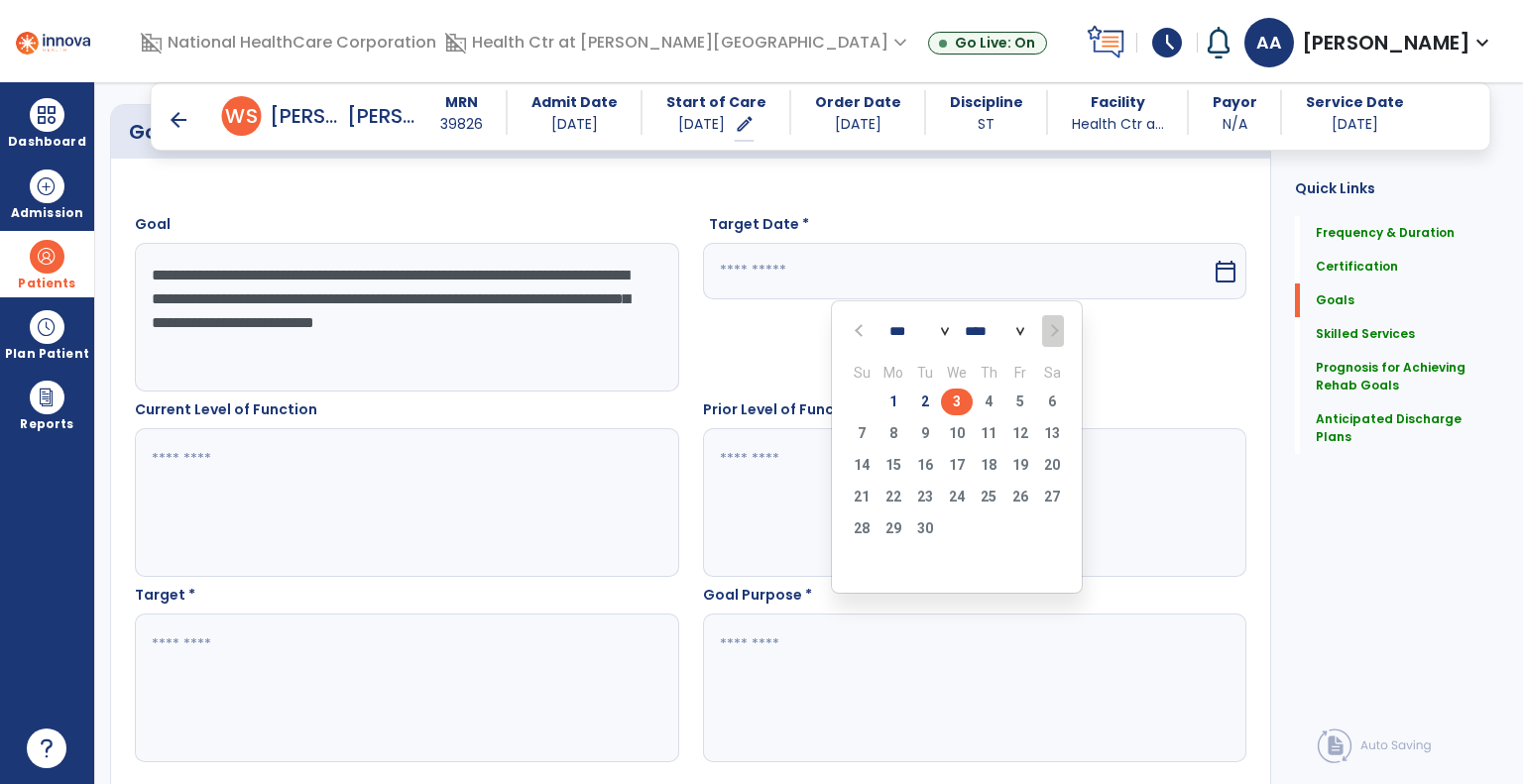 click on "3" at bounding box center (957, 401) 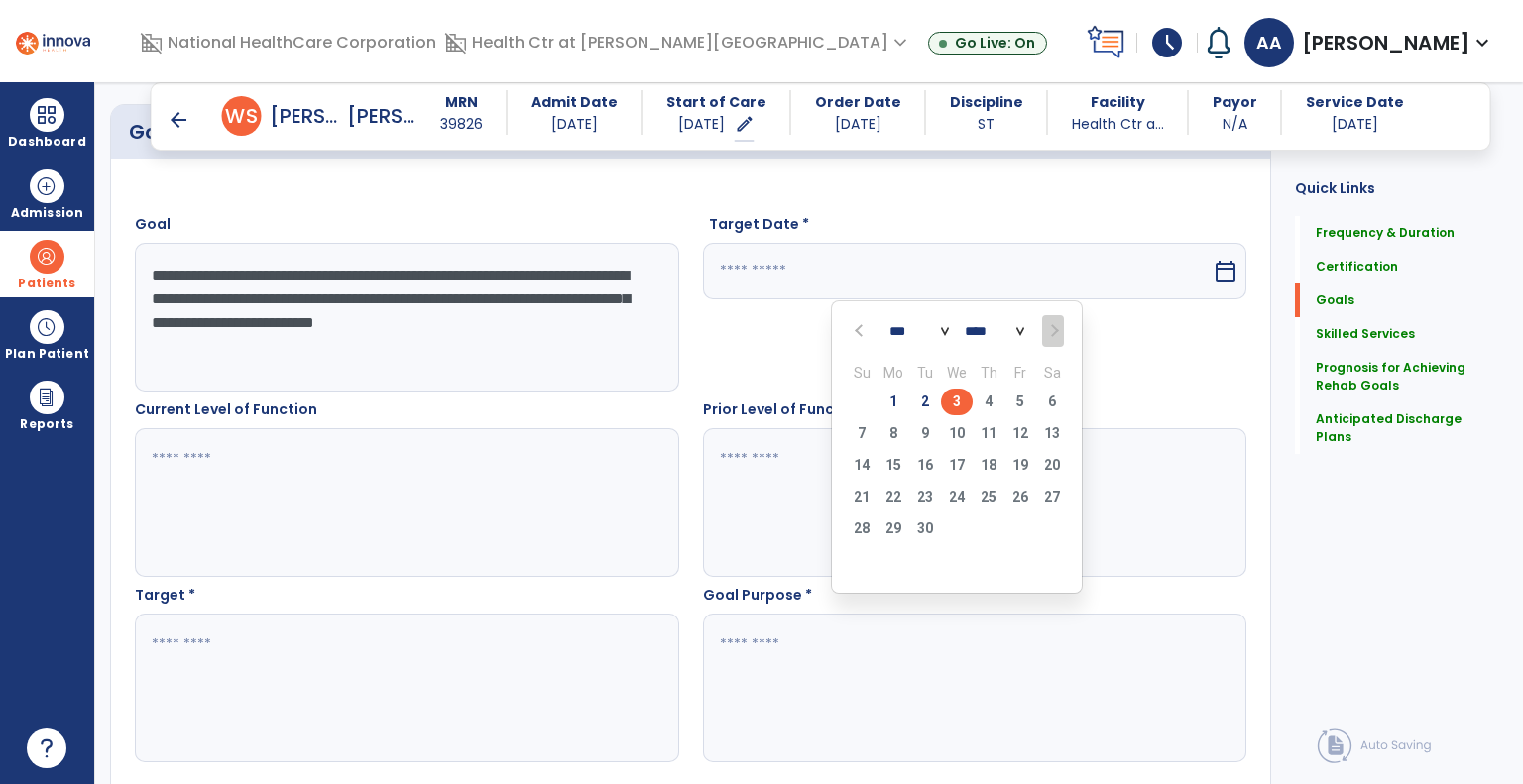 type on "********" 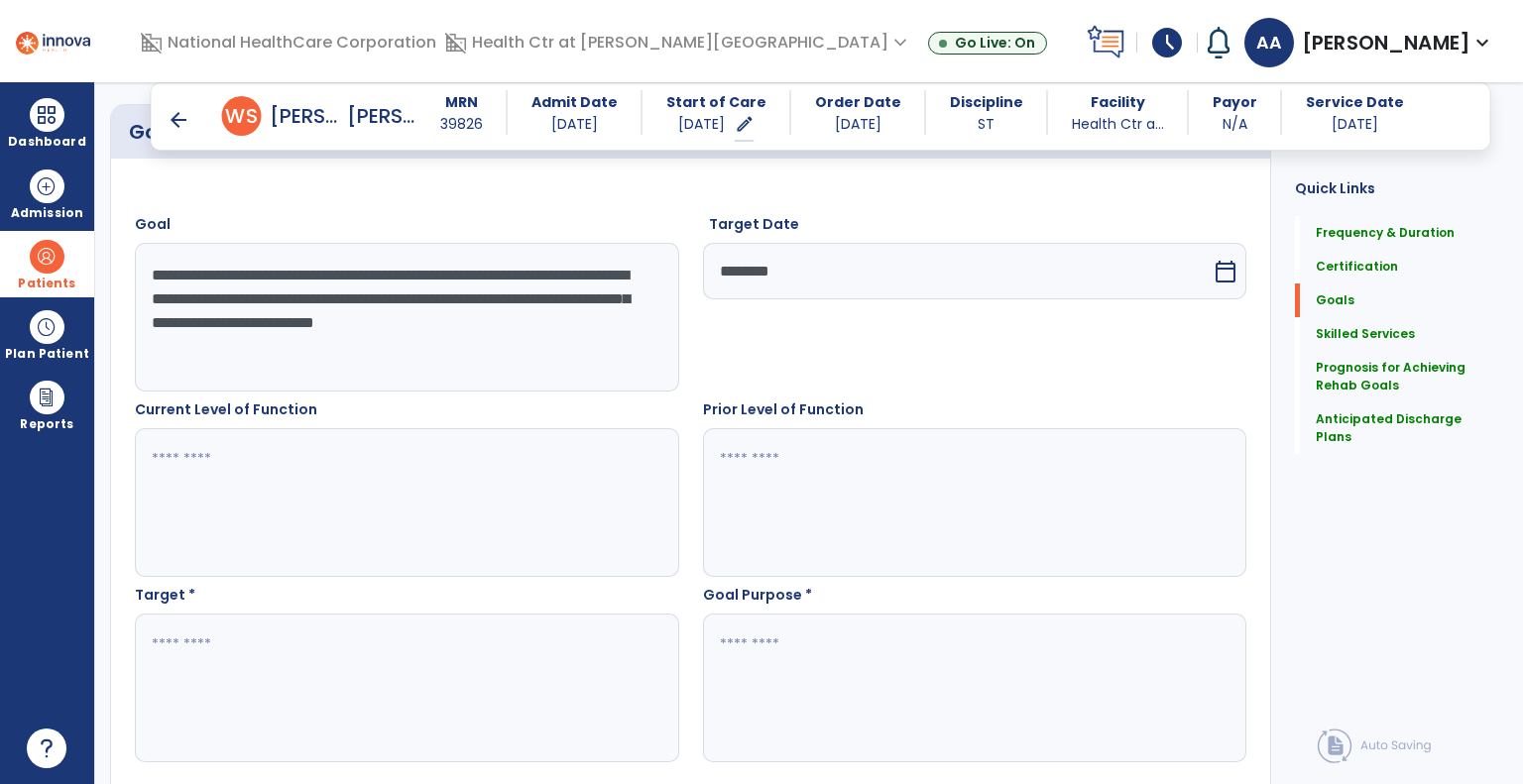 click at bounding box center (407, 688) 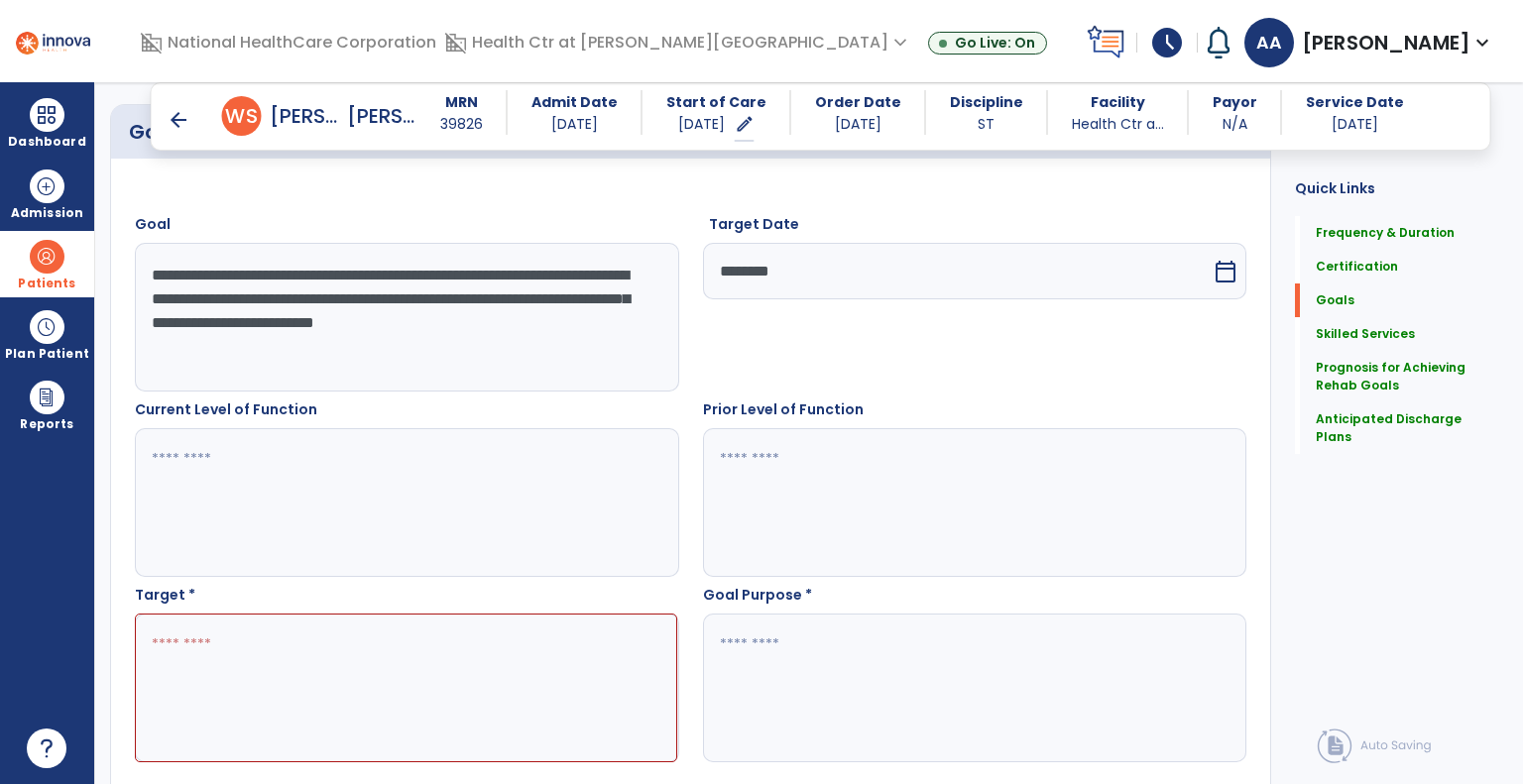 type on "*" 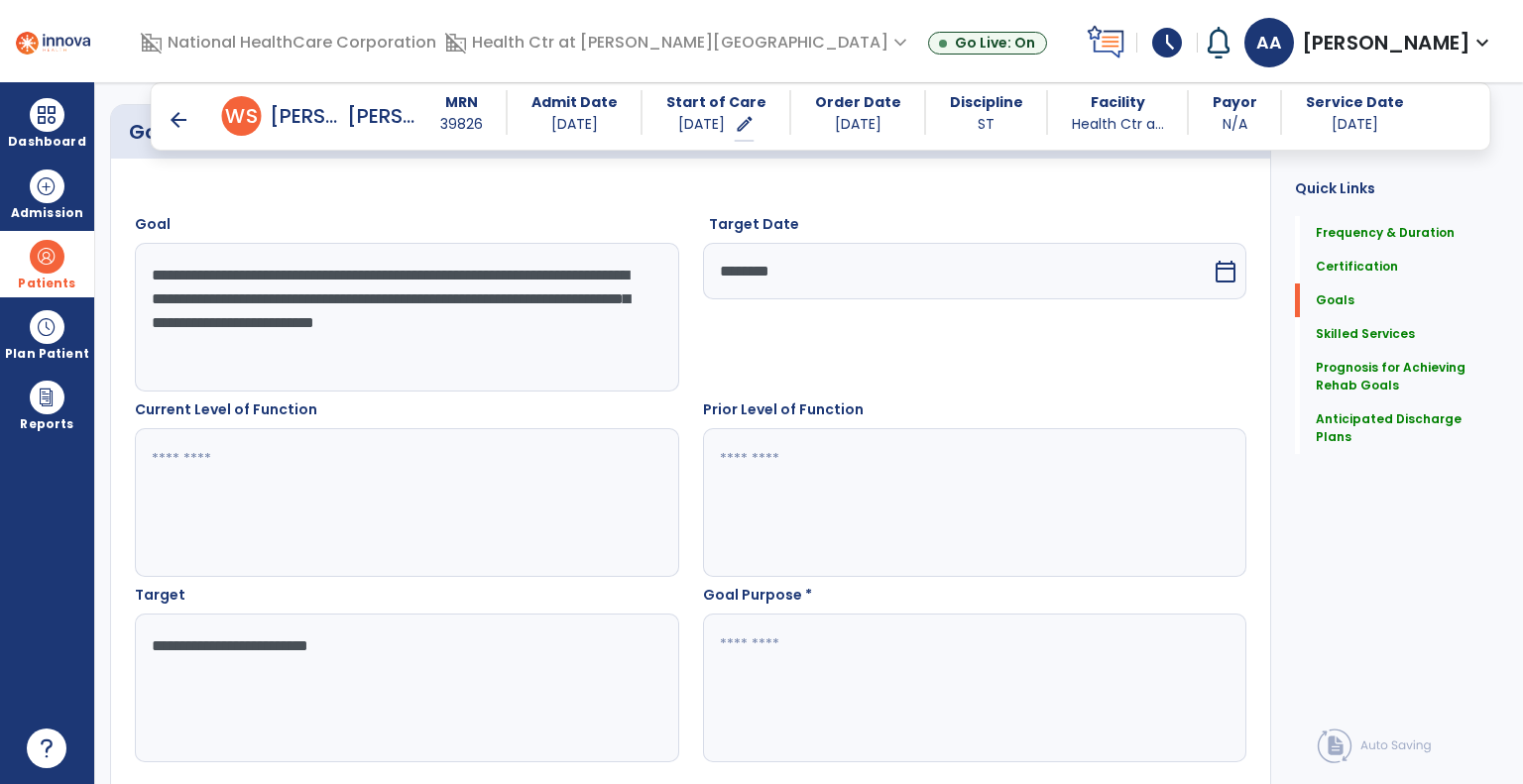type on "**********" 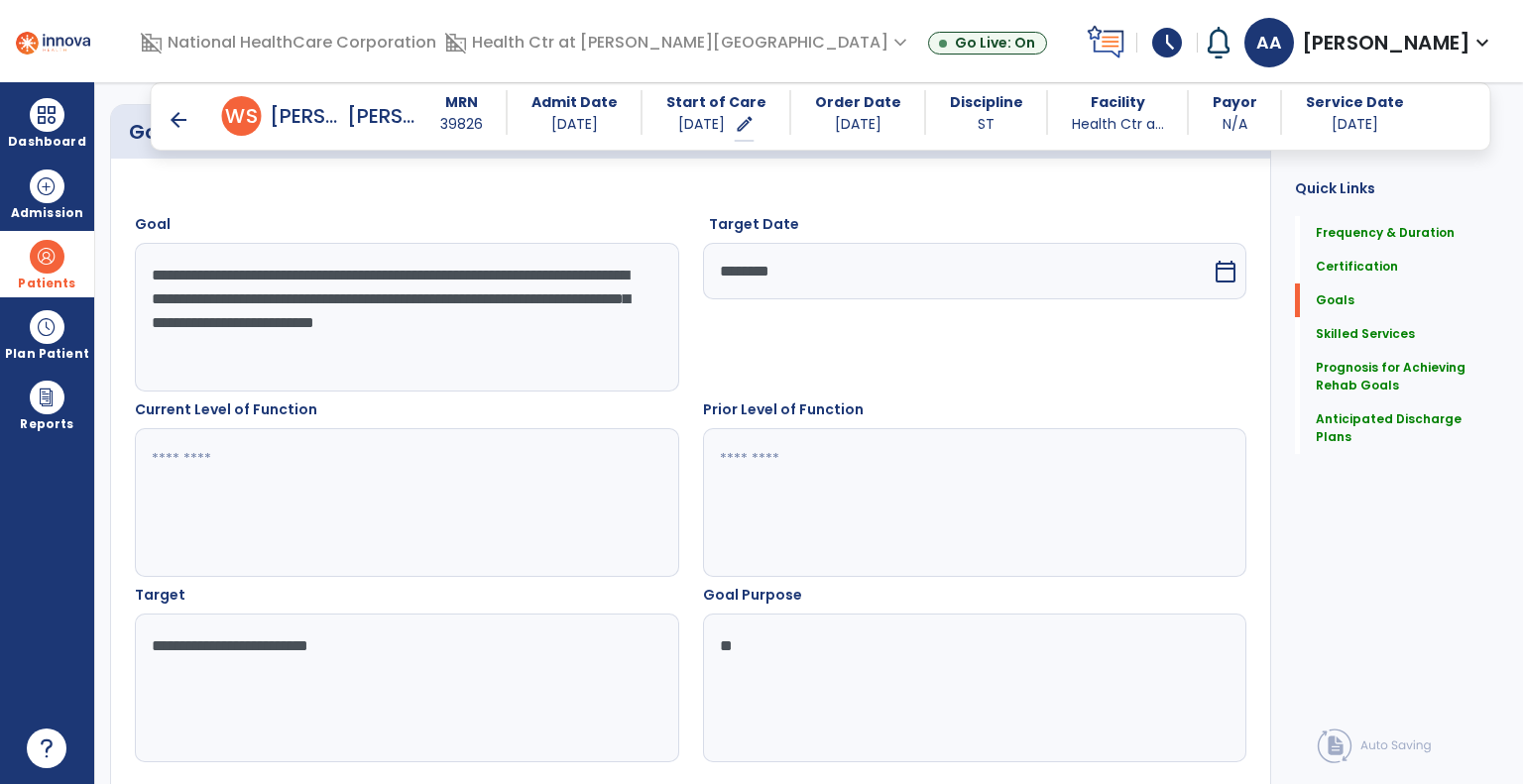 type on "*" 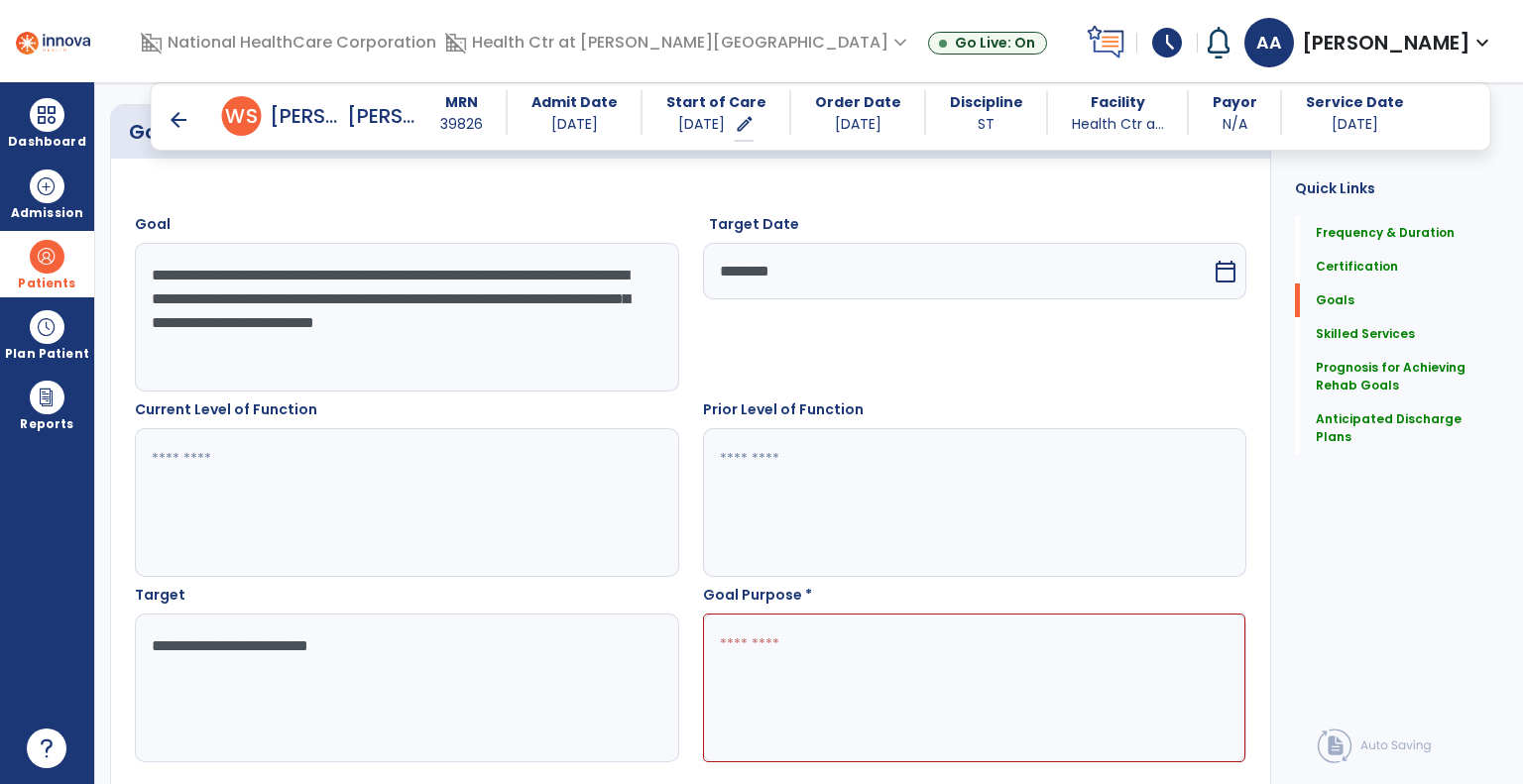 type on "*" 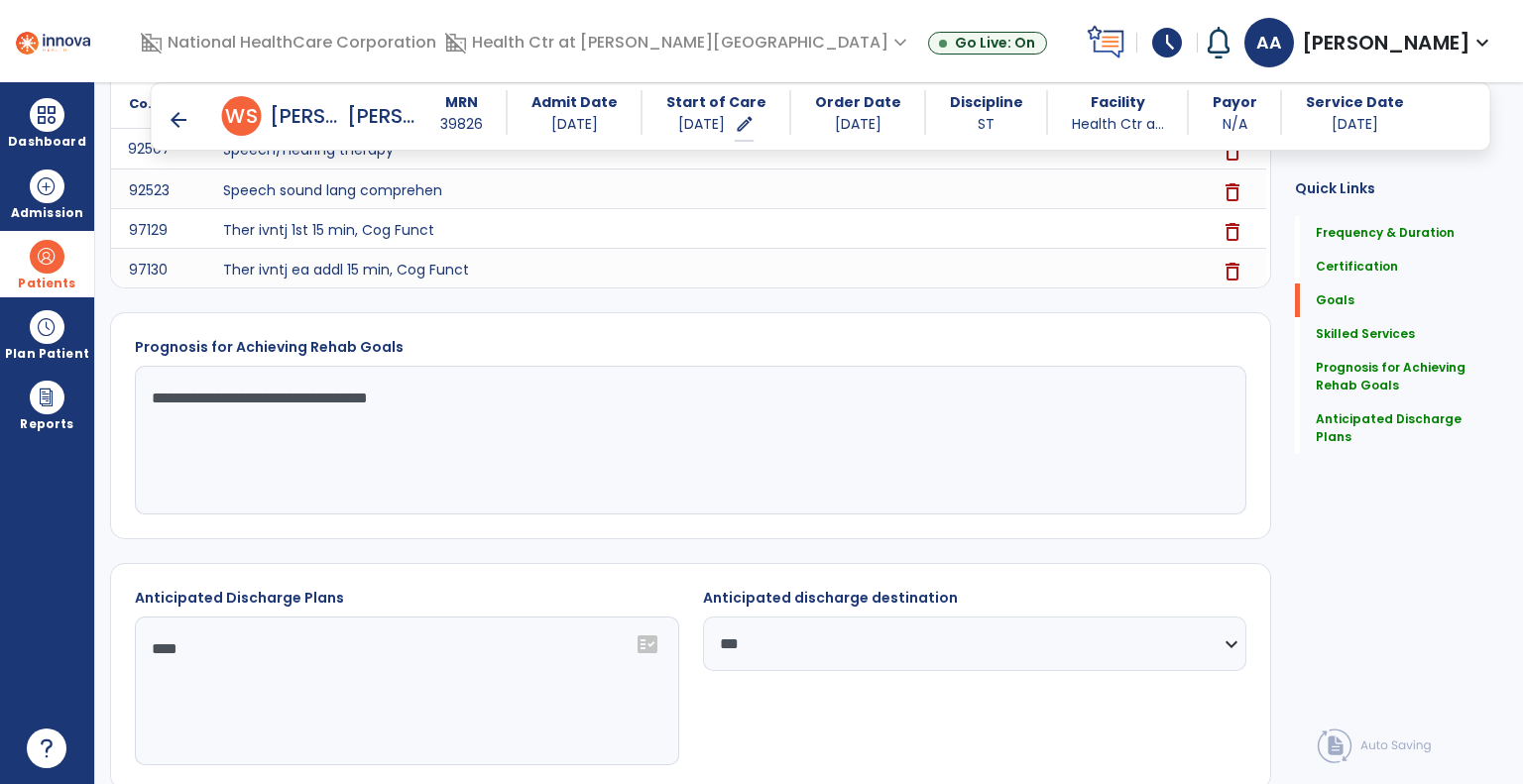 scroll, scrollTop: 1467, scrollLeft: 0, axis: vertical 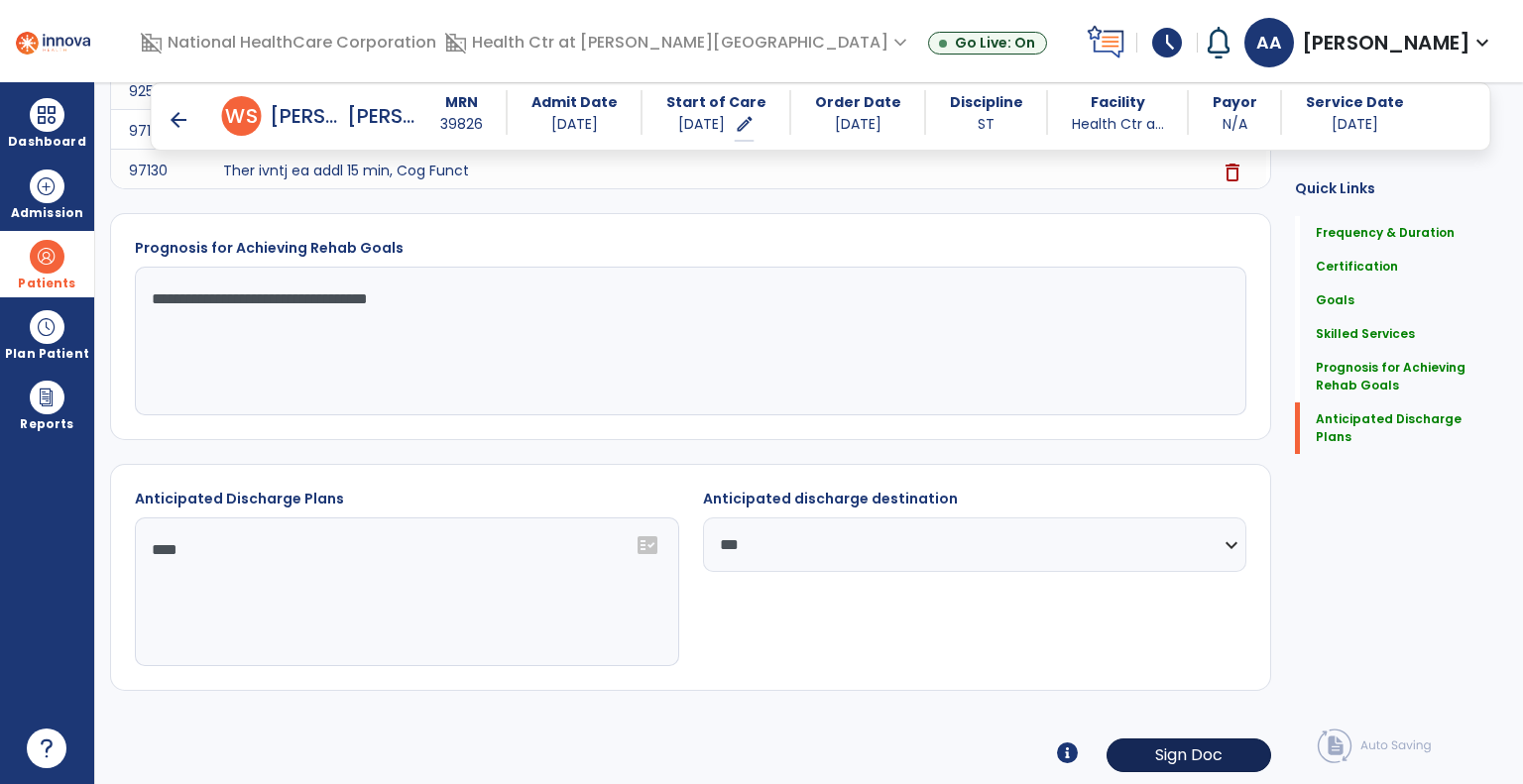 type on "**********" 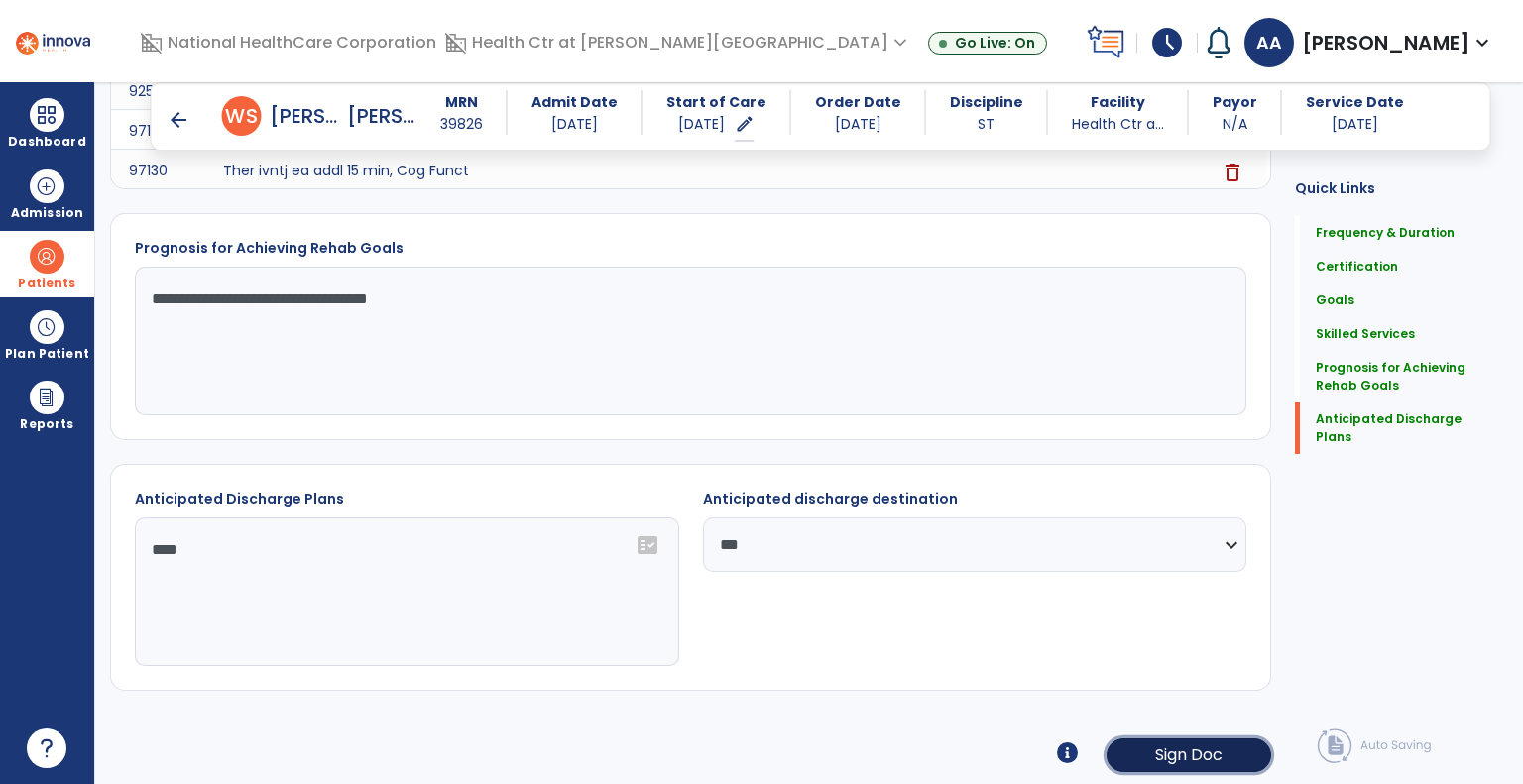 click on "Sign Doc" 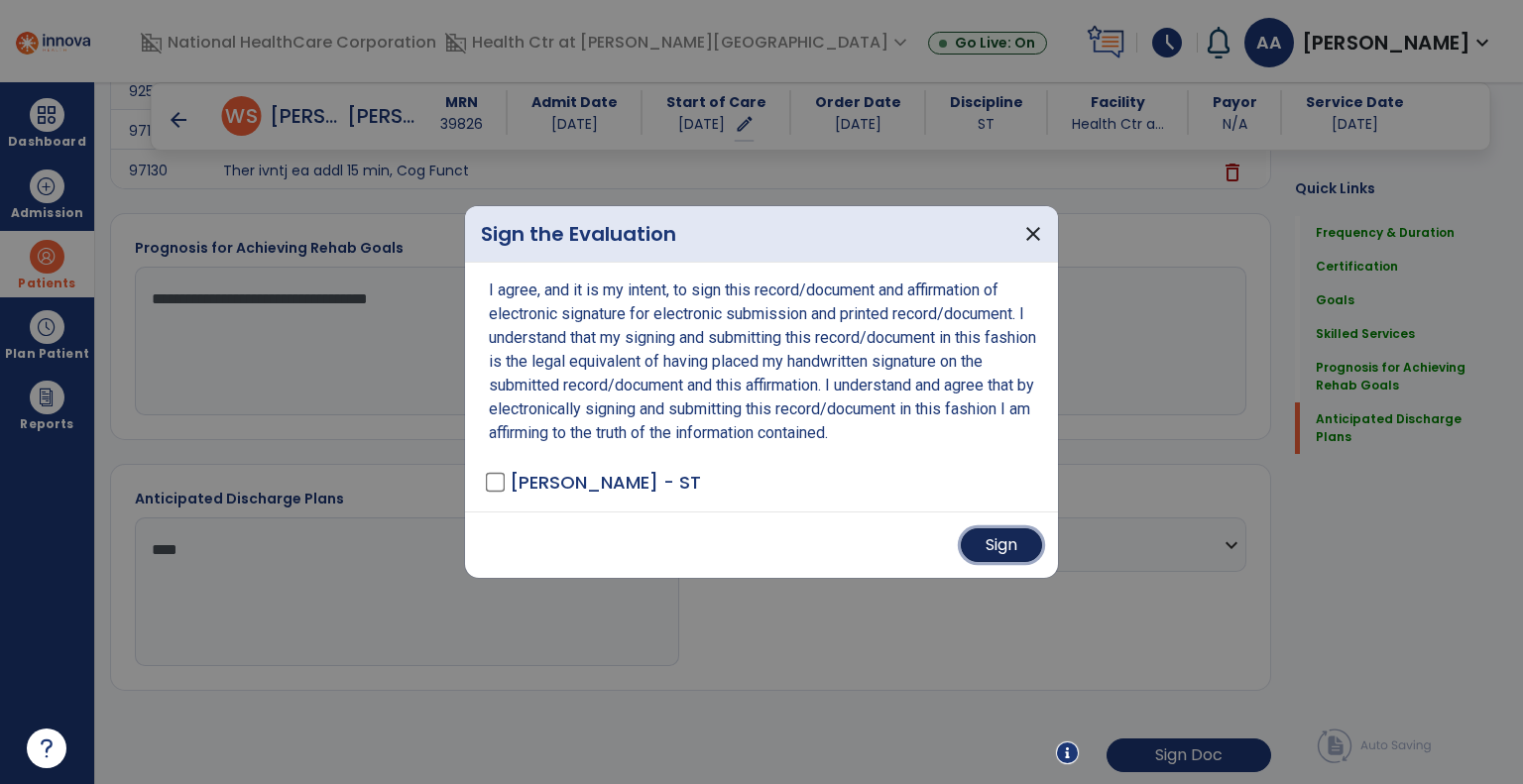 click on "Sign" at bounding box center (1001, 545) 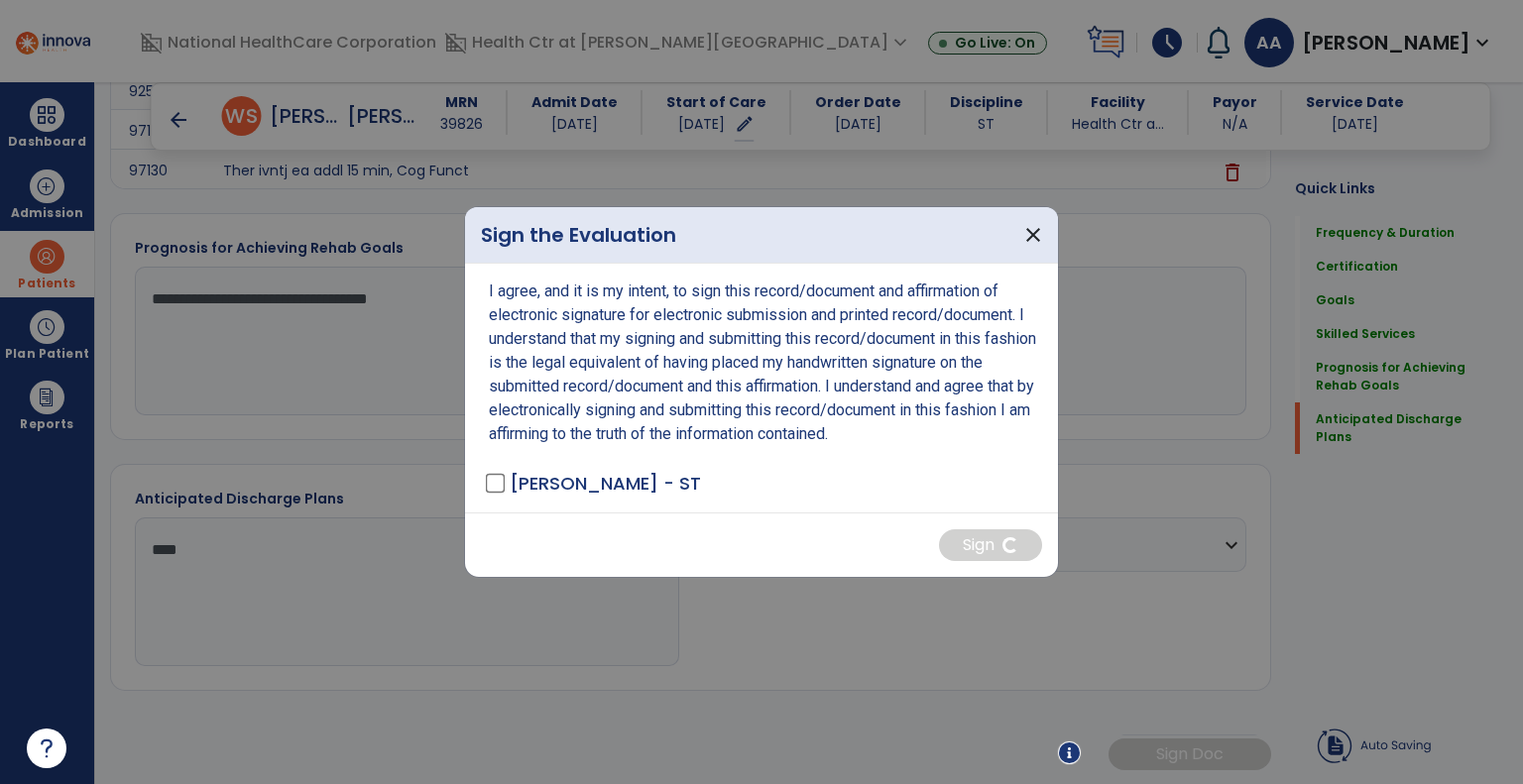 scroll, scrollTop: 1465, scrollLeft: 0, axis: vertical 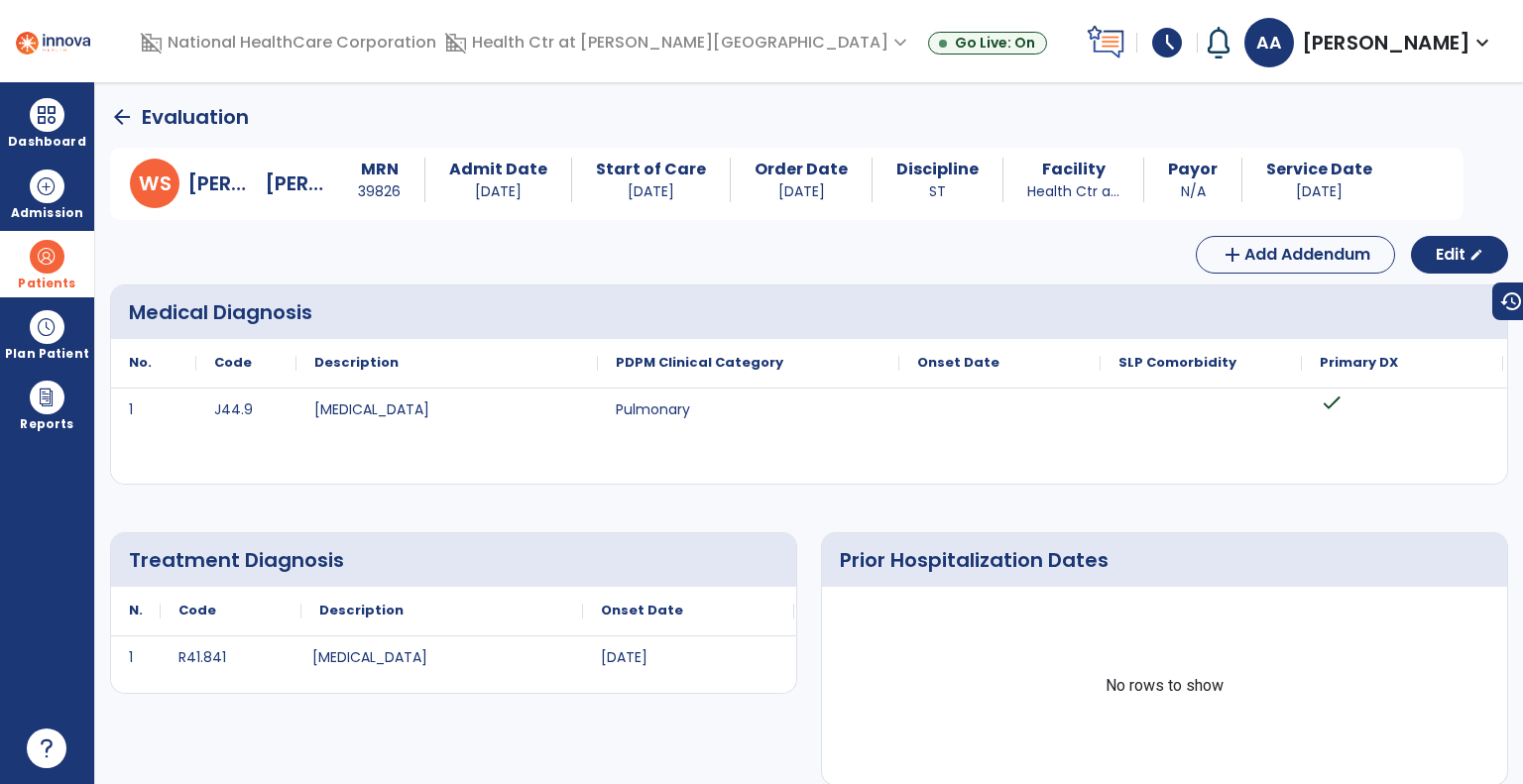 click on "schedule" at bounding box center (1167, 43) 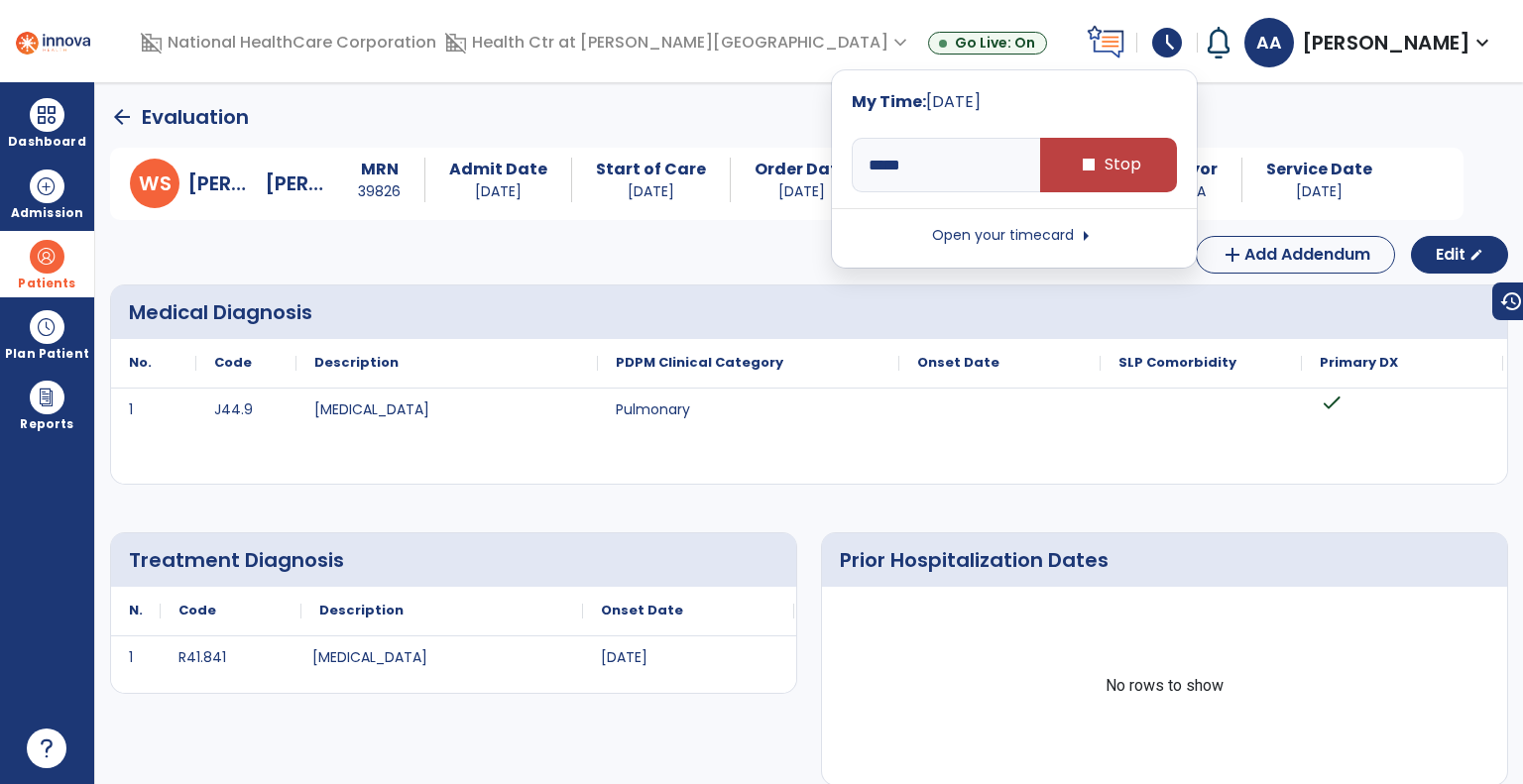 click 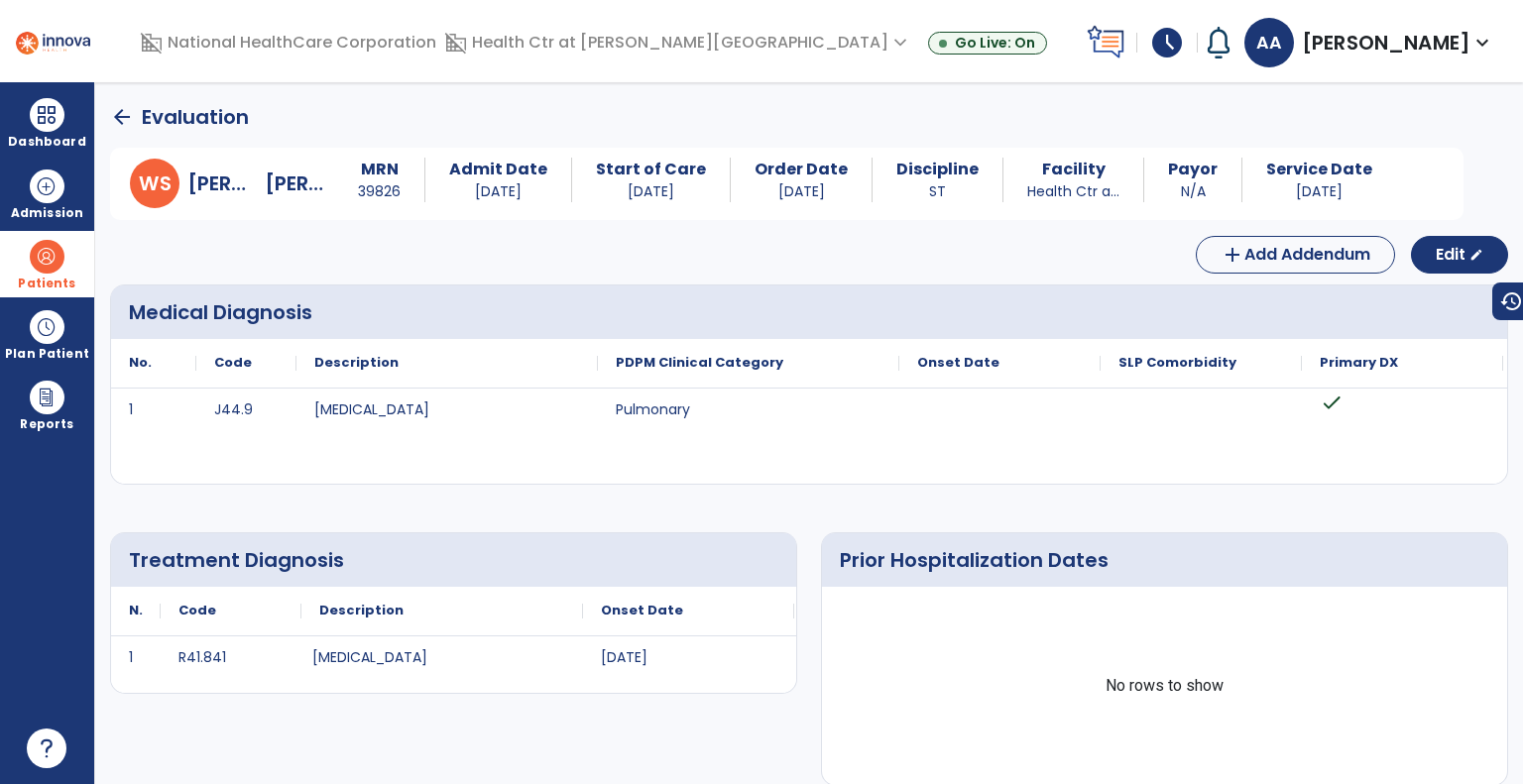 click on "arrow_back" 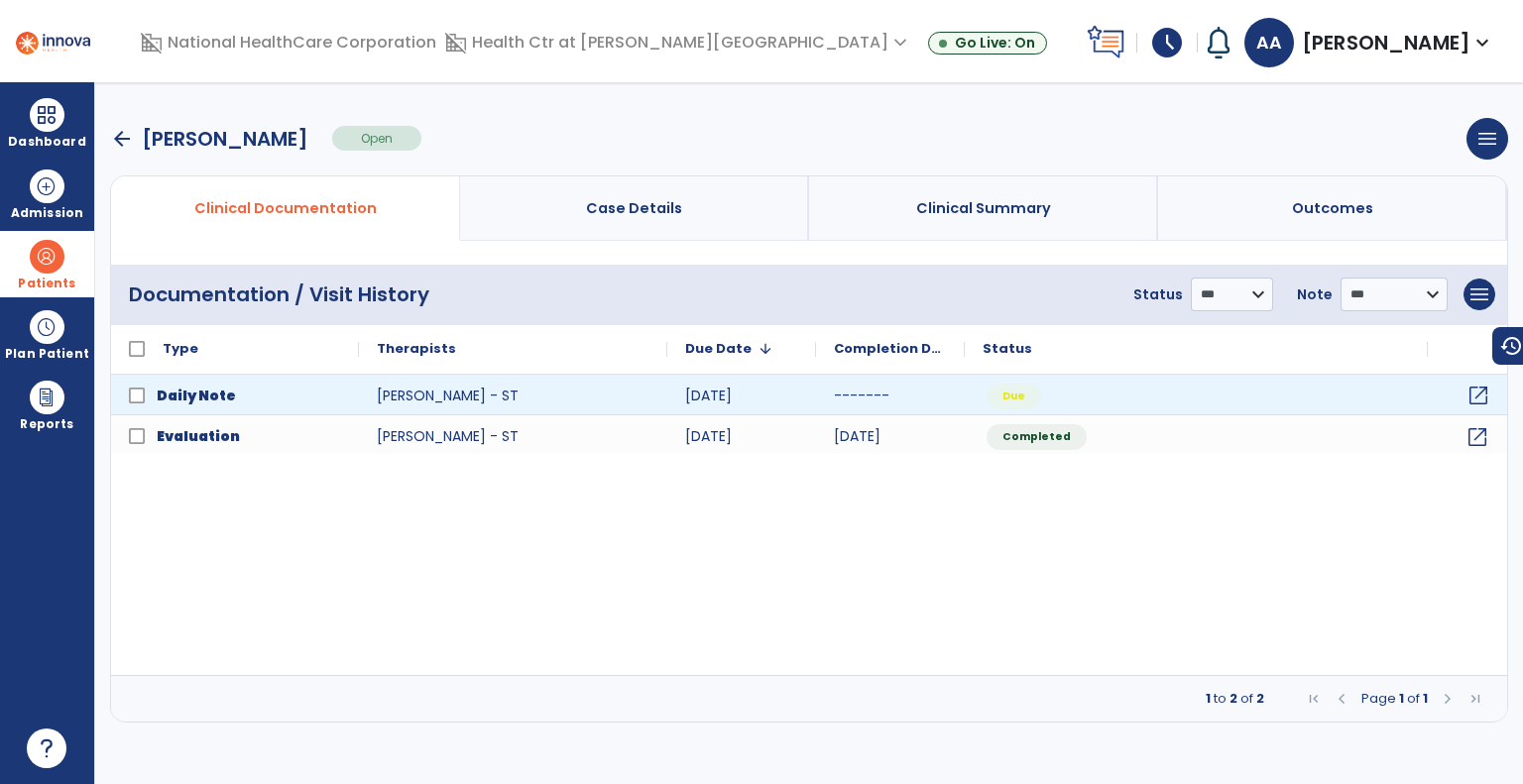 click on "open_in_new" 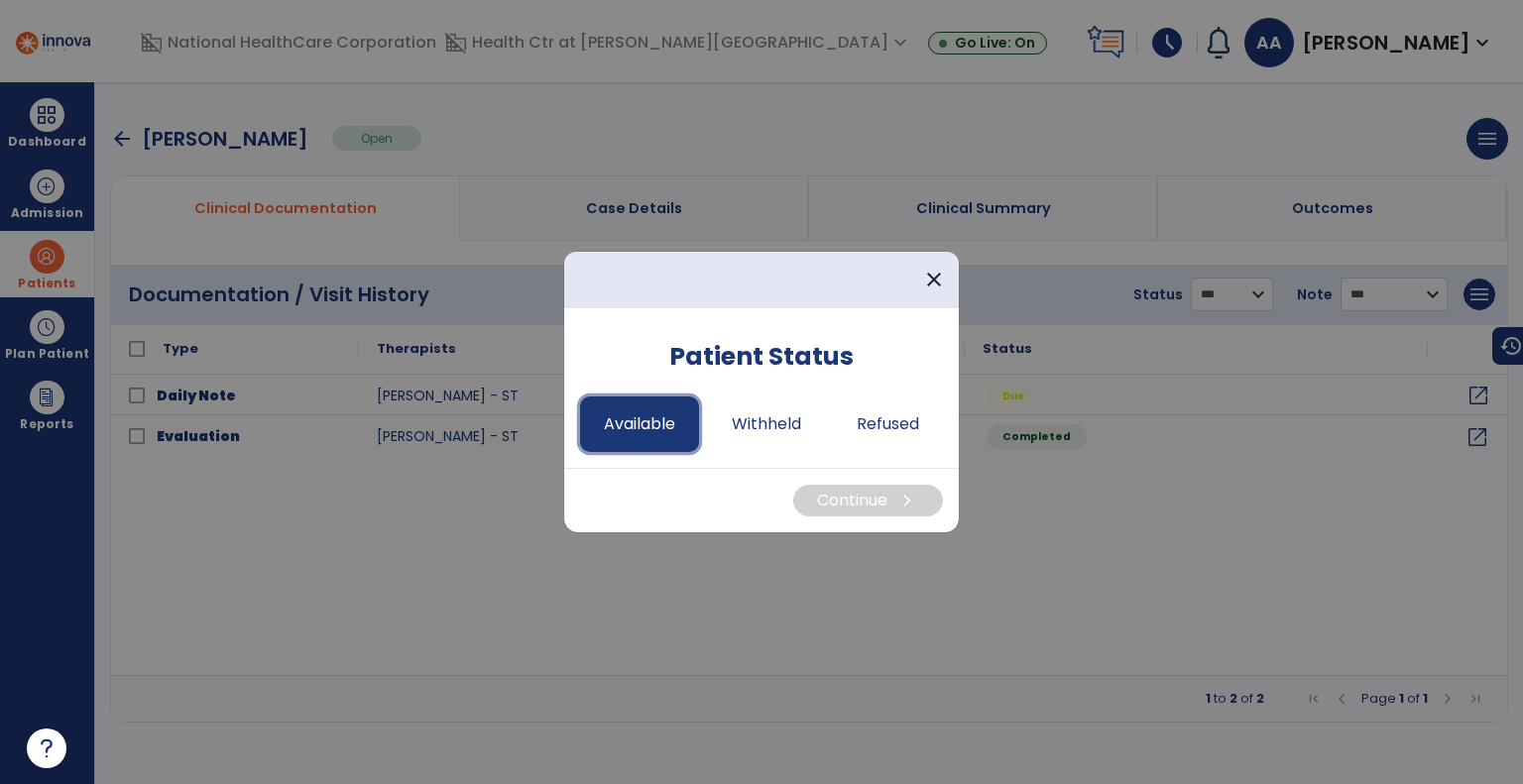 click on "Available" at bounding box center (640, 424) 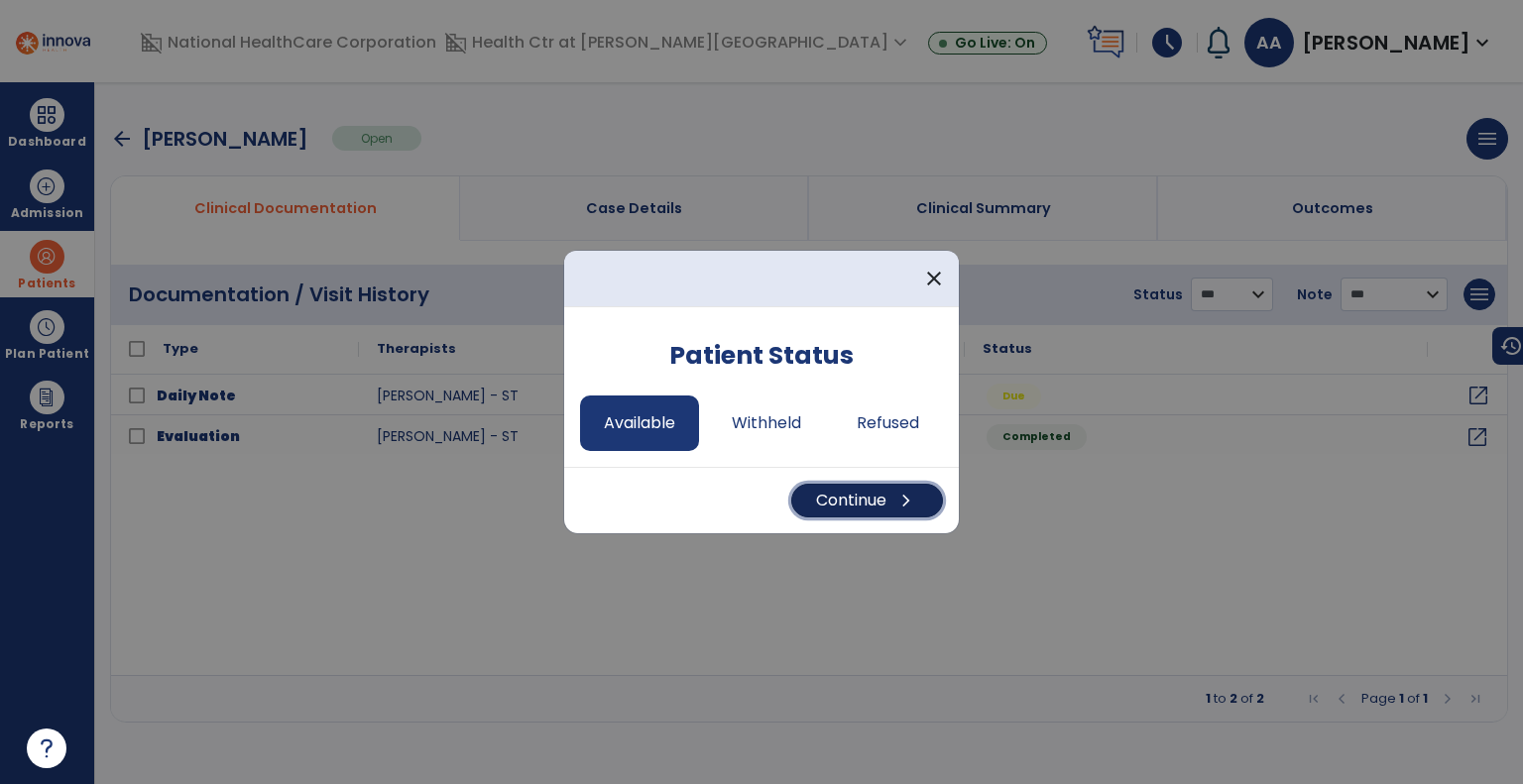 click on "Continue   chevron_right" at bounding box center (867, 501) 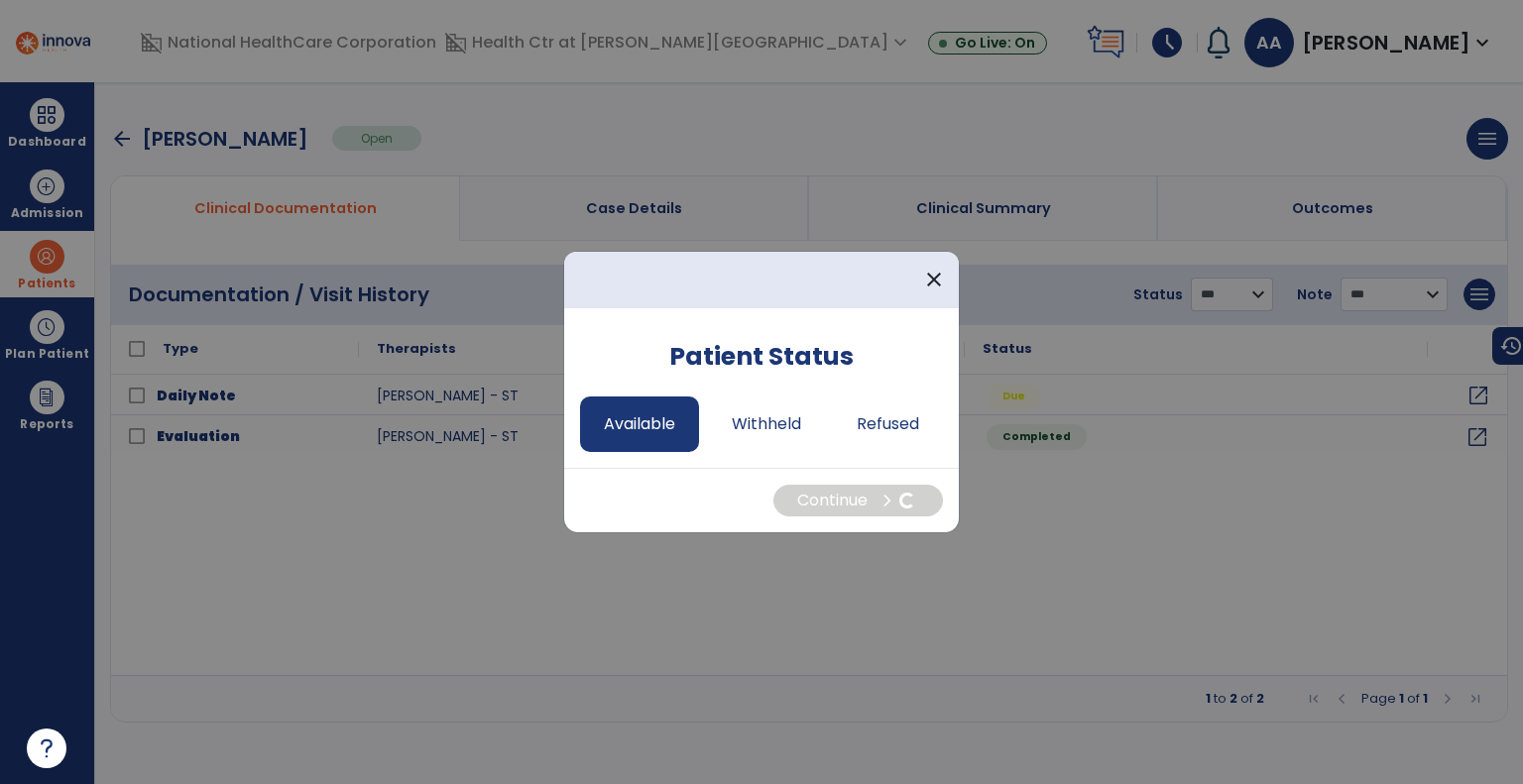 select on "*" 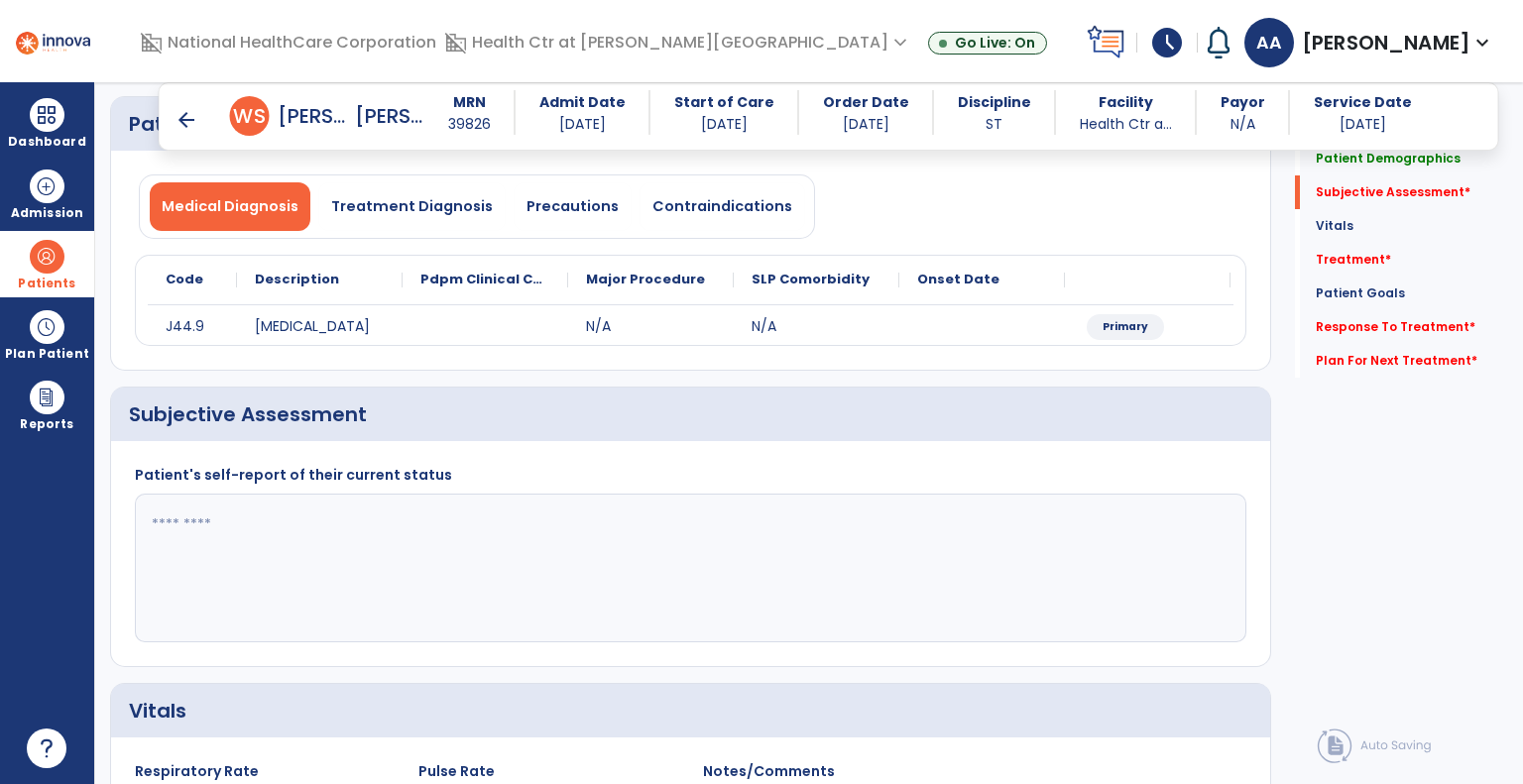 scroll, scrollTop: 138, scrollLeft: 0, axis: vertical 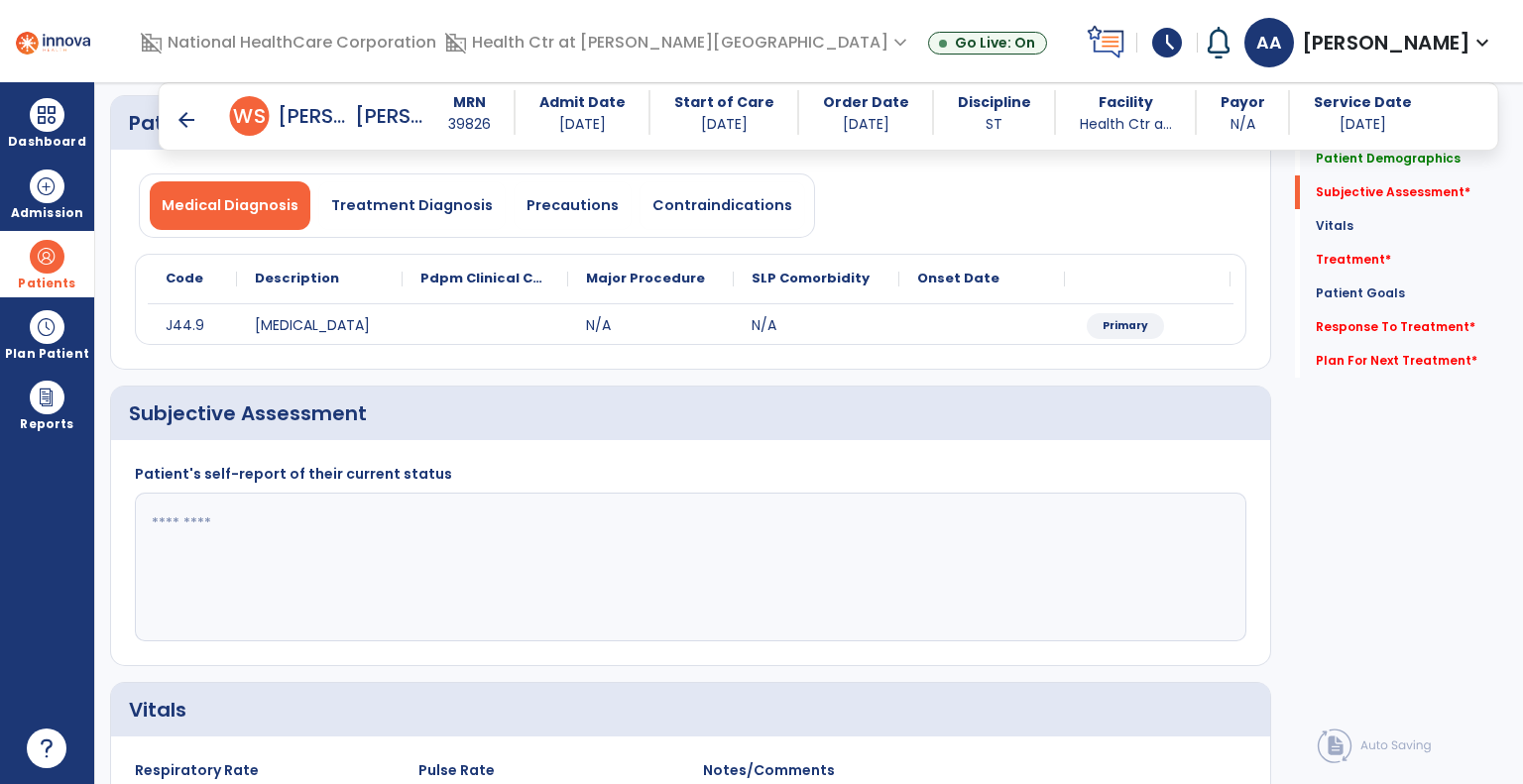 click 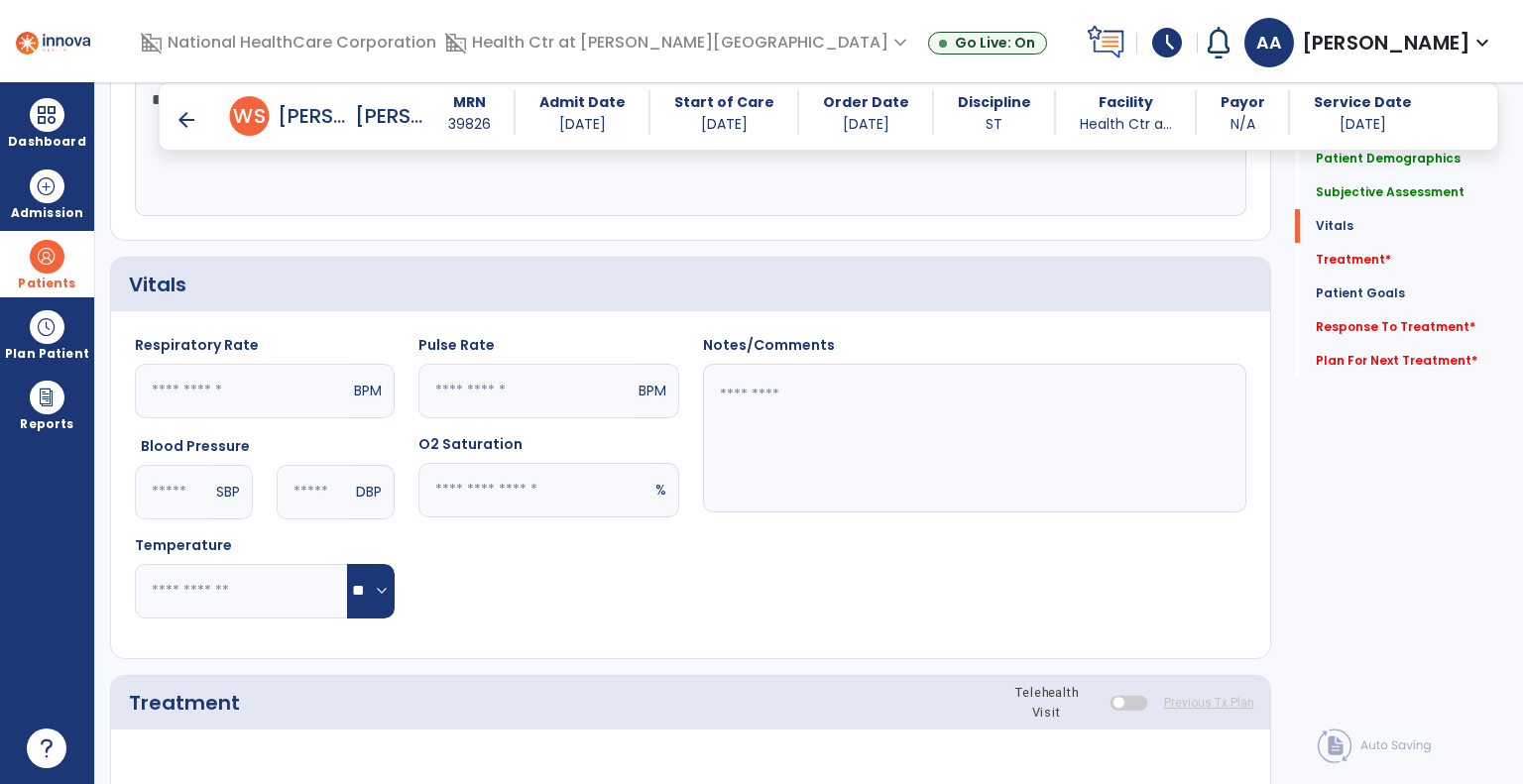 scroll, scrollTop: 737, scrollLeft: 0, axis: vertical 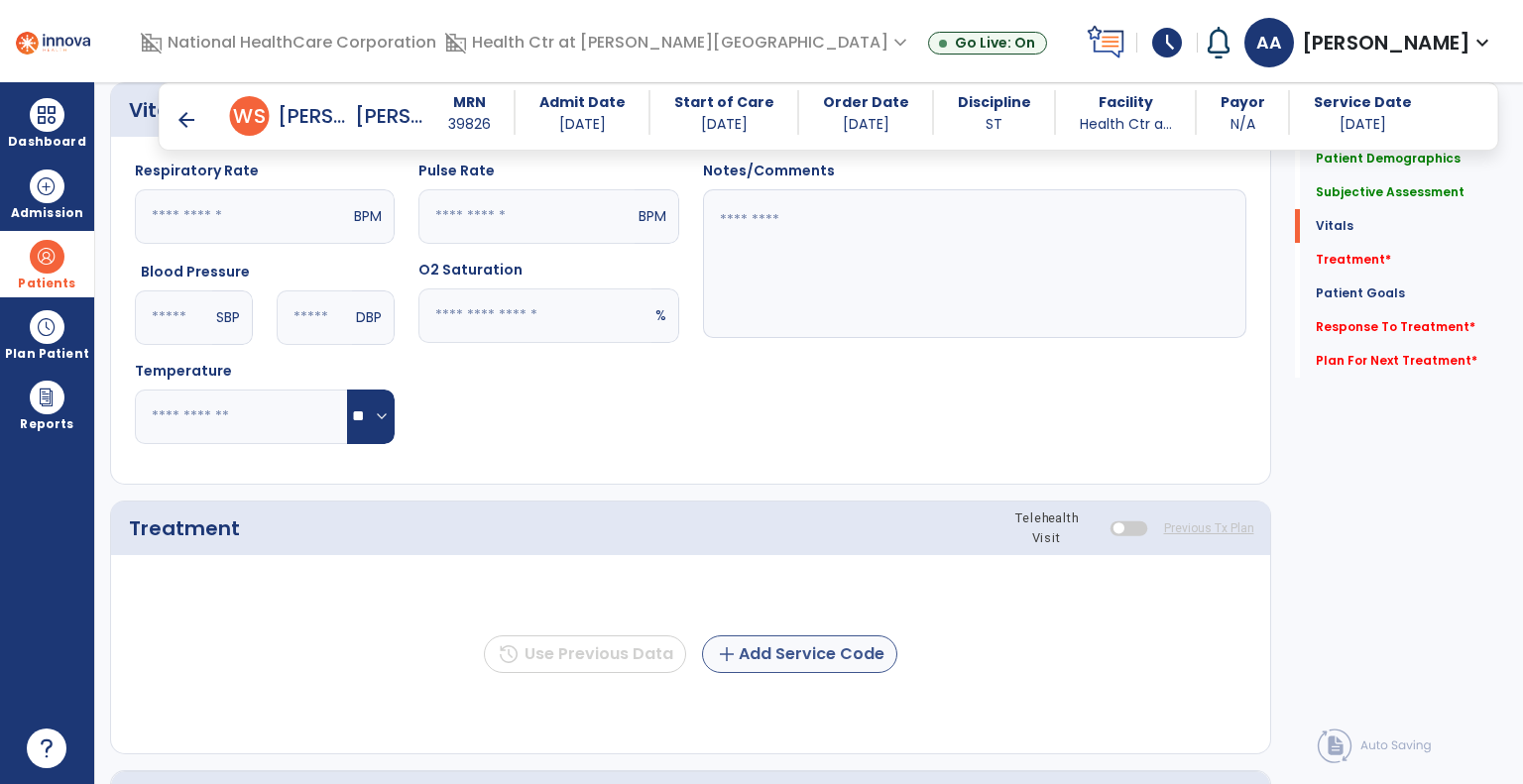 type on "**********" 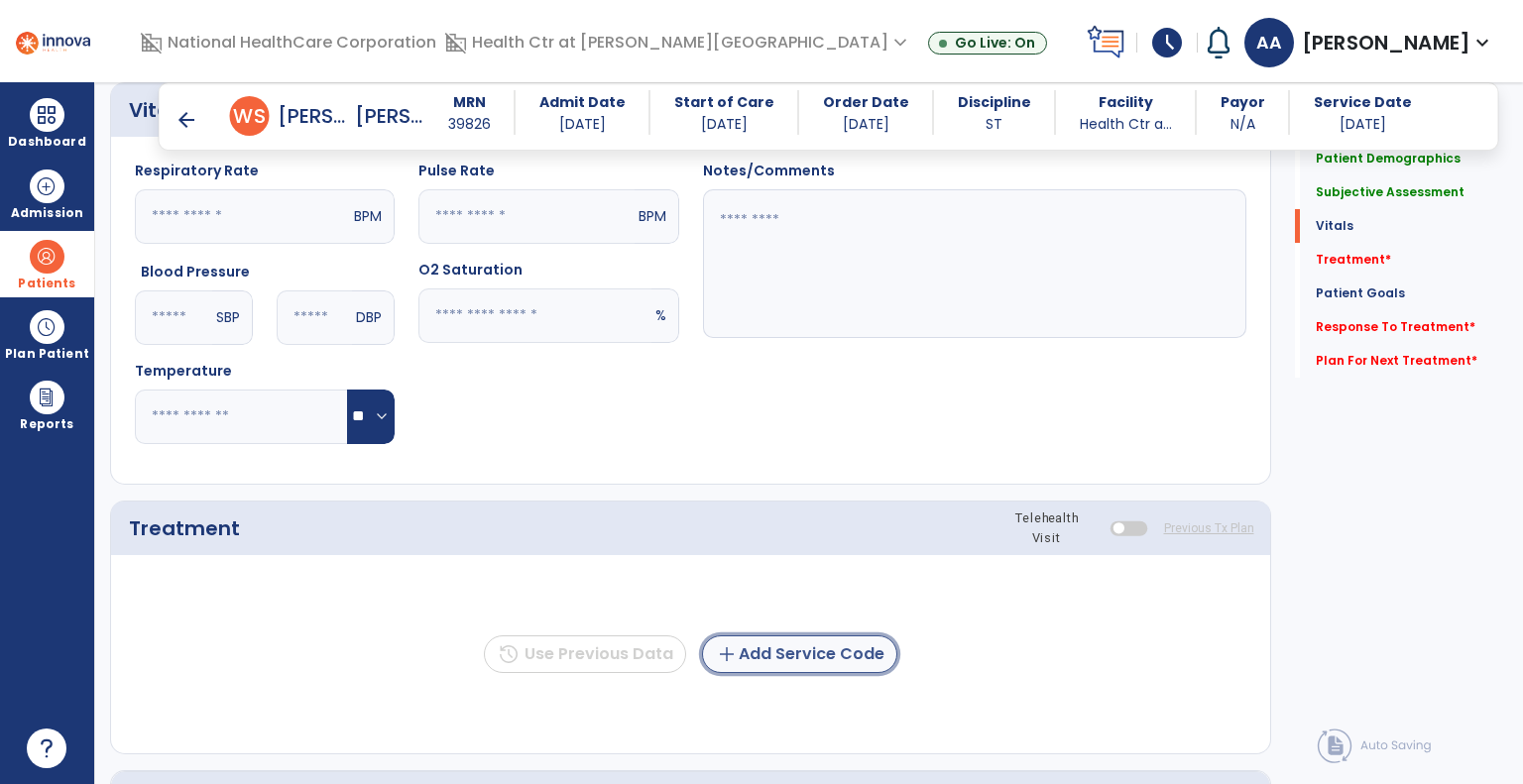 click on "add  Add Service Code" 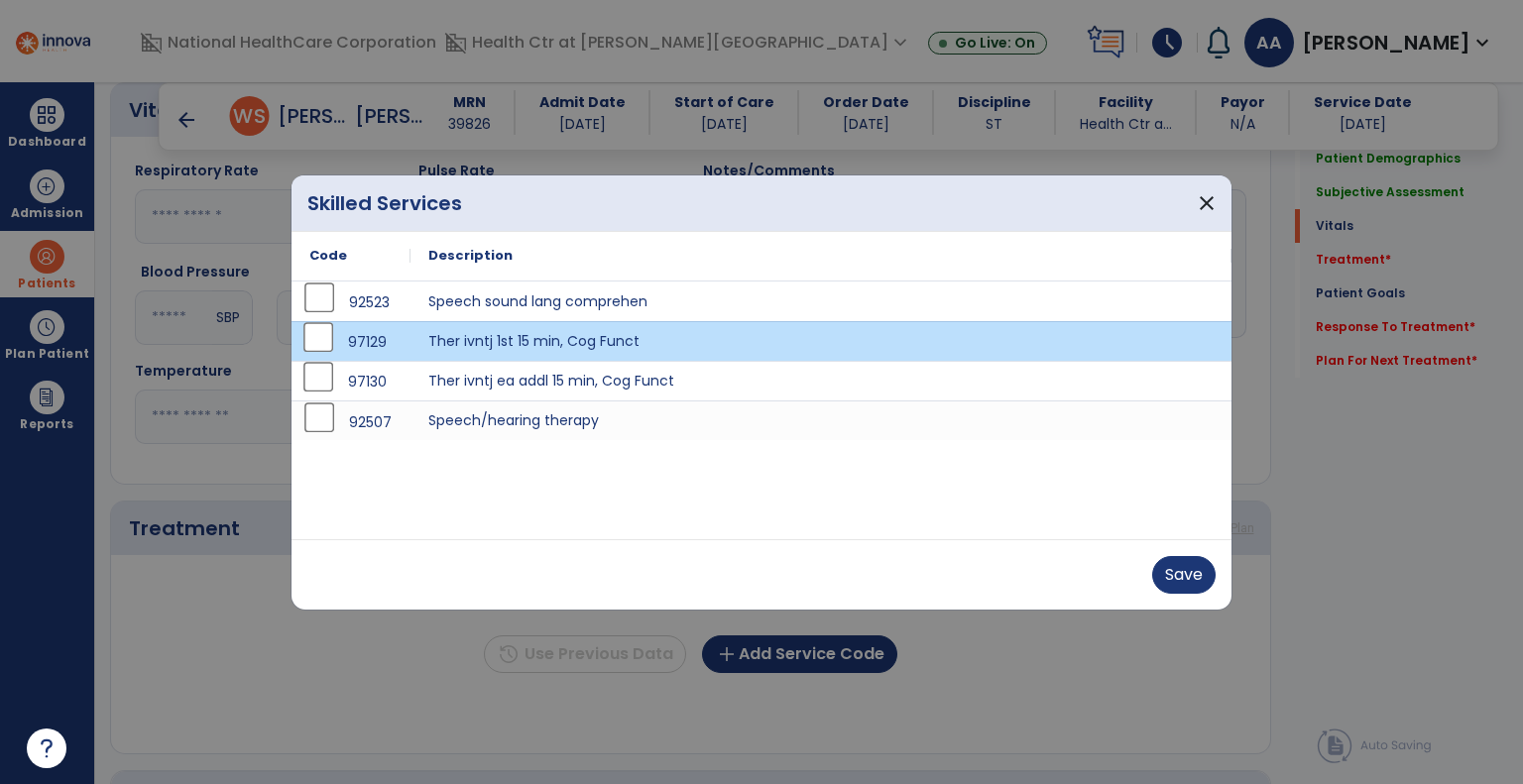 click on "97129" at bounding box center (351, 342) 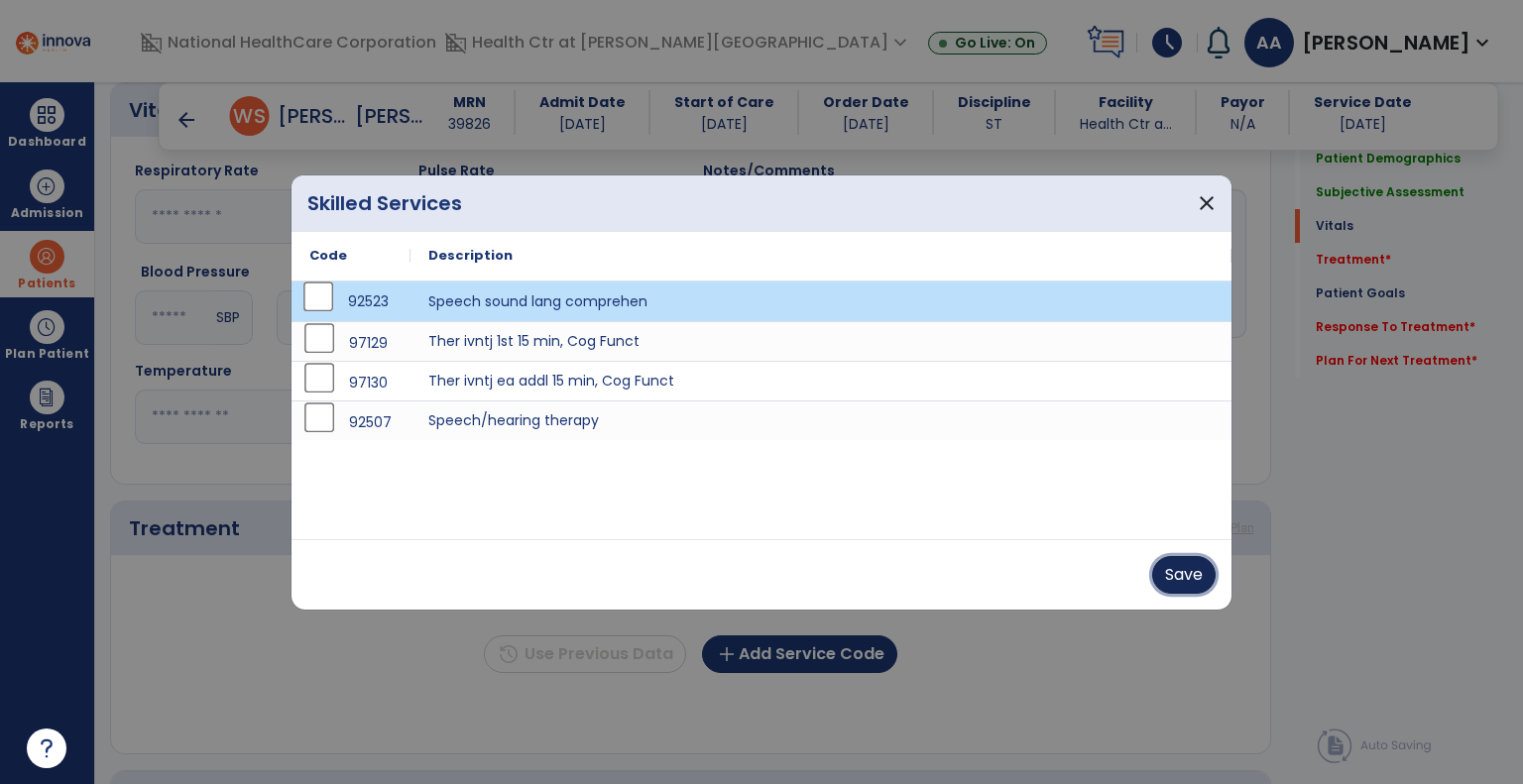 click on "Save" at bounding box center [1184, 575] 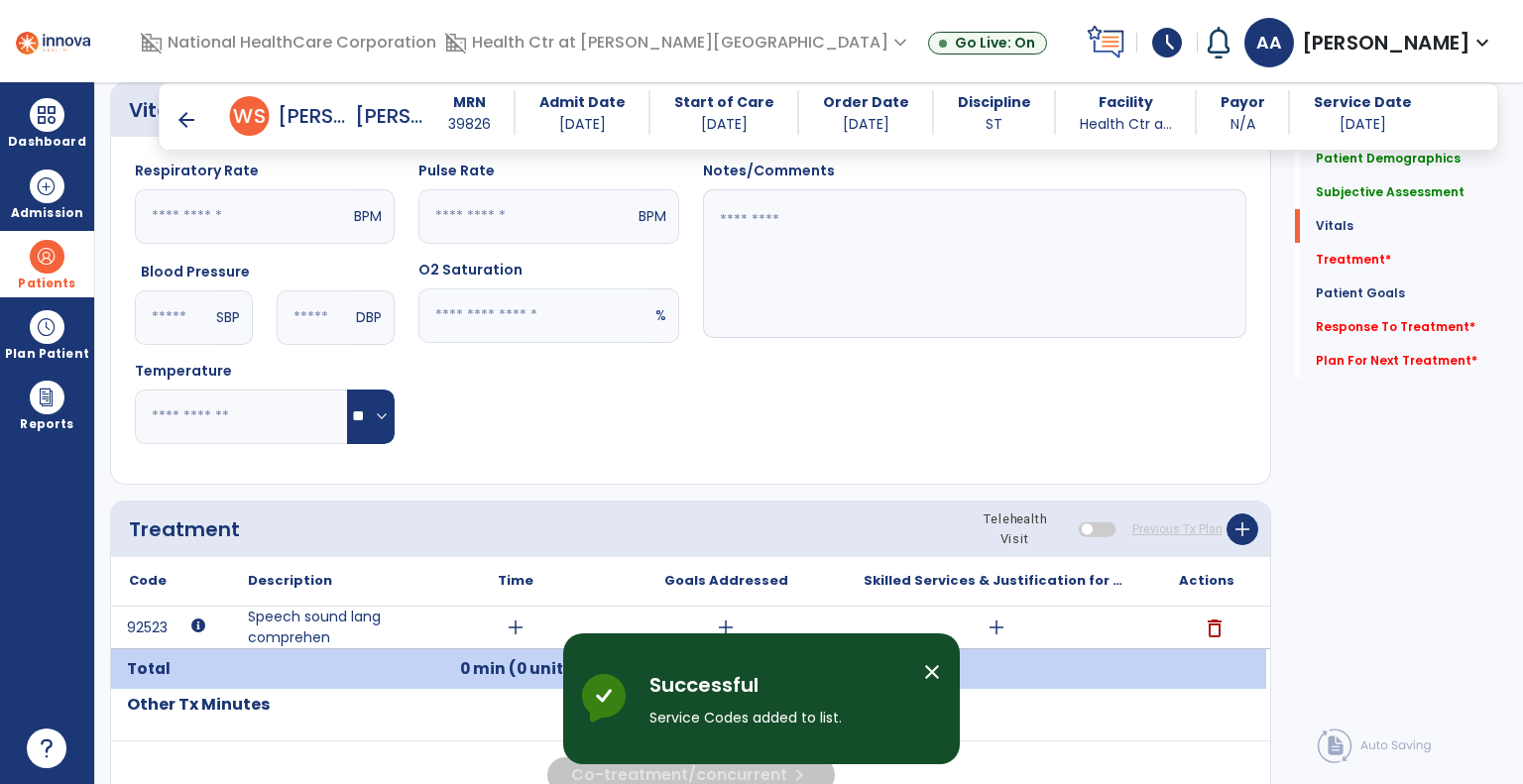 click on "close" at bounding box center (932, 672) 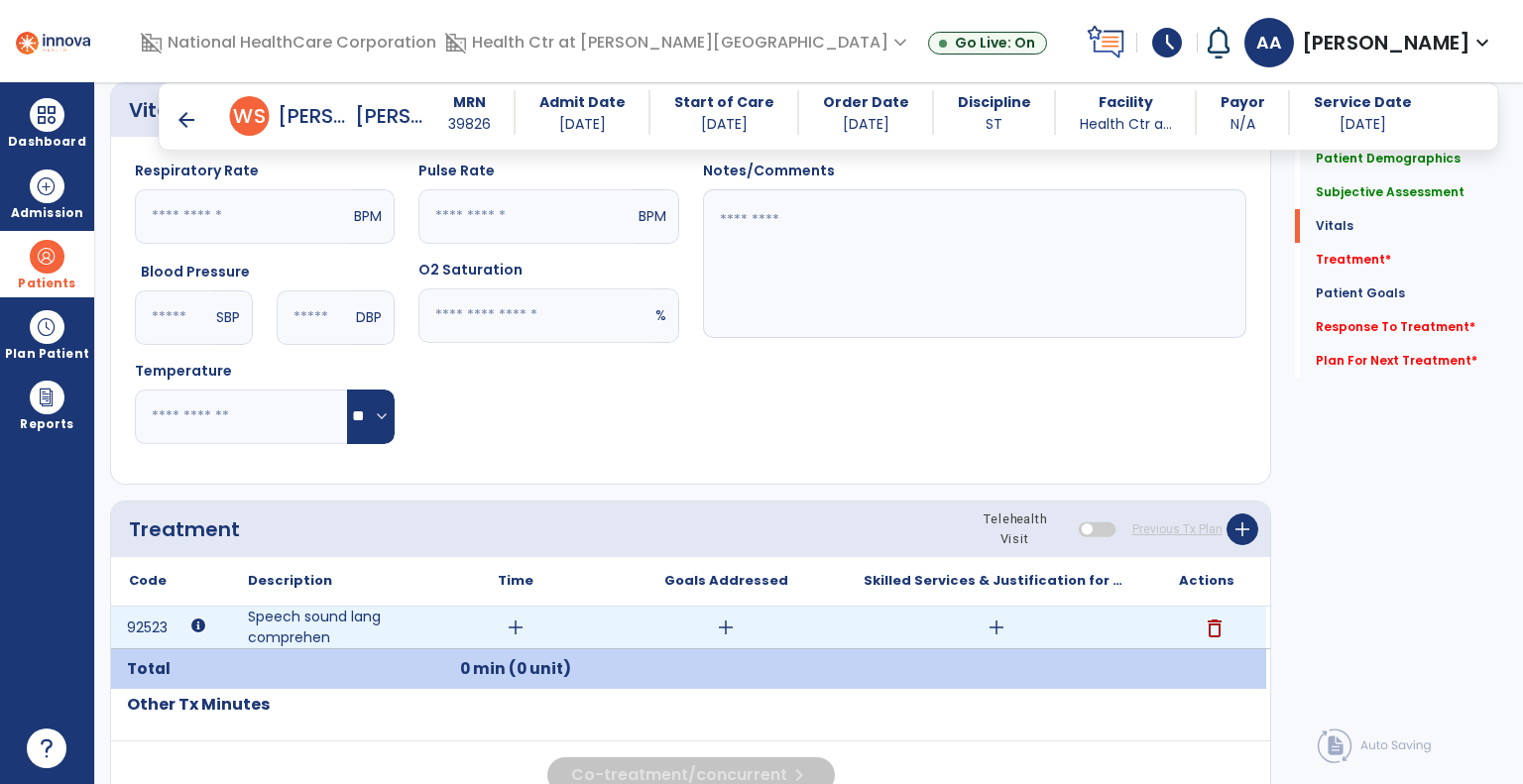click on "add" at bounding box center (516, 627) 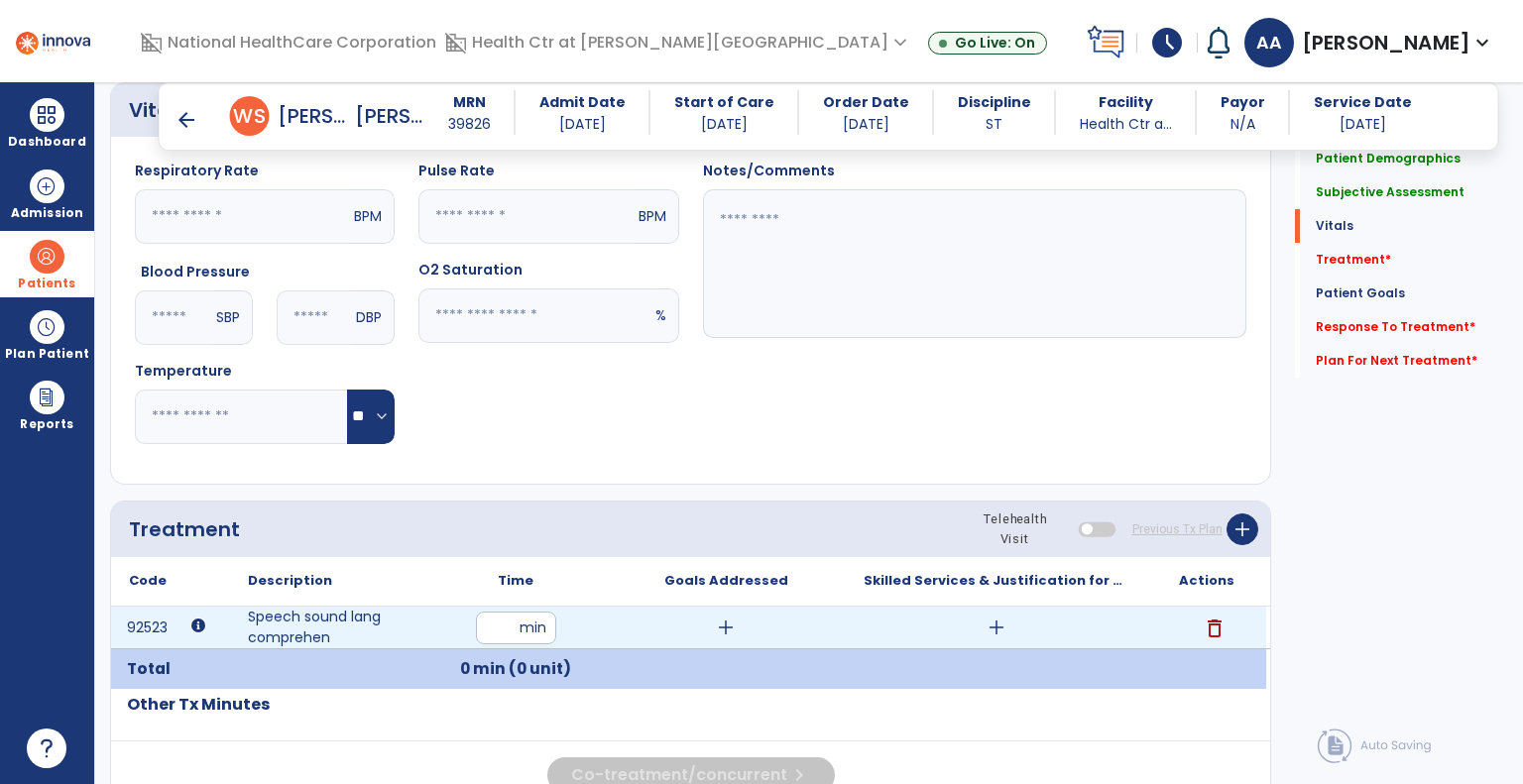 type on "**" 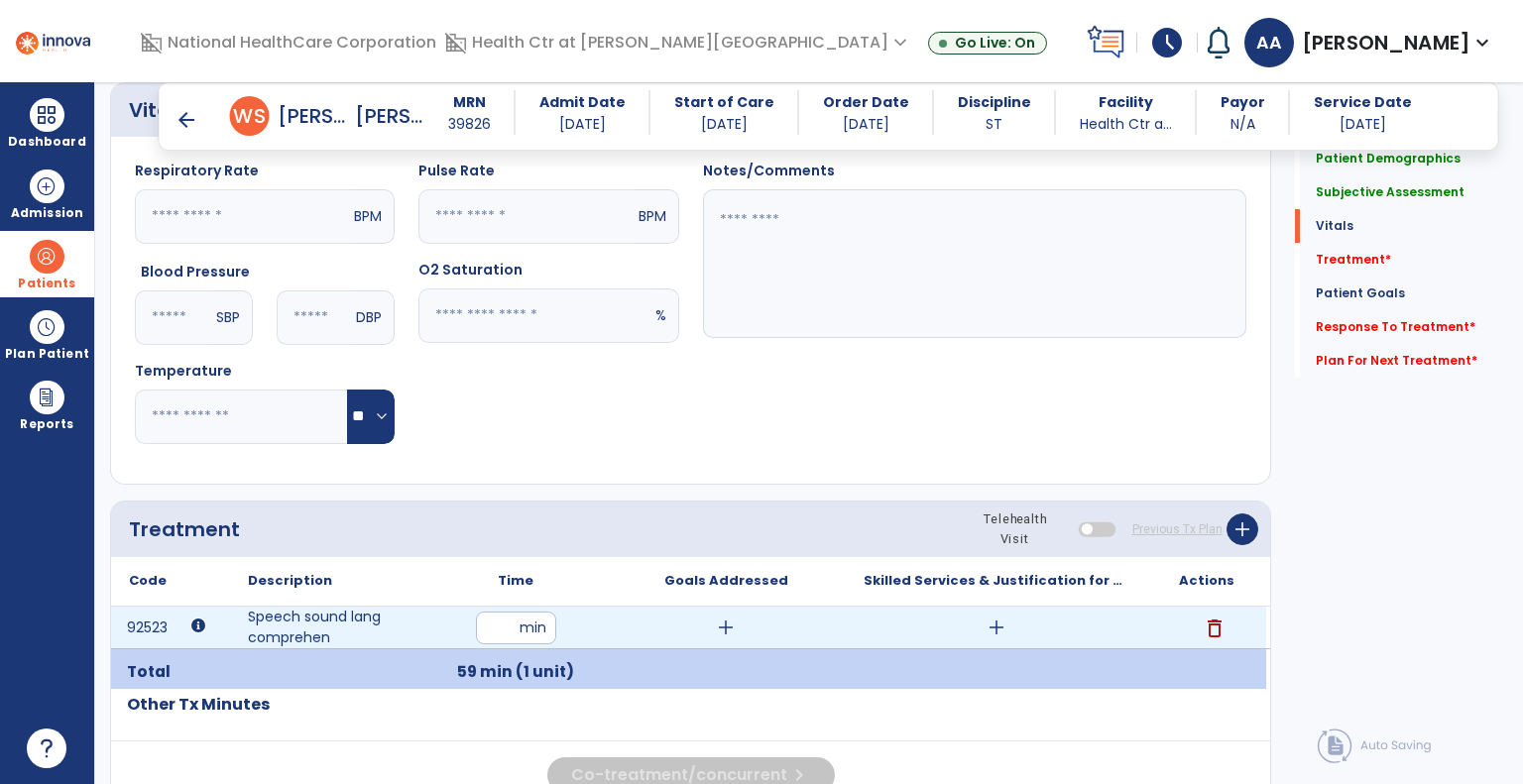 click on "add" at bounding box center (726, 627) 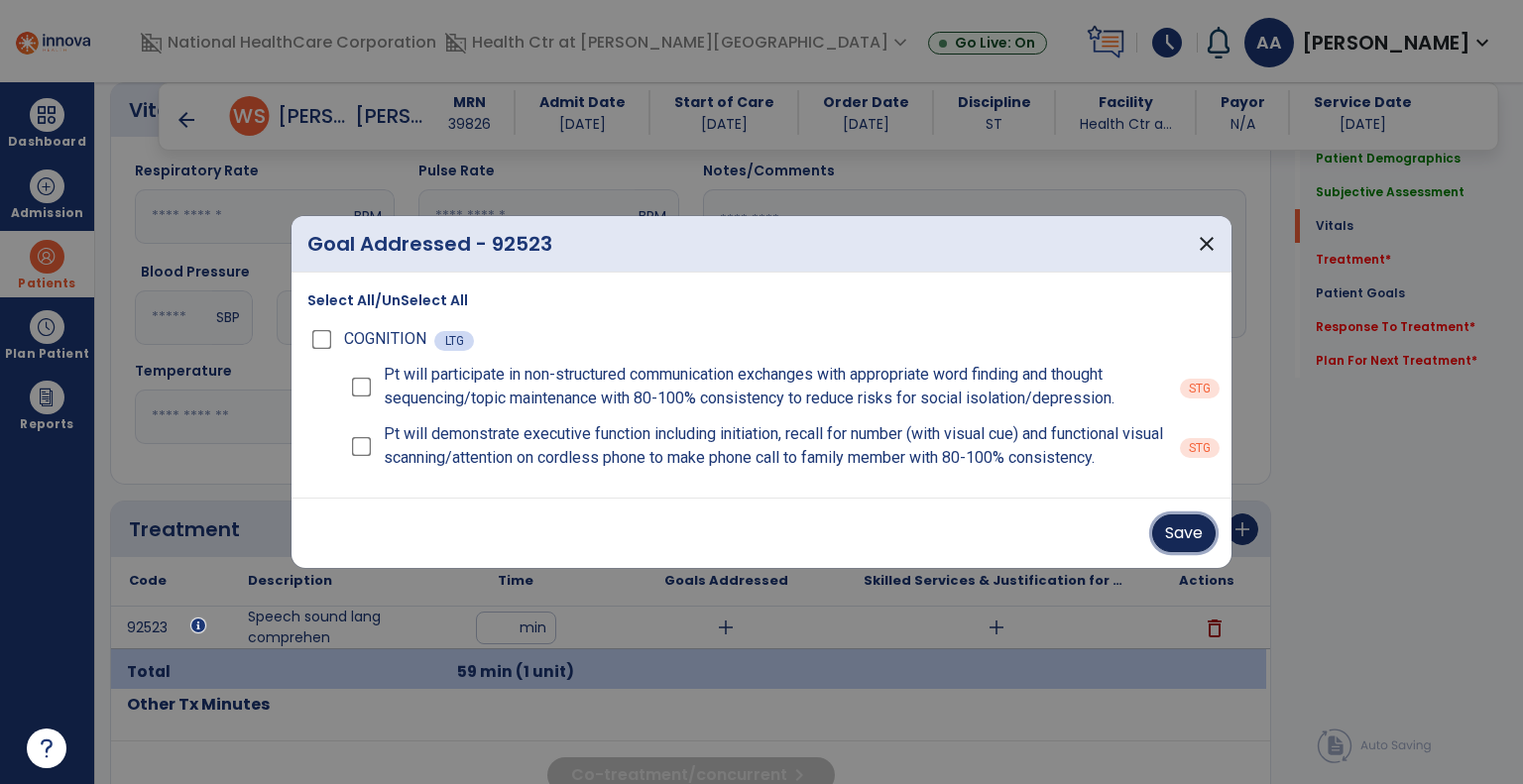 click on "Save" at bounding box center (1184, 533) 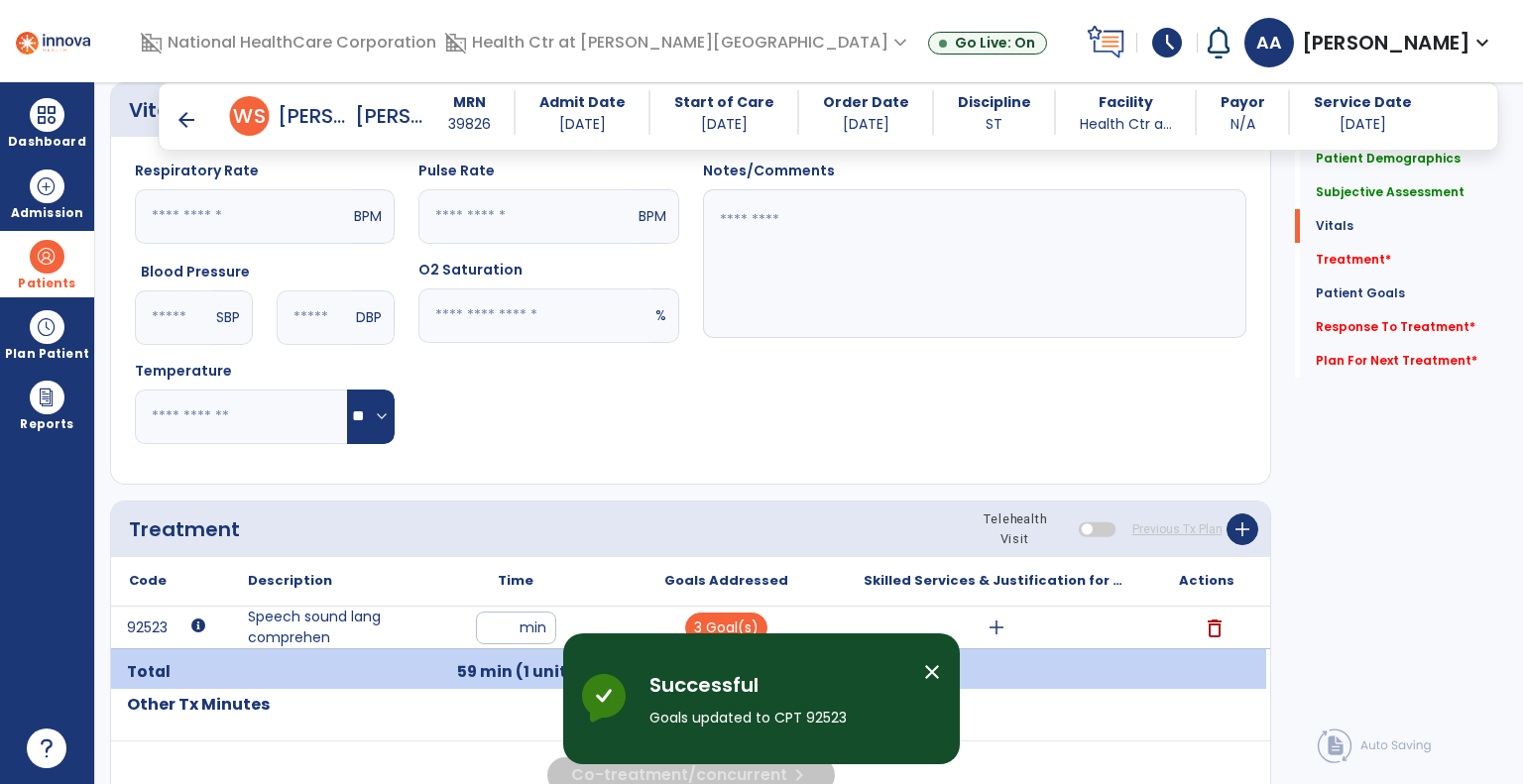 click on "close" at bounding box center (932, 672) 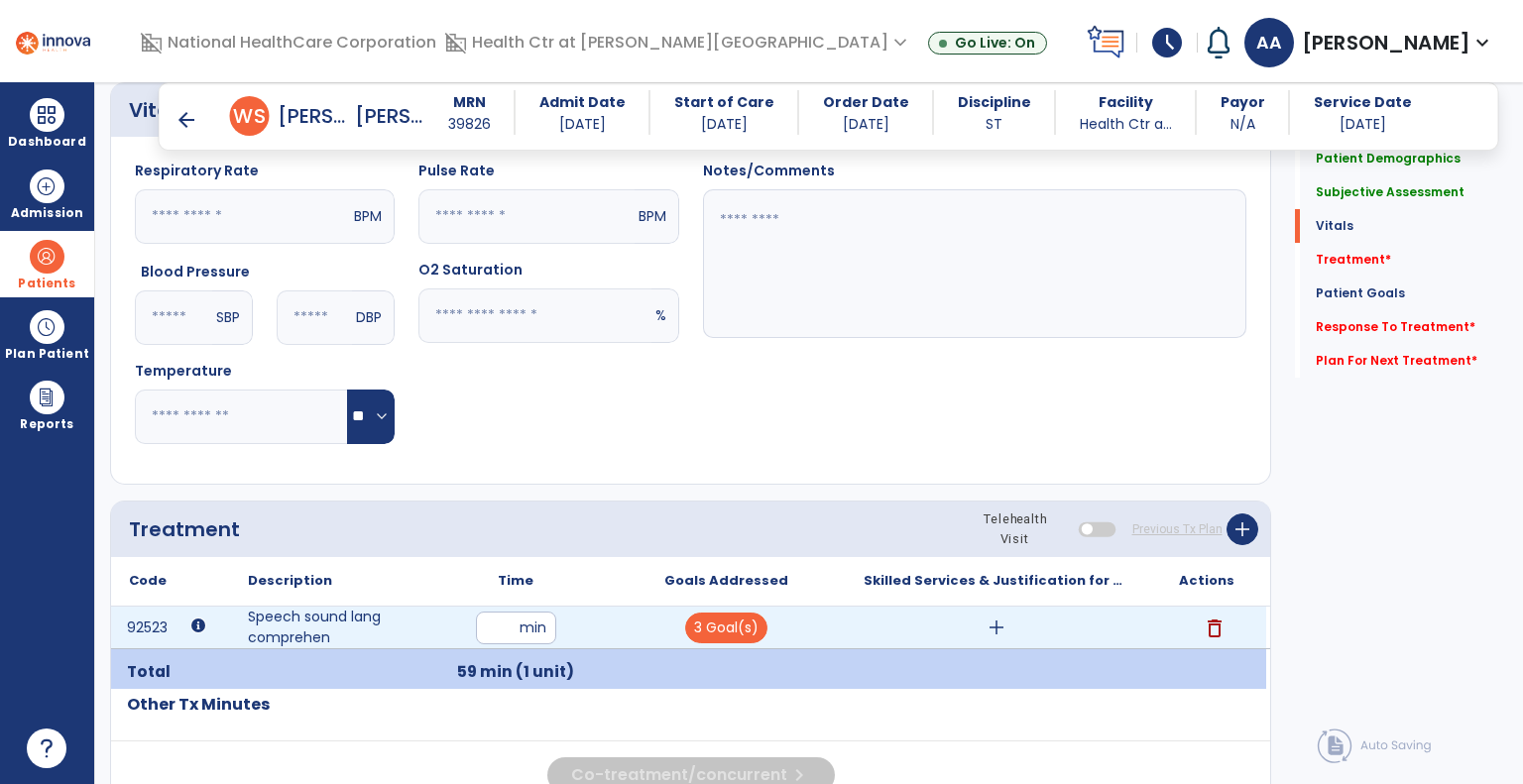 click on "add" at bounding box center (996, 627) 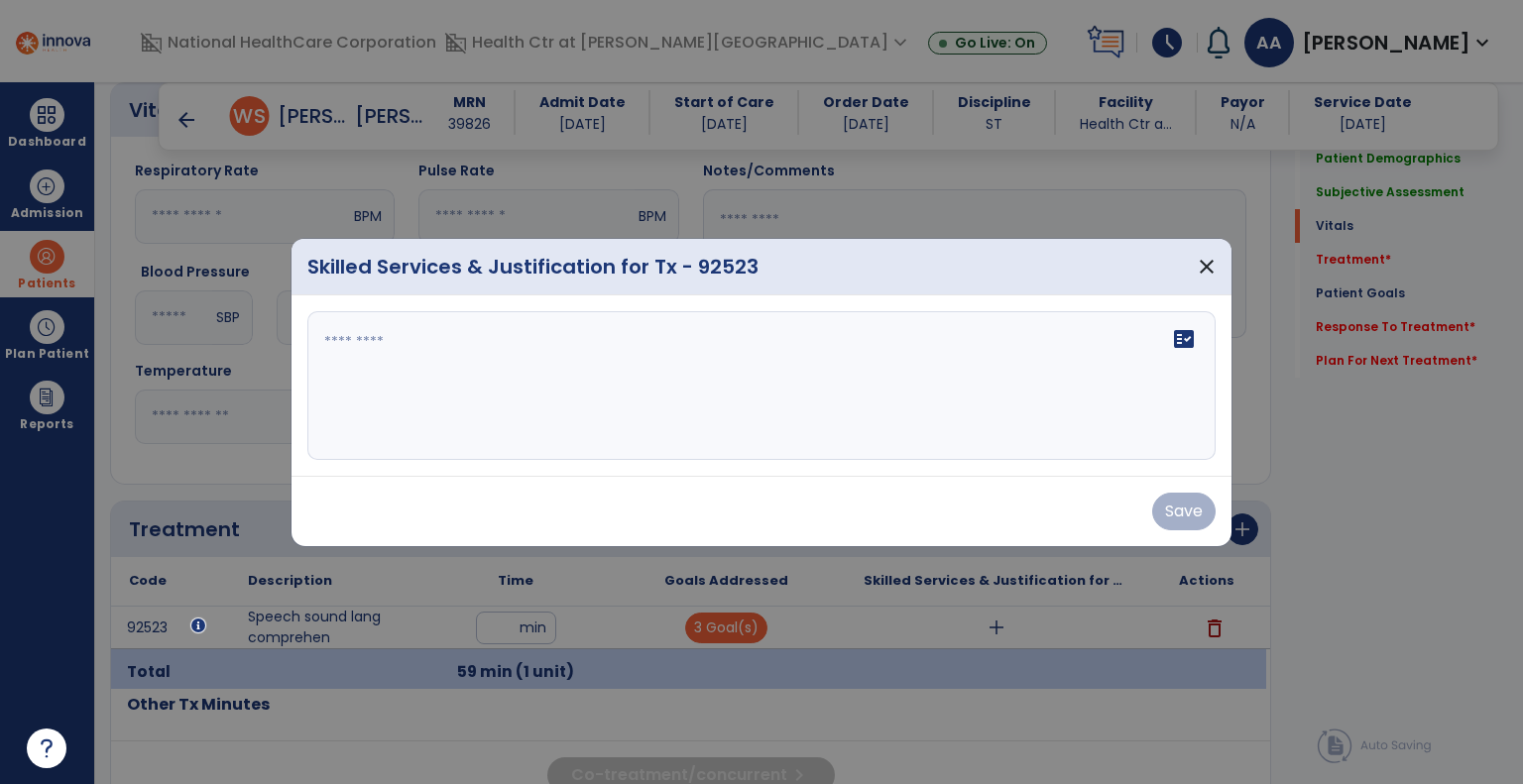 click on "fact_check" at bounding box center [762, 386] 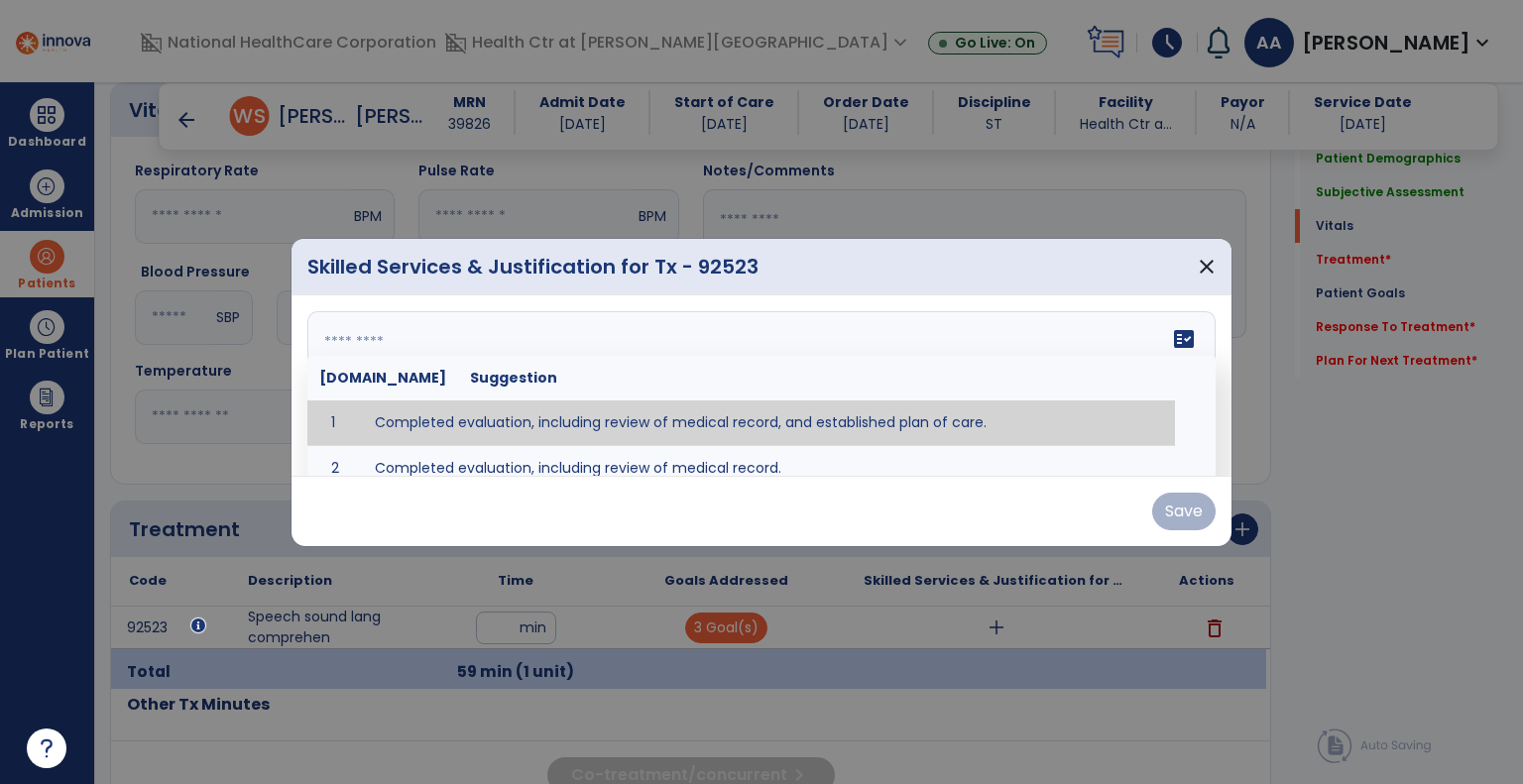 type on "**********" 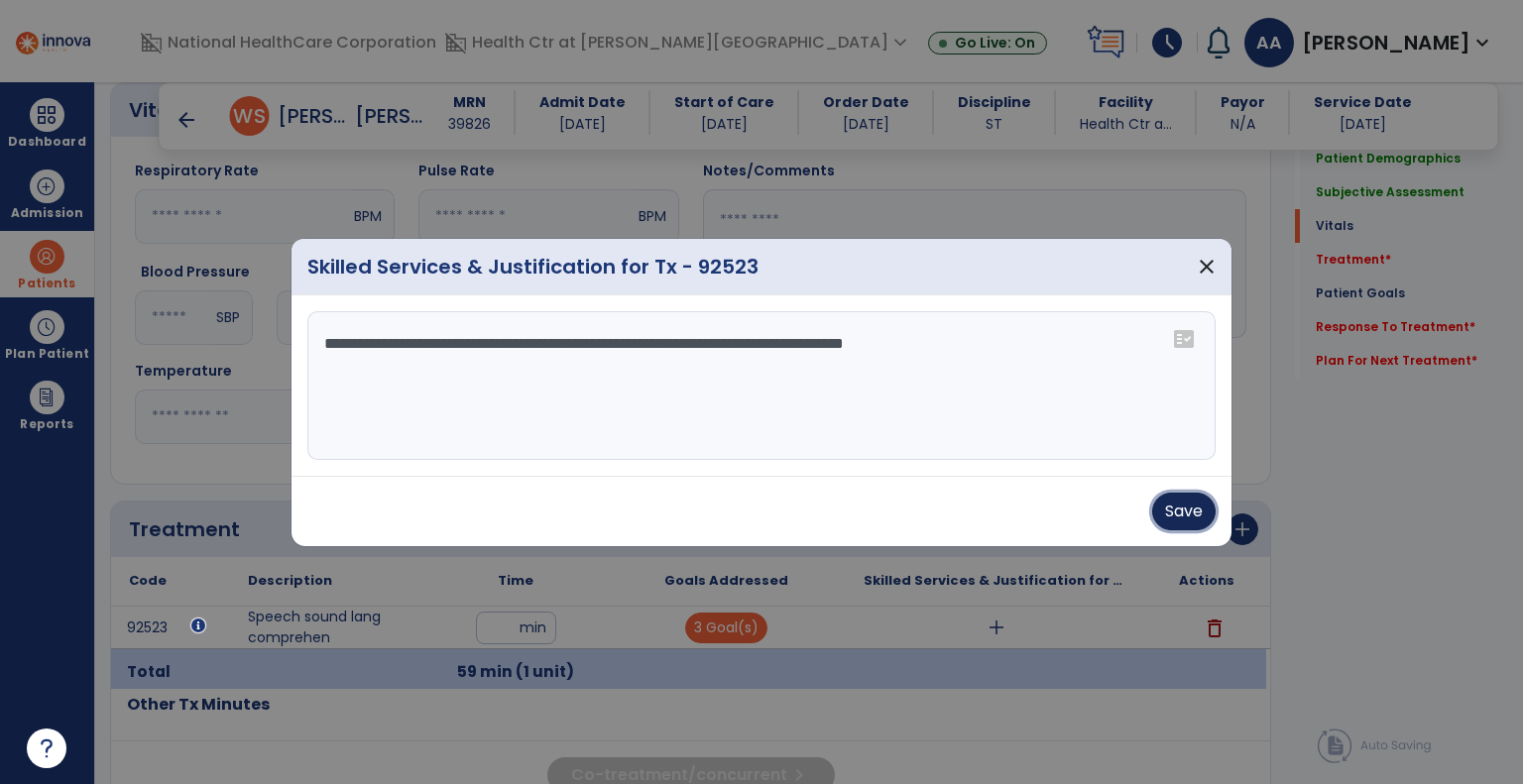 click on "Save" at bounding box center (1184, 511) 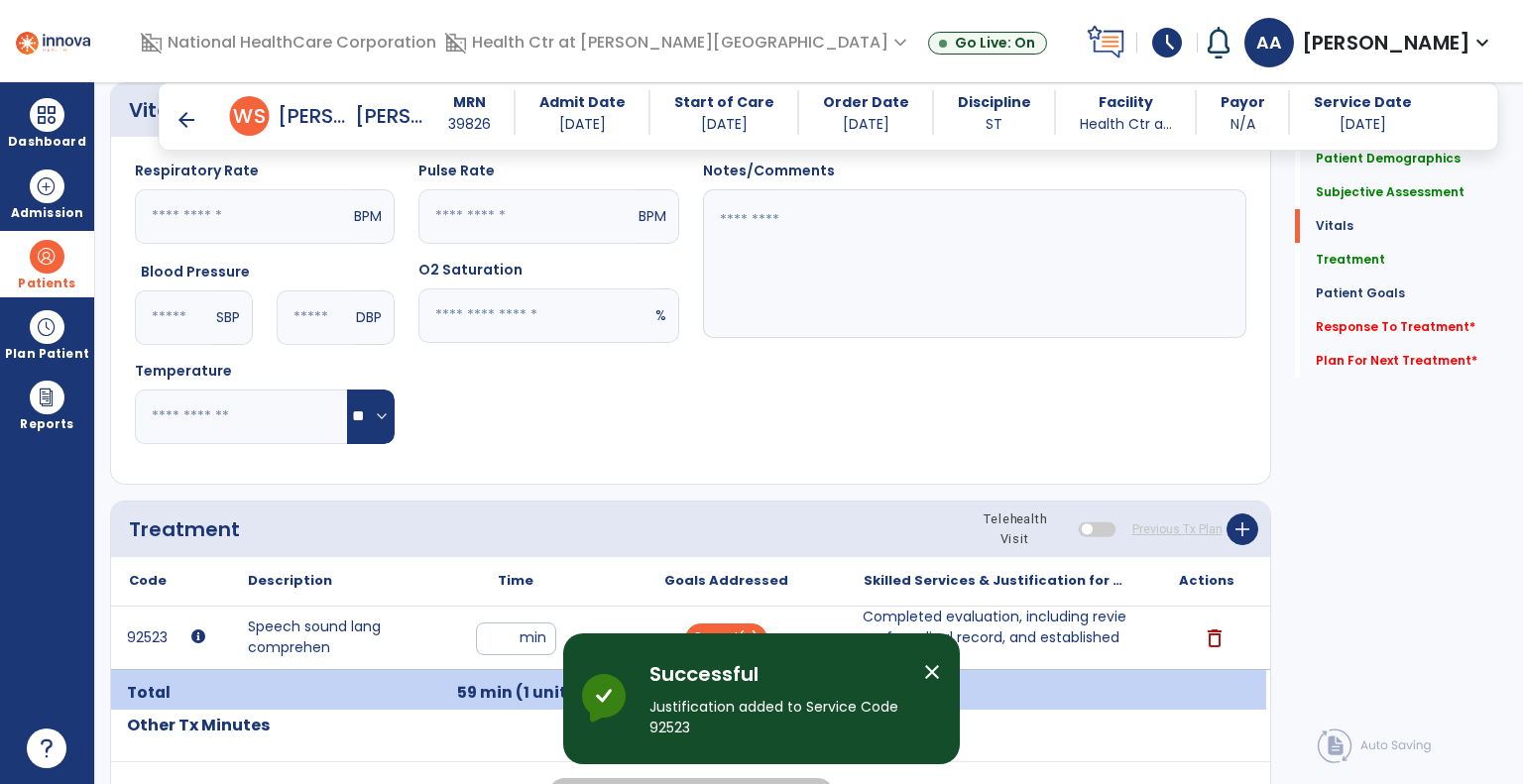 click on "close" at bounding box center [932, 672] 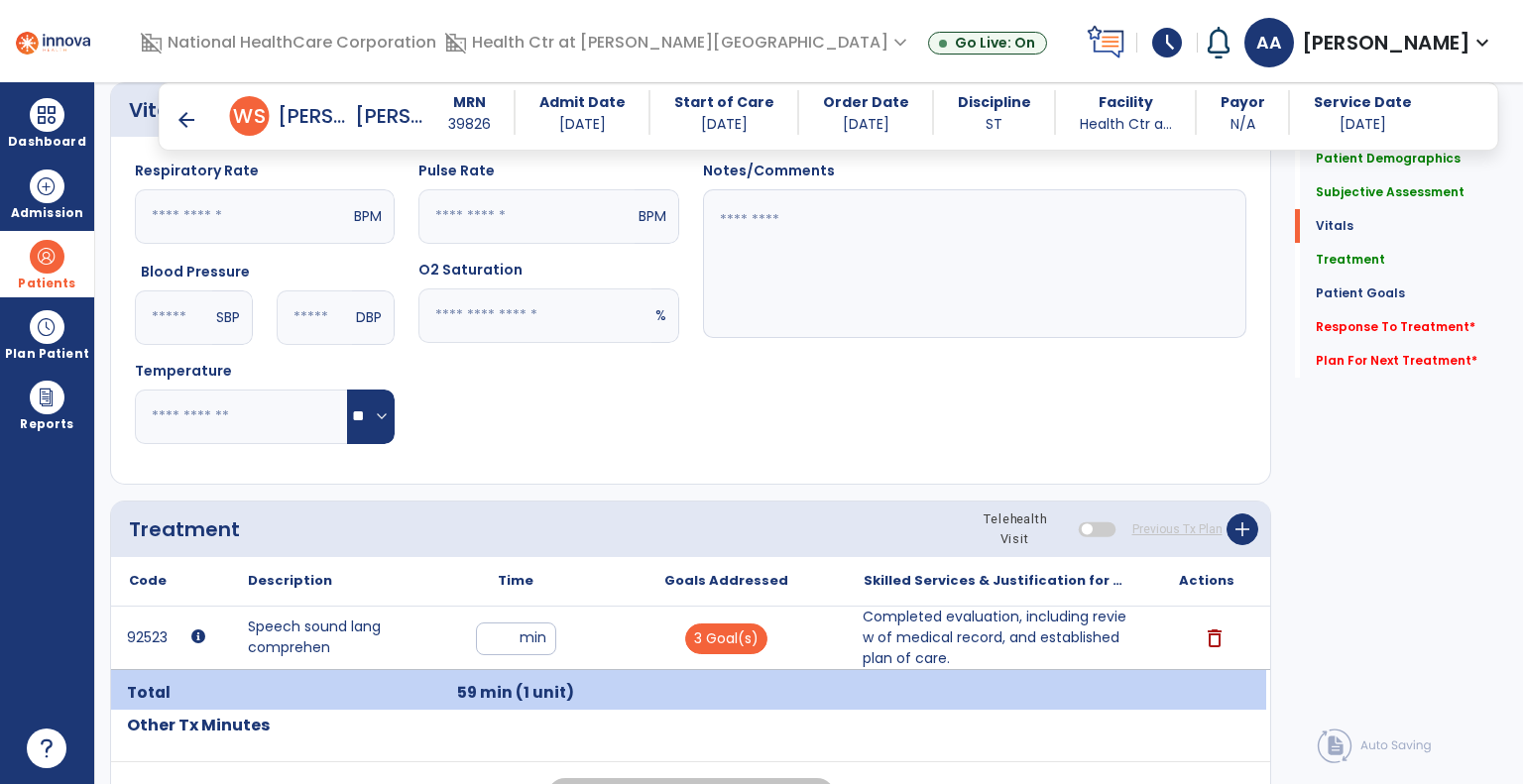 click on "Quick Links  Patient Demographics   Patient Demographics   Subjective Assessment   Subjective Assessment   Vitals   Vitals   Treatment   Treatment   Patient Goals   Patient Goals   Response To Treatment   *  Response To Treatment   *  Plan For Next Treatment   *  Plan For Next Treatment   *" 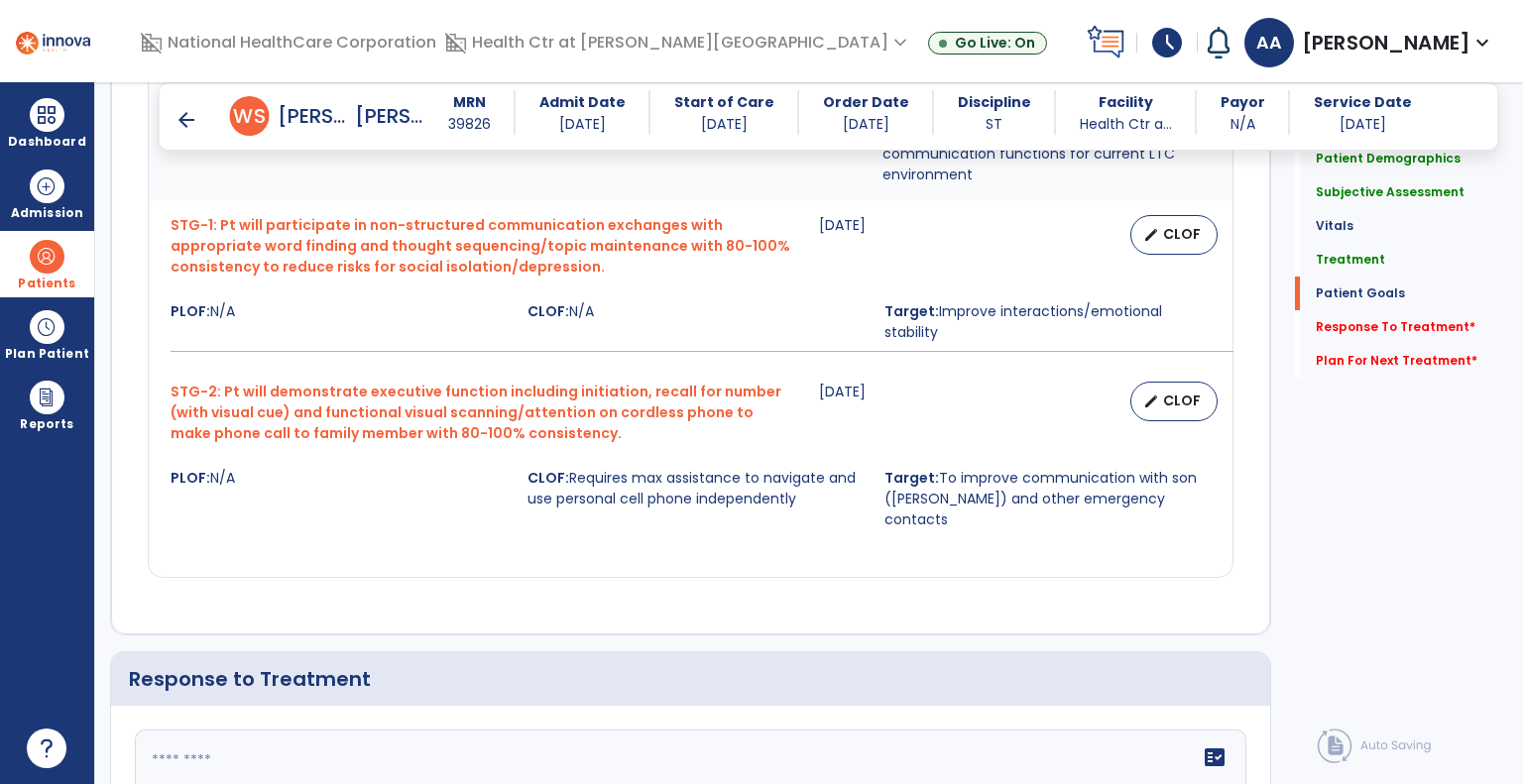 scroll, scrollTop: 2048, scrollLeft: 0, axis: vertical 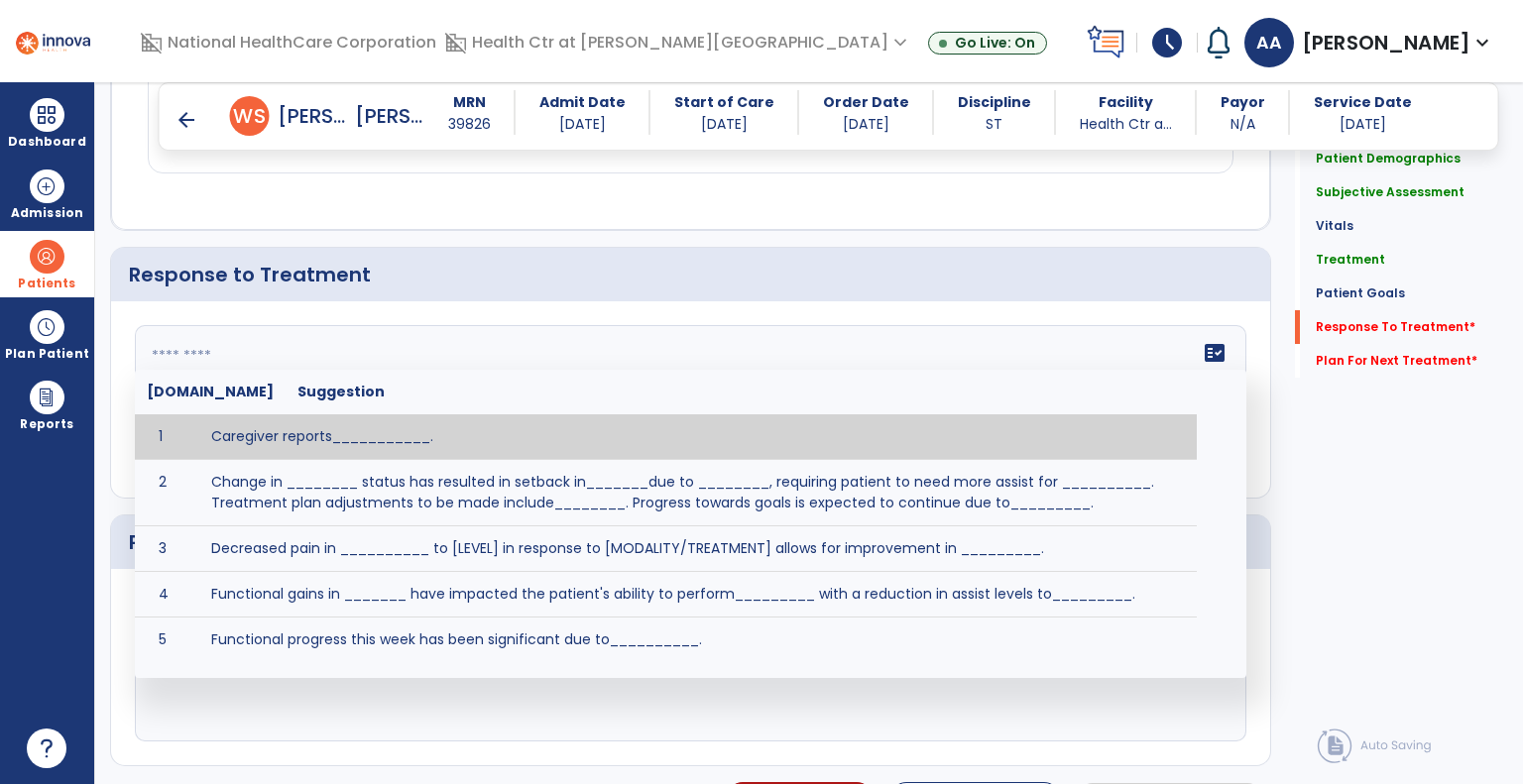 click 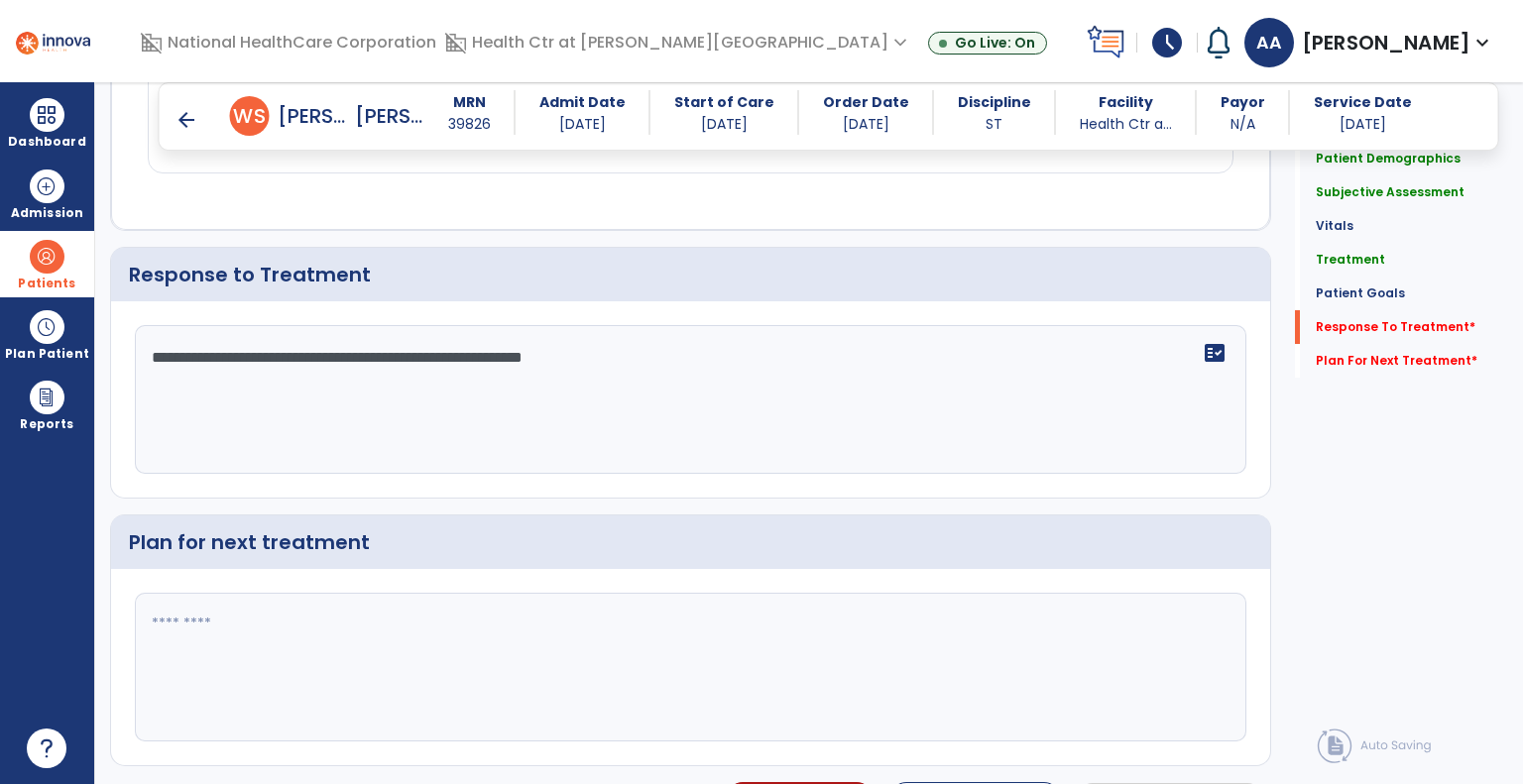 type on "**********" 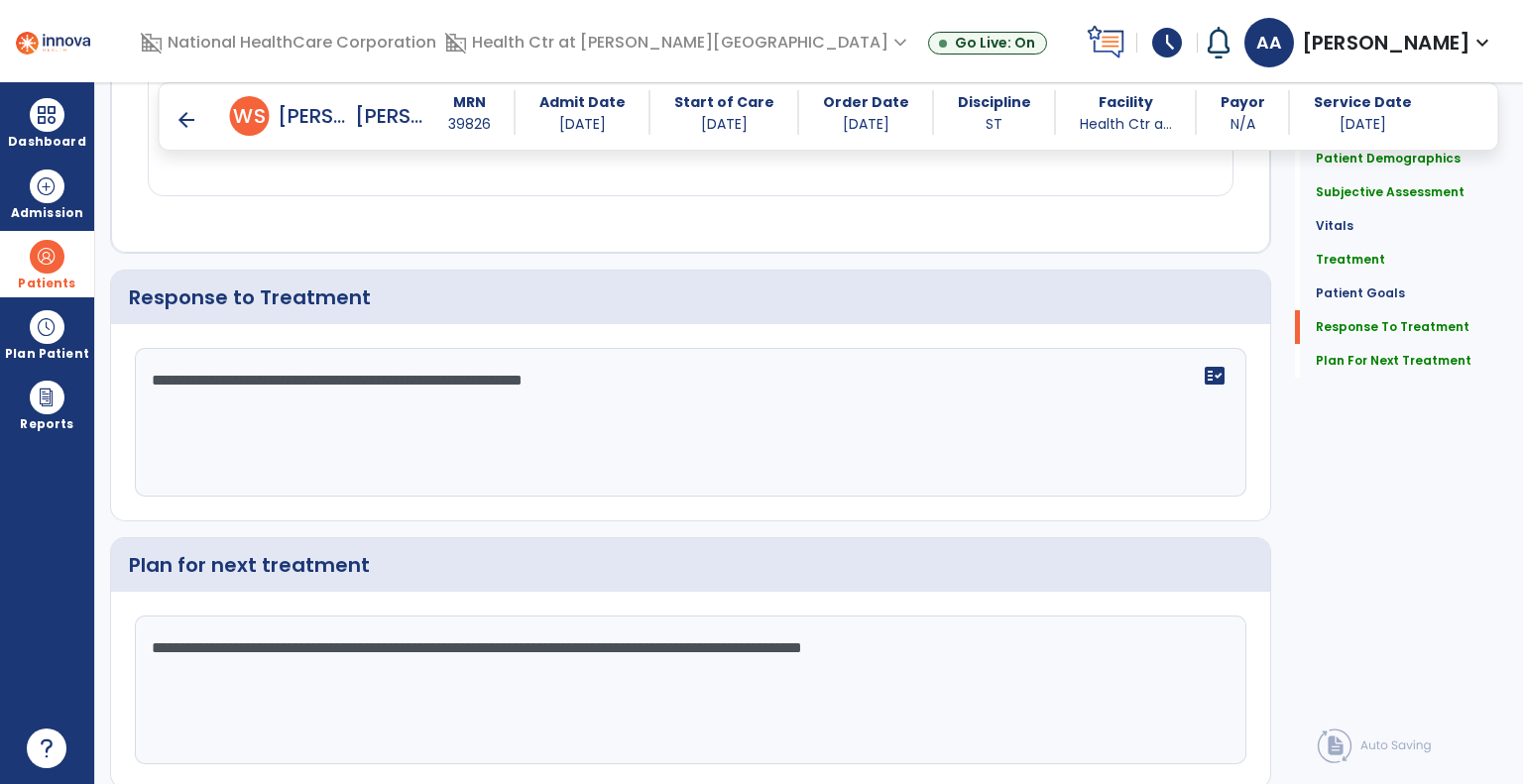 scroll, scrollTop: 2048, scrollLeft: 0, axis: vertical 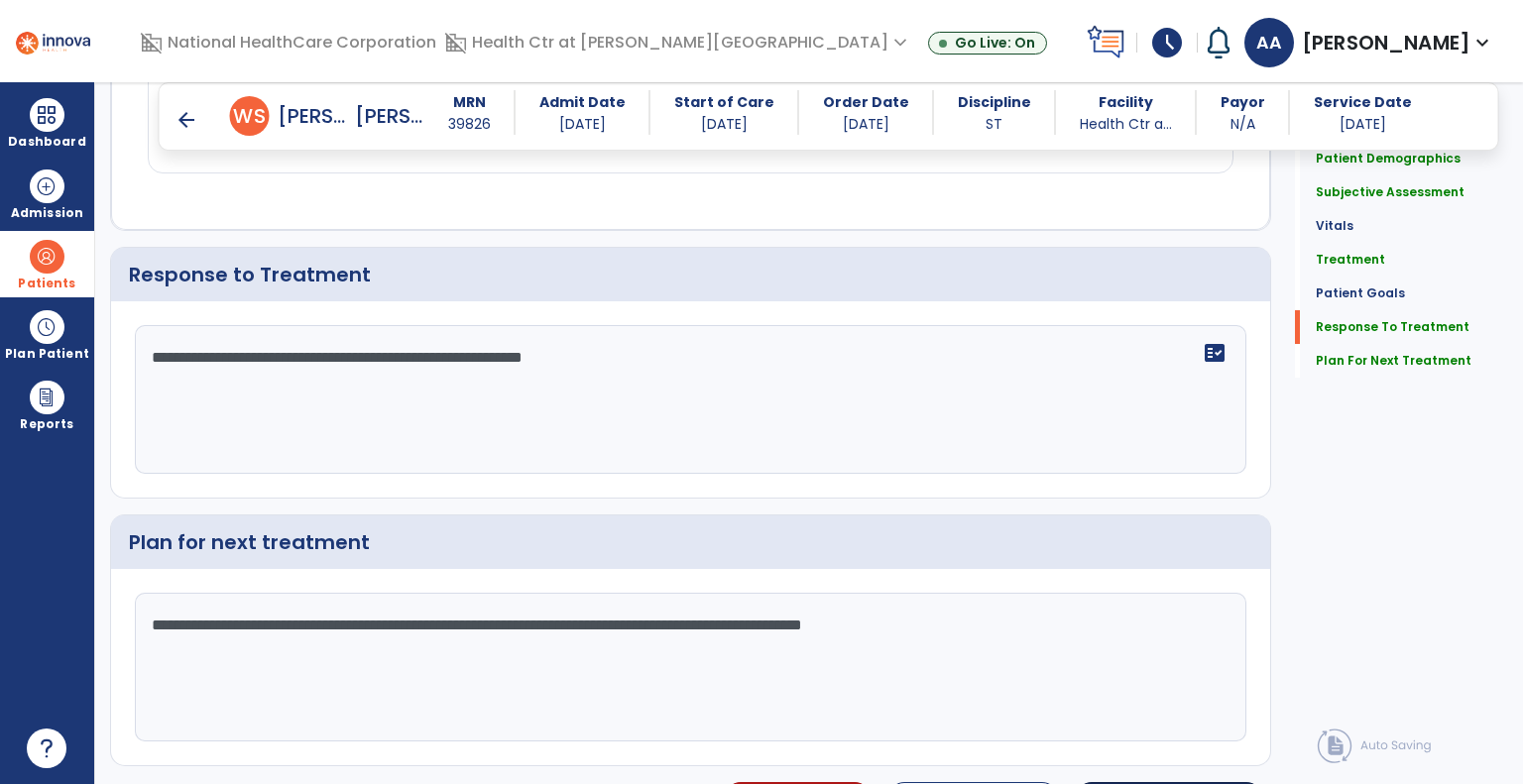 type on "**********" 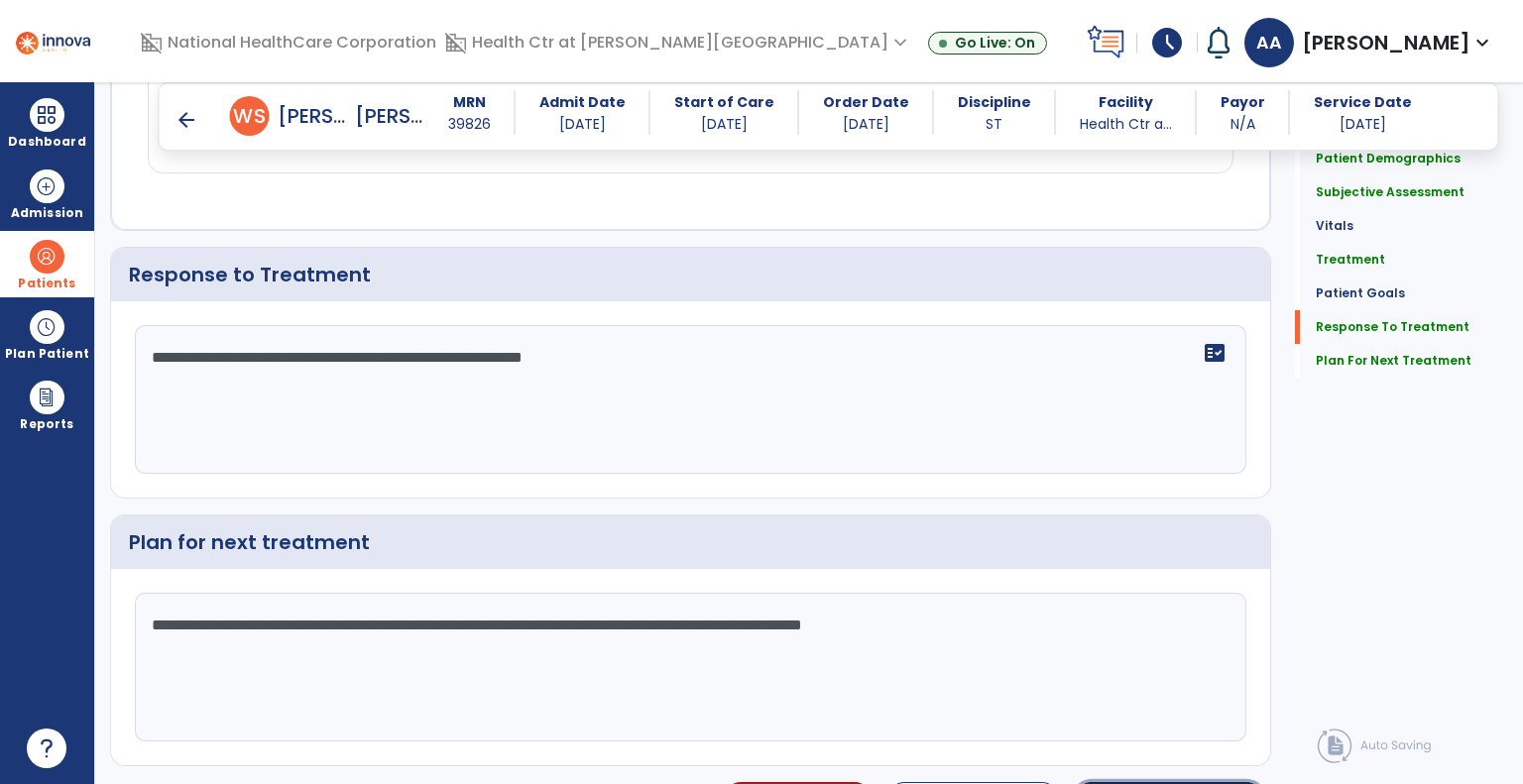 click on "chevron_right" 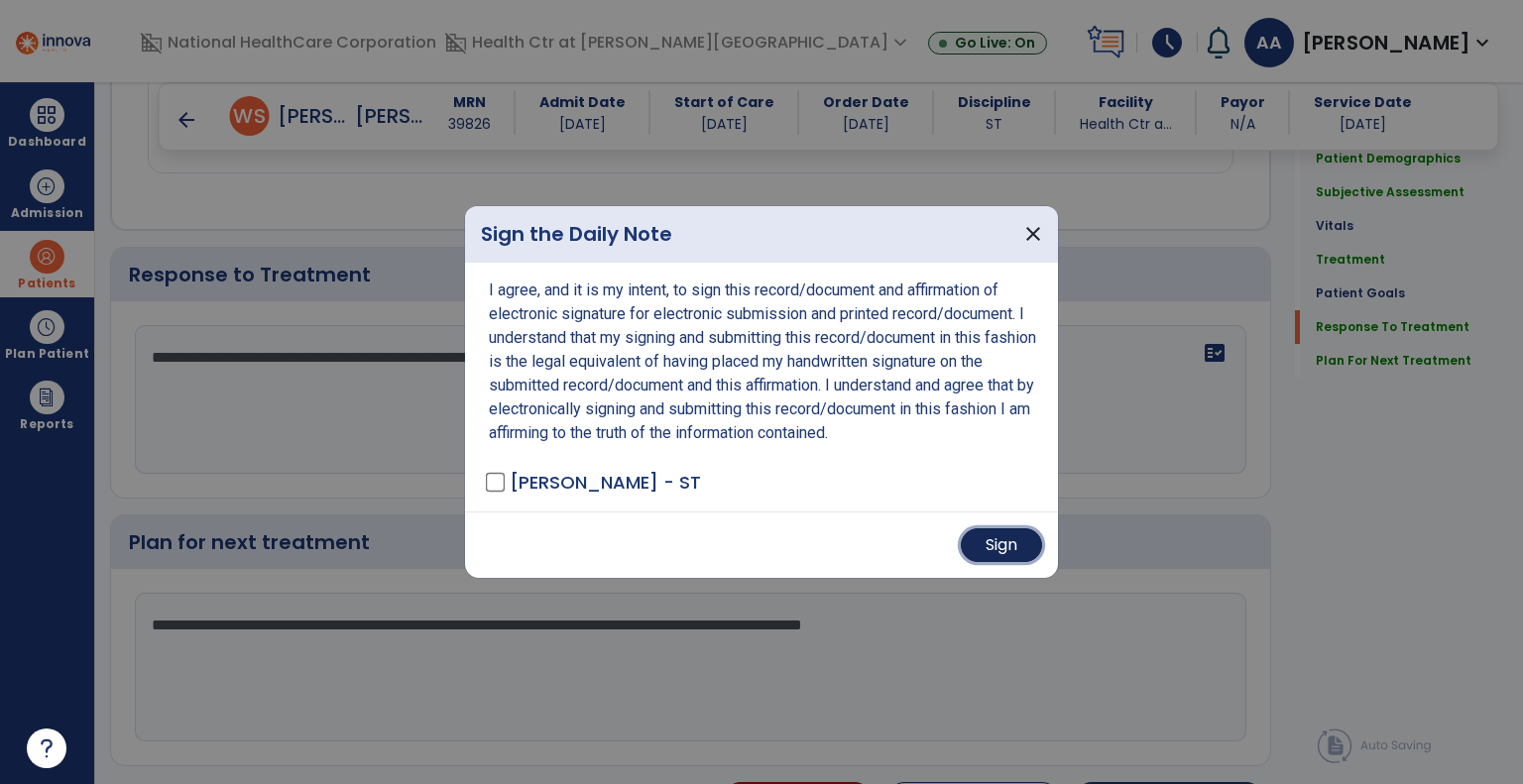 click on "Sign" at bounding box center [1001, 545] 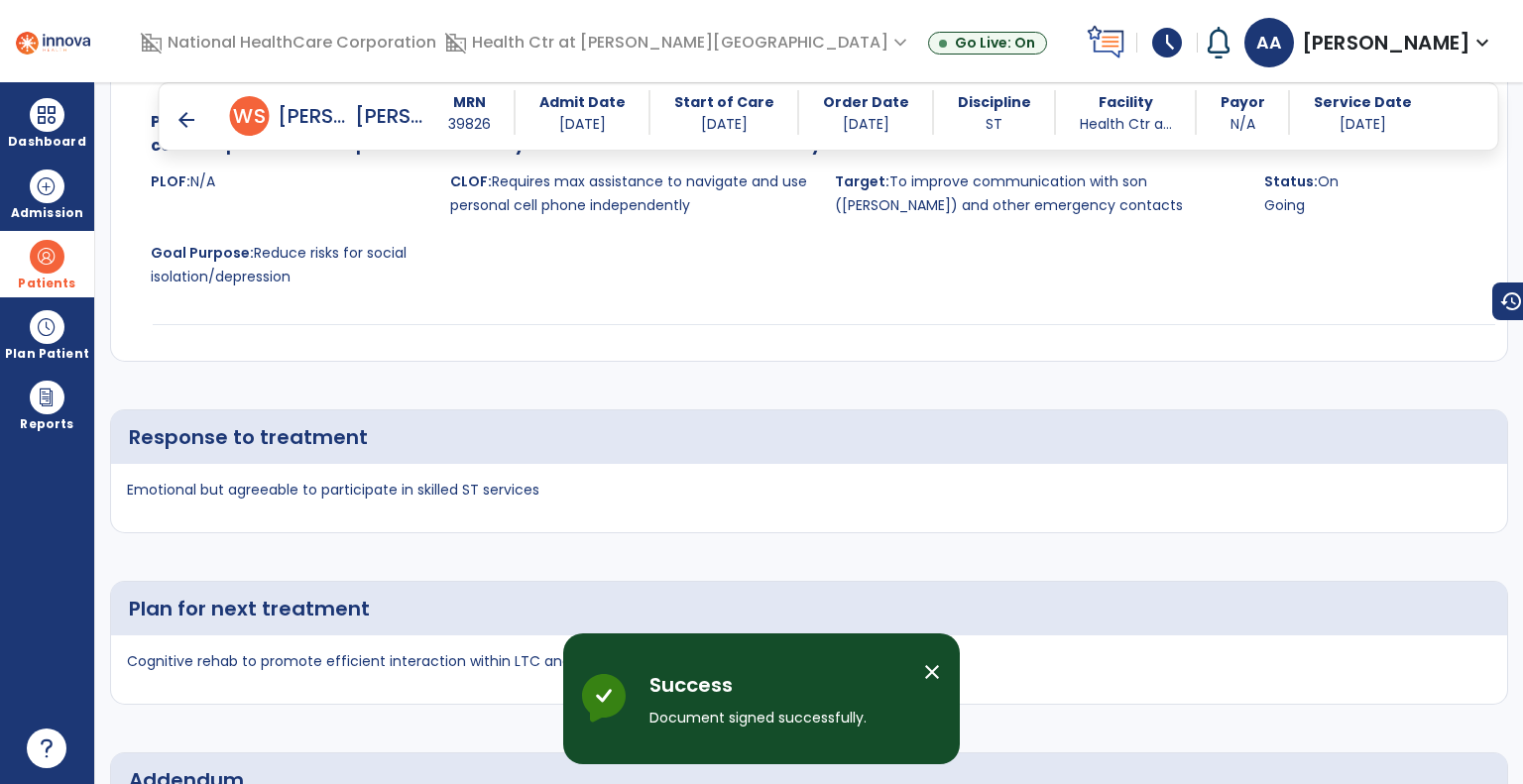 scroll, scrollTop: 2197, scrollLeft: 0, axis: vertical 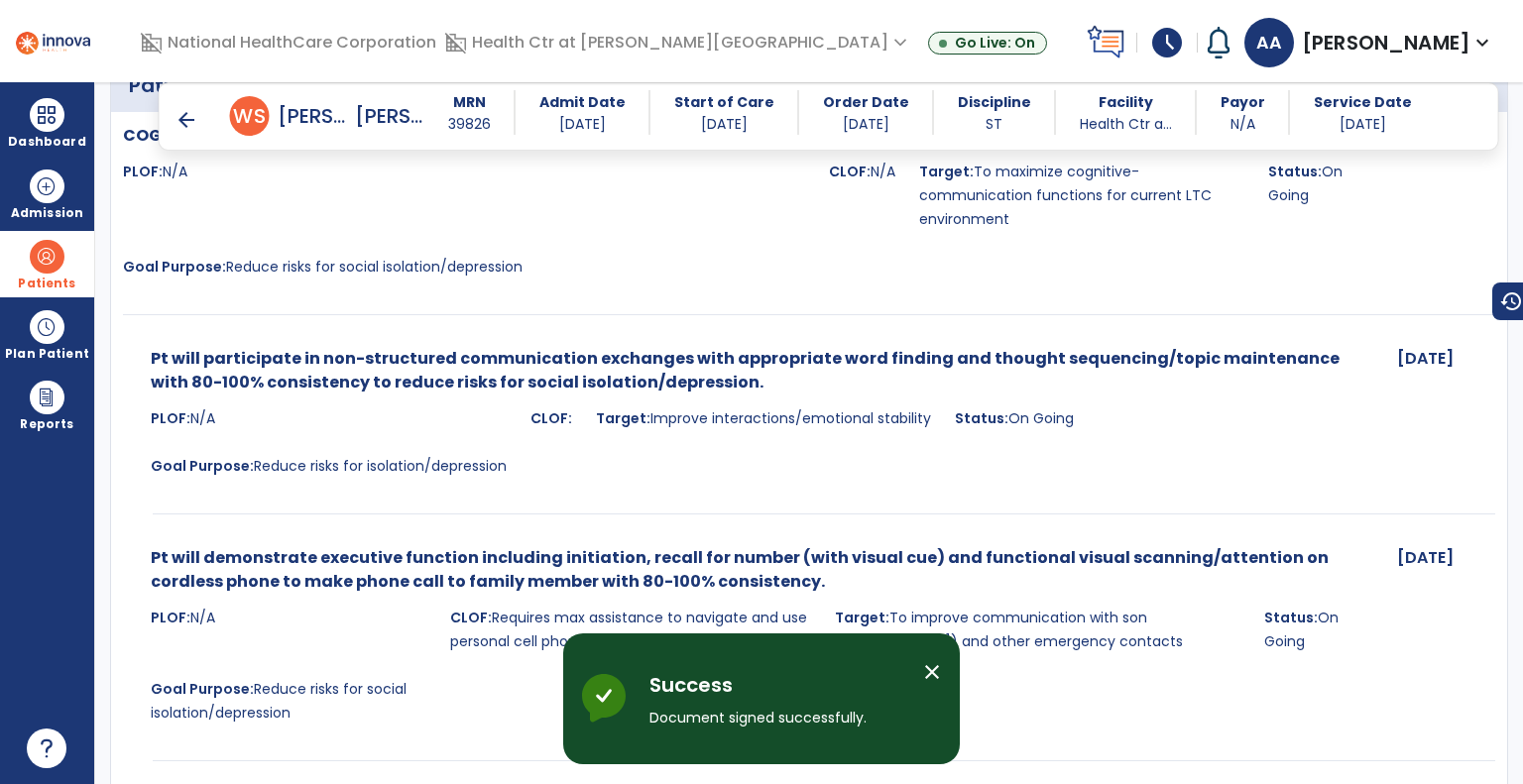 click on "close" at bounding box center [932, 672] 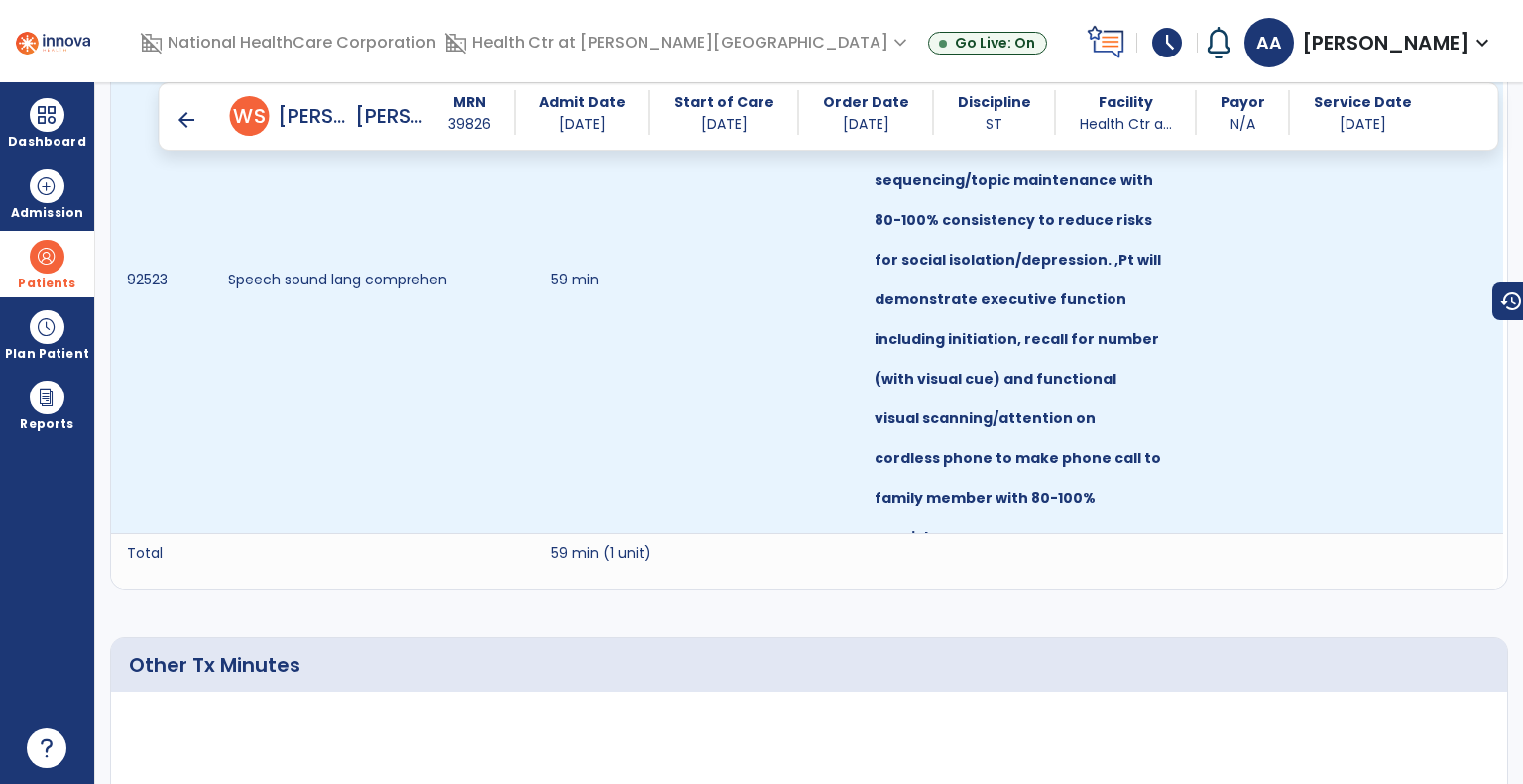 scroll, scrollTop: 1011, scrollLeft: 0, axis: vertical 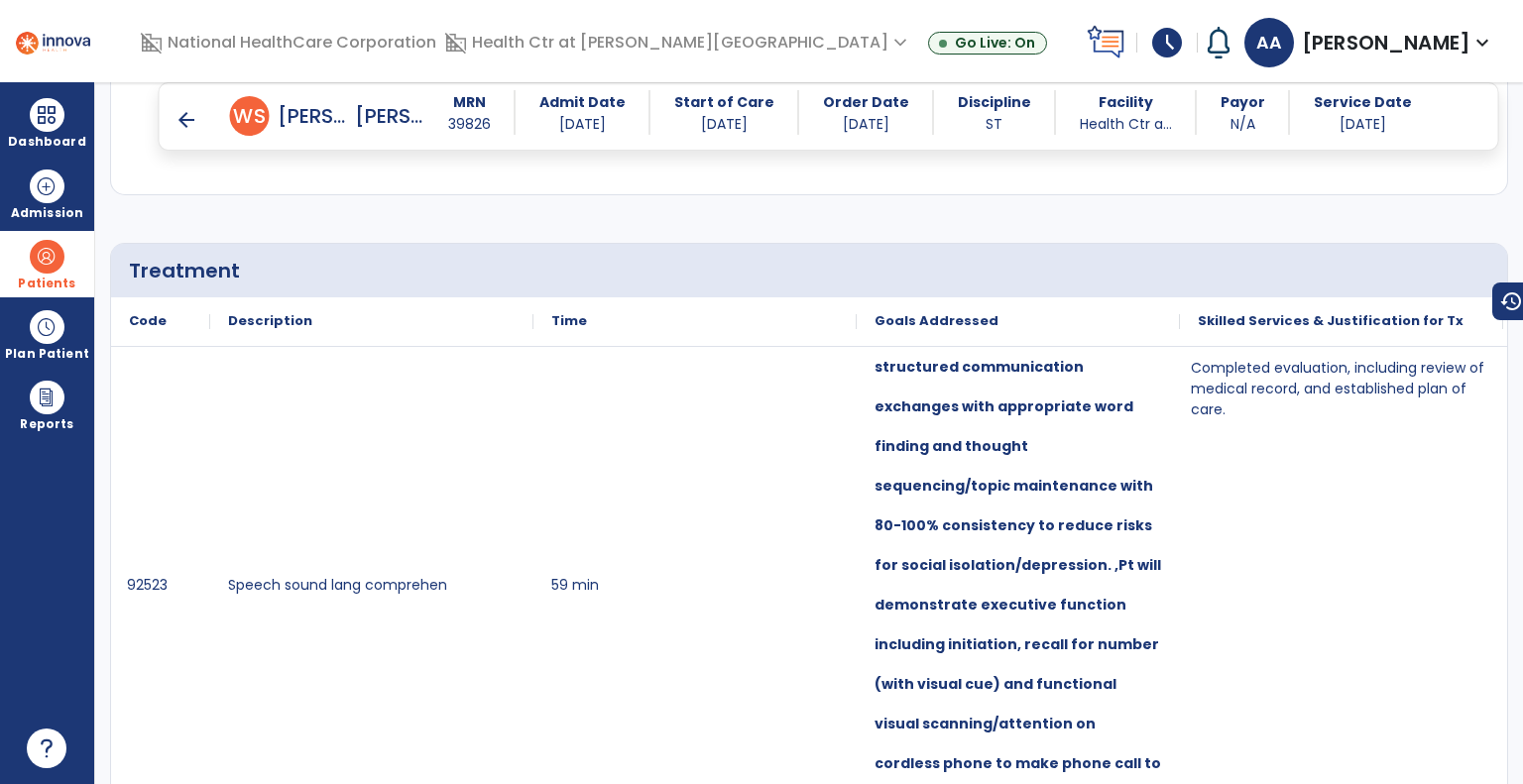 click on "schedule" at bounding box center (1167, 43) 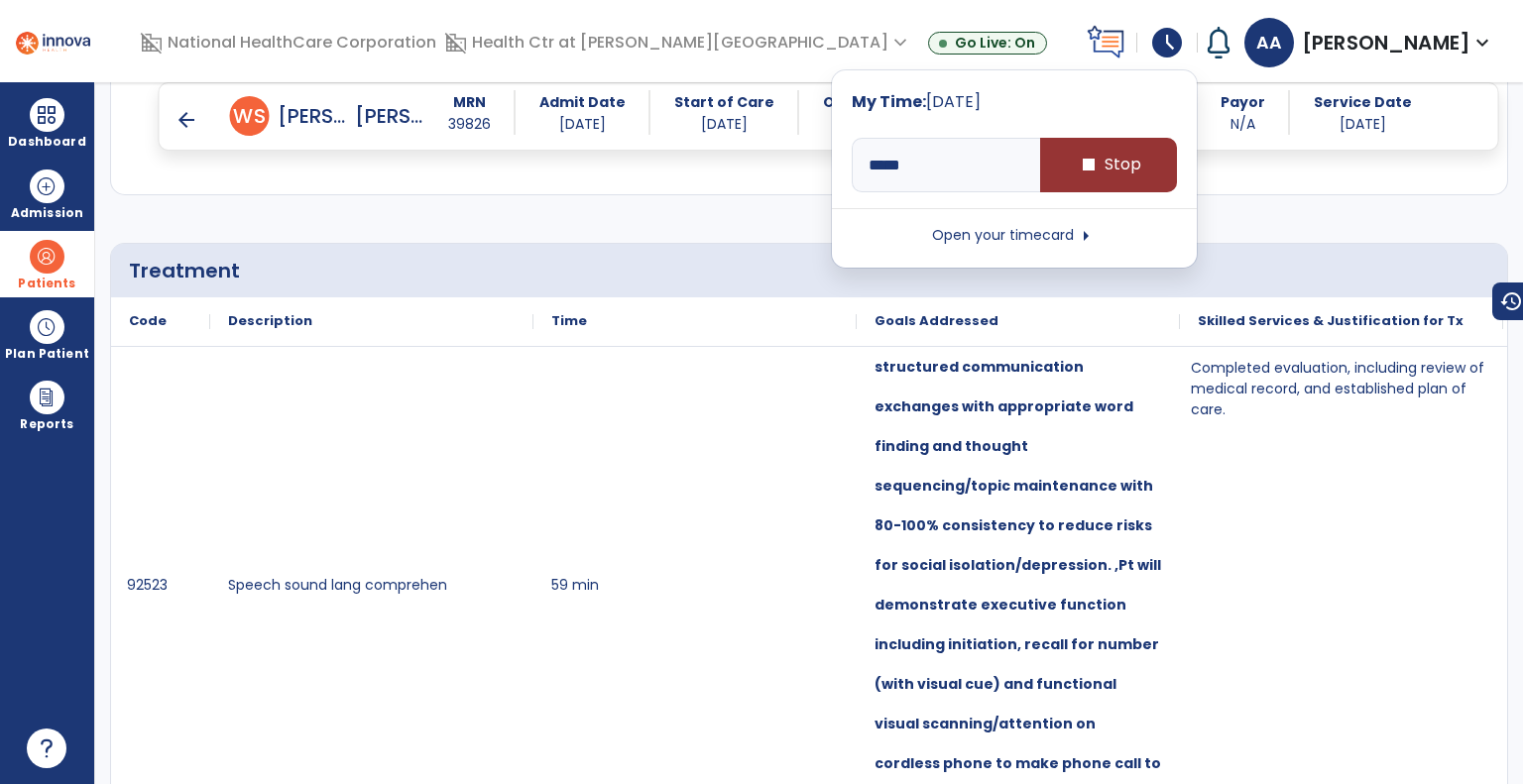 click on "stop  Stop" at bounding box center [1109, 165] 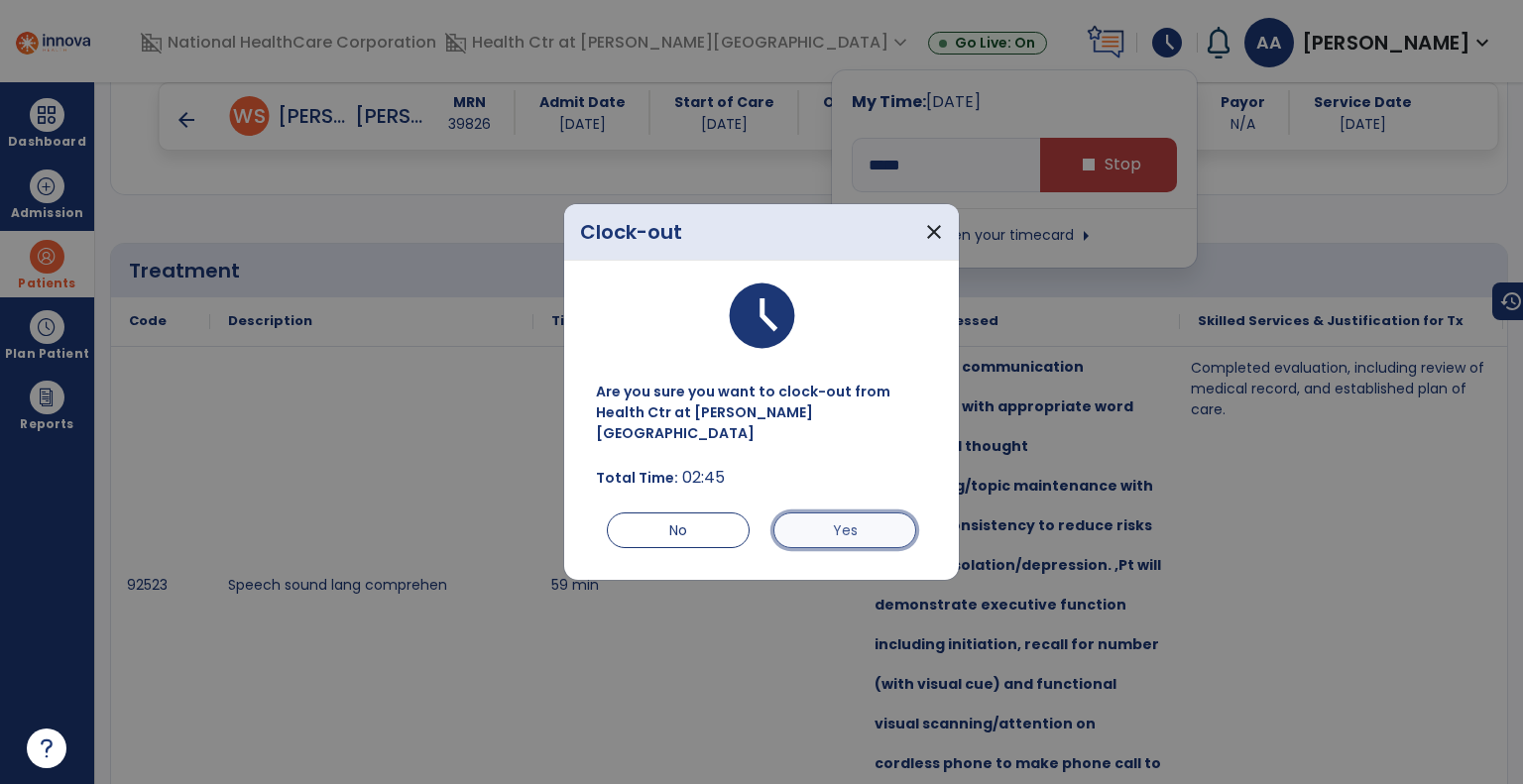 click on "Yes" at bounding box center [845, 530] 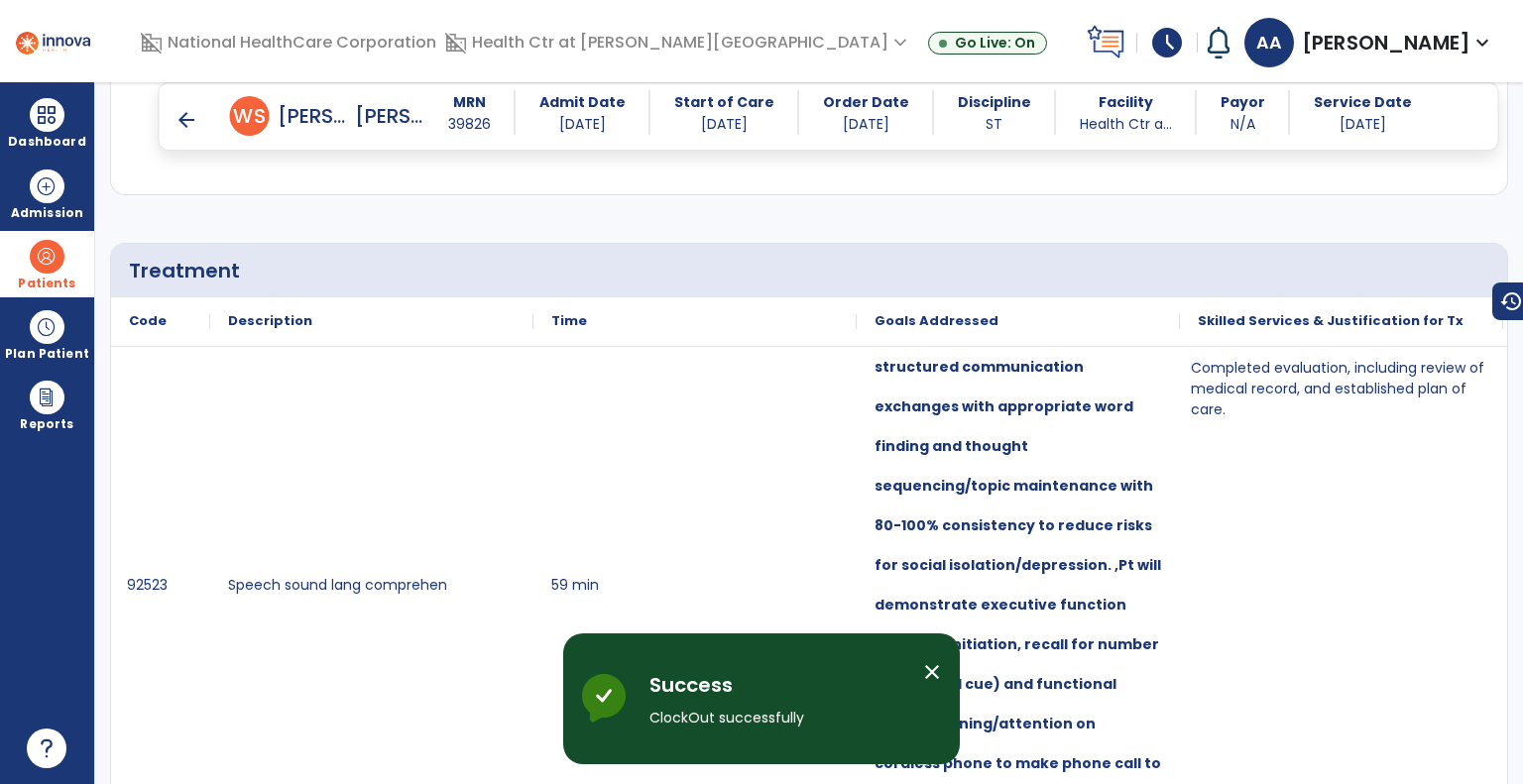 click on "close" at bounding box center [932, 672] 